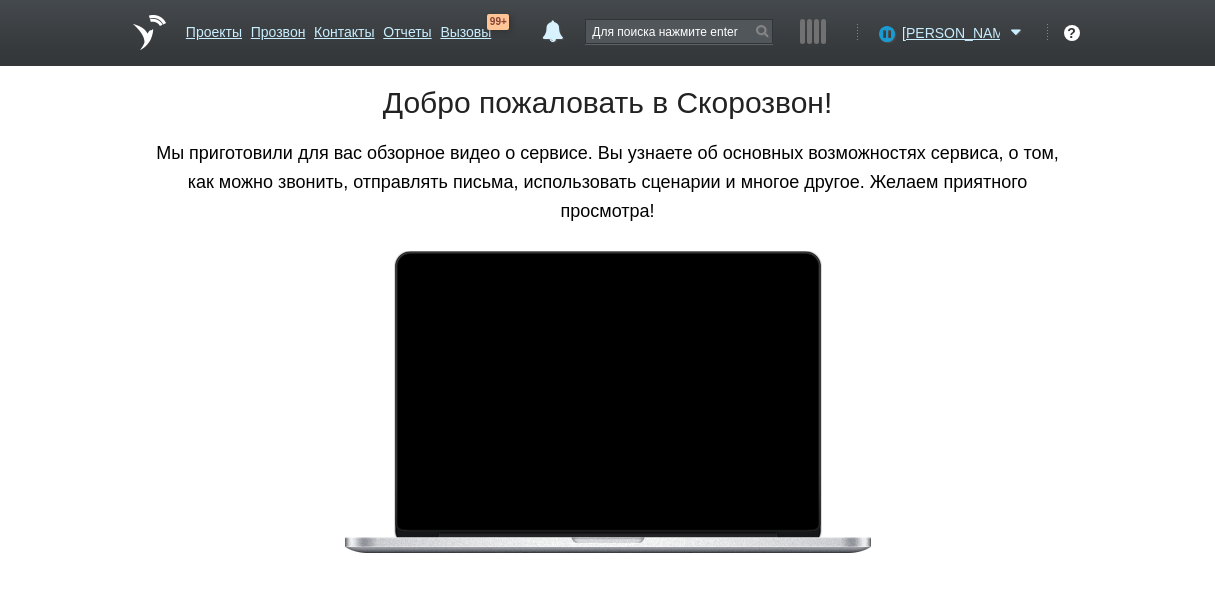 scroll, scrollTop: 0, scrollLeft: 0, axis: both 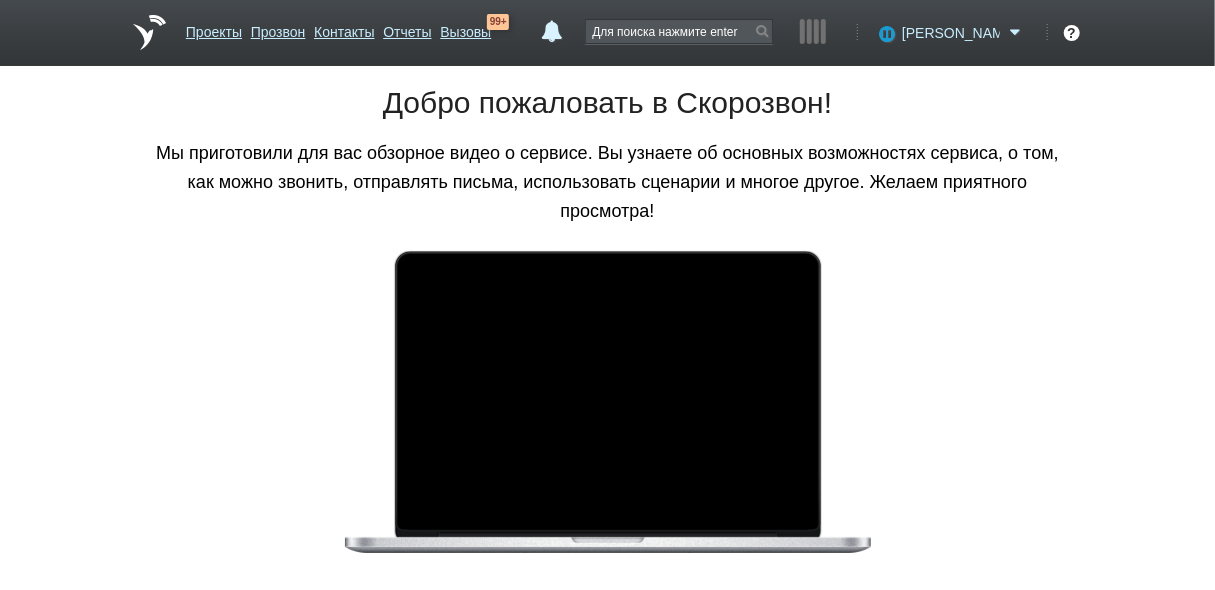 click on "[PERSON_NAME]" at bounding box center [951, 33] 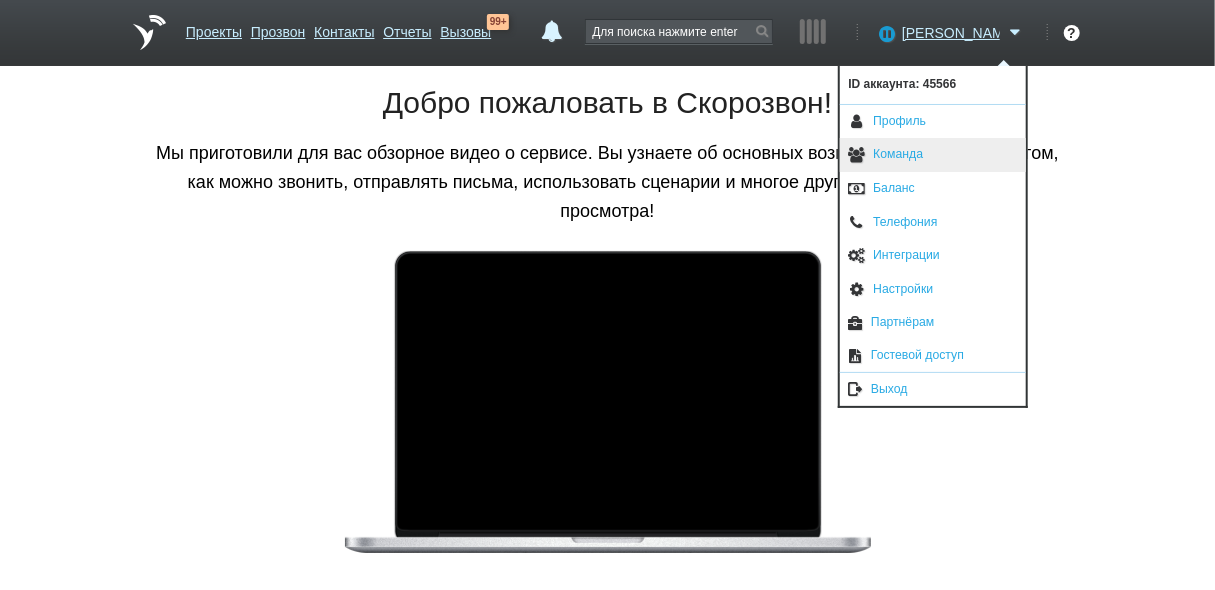 click on "Команда" at bounding box center (933, 155) 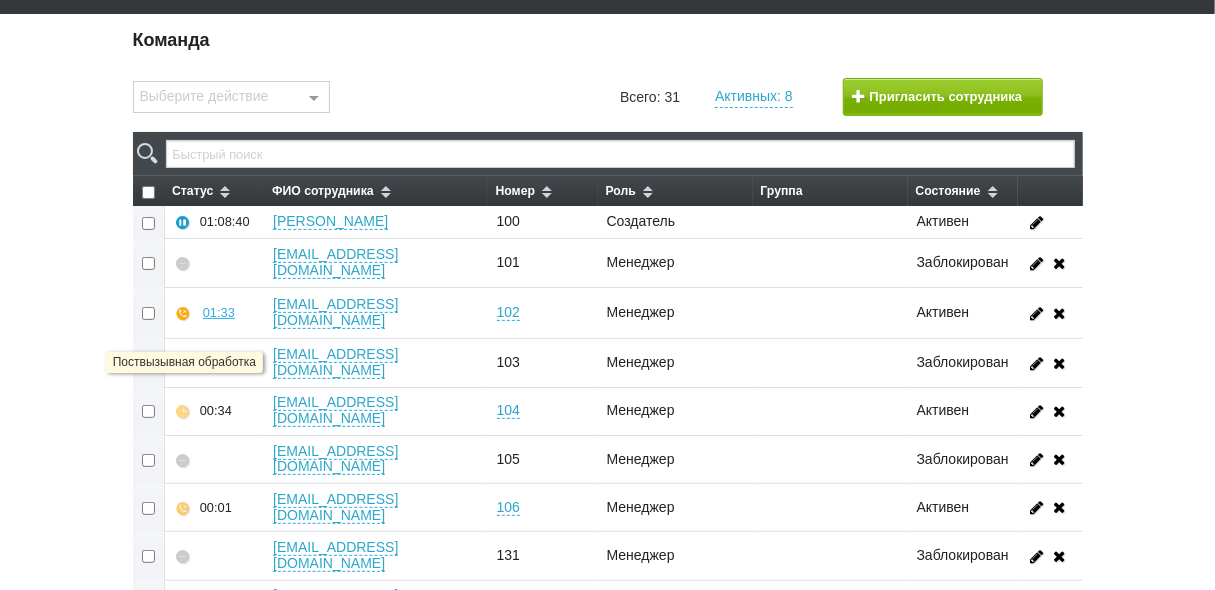 scroll, scrollTop: 80, scrollLeft: 0, axis: vertical 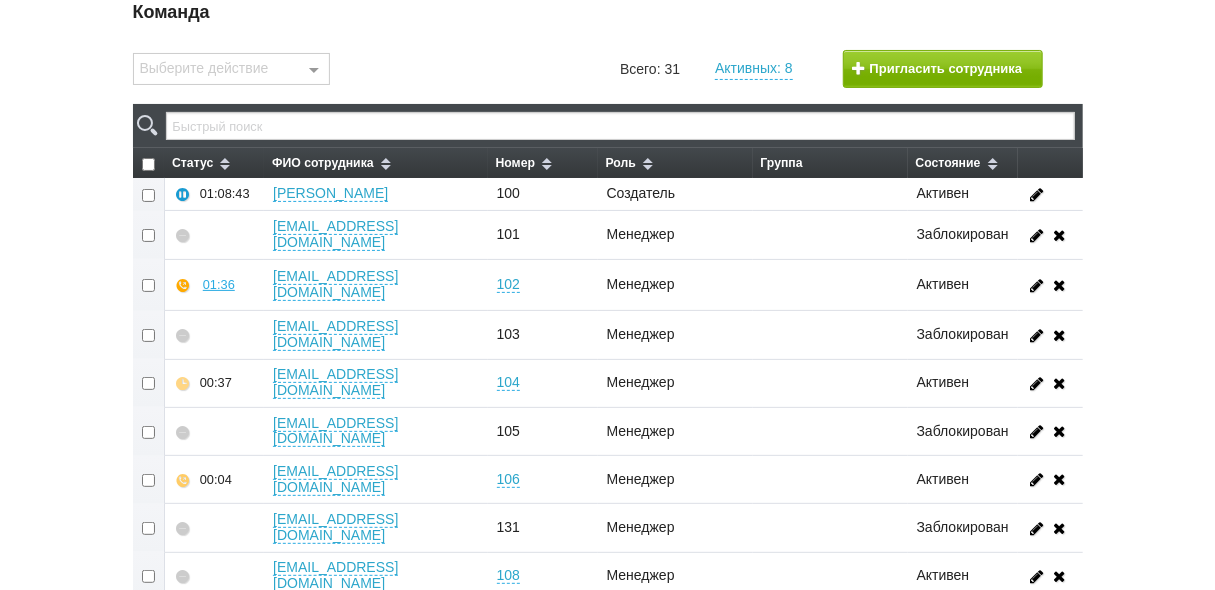 click at bounding box center (149, 235) 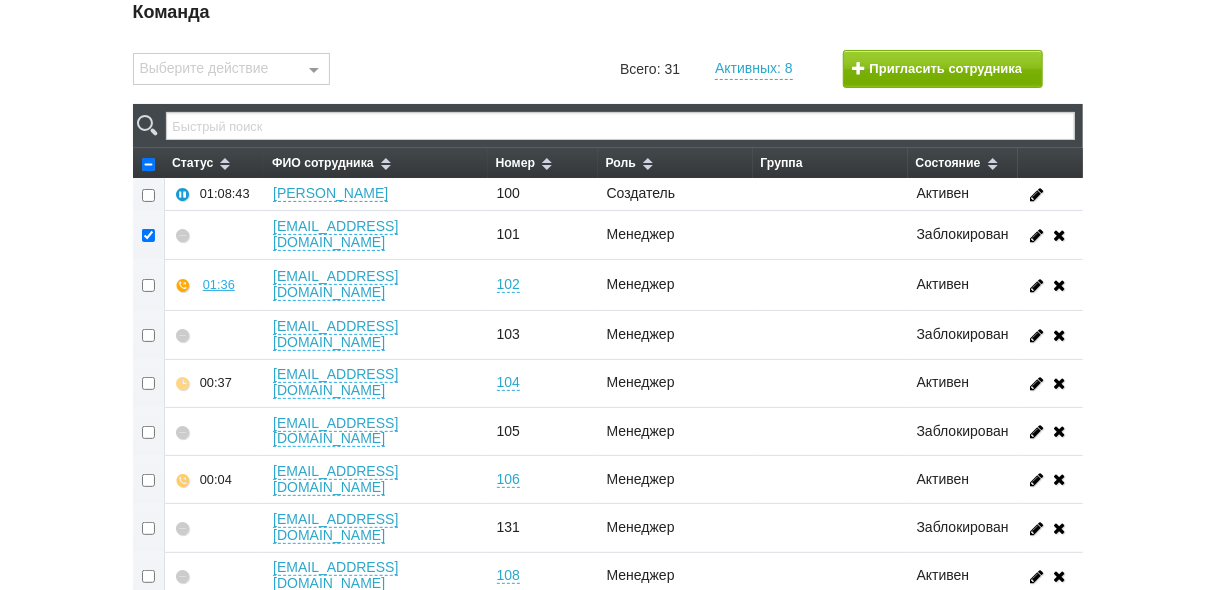 checkbox on "true" 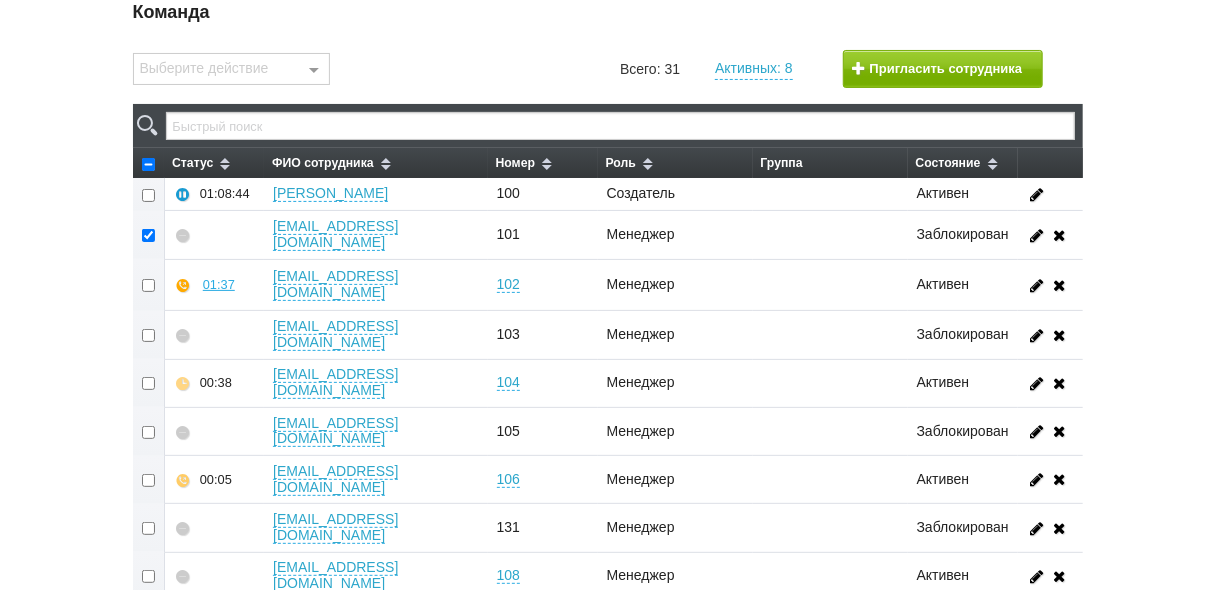 click at bounding box center (149, 335) 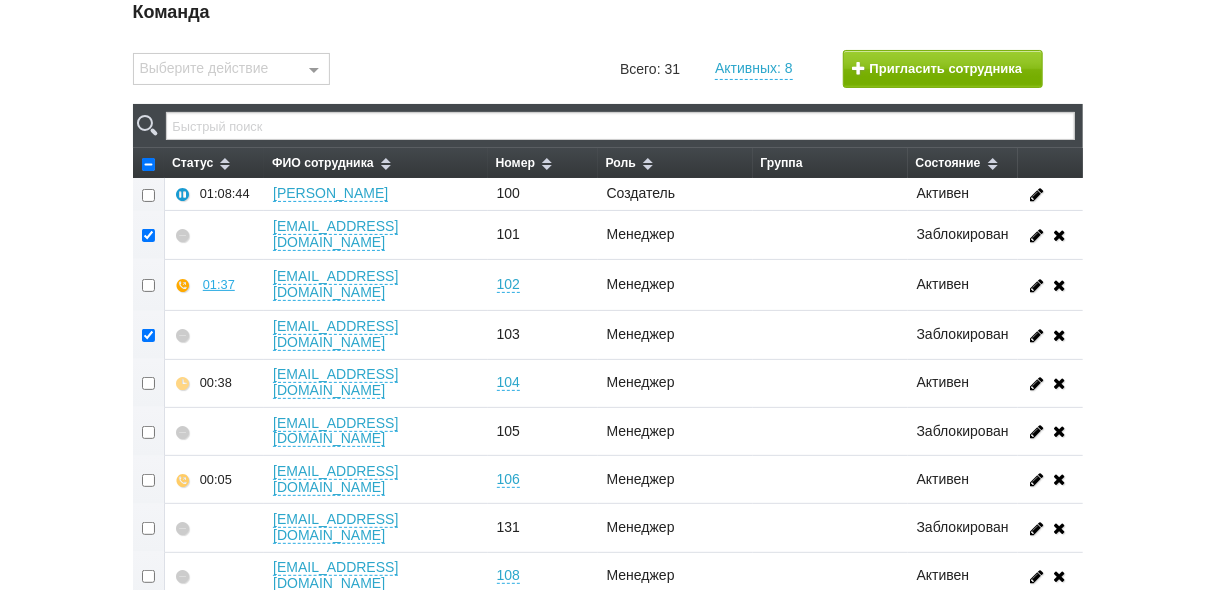 checkbox on "true" 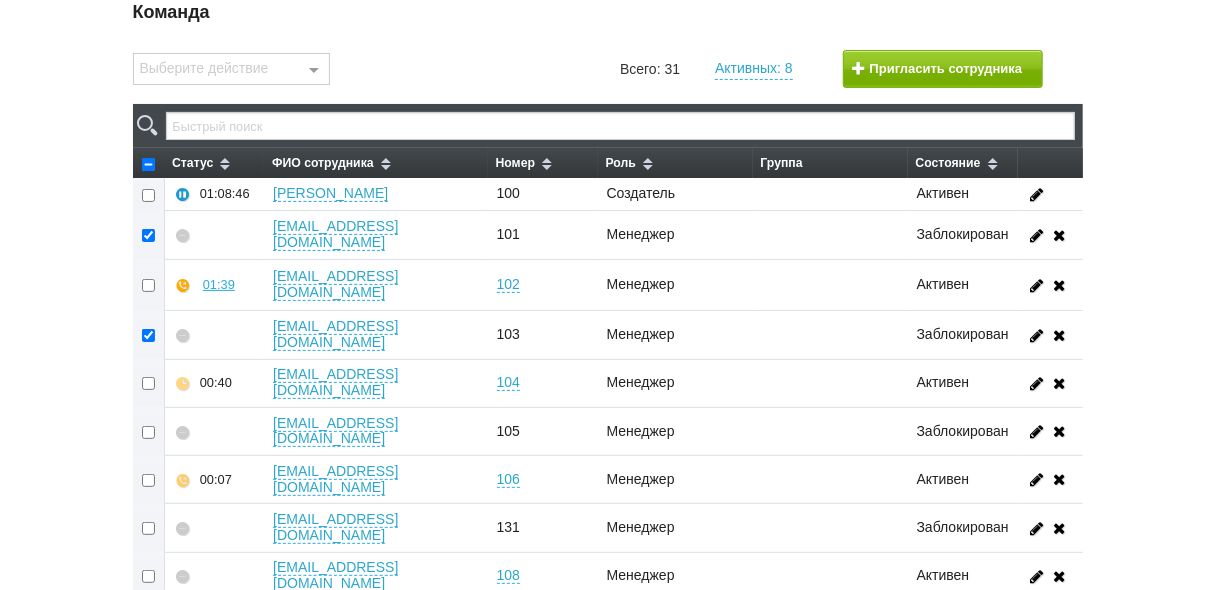 click at bounding box center [149, 431] 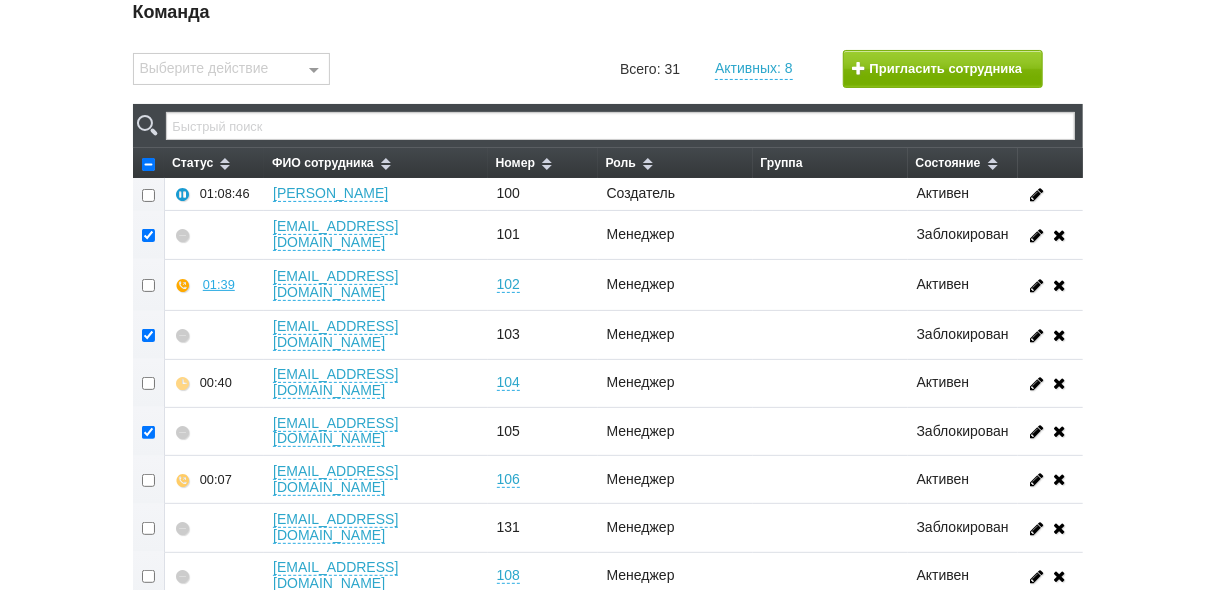 checkbox on "true" 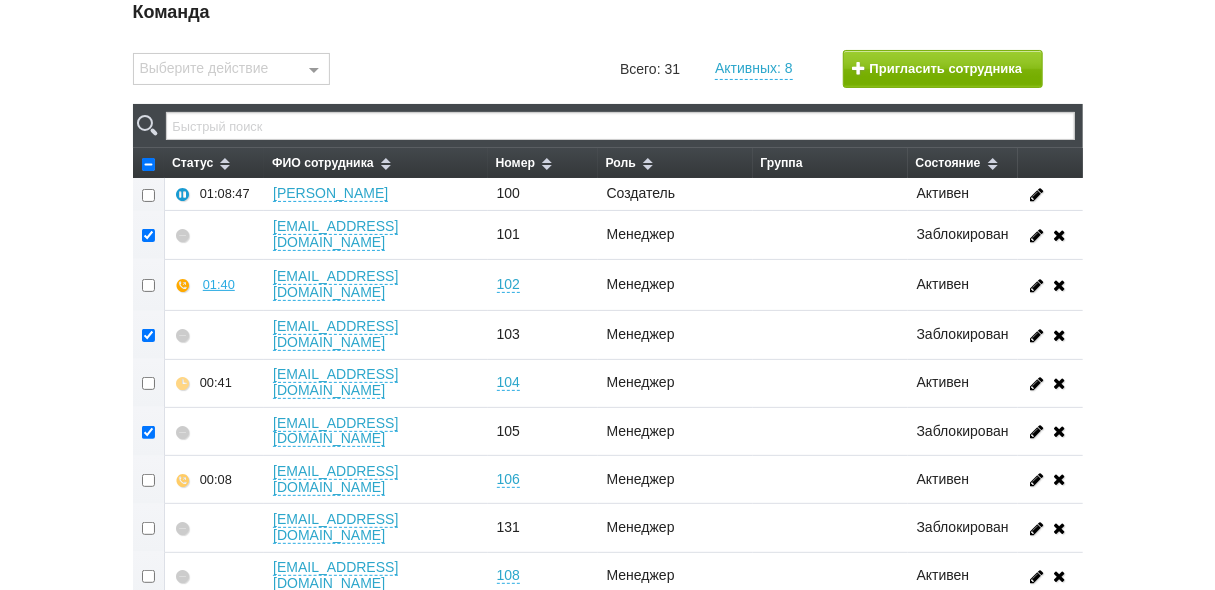 click at bounding box center [149, 528] 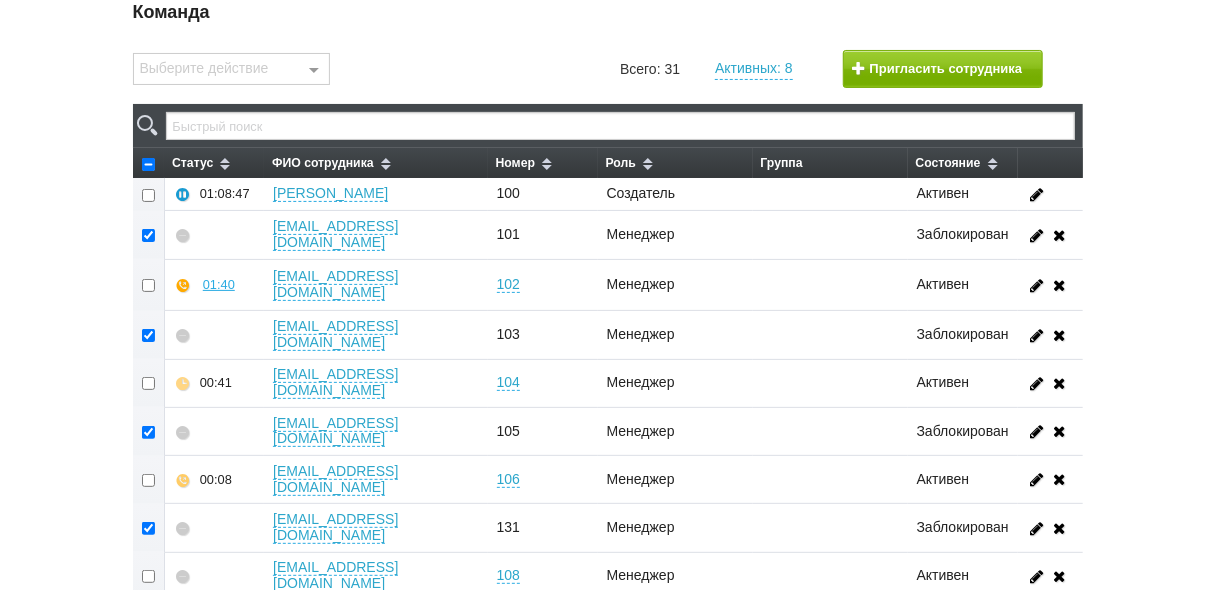 checkbox on "true" 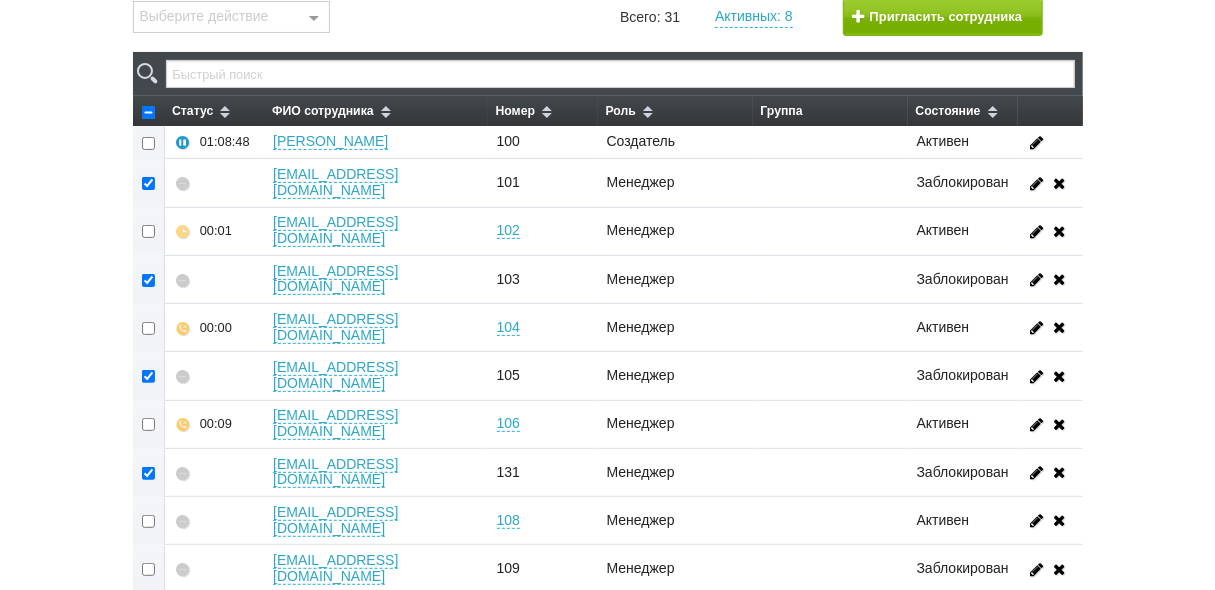 scroll, scrollTop: 160, scrollLeft: 0, axis: vertical 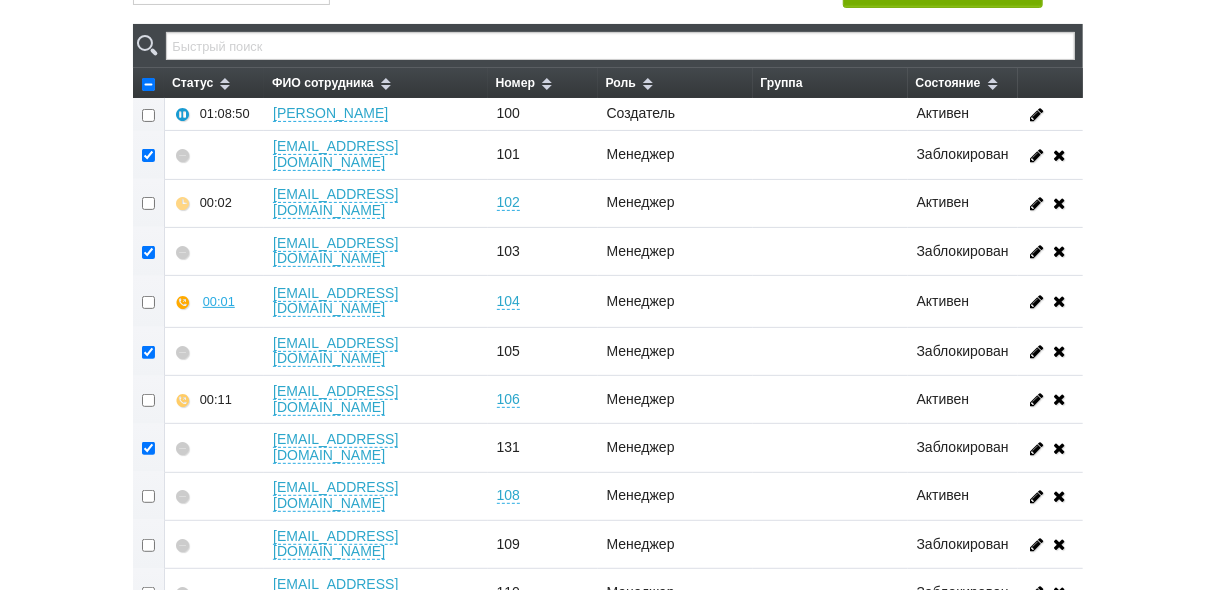 click at bounding box center (149, 593) 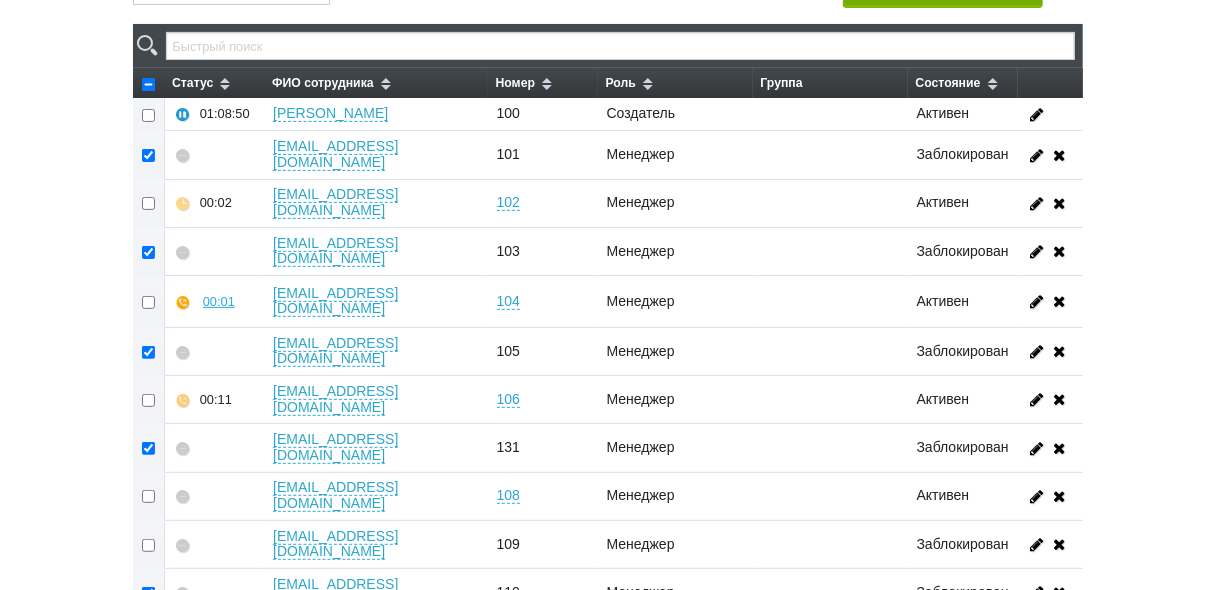 checkbox on "true" 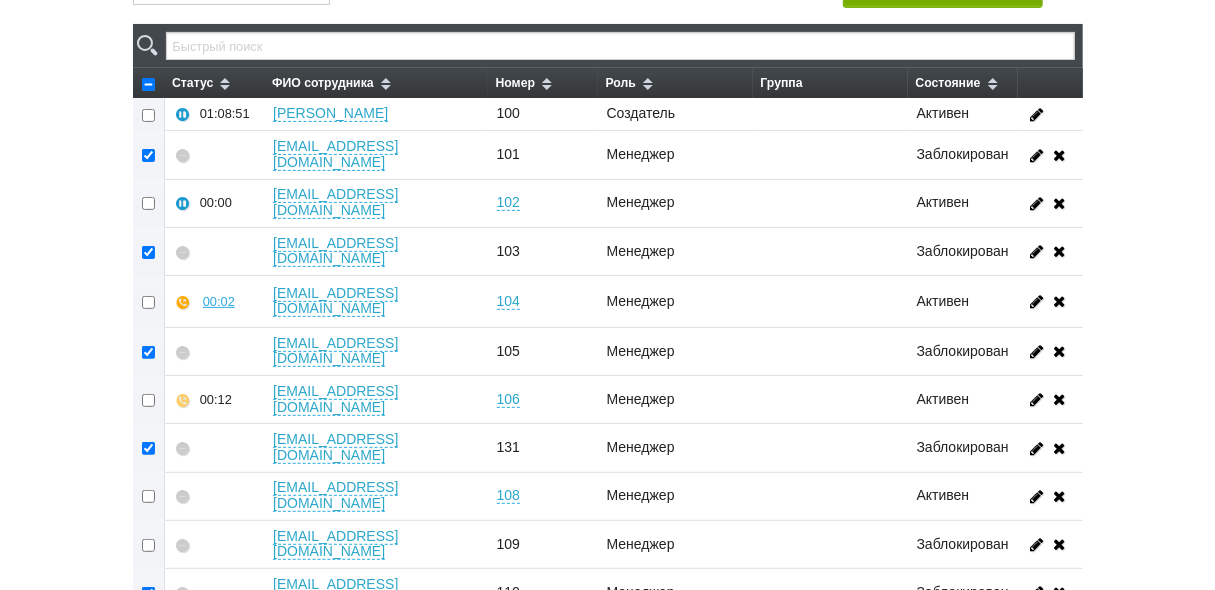 click at bounding box center (149, 544) 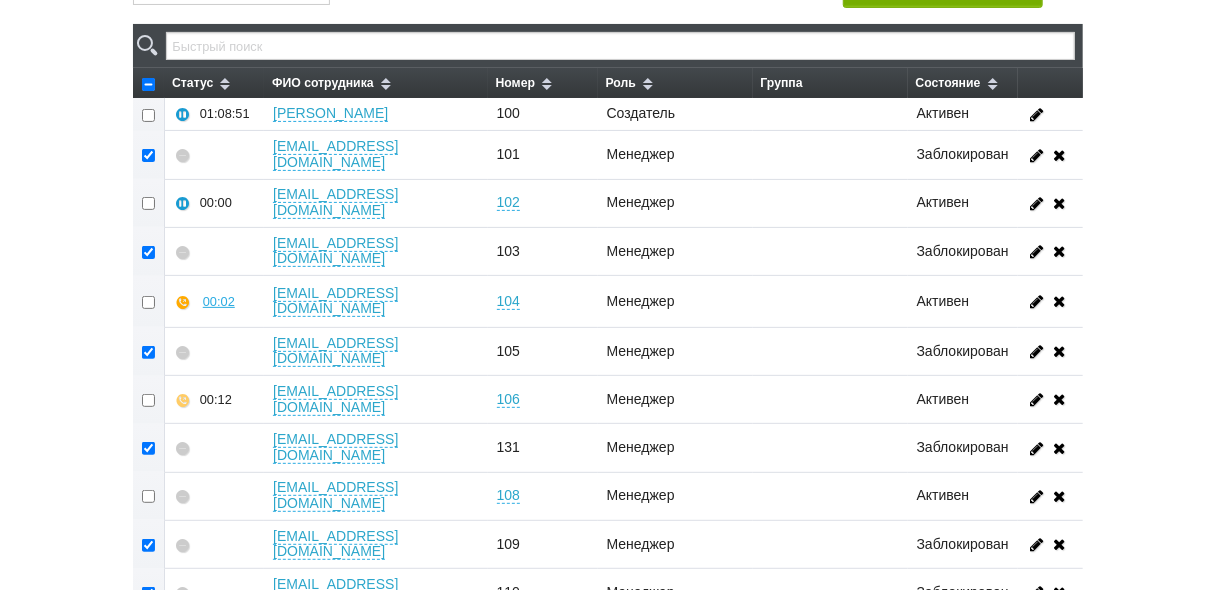 checkbox on "true" 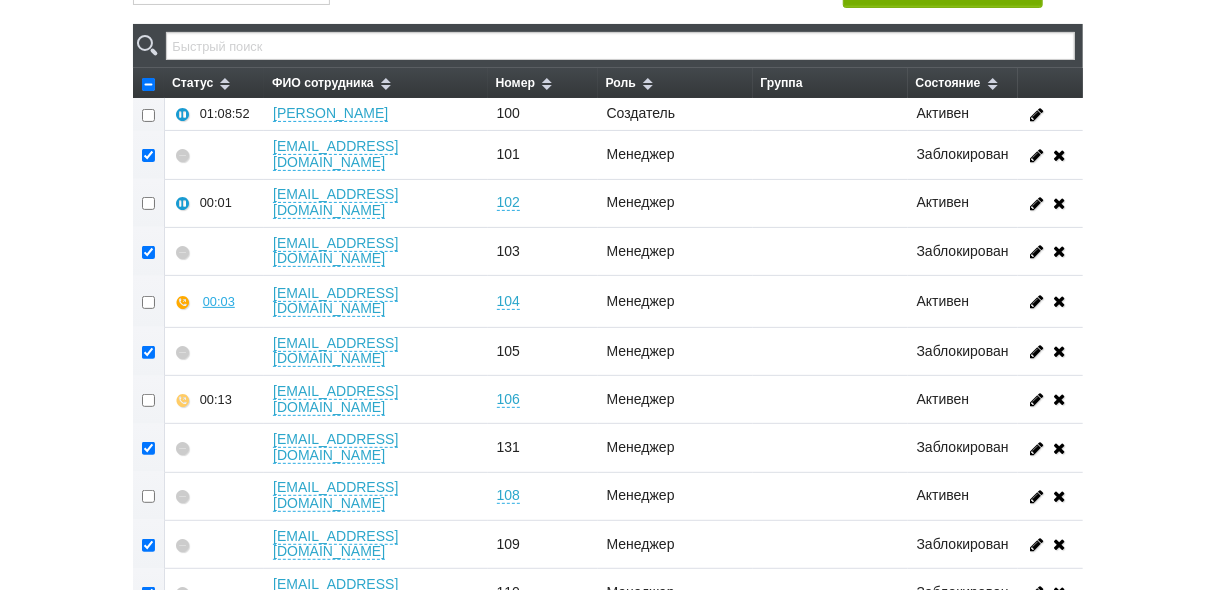 scroll, scrollTop: 80, scrollLeft: 0, axis: vertical 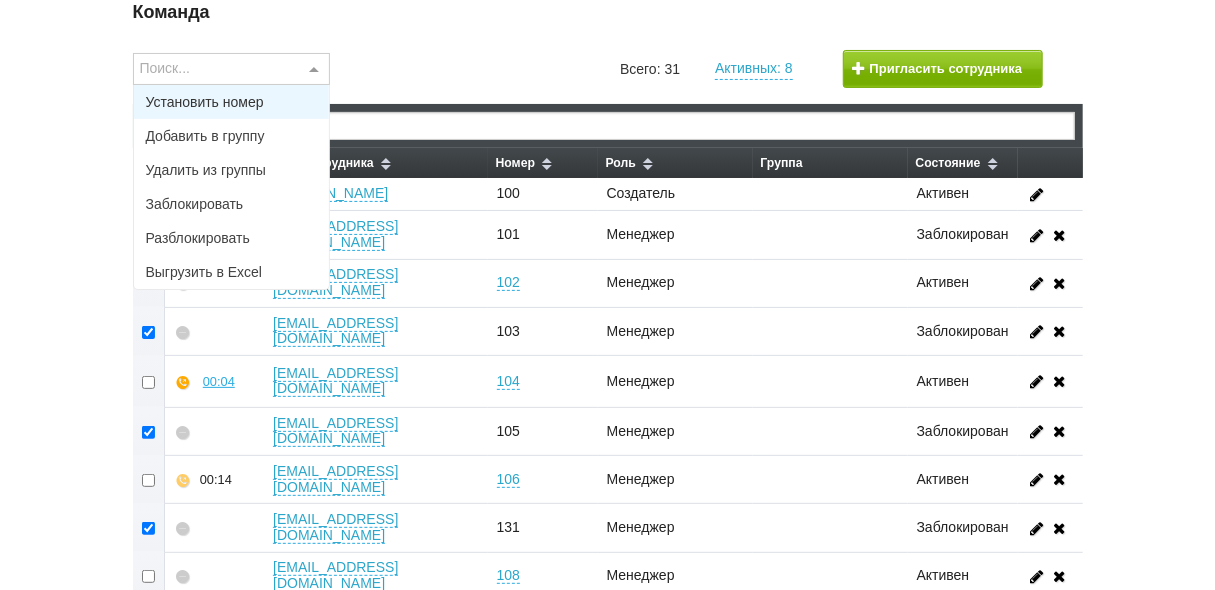 click at bounding box center [314, 70] 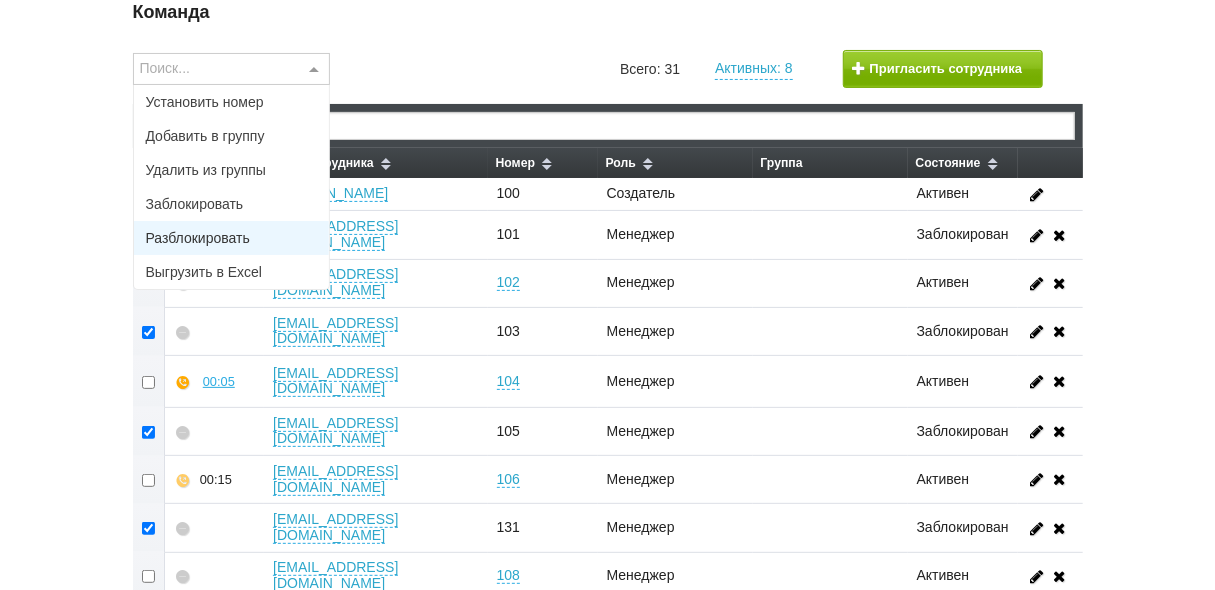 click on "Разблокировать" at bounding box center (232, 238) 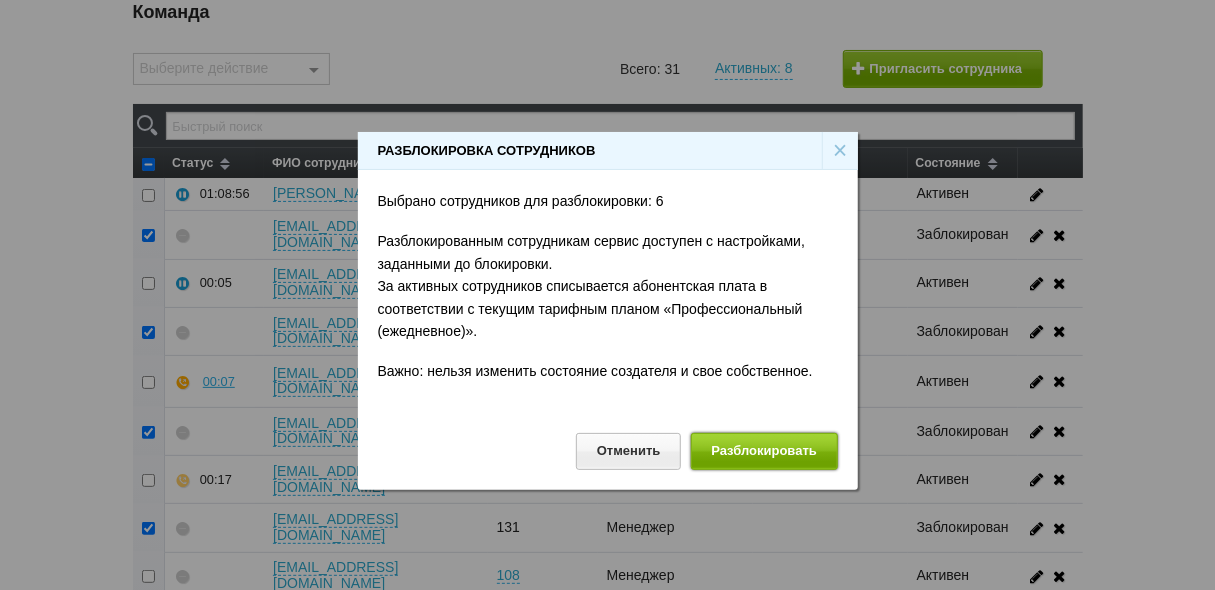 click on "Разблокировать" at bounding box center (764, 451) 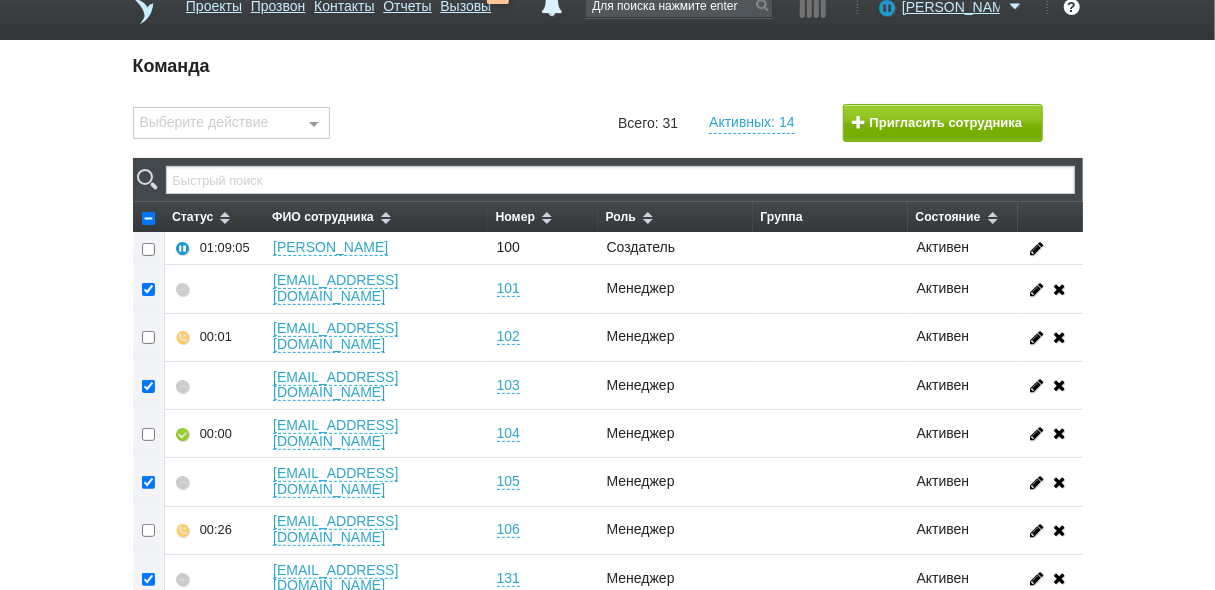 scroll, scrollTop: 0, scrollLeft: 0, axis: both 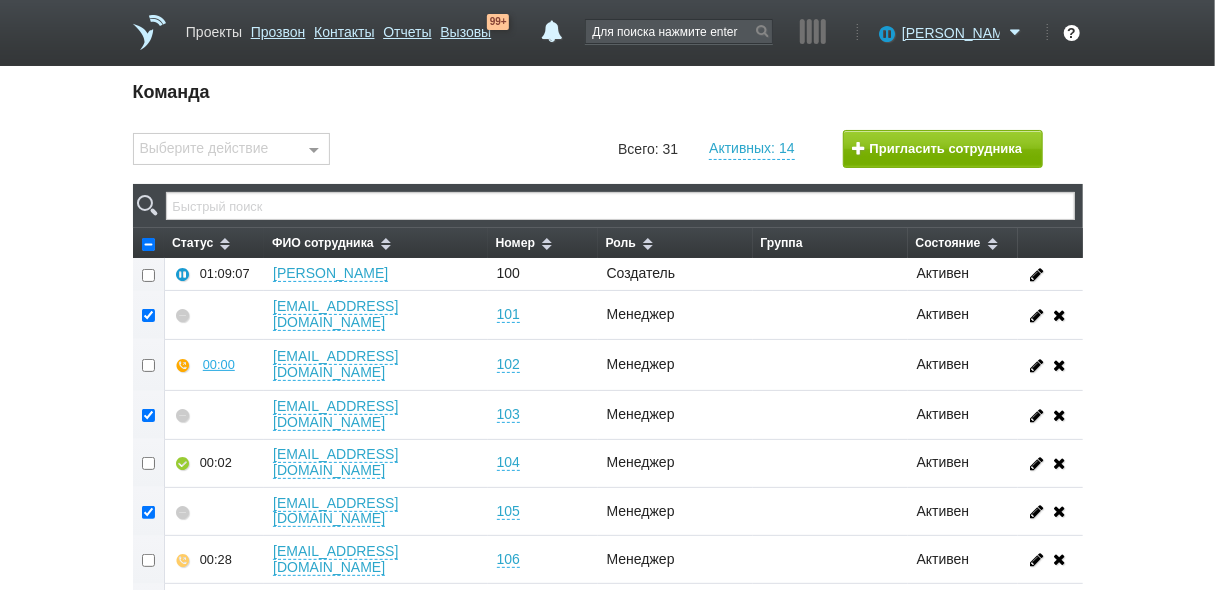 click on "Проекты" at bounding box center (214, 28) 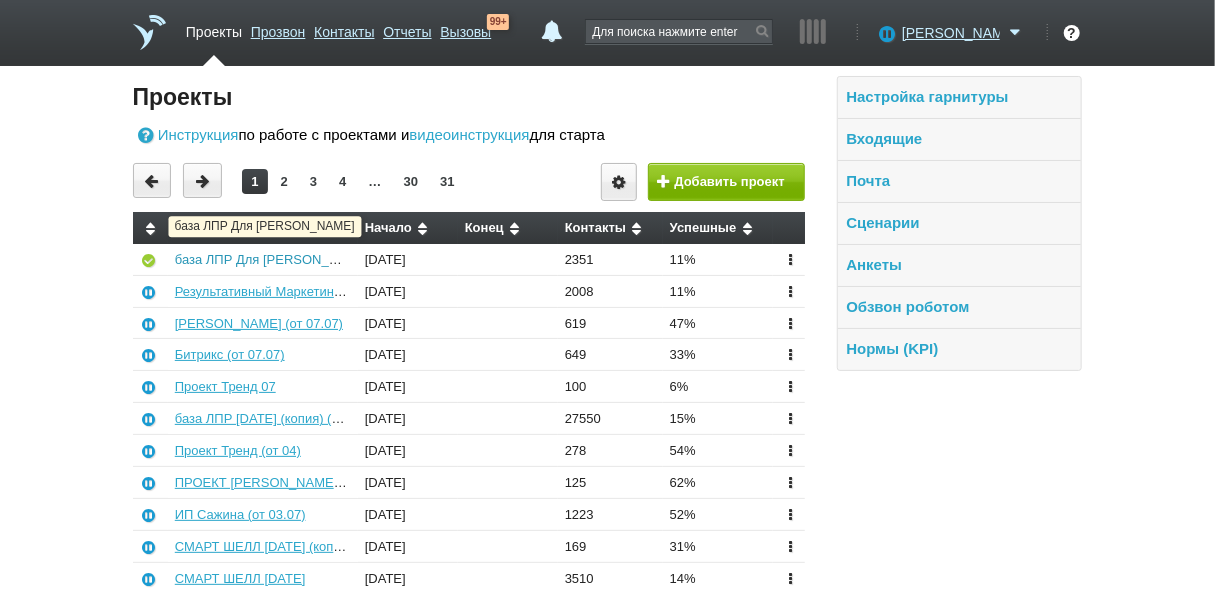 click on "база ЛПР  Для [PERSON_NAME]" at bounding box center [272, 259] 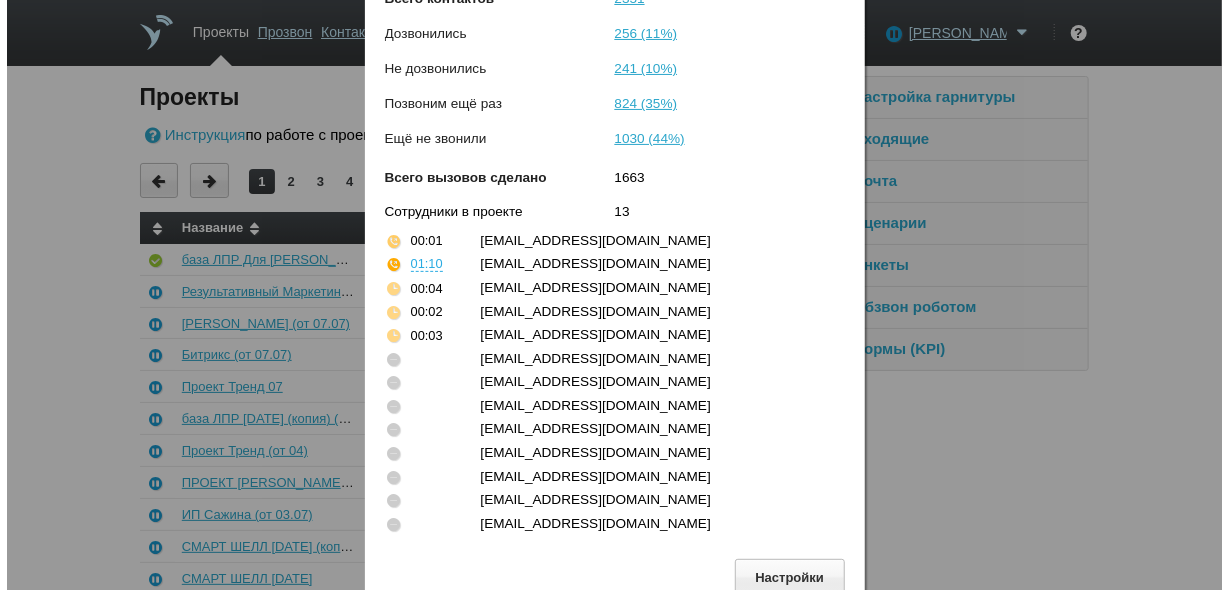 scroll, scrollTop: 167, scrollLeft: 0, axis: vertical 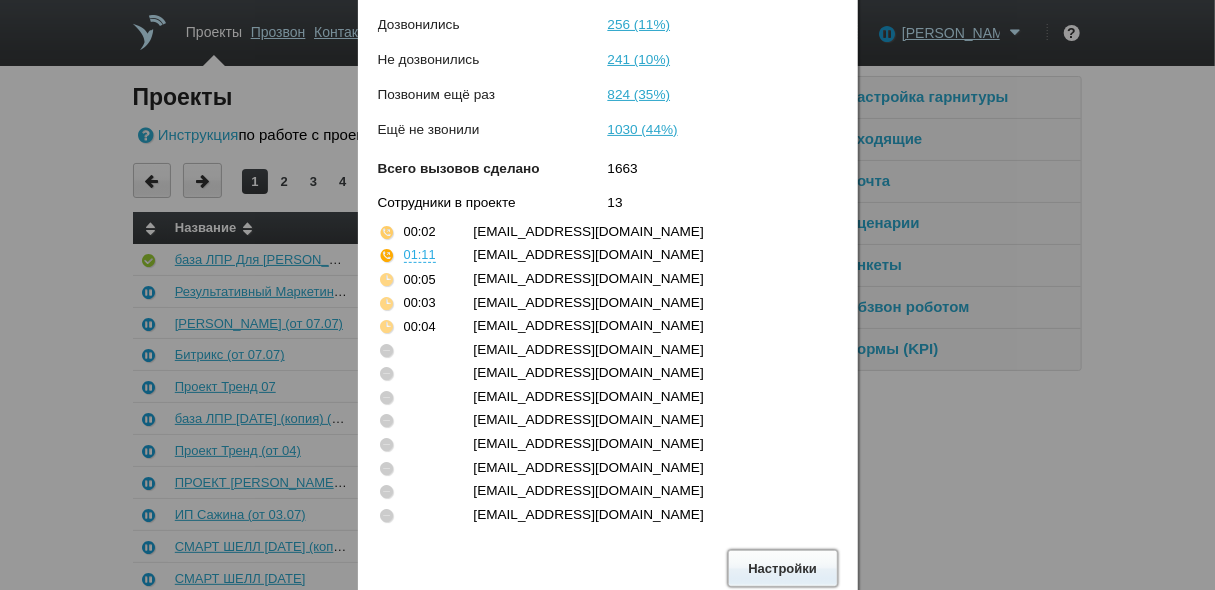 click on "Настройки" at bounding box center [783, 568] 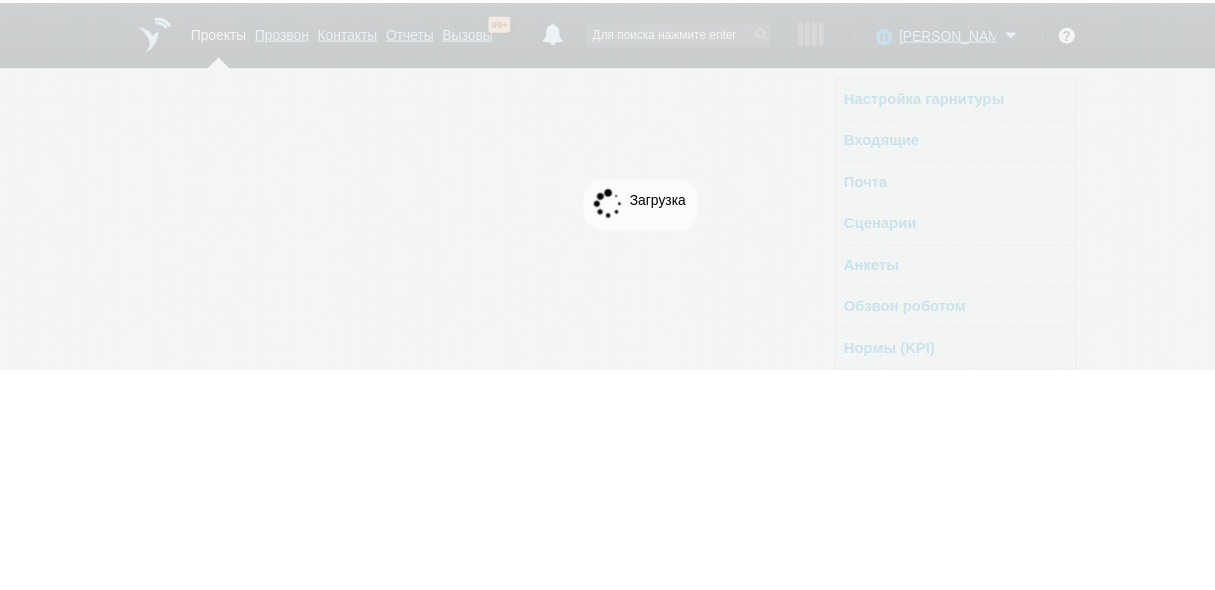 scroll, scrollTop: 0, scrollLeft: 0, axis: both 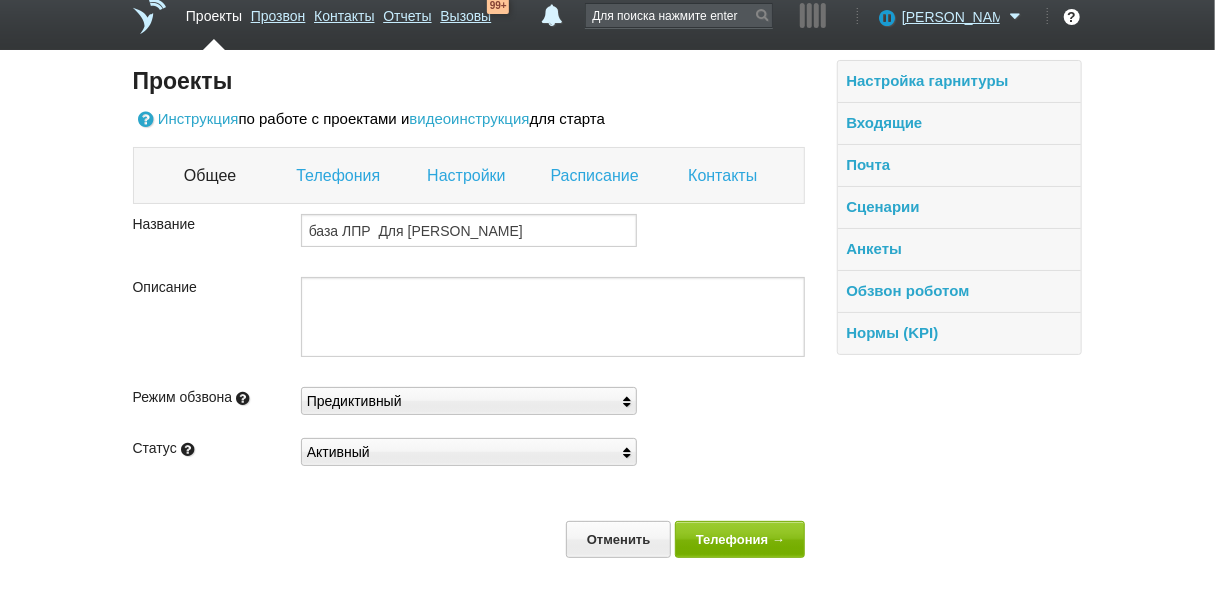 click on "Настройки" at bounding box center [468, 176] 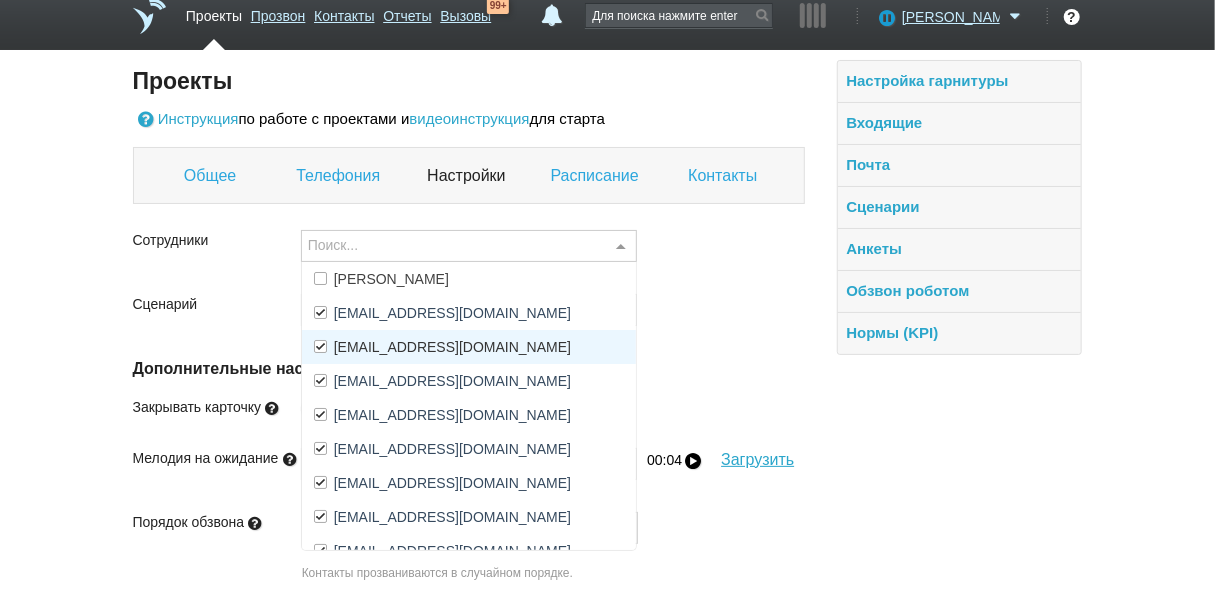 click on "[EMAIL_ADDRESS][DOMAIN_NAME]" at bounding box center [452, 347] 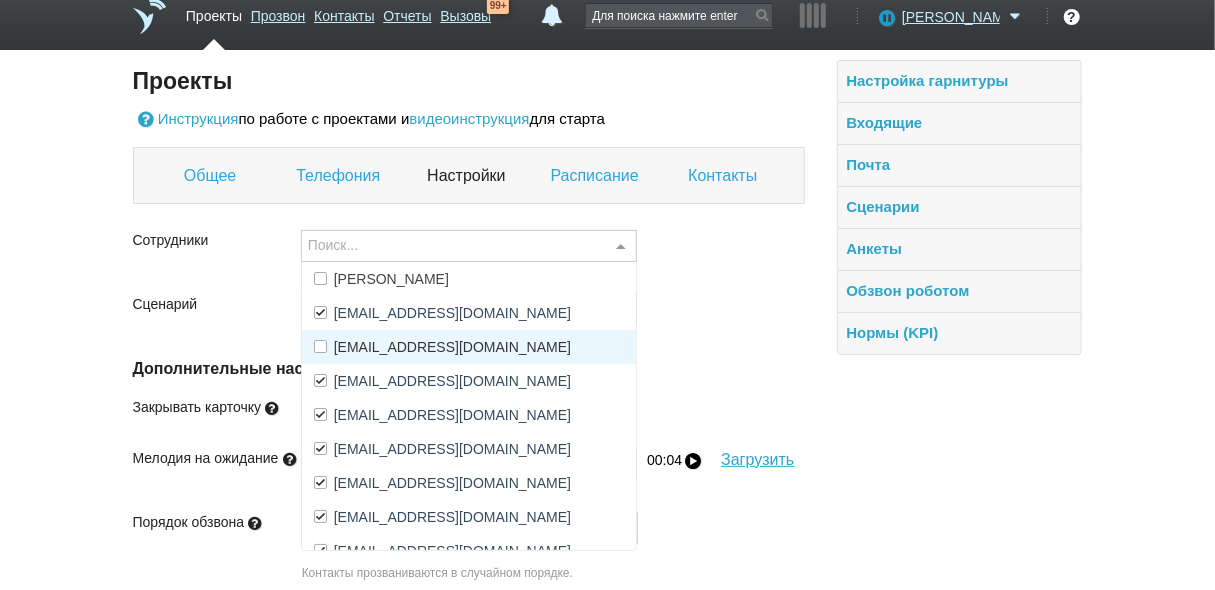 click on "[EMAIL_ADDRESS][DOMAIN_NAME]" at bounding box center (452, 347) 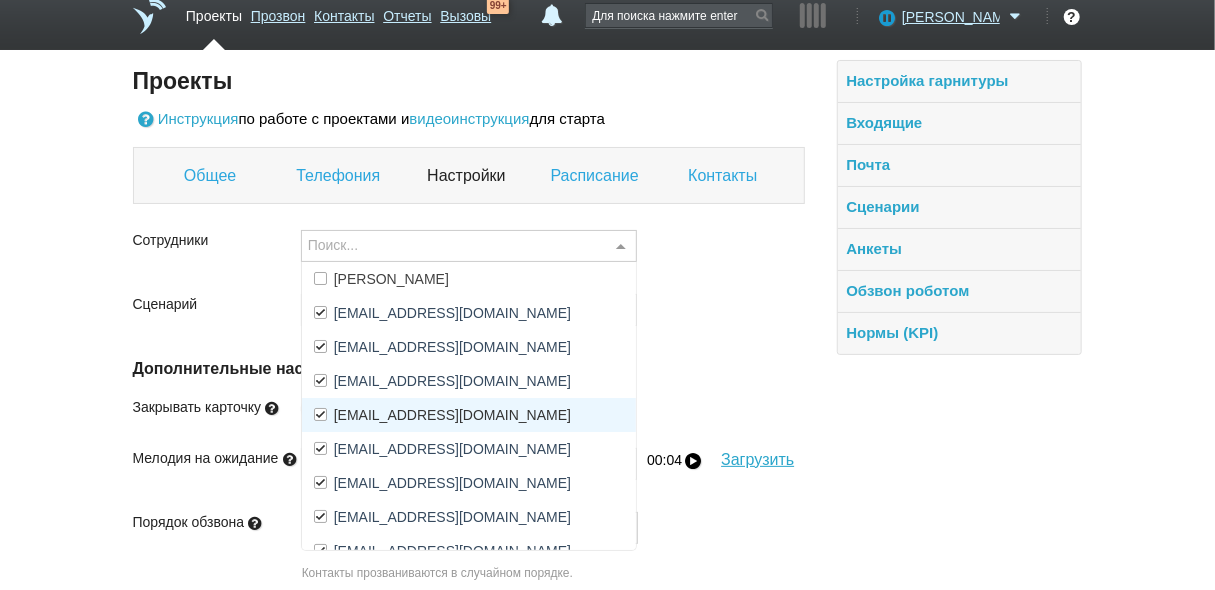 click on "[EMAIL_ADDRESS][DOMAIN_NAME]" at bounding box center [452, 415] 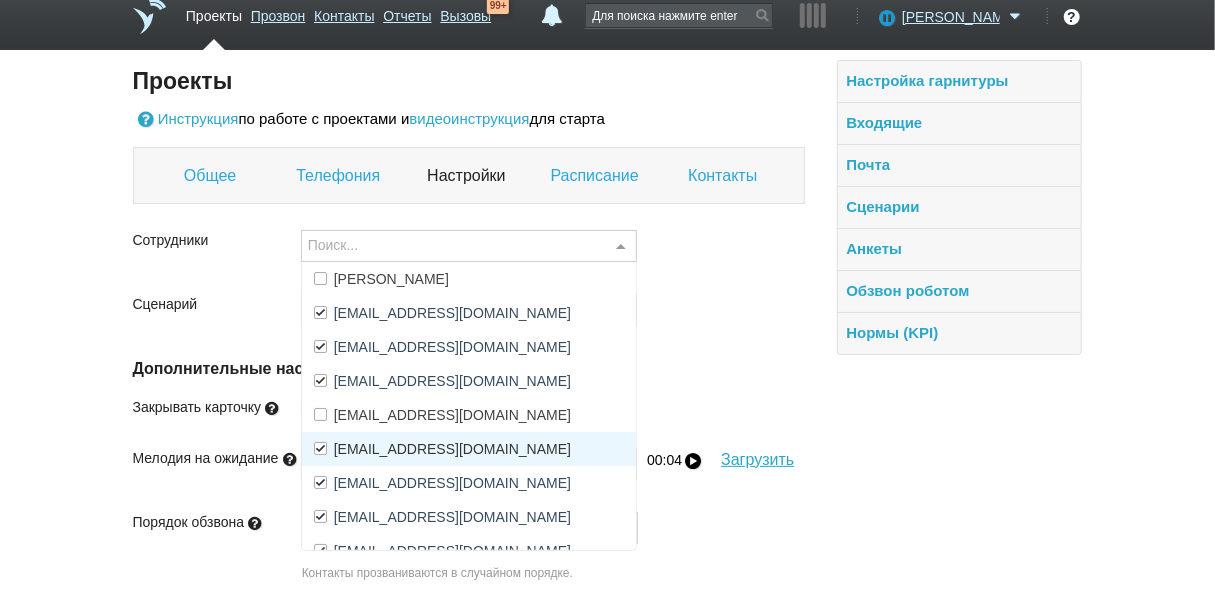 click on "[EMAIL_ADDRESS][DOMAIN_NAME]" at bounding box center [452, 449] 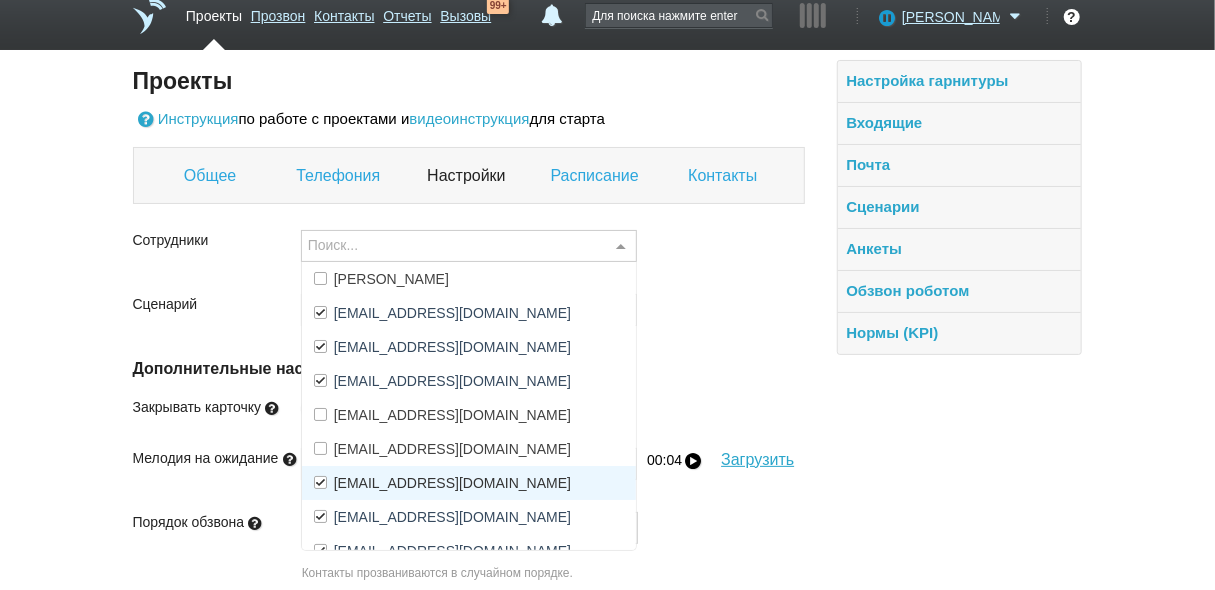 drag, startPoint x: 348, startPoint y: 476, endPoint x: 354, endPoint y: 507, distance: 31.575306 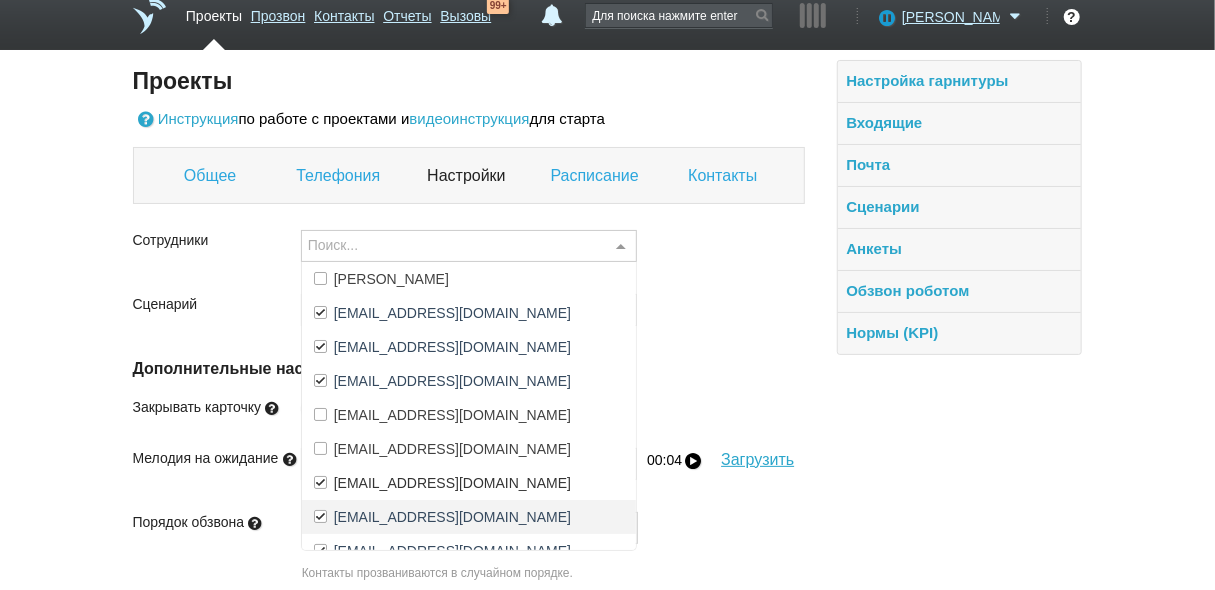 click on "[EMAIL_ADDRESS][DOMAIN_NAME]" at bounding box center [452, 483] 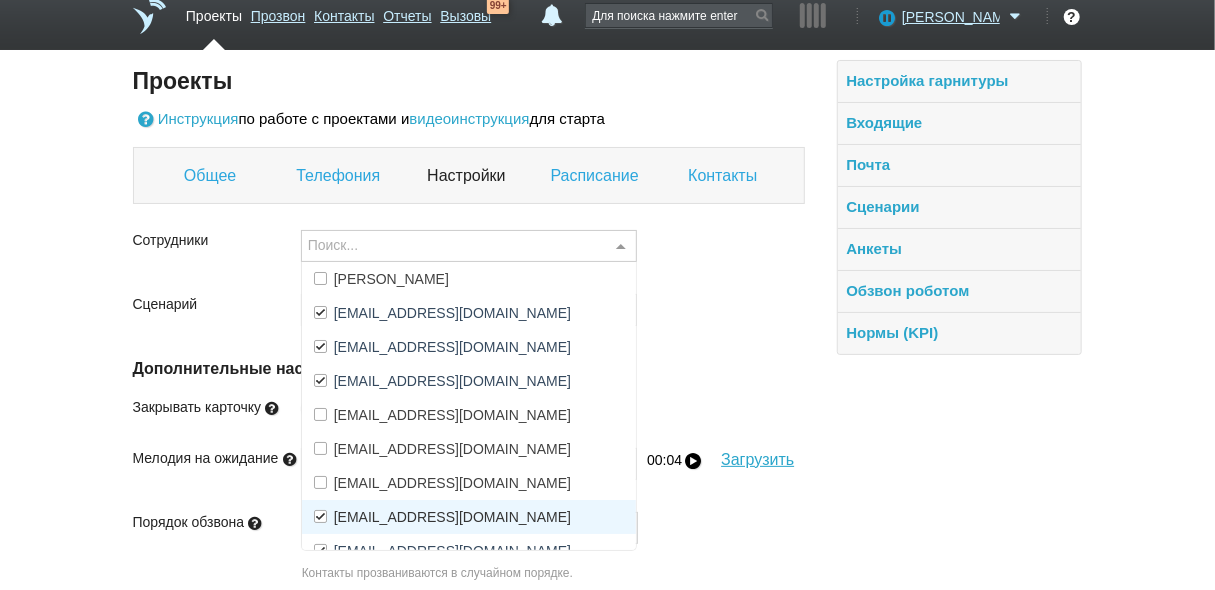 scroll, scrollTop: 80, scrollLeft: 0, axis: vertical 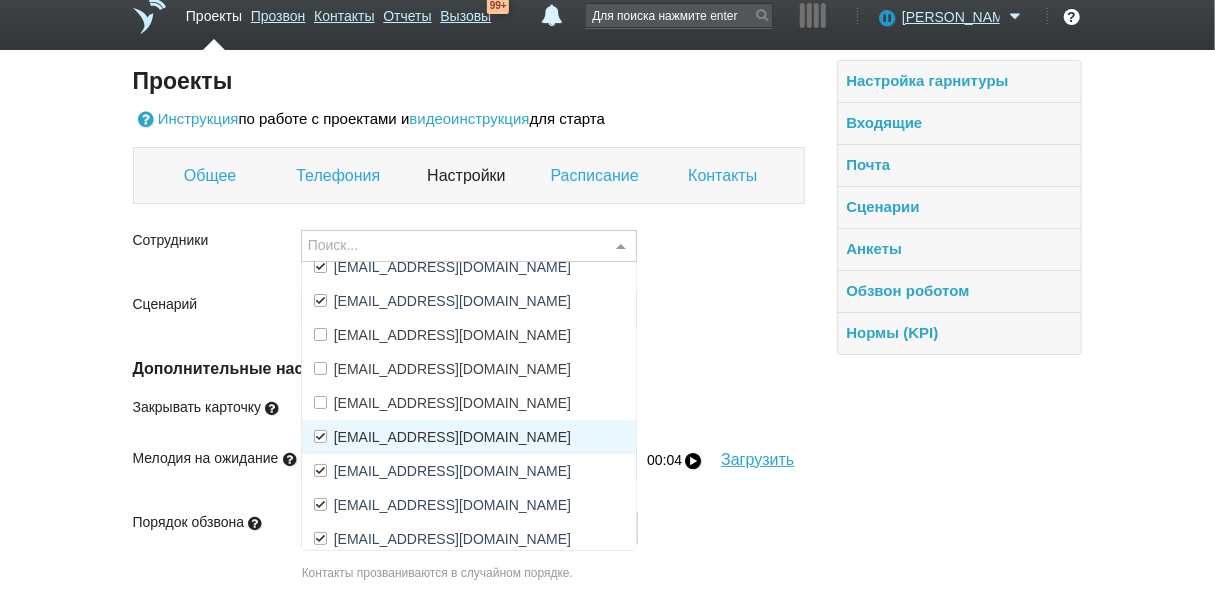 click on "[EMAIL_ADDRESS][DOMAIN_NAME]" at bounding box center (452, 437) 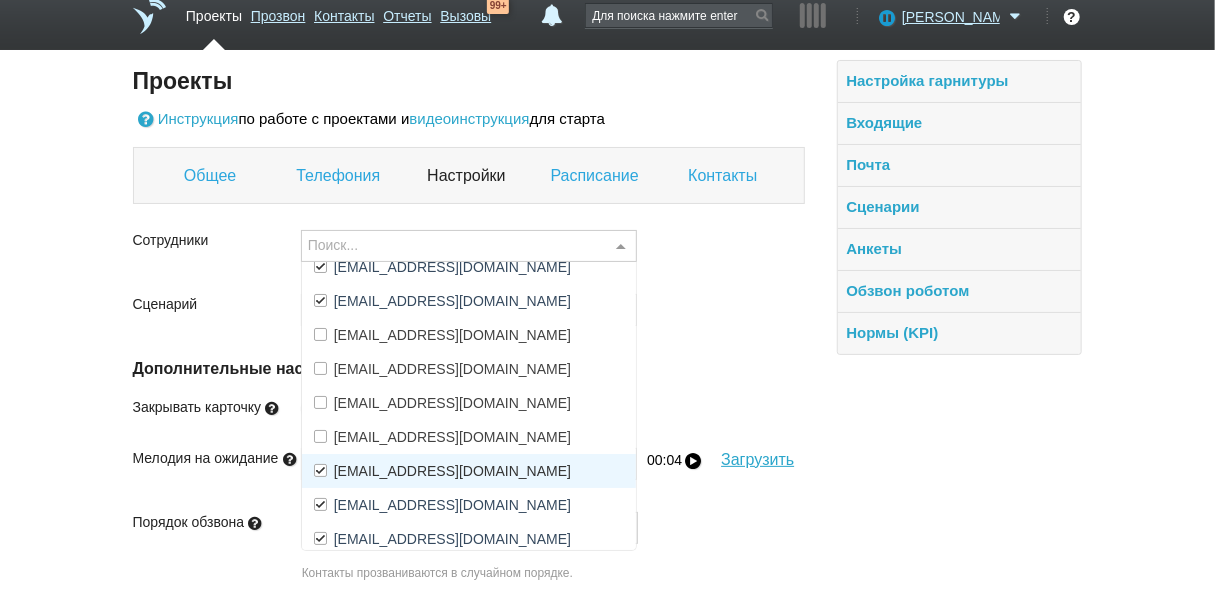 click on "[EMAIL_ADDRESS][DOMAIN_NAME]" at bounding box center (452, 471) 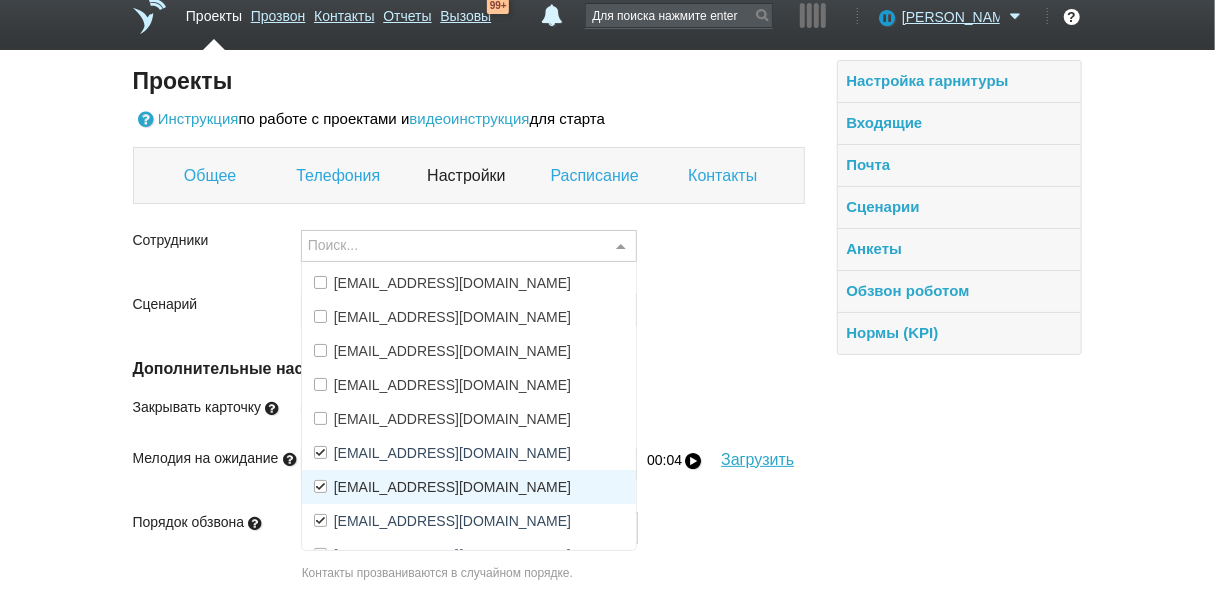 scroll, scrollTop: 188, scrollLeft: 0, axis: vertical 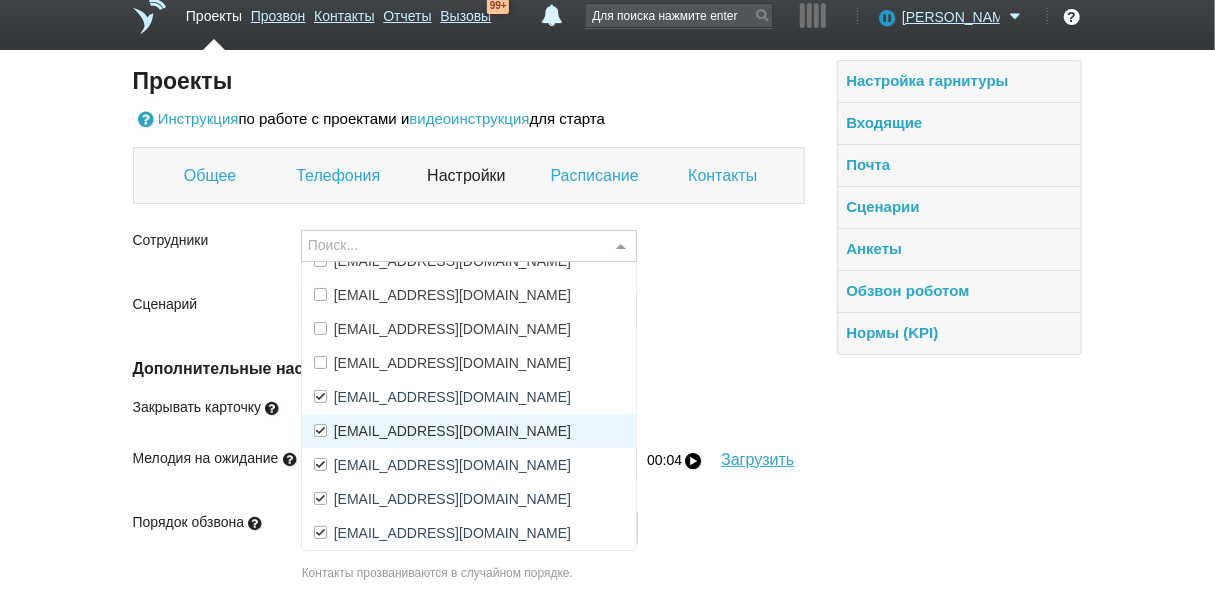 drag, startPoint x: 370, startPoint y: 430, endPoint x: 369, endPoint y: 389, distance: 41.01219 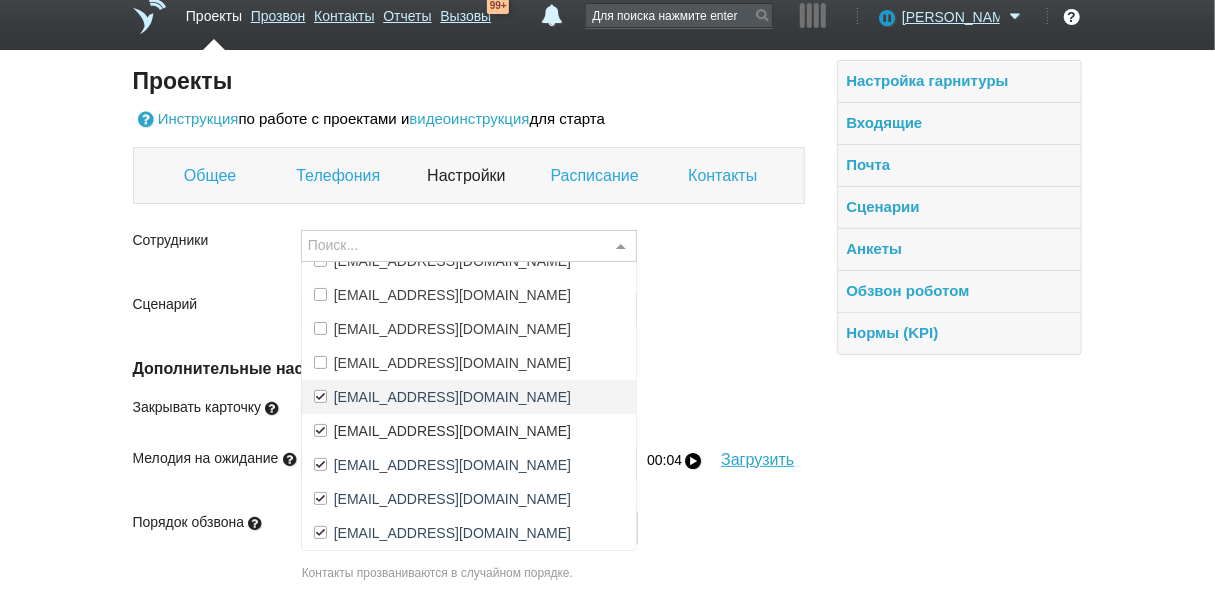 click on "[EMAIL_ADDRESS][DOMAIN_NAME]" at bounding box center [452, 431] 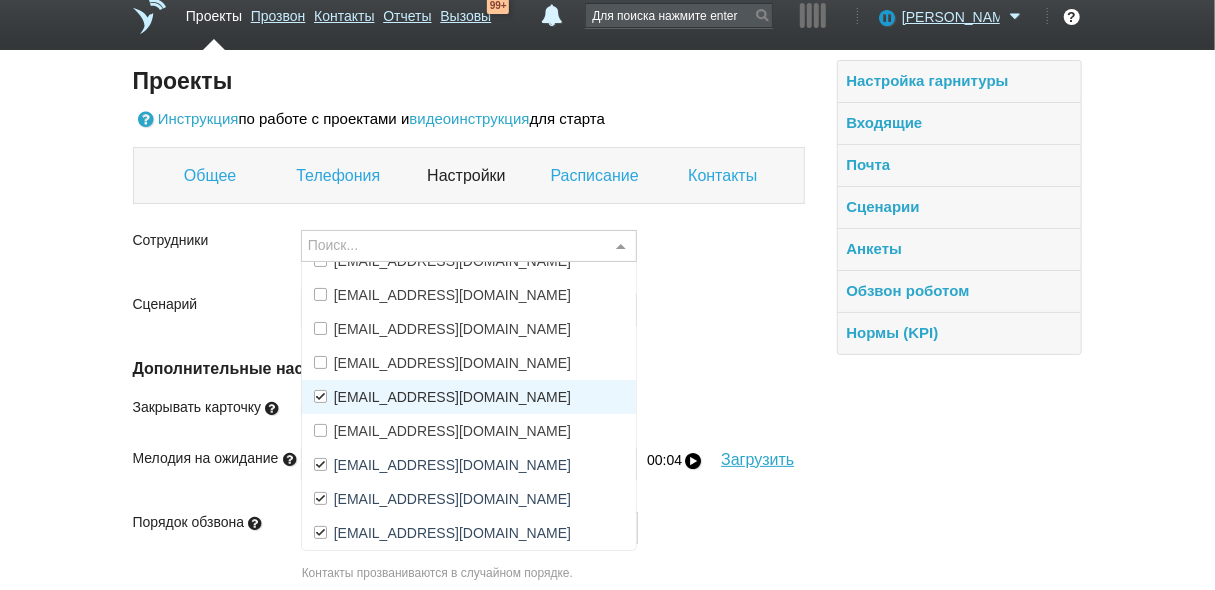 click on "[EMAIL_ADDRESS][DOMAIN_NAME]" at bounding box center (452, 397) 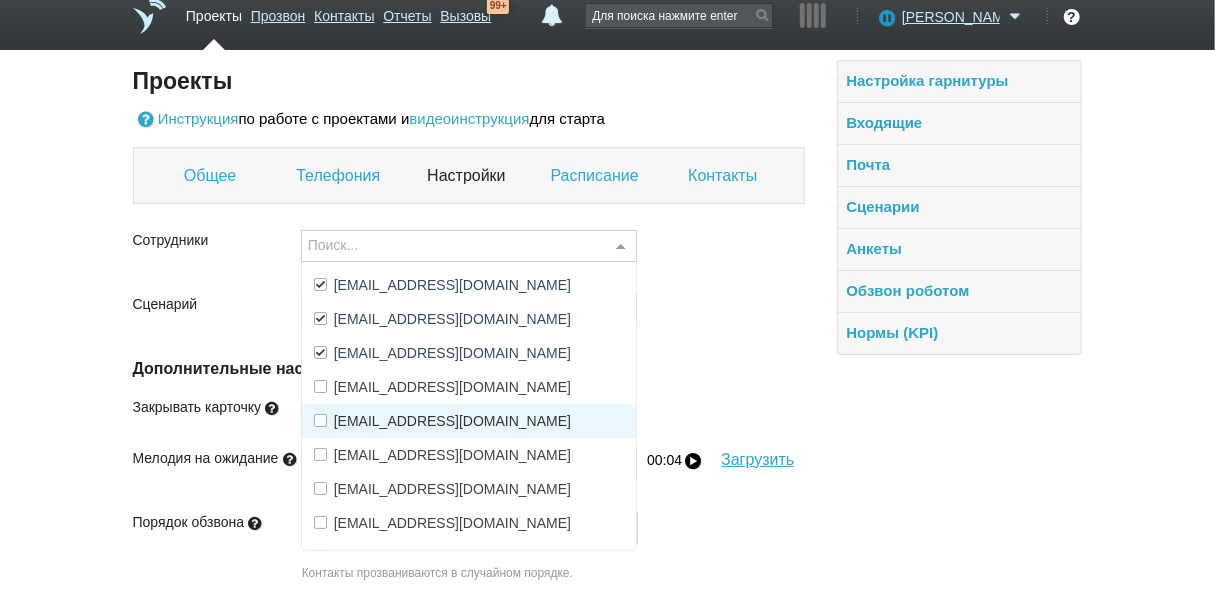 scroll, scrollTop: 0, scrollLeft: 0, axis: both 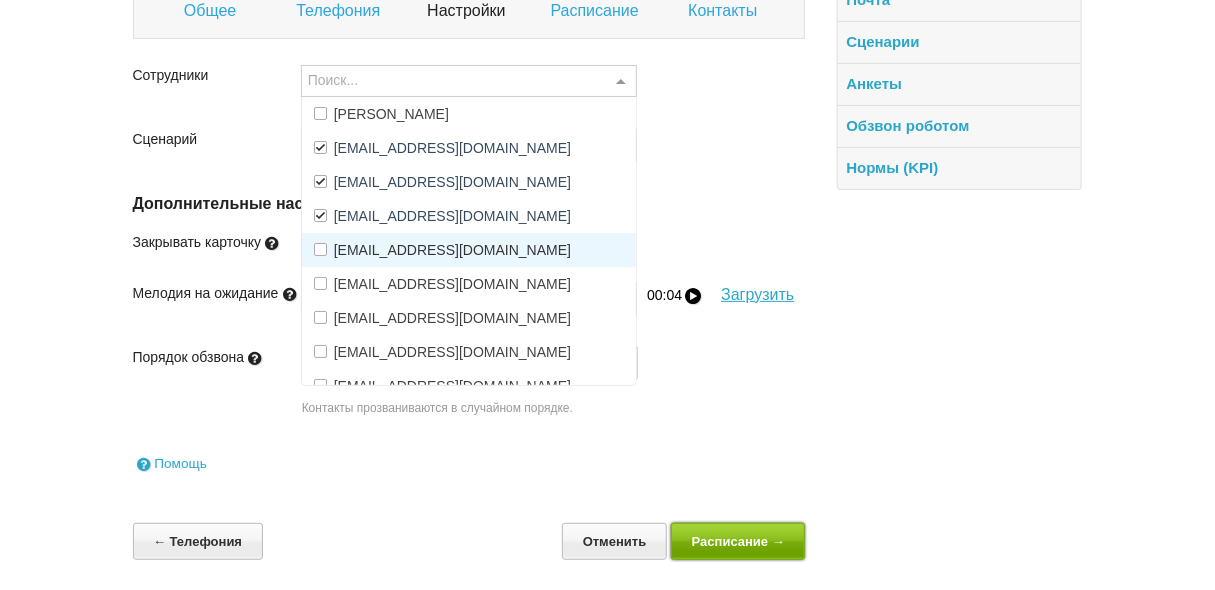 click on "Расписание →" at bounding box center [738, 541] 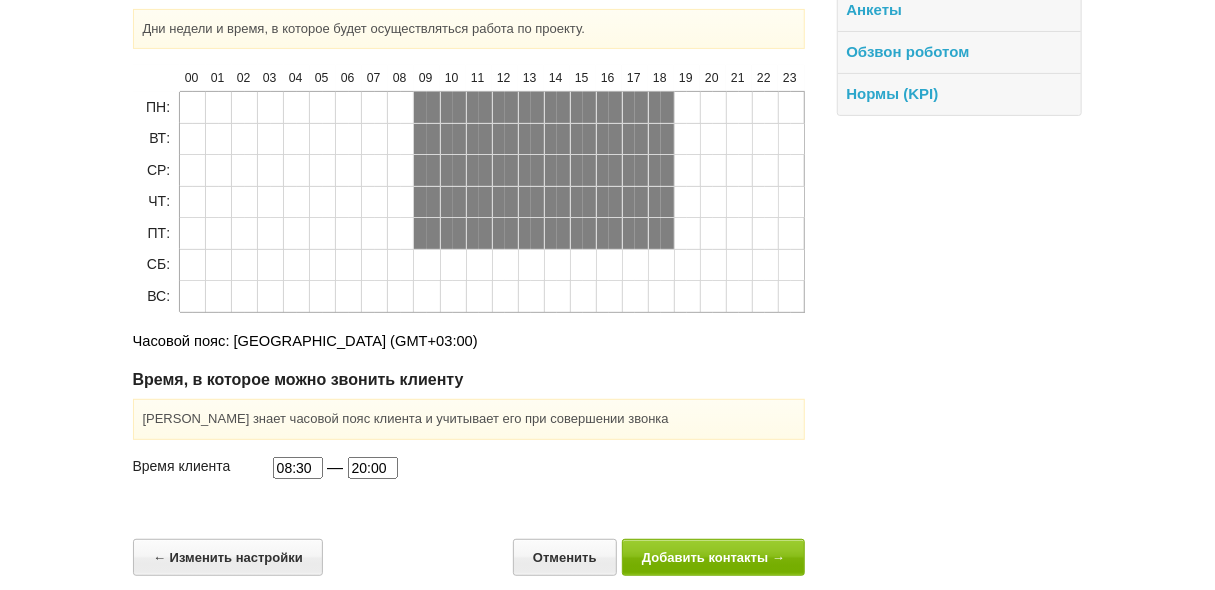 scroll, scrollTop: 269, scrollLeft: 0, axis: vertical 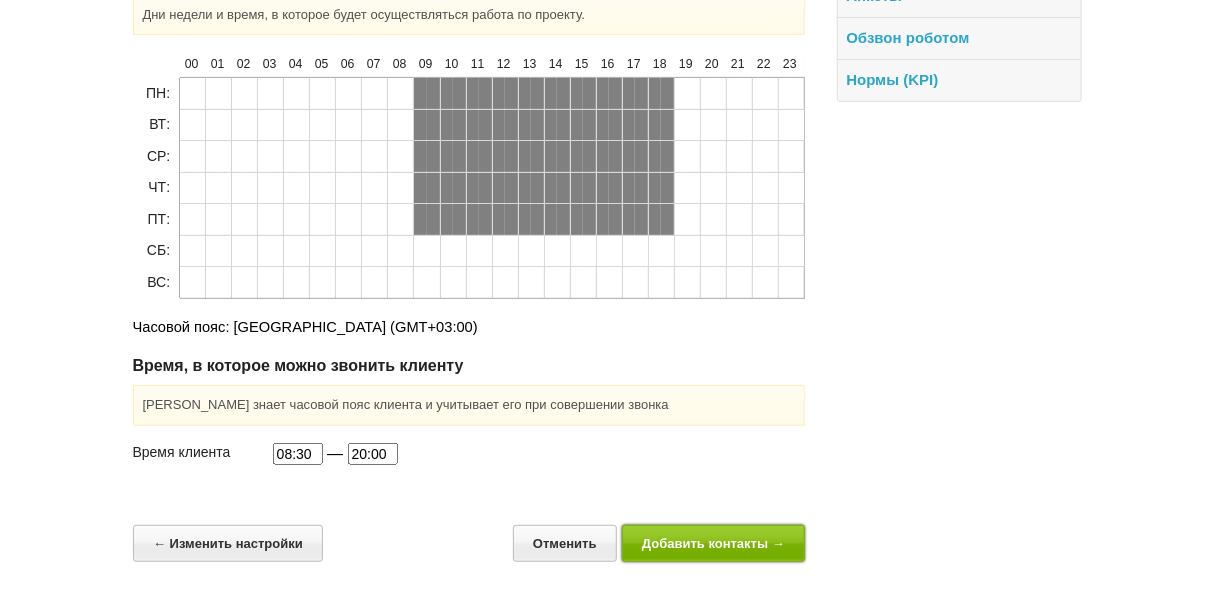 click on "Добавить контакты →" at bounding box center (714, 543) 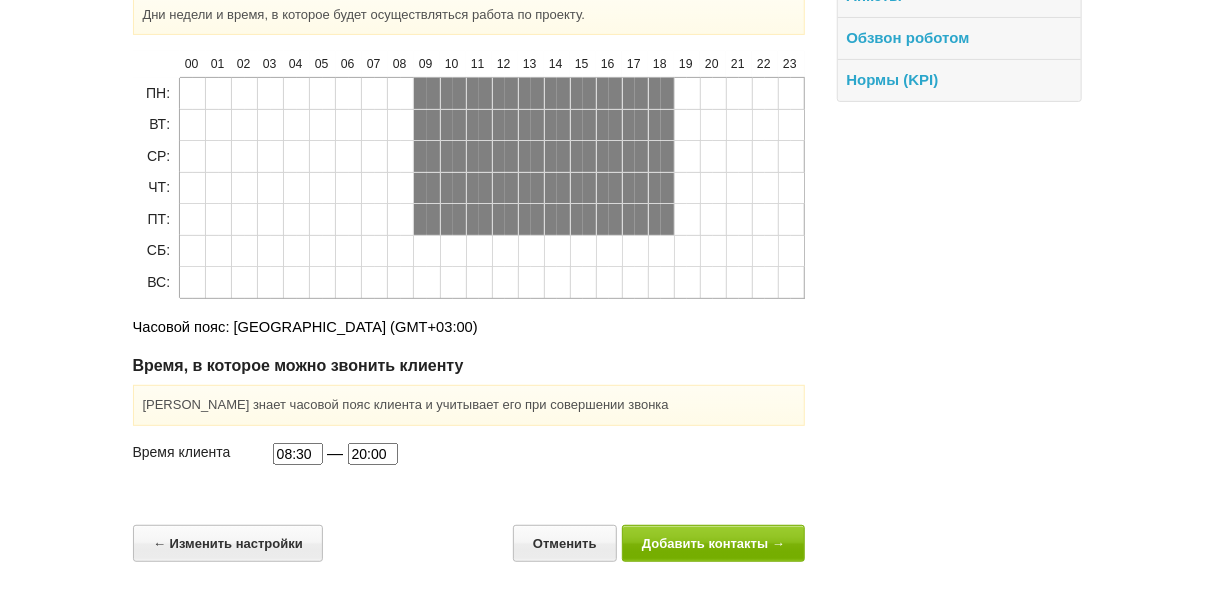 scroll, scrollTop: 0, scrollLeft: 0, axis: both 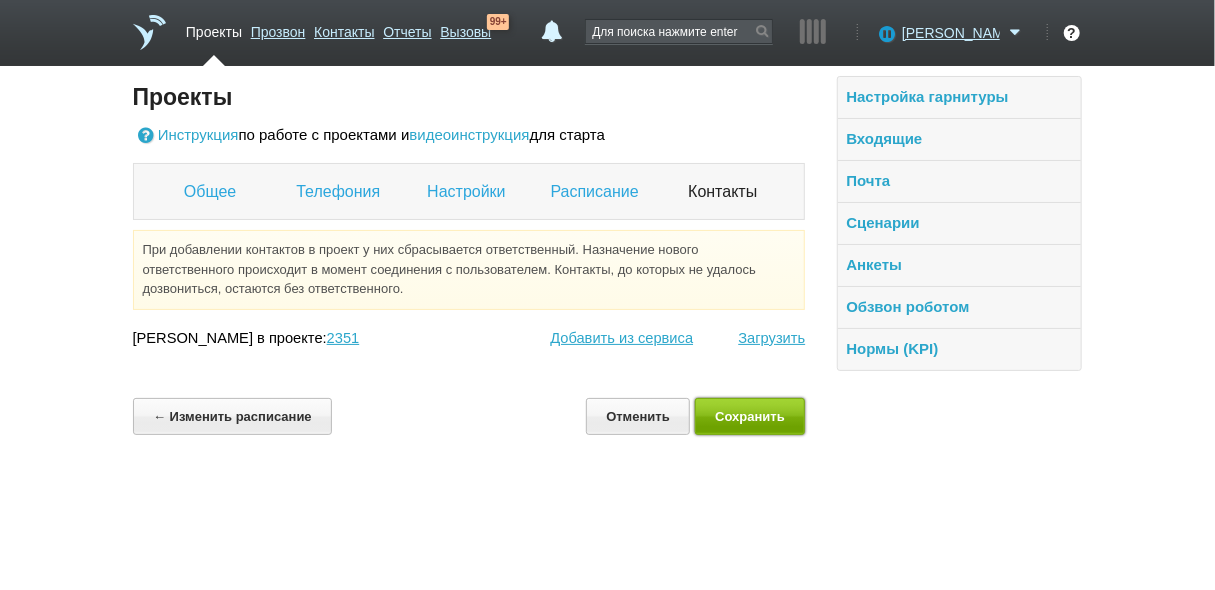 click on "Сохранить" at bounding box center [750, 416] 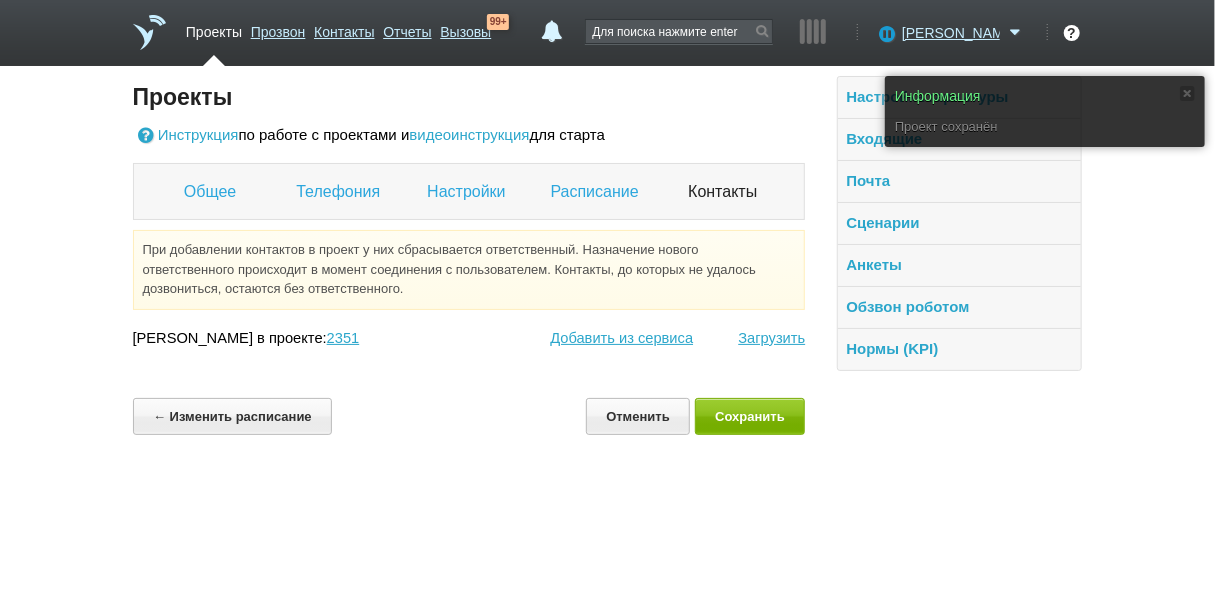 click on "Проекты" at bounding box center (214, 28) 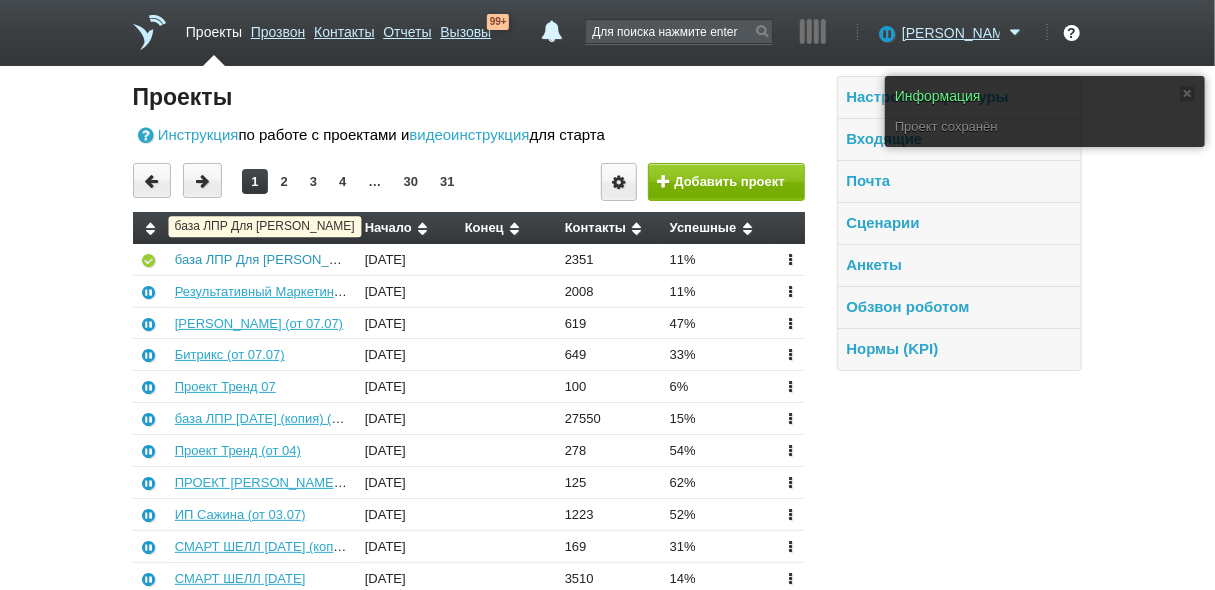 click on "база ЛПР  Для [PERSON_NAME]" at bounding box center [272, 259] 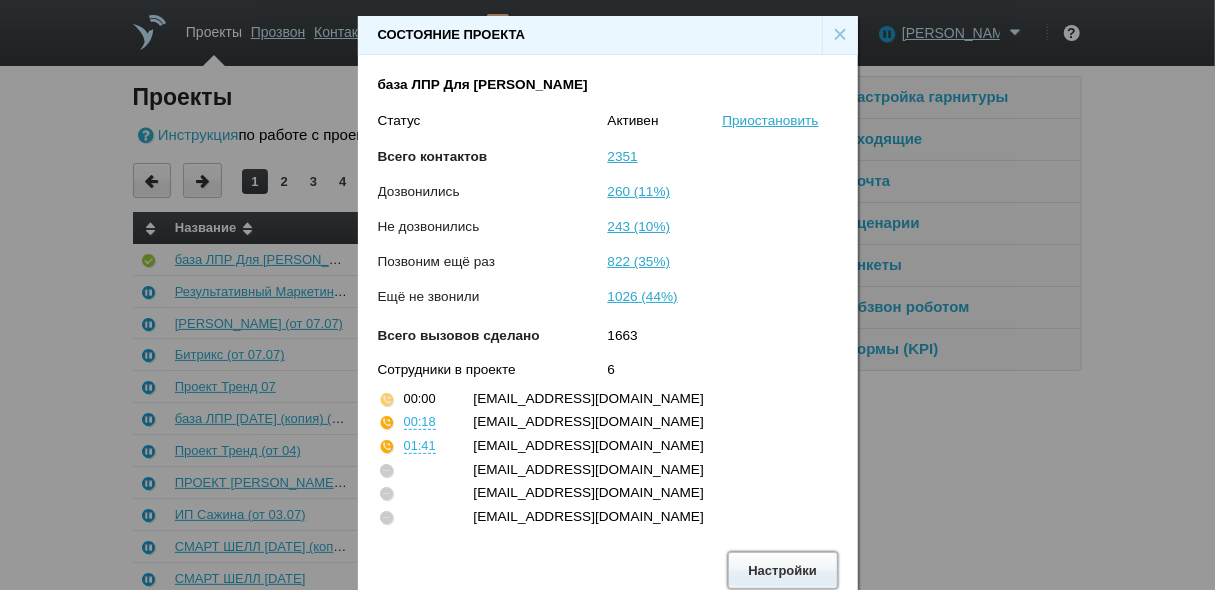 click on "Настройки" at bounding box center (783, 570) 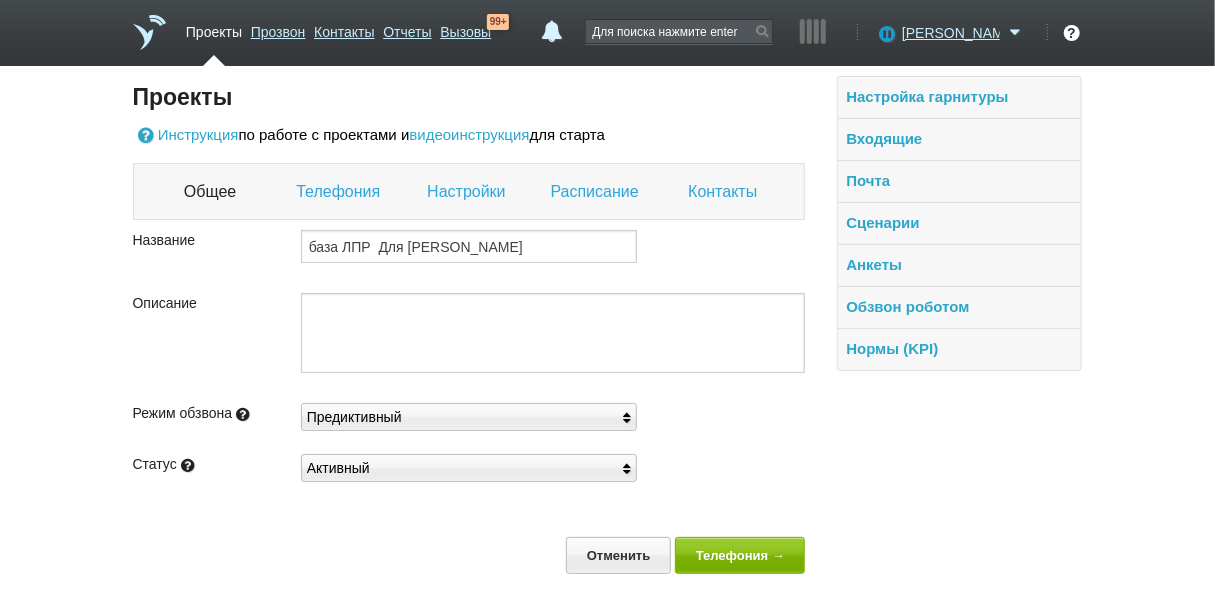 click on "Настройки" at bounding box center (468, 192) 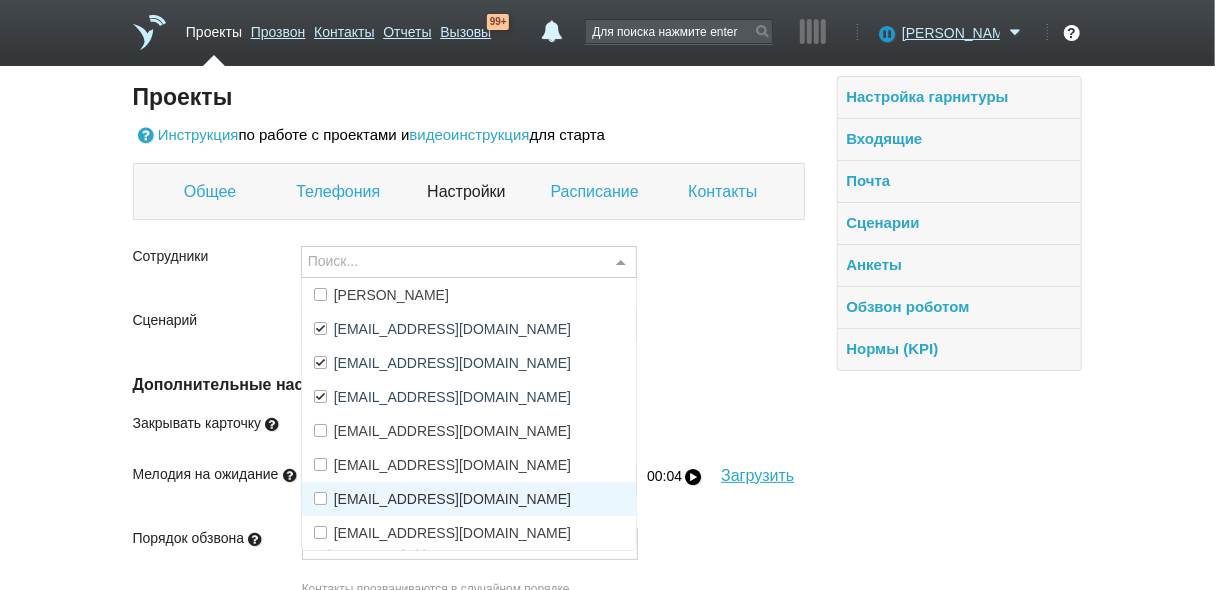 scroll, scrollTop: 80, scrollLeft: 0, axis: vertical 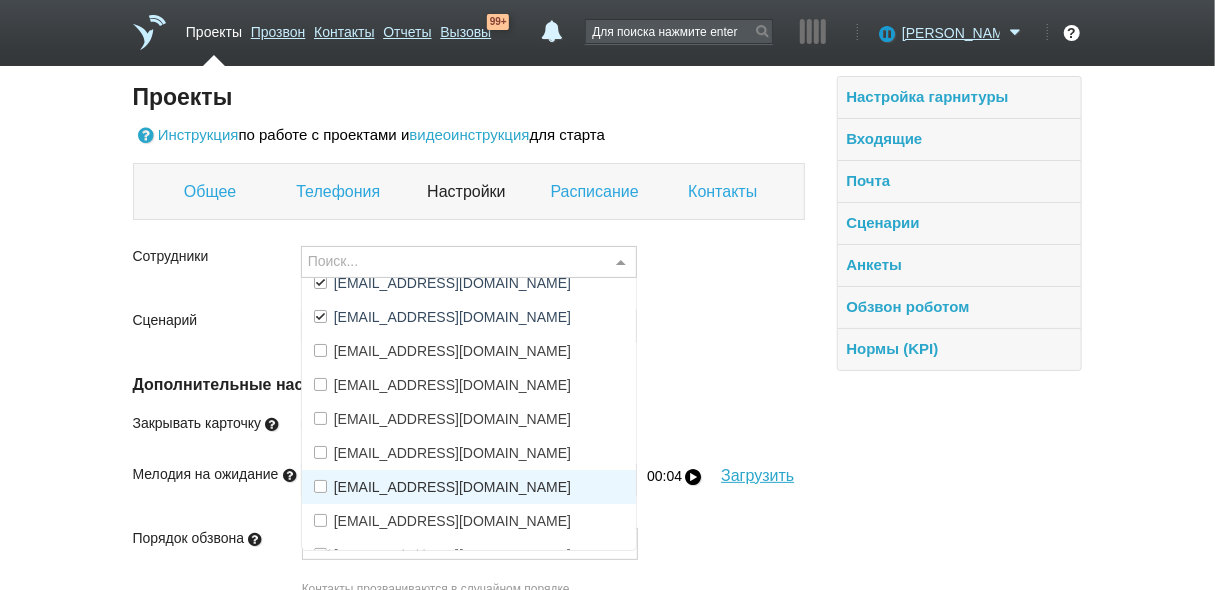 click on "[EMAIL_ADDRESS][DOMAIN_NAME]" at bounding box center [452, 487] 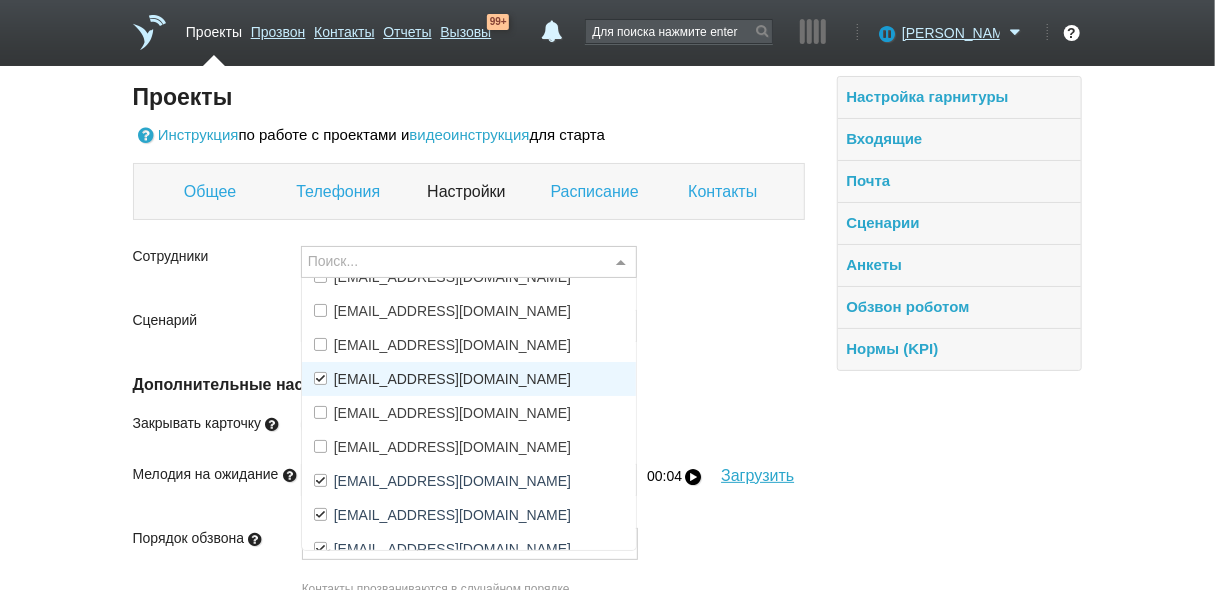 scroll, scrollTop: 204, scrollLeft: 0, axis: vertical 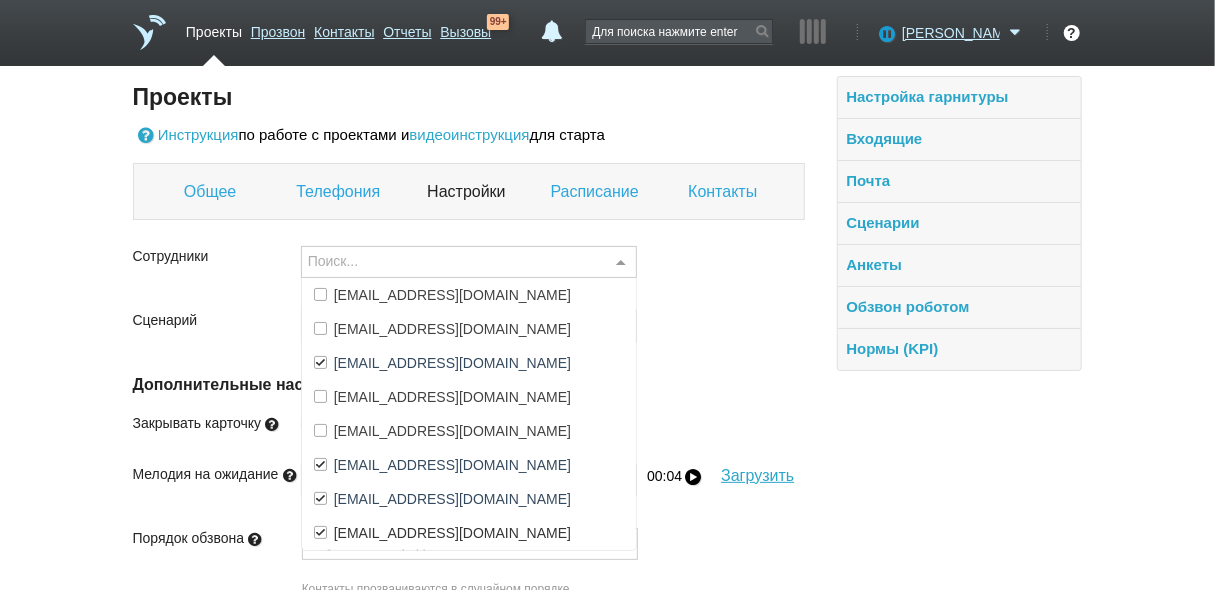 click on "Порядок обзвона Случайный порядок Случайный порядок По дате добавления По количеству попыток По часовому поясу По приоритету в карточке Ничего не найдено Список пуст Контакты прозваниваются в случайном порядке." at bounding box center [469, 580] 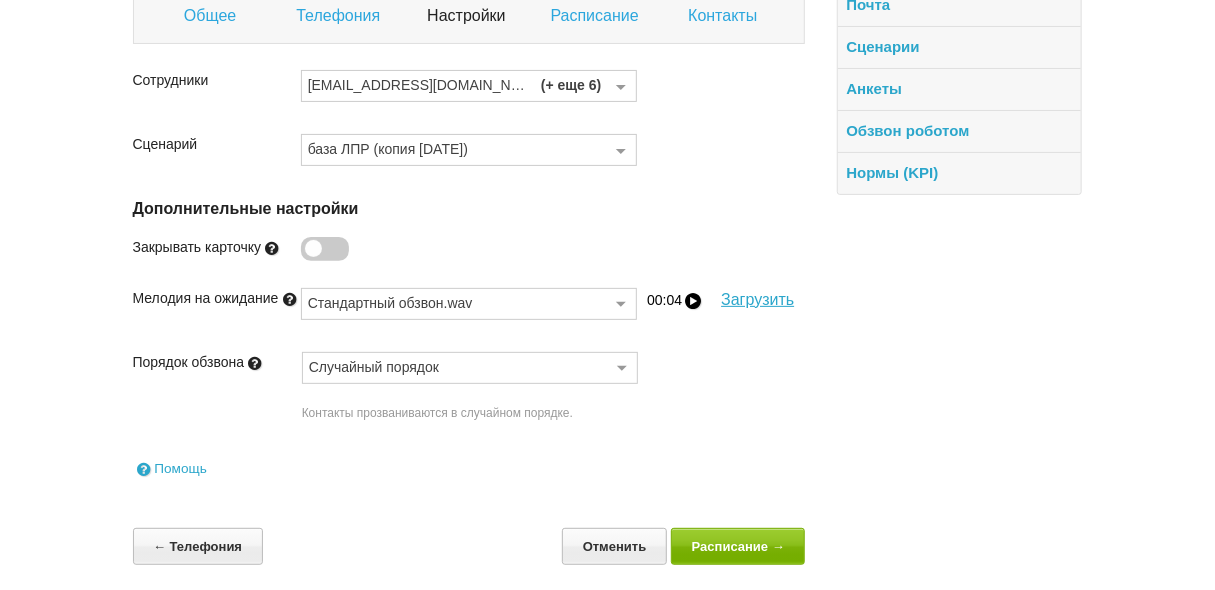 scroll, scrollTop: 181, scrollLeft: 0, axis: vertical 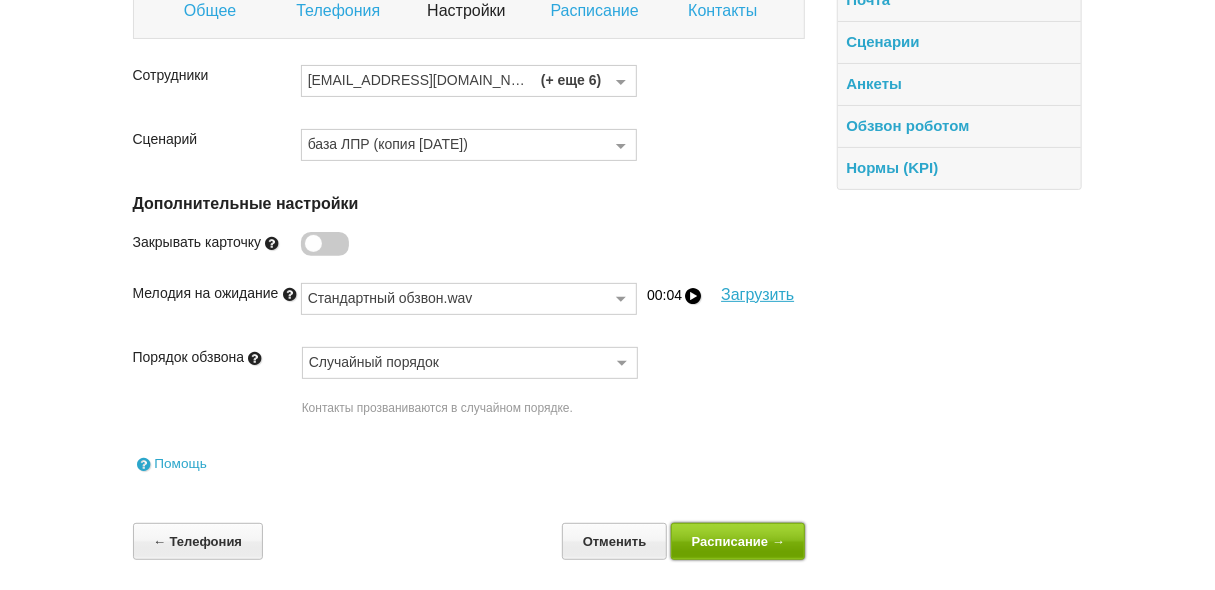 click on "Расписание →" at bounding box center (738, 541) 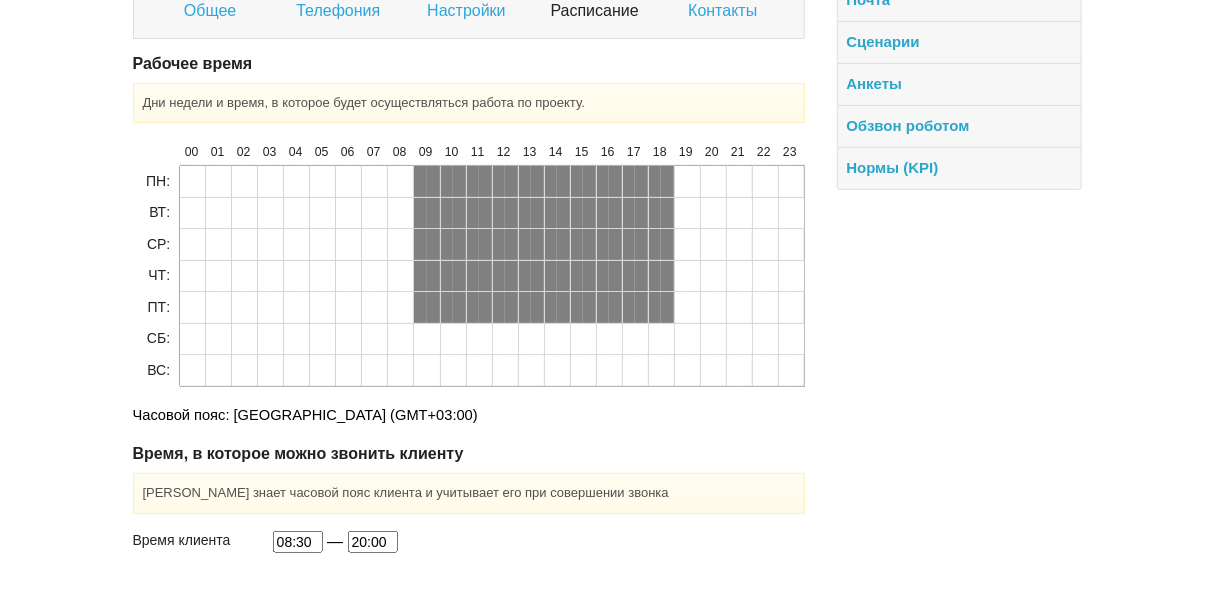 scroll, scrollTop: 269, scrollLeft: 0, axis: vertical 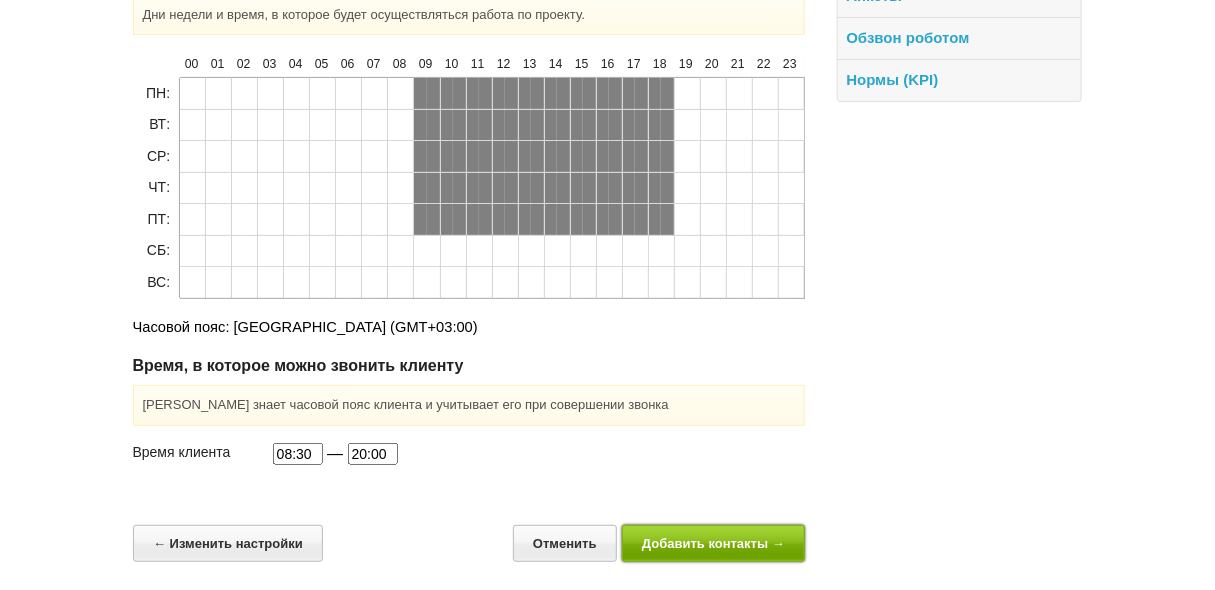 click on "Добавить контакты →" at bounding box center (714, 543) 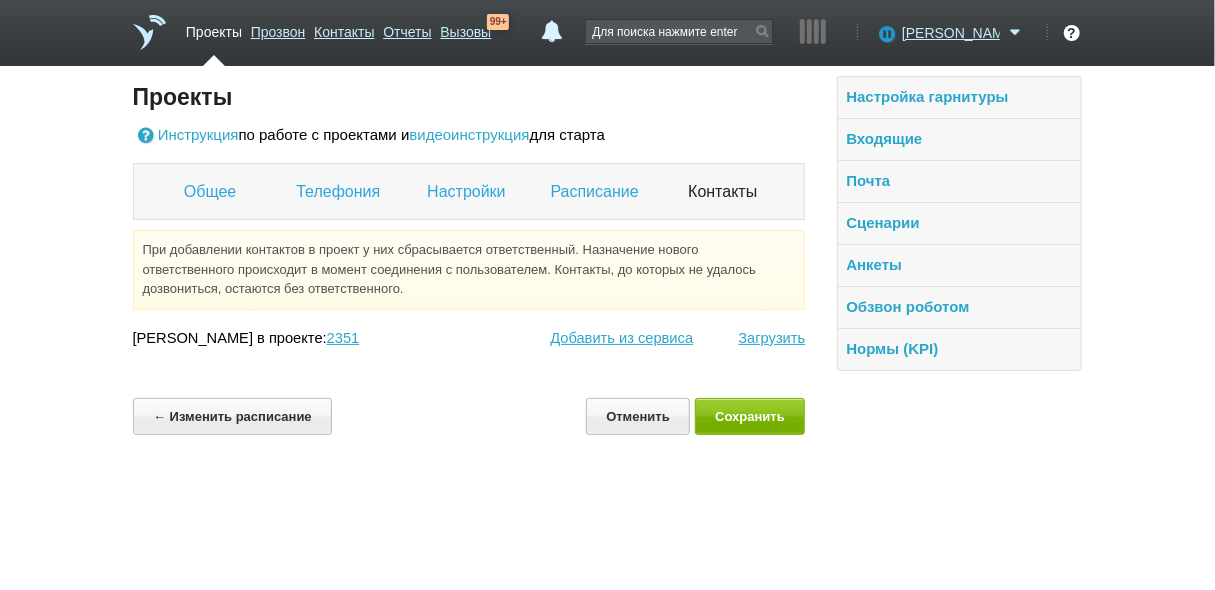 scroll, scrollTop: 0, scrollLeft: 0, axis: both 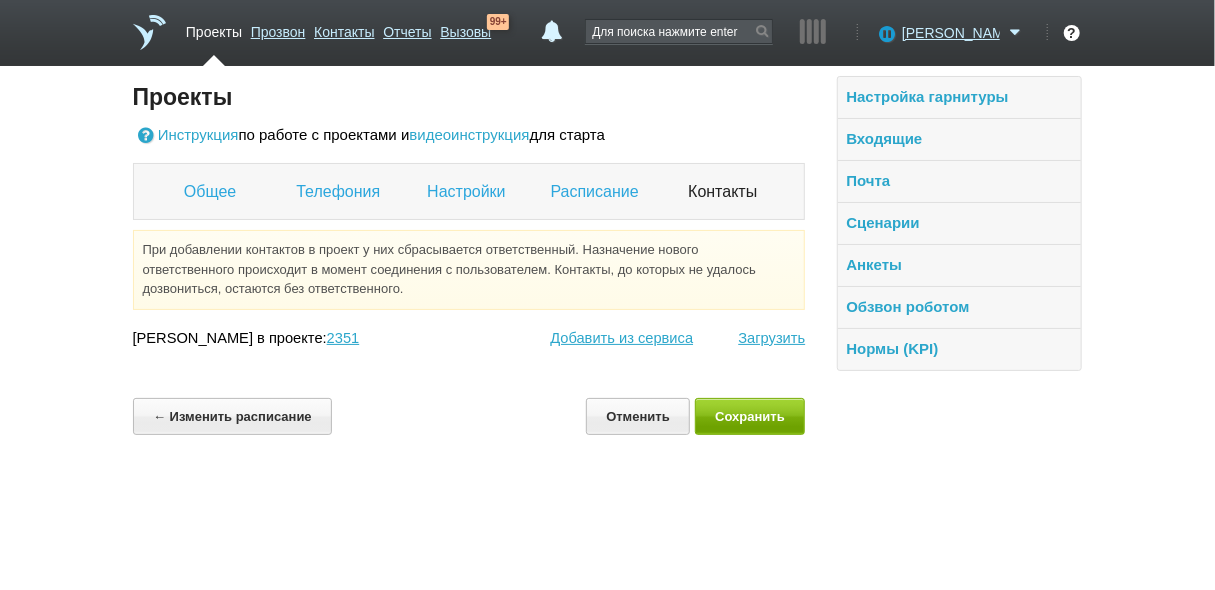 click on "Проекты  Инструкция  по работе с проектами и  видеоинструкция  для старта Общее Телефония Настройки Расписание Контакты
При добавлении контактов в проект у них сбрасывается ответственный. Назначение нового ответственного происходит в момент соединения с пользователем. Контакты, до которых не удалось дозвониться, остаются без ответственного.
Контактов в проекте:
2351
Добавить из сервиса
Загрузить
← Изменить расписание Отменить   Сохранить" at bounding box center [469, 258] 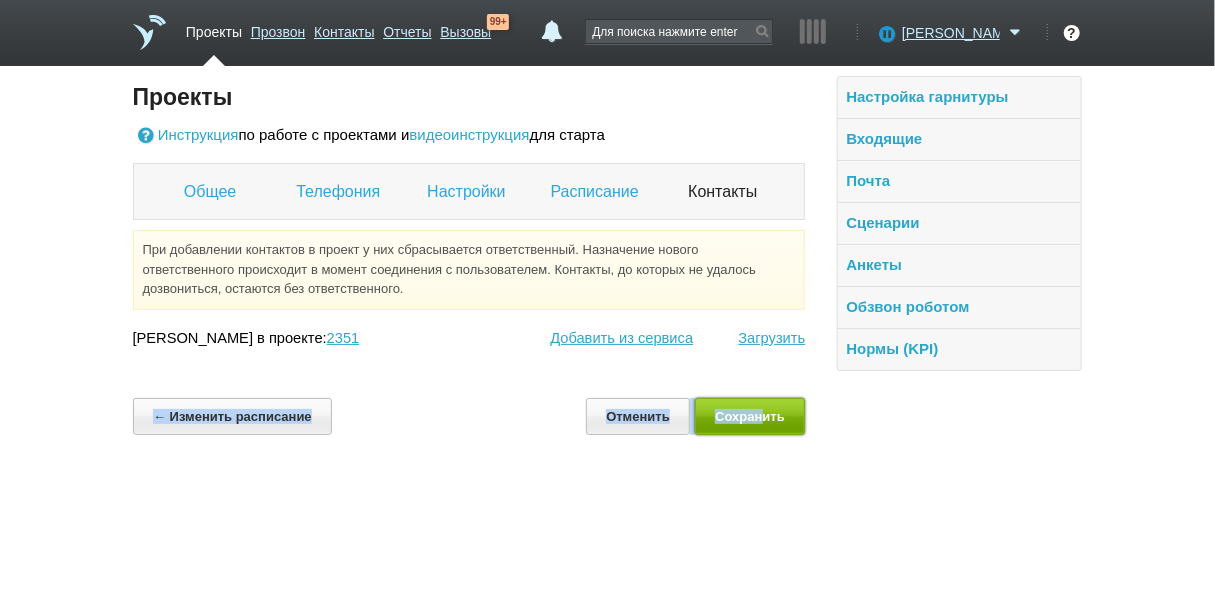 click on "Сохранить" at bounding box center [750, 416] 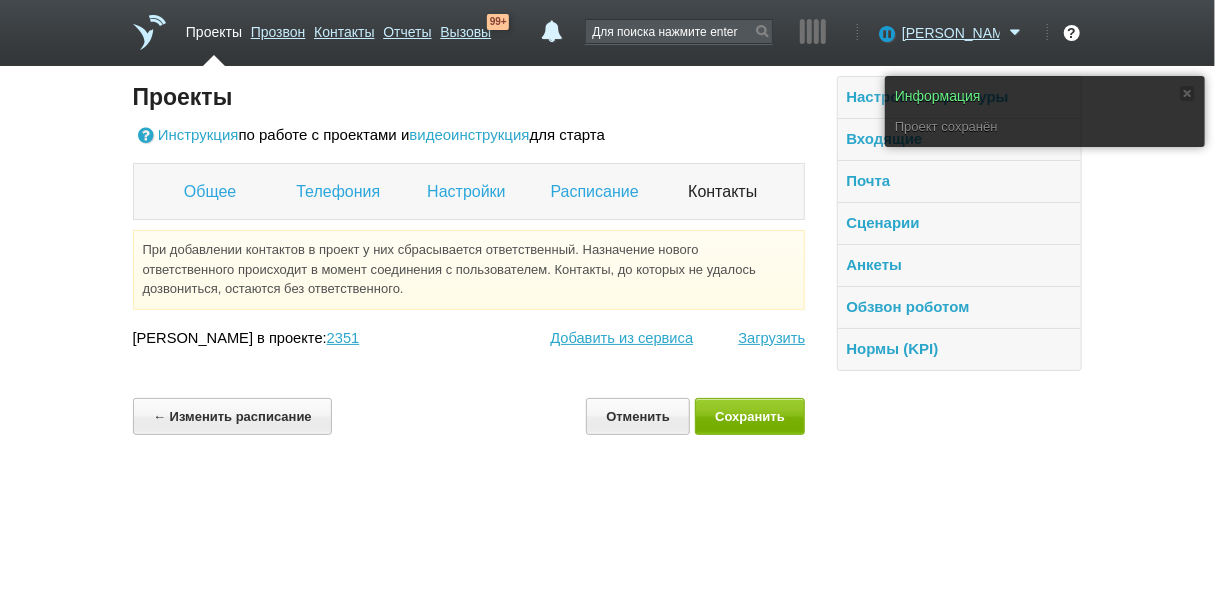 click on "Проекты" at bounding box center (214, 28) 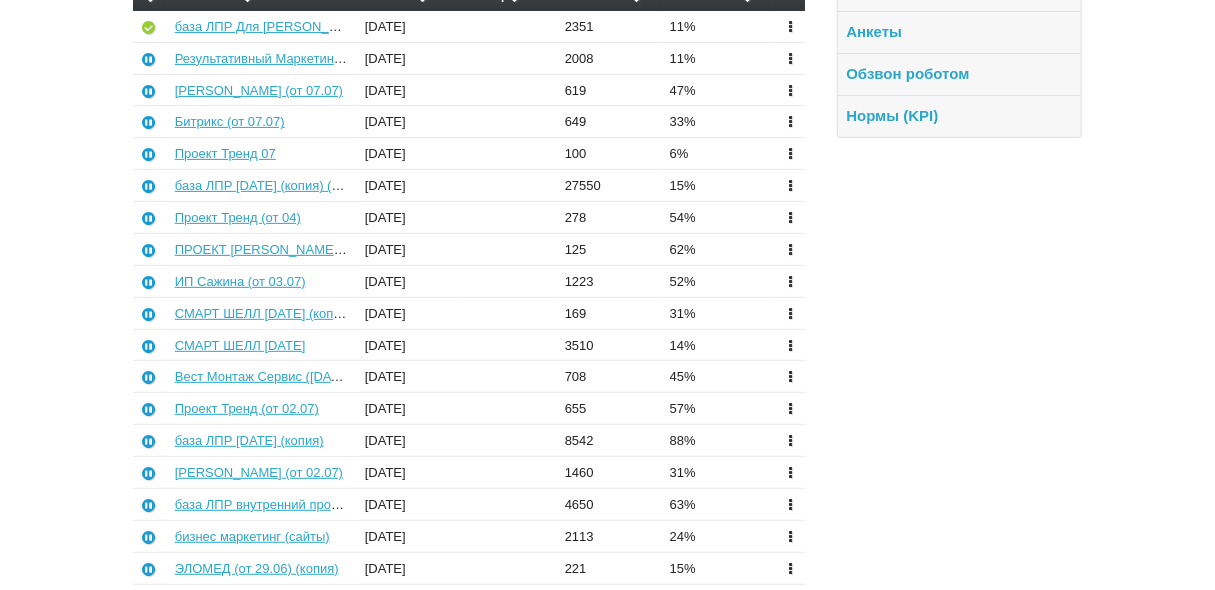 scroll, scrollTop: 240, scrollLeft: 0, axis: vertical 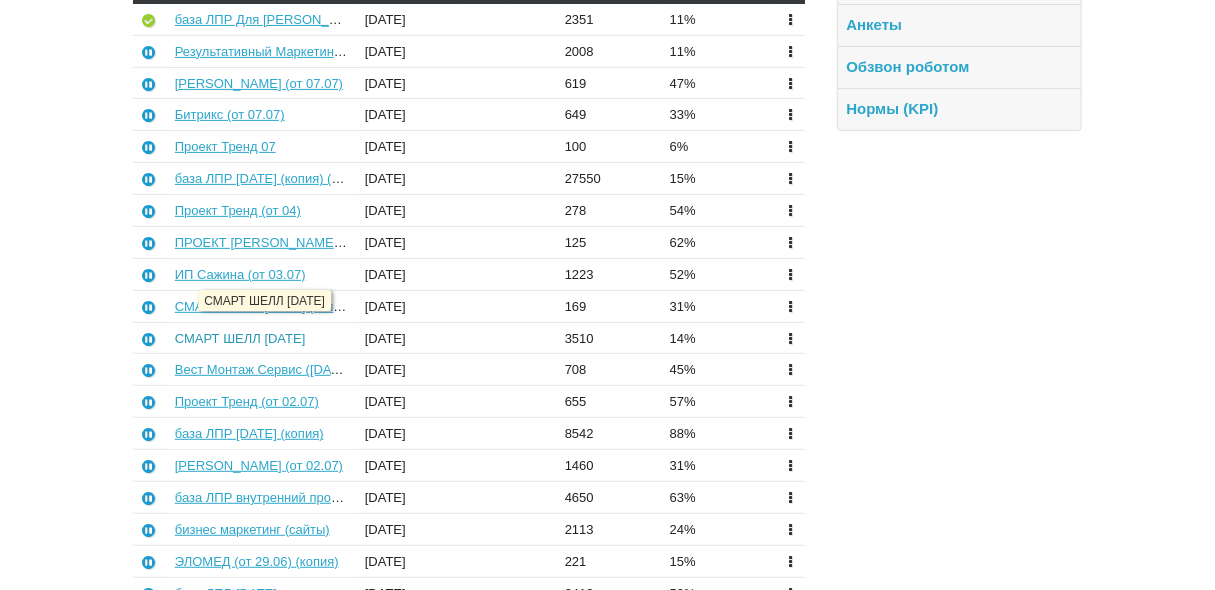 click on "СМАРТ ШЕЛЛ [DATE]" at bounding box center [240, 338] 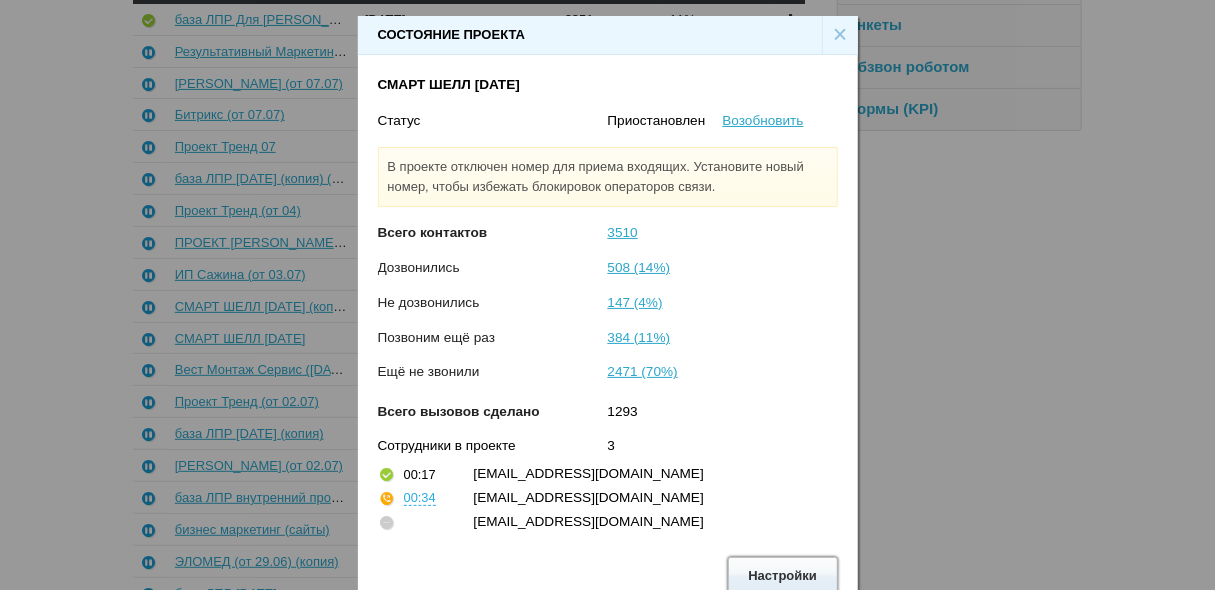 click on "Настройки" at bounding box center (783, 575) 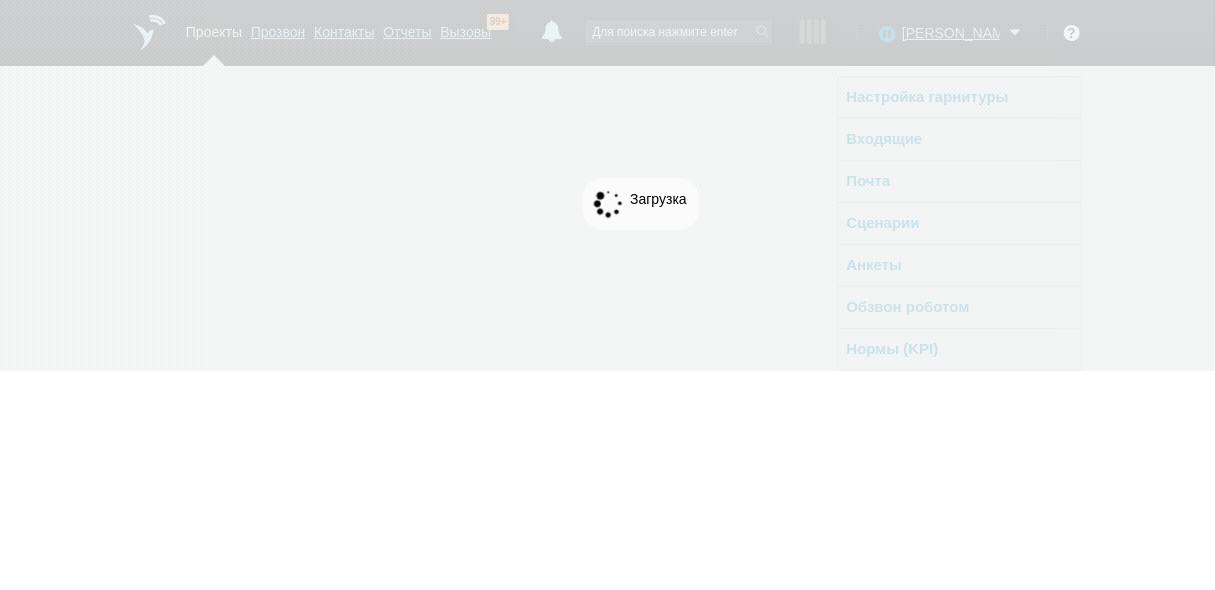 scroll, scrollTop: 0, scrollLeft: 0, axis: both 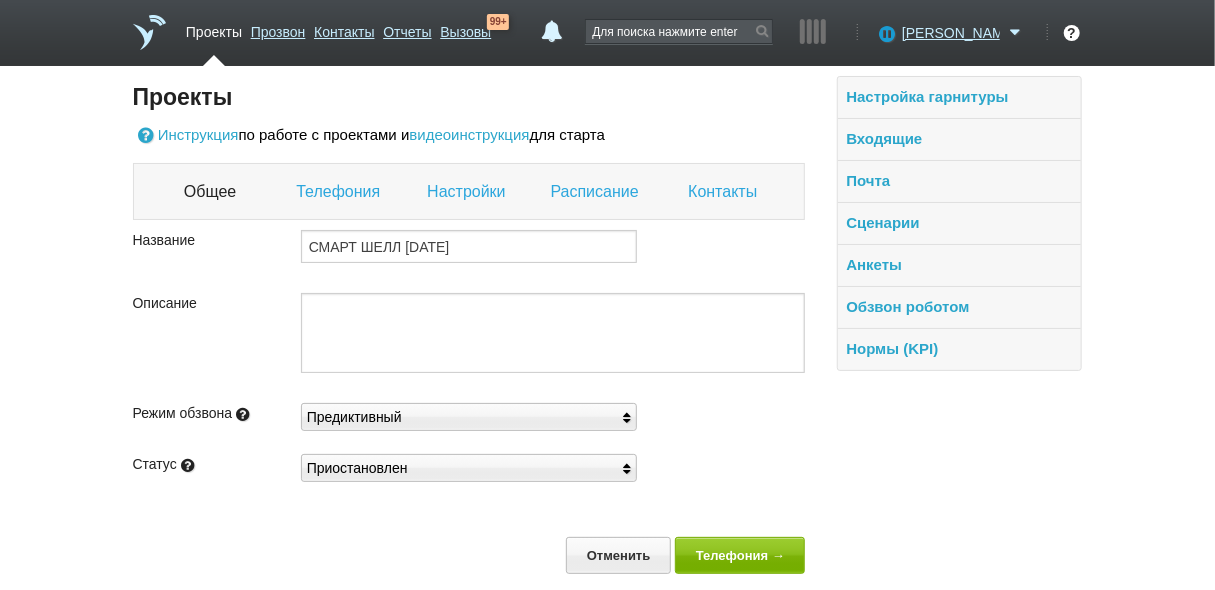 click on "Настройки" at bounding box center (468, 192) 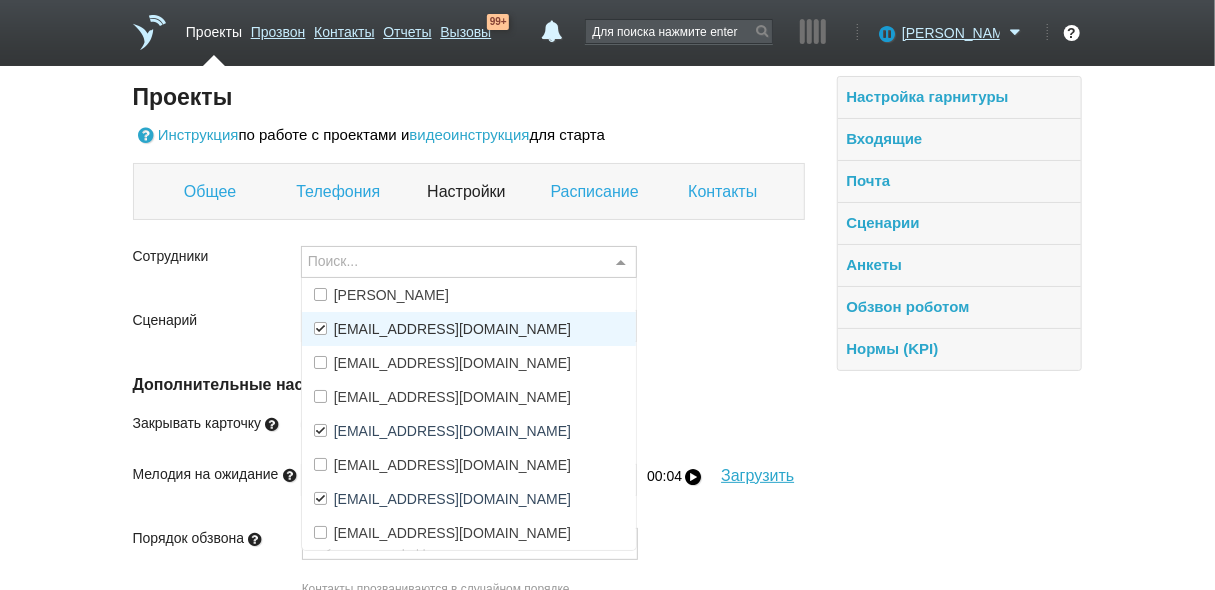 click on "[EMAIL_ADDRESS][DOMAIN_NAME]" at bounding box center (452, 329) 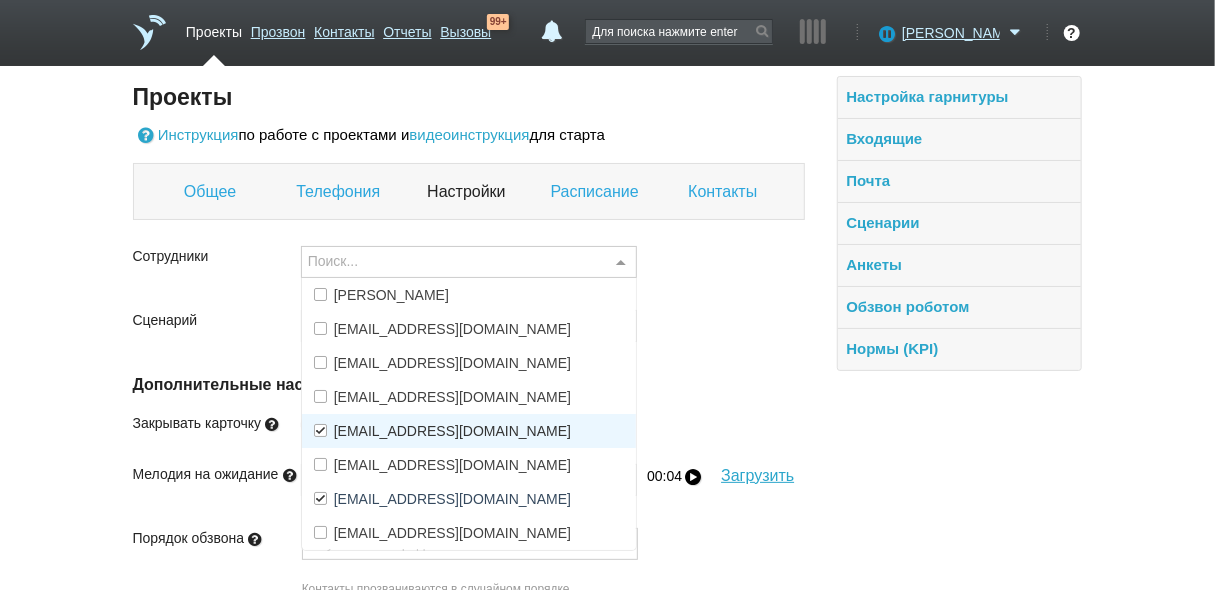 click on "[EMAIL_ADDRESS][DOMAIN_NAME]" at bounding box center [452, 431] 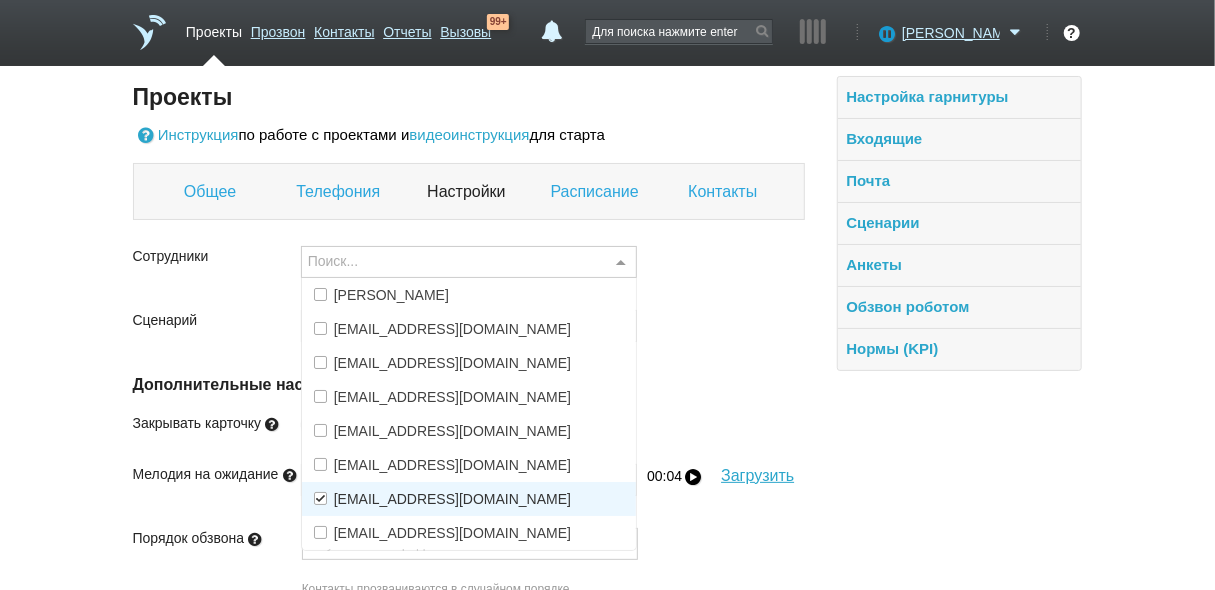 click on "[EMAIL_ADDRESS][DOMAIN_NAME]" at bounding box center [452, 499] 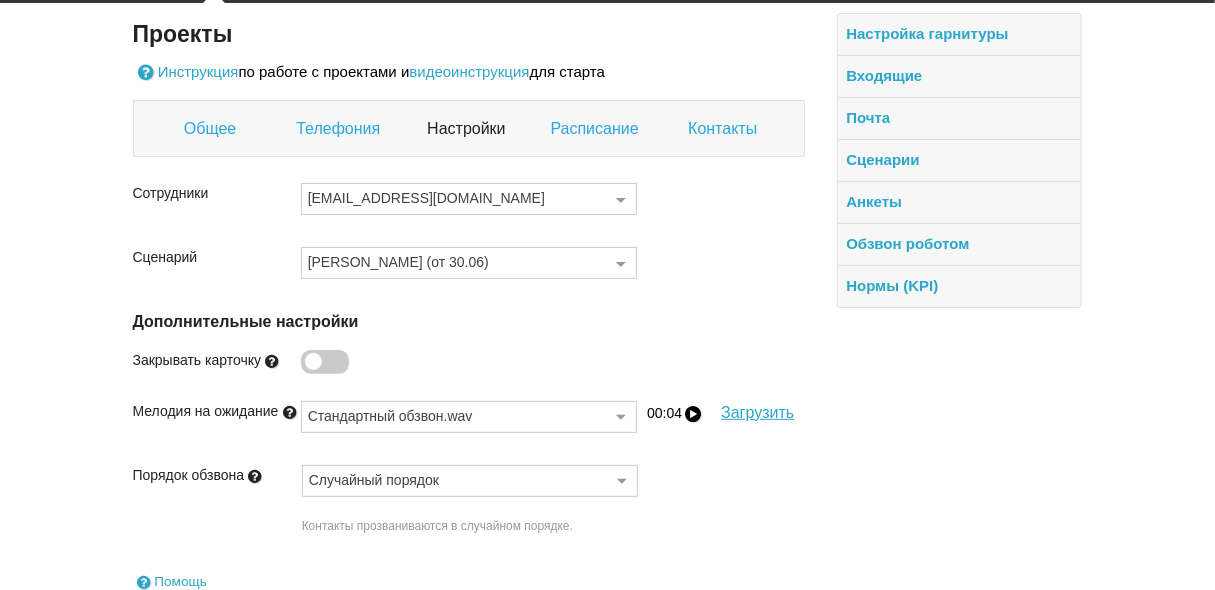 scroll, scrollTop: 160, scrollLeft: 0, axis: vertical 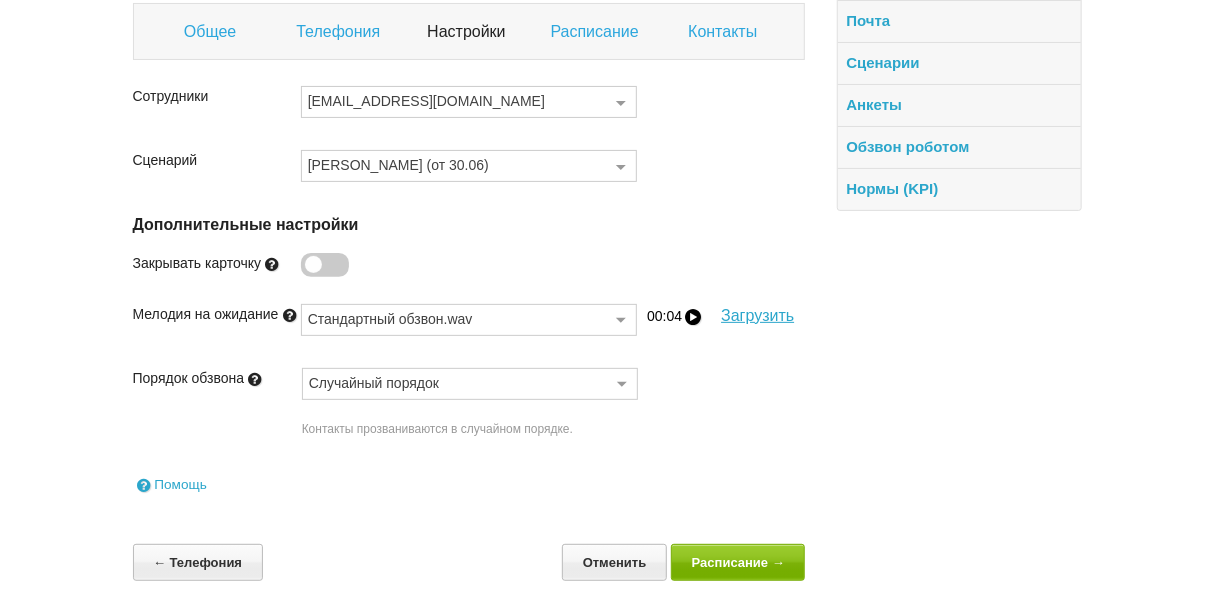 click on "о6@salesmonster.ru Выберите сотрудников Константин Георгиевич Белоусов о1@salesmonster.ru o2@salesmonster.ru o3@salesmonster.ru о4@salesmonster.ru o5@salesmonster.ru о6@salesmonster.ru о7@salesmonster.ru o8@salesmonster.ru o9@salesmonster.ru o10@salesmonster.ru о11@salesmonster.ru o12@salesmonster.ru o13@salesmonster.ru Ничего не найдено Список пуст" at bounding box center (469, 110) 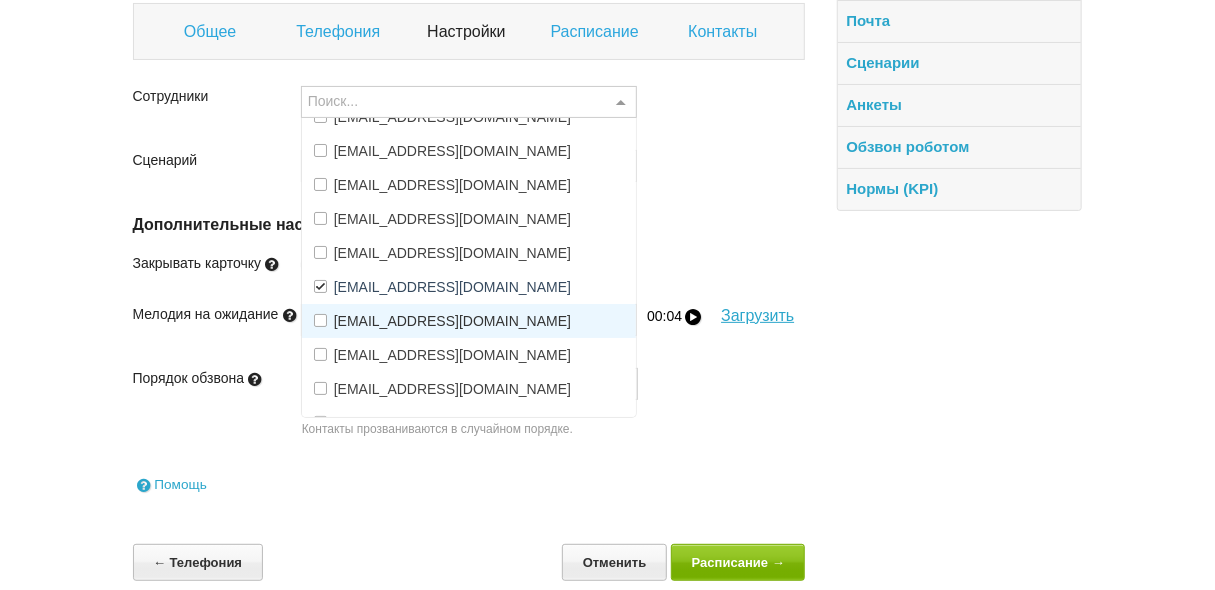 scroll, scrollTop: 80, scrollLeft: 0, axis: vertical 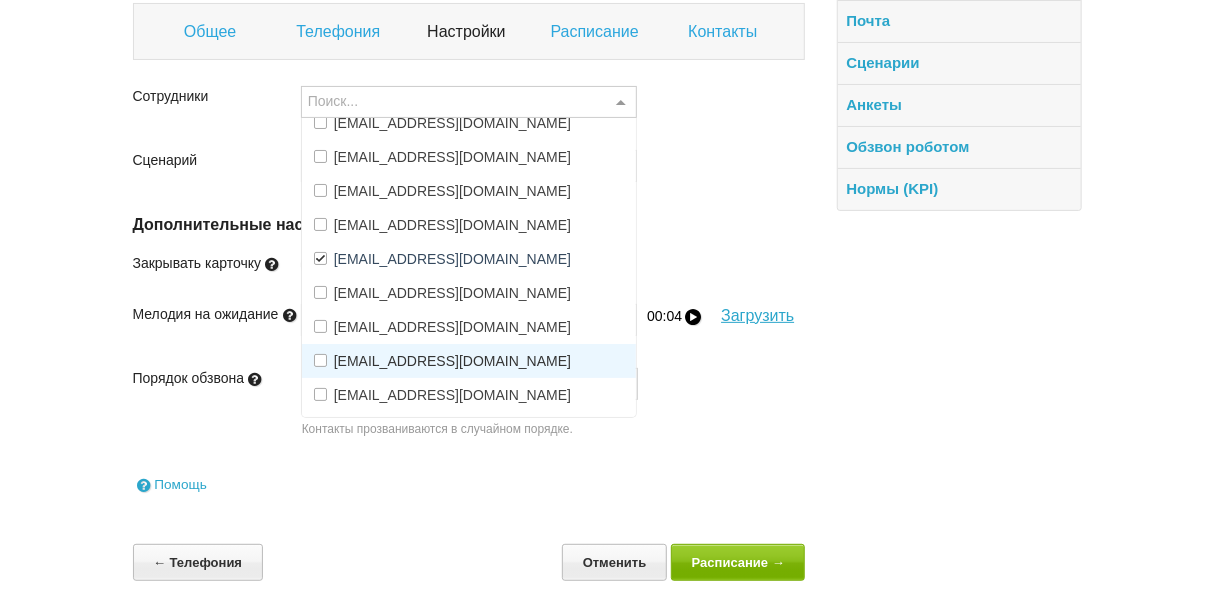 click on "[EMAIL_ADDRESS][DOMAIN_NAME]" at bounding box center [452, 361] 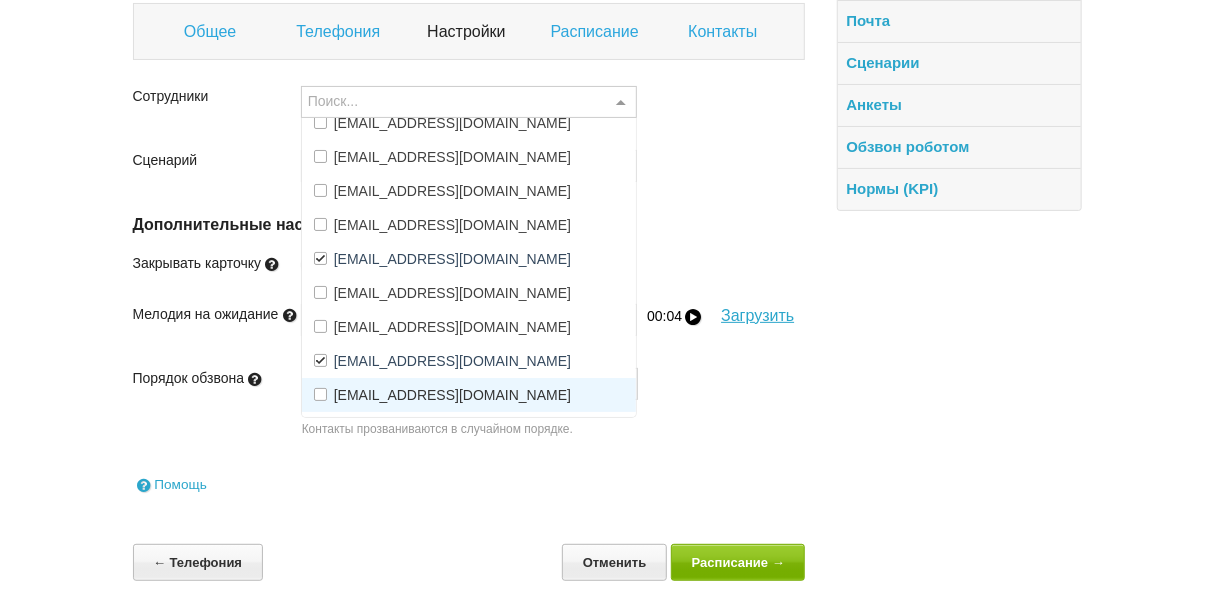click on "[EMAIL_ADDRESS][DOMAIN_NAME]" at bounding box center [452, 395] 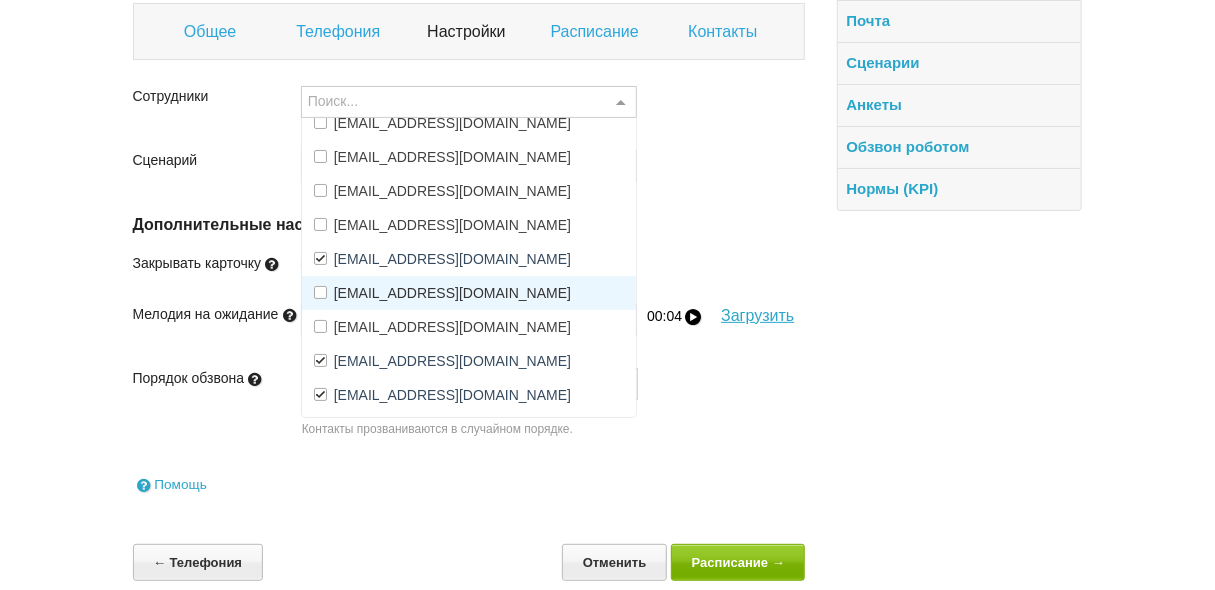 click on "[EMAIL_ADDRESS][DOMAIN_NAME]" at bounding box center [452, 293] 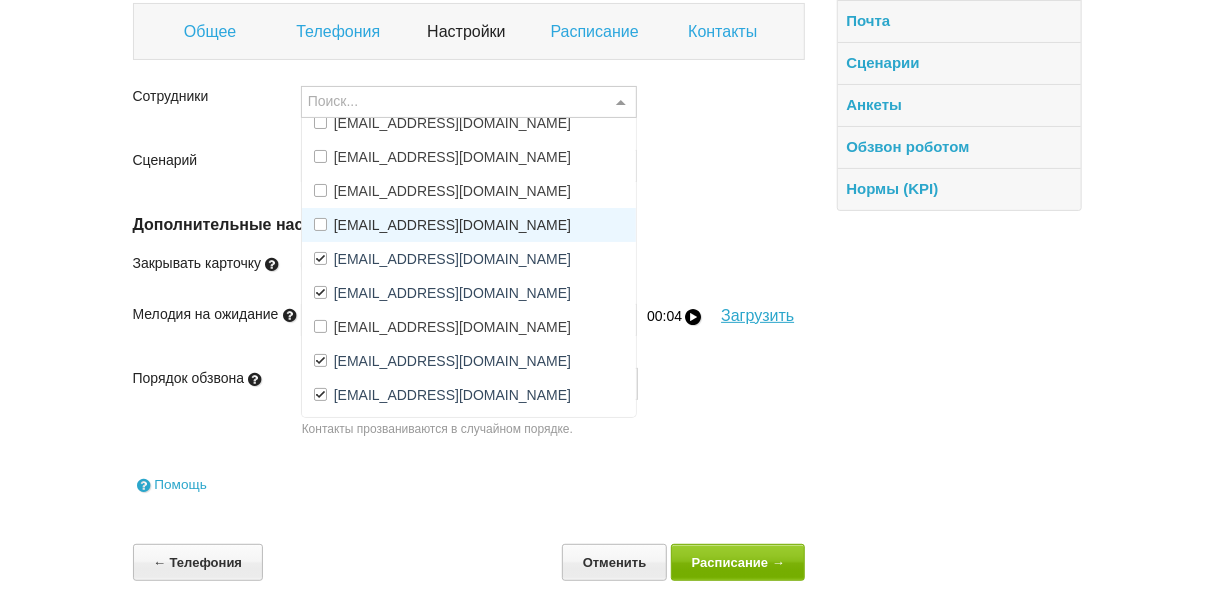 click on "[EMAIL_ADDRESS][DOMAIN_NAME]" at bounding box center (452, 225) 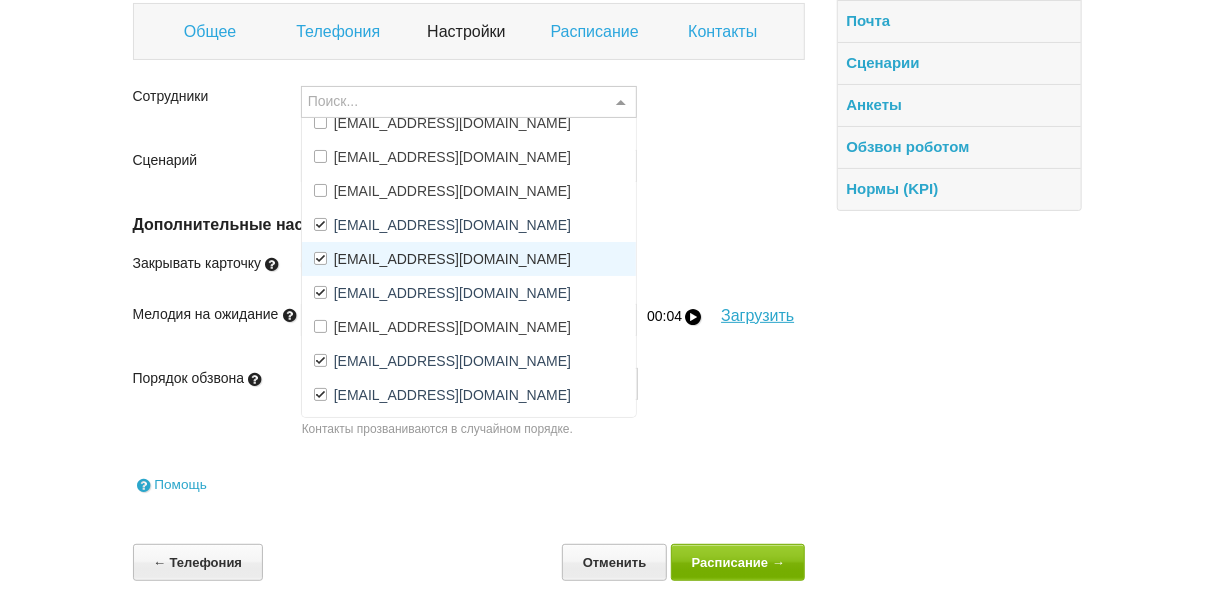 click on "[EMAIL_ADDRESS][DOMAIN_NAME]" at bounding box center [452, 259] 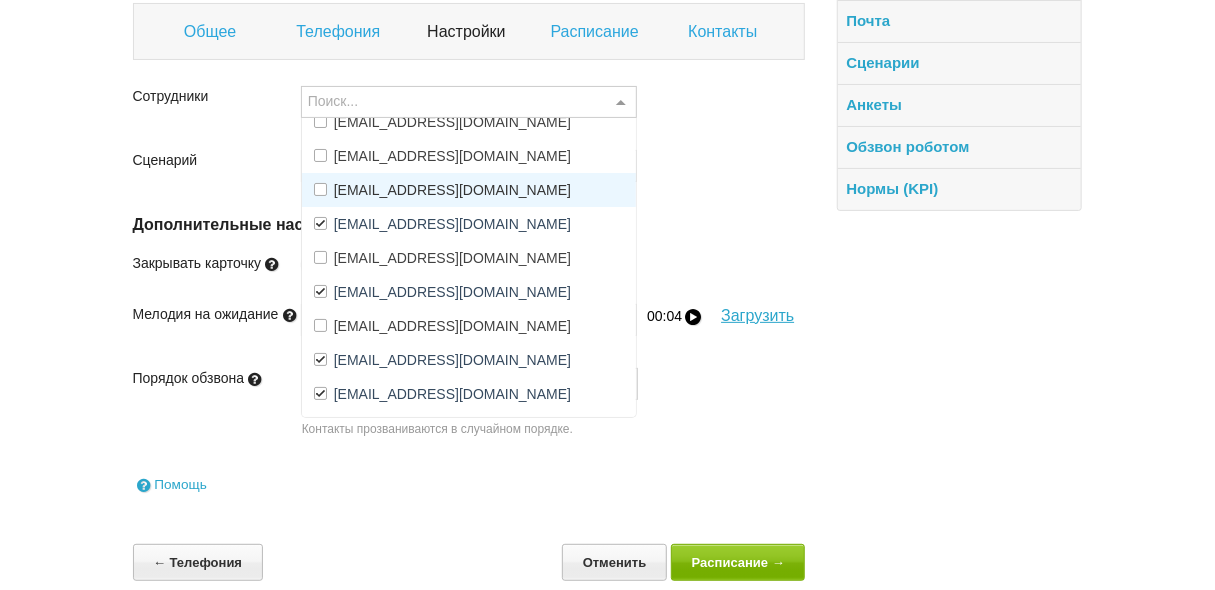 scroll, scrollTop: 176, scrollLeft: 0, axis: vertical 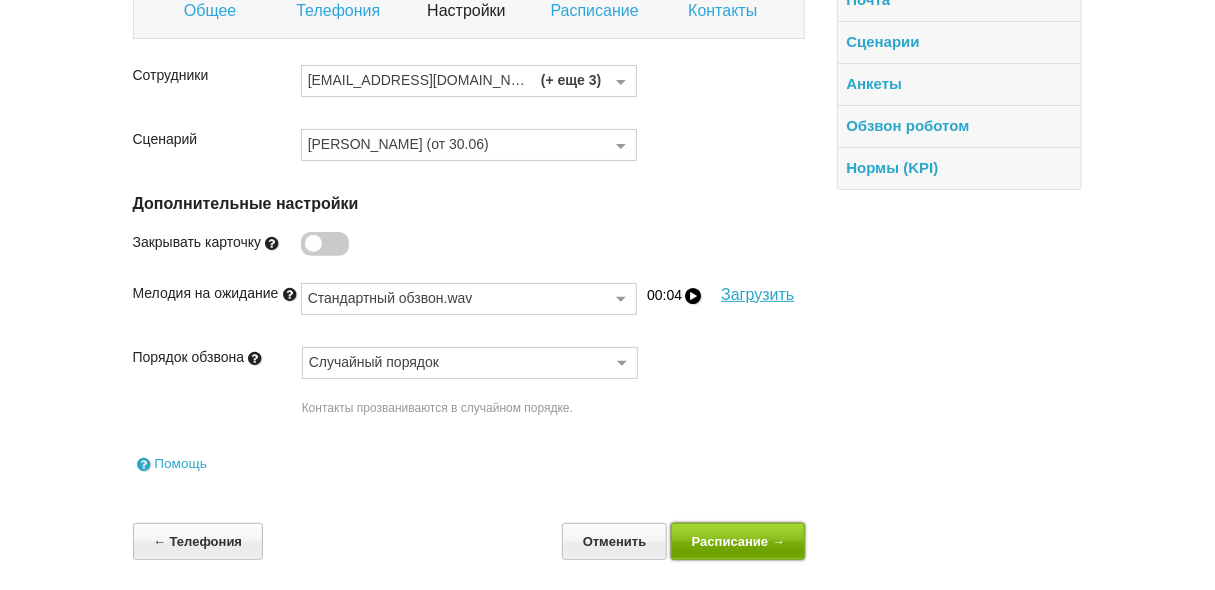 click on "Расписание →" at bounding box center [738, 541] 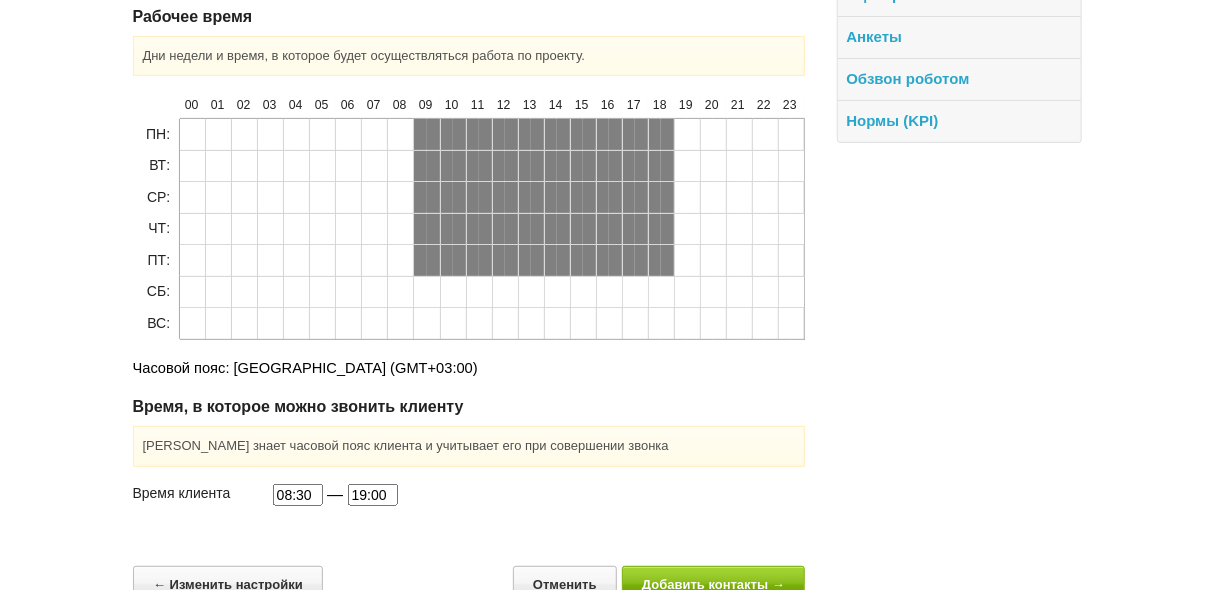 scroll, scrollTop: 269, scrollLeft: 0, axis: vertical 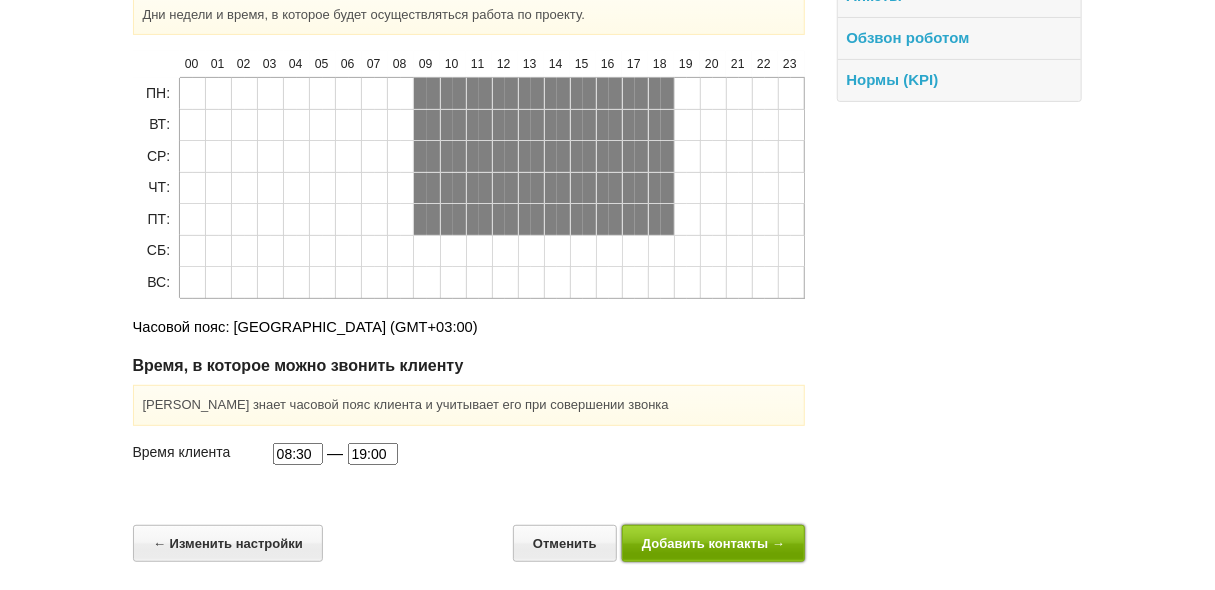 click on "Добавить контакты →" at bounding box center [714, 543] 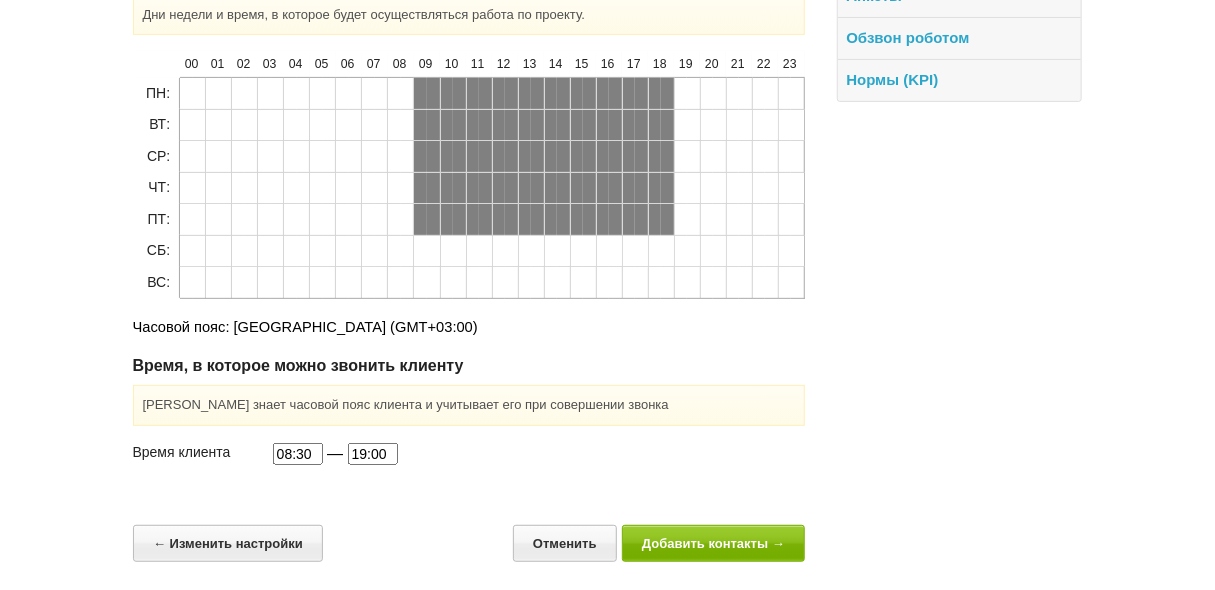 scroll, scrollTop: 0, scrollLeft: 0, axis: both 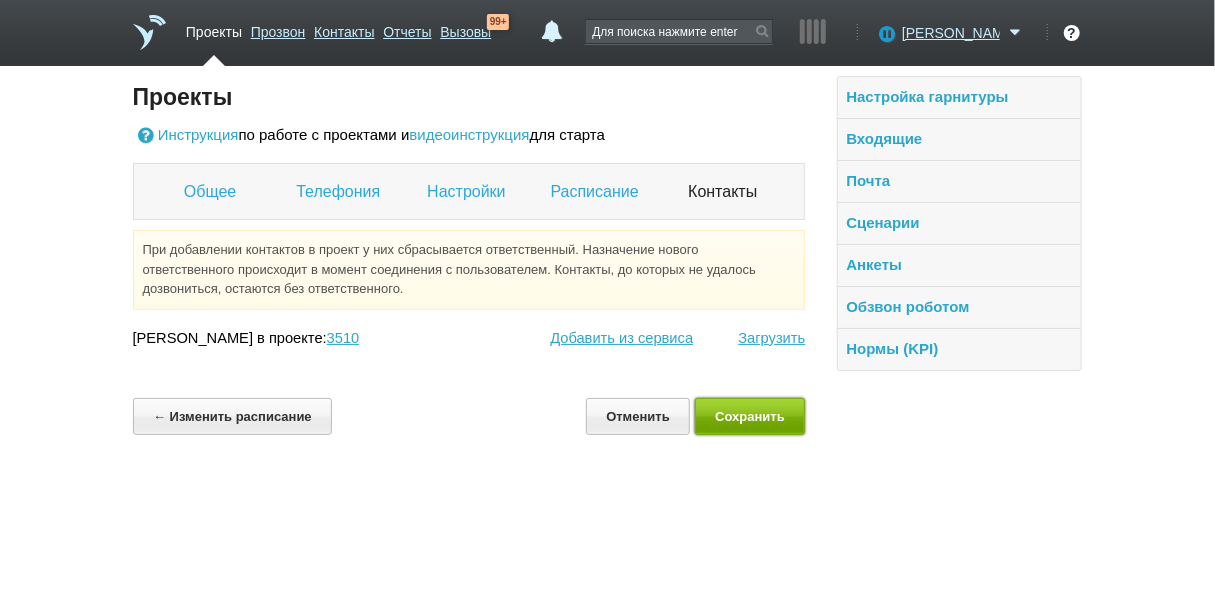 click on "Сохранить" at bounding box center (750, 416) 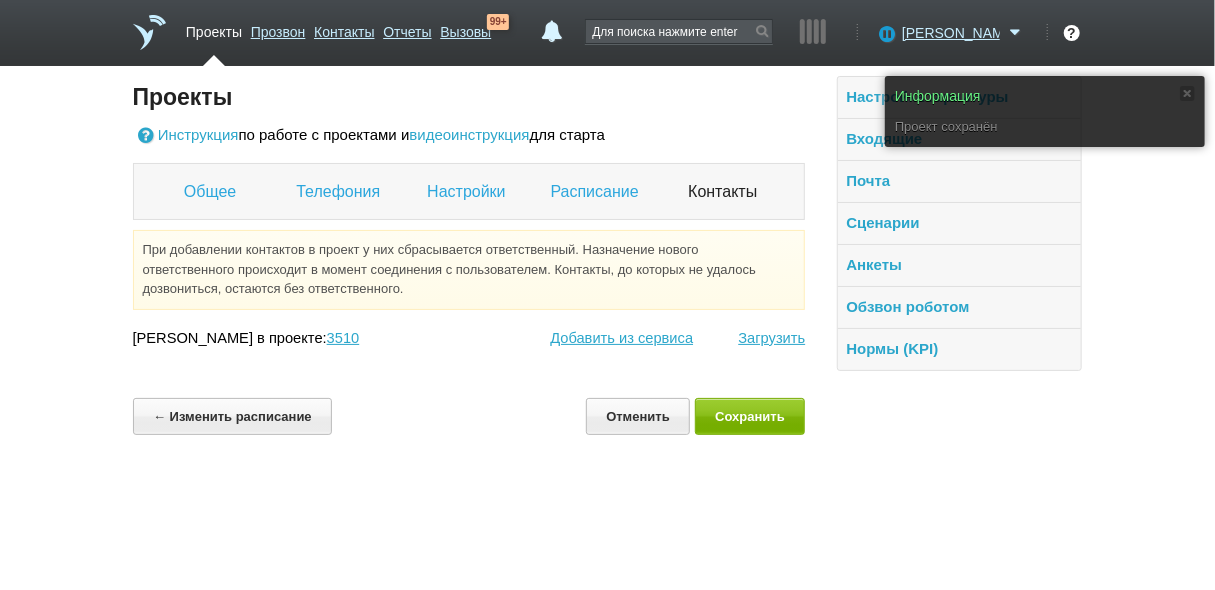 click on "Проекты" at bounding box center [214, 28] 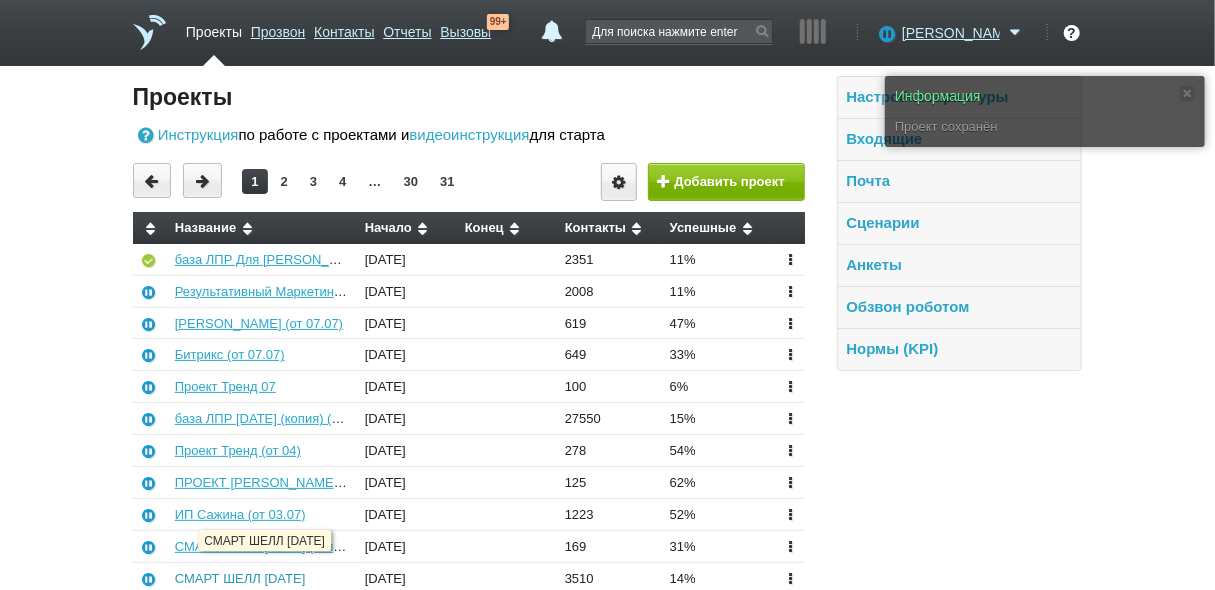click on "СМАРТ ШЕЛЛ [DATE]" at bounding box center (240, 578) 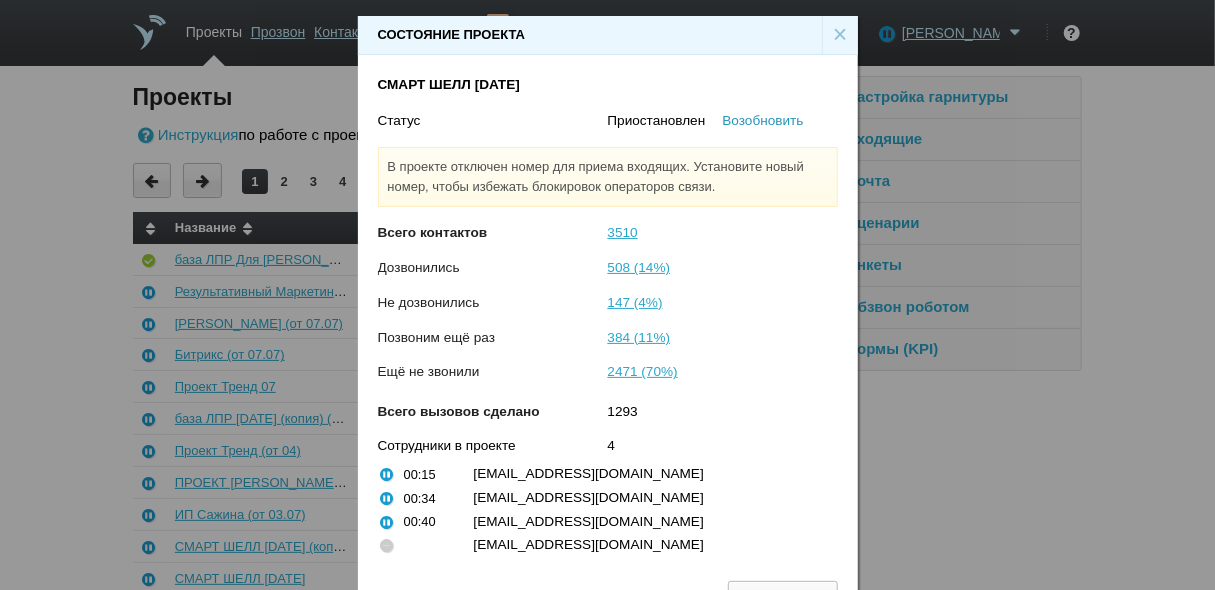 click on "Возобновить" at bounding box center [763, 120] 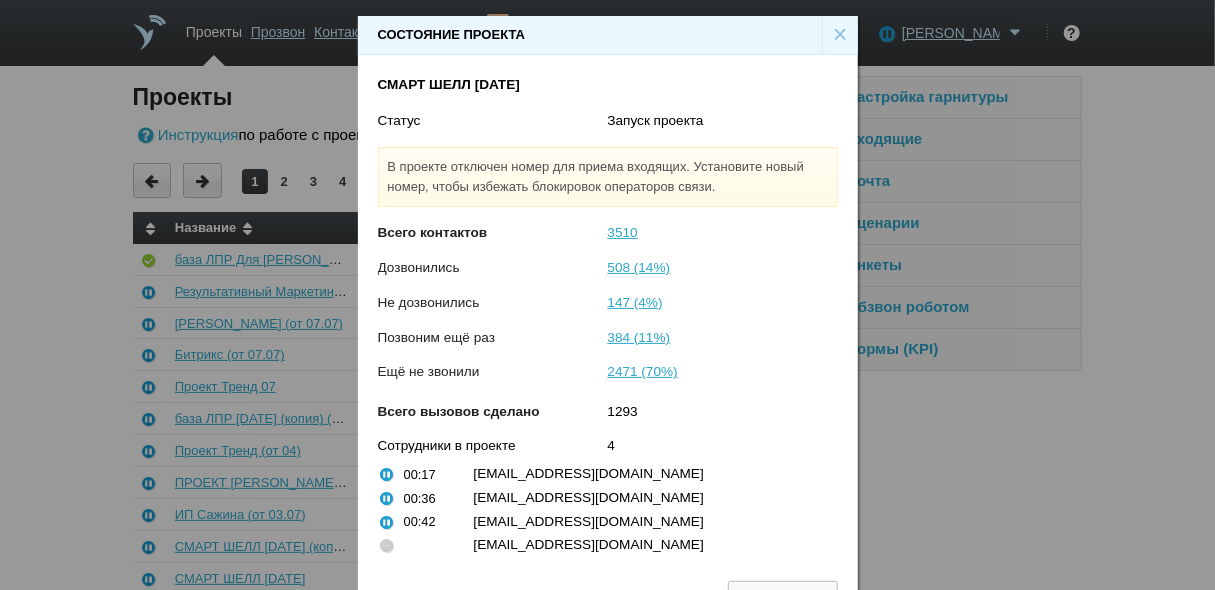 click on "×" at bounding box center (840, 35) 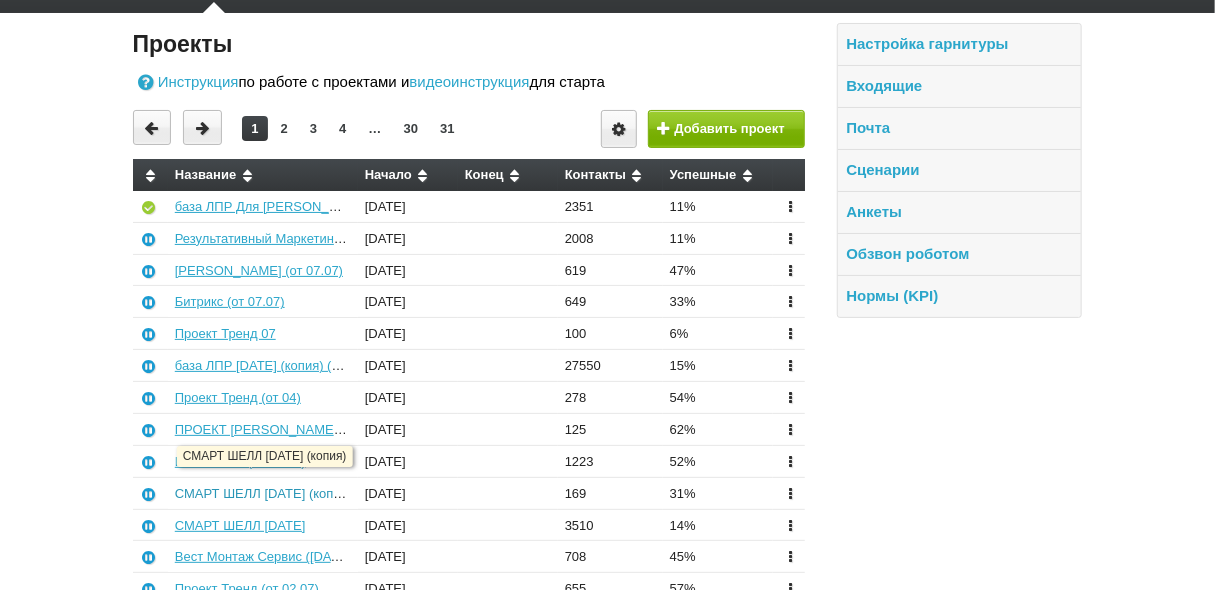 scroll, scrollTop: 80, scrollLeft: 0, axis: vertical 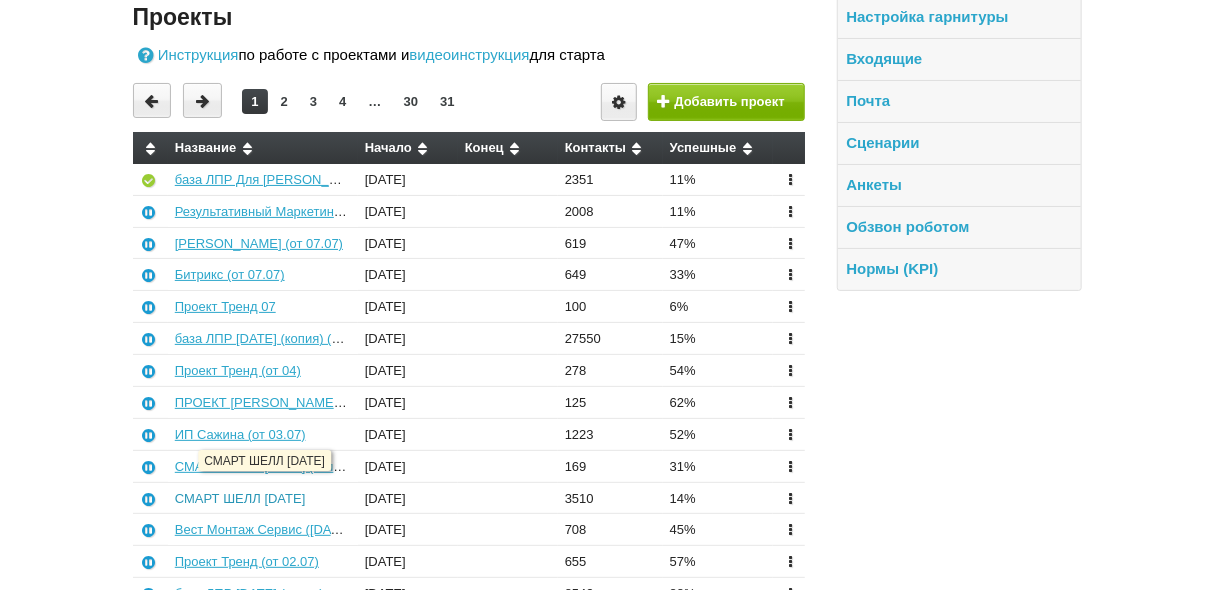 click on "СМАРТ ШЕЛЛ [DATE]" at bounding box center [240, 498] 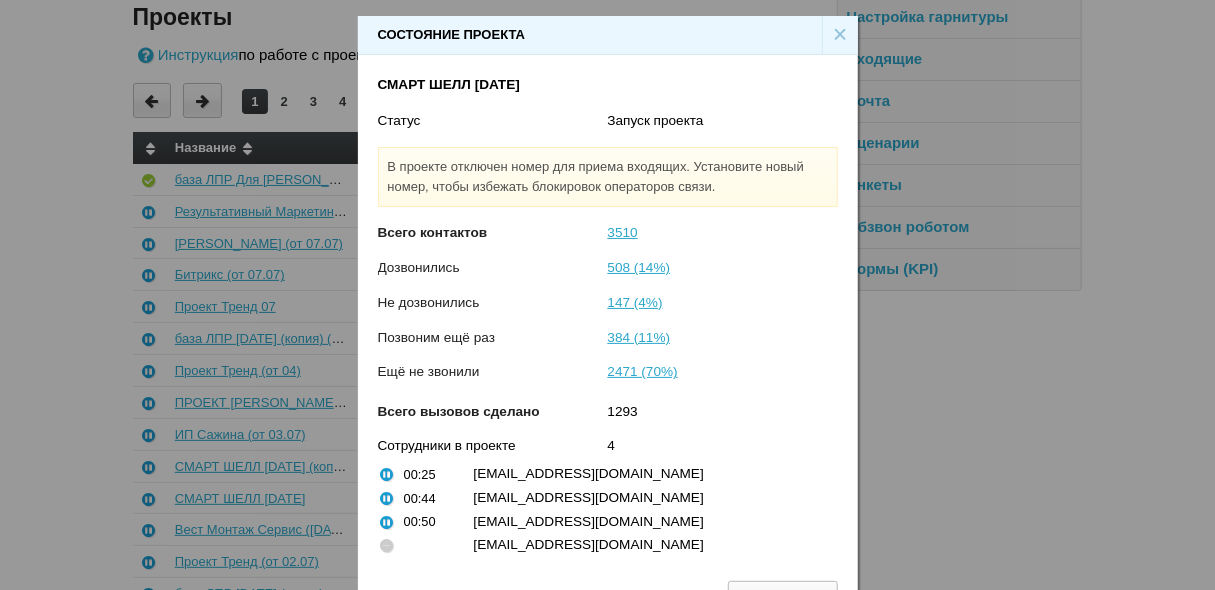 click on "×" at bounding box center [840, 35] 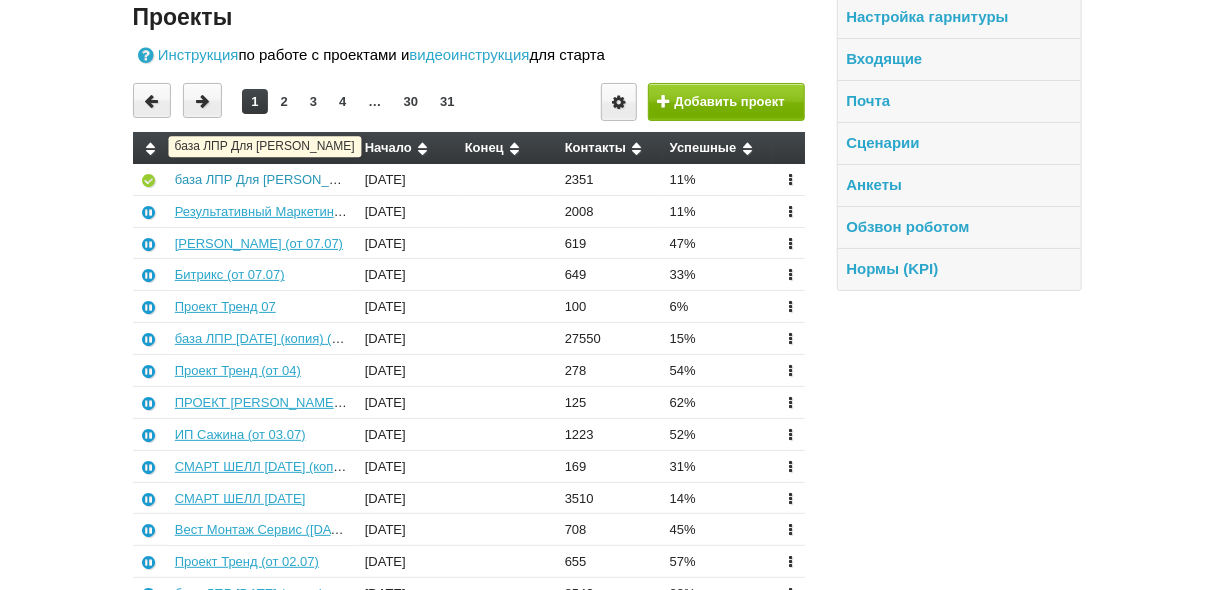 click on "база ЛПР  Для [PERSON_NAME]" at bounding box center [272, 179] 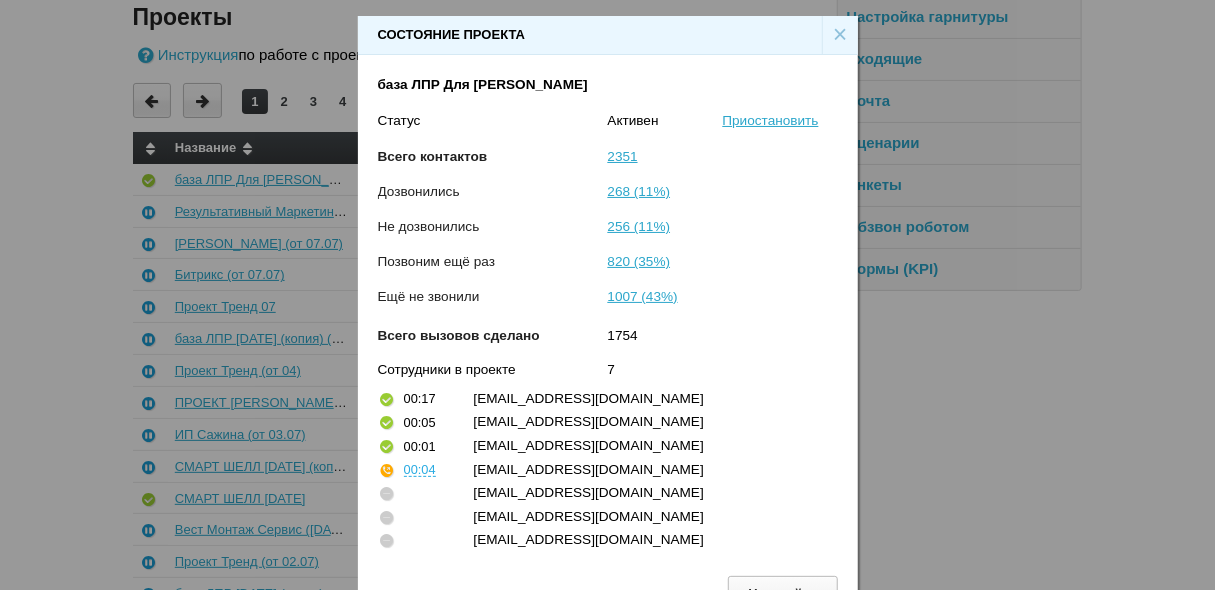 click on "×" at bounding box center [840, 35] 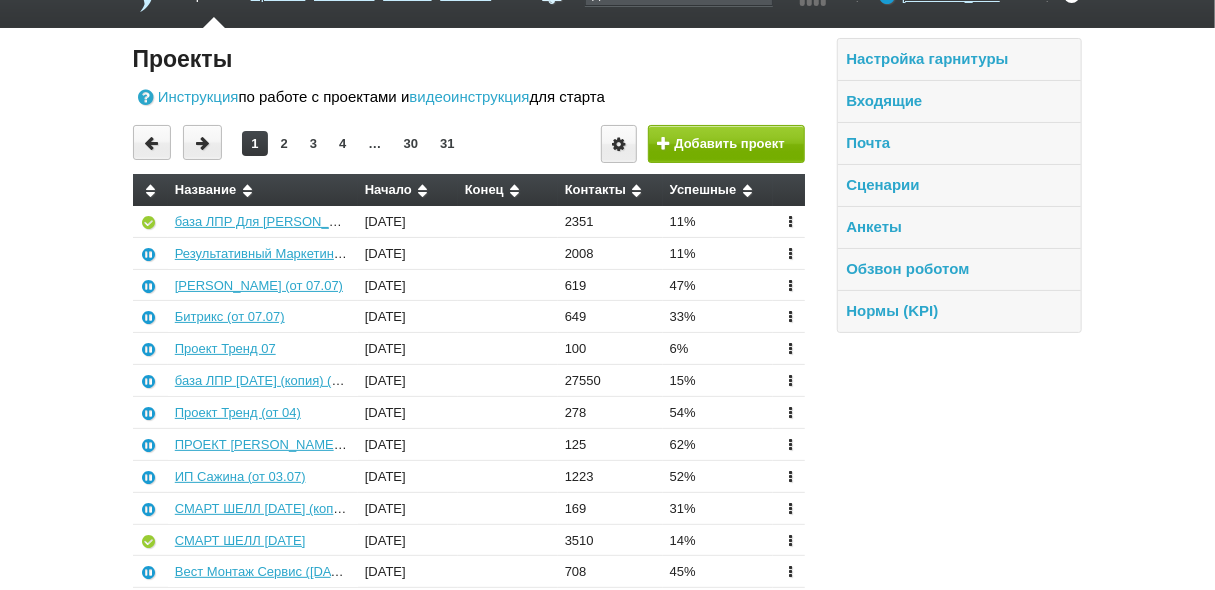 scroll, scrollTop: 0, scrollLeft: 0, axis: both 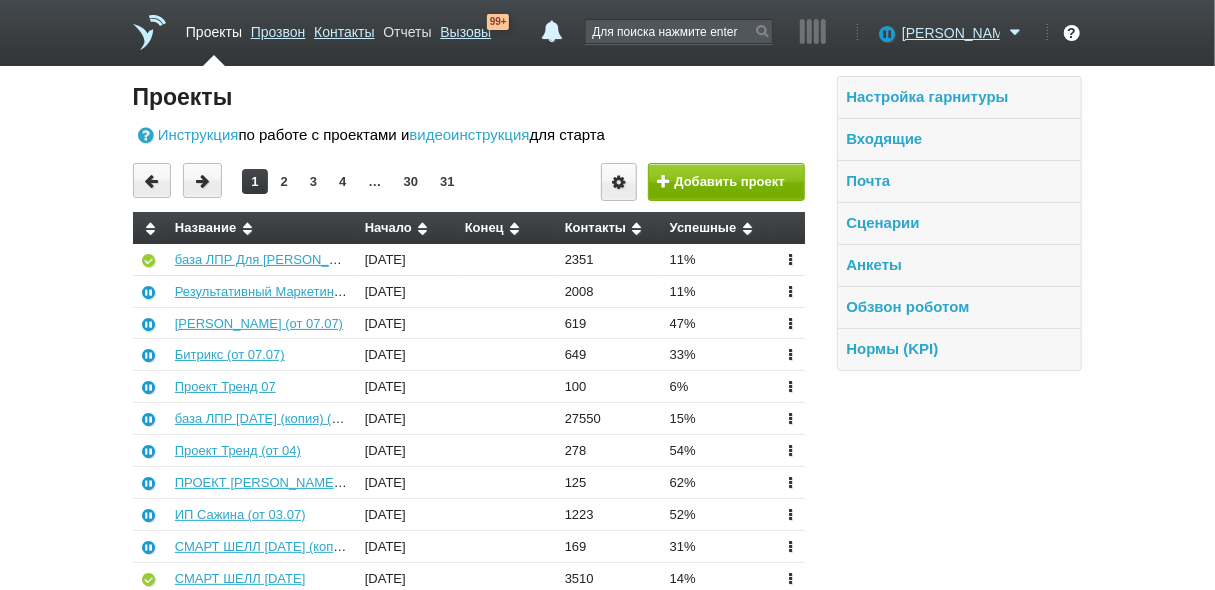 click on "Отчеты" at bounding box center (407, 28) 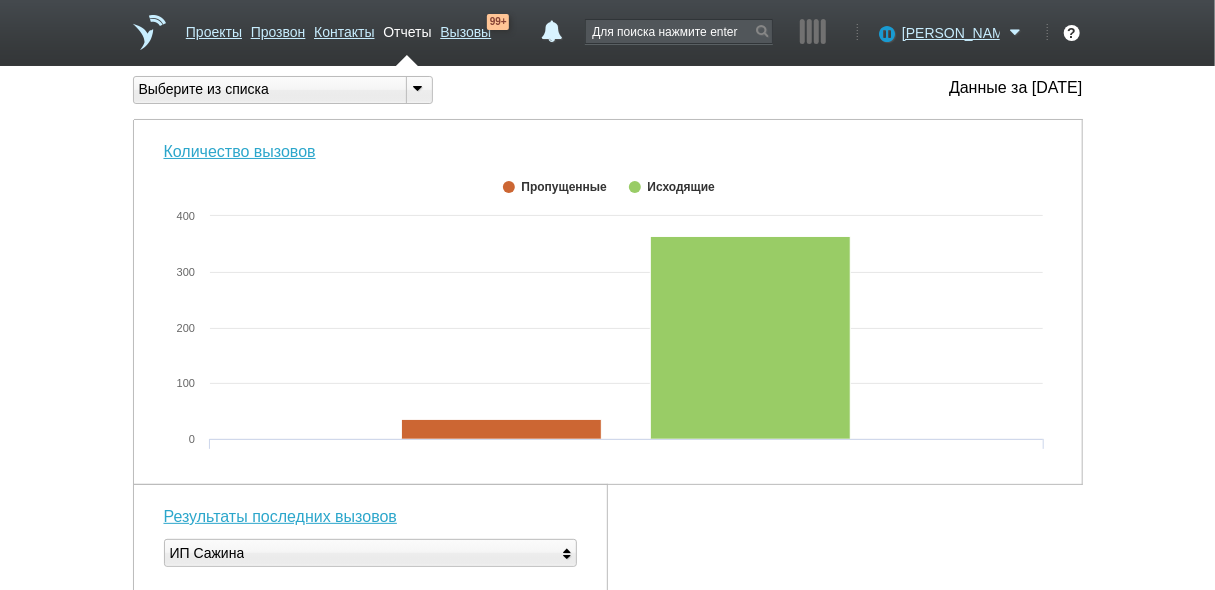 click at bounding box center (418, 88) 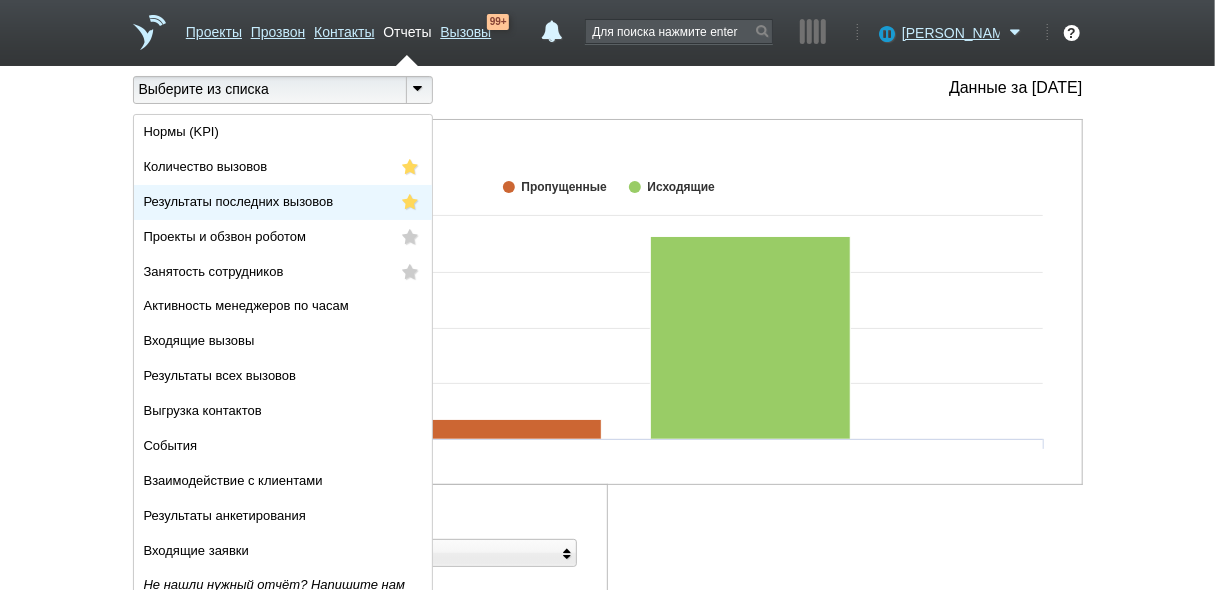 click on "Результаты последних вызовов" at bounding box center (239, 201) 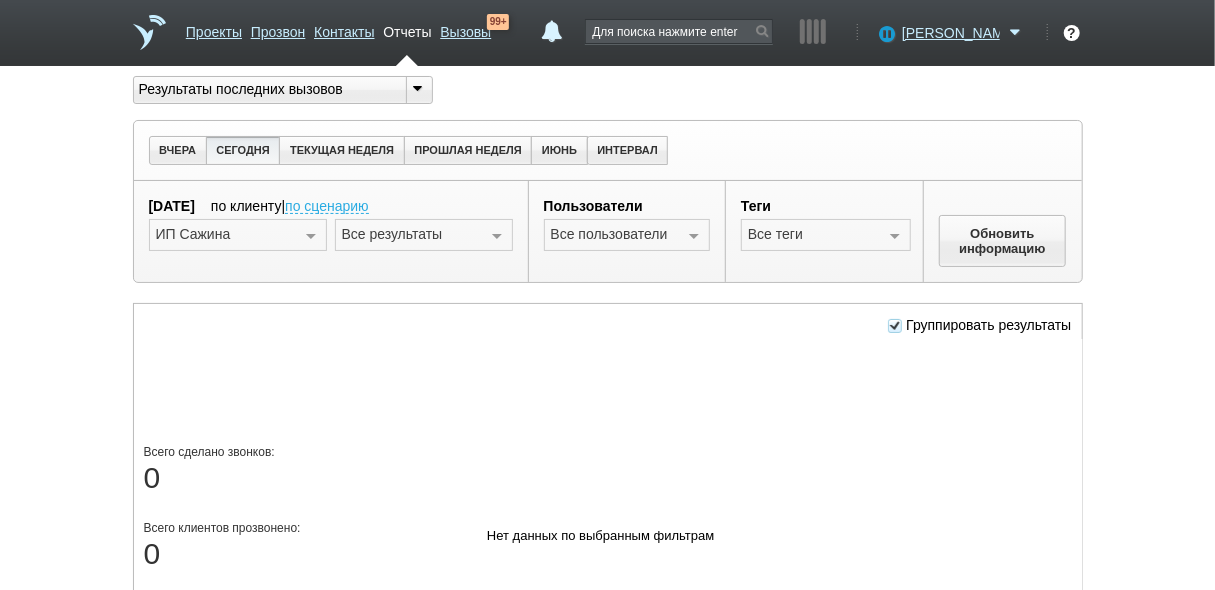 click at bounding box center (311, 236) 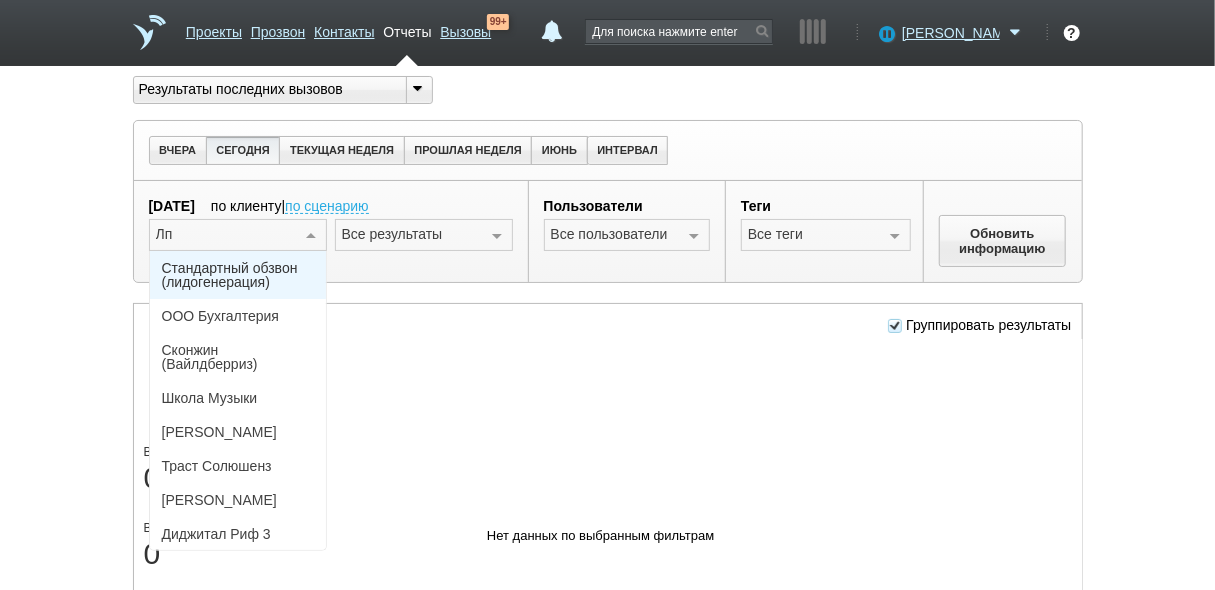 type on "Лпр" 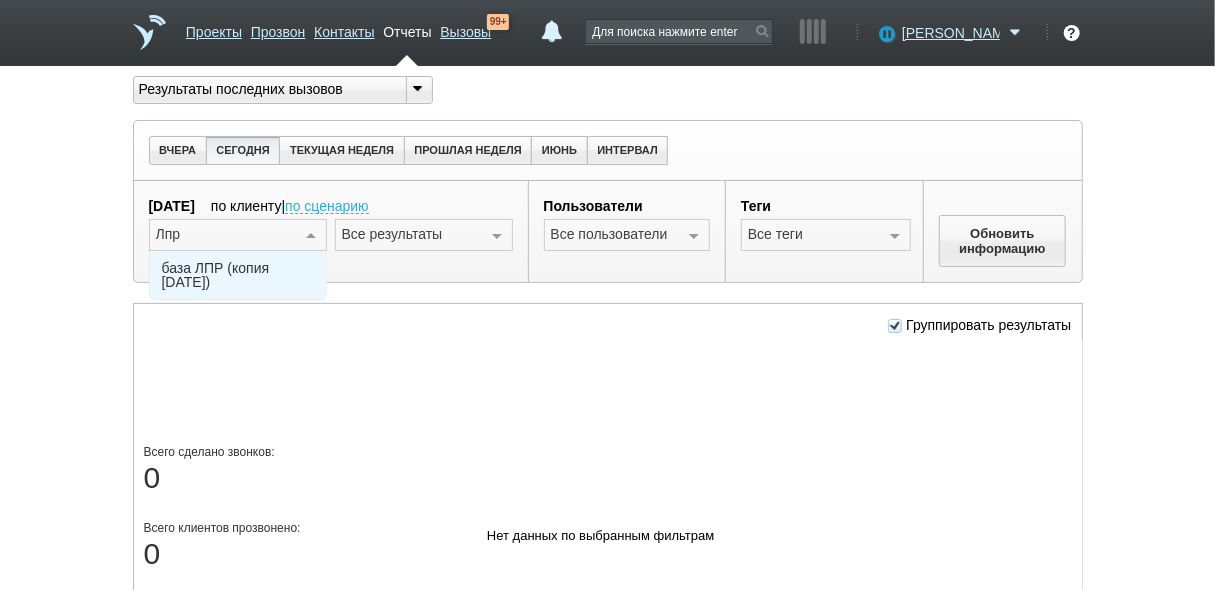 click on "база ЛПР (копия [DATE])" at bounding box center (238, 275) 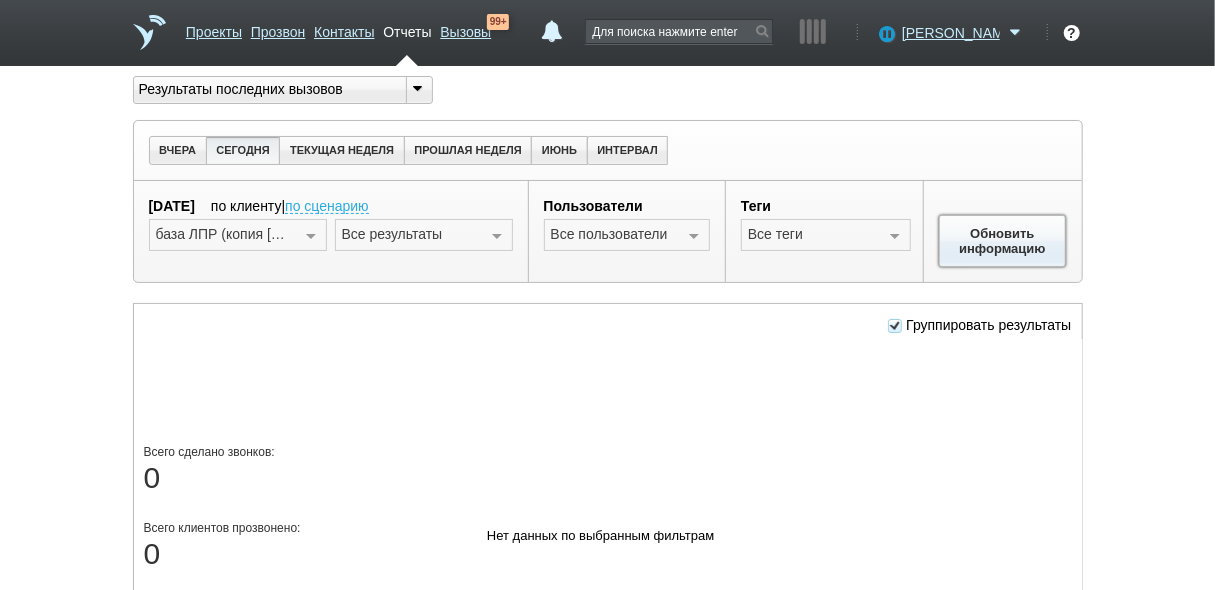 click on "Обновить информацию" at bounding box center (1003, 241) 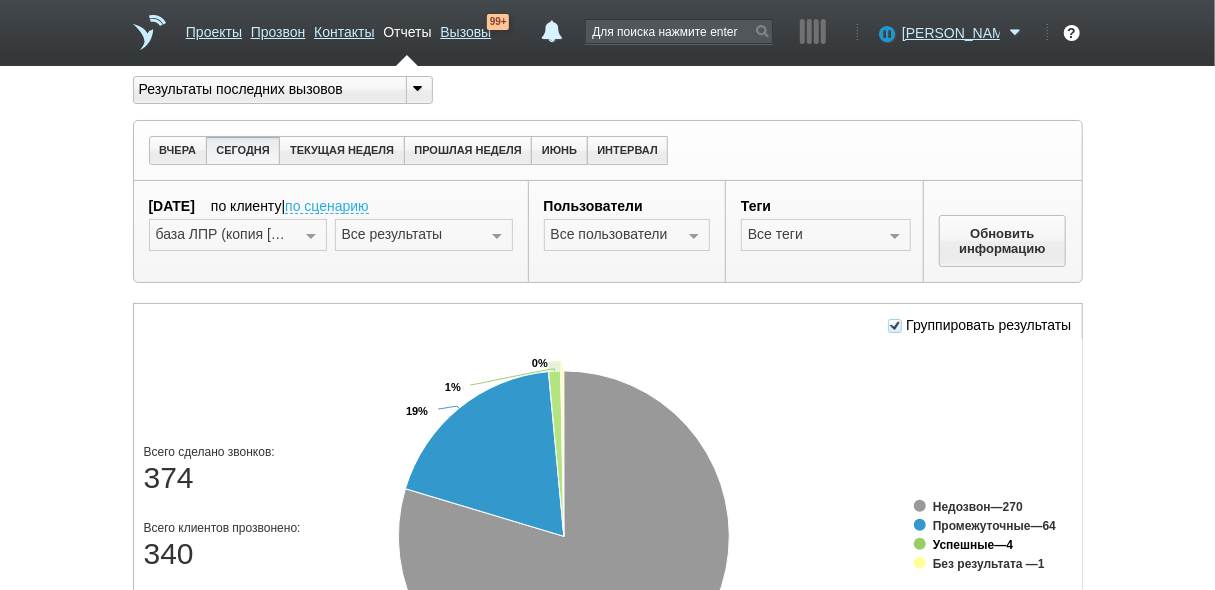 click on "Успешные" 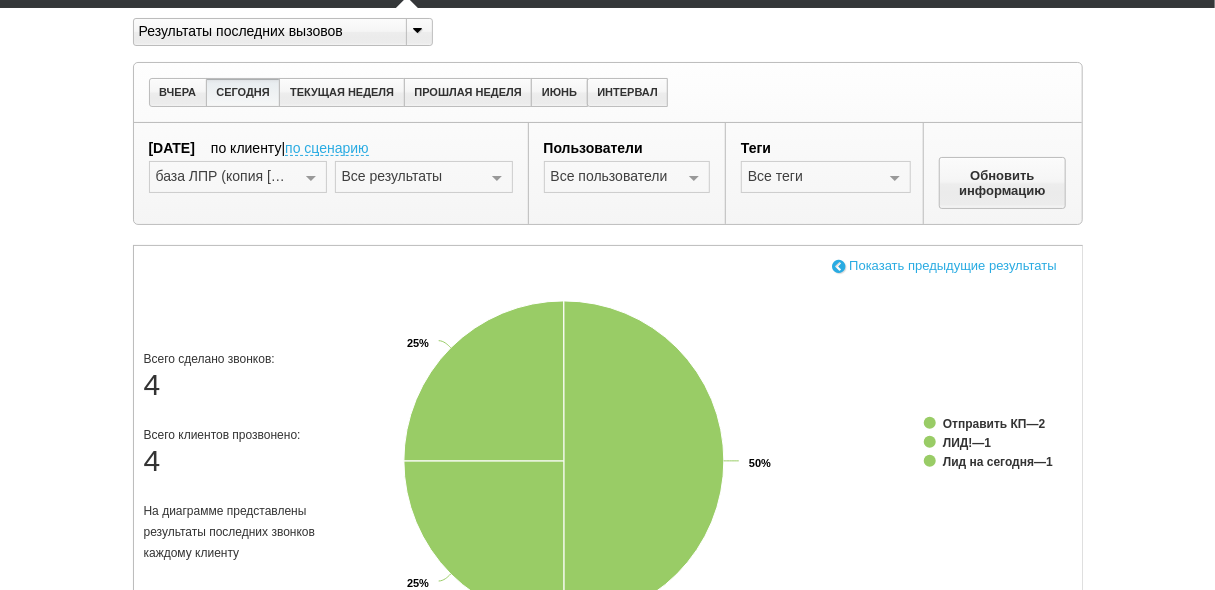 scroll, scrollTop: 0, scrollLeft: 0, axis: both 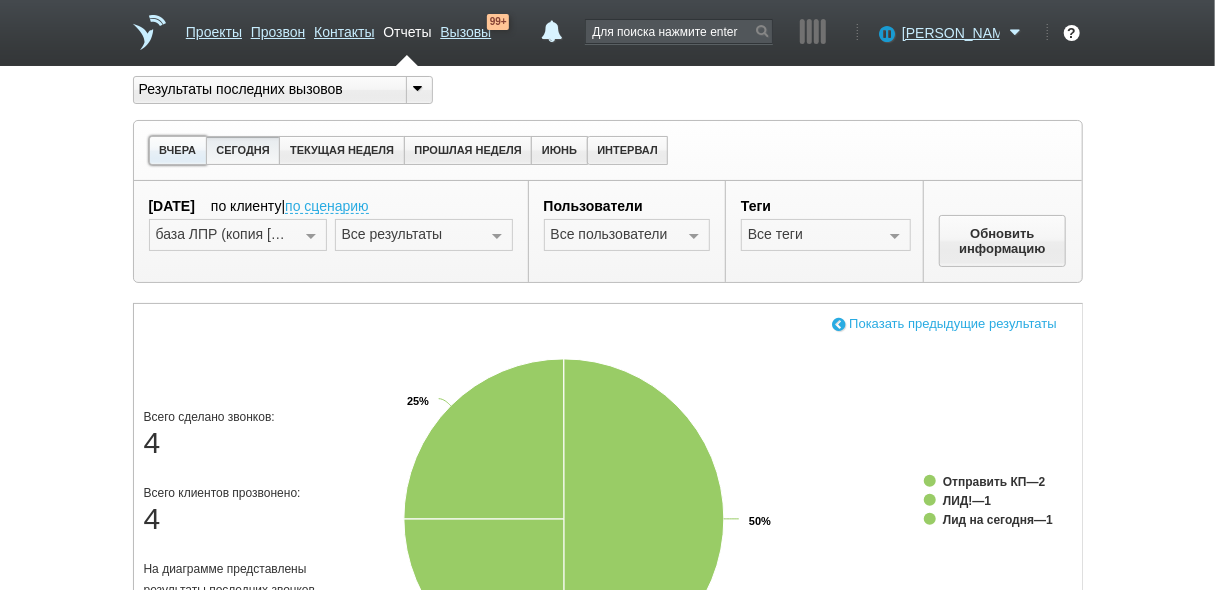 click on "ВЧЕРА" at bounding box center (178, 150) 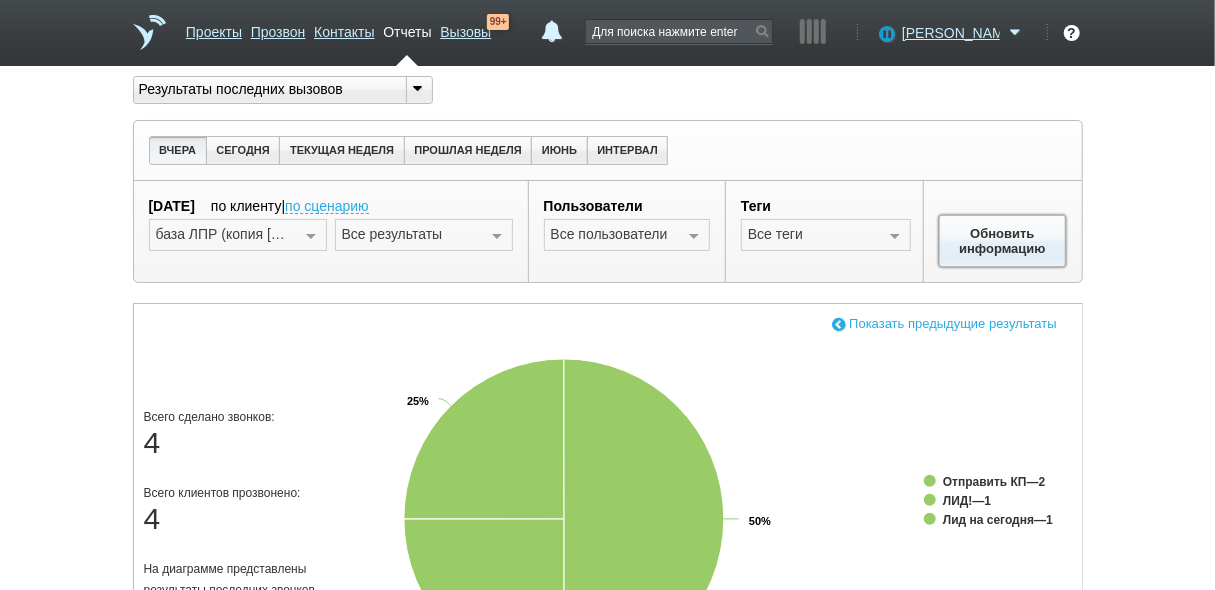 click on "Обновить информацию" at bounding box center [1003, 241] 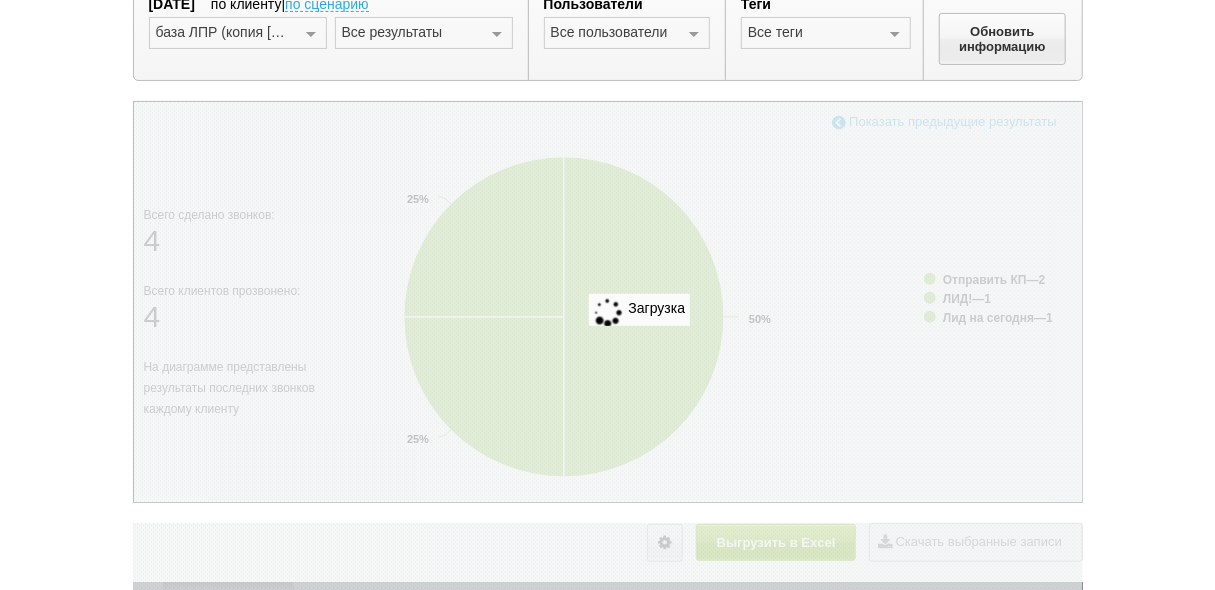 scroll, scrollTop: 240, scrollLeft: 0, axis: vertical 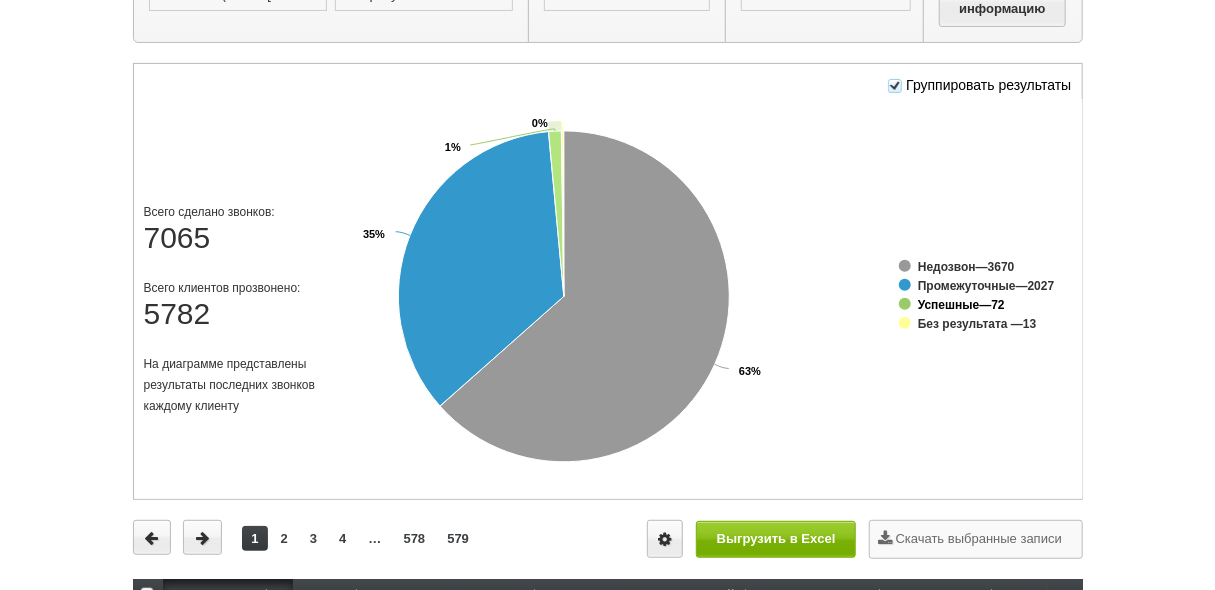 click on "Успешные" 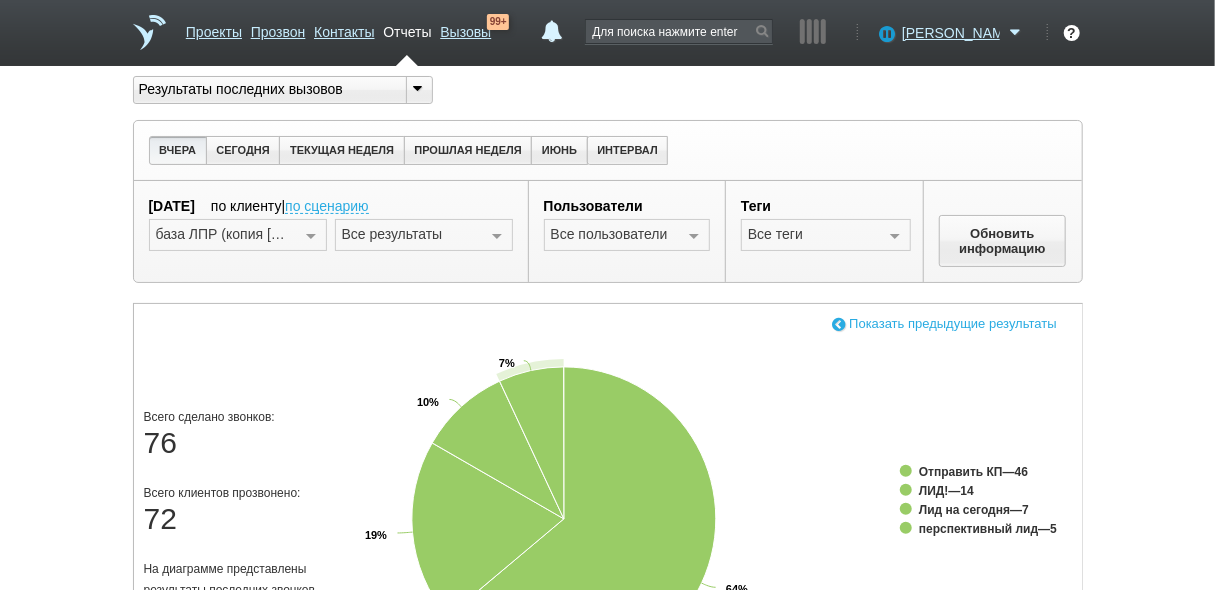 scroll, scrollTop: 0, scrollLeft: 0, axis: both 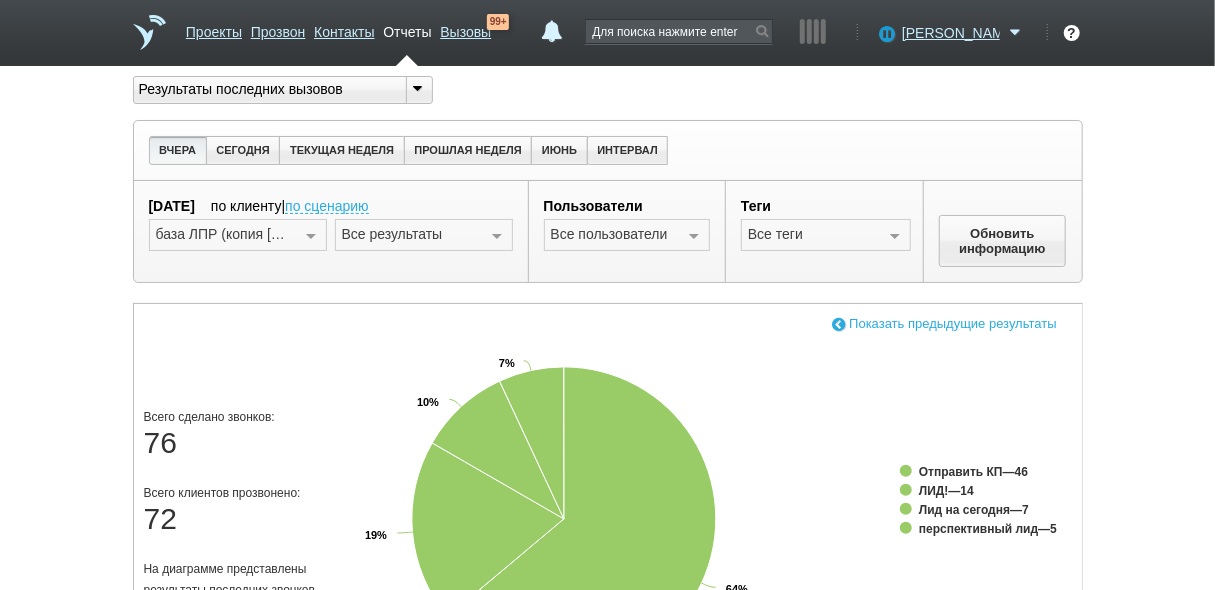 click at bounding box center (497, 236) 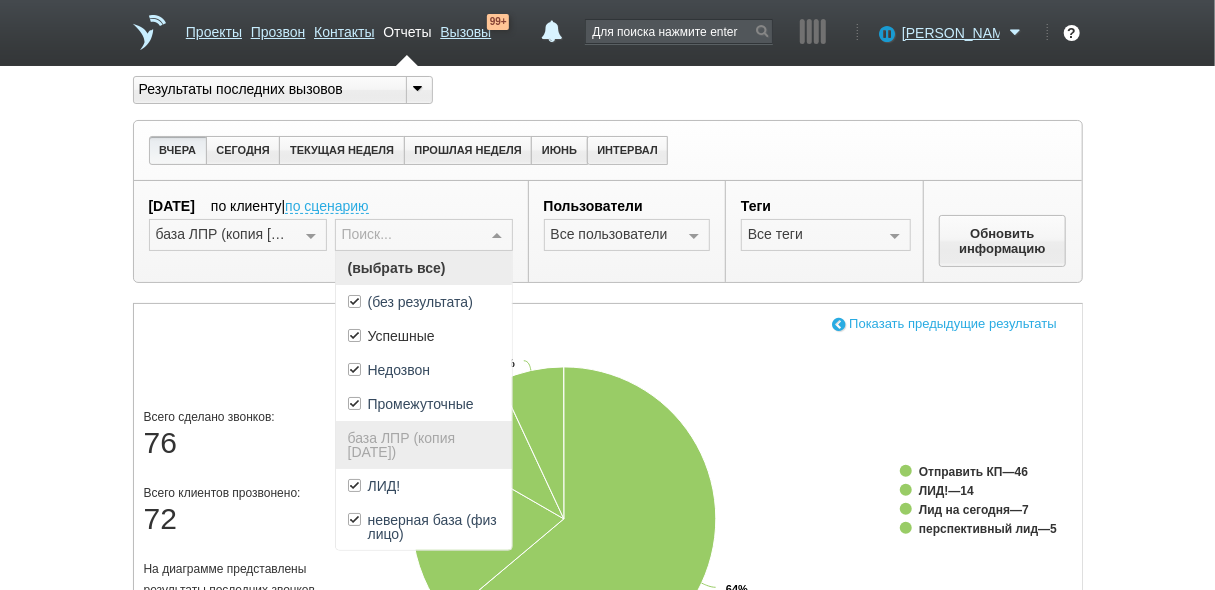click on "(выбрать все)" at bounding box center (424, 268) 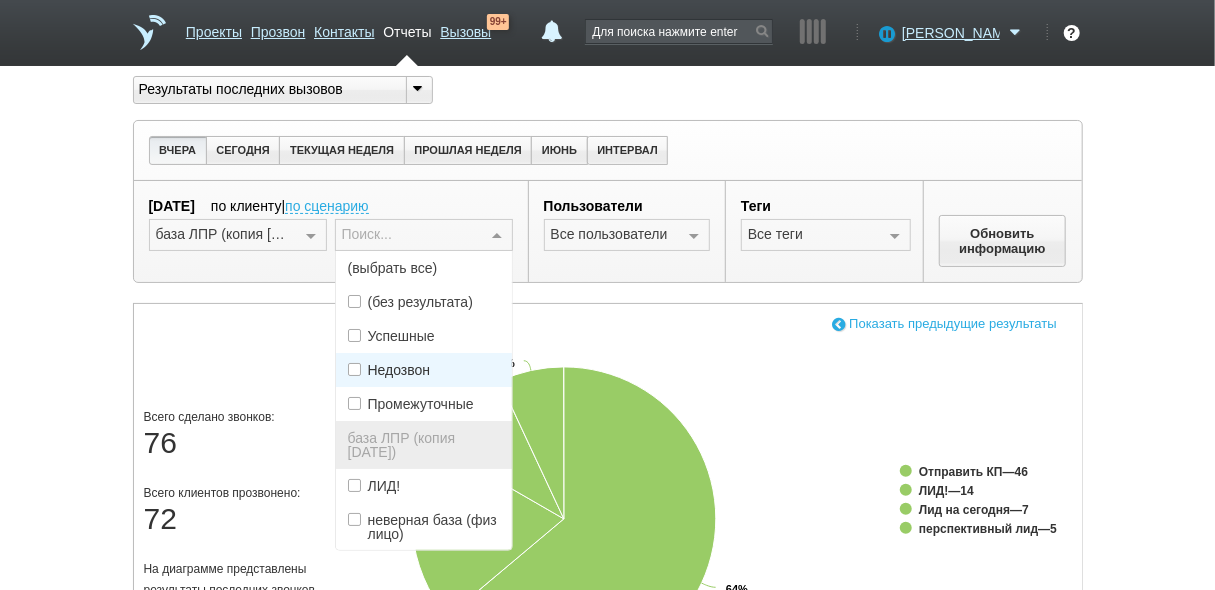 scroll, scrollTop: 240, scrollLeft: 0, axis: vertical 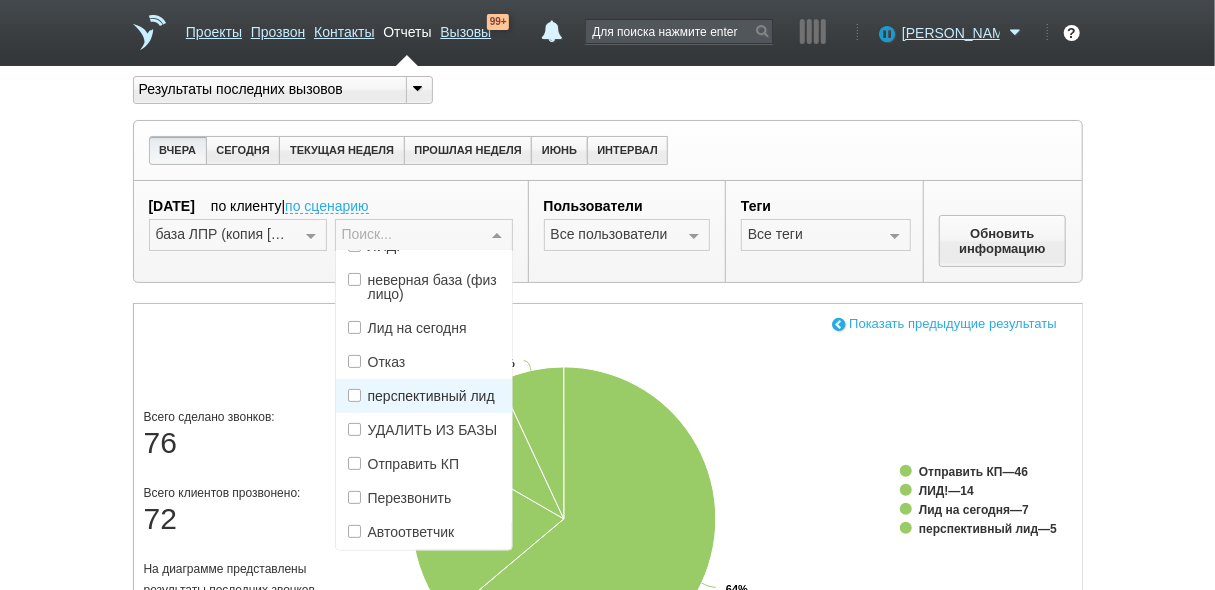 click on "перспективный лид" at bounding box center [431, 396] 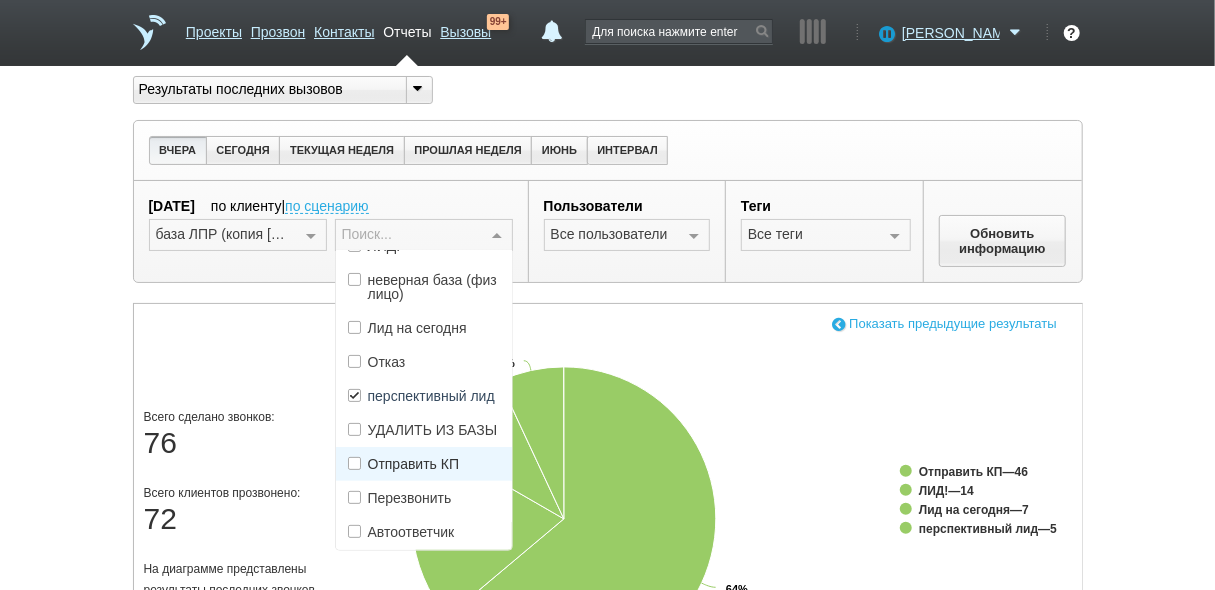 click on "Отправить КП" at bounding box center (424, 464) 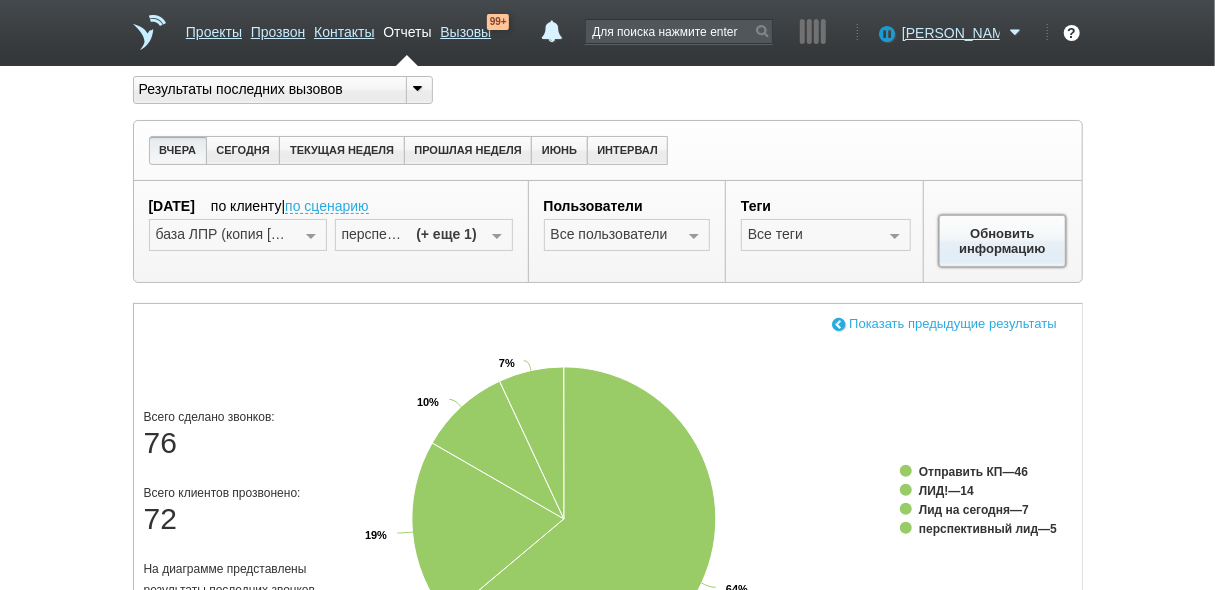 click on "Обновить информацию" at bounding box center (1003, 241) 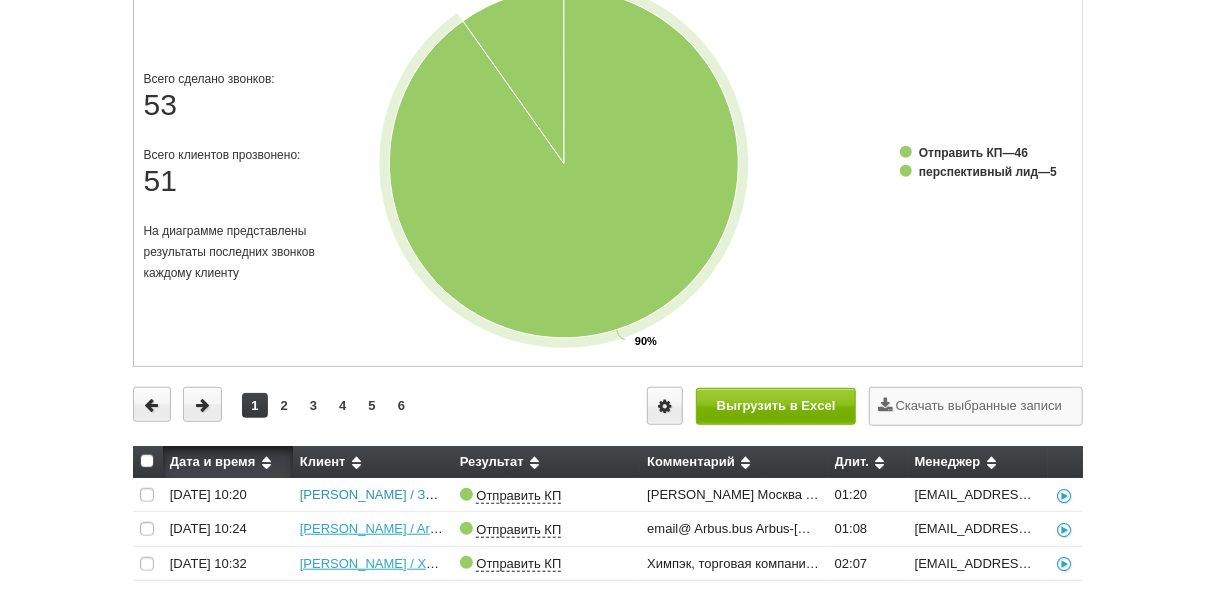 scroll, scrollTop: 480, scrollLeft: 0, axis: vertical 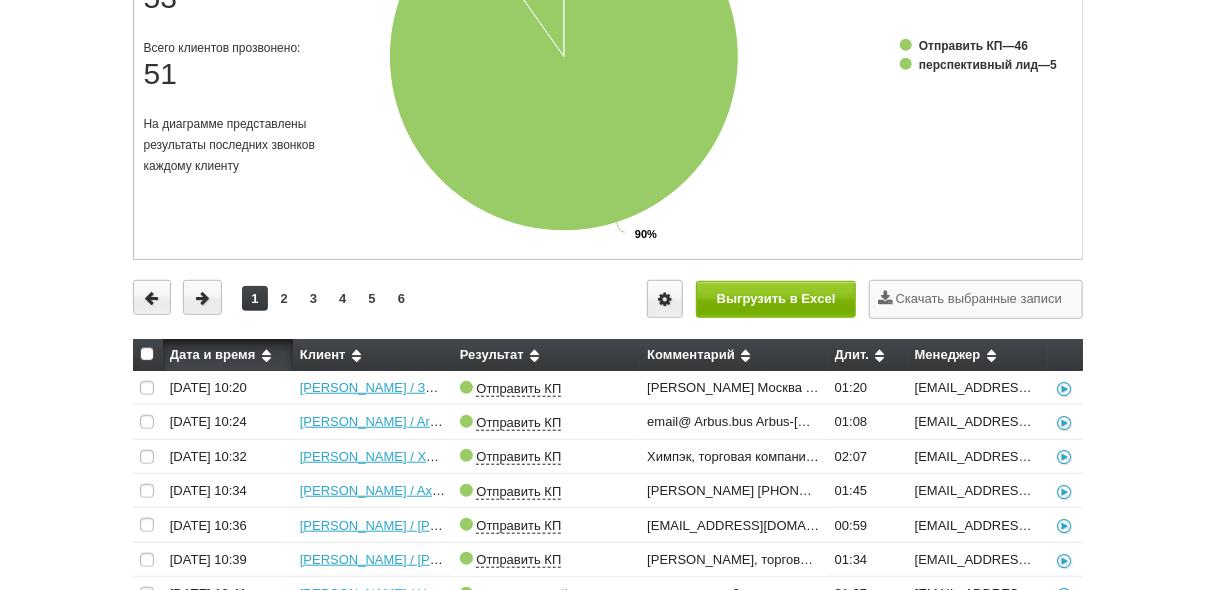 click at bounding box center (147, 354) 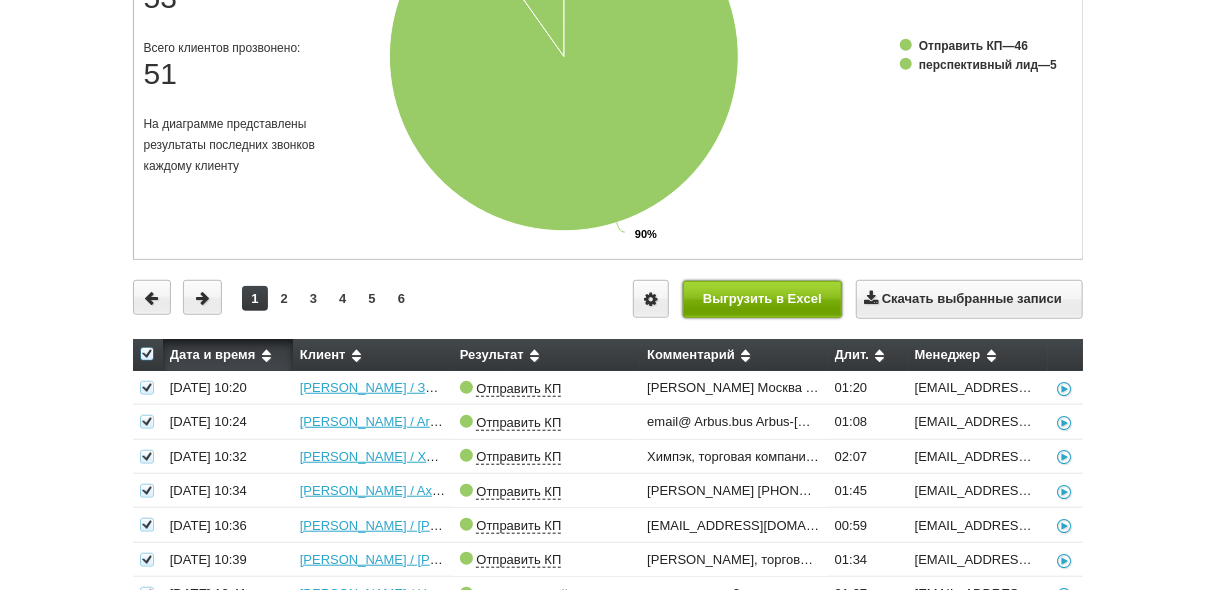 click on "Выгрузить в Excel" at bounding box center (763, 299) 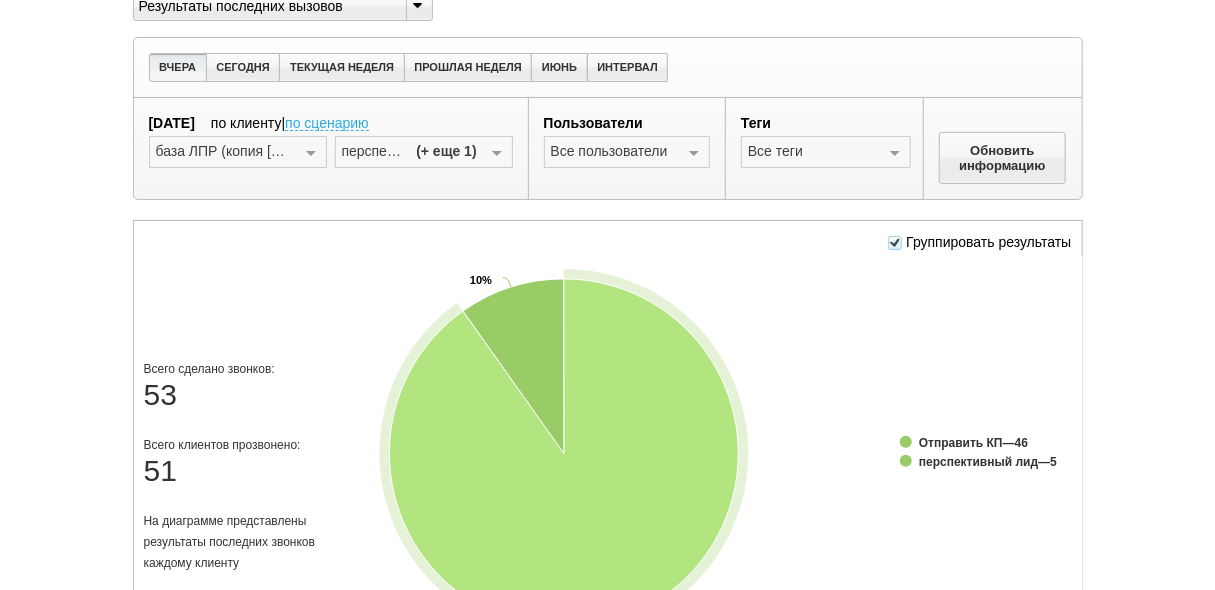scroll, scrollTop: 0, scrollLeft: 0, axis: both 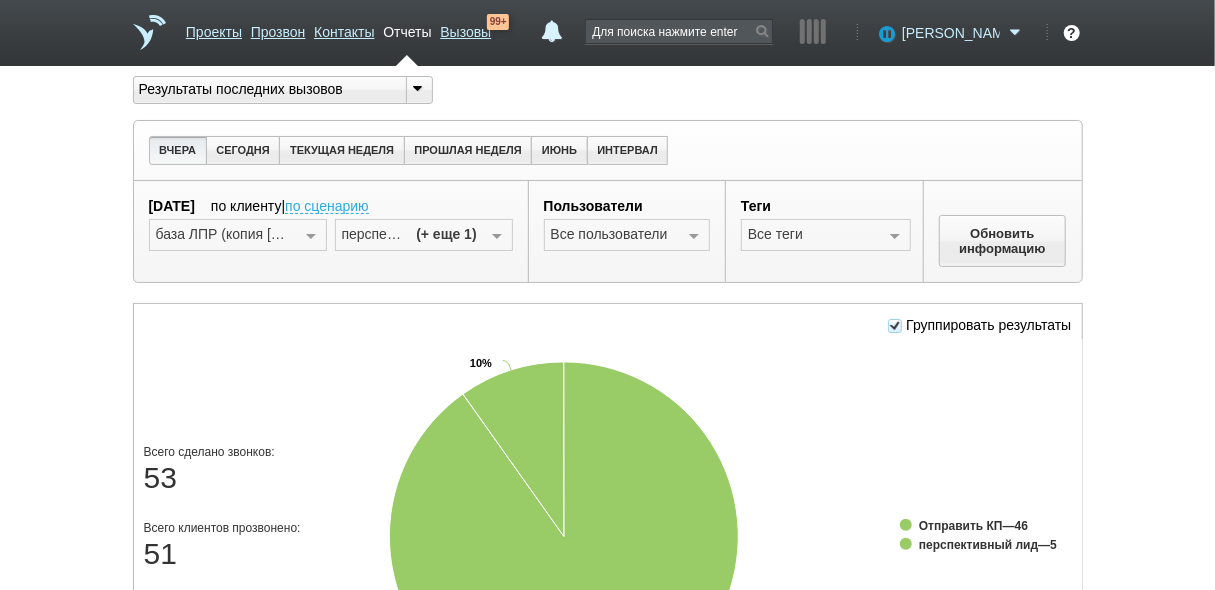 click on "[PERSON_NAME]" at bounding box center [951, 33] 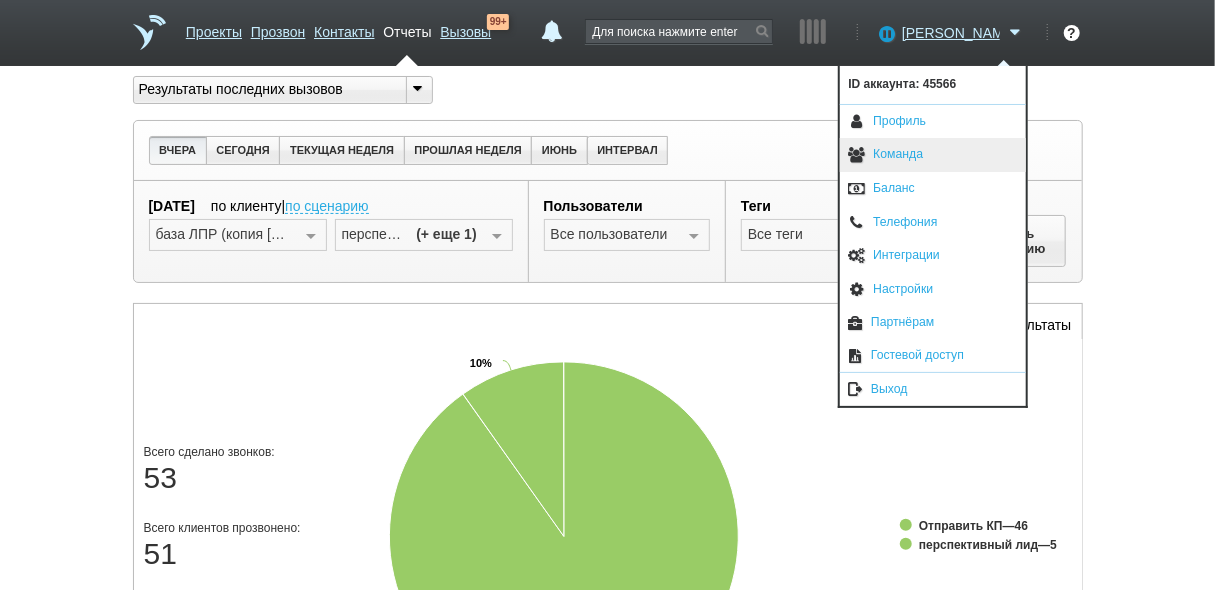 click on "Команда" at bounding box center (933, 155) 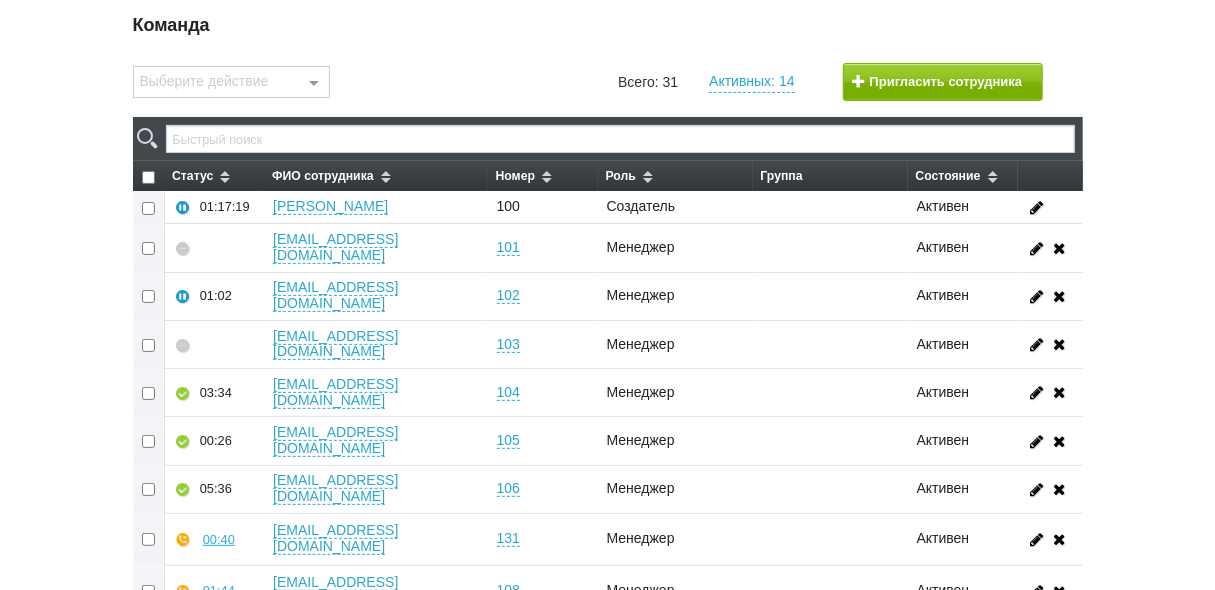 scroll, scrollTop: 0, scrollLeft: 0, axis: both 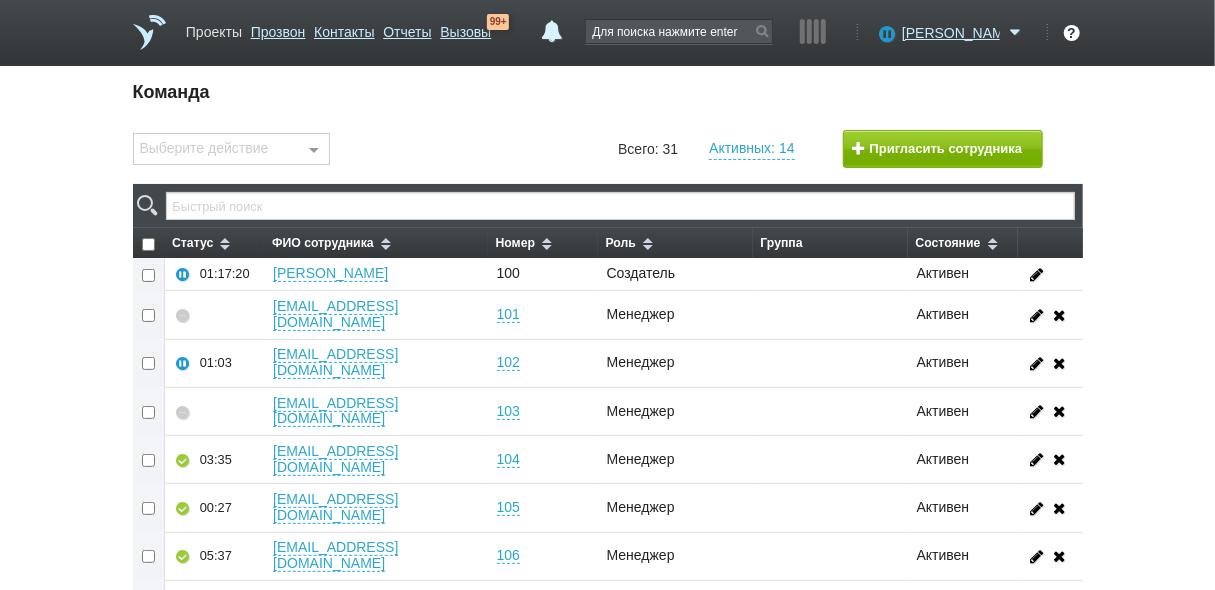 click on "Проекты" at bounding box center [214, 28] 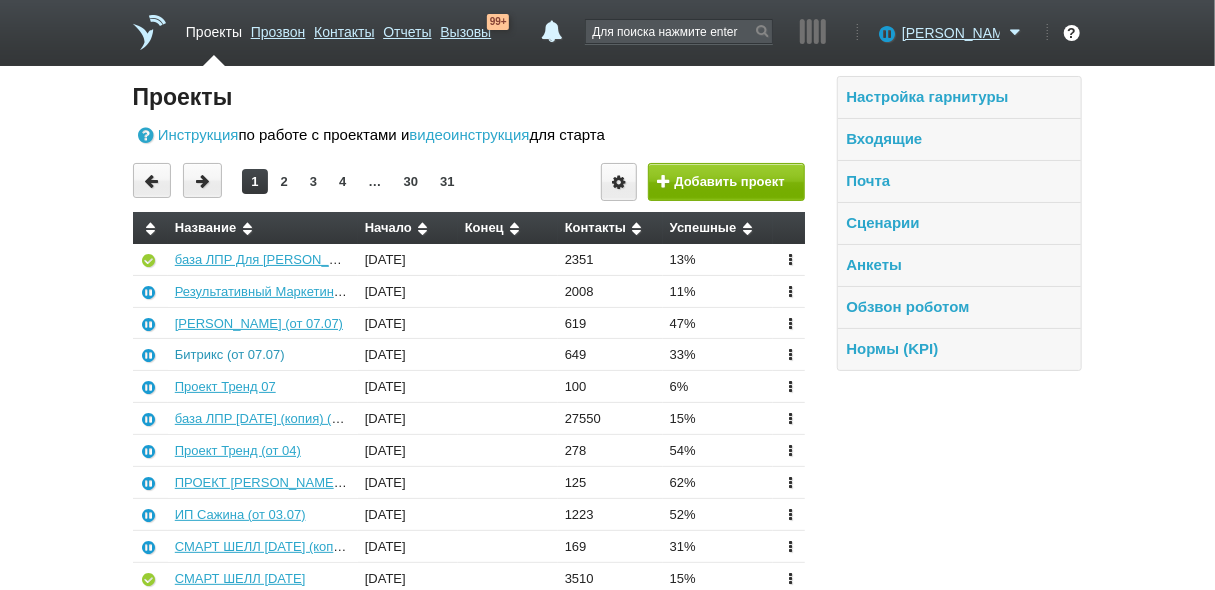 click on "Битрикс (от 07.07)" at bounding box center [230, 354] 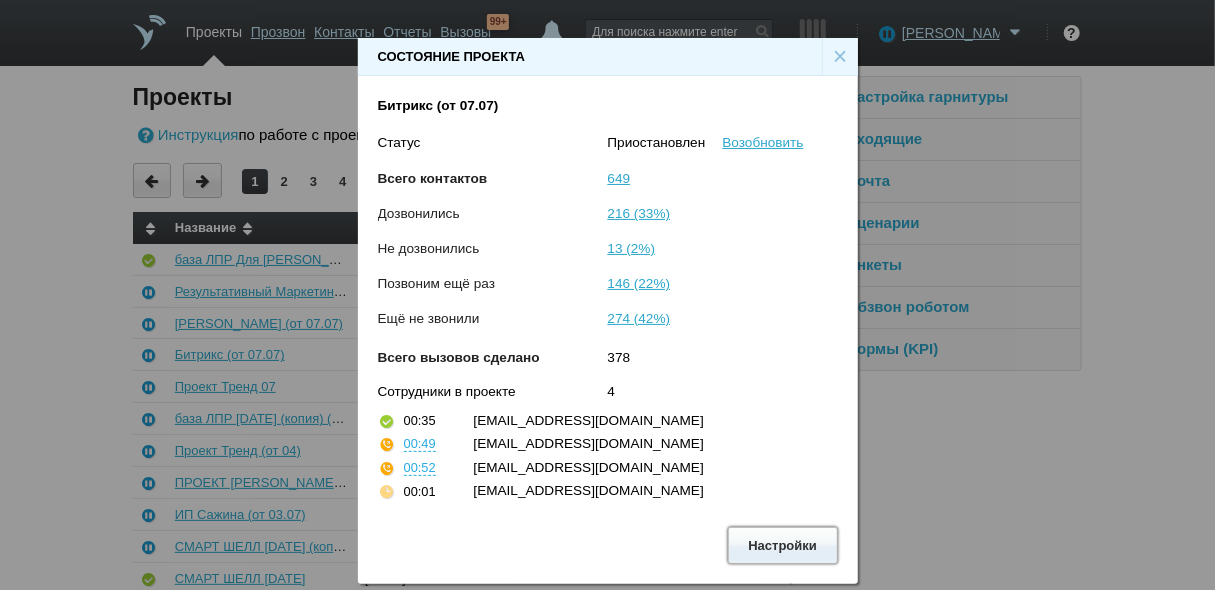 click on "Настройки" at bounding box center (783, 545) 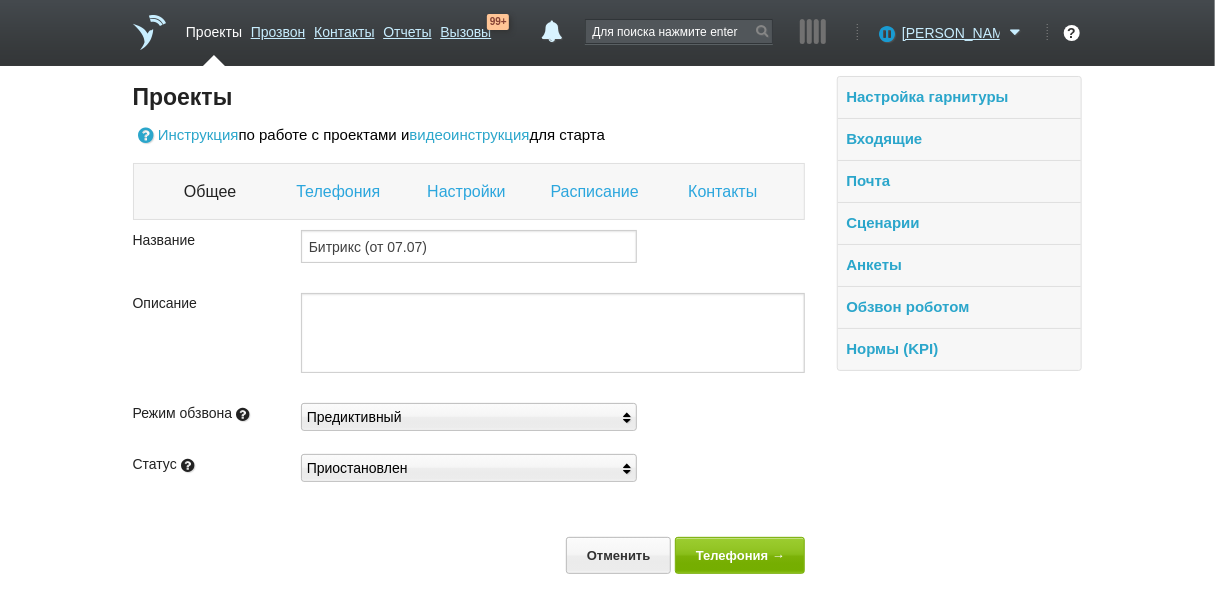 click on "Контакты" at bounding box center (725, 192) 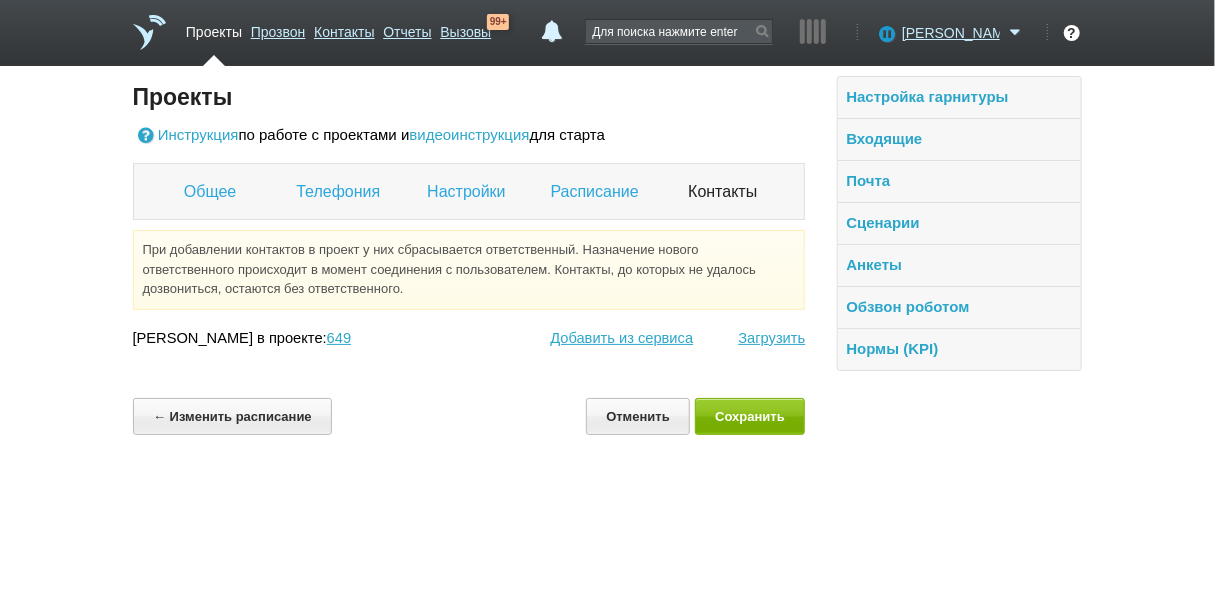 click on "Контакты" at bounding box center [725, 192] 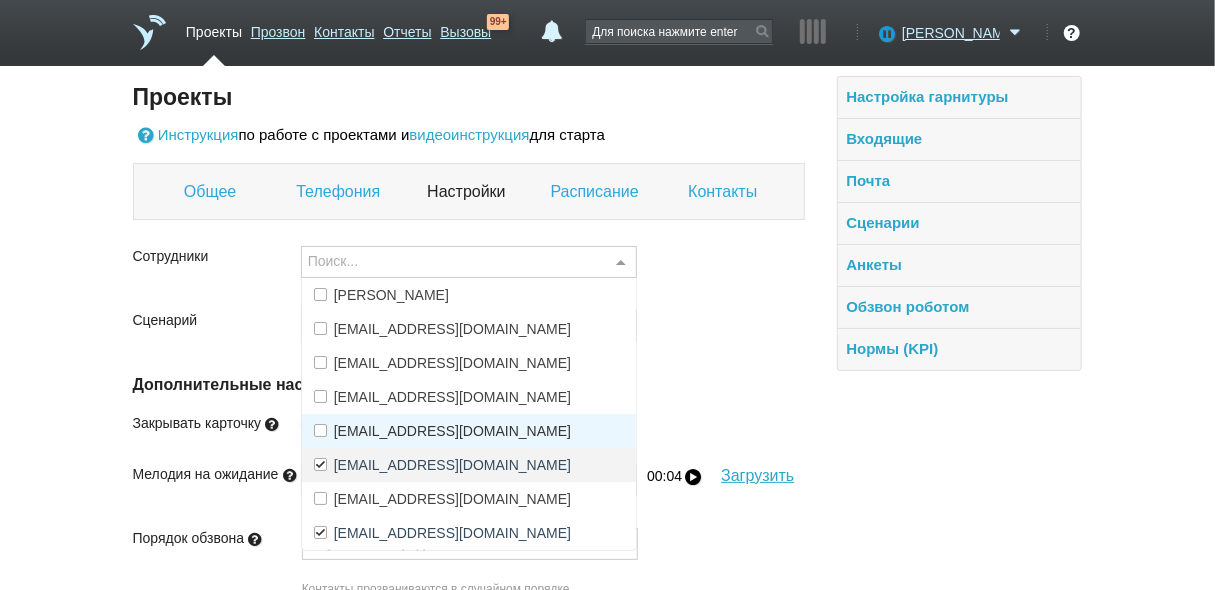 drag, startPoint x: 387, startPoint y: 432, endPoint x: 378, endPoint y: 472, distance: 41 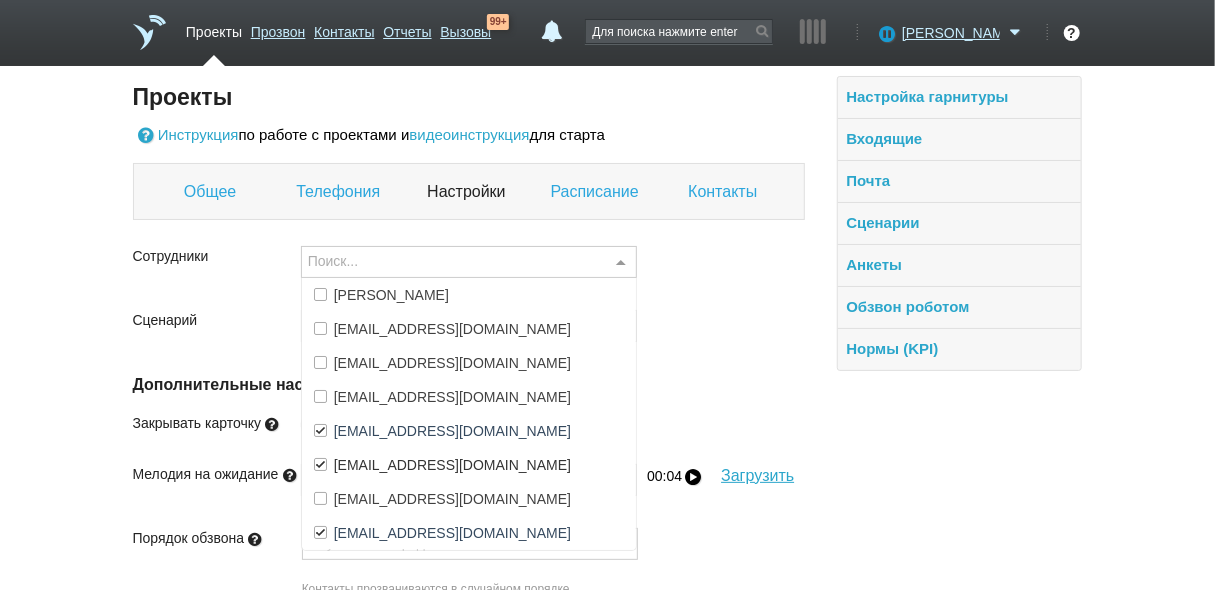 drag, startPoint x: 376, startPoint y: 472, endPoint x: 375, endPoint y: 508, distance: 36.013885 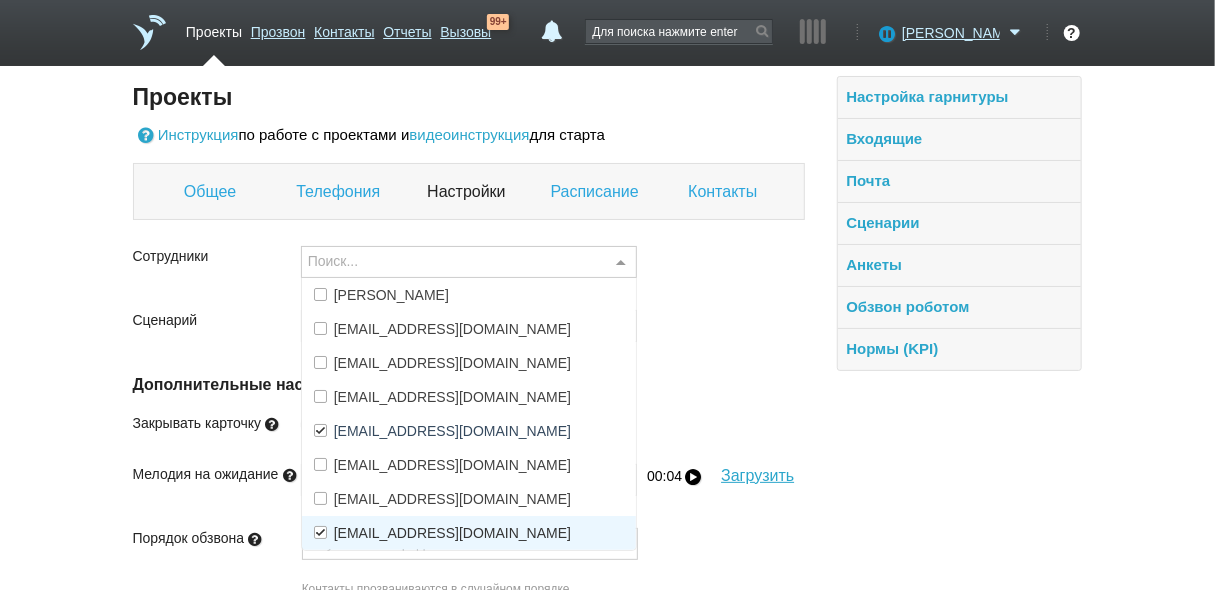 click on "[EMAIL_ADDRESS][DOMAIN_NAME]" at bounding box center (452, 533) 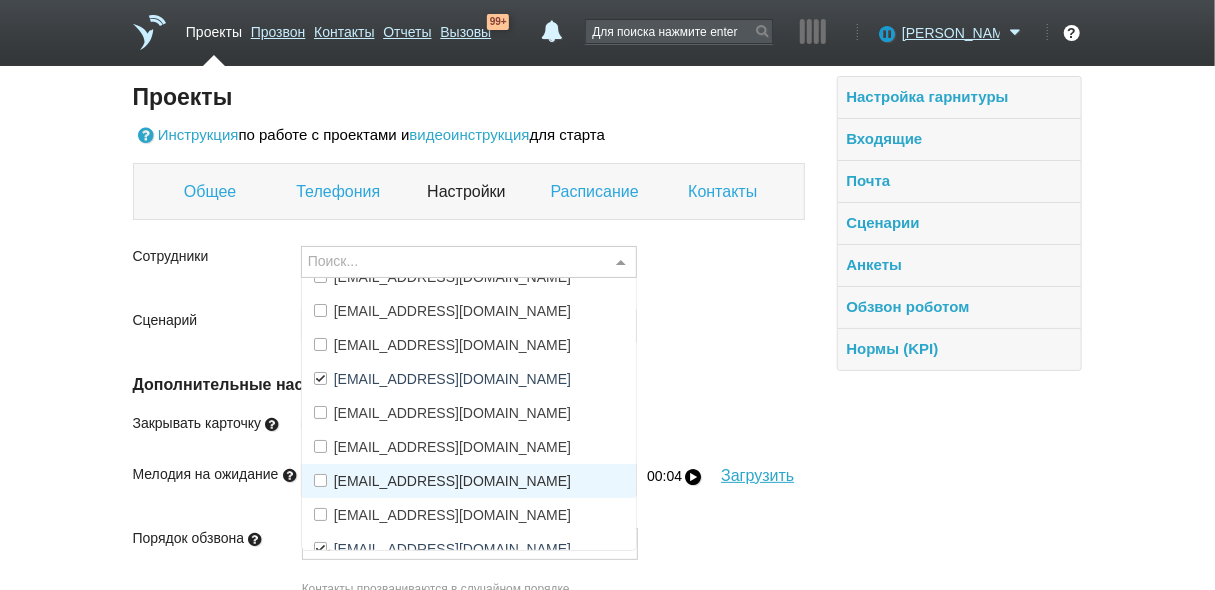 scroll, scrollTop: 80, scrollLeft: 0, axis: vertical 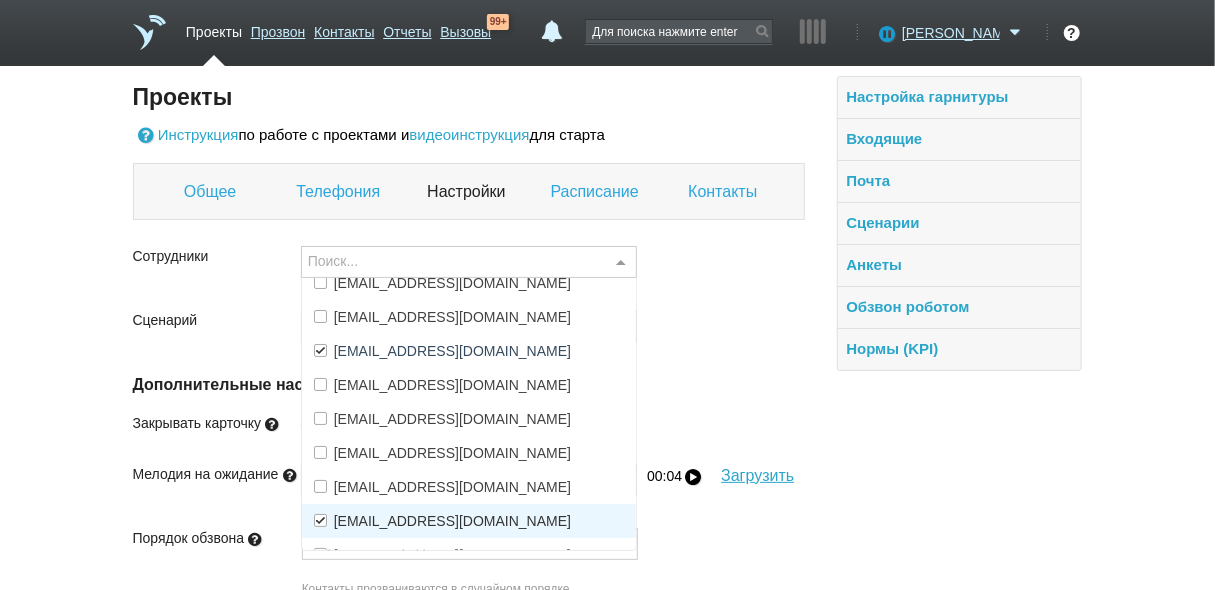 click on "[EMAIL_ADDRESS][DOMAIN_NAME]" at bounding box center [452, 521] 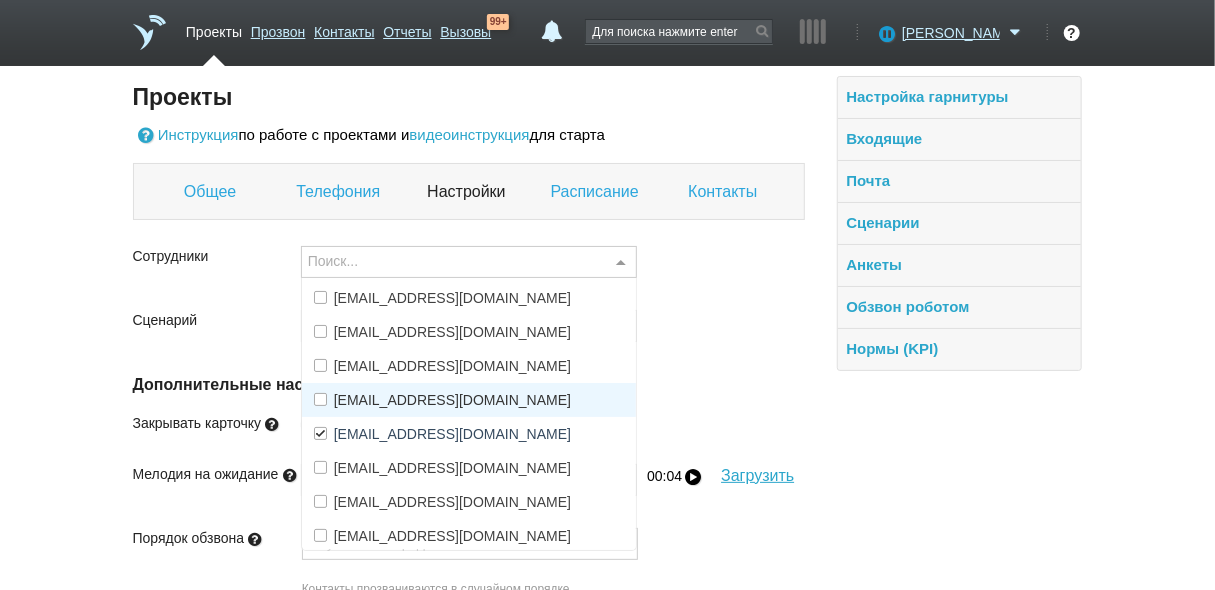 scroll, scrollTop: 204, scrollLeft: 0, axis: vertical 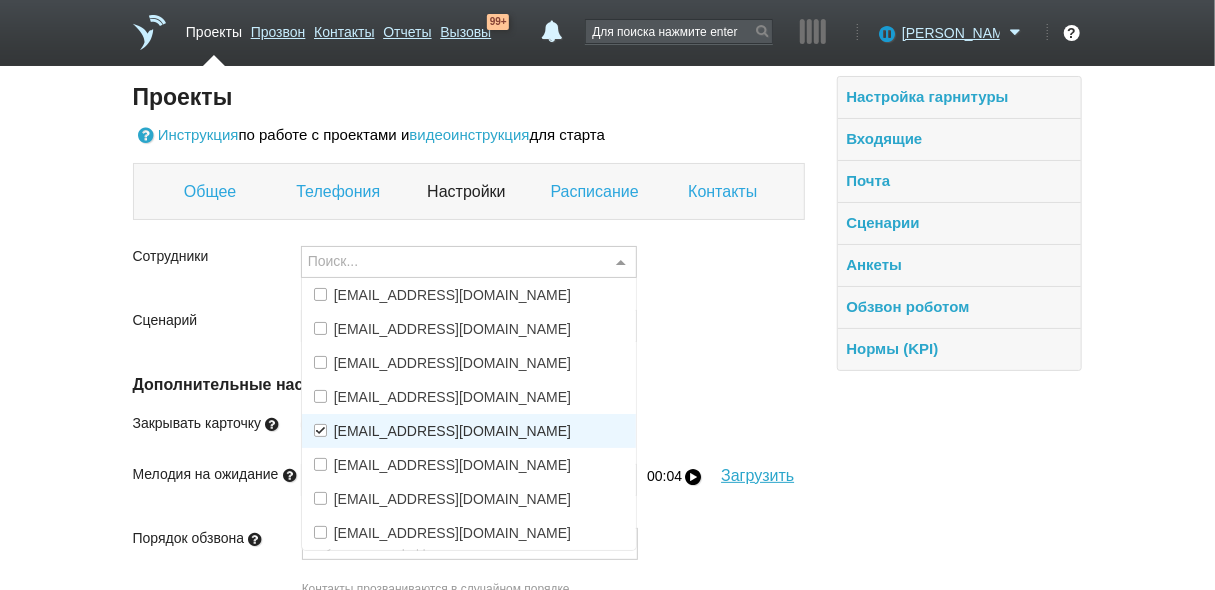 click on "[EMAIL_ADDRESS][DOMAIN_NAME]" at bounding box center (452, 431) 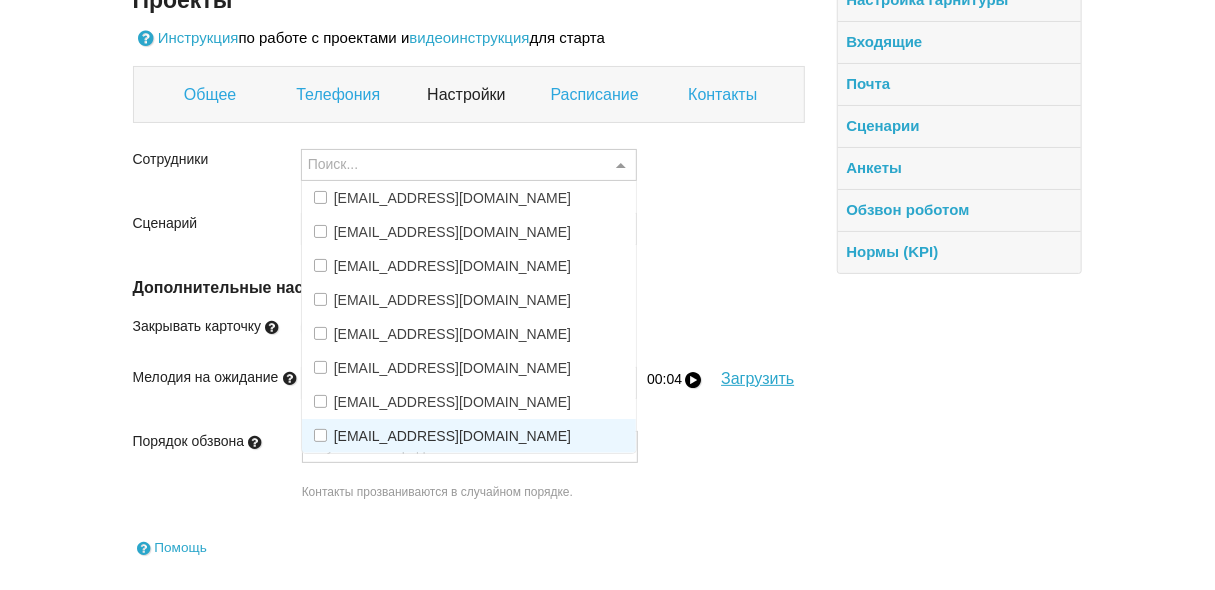 scroll, scrollTop: 181, scrollLeft: 0, axis: vertical 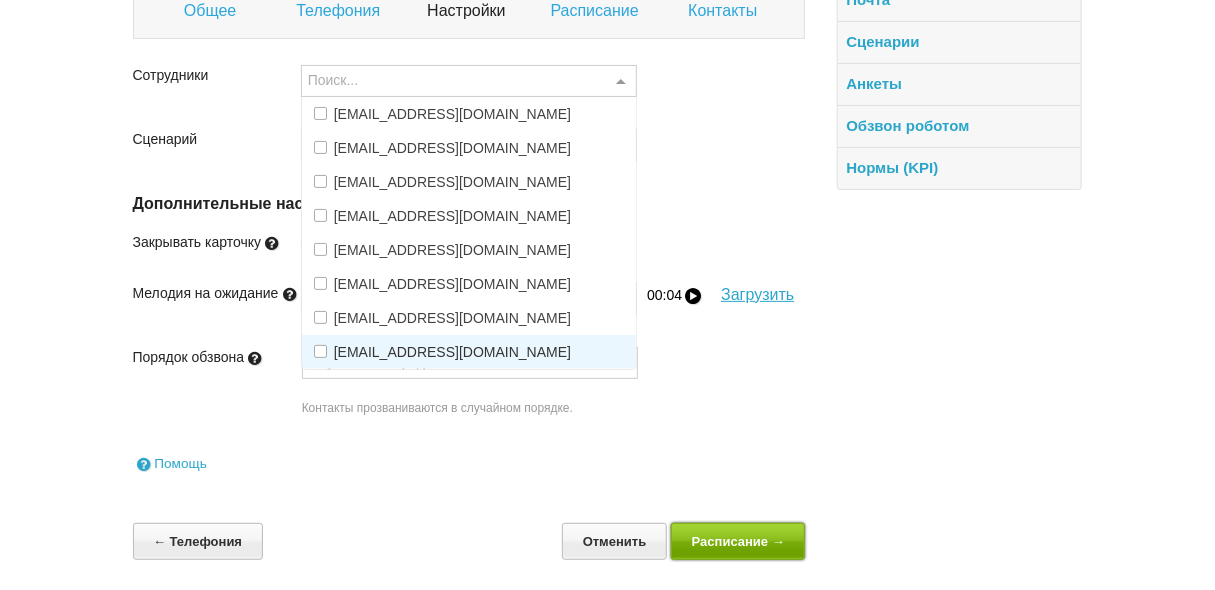 click on "Расписание →" at bounding box center (738, 541) 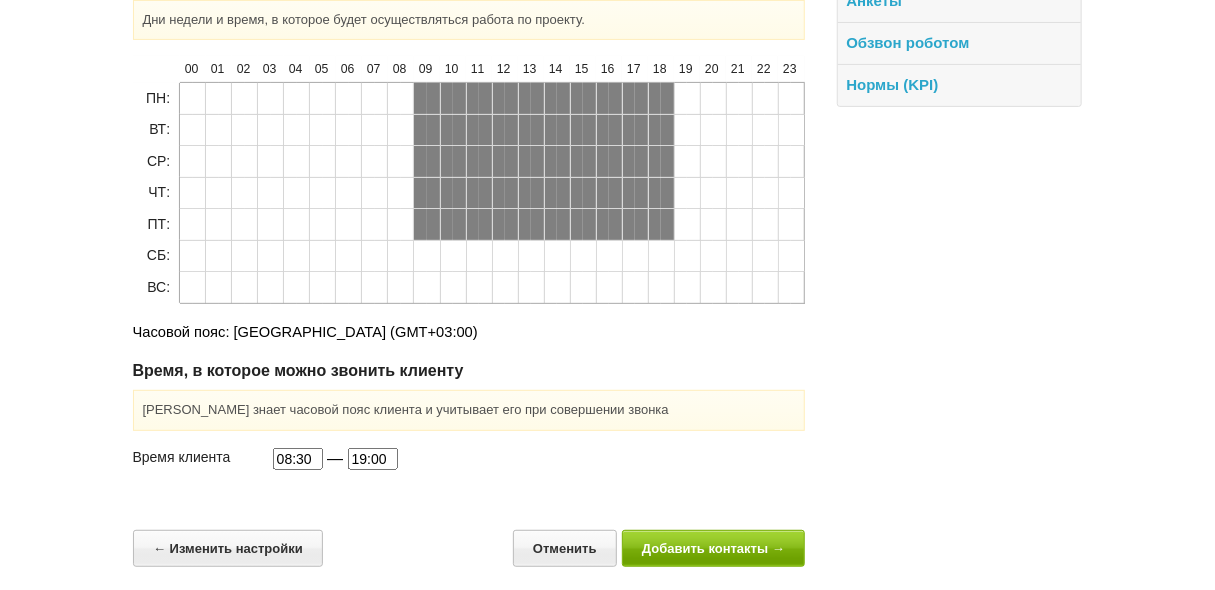 scroll, scrollTop: 269, scrollLeft: 0, axis: vertical 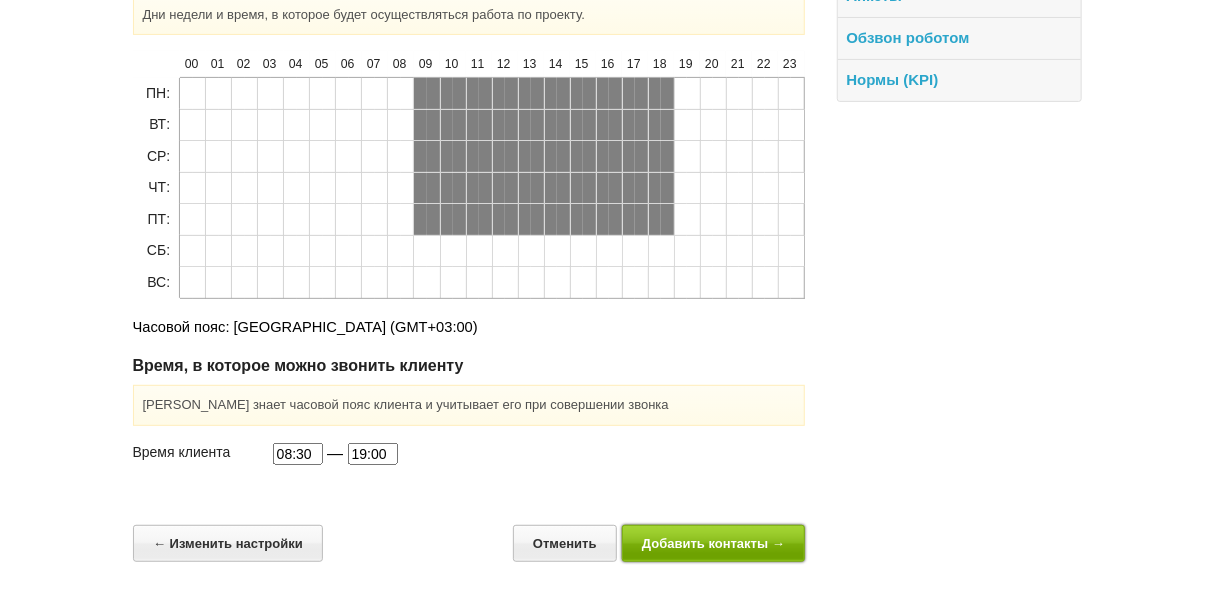 click on "Добавить контакты →" at bounding box center (714, 543) 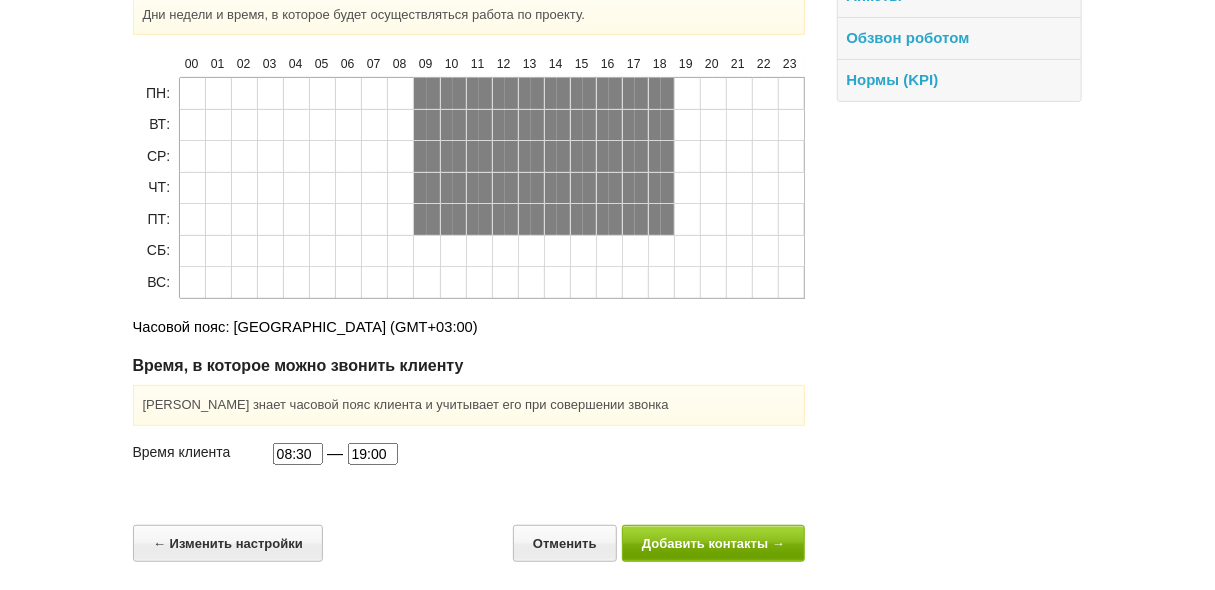 scroll, scrollTop: 0, scrollLeft: 0, axis: both 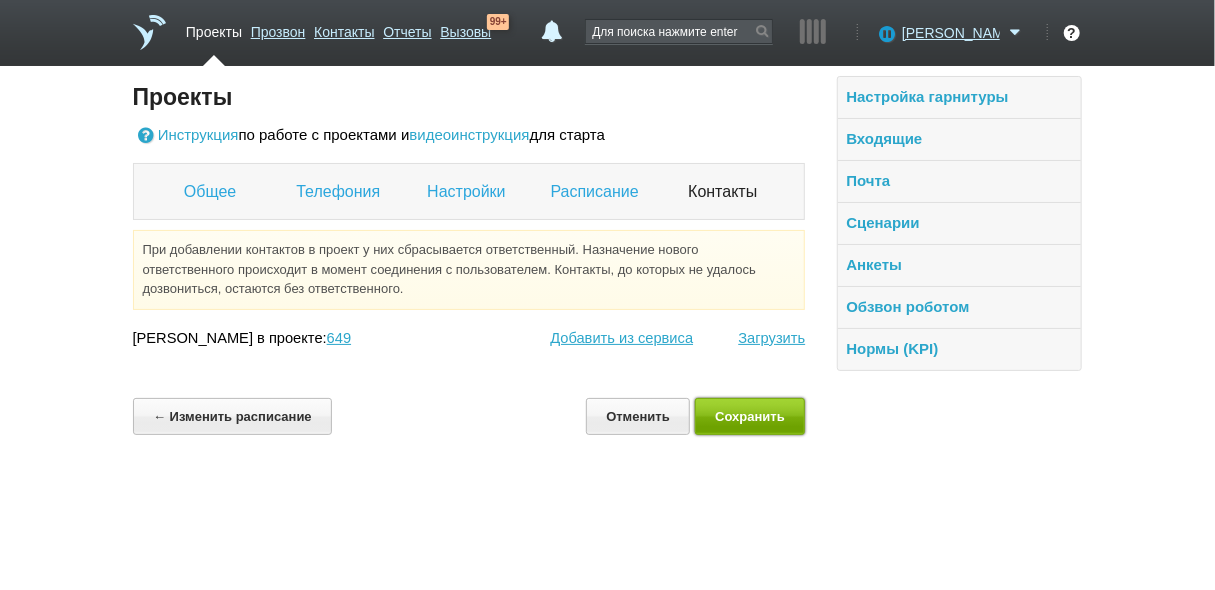 click on "Сохранить" at bounding box center (750, 416) 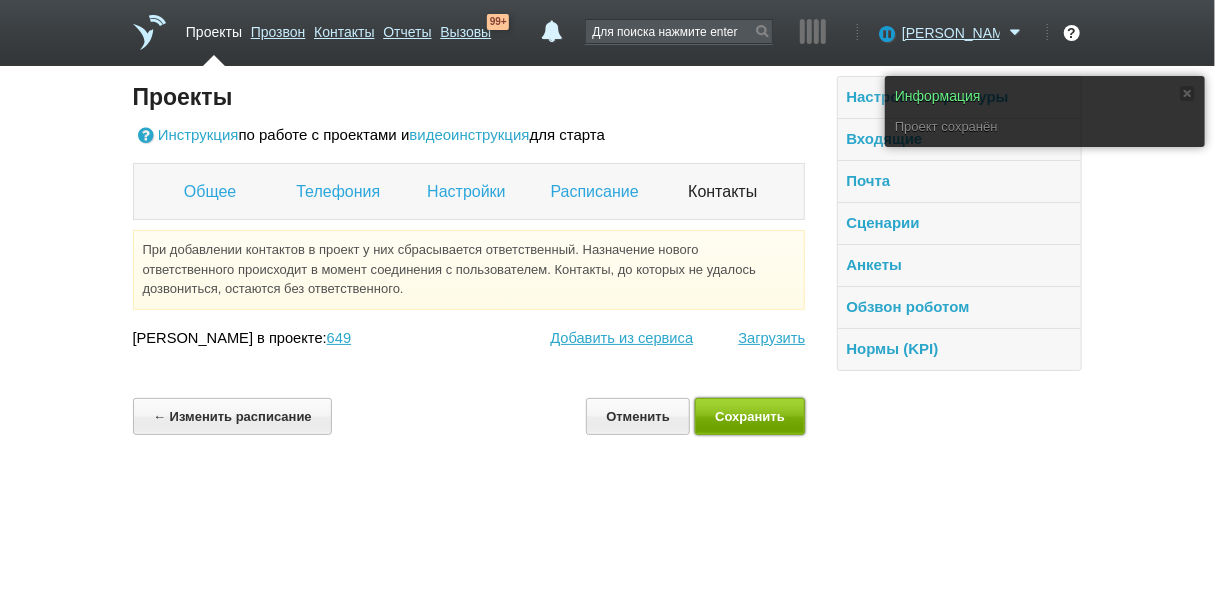 click on "Сохранить" at bounding box center [750, 416] 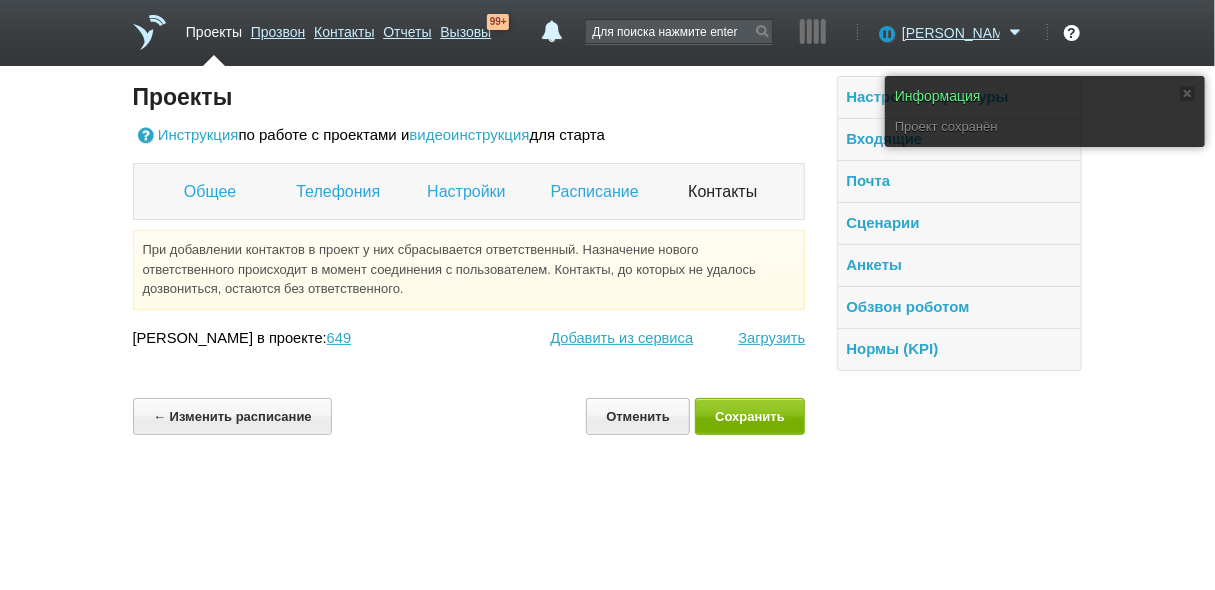 click on "Проекты" at bounding box center (214, 28) 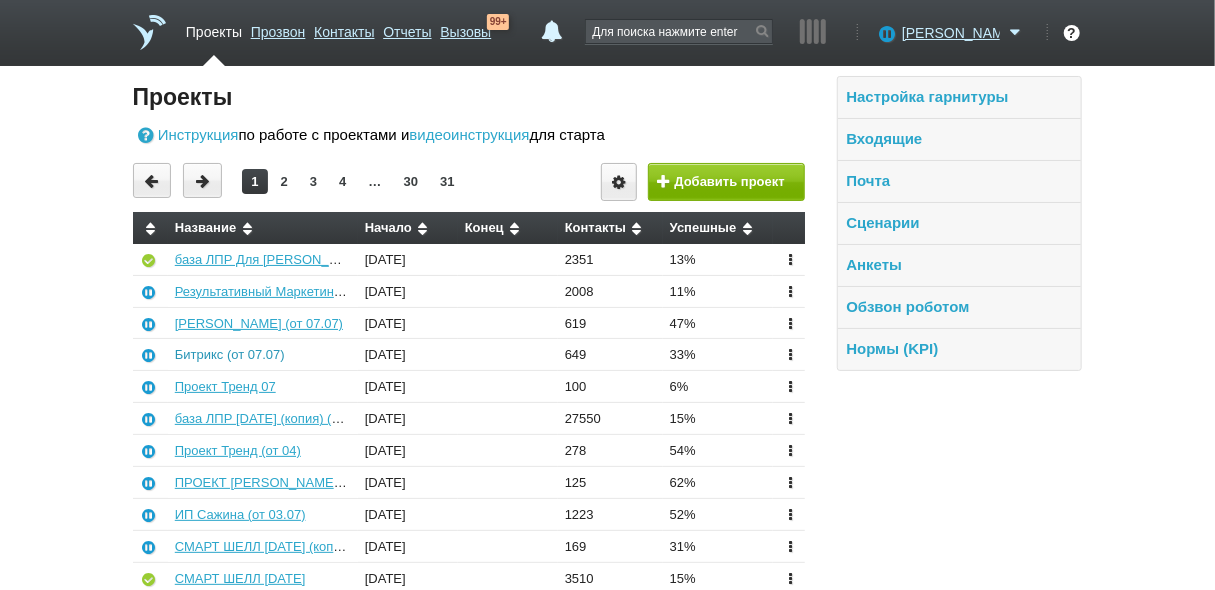 click on "Битрикс (от 07.07)" at bounding box center [230, 354] 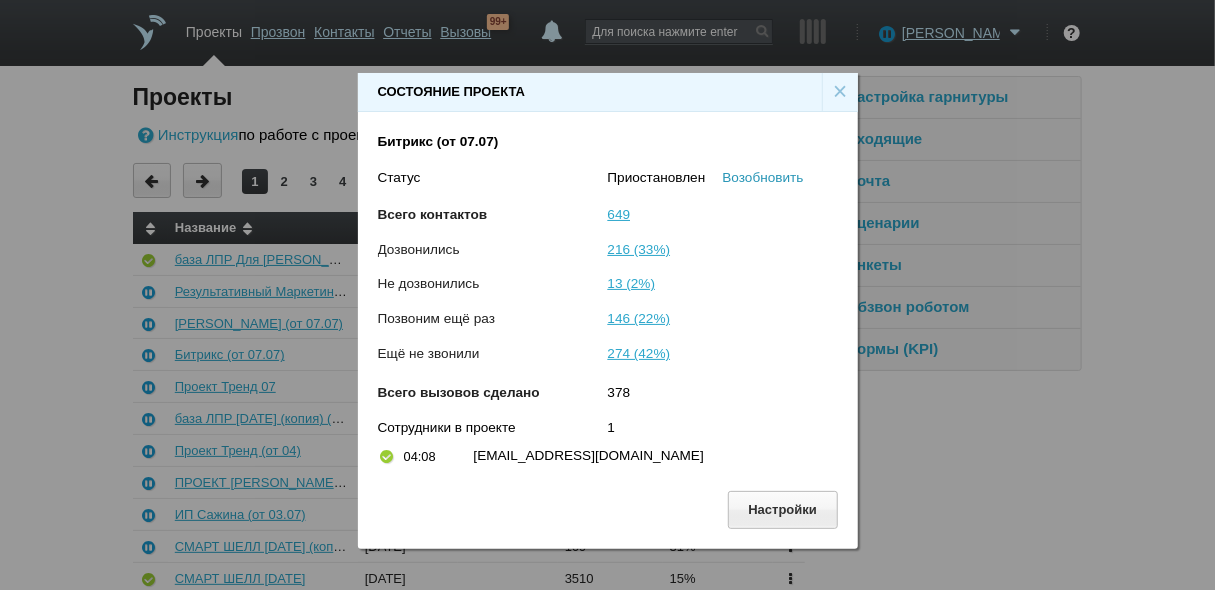 click on "Возобновить" at bounding box center (763, 177) 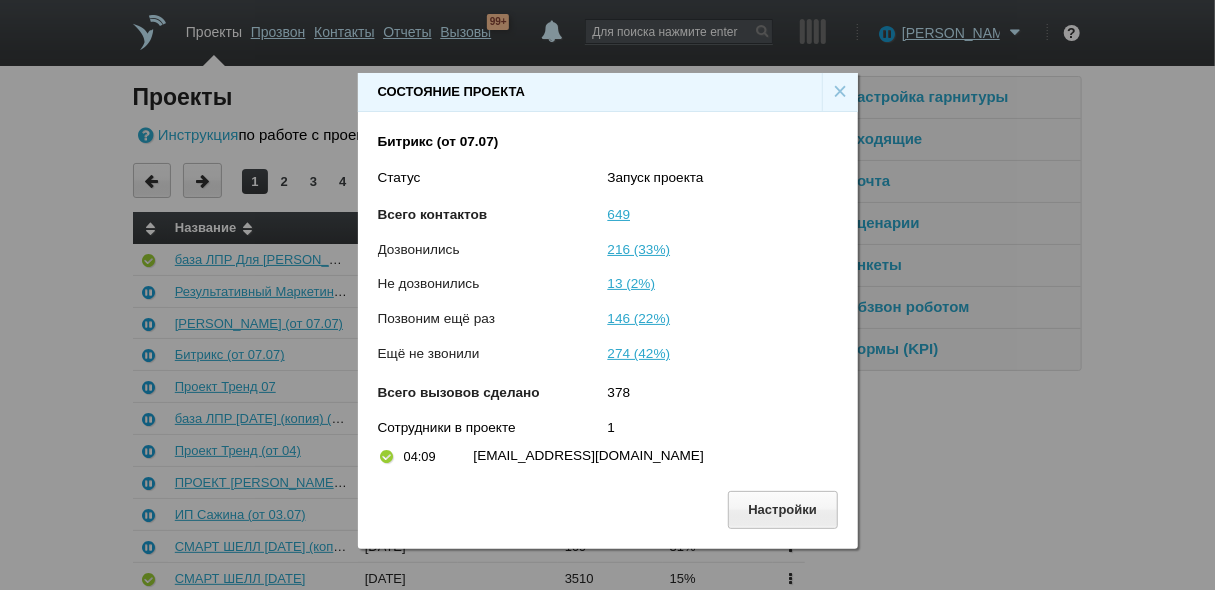 click on "×" at bounding box center (840, 92) 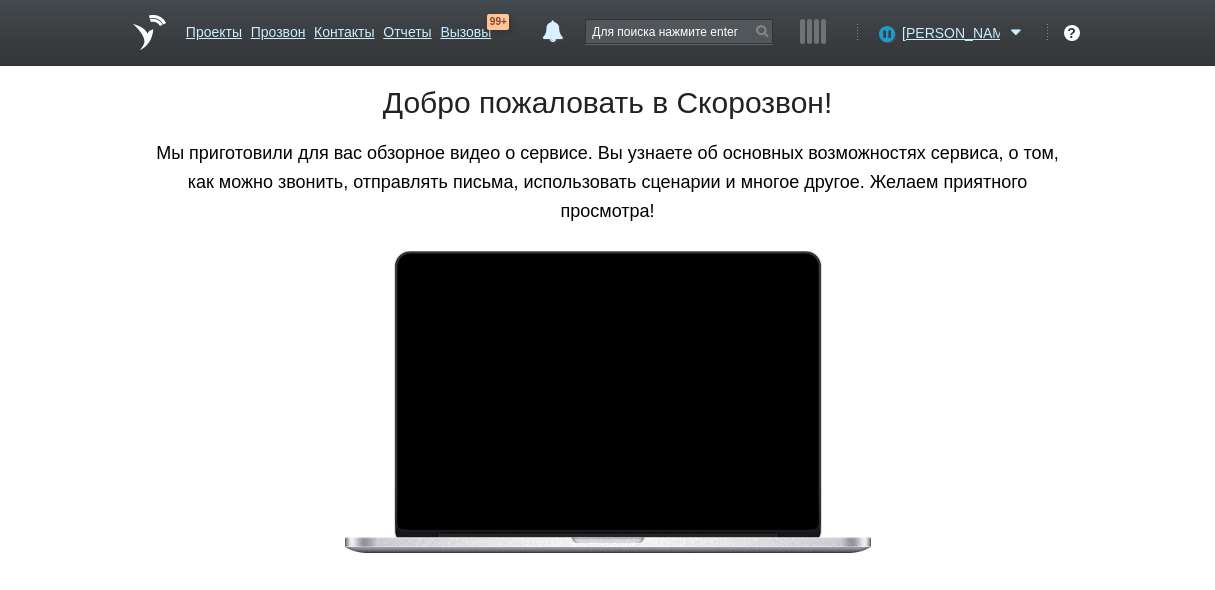 scroll, scrollTop: 0, scrollLeft: 0, axis: both 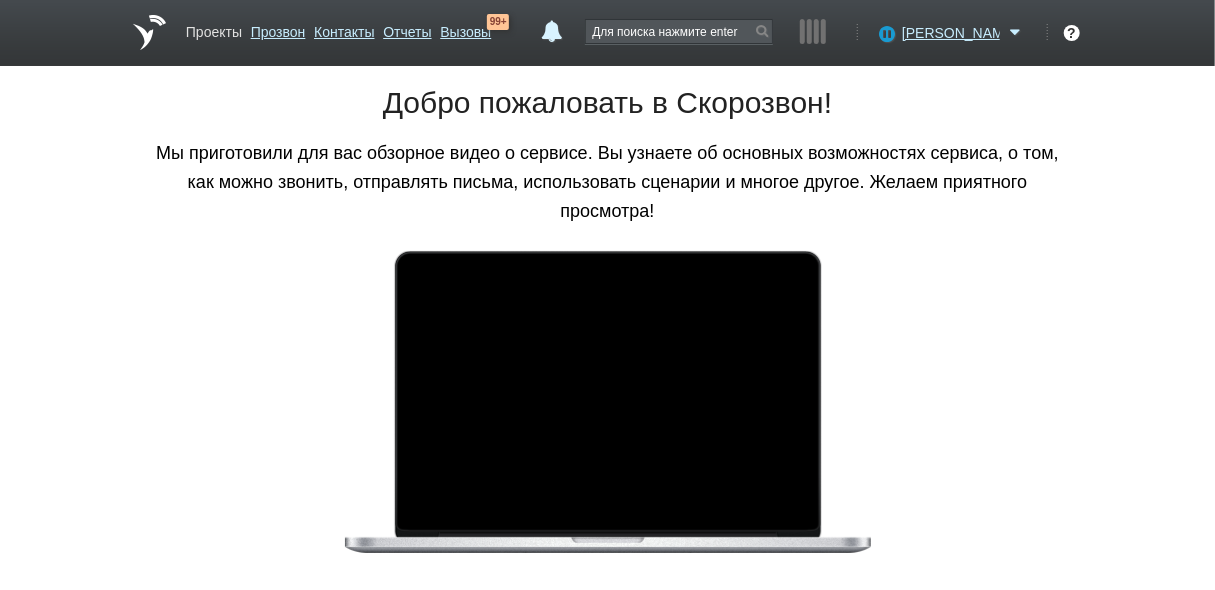 click on "Проекты" at bounding box center [214, 28] 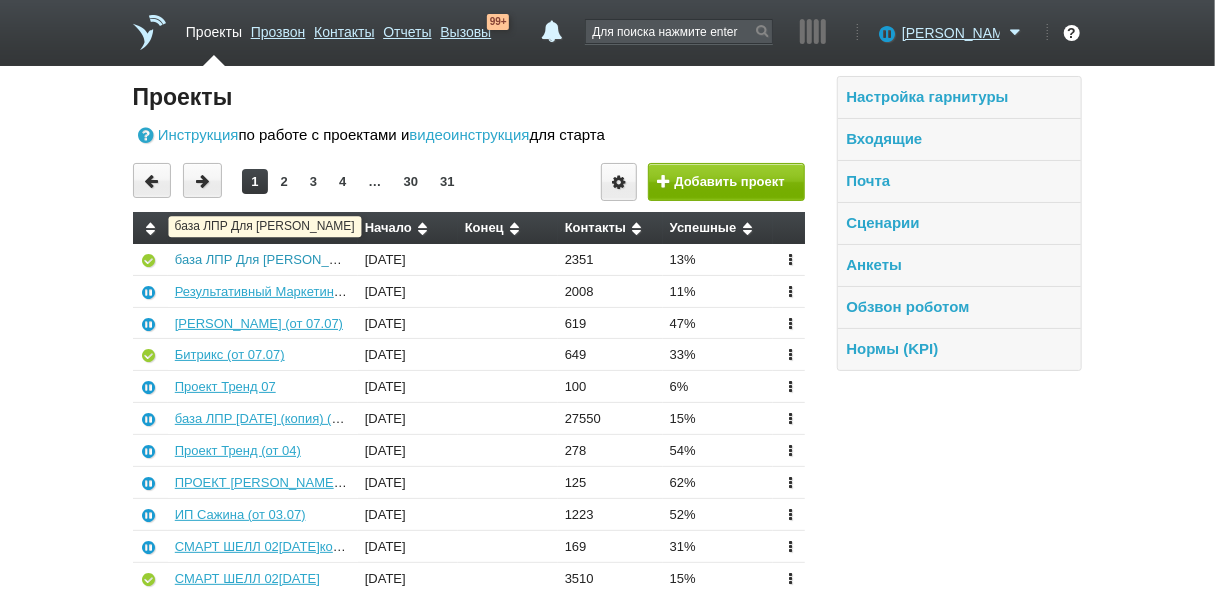 click on "база ЛПР  Для [PERSON_NAME]" at bounding box center (272, 259) 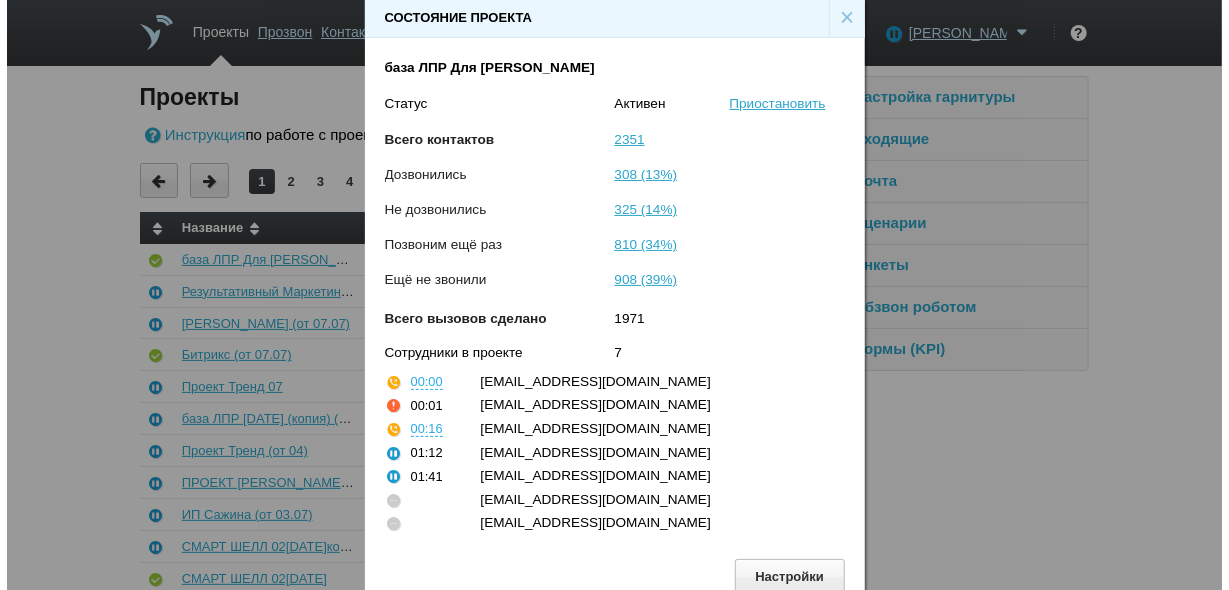 scroll, scrollTop: 26, scrollLeft: 0, axis: vertical 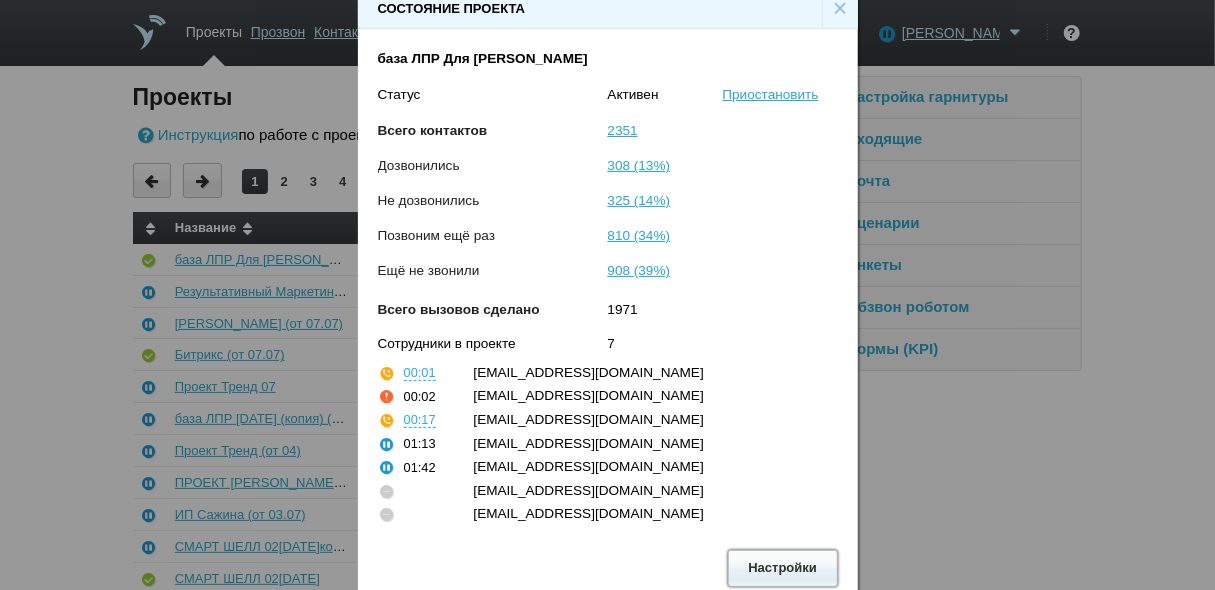 click on "Настройки" at bounding box center [783, 568] 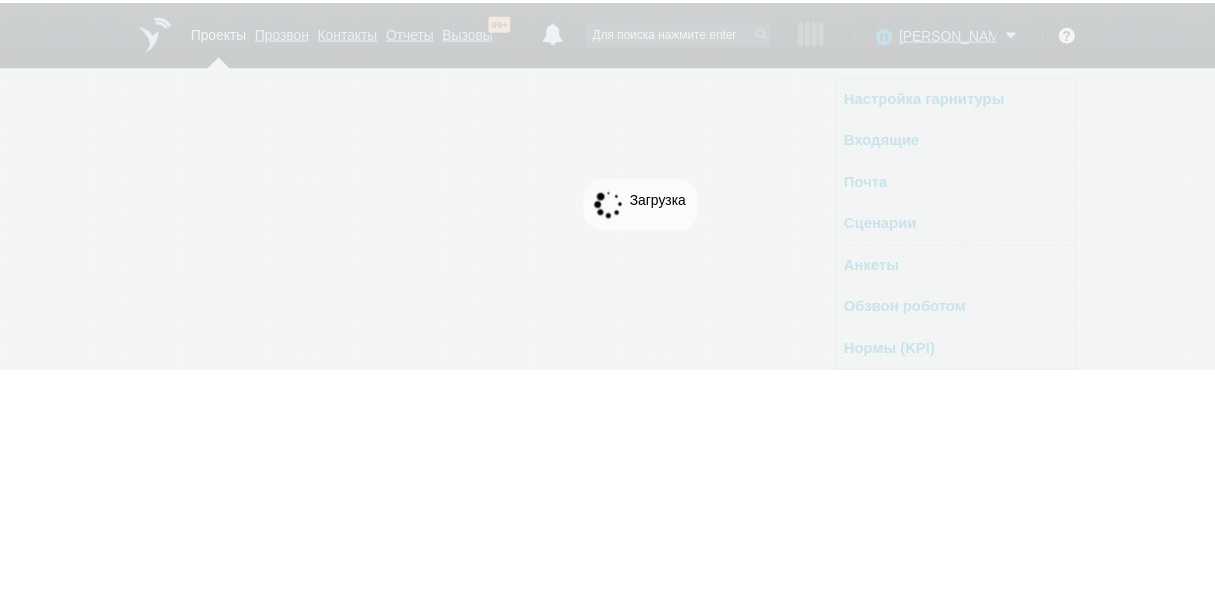 scroll, scrollTop: 0, scrollLeft: 0, axis: both 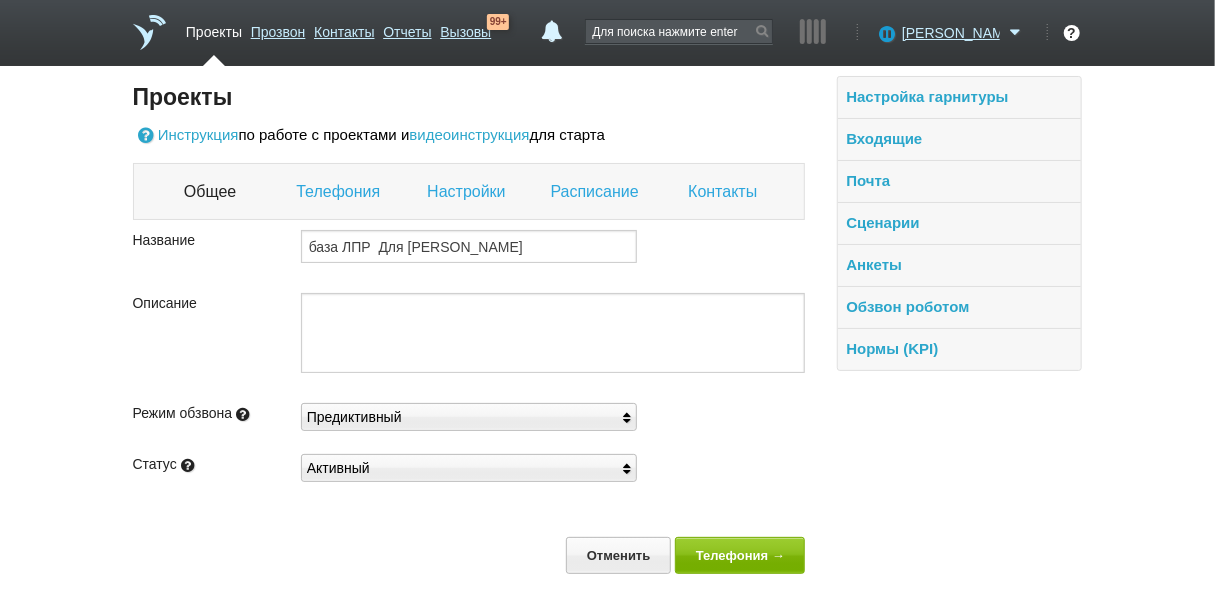 click on "Настройки" at bounding box center [468, 192] 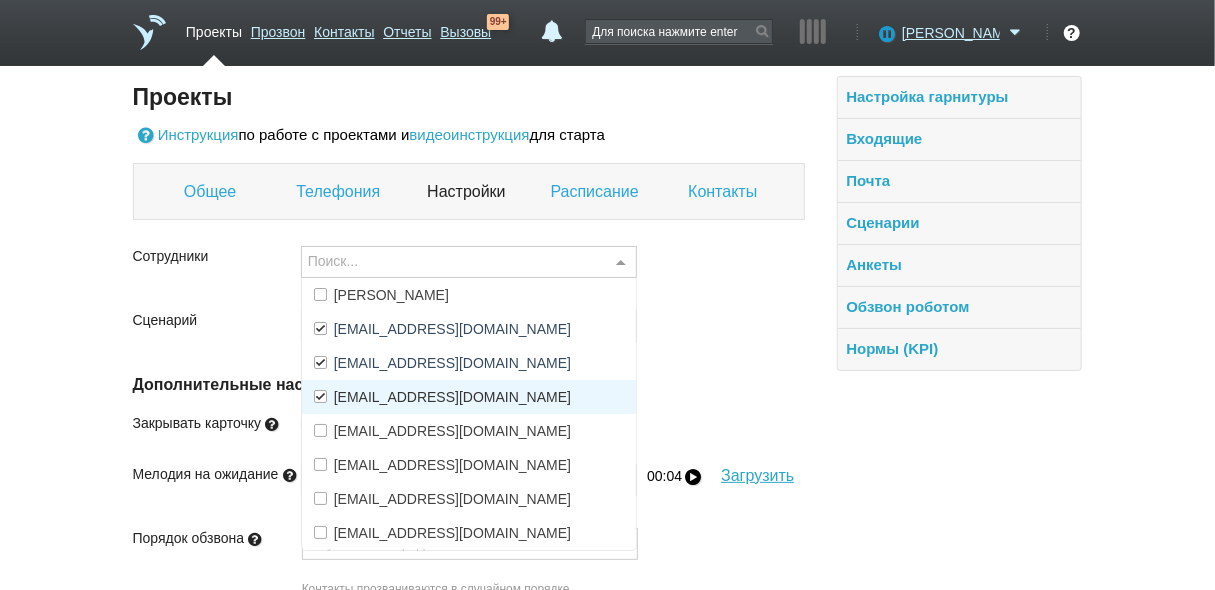 click on "[EMAIL_ADDRESS][DOMAIN_NAME]" at bounding box center (452, 397) 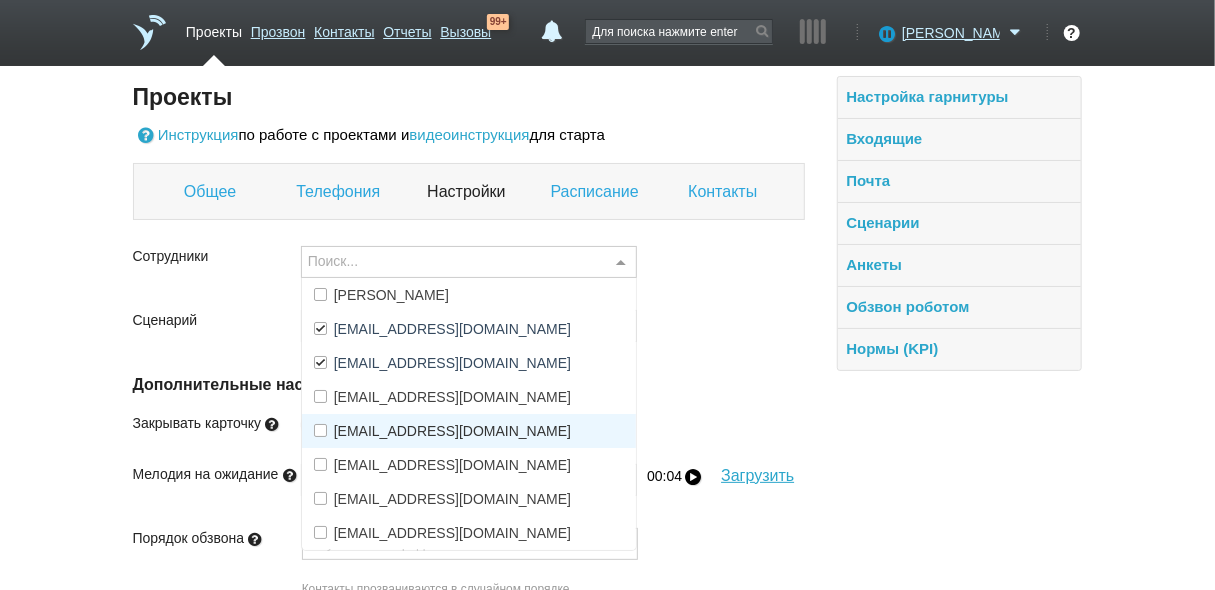 click on "[EMAIL_ADDRESS][DOMAIN_NAME]" at bounding box center [452, 431] 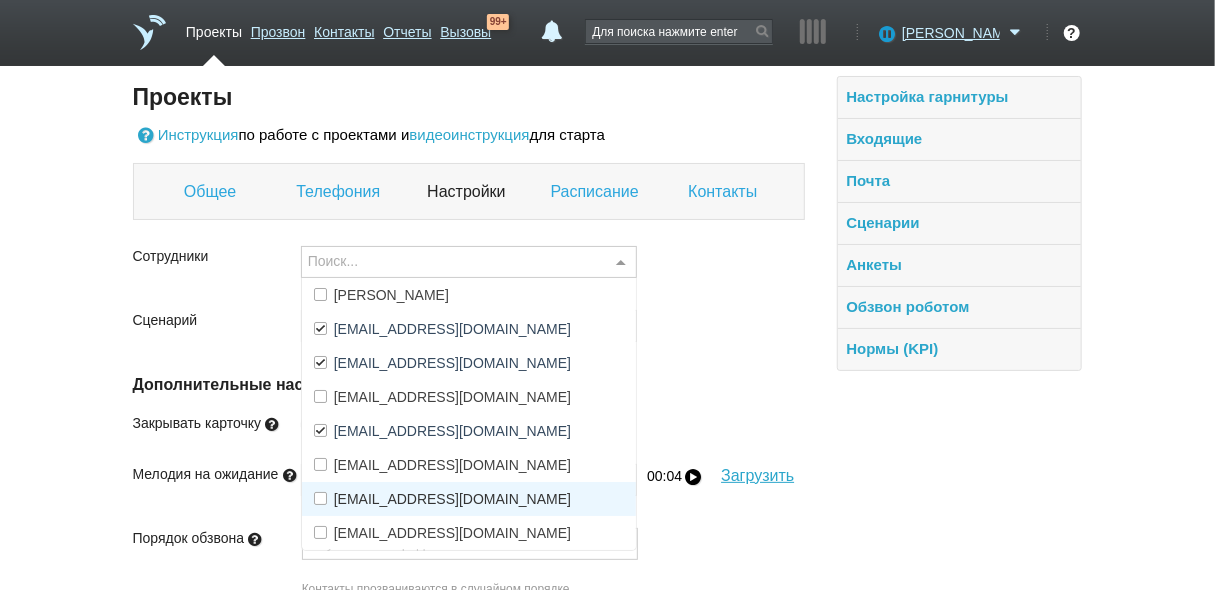 click on "[EMAIL_ADDRESS][DOMAIN_NAME]" at bounding box center (452, 499) 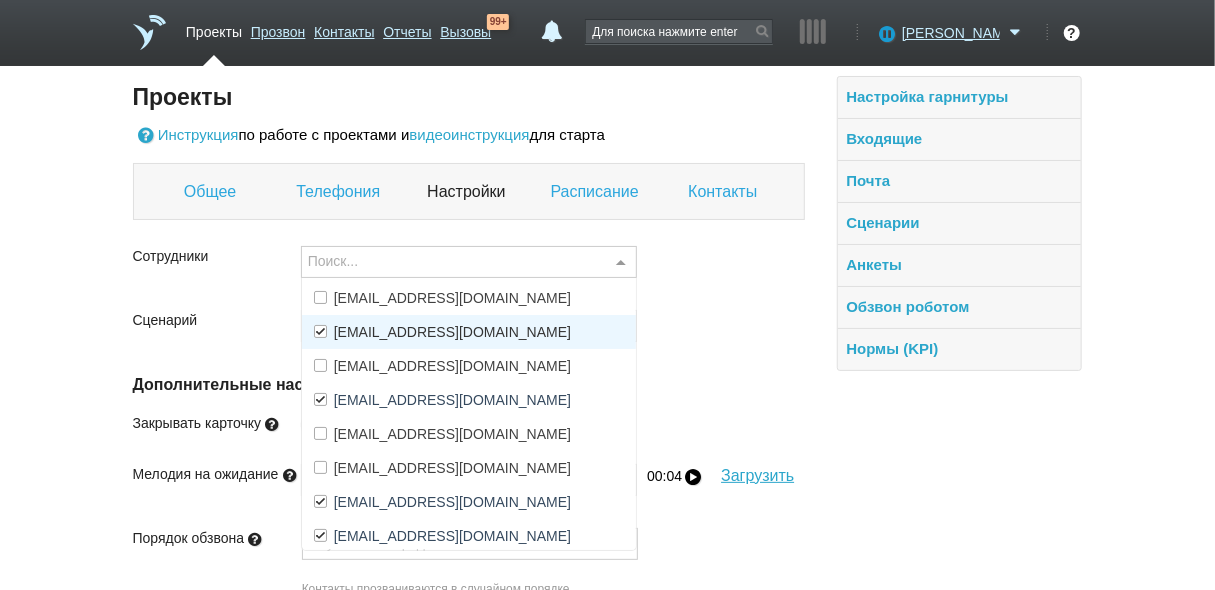 scroll, scrollTop: 204, scrollLeft: 0, axis: vertical 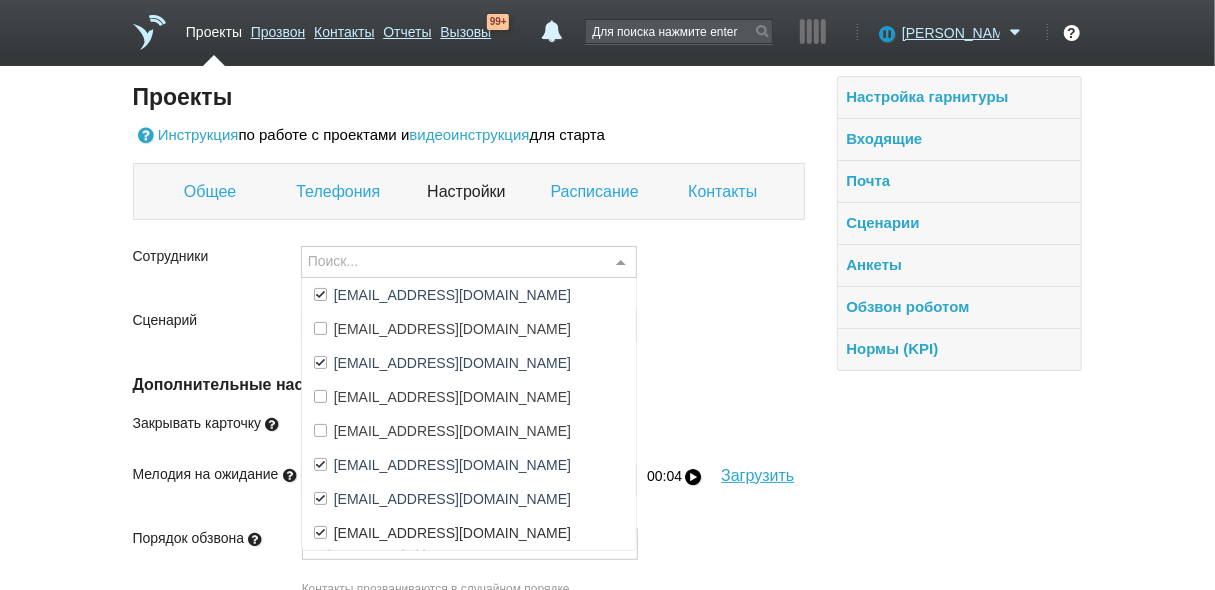 click on "Порядок обзвона Случайный порядок Случайный порядок По дате добавления По количеству попыток По часовому поясу По приоритету в карточке Ничего не найдено Список пуст Контакты прозваниваются в случайном порядке." at bounding box center (469, 580) 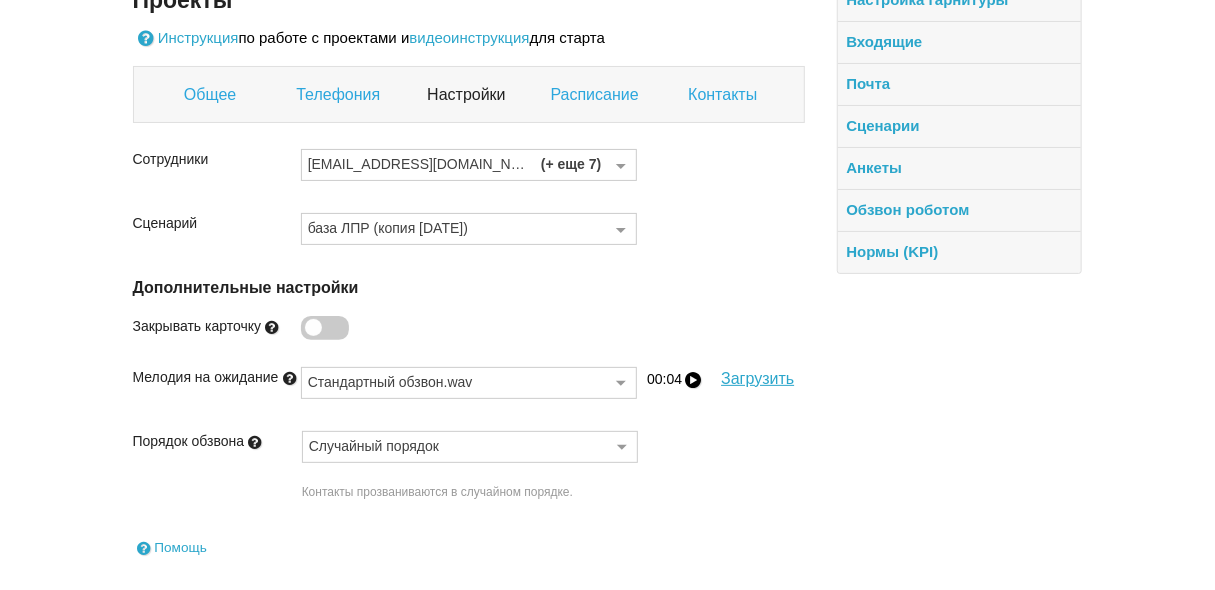 scroll, scrollTop: 181, scrollLeft: 0, axis: vertical 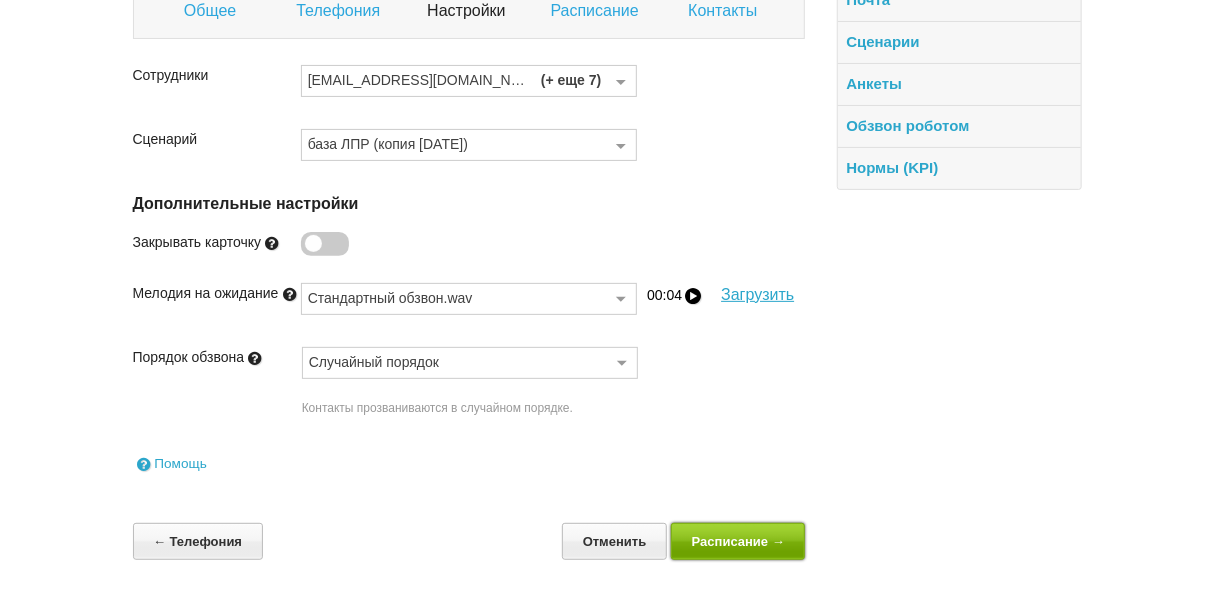 click on "Расписание →" at bounding box center [738, 541] 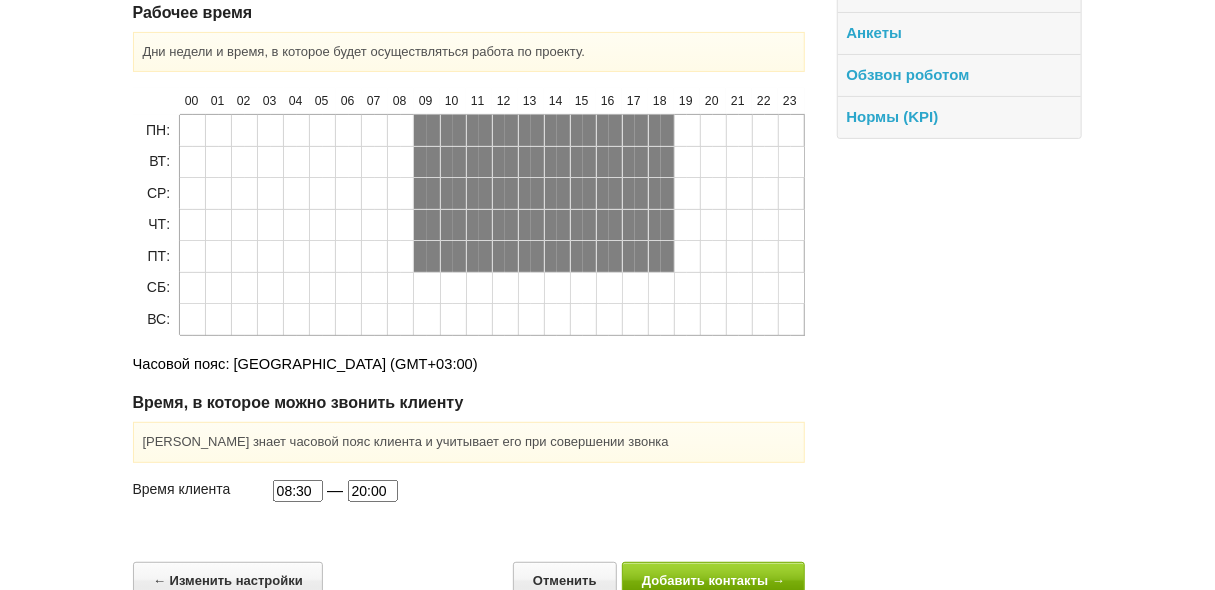 scroll, scrollTop: 269, scrollLeft: 0, axis: vertical 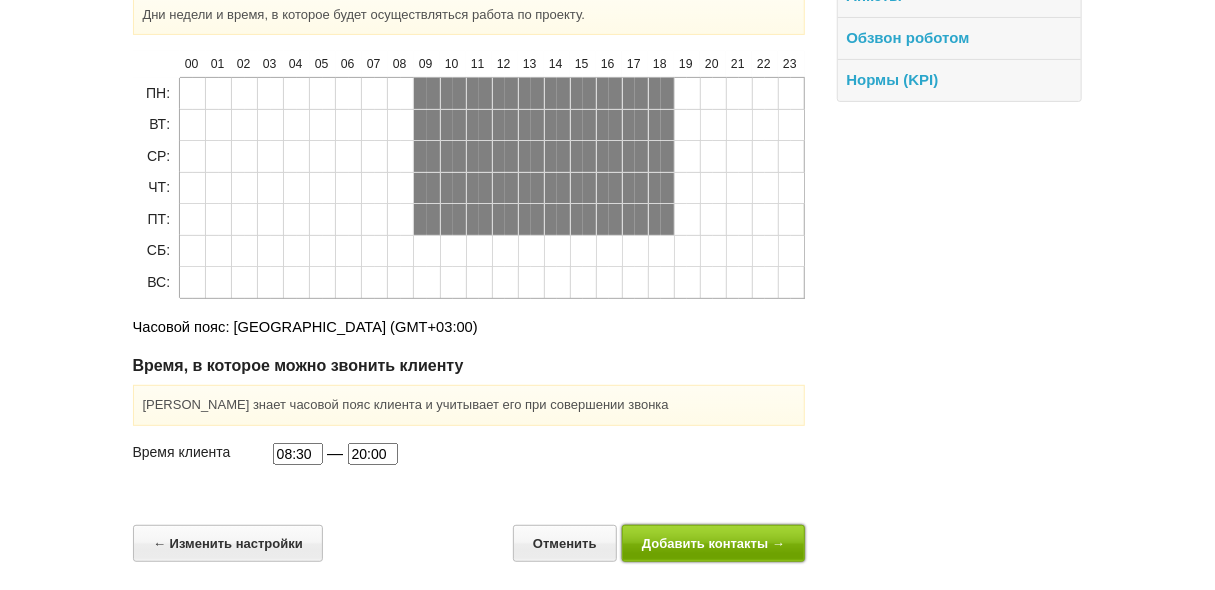 click on "Добавить контакты →" at bounding box center [714, 543] 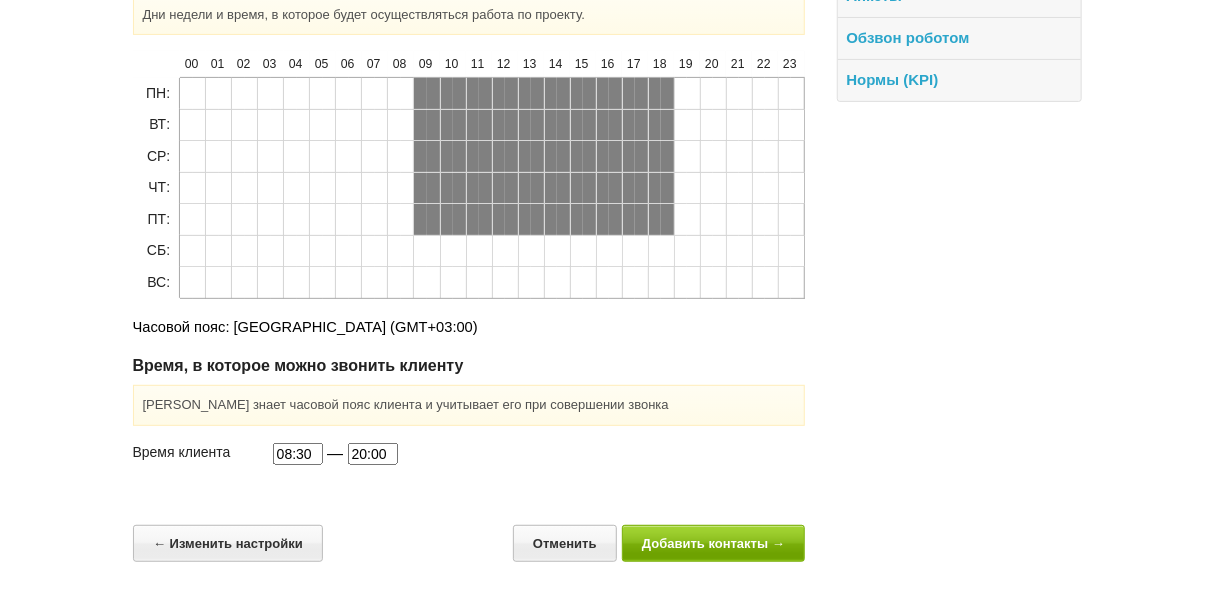 scroll, scrollTop: 0, scrollLeft: 0, axis: both 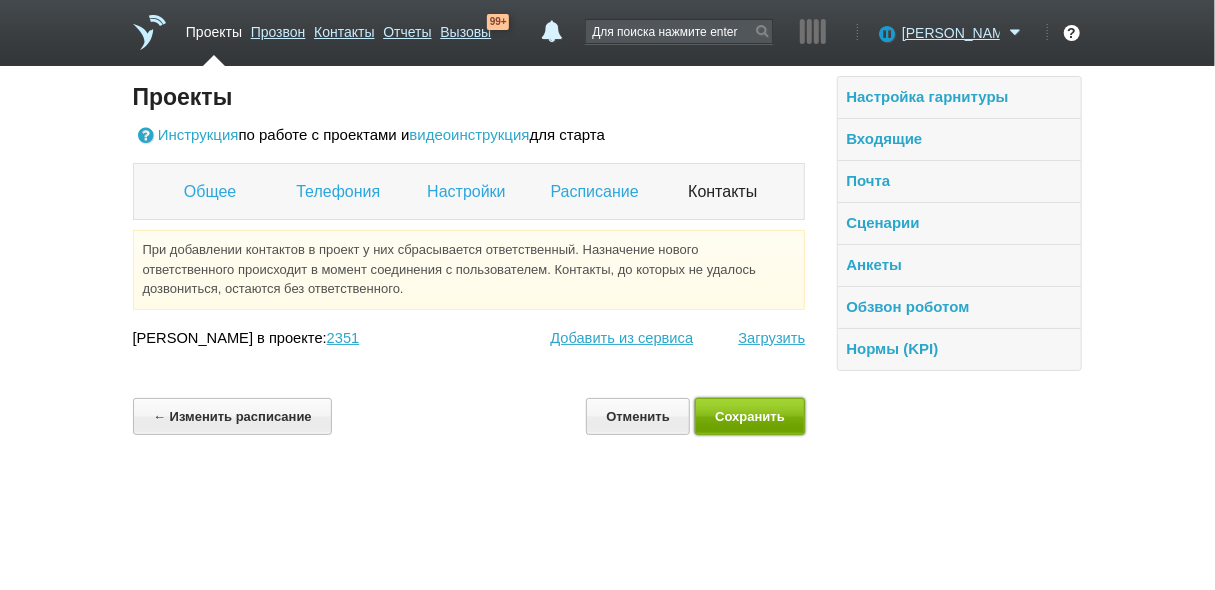 click on "Сохранить" at bounding box center (750, 416) 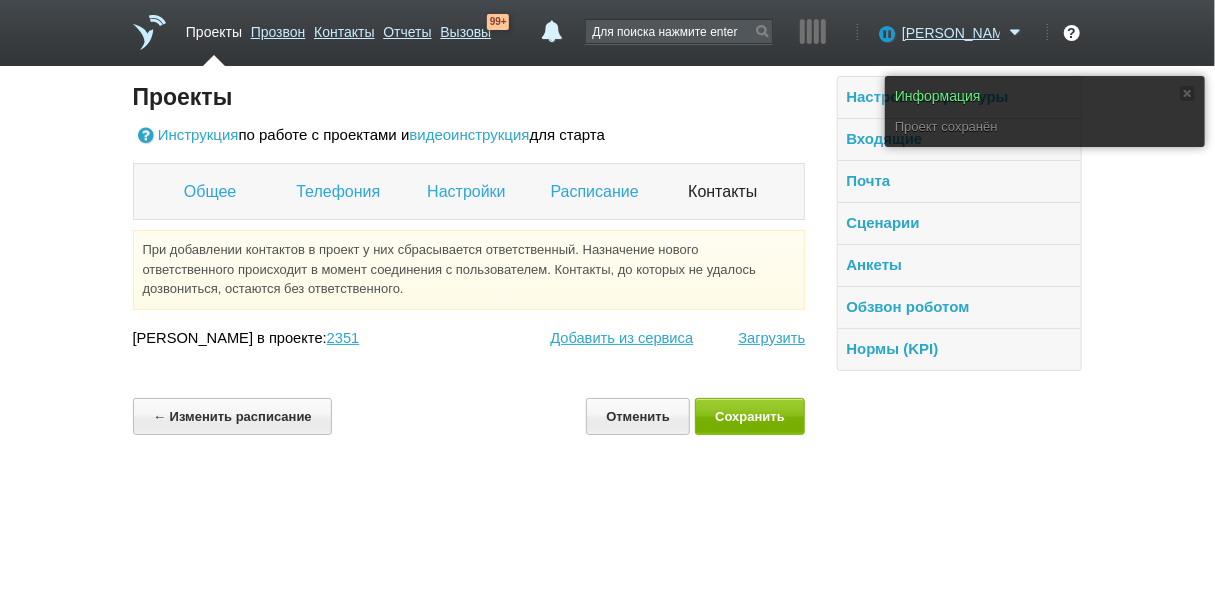 click on "Проекты" at bounding box center (214, 28) 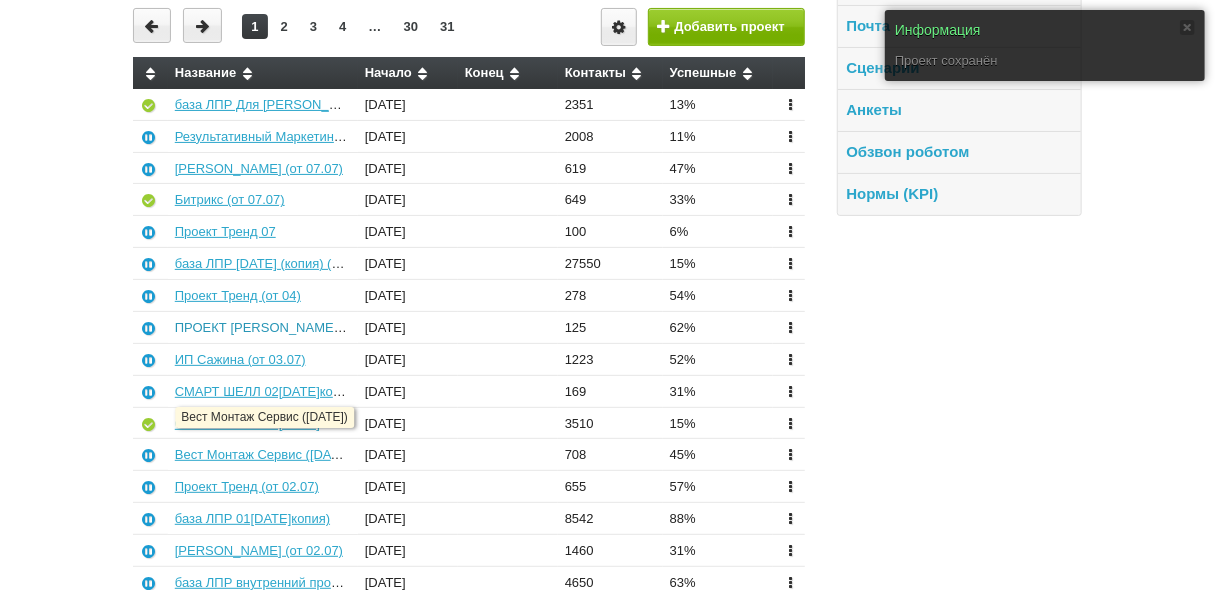 scroll, scrollTop: 160, scrollLeft: 0, axis: vertical 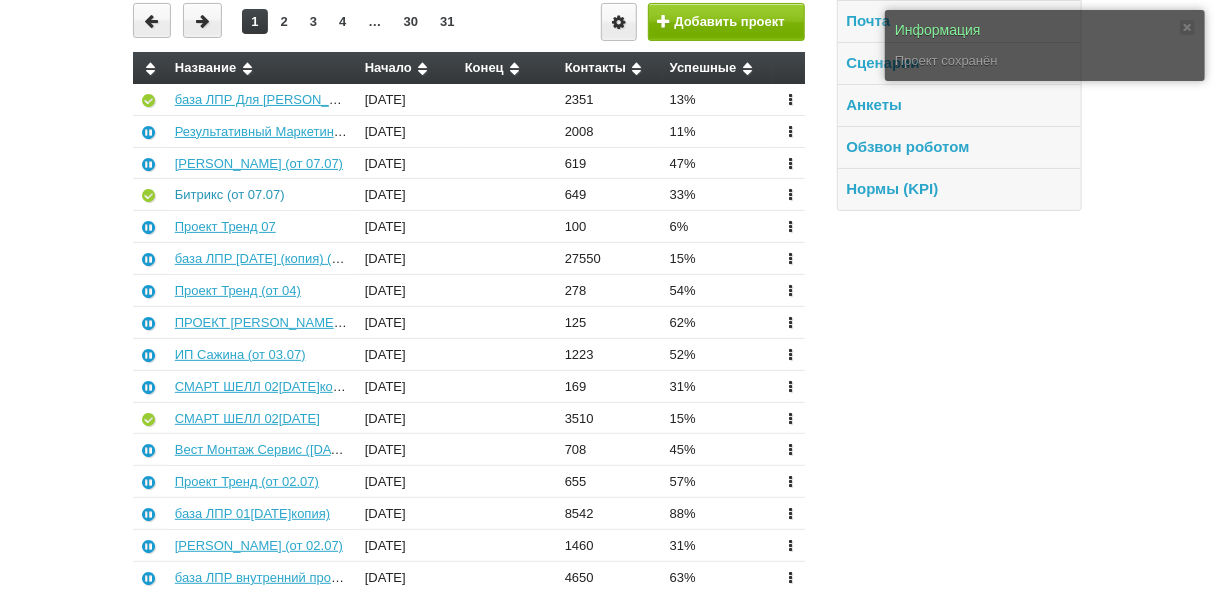 click on "Битрикс (от 07.07)" at bounding box center (230, 194) 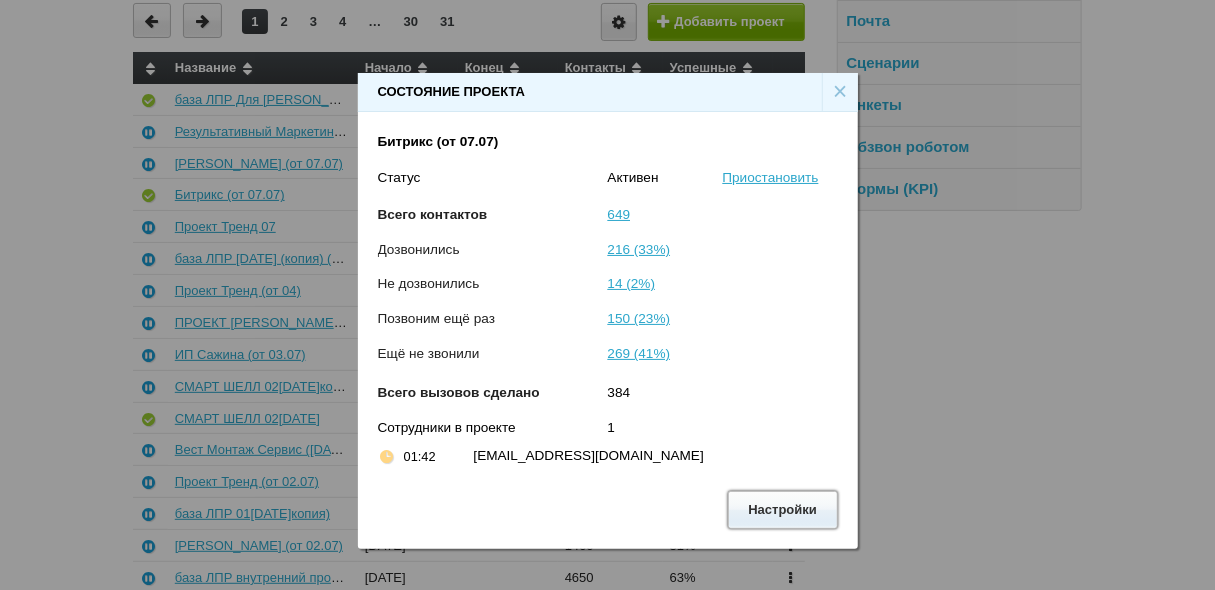 click on "Настройки" at bounding box center (783, 509) 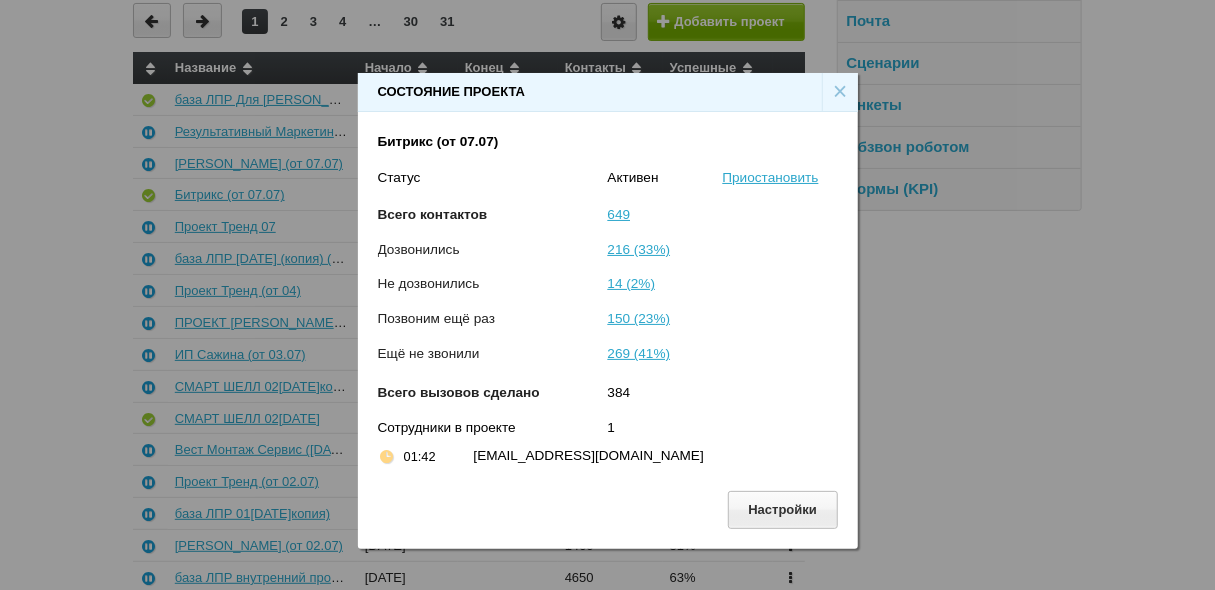 scroll, scrollTop: 0, scrollLeft: 0, axis: both 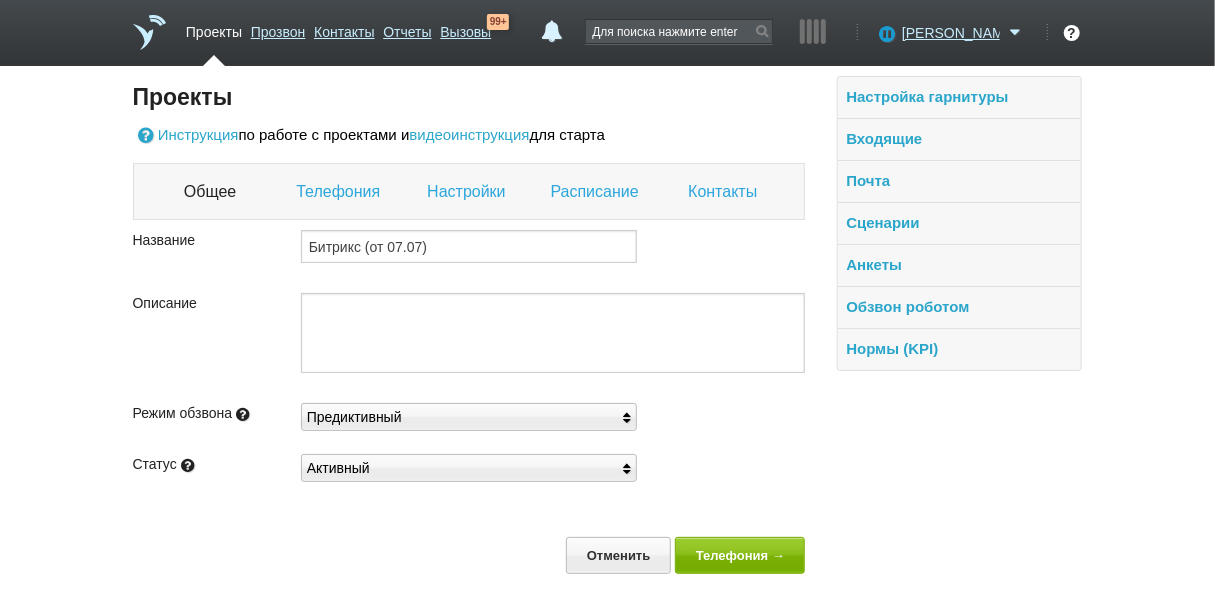 click on "Настройки" at bounding box center (468, 192) 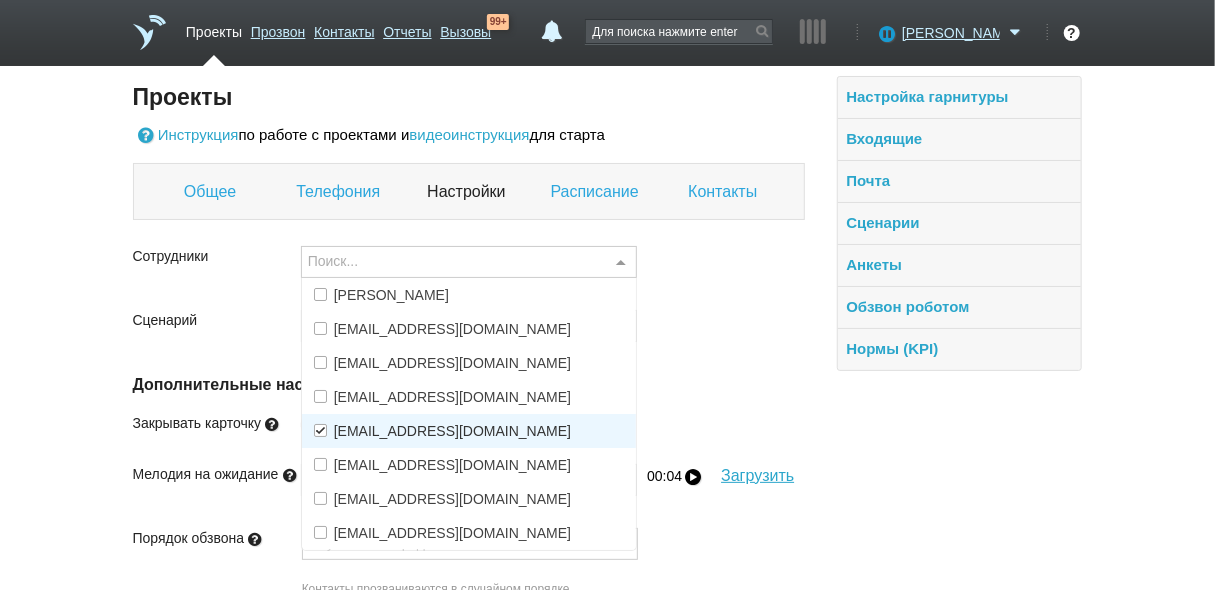 click on "[EMAIL_ADDRESS][DOMAIN_NAME]" at bounding box center [469, 431] 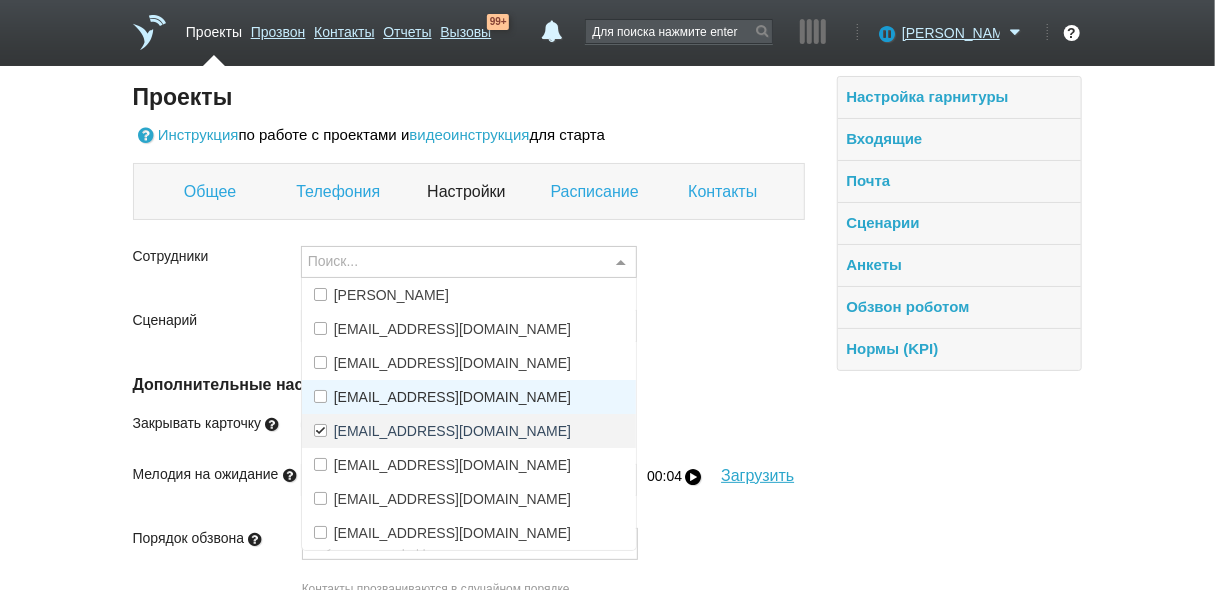 drag, startPoint x: 396, startPoint y: 403, endPoint x: 400, endPoint y: 430, distance: 27.294687 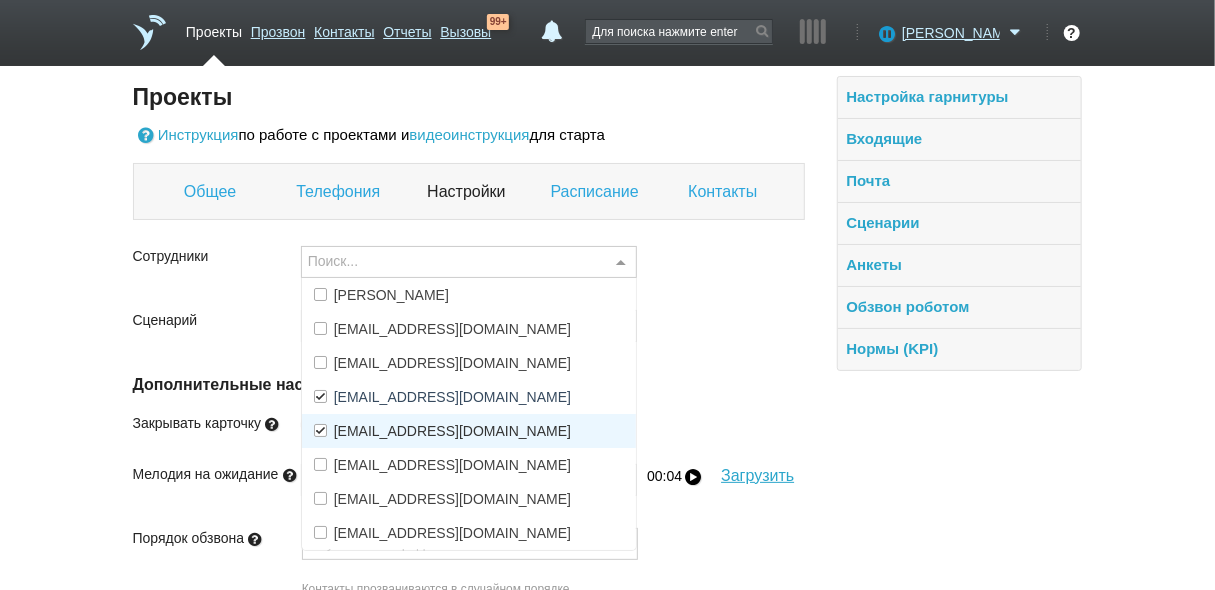 click on "[EMAIL_ADDRESS][DOMAIN_NAME]" at bounding box center [452, 431] 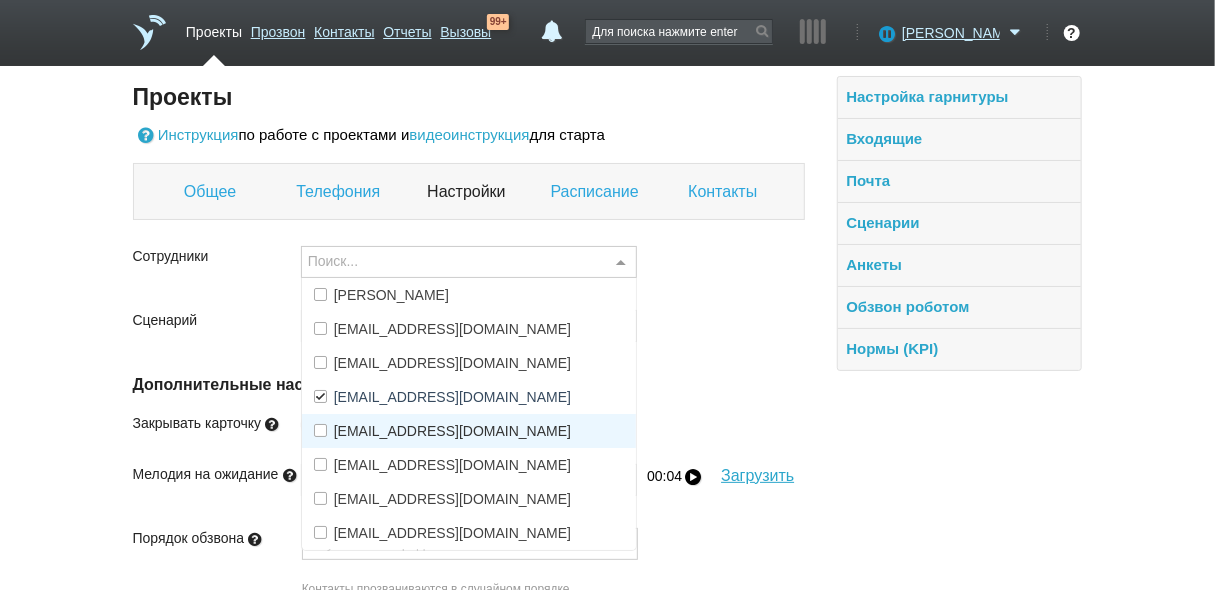 scroll, scrollTop: 204, scrollLeft: 0, axis: vertical 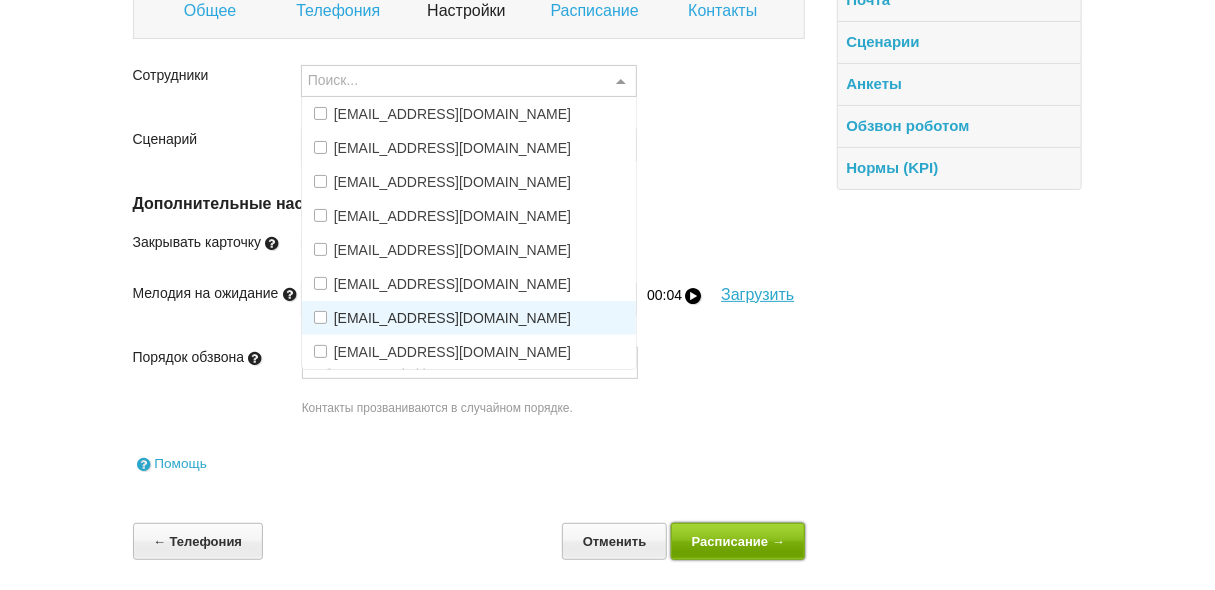 click on "Расписание →" at bounding box center (738, 541) 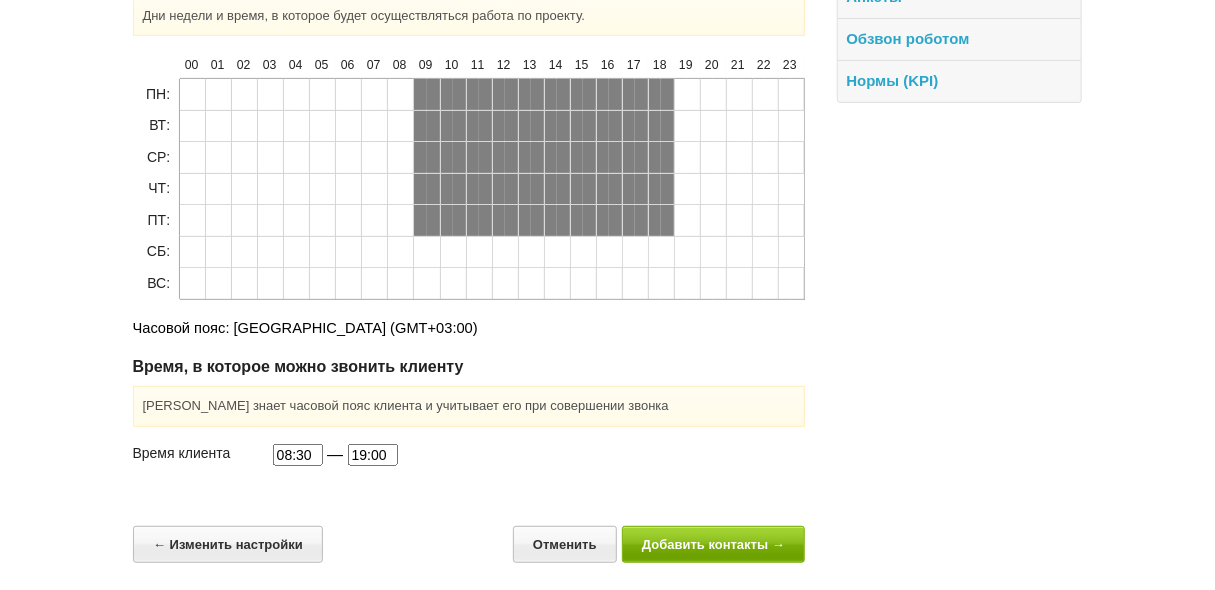 scroll, scrollTop: 269, scrollLeft: 0, axis: vertical 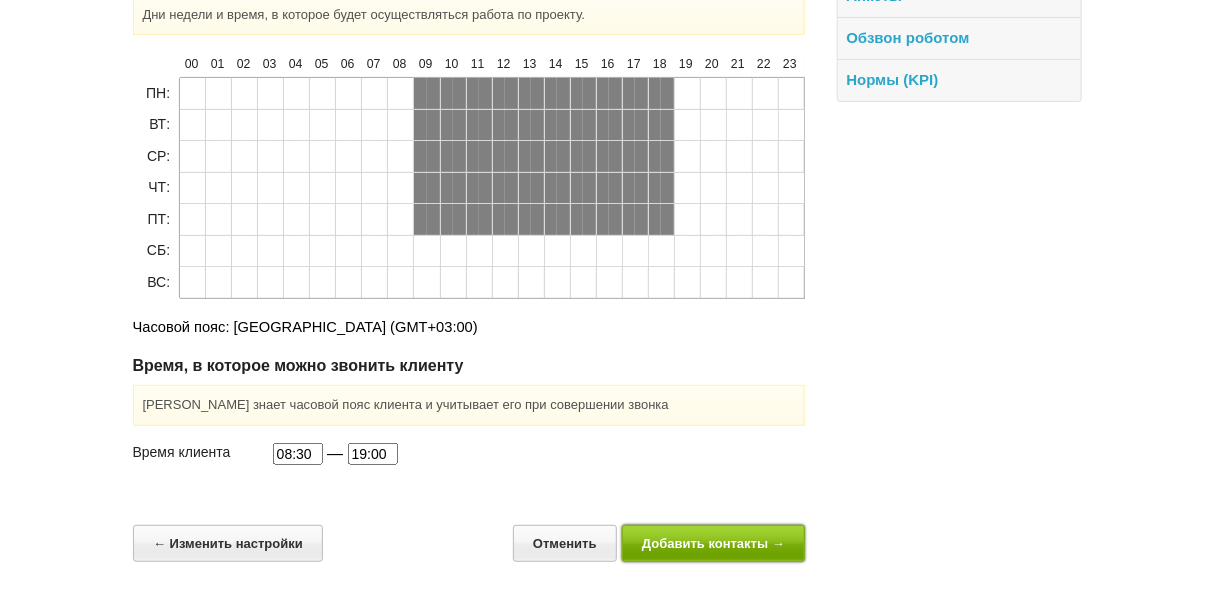 click on "Добавить контакты →" at bounding box center (714, 543) 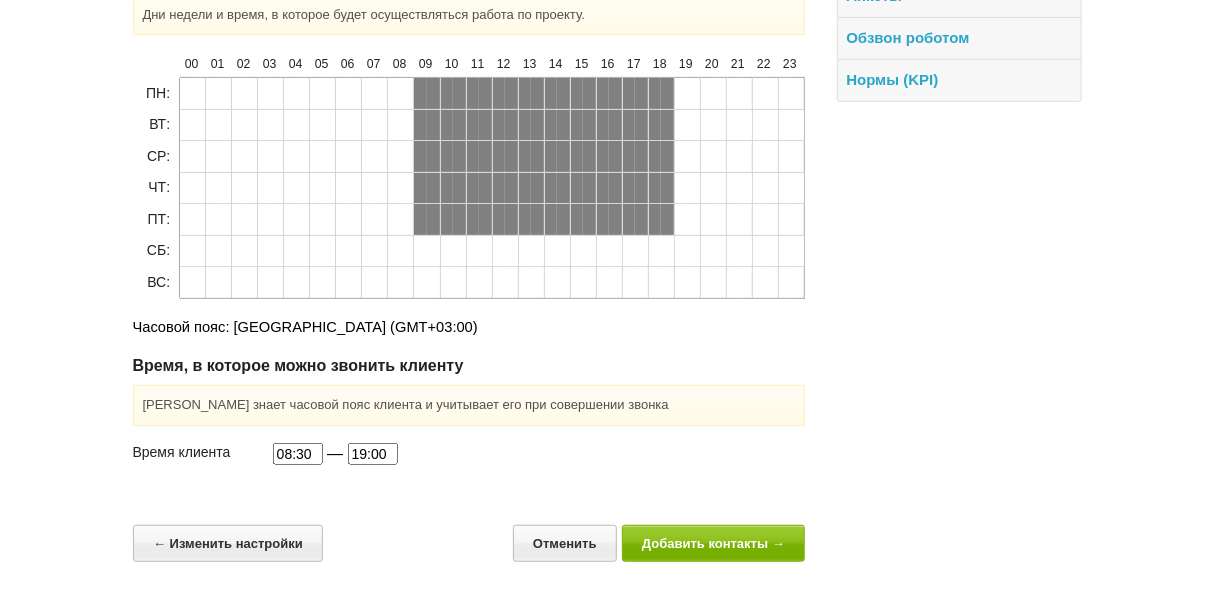scroll, scrollTop: 0, scrollLeft: 0, axis: both 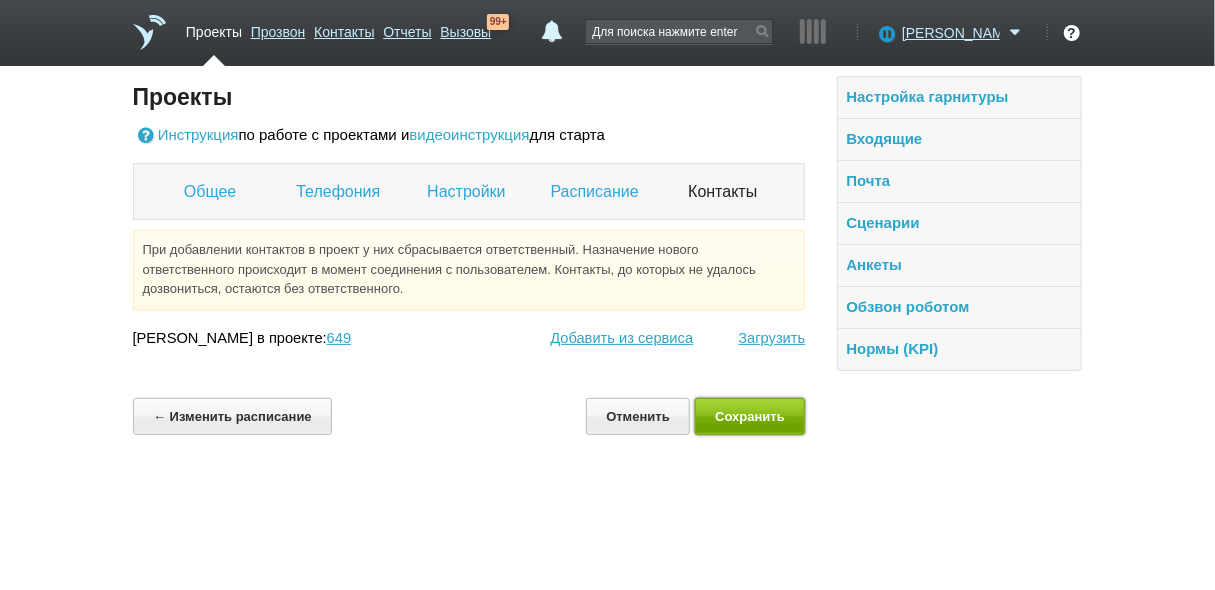 click on "Сохранить" at bounding box center (750, 416) 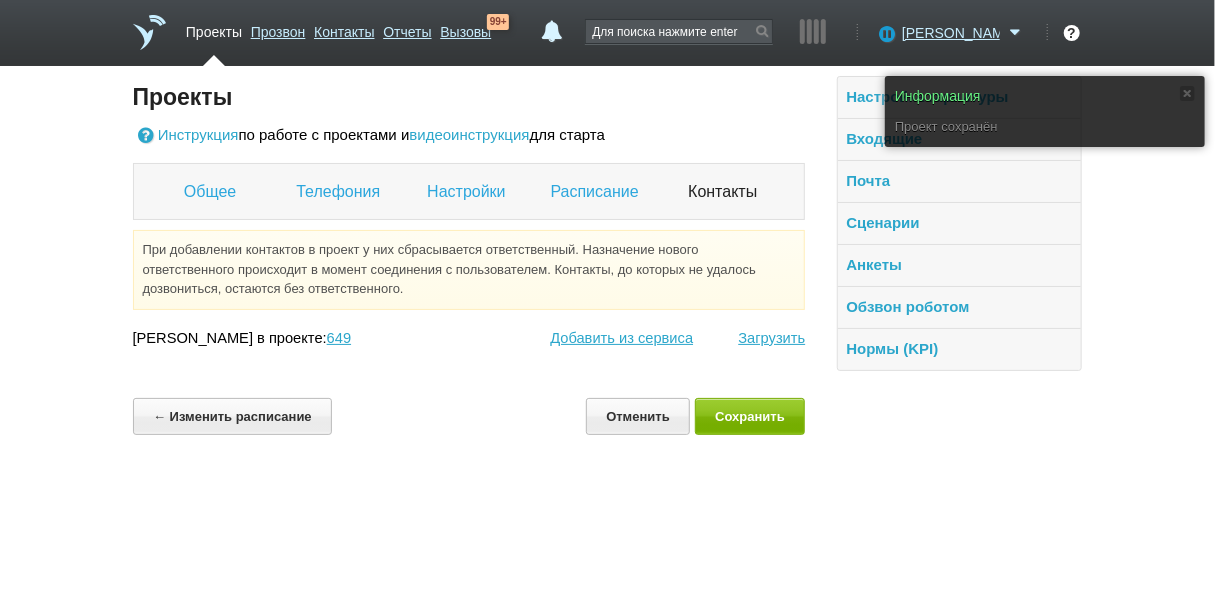 click on "Проекты" at bounding box center (214, 28) 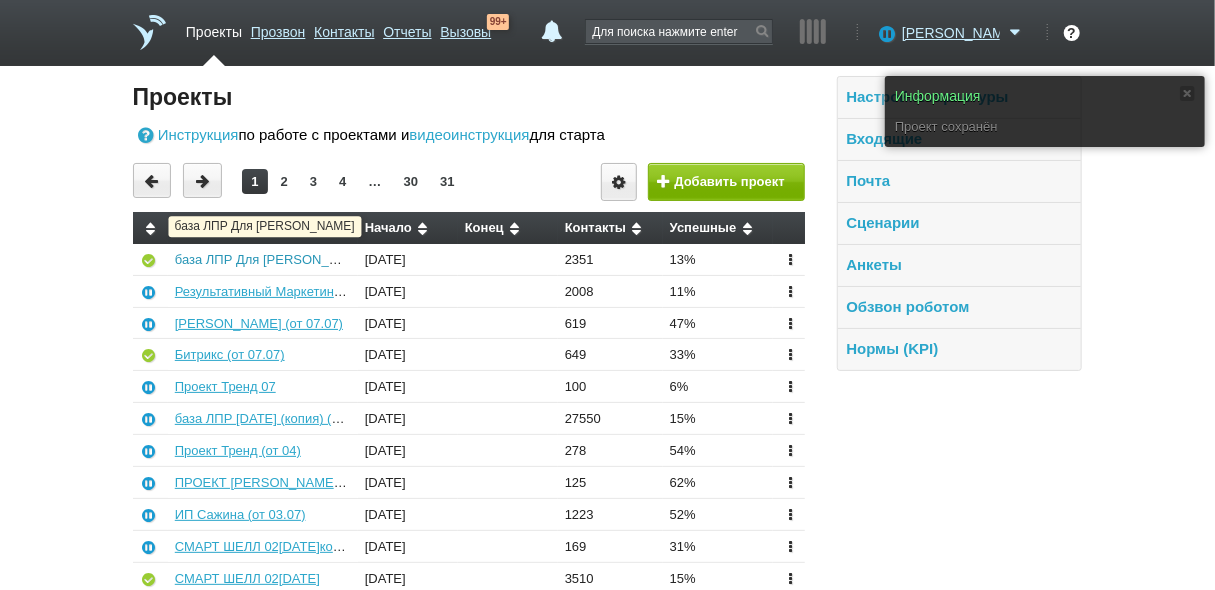 click on "база ЛПР  Для [PERSON_NAME]" at bounding box center (272, 259) 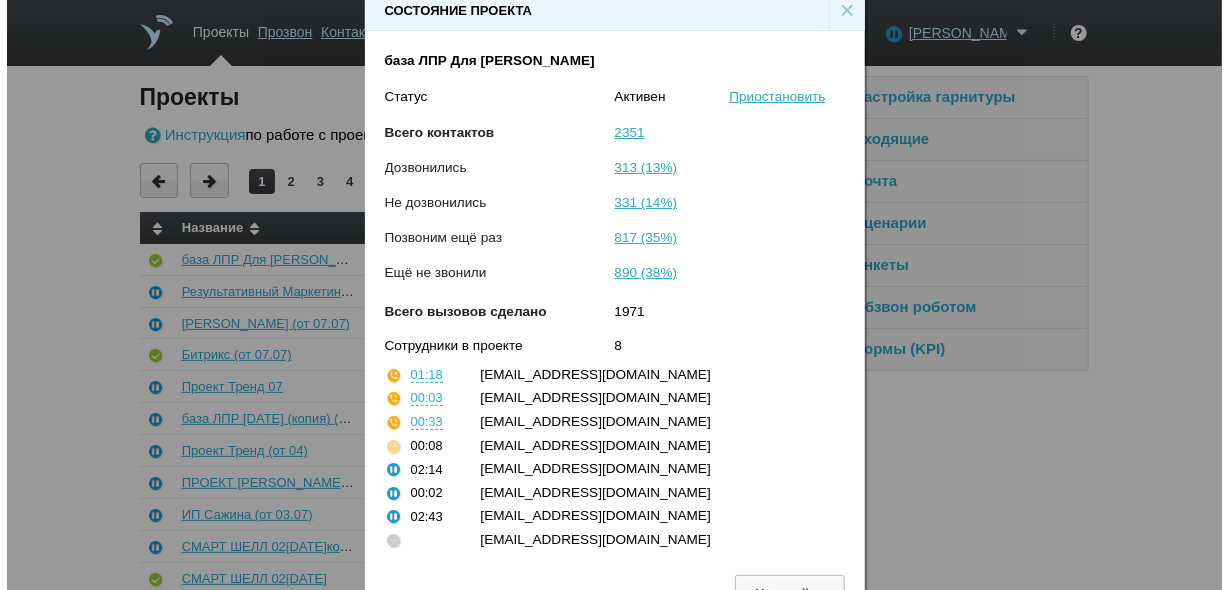 scroll, scrollTop: 49, scrollLeft: 0, axis: vertical 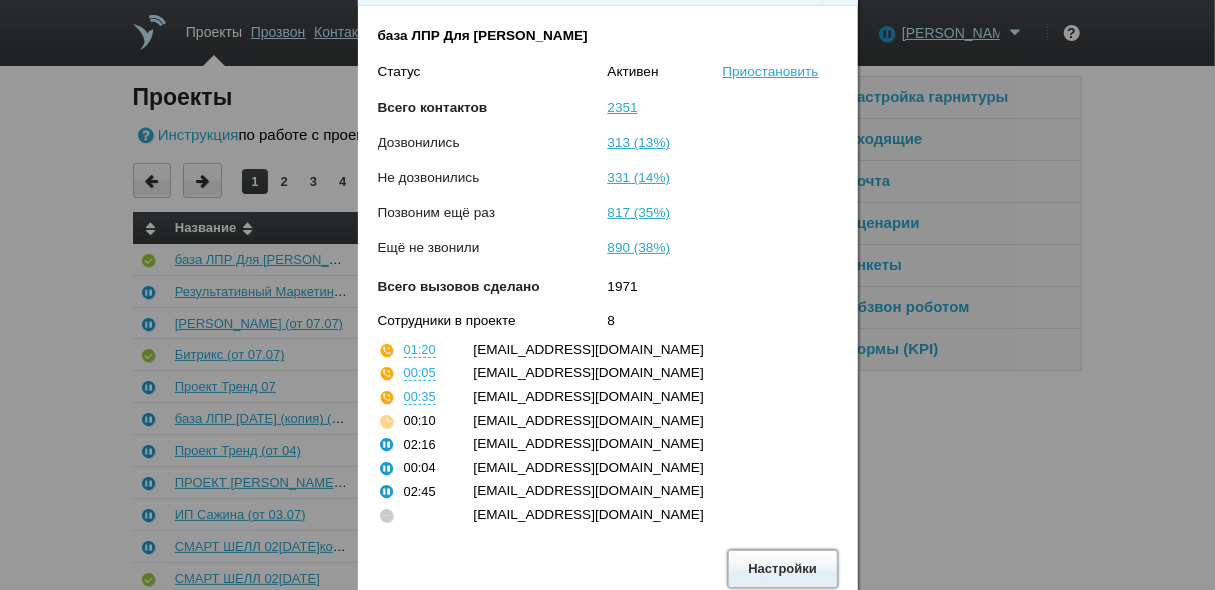 click on "Настройки" at bounding box center (783, 568) 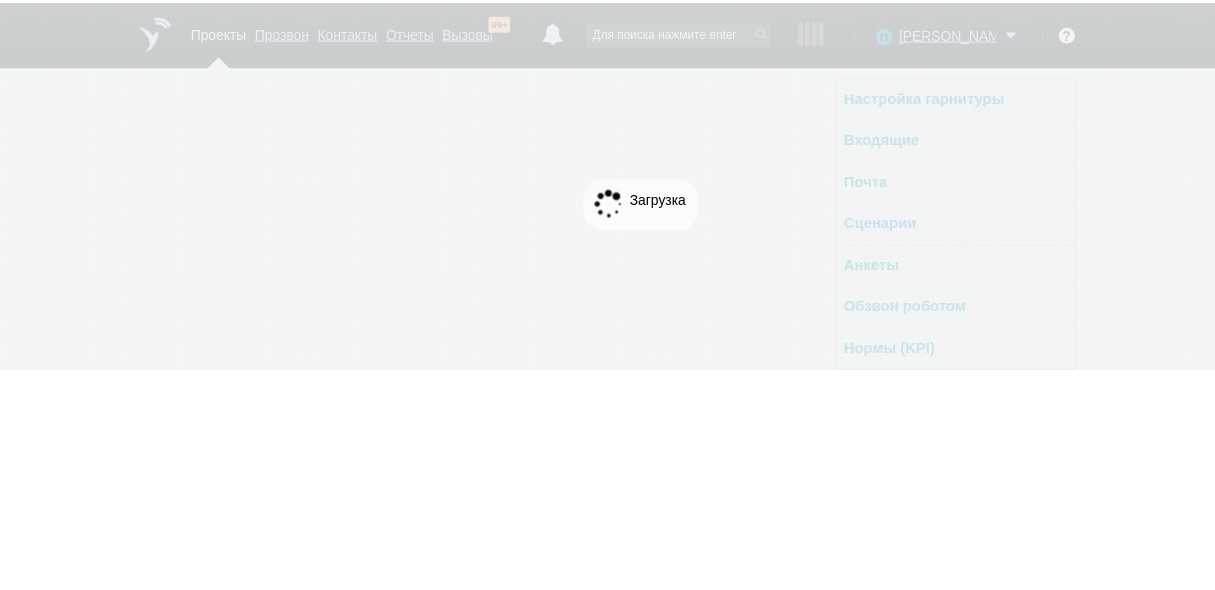 scroll, scrollTop: 0, scrollLeft: 0, axis: both 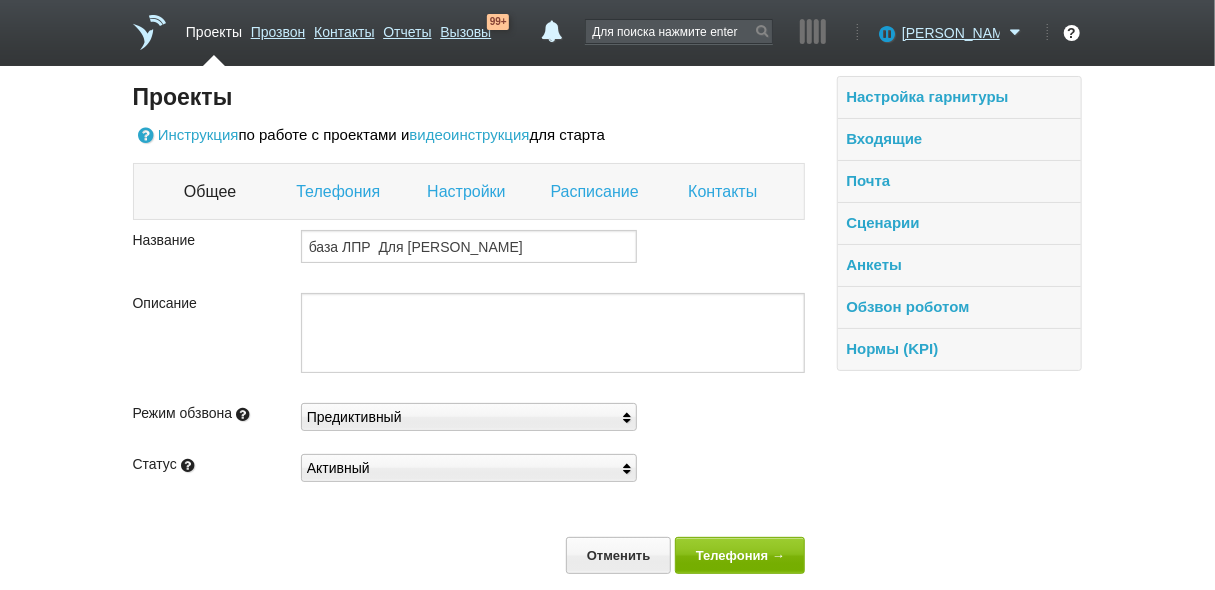 click on "Настройки" at bounding box center [468, 192] 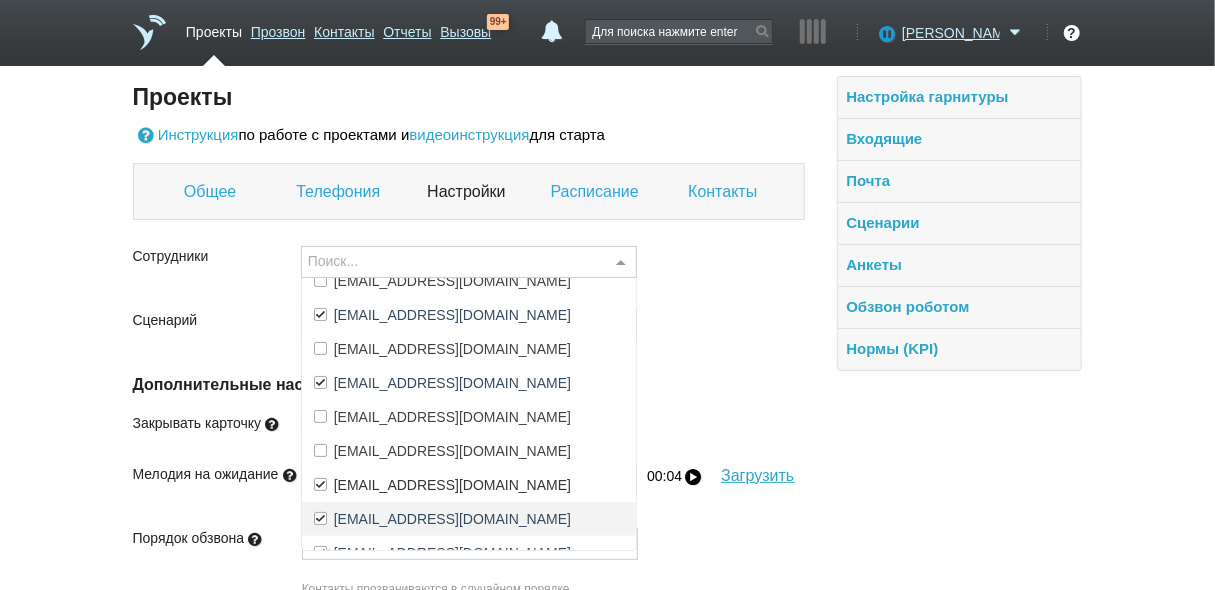 scroll, scrollTop: 204, scrollLeft: 0, axis: vertical 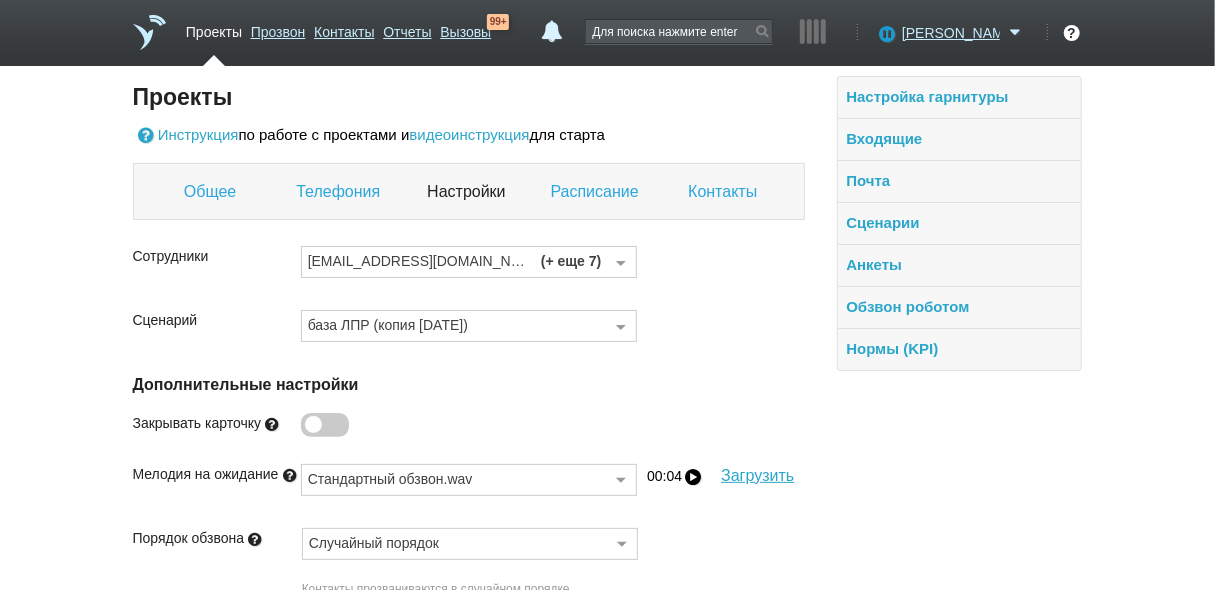 click on "Порядок обзвона Случайный порядок Случайный порядок По дате добавления По количеству попыток По часовому поясу По приоритету в карточке Ничего не найдено Список пуст Контакты прозваниваются в случайном порядке." at bounding box center [469, 580] 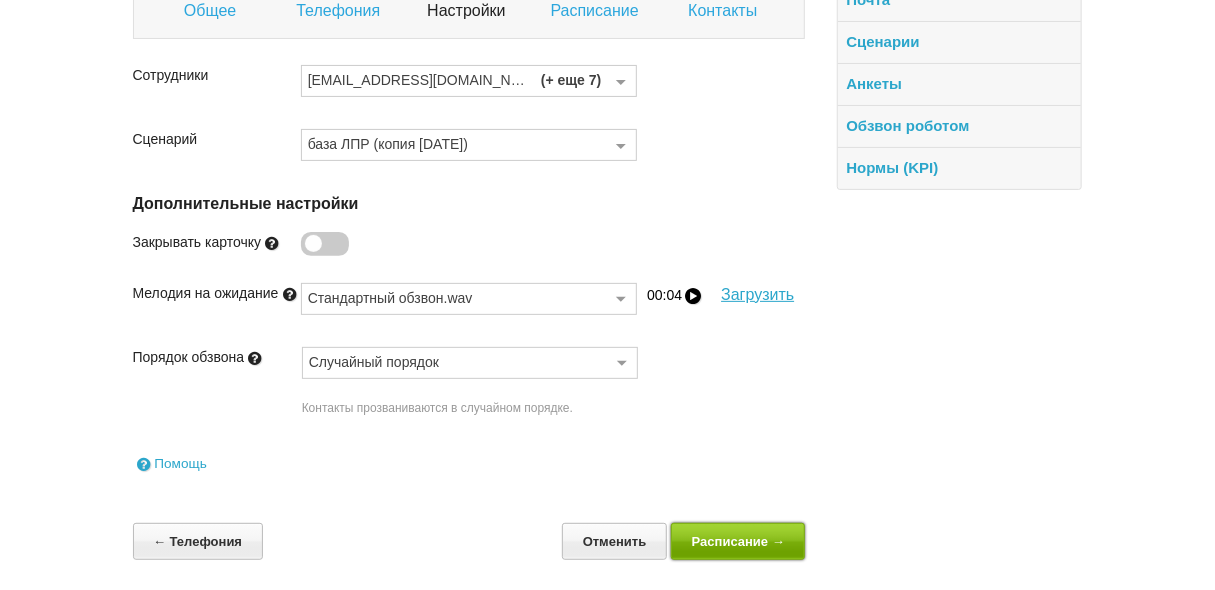click on "Расписание →" at bounding box center [738, 541] 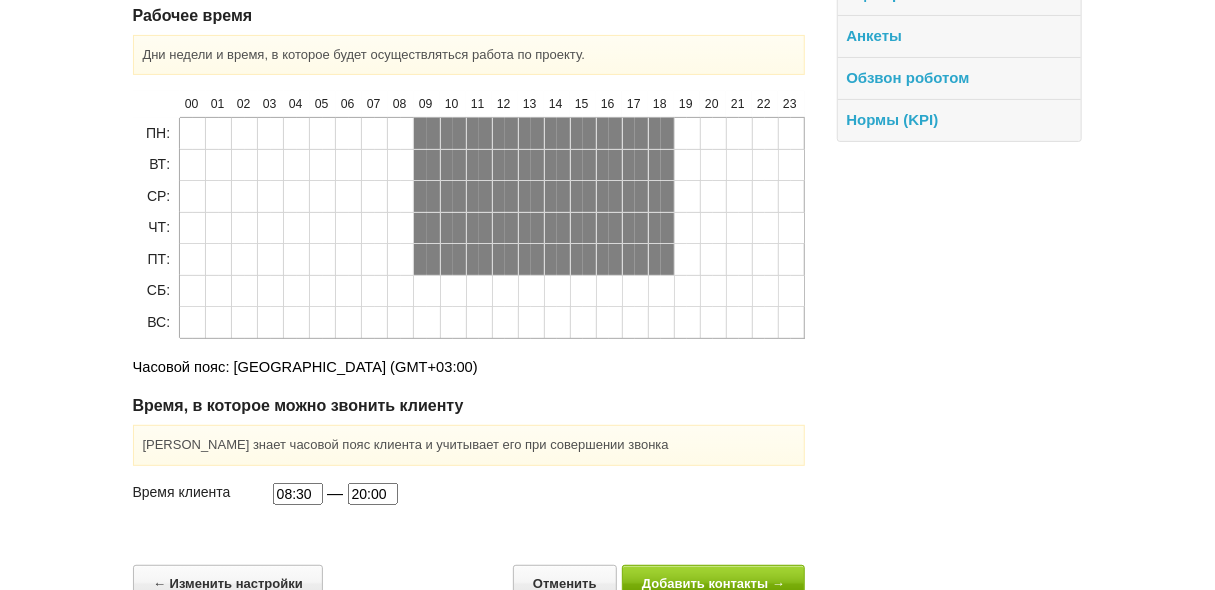 scroll, scrollTop: 269, scrollLeft: 0, axis: vertical 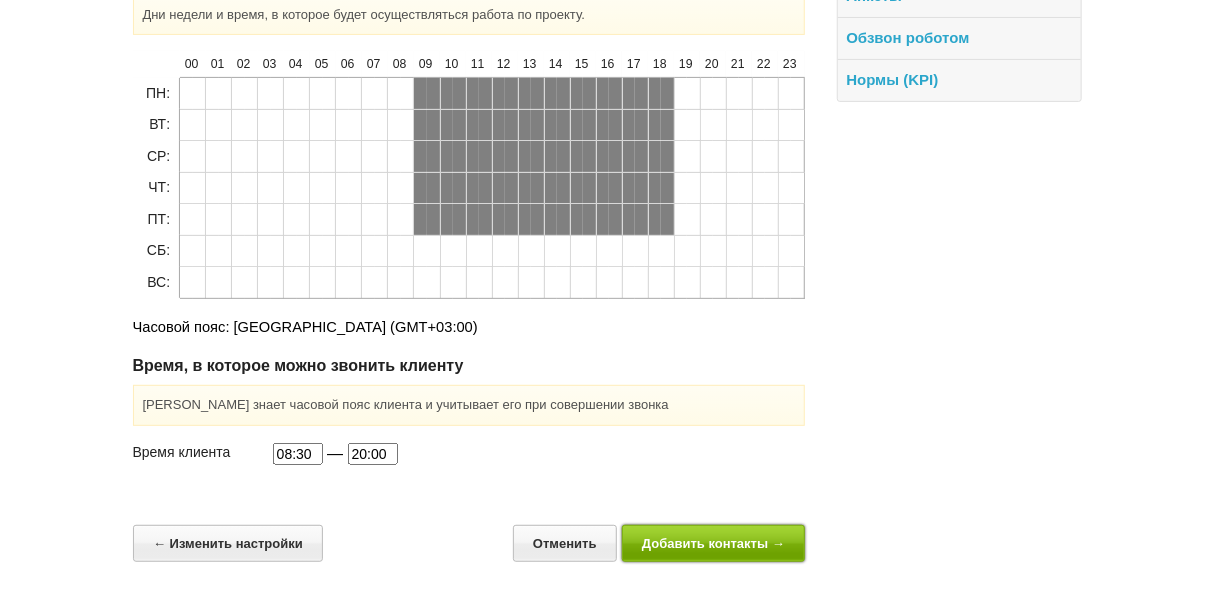 click on "Добавить контакты →" at bounding box center (714, 543) 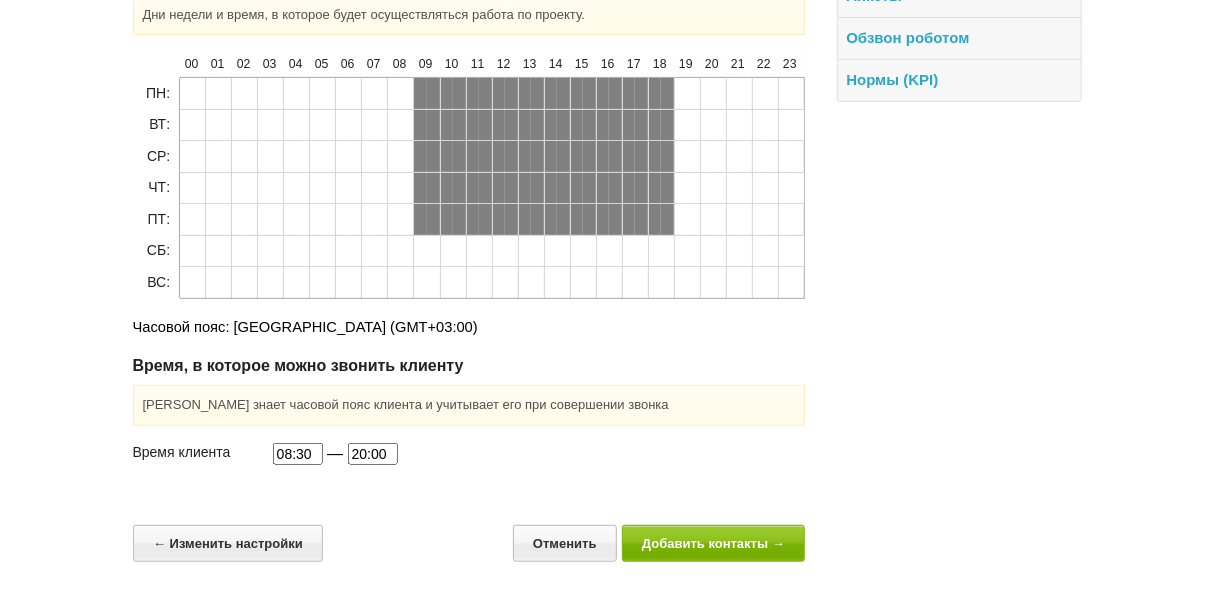 scroll, scrollTop: 0, scrollLeft: 0, axis: both 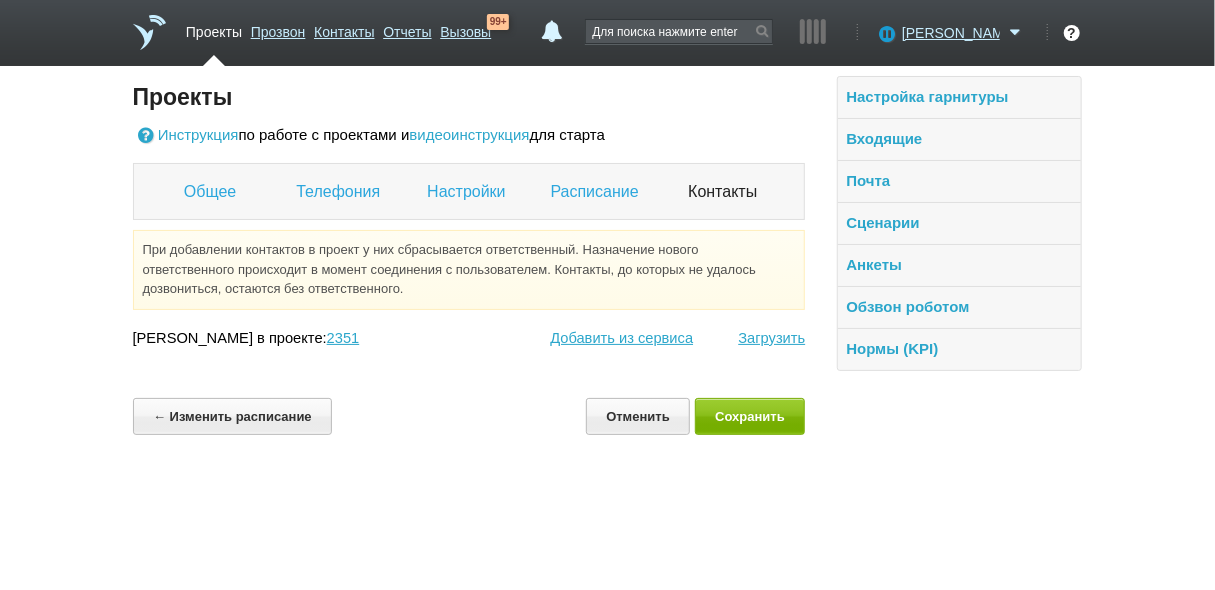 click on "Проекты  Инструкция  по работе с проектами и  видеоинструкция  для старта Общее Телефония Настройки Расписание Контакты
При добавлении контактов в проект у них сбрасывается ответственный. Назначение нового ответственного происходит в момент соединения с пользователем. Контакты, до которых не удалось дозвониться, остаются без ответственного.
Контактов в проекте:
2351
Добавить из сервиса
Загрузить
← Изменить расписание Отменить   Сохранить" at bounding box center (469, 271) 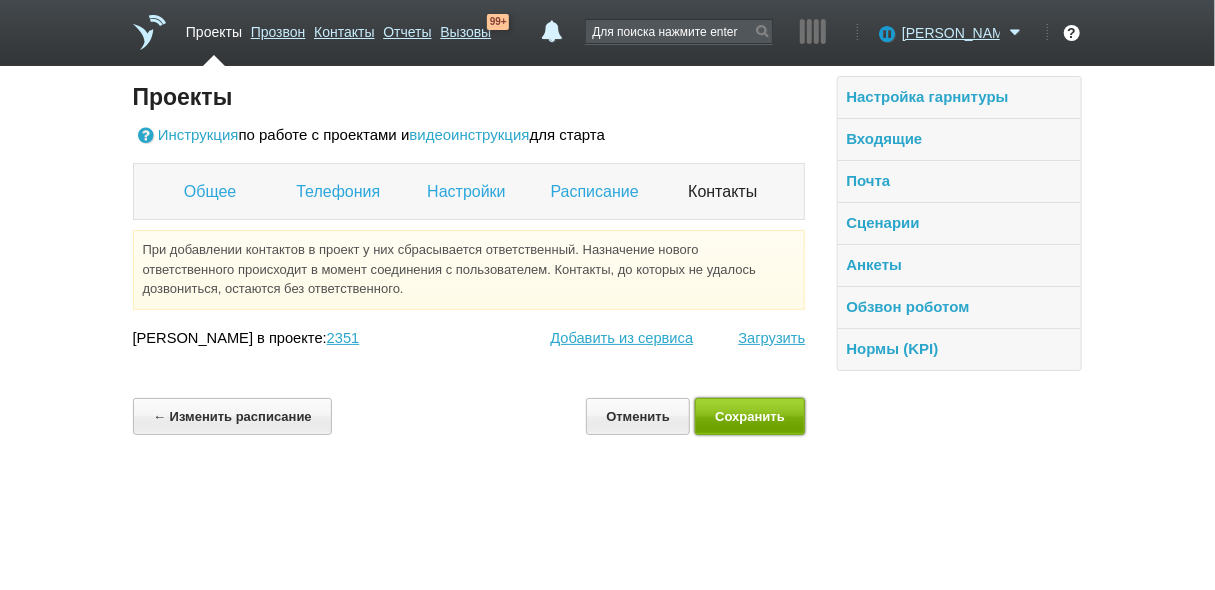 click on "Сохранить" at bounding box center (750, 416) 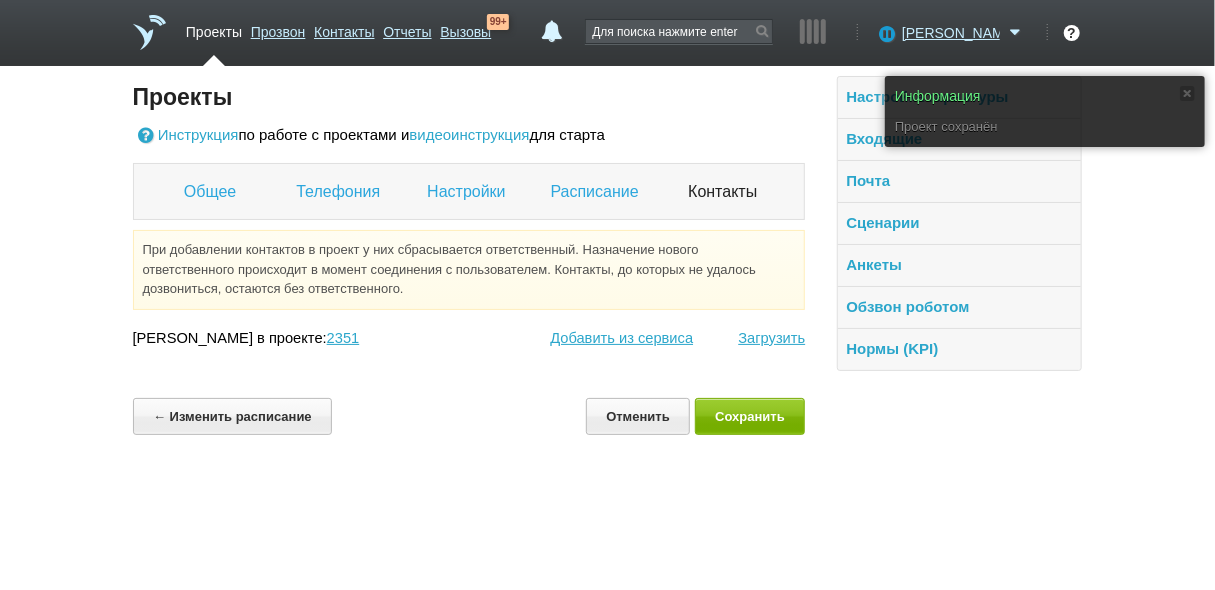 click on "Проекты" at bounding box center (214, 28) 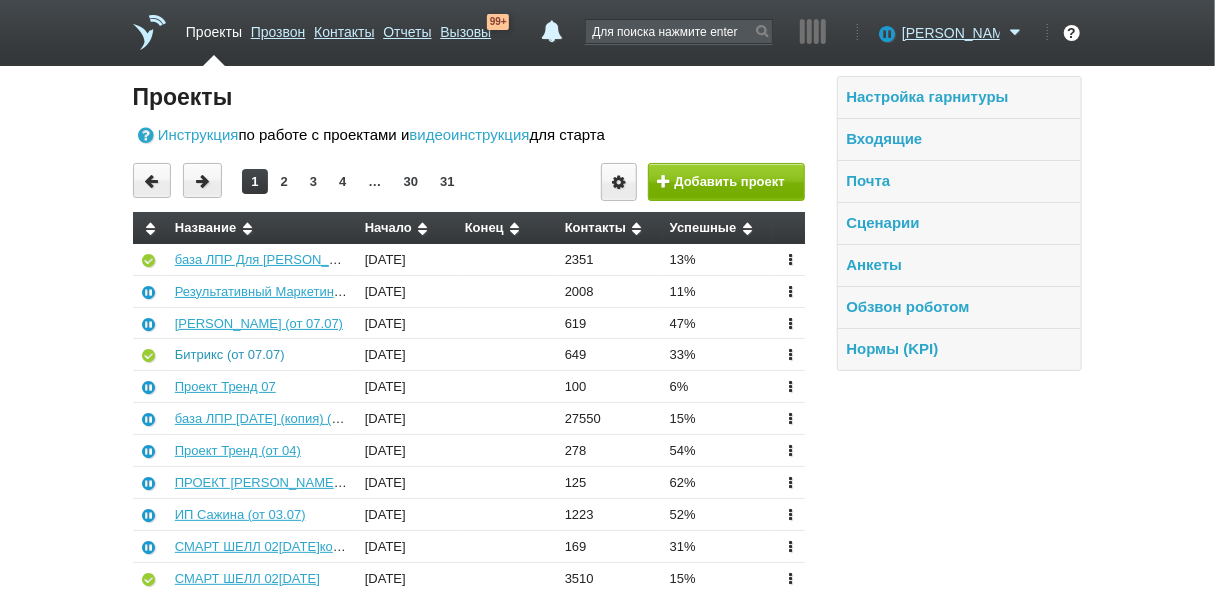 click on "Битрикс (от 07.07)" at bounding box center (230, 354) 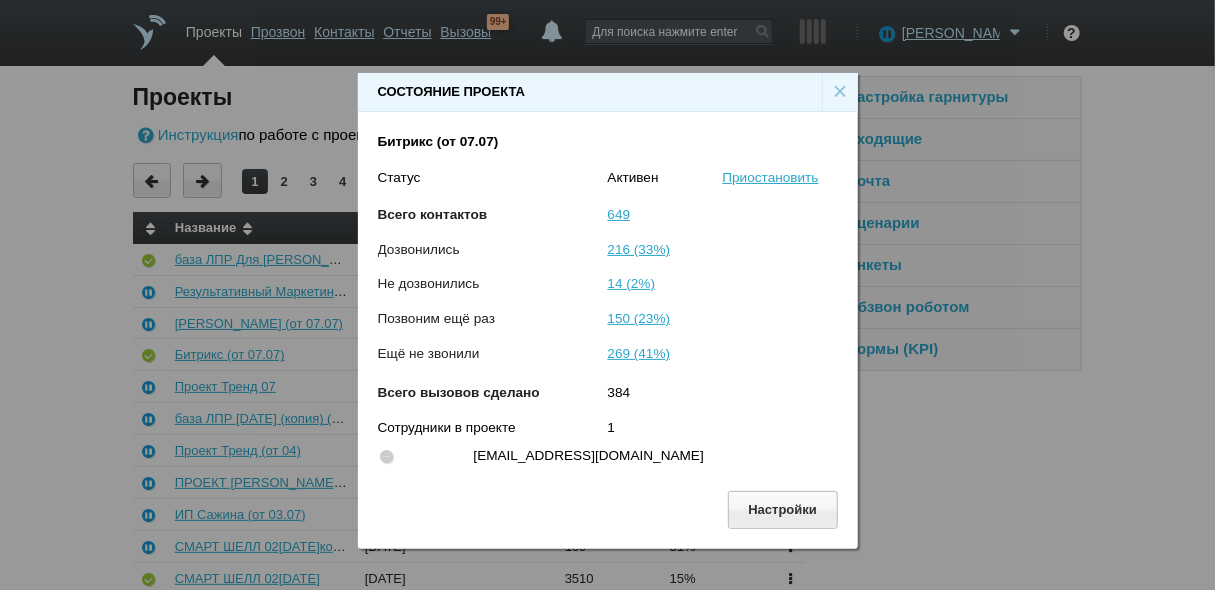 click on "×" at bounding box center (840, 92) 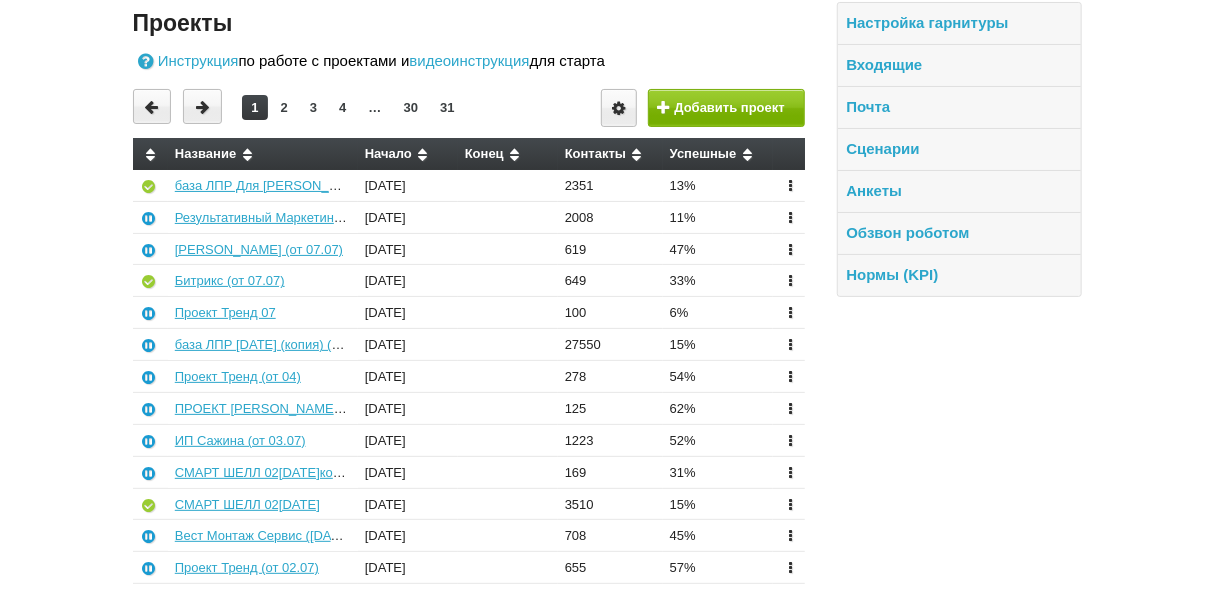 scroll, scrollTop: 240, scrollLeft: 0, axis: vertical 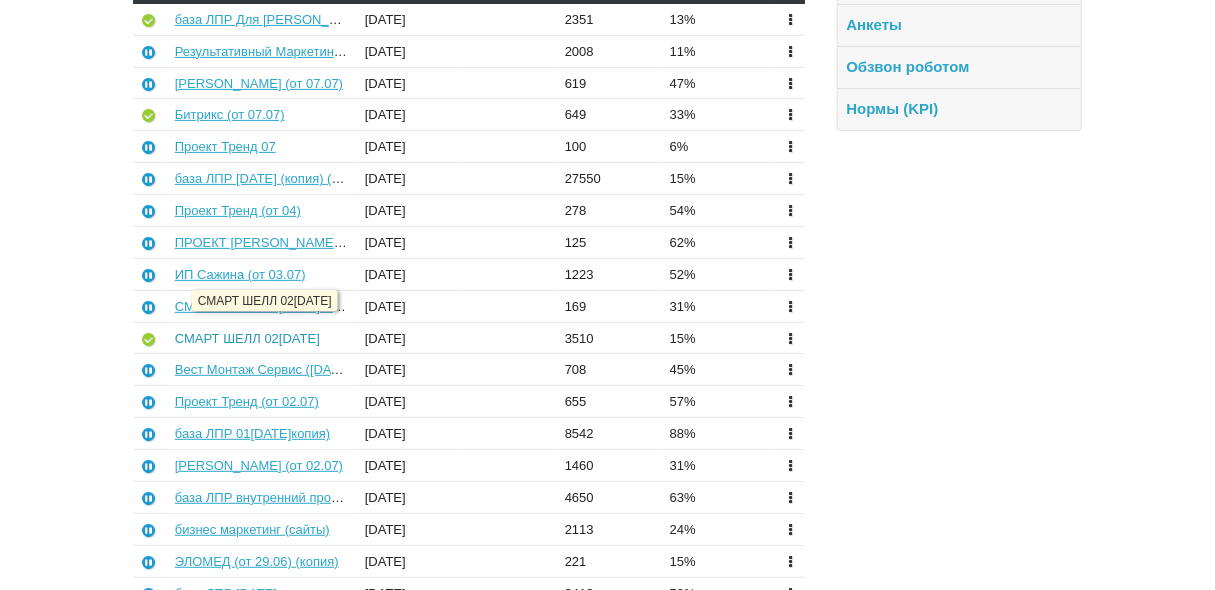 click on "СМАРТ ШЕЛЛ [DATE]" at bounding box center (247, 338) 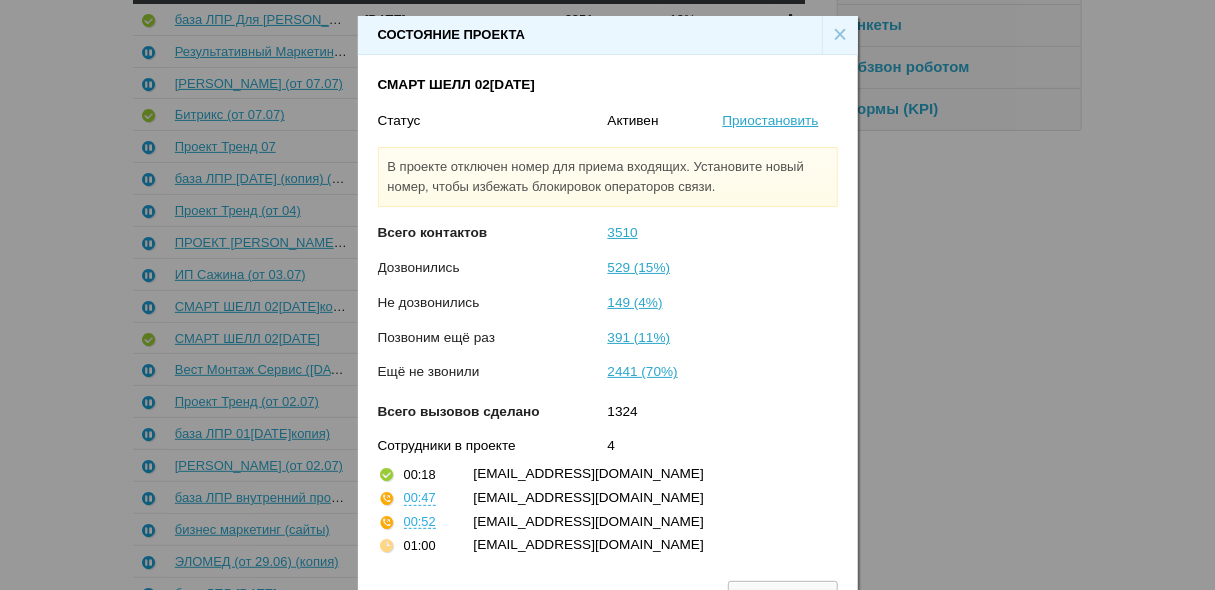 click on "×" at bounding box center (840, 35) 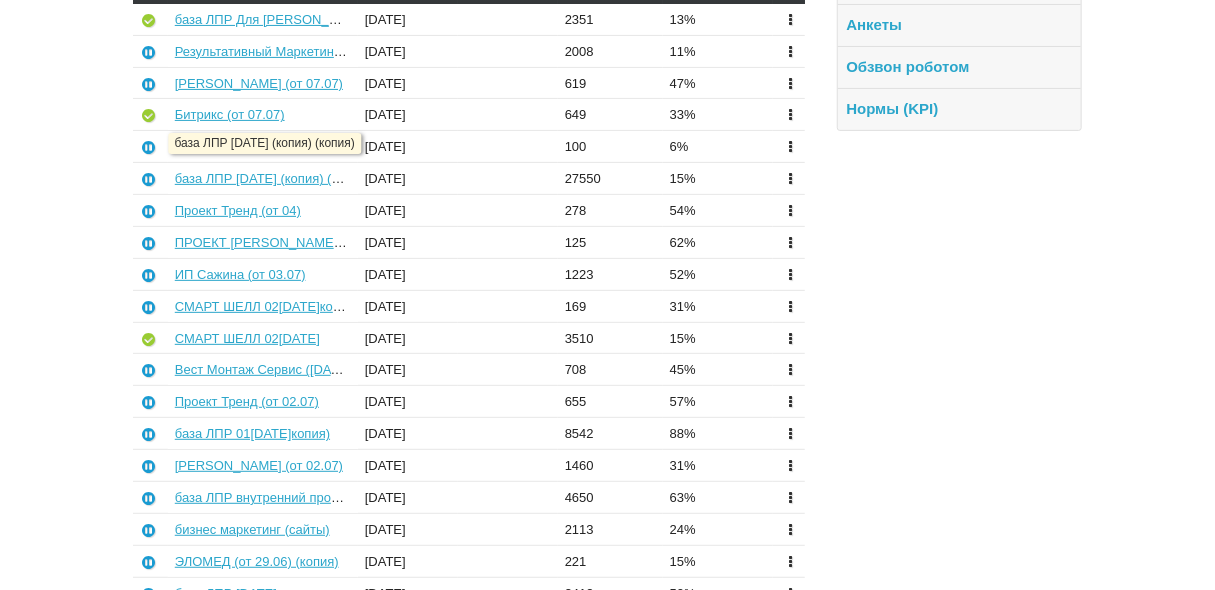 scroll, scrollTop: 0, scrollLeft: 0, axis: both 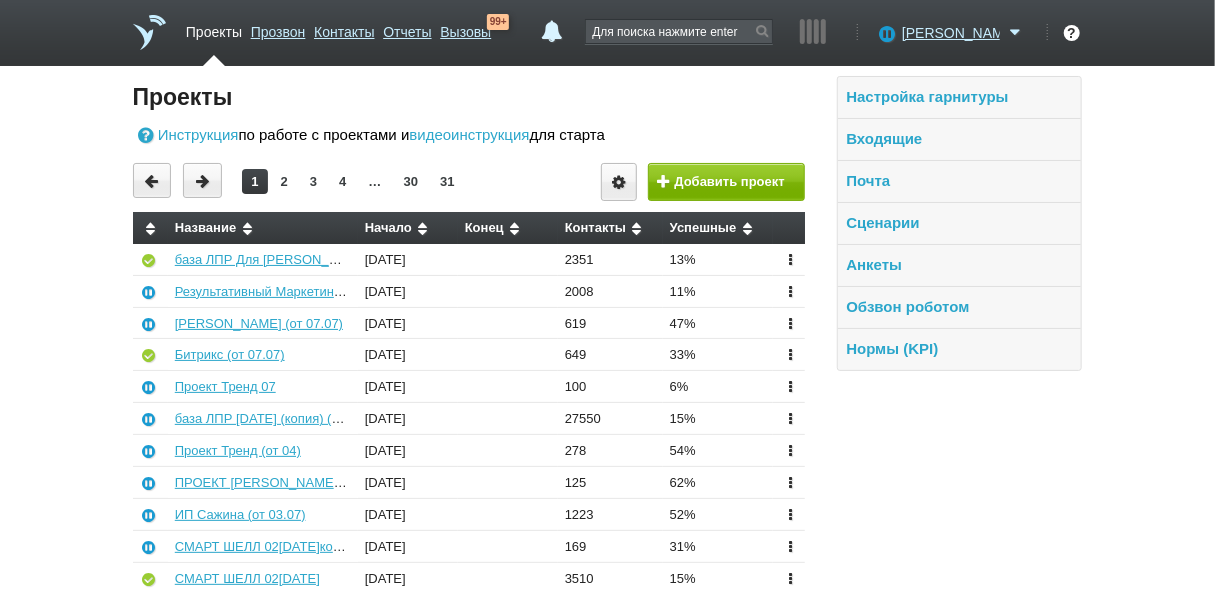 click on "Проекты" at bounding box center [214, 28] 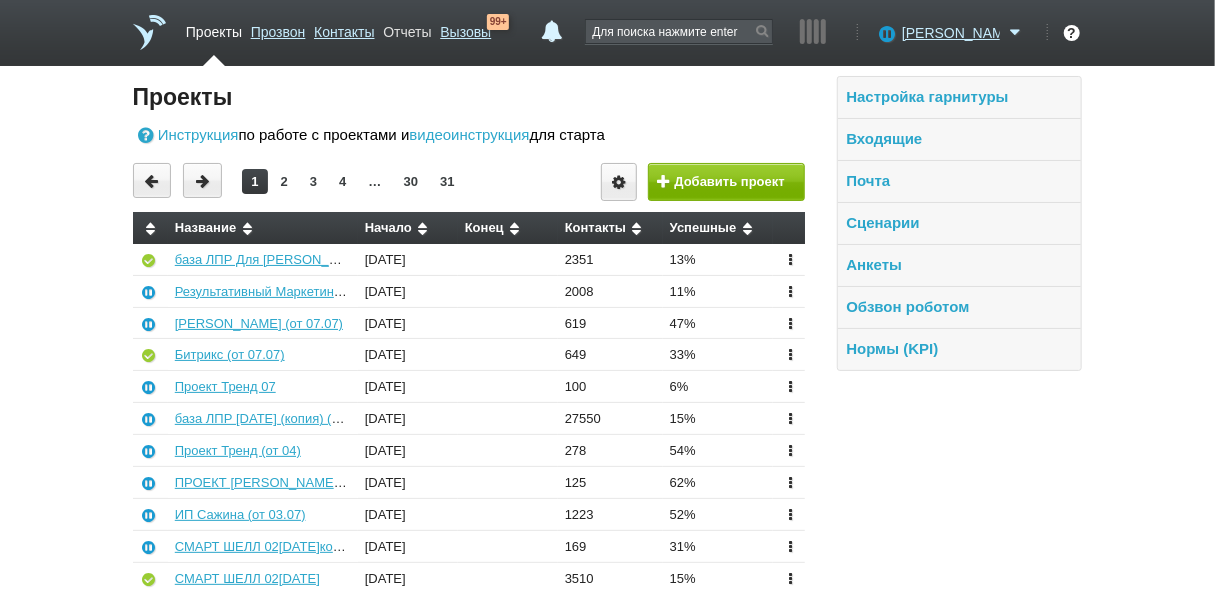 click on "Отчеты" at bounding box center (407, 28) 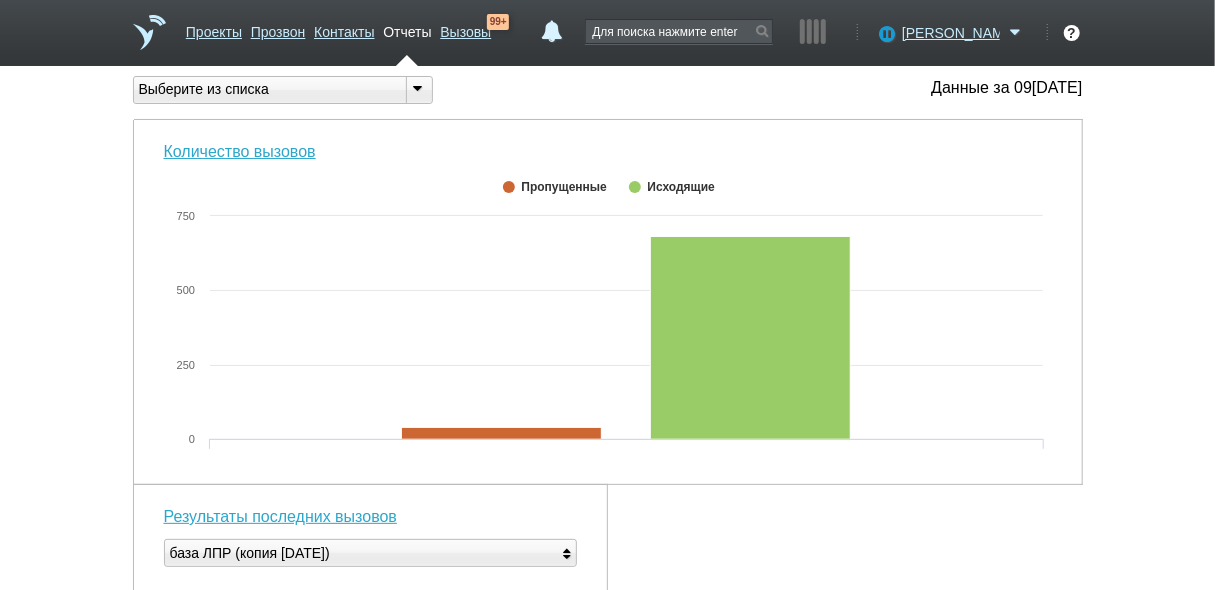 click at bounding box center (418, 88) 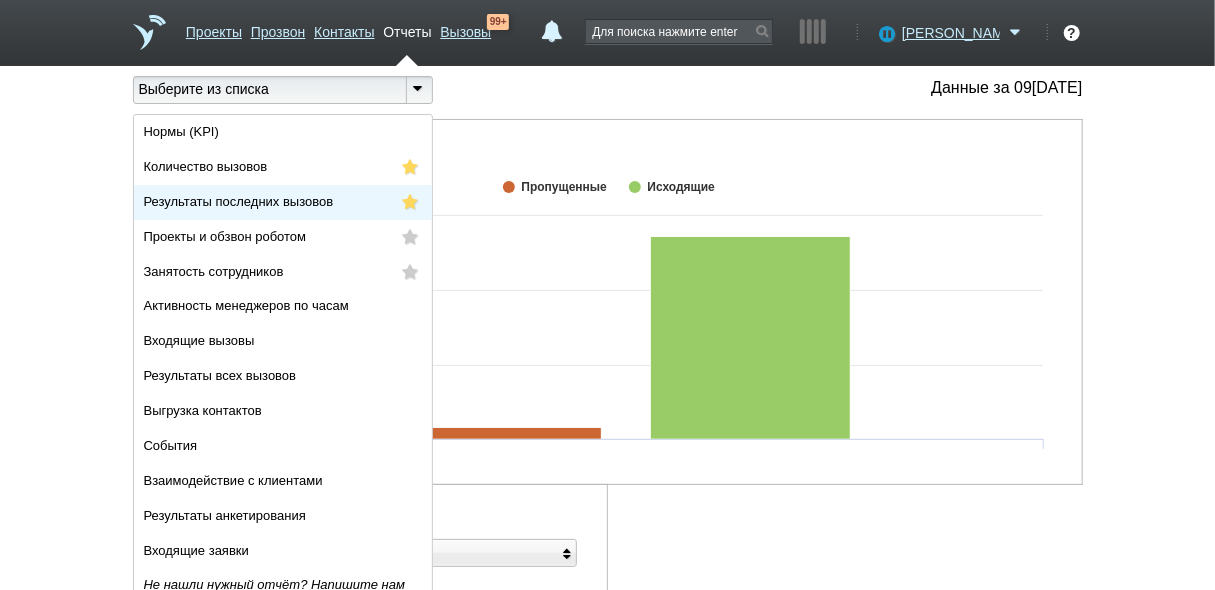 click on "Результаты последних вызовов" at bounding box center (283, 202) 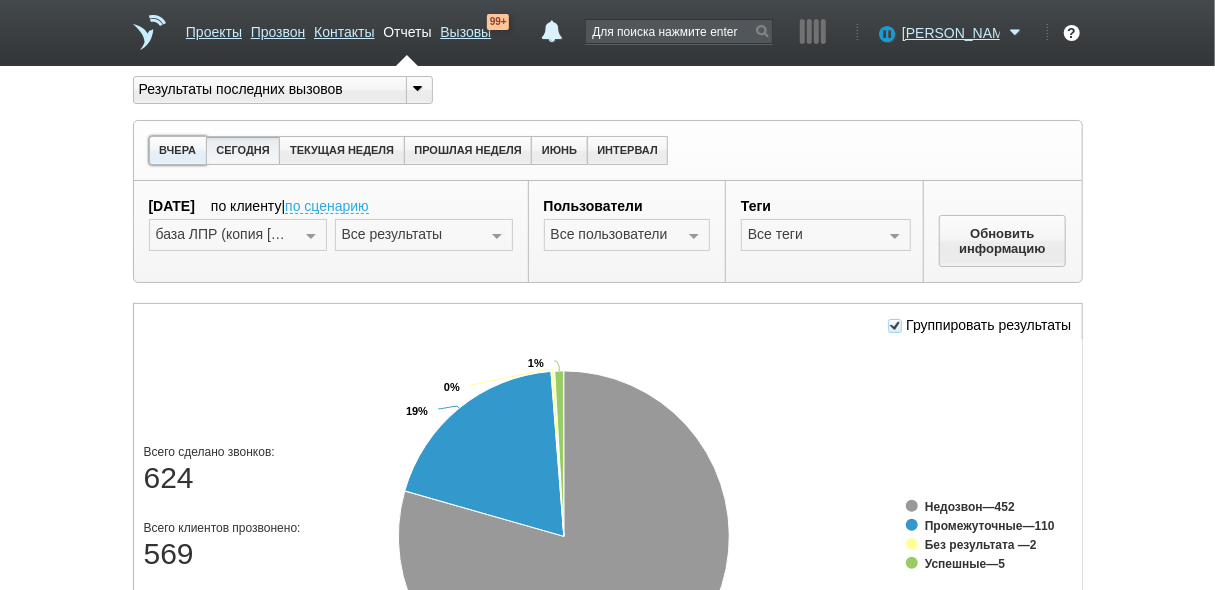 click on "ВЧЕРА" at bounding box center [178, 150] 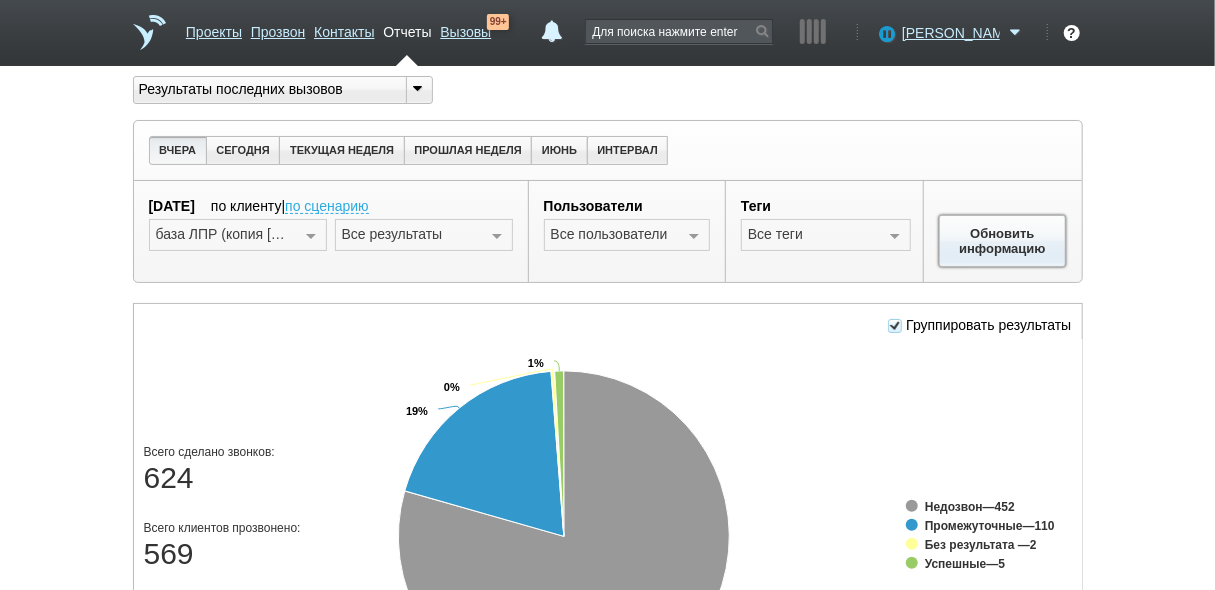 click on "Обновить информацию" at bounding box center [1003, 241] 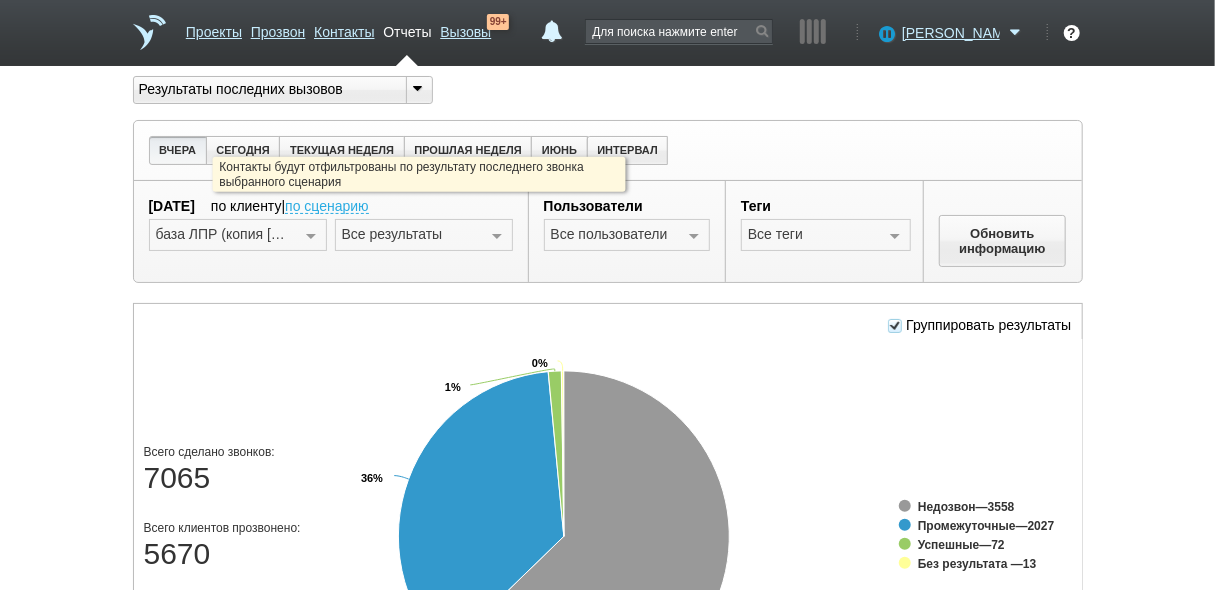 click on "по сценарию" at bounding box center (327, 207) 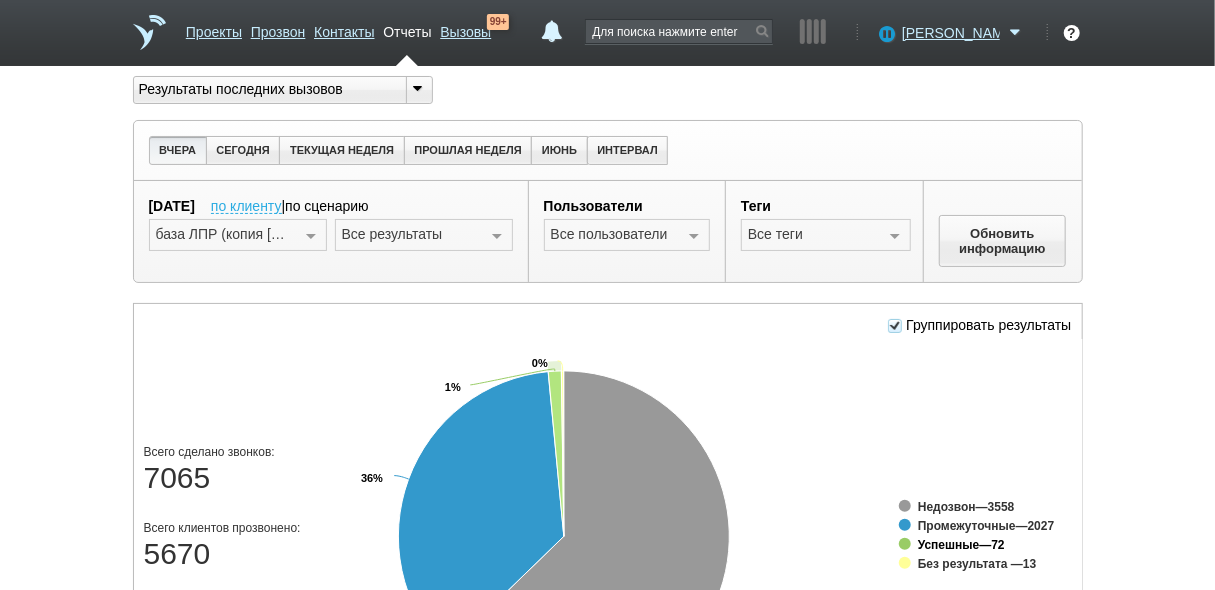 click on "Успешные" 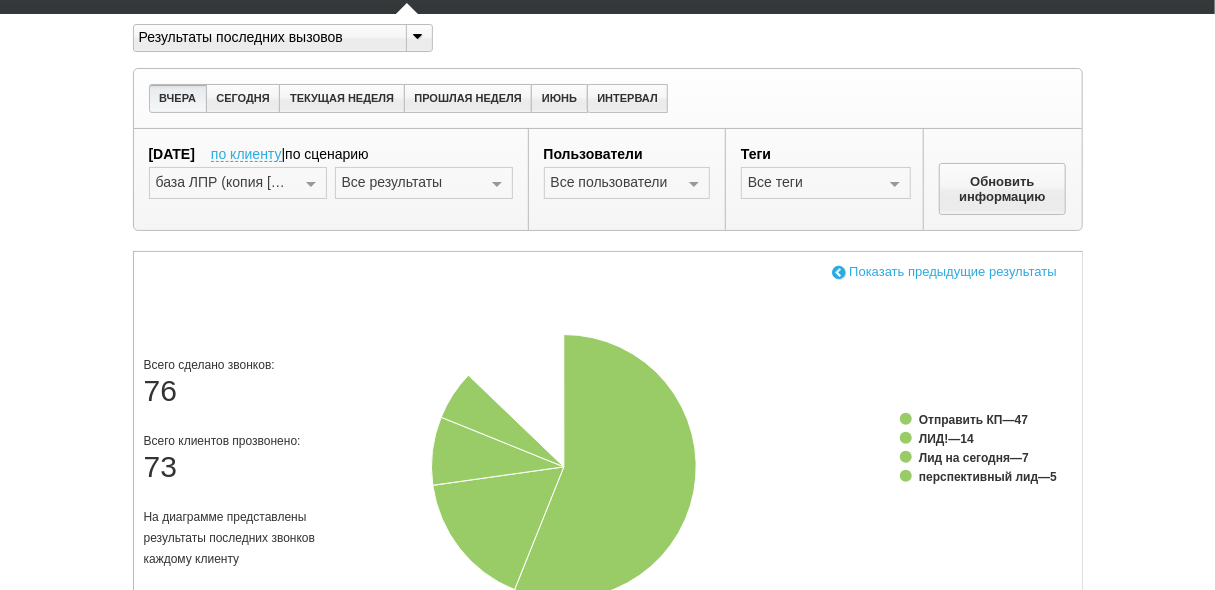 scroll, scrollTop: 80, scrollLeft: 0, axis: vertical 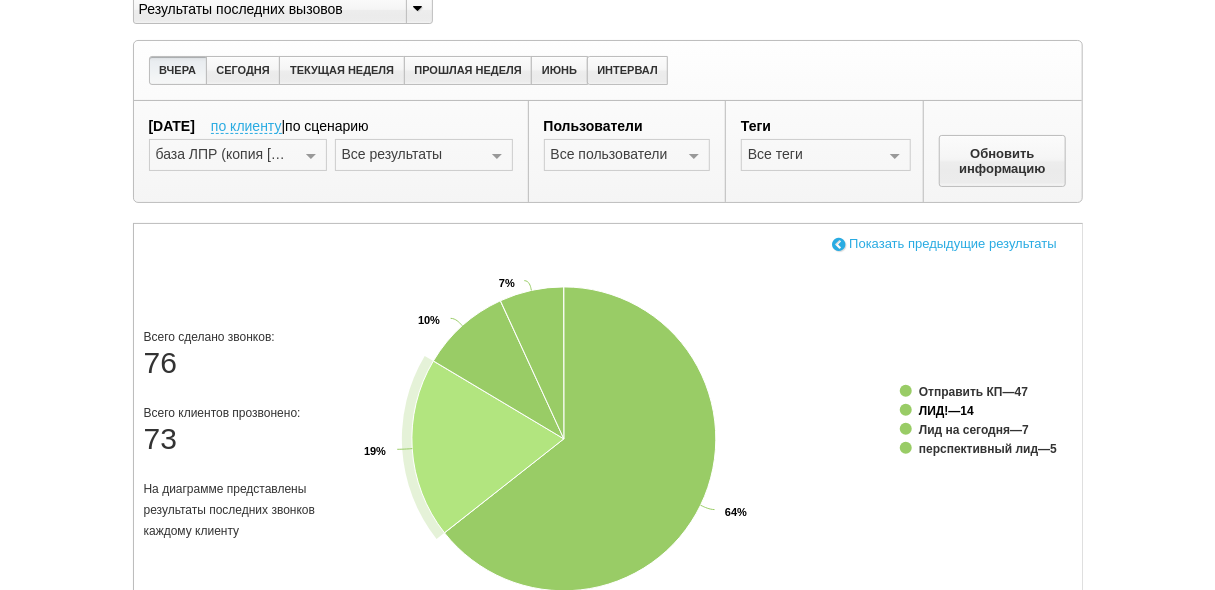 click on "ЛИД!" 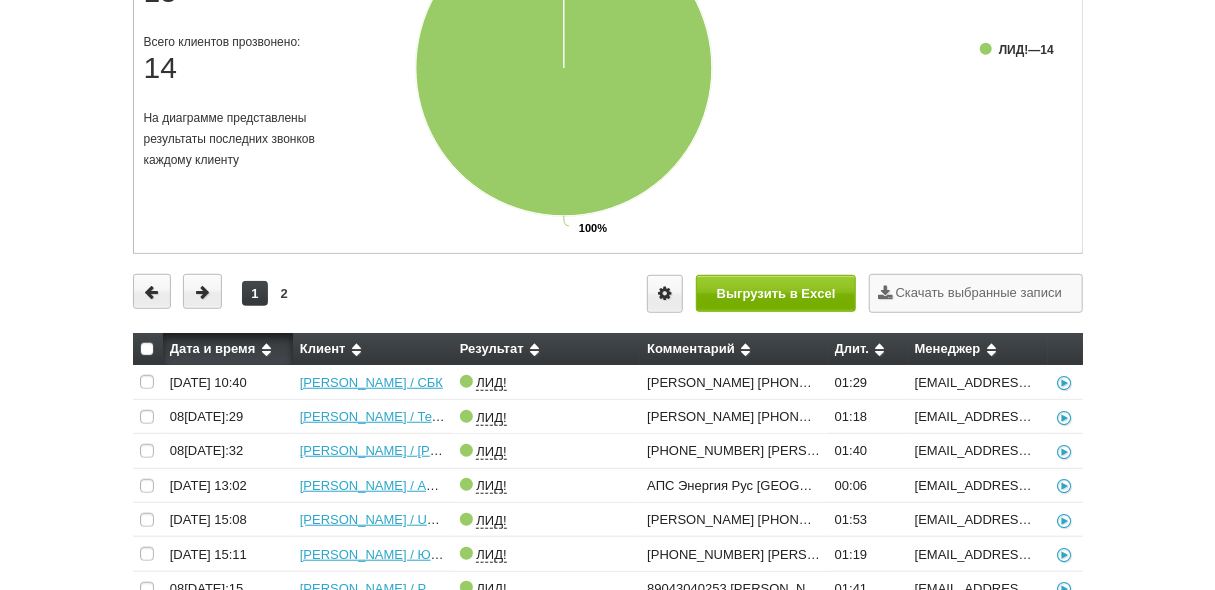 scroll, scrollTop: 480, scrollLeft: 0, axis: vertical 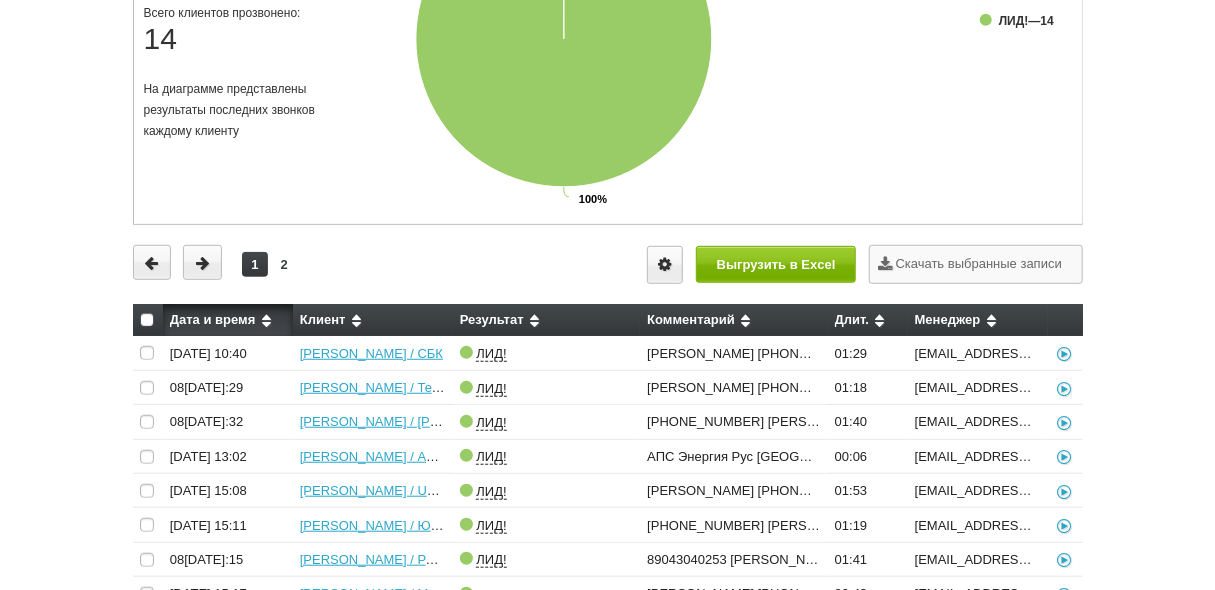 click at bounding box center [147, 320] 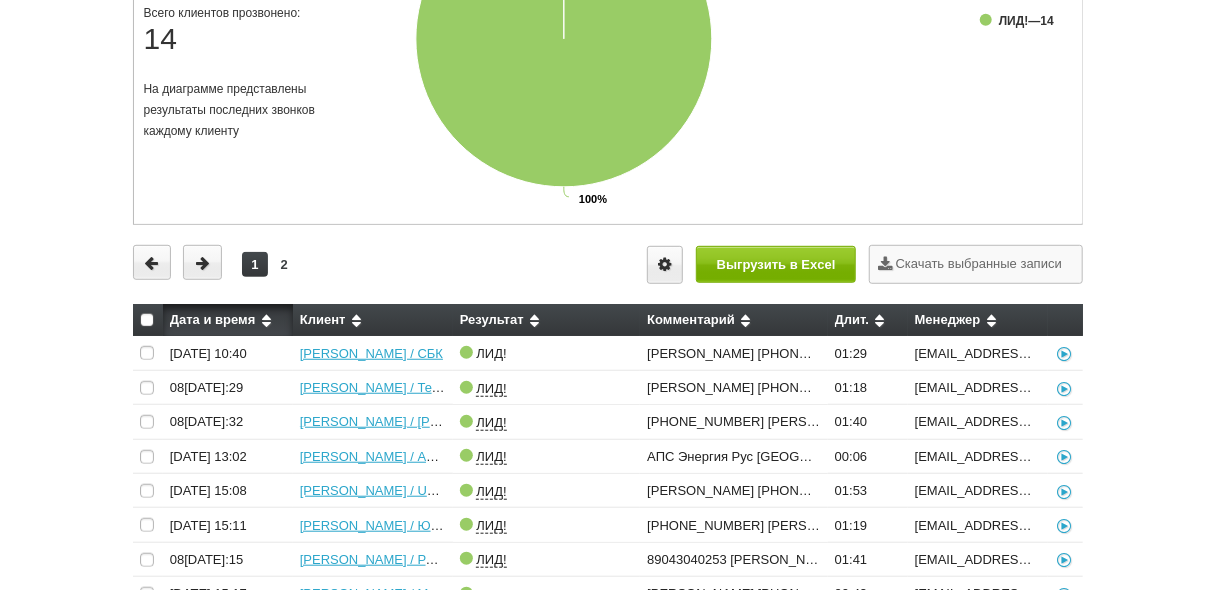 checkbox on "true" 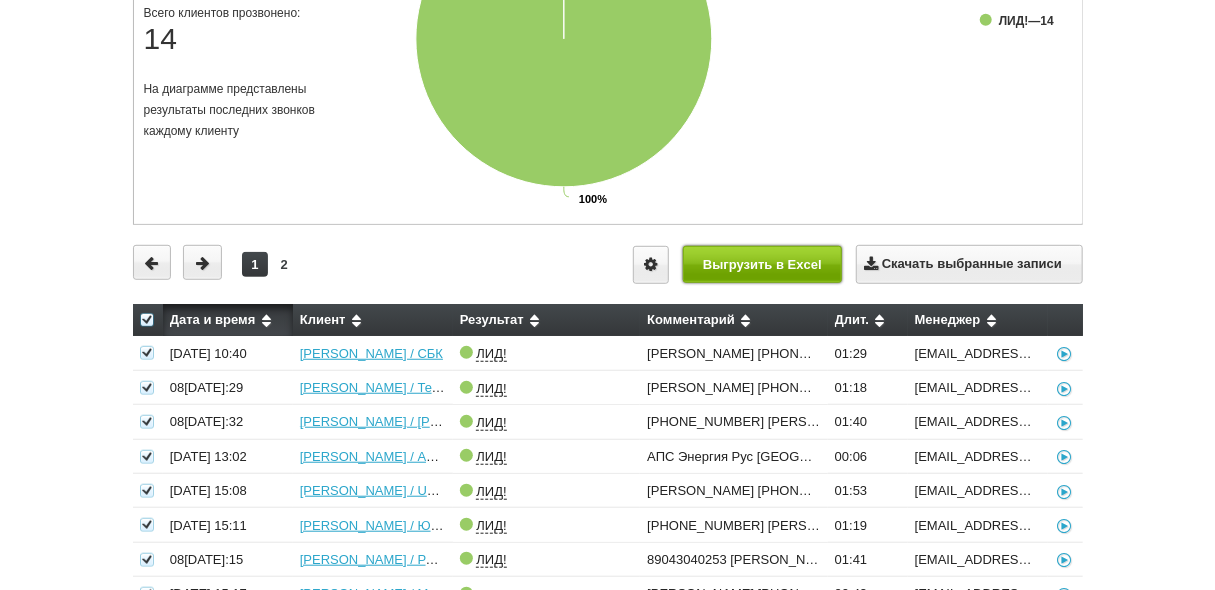 click on "Выгрузить в Excel" at bounding box center [763, 264] 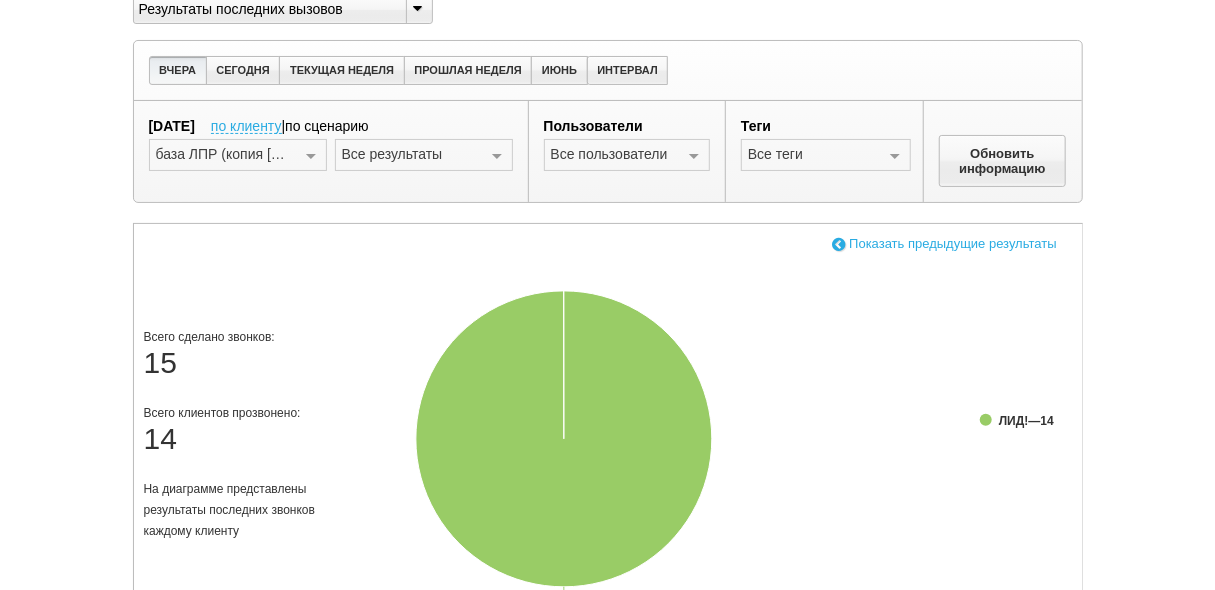 scroll, scrollTop: 0, scrollLeft: 0, axis: both 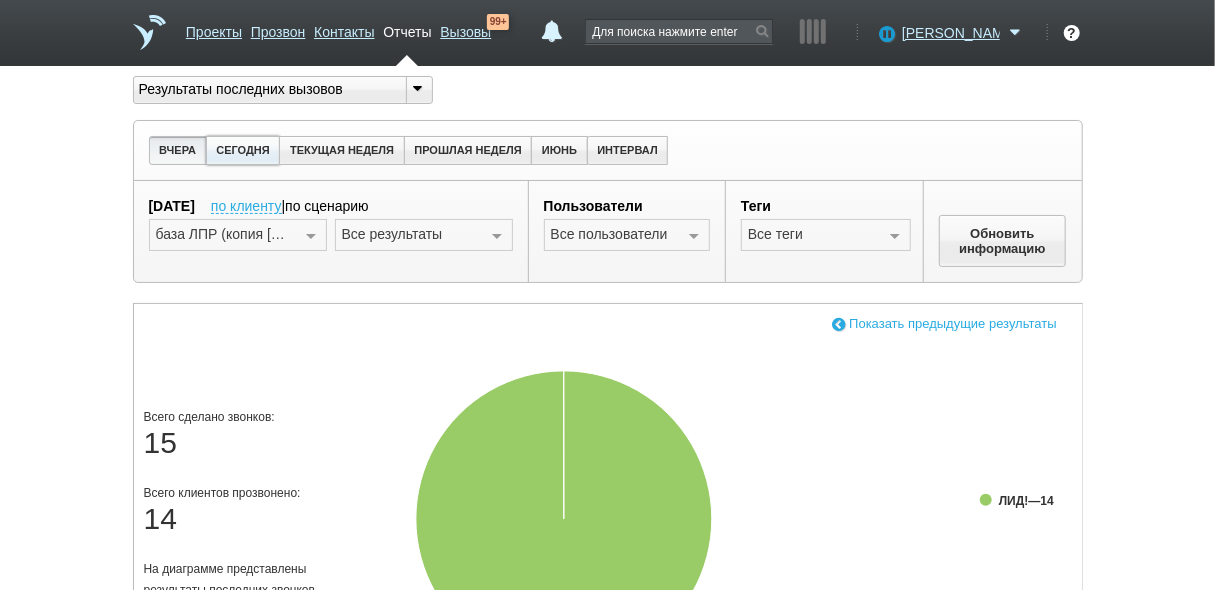 click on "СЕГОДНЯ" at bounding box center [243, 150] 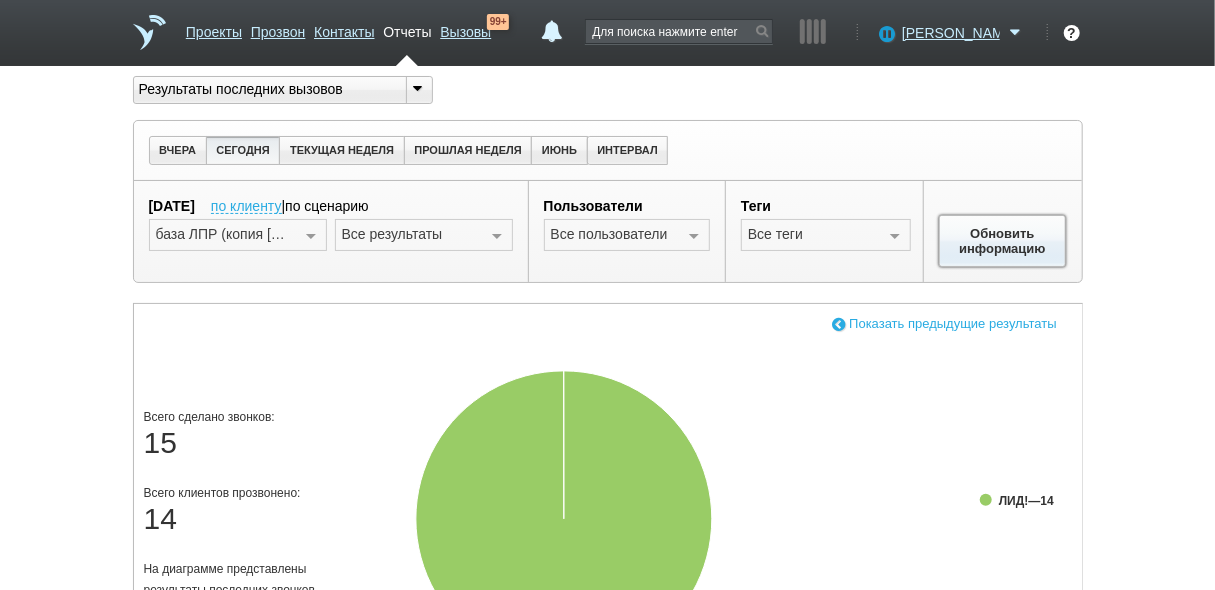 click on "Обновить информацию" at bounding box center (1003, 241) 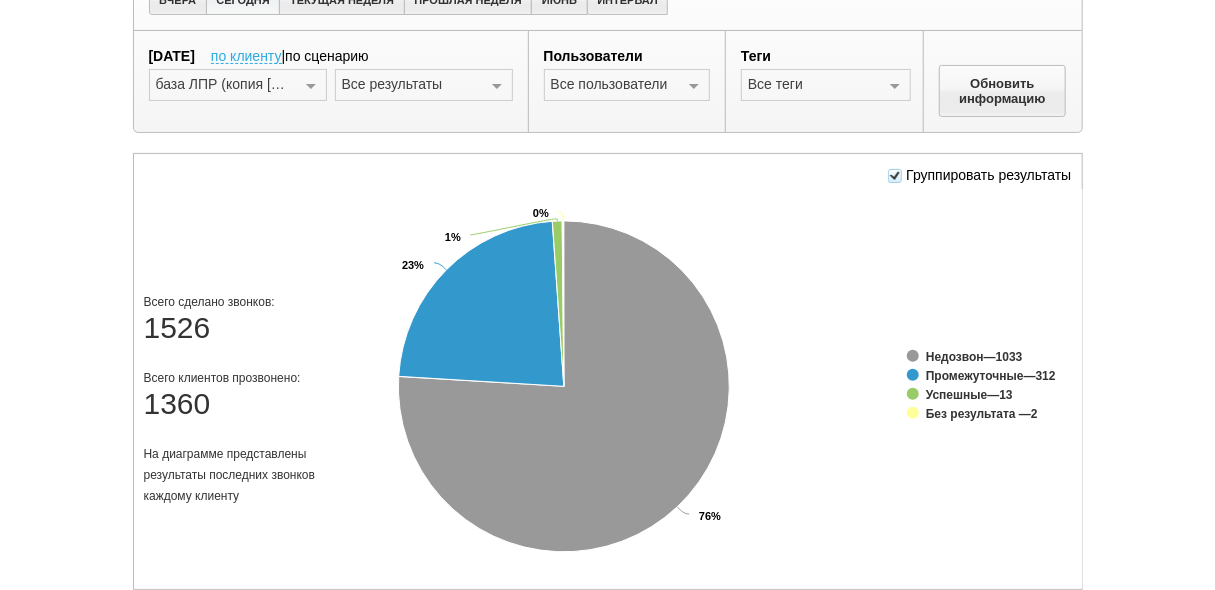 scroll, scrollTop: 160, scrollLeft: 0, axis: vertical 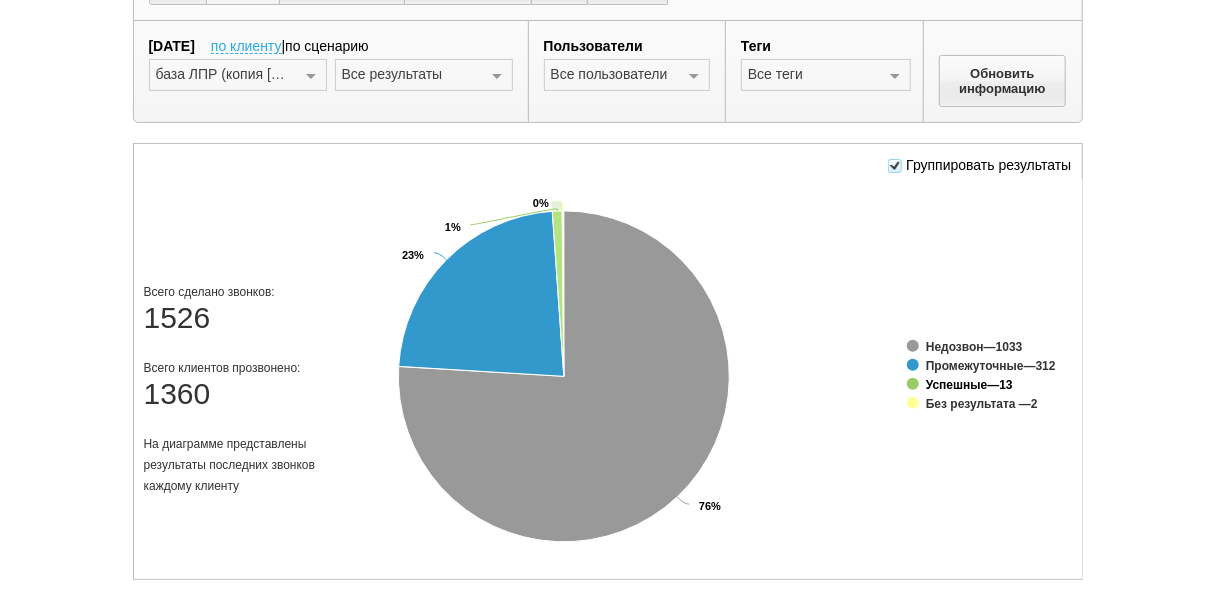 click on "Успешные" 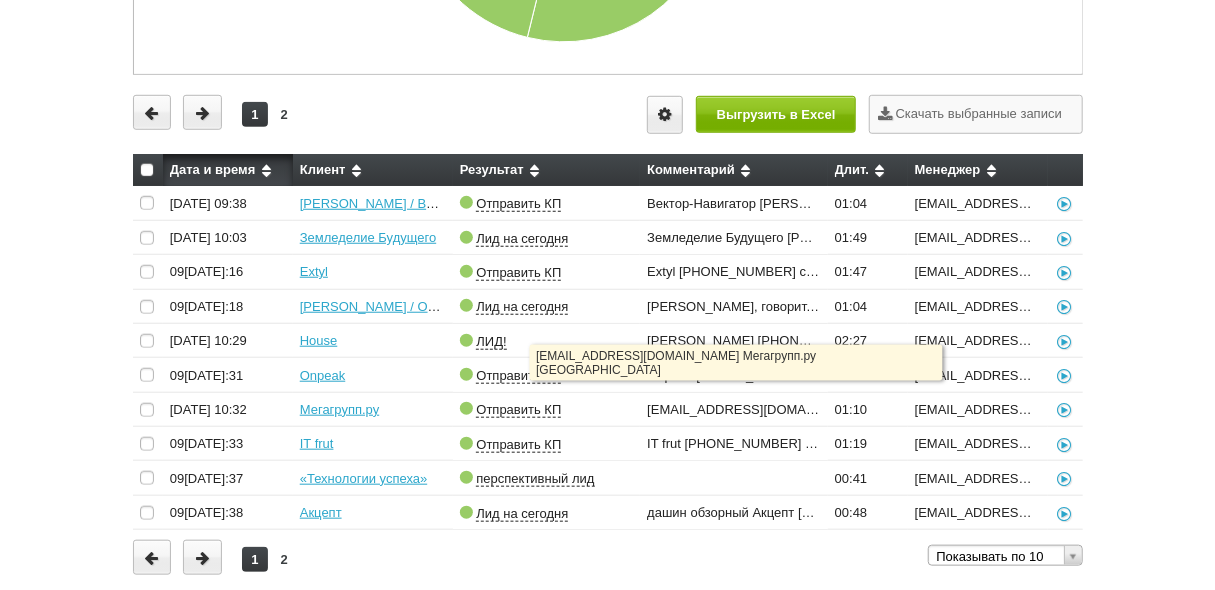 scroll, scrollTop: 640, scrollLeft: 0, axis: vertical 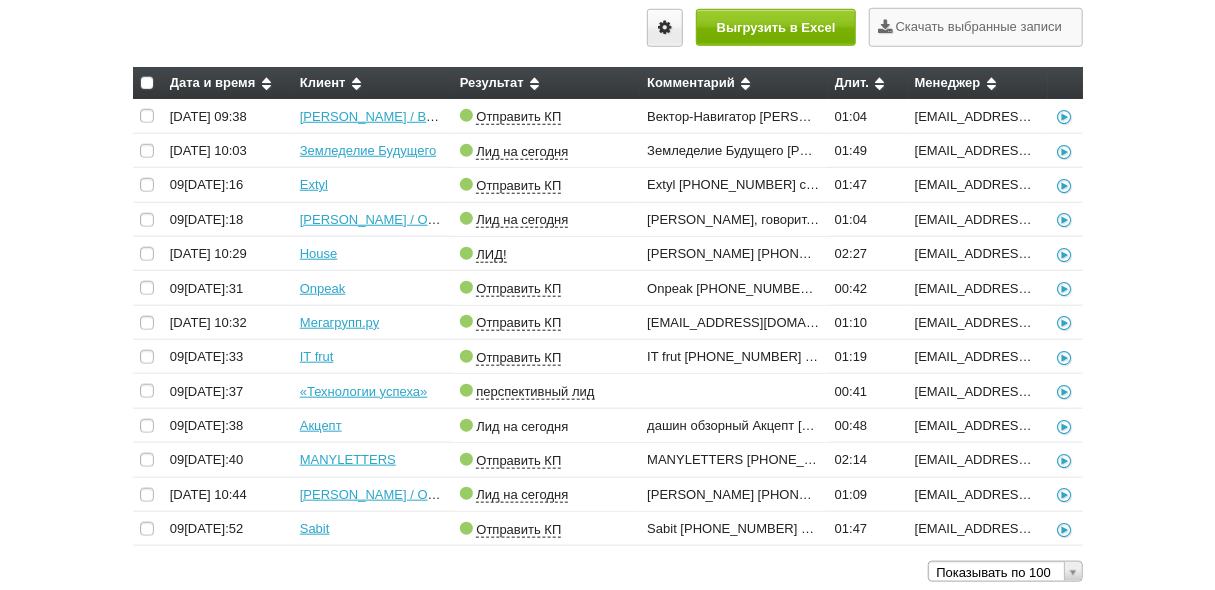 click on "Лид на сегодня" at bounding box center [522, 427] 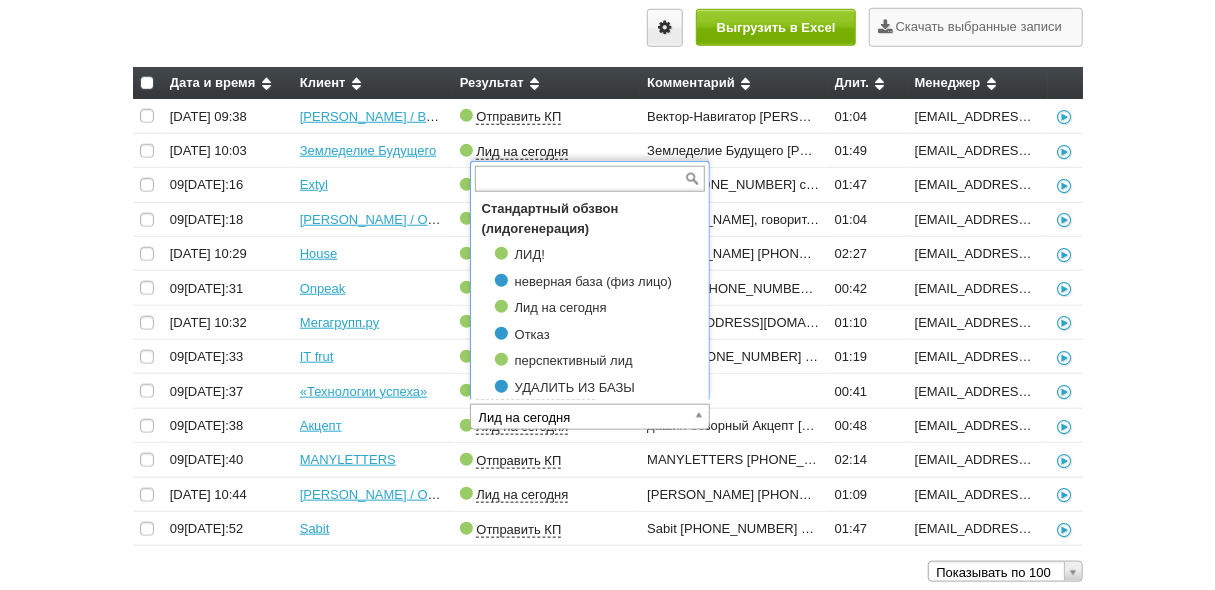 scroll, scrollTop: 126996, scrollLeft: 0, axis: vertical 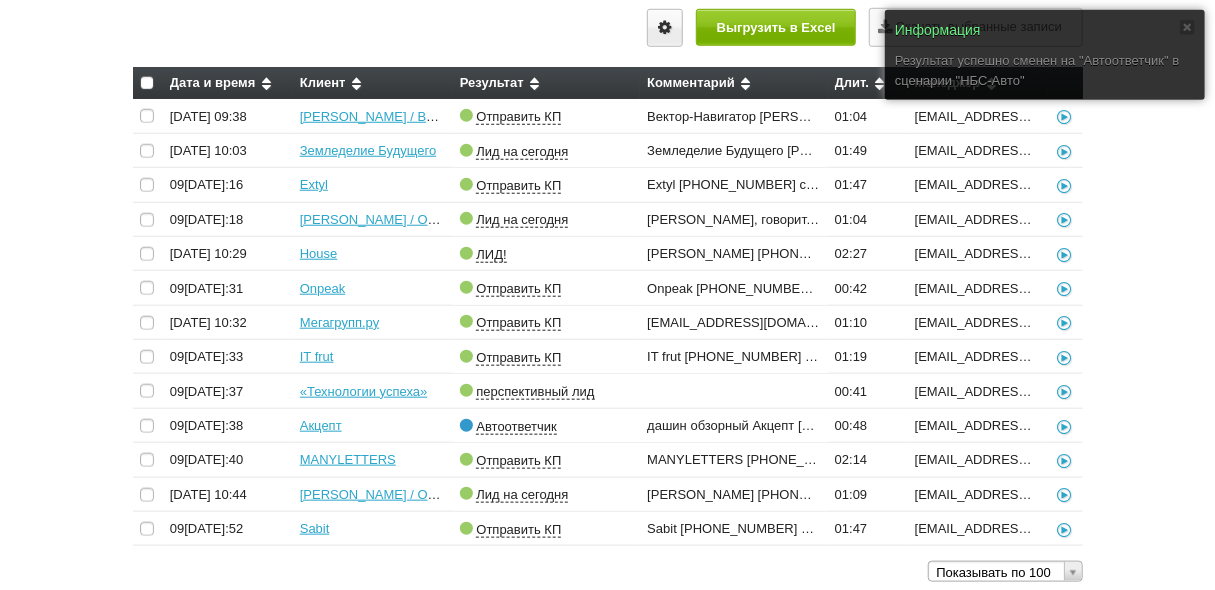 click at bounding box center [746, 83] 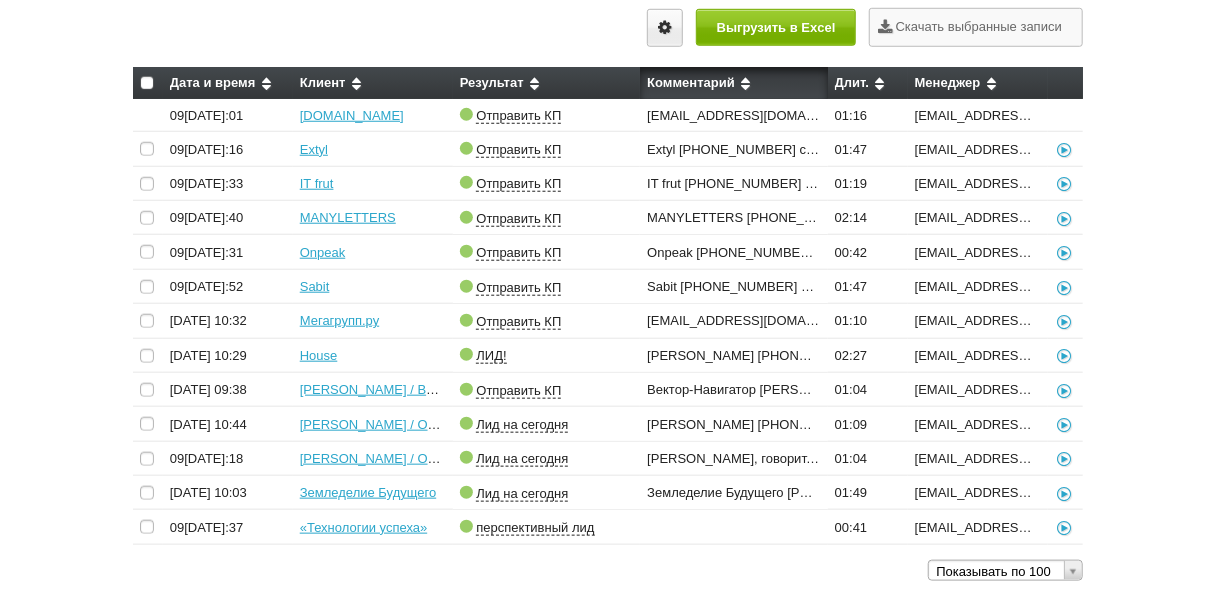 click at bounding box center [535, 83] 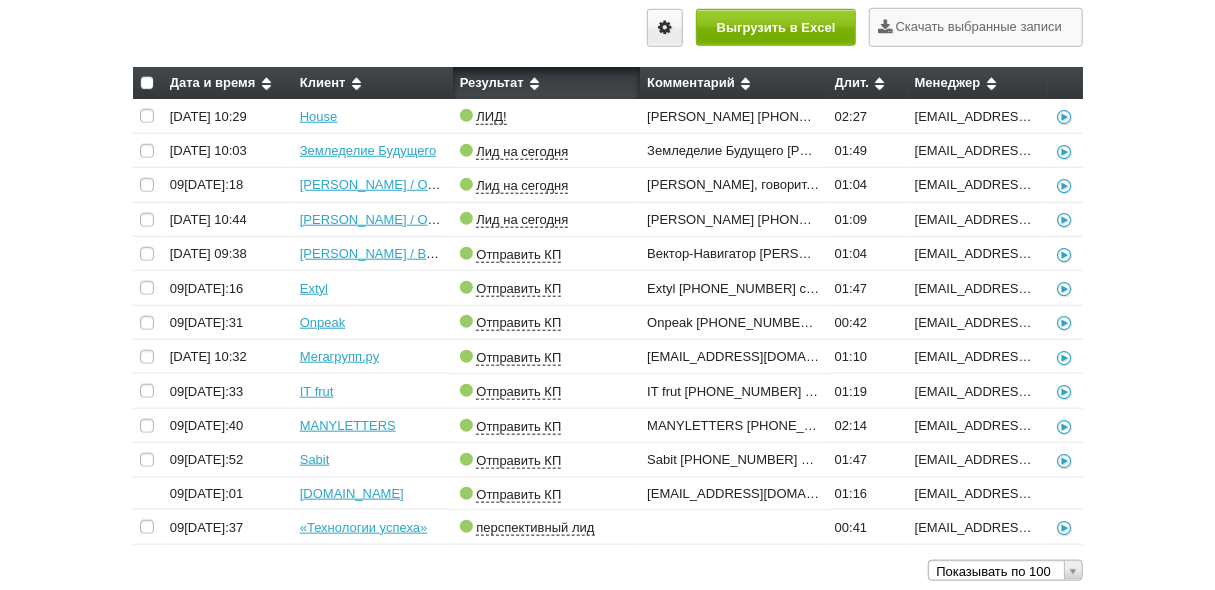 click at bounding box center (991, 83) 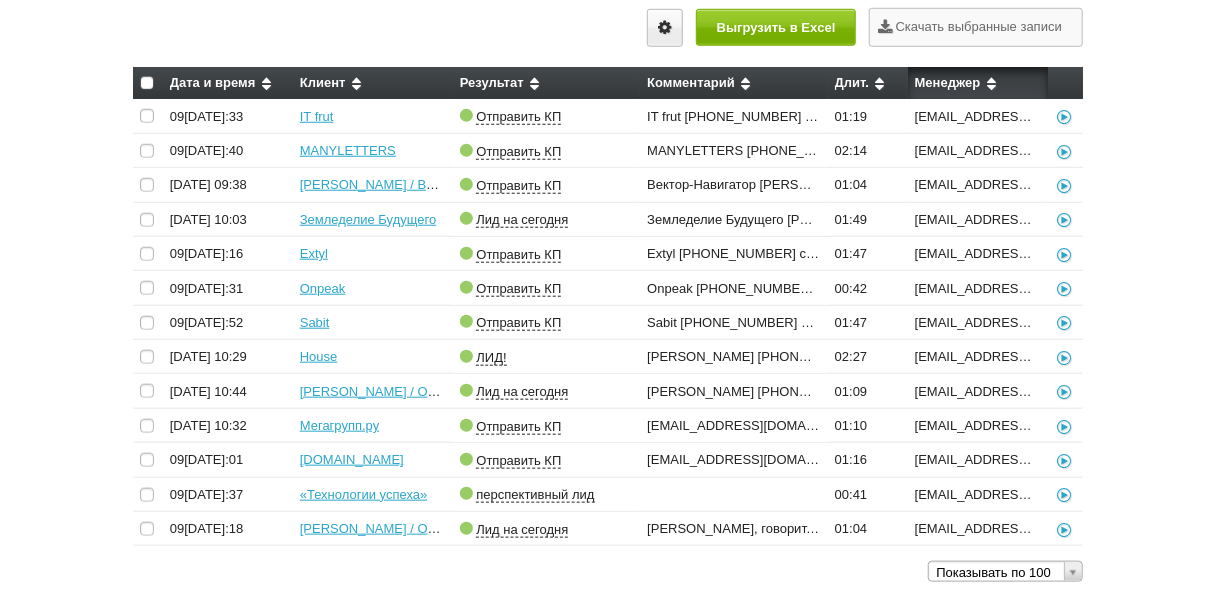 scroll, scrollTop: 745, scrollLeft: 0, axis: vertical 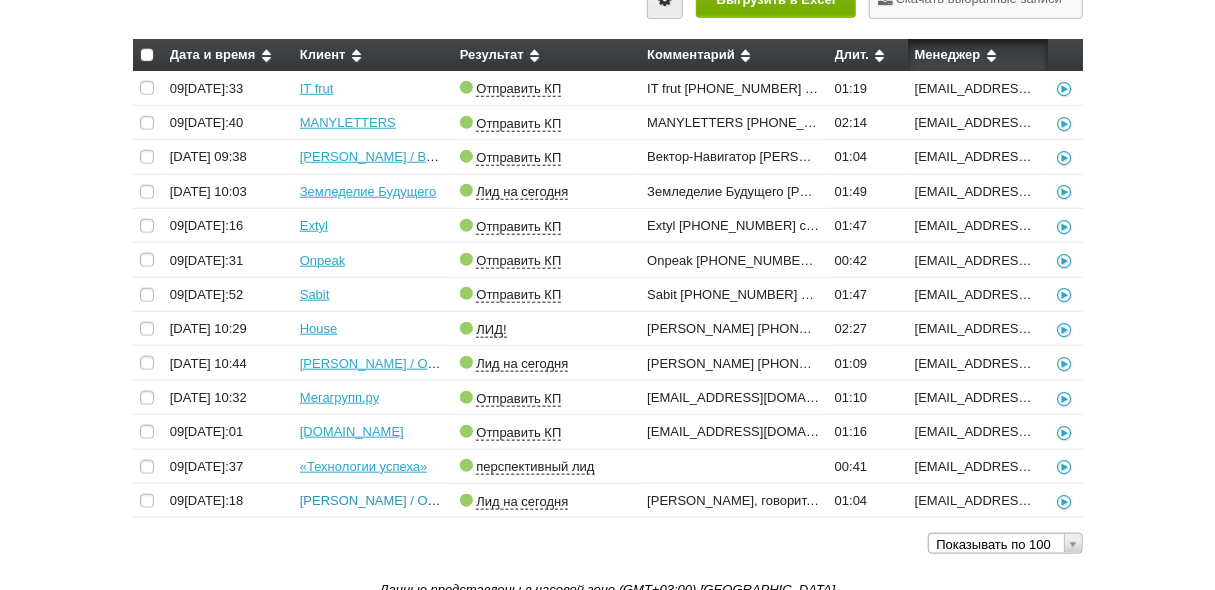 click on "Потеряхин Сергей Владимирович / ООО "А29 Поставка"" at bounding box center [422, 500] 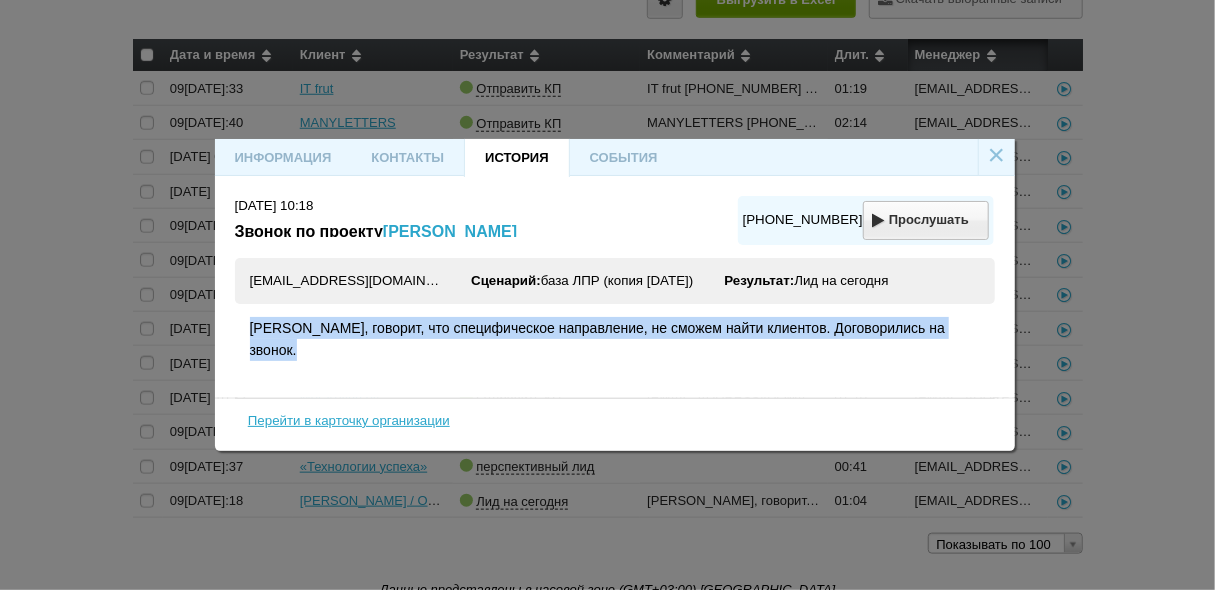 drag, startPoint x: 312, startPoint y: 366, endPoint x: 273, endPoint y: 341, distance: 46.32494 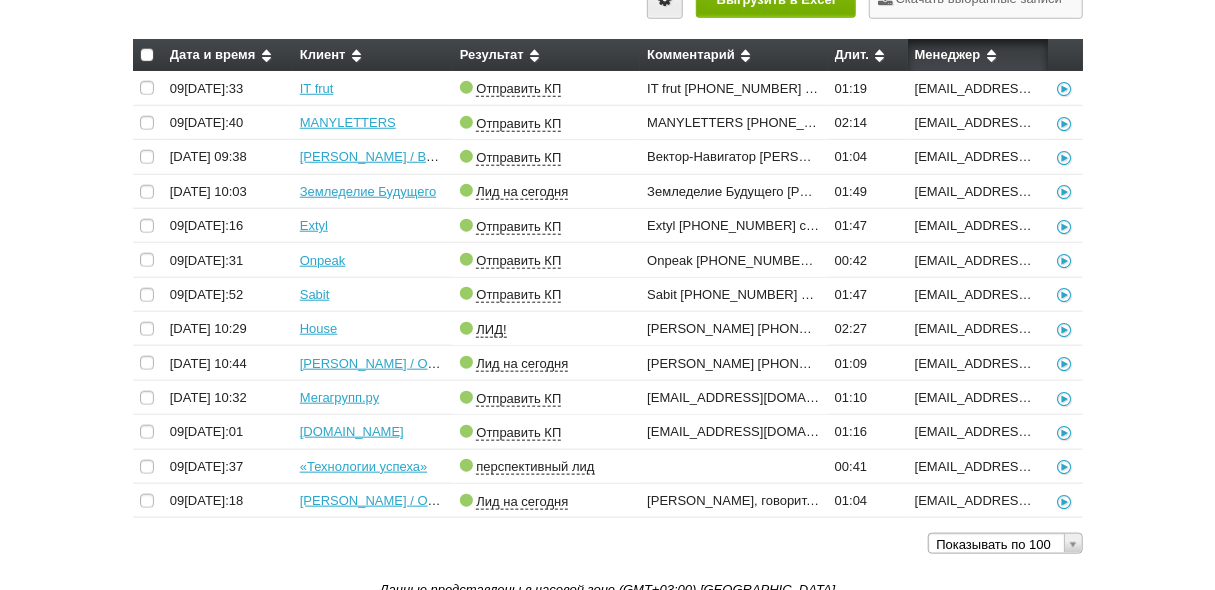 click on "Вы можете звонить напрямую из строки поиска - введите номер и нажмите "Позвонить"
Результаты последних вызовов
Нормы (KPI)
Количество вызовов
Результаты последних вызовов
Проекты и обзвон роботом
Занятость сотрудников
Активность менеджеров по часам
Входящие вызовы
Результаты всех вызовов" at bounding box center (607, -35) 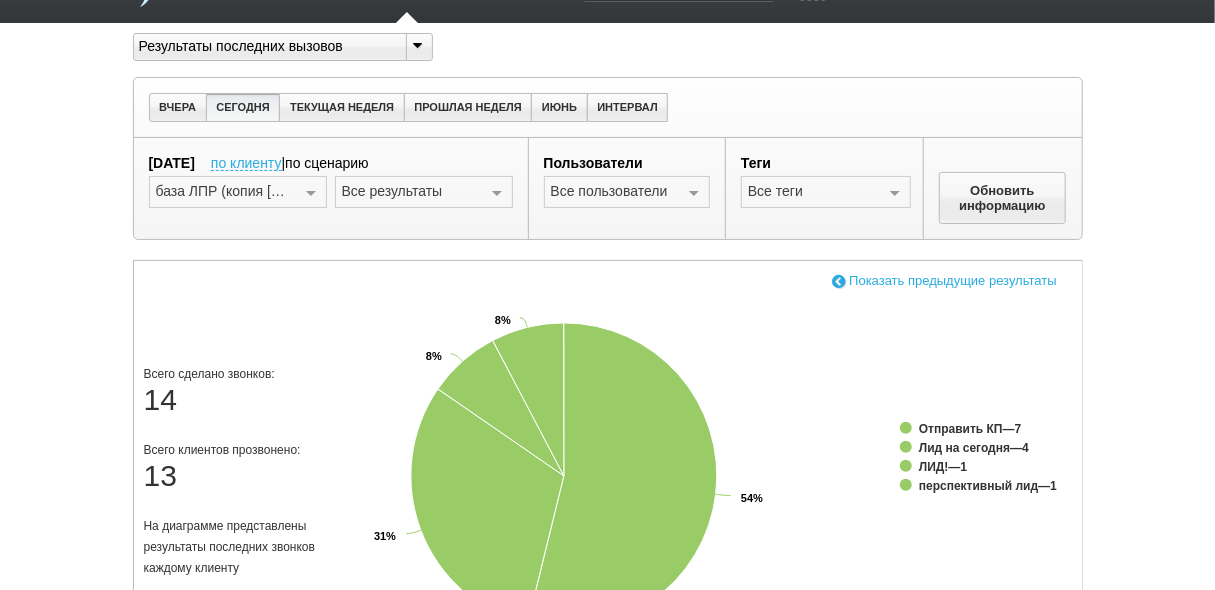 scroll, scrollTop: 0, scrollLeft: 0, axis: both 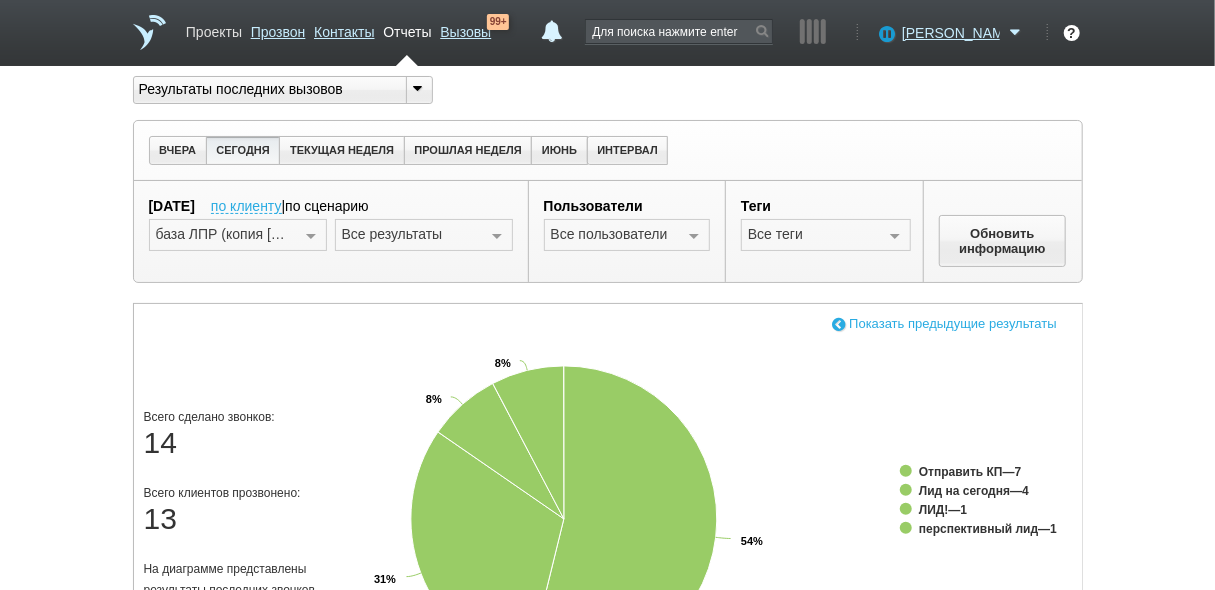 click on "Проекты" at bounding box center [214, 28] 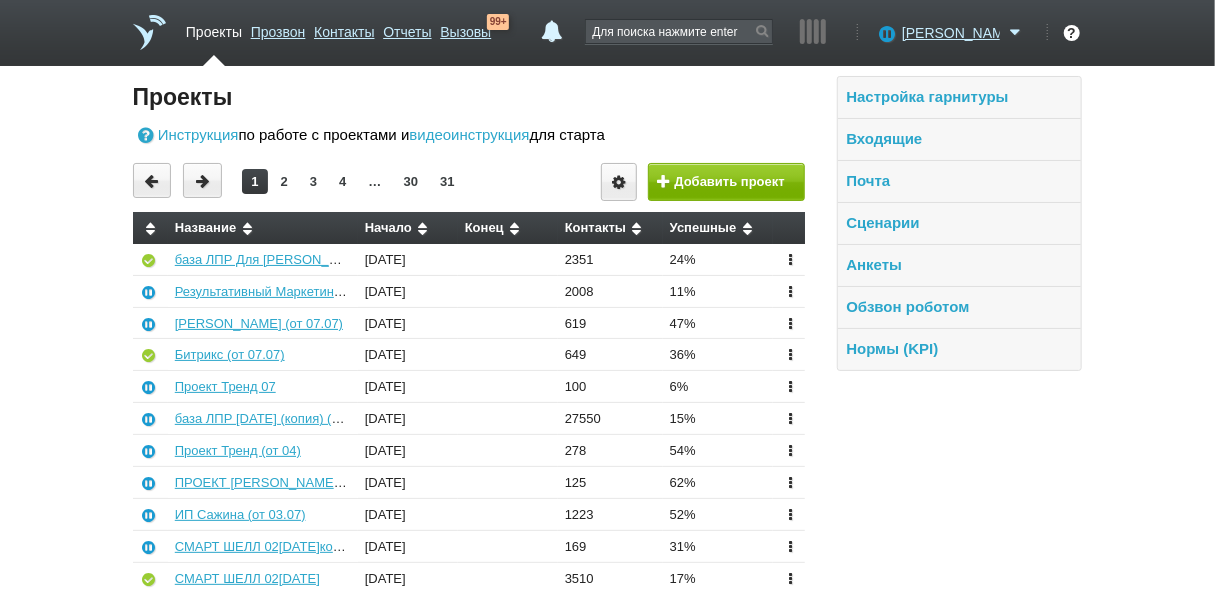 click on "Битрикс (от 07.07)" at bounding box center (263, 355) 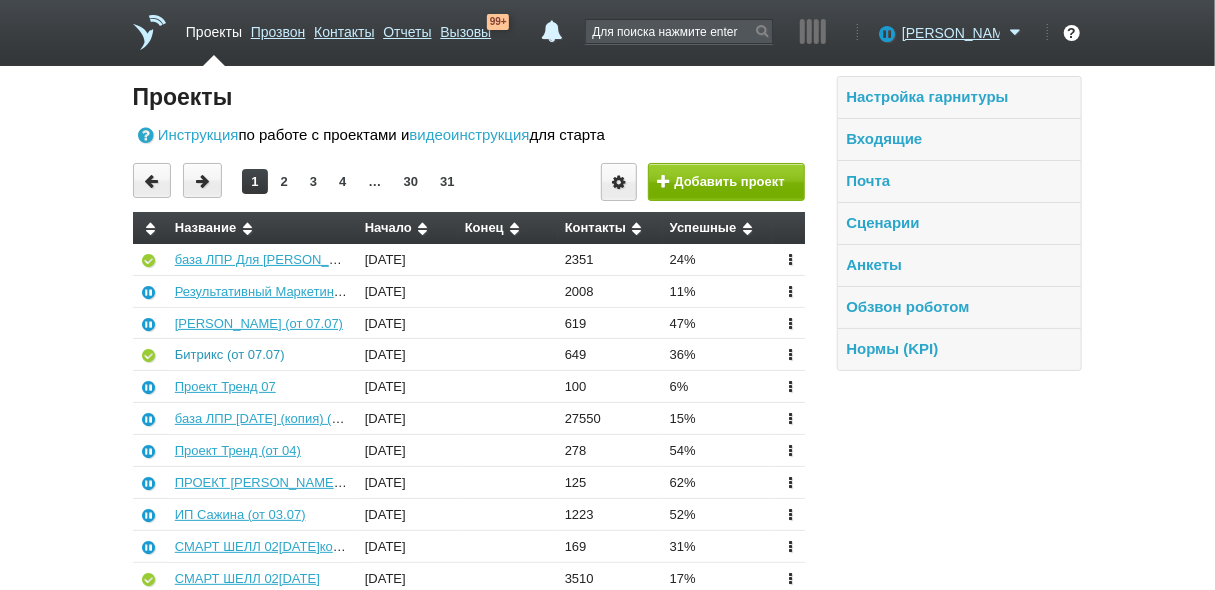 click on "Битрикс (от 07.07)" at bounding box center (230, 354) 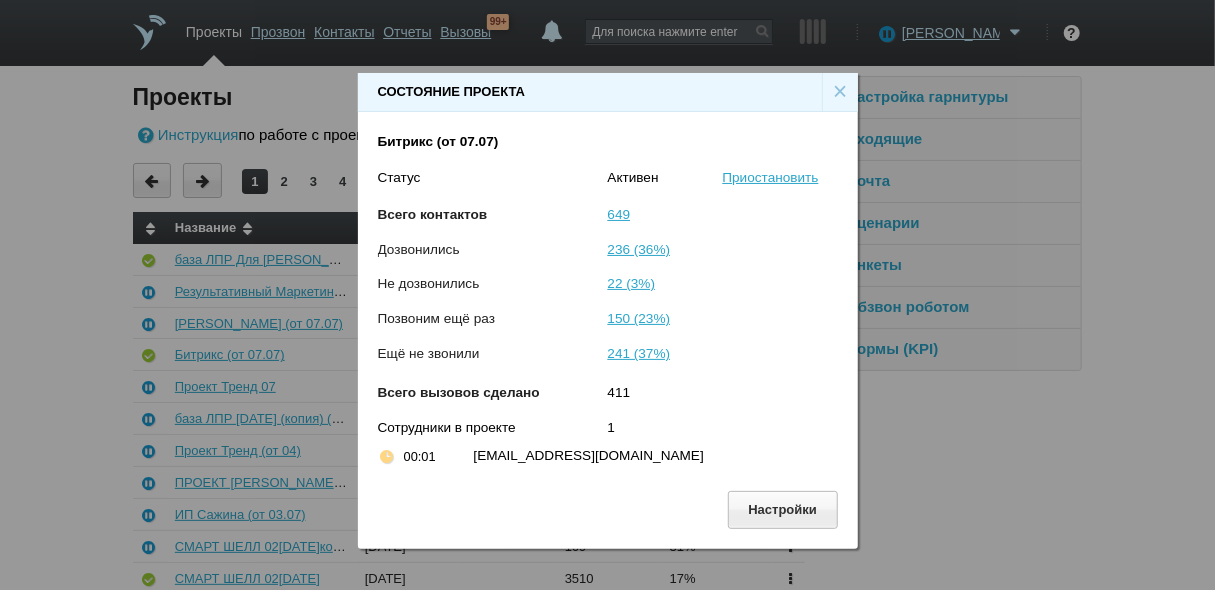 click on "×" at bounding box center (840, 92) 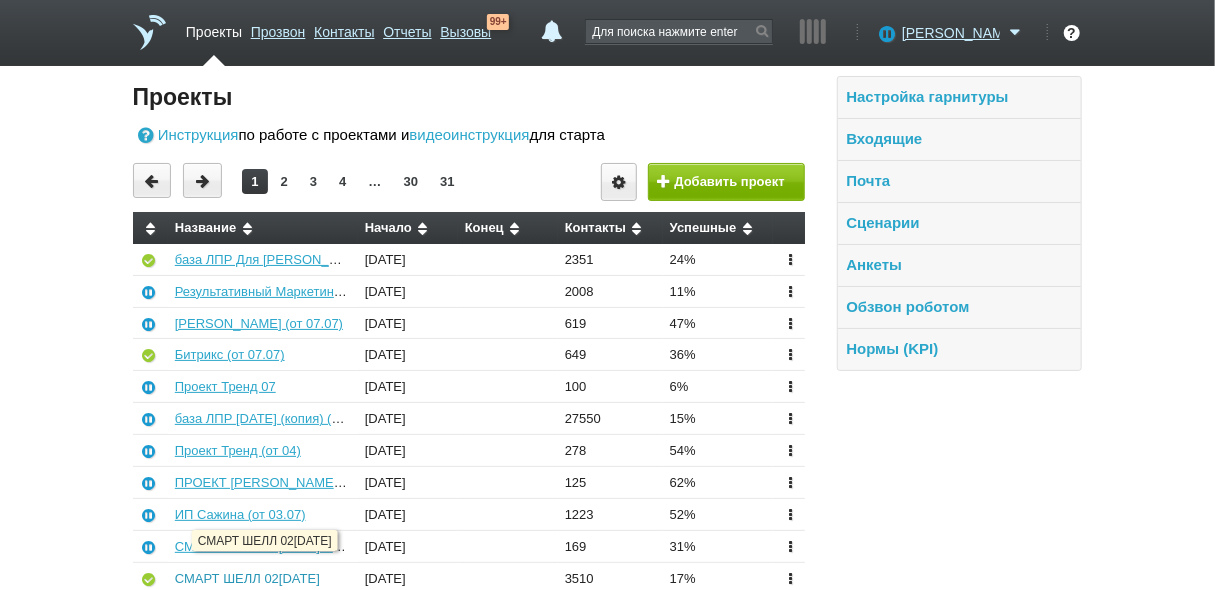 click on "СМАРТ ШЕЛЛ [DATE]" at bounding box center [247, 578] 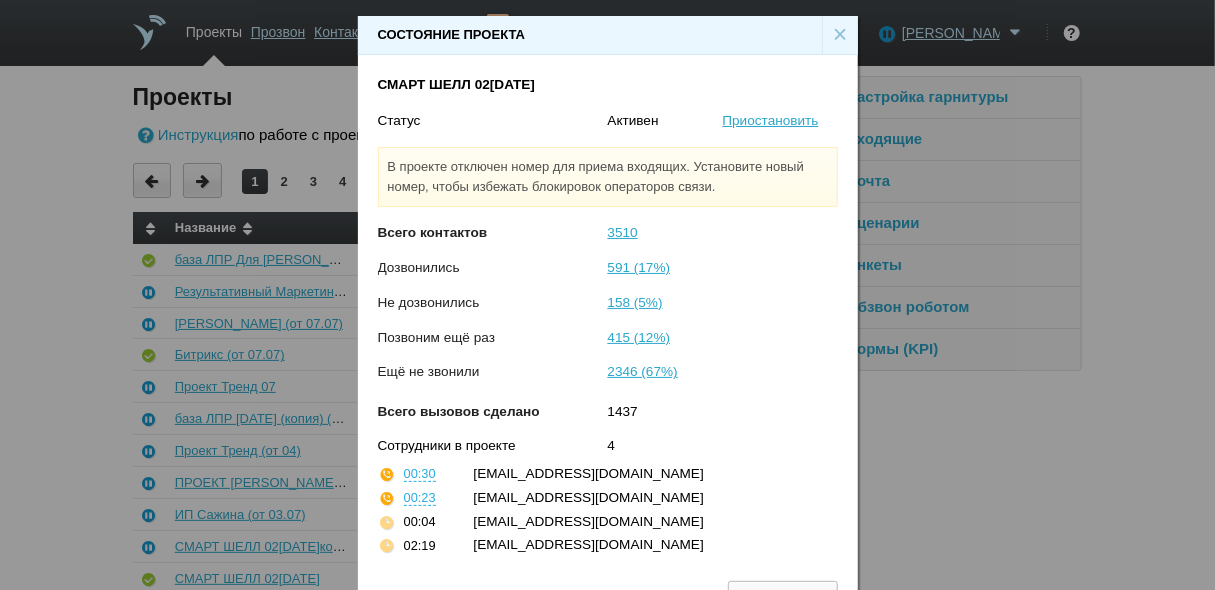 click on "×" at bounding box center (840, 35) 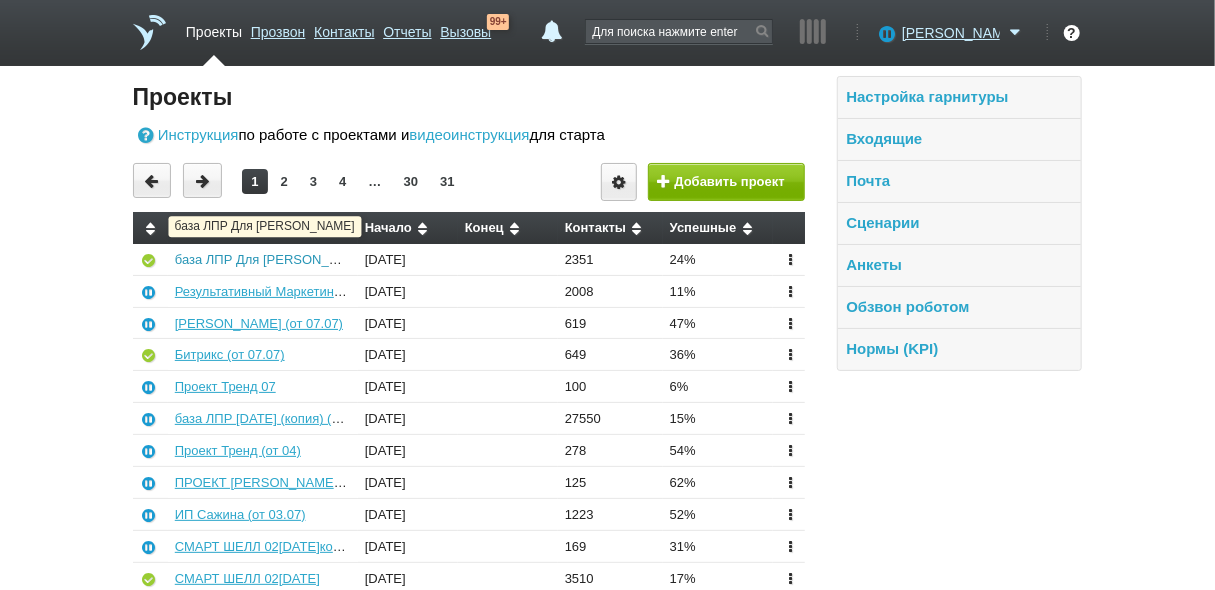 click on "база ЛПР  Для [PERSON_NAME]" at bounding box center [272, 259] 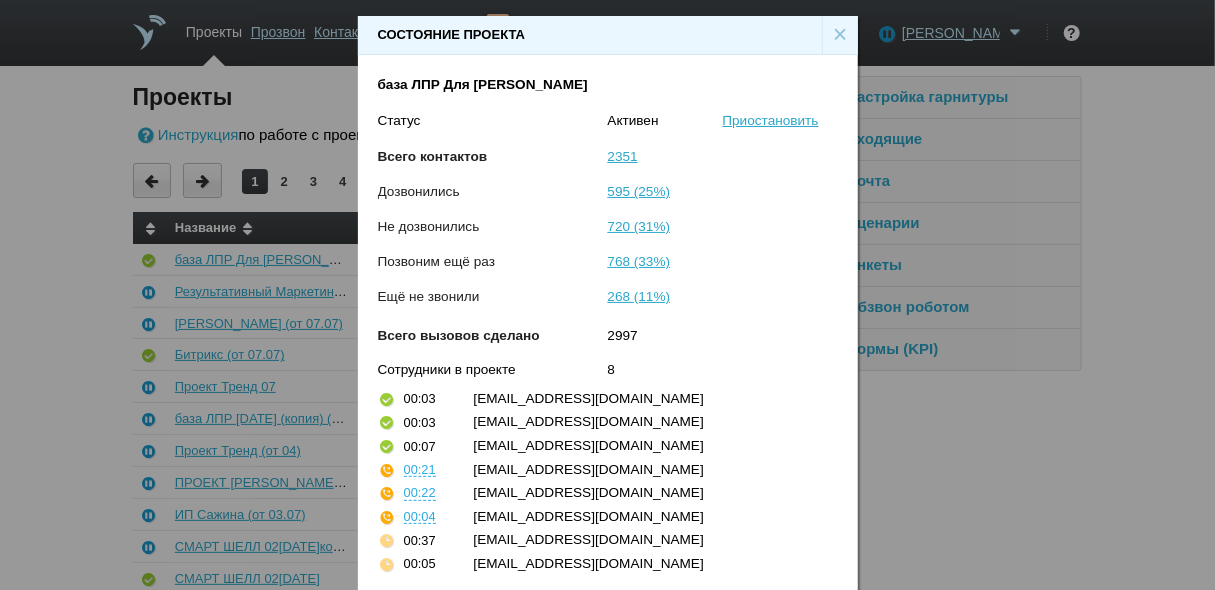 click on "×" at bounding box center [840, 35] 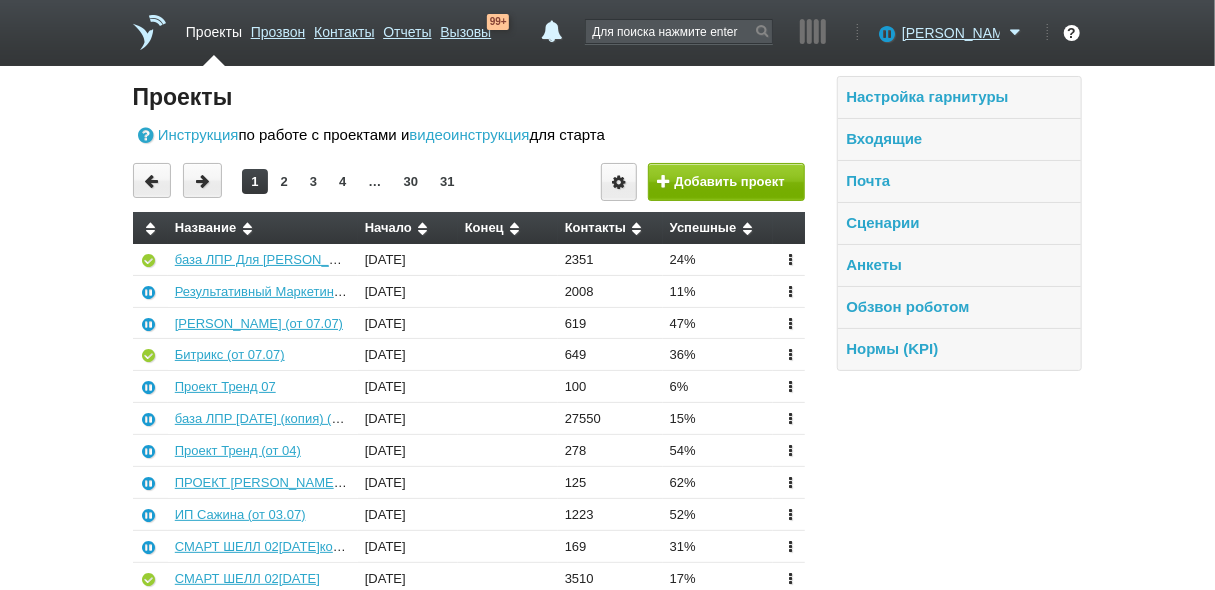 click on "Вы можете звонить напрямую из строки поиска - введите номер и нажмите "Позвонить"
Проекты
Инструкция  по работе с проектами и  видеоинструкция  для старта
1
2
3
4
…
30
31
Добавить проект
Название" at bounding box center (607, 1002) 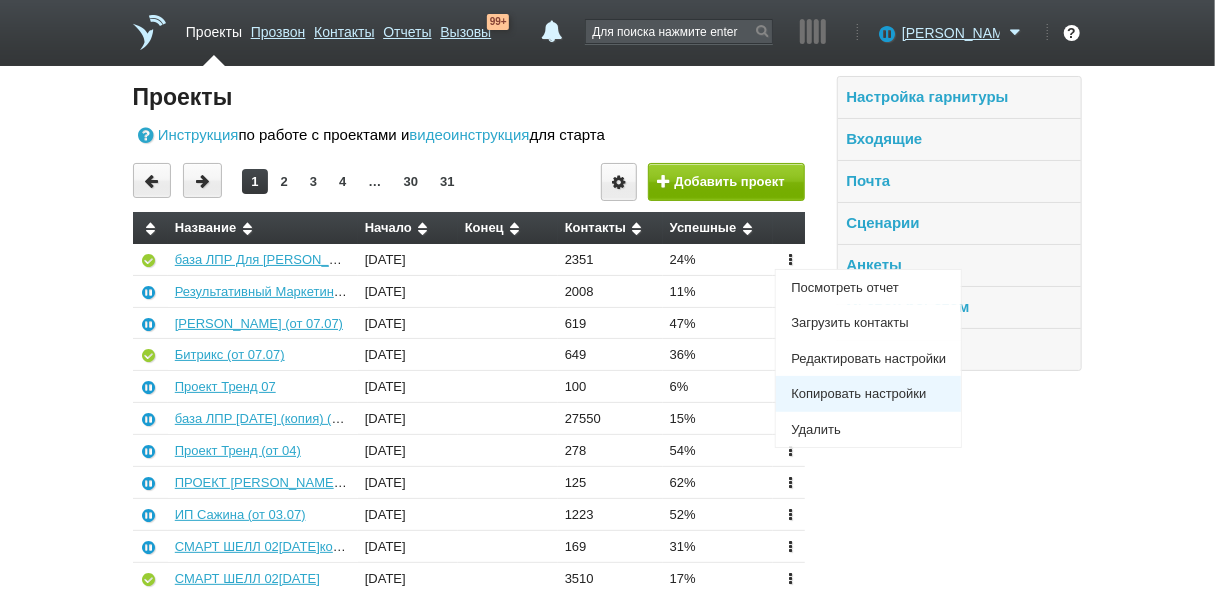 click on "Копировать настройки" at bounding box center [868, 394] 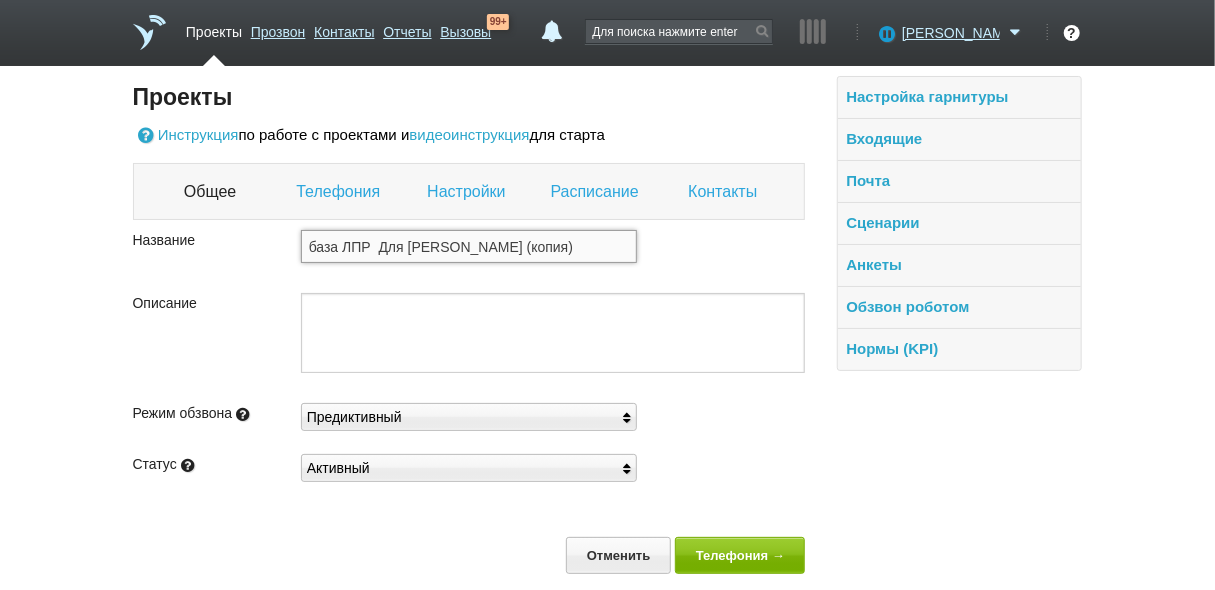 drag, startPoint x: 537, startPoint y: 241, endPoint x: 285, endPoint y: 240, distance: 252.00198 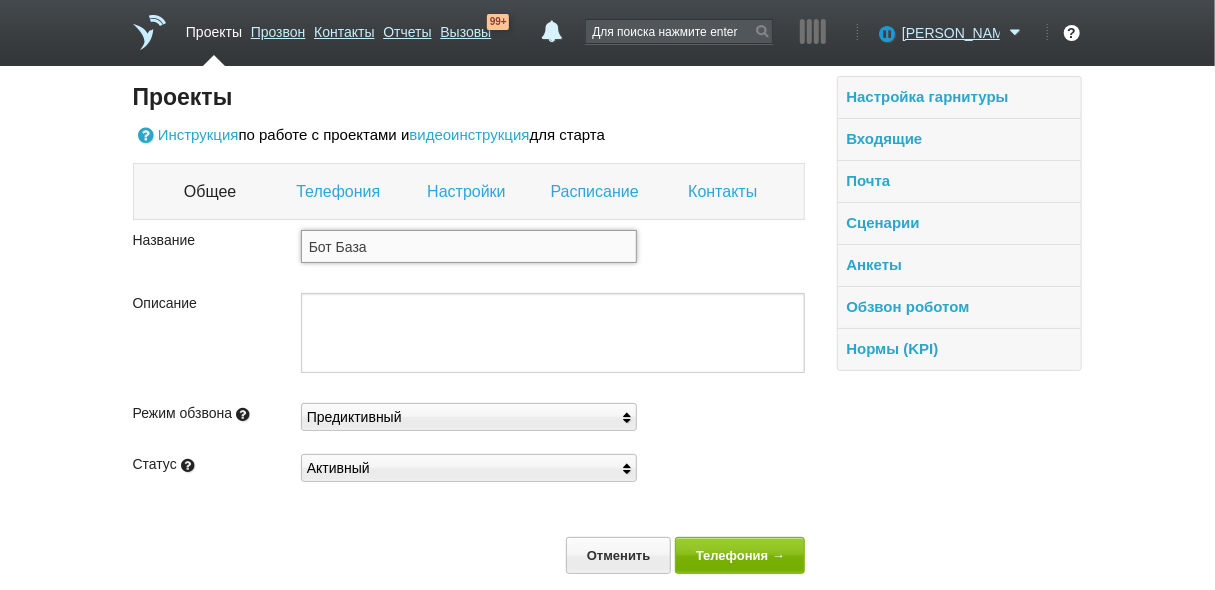 type on "Бот База" 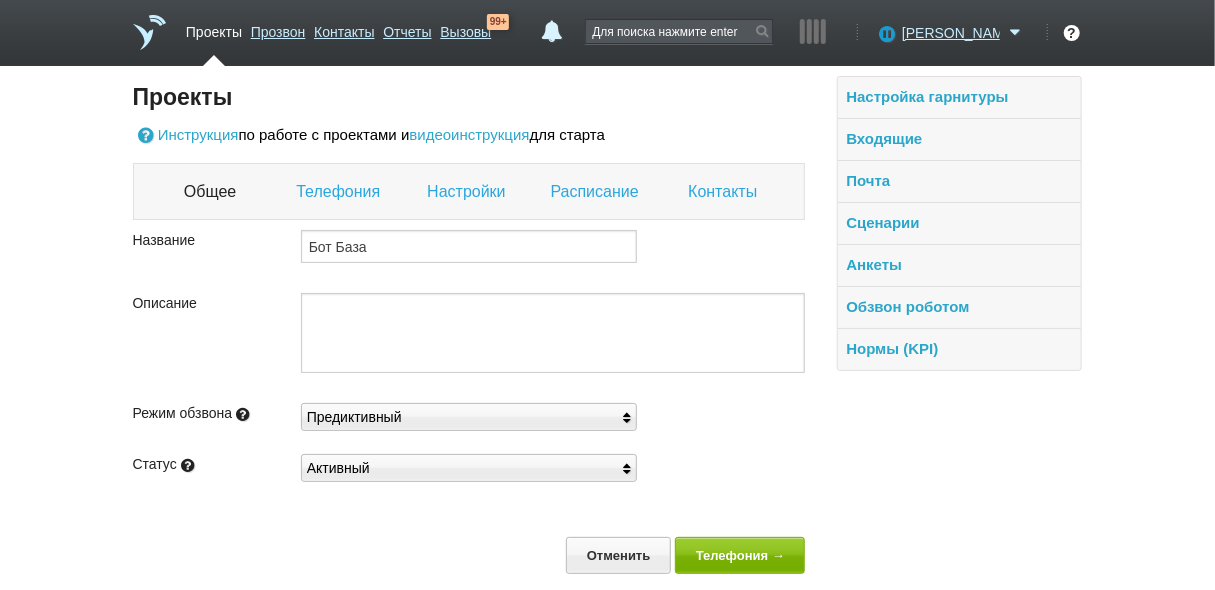 click on "Настройка гарнитуры
Входящие
Почта
Сценарии
Анкеты
Обзвон роботом
Нормы (KPI)" at bounding box center [943, 341] 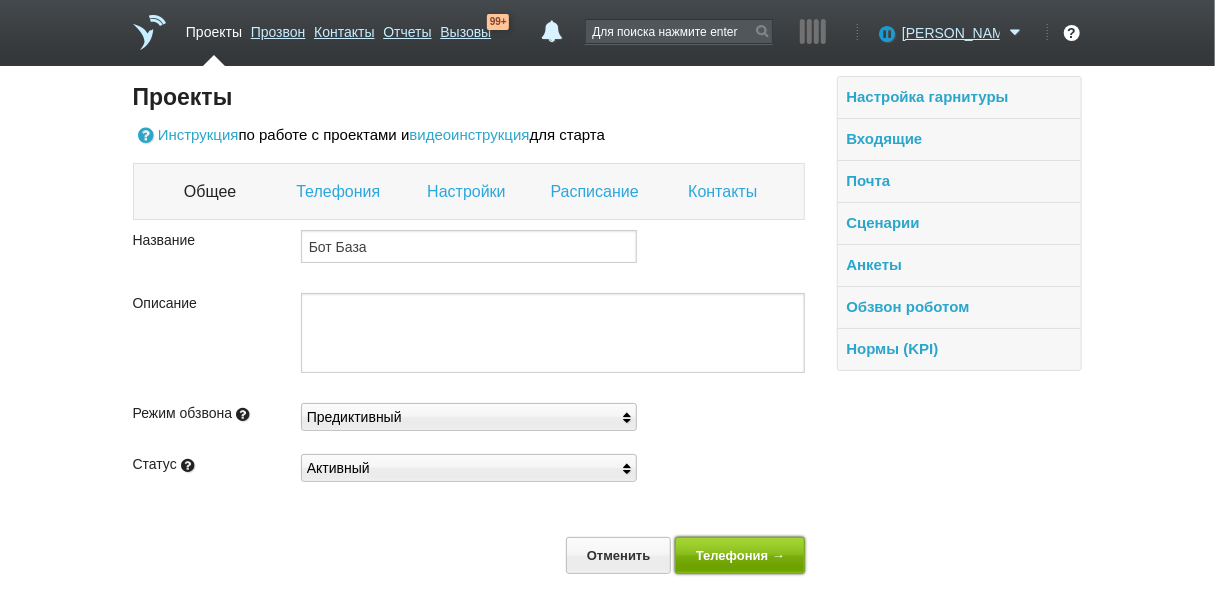 click on "Телефония →" at bounding box center (740, 555) 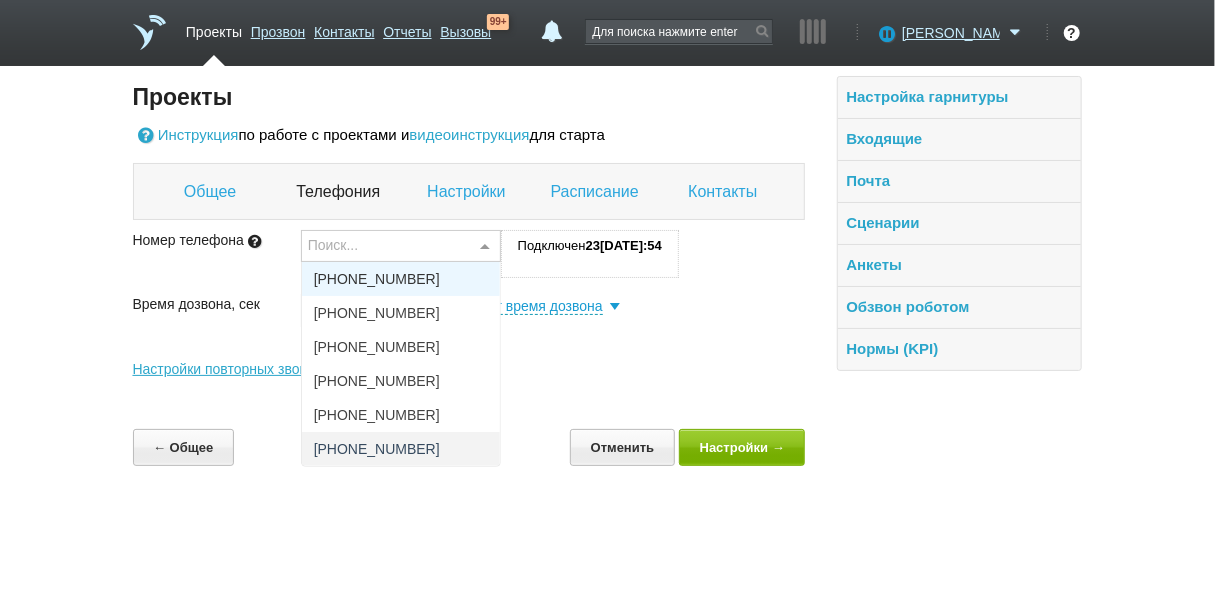 click at bounding box center [485, 247] 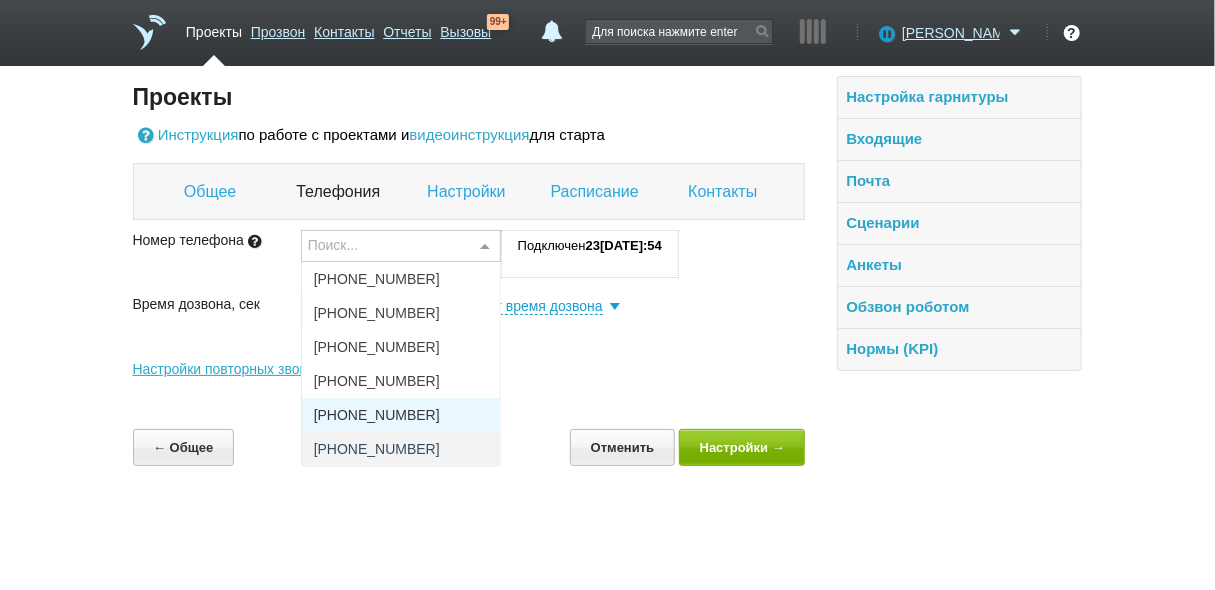 click on "+7 (925) 156-18-99" at bounding box center (401, 415) 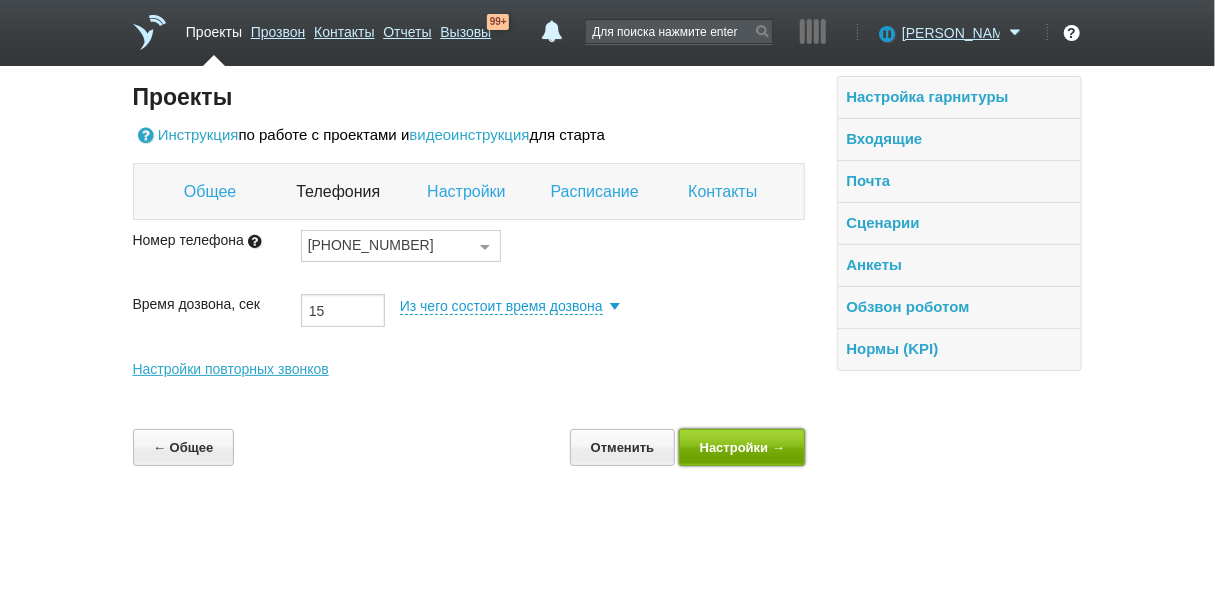 click on "Настройки →" at bounding box center [742, 447] 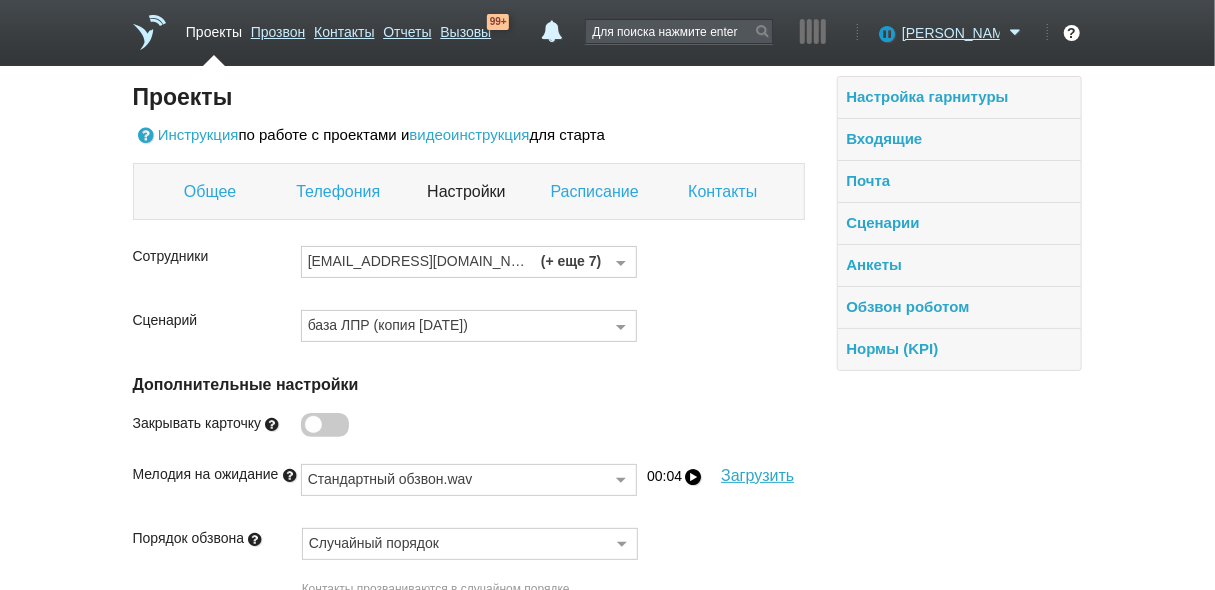 click at bounding box center [621, 263] 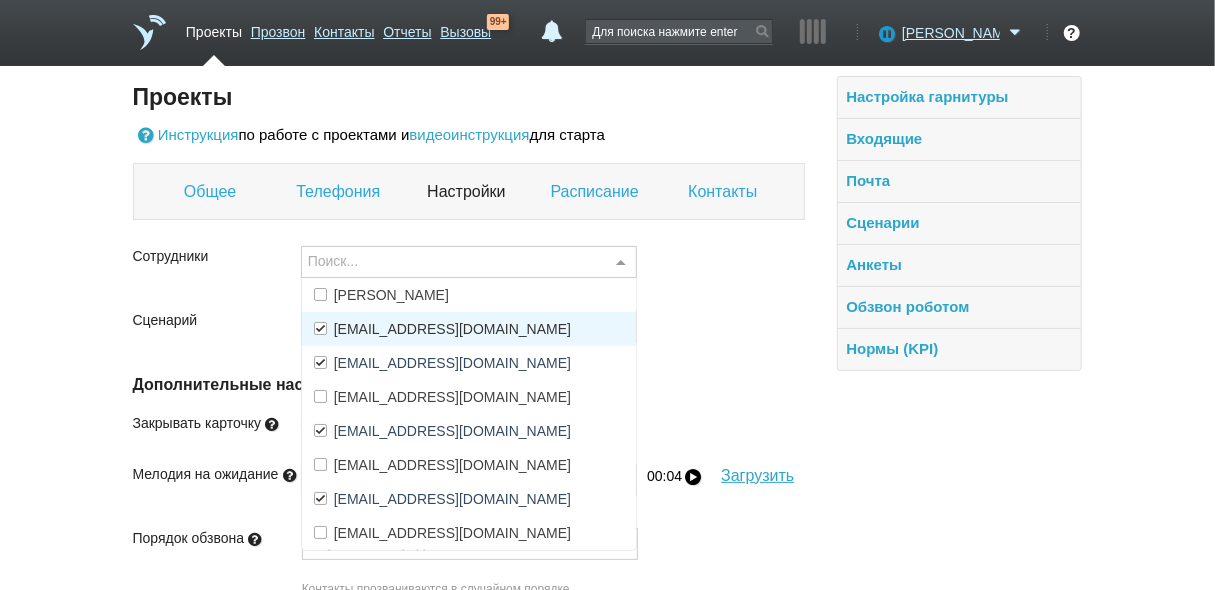 click at bounding box center (320, 328) 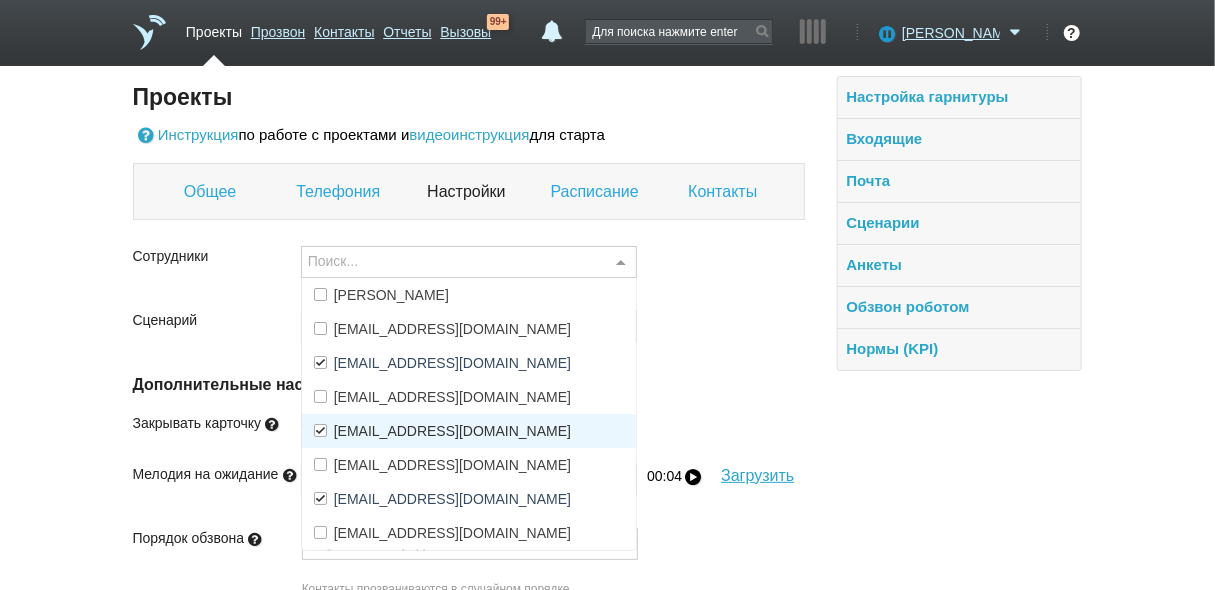 click at bounding box center (320, 430) 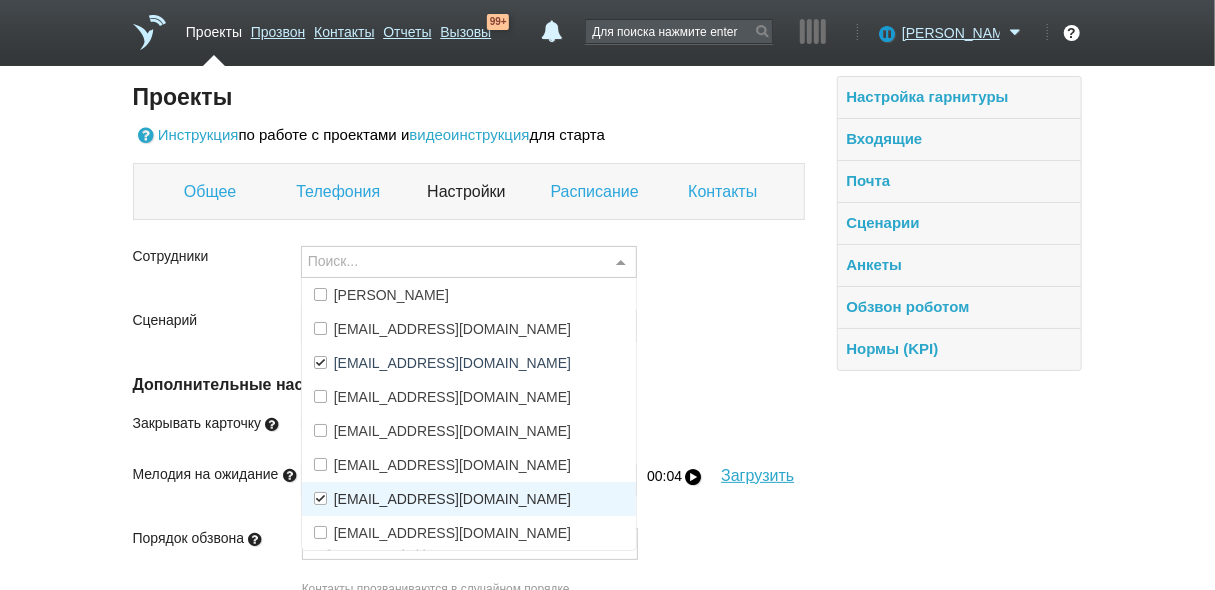 click at bounding box center [320, 498] 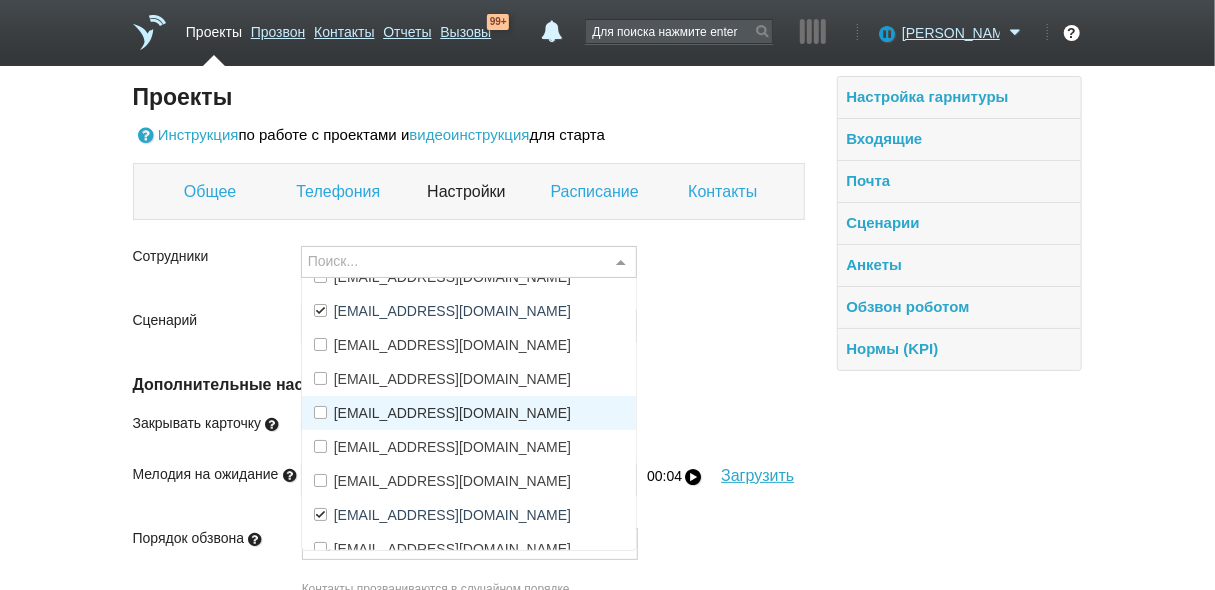 scroll, scrollTop: 80, scrollLeft: 0, axis: vertical 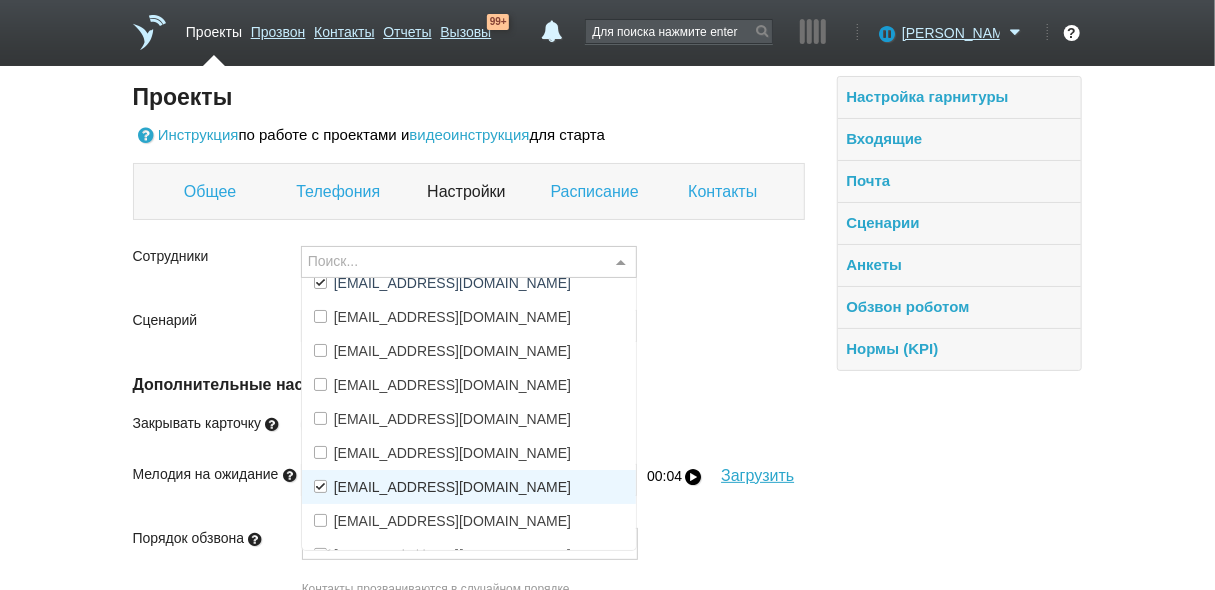 click on "[EMAIL_ADDRESS][DOMAIN_NAME]" at bounding box center [469, 487] 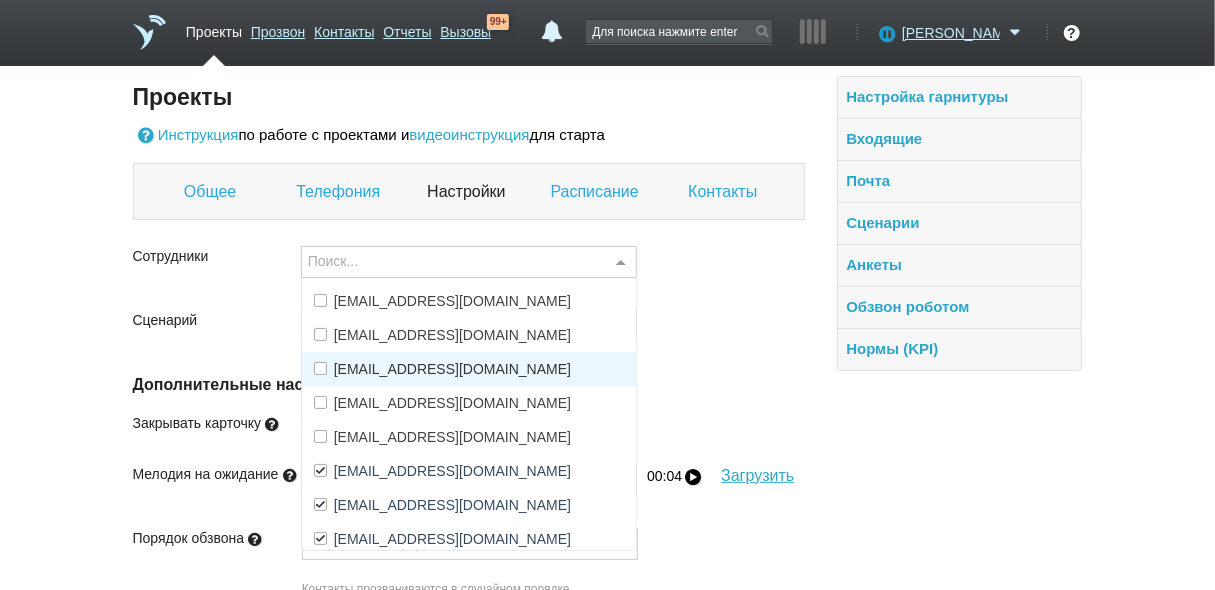 scroll, scrollTop: 204, scrollLeft: 0, axis: vertical 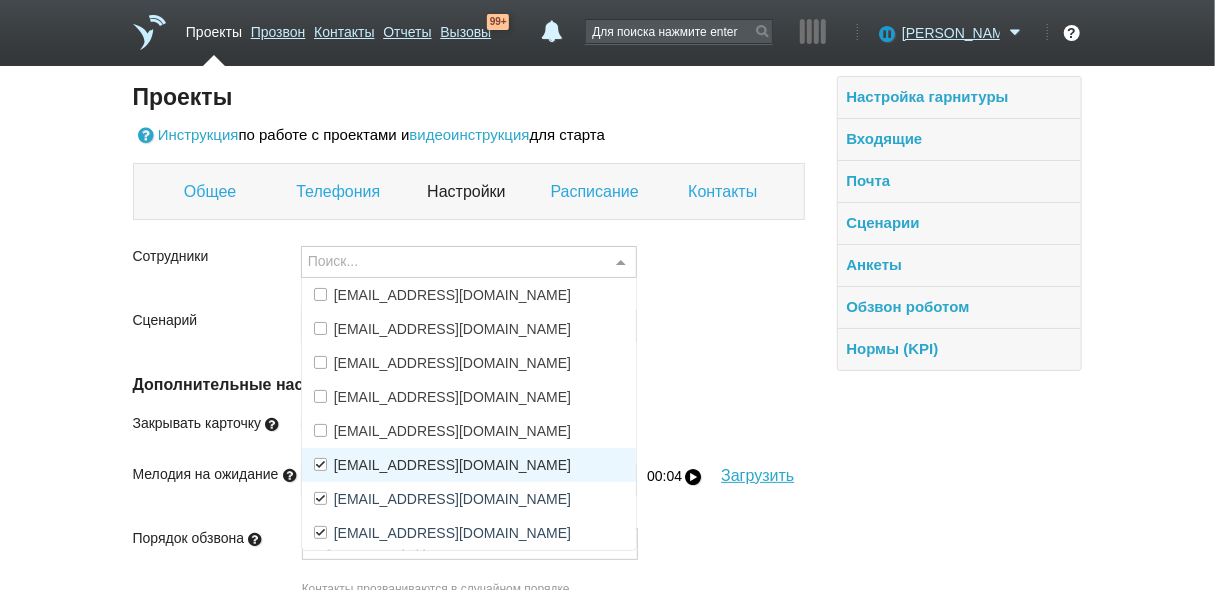 click on "[EMAIL_ADDRESS][DOMAIN_NAME]" at bounding box center (469, 465) 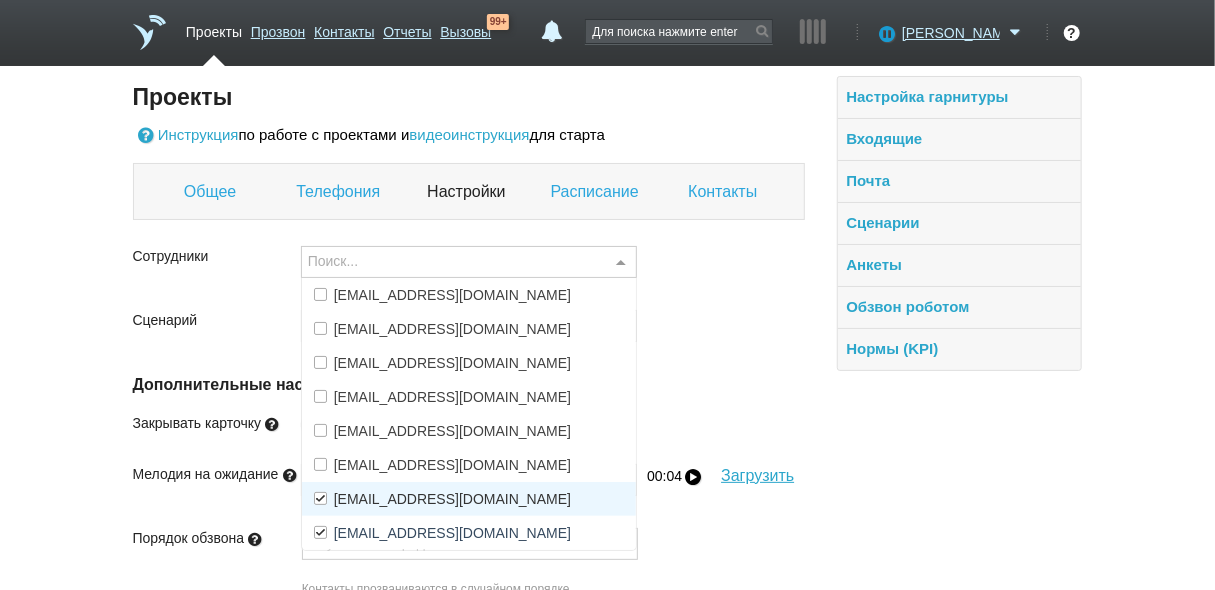 click at bounding box center (320, 498) 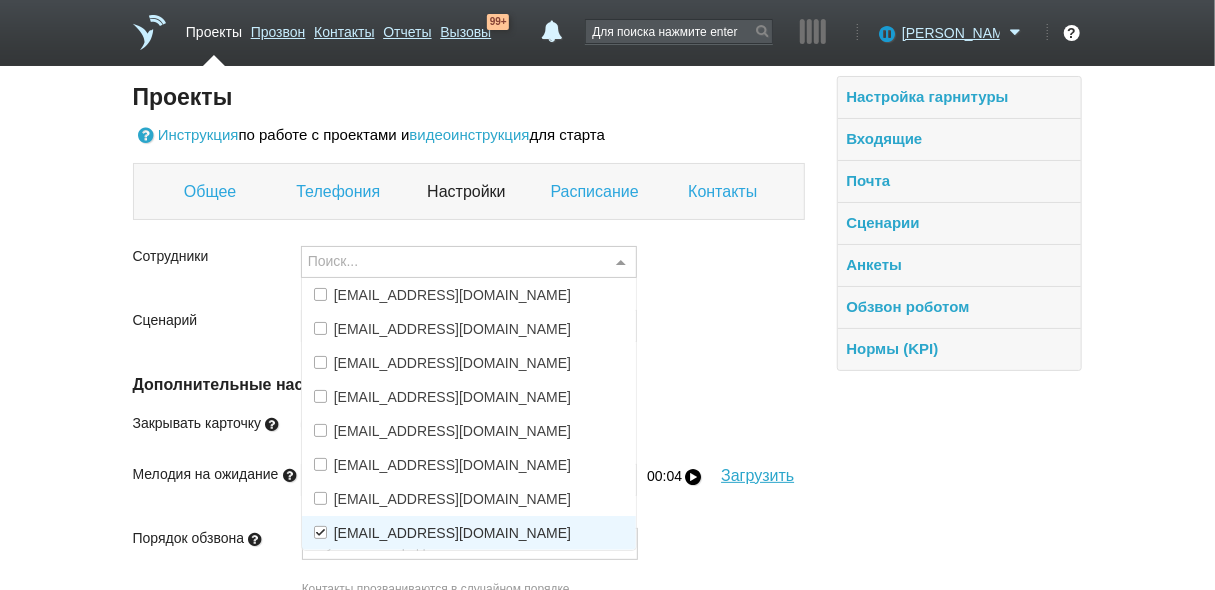 click at bounding box center (320, 532) 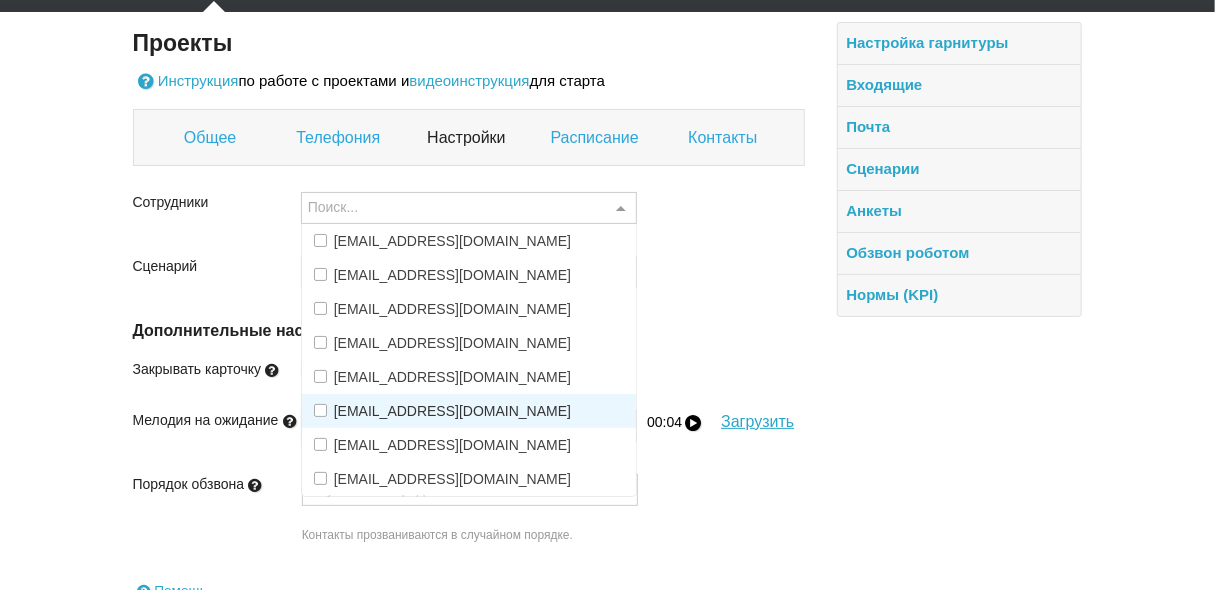 scroll, scrollTop: 160, scrollLeft: 0, axis: vertical 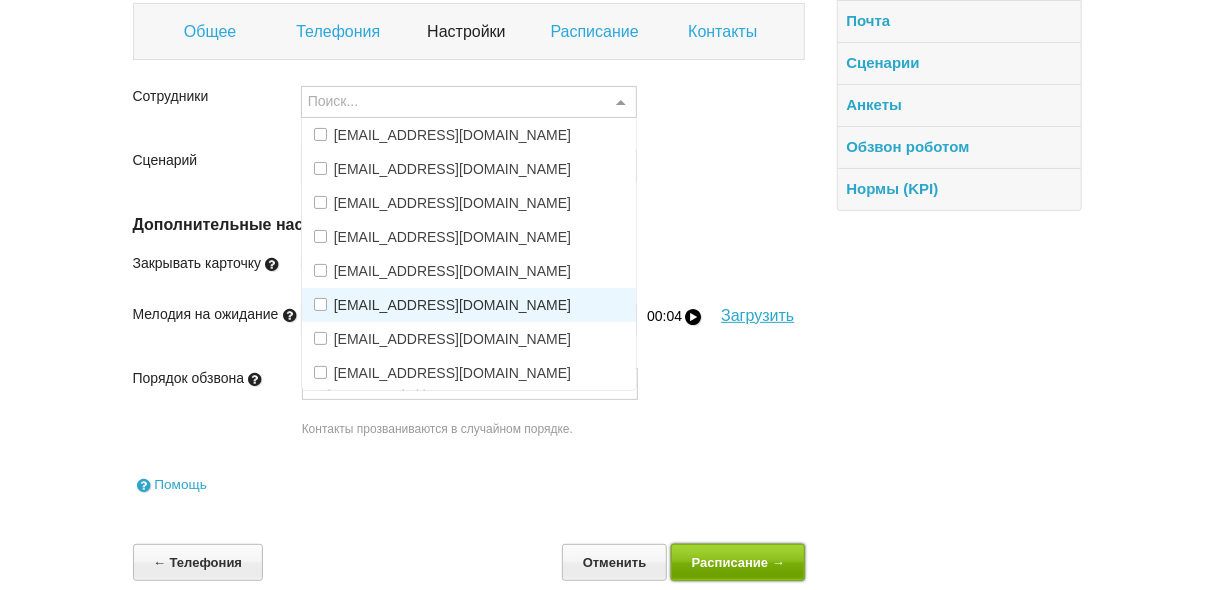 click on "Расписание →" at bounding box center (738, 562) 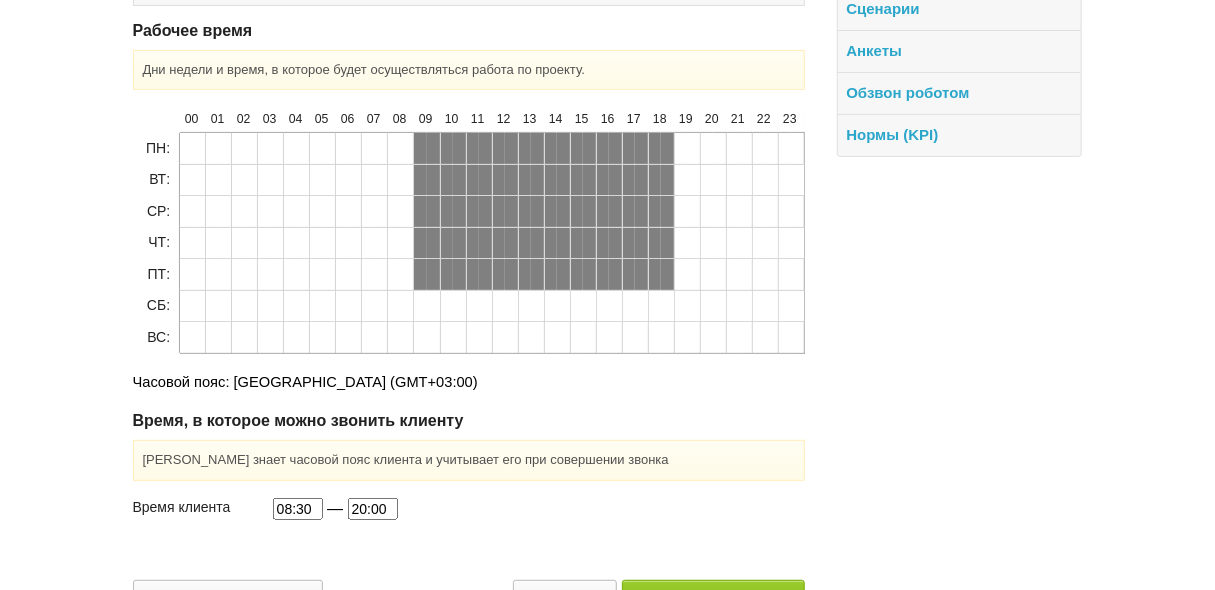 scroll, scrollTop: 269, scrollLeft: 0, axis: vertical 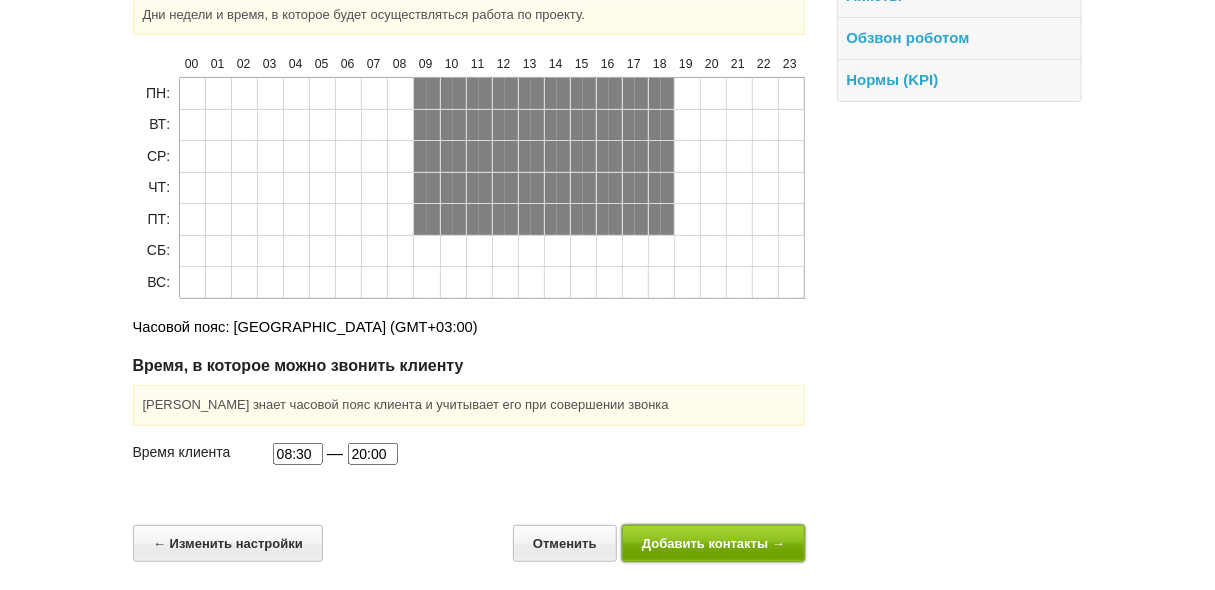 click on "Добавить контакты →" at bounding box center [714, 543] 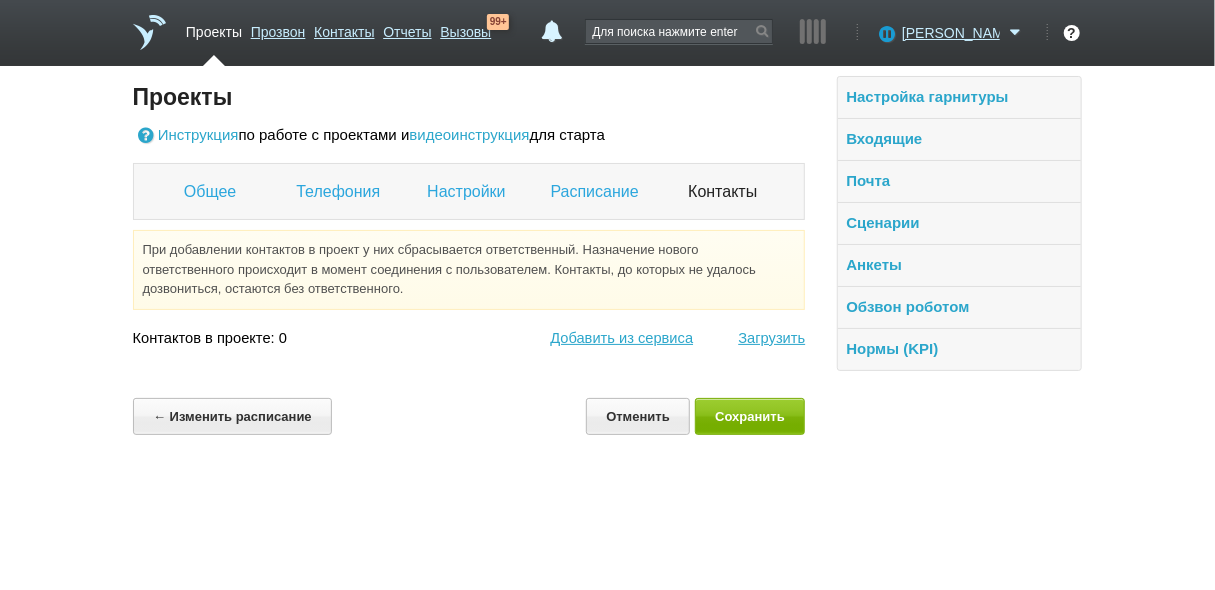 scroll, scrollTop: 0, scrollLeft: 0, axis: both 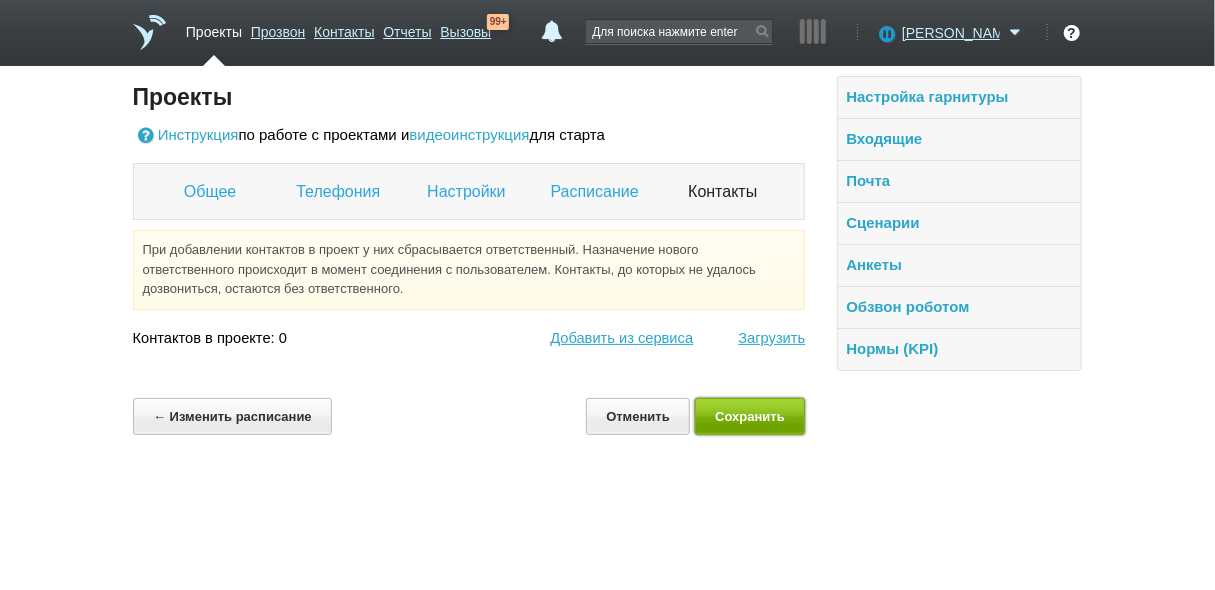 click on "Сохранить" at bounding box center (750, 416) 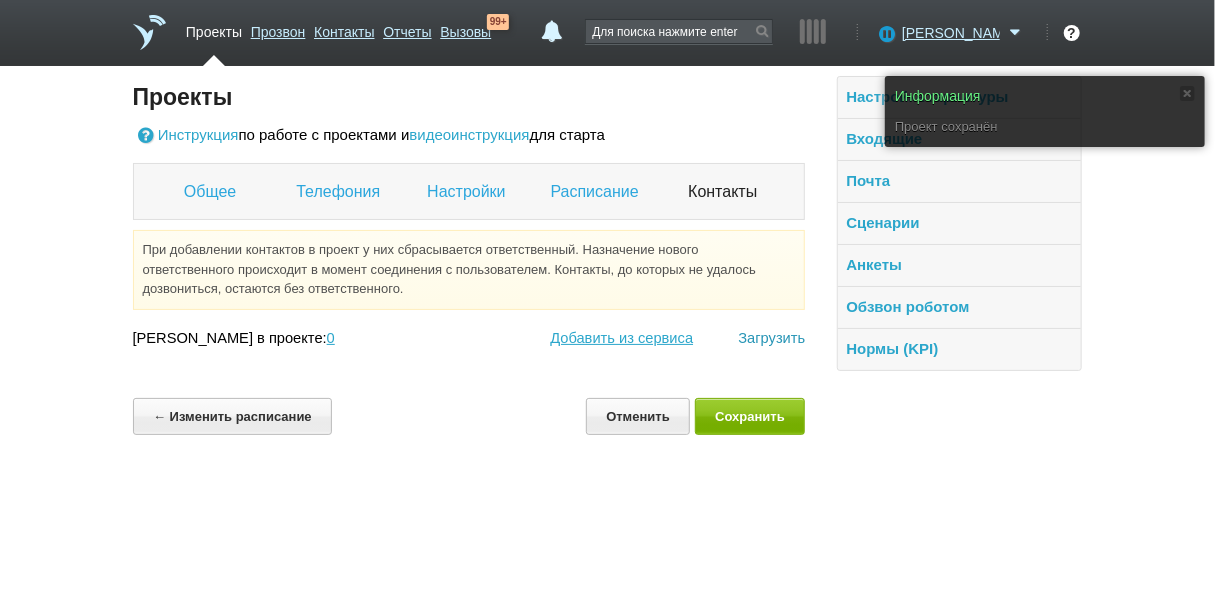 click on "Загрузить" at bounding box center (771, 338) 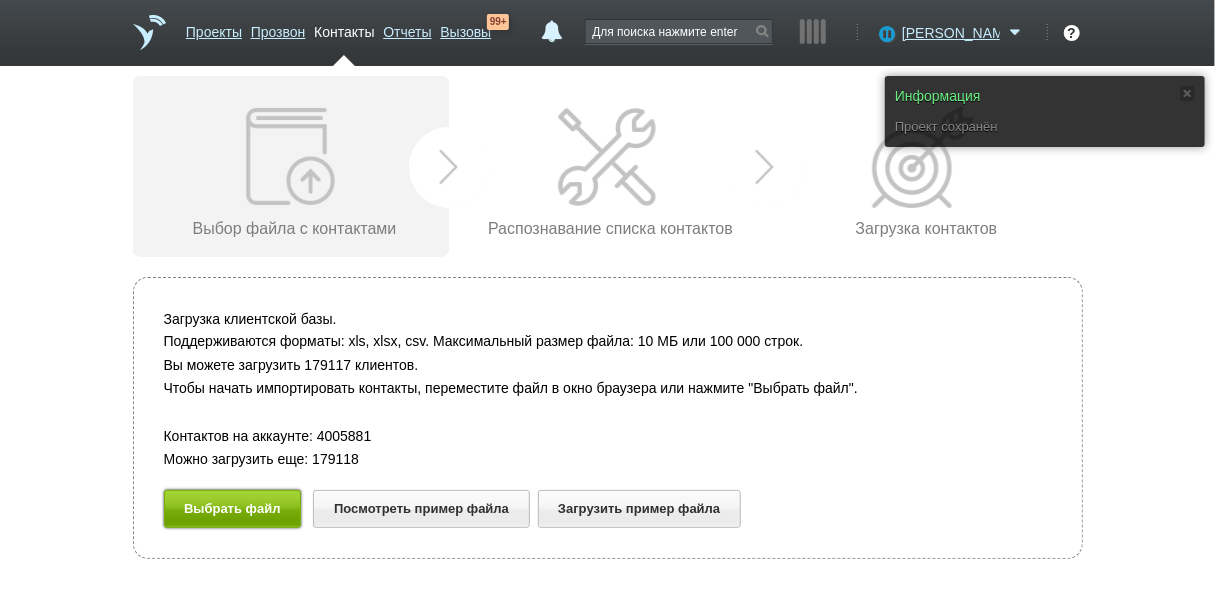 click on "Выбрать файл" at bounding box center [233, 508] 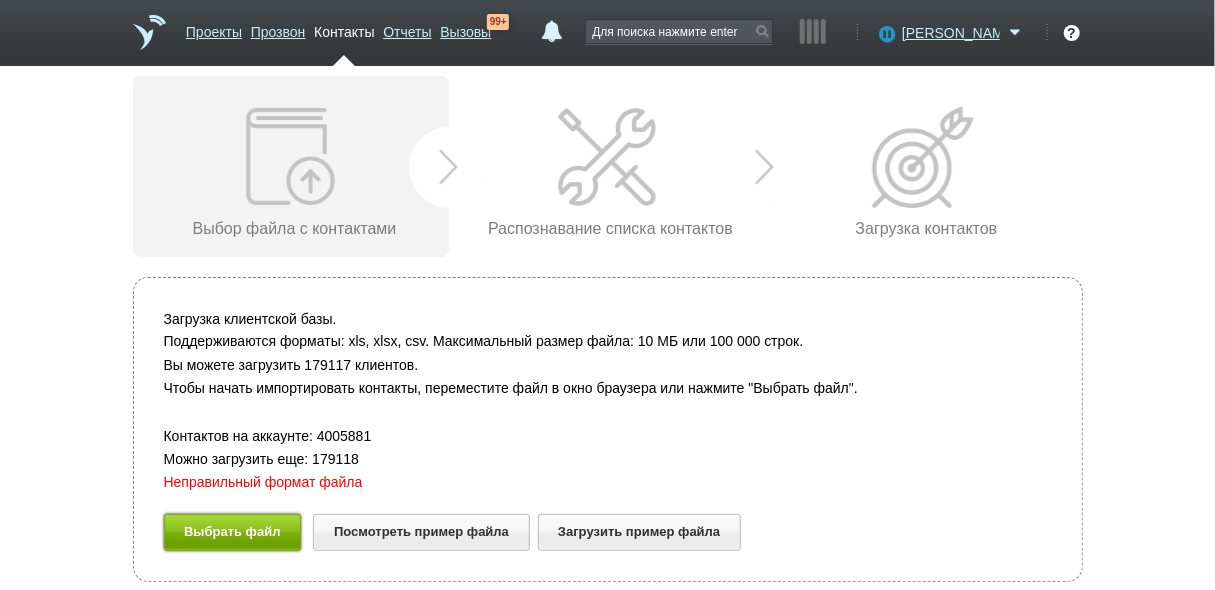 click on "Выбрать файл" at bounding box center (233, 532) 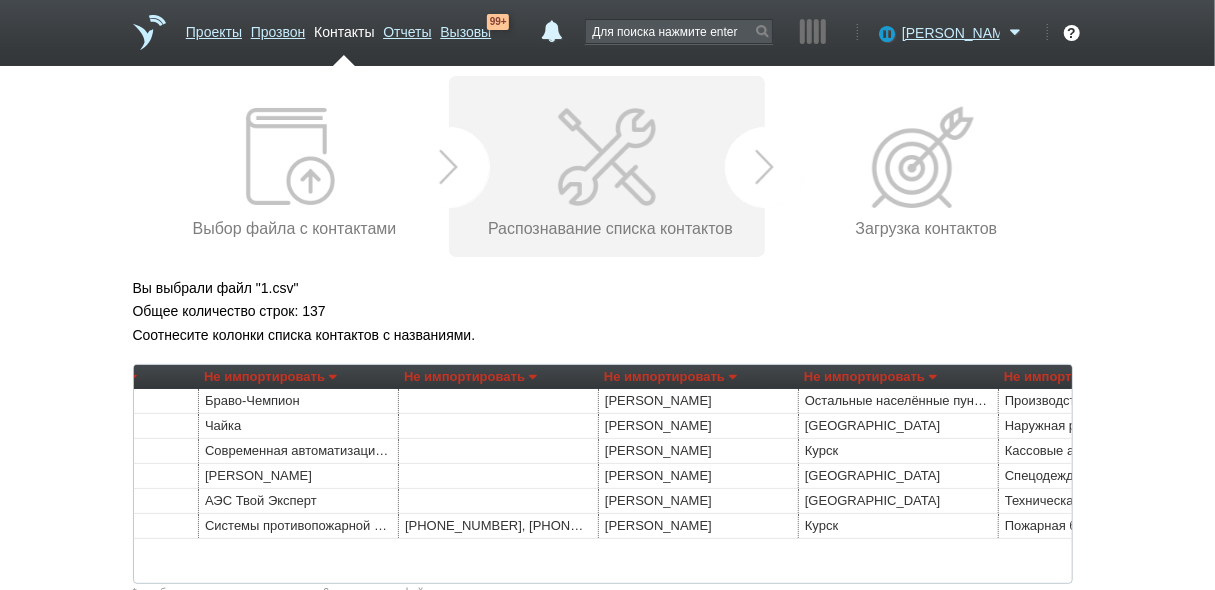 scroll, scrollTop: 0, scrollLeft: 0, axis: both 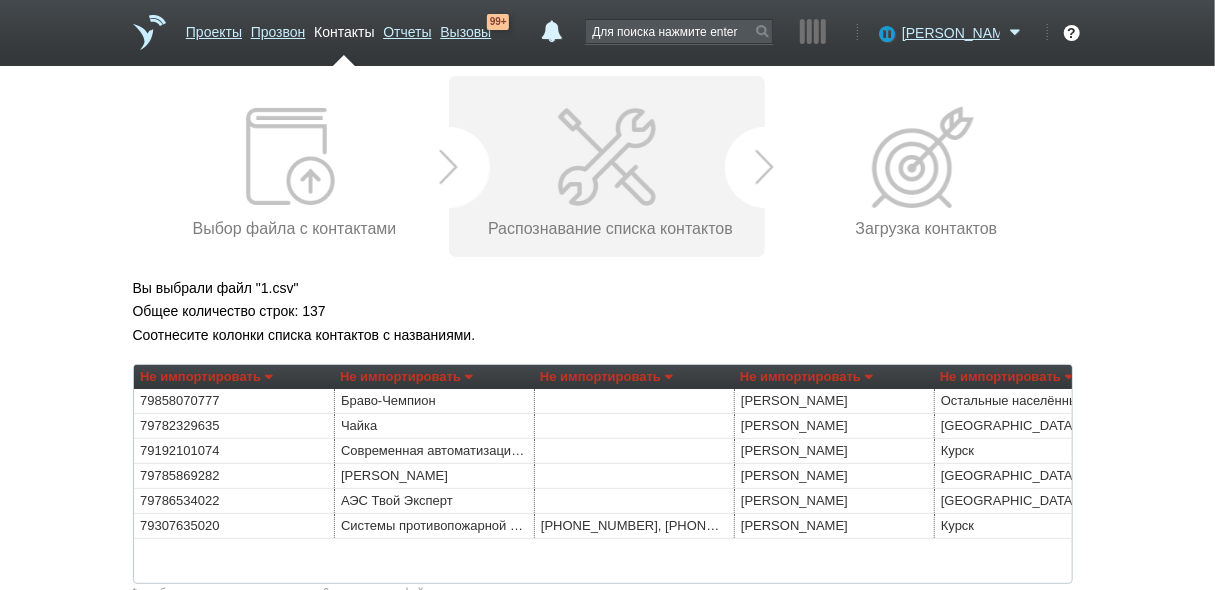 click on "Не импортировать" at bounding box center (206, 377) 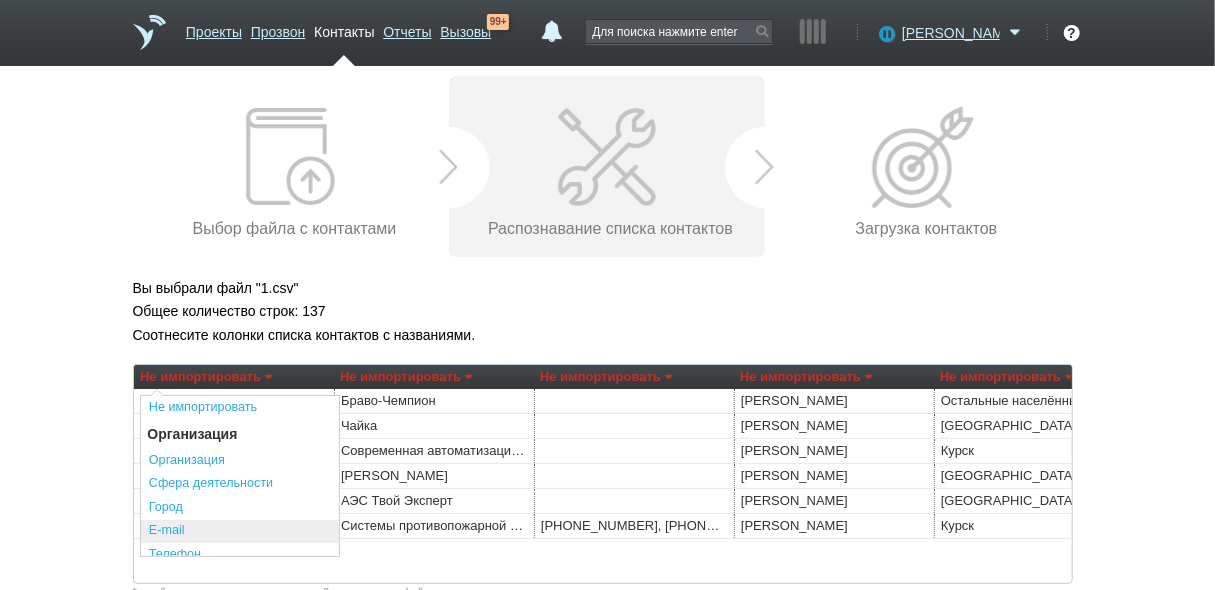 scroll, scrollTop: 80, scrollLeft: 0, axis: vertical 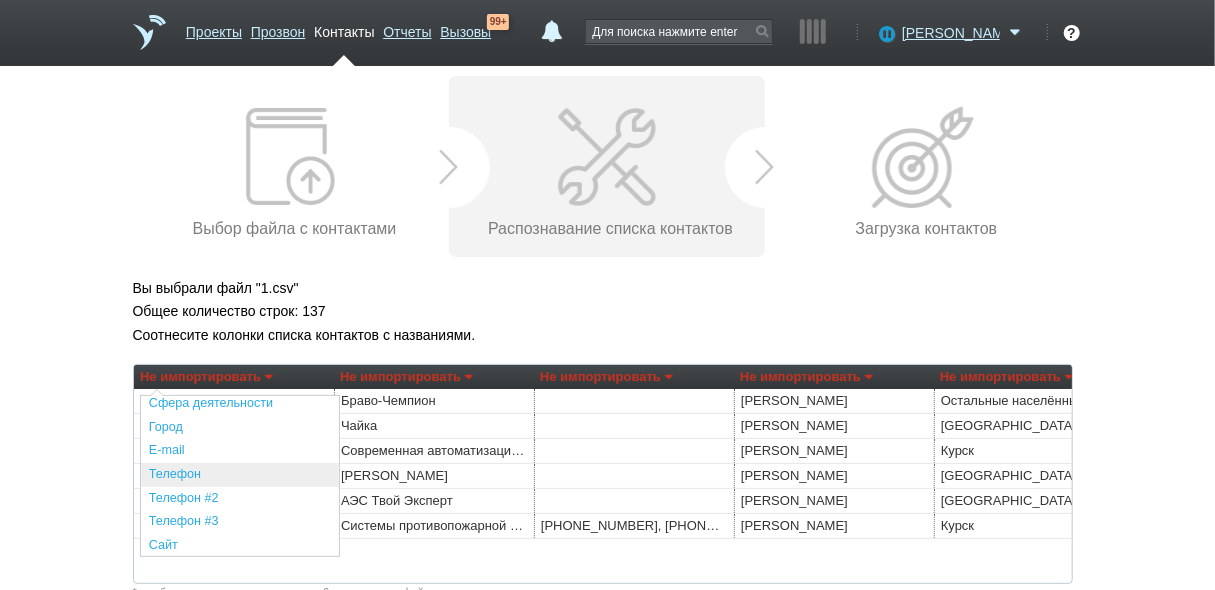 click on "Телефон" at bounding box center (240, 475) 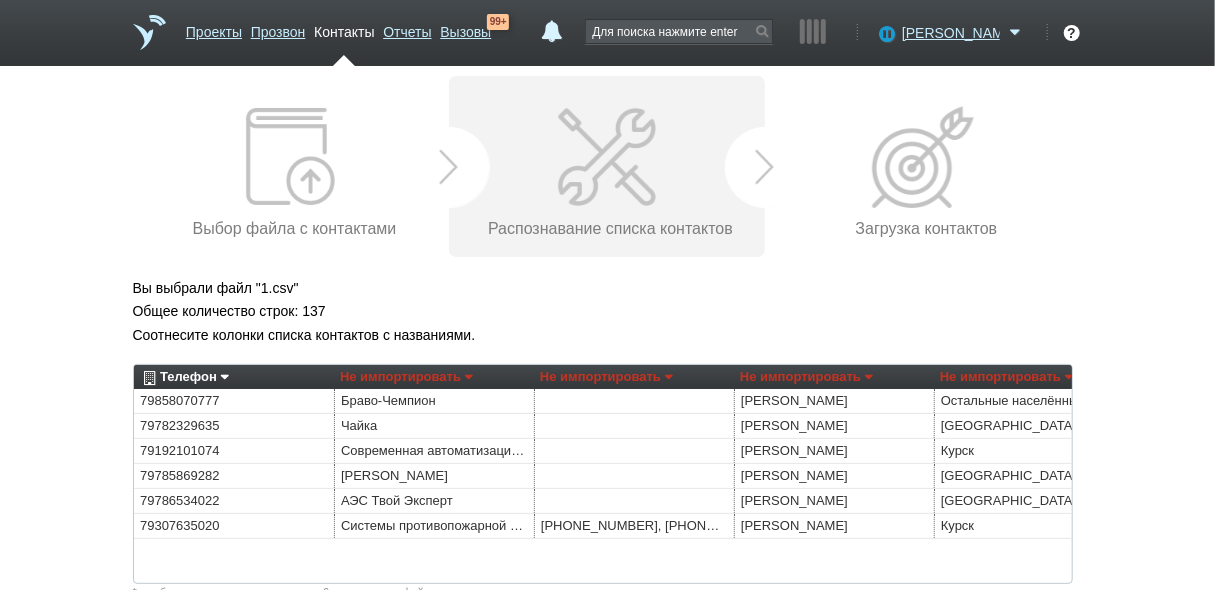 click on "Не импортировать" at bounding box center [406, 377] 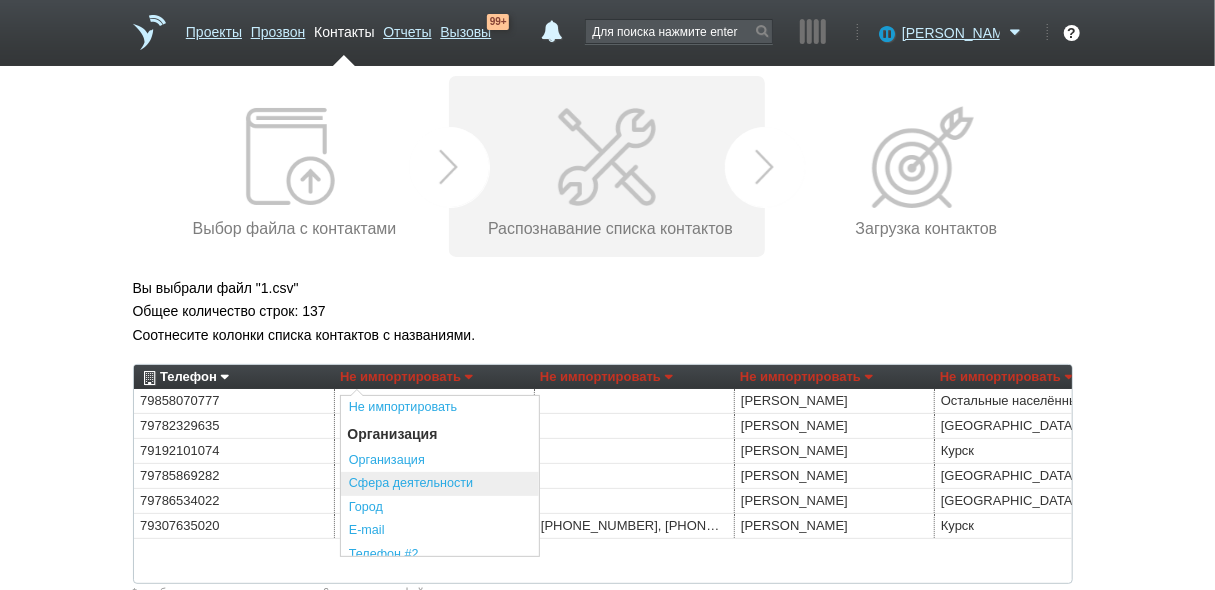 click on "Сфера деятельности" at bounding box center [440, 484] 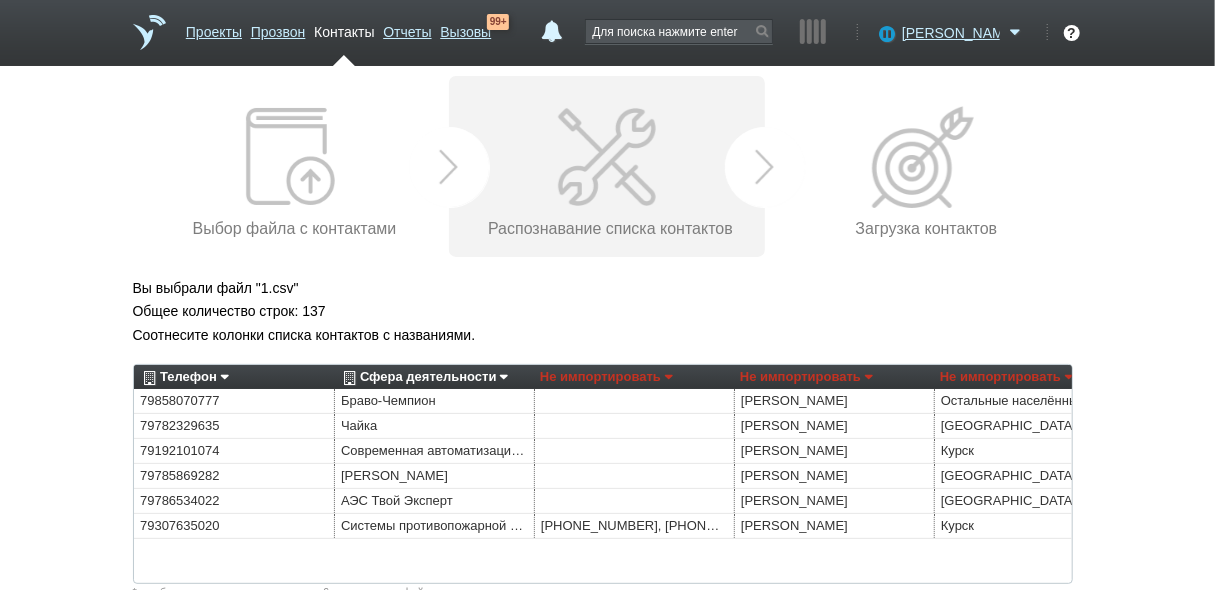 click on "Не импортировать" at bounding box center (806, 377) 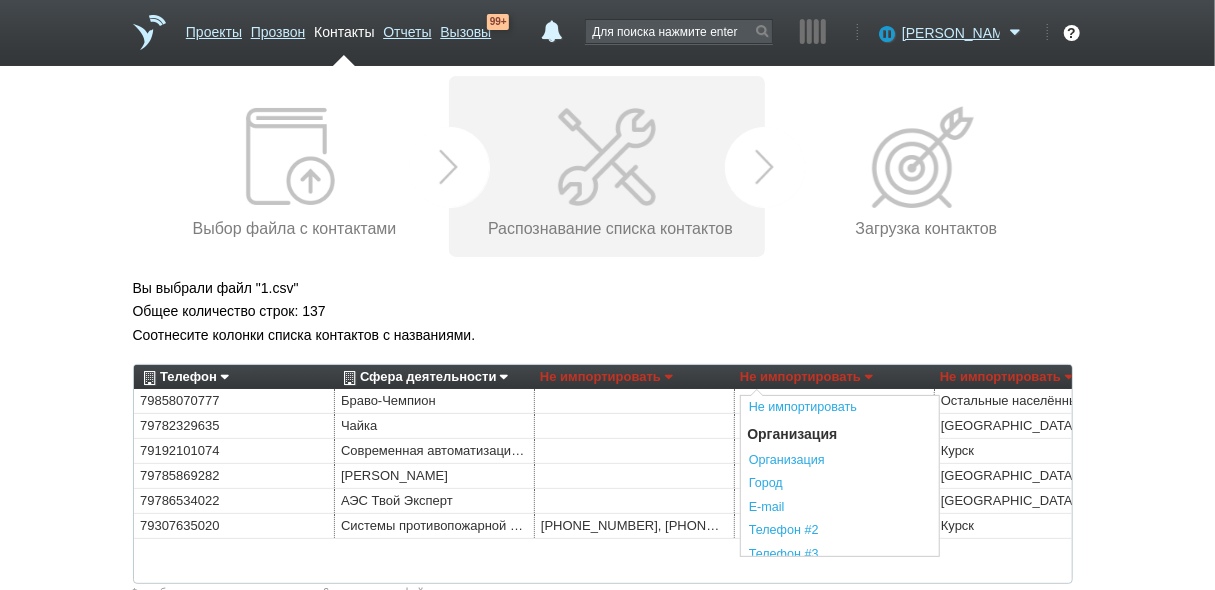 click on "Соотнесите колонки списка контактов с названиями." at bounding box center [608, 335] 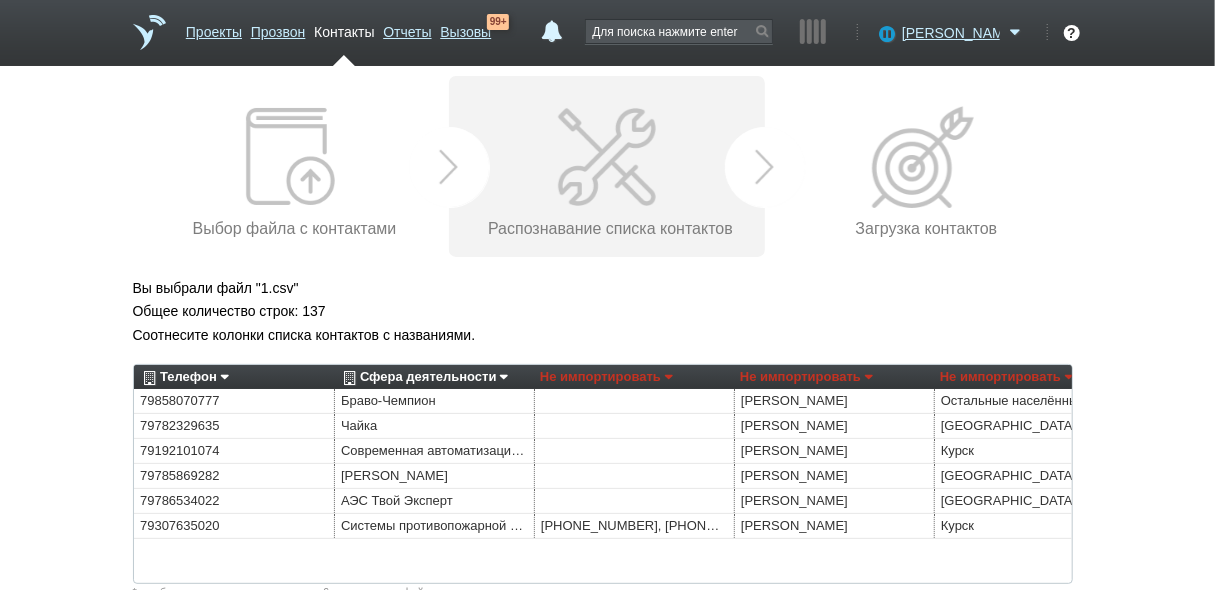 click on "Не импортировать" at bounding box center [1006, 377] 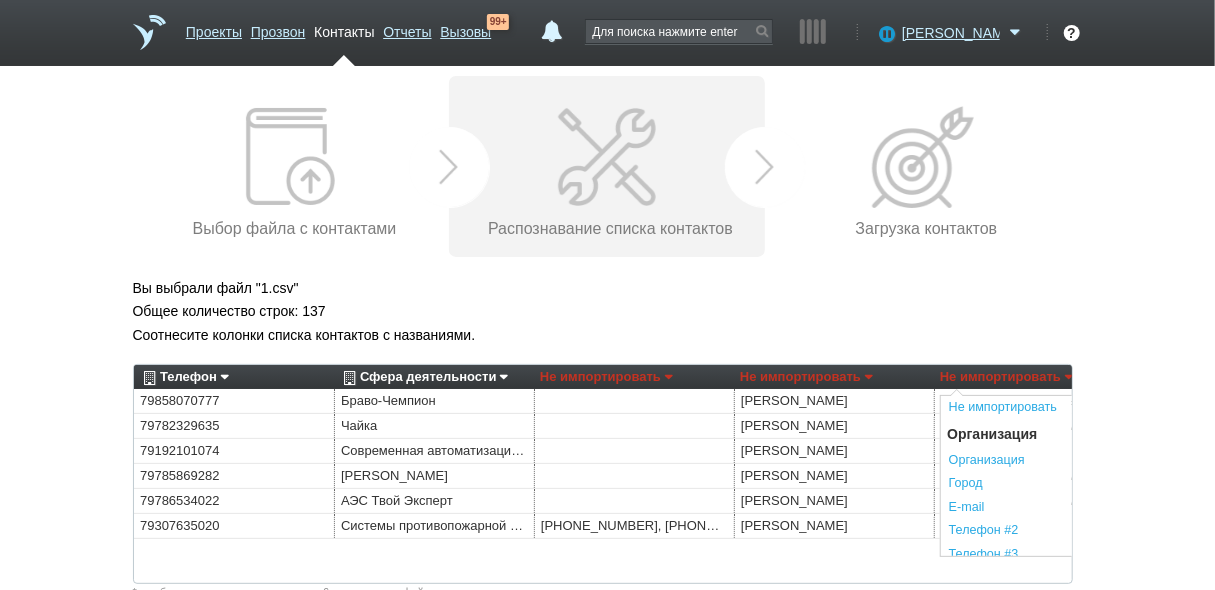 click on "Не импортировать" at bounding box center [806, 377] 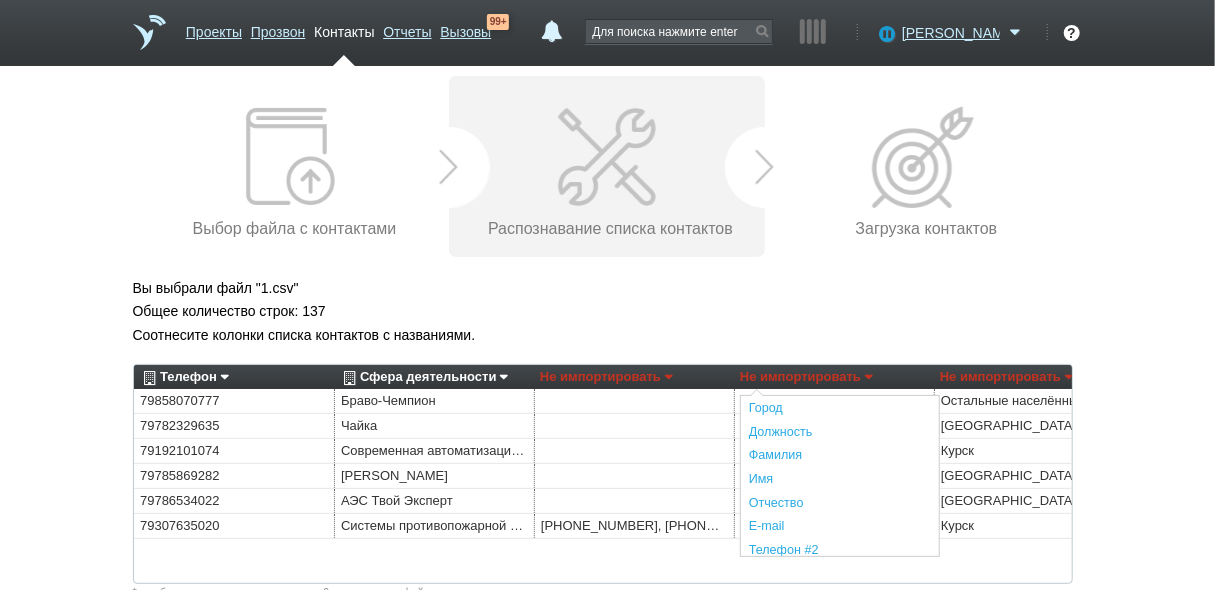 scroll, scrollTop: 400, scrollLeft: 0, axis: vertical 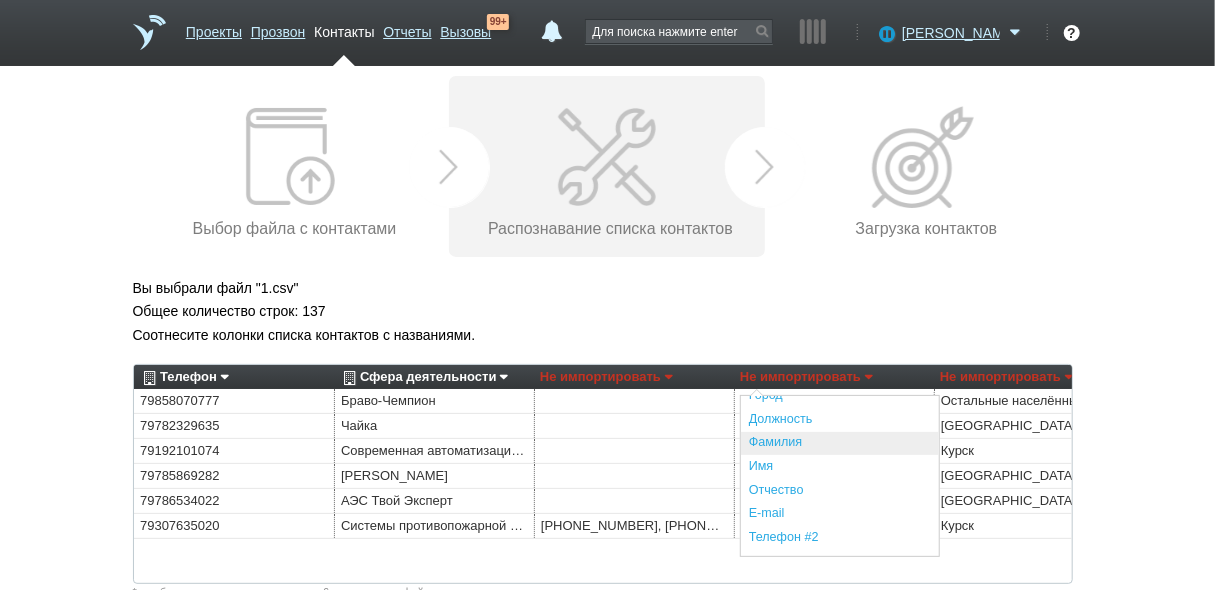 click on "Фамилия" at bounding box center (840, 444) 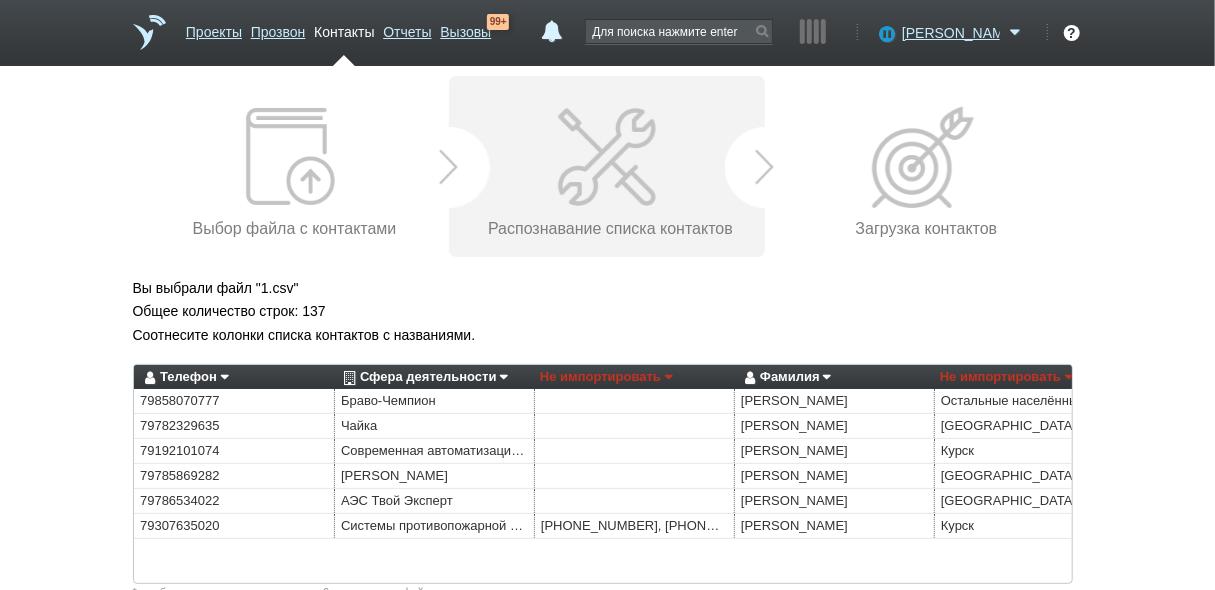 click on "Не импортировать" at bounding box center (1006, 377) 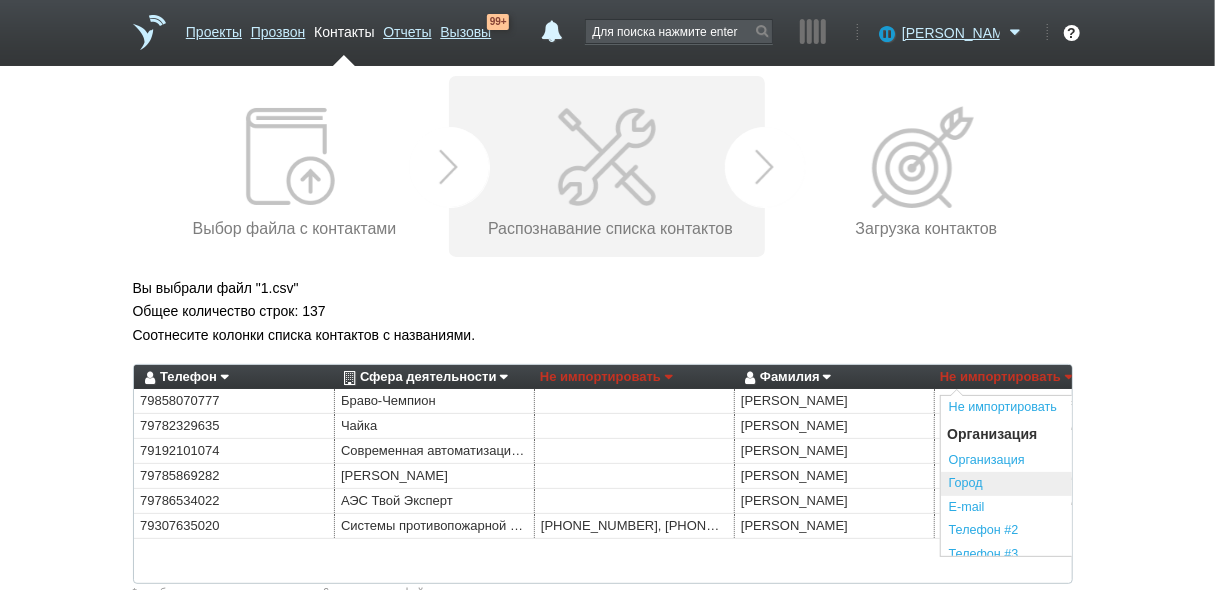 click on "Город" at bounding box center (1040, 484) 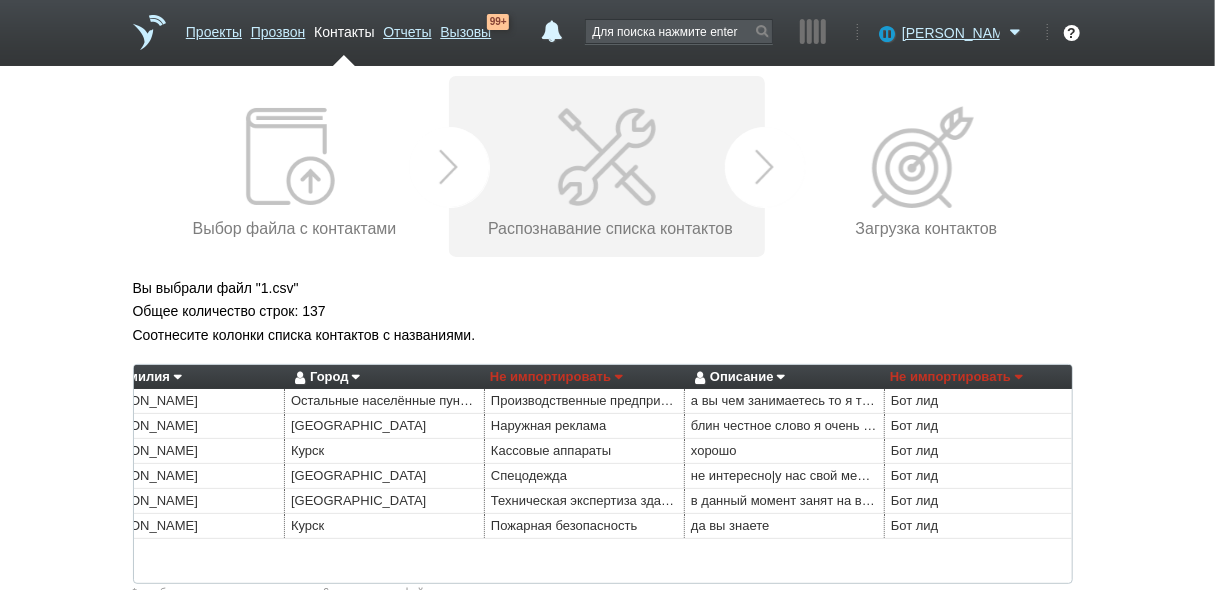 scroll, scrollTop: 0, scrollLeft: 653, axis: horizontal 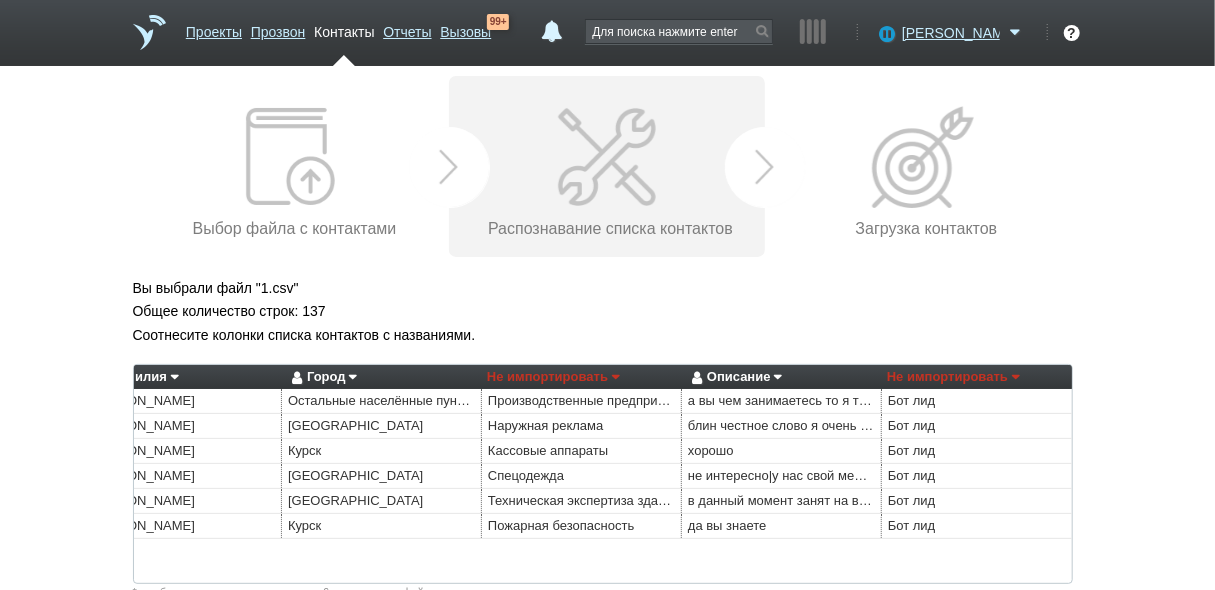 click on "Не импортировать" at bounding box center (553, 377) 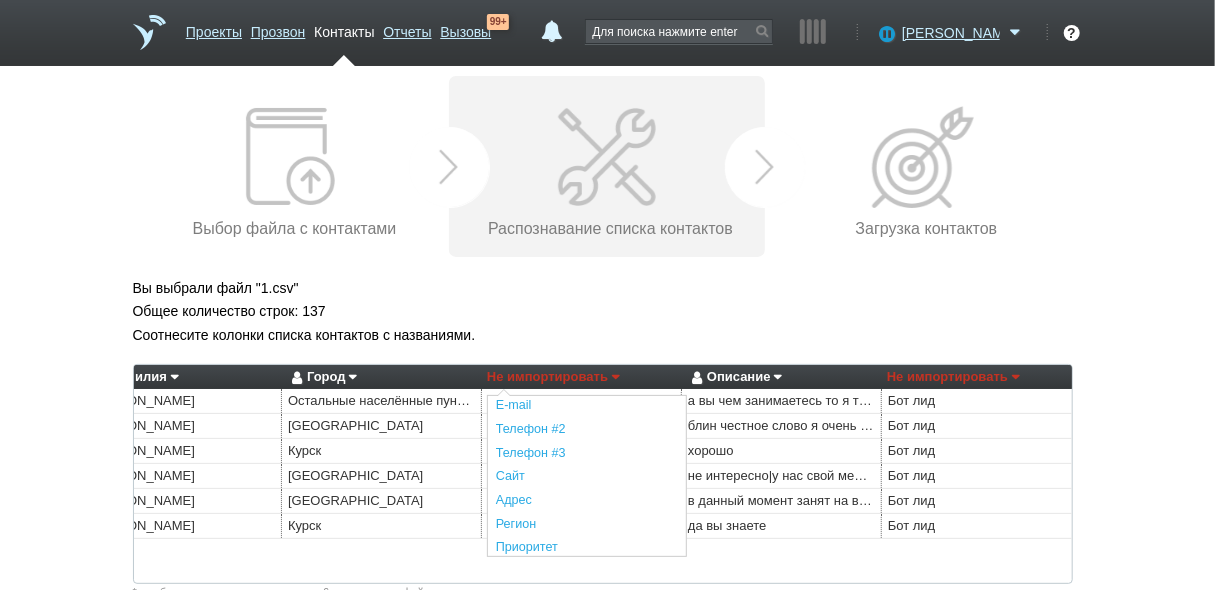 scroll, scrollTop: 440, scrollLeft: 0, axis: vertical 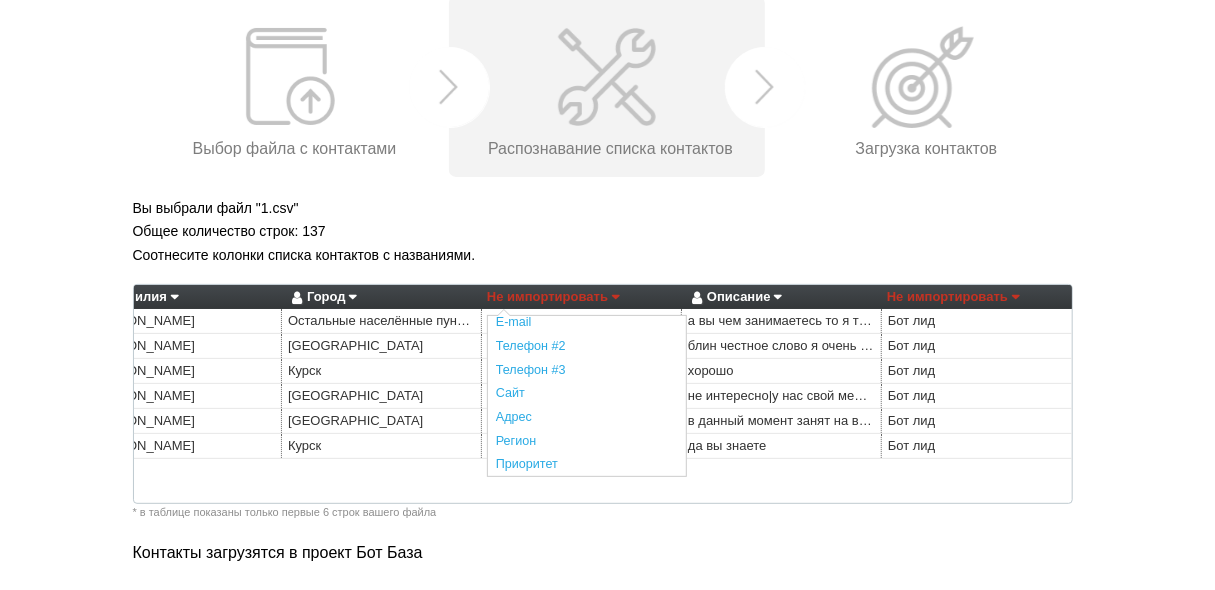 click on "Вы выбрали файл "1.csv" Общее количество строк: 137 Соотнесите колонки списка контактов с названиями. Телефон Не импортировать Преобразовать хеш номер Организация Организация Сфера деятельности Город E-mail Телефон Телефон #2 Телефон #3 Сайт Описание ИНН КПП Теги Адрес Регион Внешний ID Приоритет Контакт Город Должность Фамилия Имя Отчество E-mail Телефон Телефон #2 Телефон #3 Сайт Описание Адрес Регион Приоритет Не импортировать Преобразовать хеш номер Организация Организация Сфера деятельности Город E-mail Телефон Телефон #2 Телефон #3 Сайт Описание ИНН КПП Теги тп" at bounding box center (608, 557) 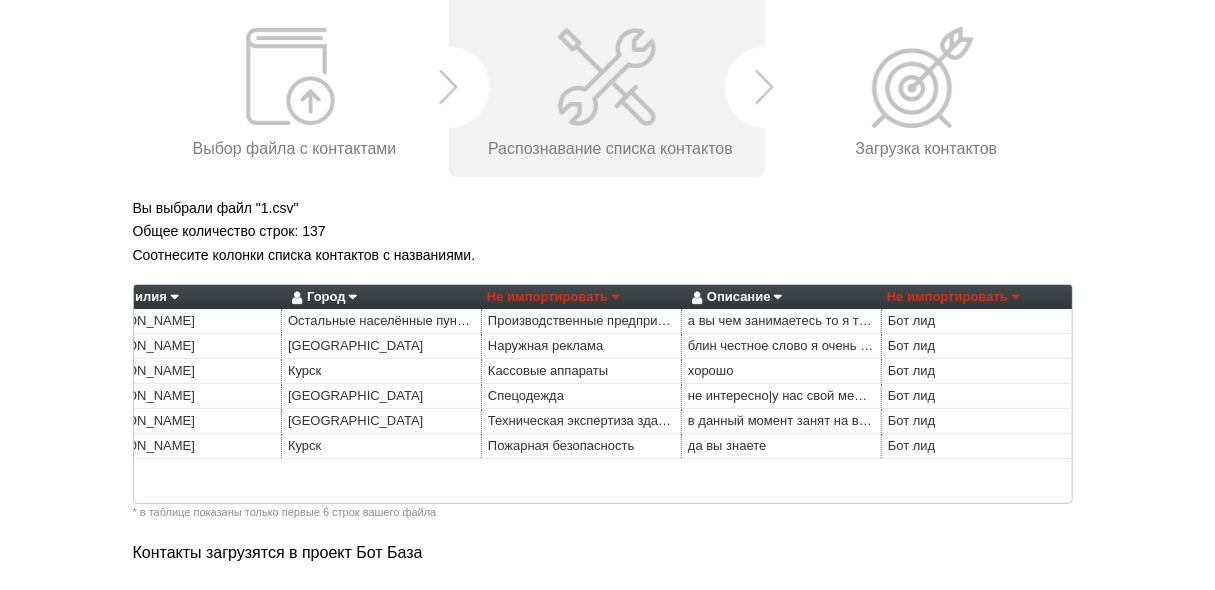 click on "Не импортировать" at bounding box center [553, 297] 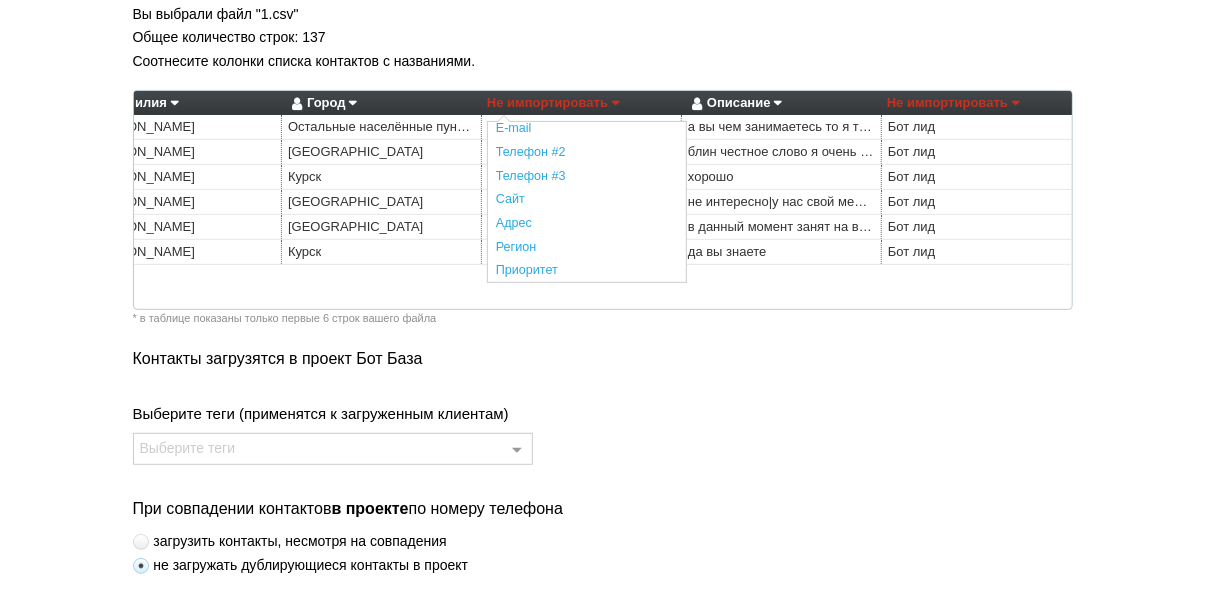 scroll, scrollTop: 320, scrollLeft: 0, axis: vertical 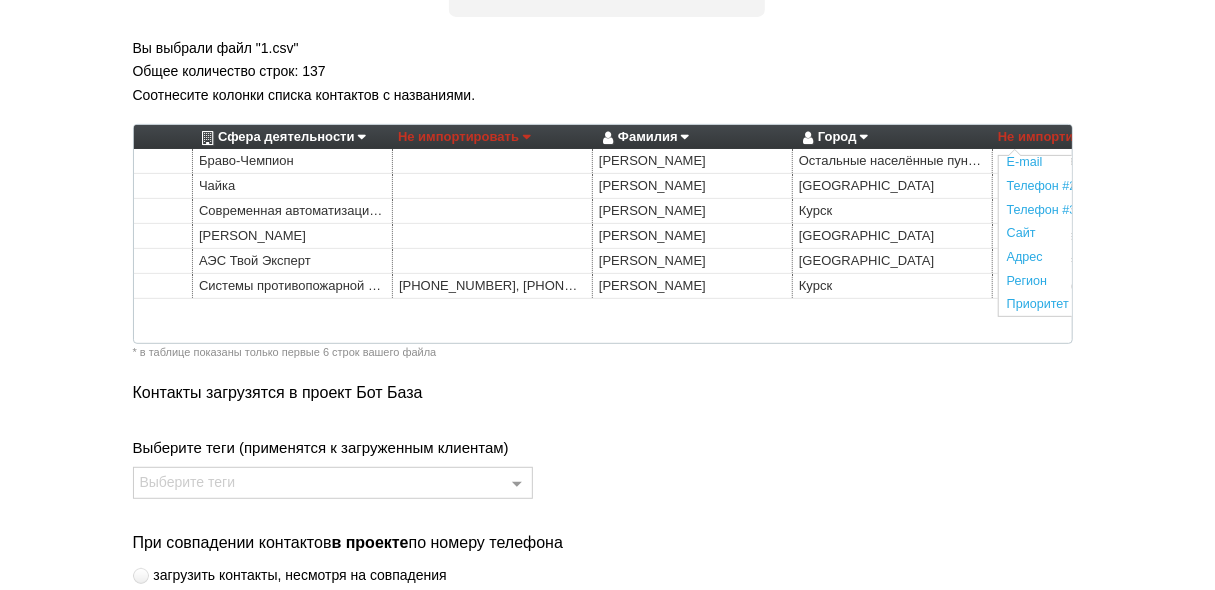 click on "Сфера деятельности" at bounding box center [281, 137] 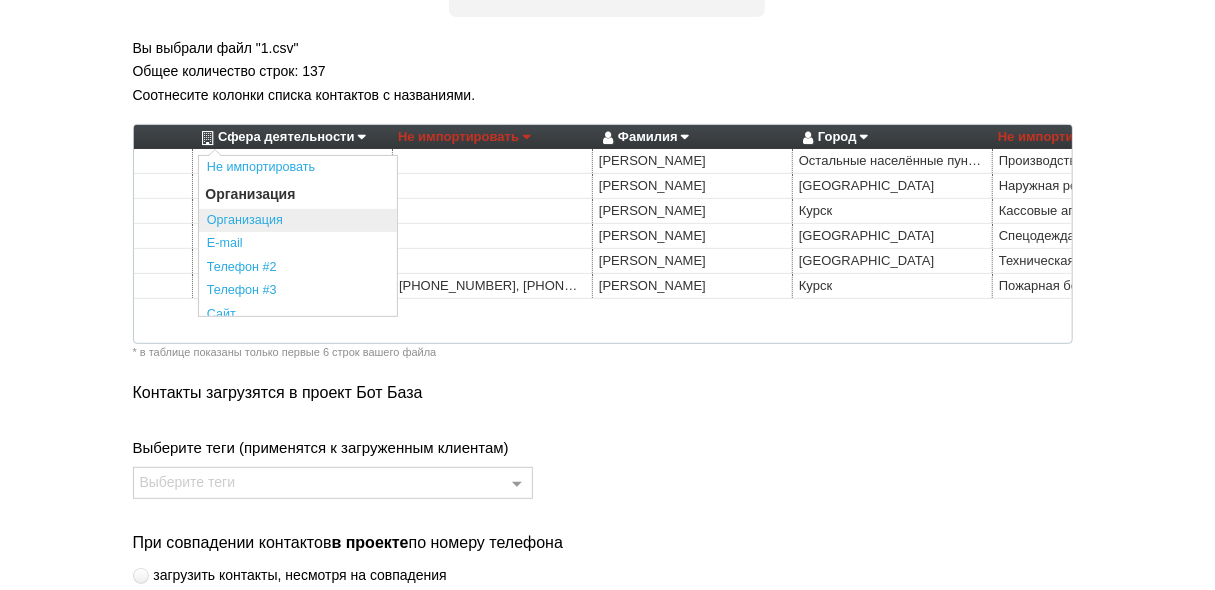 click on "Организация" at bounding box center [298, 221] 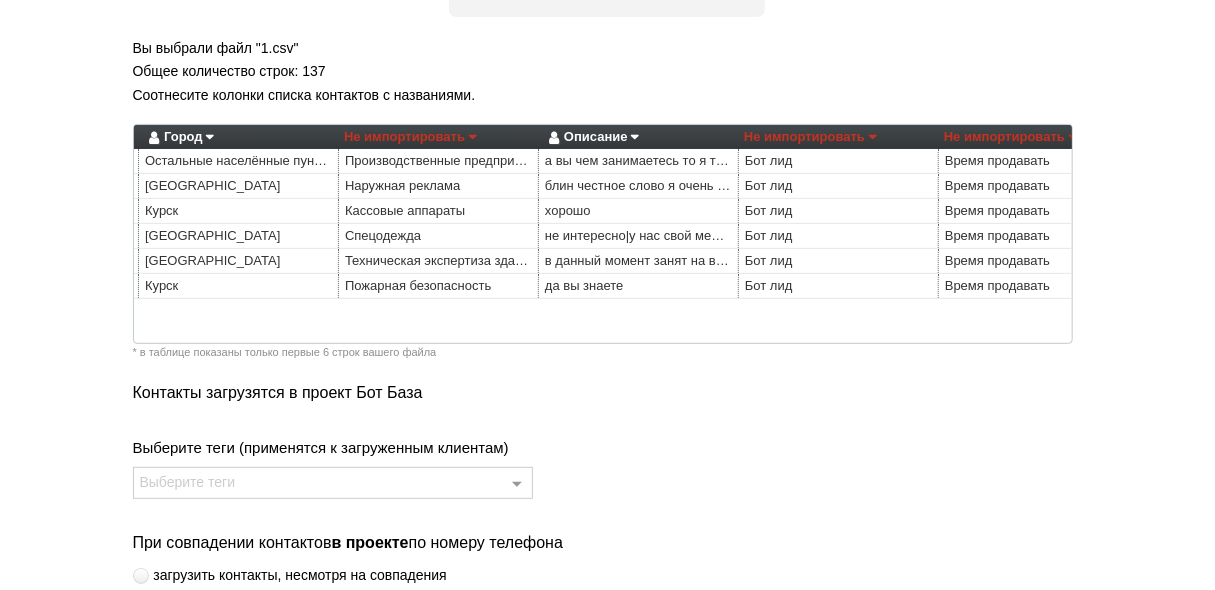 scroll, scrollTop: 0, scrollLeft: 852, axis: horizontal 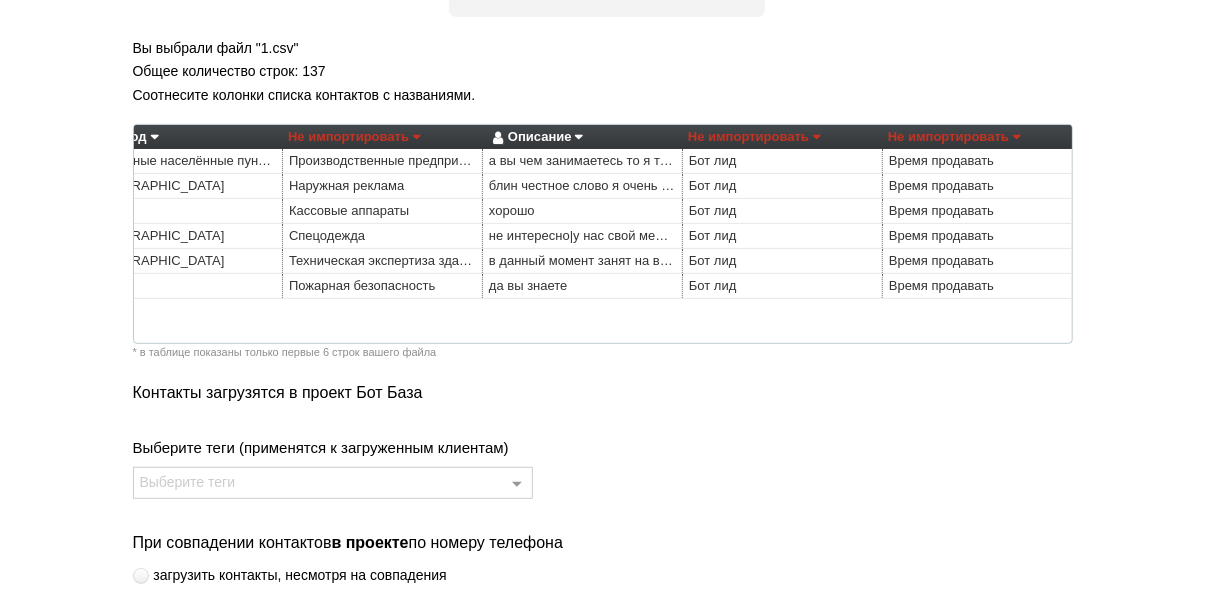 click on "Не импортировать" at bounding box center (354, 137) 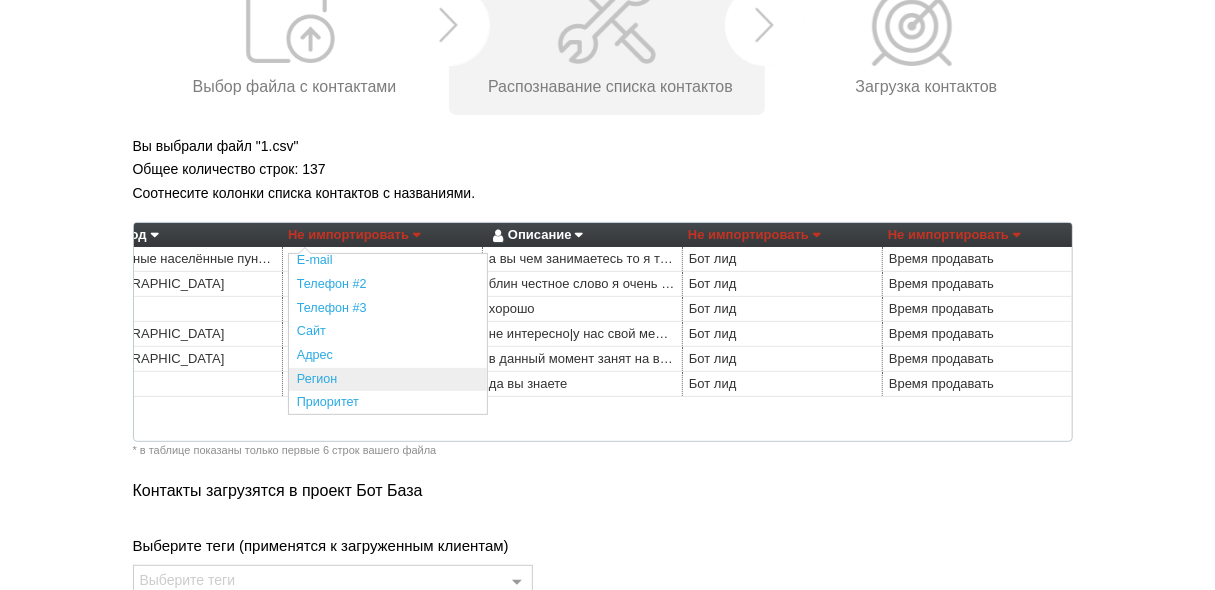 scroll, scrollTop: 160, scrollLeft: 0, axis: vertical 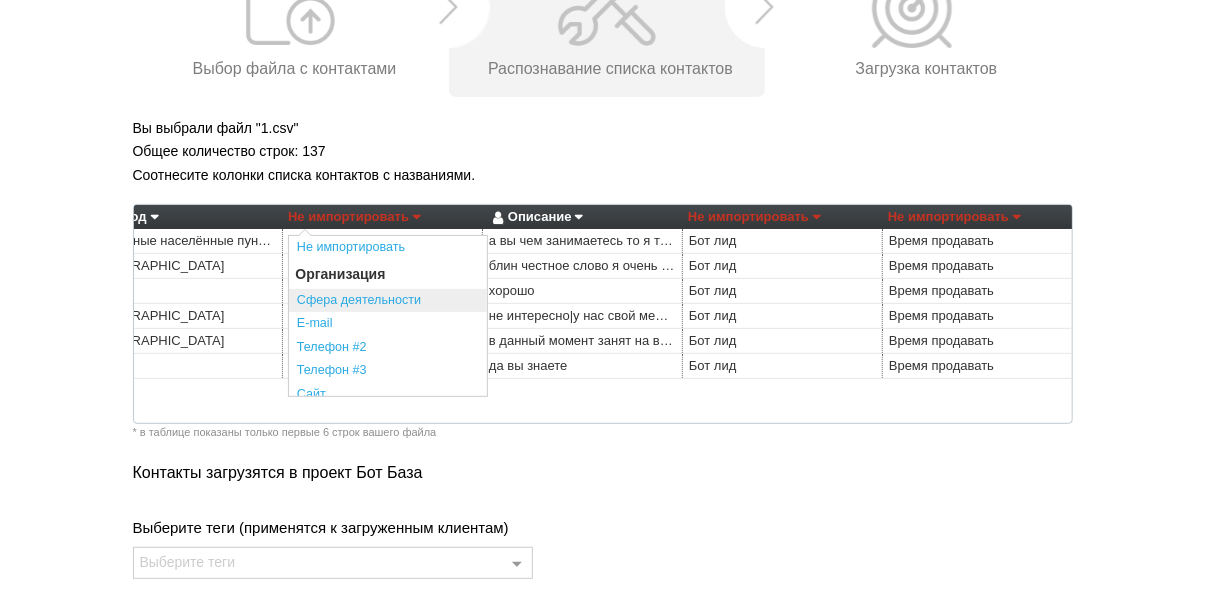 click on "Сфера деятельности" at bounding box center [388, 301] 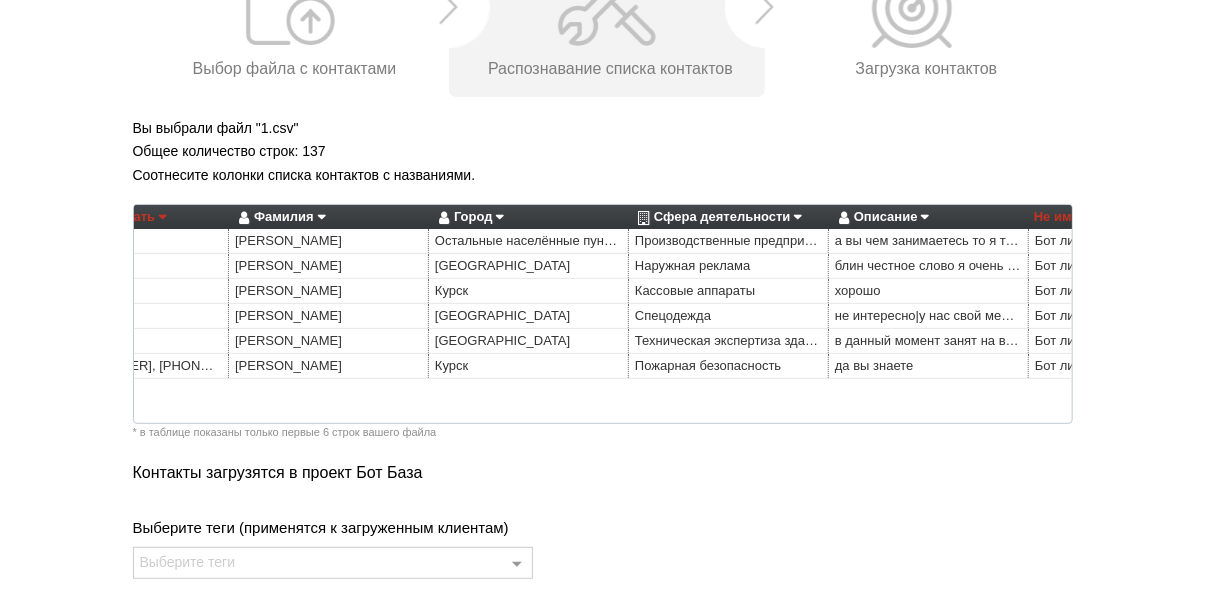scroll, scrollTop: 0, scrollLeft: 861, axis: horizontal 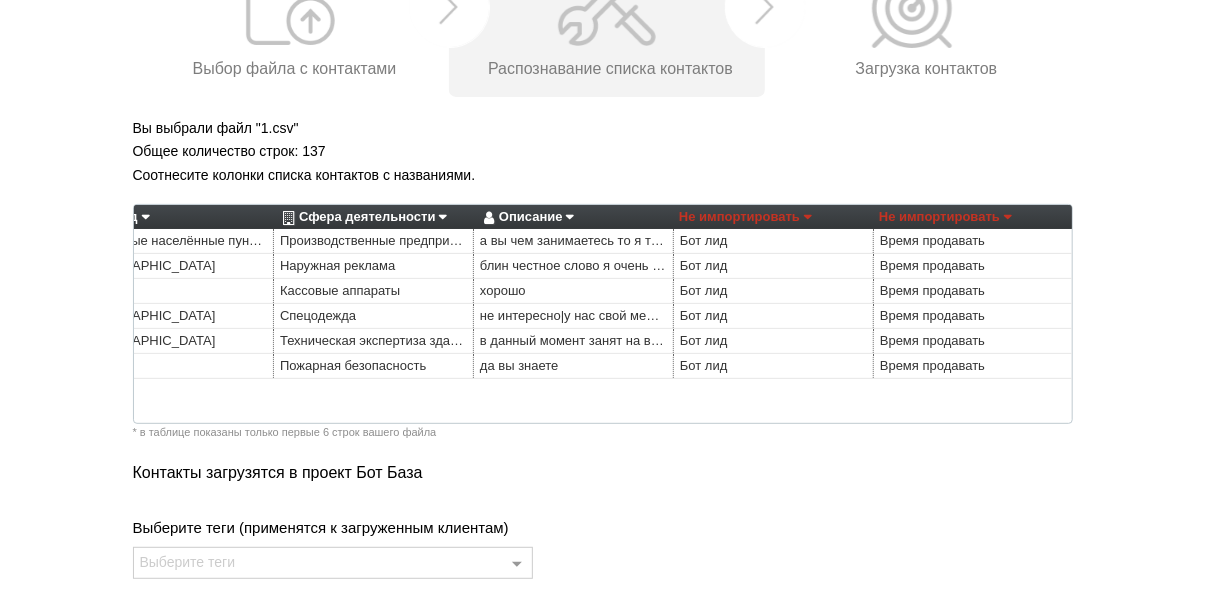 click on "Не импортировать" at bounding box center [745, 217] 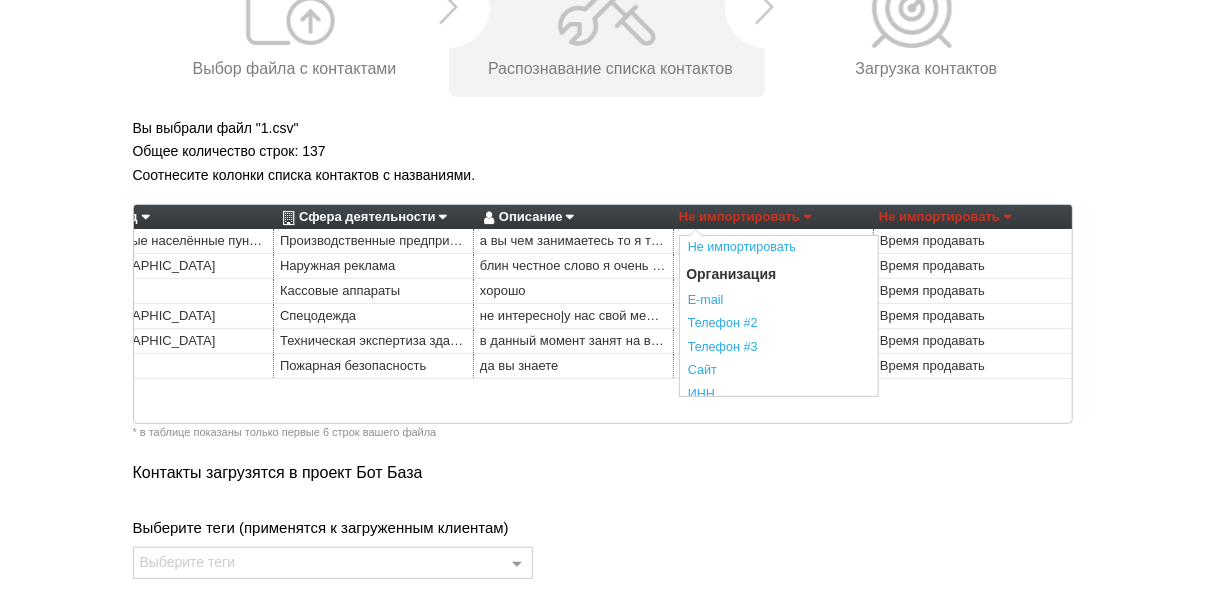 click on "Соотнесите колонки списка контактов с названиями." at bounding box center (608, 175) 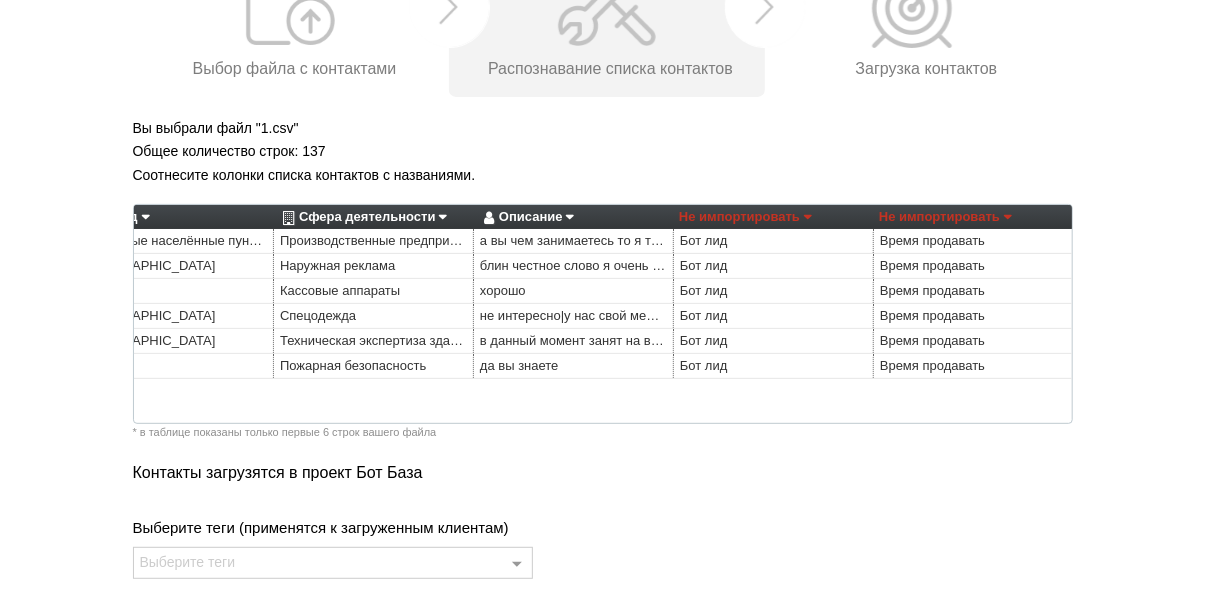click on "Общее количество строк: 137" at bounding box center [608, 151] 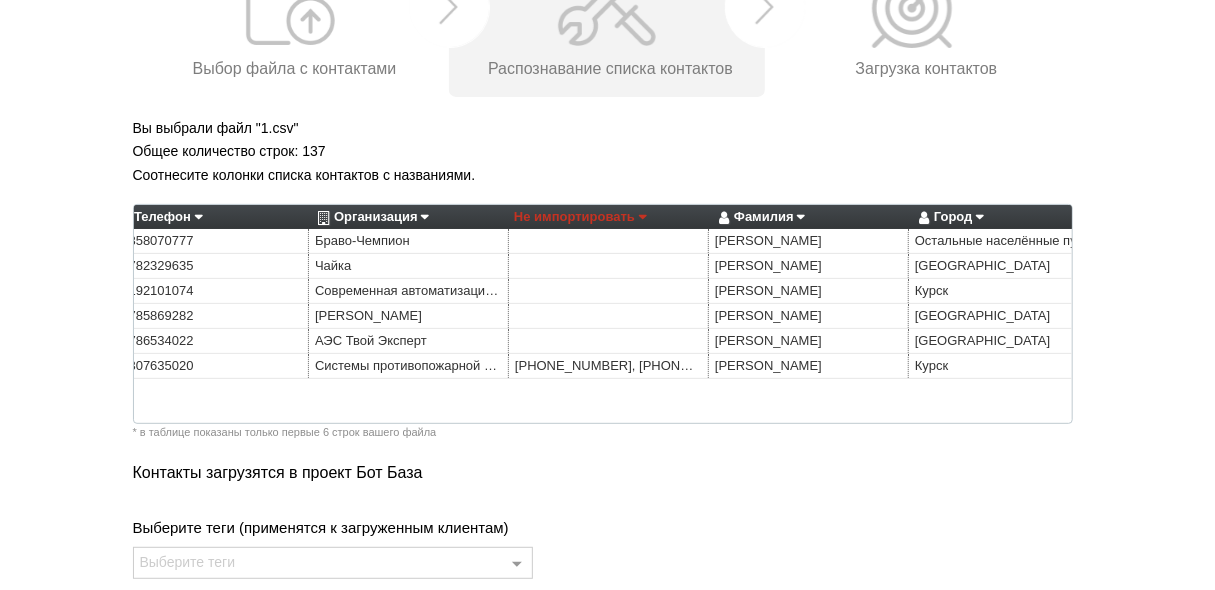 scroll, scrollTop: 0, scrollLeft: 0, axis: both 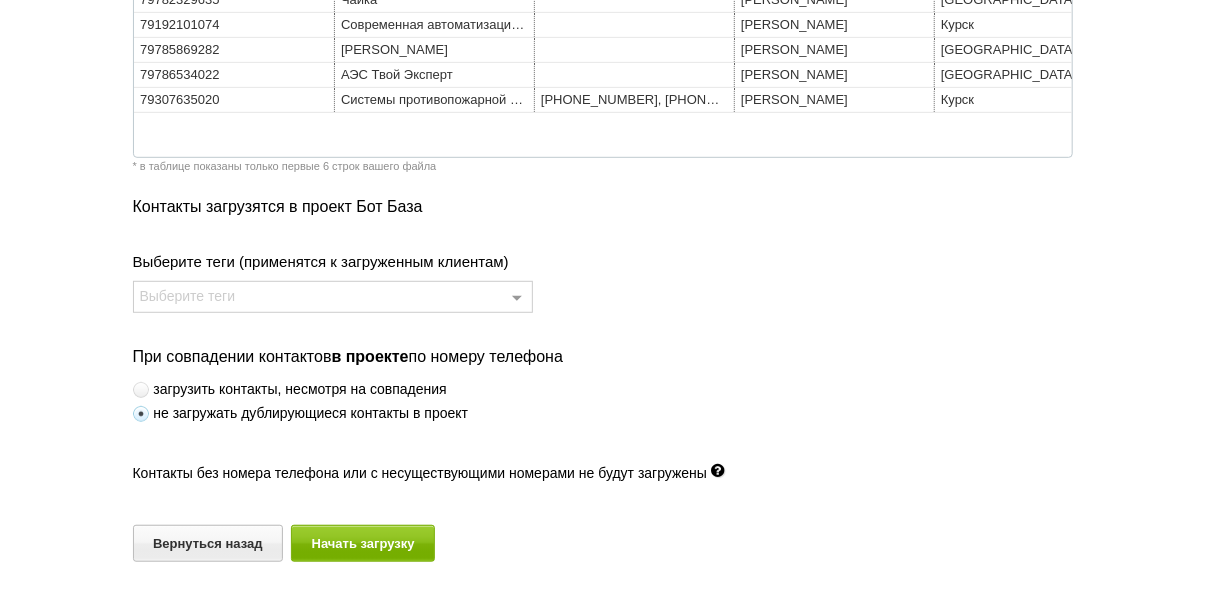 click on "Выберите теги" at bounding box center [333, 297] 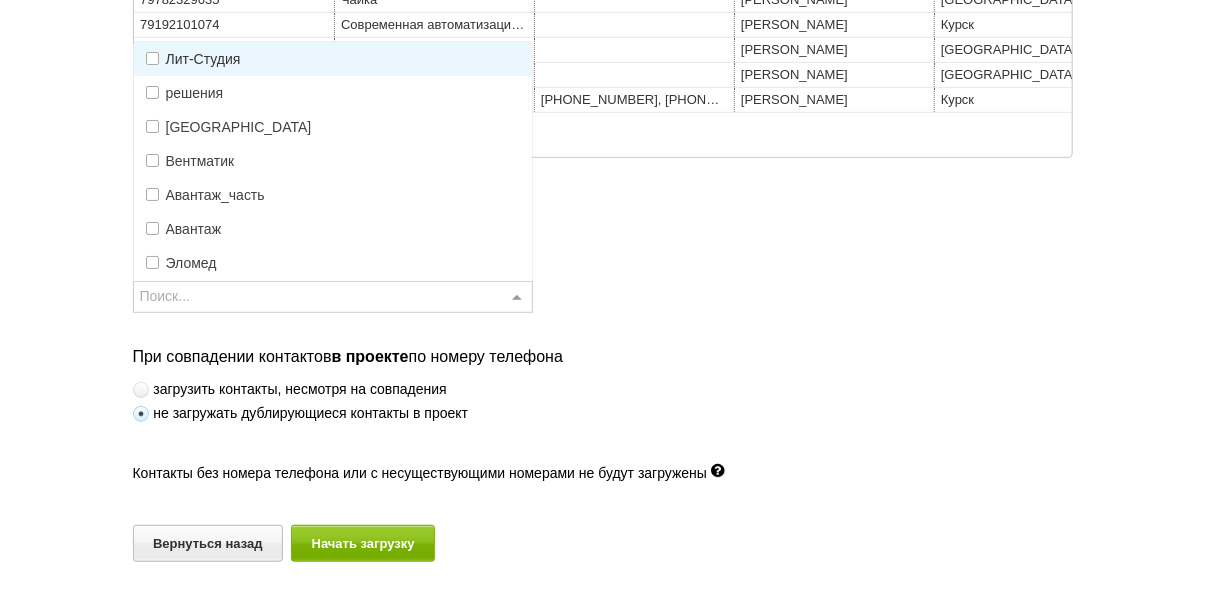 click on "Контакты загрузятся в проект Бот База Выберите теги (применятся к загруженным клиентам) Поиск... Лит-Студия решения оренбург Вентматик Авантаж_часть Авантаж Эломед ЛПР байков 23.5.2025 тп ШАРПТУЛ_20.05 Байков_20.05.2025 Инвестплощадка_ сельхоз Шарптул_19.05.25 ИНЛИД_ВЕКОНС инвест_площадка 30.04.2025 Проект Proirrigation ИП Тихов Елизавета Плеханова Анастасия Марихина Владислав Козулин Кристина Александровна Александра Кривенко Анастасия Бузина Екатерина Васильева Сергей Филипов Константин Белоусов Дарья Рубцова Татьяна Ахвердова Альберт Аблалимов Сергей Михайлов ИМТ УЗИ" at bounding box center [608, 340] 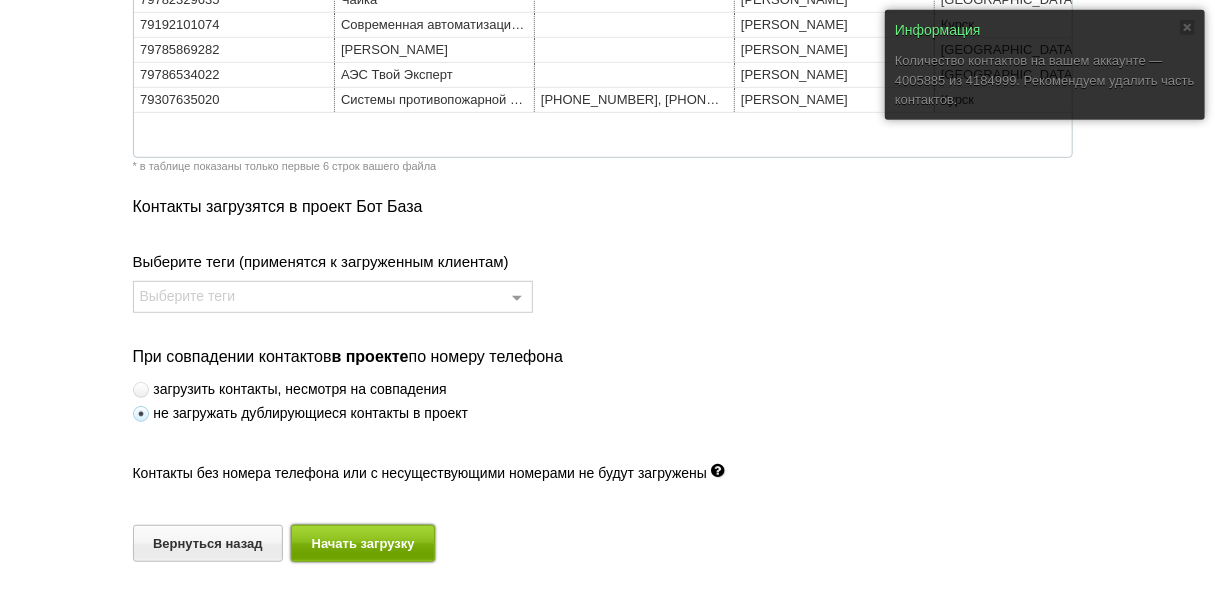 click on "Начать загрузку" at bounding box center (363, 543) 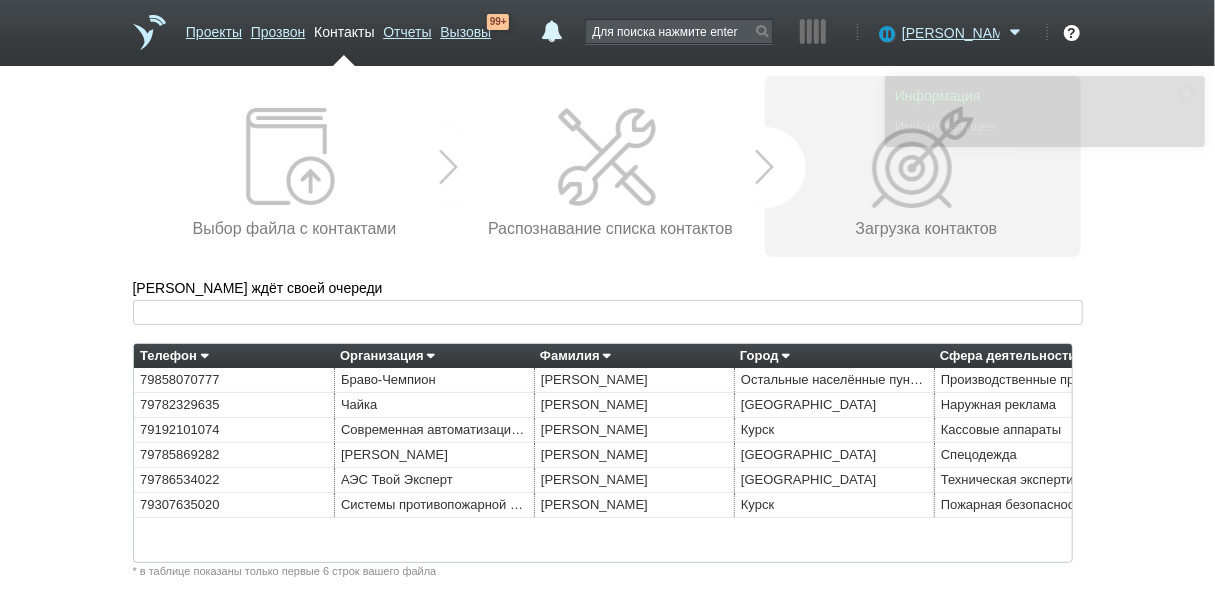 scroll, scrollTop: 0, scrollLeft: 0, axis: both 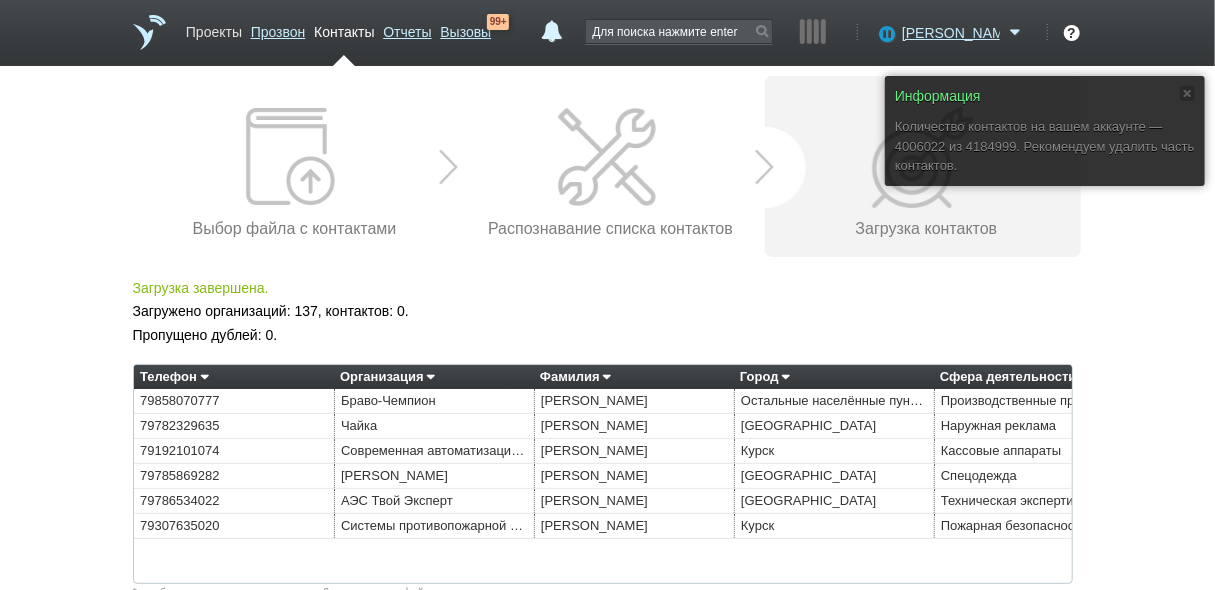 click on "Проекты" at bounding box center (214, 28) 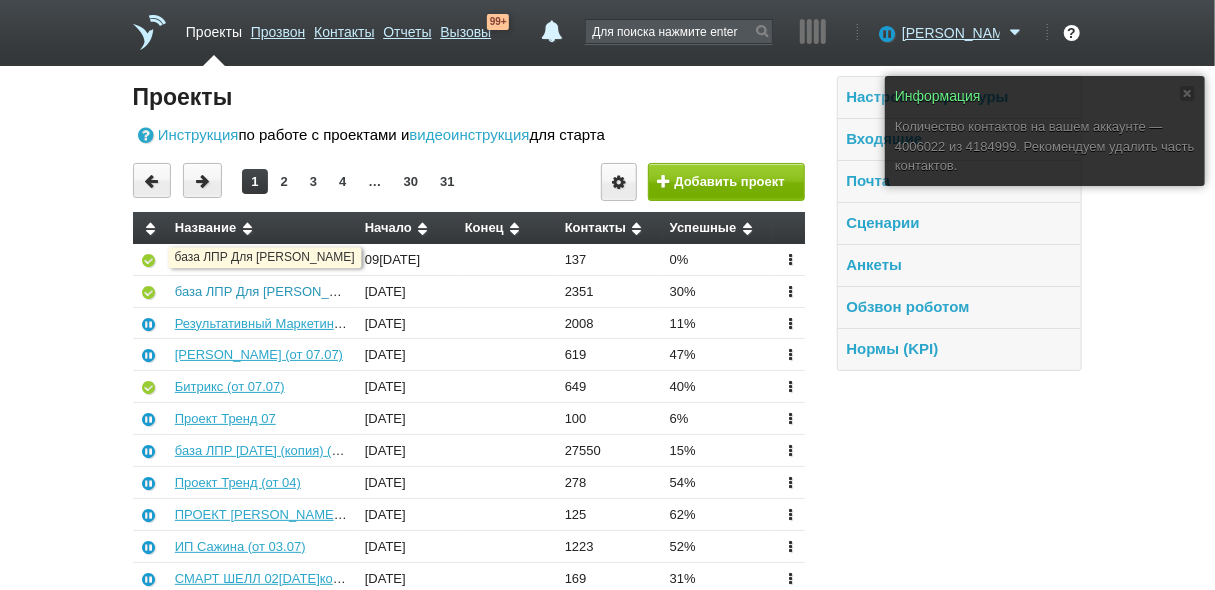 click on "база ЛПР  Для [PERSON_NAME]" at bounding box center [272, 291] 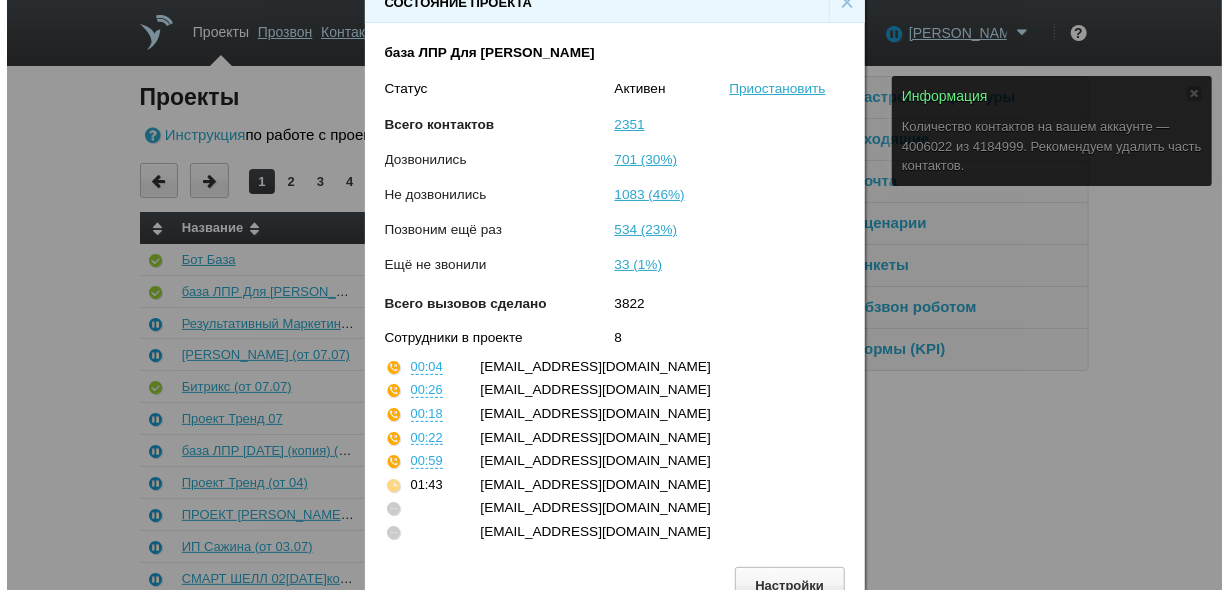 scroll, scrollTop: 49, scrollLeft: 0, axis: vertical 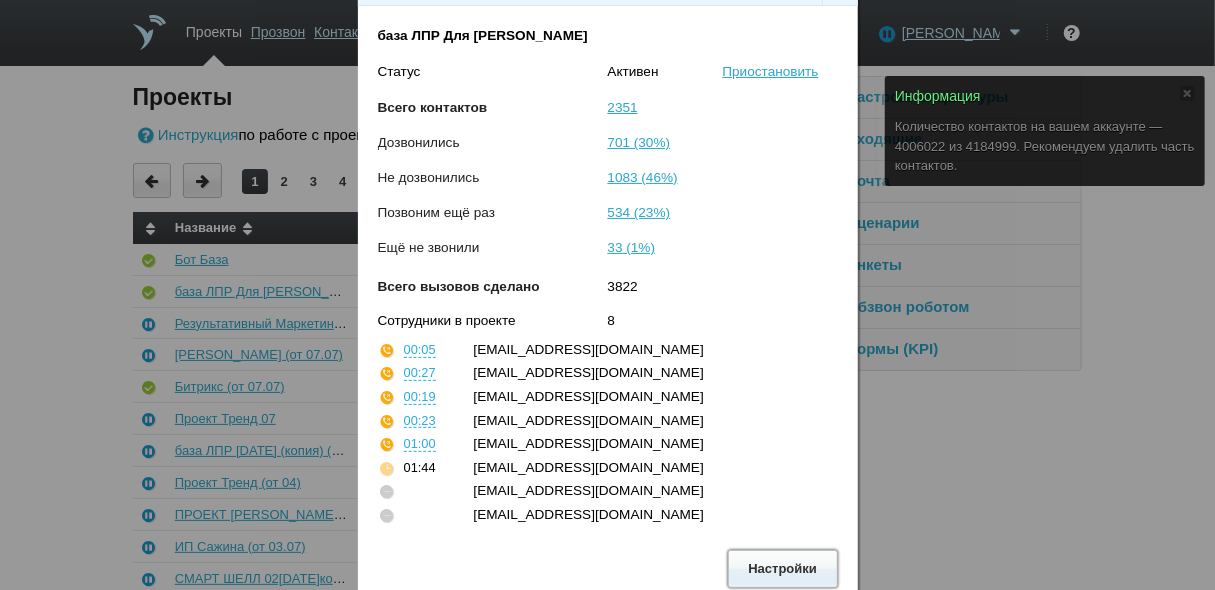 click on "Настройки" at bounding box center [783, 568] 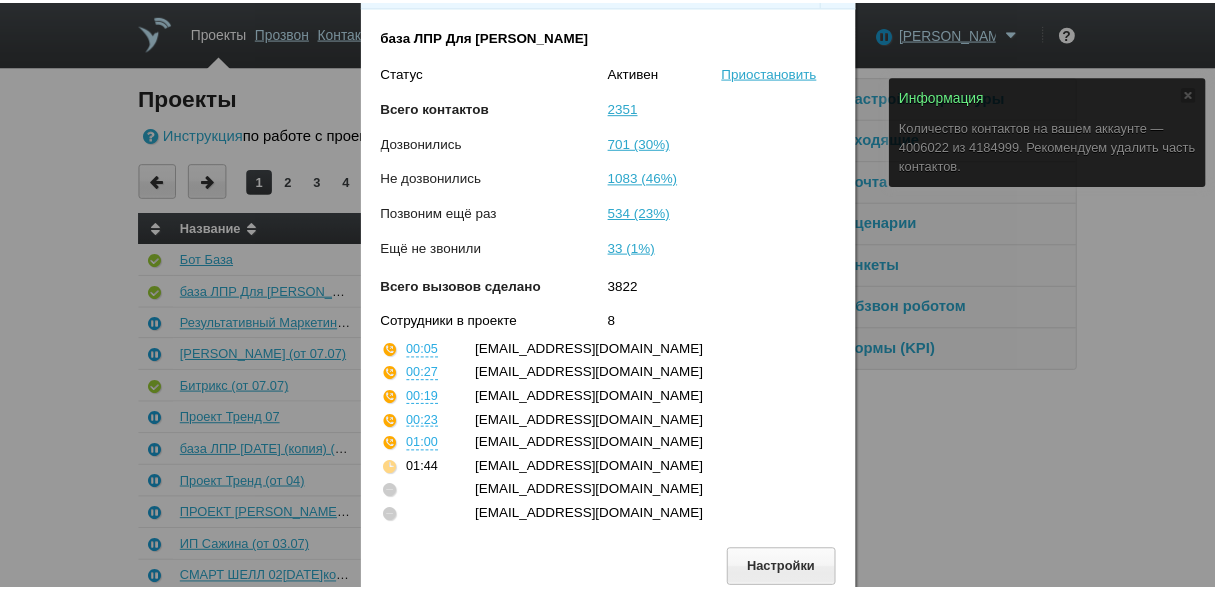 scroll, scrollTop: 0, scrollLeft: 0, axis: both 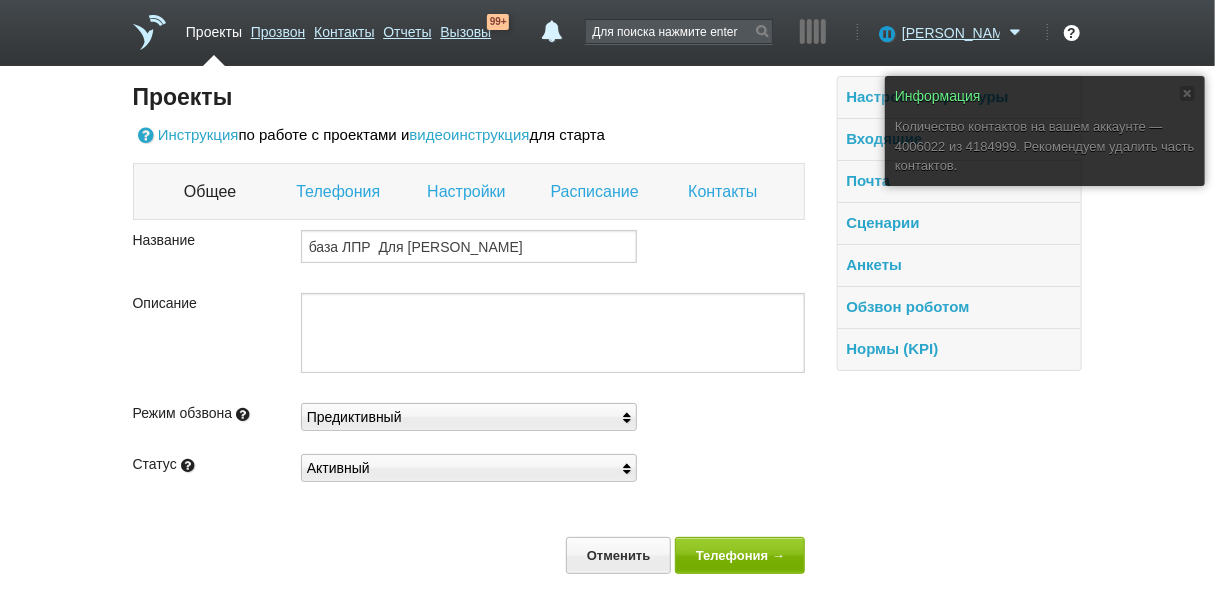 click on "Настройки" at bounding box center (468, 192) 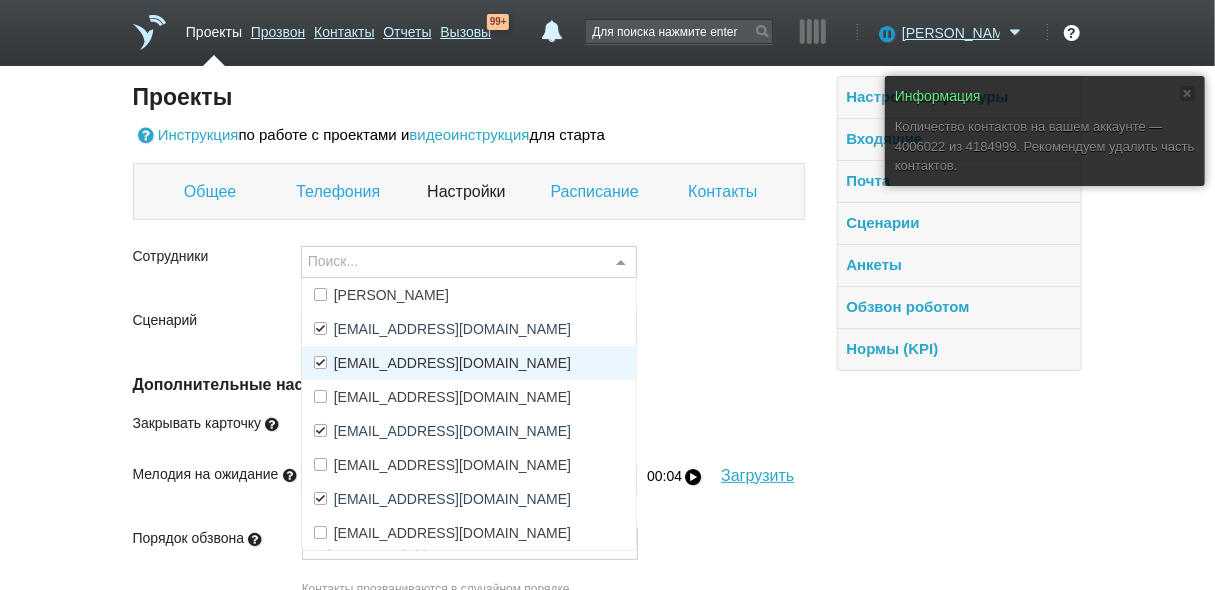click on "[EMAIL_ADDRESS][DOMAIN_NAME]" at bounding box center (452, 363) 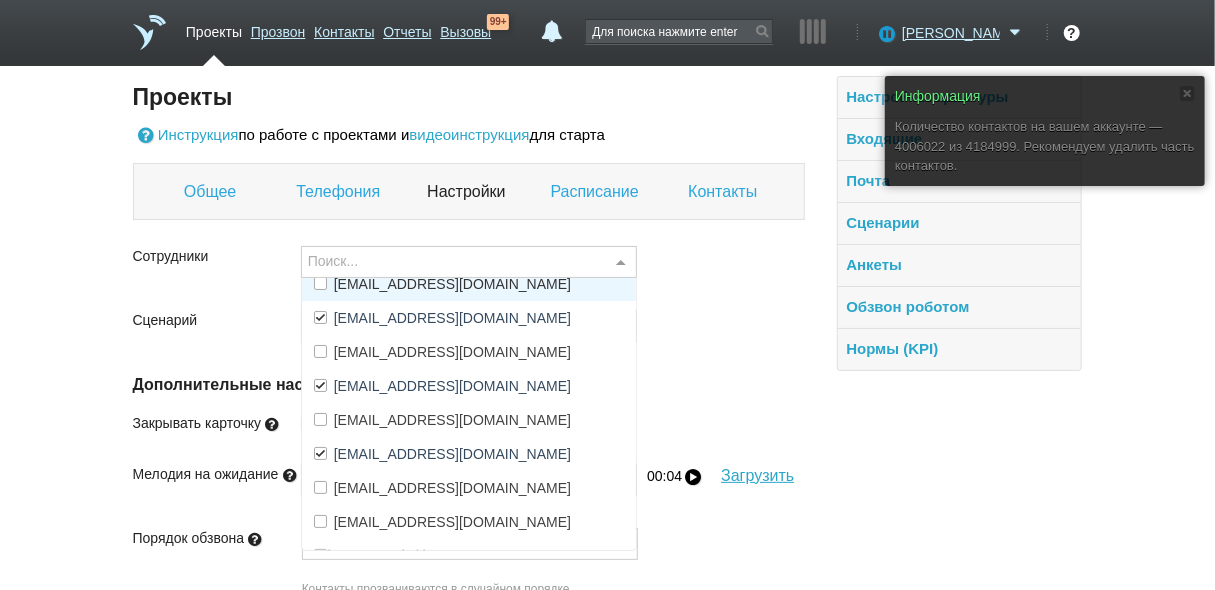 scroll, scrollTop: 160, scrollLeft: 0, axis: vertical 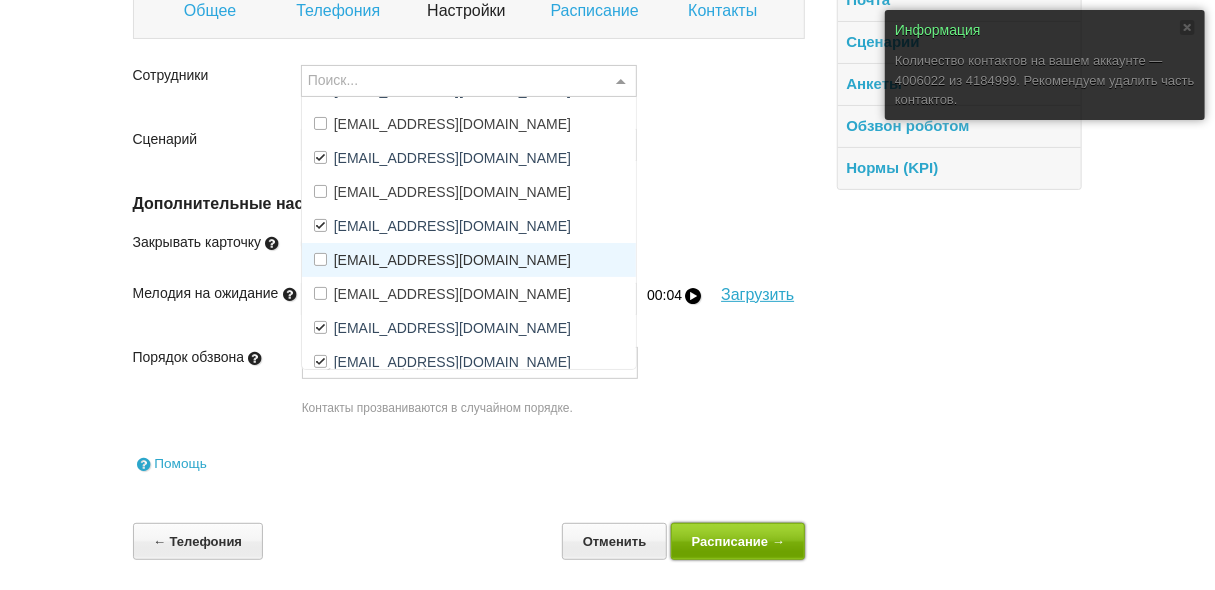 click on "Расписание →" at bounding box center (738, 541) 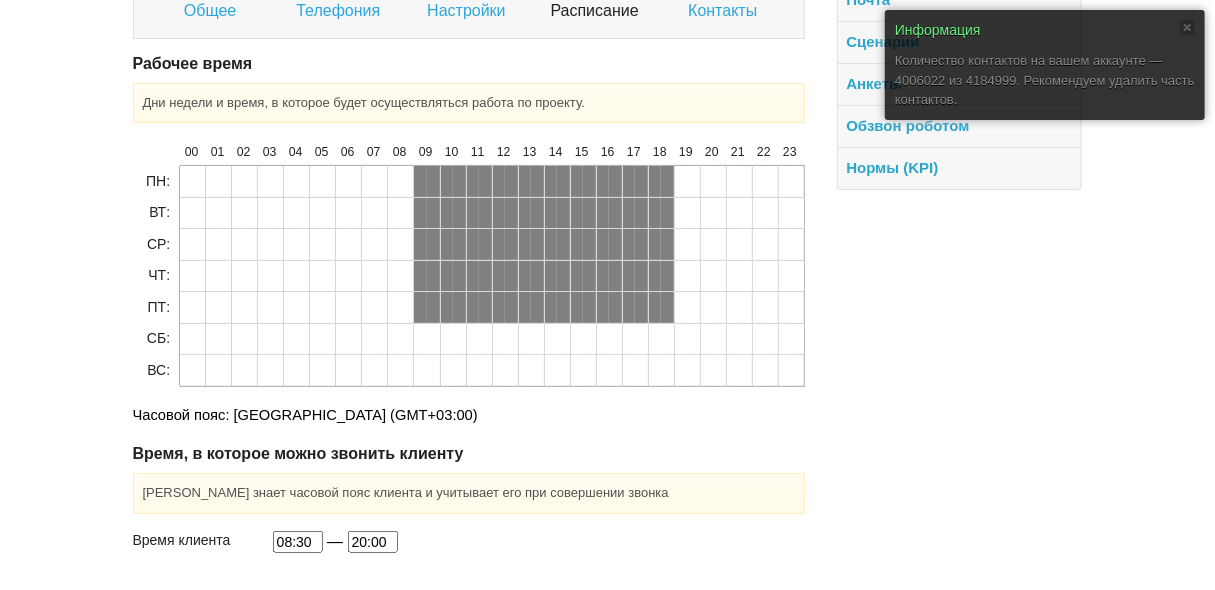 scroll, scrollTop: 269, scrollLeft: 0, axis: vertical 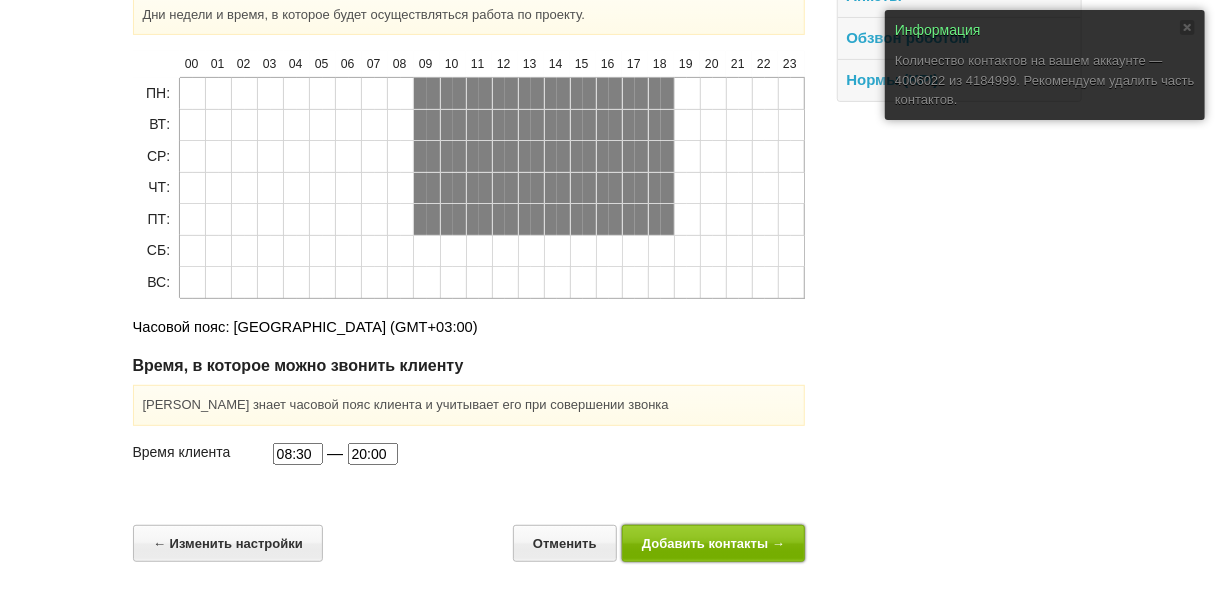 click on "Добавить контакты →" at bounding box center (714, 543) 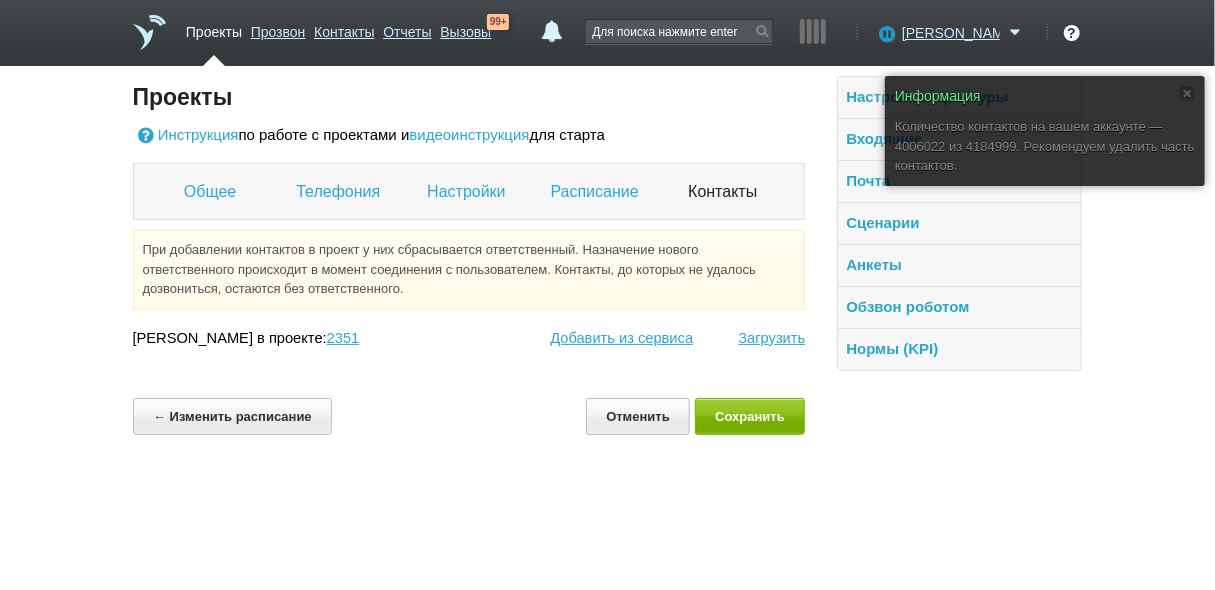 scroll, scrollTop: 0, scrollLeft: 0, axis: both 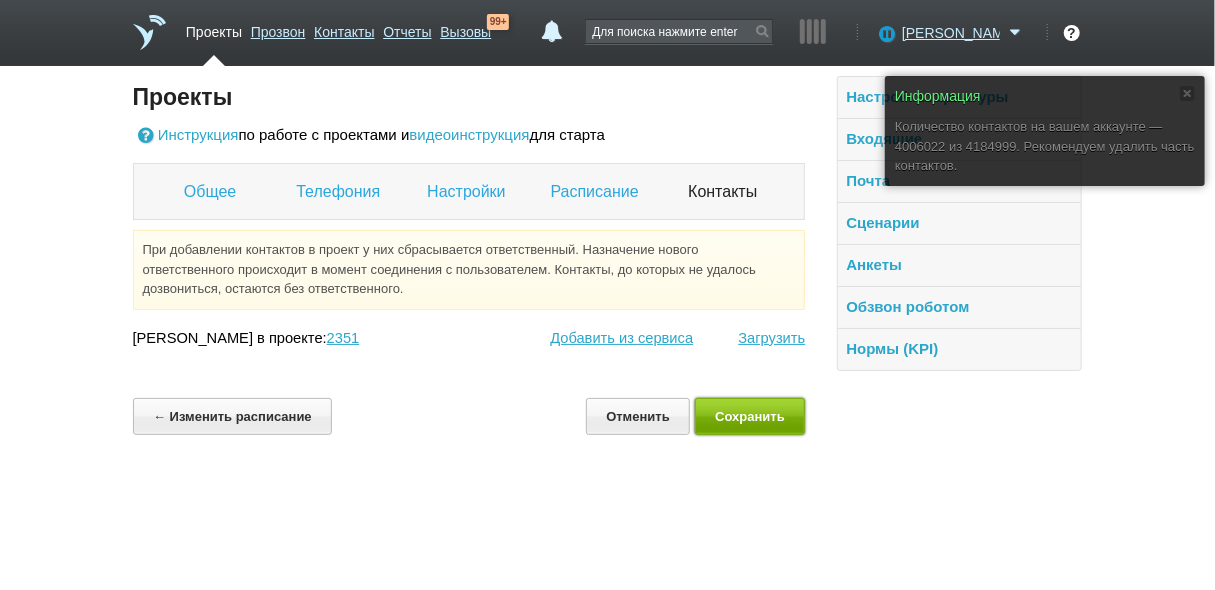 click on "Сохранить" at bounding box center [750, 416] 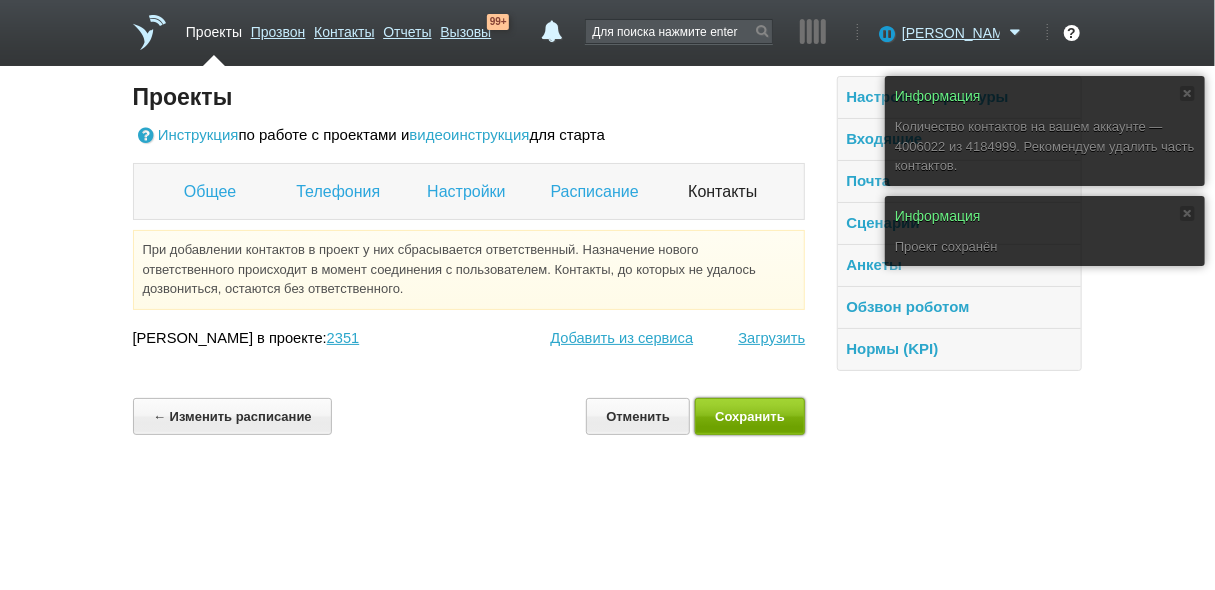 click on "Сохранить" at bounding box center (750, 416) 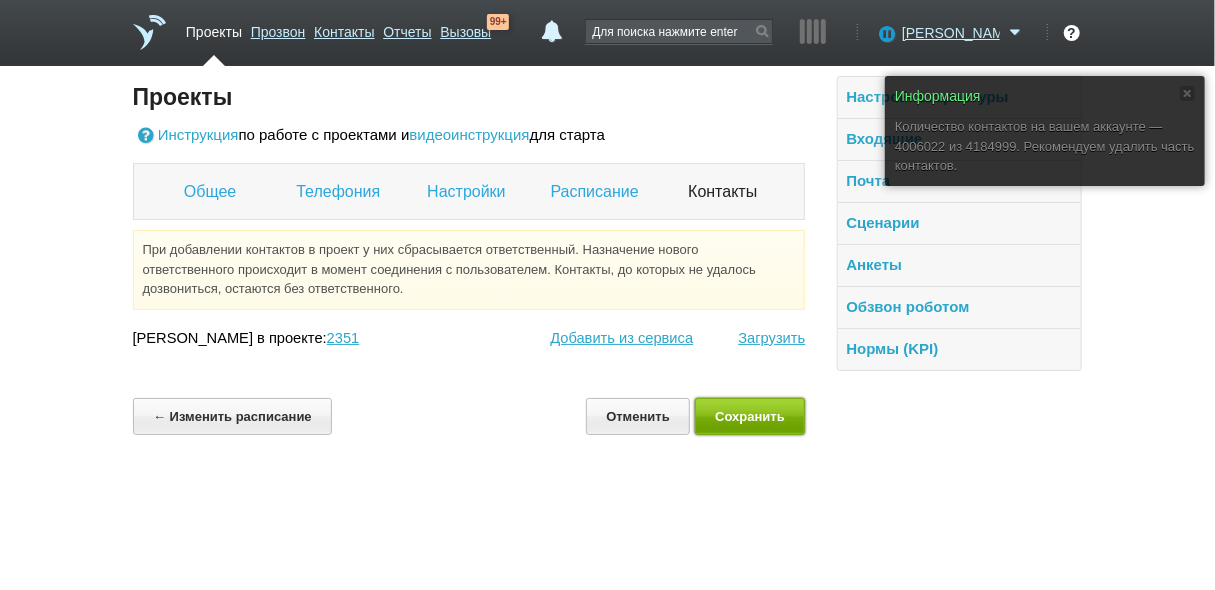 click on "Сохранить" at bounding box center [750, 416] 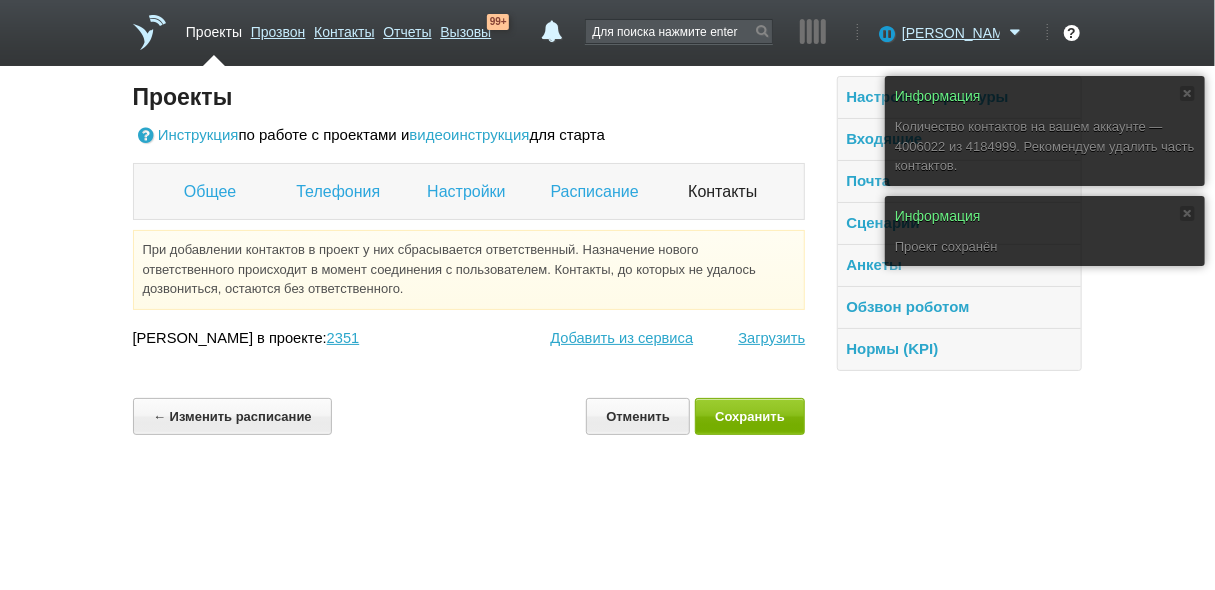 click on "Проекты" at bounding box center [214, 28] 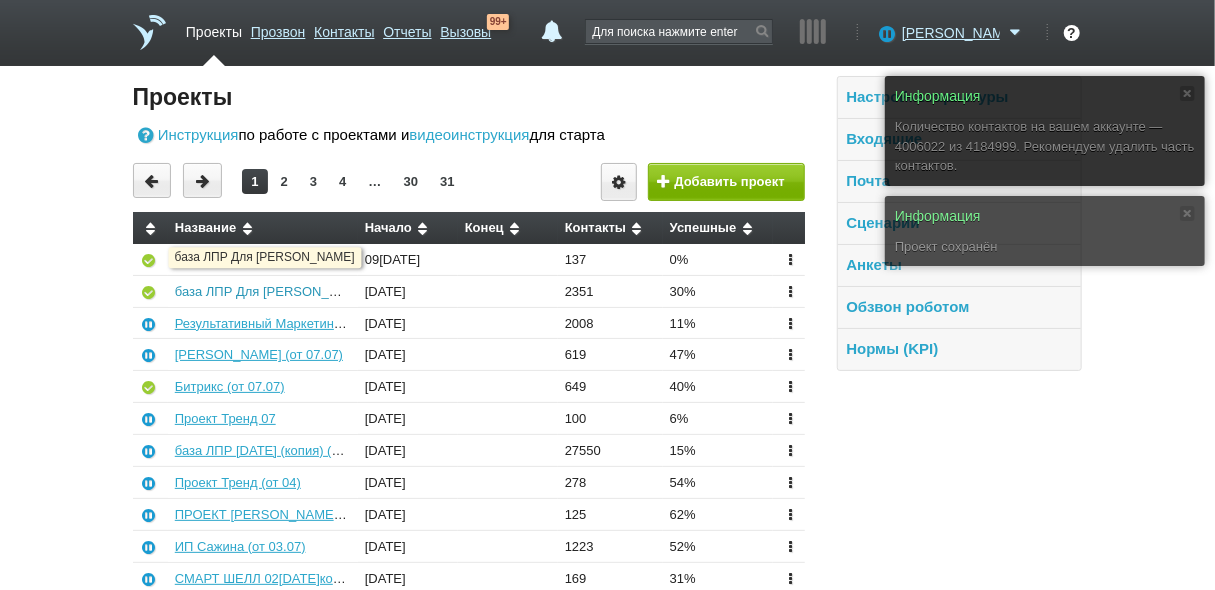 click on "база ЛПР  Для [PERSON_NAME]" at bounding box center [272, 291] 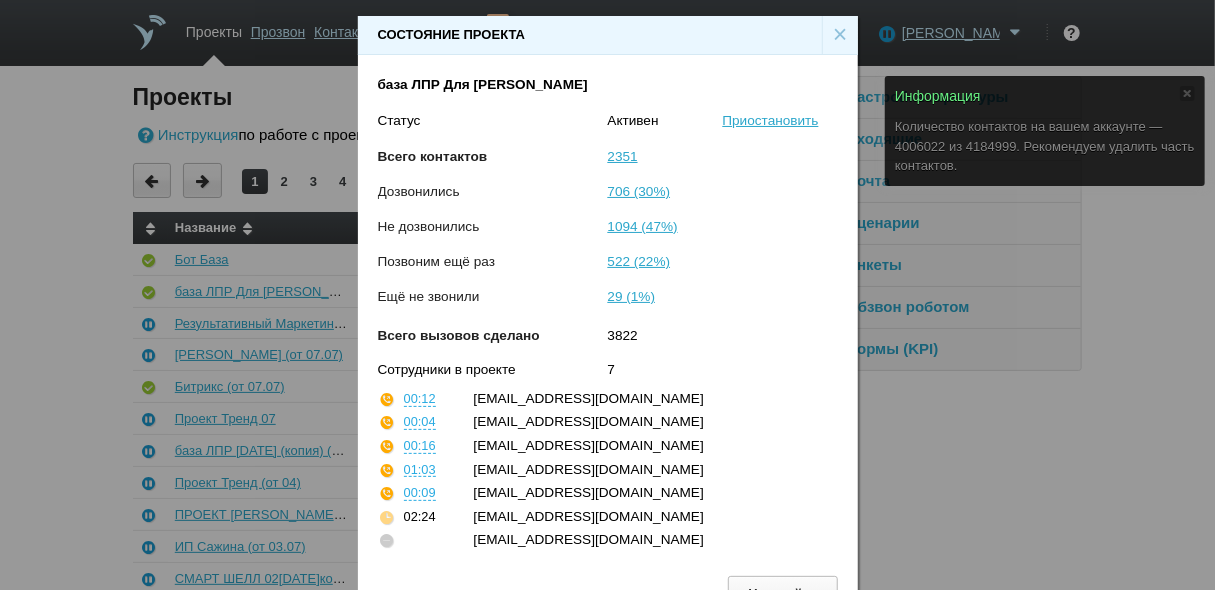 click on "×" at bounding box center [840, 35] 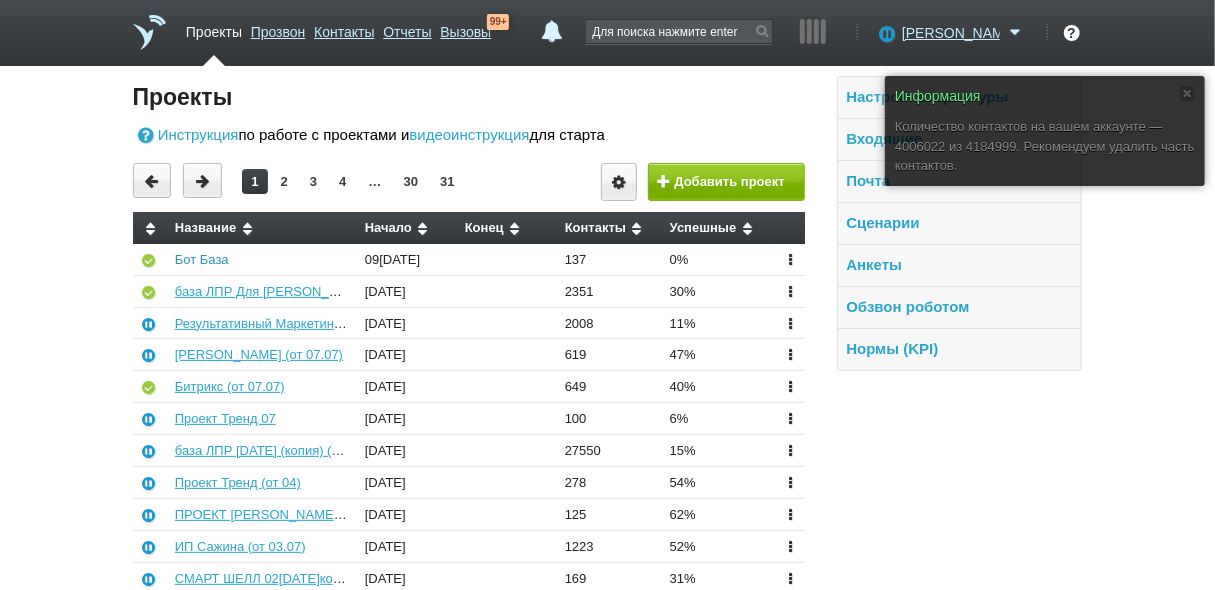 click on "Бот База" at bounding box center (202, 259) 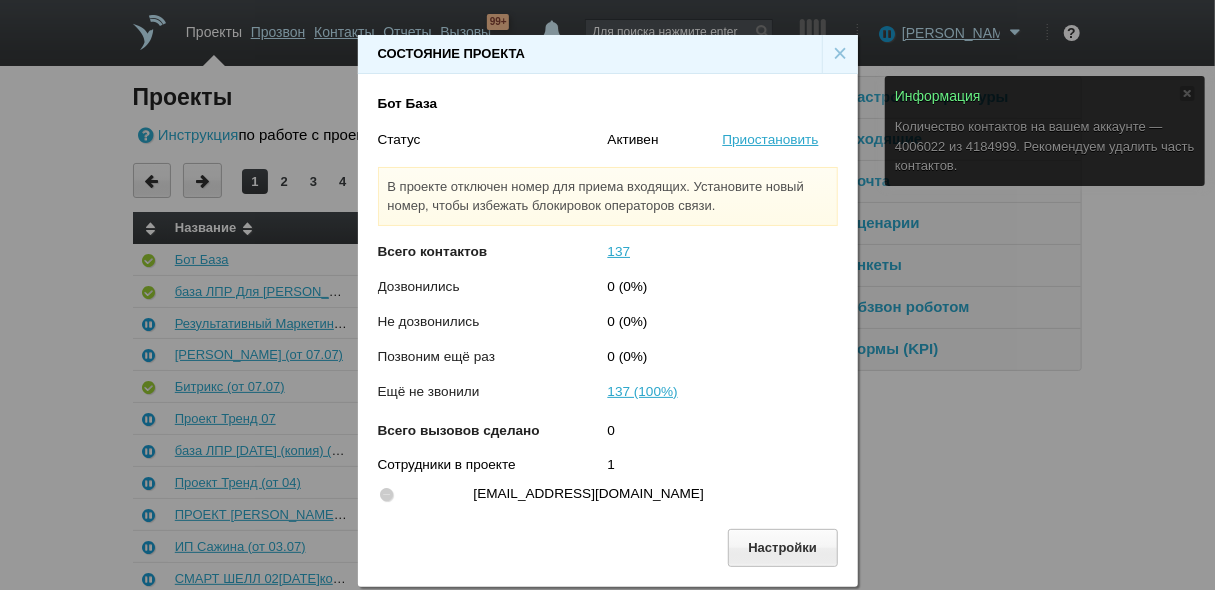 click on "Состояние проекта × Бот База Статус Активен Приостановить В проекте отключен номер для приема входящих. Установите новый номер, чтобы избежать блокировок операторов связи. Всего контактов 137 Дозвонились 0 (0%) Не дозвонились 0 (0%) Позвоним ещё раз 0 (0%) Ещё не звонили 137 (100%) Всего вызовов сделано 0 Сотрудники в проекте 1 o2@salesmonster.ru Настройки" at bounding box center [607, 303] 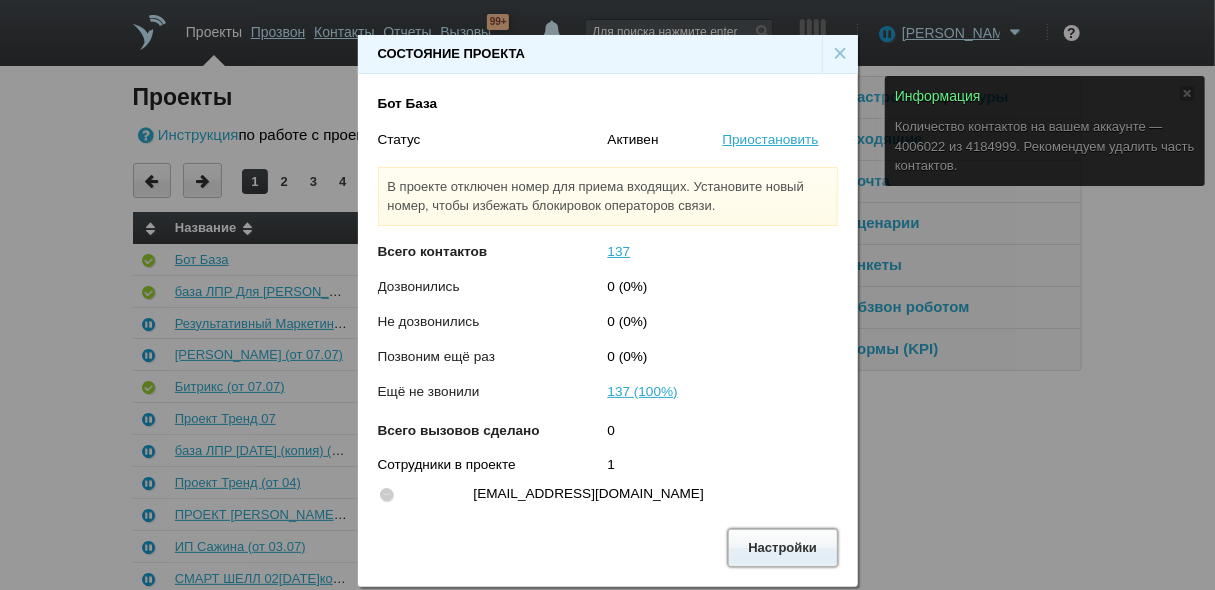 click on "Настройки" at bounding box center (783, 547) 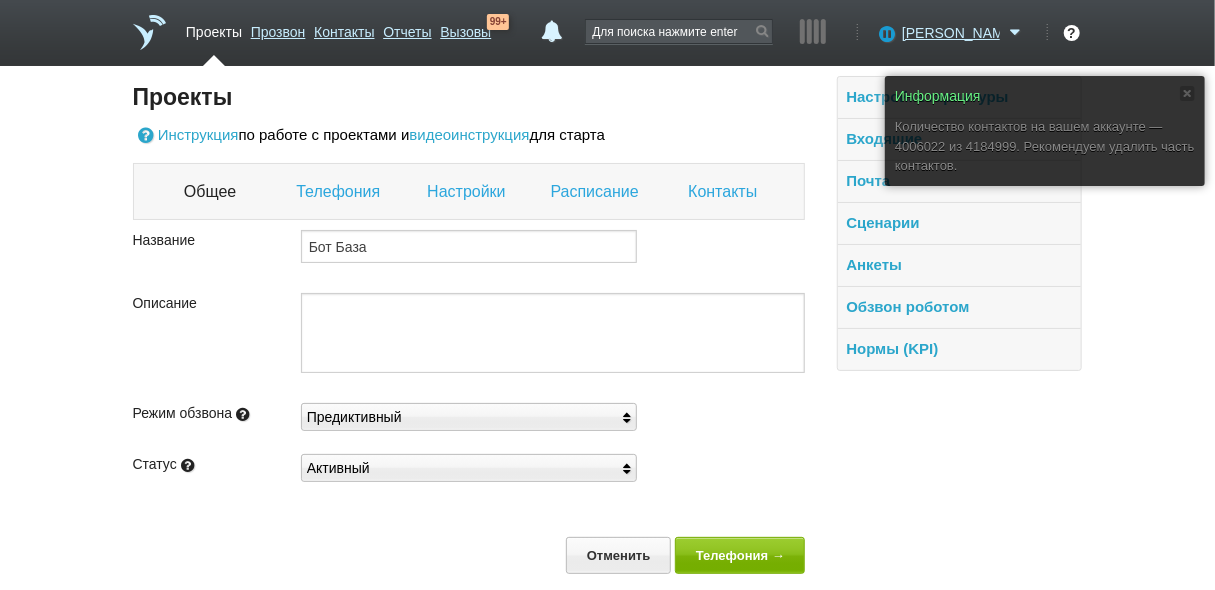 click on "Контакты" at bounding box center [725, 192] 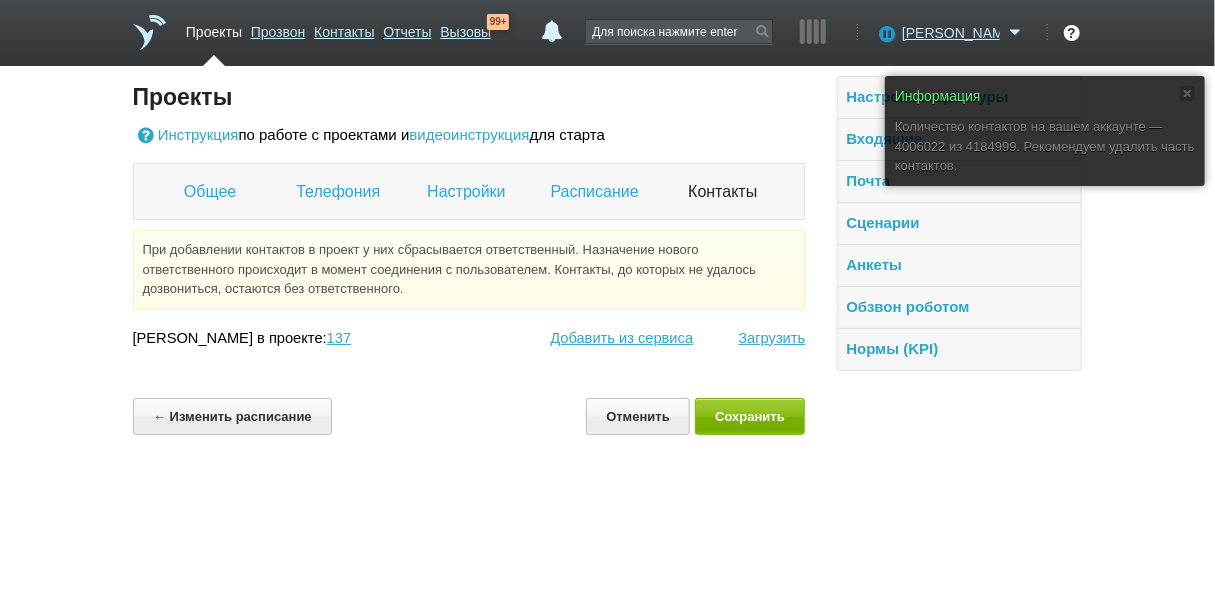 click on "Загрузить" at bounding box center (749, 338) 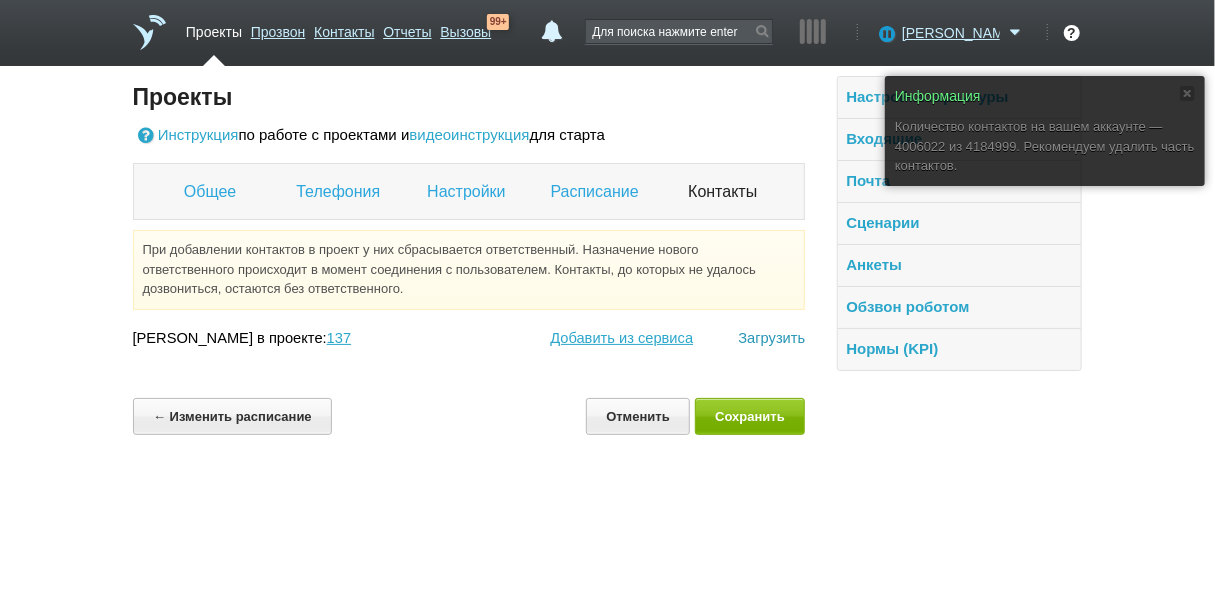 click on "Загрузить" at bounding box center (771, 338) 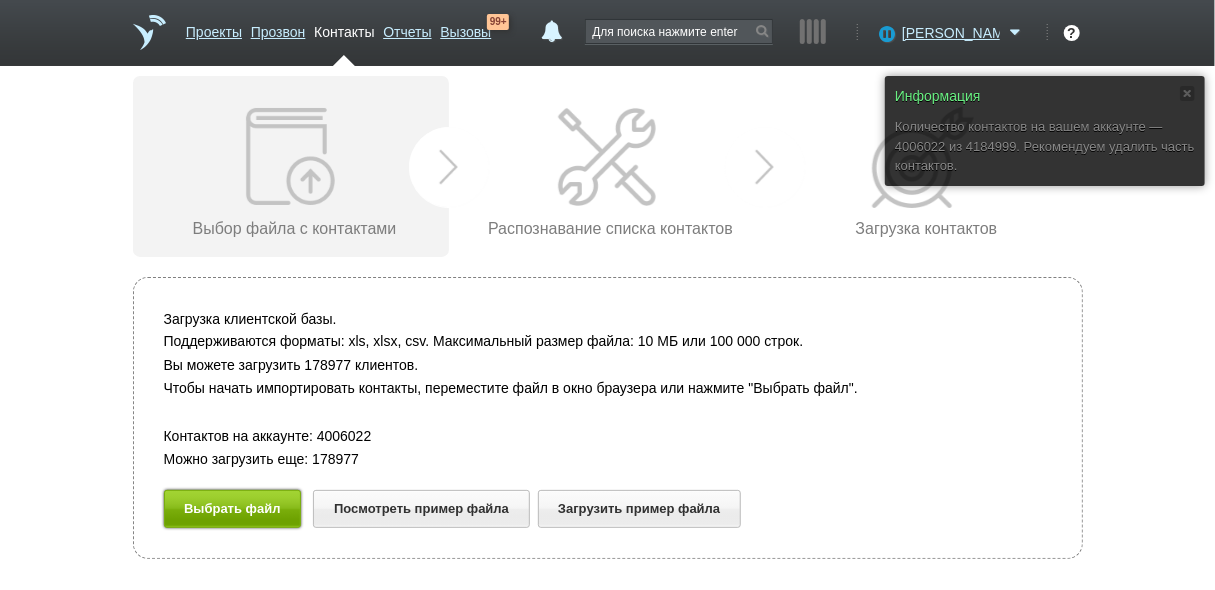click on "Выбрать файл" at bounding box center [233, 508] 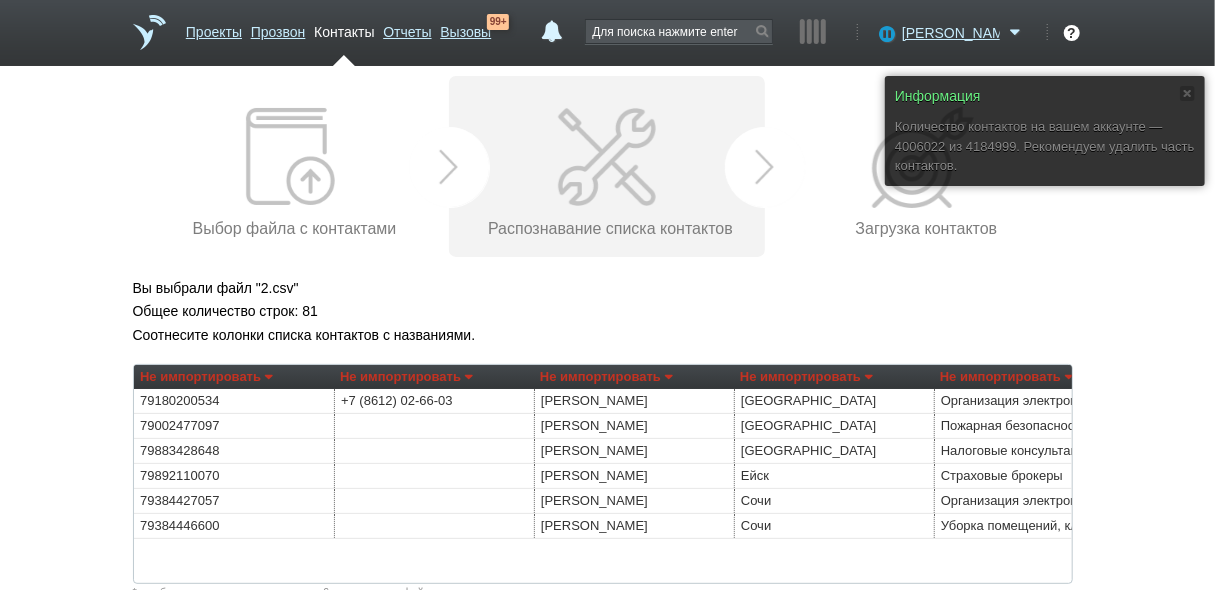 click on "Не импортировать" at bounding box center [206, 377] 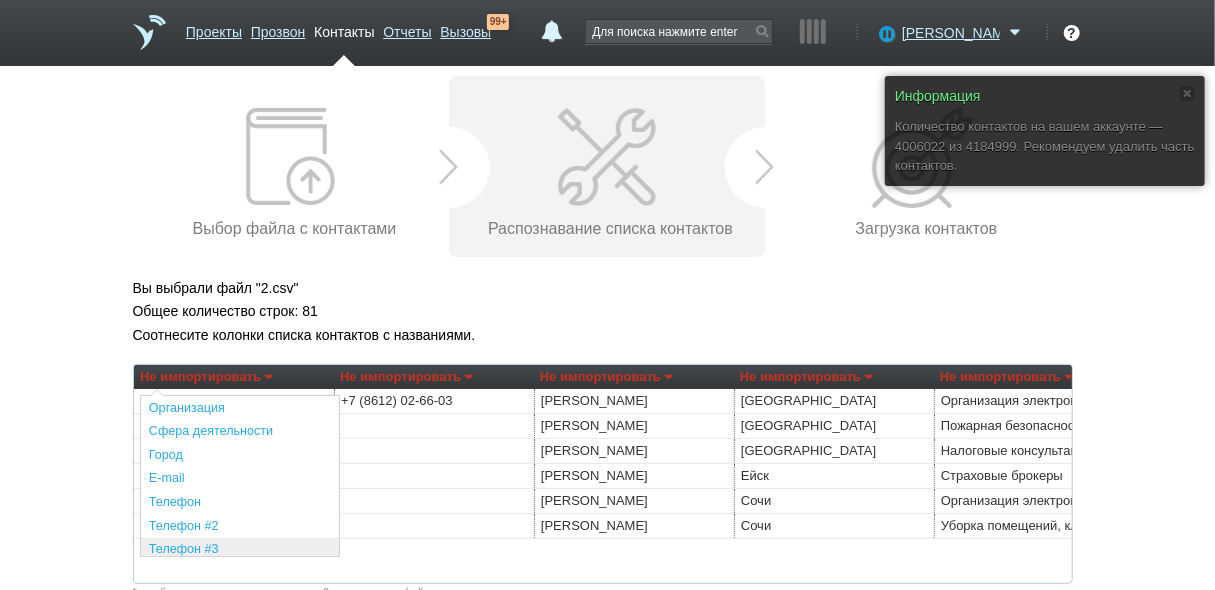 scroll, scrollTop: 80, scrollLeft: 0, axis: vertical 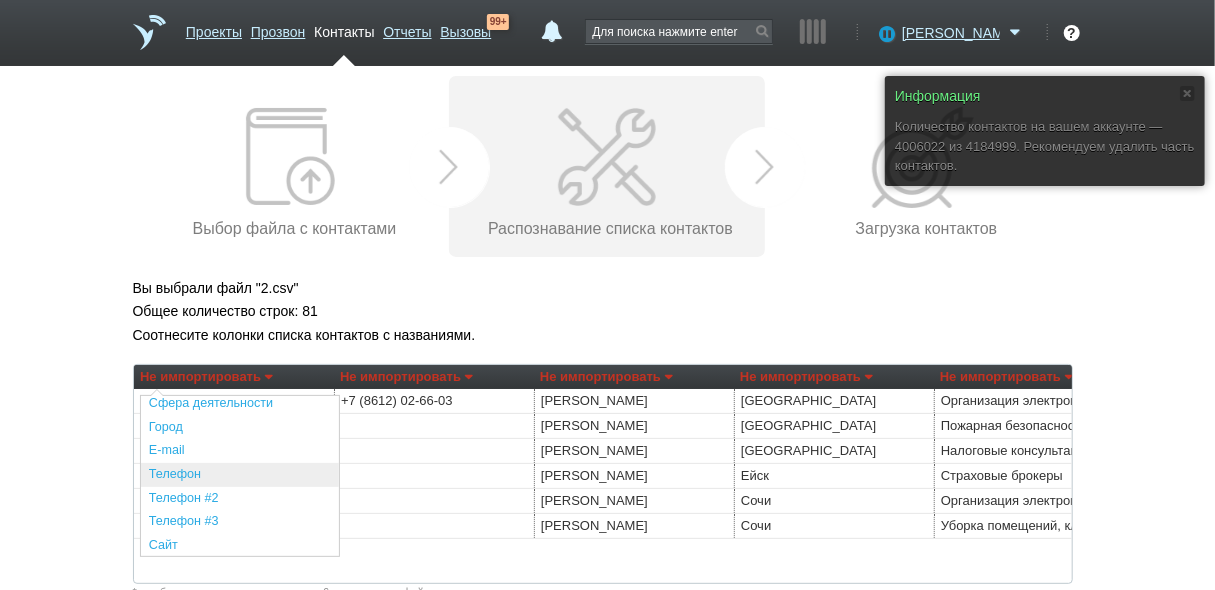 click on "Телефон" at bounding box center [240, 475] 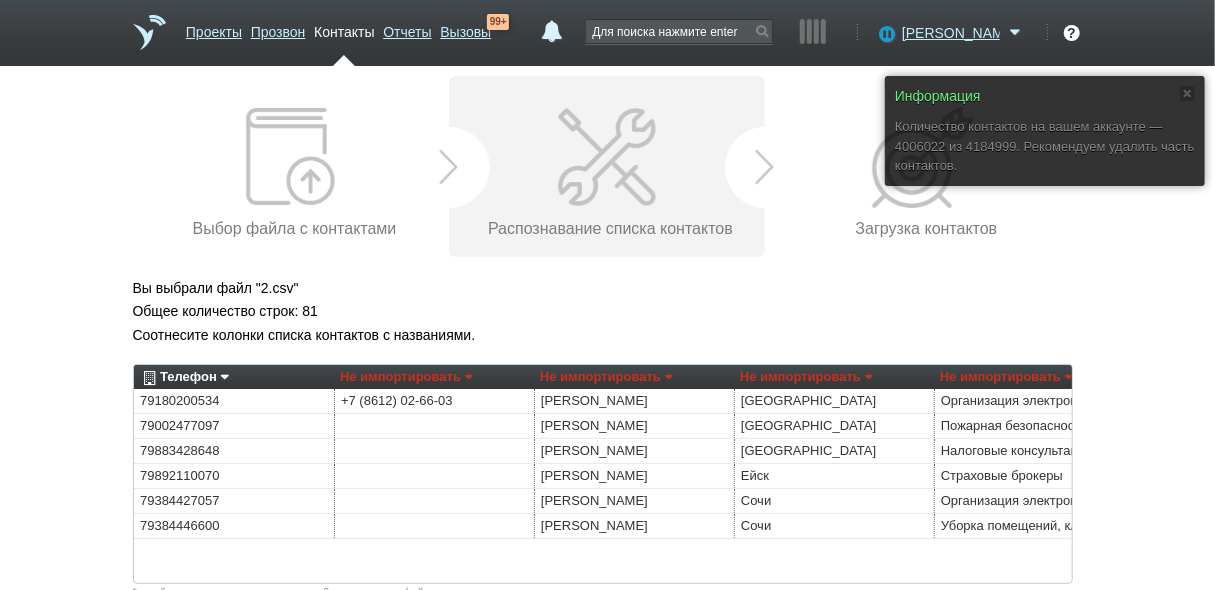 click on "Не импортировать" at bounding box center [606, 377] 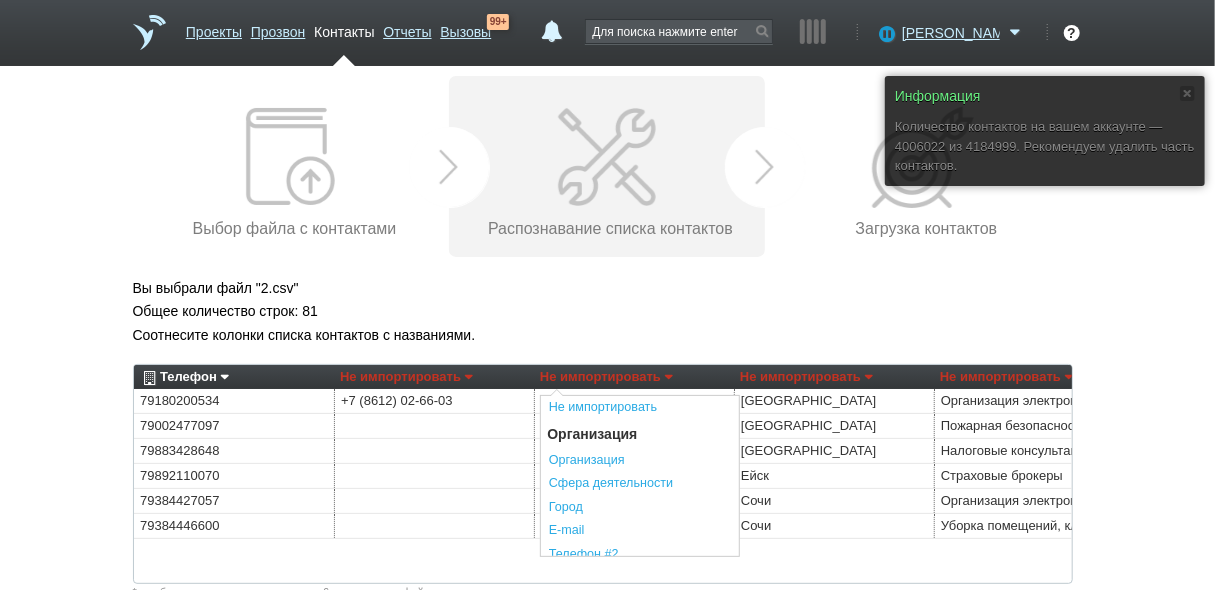 click on "Не импортировать" at bounding box center [806, 377] 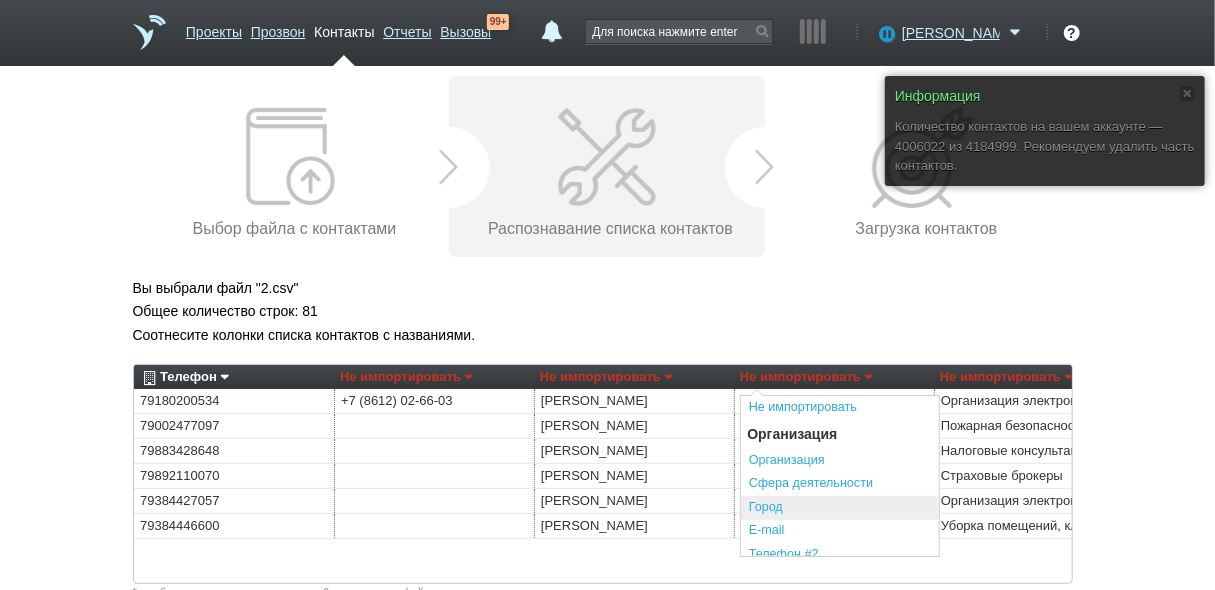 click on "Город" at bounding box center [840, 508] 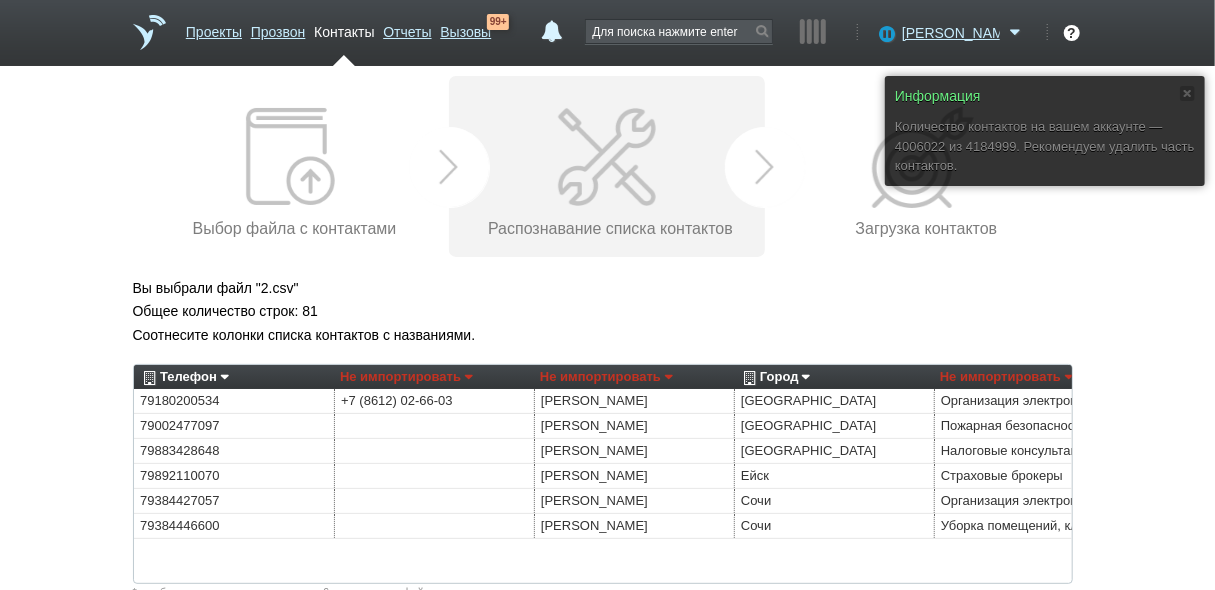 click on "Не импортировать" at bounding box center [606, 377] 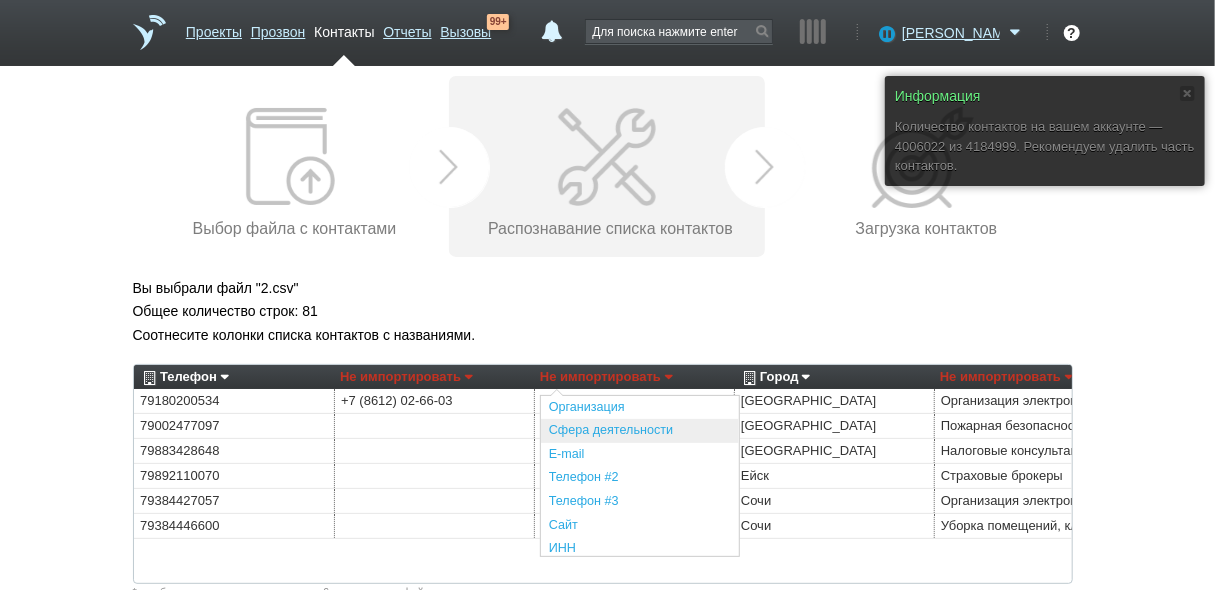 scroll, scrollTop: 80, scrollLeft: 0, axis: vertical 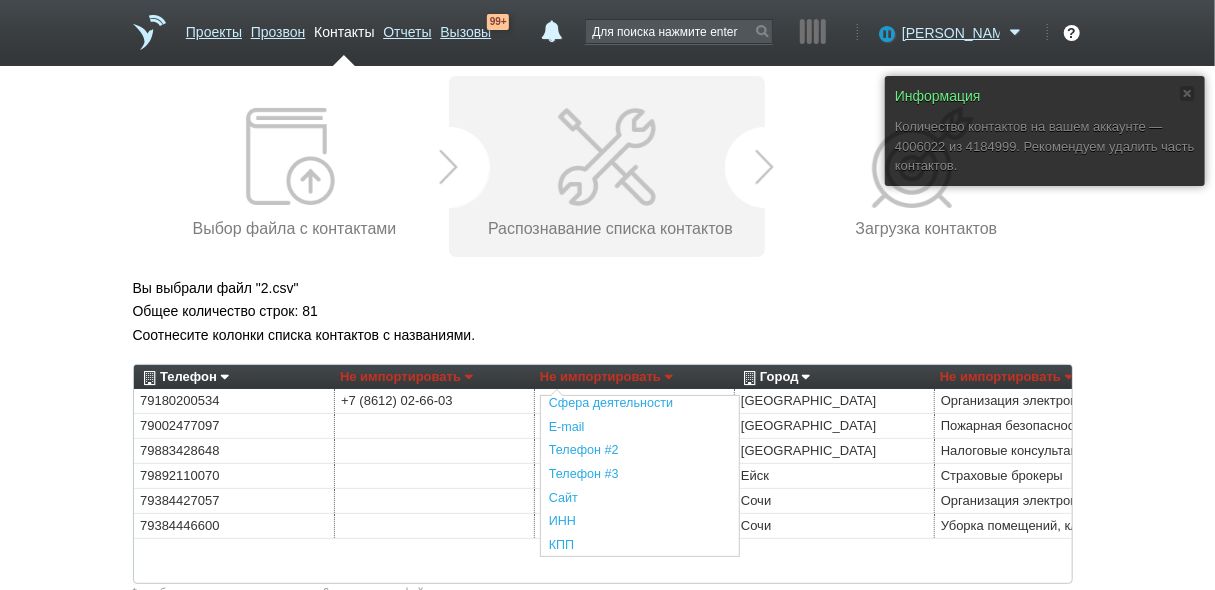 click on "Вы выбрали файл "2.csv" Общее количество строк: 81 Соотнесите колонки списка контактов с названиями. Телефон Не импортировать Преобразовать хеш номер Организация Организация Сфера деятельности Город E-mail Телефон Телефон #2 Телефон #3 Сайт Описание ИНН КПП Теги Адрес Регион Внешний ID Приоритет Контакт Город Должность Фамилия Имя Отчество E-mail Телефон Телефон #2 Телефон #3 Сайт Описание Адрес Регион Приоритет Не импортировать Преобразовать хеш номер Организация Организация Сфера деятельности Город E-mail Телефон Телефон #2 Телефон #3 Сайт Описание ИНН КПП Теги Имя" at bounding box center [608, 637] 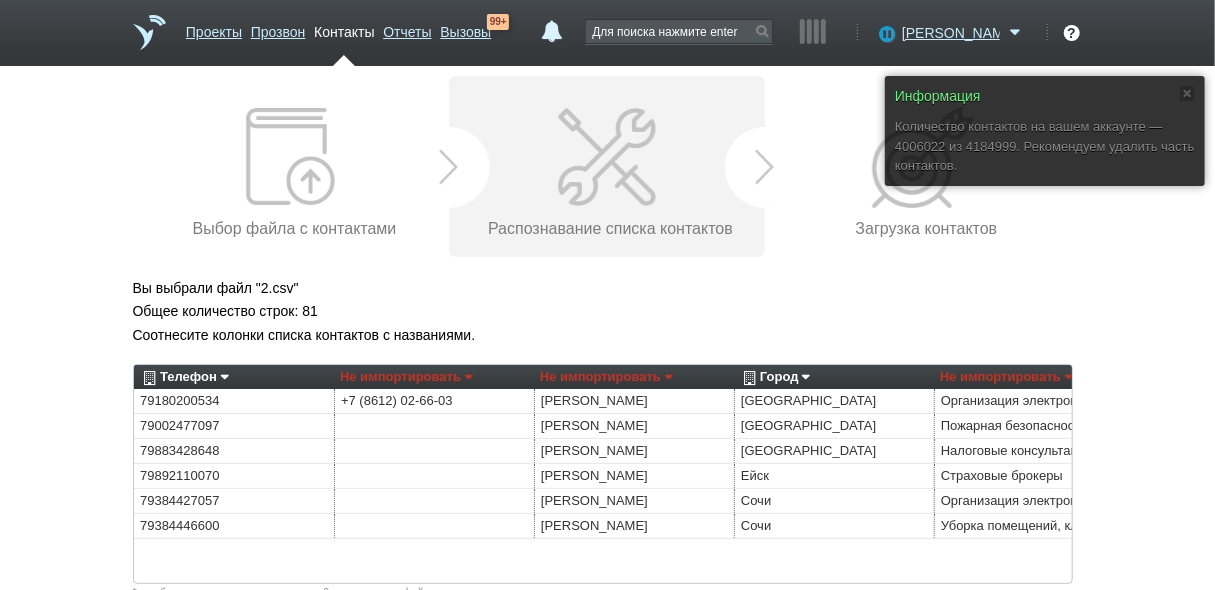 click on "Не импортировать" at bounding box center [606, 377] 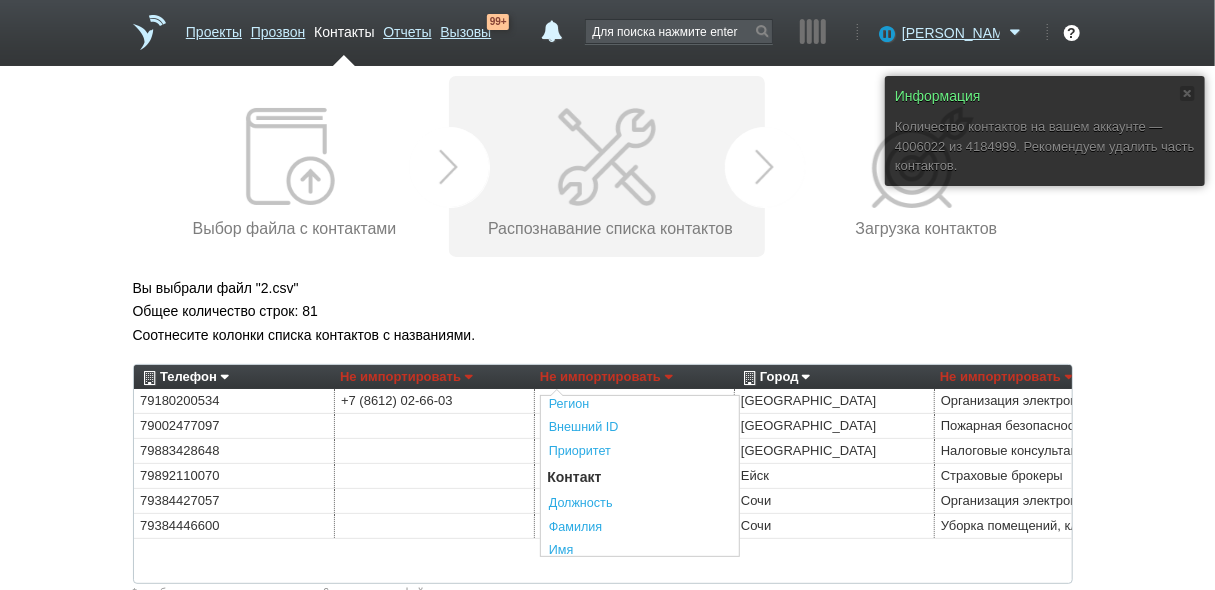 scroll, scrollTop: 320, scrollLeft: 0, axis: vertical 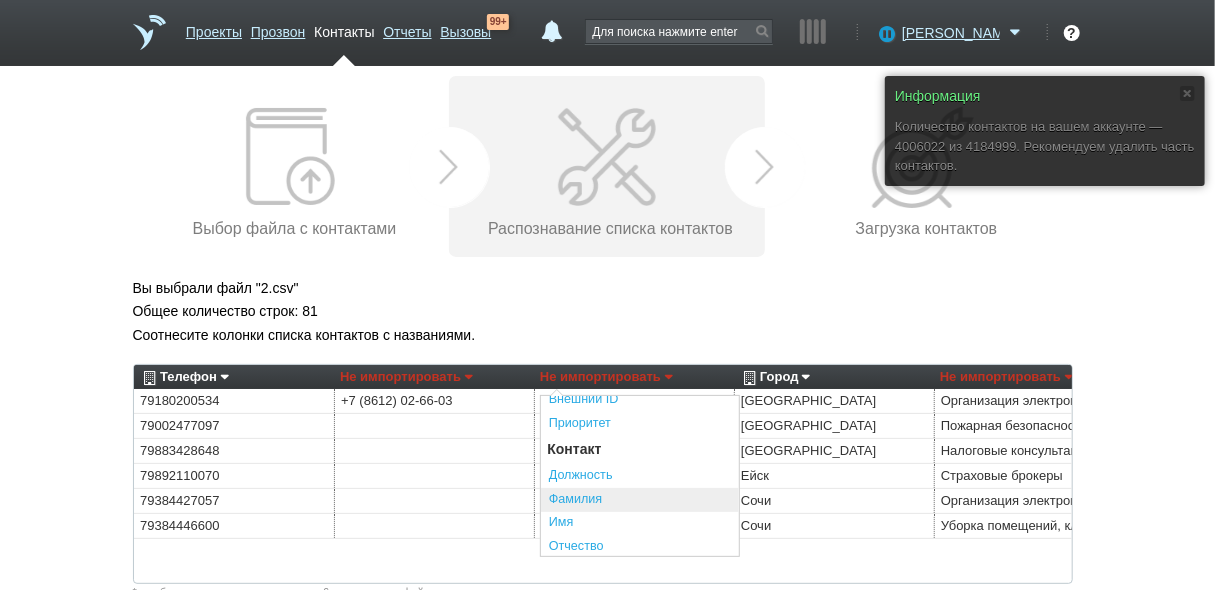 click on "Фамилия" at bounding box center [640, 500] 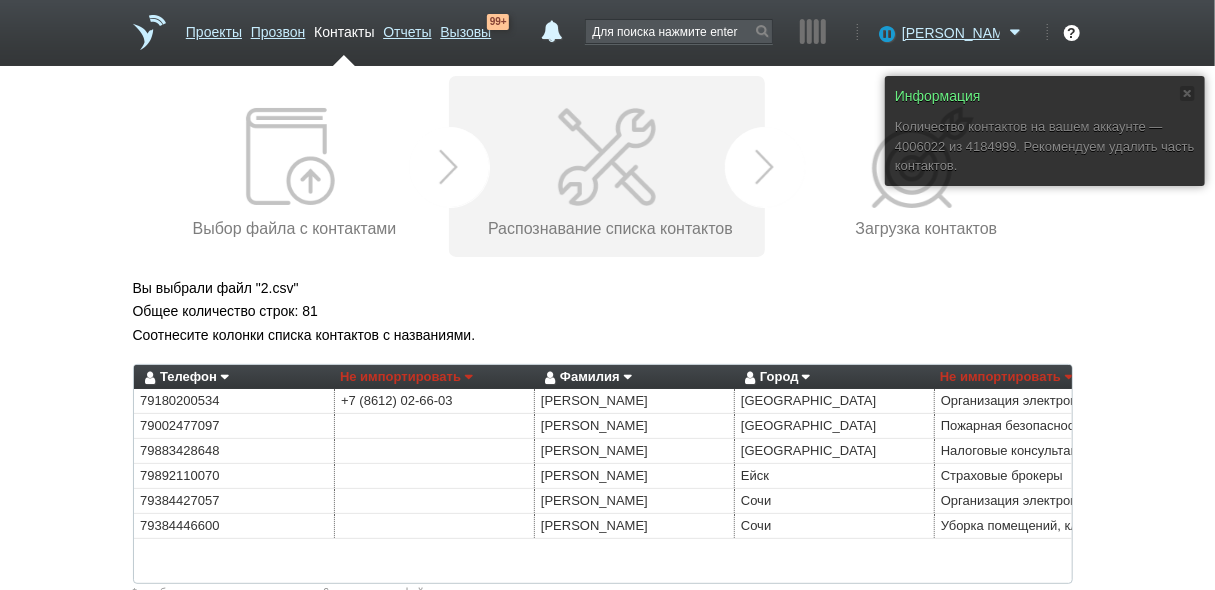 click on "Не импортировать" at bounding box center [1006, 377] 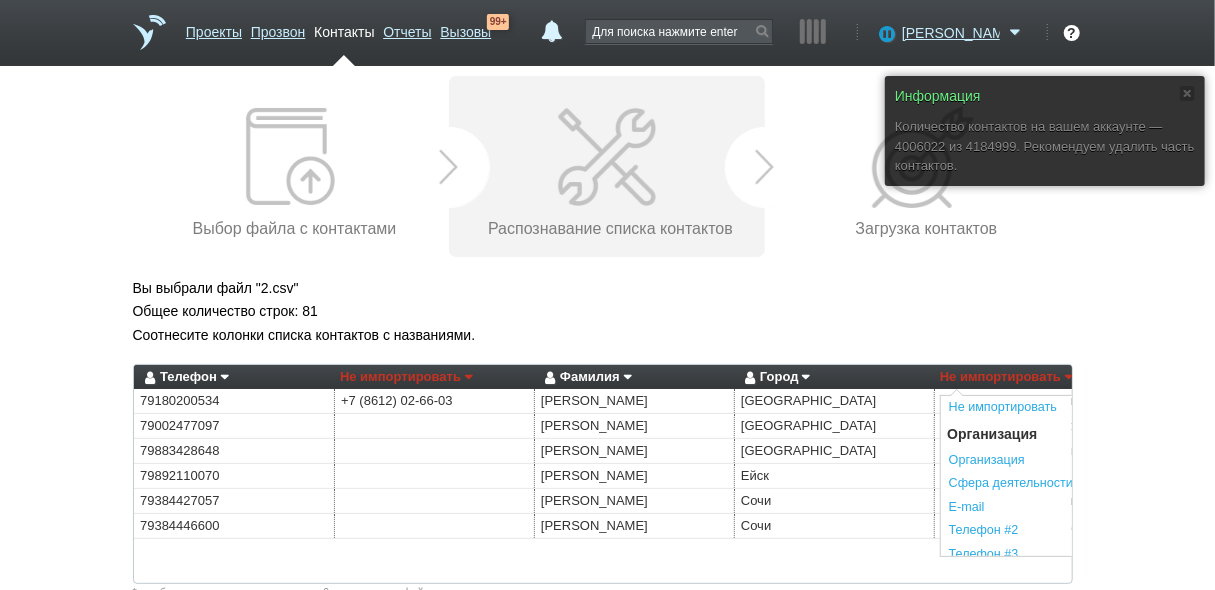 click on "Соотнесите колонки списка контактов с названиями." at bounding box center (608, 335) 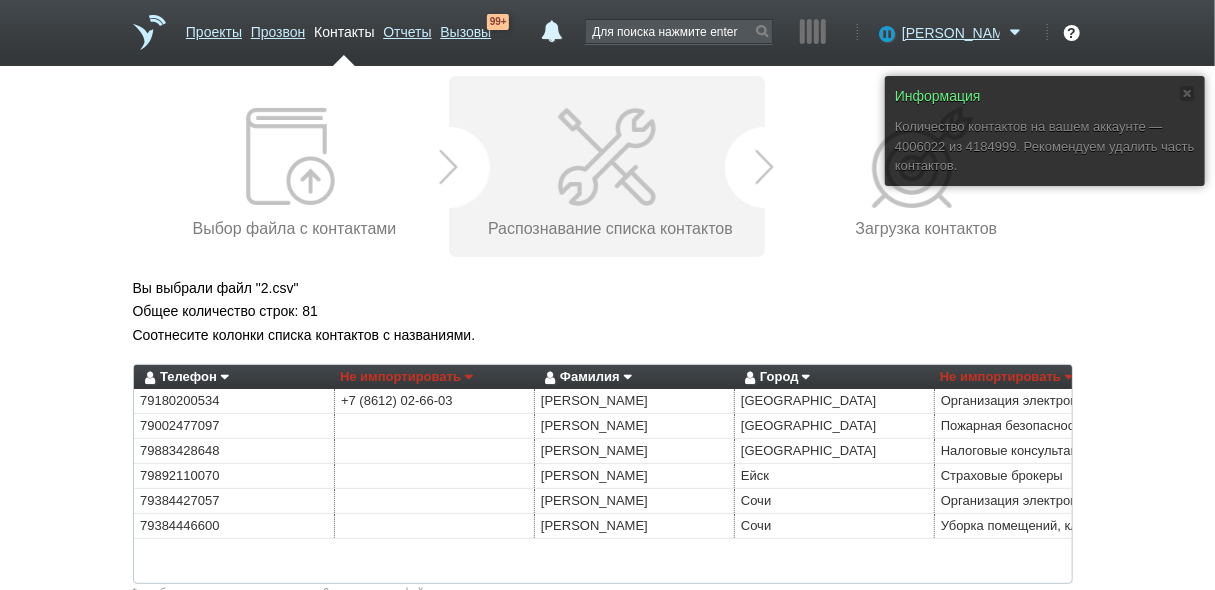 click on "Не импортировать" at bounding box center [1006, 377] 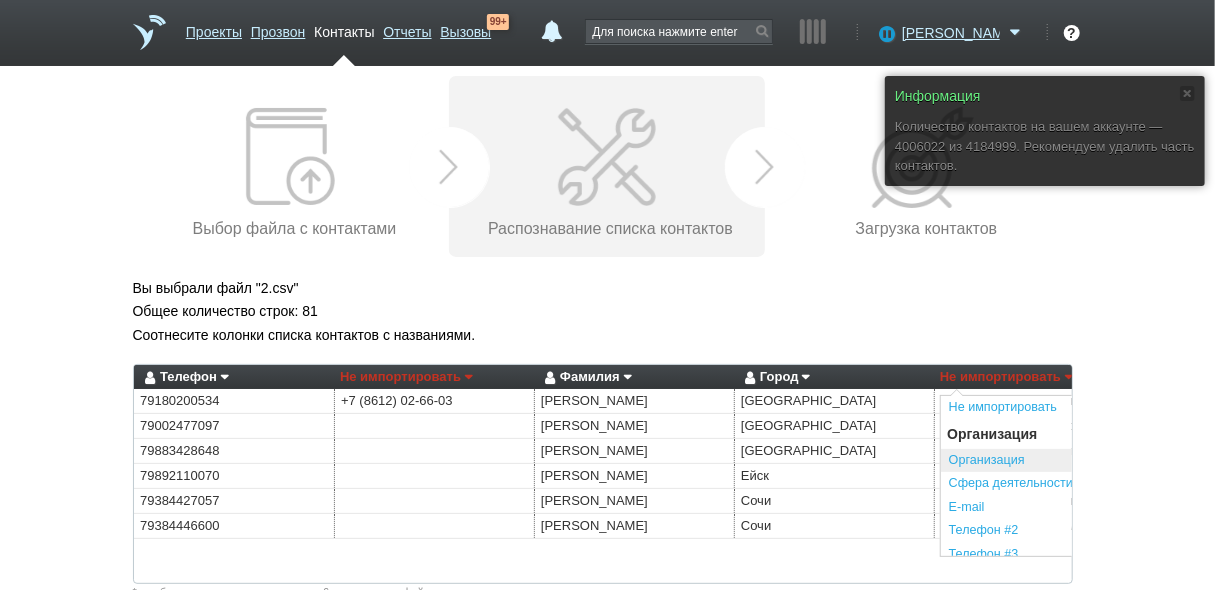 click on "Организация" at bounding box center (1040, 461) 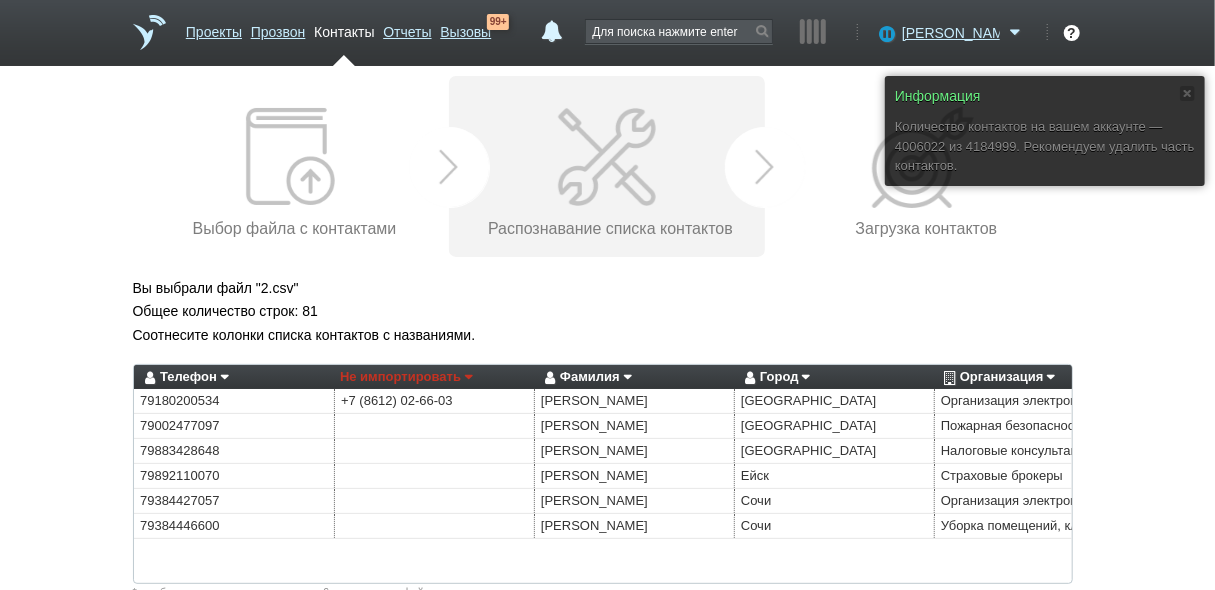 click on "Организация" at bounding box center [997, 377] 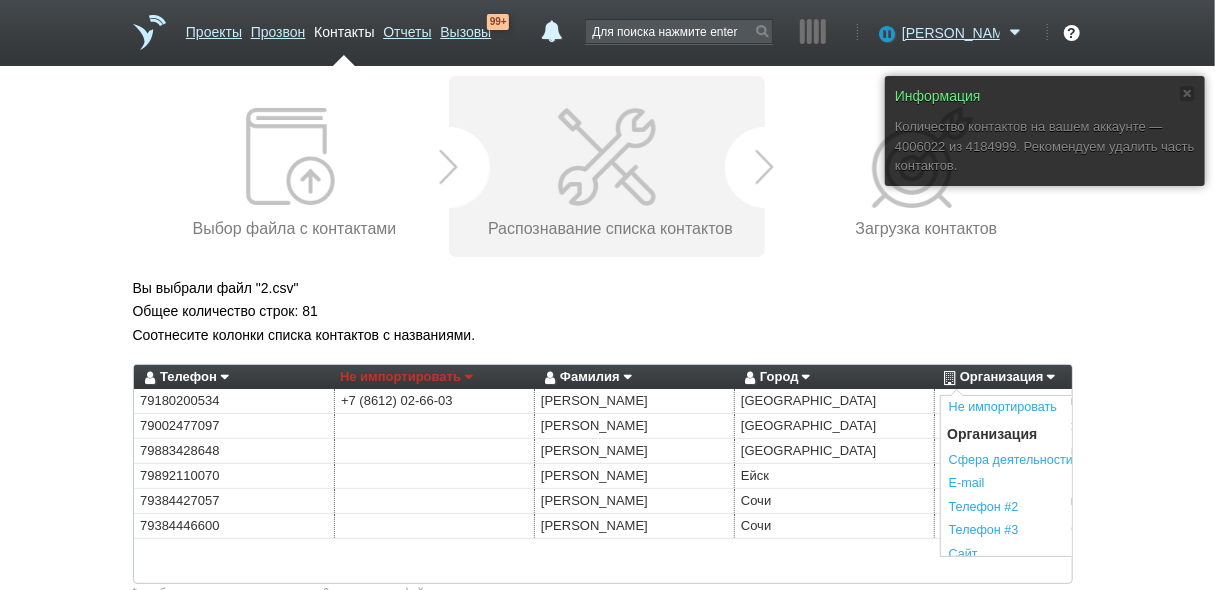 click on "Соотнесите колонки списка контактов с названиями." at bounding box center [608, 335] 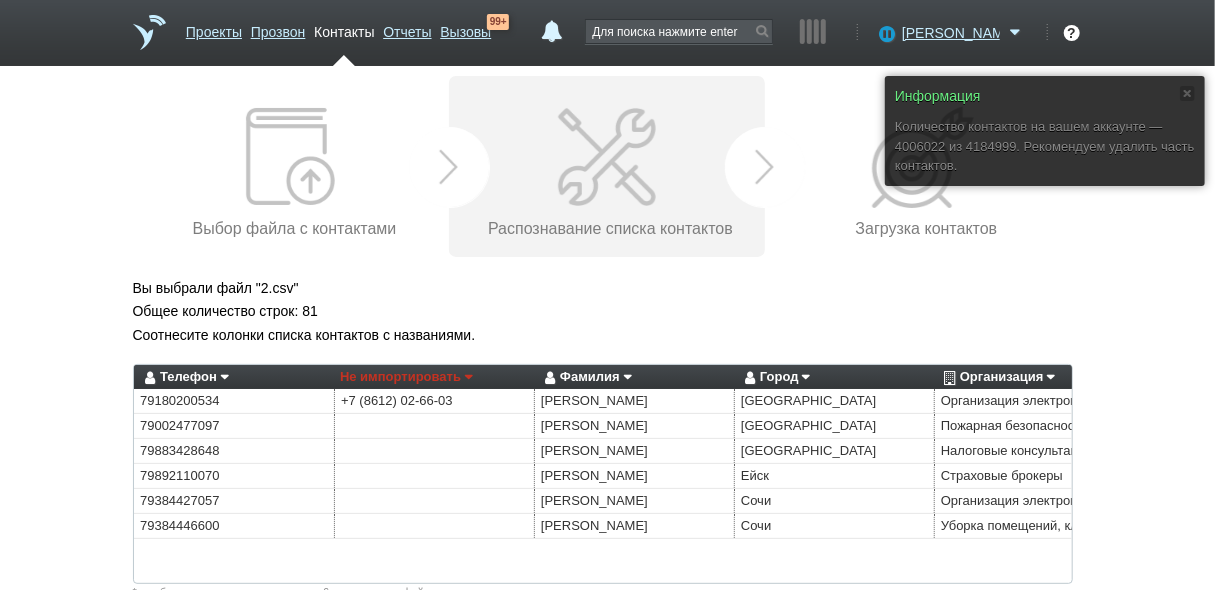 click on "Организация" at bounding box center [997, 377] 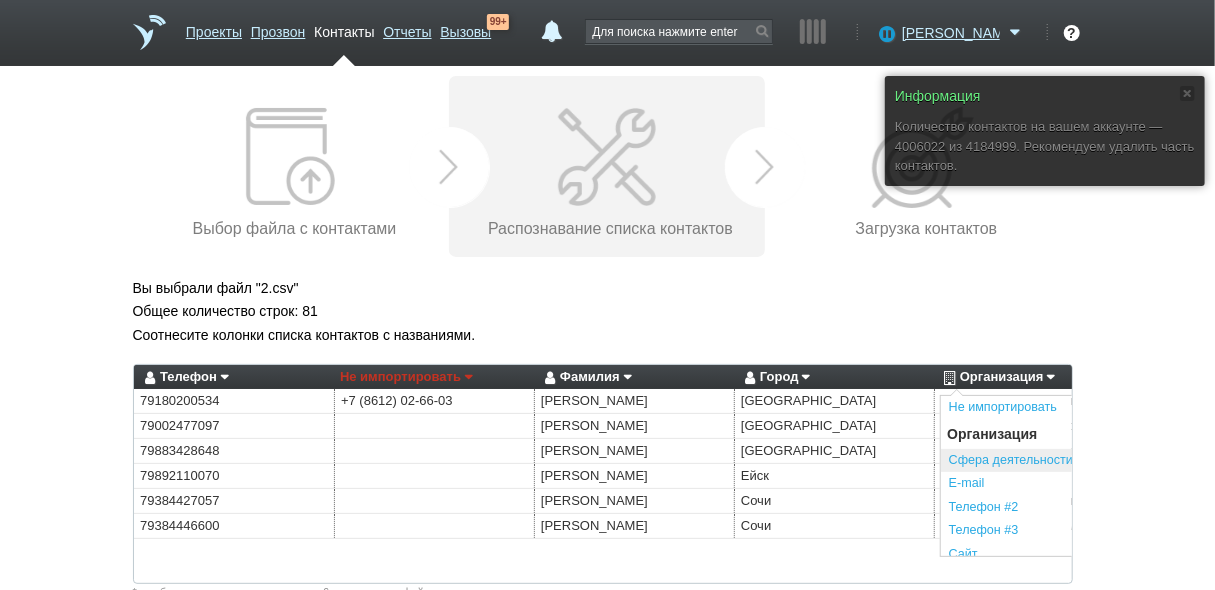 click on "Сфера деятельности" at bounding box center [1040, 461] 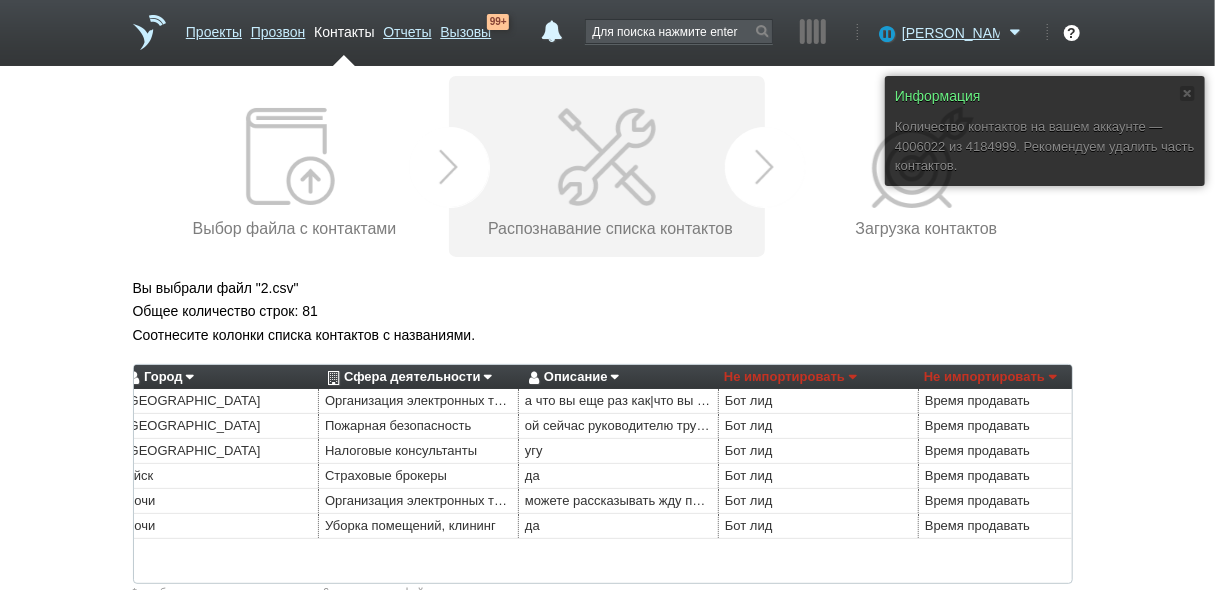 scroll, scrollTop: 0, scrollLeft: 661, axis: horizontal 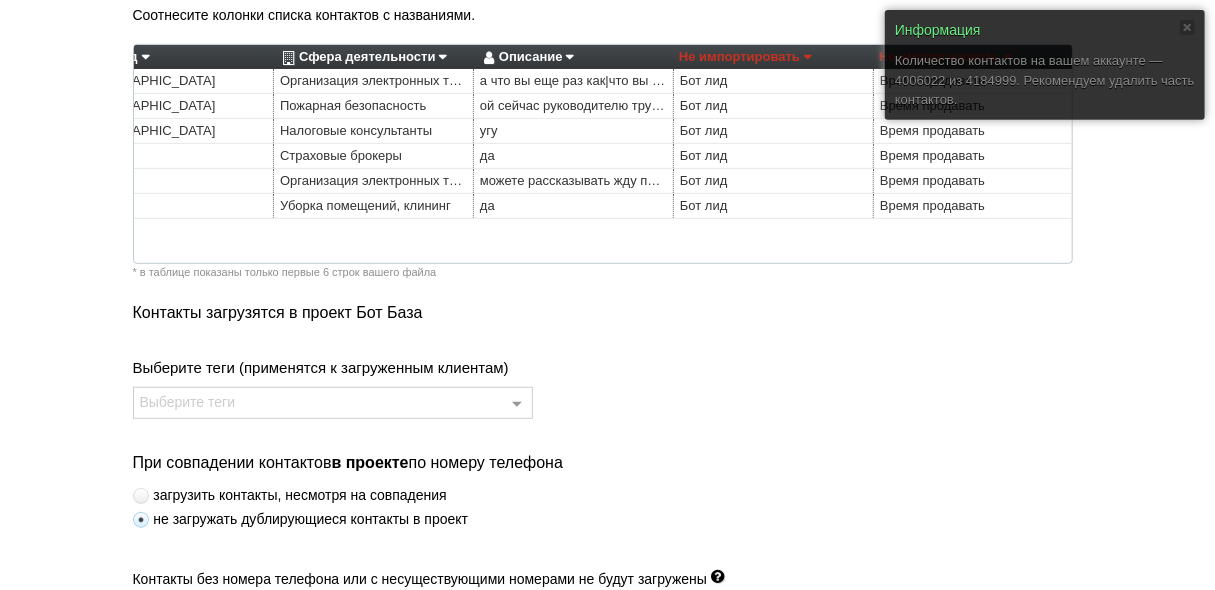 click on "Выберите теги" at bounding box center (333, 403) 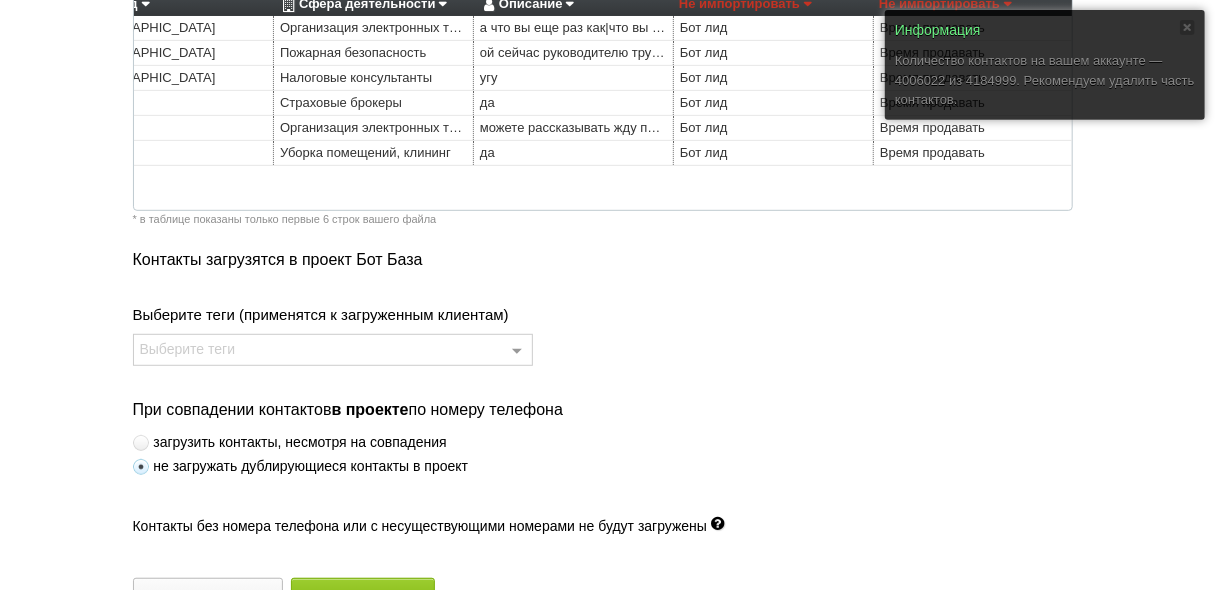scroll, scrollTop: 426, scrollLeft: 0, axis: vertical 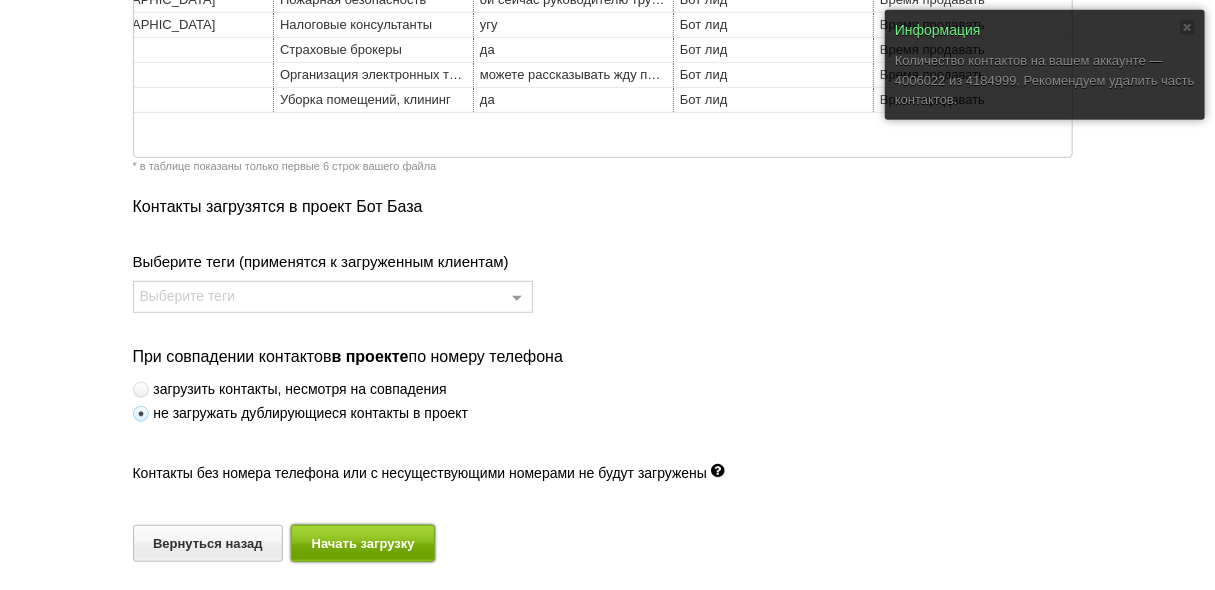 click on "Начать загрузку" at bounding box center [363, 543] 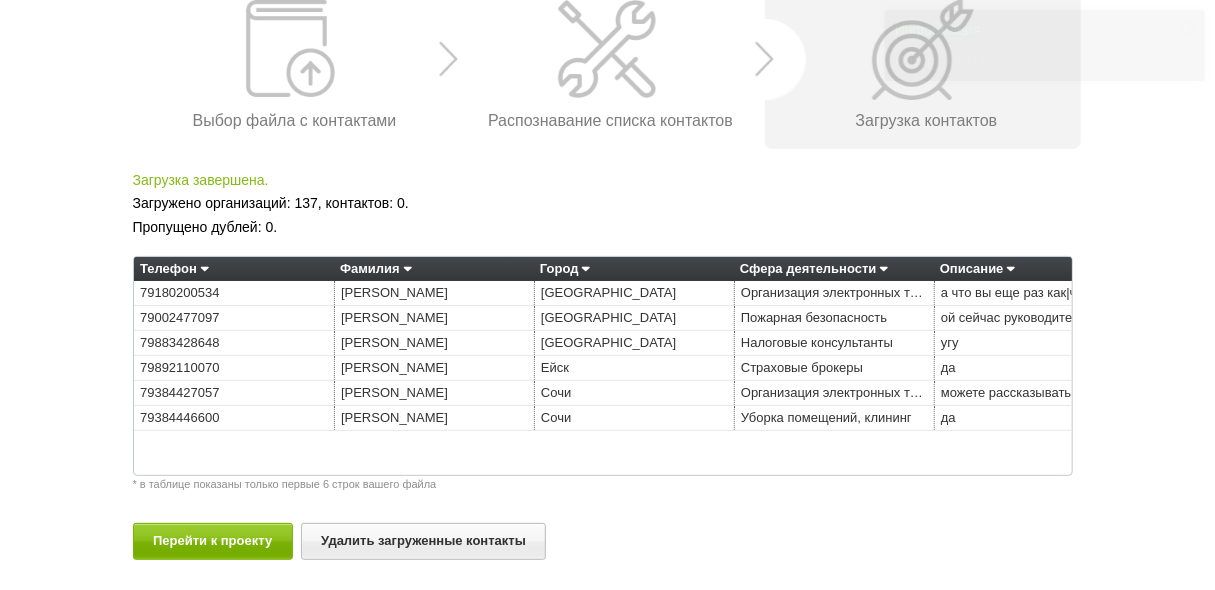 scroll, scrollTop: 0, scrollLeft: 0, axis: both 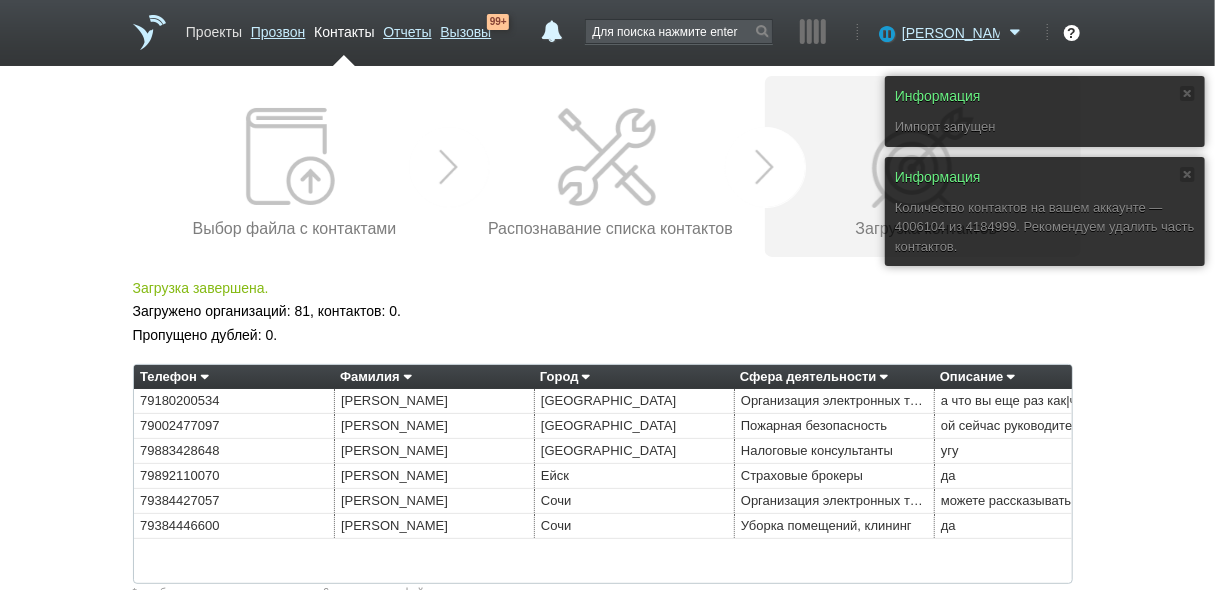 click on "Проекты" at bounding box center (214, 28) 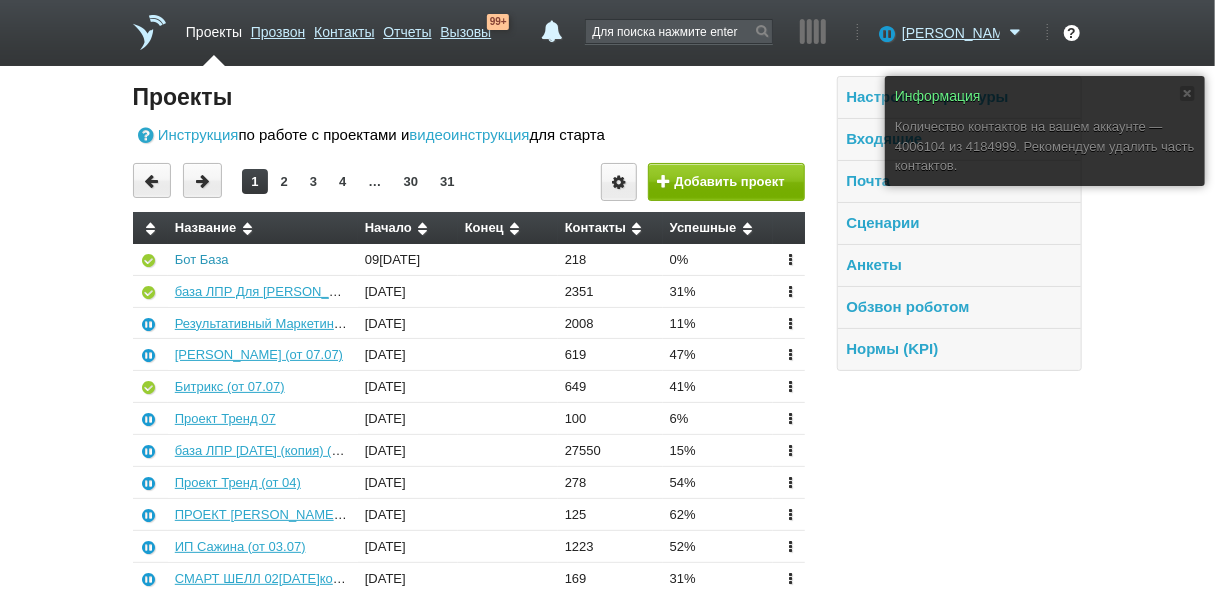 click on "Бот База" at bounding box center [202, 259] 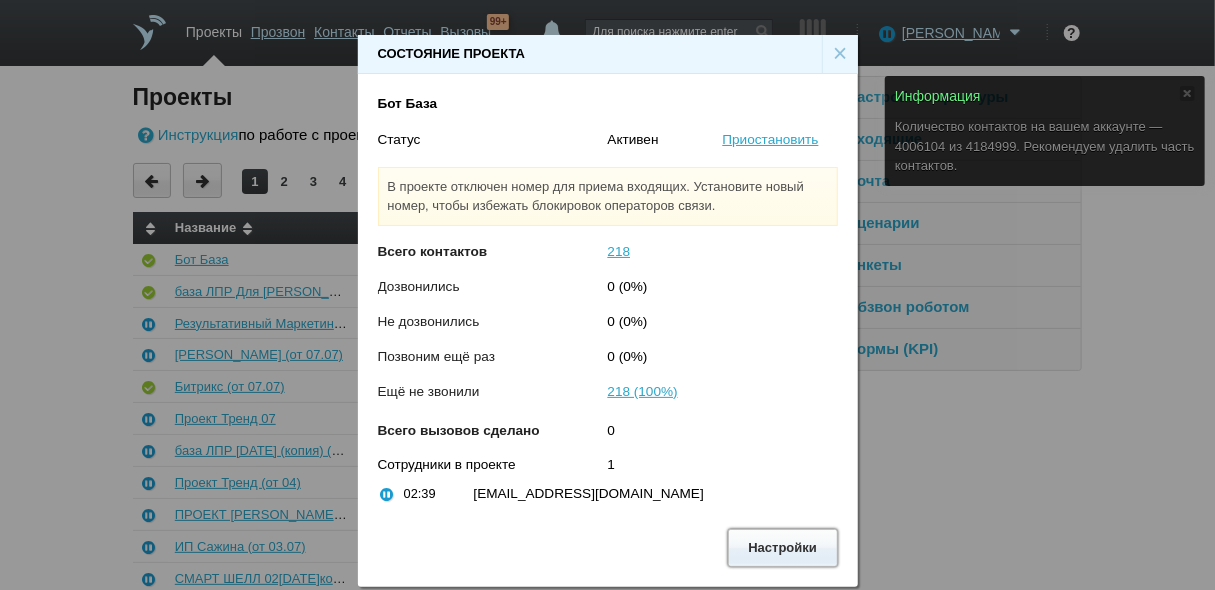 click on "Настройки" at bounding box center [783, 547] 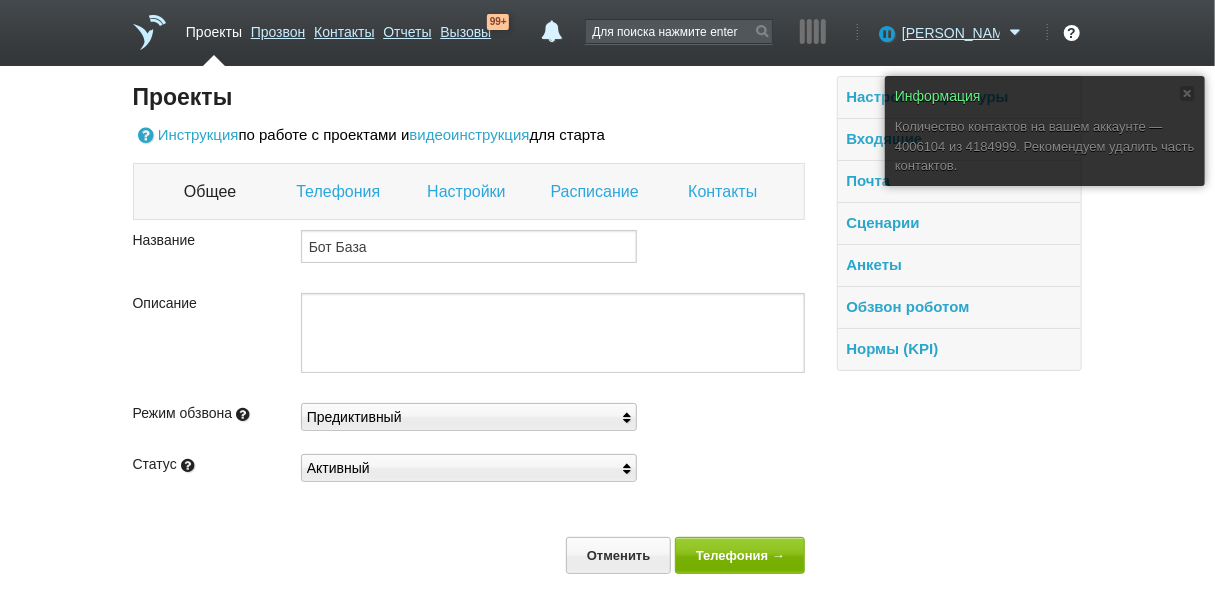 click on "Контакты" at bounding box center [725, 192] 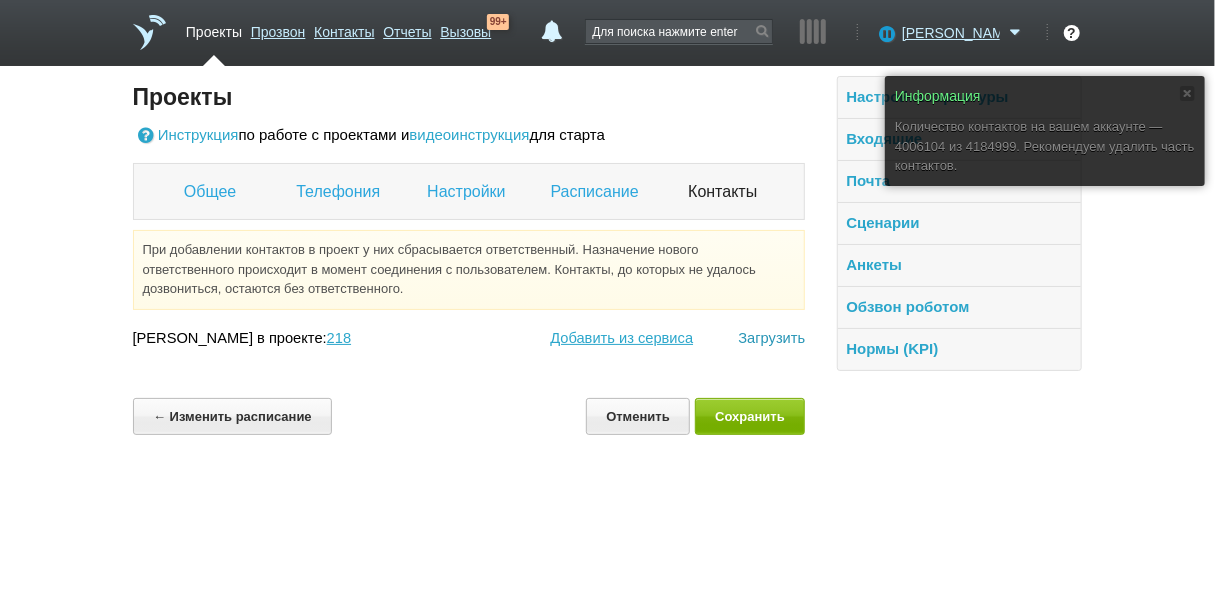 click on "Загрузить" at bounding box center (771, 338) 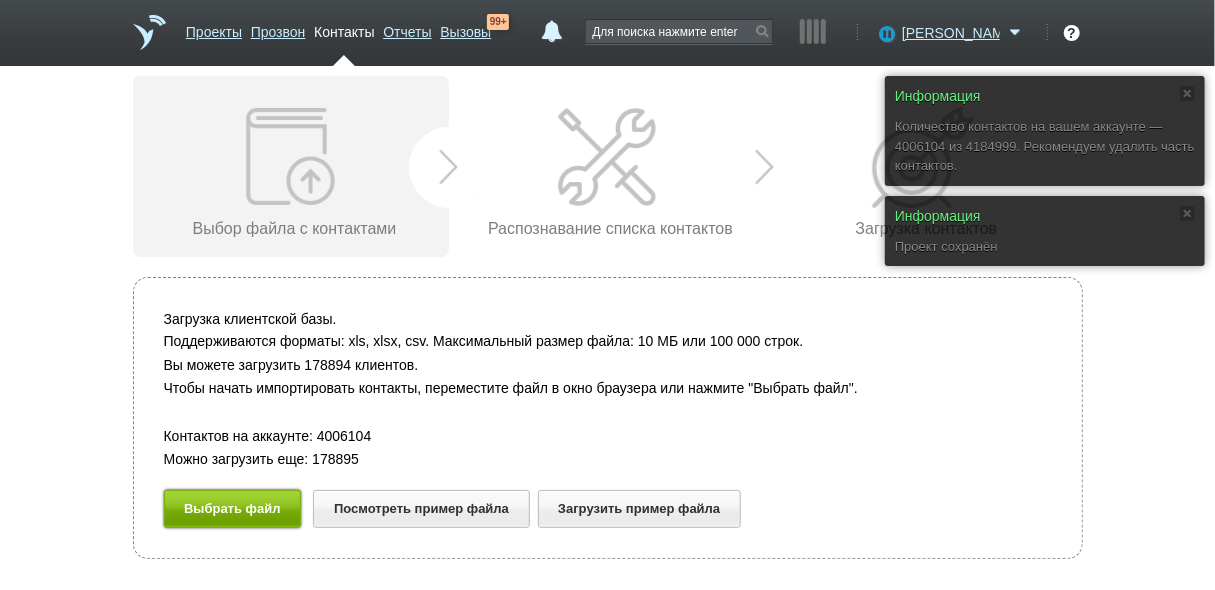 click on "Выбрать файл" at bounding box center (233, 508) 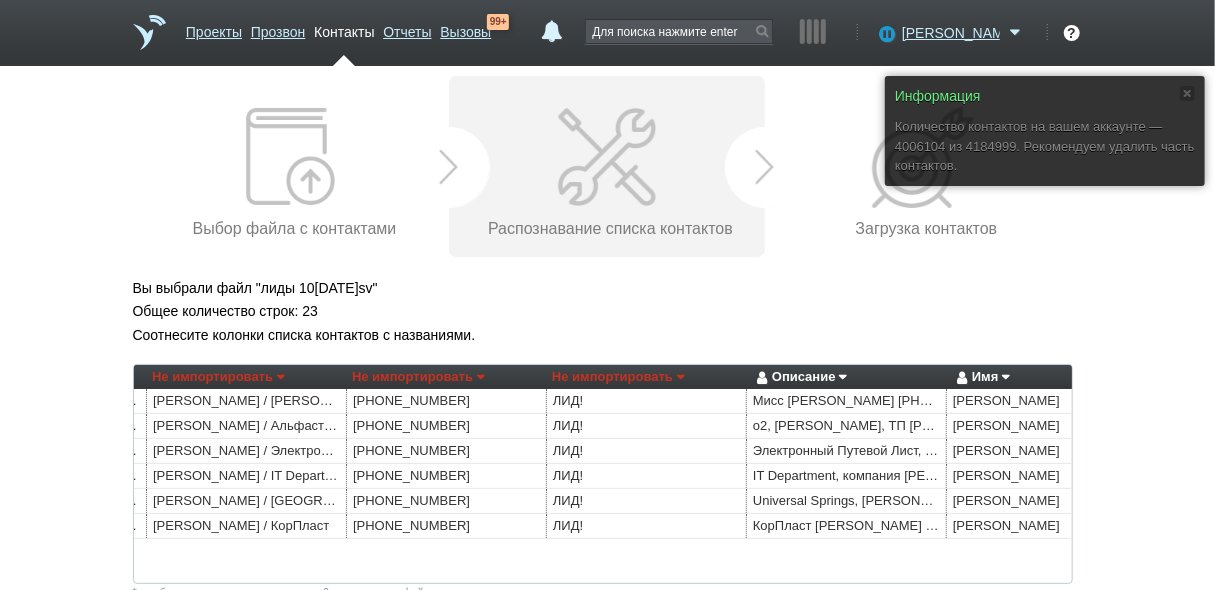 scroll, scrollTop: 0, scrollLeft: 0, axis: both 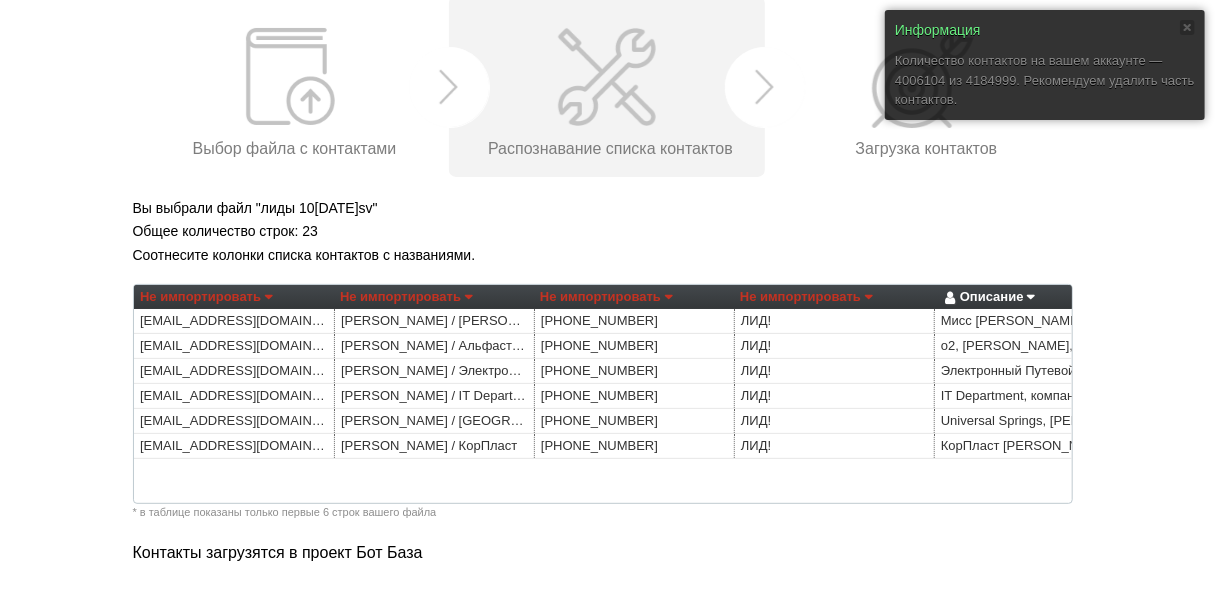 click on "Не импортировать" at bounding box center (606, 297) 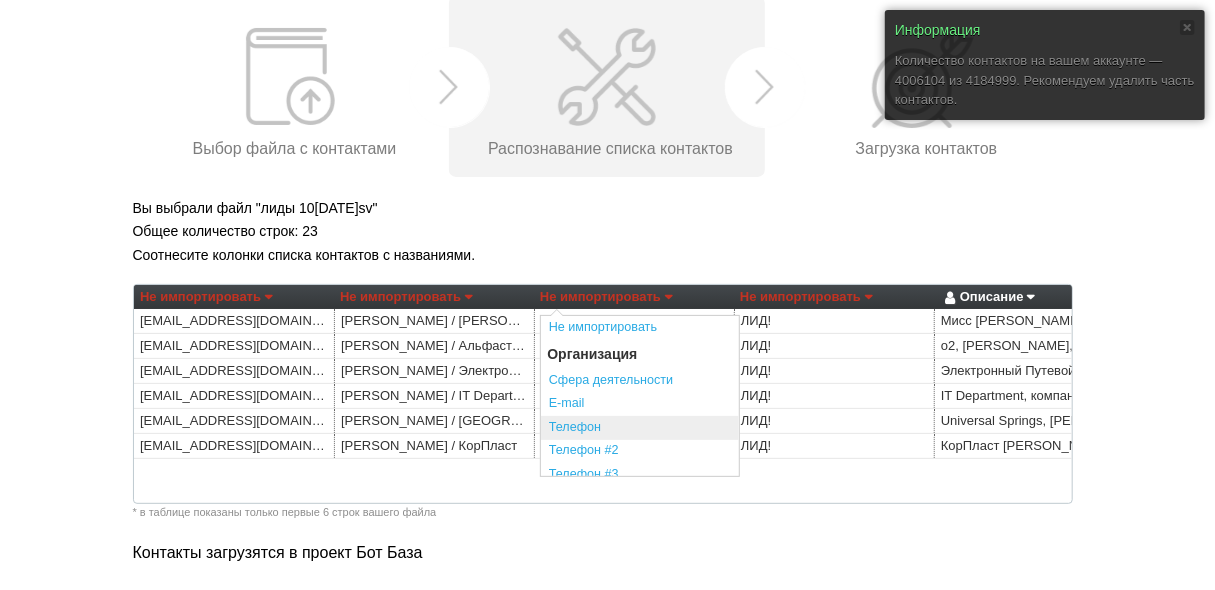 click on "Телефон" at bounding box center [640, 428] 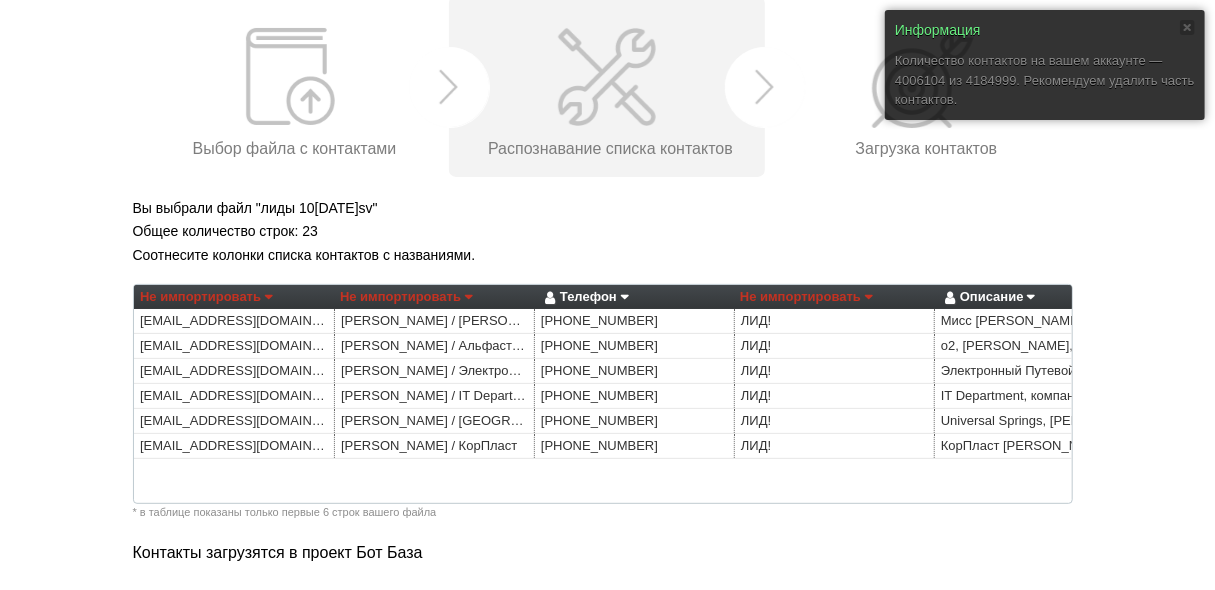 click on "Не импортировать" at bounding box center [406, 297] 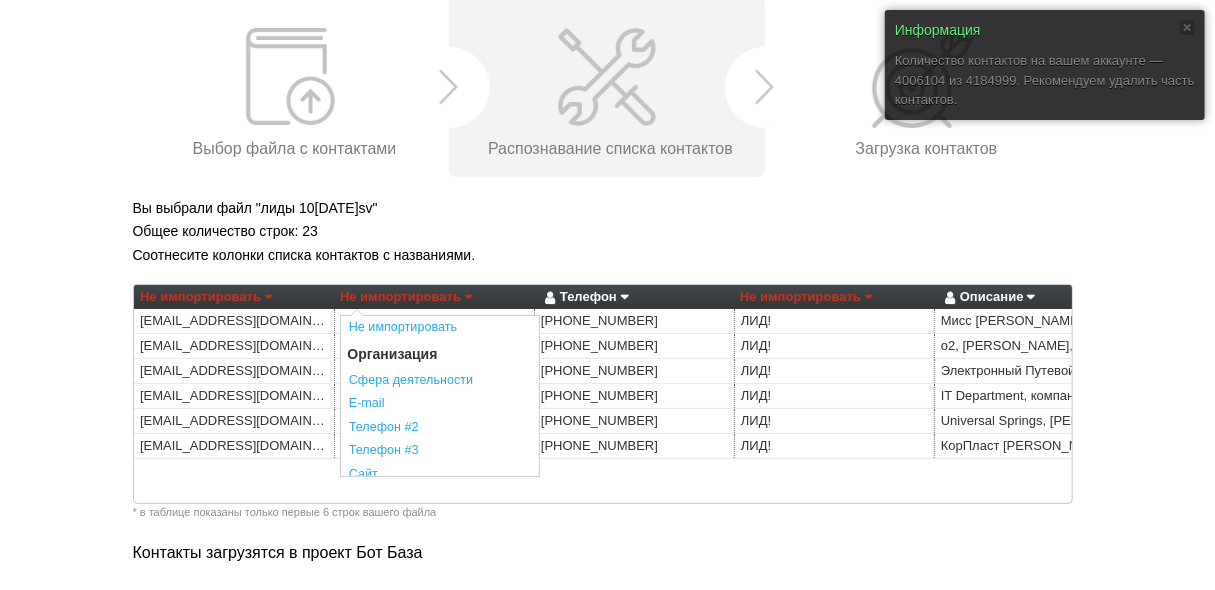 click on "Вы выбрали файл "лиды 10.03.2025.csv" Общее количество строк: 23 Соотнесите колонки списка контактов с названиями. Не импортировать Не импортировать Преобразовать хеш номер Организация Организация Сфера деятельности Город E-mail Телефон Телефон #2 Телефон #3 Сайт Описание ИНН КПП Адрес Регион Приоритет Контакт Город Должность Фамилия Имя Отчество E-mail Телефон Телефон #2 Телефон #3 Сайт Описание Теги Адрес Регион Внешний ID Приоритет Не импортировать Преобразовать хеш номер Организация Организация Сфера деятельности Город E-mail Телефон Телефон #2 Телефон #3 Сайт ИНН тп" at bounding box center [608, 557] 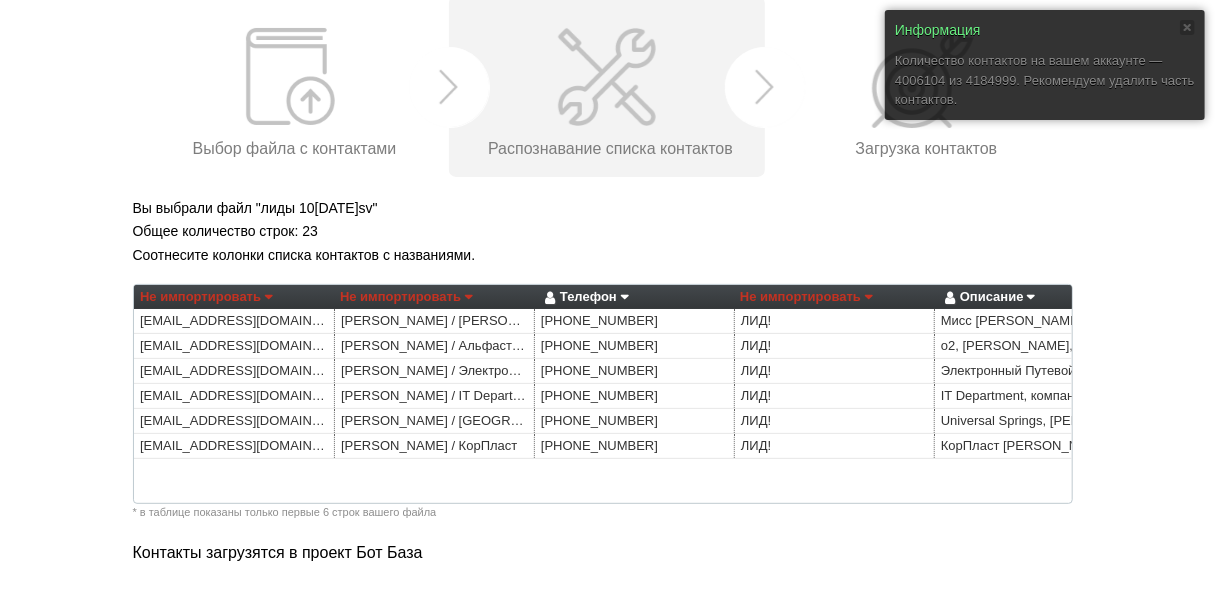 click on "Не импортировать" at bounding box center [406, 297] 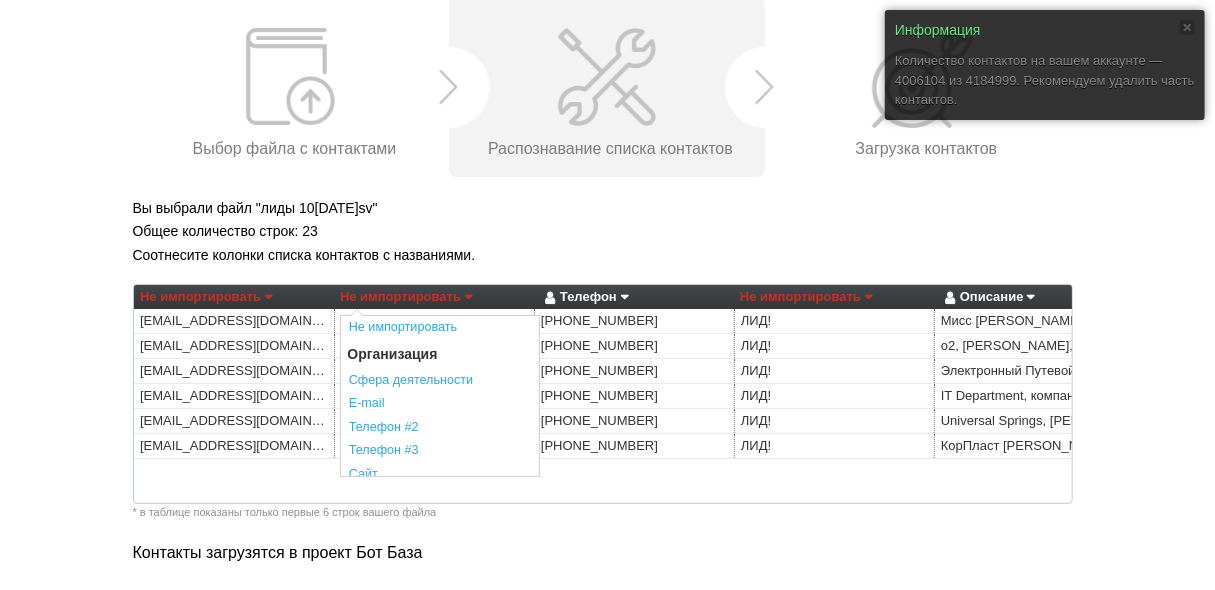 click on "Соотнесите колонки списка контактов с названиями." at bounding box center [608, 255] 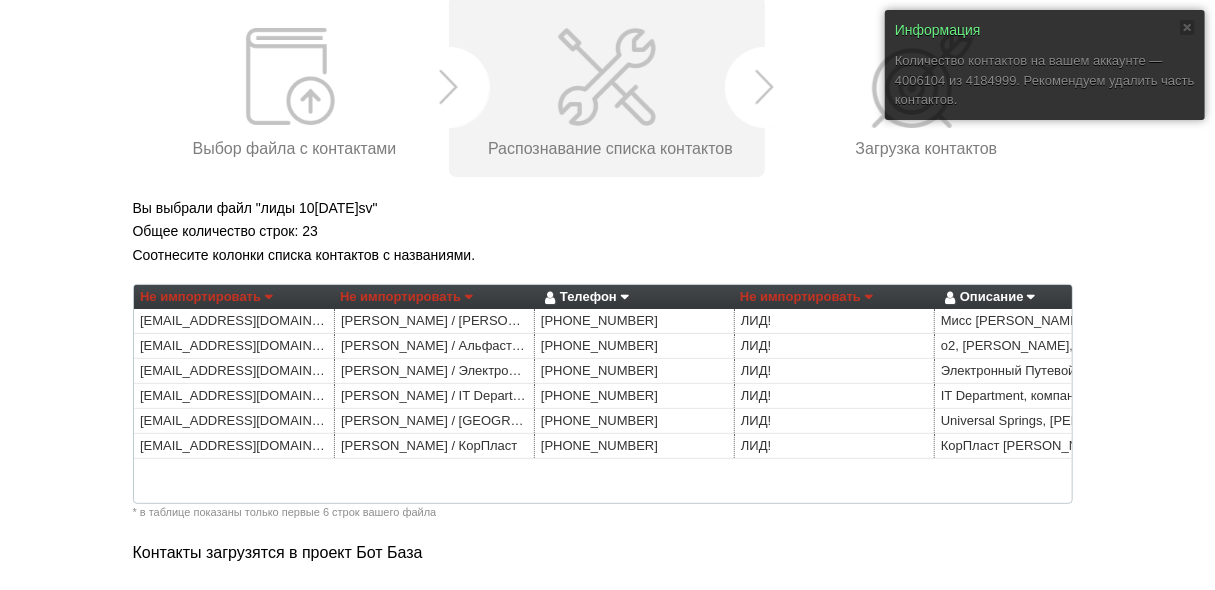 click on "Не импортировать" at bounding box center [406, 297] 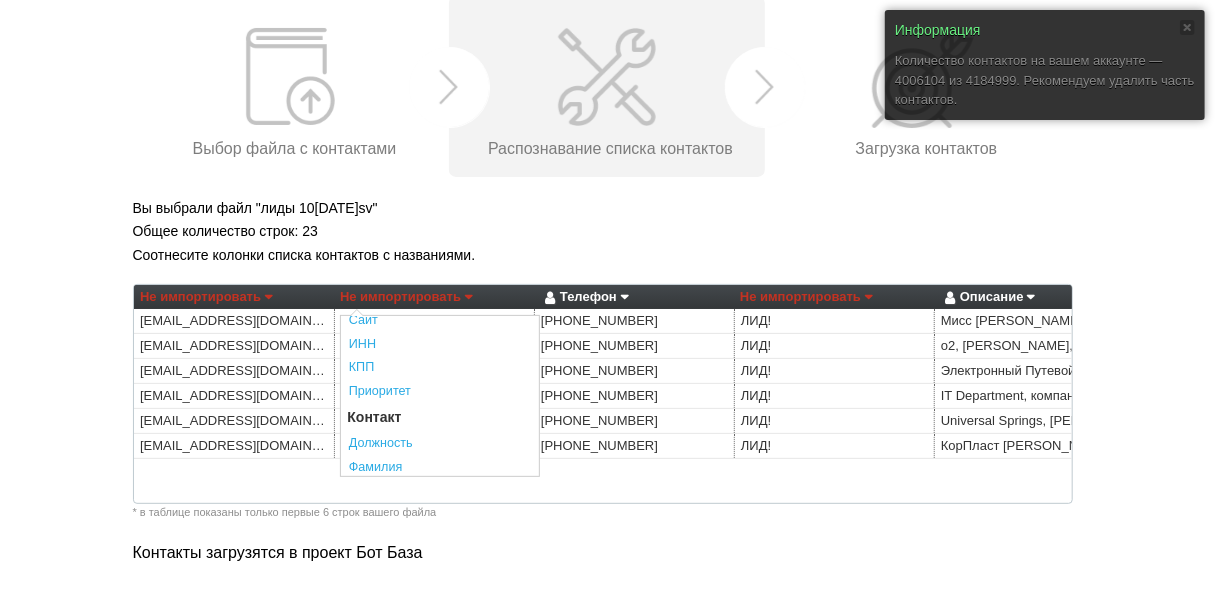 scroll, scrollTop: 160, scrollLeft: 0, axis: vertical 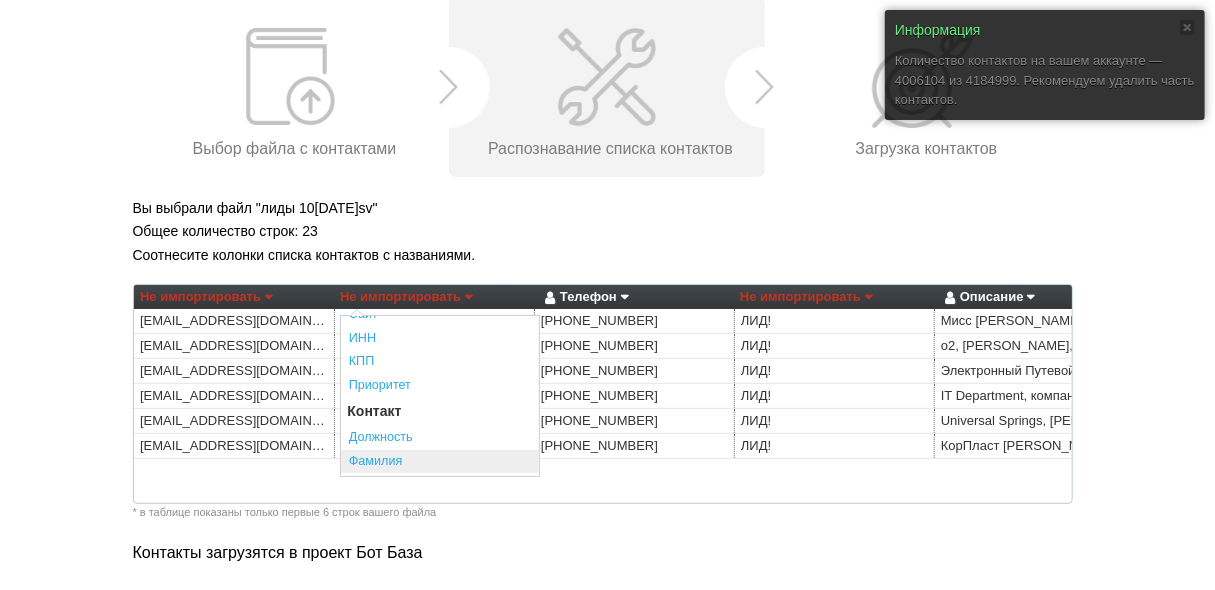 click on "Фамилия" at bounding box center [440, 462] 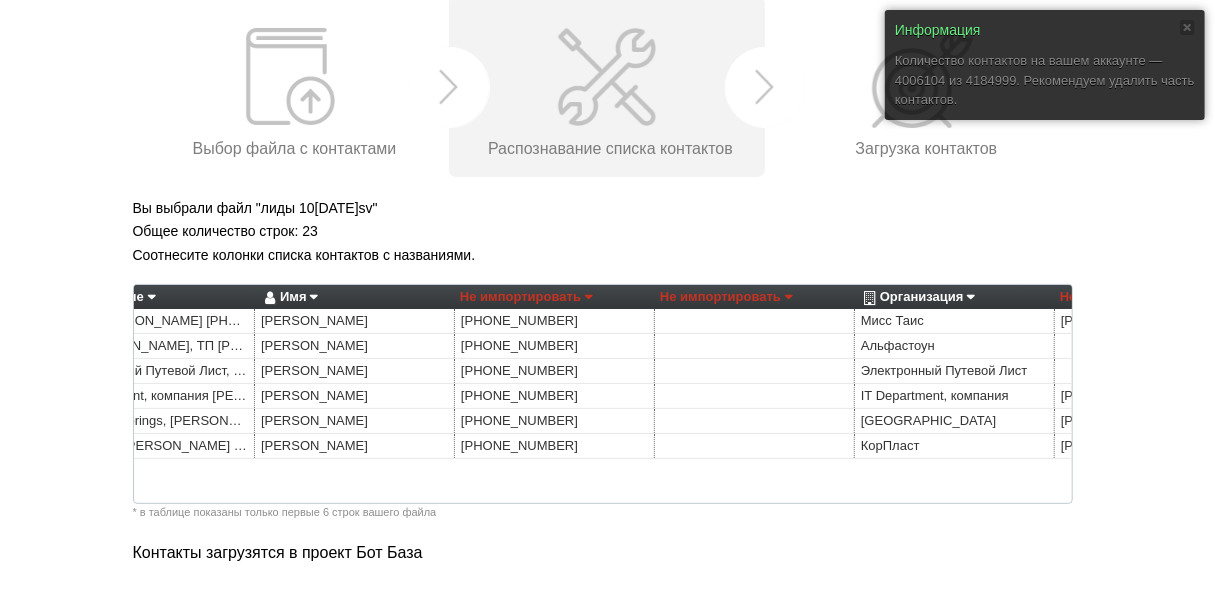 scroll, scrollTop: 0, scrollLeft: 893, axis: horizontal 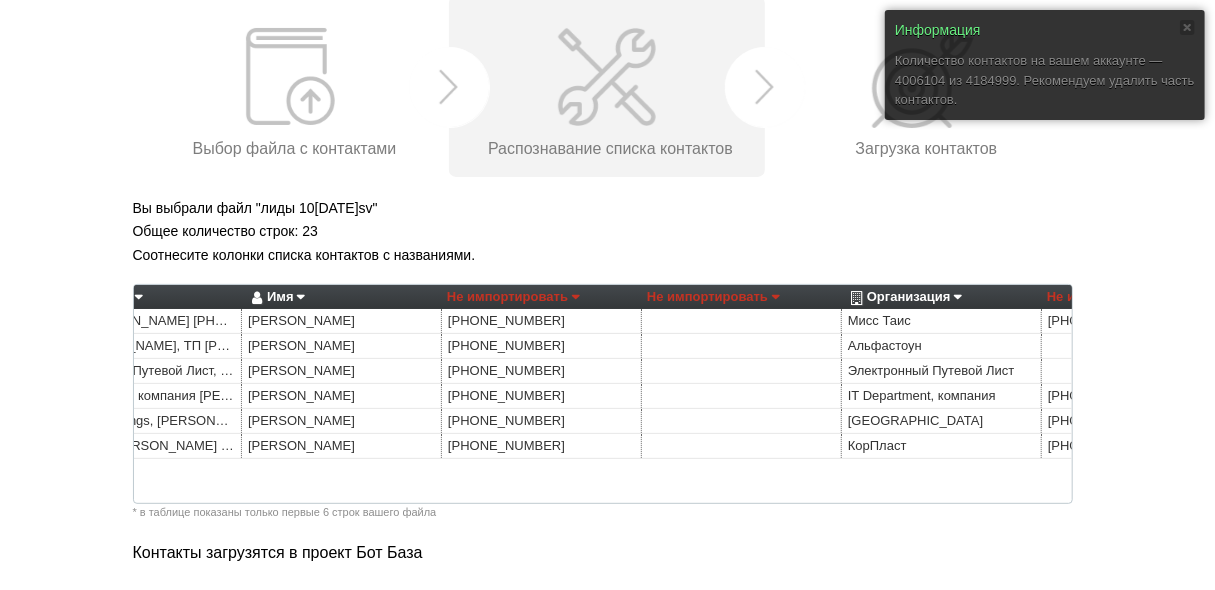 click on "Не импортировать" at bounding box center (513, 297) 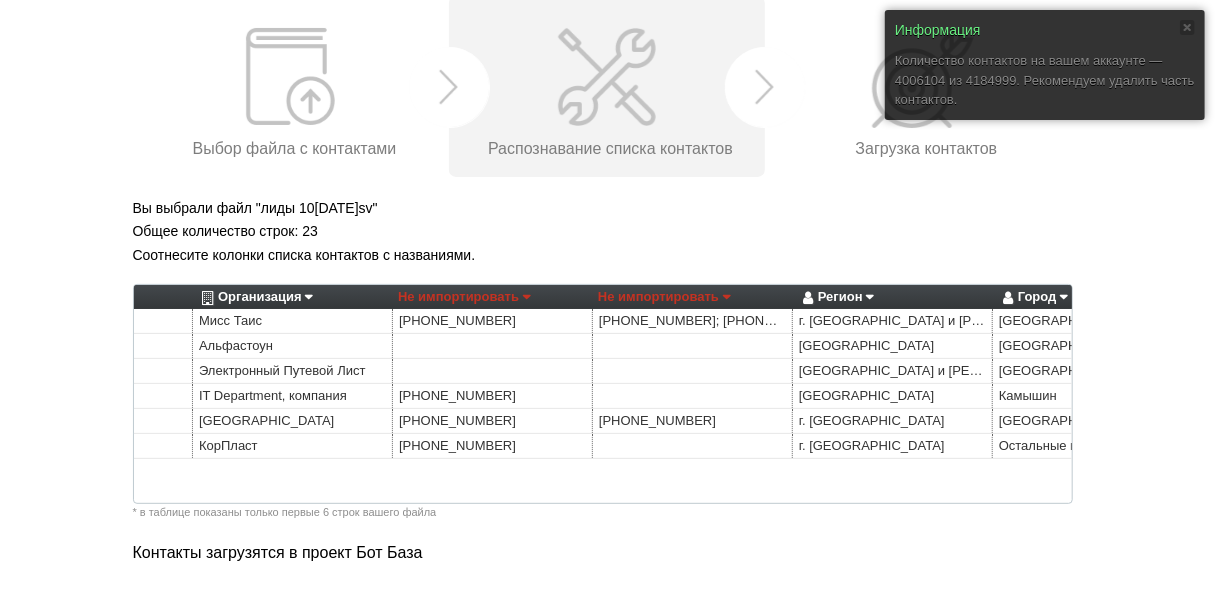 scroll, scrollTop: 0, scrollLeft: 1544, axis: horizontal 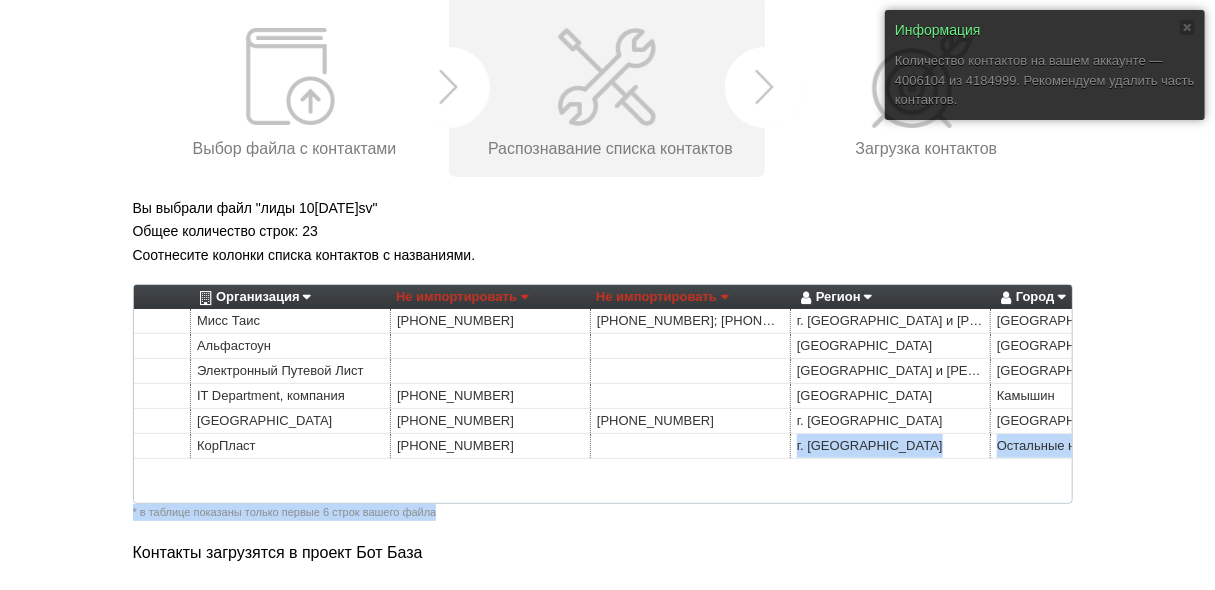 drag, startPoint x: 666, startPoint y: 487, endPoint x: 832, endPoint y: 511, distance: 167.72597 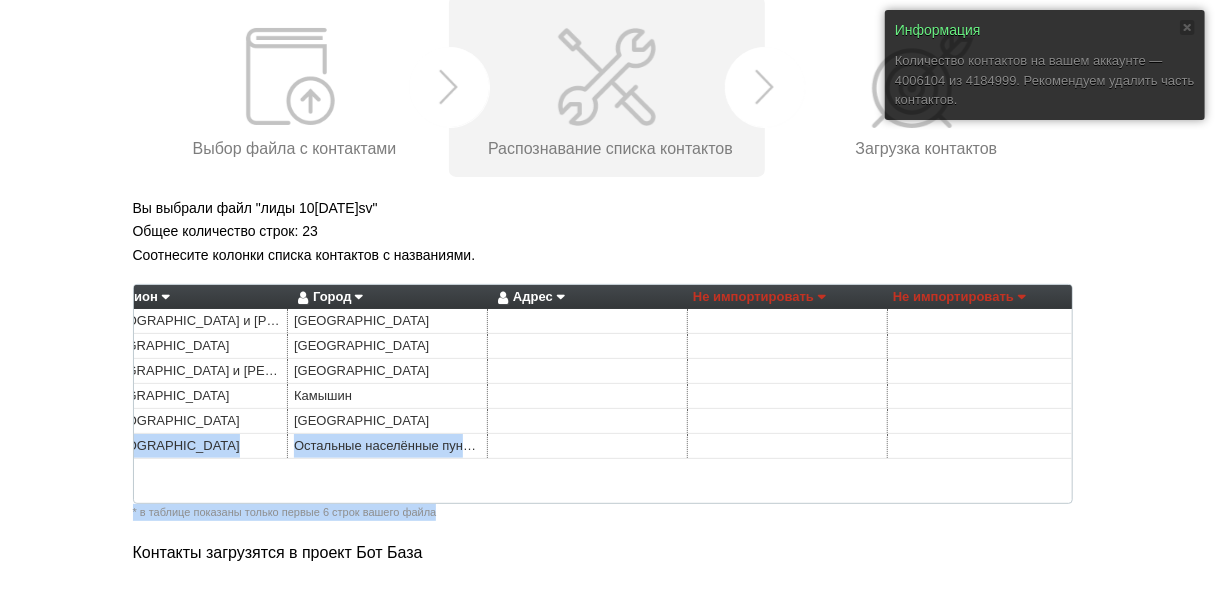 scroll, scrollTop: 0, scrollLeft: 2261, axis: horizontal 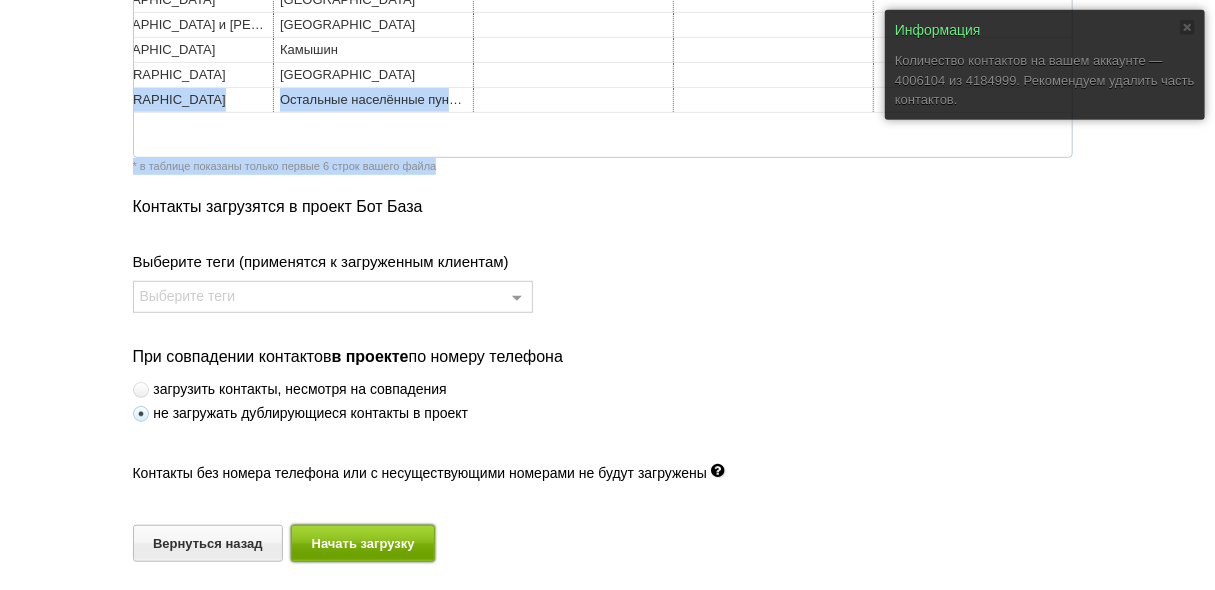 click on "Начать загрузку" at bounding box center [363, 543] 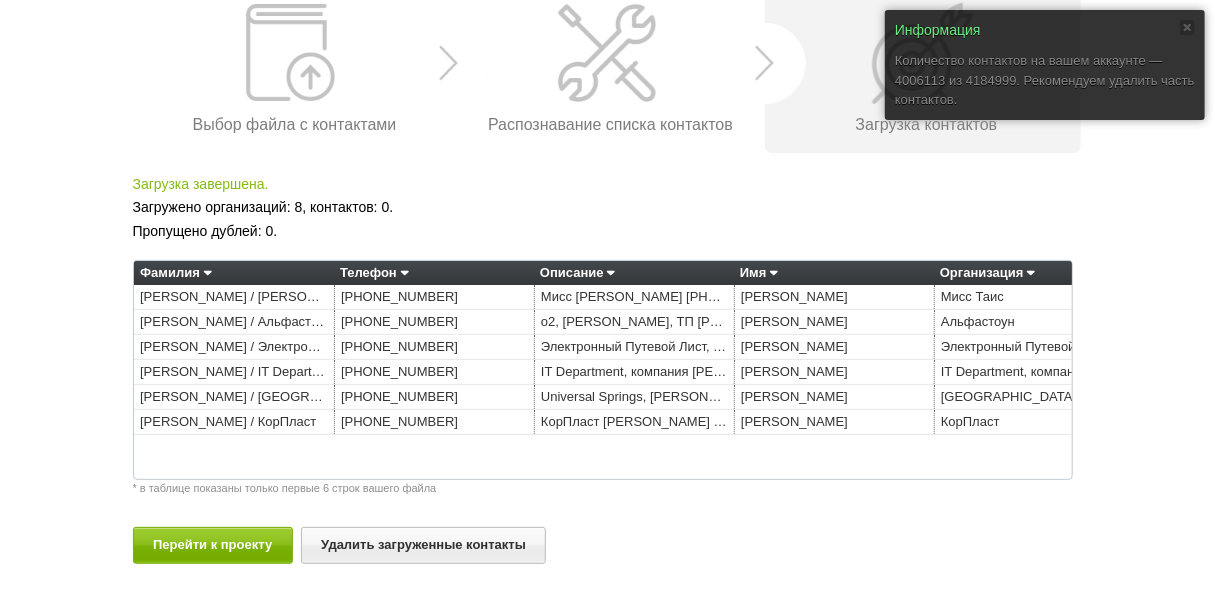 scroll, scrollTop: 106, scrollLeft: 0, axis: vertical 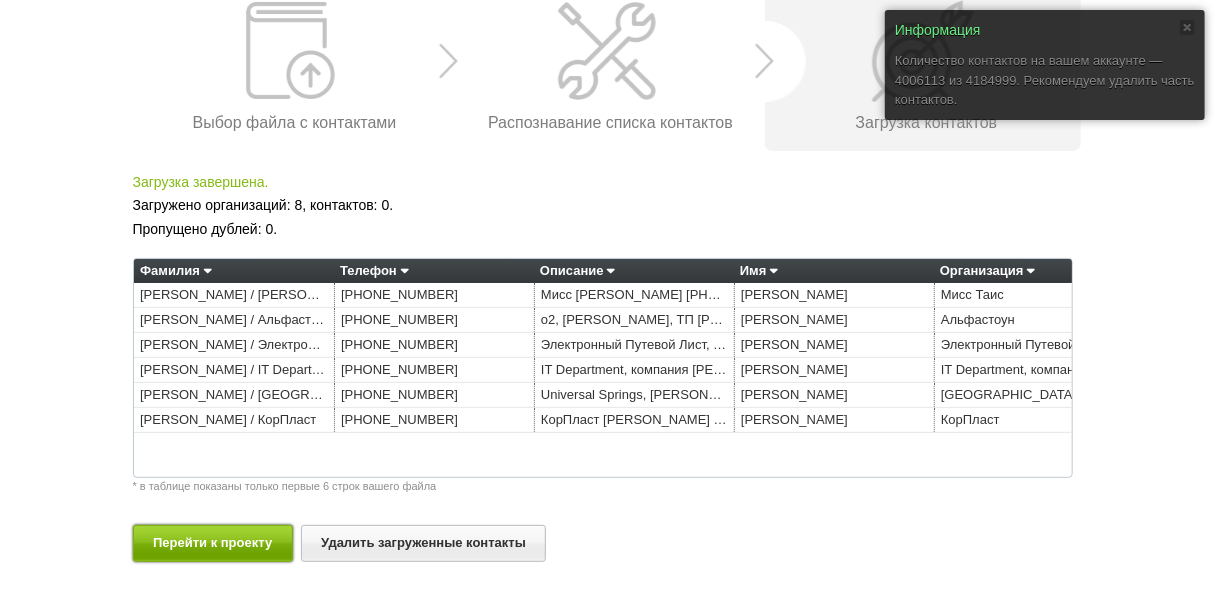 click on "Перейти к проекту" at bounding box center (213, 543) 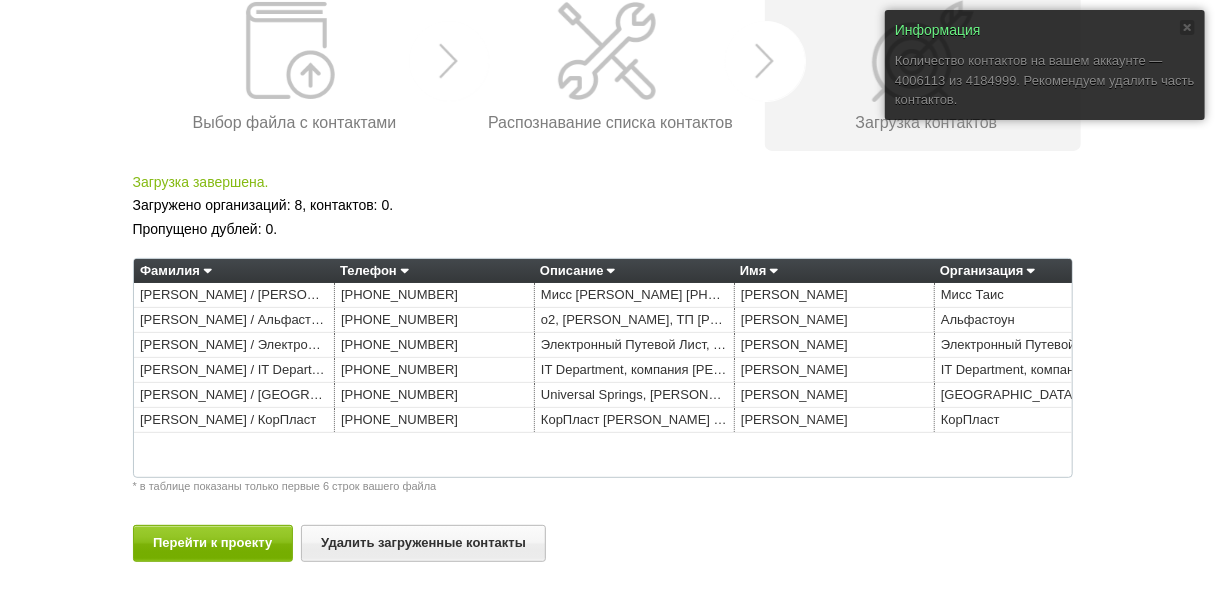 scroll, scrollTop: 0, scrollLeft: 0, axis: both 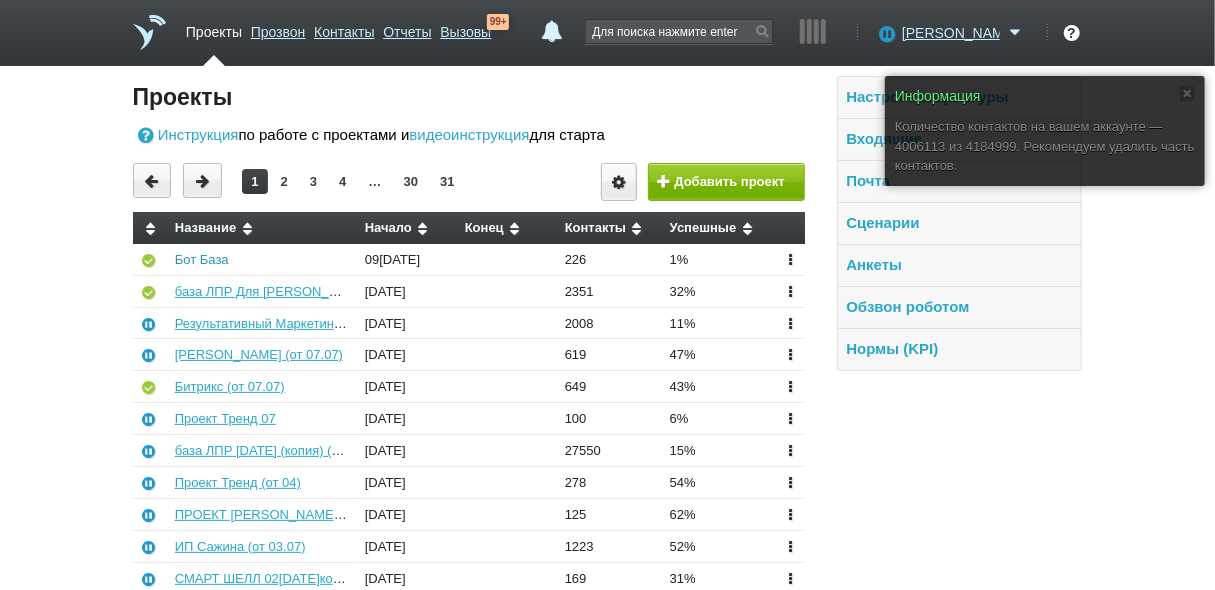 click on "Бот База" at bounding box center [202, 259] 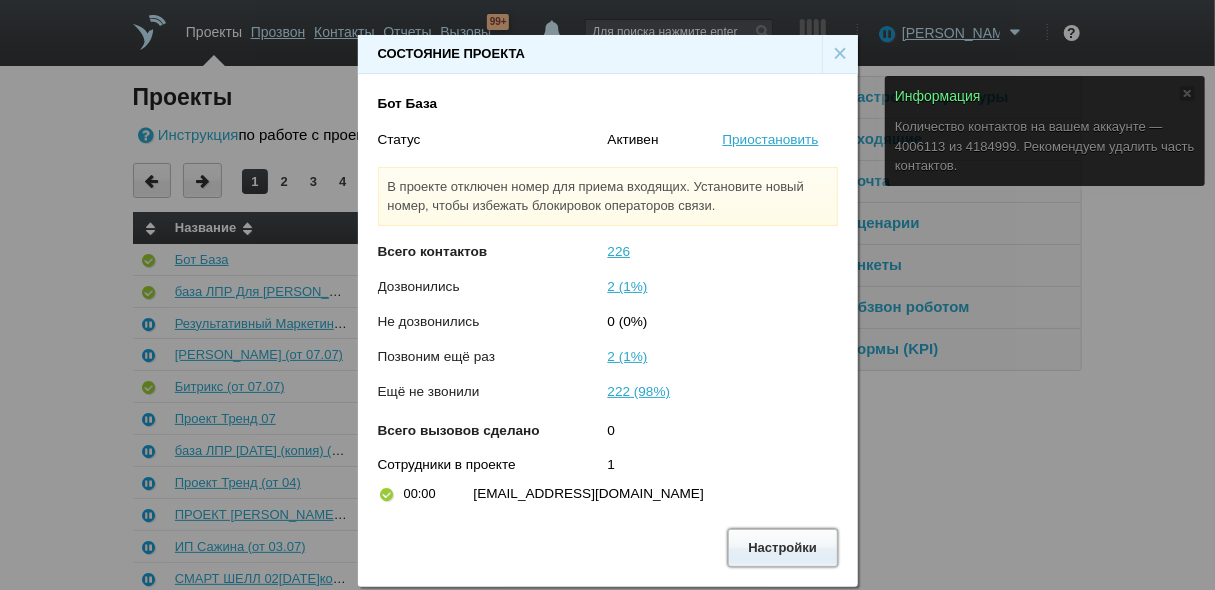 click on "Настройки" at bounding box center [783, 547] 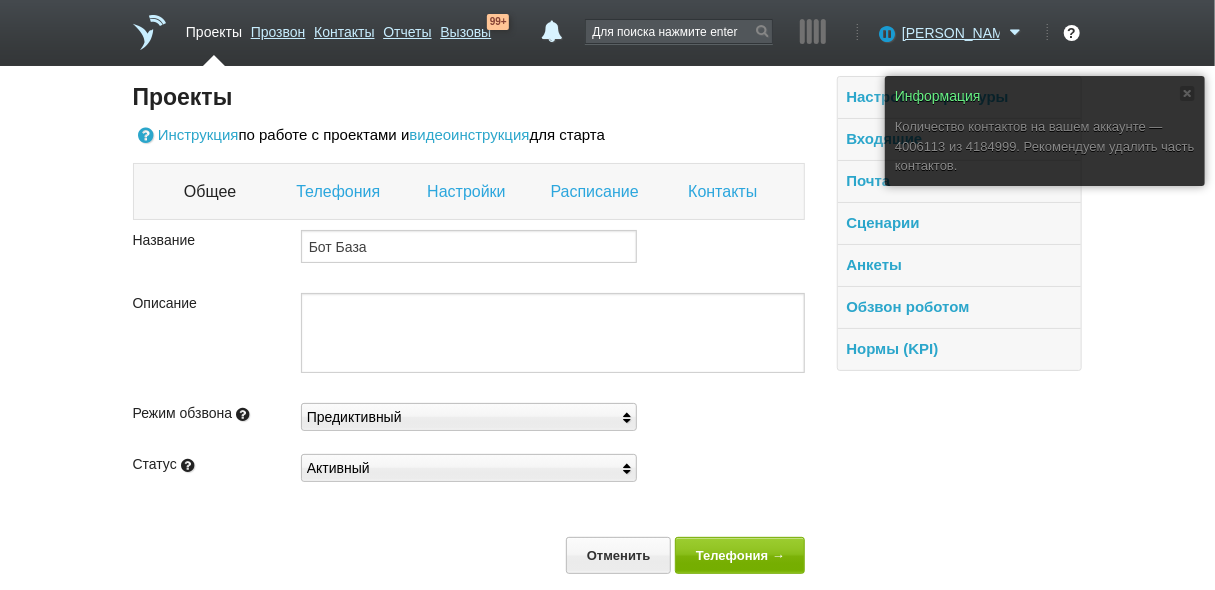 click on "Контакты" at bounding box center (725, 192) 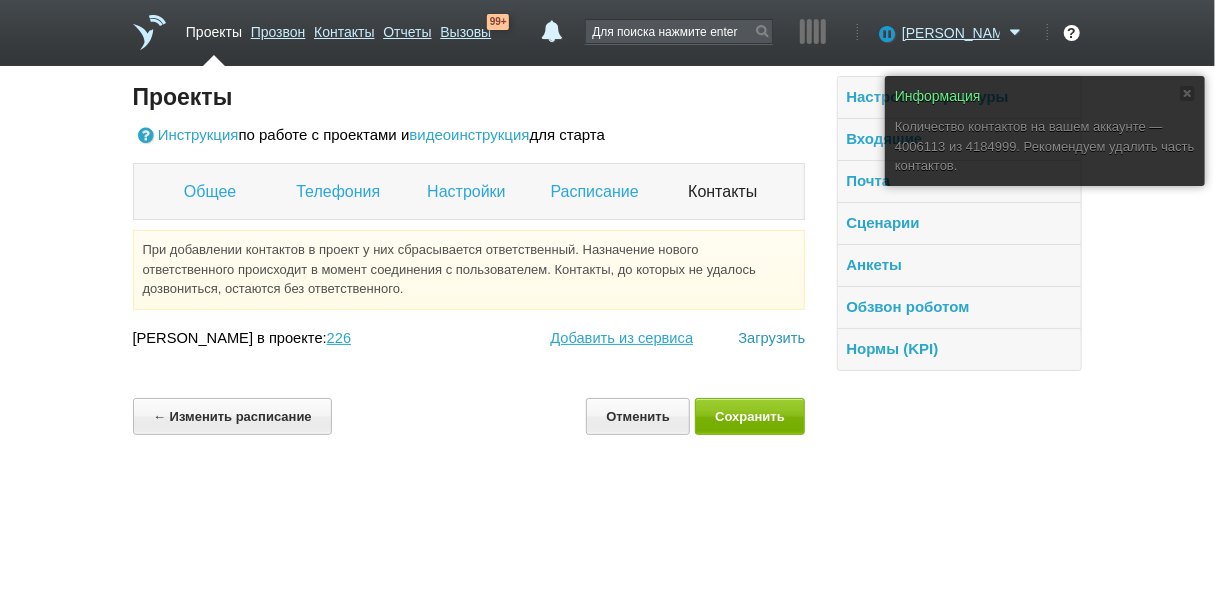click on "Загрузить" at bounding box center [771, 338] 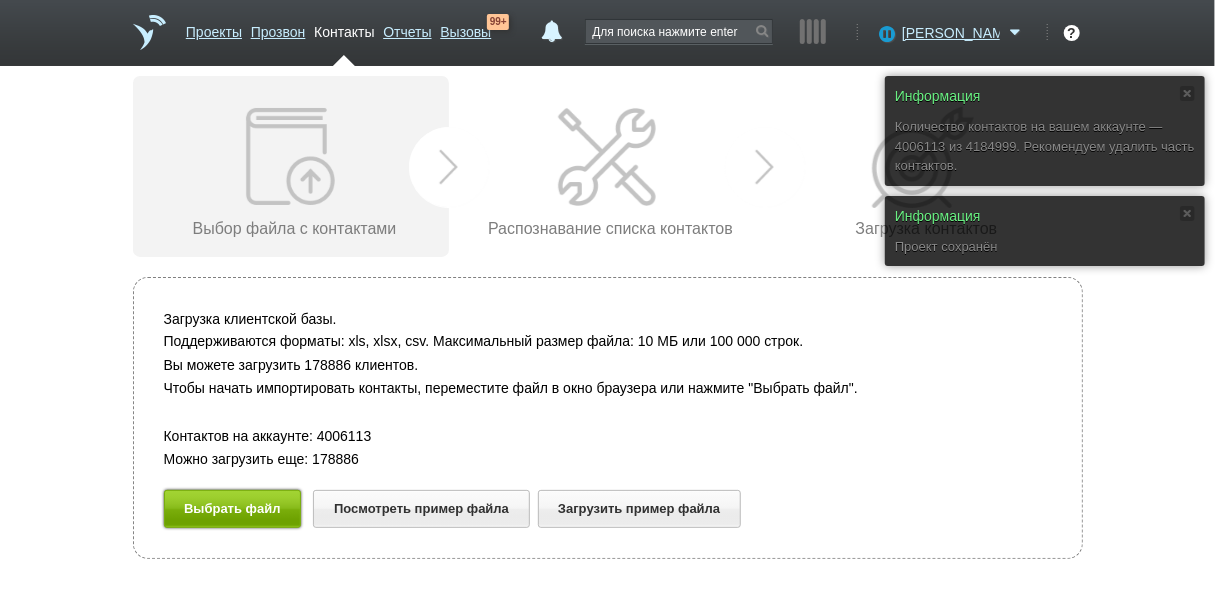 click on "Выбрать файл" at bounding box center (233, 508) 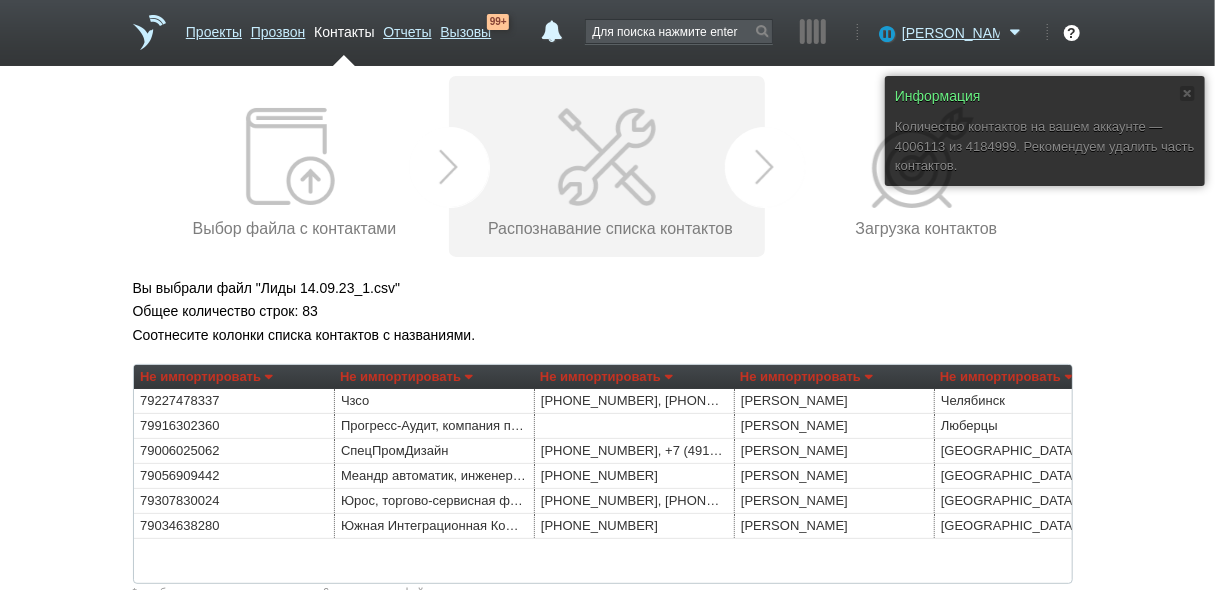 click on "Не импортировать" at bounding box center [206, 377] 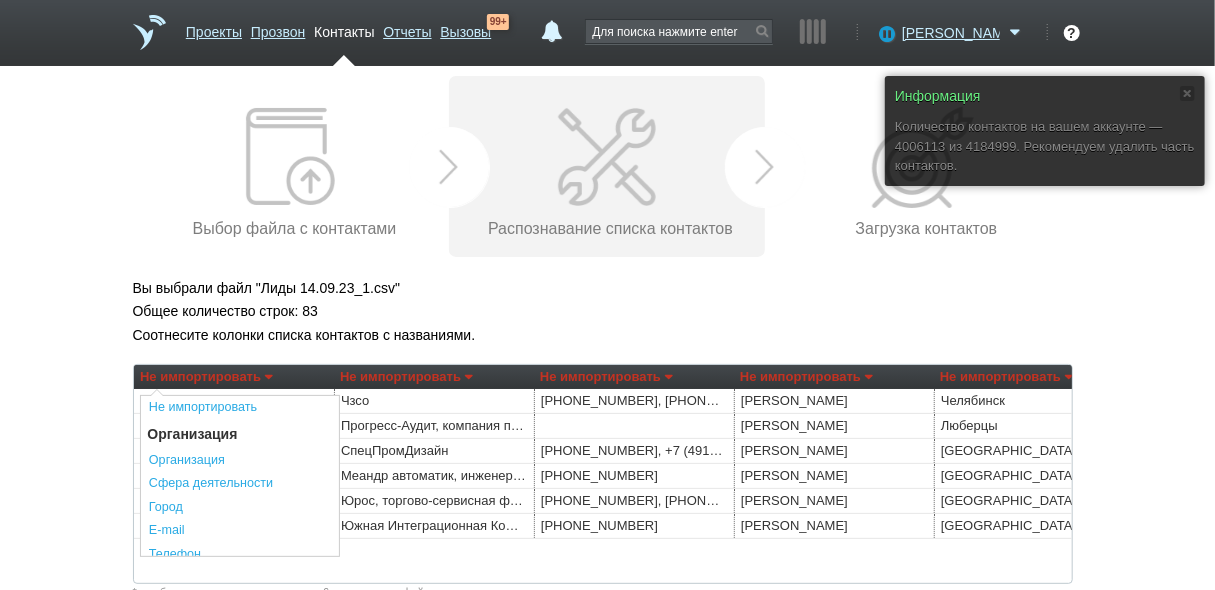 scroll, scrollTop: 80, scrollLeft: 0, axis: vertical 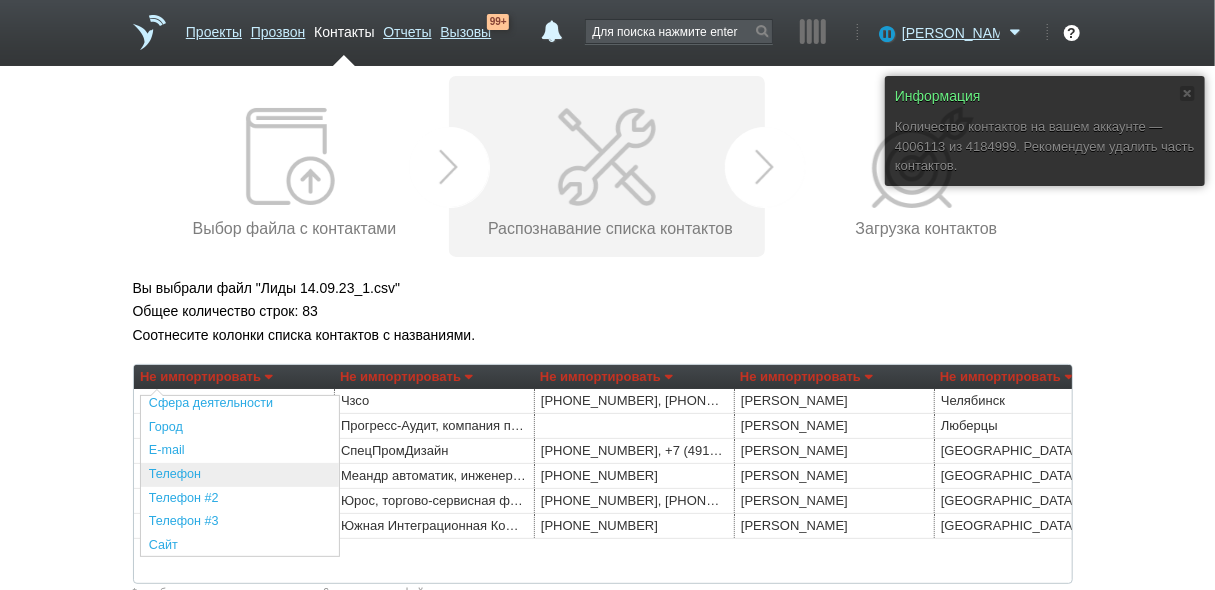 click on "Телефон" at bounding box center (240, 475) 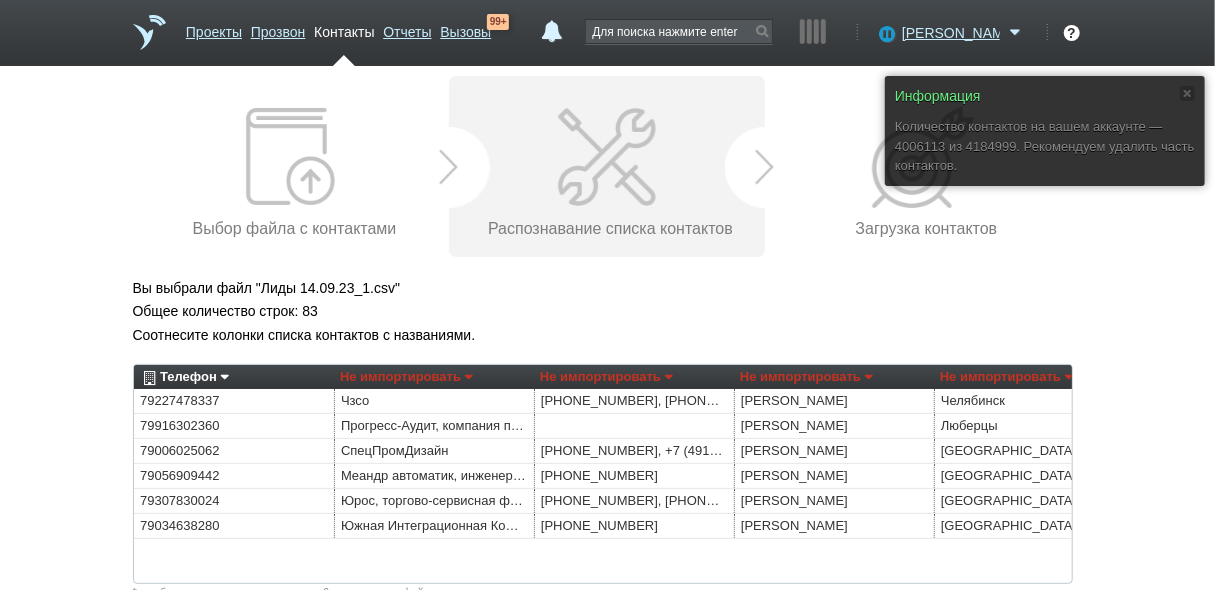 click on "Не импортировать" at bounding box center [806, 377] 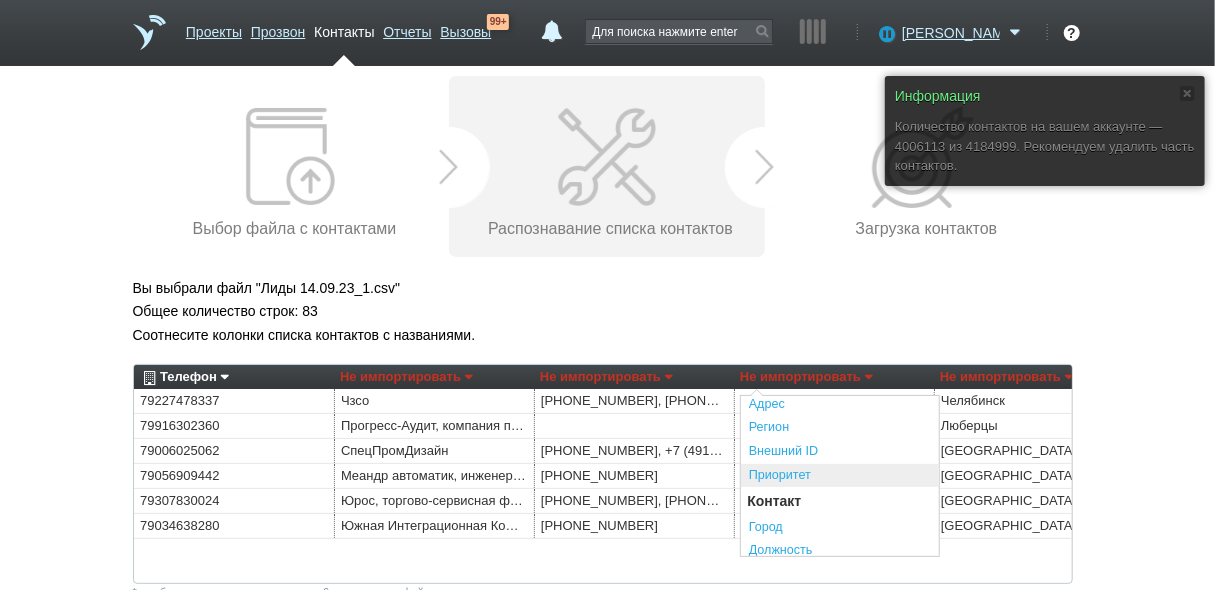 scroll, scrollTop: 320, scrollLeft: 0, axis: vertical 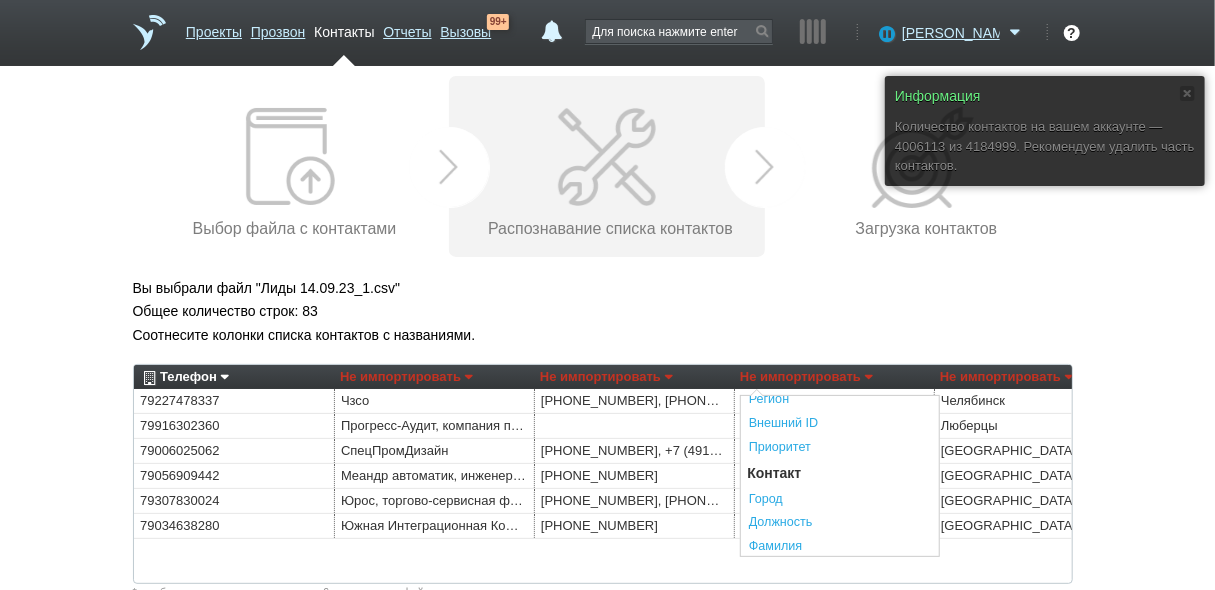 click on "Общее количество строк: 83" at bounding box center (608, 311) 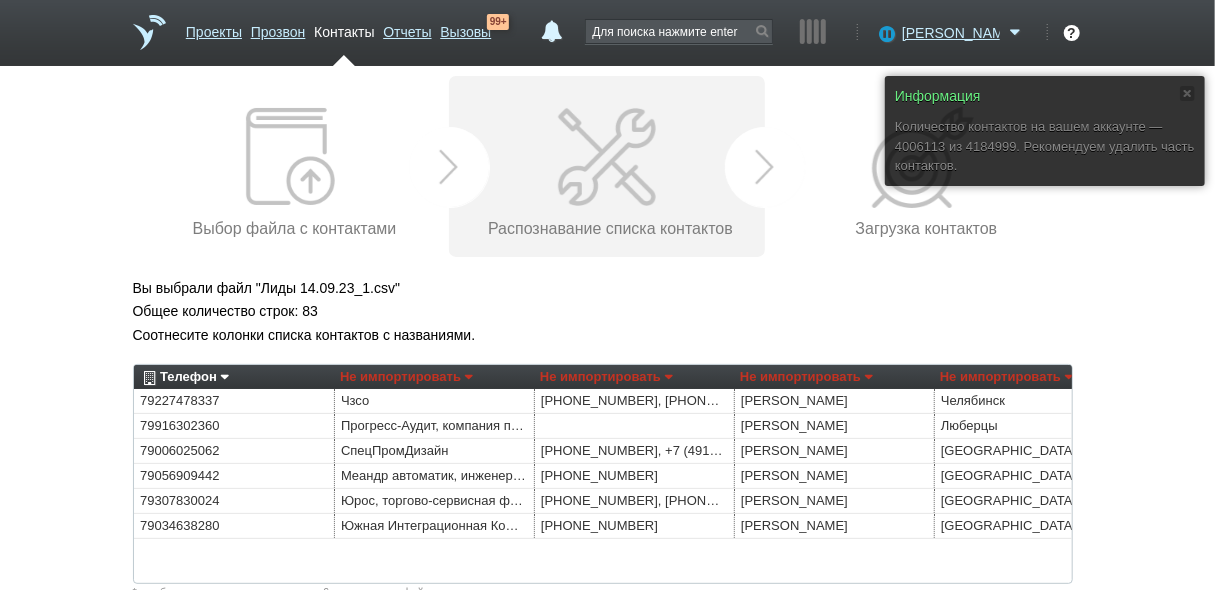 click on "Не импортировать" at bounding box center [806, 377] 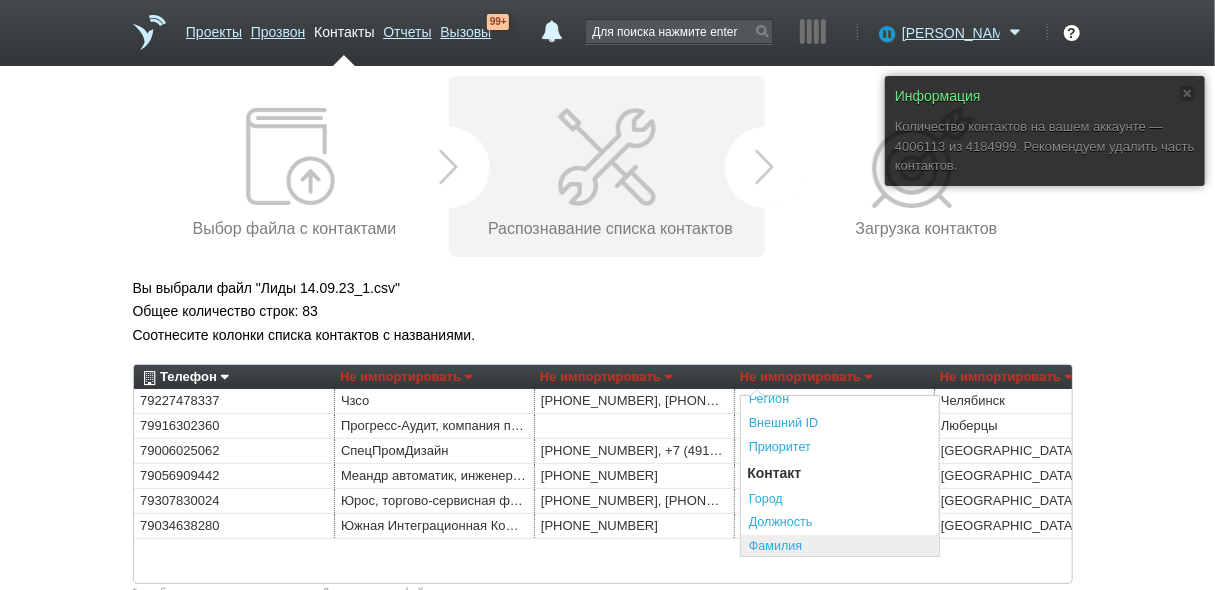 click on "Фамилия" at bounding box center (840, 547) 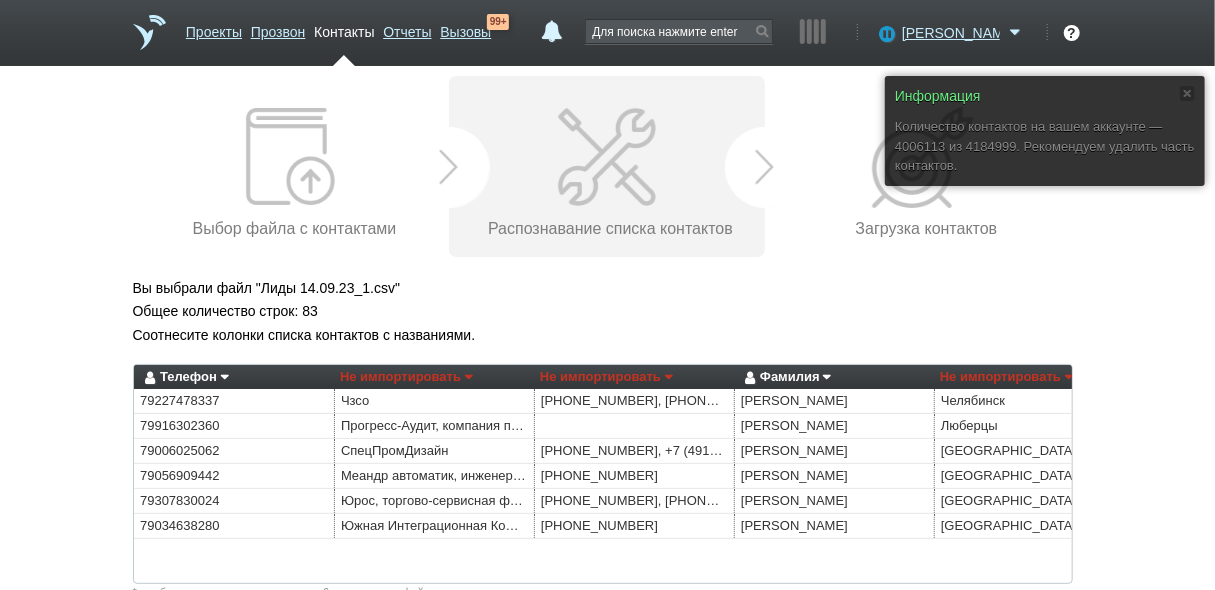 click on "Не импортировать" at bounding box center (1006, 377) 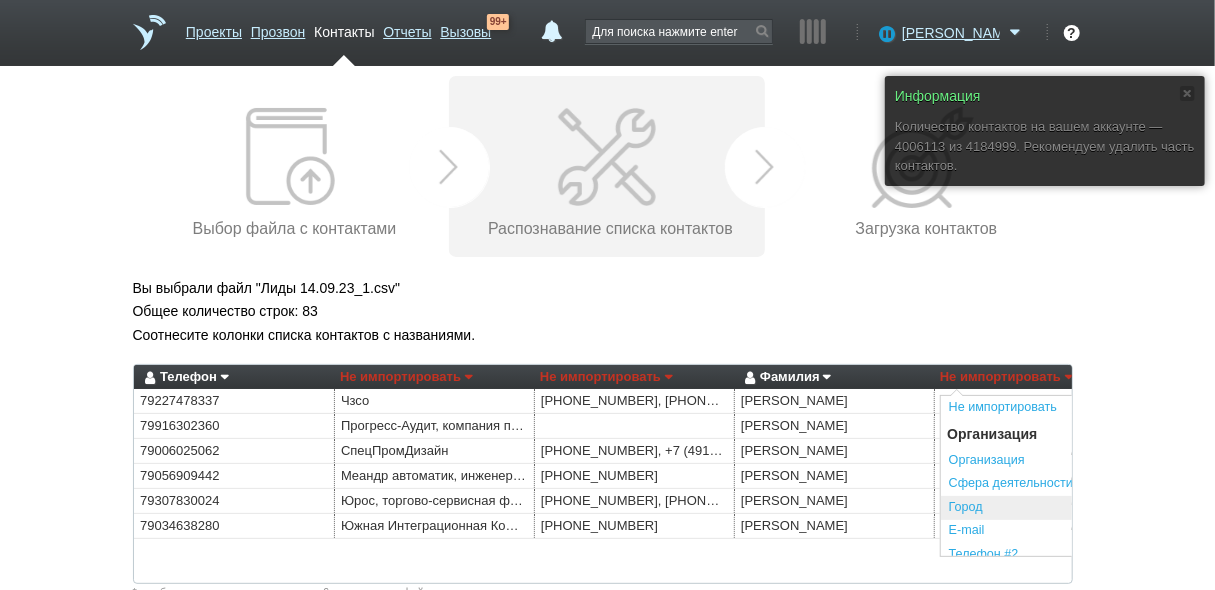 click on "Город" at bounding box center (1040, 508) 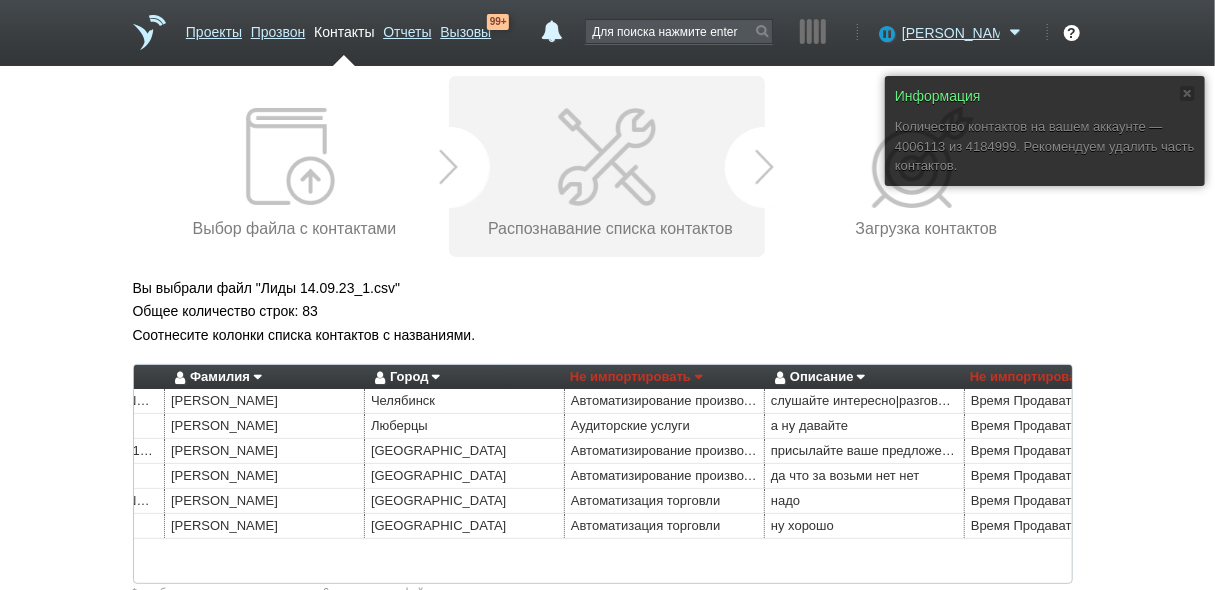 scroll, scrollTop: 0, scrollLeft: 680, axis: horizontal 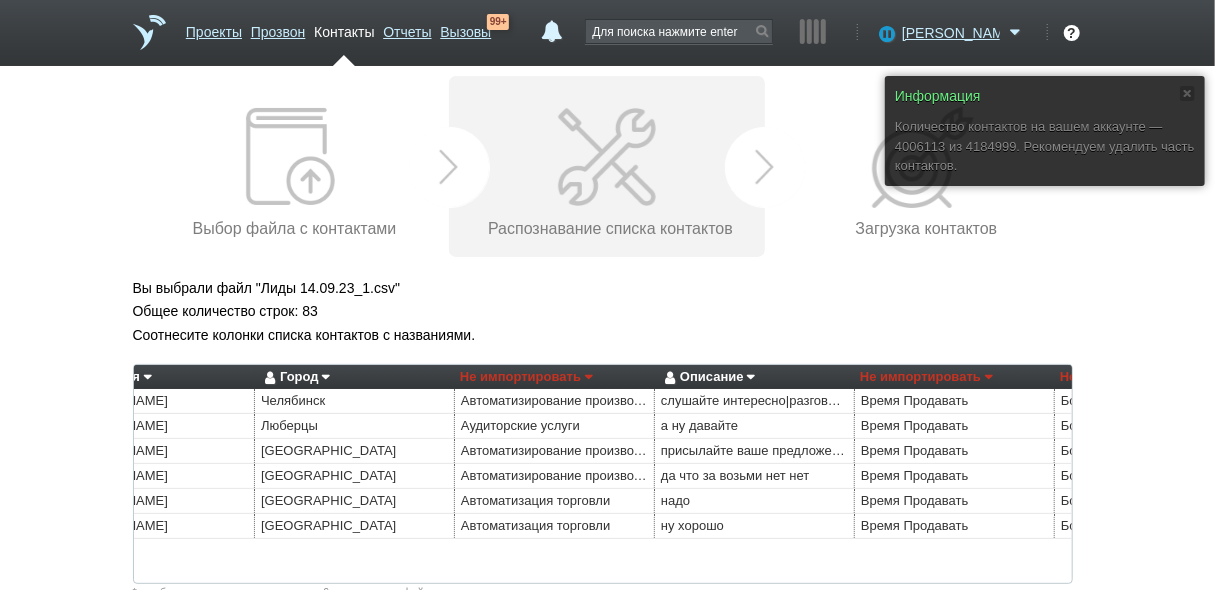 click on "Не импортировать" at bounding box center [526, 377] 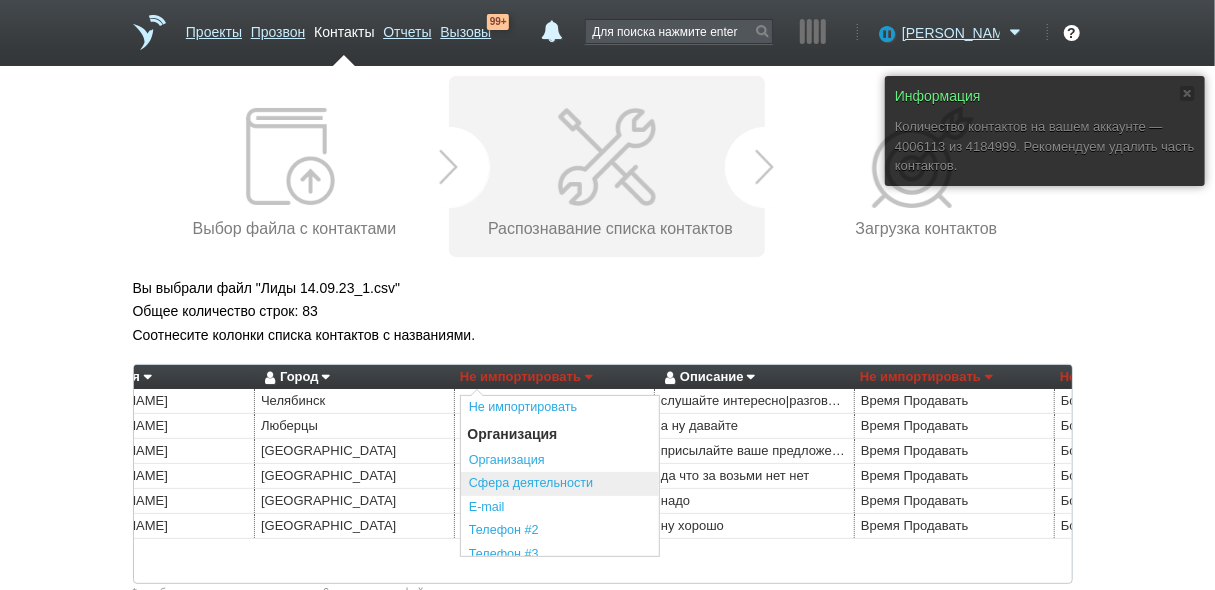 click on "Сфера деятельности" at bounding box center [560, 484] 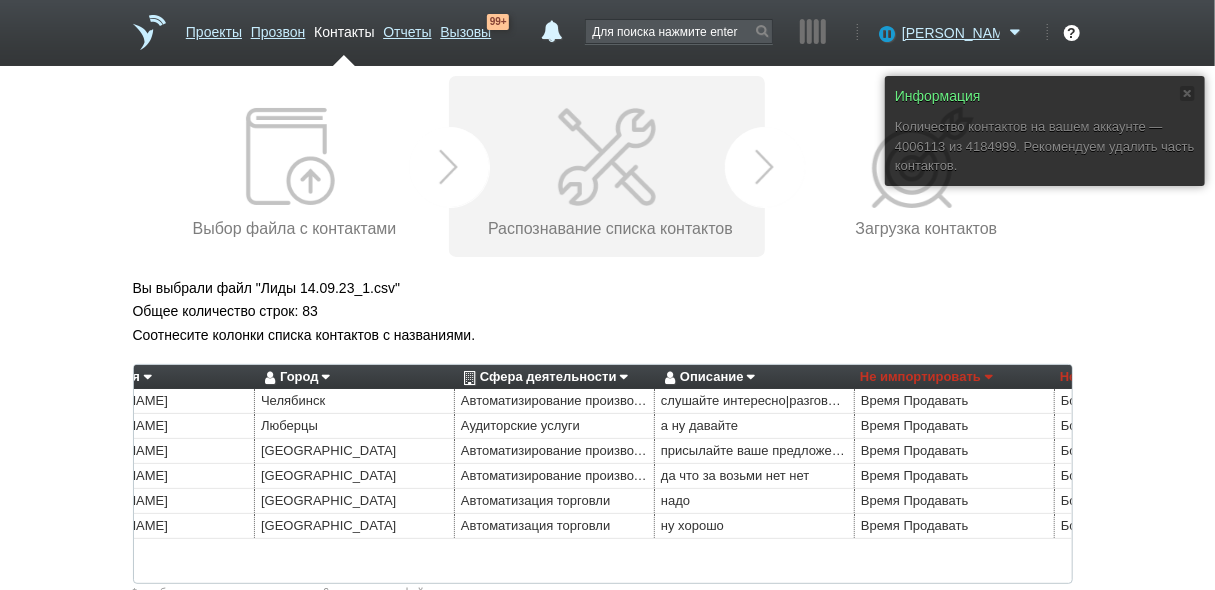 scroll, scrollTop: 0, scrollLeft: 1061, axis: horizontal 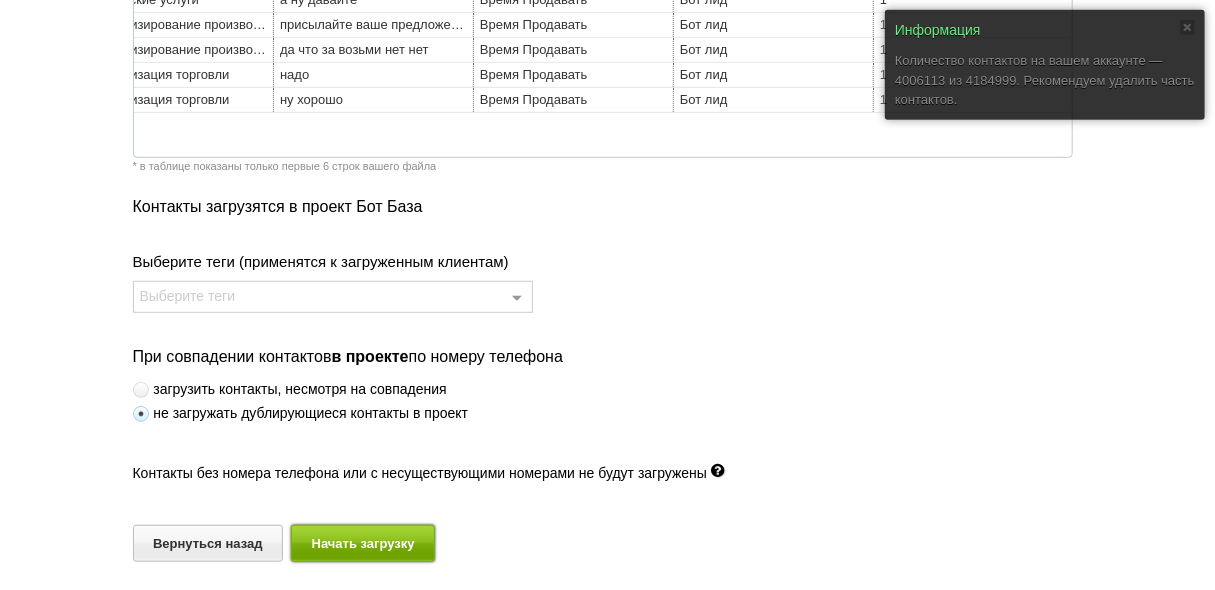 click on "Начать загрузку" at bounding box center (363, 543) 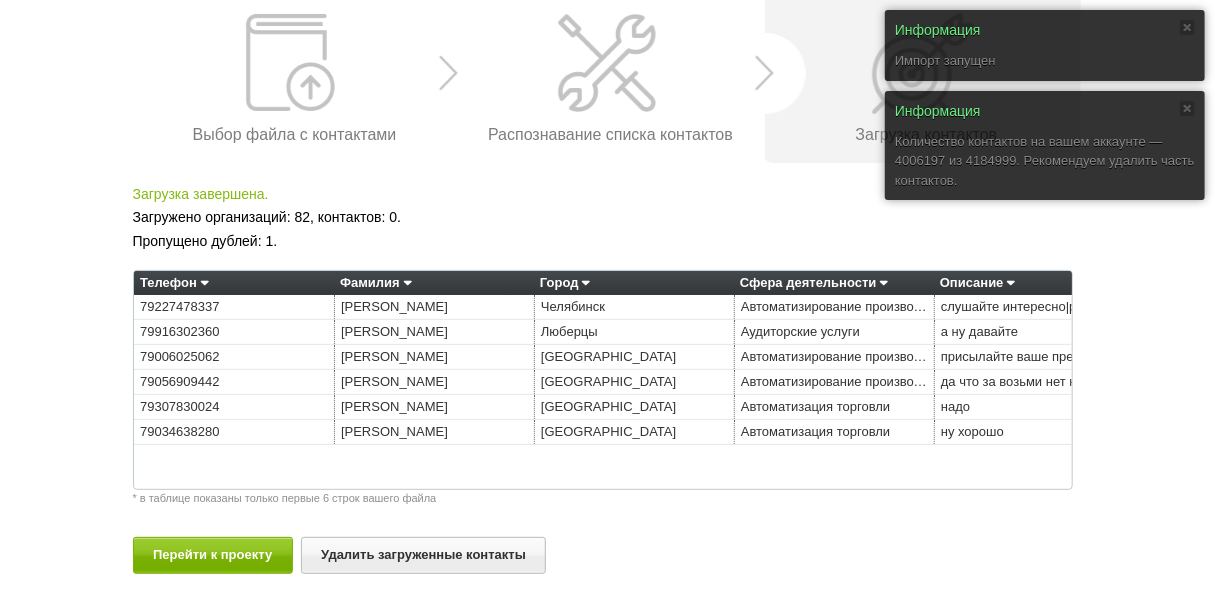 scroll, scrollTop: 106, scrollLeft: 0, axis: vertical 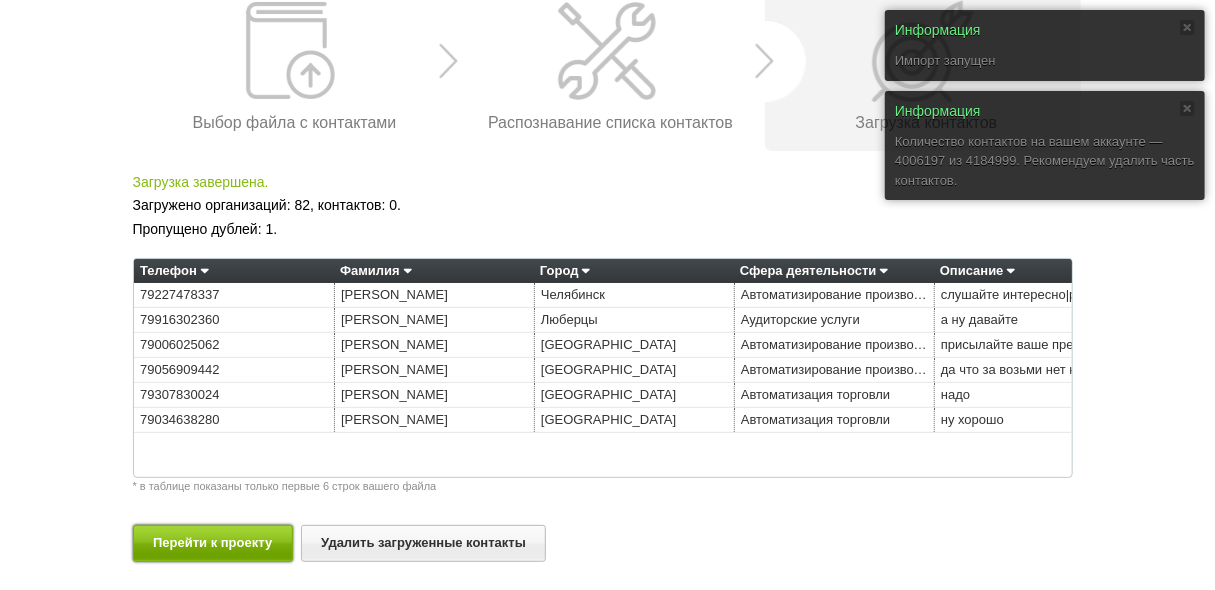 click on "Перейти к проекту" at bounding box center [213, 543] 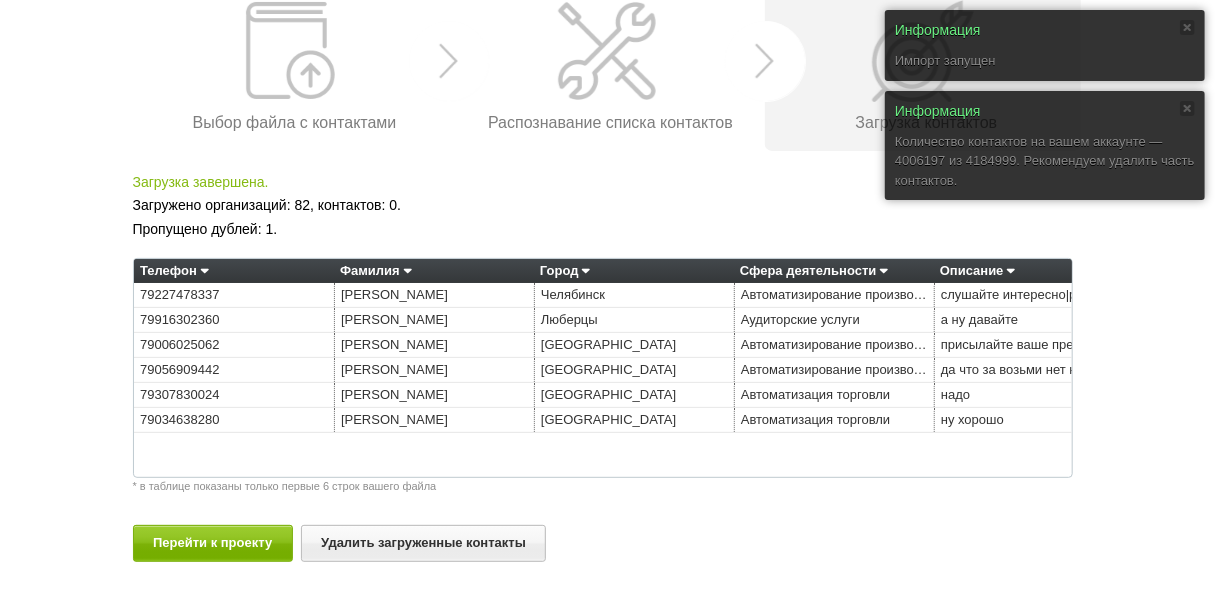 scroll, scrollTop: 0, scrollLeft: 0, axis: both 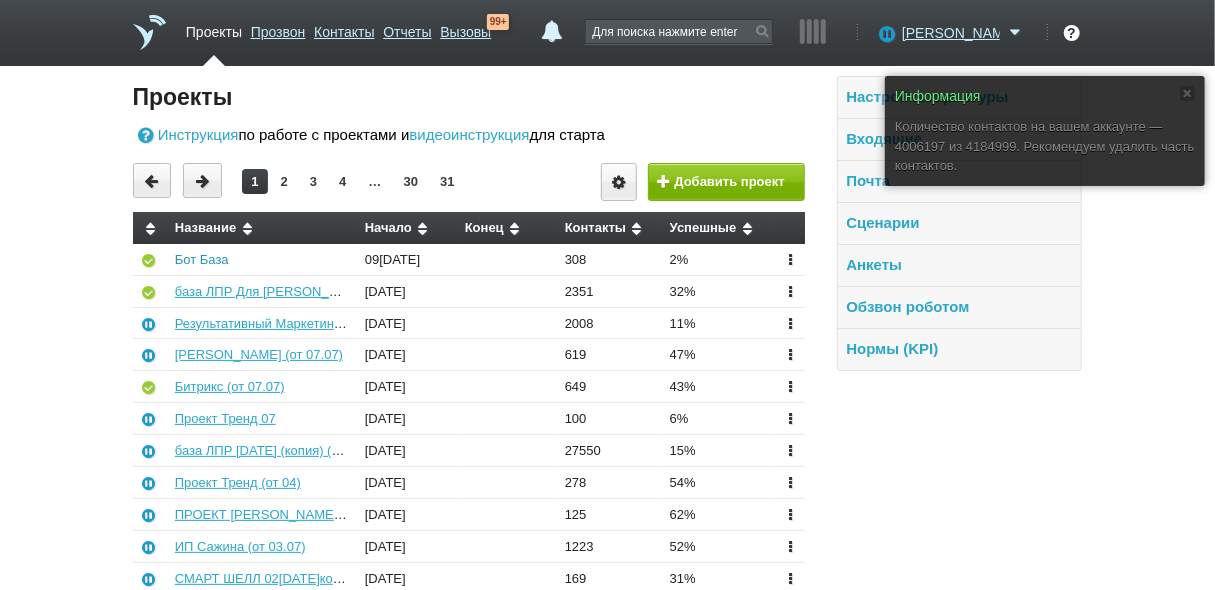 click on "Бот База" at bounding box center [202, 259] 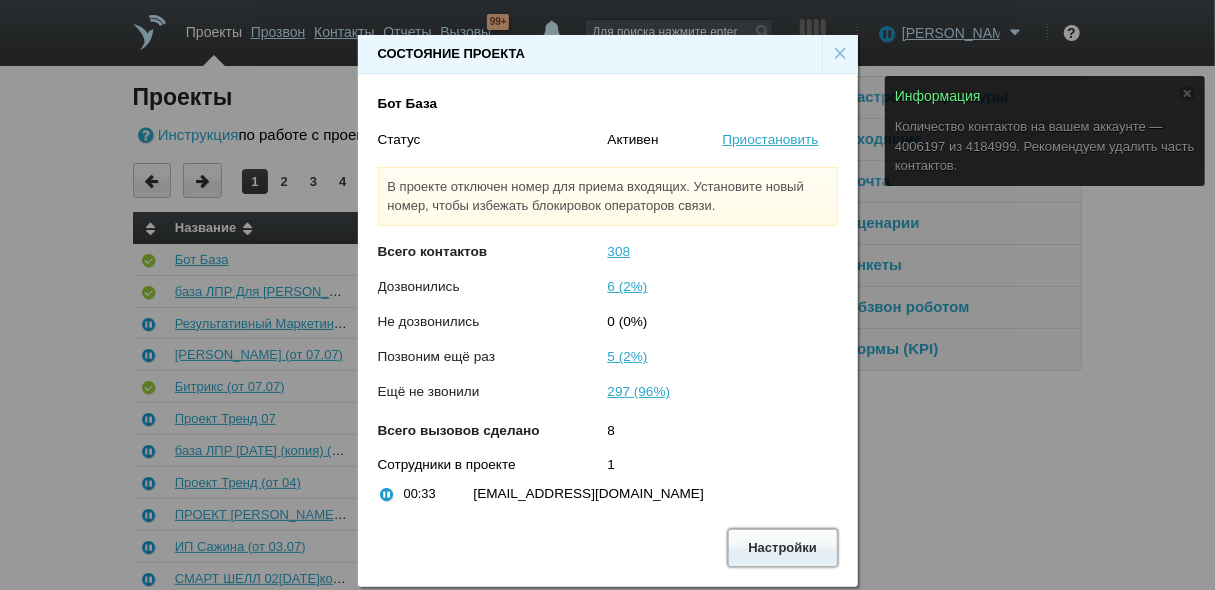 click on "Настройки" at bounding box center (783, 547) 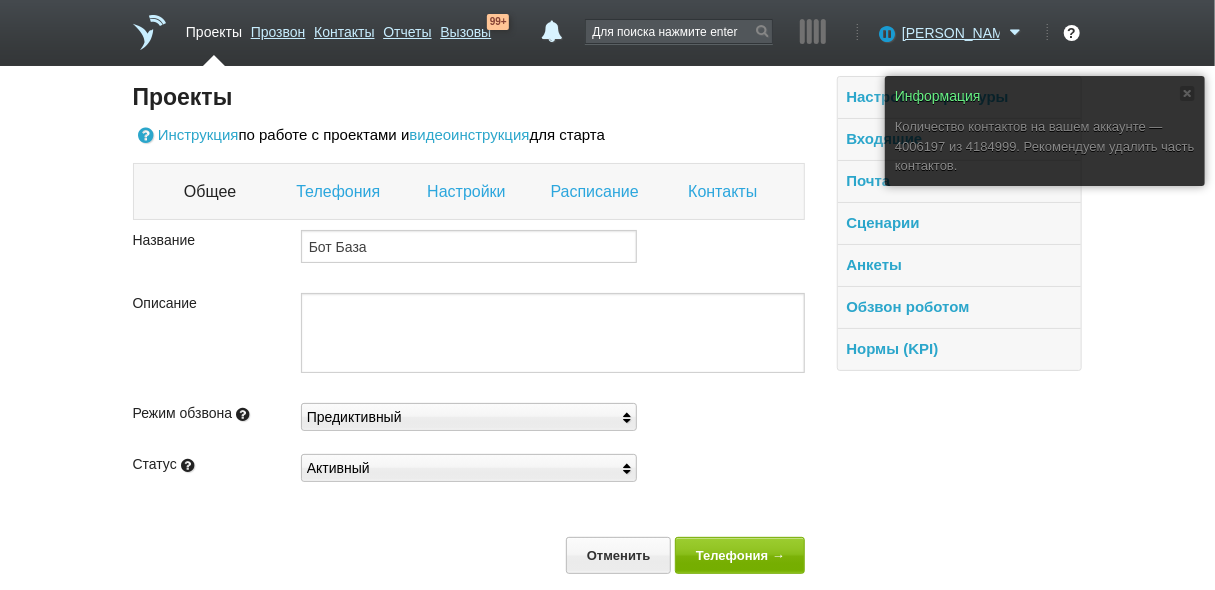 click on "Контакты" at bounding box center (725, 192) 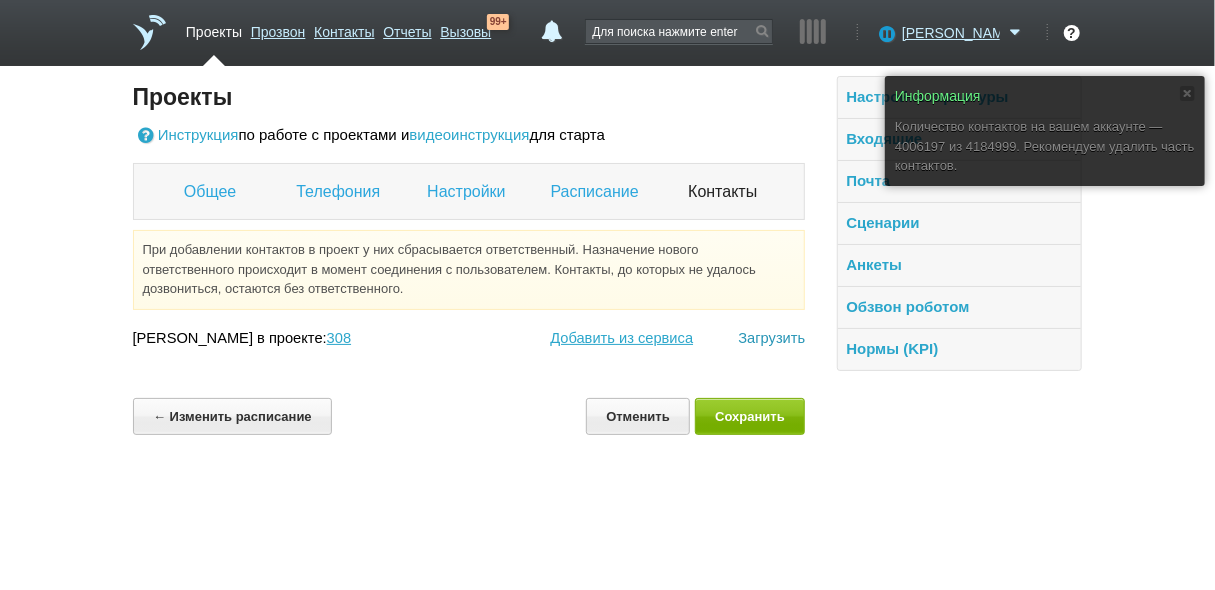 click on "Загрузить" at bounding box center (771, 338) 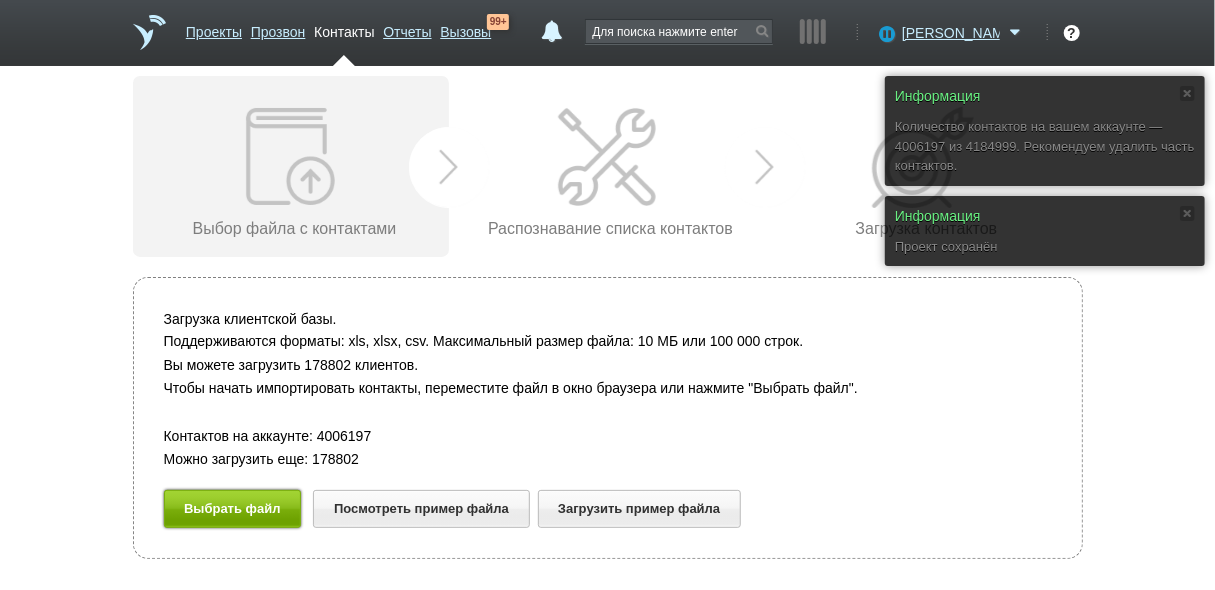 click on "Выбрать файл" at bounding box center [233, 508] 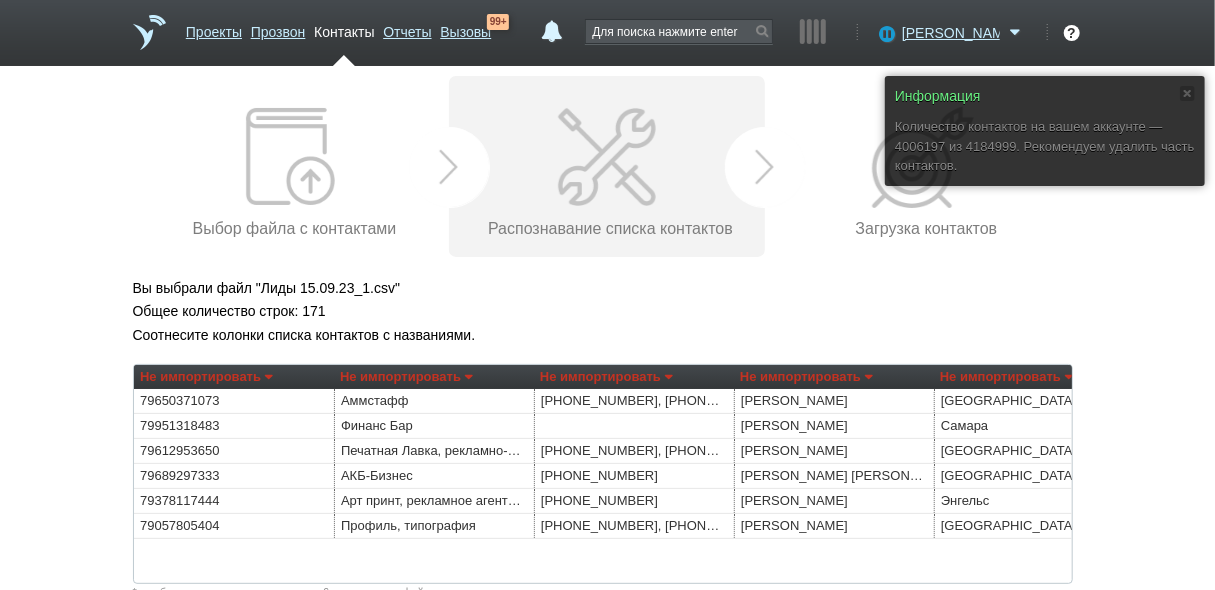 click on "Не импортировать" at bounding box center (1006, 377) 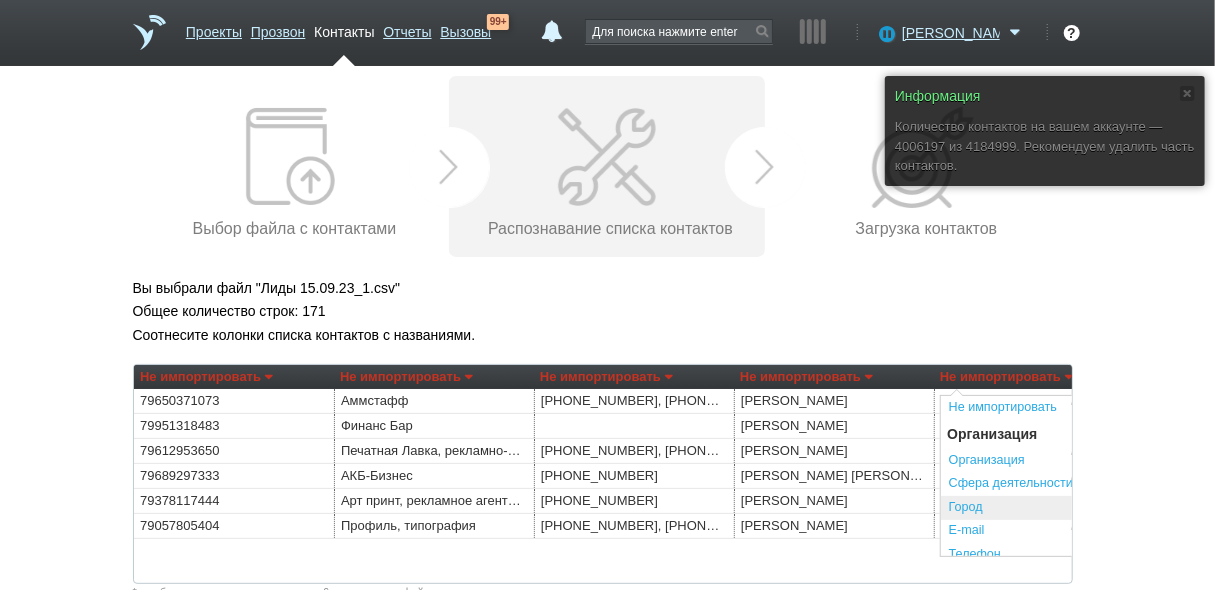 click on "Город" at bounding box center [1040, 508] 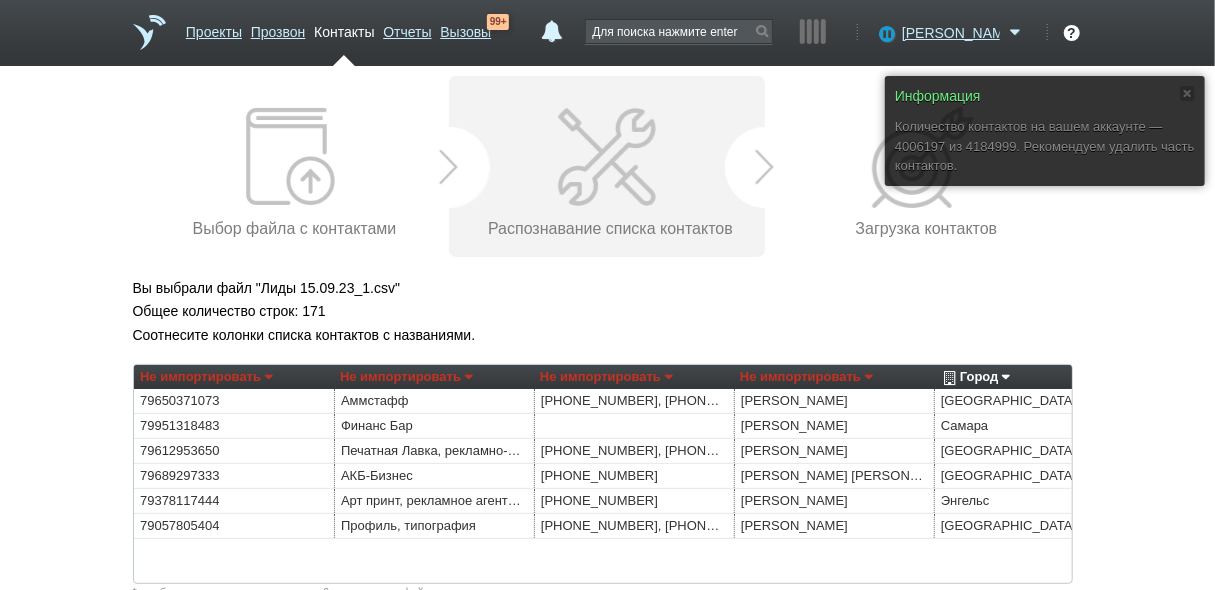 click on "Не импортировать" at bounding box center [806, 377] 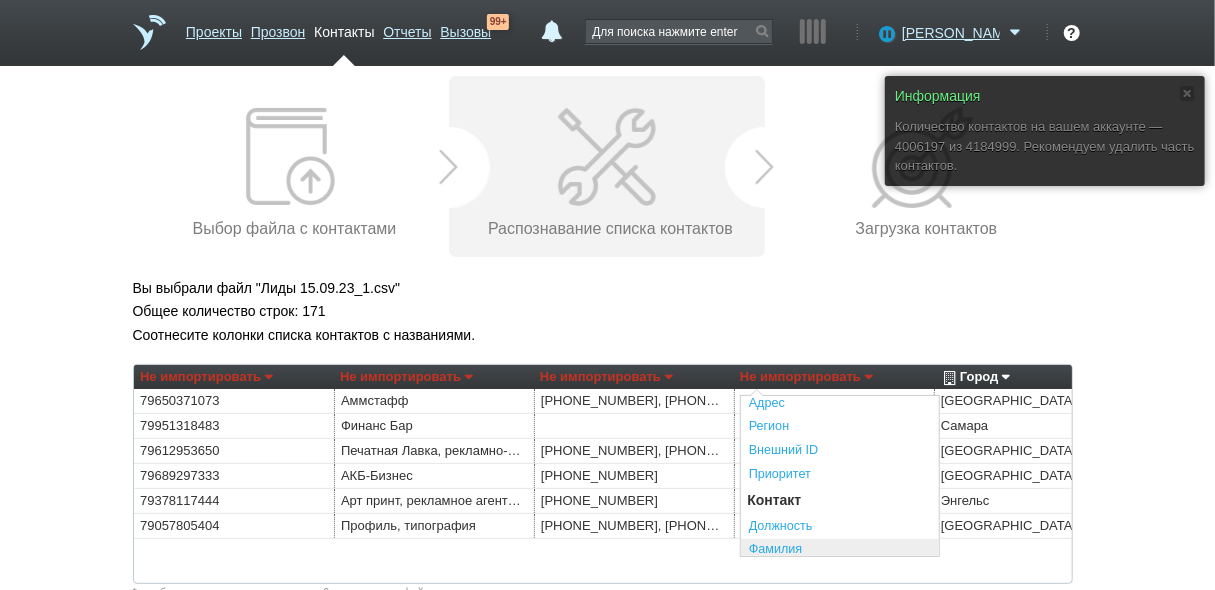scroll, scrollTop: 320, scrollLeft: 0, axis: vertical 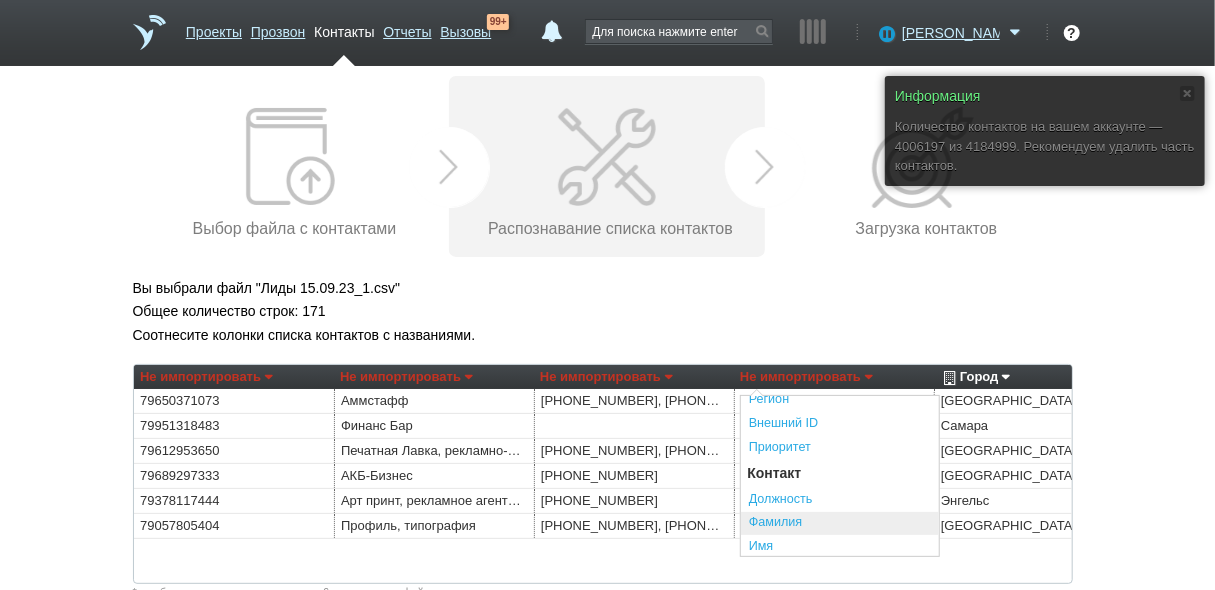 click on "Фамилия" at bounding box center (840, 524) 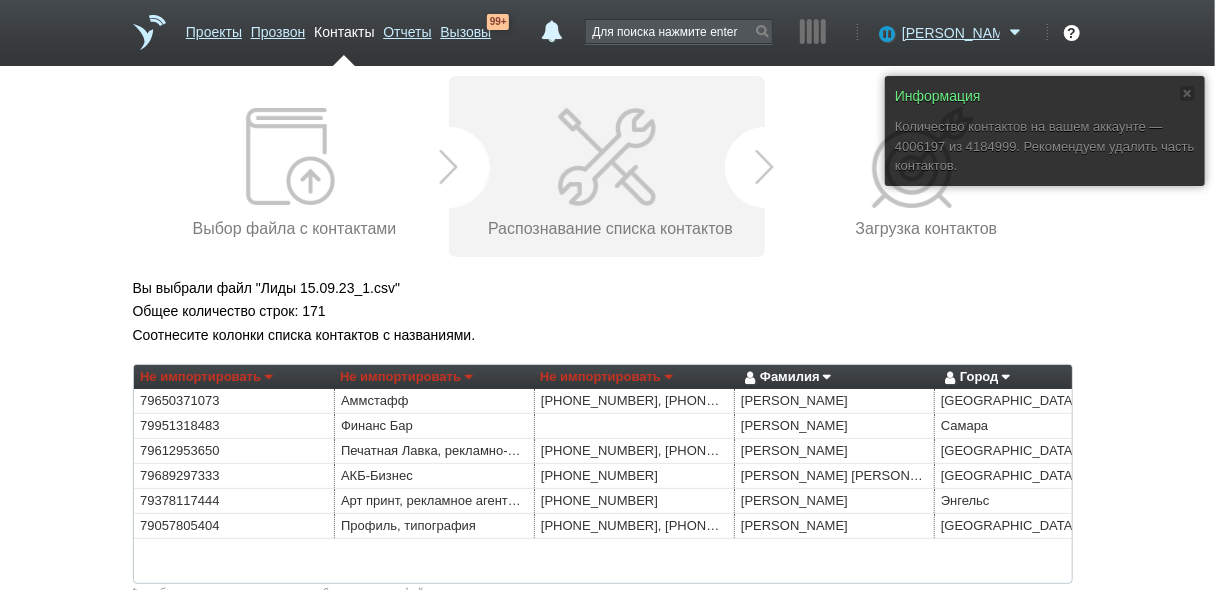 click on "Не импортировать" at bounding box center [206, 377] 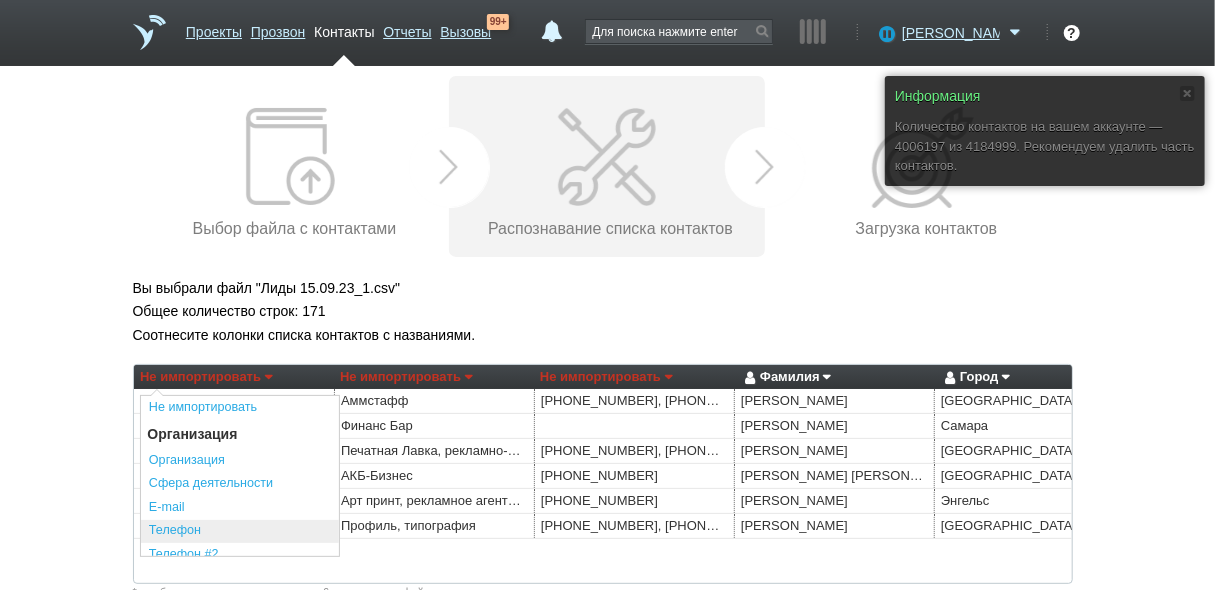click on "Телефон" at bounding box center [240, 532] 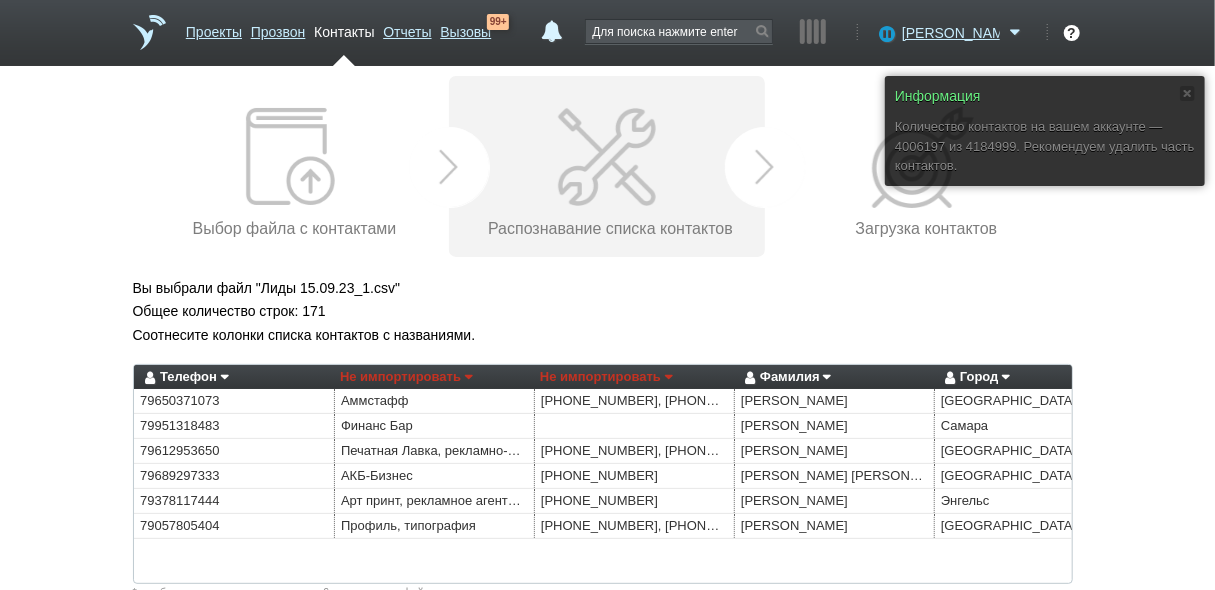 click on "Не импортировать" at bounding box center (406, 377) 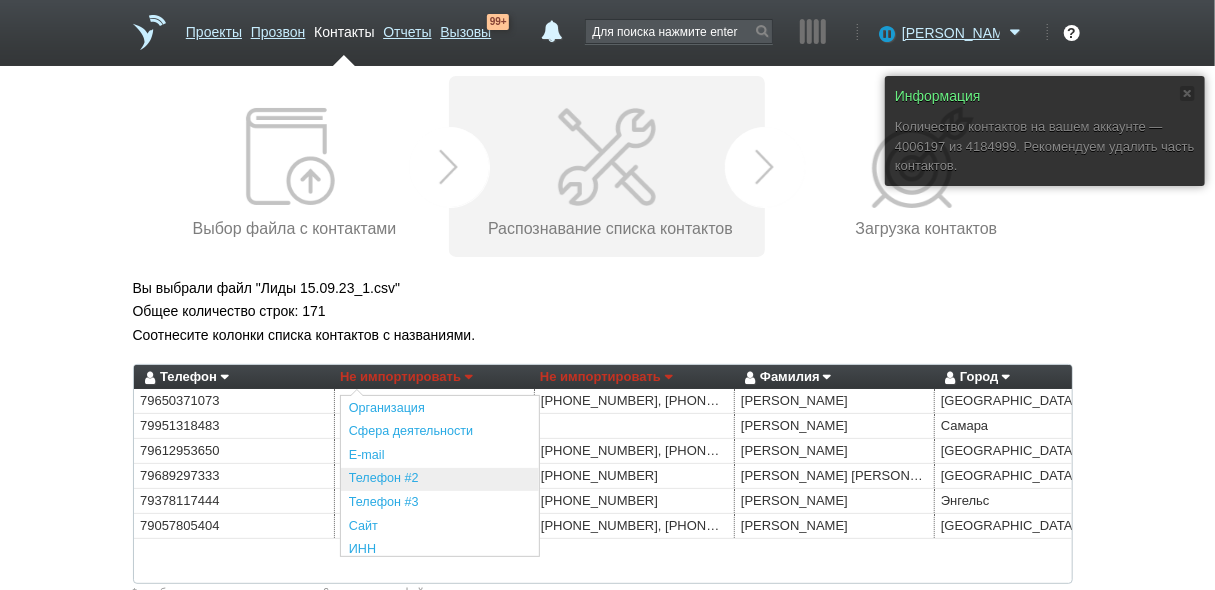 scroll, scrollTop: 80, scrollLeft: 0, axis: vertical 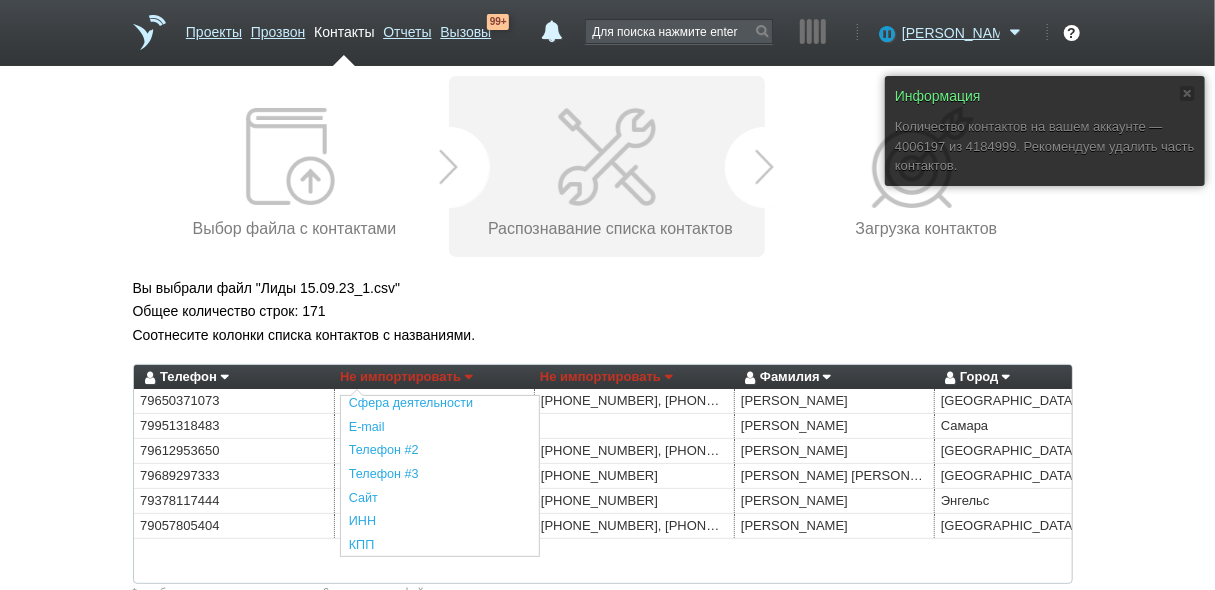 click on "Общее количество строк: 171" at bounding box center (608, 311) 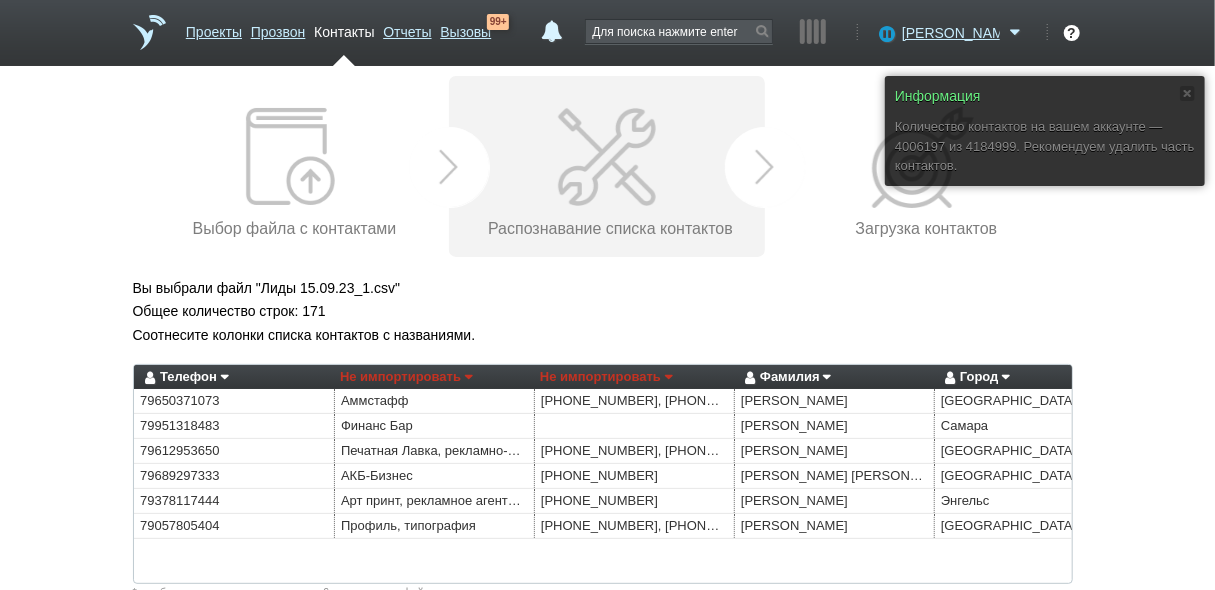 click on "Не импортировать" at bounding box center [406, 377] 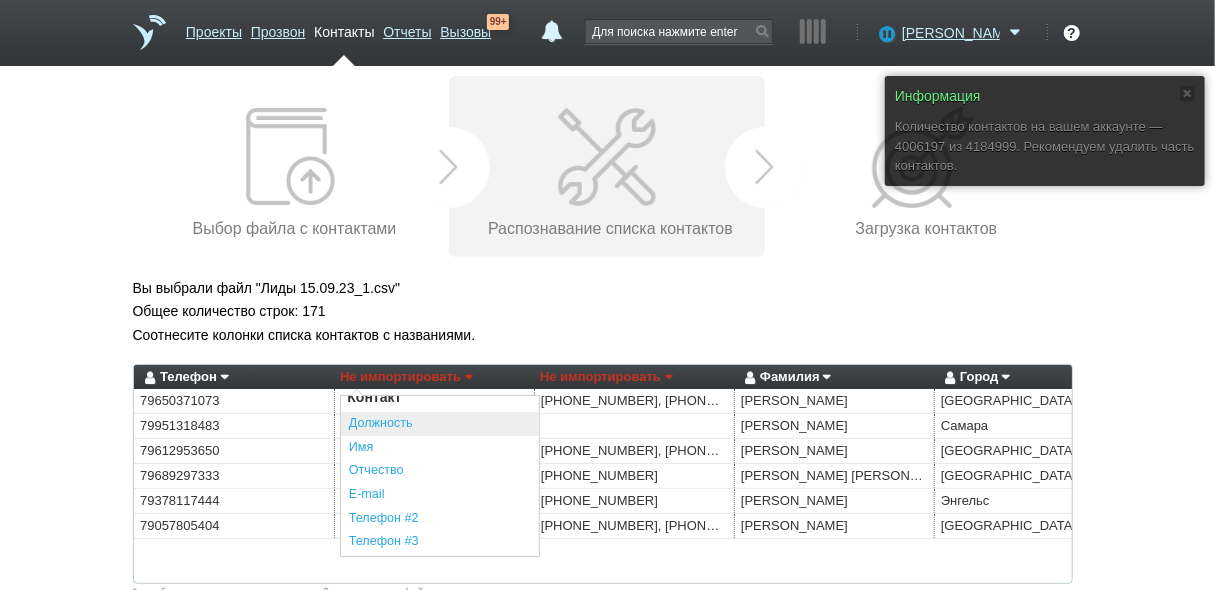 scroll, scrollTop: 400, scrollLeft: 0, axis: vertical 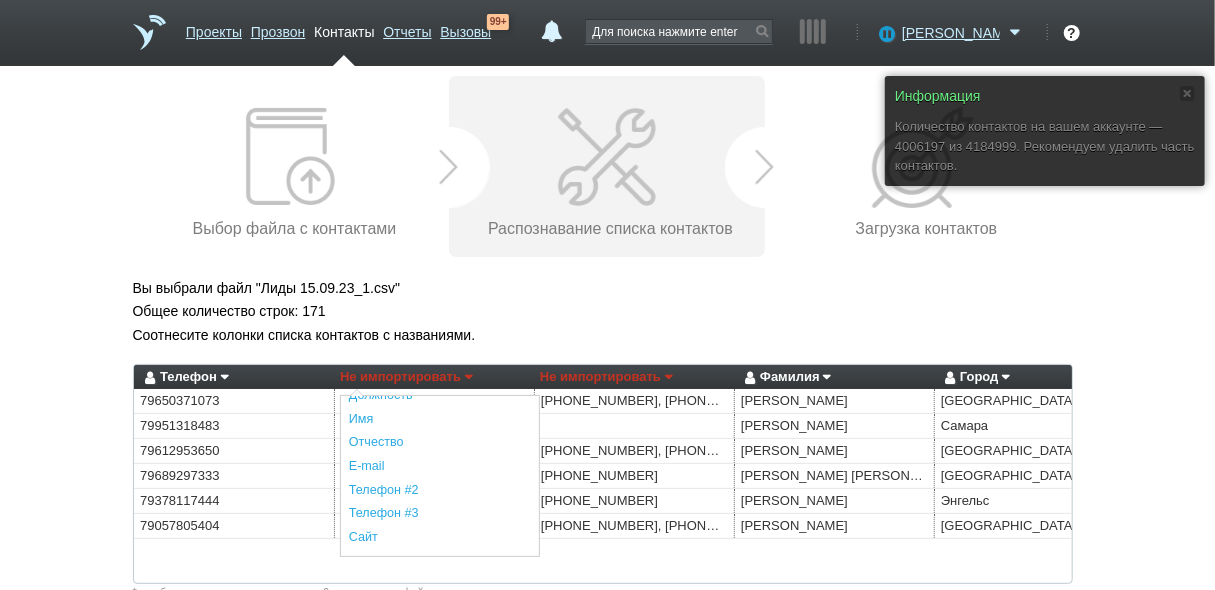 click on "Соотнесите колонки списка контактов с названиями." at bounding box center [608, 335] 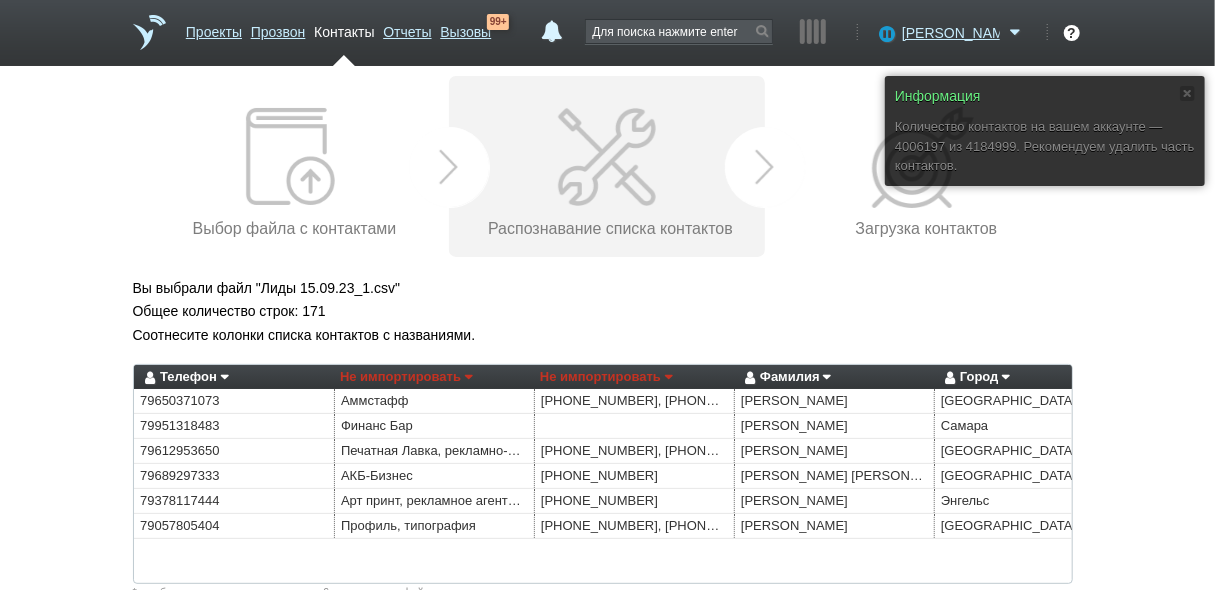 click on "Не импортировать" at bounding box center [406, 377] 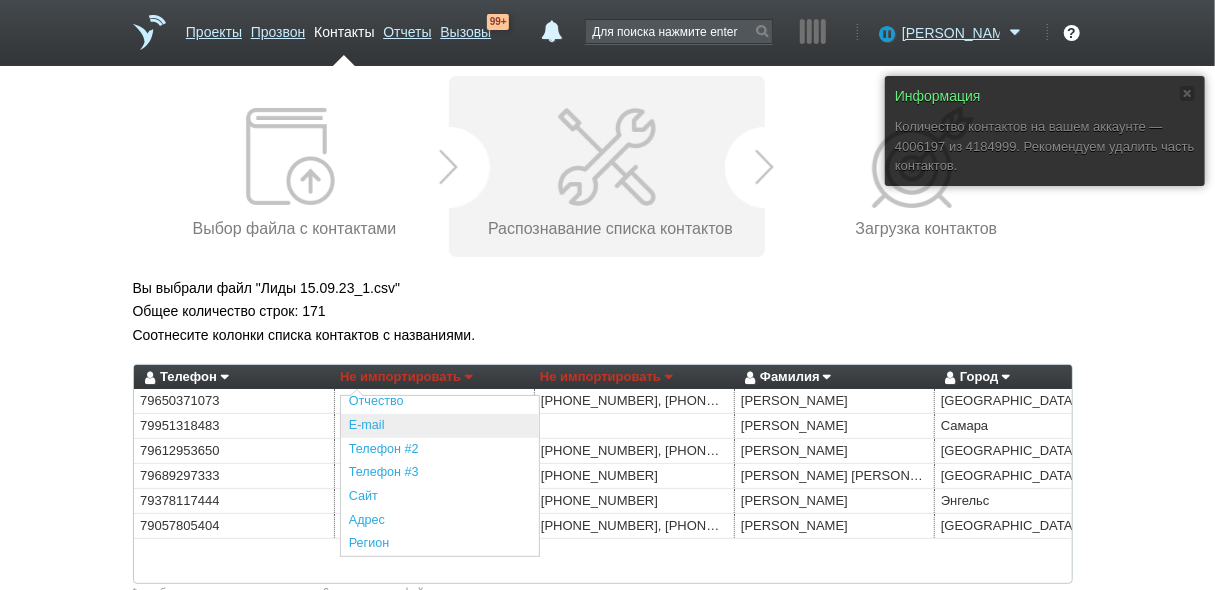 scroll, scrollTop: 464, scrollLeft: 0, axis: vertical 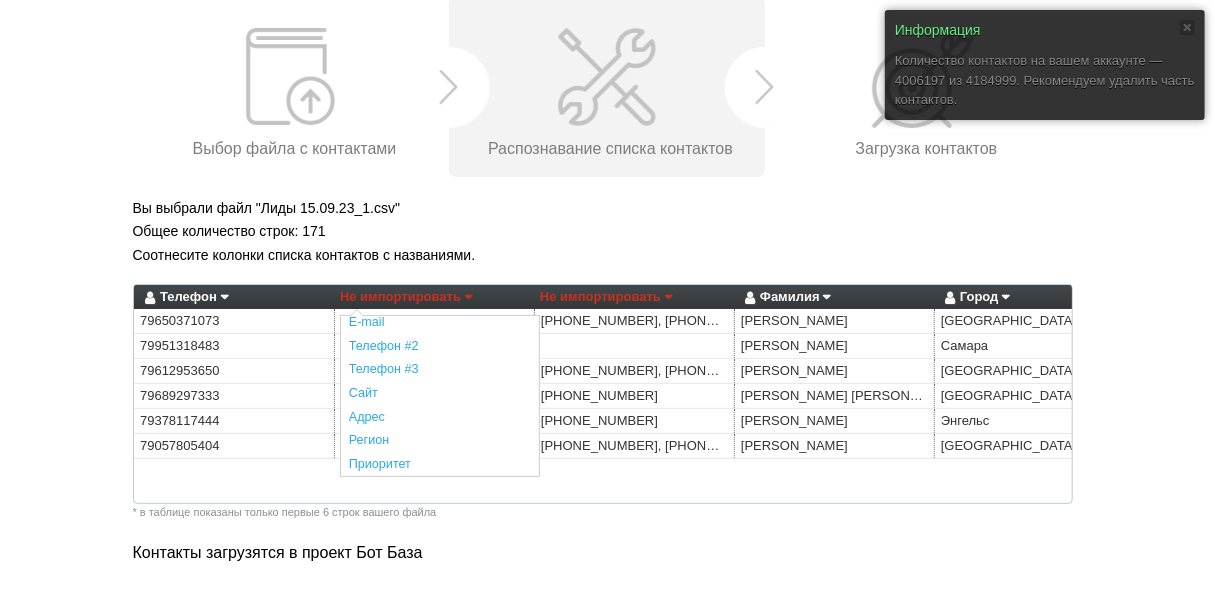 click on "Соотнесите колонки списка контактов с названиями." at bounding box center (608, 255) 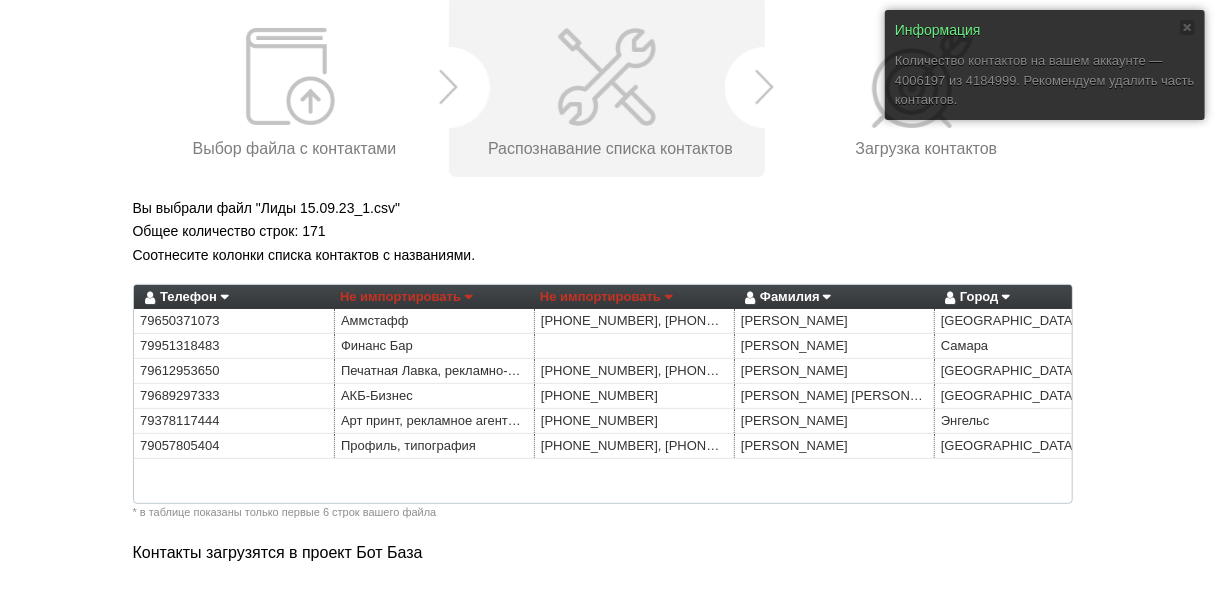 click on "Не импортировать" at bounding box center (406, 297) 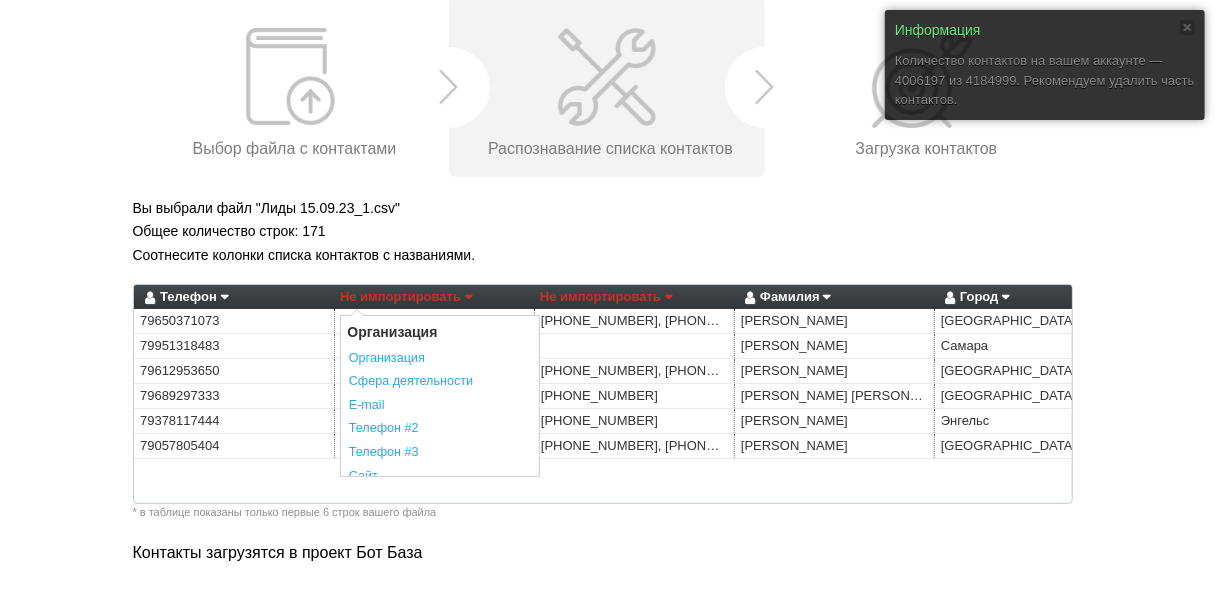scroll, scrollTop: 0, scrollLeft: 0, axis: both 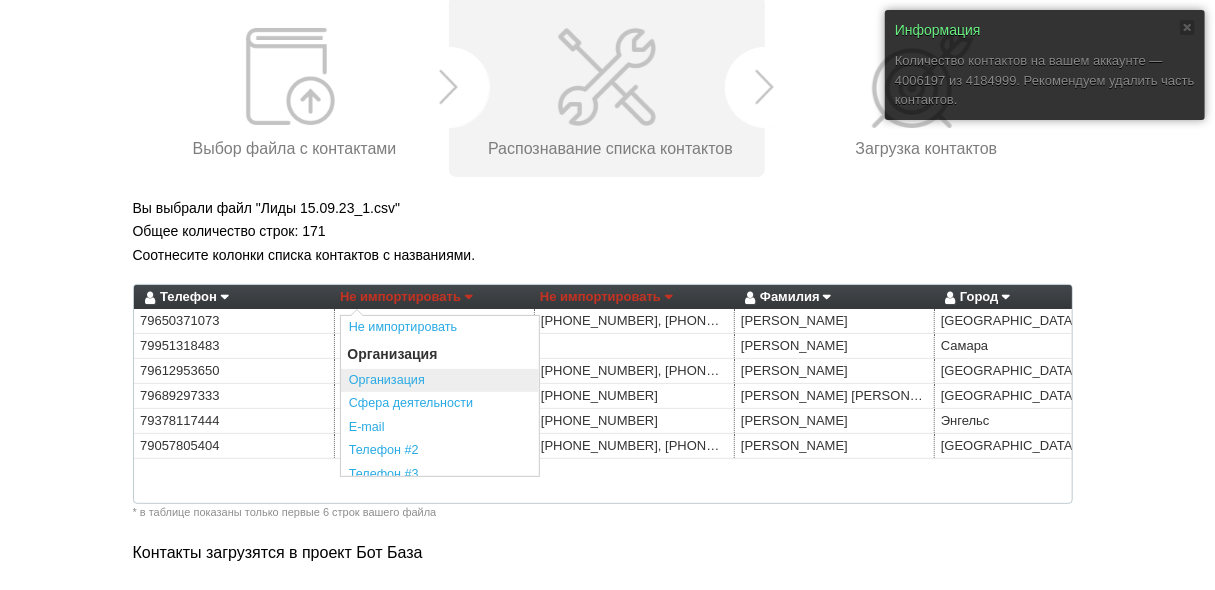 click on "Организация" at bounding box center [440, 381] 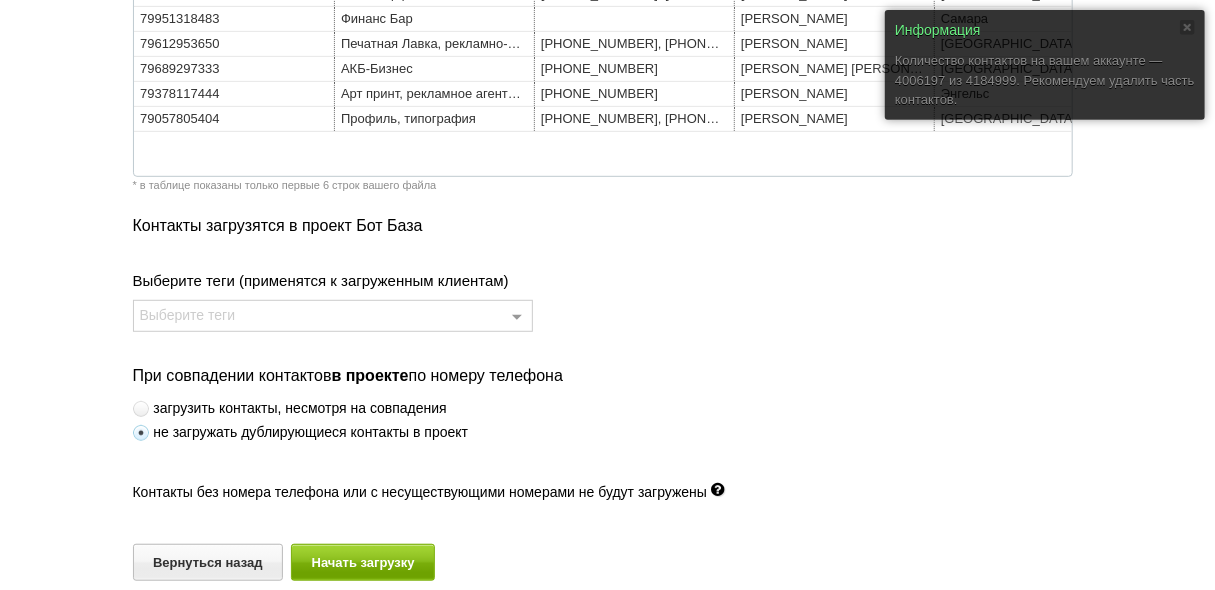 scroll, scrollTop: 426, scrollLeft: 0, axis: vertical 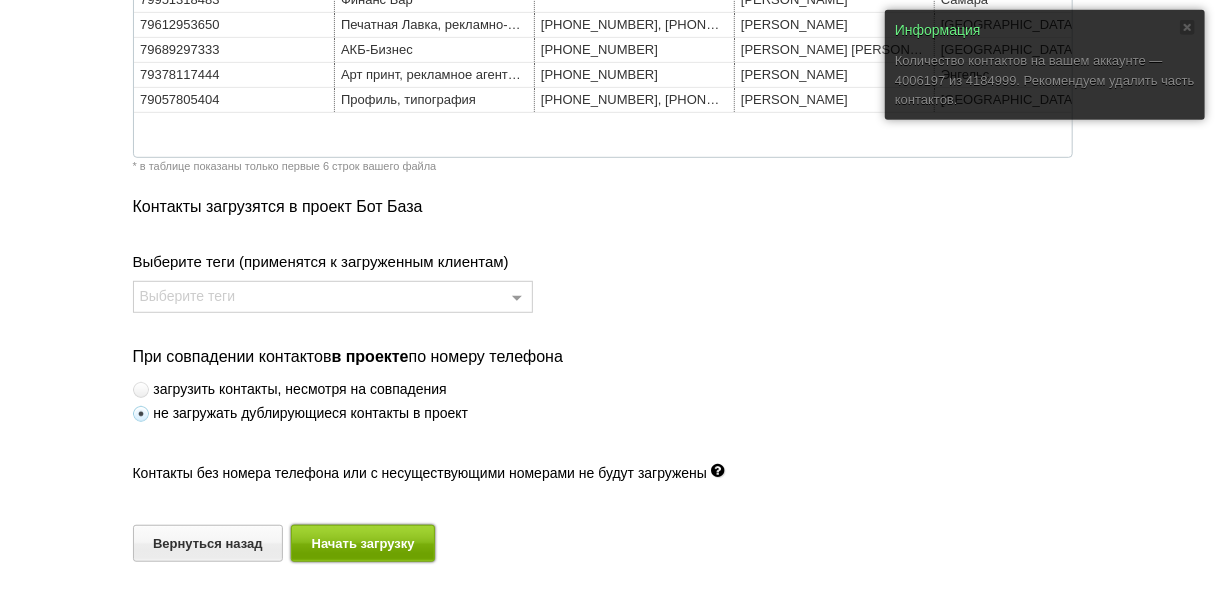 click on "Начать загрузку" at bounding box center [363, 543] 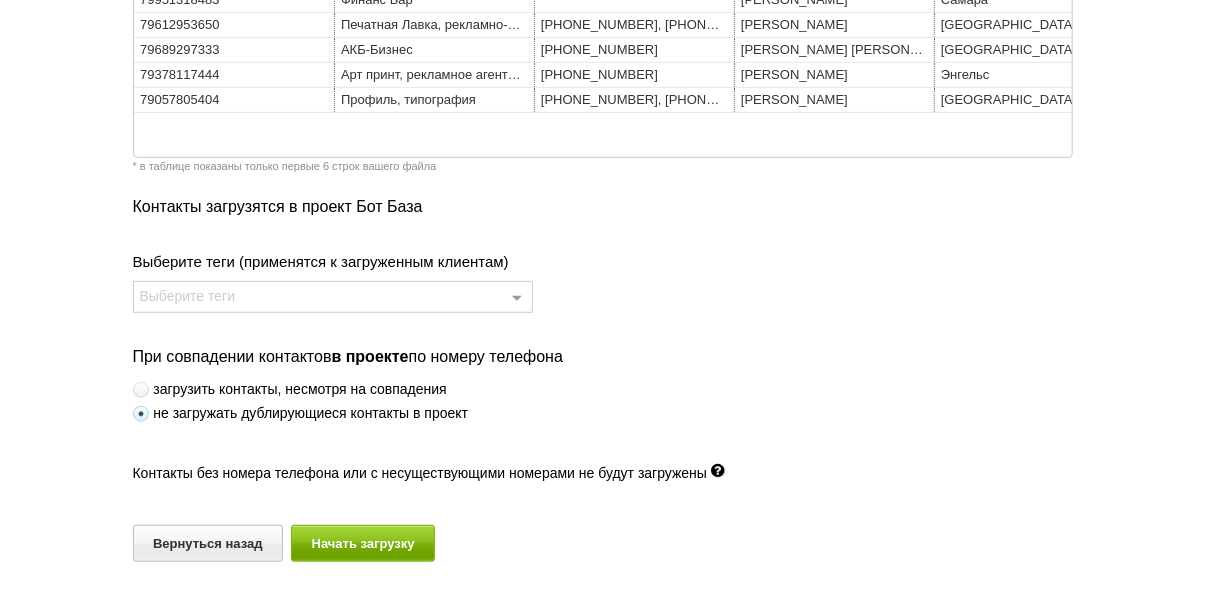 scroll, scrollTop: 0, scrollLeft: 0, axis: both 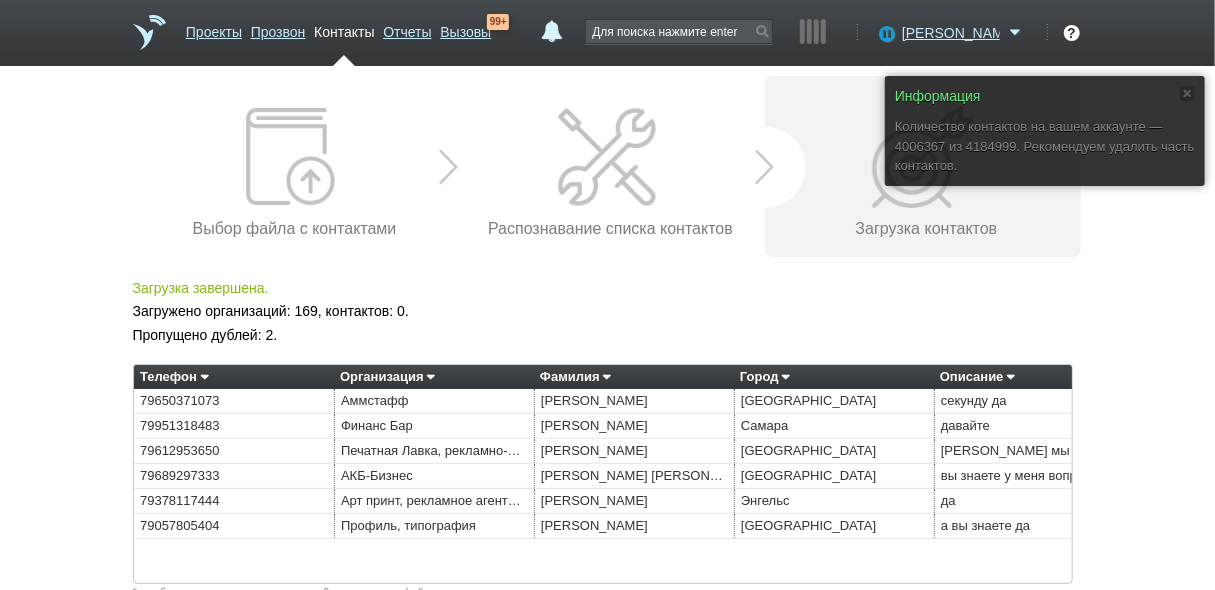 click on "Загрузка завершена. Загружено организаций: 169, контактов: 0. Пропущено дублей: 2. Телефон Организация Фамилия Город Описание 79650371073 Аммстафф Аммосов Олег Игоревич Санкт-Петербург секунду да 79951318483 Финанс Бар Любаева Ольга Евгеньевна Самара давайте 79612953650 Печатная Лавка, рекламно-полиграфическая компания Берковский Александр Брониславович Ростов-на-Дону александр спасибо мы 15 лет предлагали много 79689297333 АКБ-Бизнес Першакова Н. Н. Москва вы знаете у меня вопрос тогда такой сразу не в глаз а в 79378117444 Арт принт, рекламное агентство Энгельс да 79057805404 Москва" at bounding box center (608, 477) 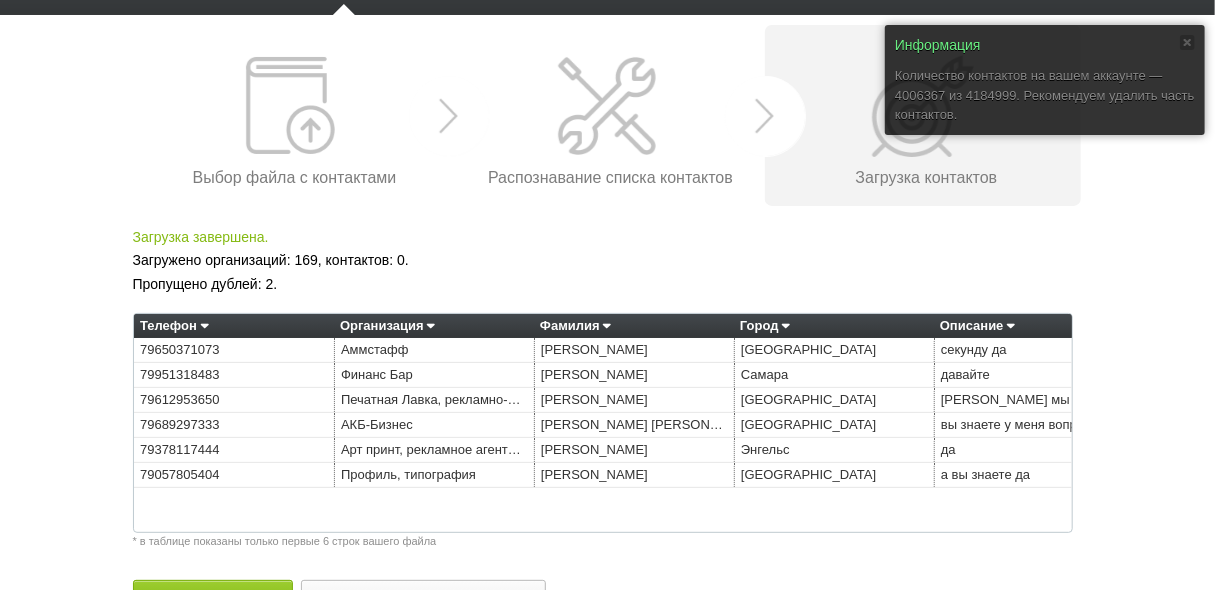 scroll, scrollTop: 106, scrollLeft: 0, axis: vertical 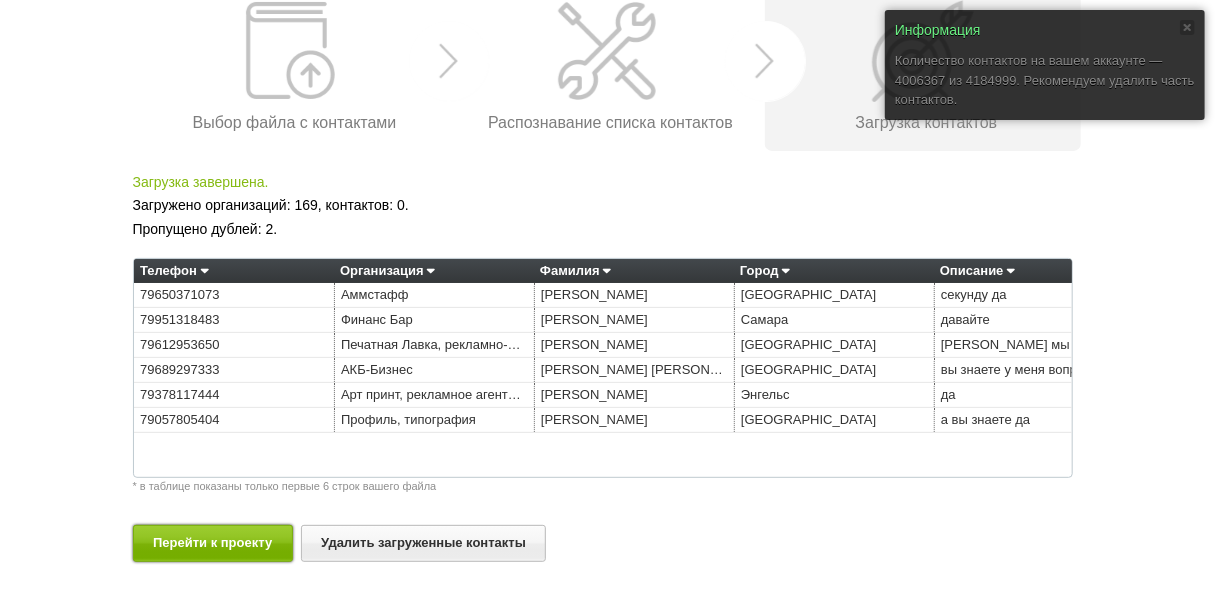 click on "Перейти к проекту" at bounding box center [213, 543] 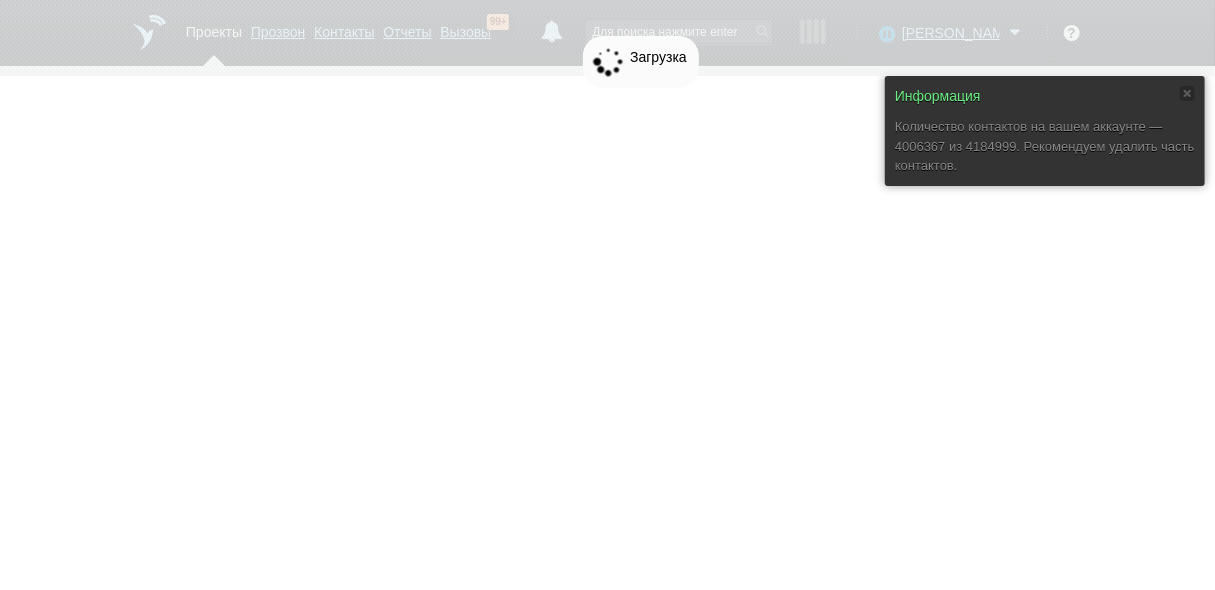 scroll, scrollTop: 0, scrollLeft: 0, axis: both 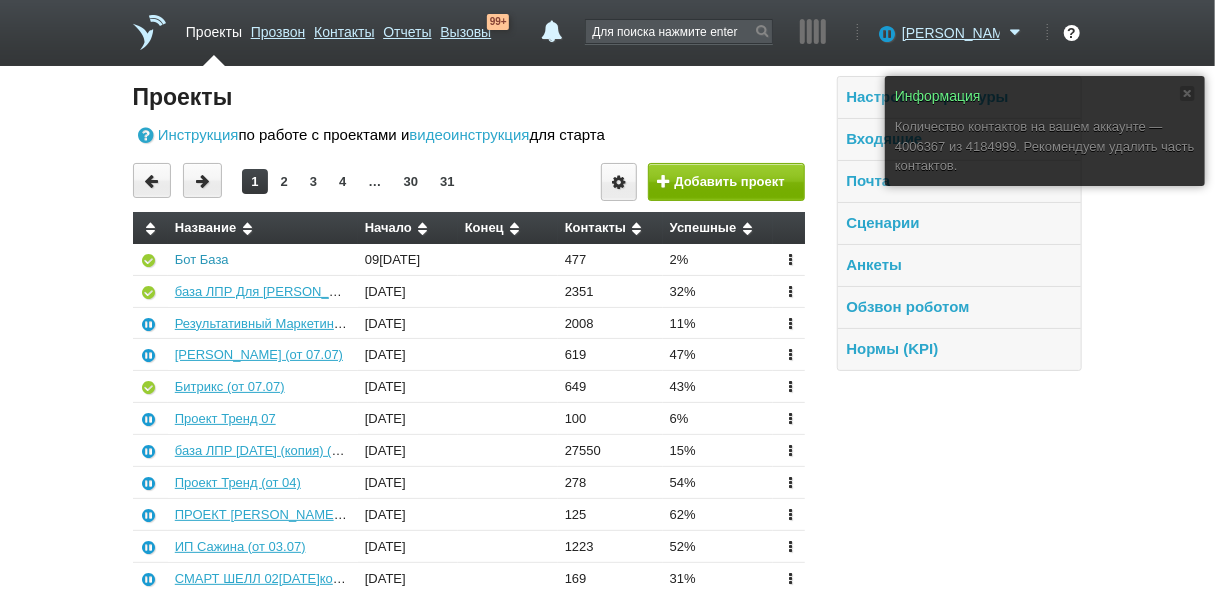 click on "Бот База" at bounding box center [202, 259] 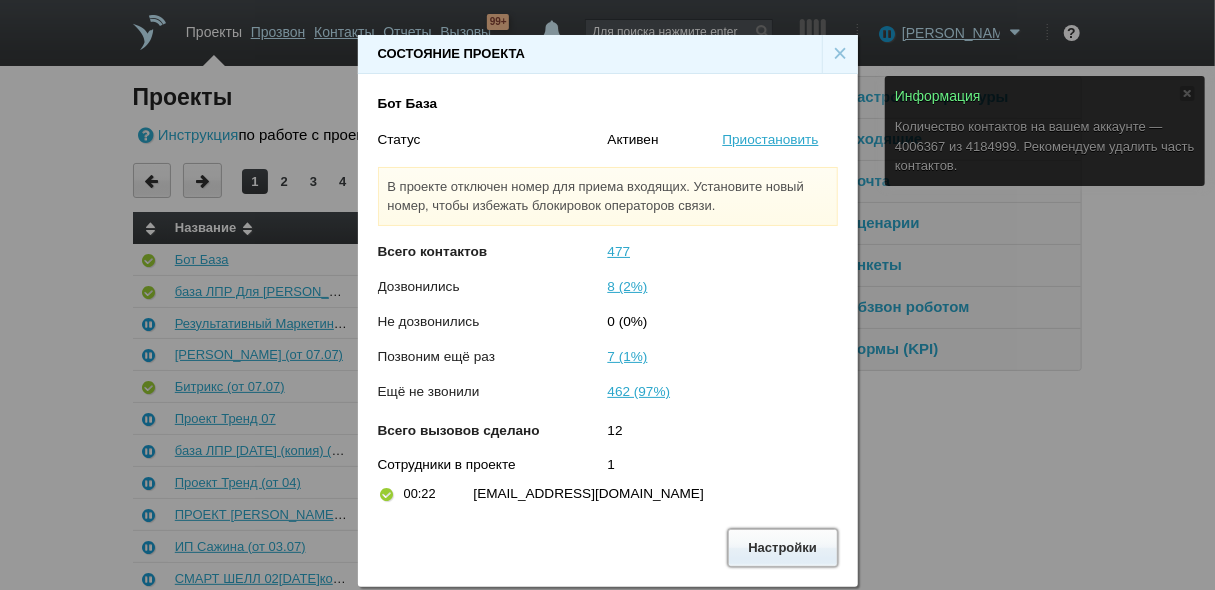 click on "Настройки" at bounding box center (783, 547) 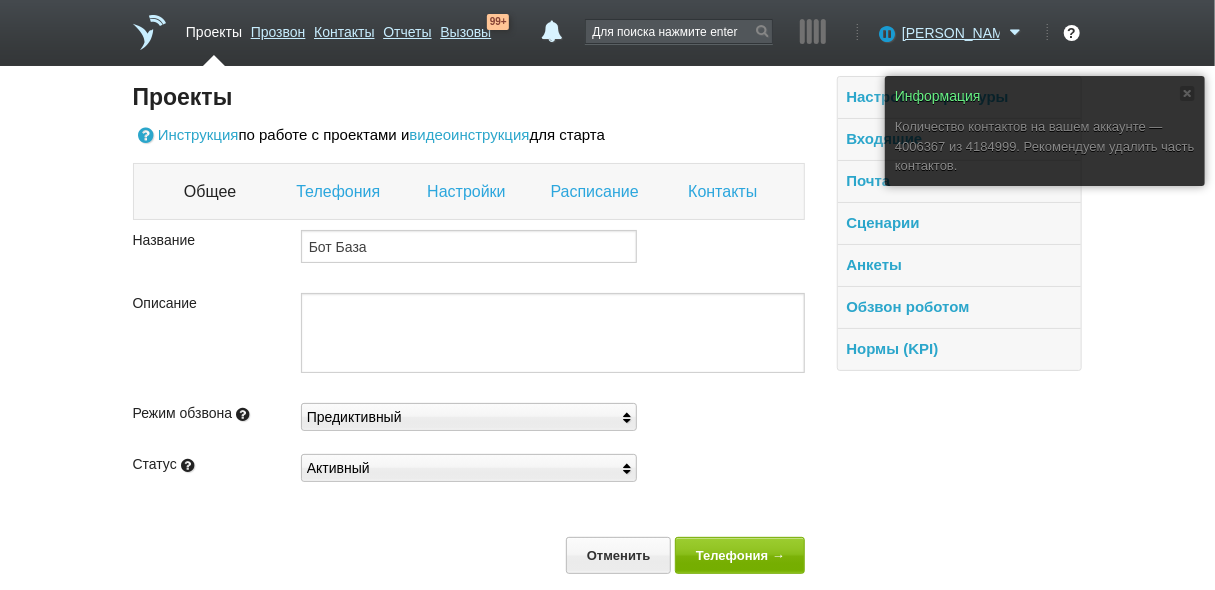 click on "Настройки" at bounding box center (468, 192) 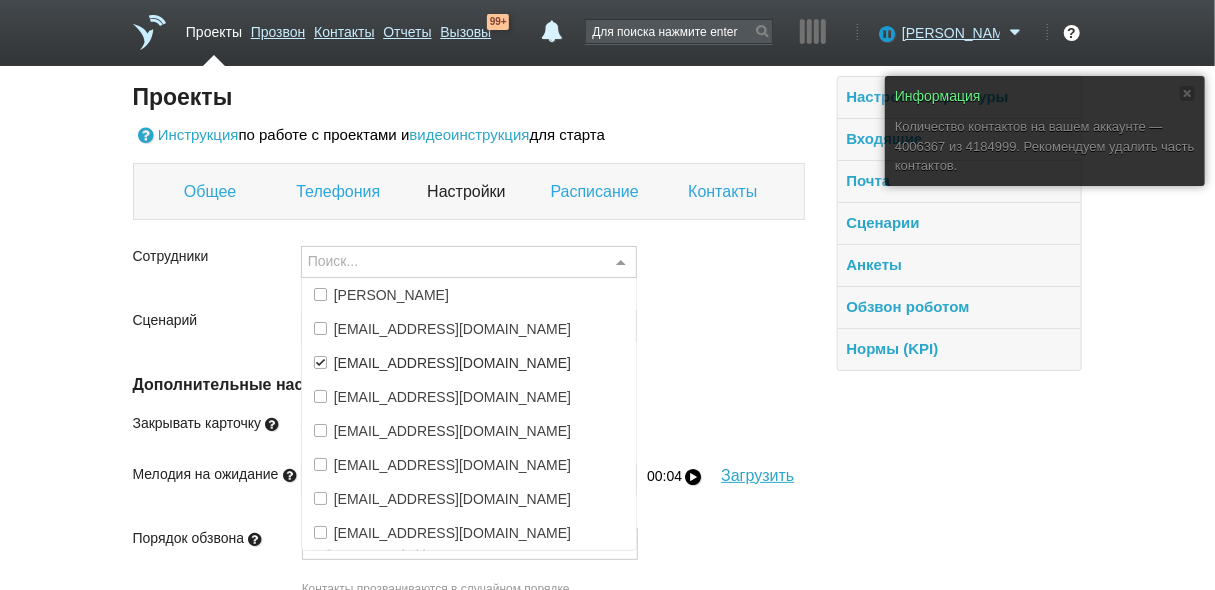 click on "Сотрудники Поиск... Константин Георгиевич Белоусов о1@salesmonster.ru o2@salesmonster.ru o3@salesmonster.ru о4@salesmonster.ru o5@salesmonster.ru о6@salesmonster.ru о7@salesmonster.ru o8@salesmonster.ru o9@salesmonster.ru o10@salesmonster.ru о11@salesmonster.ru o12@salesmonster.ru o13@salesmonster.ru Ничего не найдено Список пуст Сценарий база ЛПР (копия 24.06.25) Выберите сценарий Стандартный обзвон (лидогенерация) Обзвон роботом Терра Нью ООО Бухгалтерия Маркшейдер Сконжин (Вайлдберриз) Школа Музыки Диджитал Риф Траст Солюшенз Урбан Мастер ИмпериПро (SEO) Левел Тревел Диджитал Риф 3 Для левого проекта Statura Биаса Земельный вопрос ИКЦ "ШАР ИТ" Dev-com Типография Аркада STIK" at bounding box center (469, 450) 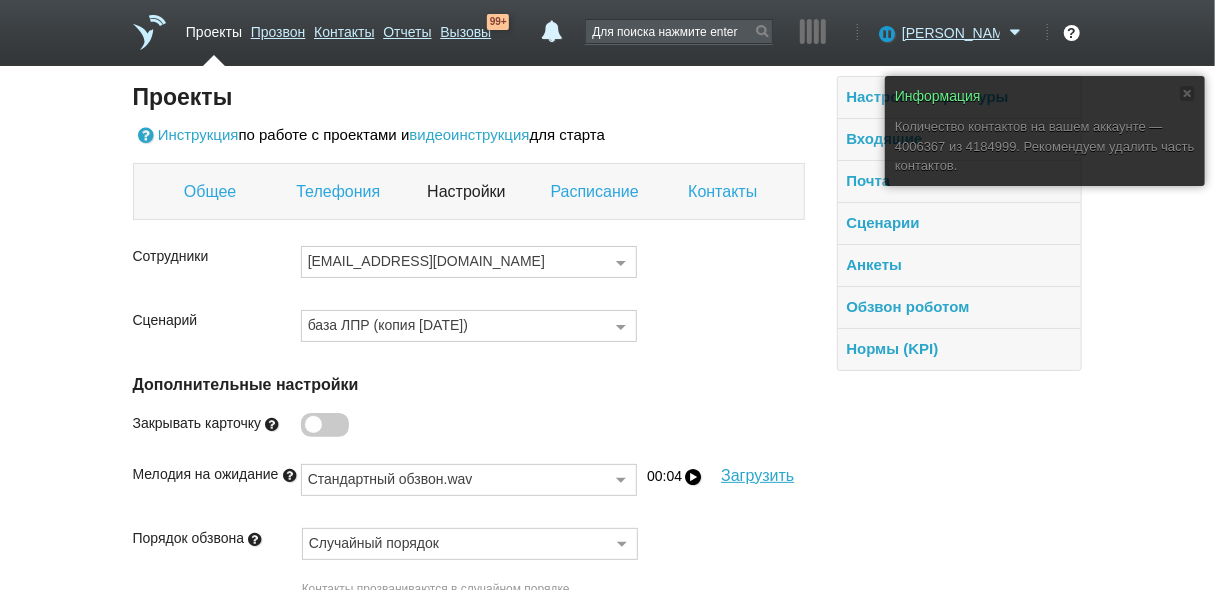 click on "Контакты" at bounding box center (725, 192) 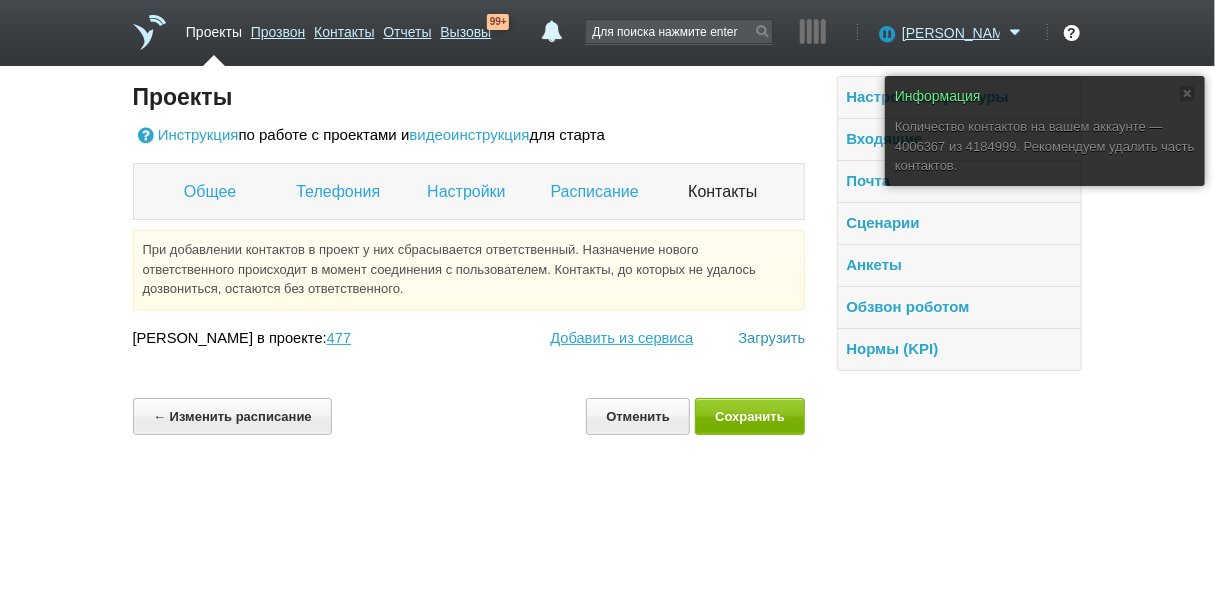 click on "Загрузить" at bounding box center [771, 338] 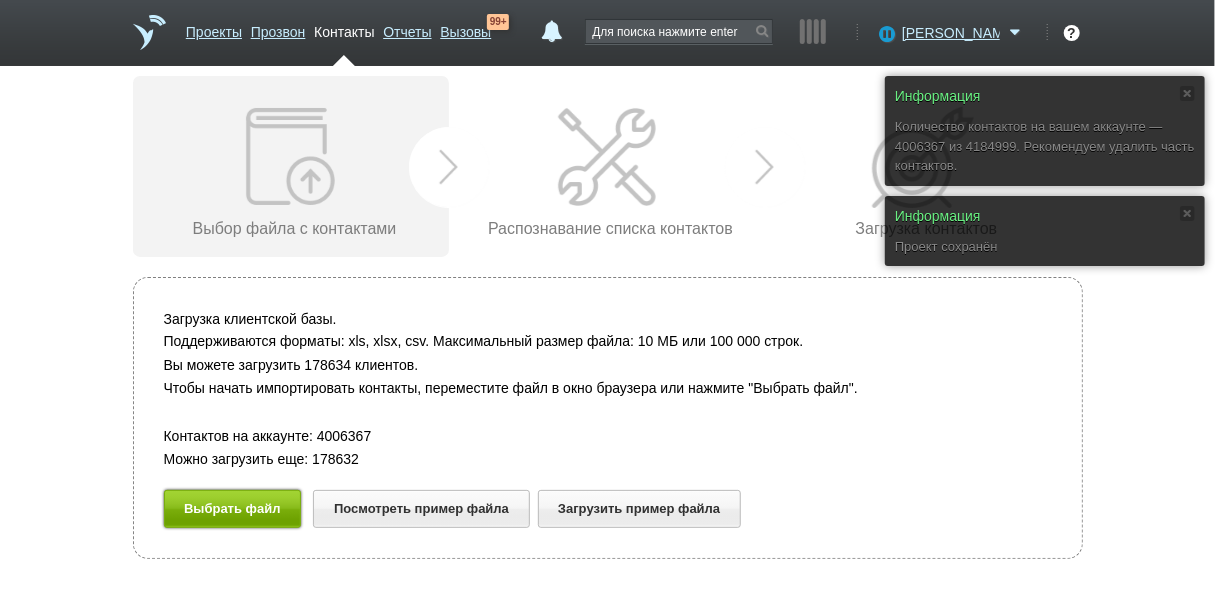click on "Выбрать файл" at bounding box center [233, 508] 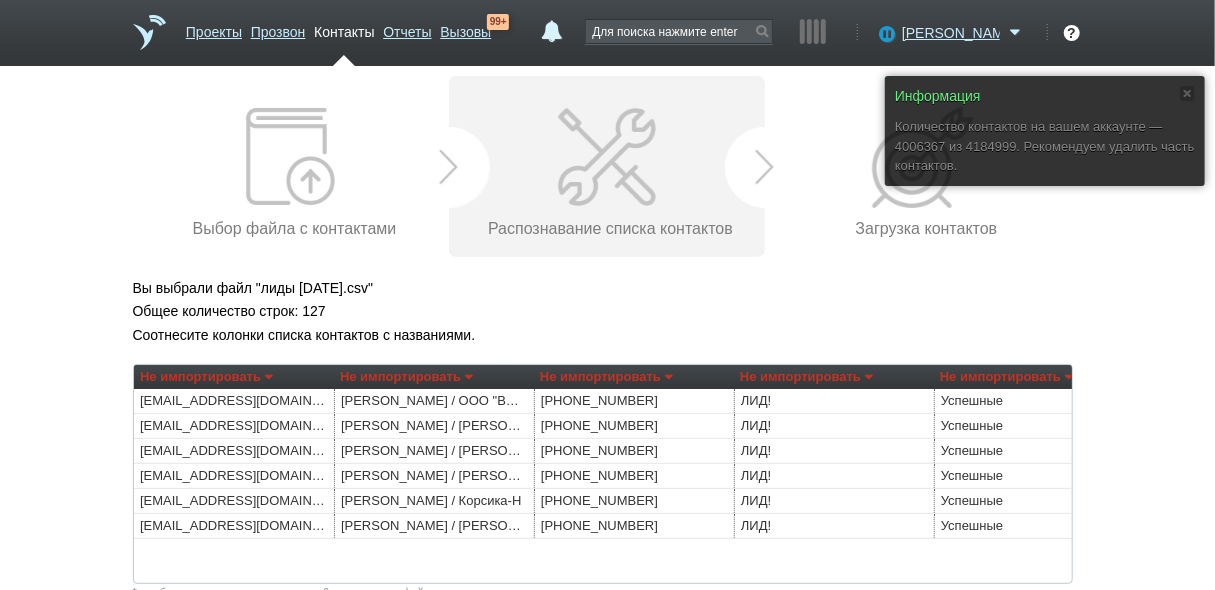 click on "Не импортировать" at bounding box center [406, 377] 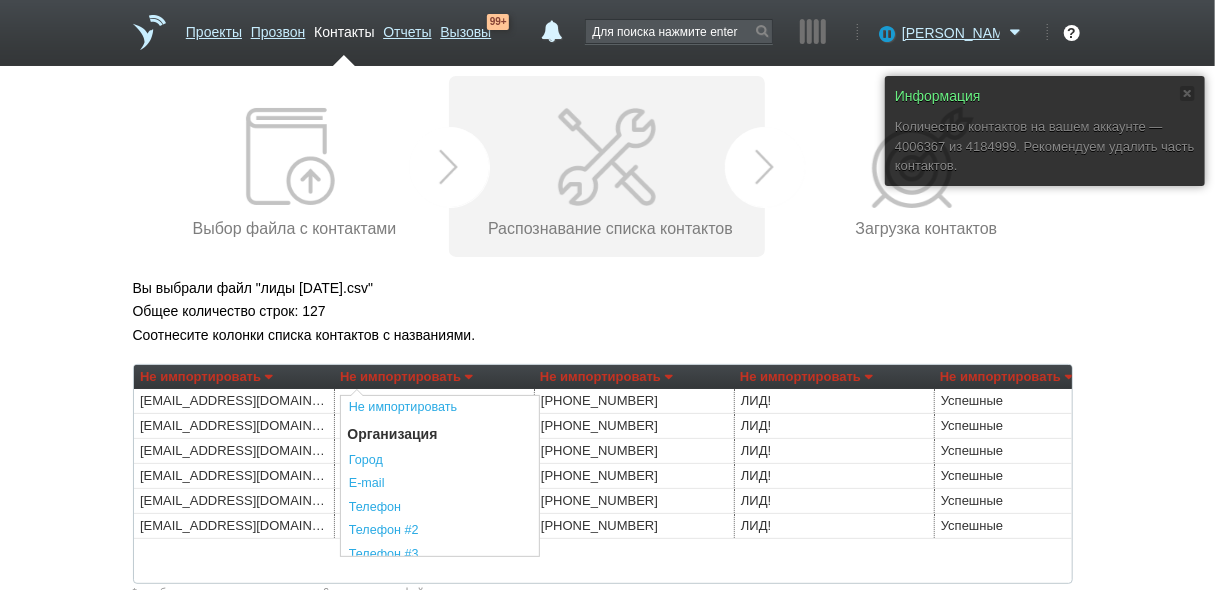 click on "Не импортировать" at bounding box center (606, 377) 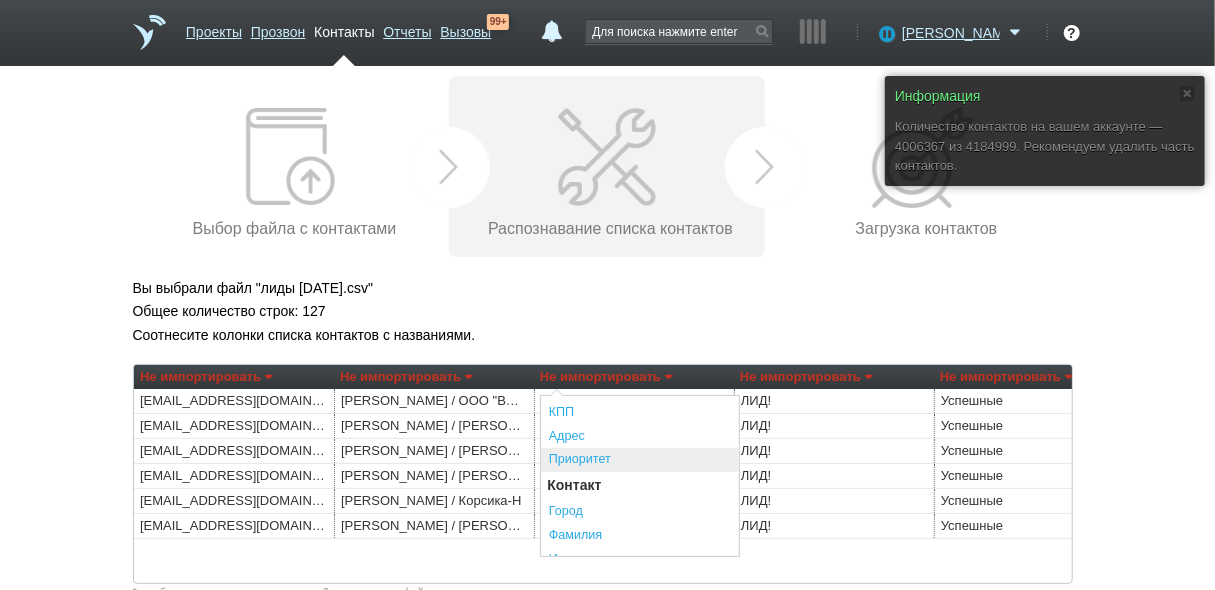 scroll, scrollTop: 240, scrollLeft: 0, axis: vertical 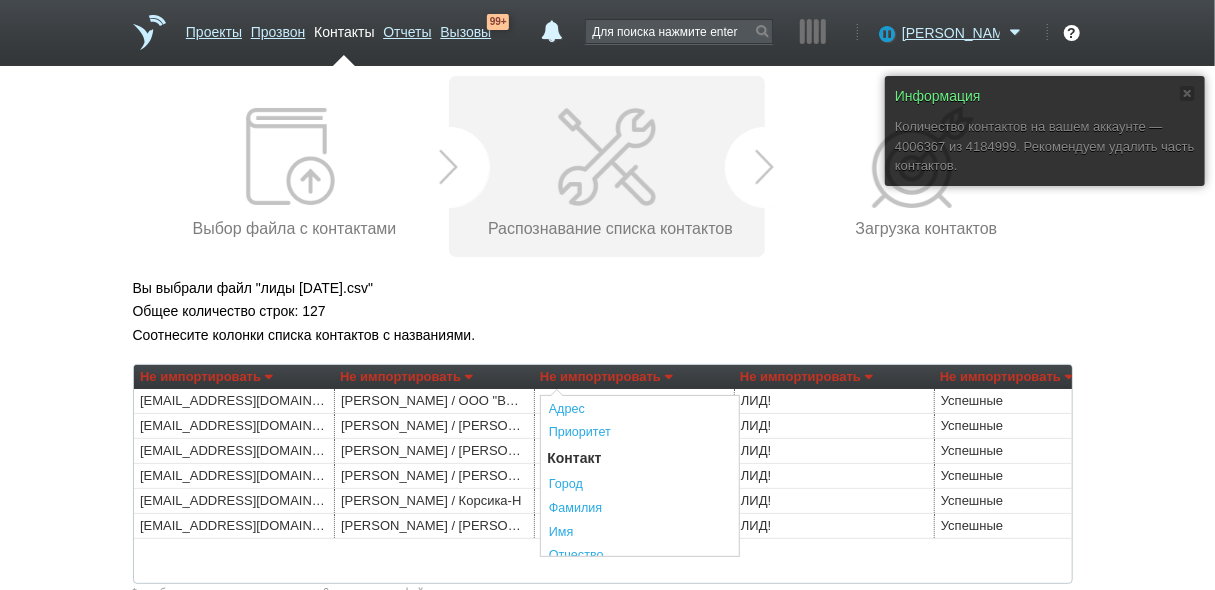 click on "Общее количество строк: 127" at bounding box center (608, 311) 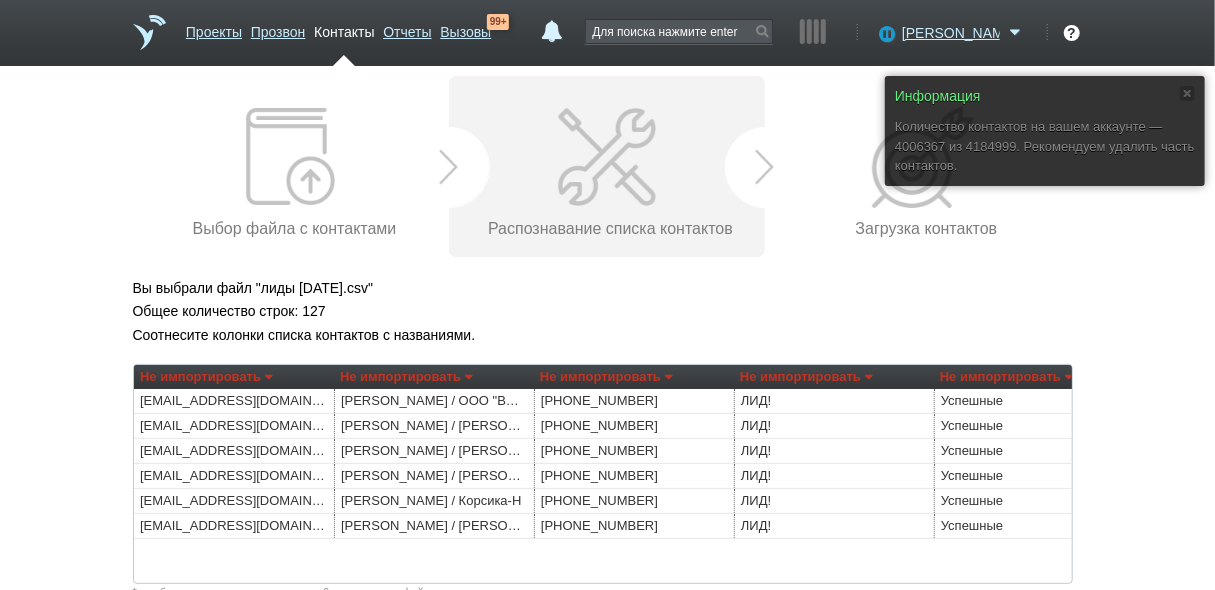 scroll, scrollTop: 0, scrollLeft: 821, axis: horizontal 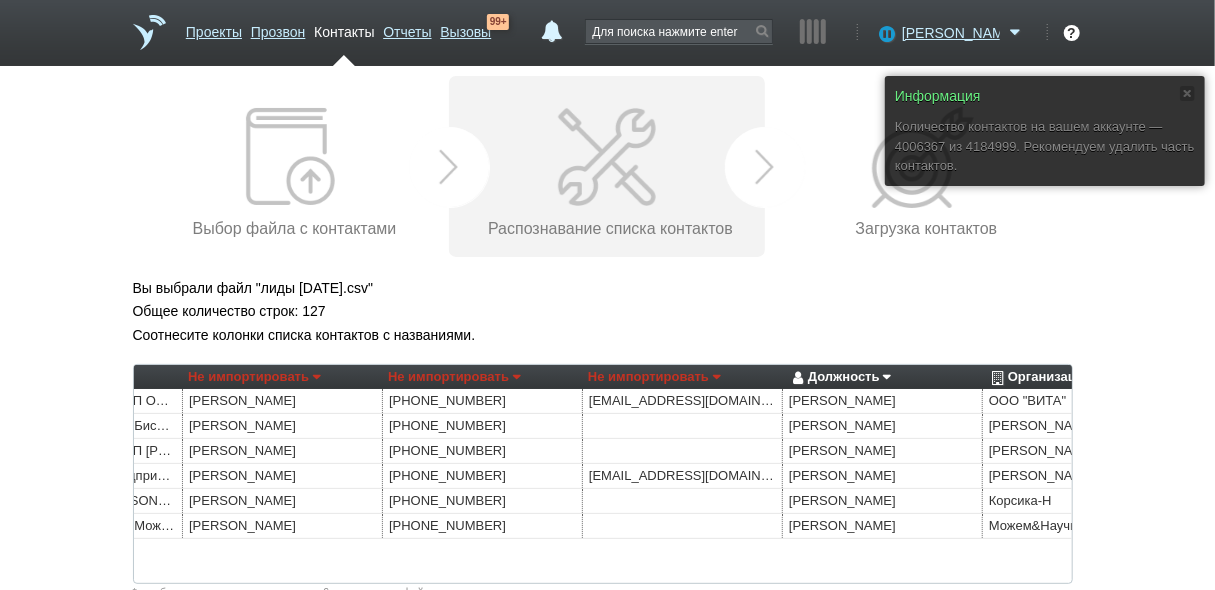 click on "Должность" at bounding box center [839, 377] 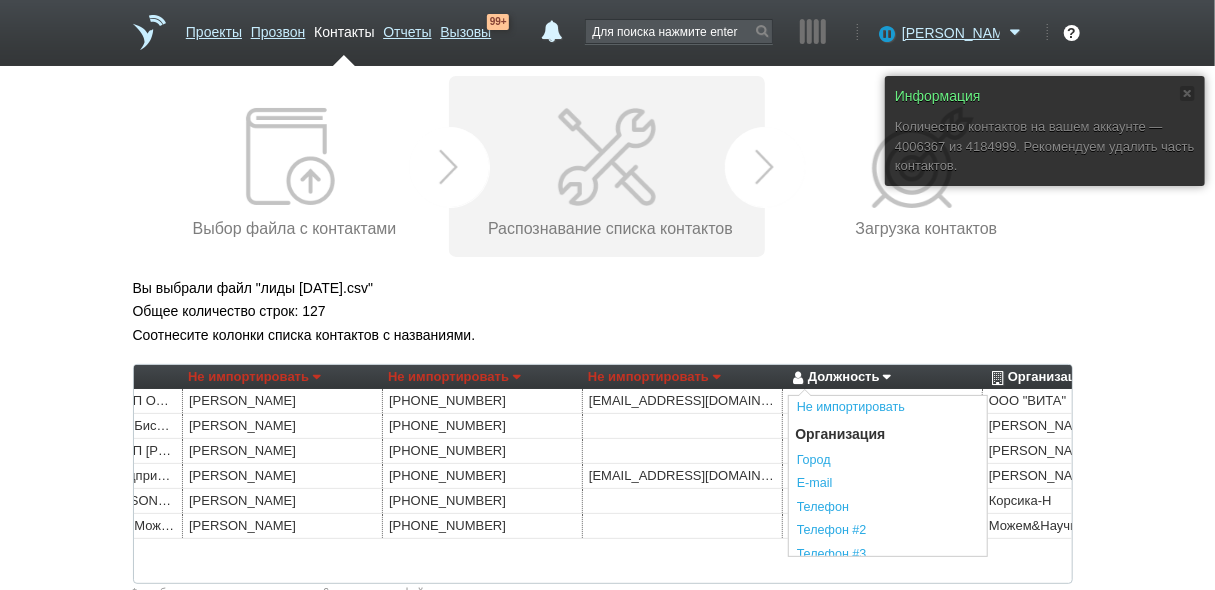 click on "Организация" at bounding box center [1045, 377] 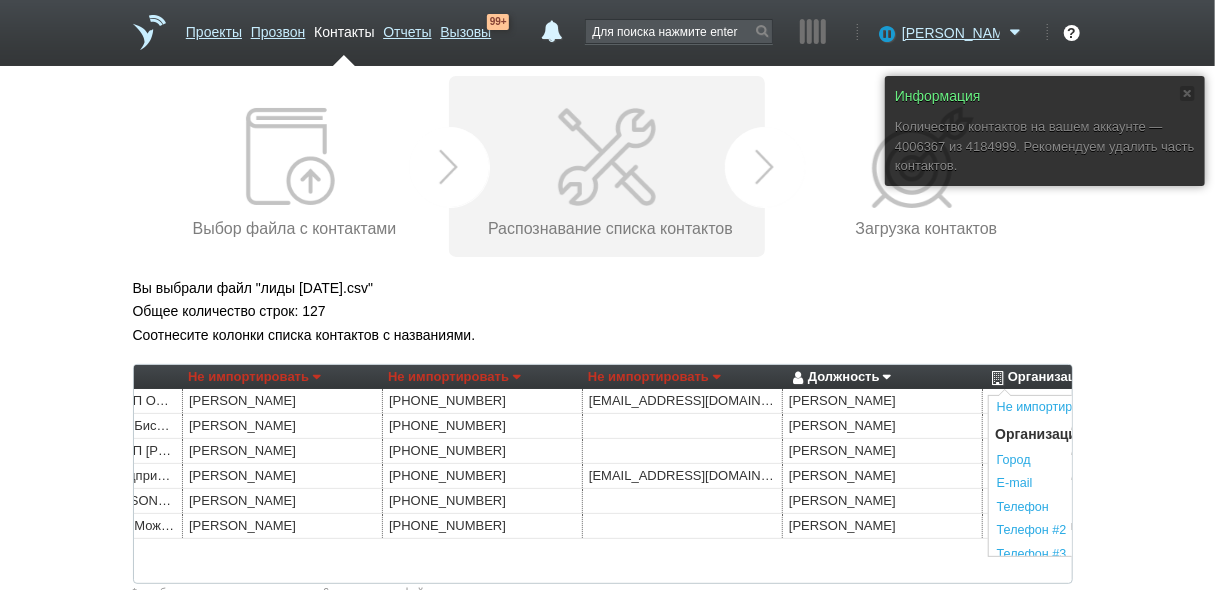 click on "Общее количество строк: 127" at bounding box center [608, 311] 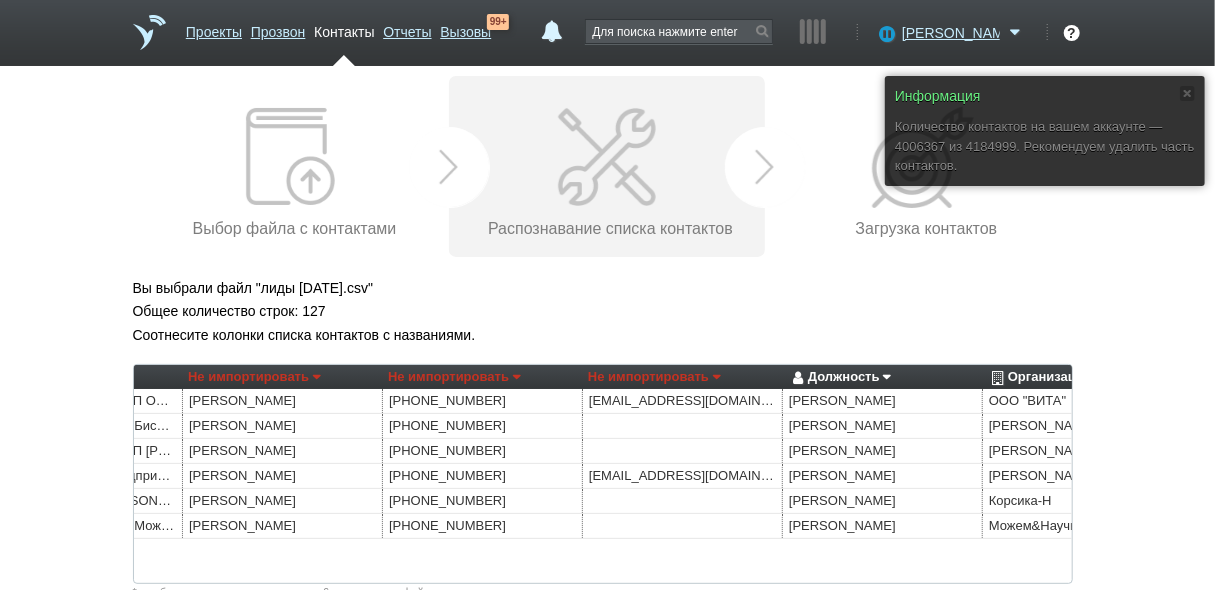 drag, startPoint x: 712, startPoint y: 588, endPoint x: 823, endPoint y: 585, distance: 111.040535 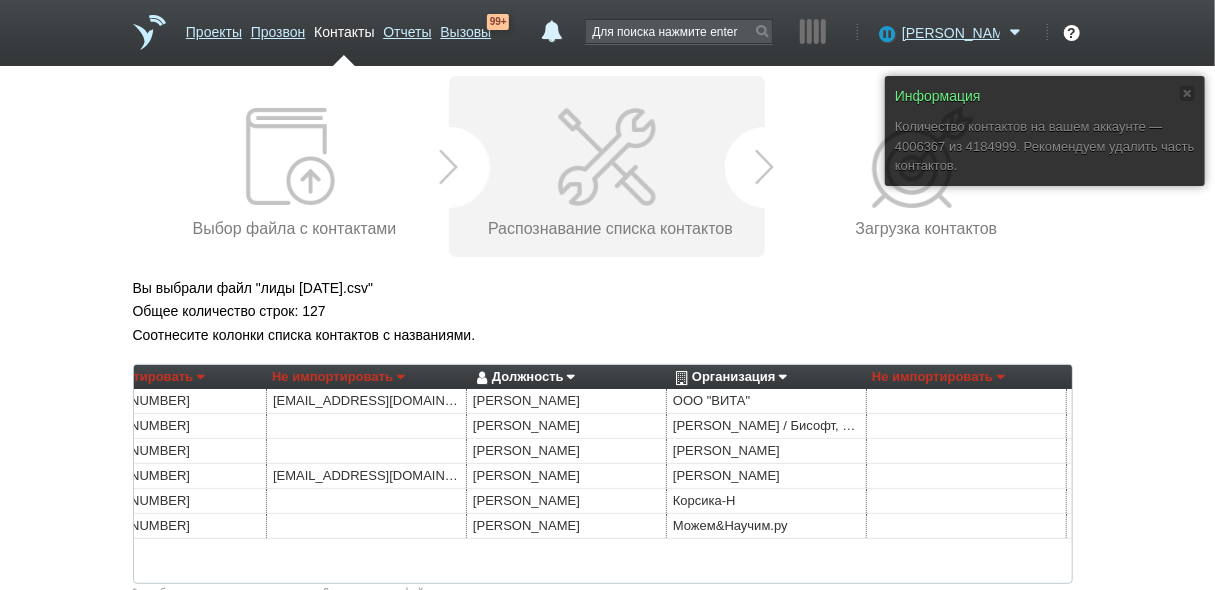 scroll, scrollTop: 0, scrollLeft: 1340, axis: horizontal 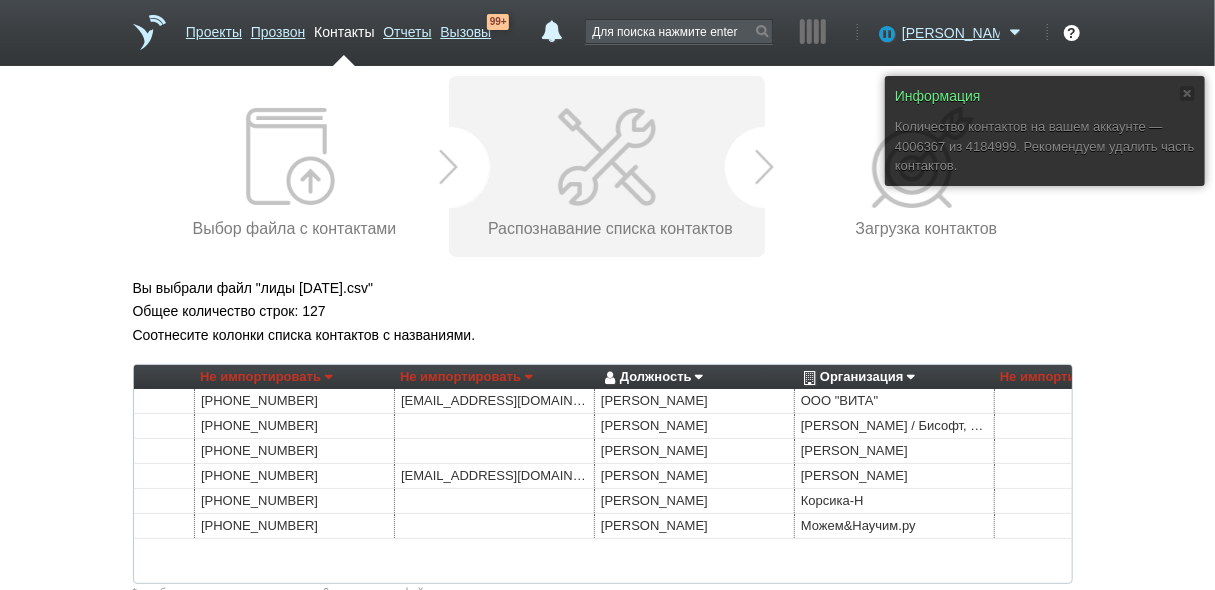 click on "Должность" at bounding box center (651, 377) 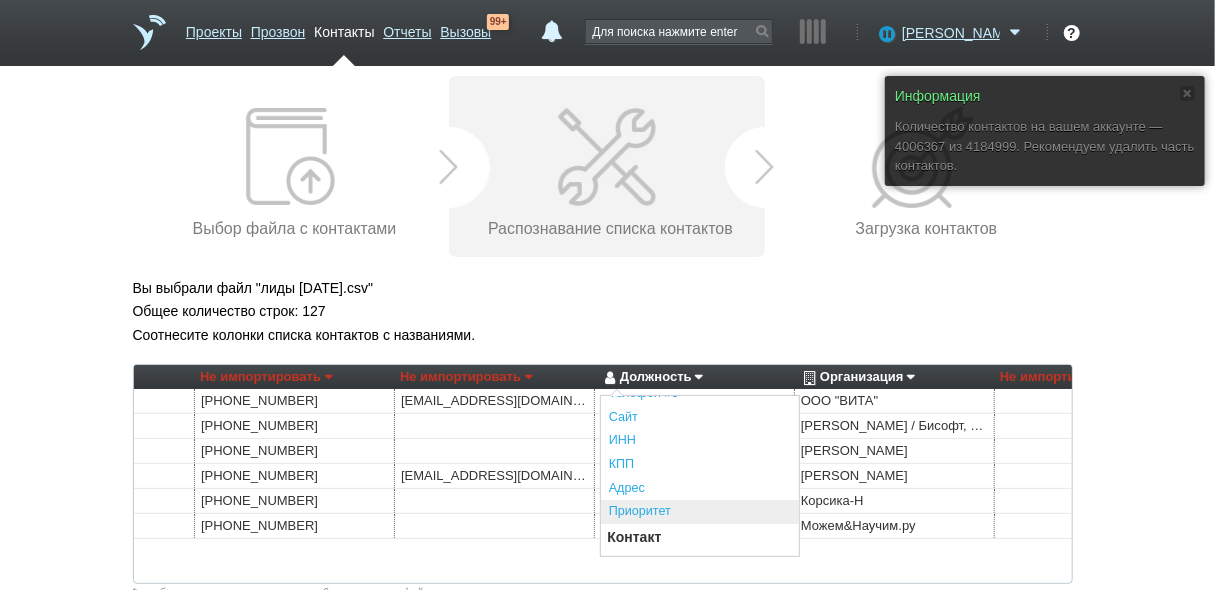 scroll, scrollTop: 240, scrollLeft: 0, axis: vertical 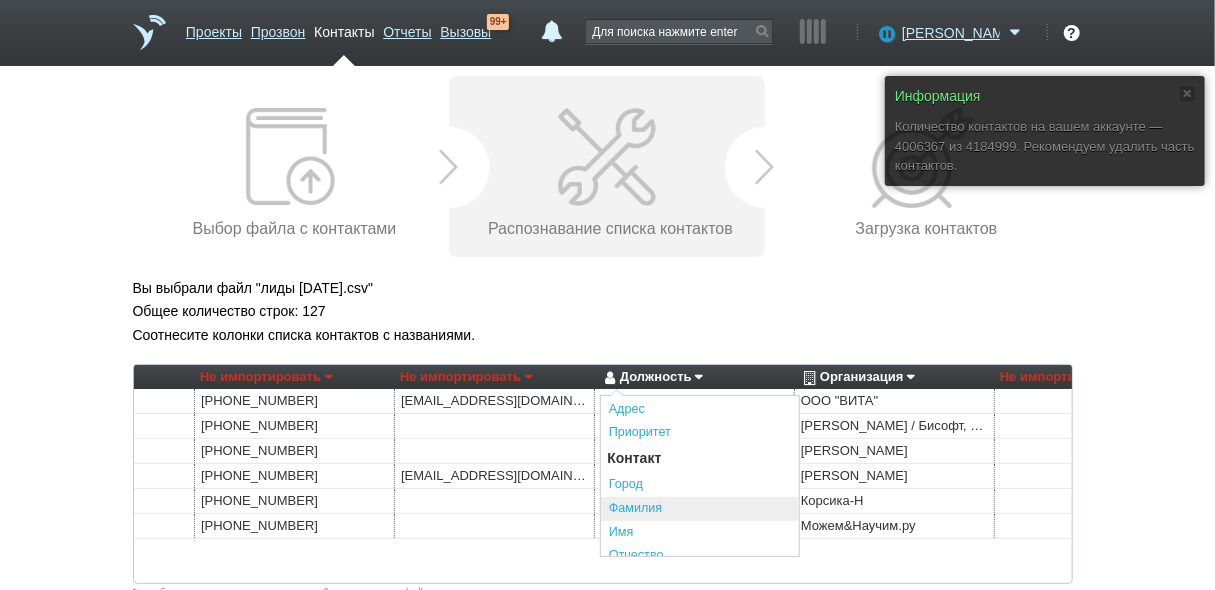 click on "Фамилия" at bounding box center (700, 509) 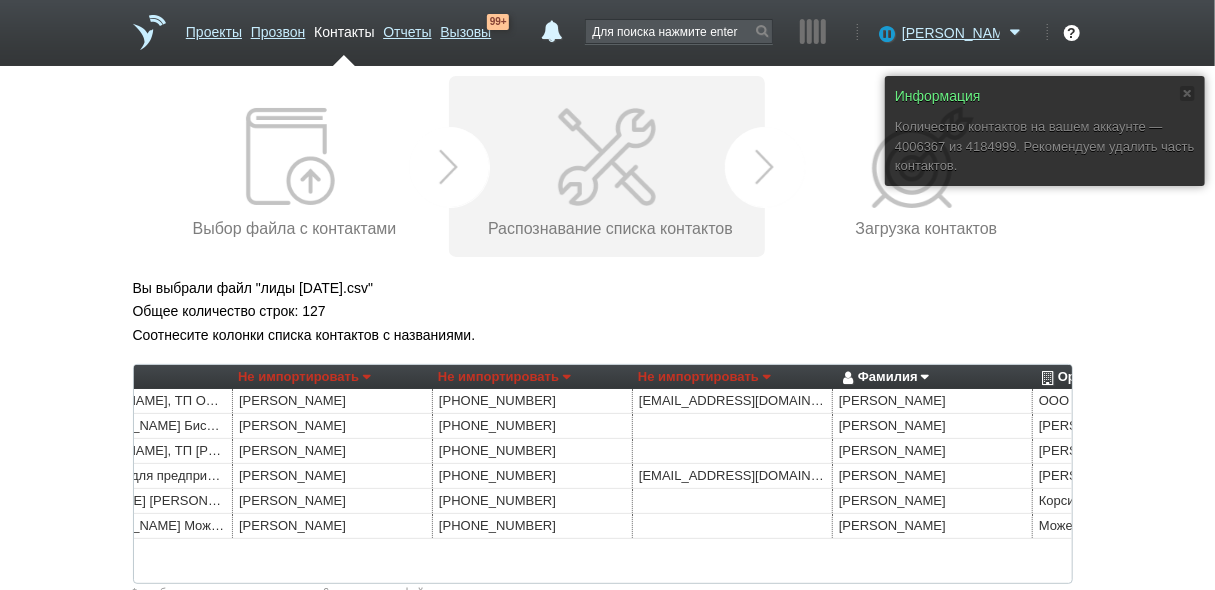 scroll, scrollTop: 0, scrollLeft: 1098, axis: horizontal 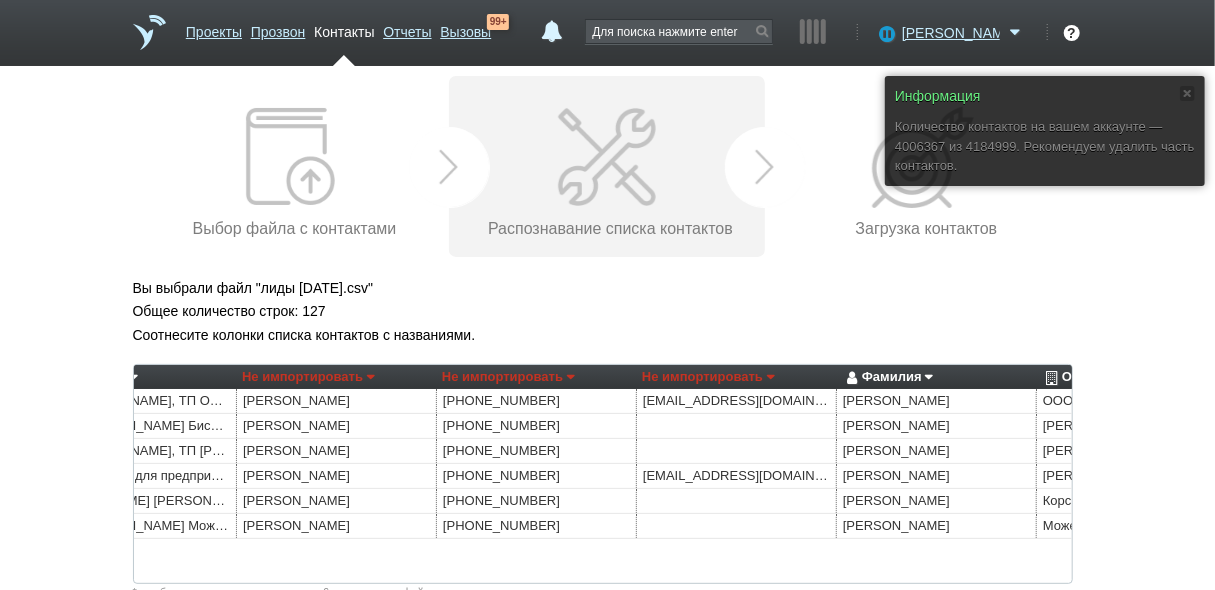 click on "Не импортировать" at bounding box center [708, 377] 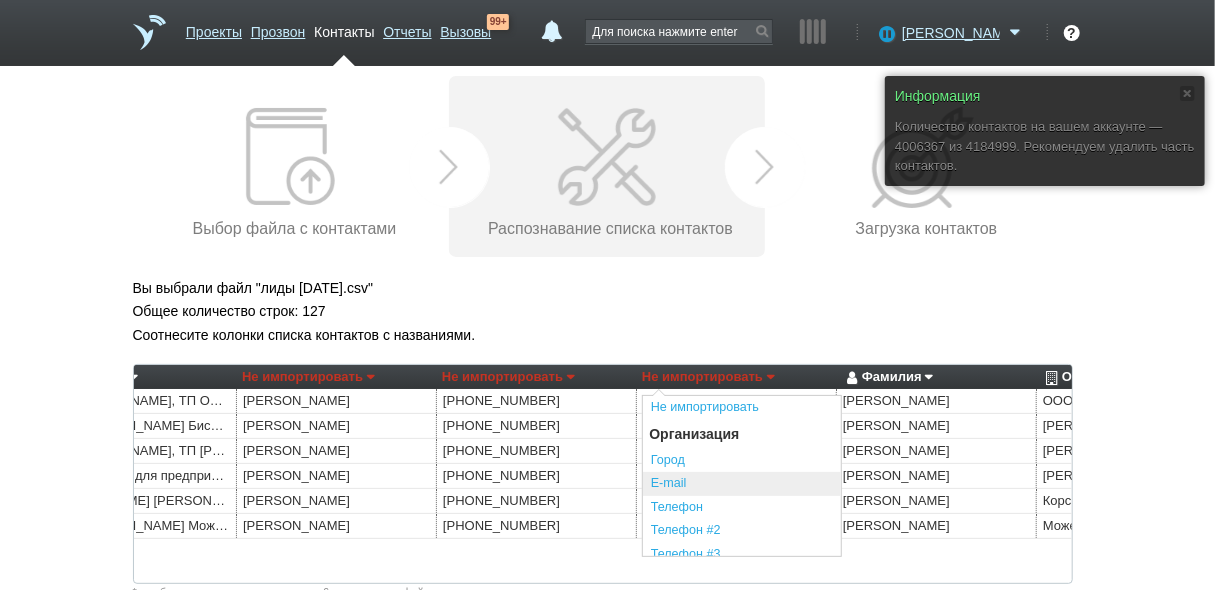click on "E-mail" at bounding box center [742, 484] 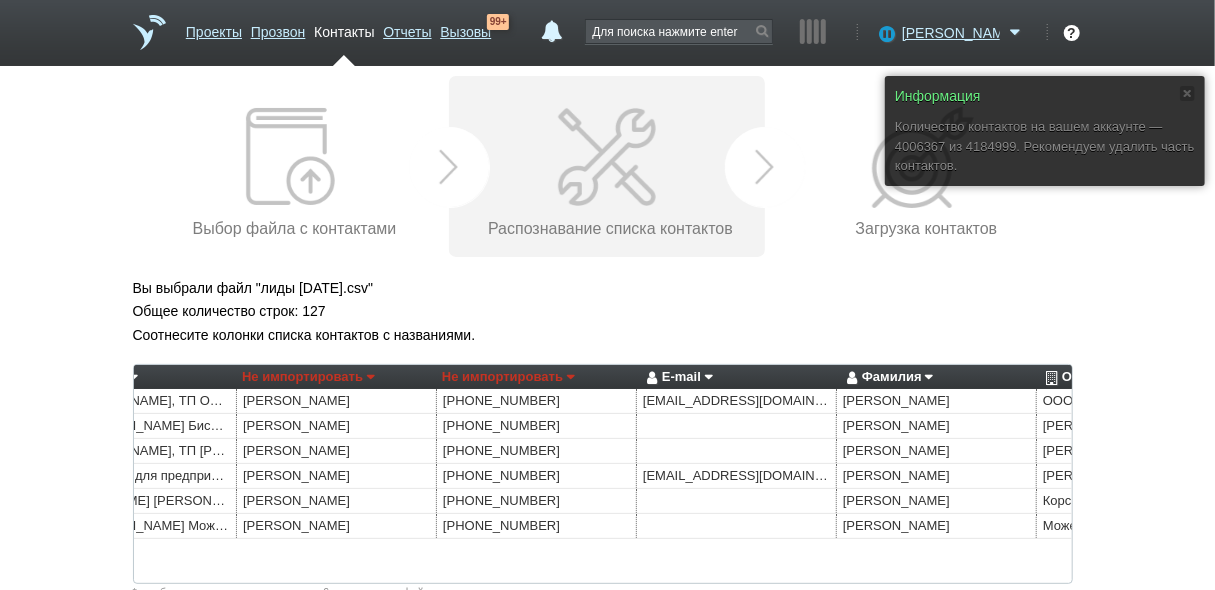 click on "Не импортировать" at bounding box center [508, 377] 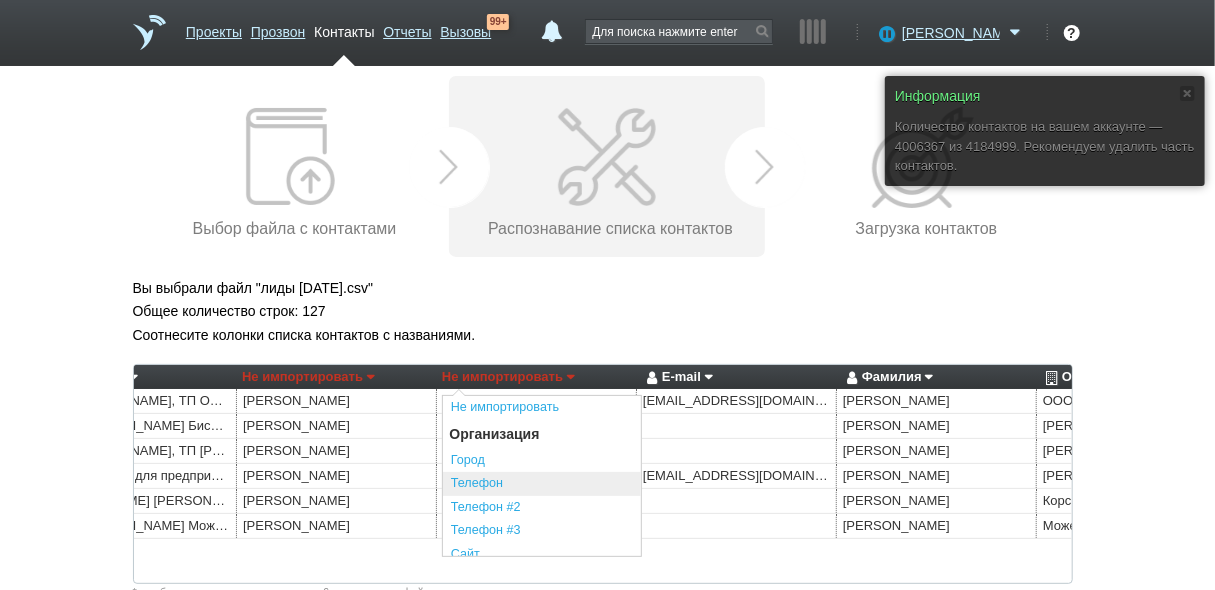 click on "Телефон" at bounding box center [542, 484] 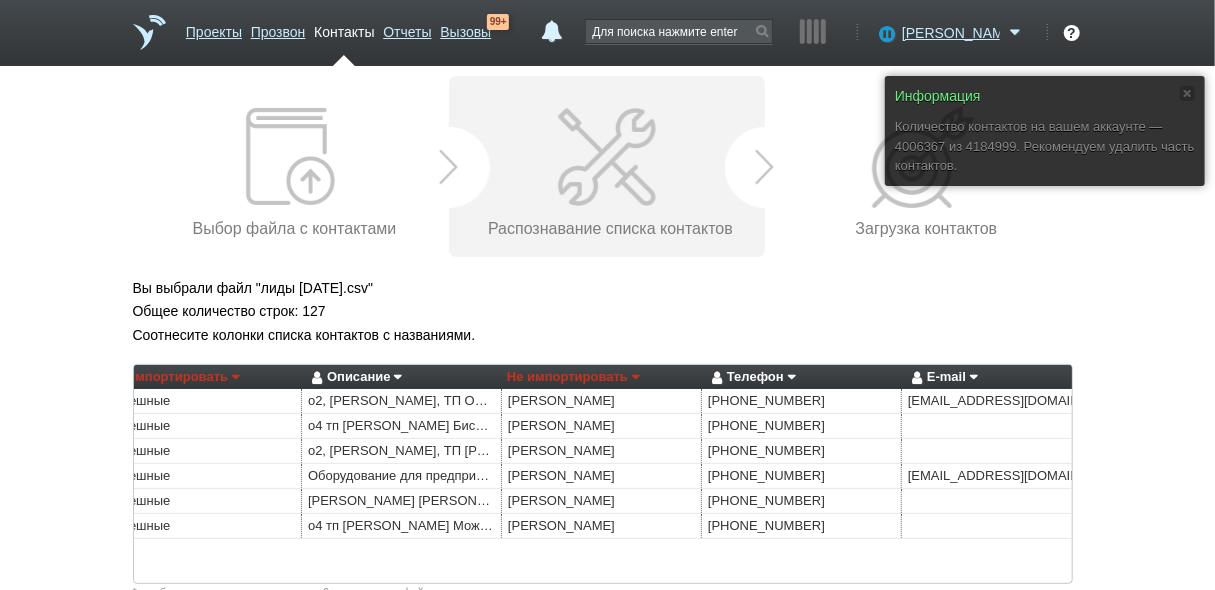 scroll, scrollTop: 0, scrollLeft: 821, axis: horizontal 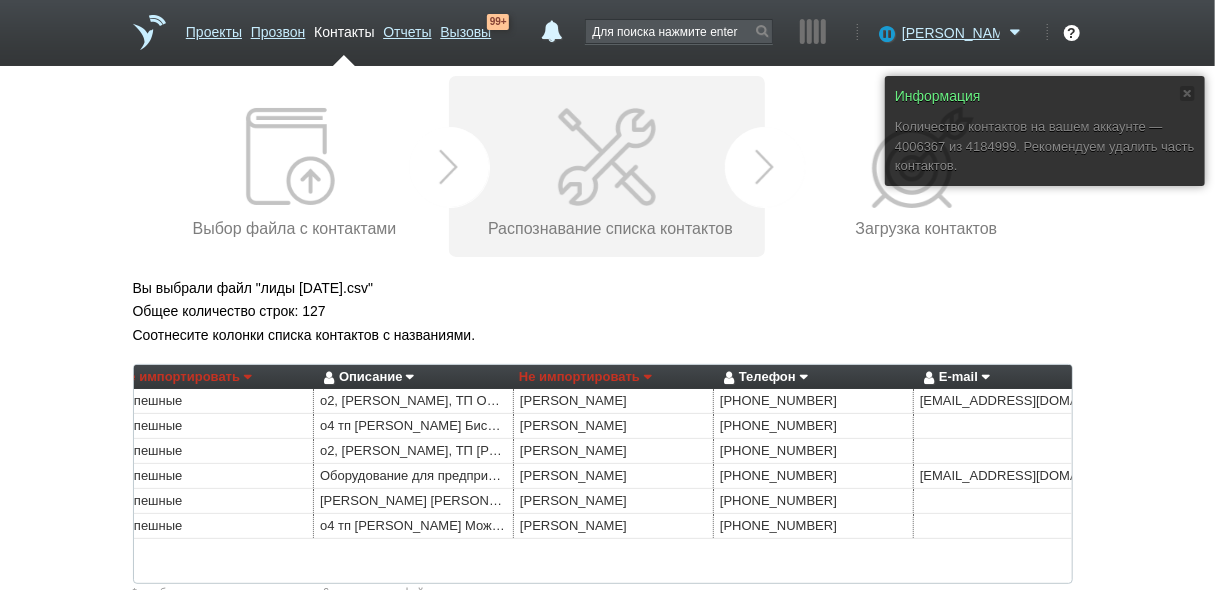 click on "Не импортировать" at bounding box center [585, 377] 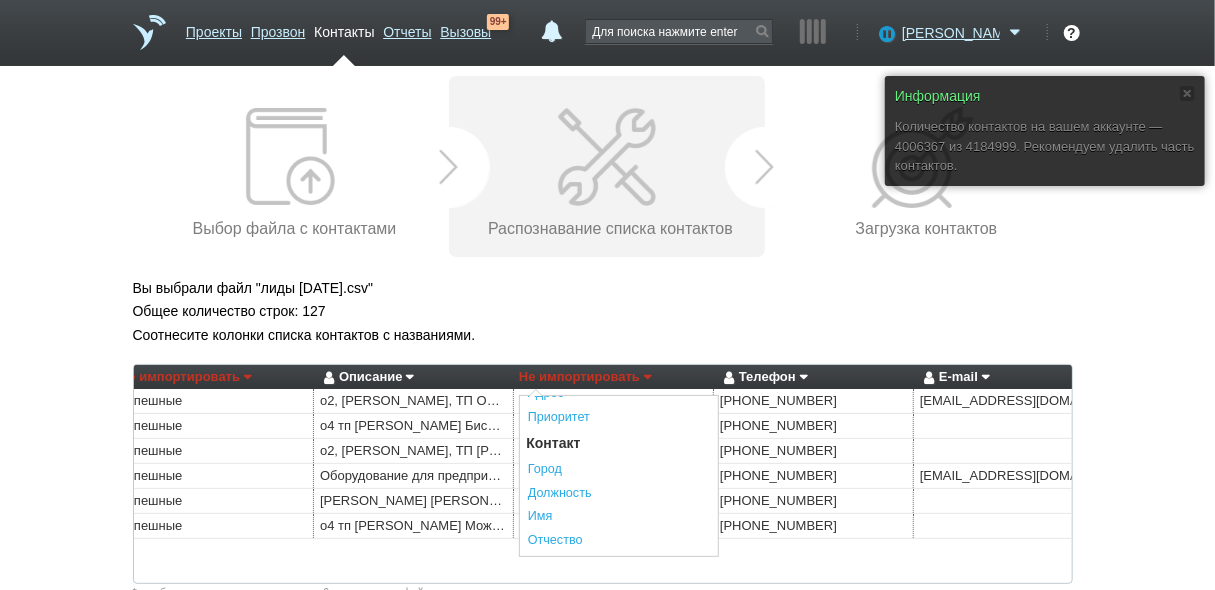 scroll, scrollTop: 240, scrollLeft: 0, axis: vertical 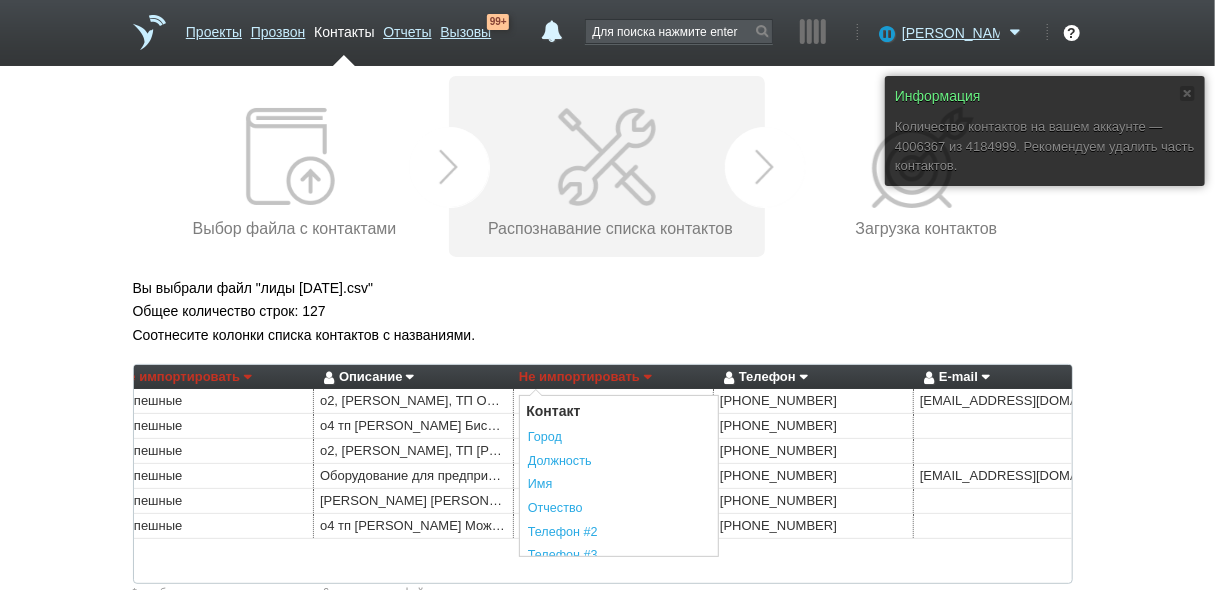 click on "Соотнесите колонки списка контактов с названиями." at bounding box center [608, 335] 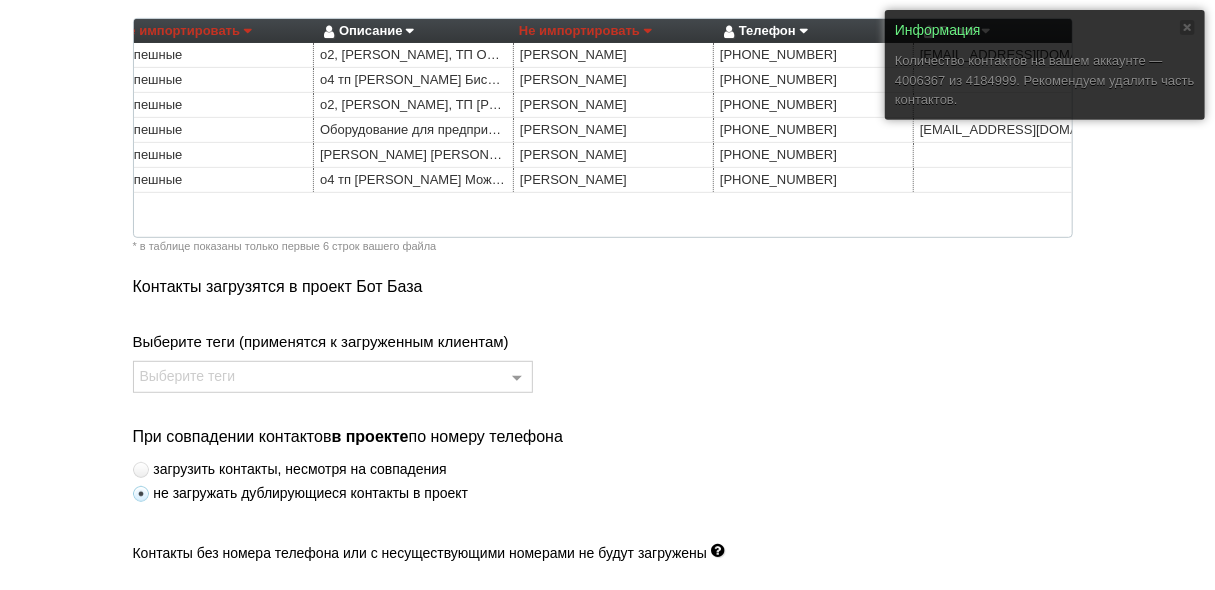 scroll, scrollTop: 186, scrollLeft: 0, axis: vertical 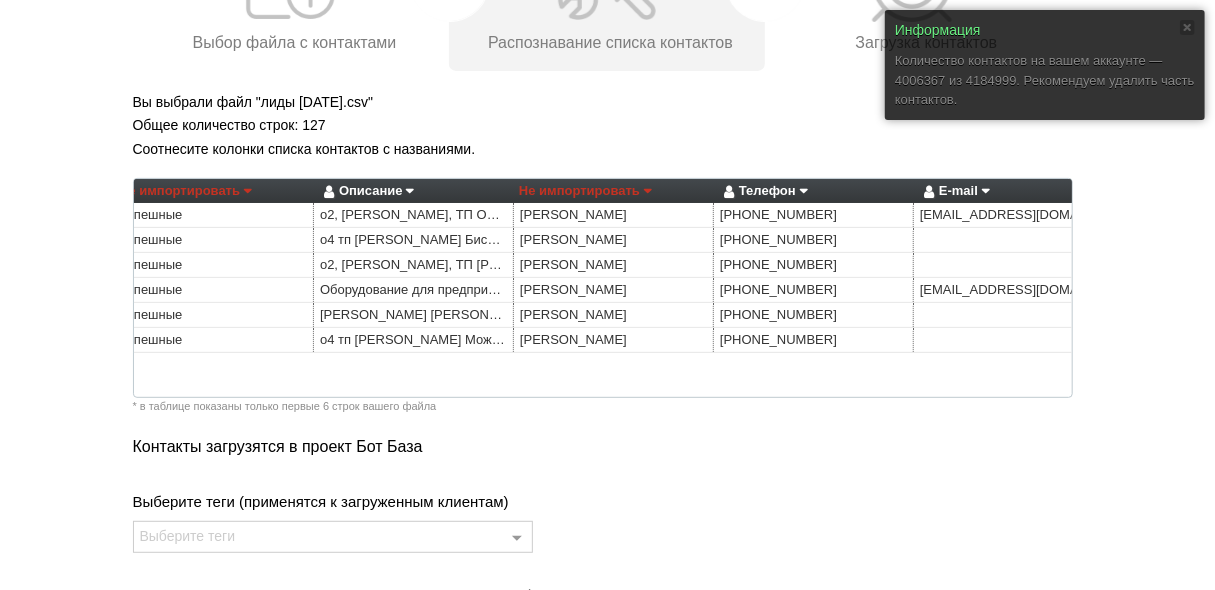 click on "Не импортировать" at bounding box center (585, 191) 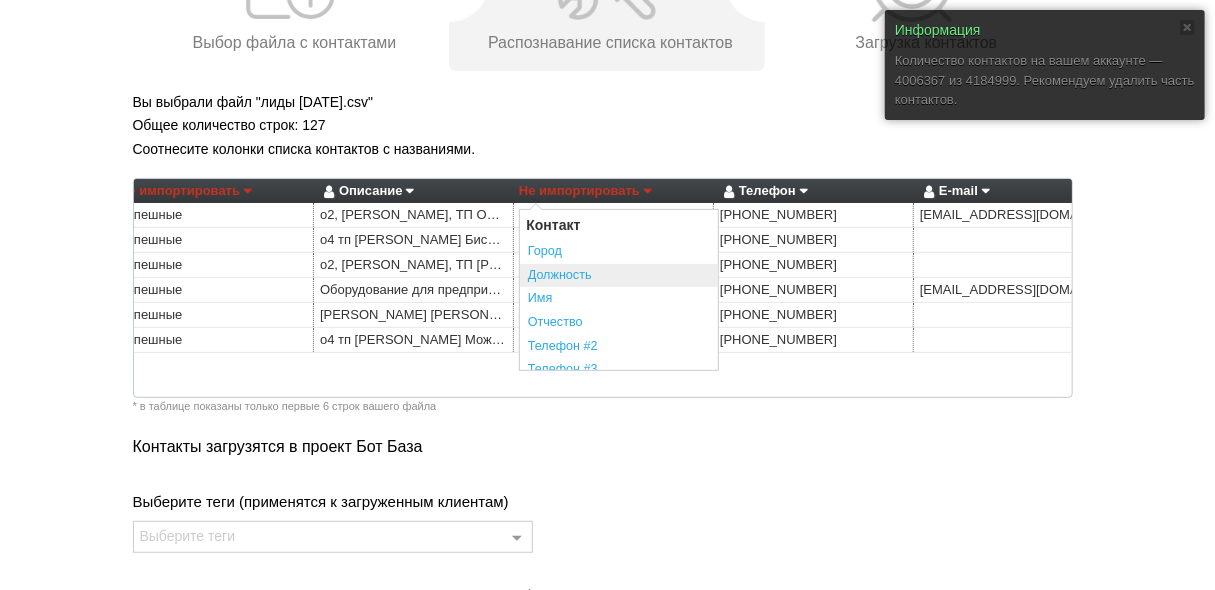 click on "Должность" at bounding box center (619, 276) 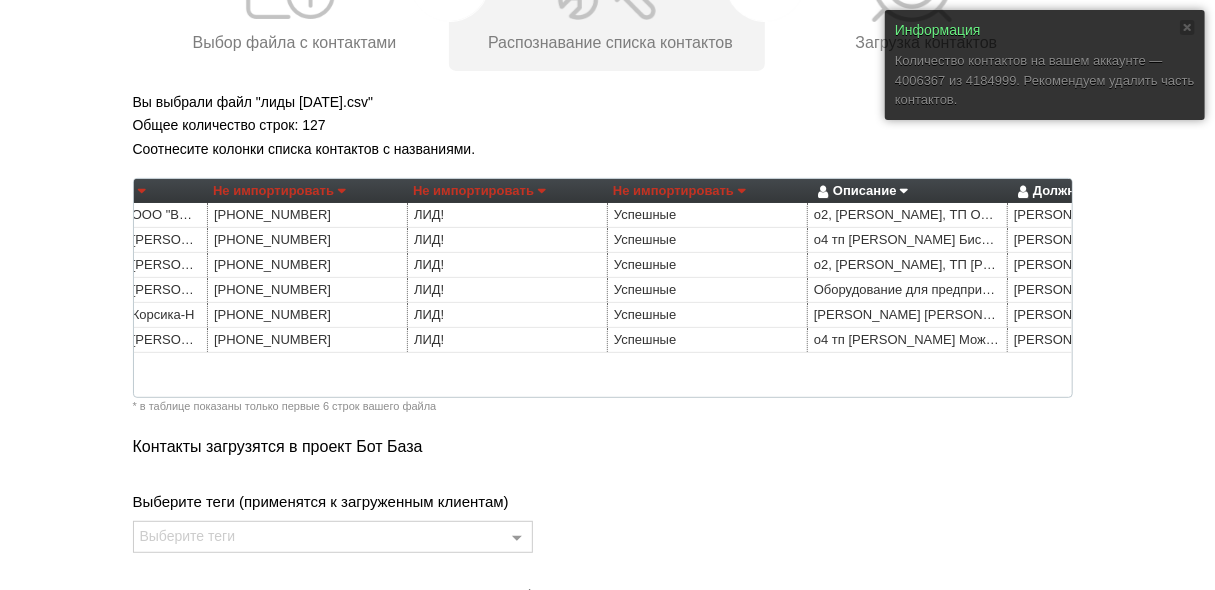 scroll, scrollTop: 0, scrollLeft: 260, axis: horizontal 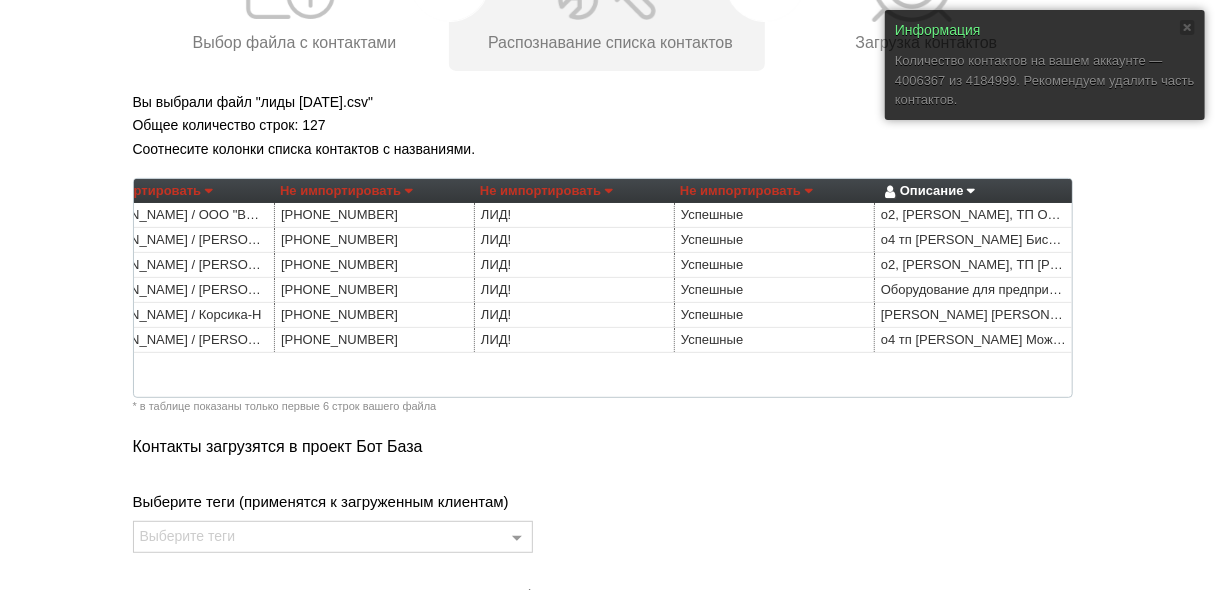 click on "Не импортировать" at bounding box center [346, 191] 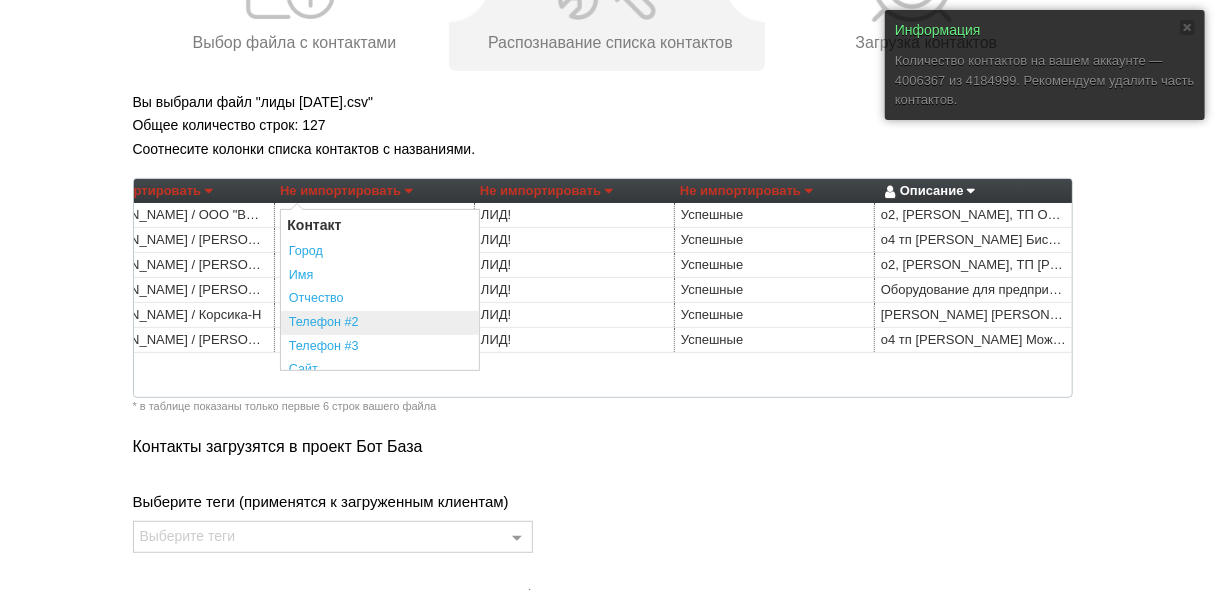 click on "Телефон #2" at bounding box center (380, 323) 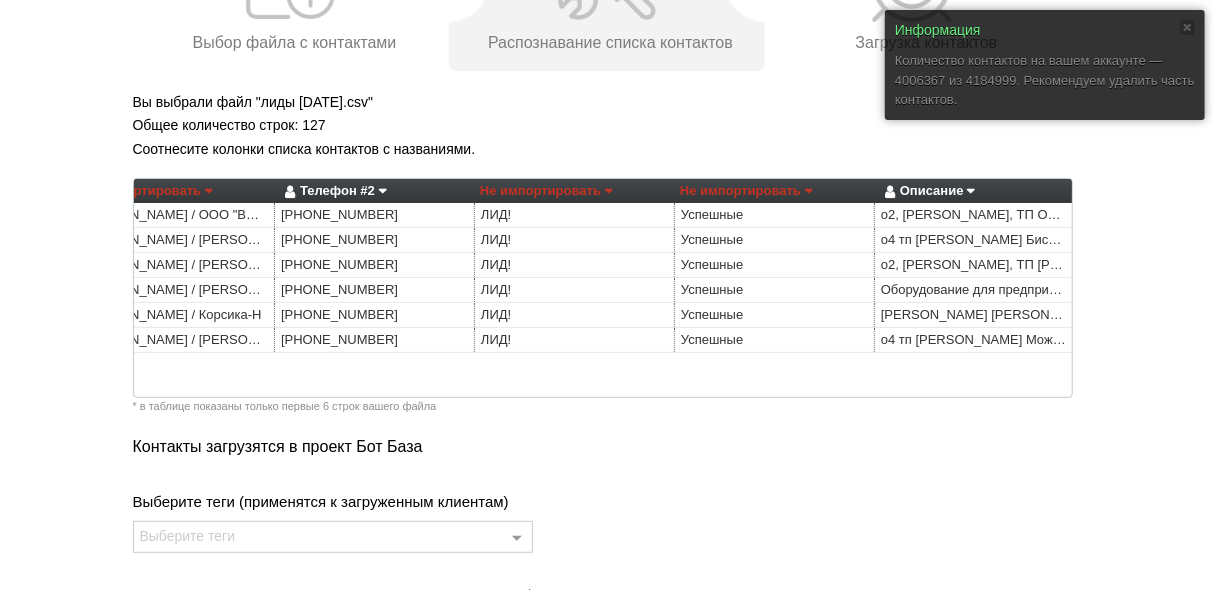 scroll, scrollTop: 0, scrollLeft: 0, axis: both 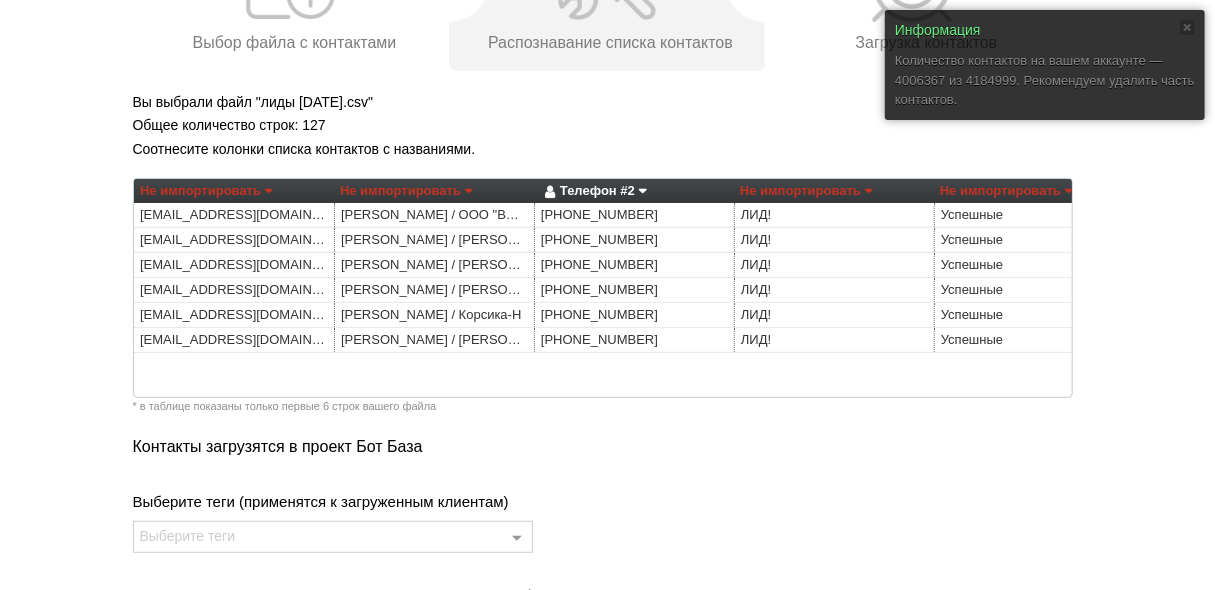click on "Не импортировать" at bounding box center [406, 191] 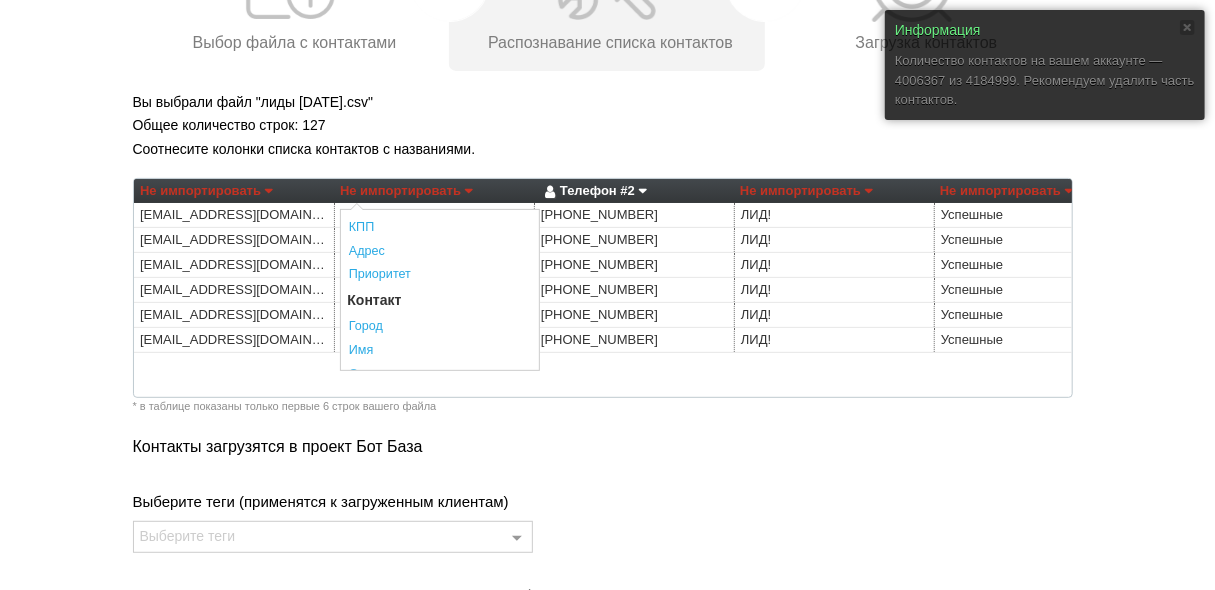 scroll, scrollTop: 138, scrollLeft: 0, axis: vertical 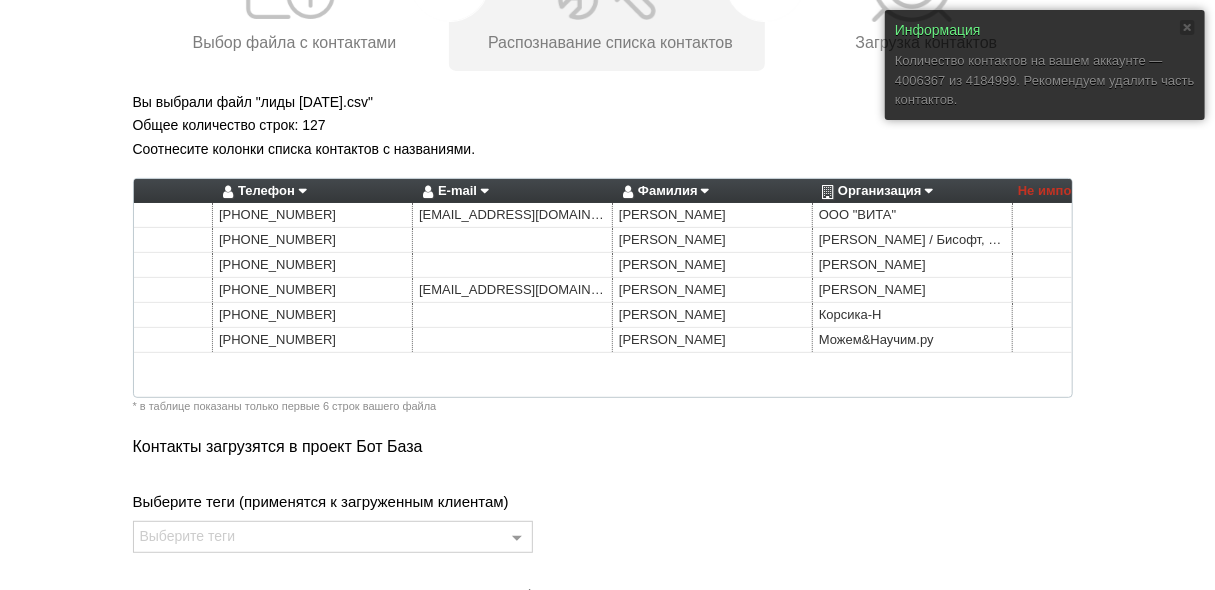 click on "Организация" at bounding box center (875, 191) 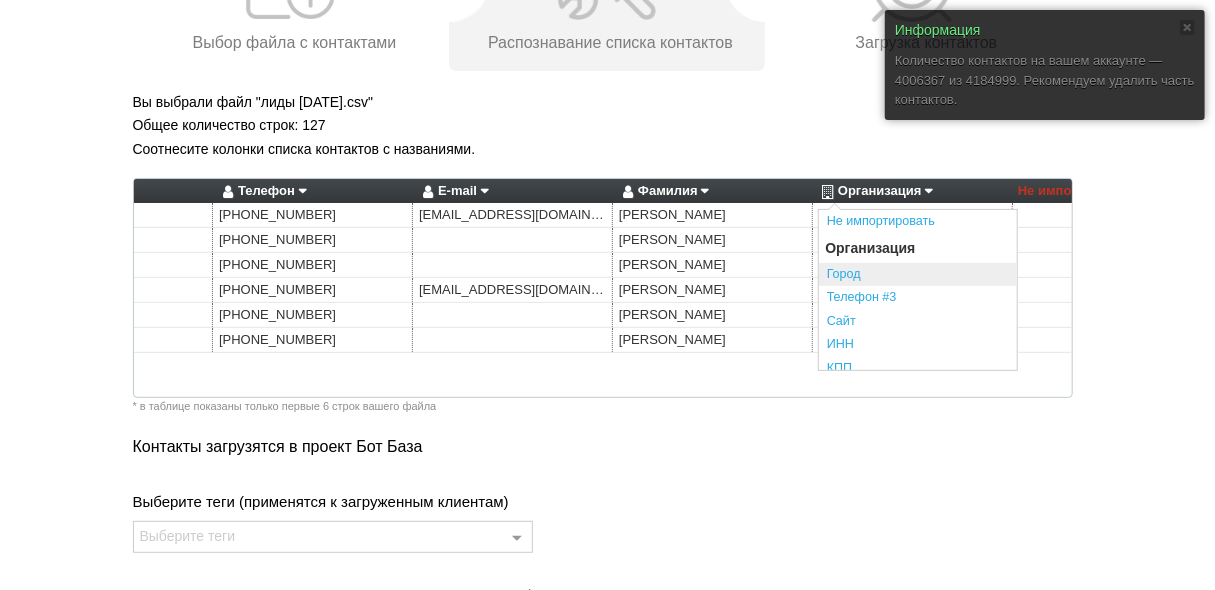 click on "Город" at bounding box center (918, 275) 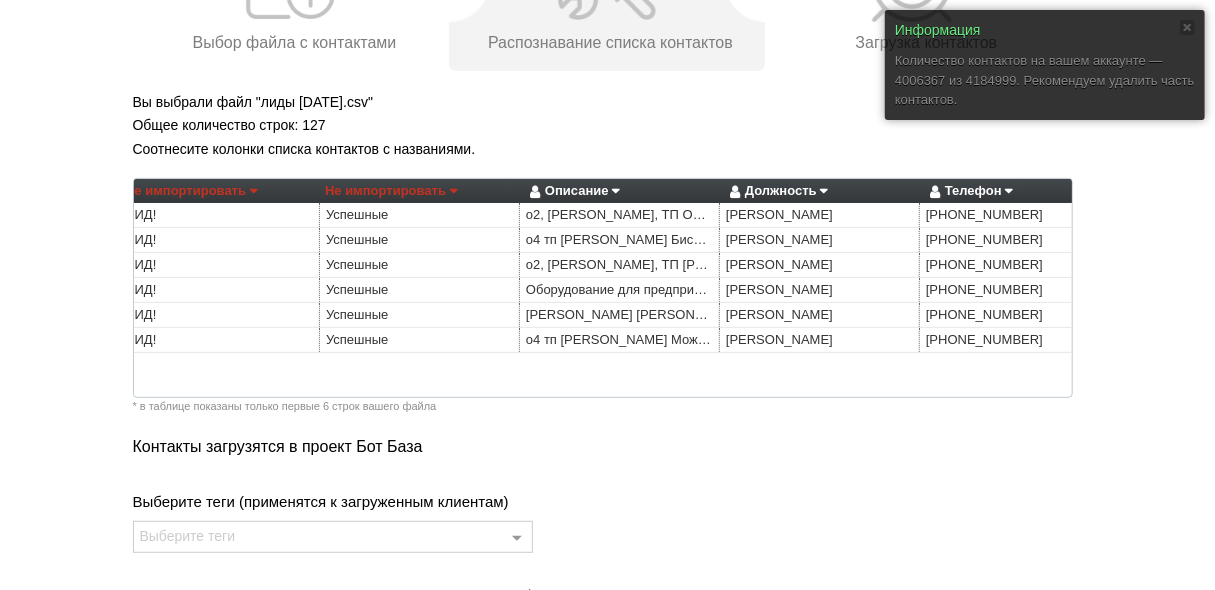 scroll, scrollTop: 0, scrollLeft: 0, axis: both 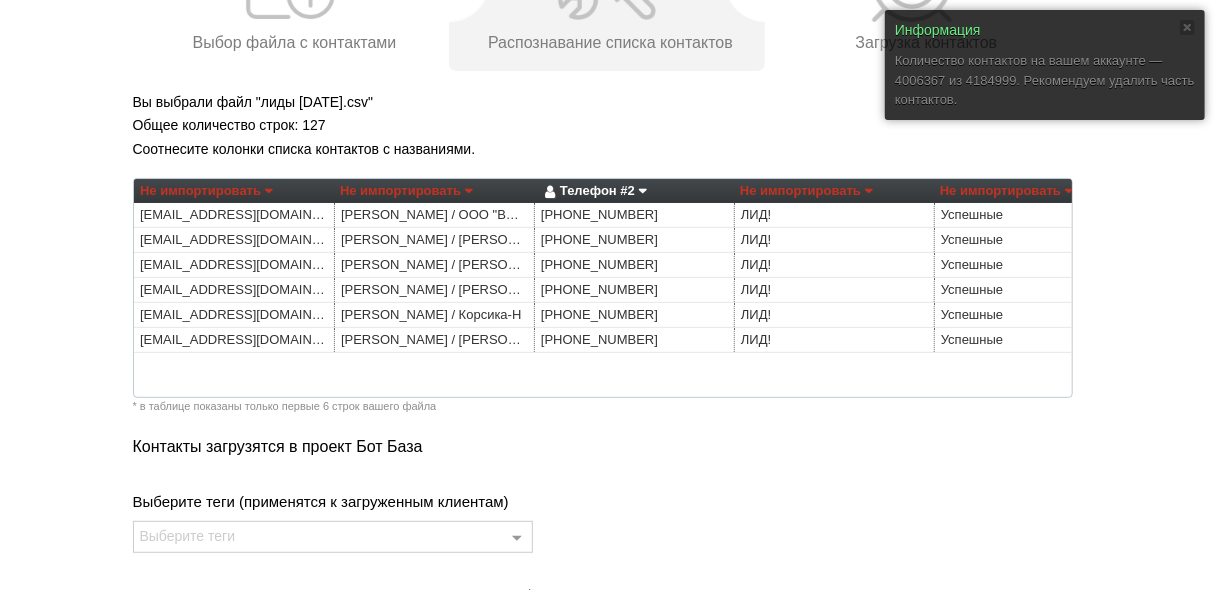 click on "Не импортировать" at bounding box center (406, 191) 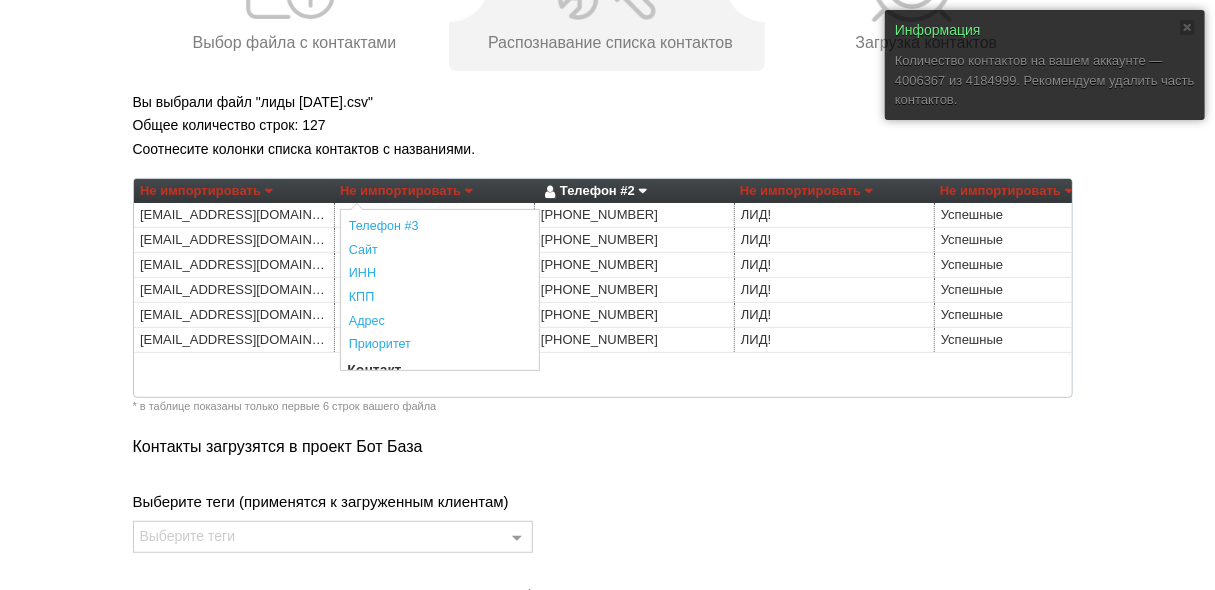 scroll, scrollTop: 0, scrollLeft: 0, axis: both 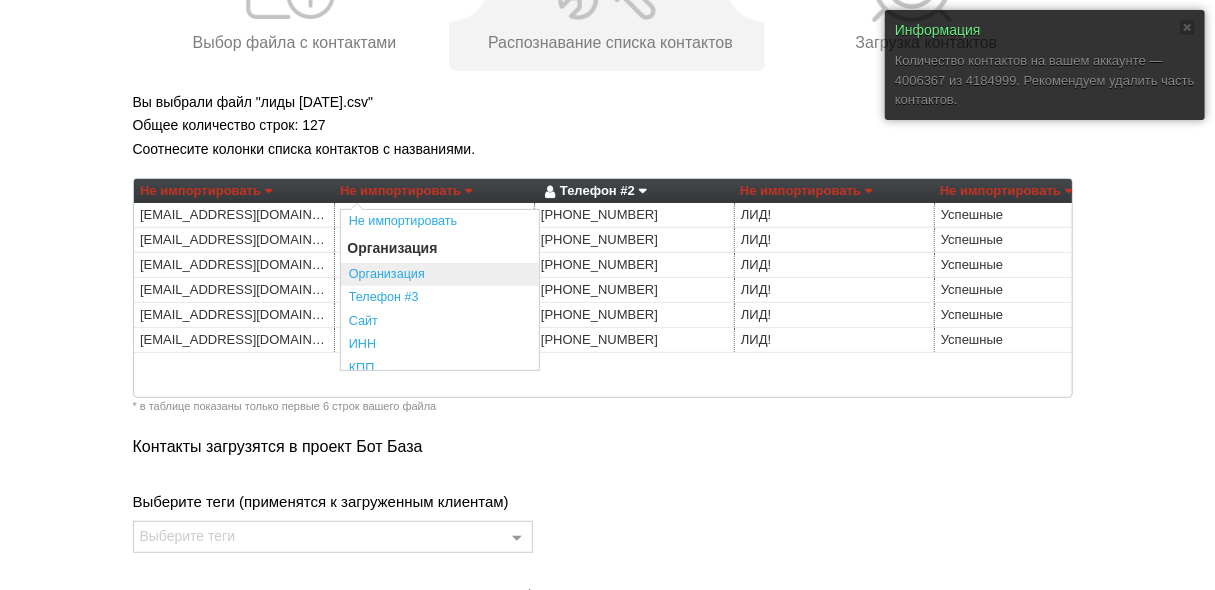 click on "Организация" at bounding box center [440, 275] 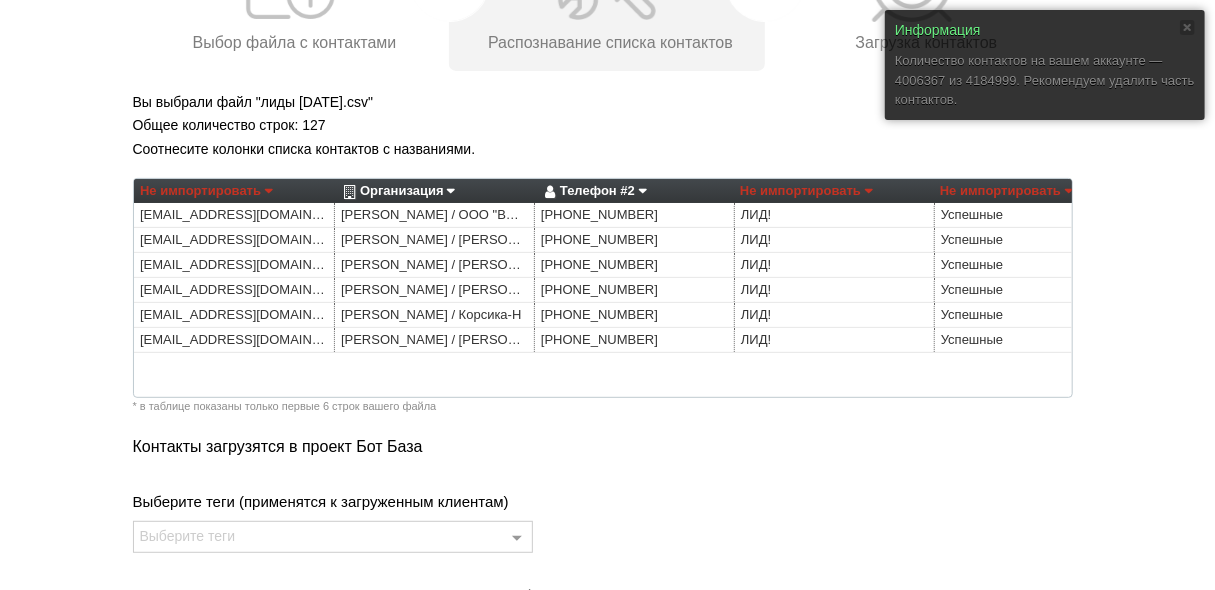 scroll, scrollTop: 426, scrollLeft: 0, axis: vertical 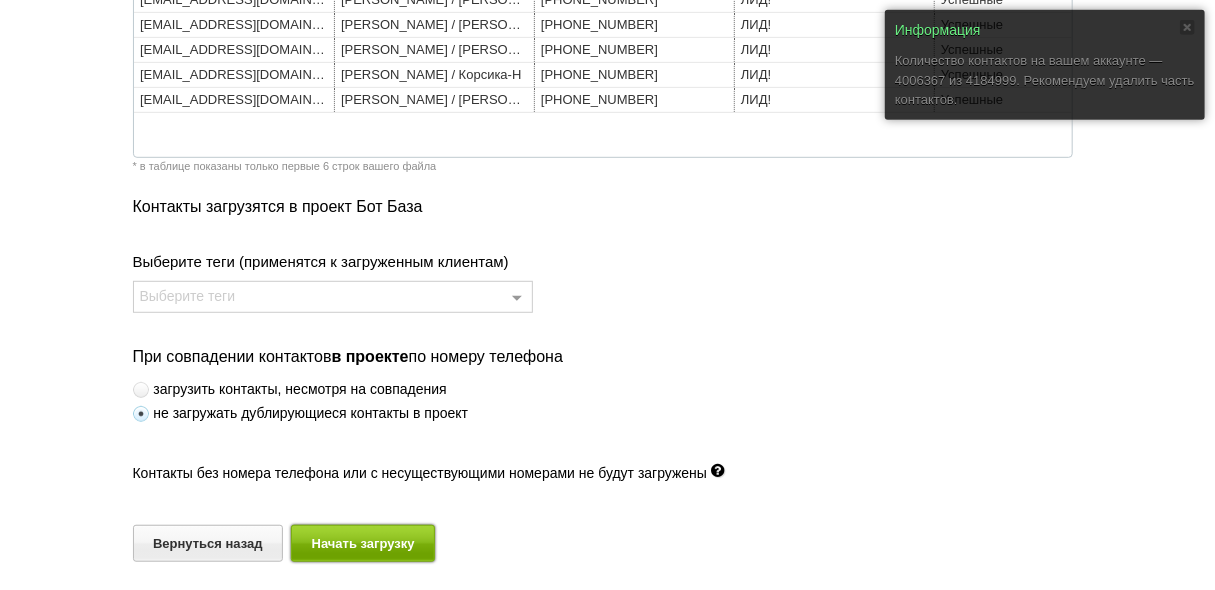 click on "Начать загрузку" at bounding box center [363, 543] 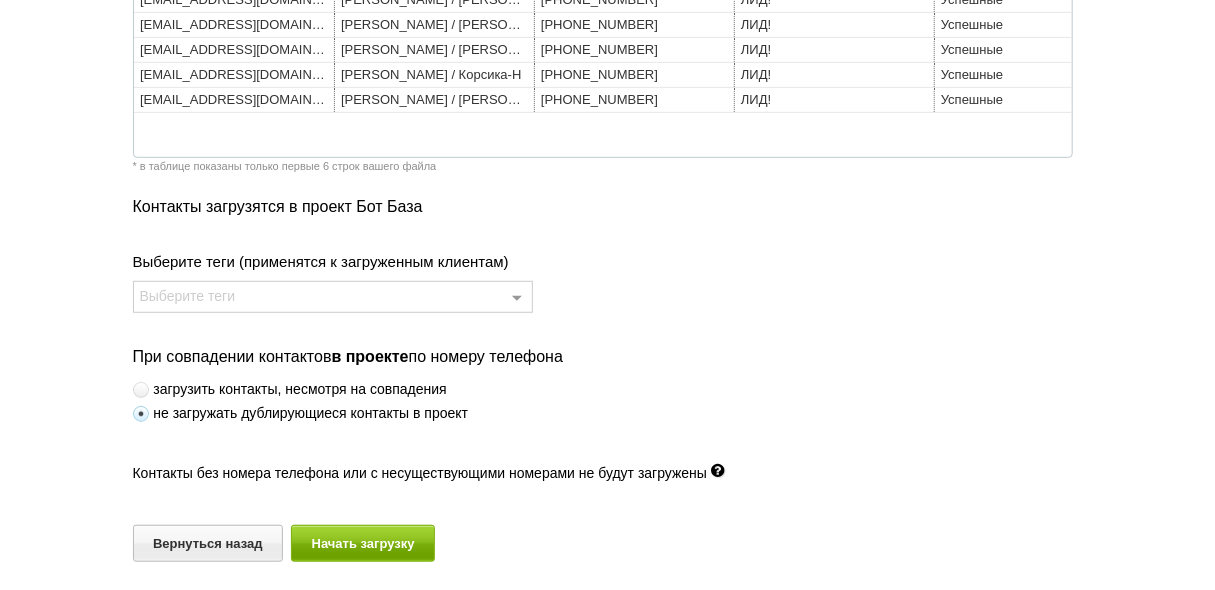 scroll, scrollTop: 0, scrollLeft: 0, axis: both 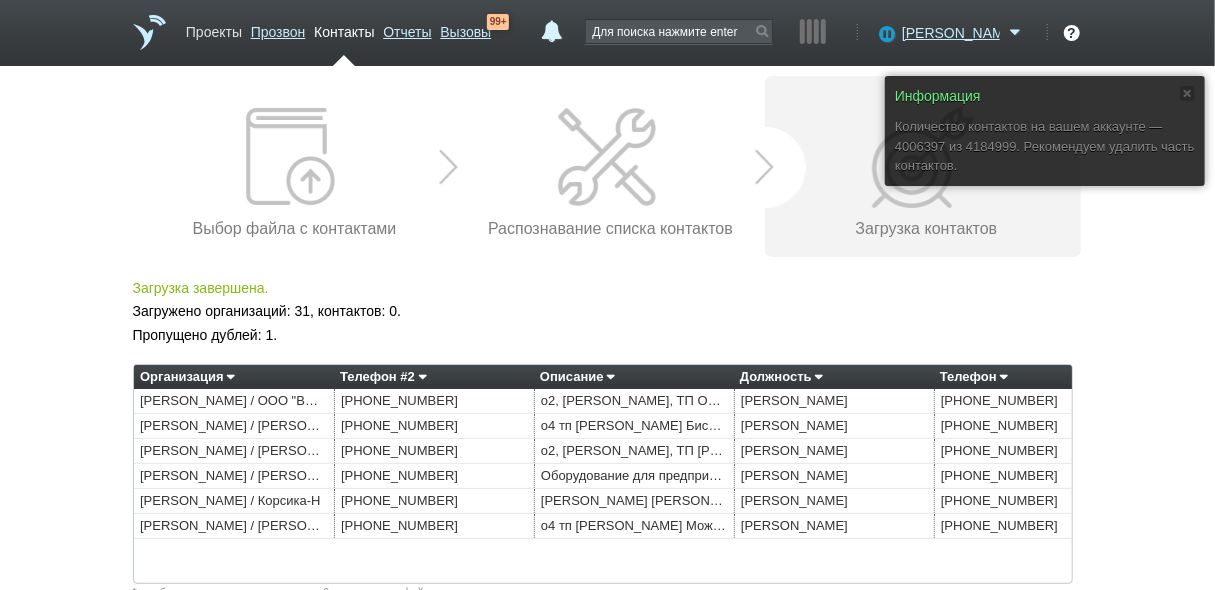 click on "Проекты" at bounding box center (214, 28) 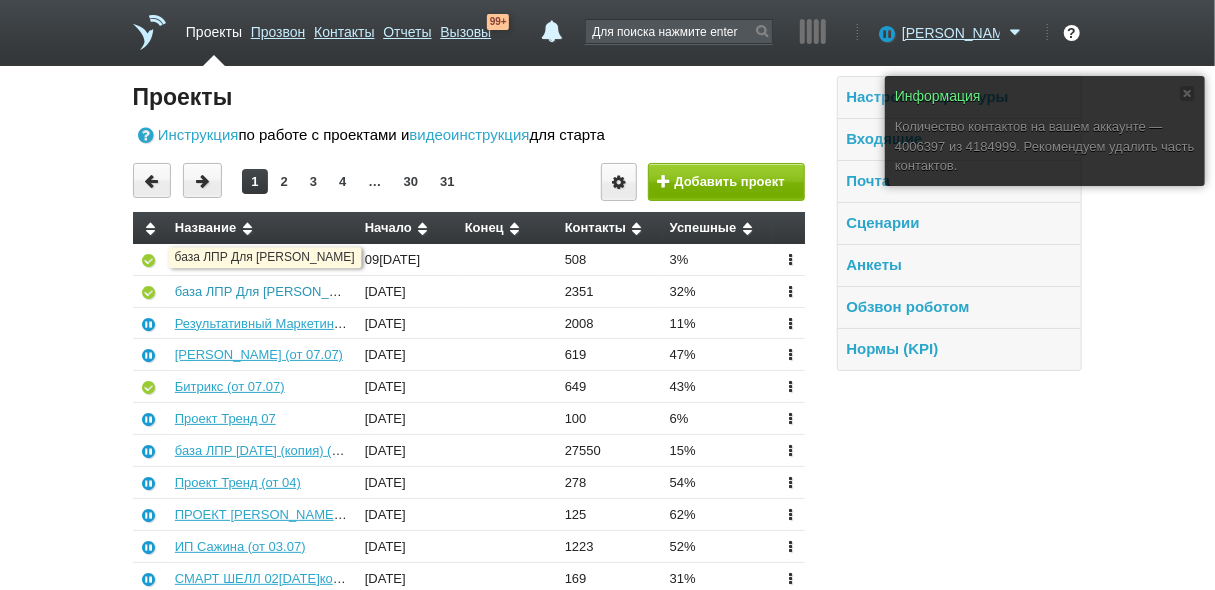 click on "база ЛПР  Для [PERSON_NAME]" at bounding box center [272, 291] 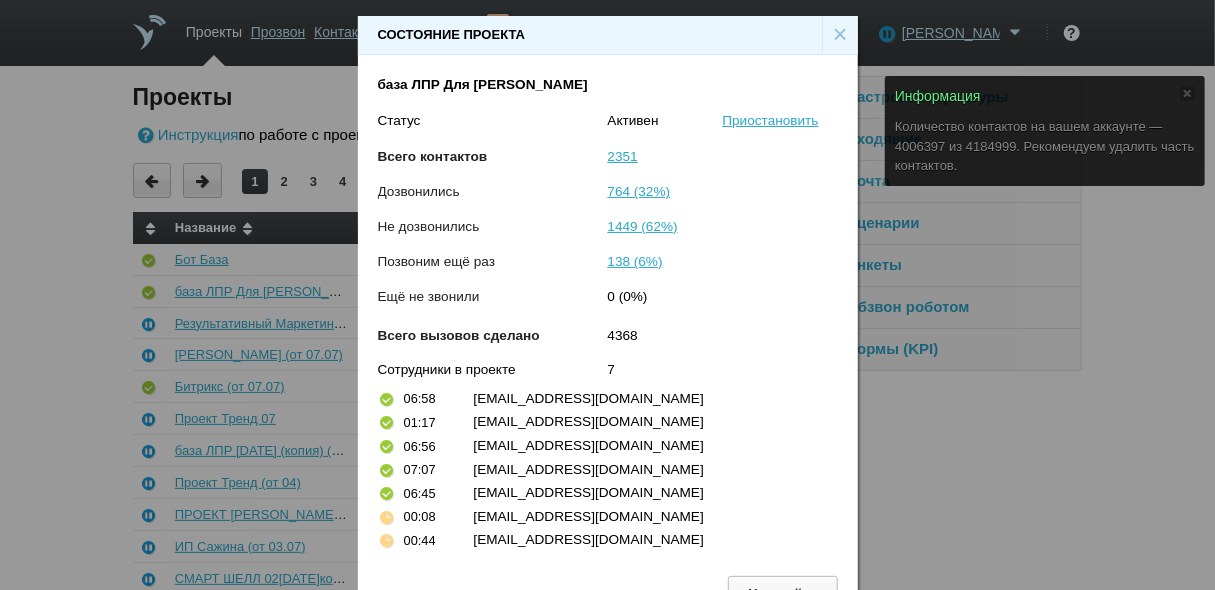click on "×" at bounding box center [840, 35] 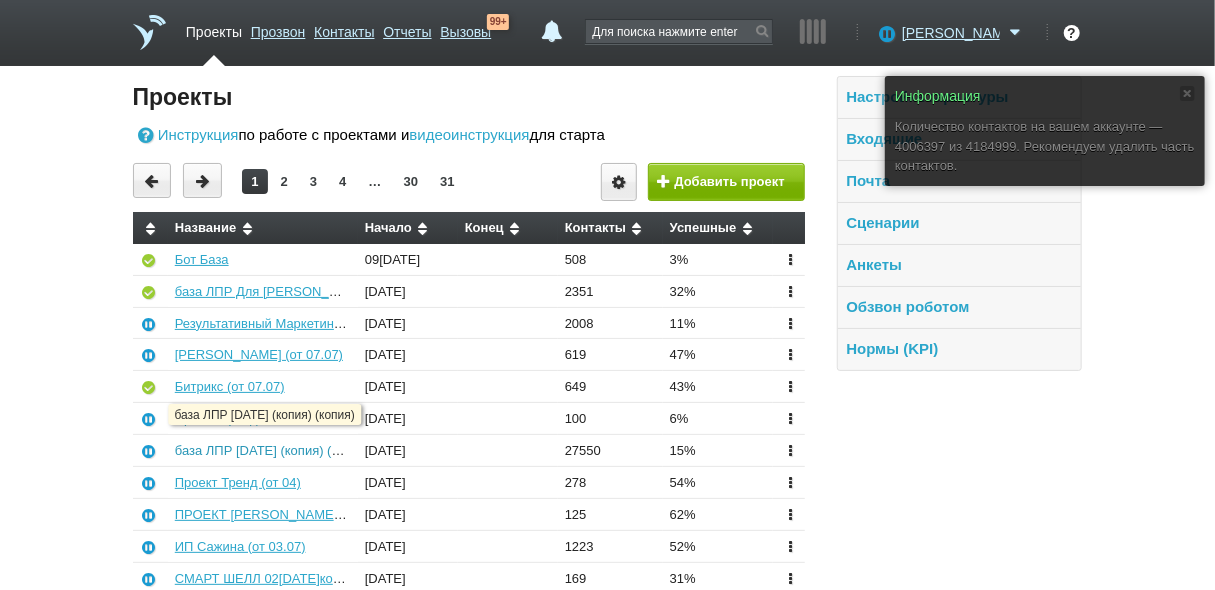 click on "база ЛПР  [DATE] (копия) (копия)" at bounding box center [272, 450] 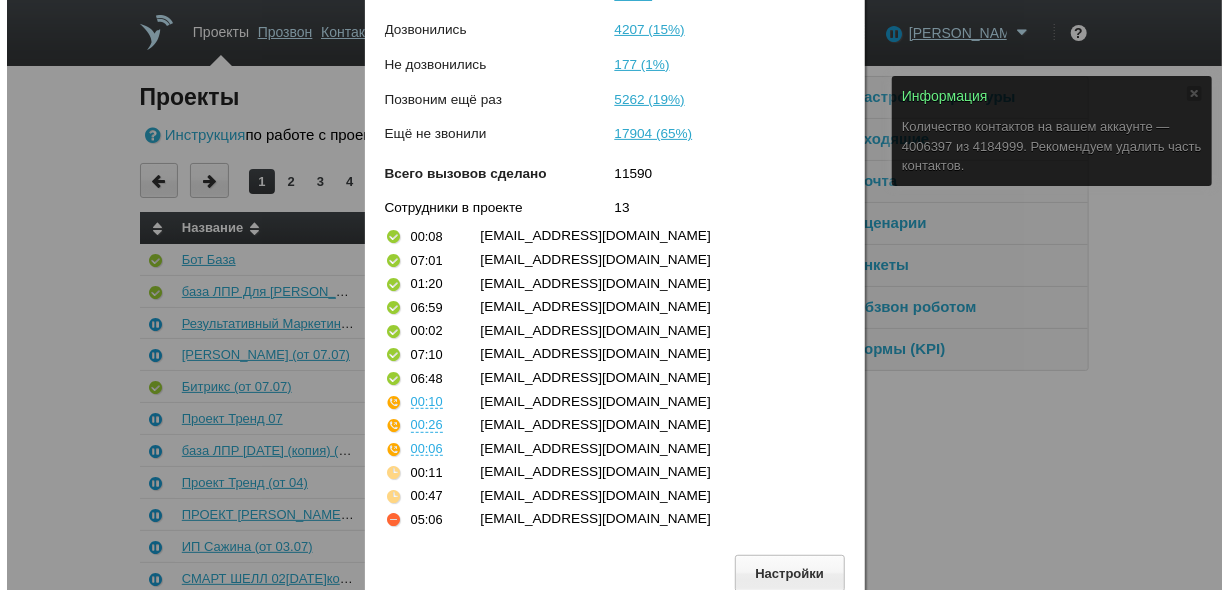 scroll, scrollTop: 240, scrollLeft: 0, axis: vertical 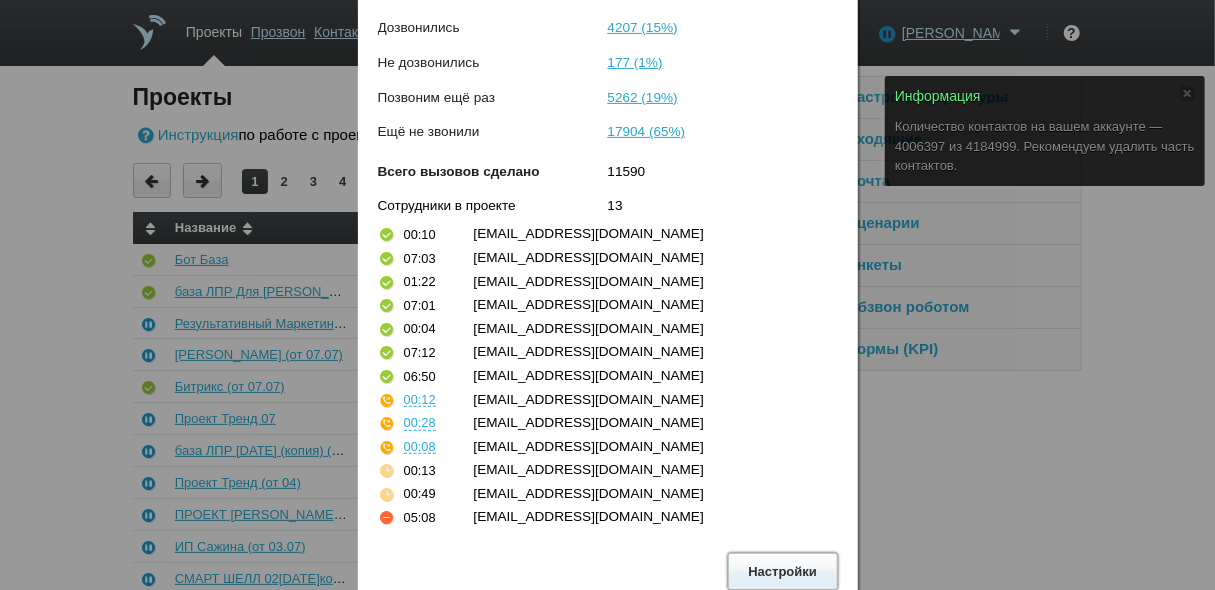 click on "Настройки" at bounding box center (783, 571) 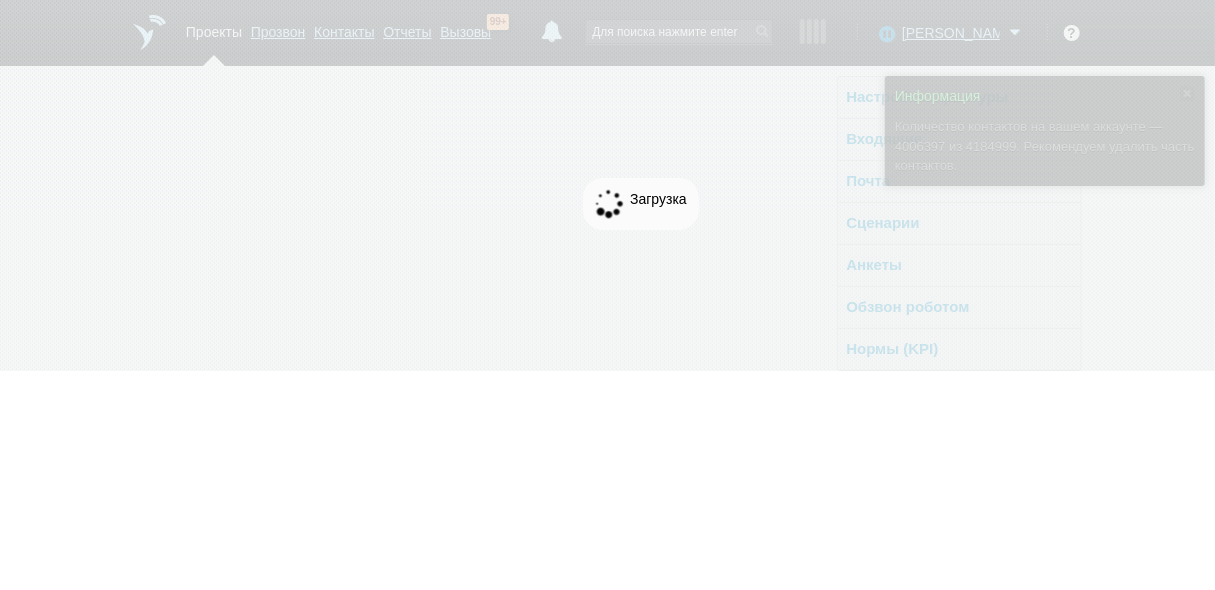 scroll, scrollTop: 0, scrollLeft: 0, axis: both 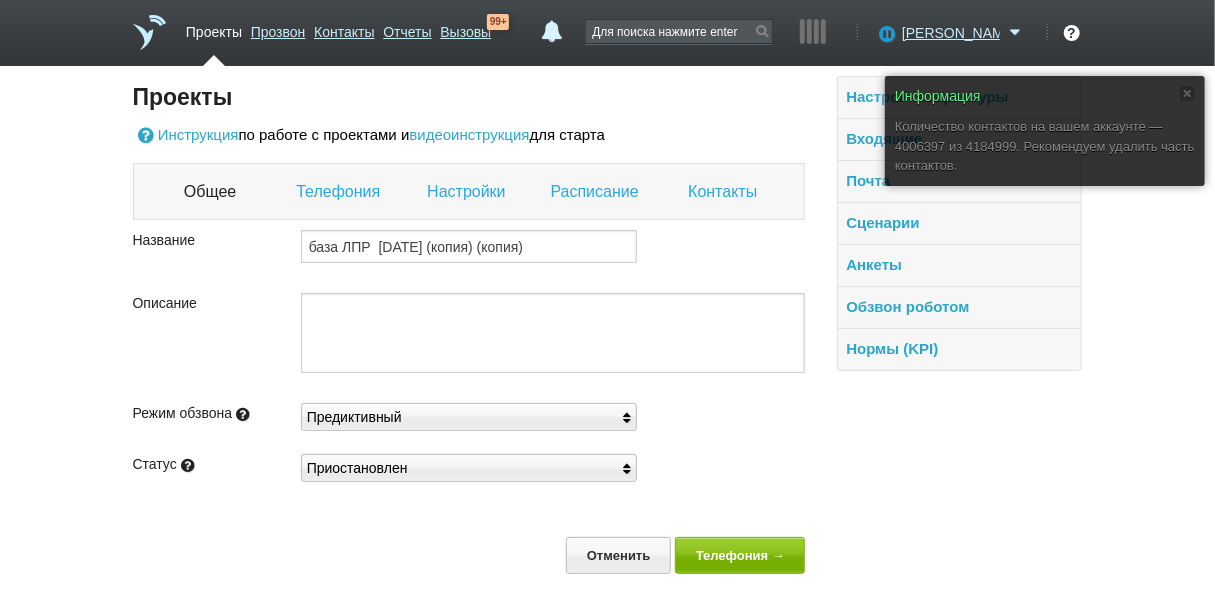 click on "Настройки" at bounding box center (468, 192) 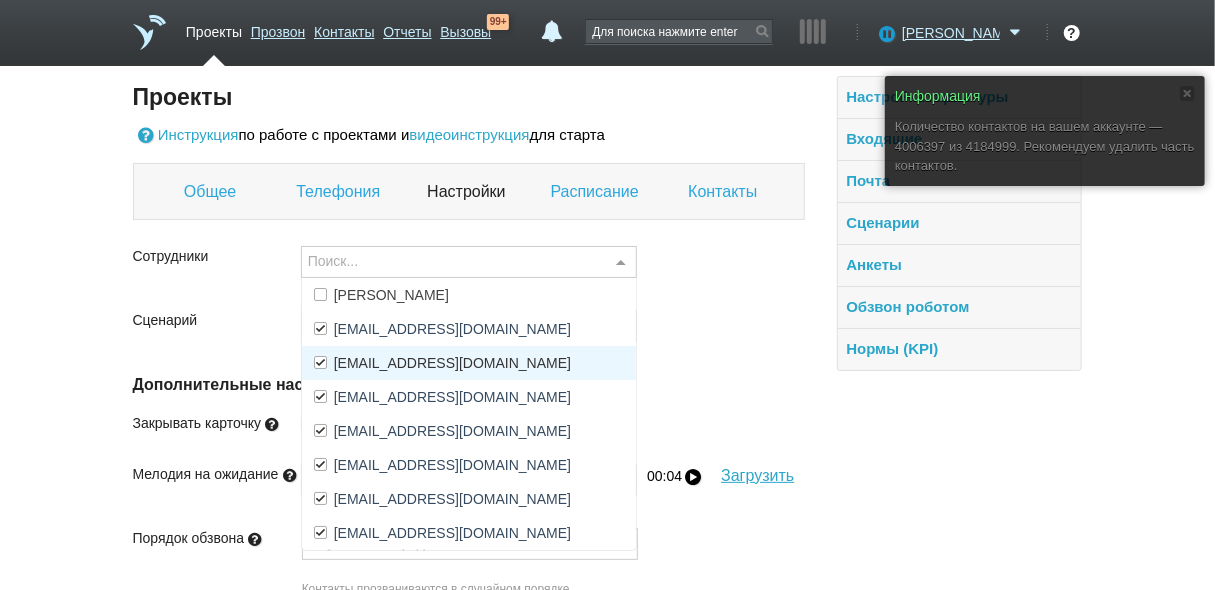 click on "[EMAIL_ADDRESS][DOMAIN_NAME]" at bounding box center (452, 363) 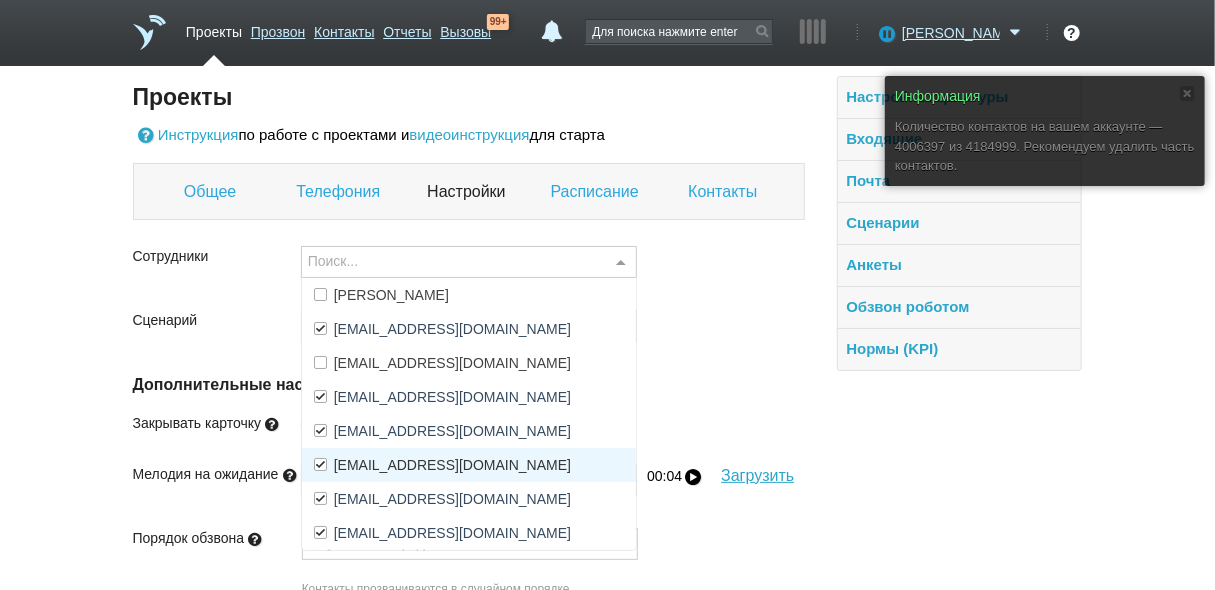 click on "[EMAIL_ADDRESS][DOMAIN_NAME]" at bounding box center (452, 465) 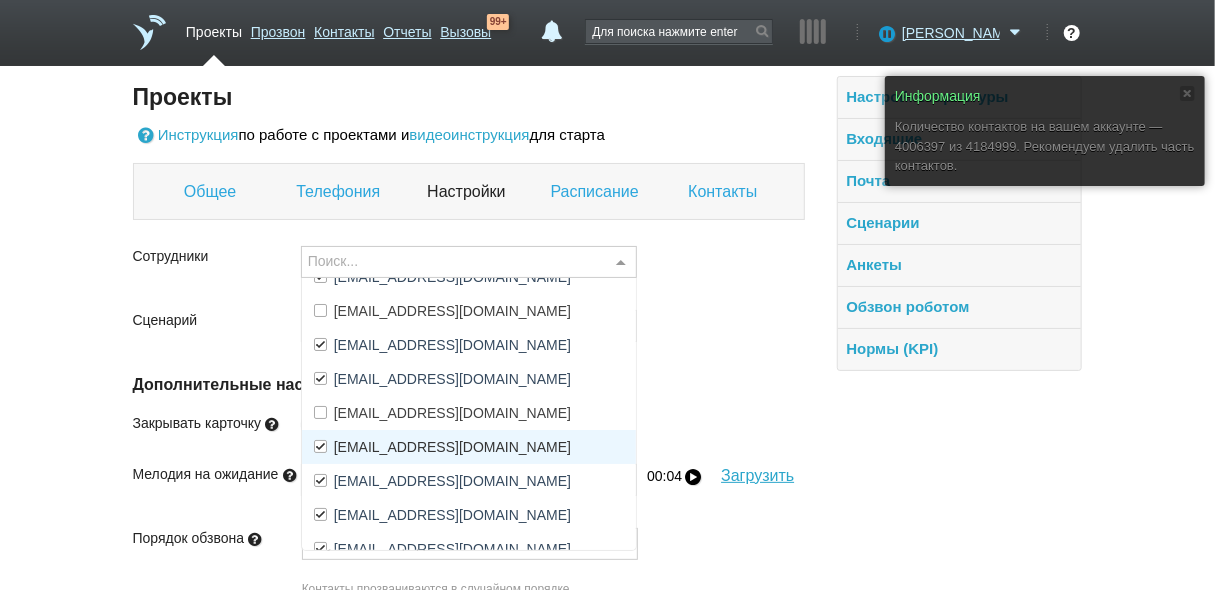 scroll, scrollTop: 80, scrollLeft: 0, axis: vertical 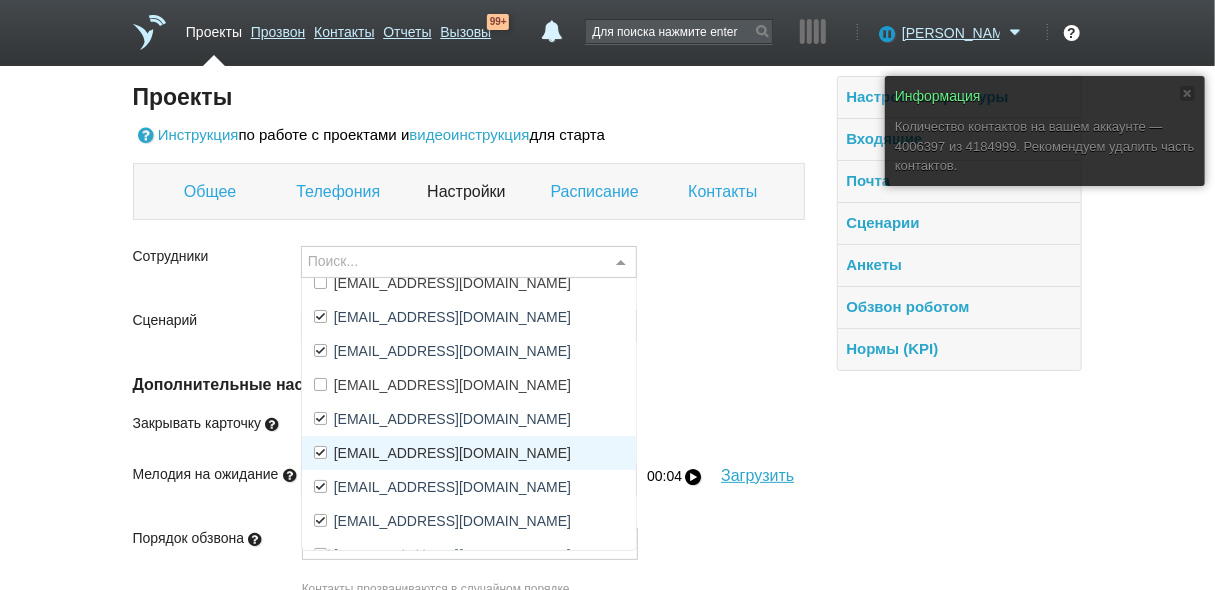 click on "[EMAIL_ADDRESS][DOMAIN_NAME]" at bounding box center [452, 453] 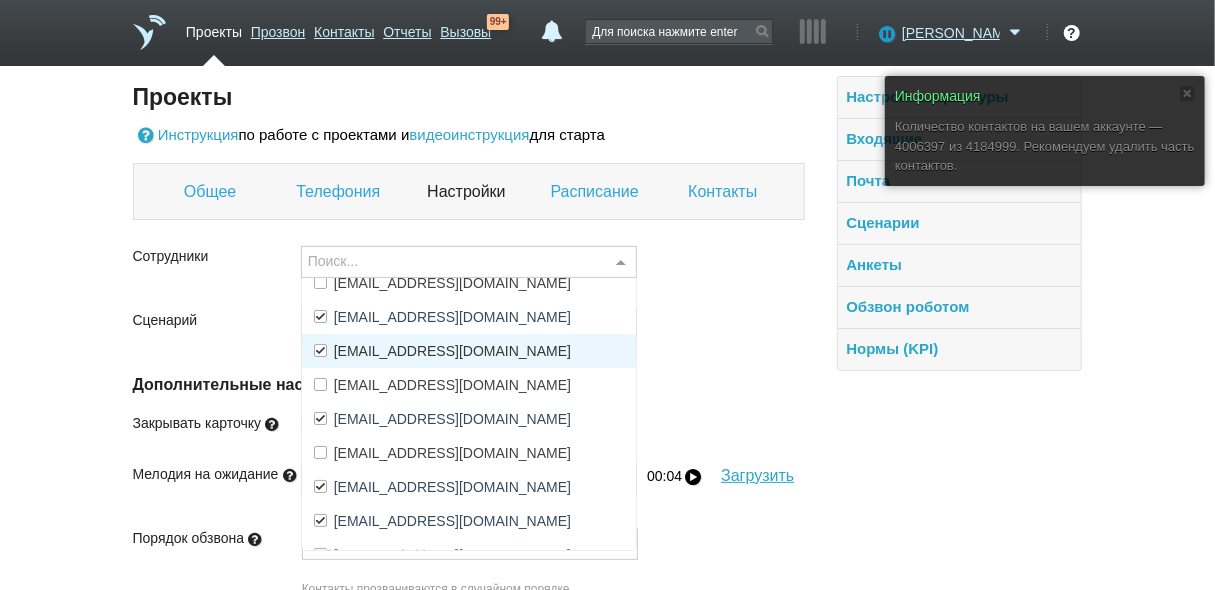 click on "[EMAIL_ADDRESS][DOMAIN_NAME]" at bounding box center (452, 351) 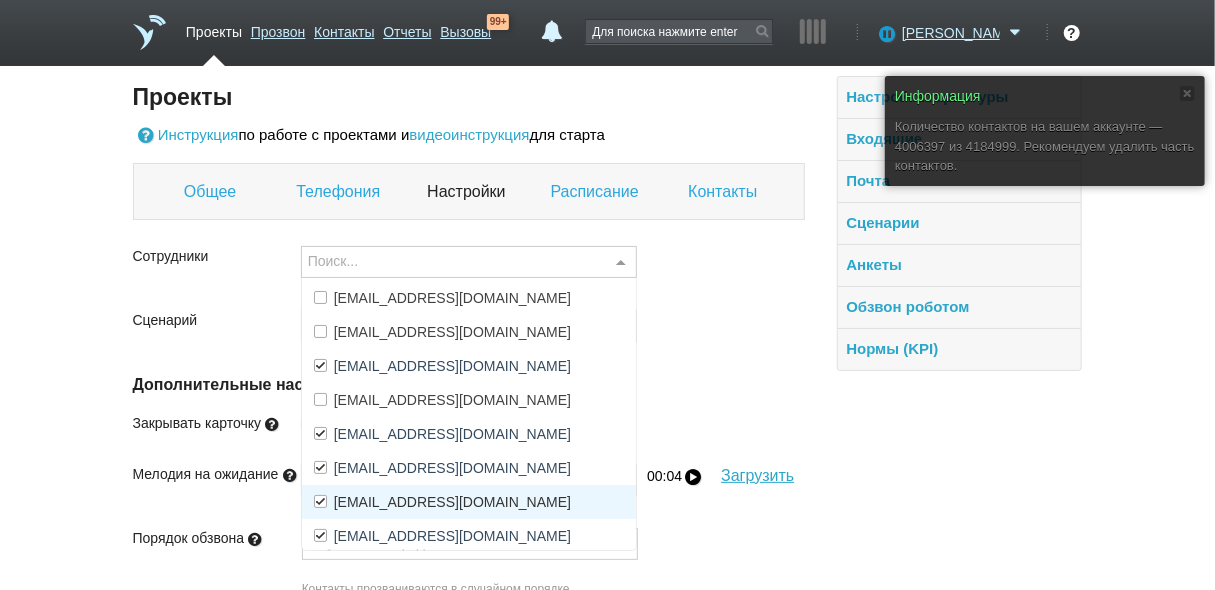 scroll, scrollTop: 160, scrollLeft: 0, axis: vertical 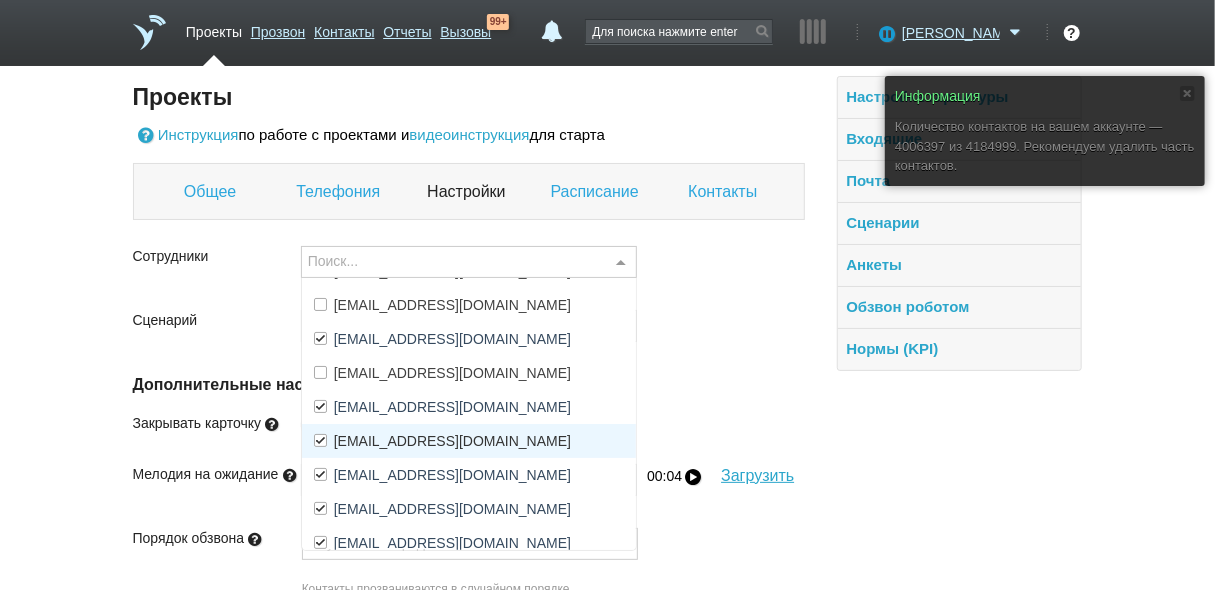 click on "[EMAIL_ADDRESS][DOMAIN_NAME]" at bounding box center [452, 441] 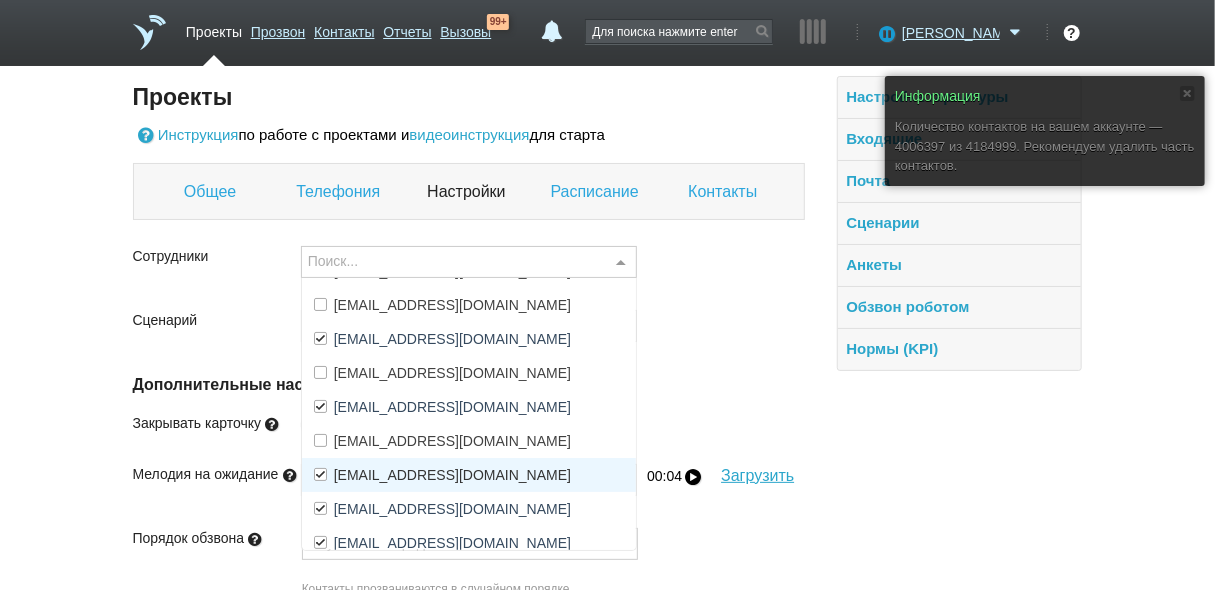 click on "[EMAIL_ADDRESS][DOMAIN_NAME]" at bounding box center [469, 475] 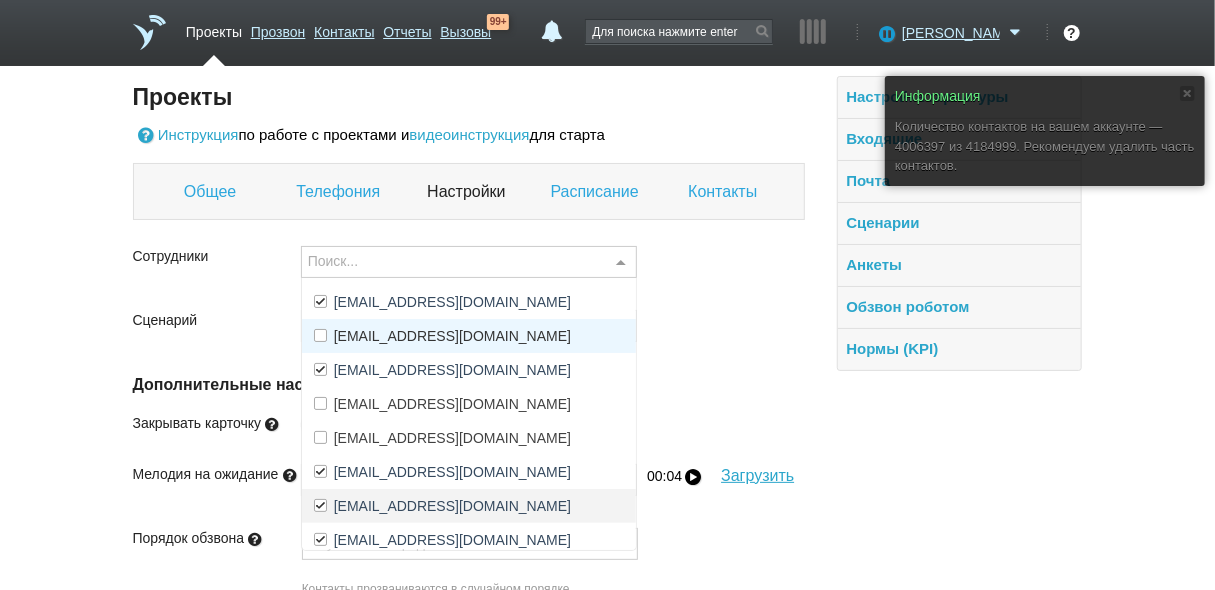 scroll, scrollTop: 204, scrollLeft: 0, axis: vertical 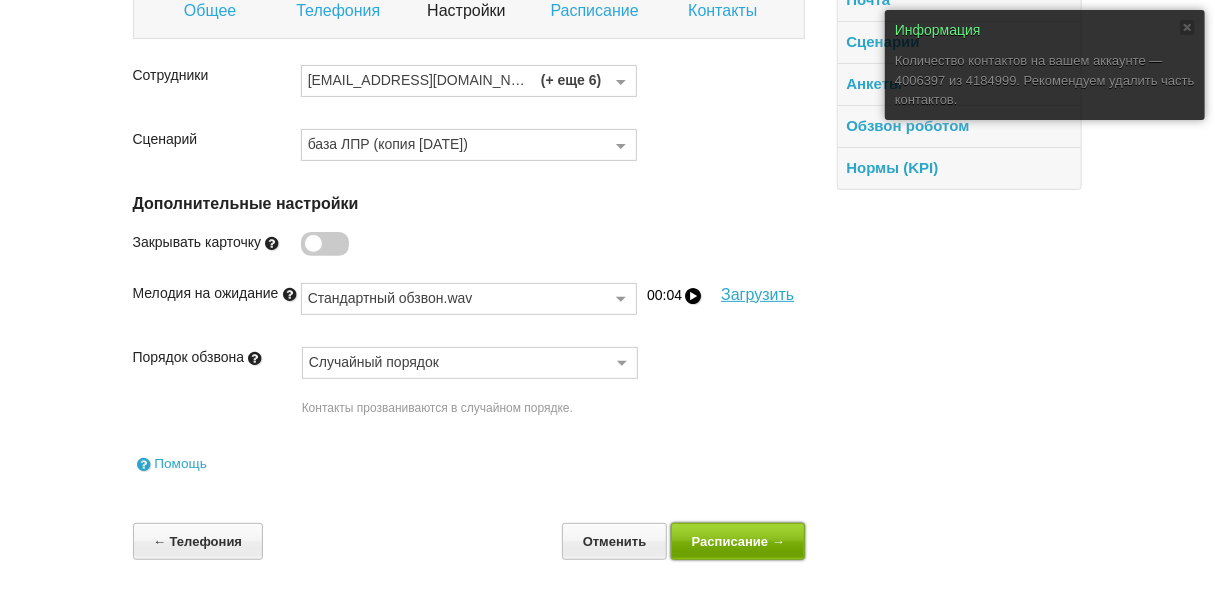 click on "Расписание →" at bounding box center (738, 541) 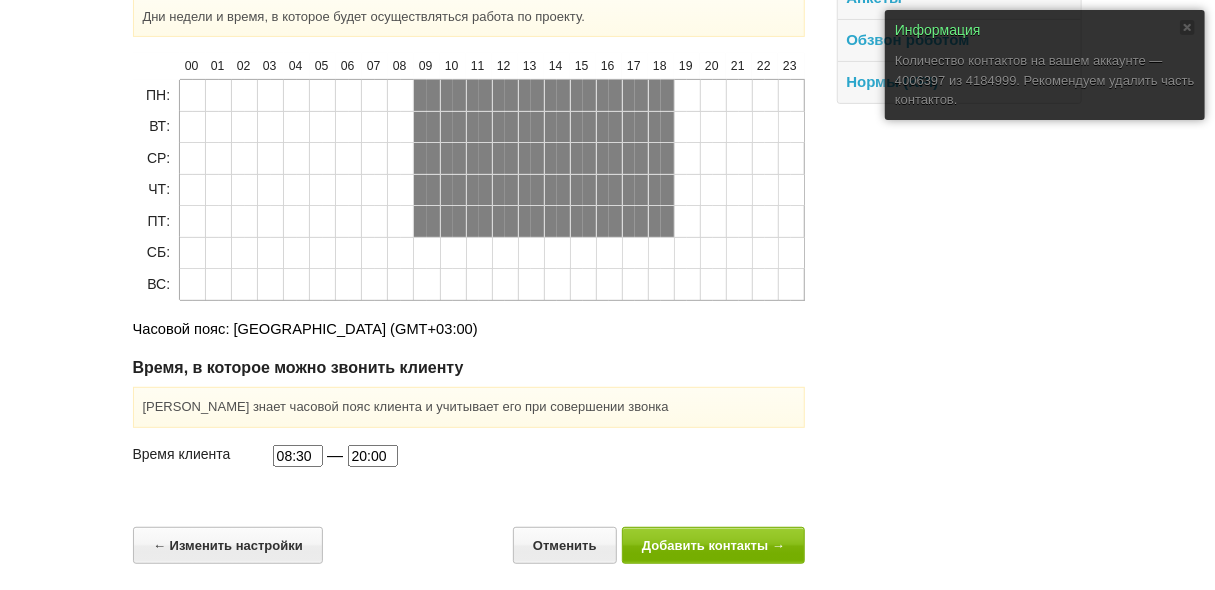 scroll, scrollTop: 269, scrollLeft: 0, axis: vertical 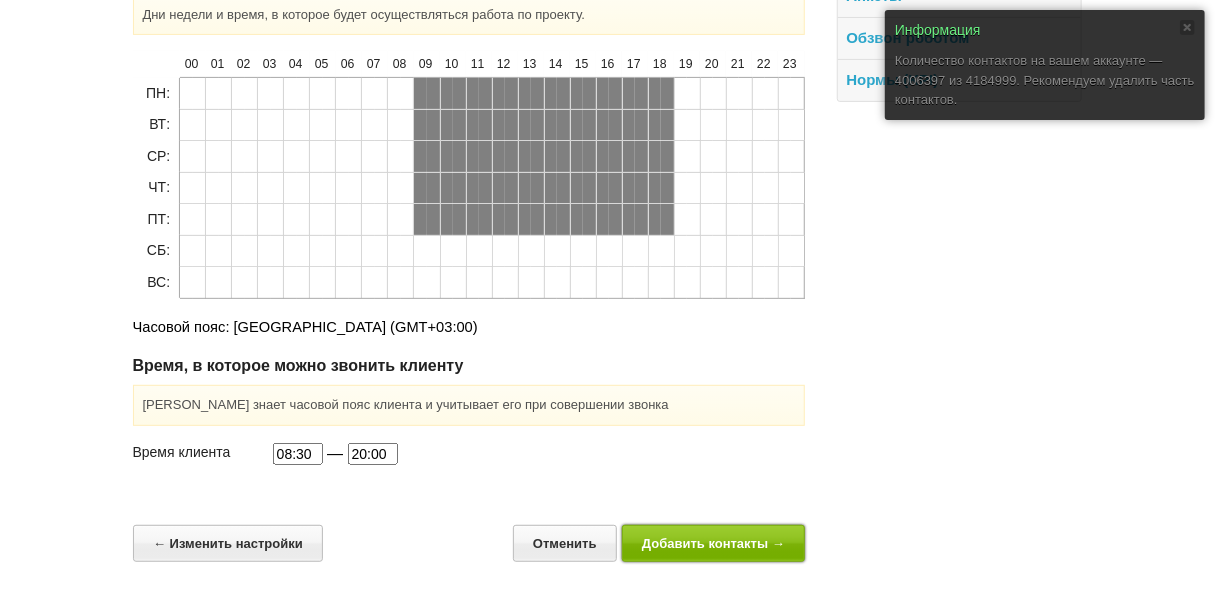 click on "Добавить контакты →" at bounding box center [714, 543] 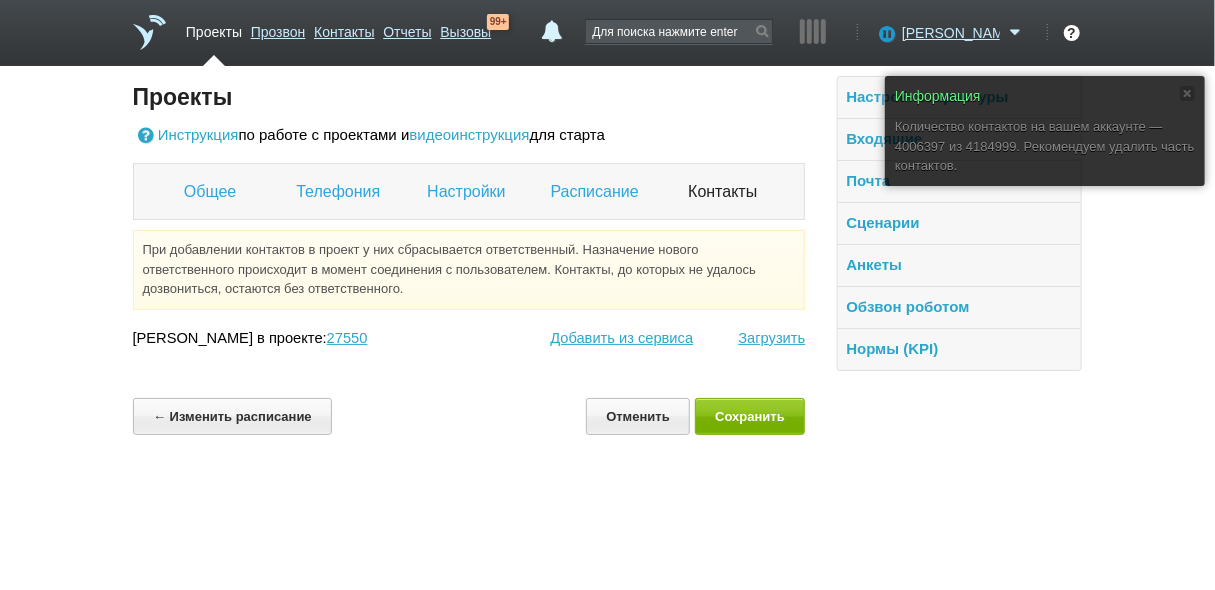 scroll, scrollTop: 0, scrollLeft: 0, axis: both 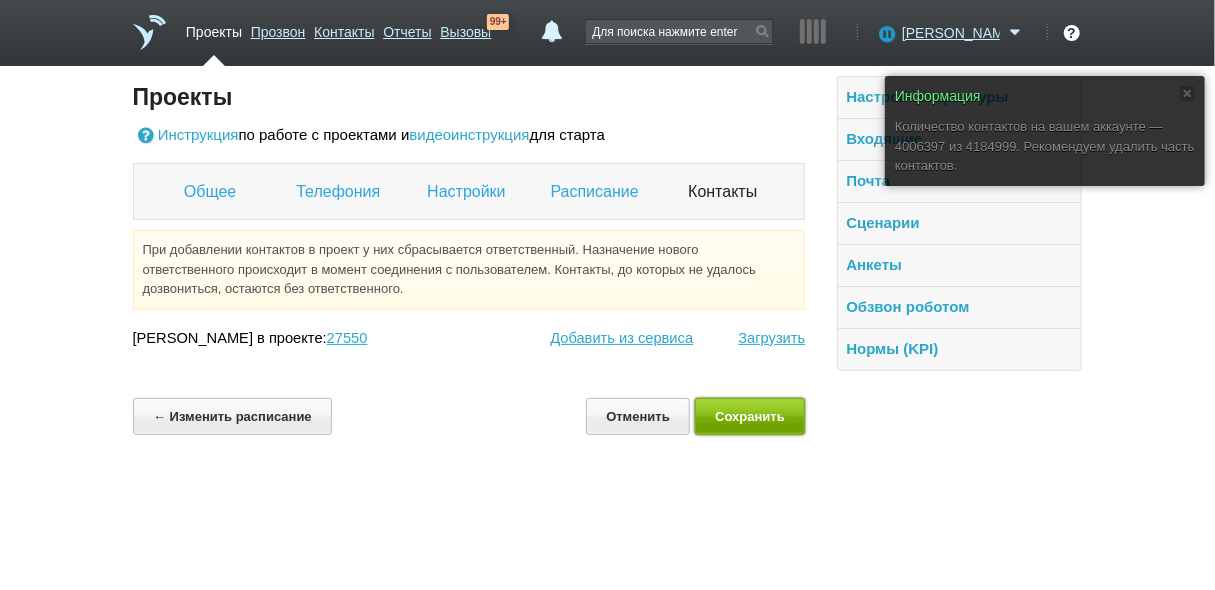 click on "Сохранить" at bounding box center [750, 416] 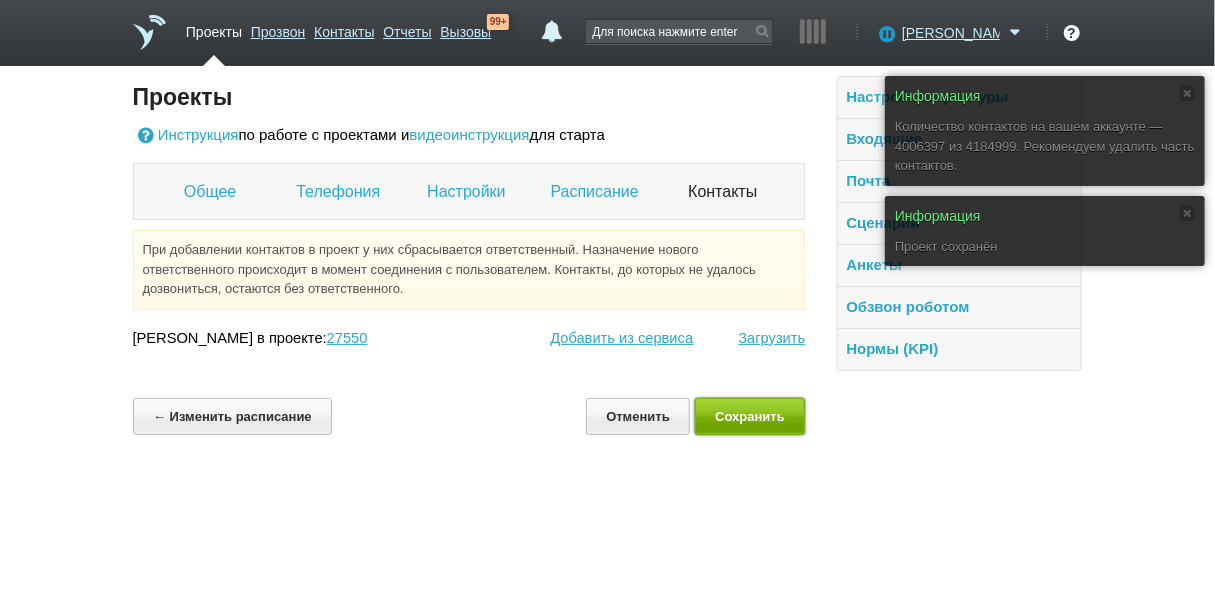 click on "Сохранить" at bounding box center [750, 416] 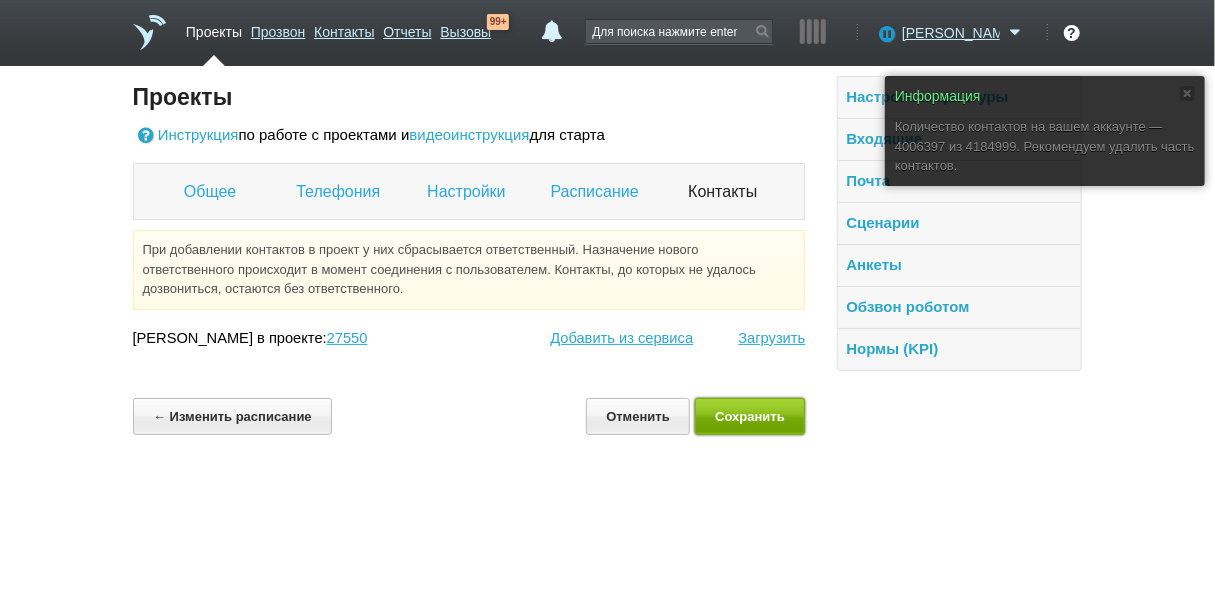 click on "Сохранить" at bounding box center (750, 416) 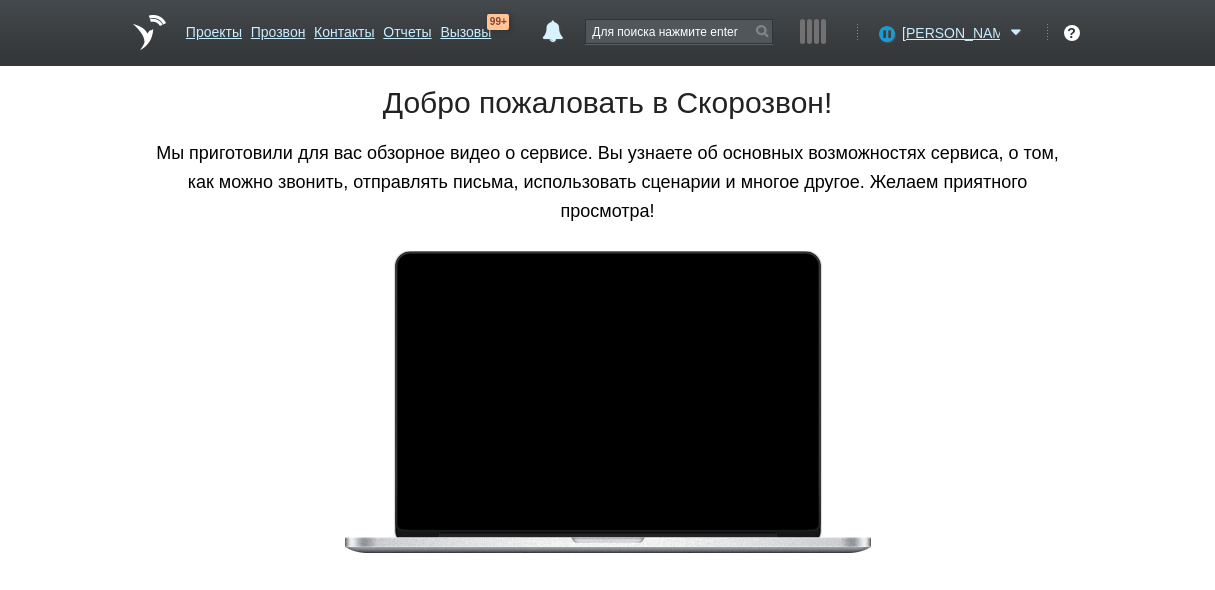 scroll, scrollTop: 0, scrollLeft: 0, axis: both 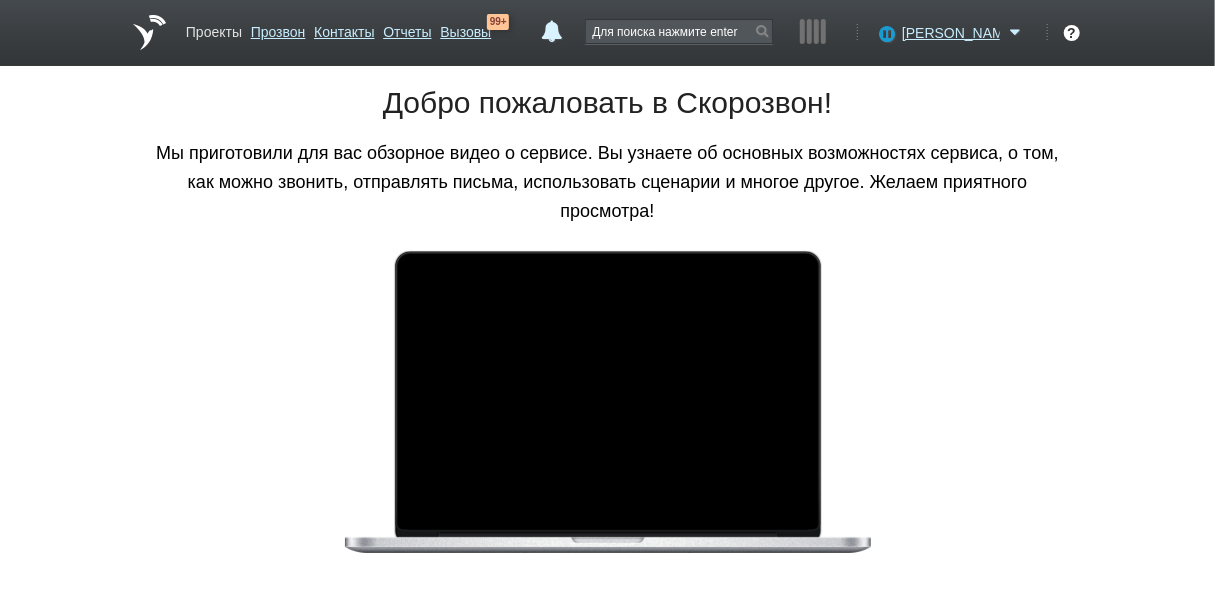 click on "Проекты" at bounding box center [214, 28] 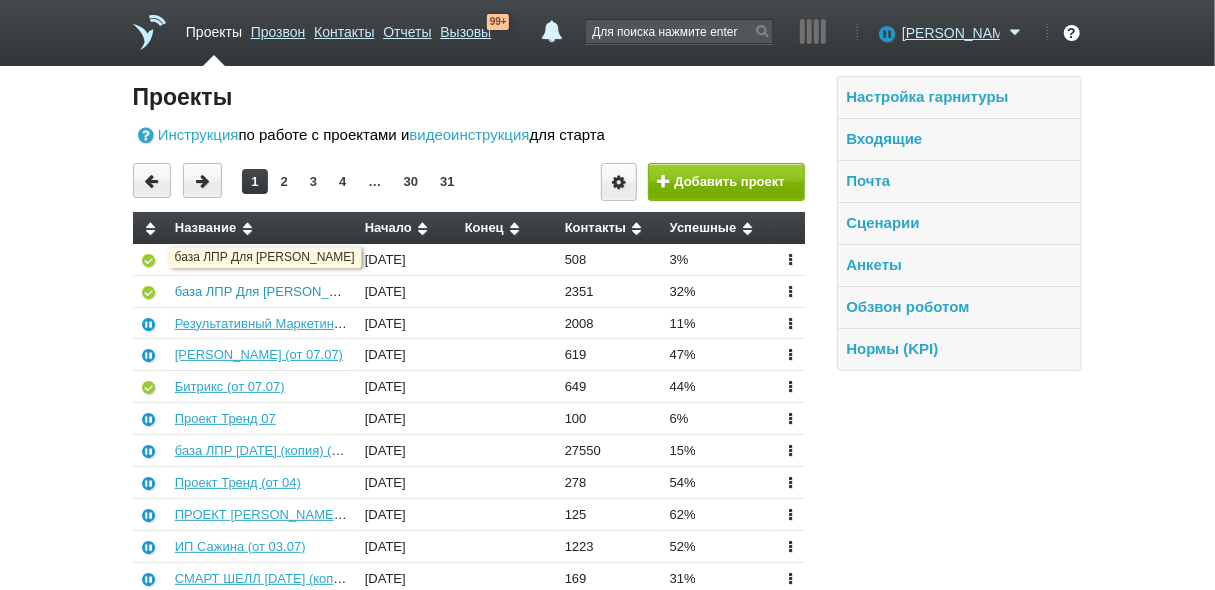 click on "база ЛПР  Для [PERSON_NAME]" at bounding box center (272, 291) 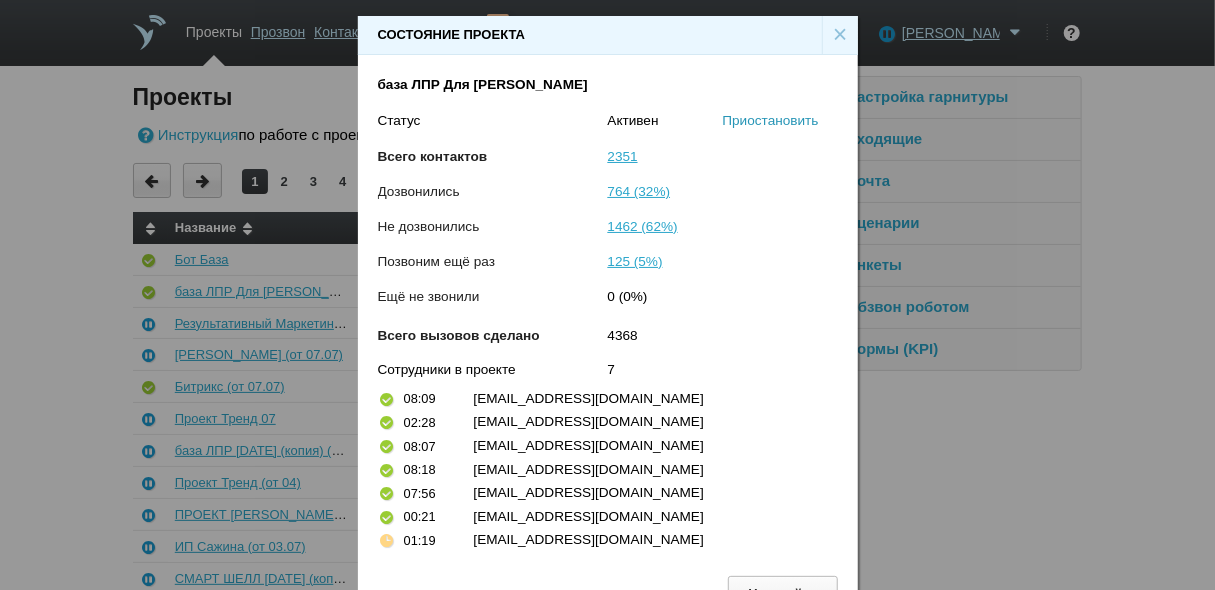 click on "Приостановить" at bounding box center [771, 120] 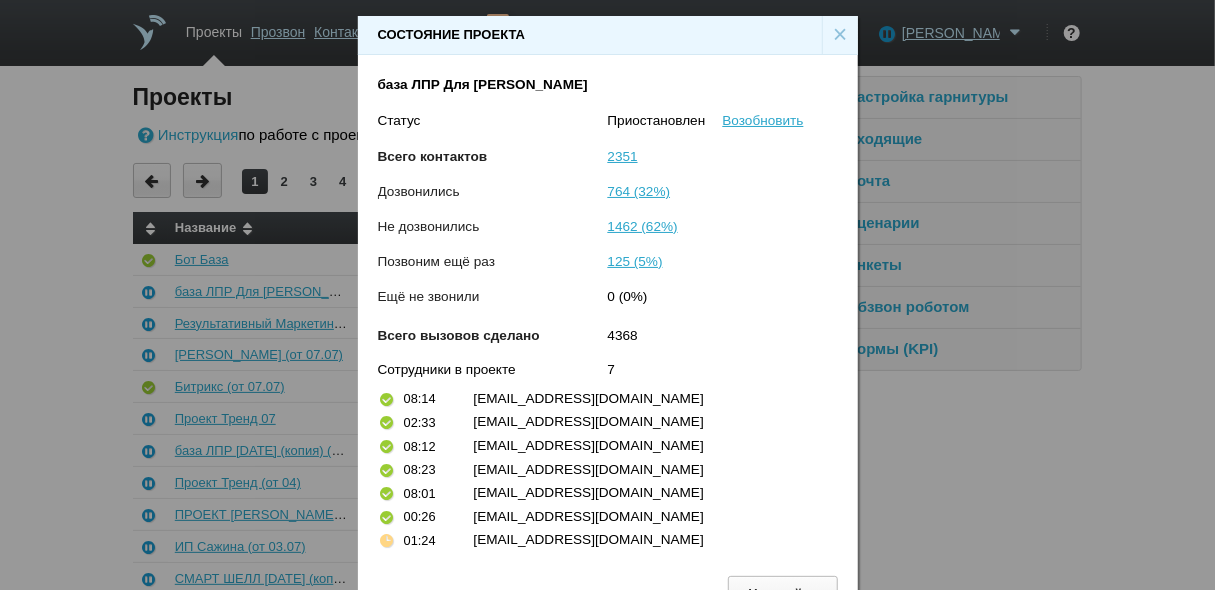 click on "×" at bounding box center [840, 35] 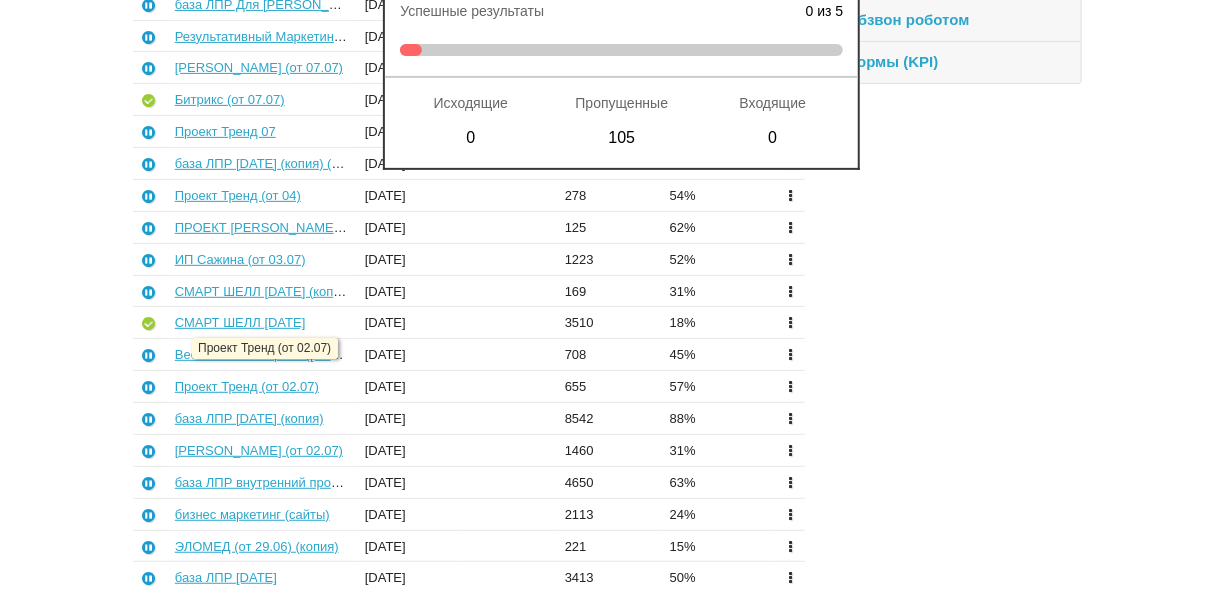 scroll, scrollTop: 320, scrollLeft: 0, axis: vertical 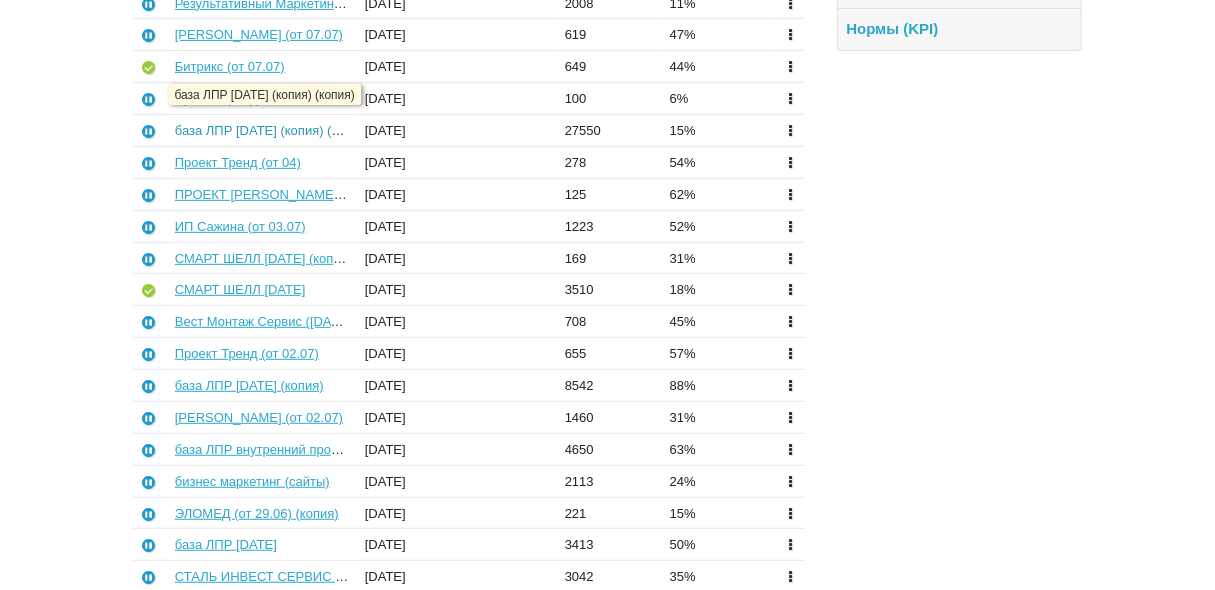 click on "база ЛПР  [DATE] (копия) (копия)" at bounding box center [272, 130] 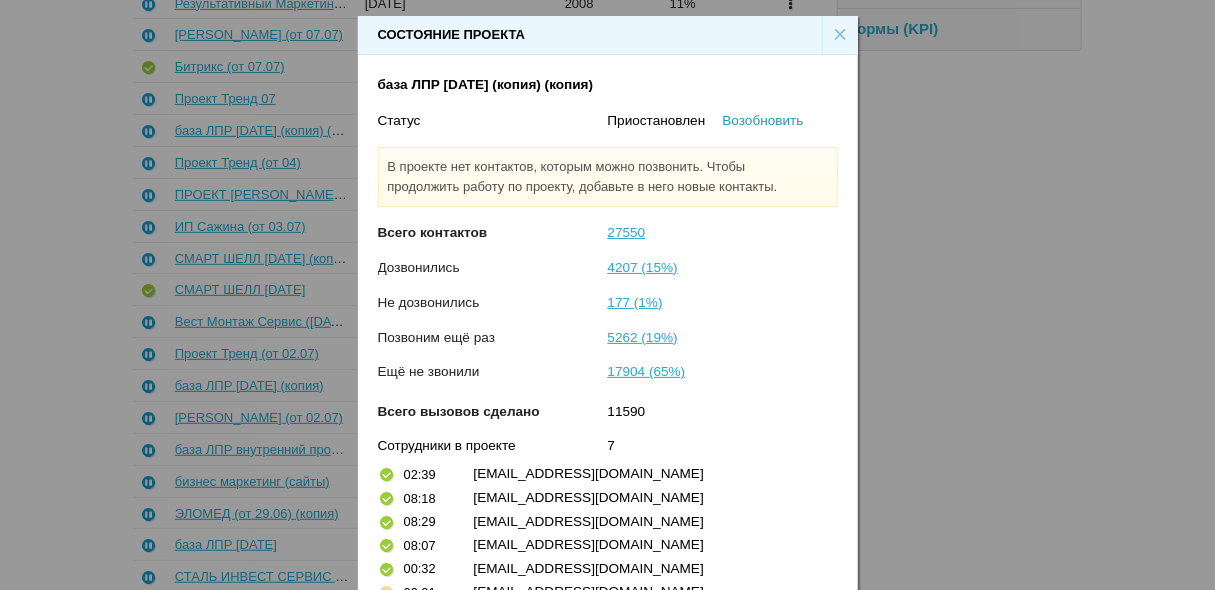 click on "Возобновить" at bounding box center (763, 120) 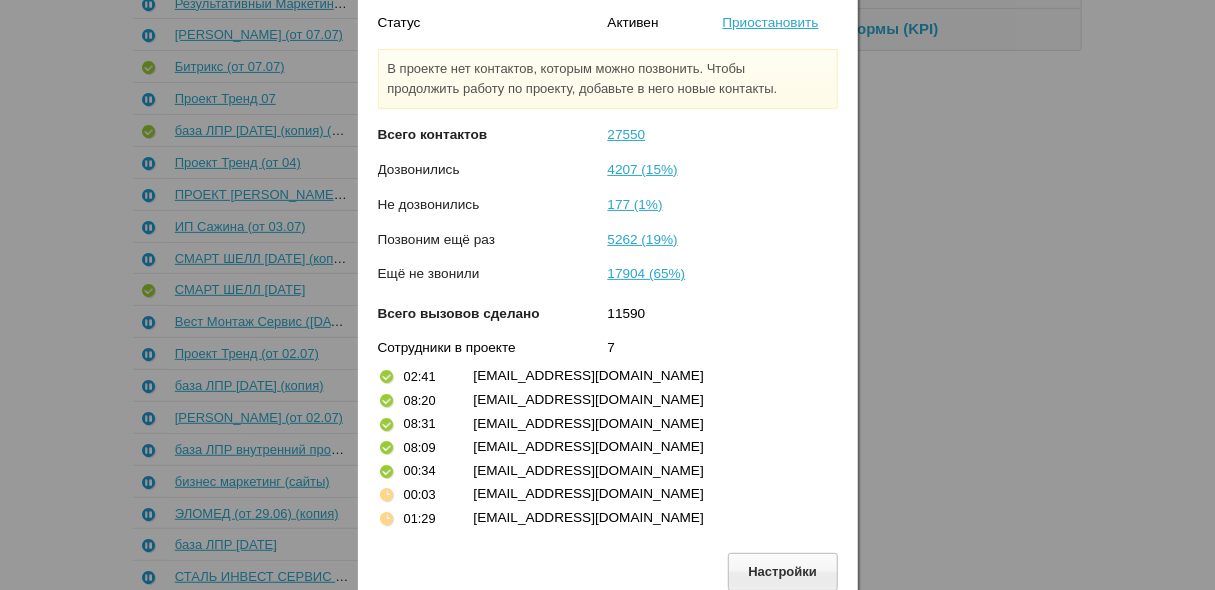 scroll, scrollTop: 101, scrollLeft: 0, axis: vertical 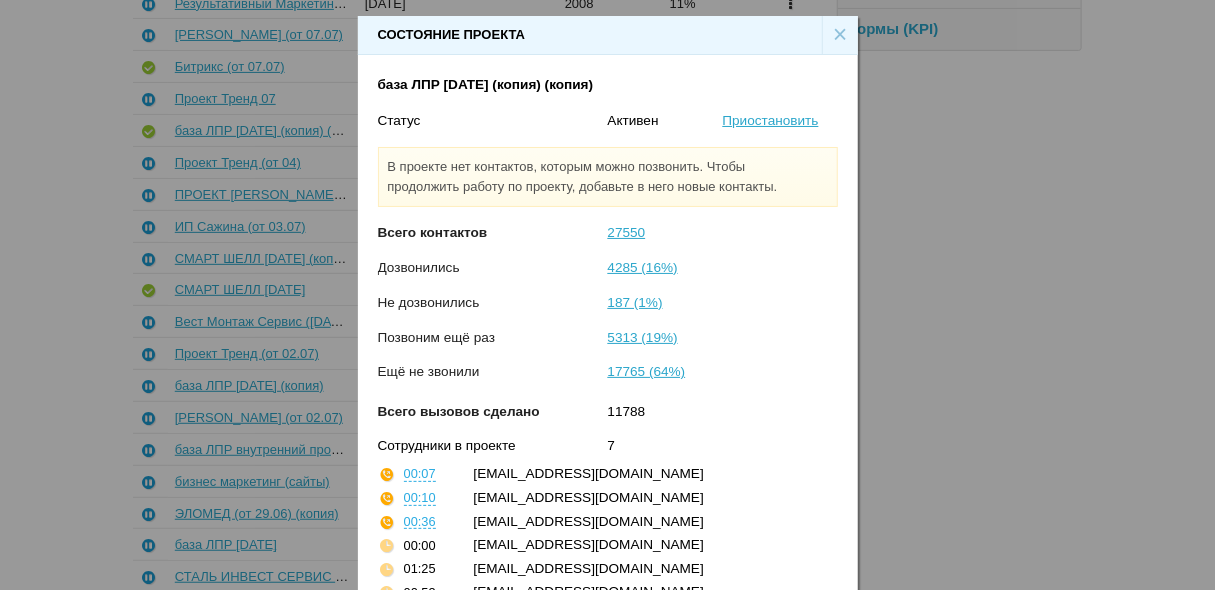 click on "×" at bounding box center [840, 35] 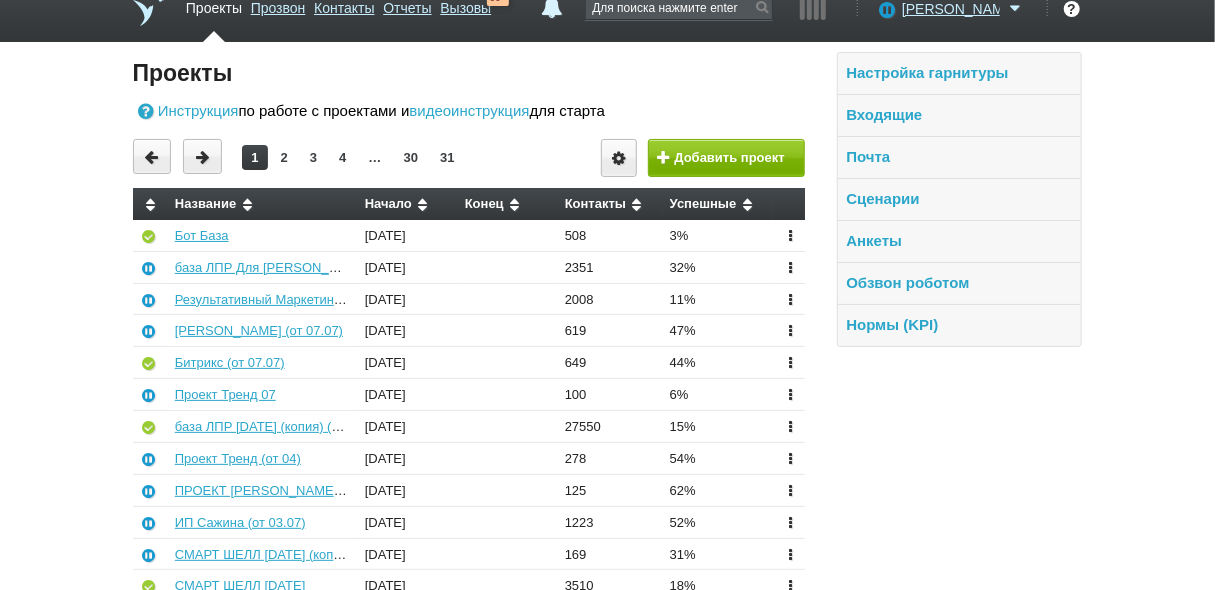 scroll, scrollTop: 0, scrollLeft: 0, axis: both 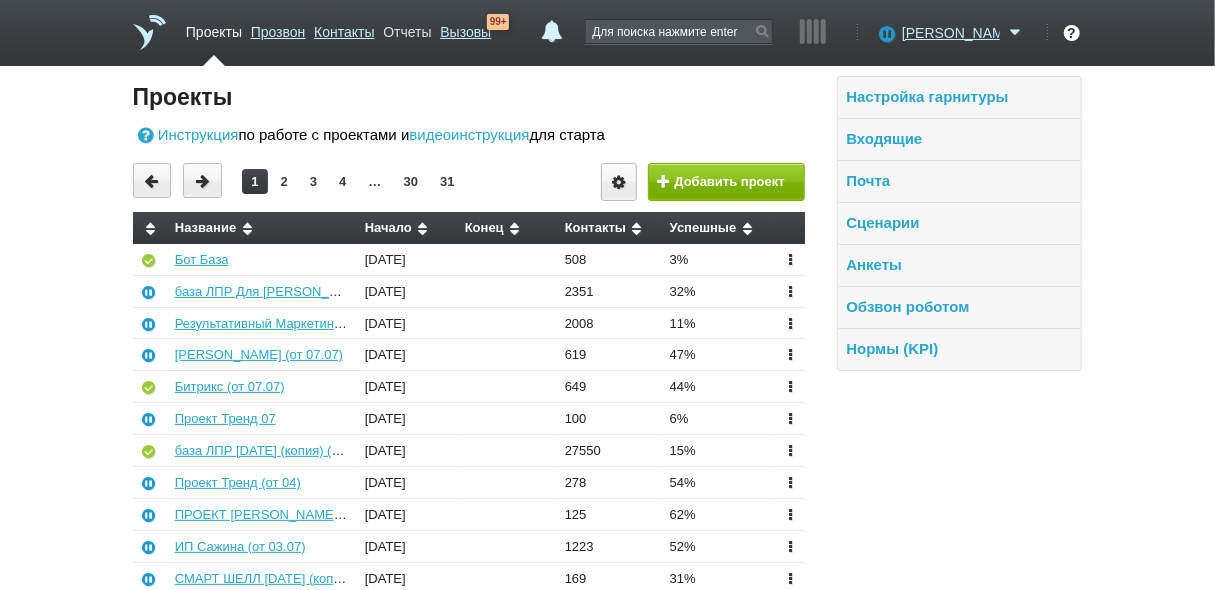 click on "Отчеты" at bounding box center (407, 28) 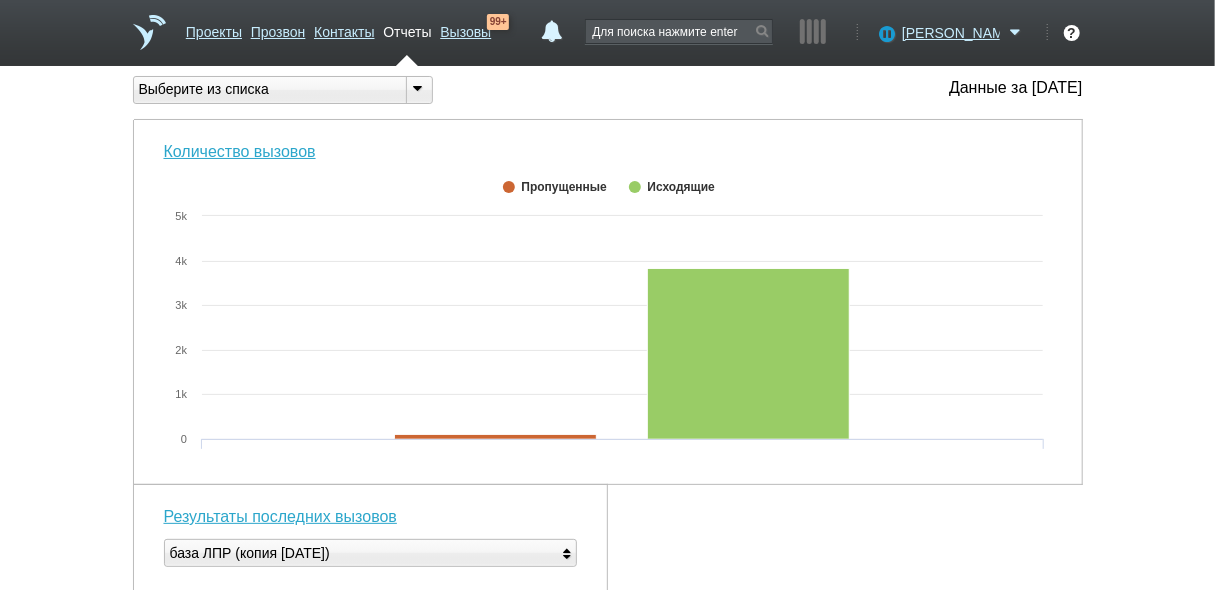 click at bounding box center (418, 88) 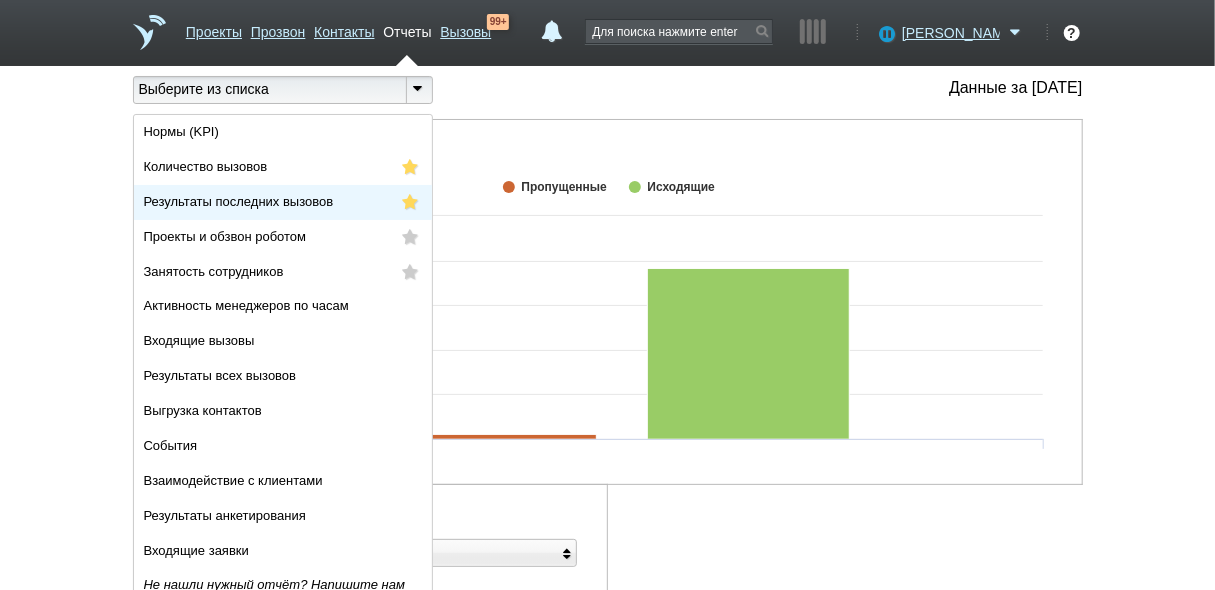 click on "Результаты последних вызовов" at bounding box center [239, 201] 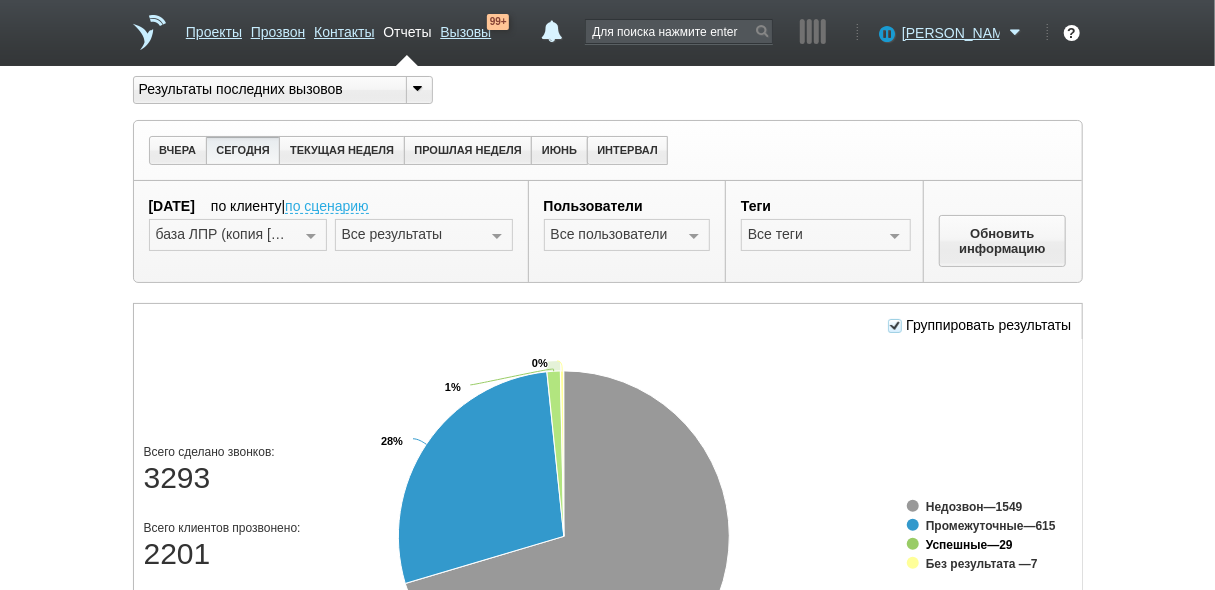 click on "Успешные" 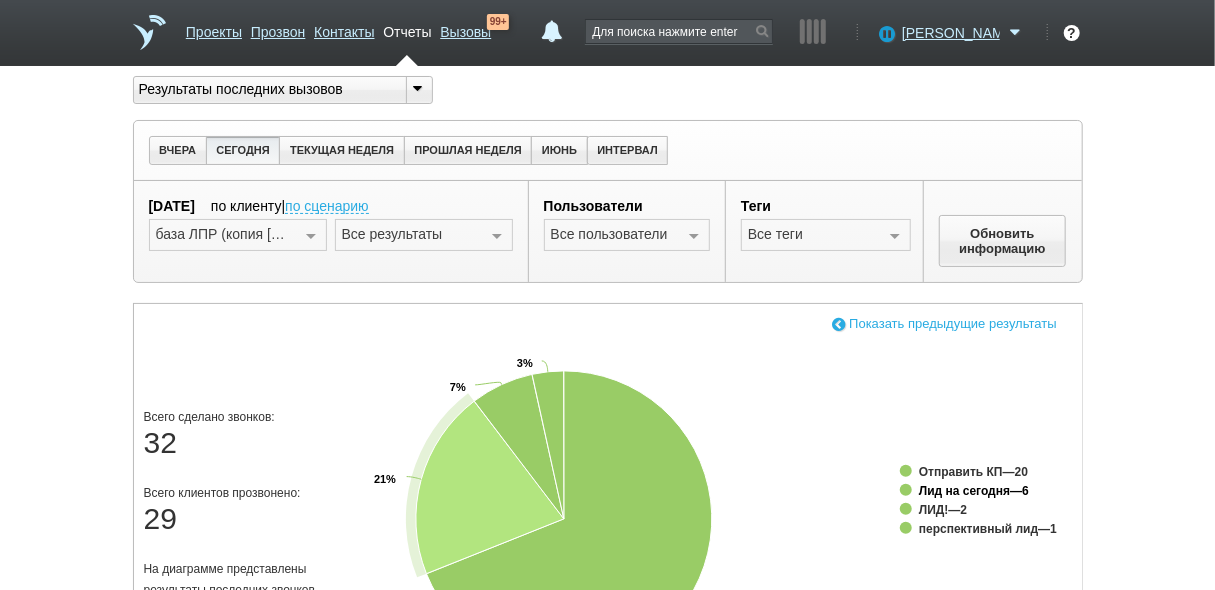 click on "Лид на сегодня" 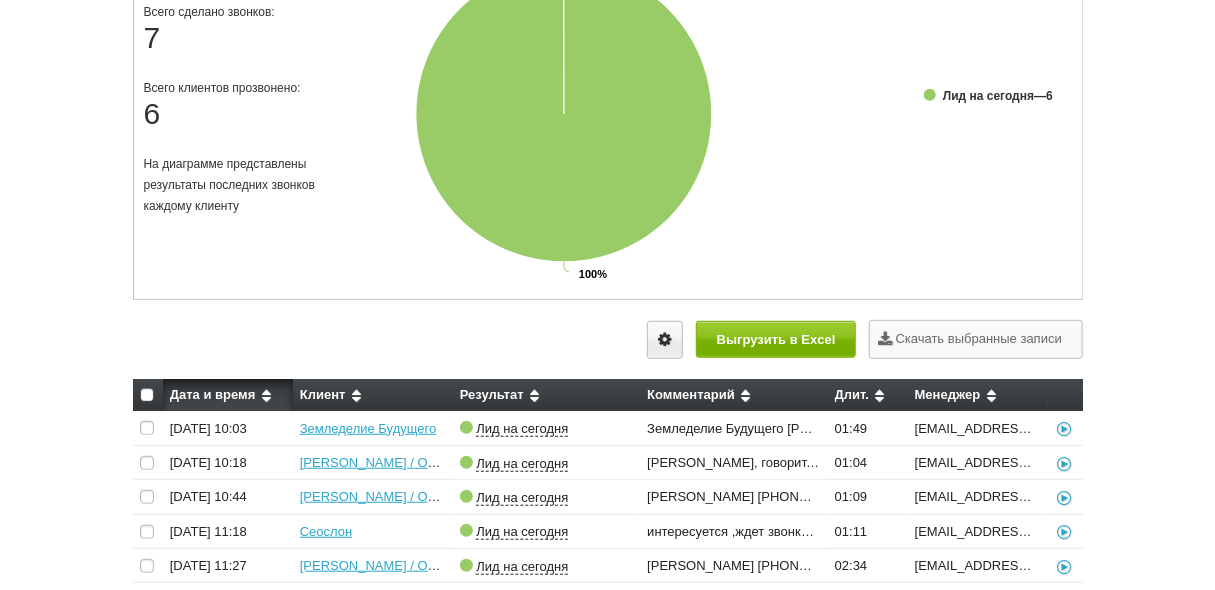 scroll, scrollTop: 508, scrollLeft: 0, axis: vertical 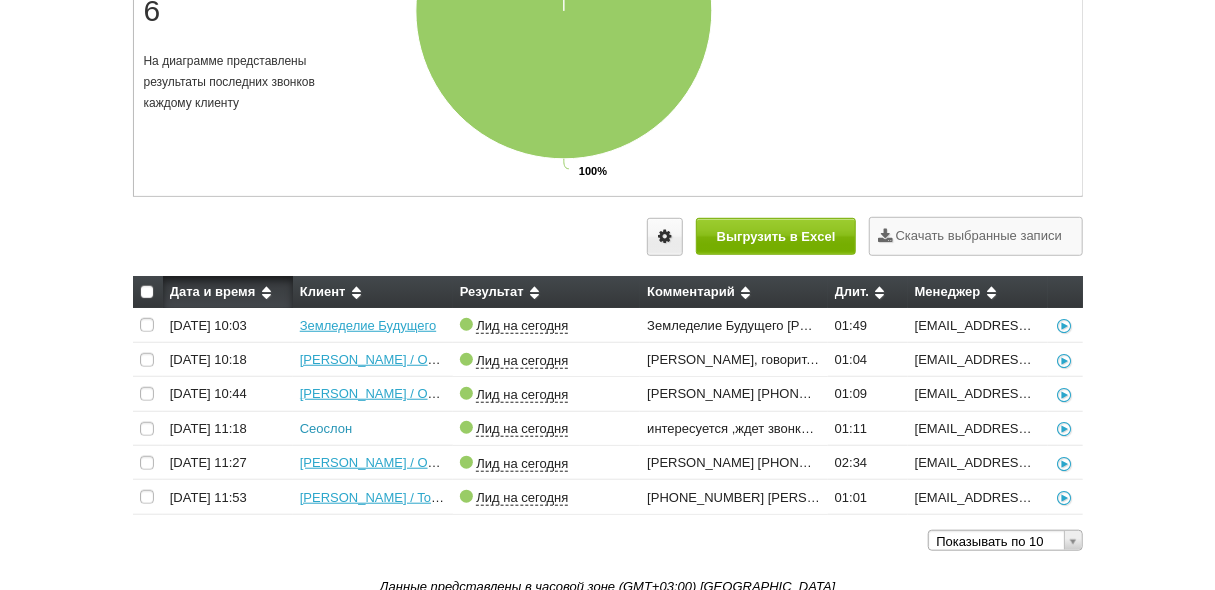 click on "Сеослон" at bounding box center [326, 428] 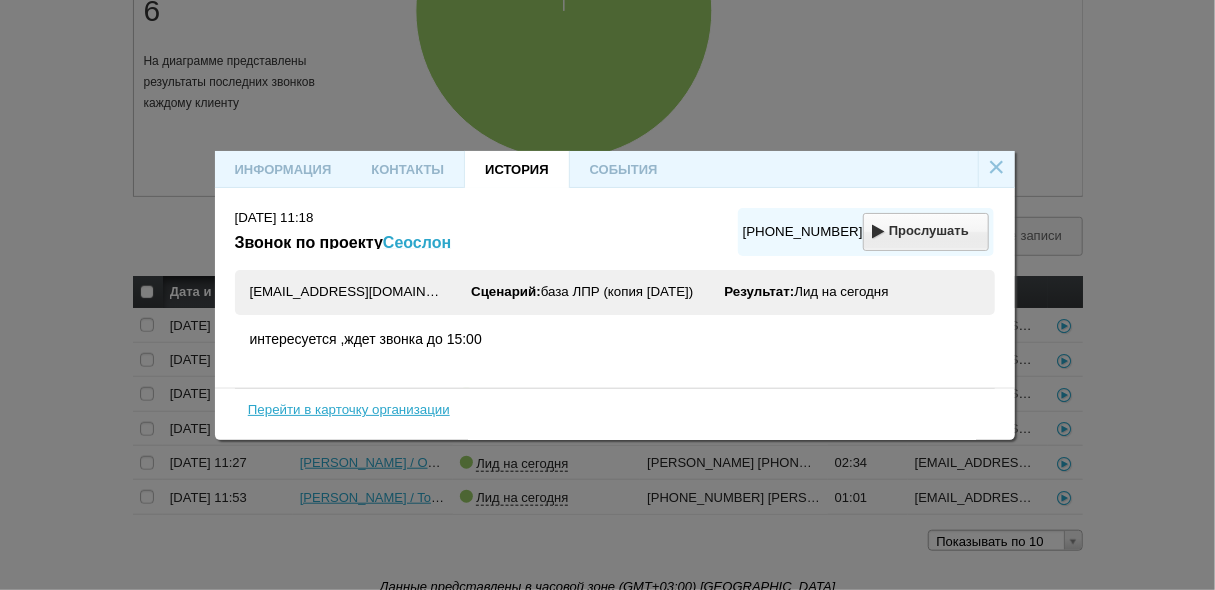 drag, startPoint x: 237, startPoint y: 588, endPoint x: 582, endPoint y: 178, distance: 535.84045 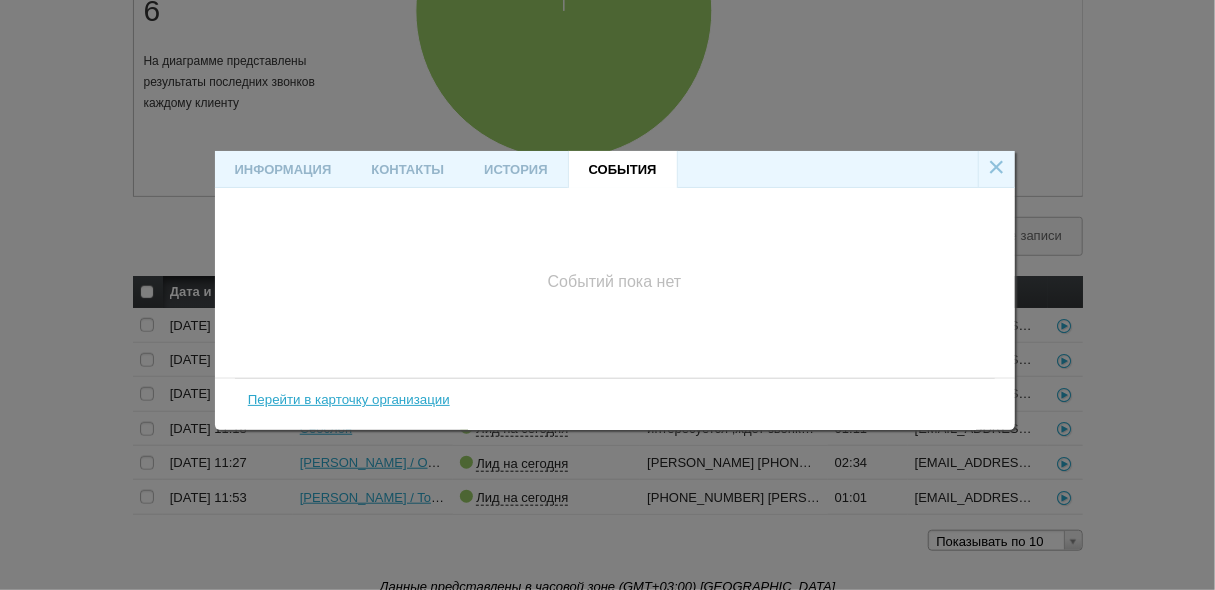 click on "История" at bounding box center (516, 170) 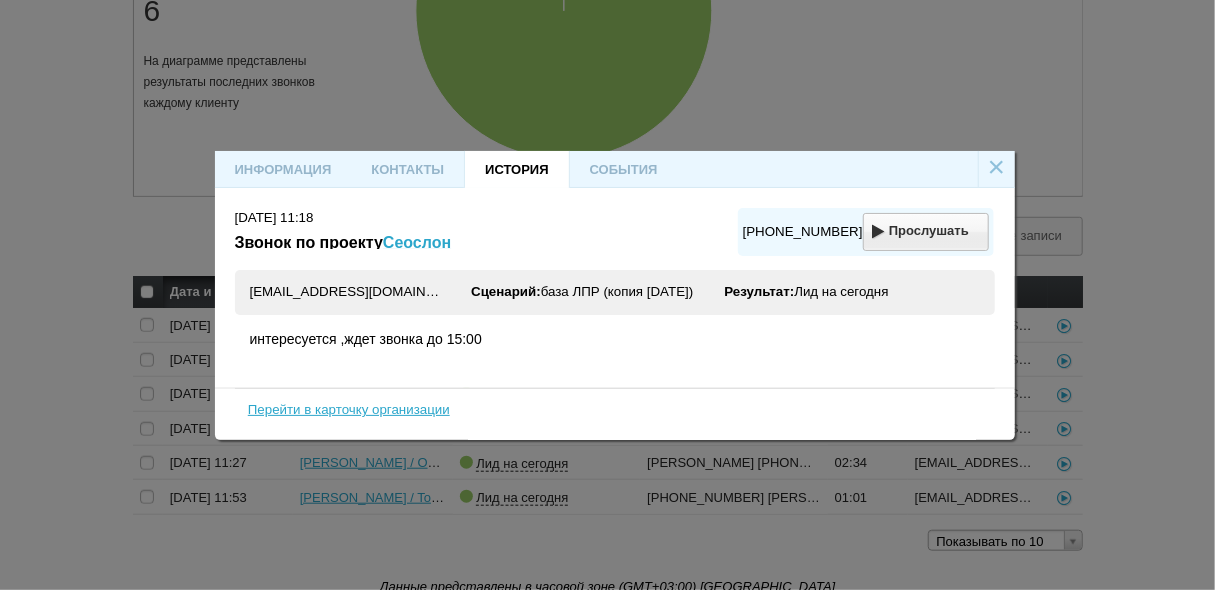 click on "Информация" at bounding box center [283, 170] 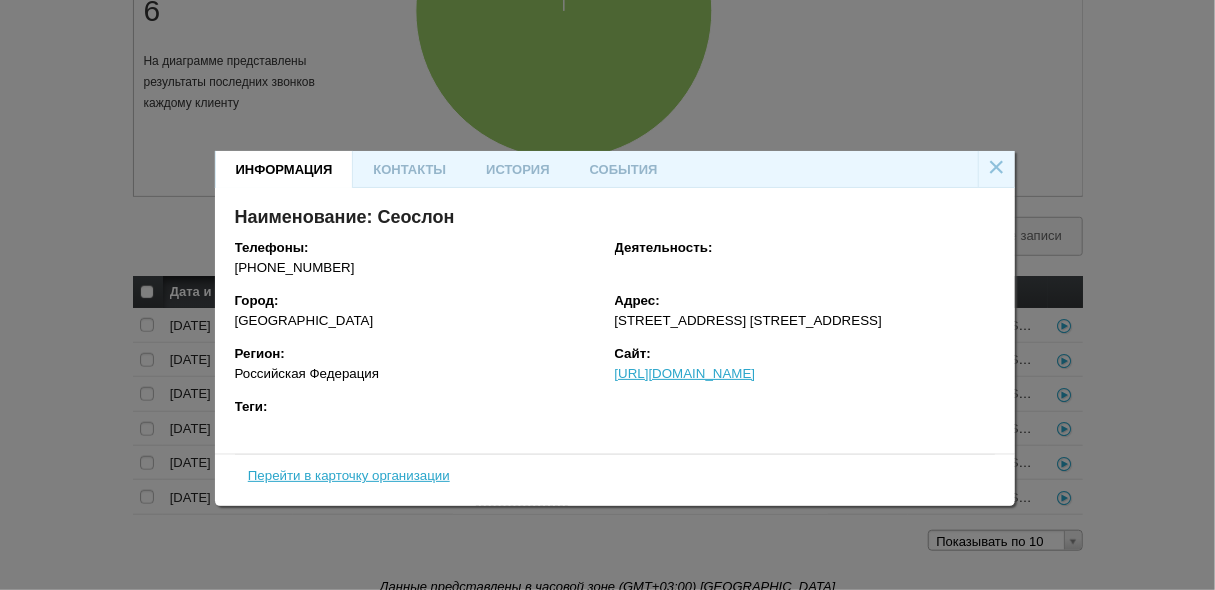 click on "×" at bounding box center [997, 166] 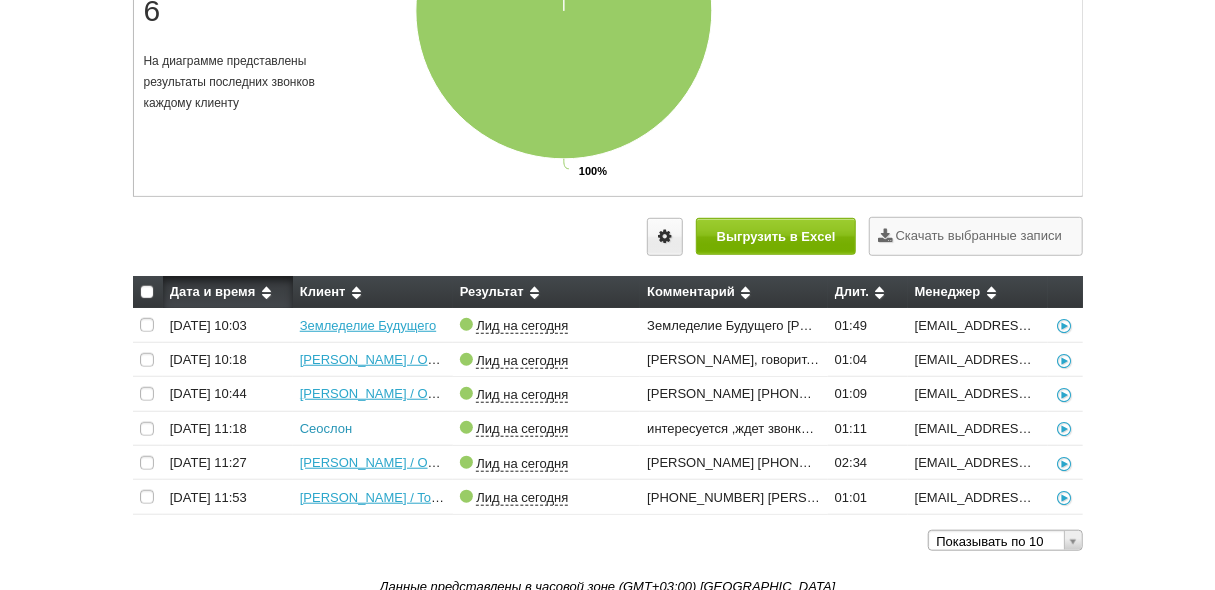 click on "Сеослон" at bounding box center [326, 428] 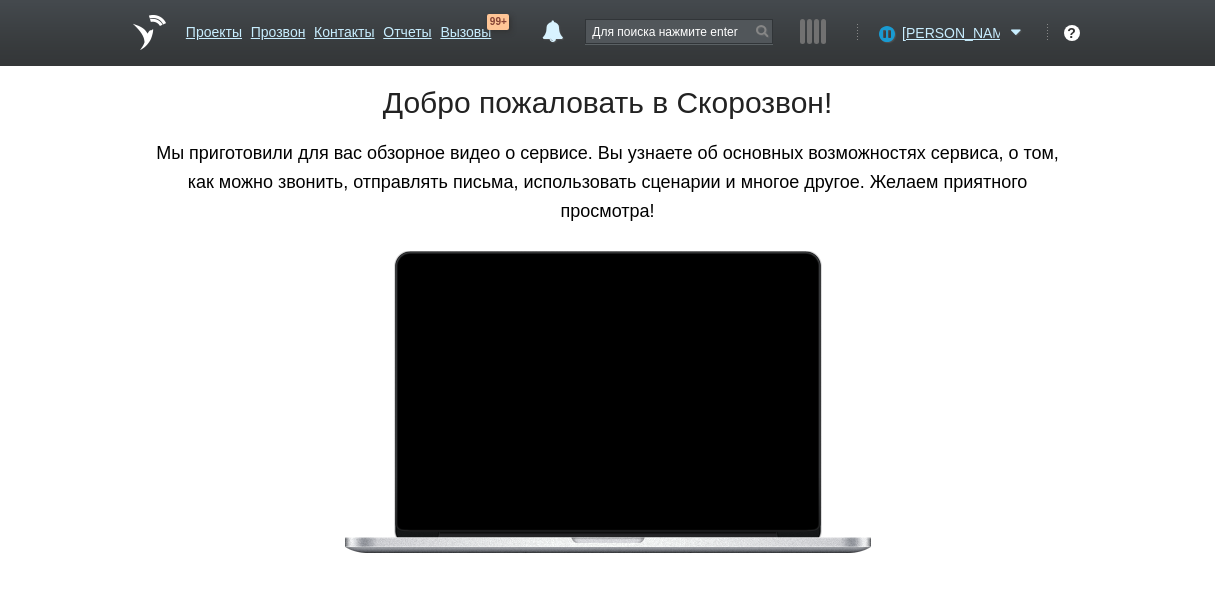 scroll, scrollTop: 0, scrollLeft: 0, axis: both 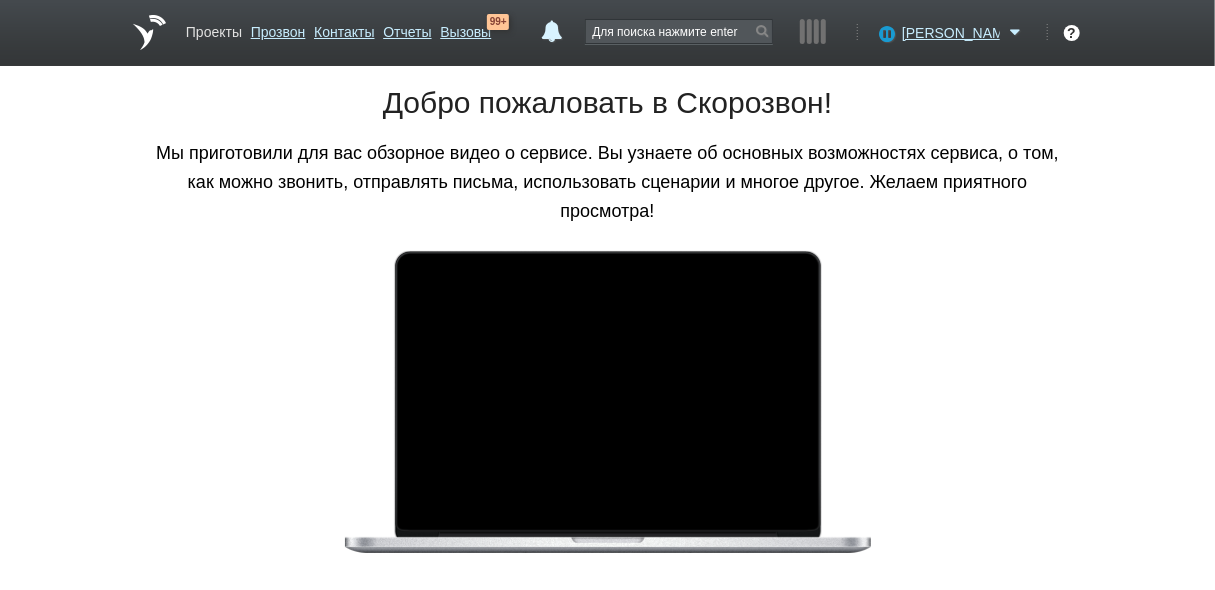 click on "Проекты" at bounding box center [214, 28] 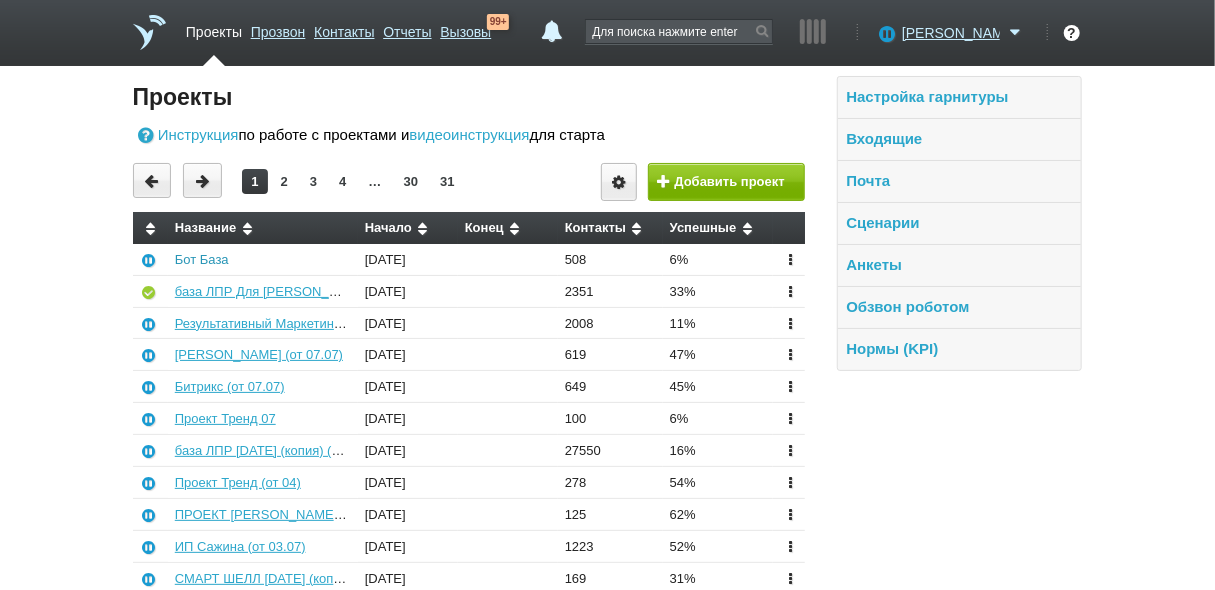 click on "Бот База" at bounding box center (202, 259) 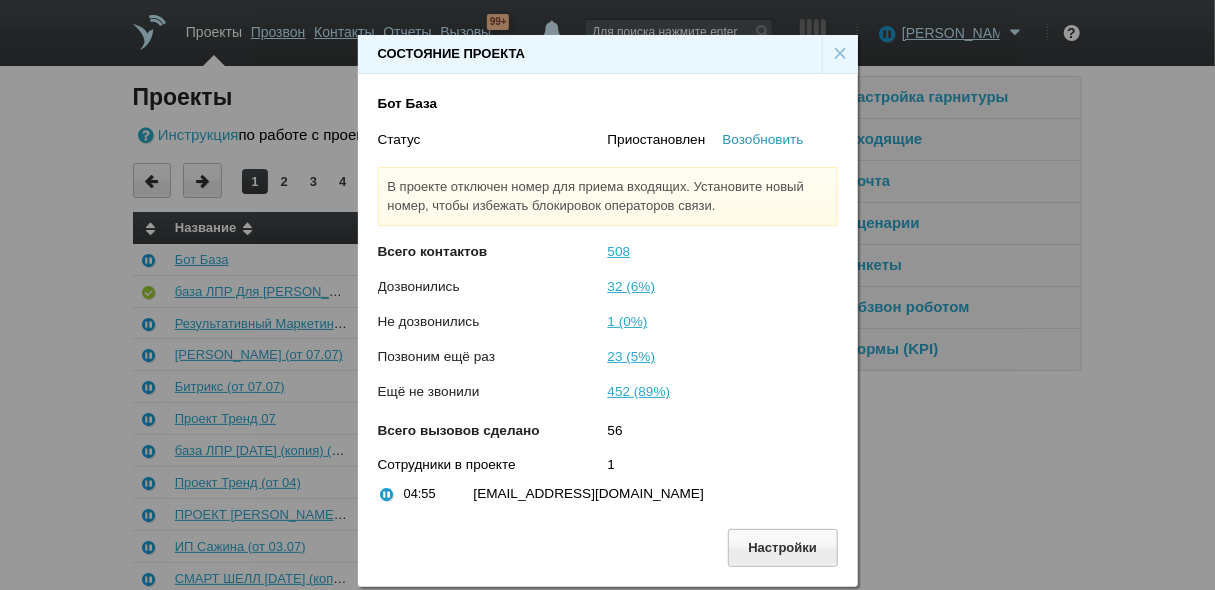 click on "Возобновить" at bounding box center [763, 139] 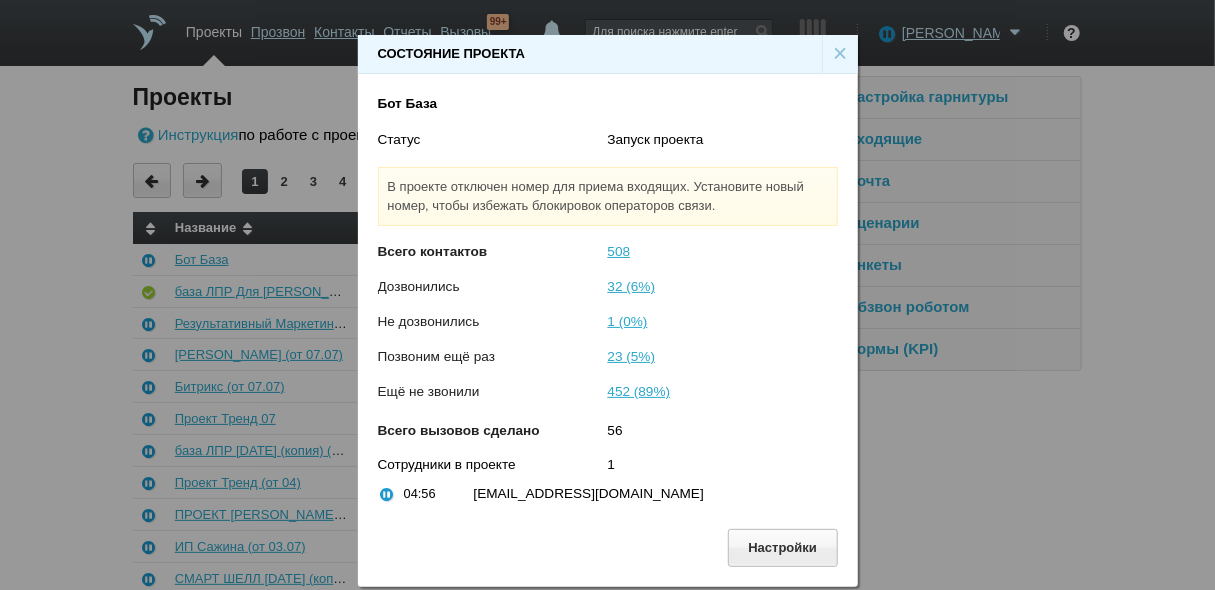 click on "×" at bounding box center (840, 54) 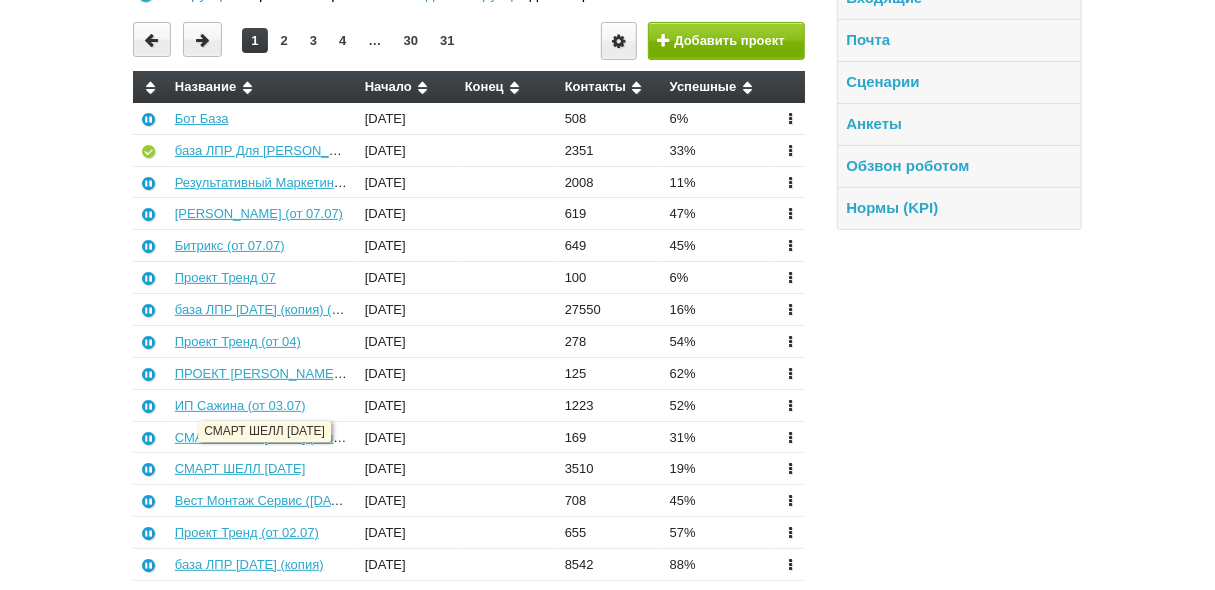 scroll, scrollTop: 160, scrollLeft: 0, axis: vertical 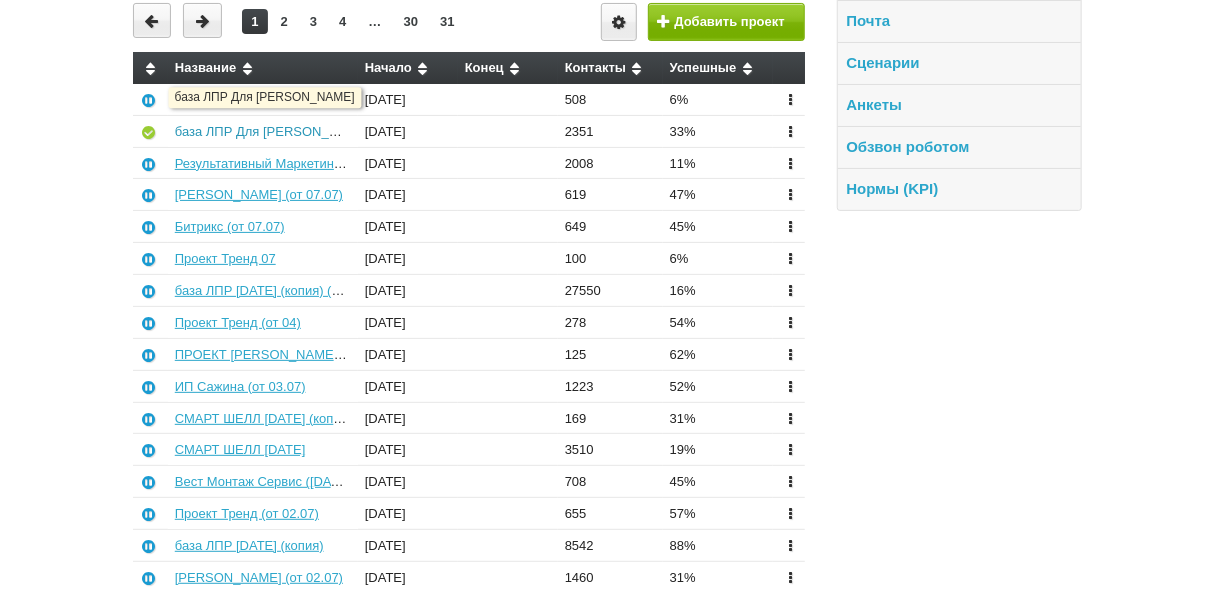 click on "база ЛПР  Для [PERSON_NAME]" at bounding box center (272, 131) 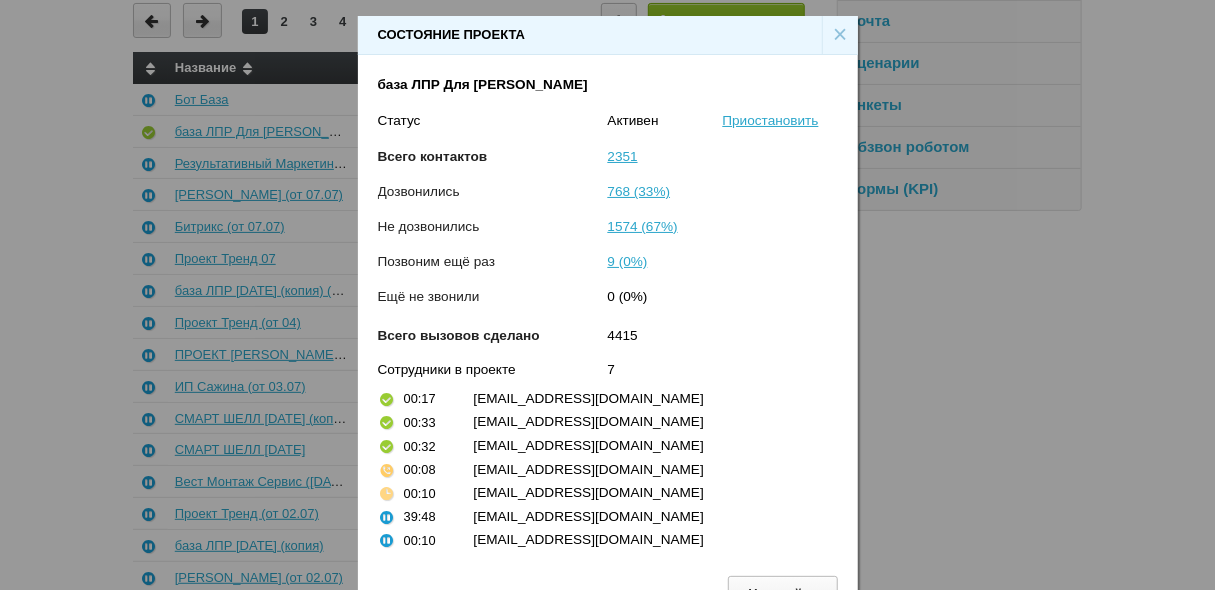 click on "×" at bounding box center (840, 35) 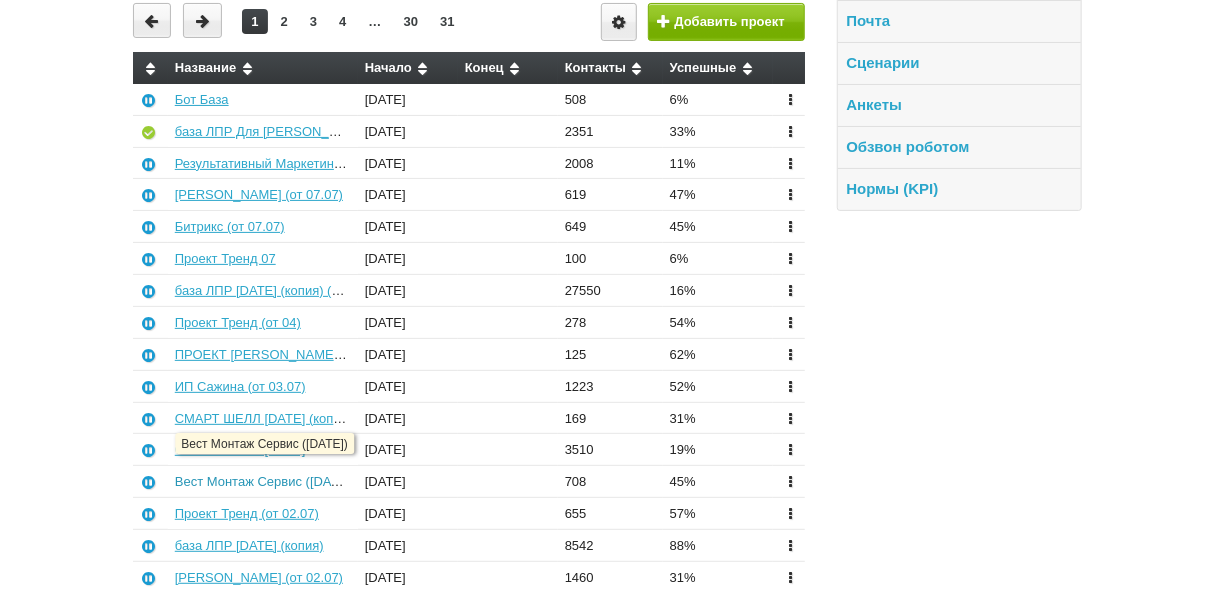 scroll, scrollTop: 240, scrollLeft: 0, axis: vertical 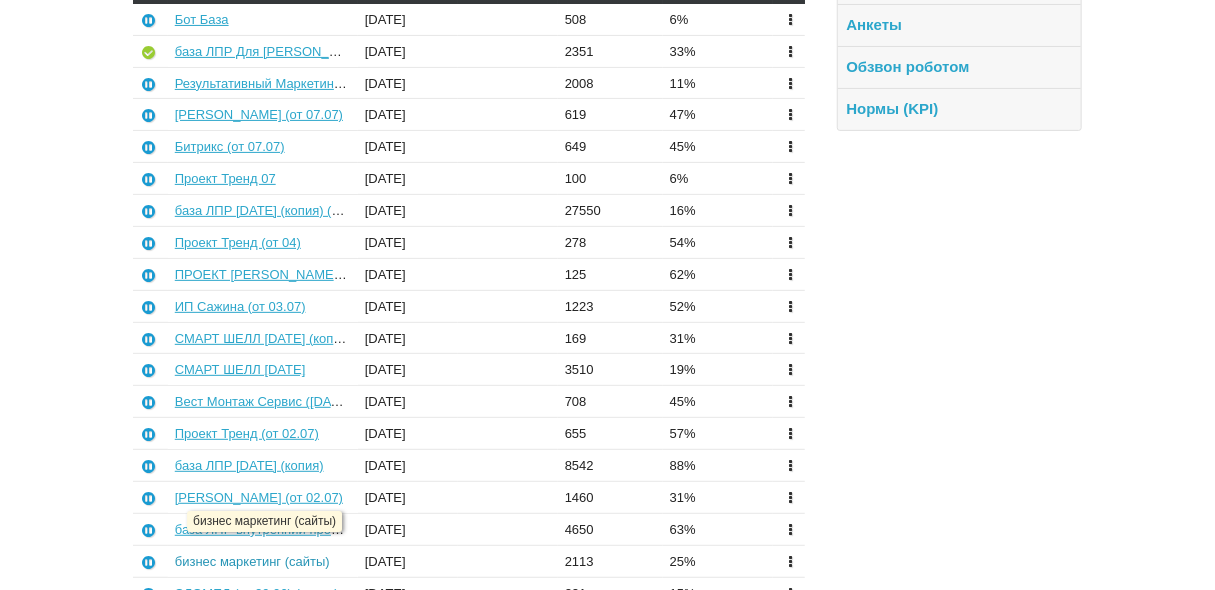 click on "бизнес маркетинг (сайты)" at bounding box center (252, 561) 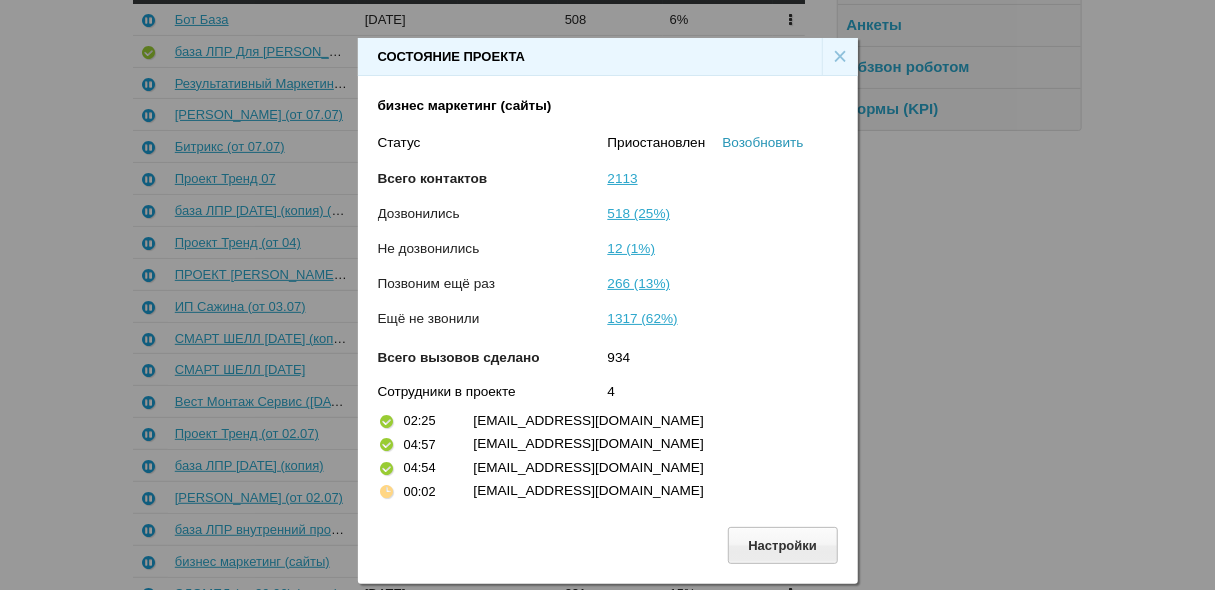 click on "Возобновить" at bounding box center [763, 142] 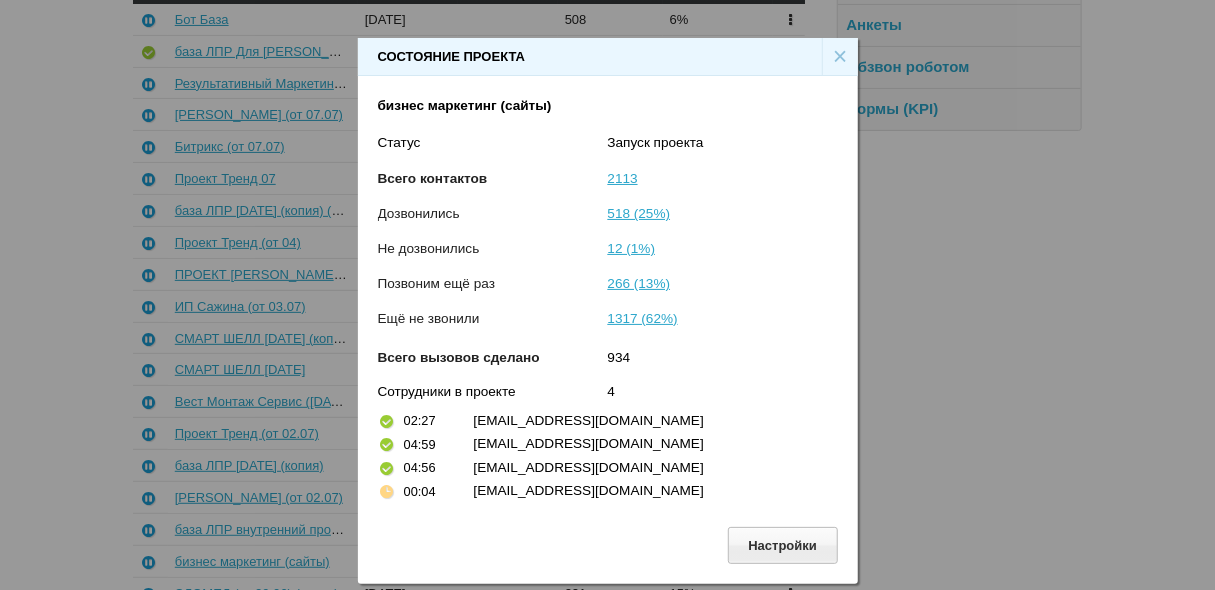 click on "×" at bounding box center (840, 57) 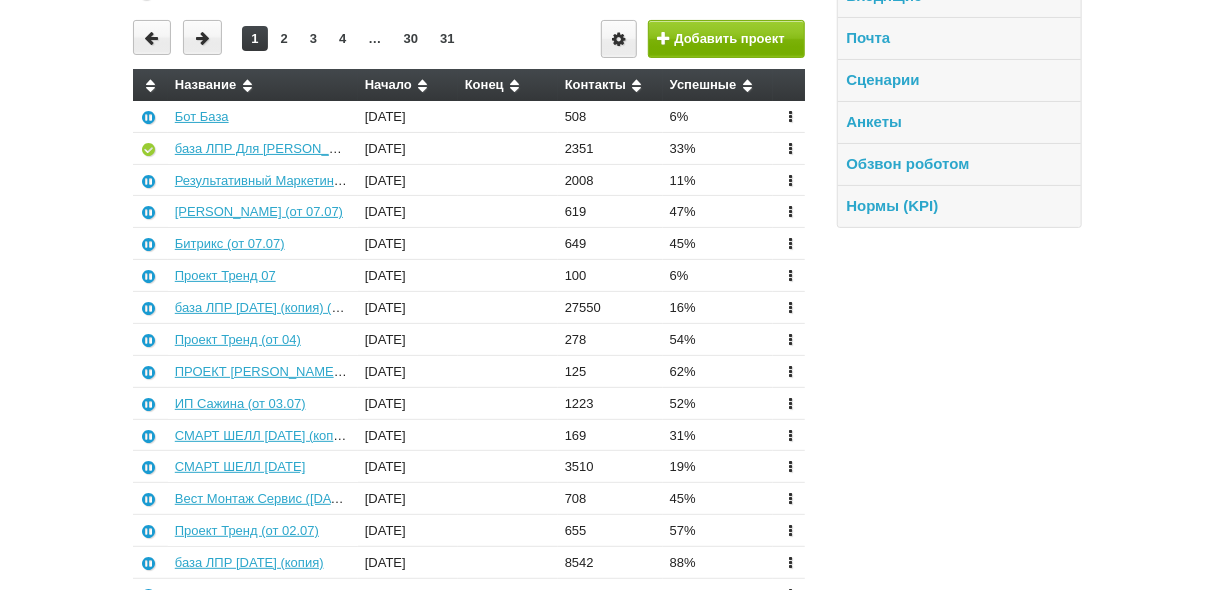 scroll, scrollTop: 0, scrollLeft: 0, axis: both 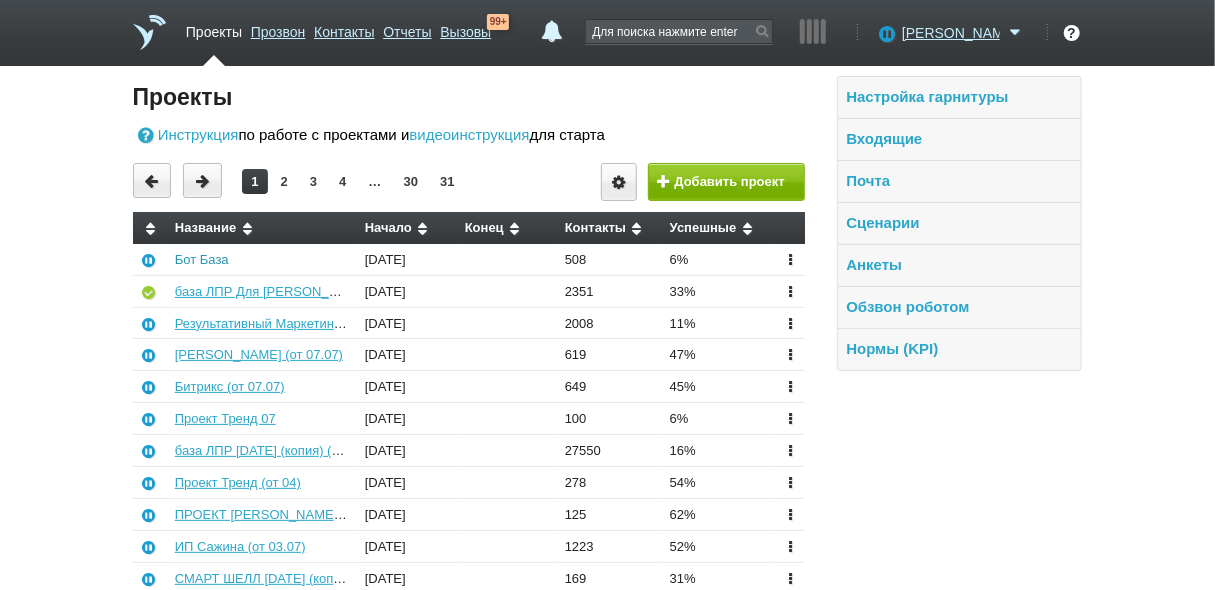 click on "Бот База" at bounding box center (202, 259) 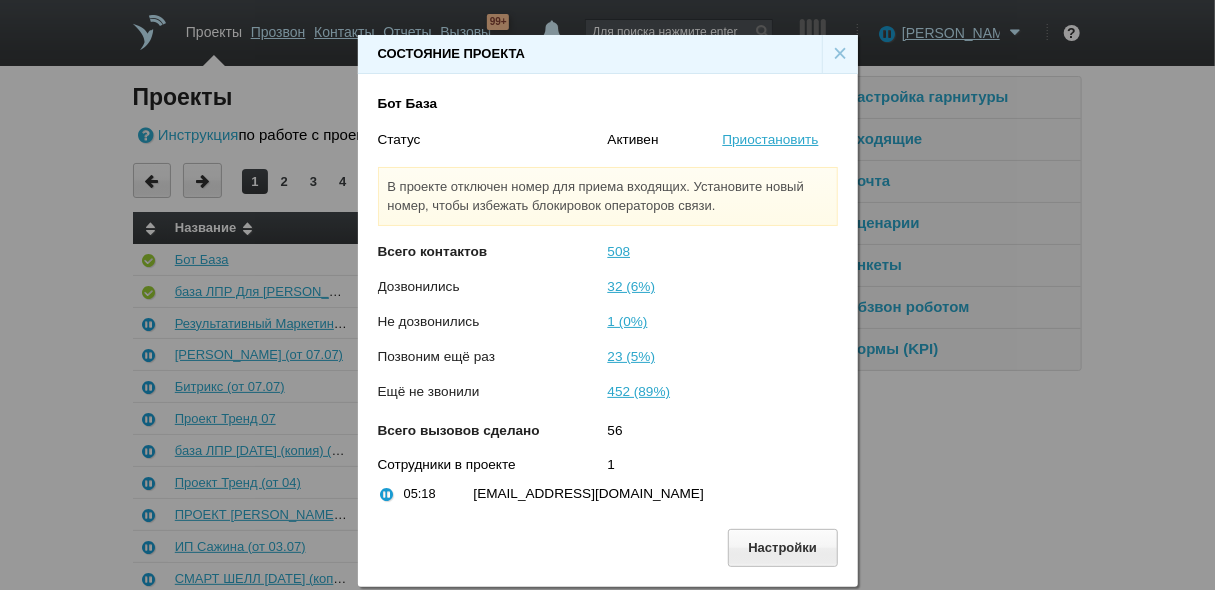 click on "×" at bounding box center [840, 54] 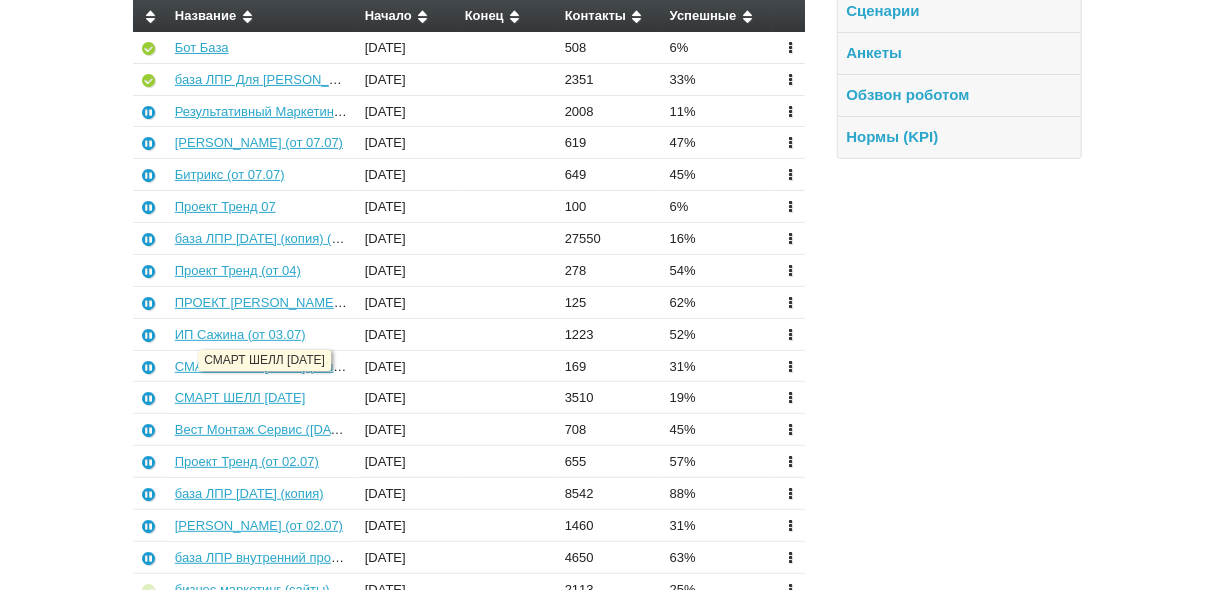 scroll, scrollTop: 240, scrollLeft: 0, axis: vertical 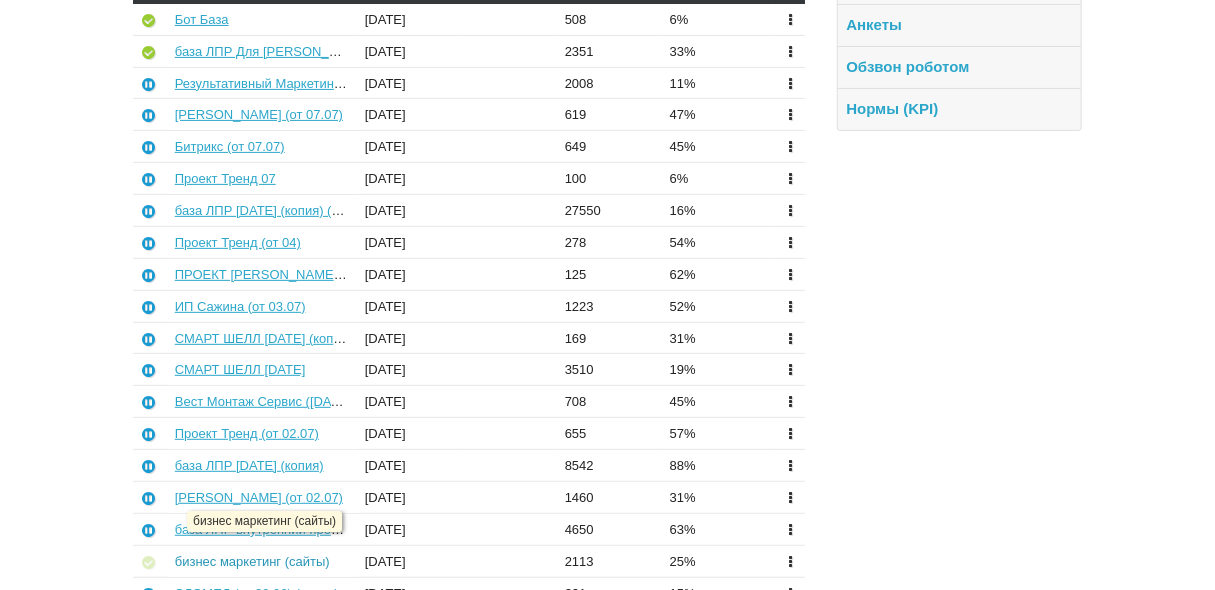 click on "бизнес маркетинг (сайты)" at bounding box center (252, 561) 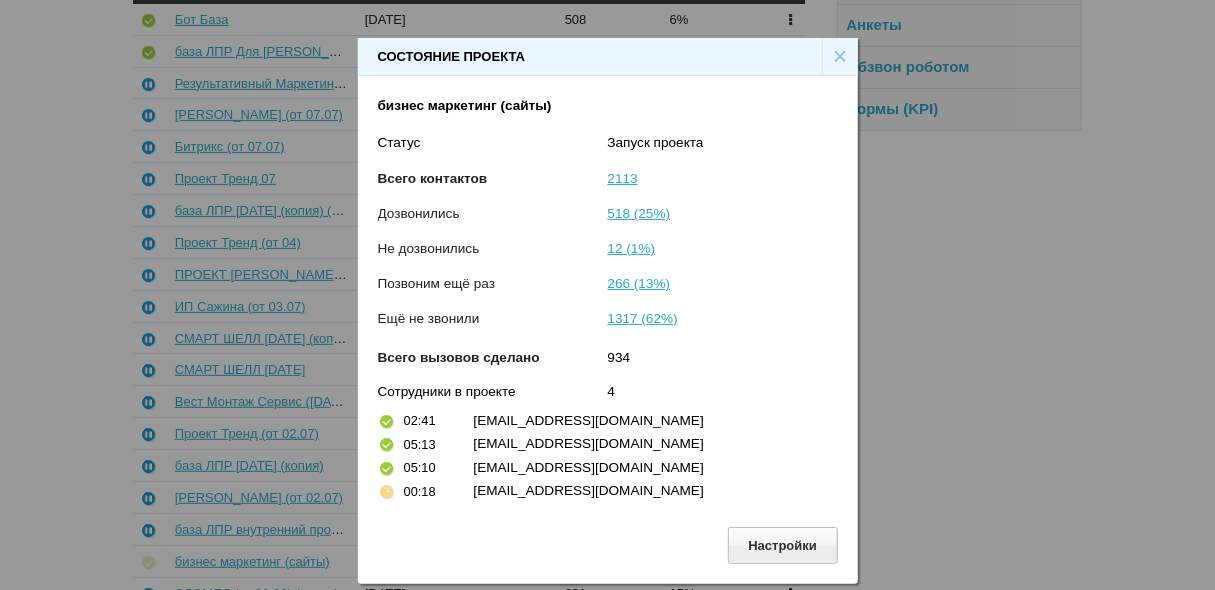 click on "×" at bounding box center [840, 57] 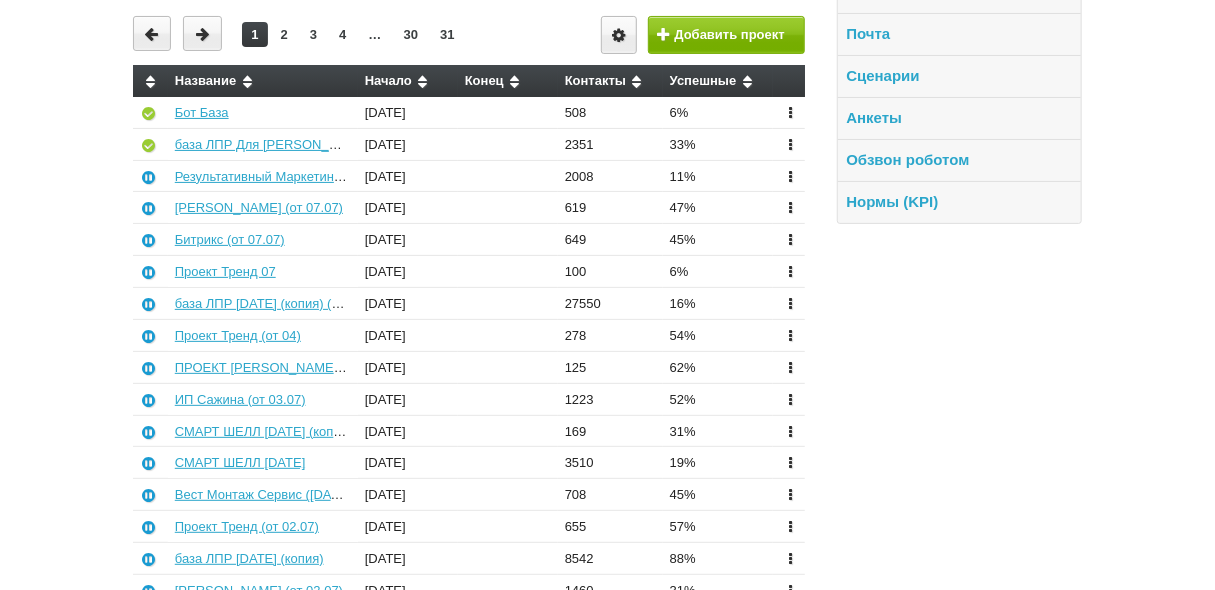 scroll, scrollTop: 0, scrollLeft: 0, axis: both 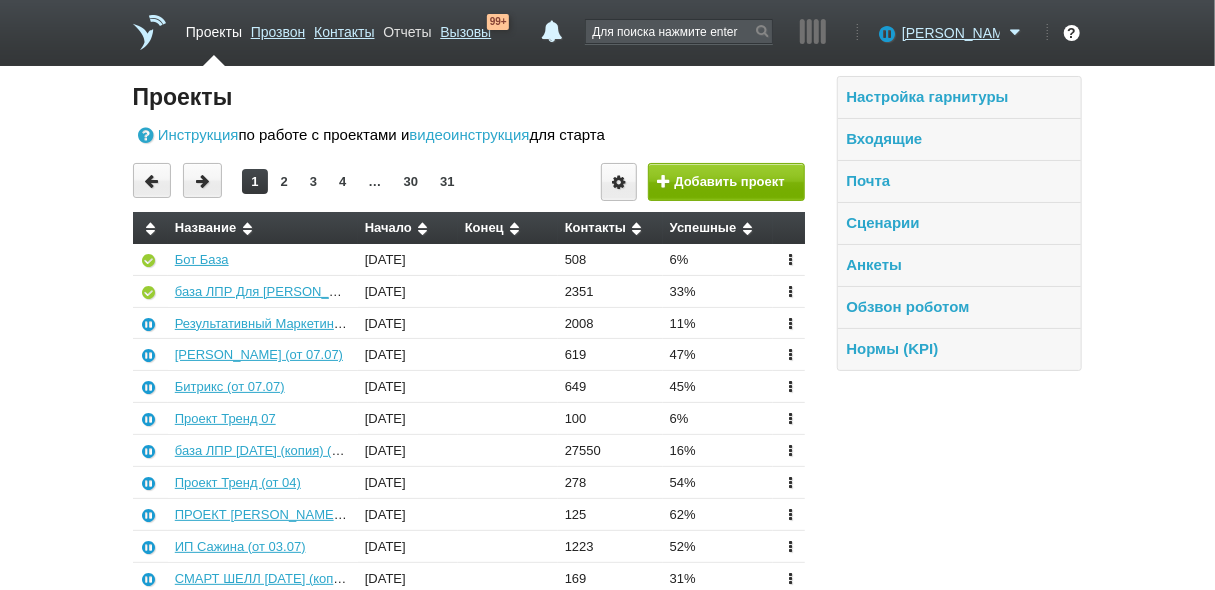 click on "Отчеты" at bounding box center [407, 28] 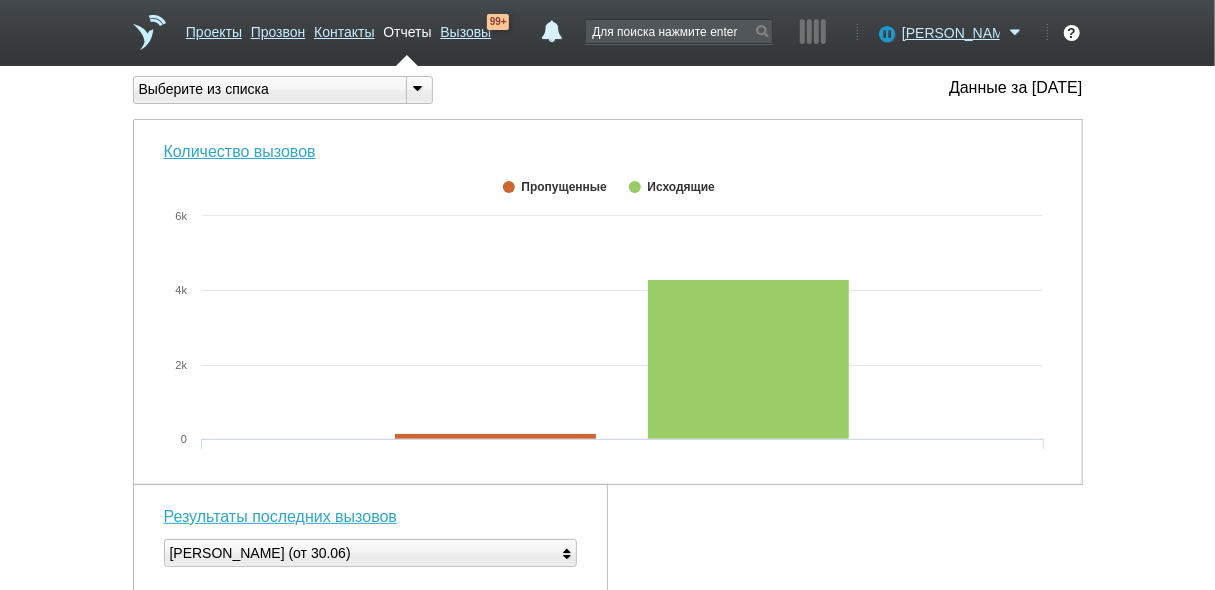 click at bounding box center (418, 88) 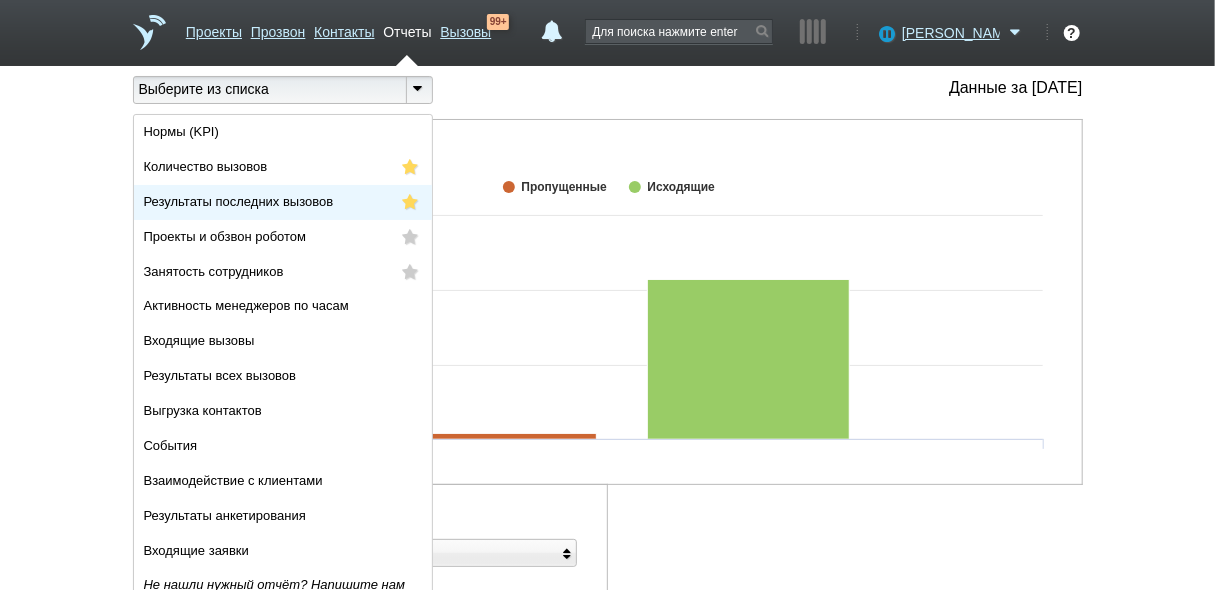 click on "Результаты последних вызовов" at bounding box center (239, 201) 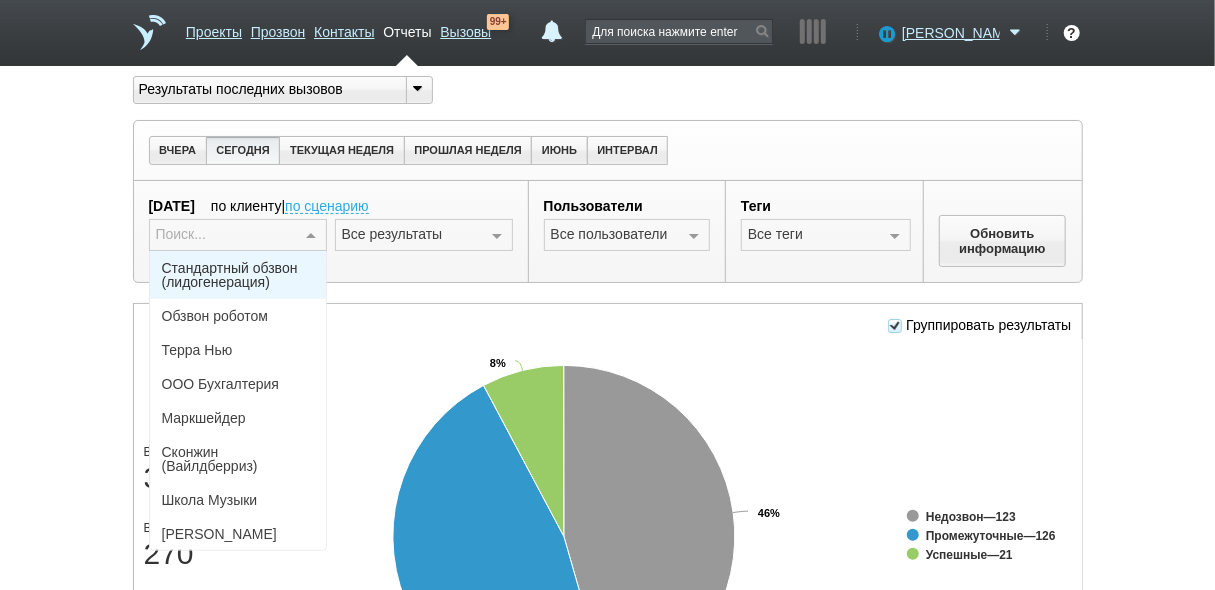 click on "Стандартный обзвон (лидогенерация)" at bounding box center [238, 275] 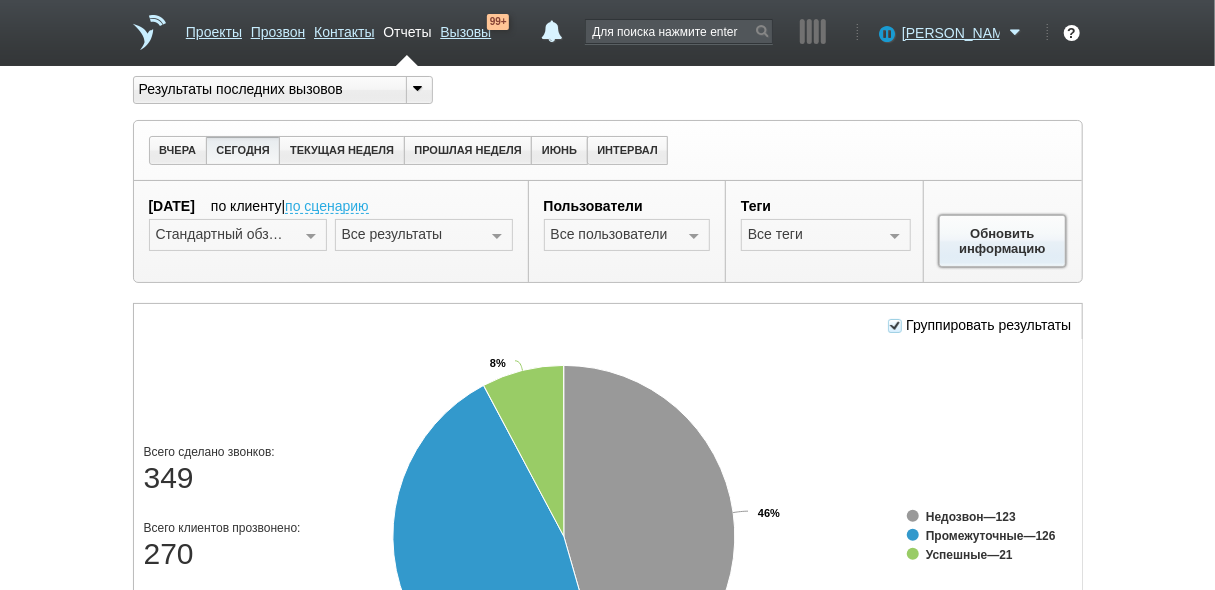 click on "Обновить информацию" at bounding box center (1003, 241) 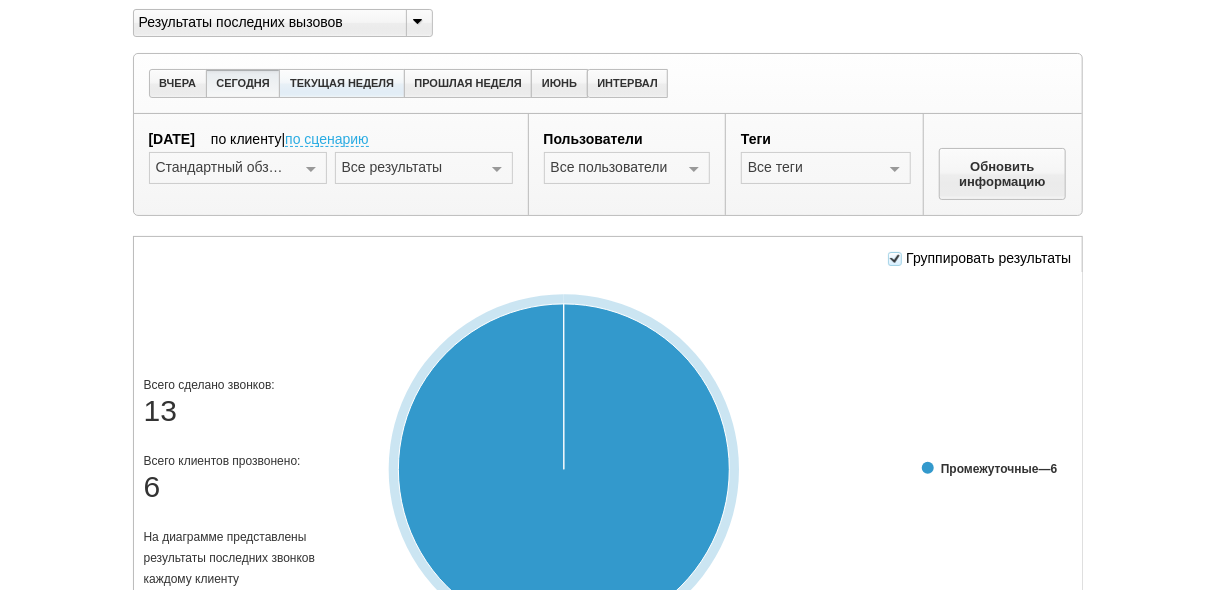 scroll, scrollTop: 0, scrollLeft: 0, axis: both 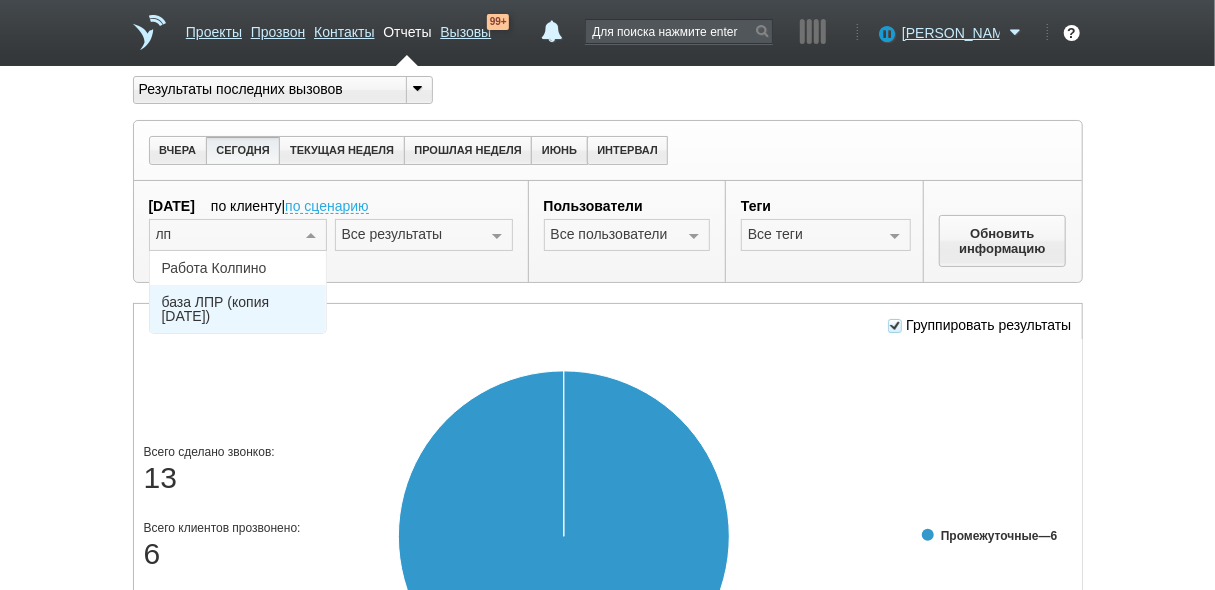 type on "лпр" 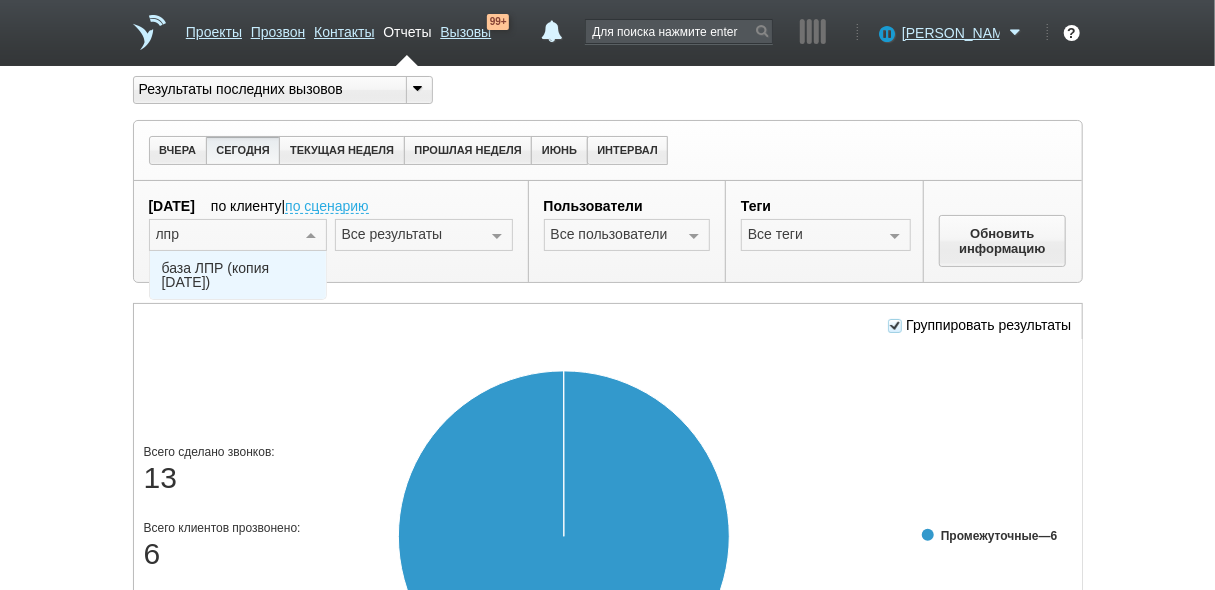 click on "база ЛПР (копия [DATE])" at bounding box center [238, 275] 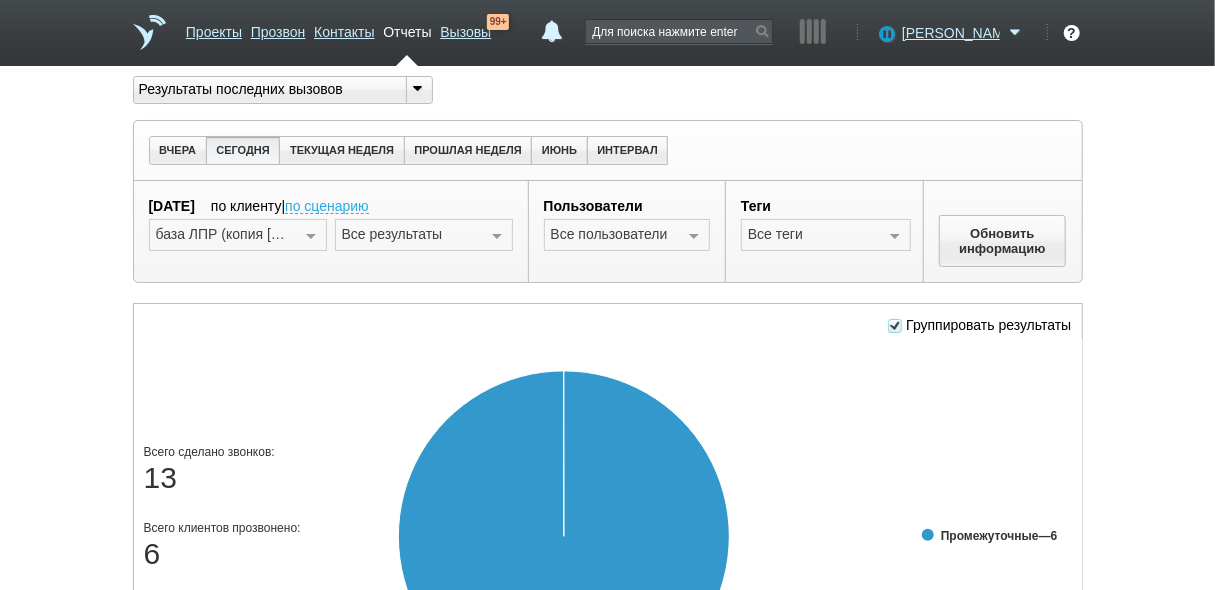 click on "Обновить информацию" at bounding box center (1003, 232) 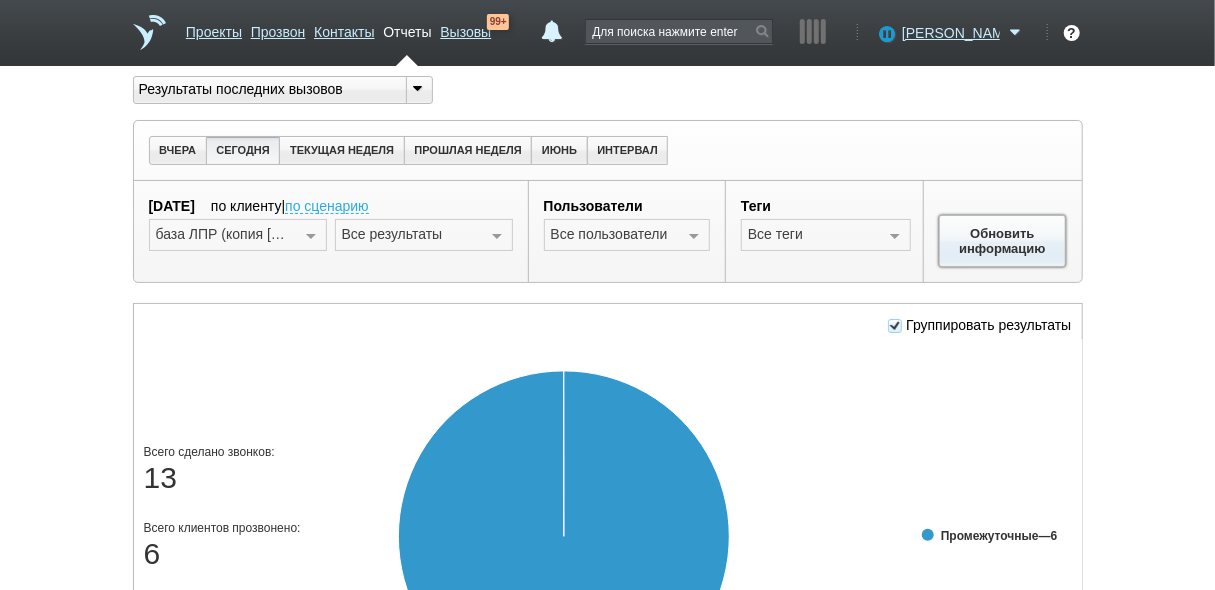 click on "Обновить информацию" at bounding box center [1003, 241] 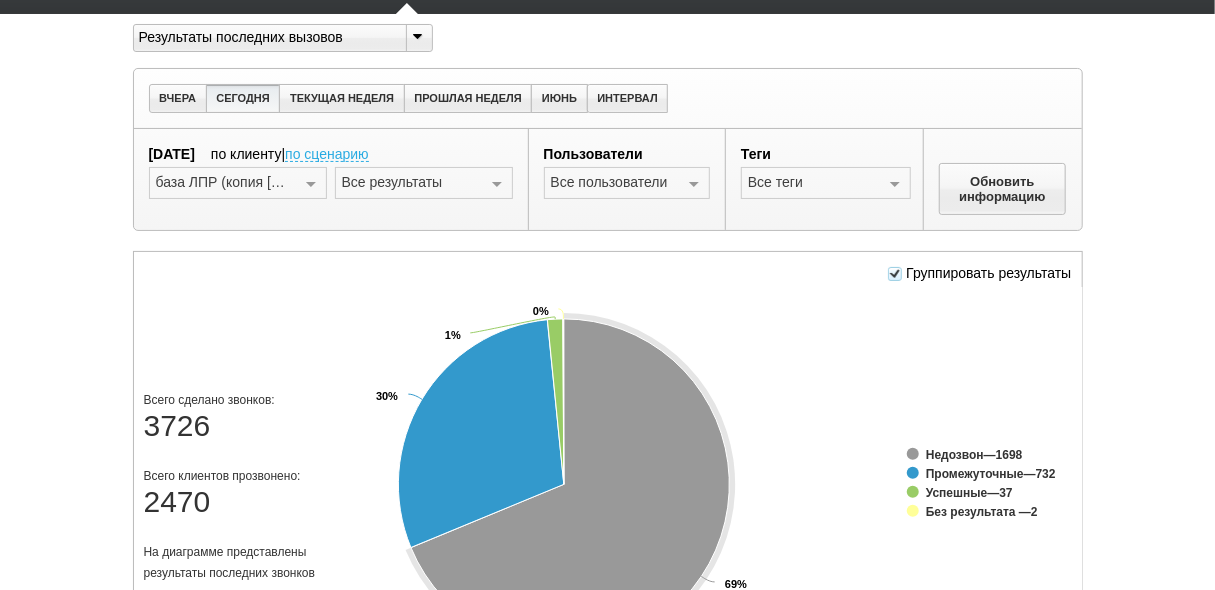 scroll, scrollTop: 80, scrollLeft: 0, axis: vertical 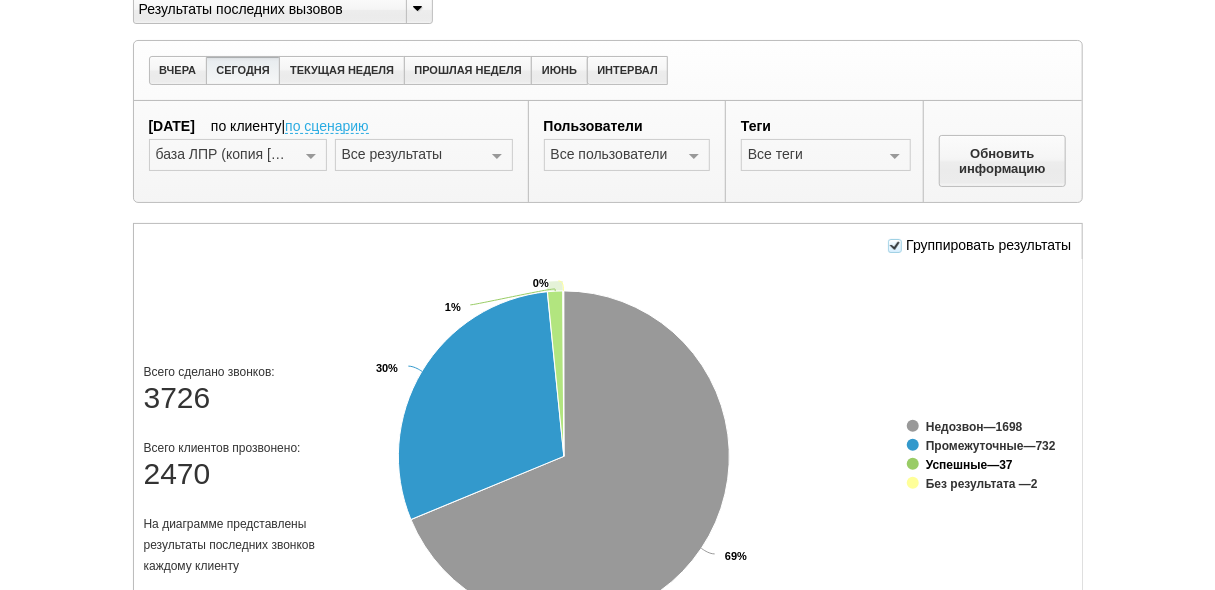 click on "Успешные" 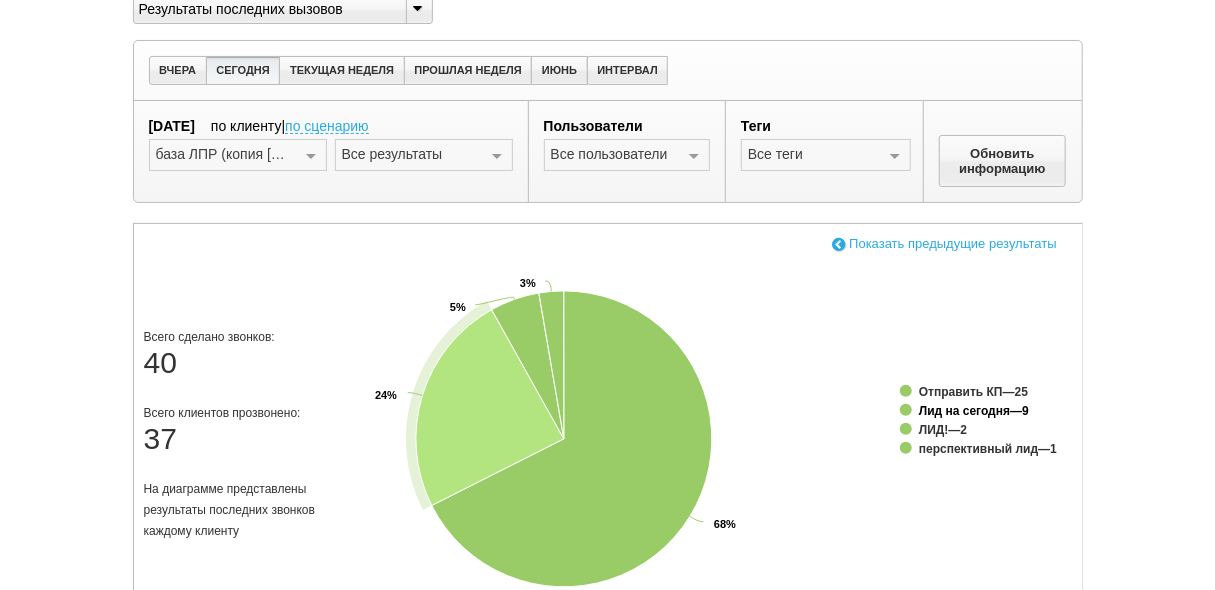 click on "Лид на сегодня" 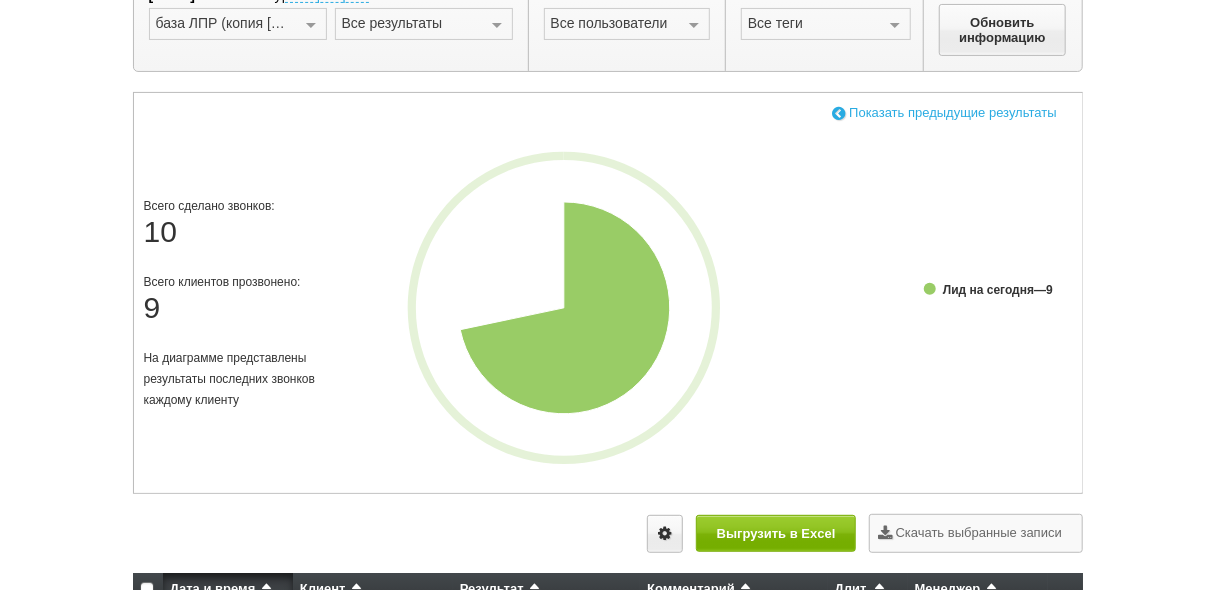 scroll, scrollTop: 400, scrollLeft: 0, axis: vertical 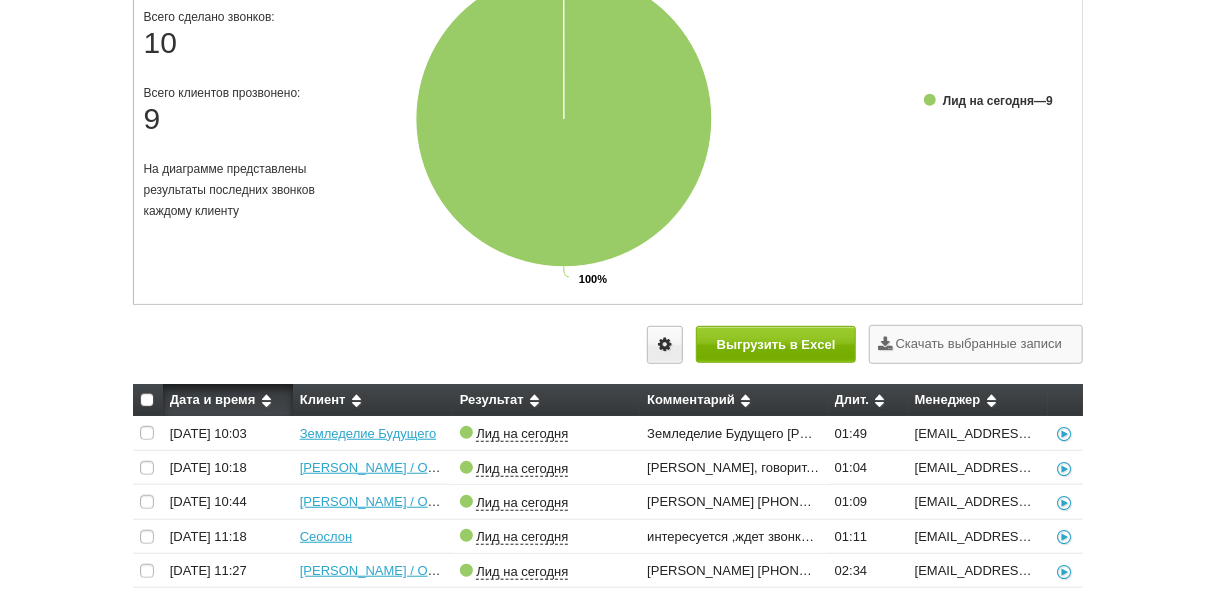 click at bounding box center (991, 400) 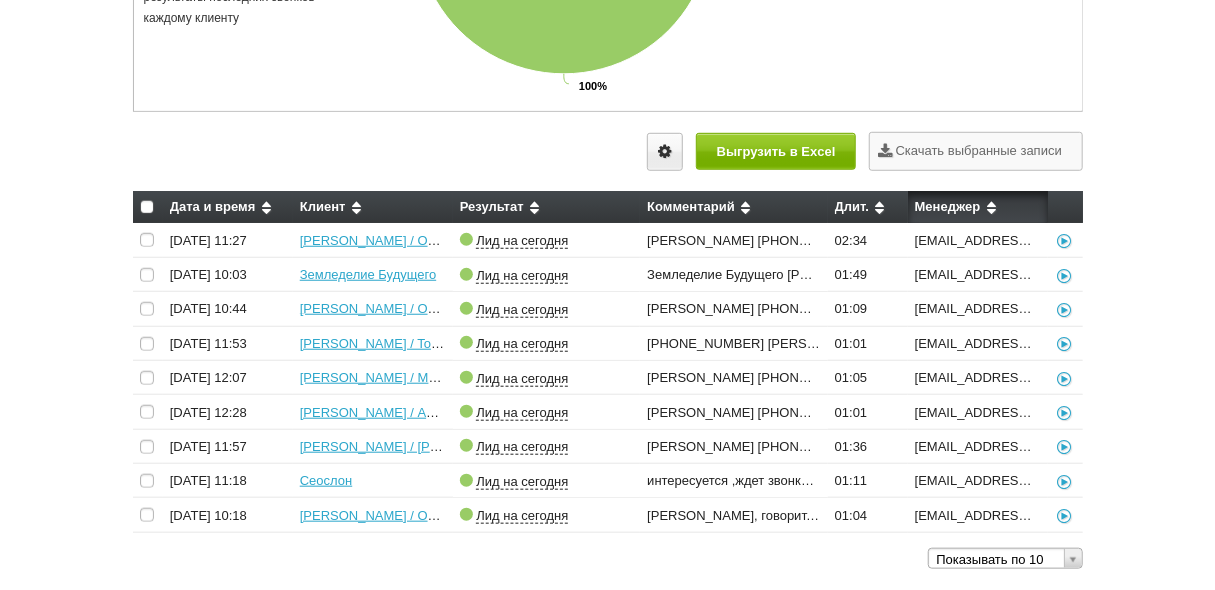 scroll, scrollTop: 609, scrollLeft: 0, axis: vertical 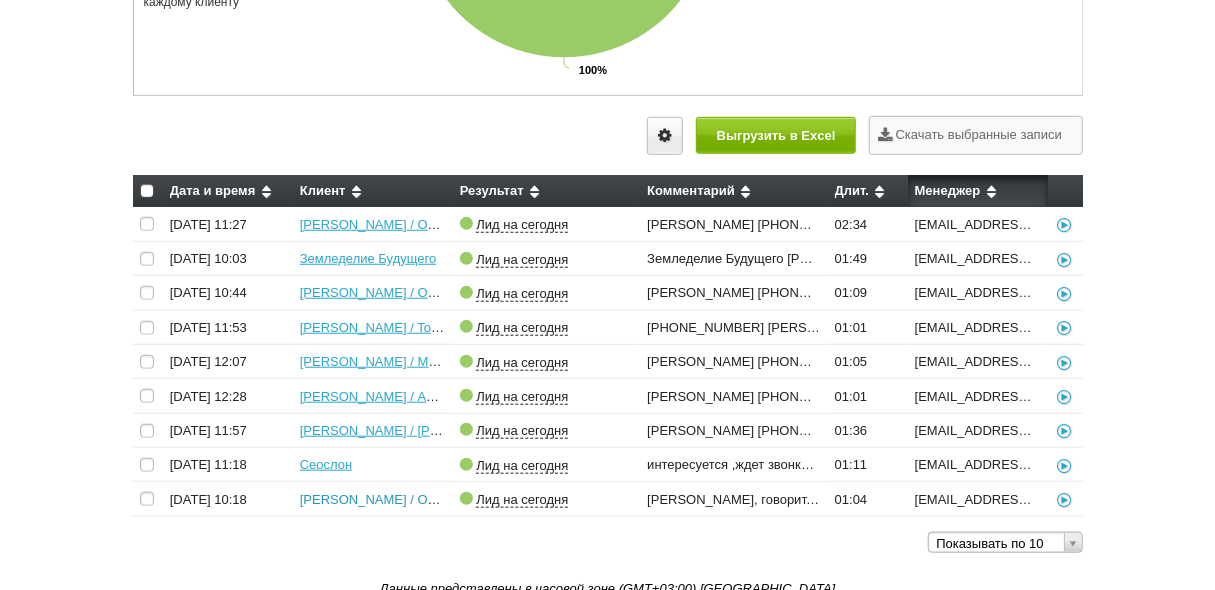 click on "[PERSON_NAME] / ООО "А29 Поставка"" at bounding box center [422, 499] 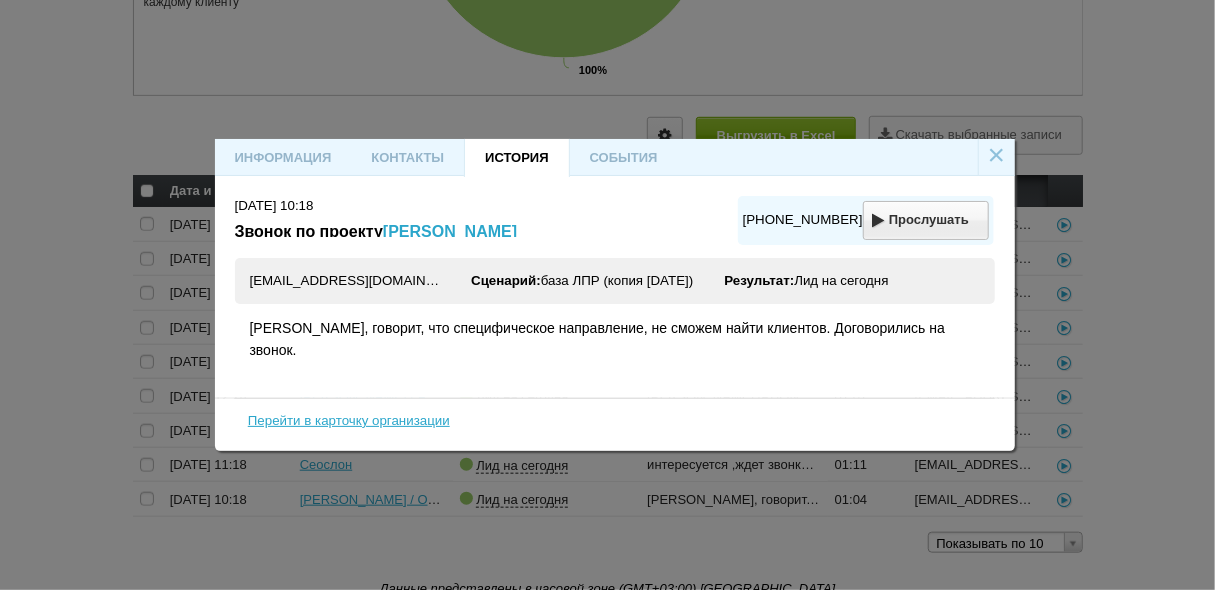 drag, startPoint x: 1007, startPoint y: 150, endPoint x: 971, endPoint y: 146, distance: 36.221542 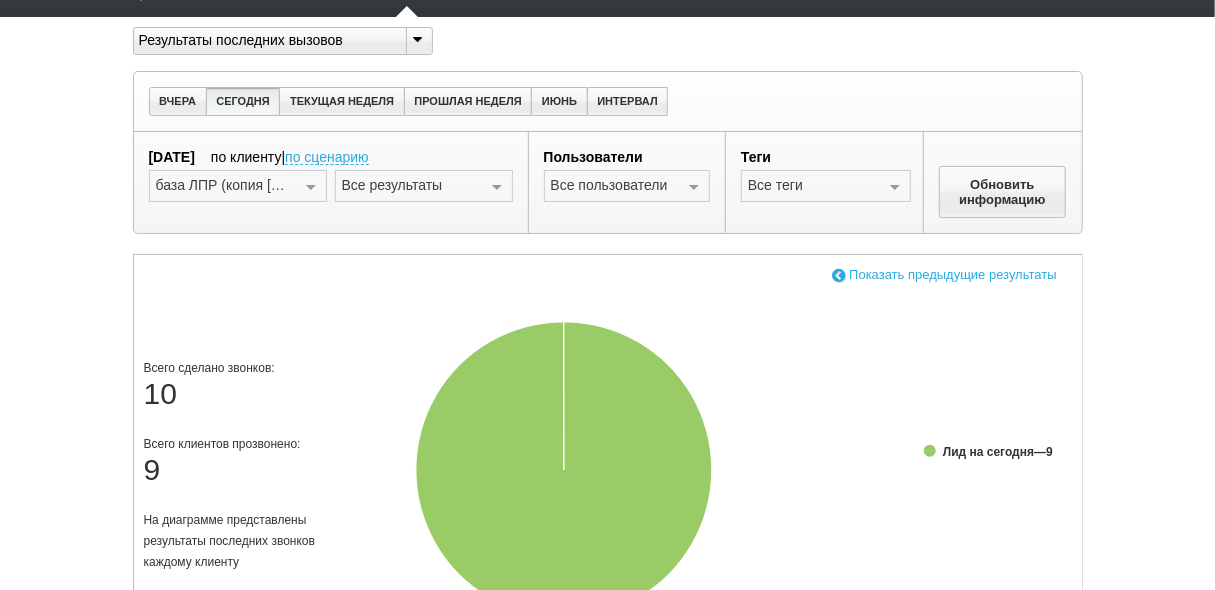 scroll, scrollTop: 0, scrollLeft: 0, axis: both 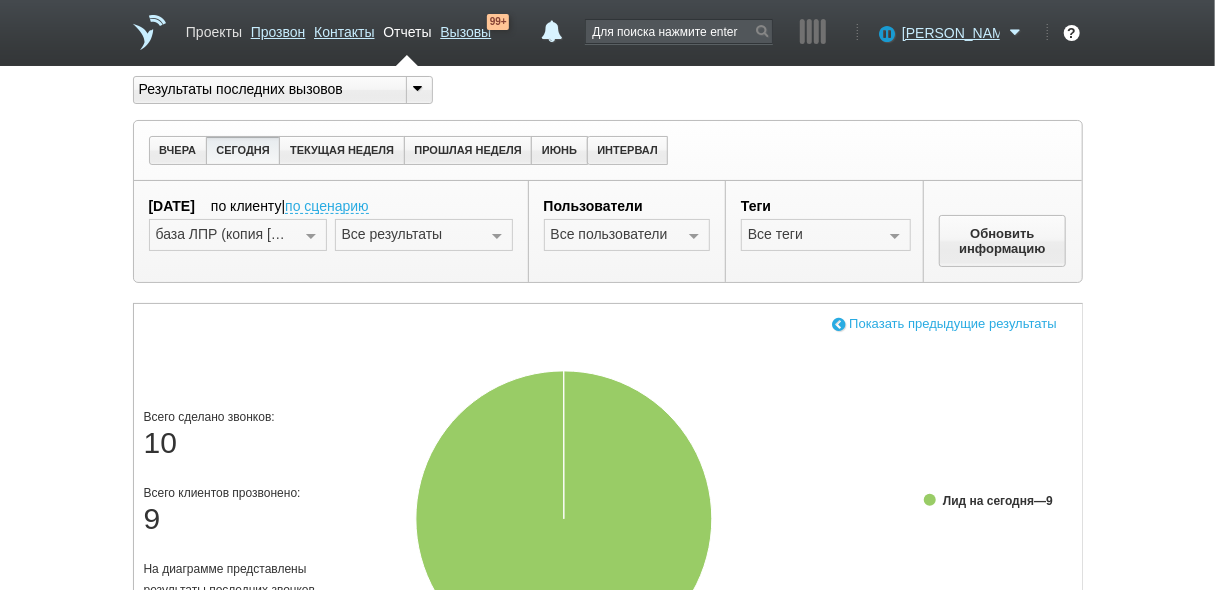 click on "Проекты" at bounding box center (214, 28) 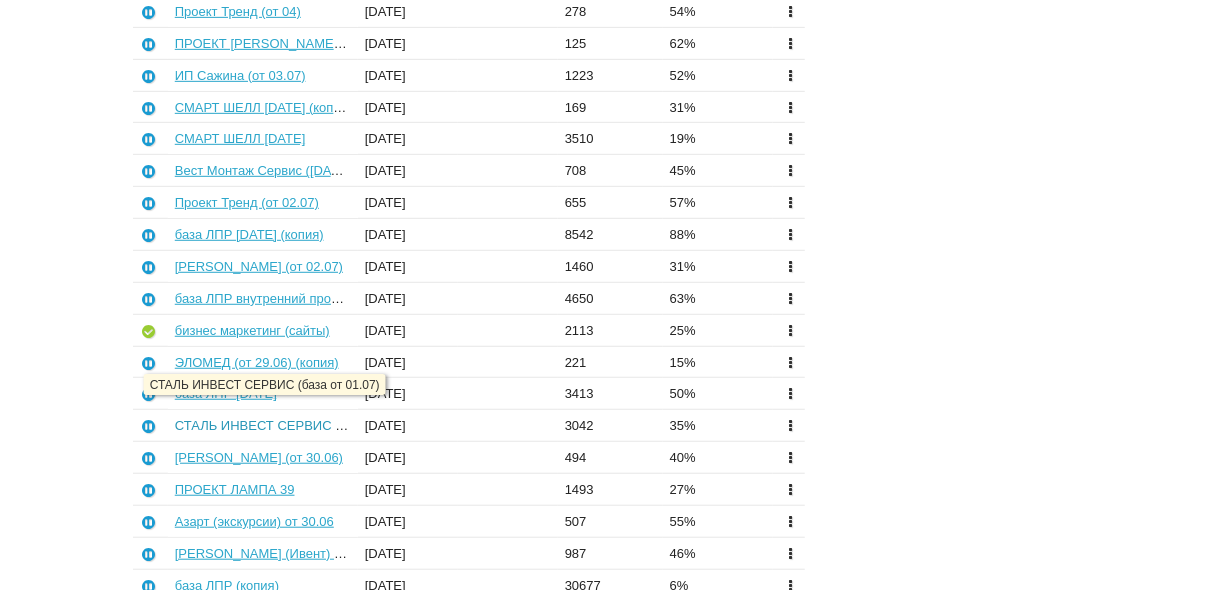 scroll, scrollTop: 240, scrollLeft: 0, axis: vertical 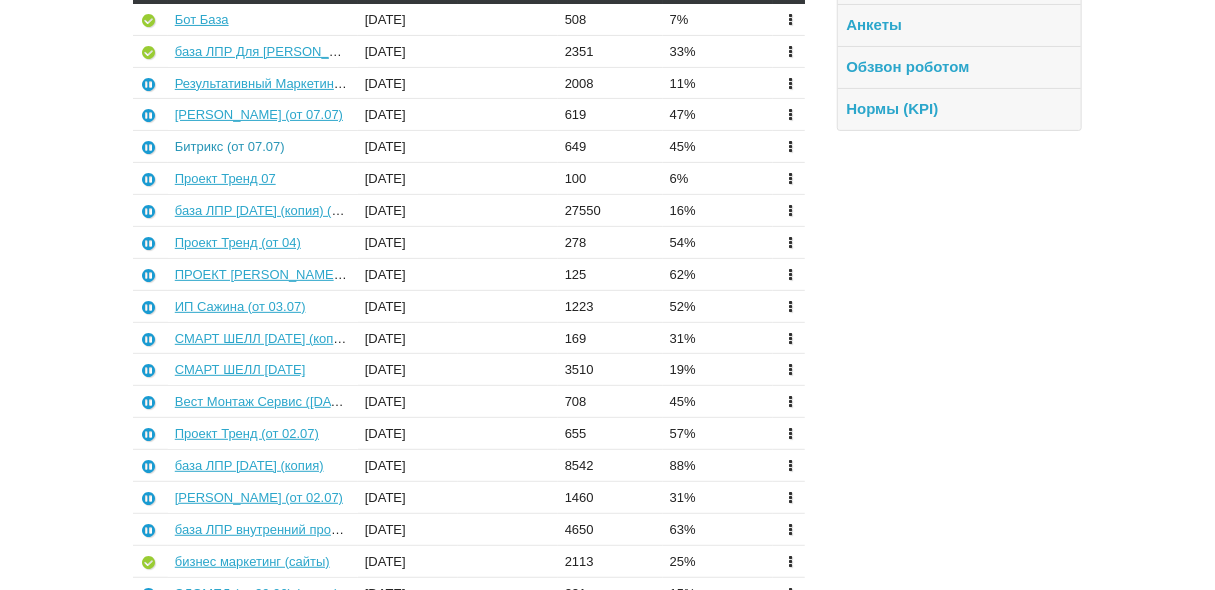click on "Битрикс (от 07.07)" at bounding box center [230, 146] 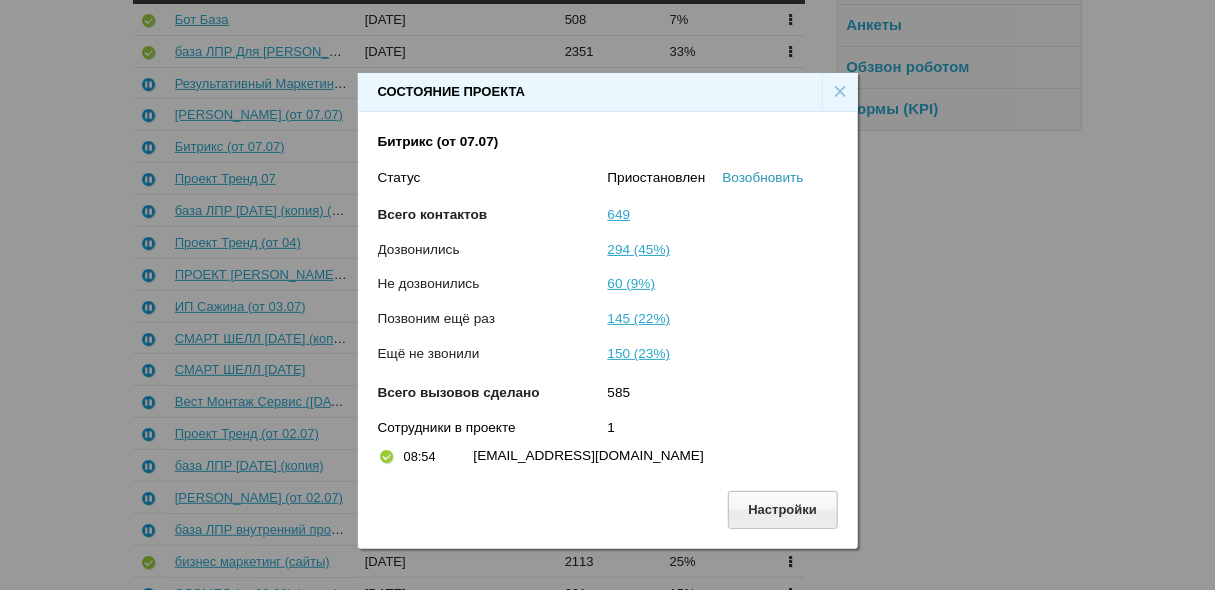 click on "Возобновить" at bounding box center (763, 177) 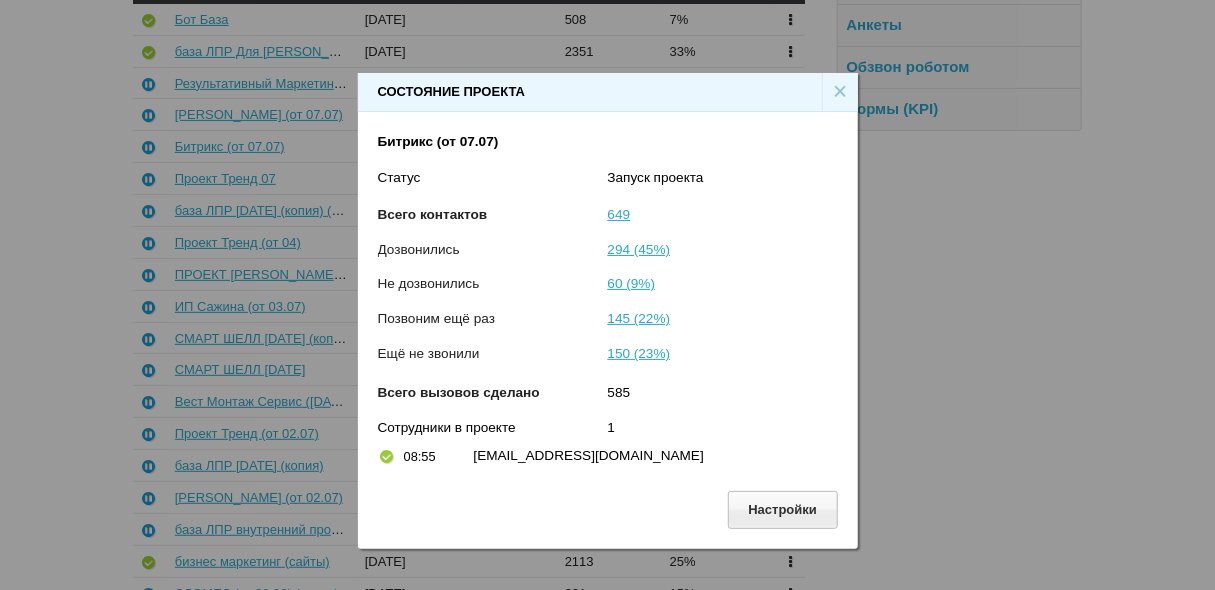 click on "×" at bounding box center [840, 92] 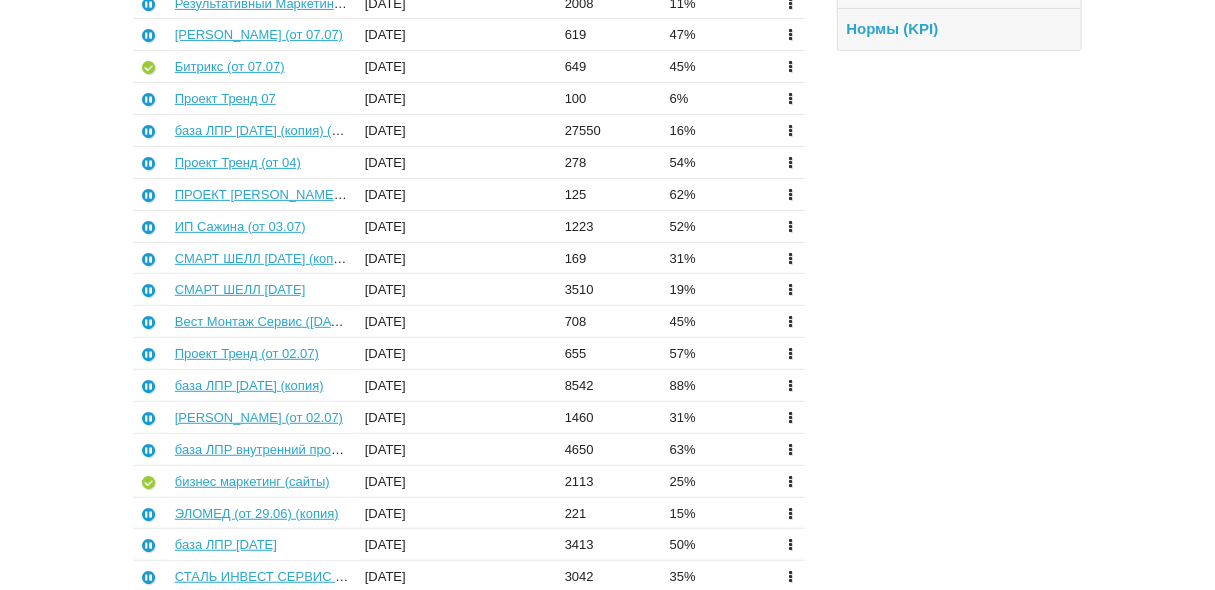 scroll, scrollTop: 160, scrollLeft: 0, axis: vertical 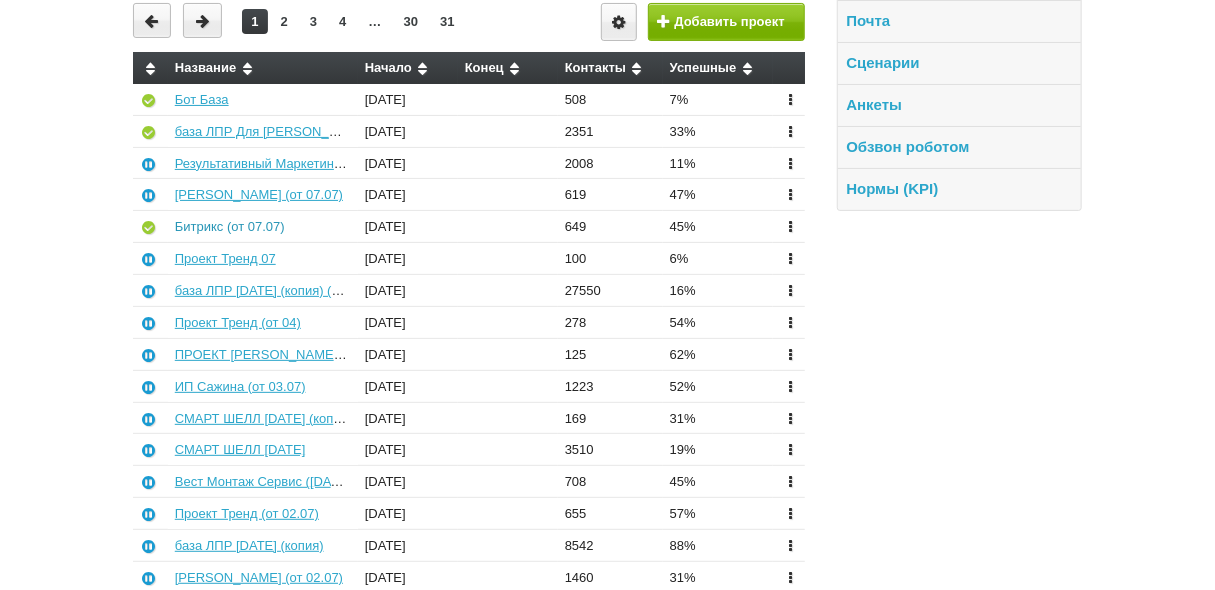 click on "Битрикс (от 07.07)" at bounding box center (230, 226) 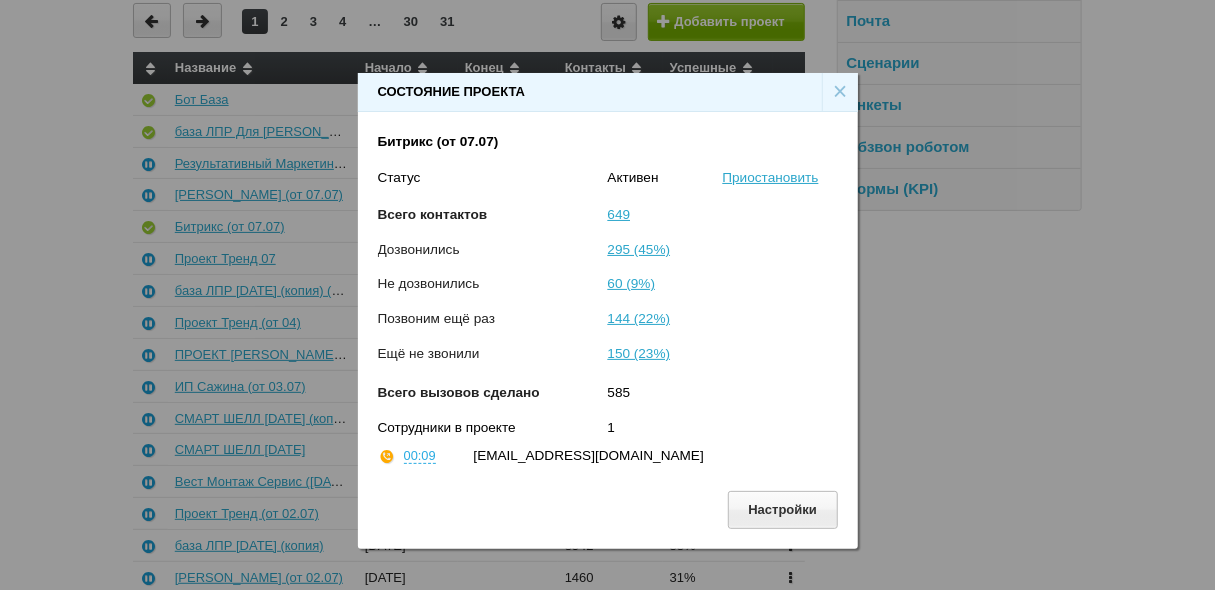 click on "×" at bounding box center [840, 92] 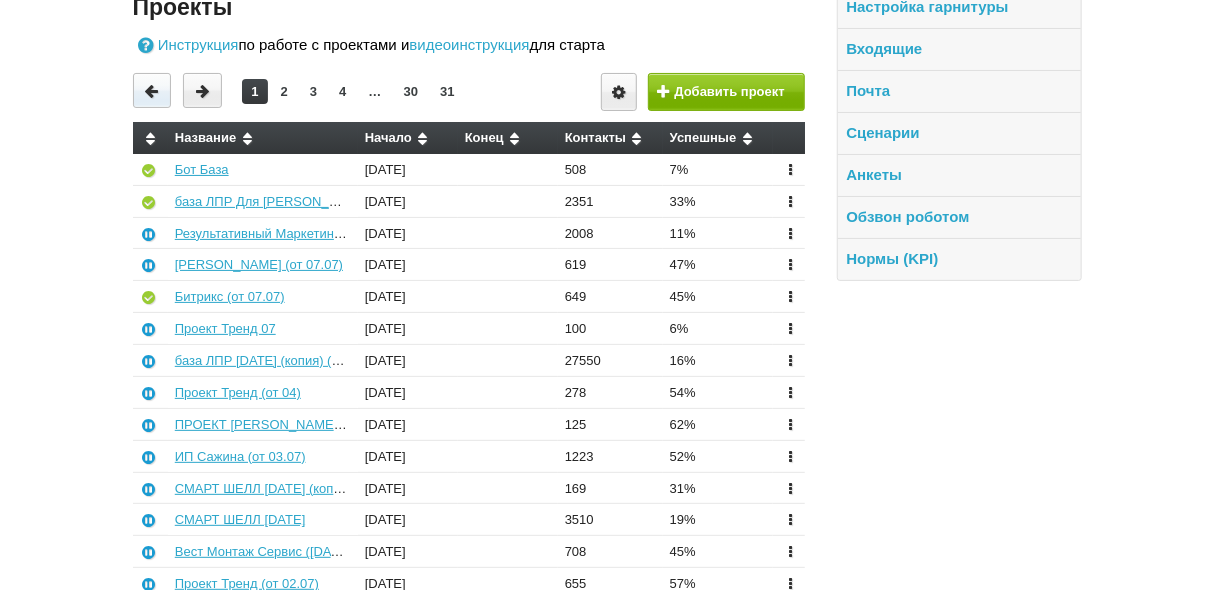 scroll, scrollTop: 0, scrollLeft: 0, axis: both 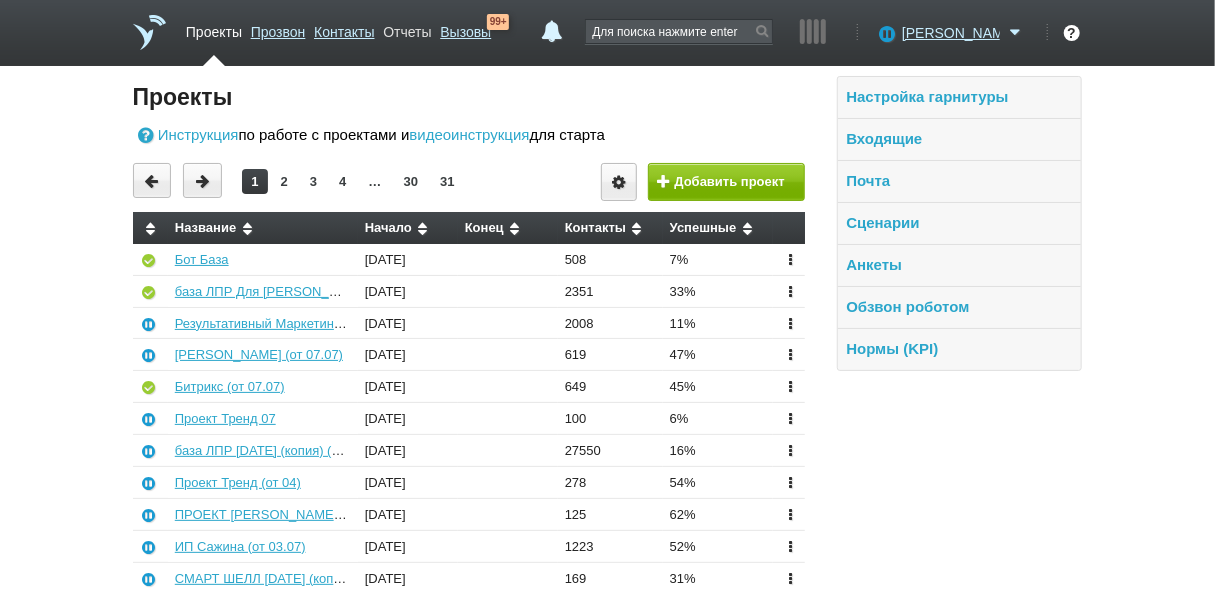 click on "Отчеты" at bounding box center (407, 28) 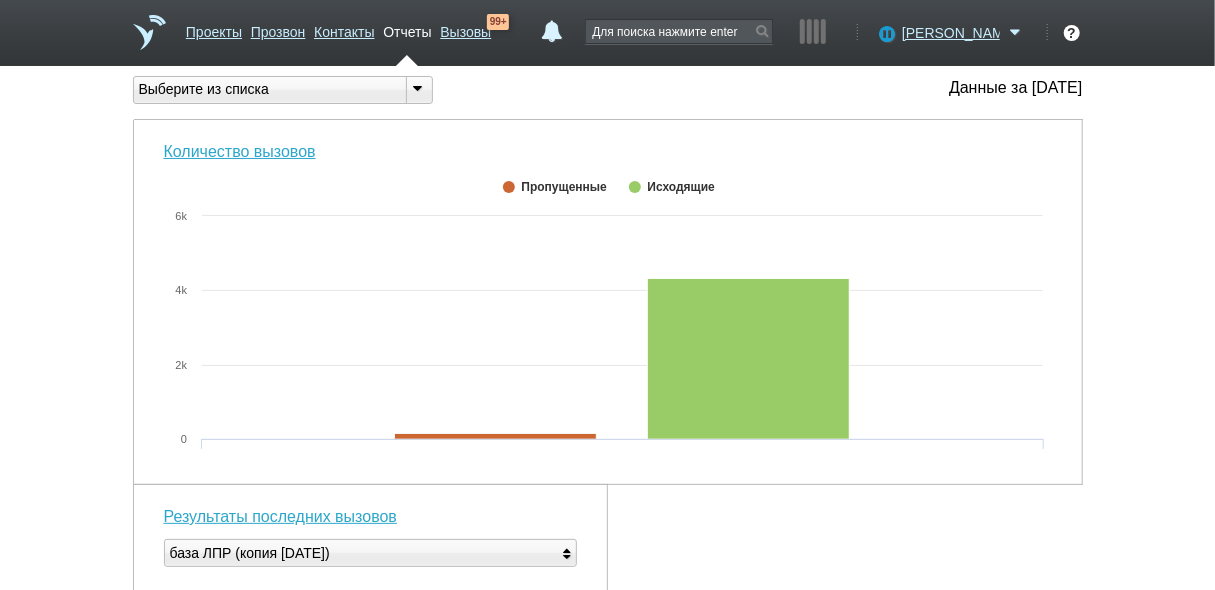 click at bounding box center (418, 88) 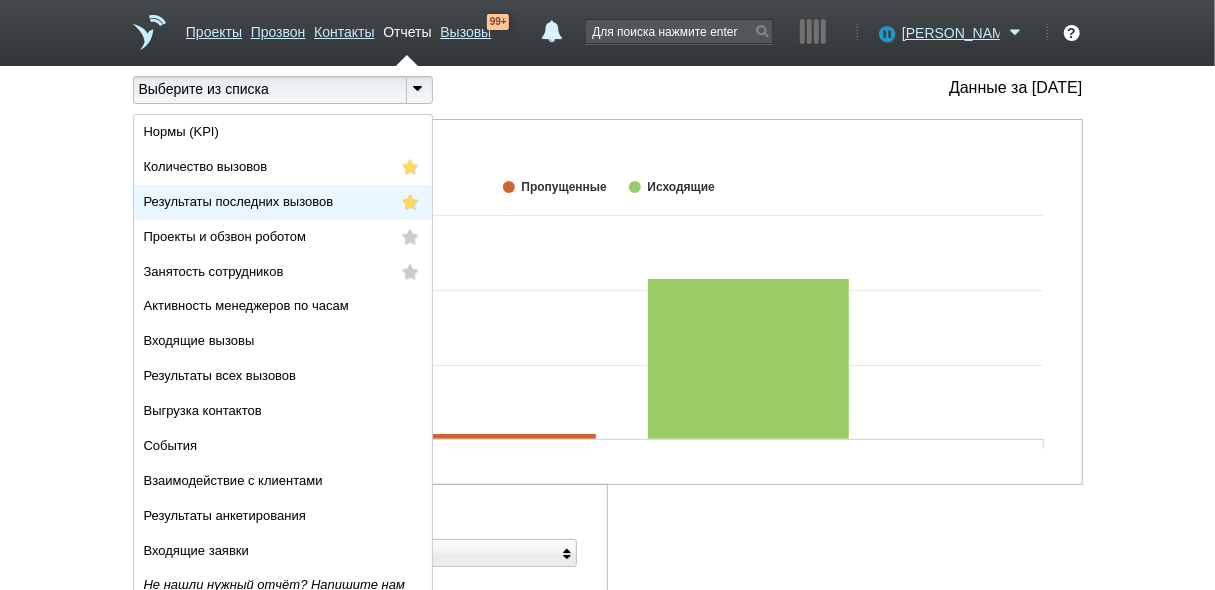 click on "Результаты последних вызовов" at bounding box center [283, 202] 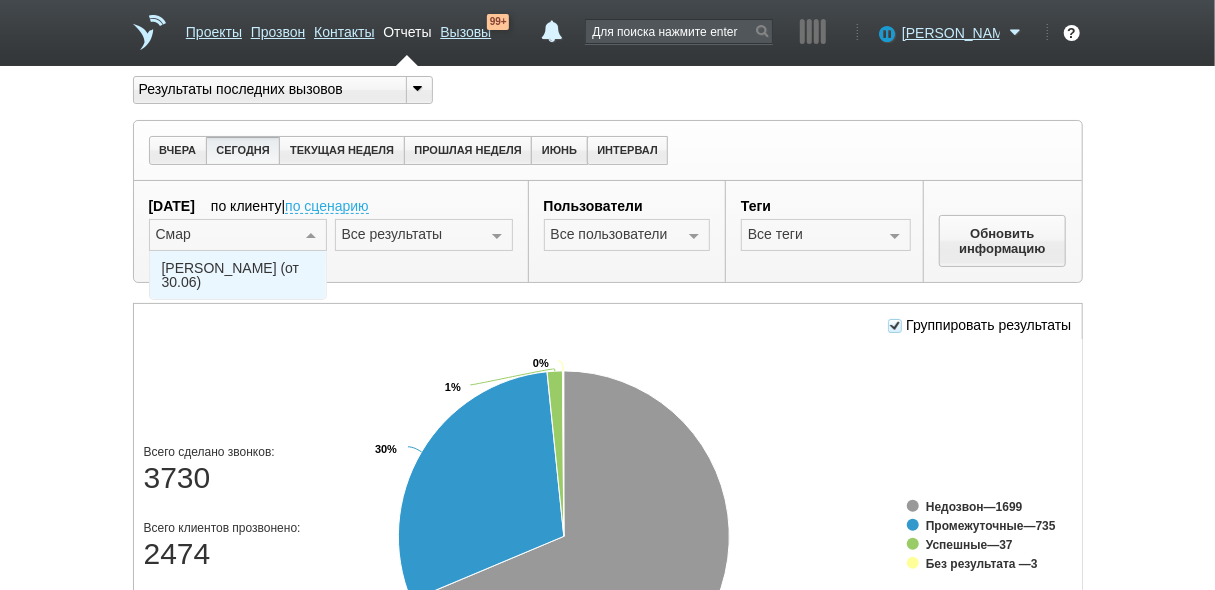 type on "Смарт" 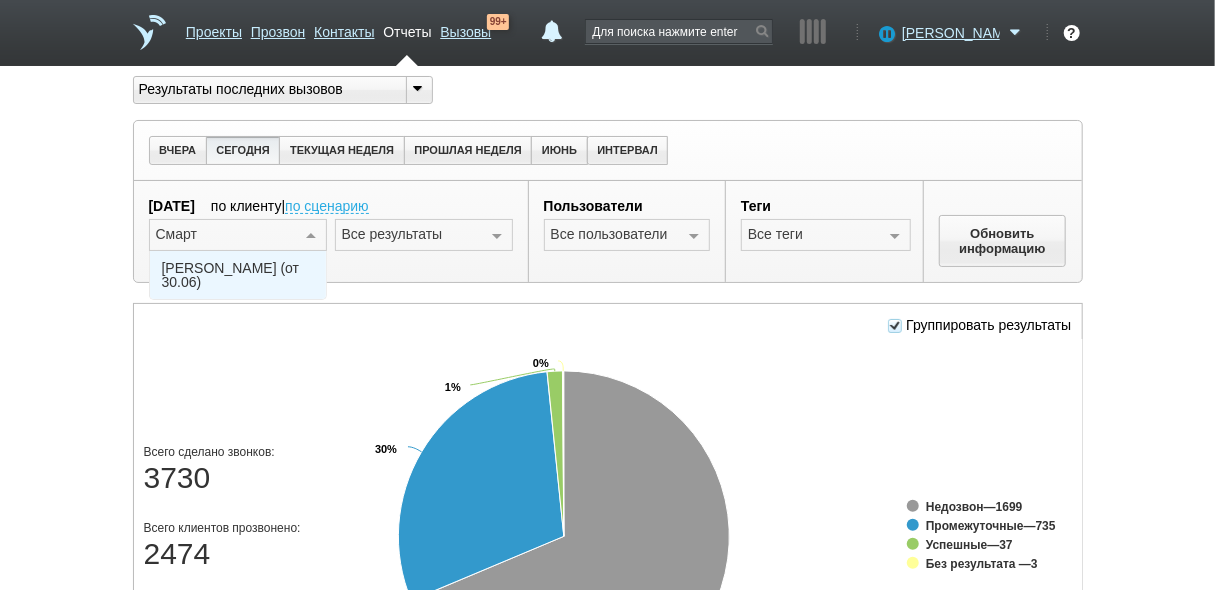 click on "[PERSON_NAME] (от 30.06)" at bounding box center (238, 275) 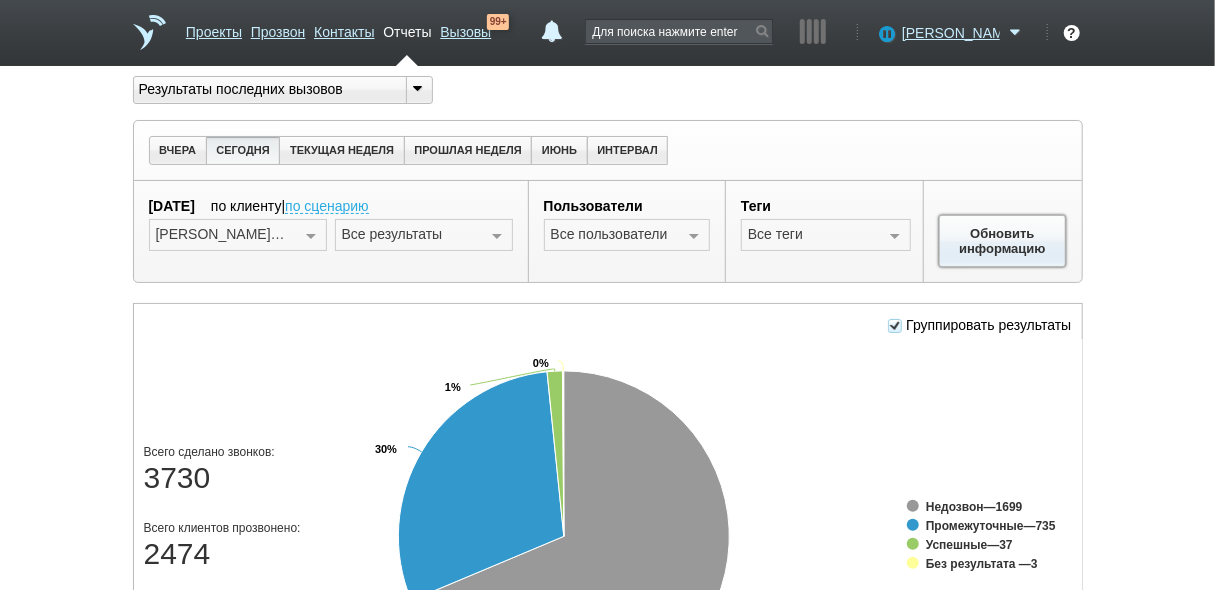 click on "Обновить информацию" at bounding box center [1003, 241] 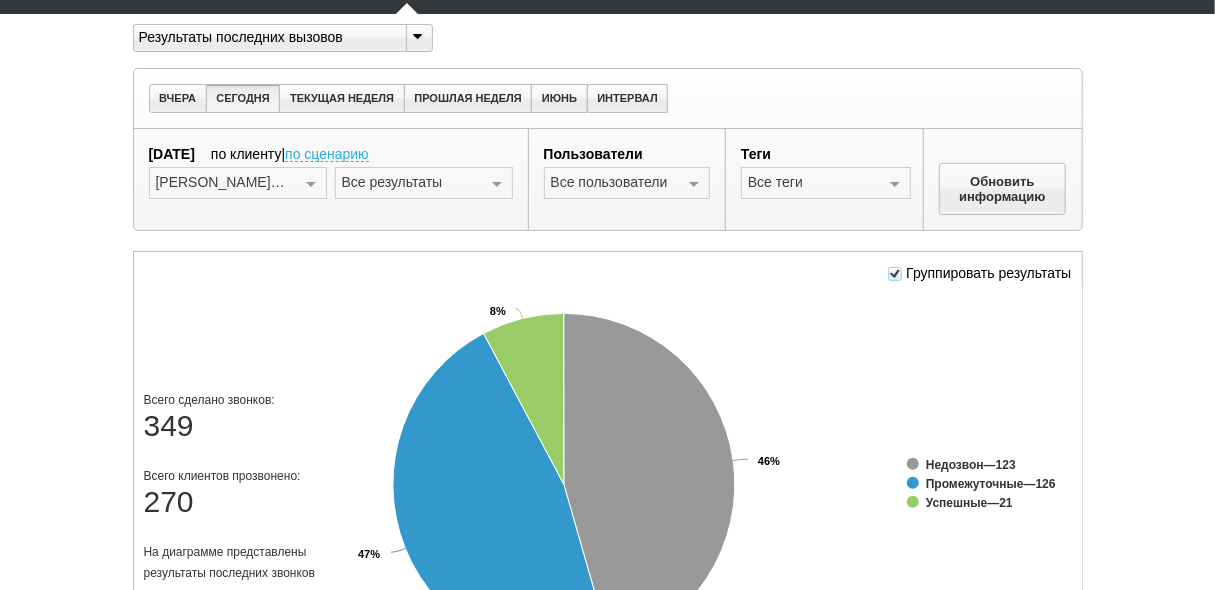 scroll, scrollTop: 80, scrollLeft: 0, axis: vertical 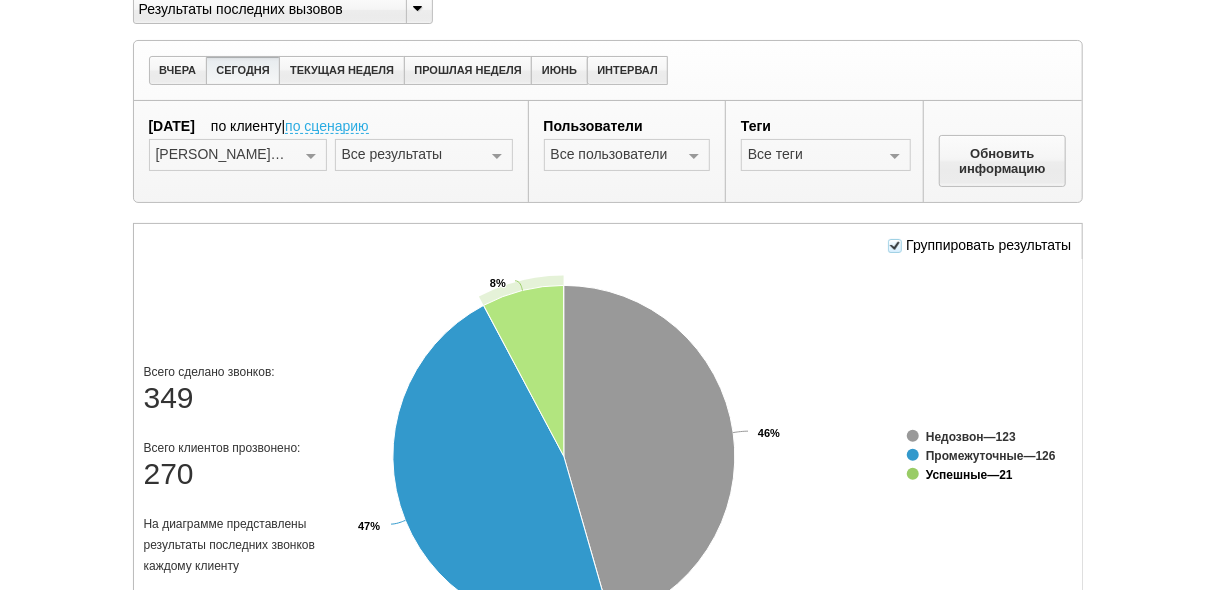 click on "Успешные" 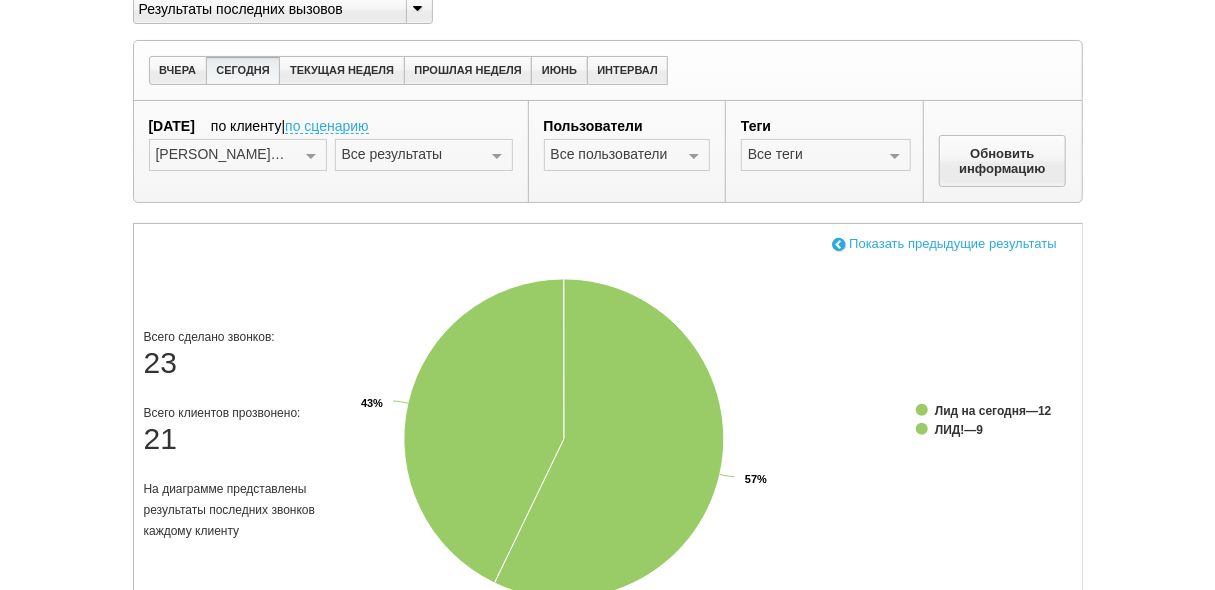 click at bounding box center [839, 243] 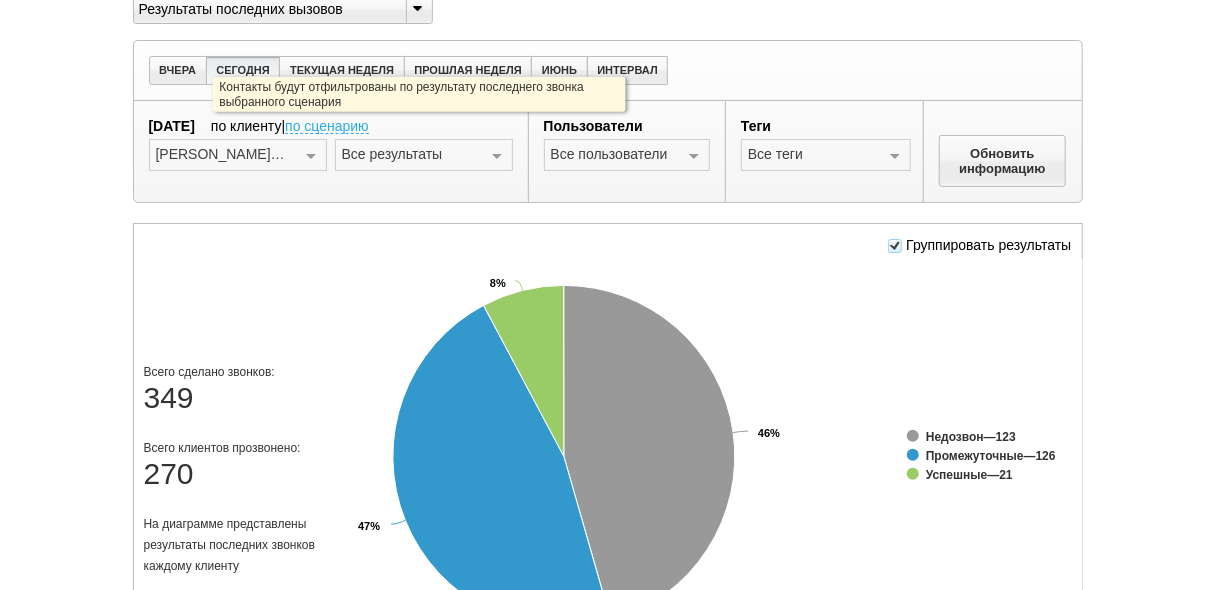click on "по сценарию" at bounding box center [327, 127] 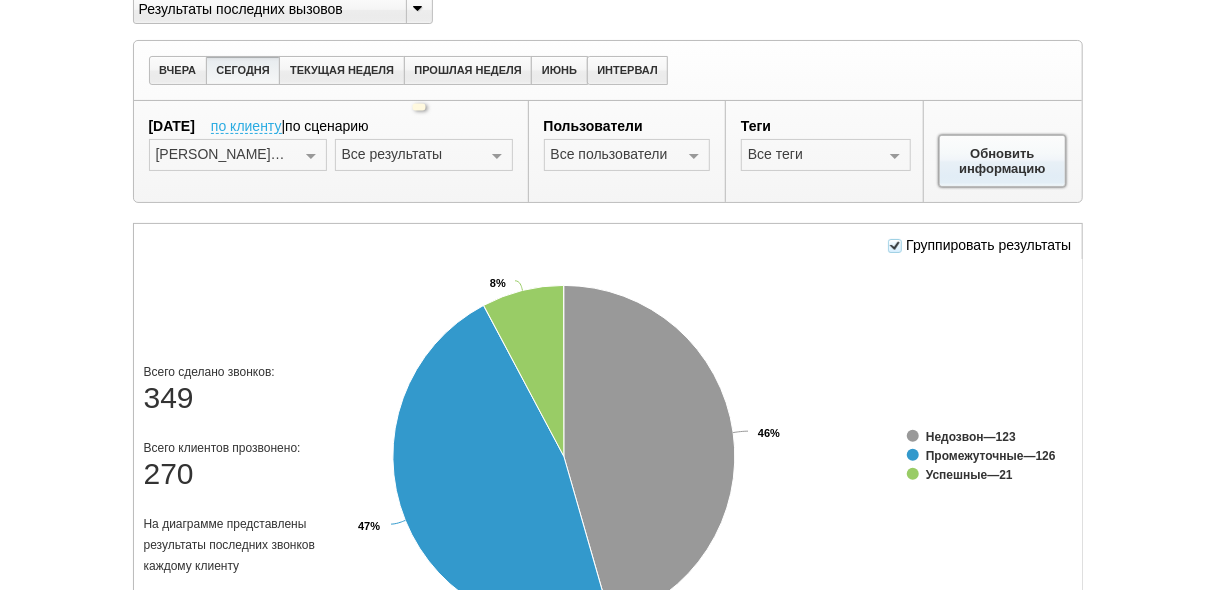 click on "Обновить информацию" at bounding box center [1003, 161] 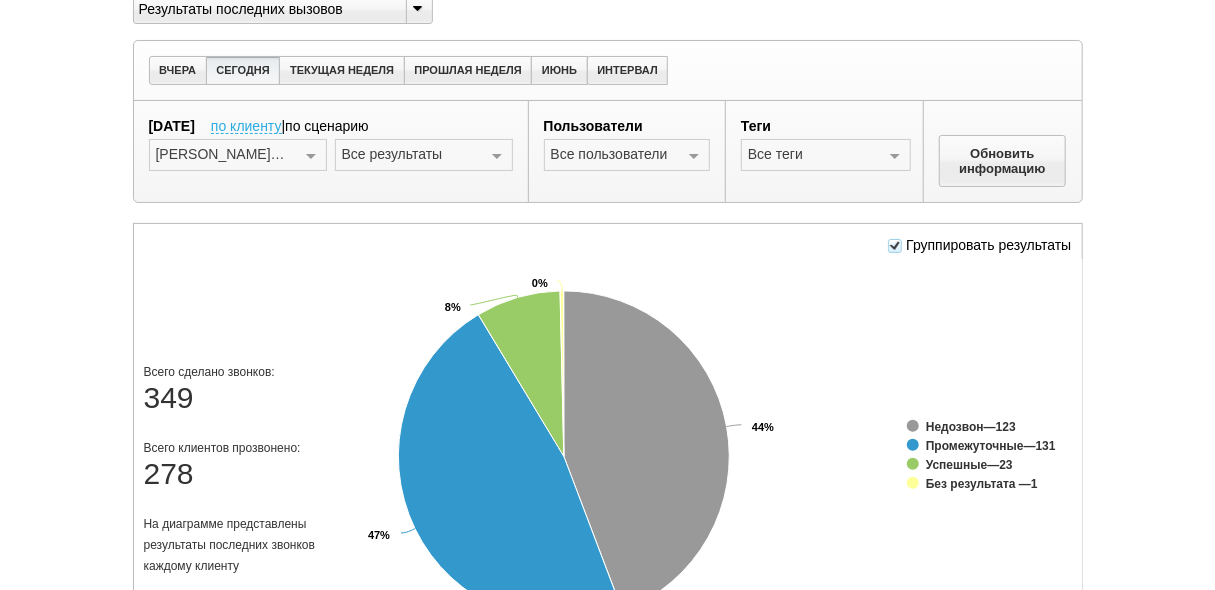 click at bounding box center [895, 246] 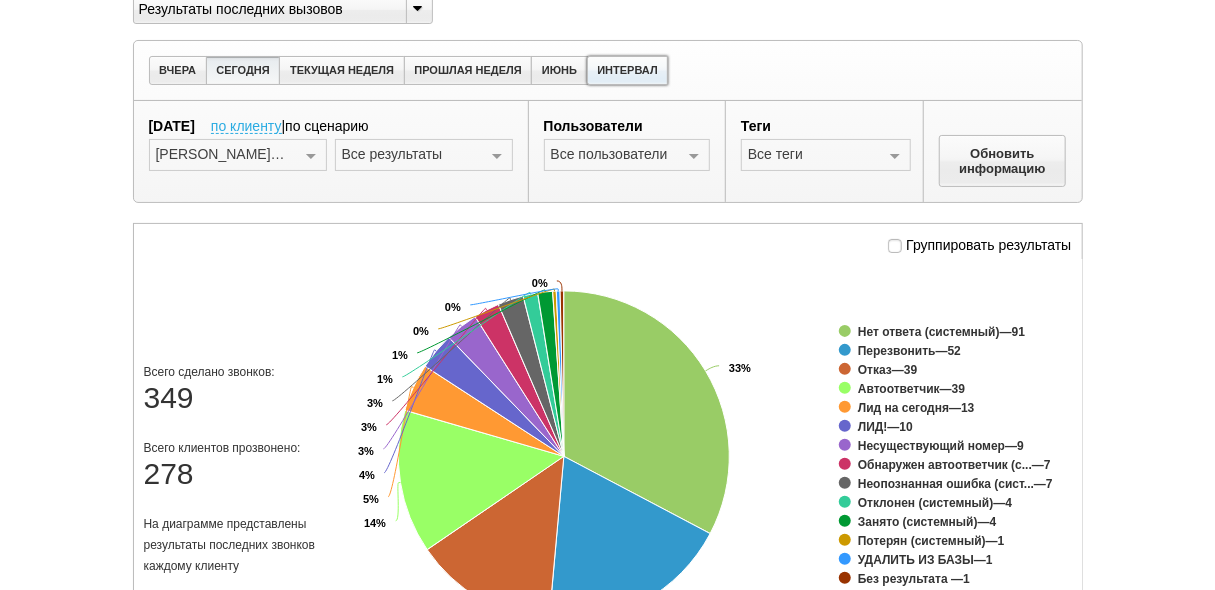 click on "ИНТЕРВАЛ" at bounding box center [628, 70] 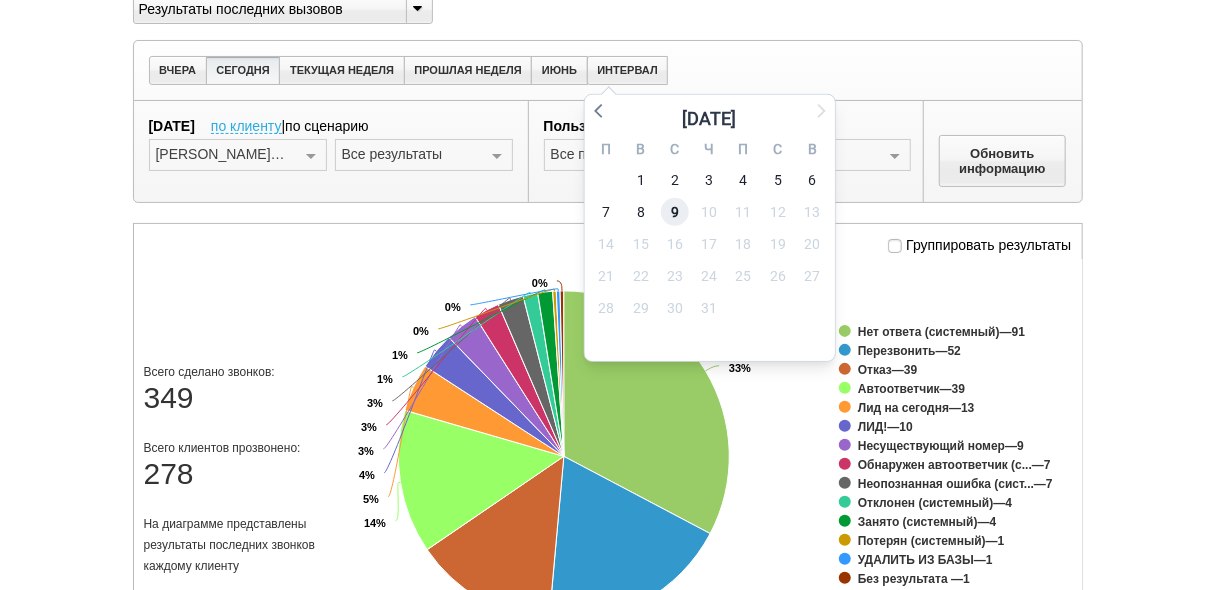 drag, startPoint x: 679, startPoint y: 211, endPoint x: 657, endPoint y: 171, distance: 45.65085 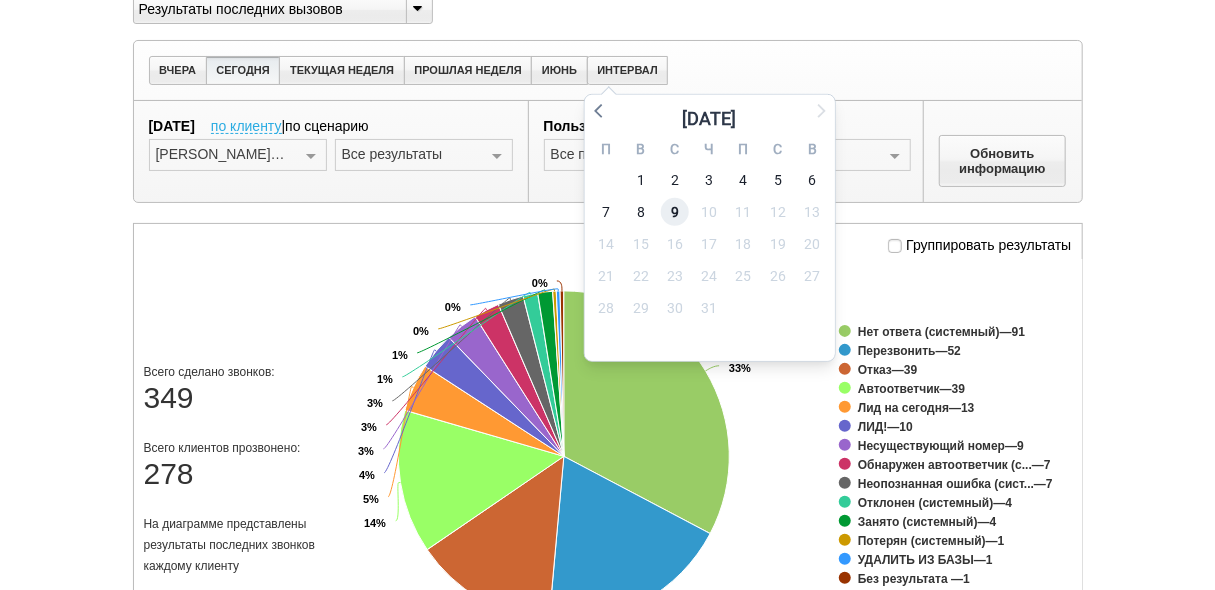 click on "9" at bounding box center (675, 212) 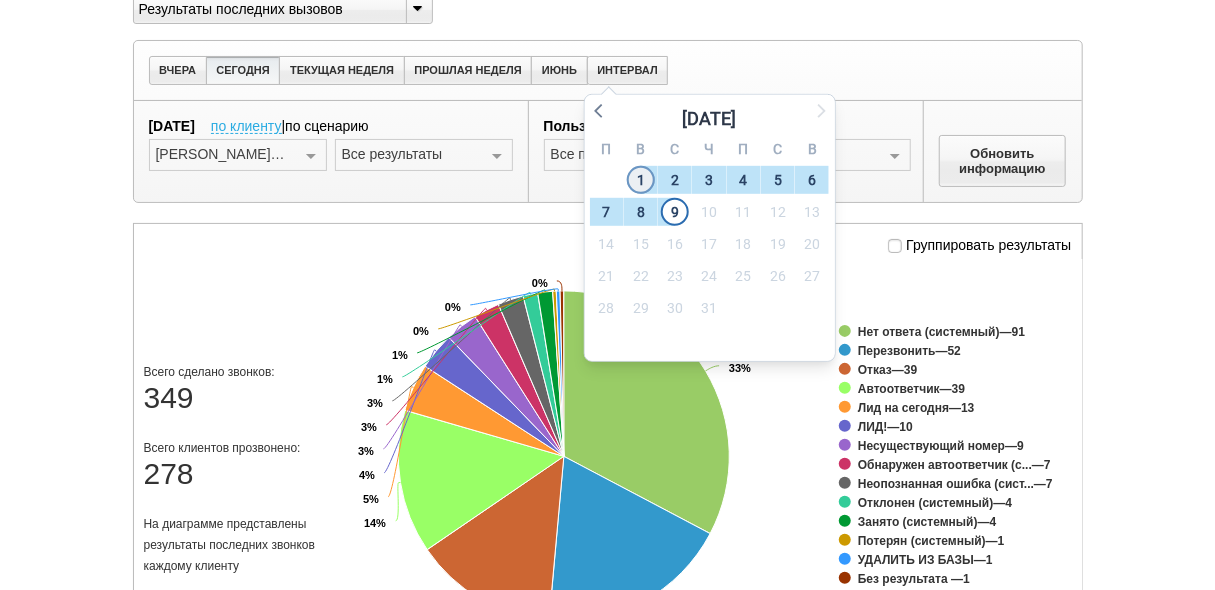 click on "1" at bounding box center (641, 180) 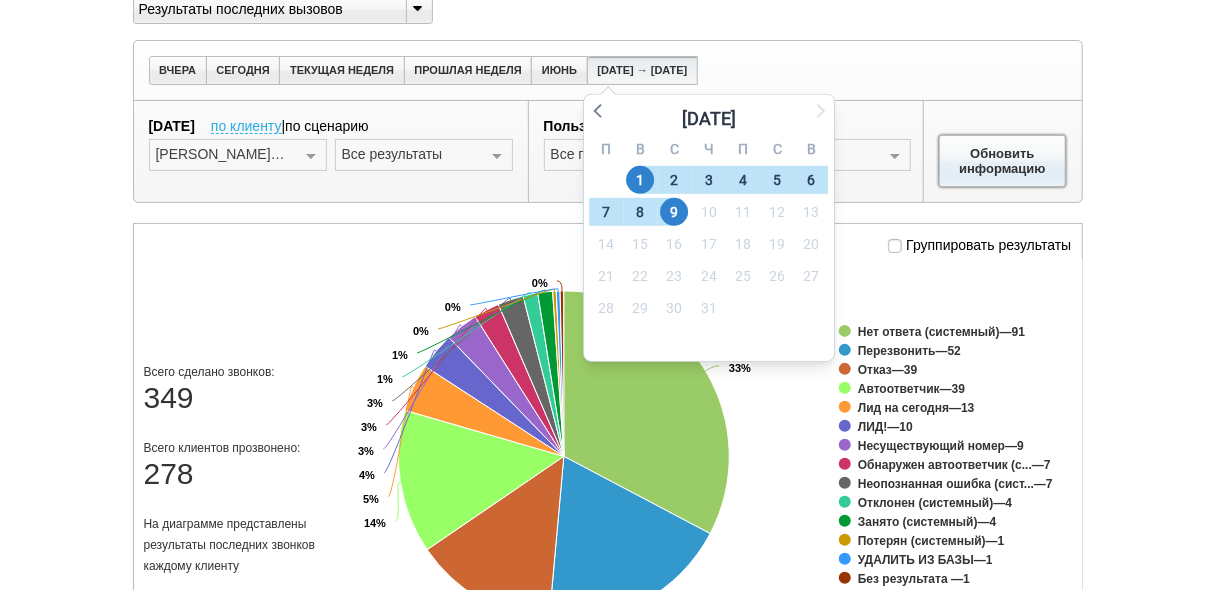 click on "Обновить информацию" at bounding box center (1003, 161) 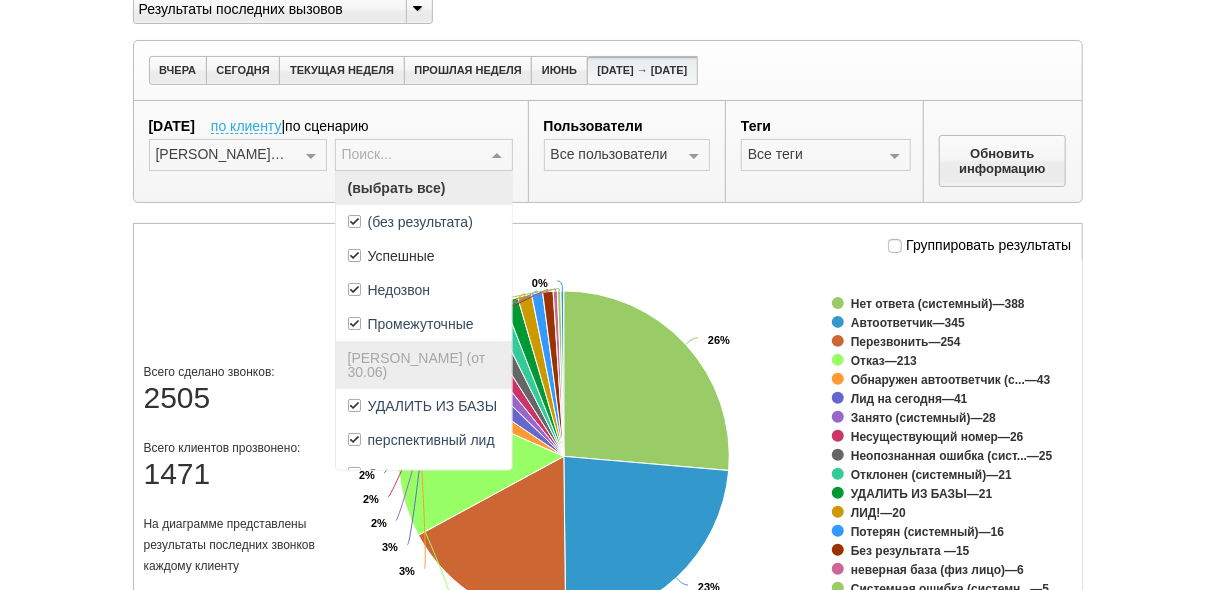 click at bounding box center [497, 156] 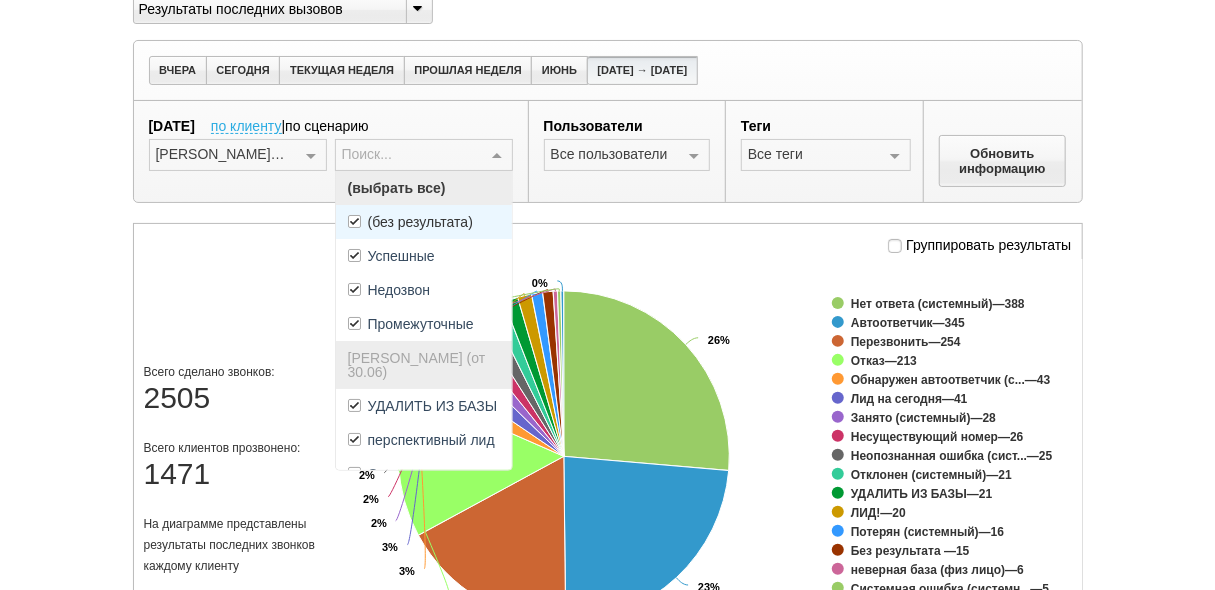 click on "(без результата)" at bounding box center [420, 222] 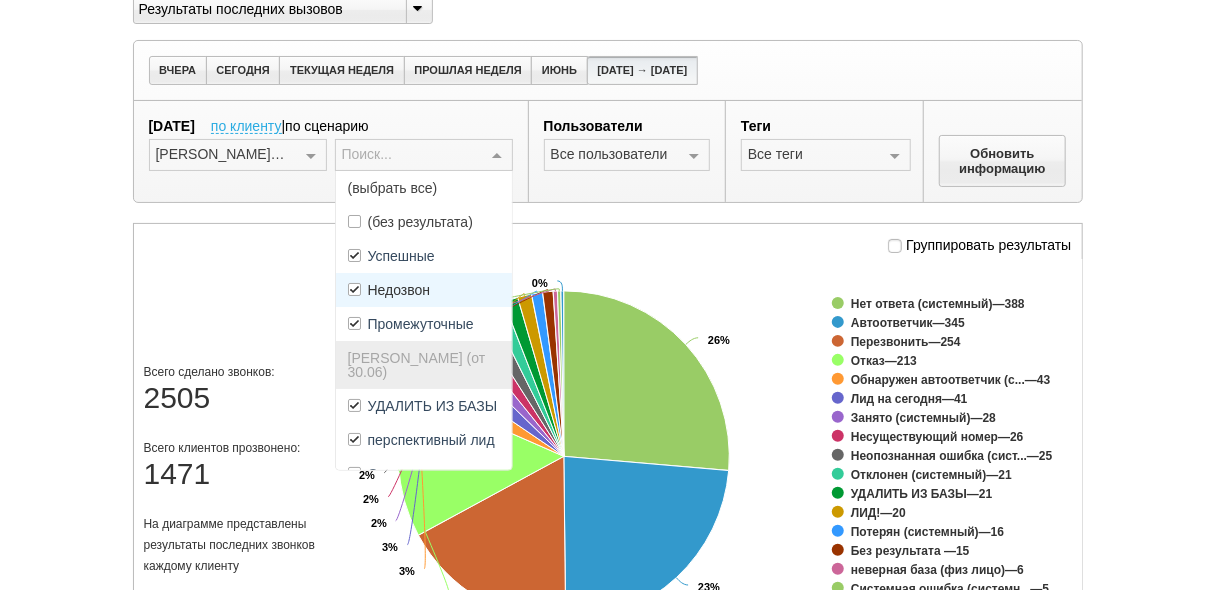 click on "Недозвон" at bounding box center (424, 290) 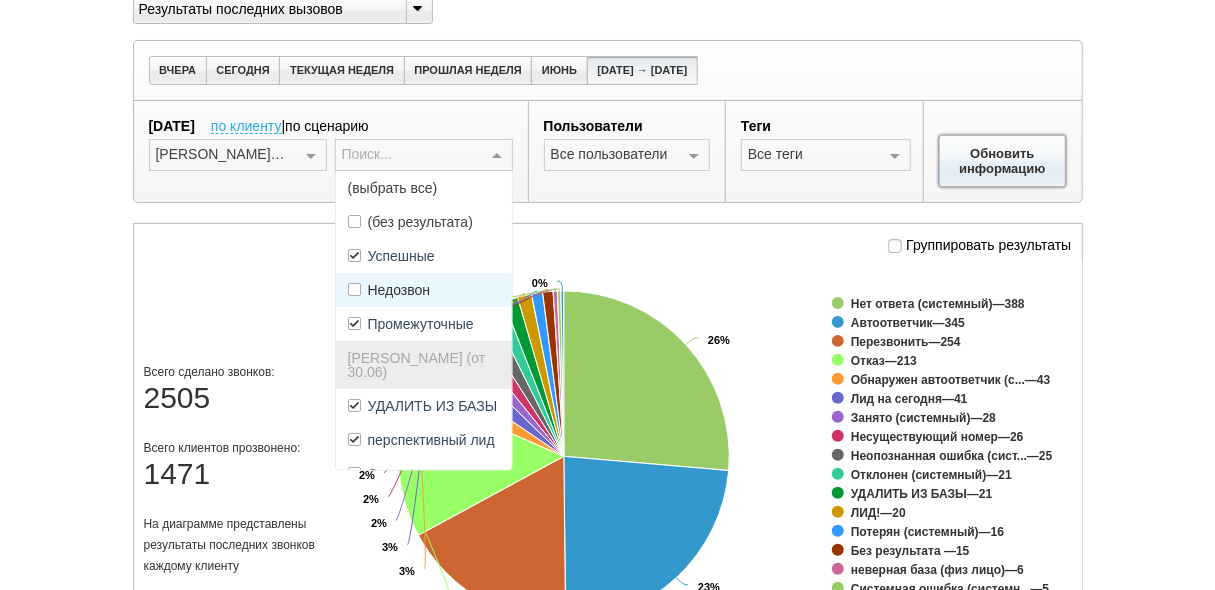 click on "Обновить информацию" at bounding box center [1003, 161] 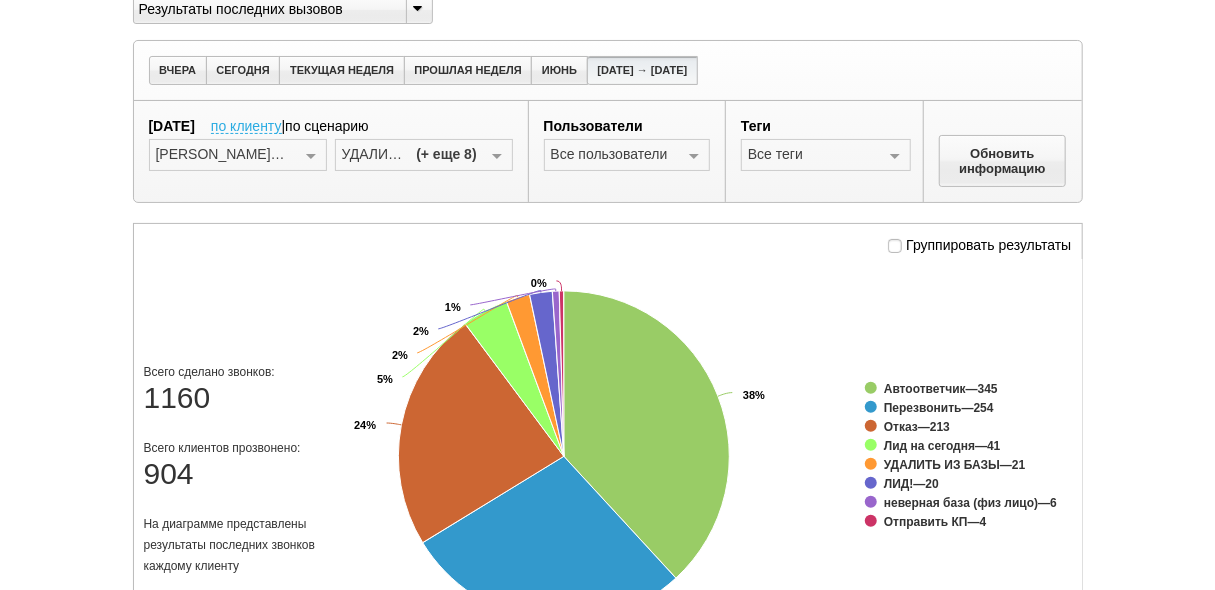 click at bounding box center [497, 156] 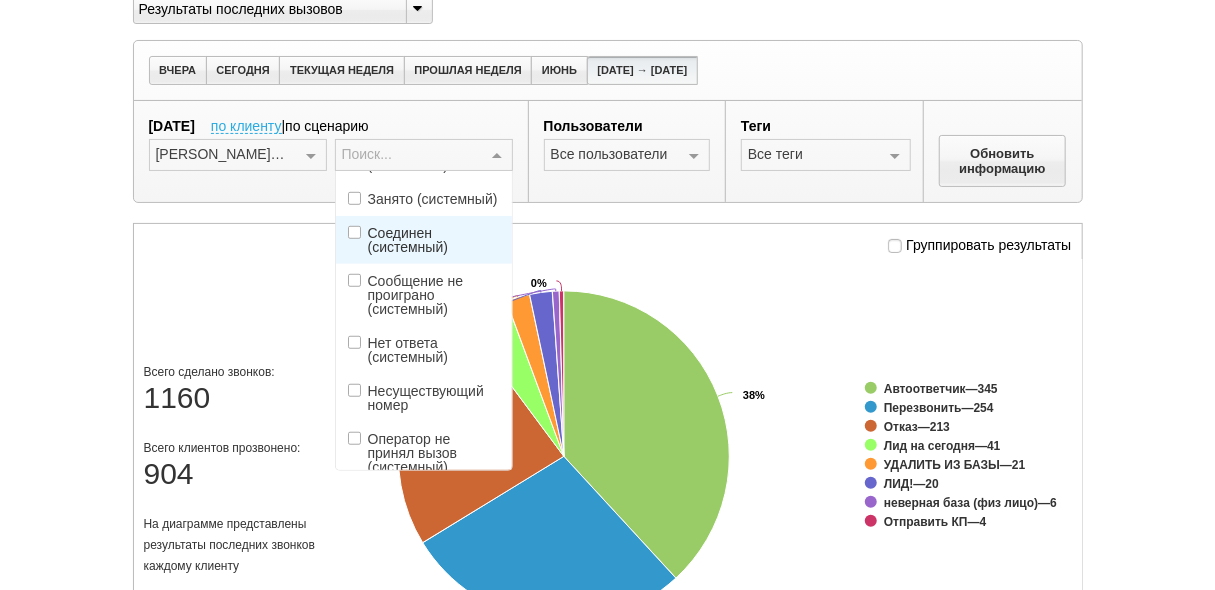 scroll, scrollTop: 640, scrollLeft: 0, axis: vertical 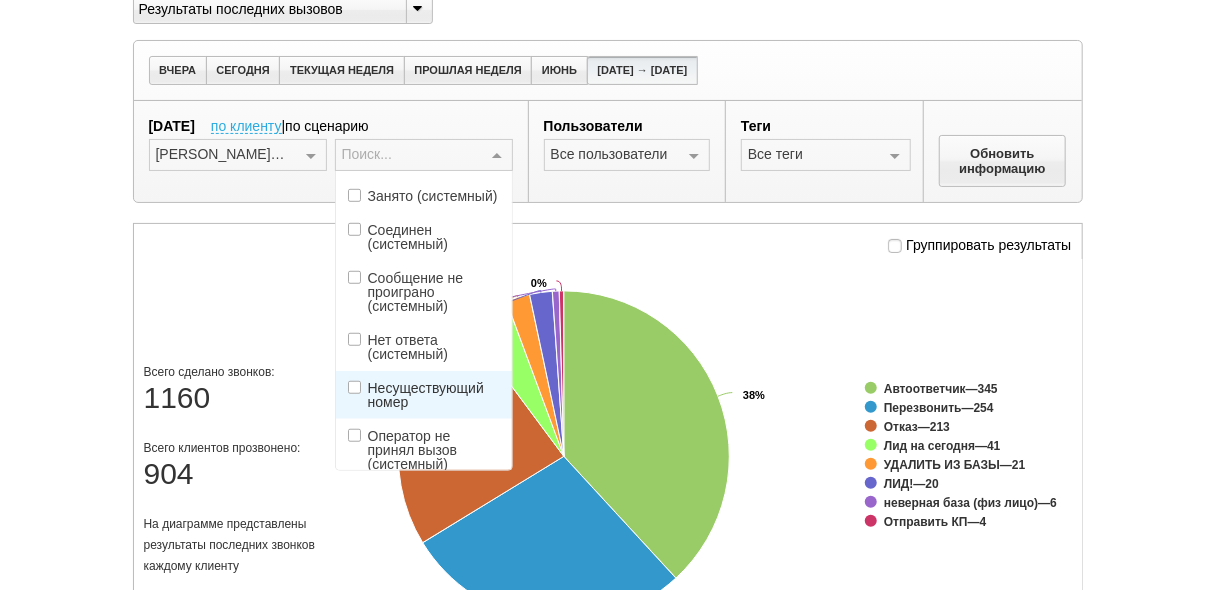 click on "Несуществующий номер" at bounding box center (434, 395) 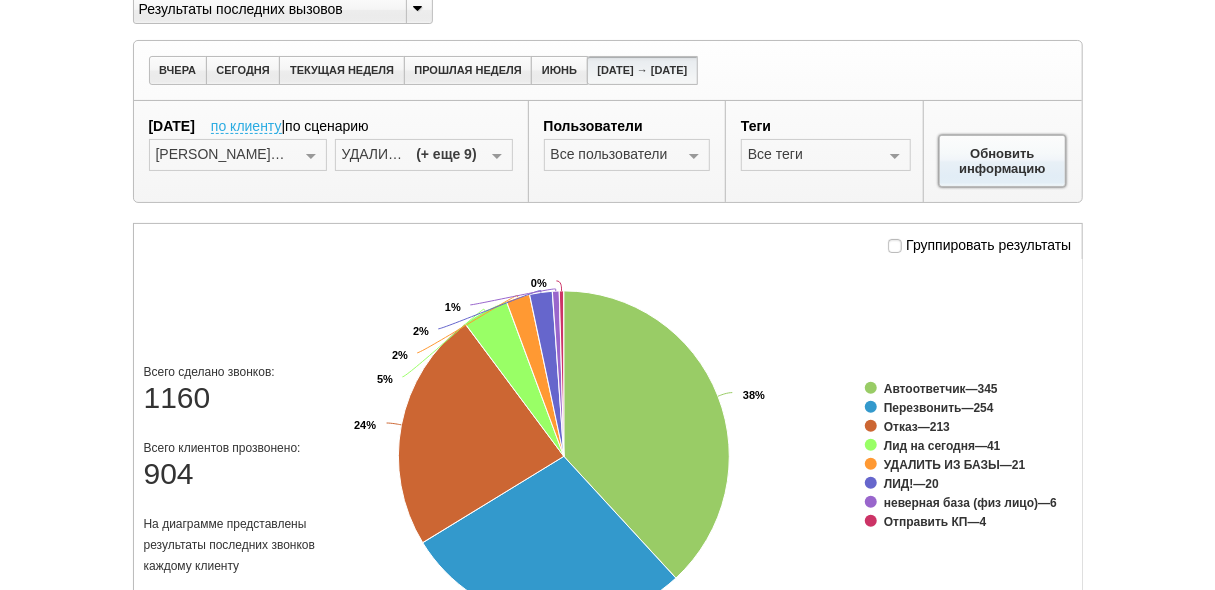 click on "Обновить информацию" at bounding box center (1003, 161) 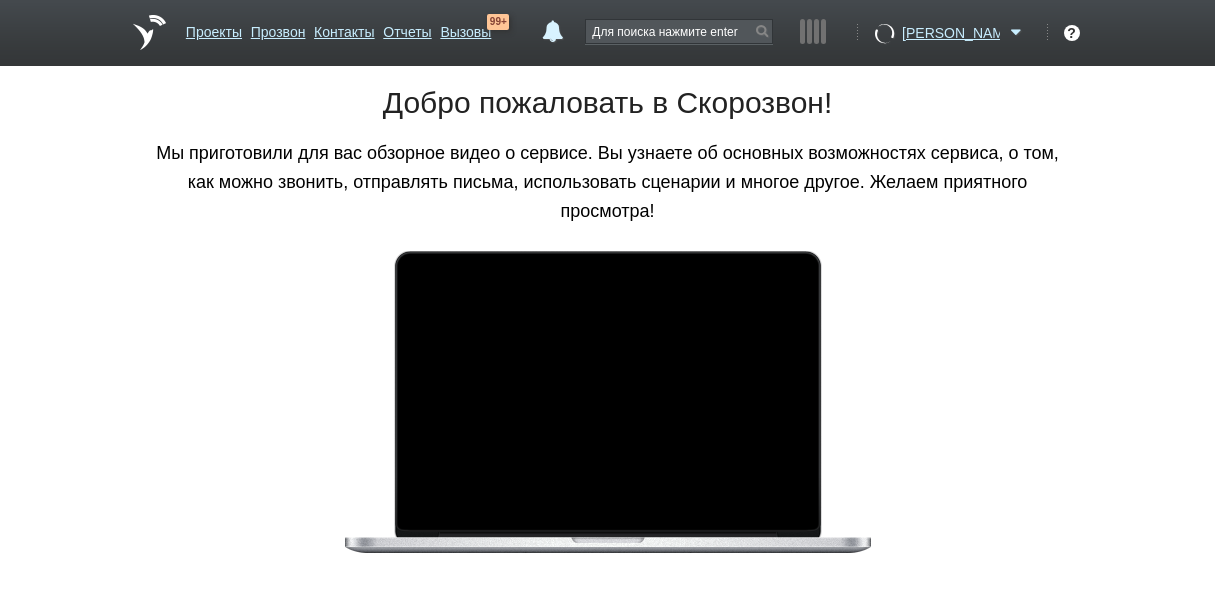 scroll, scrollTop: 0, scrollLeft: 0, axis: both 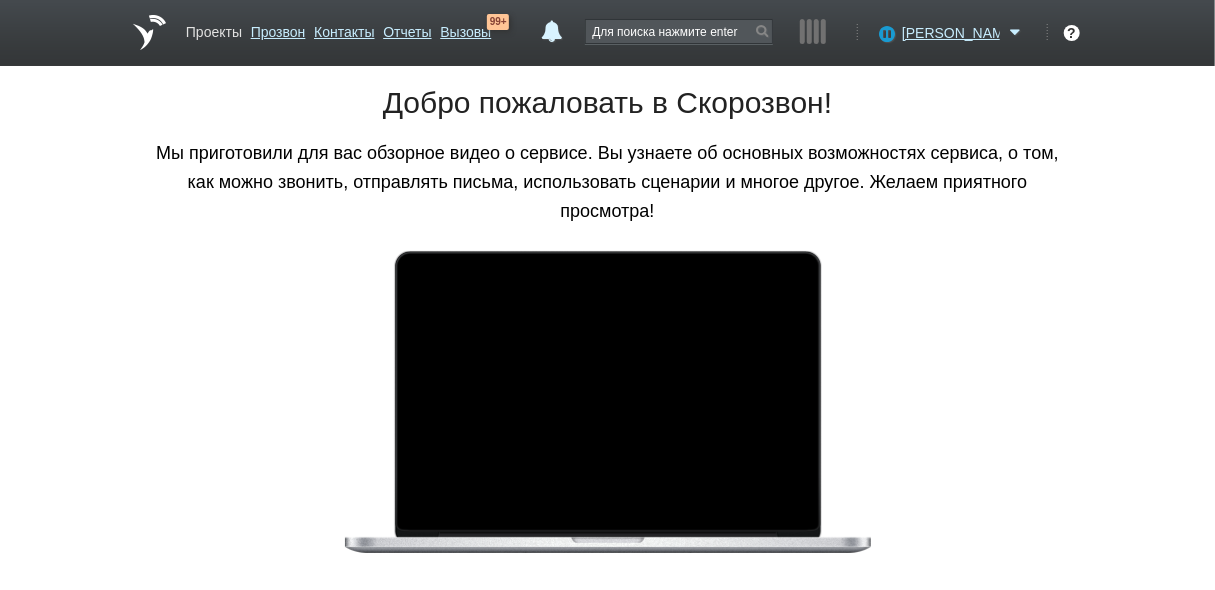 click on "Проекты" at bounding box center [214, 28] 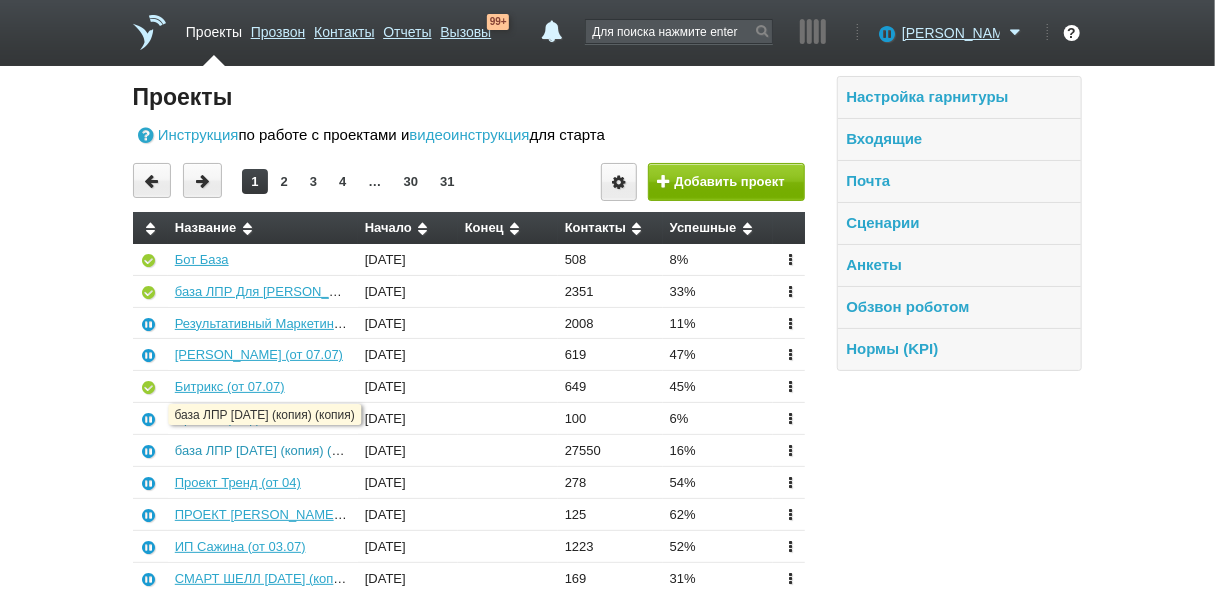 click on "база ЛПР  [DATE] (копия) (копия)" at bounding box center [272, 450] 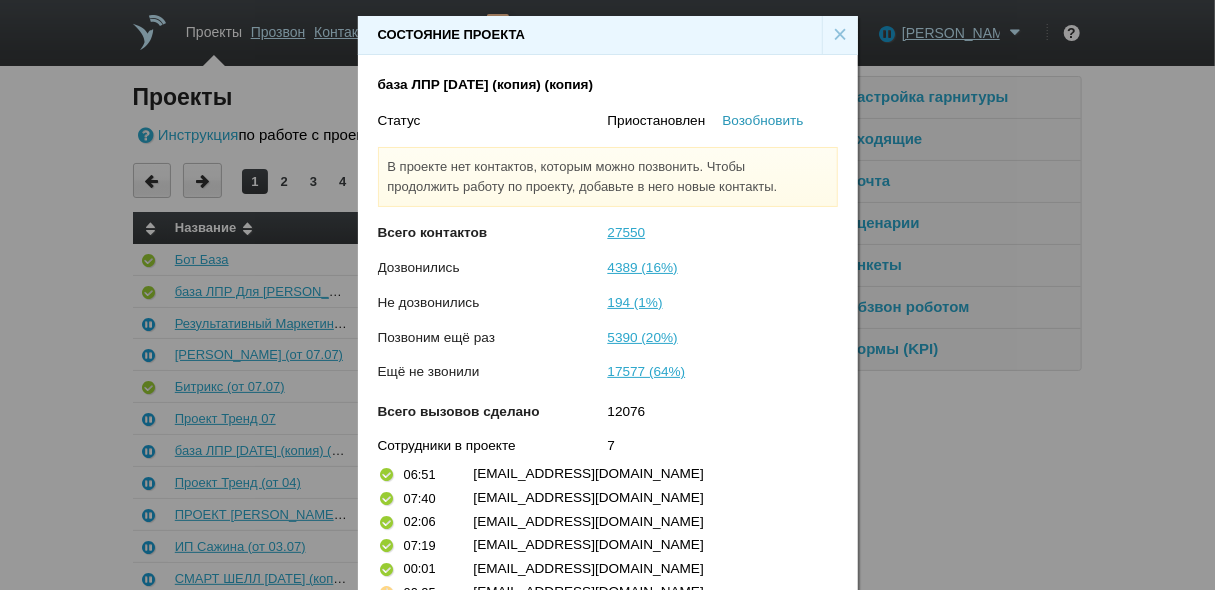 click on "Возобновить" at bounding box center [763, 120] 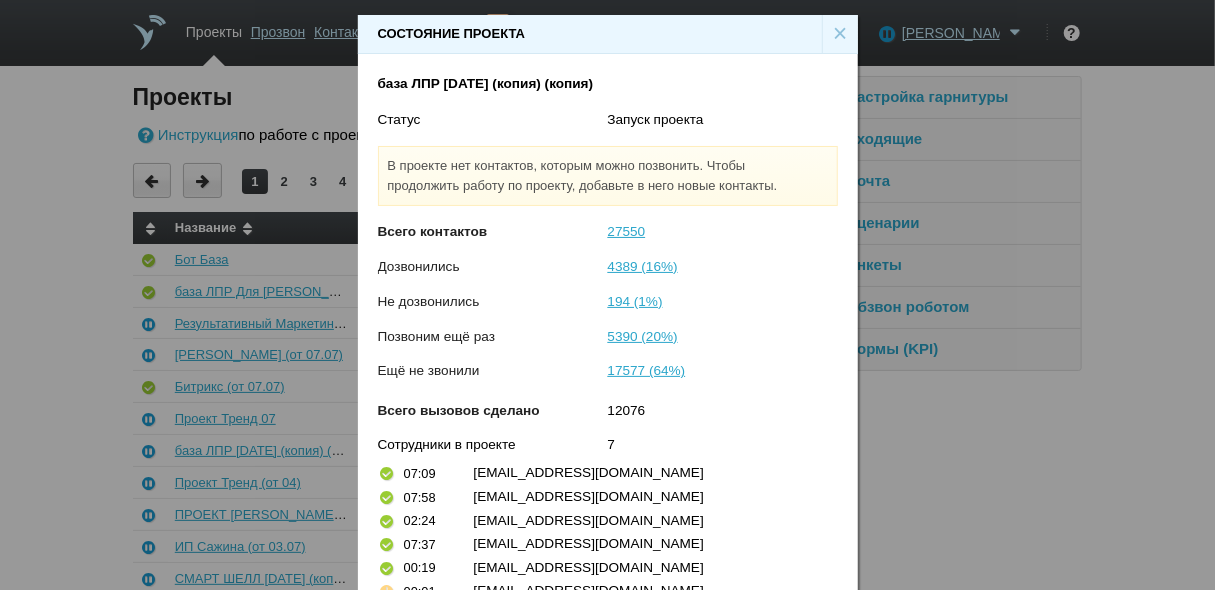 scroll, scrollTop: 0, scrollLeft: 0, axis: both 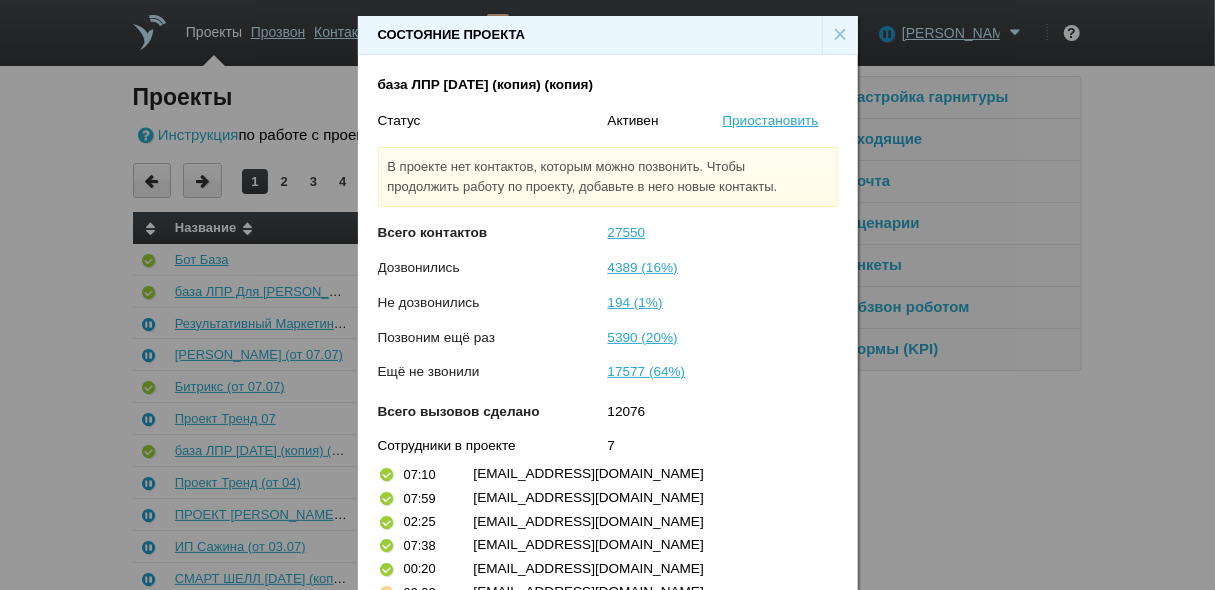 click on "×" at bounding box center [840, 35] 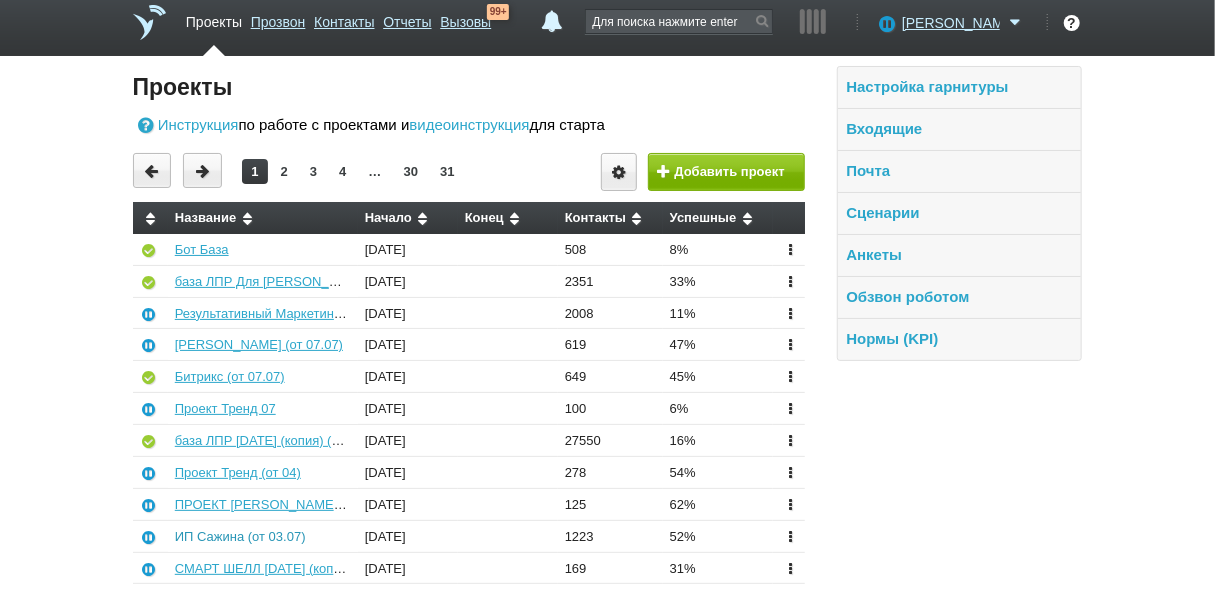 scroll, scrollTop: 80, scrollLeft: 0, axis: vertical 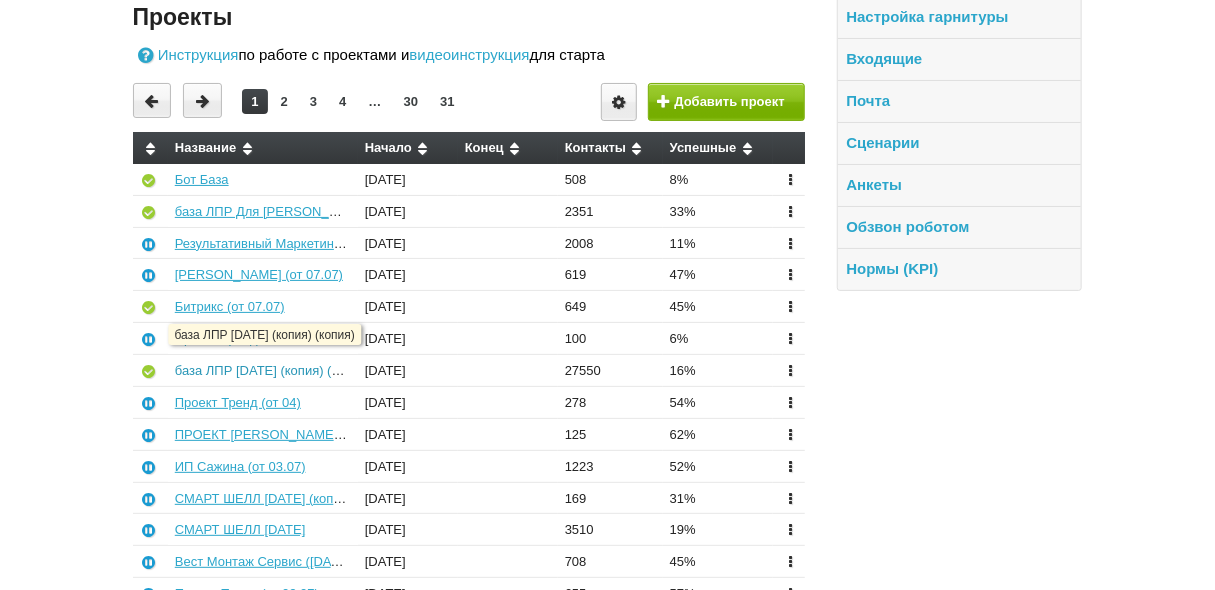 click on "база ЛПР  [DATE] (копия) (копия)" at bounding box center [272, 370] 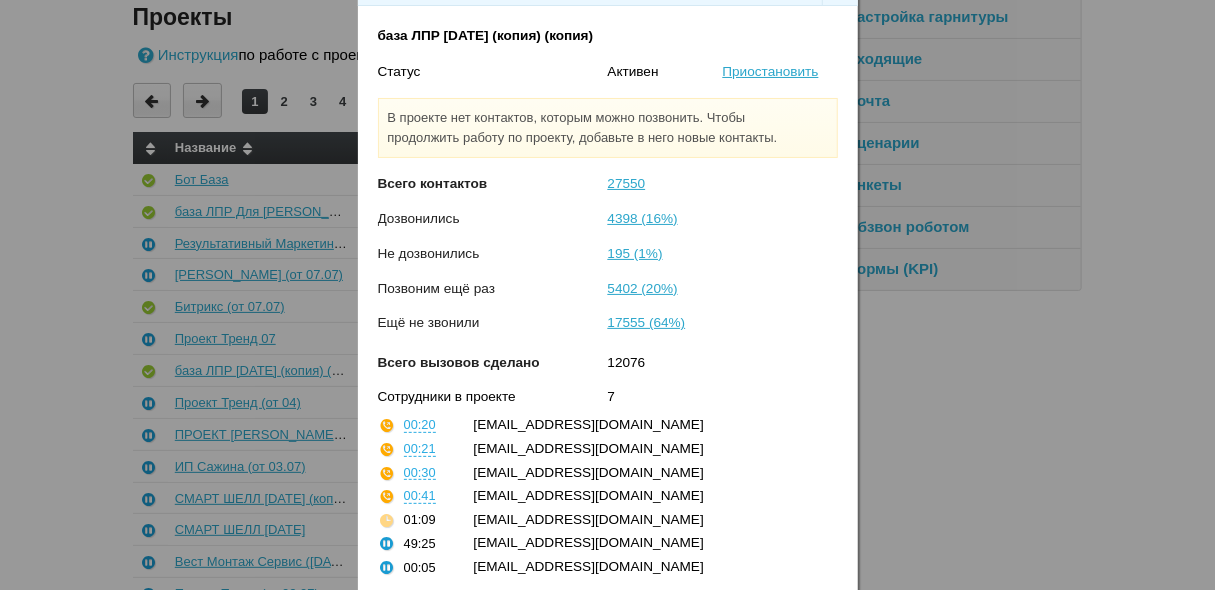 scroll, scrollTop: 101, scrollLeft: 0, axis: vertical 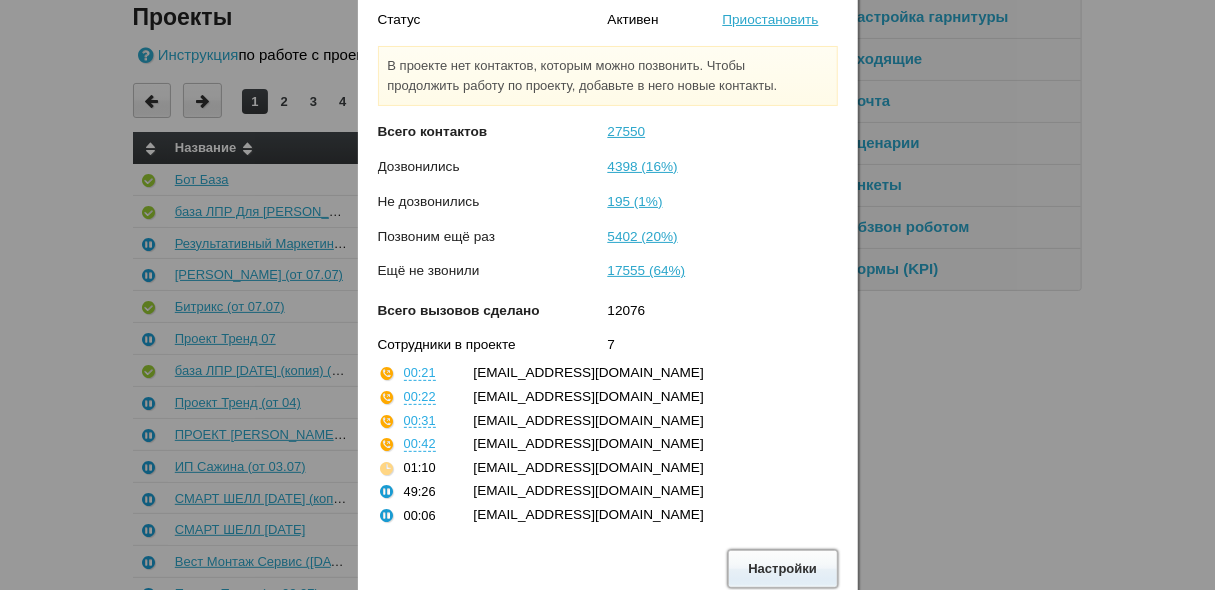 click on "Настройки" at bounding box center [783, 568] 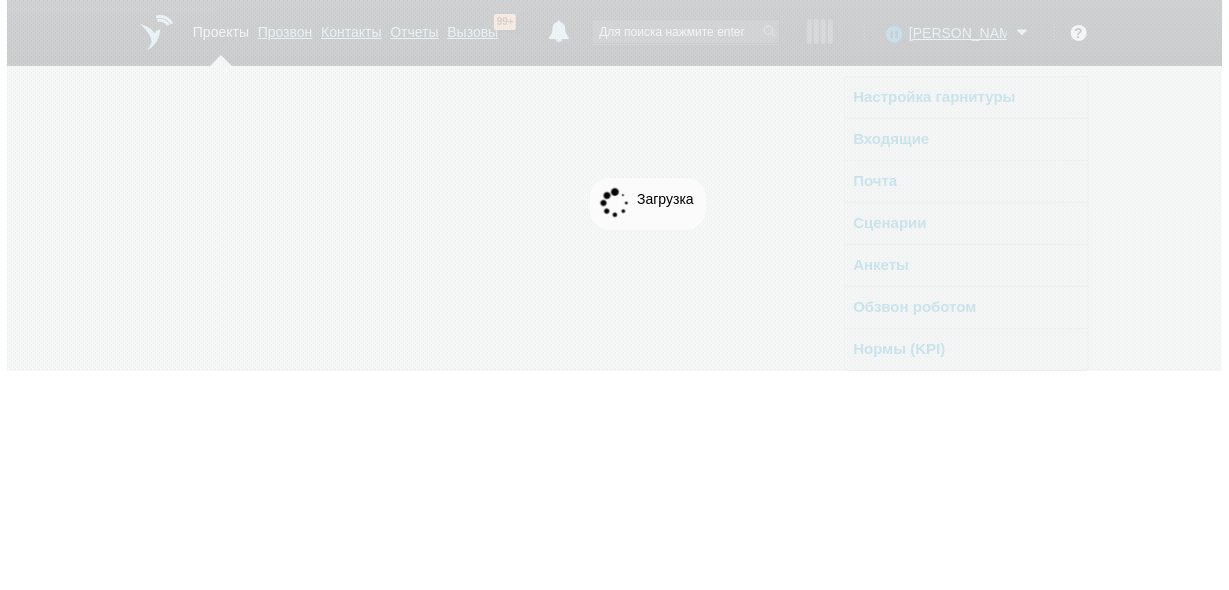 scroll, scrollTop: 0, scrollLeft: 0, axis: both 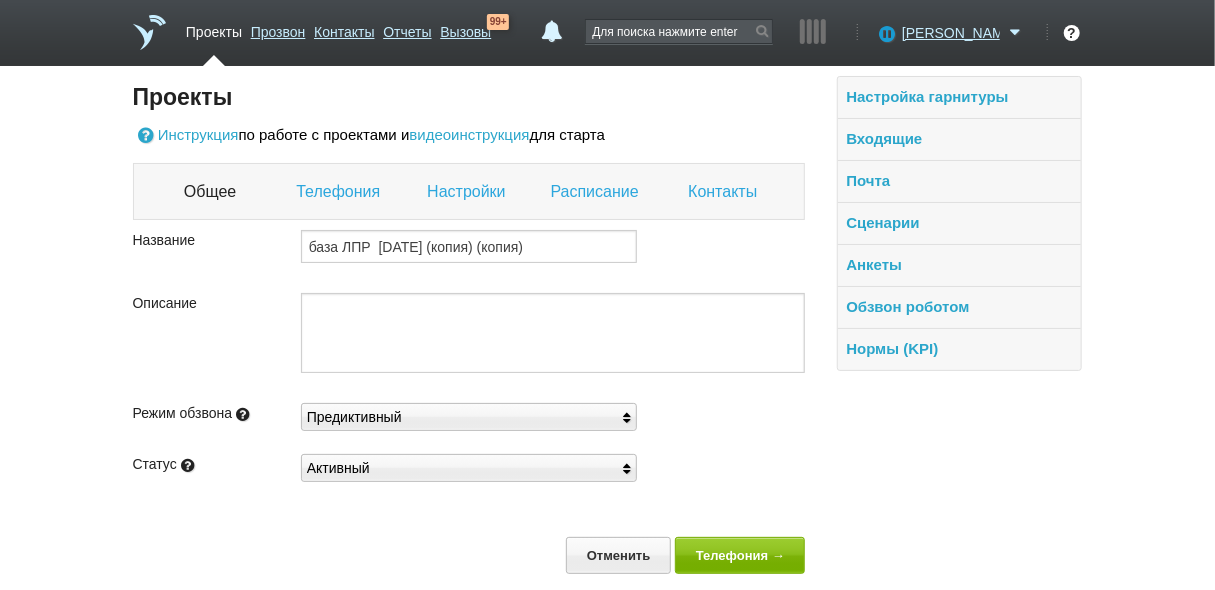 click on "Проекты" at bounding box center [214, 28] 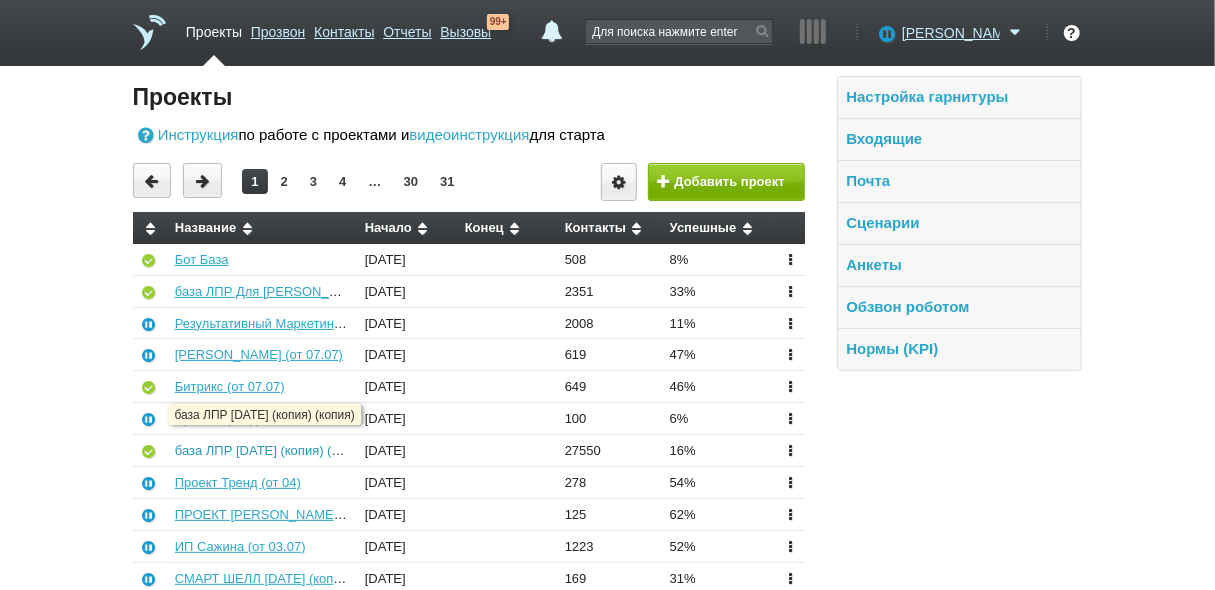 click on "база ЛПР  [DATE] (копия) (копия)" at bounding box center (272, 450) 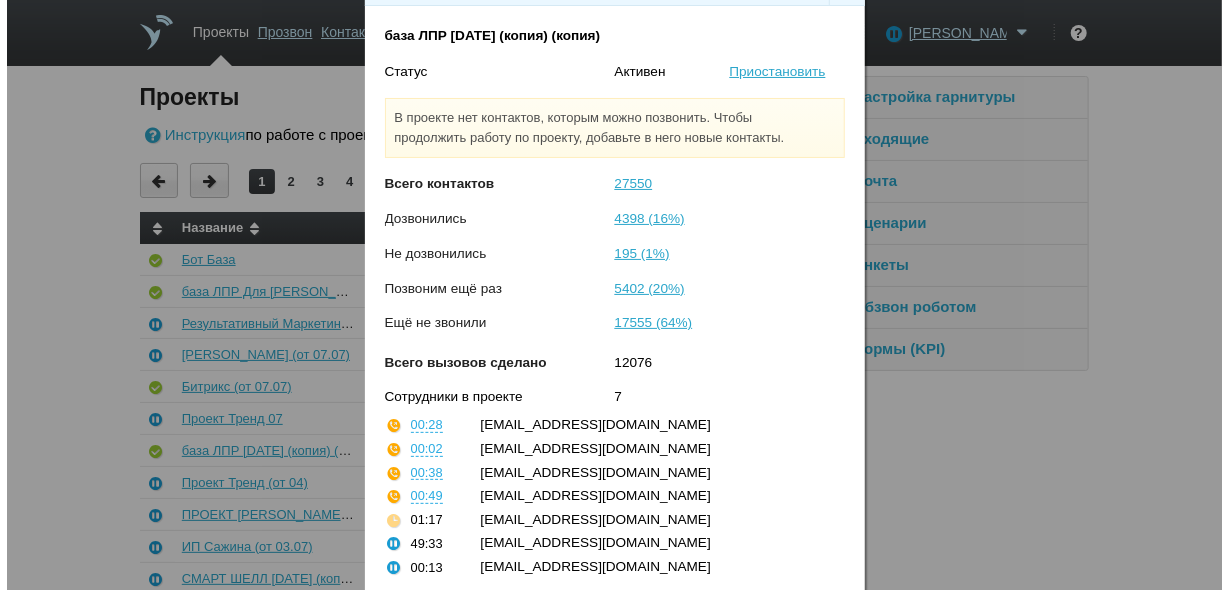 scroll, scrollTop: 101, scrollLeft: 0, axis: vertical 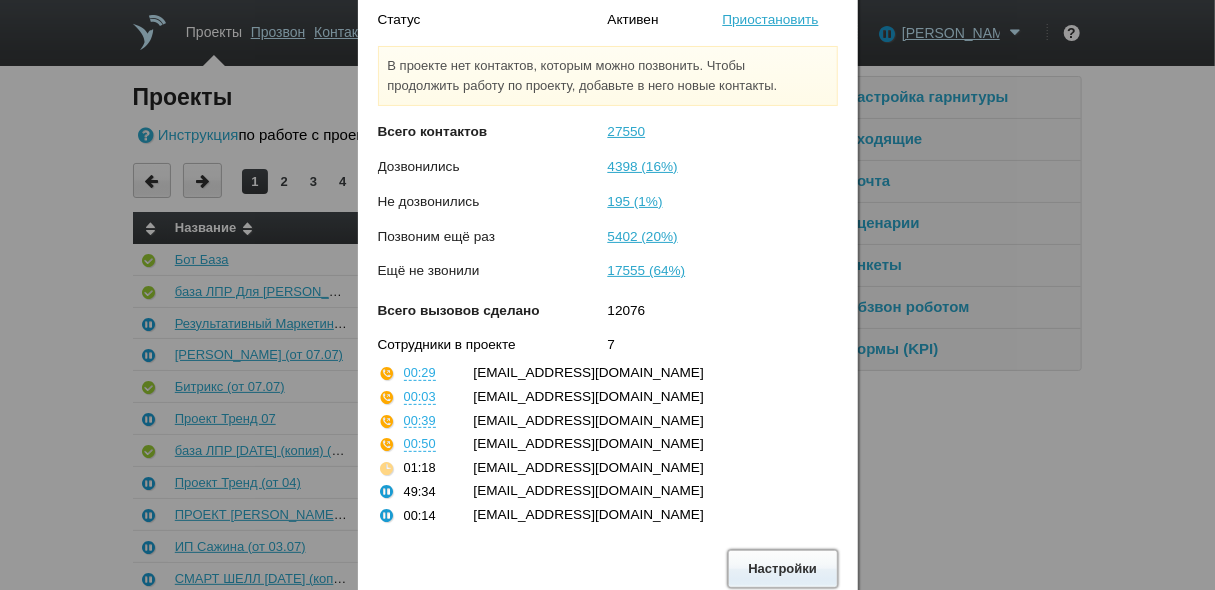 click on "Настройки" at bounding box center [783, 568] 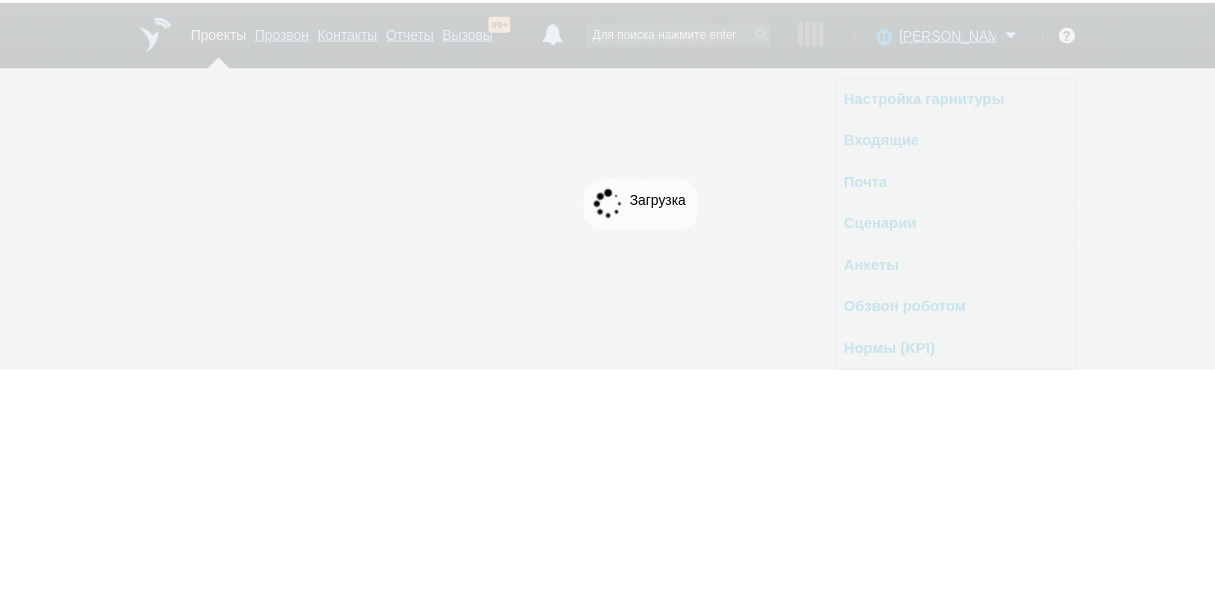 scroll, scrollTop: 0, scrollLeft: 0, axis: both 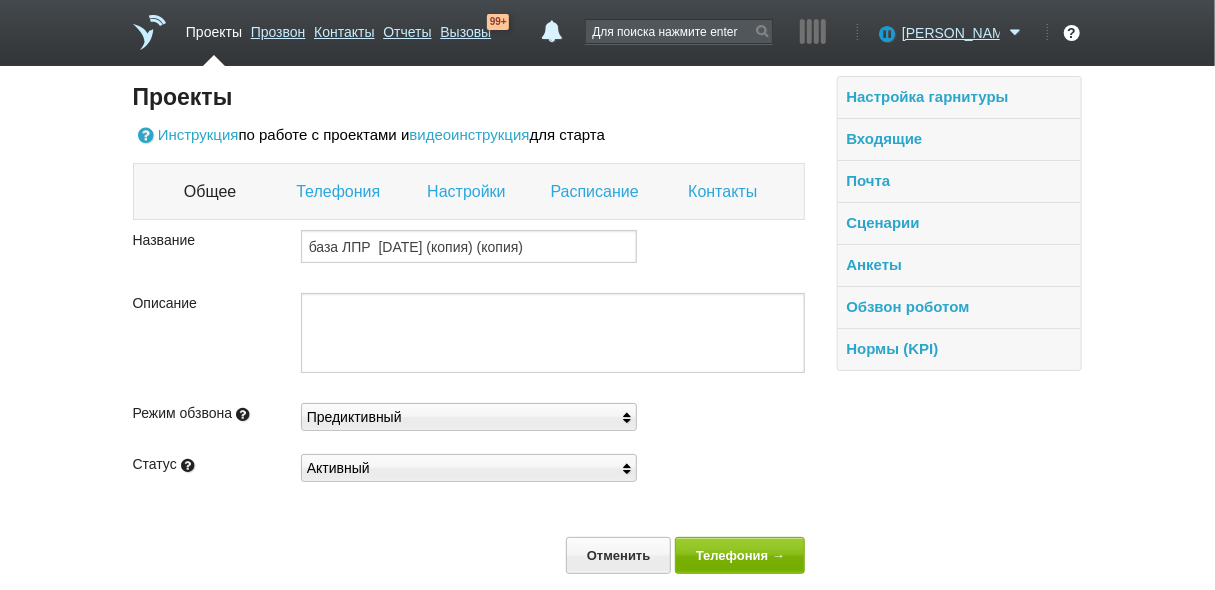 click on "Настройки" at bounding box center (468, 192) 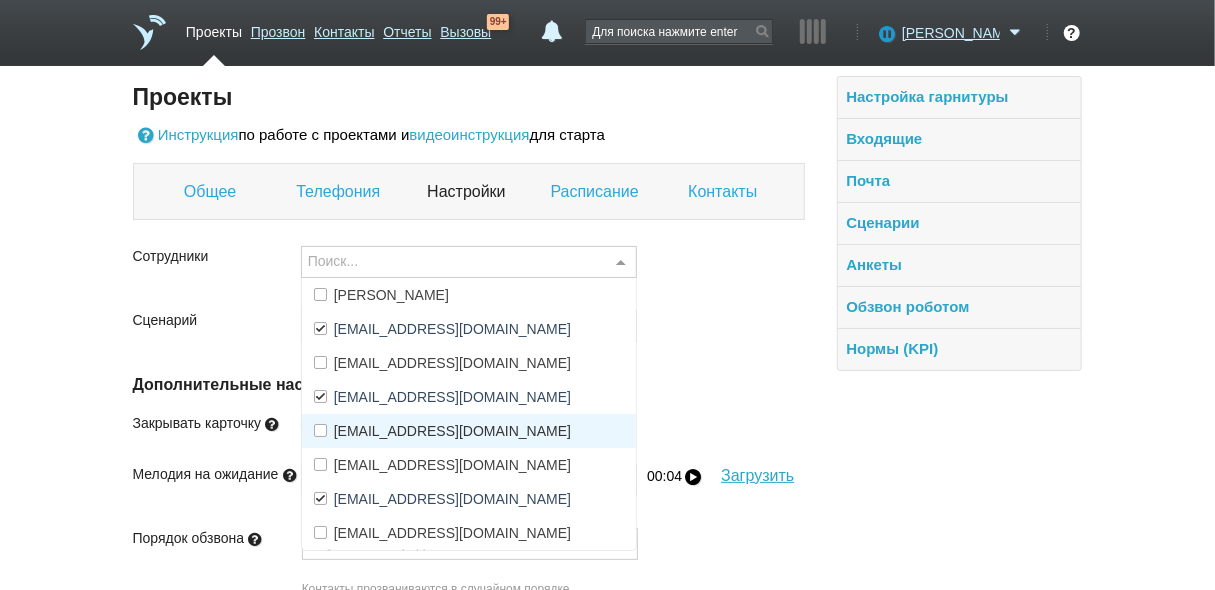 click on "[EMAIL_ADDRESS][DOMAIN_NAME]" at bounding box center [452, 431] 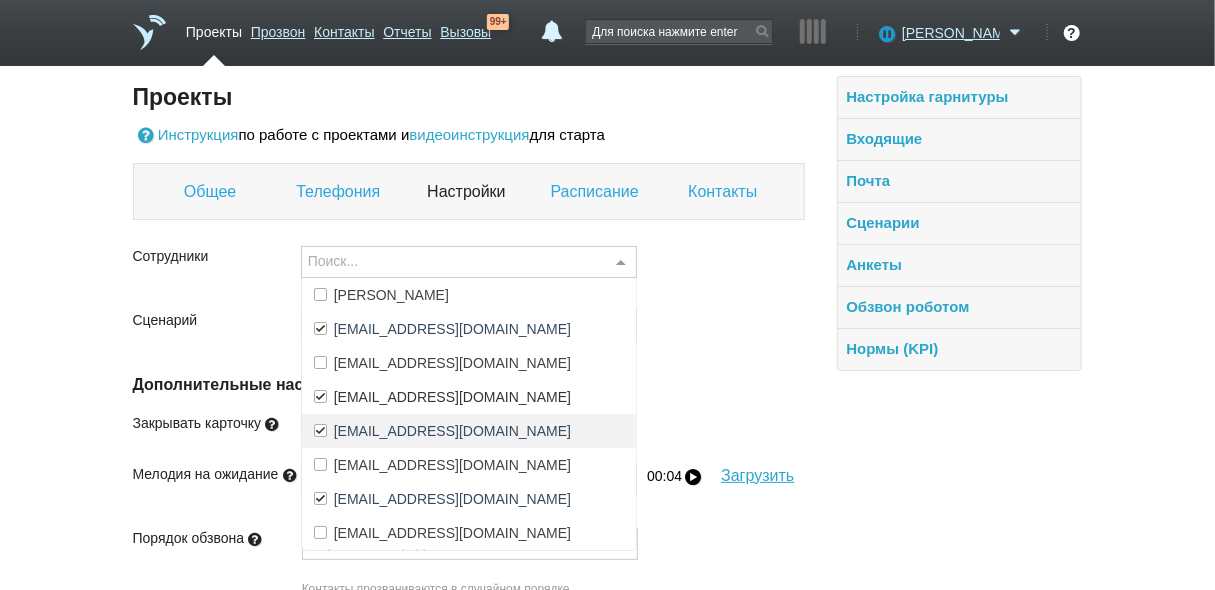 scroll, scrollTop: 204, scrollLeft: 0, axis: vertical 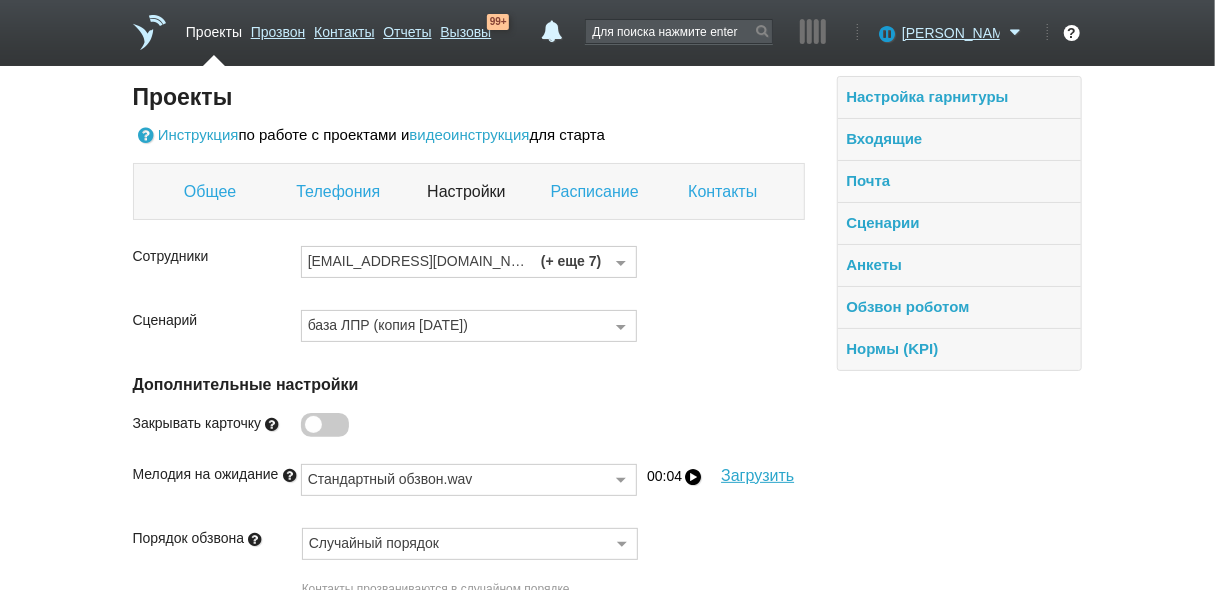 click on "Дополнительные настройки" at bounding box center (469, 385) 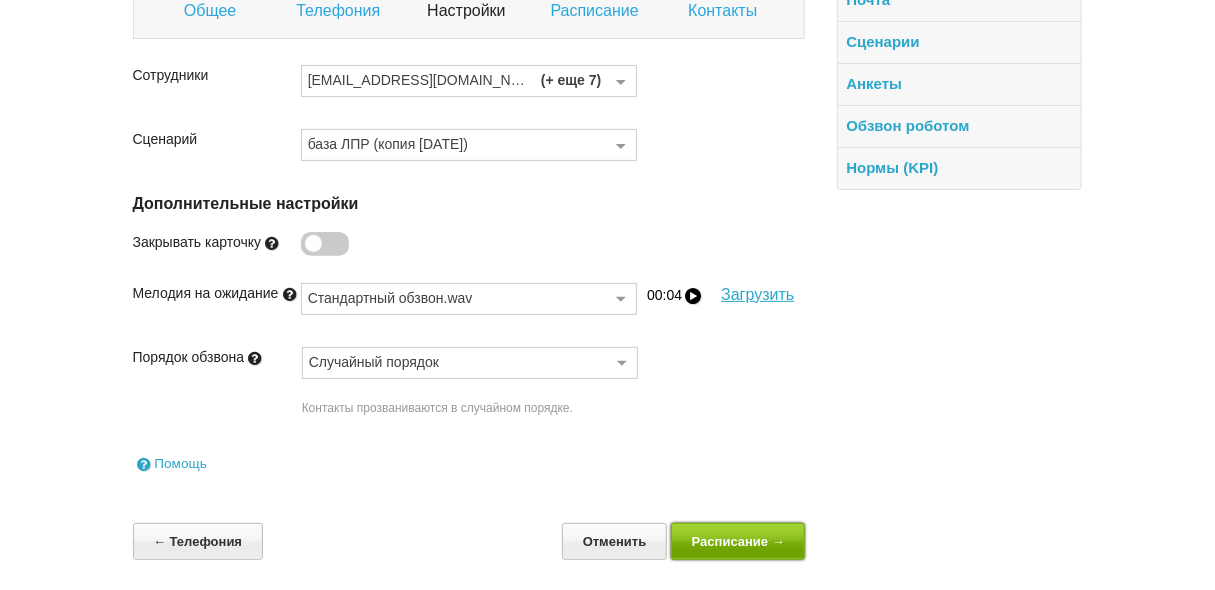 click on "Расписание →" at bounding box center (738, 541) 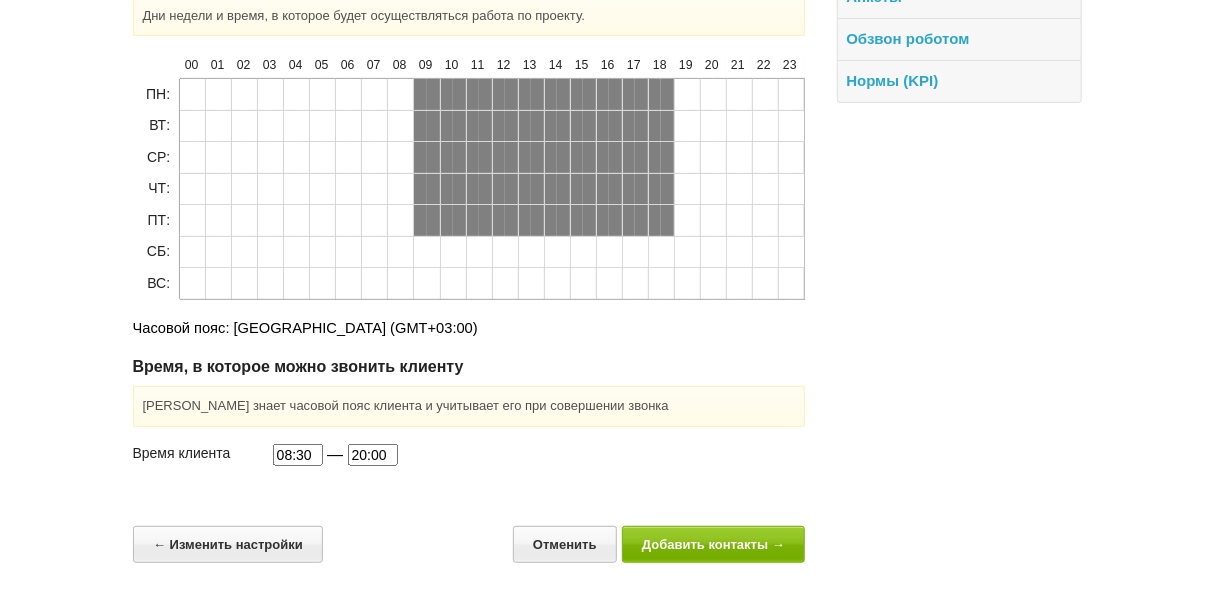 scroll, scrollTop: 269, scrollLeft: 0, axis: vertical 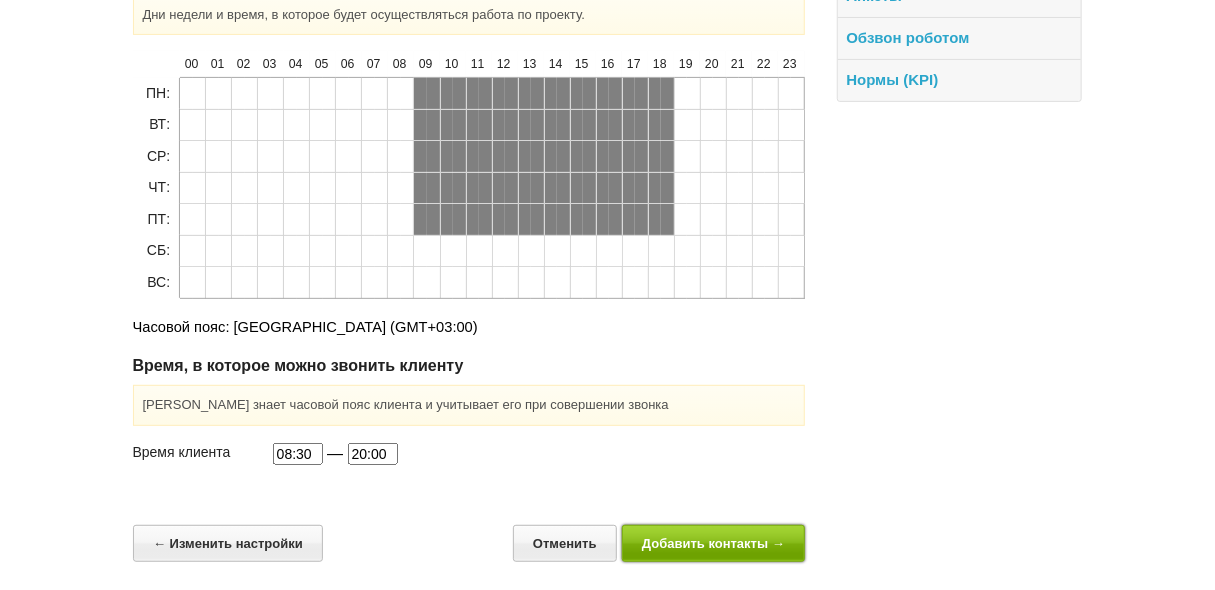 click on "Добавить контакты →" at bounding box center [714, 543] 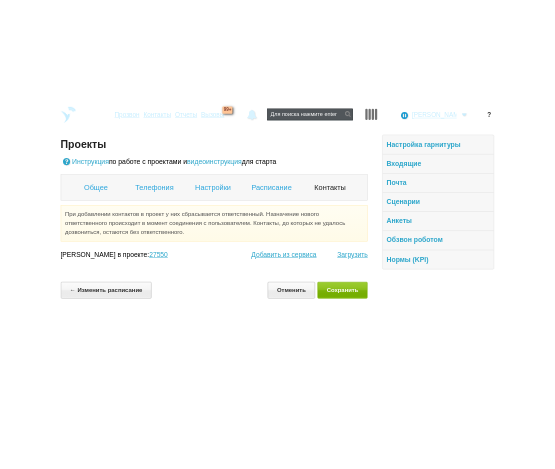 scroll, scrollTop: 0, scrollLeft: 0, axis: both 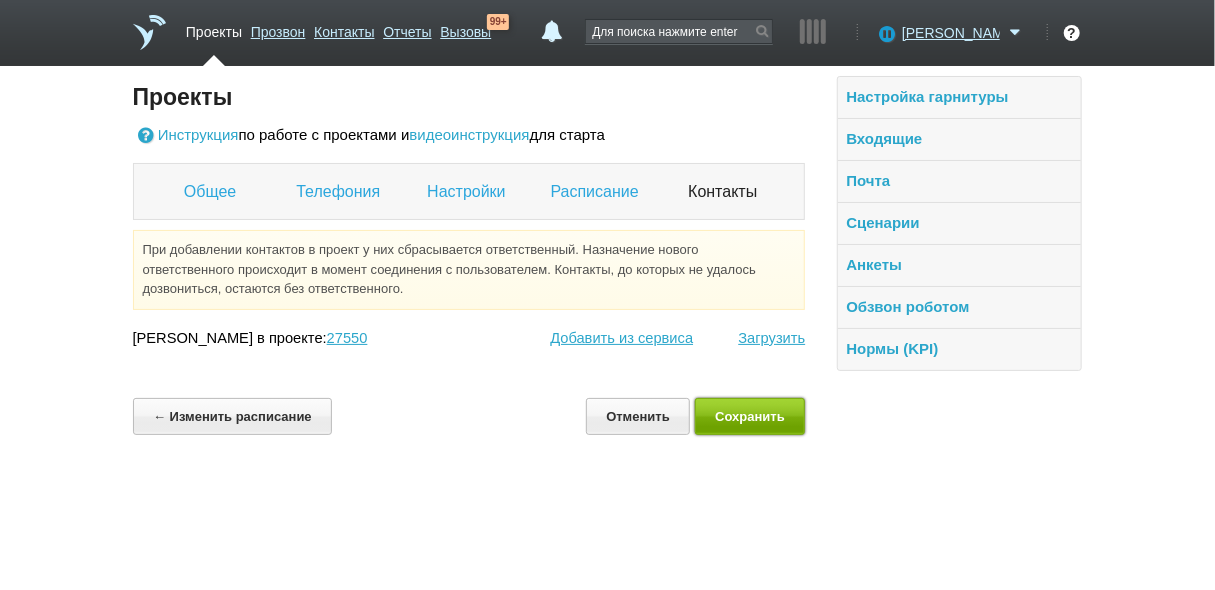 click on "Сохранить" at bounding box center (750, 416) 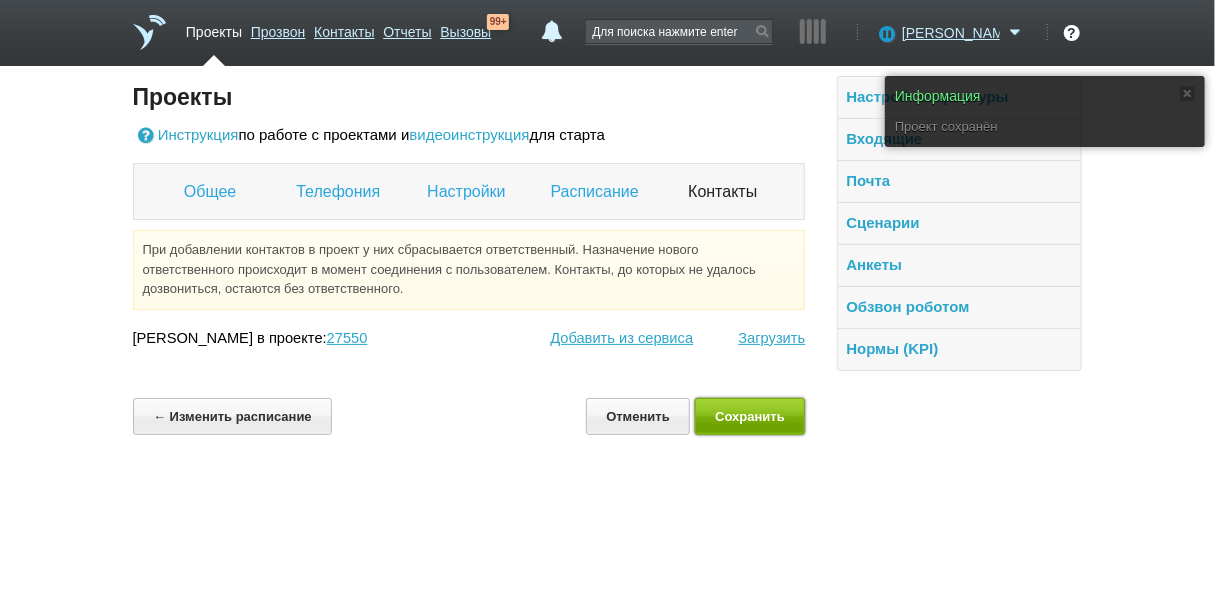 click on "Сохранить" at bounding box center (750, 416) 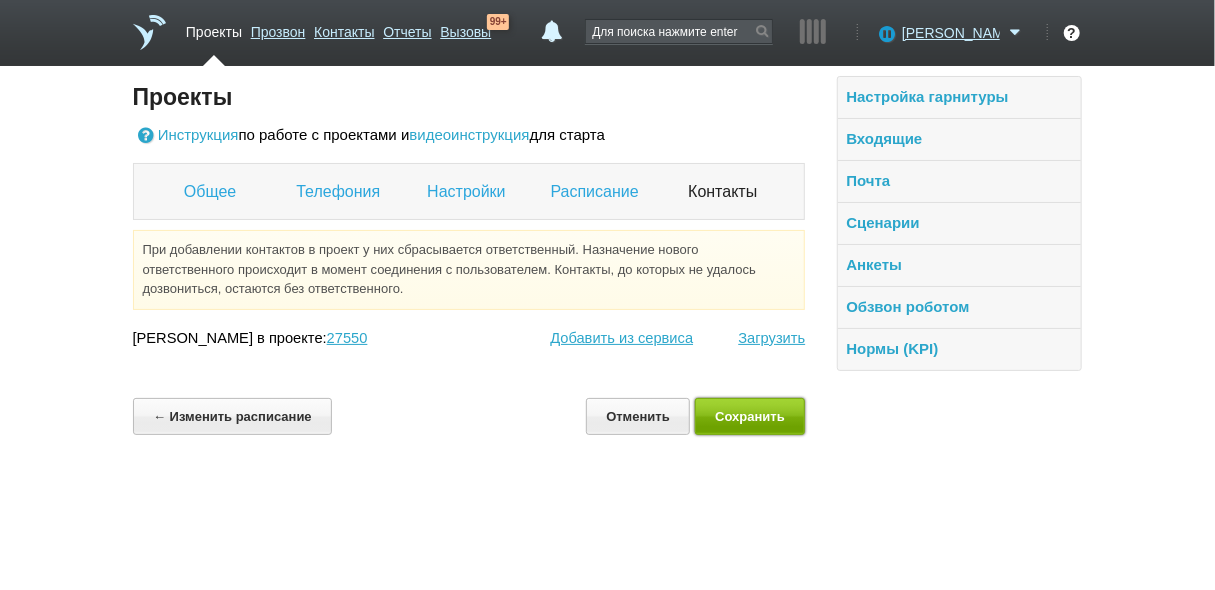 click on "Сохранить" at bounding box center [750, 416] 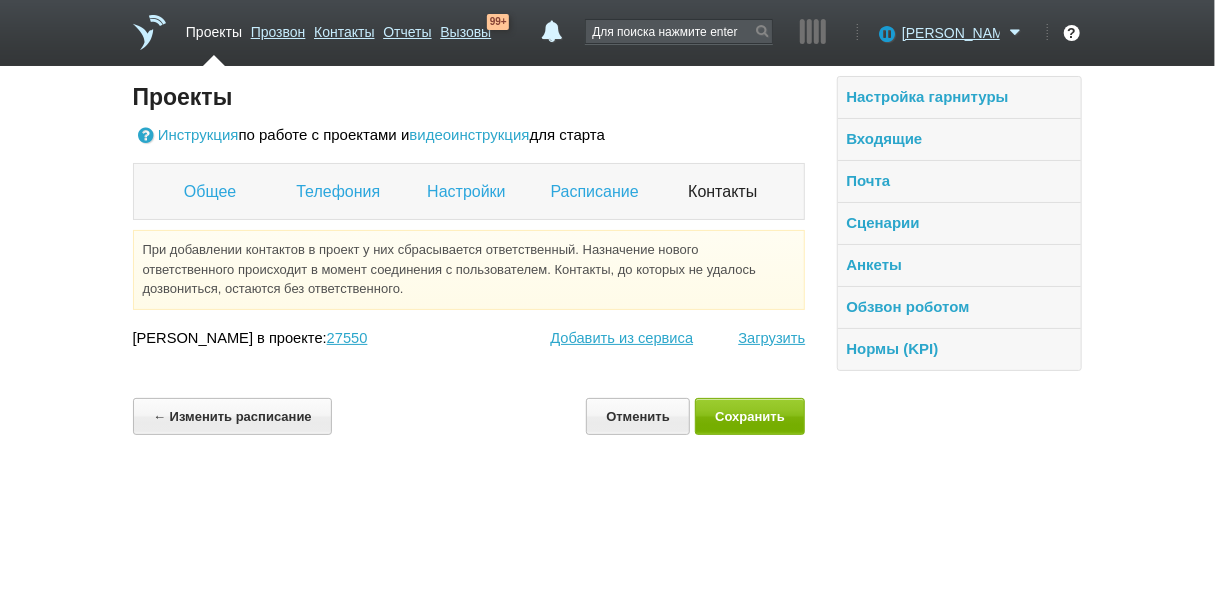 click on "Проекты" at bounding box center [214, 28] 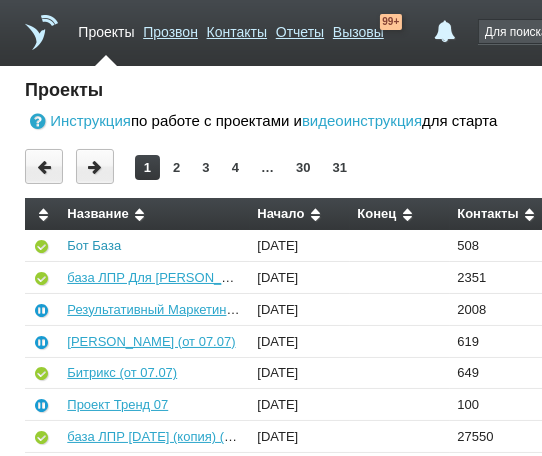 click on "Бот База" at bounding box center (94, 245) 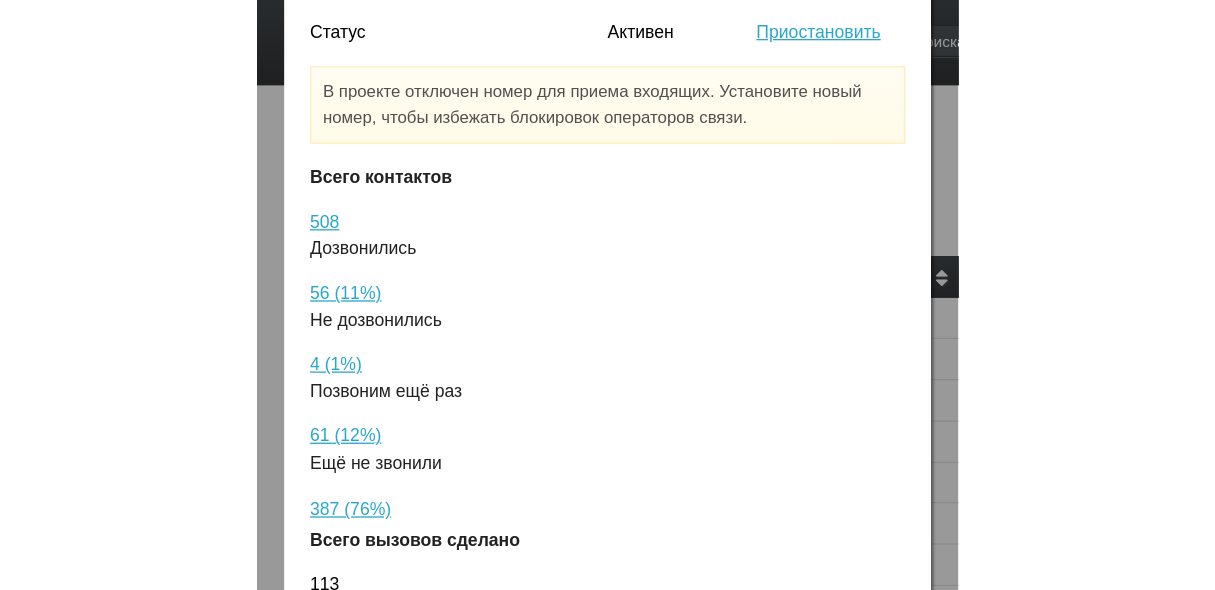 scroll, scrollTop: 0, scrollLeft: 0, axis: both 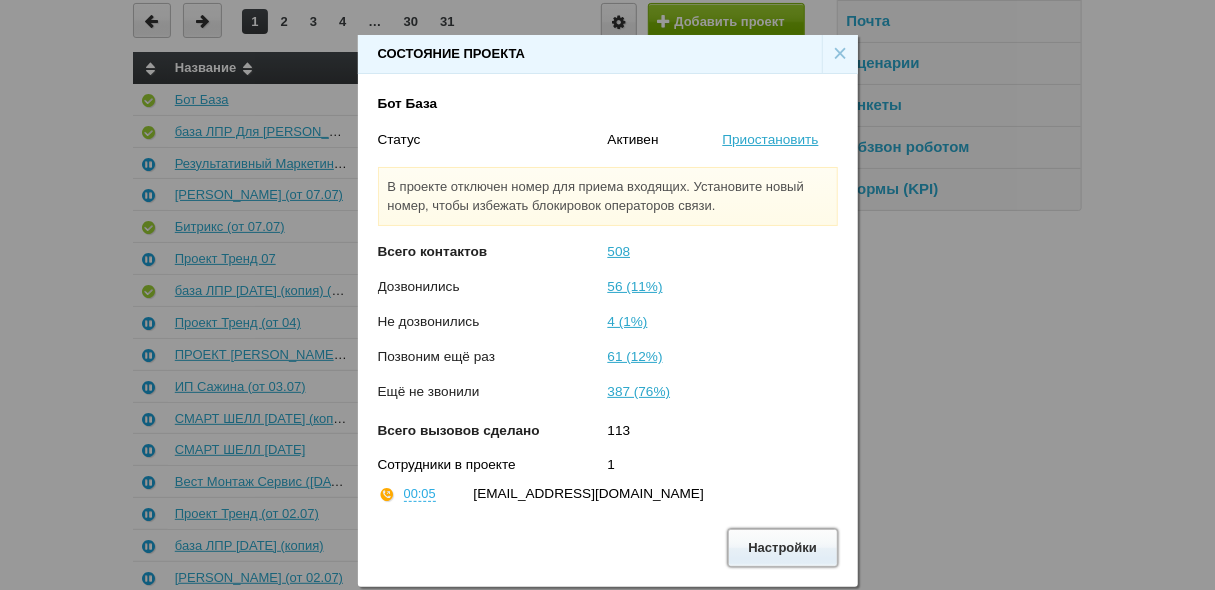 click on "Настройки" at bounding box center (783, 547) 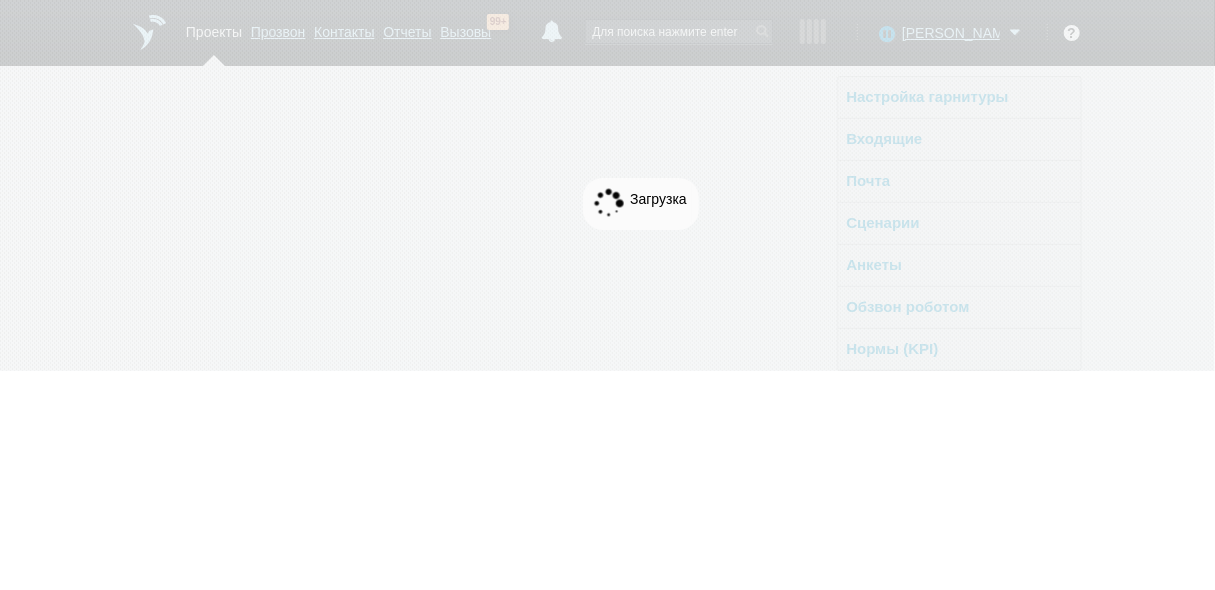 scroll, scrollTop: 0, scrollLeft: 0, axis: both 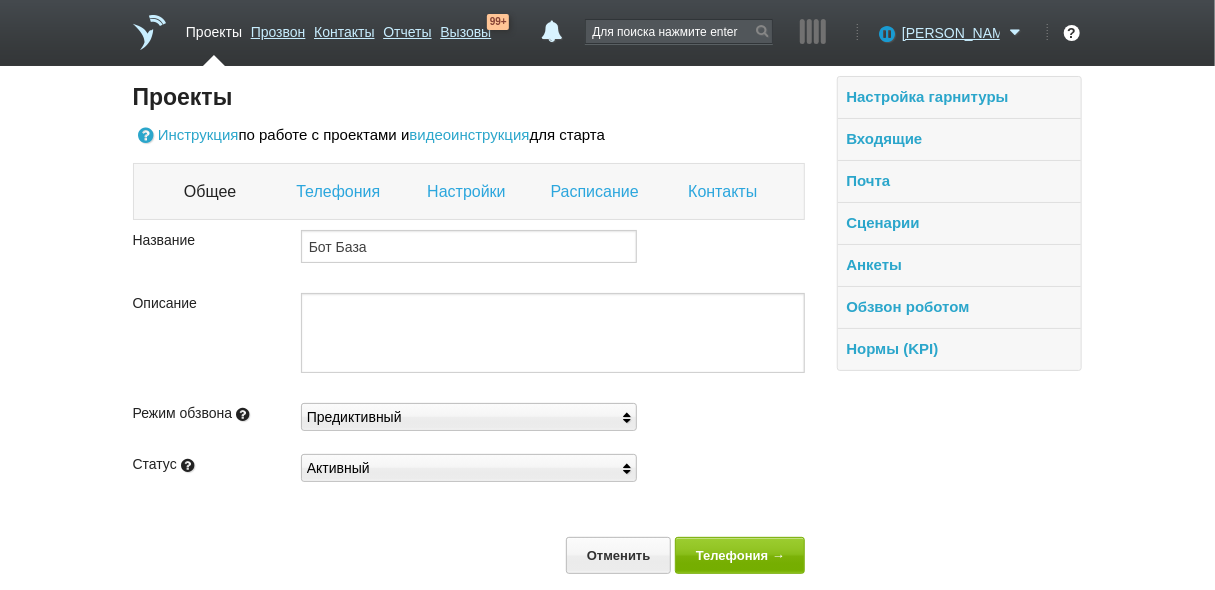 click on "Контакты" at bounding box center [725, 192] 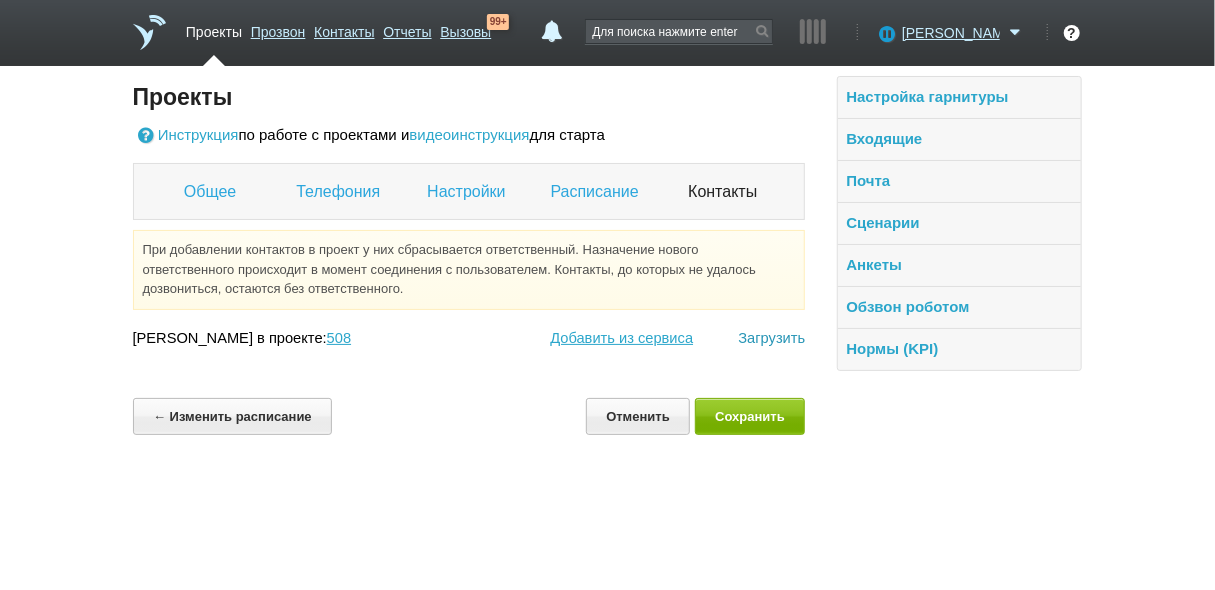 click on "Загрузить" at bounding box center (771, 338) 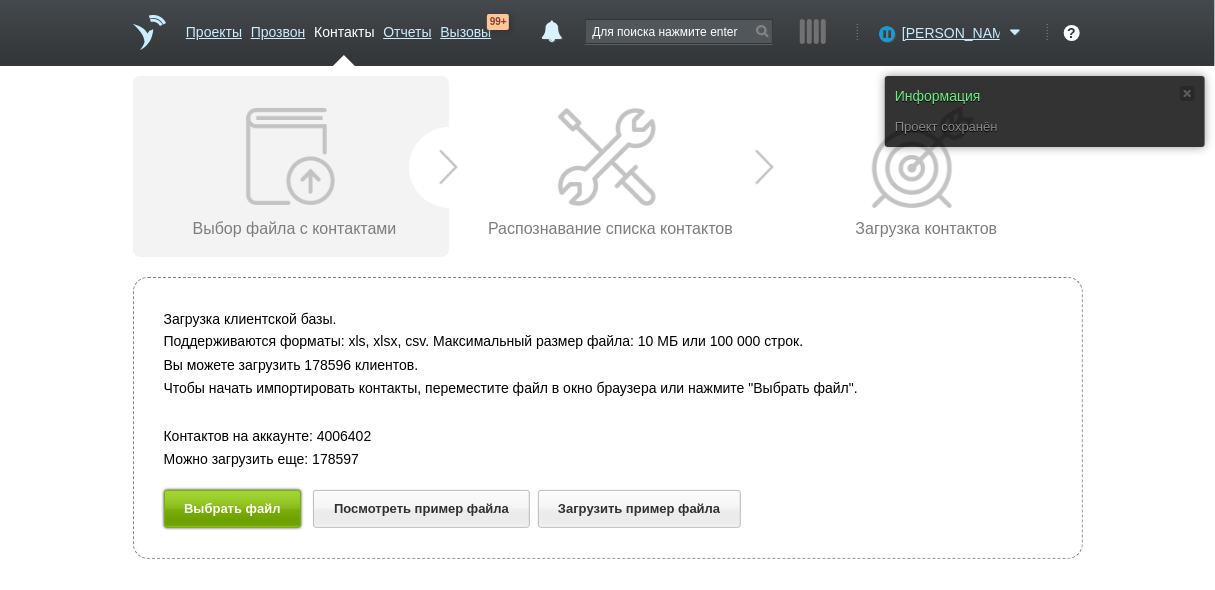 click on "Выбрать файл" at bounding box center [233, 508] 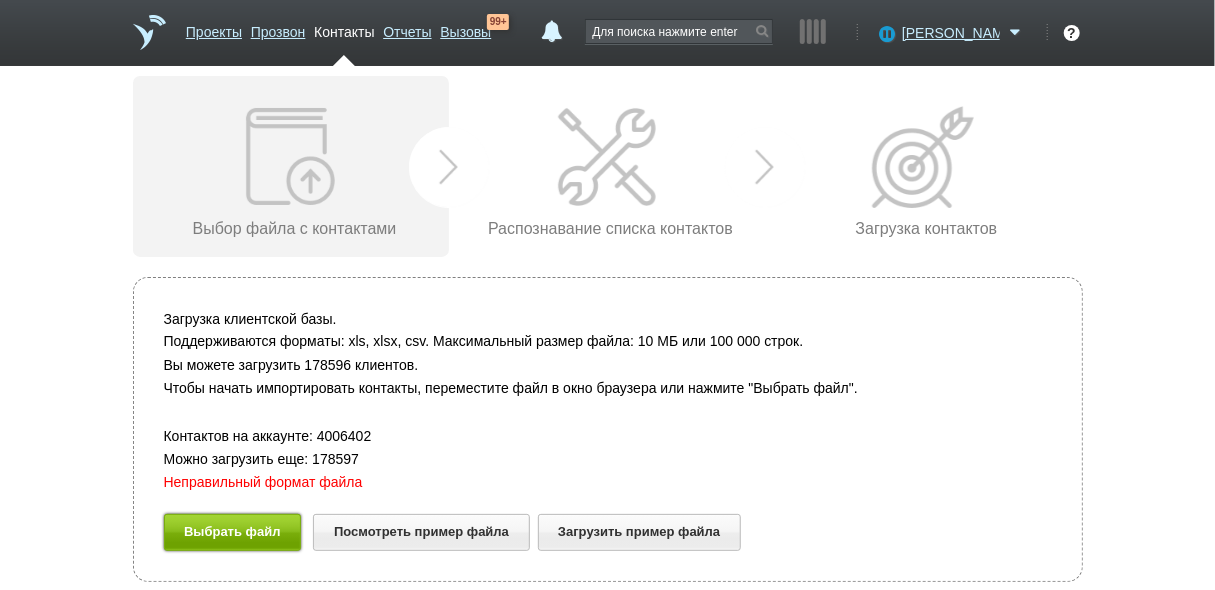 click on "Выбрать файл" at bounding box center [233, 532] 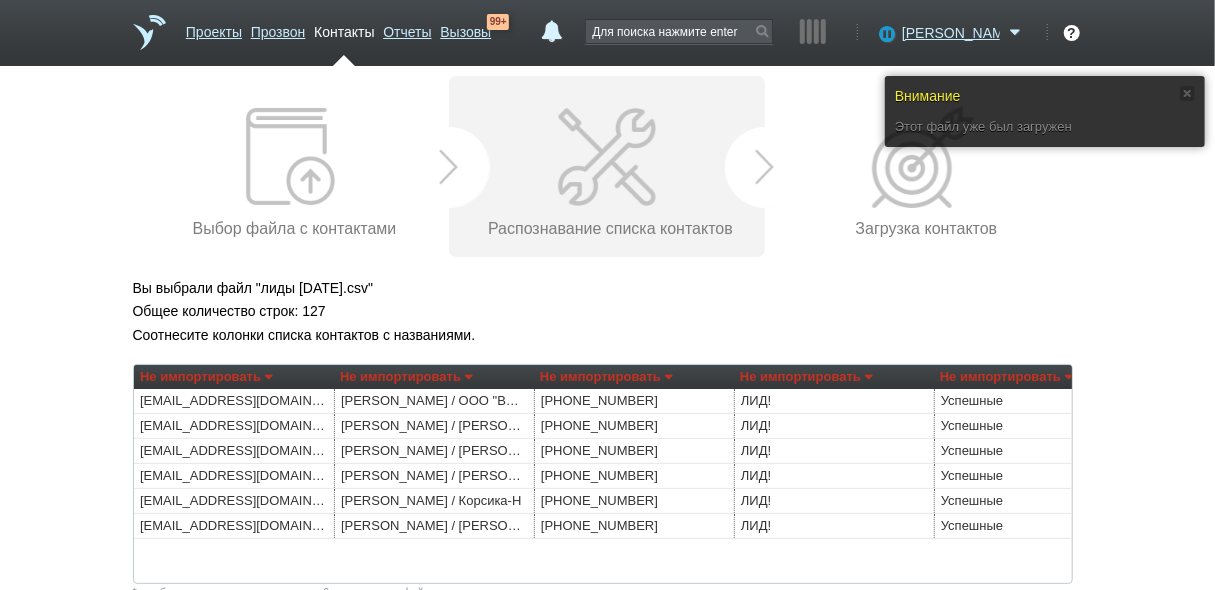 click on "Не импортировать" at bounding box center (406, 377) 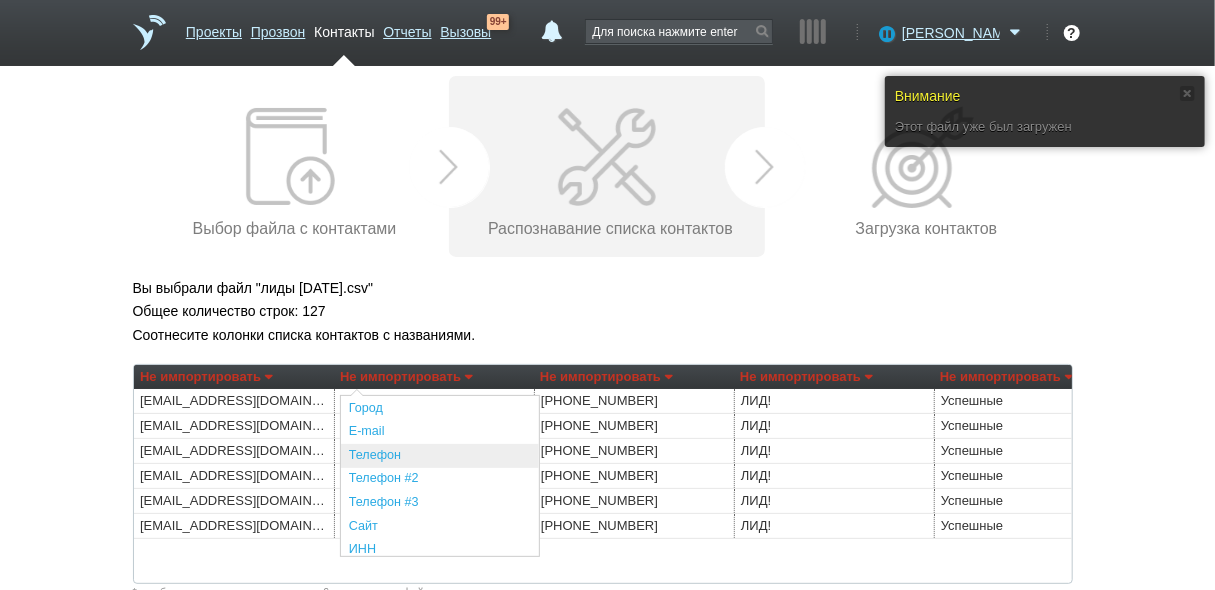 scroll, scrollTop: 80, scrollLeft: 0, axis: vertical 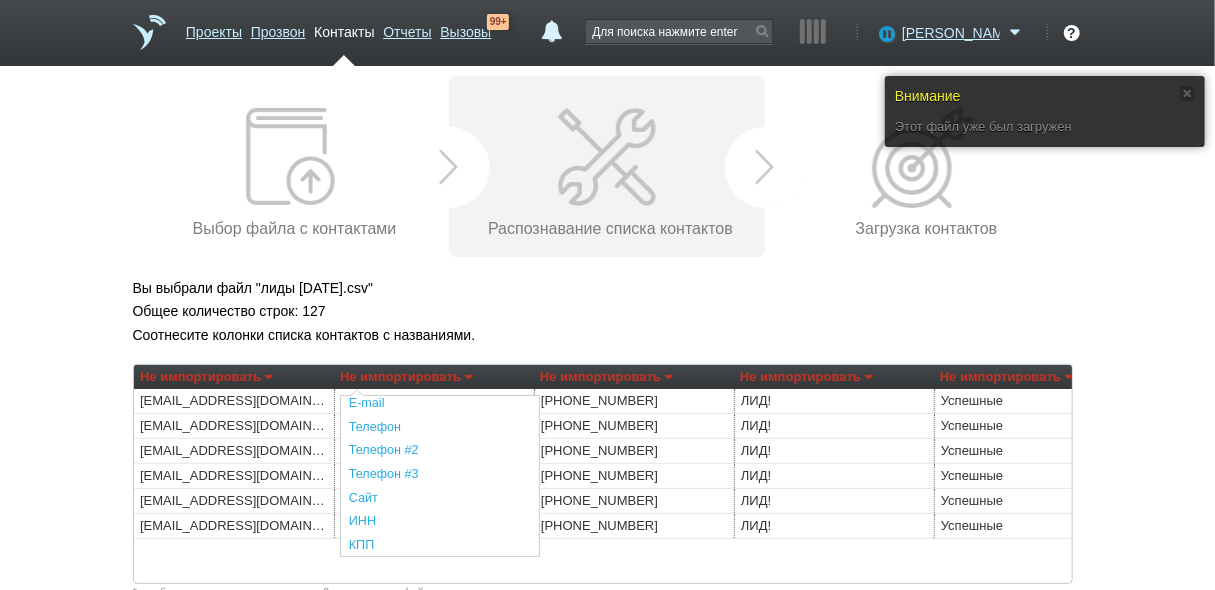 click on "Не импортировать" at bounding box center (606, 377) 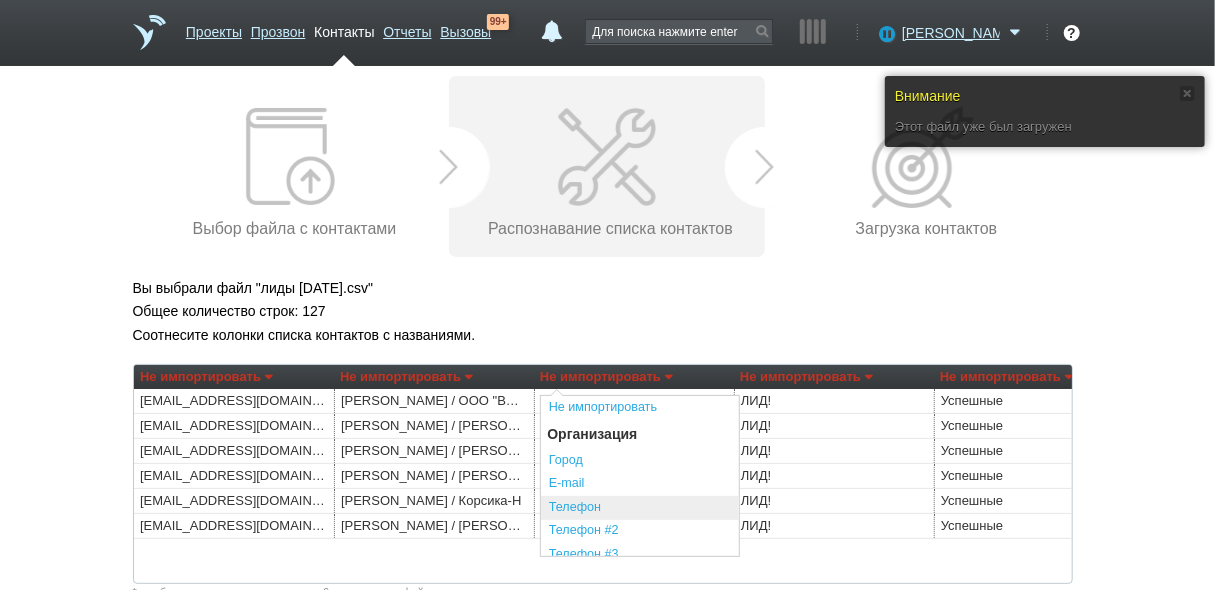 click on "Телефон" at bounding box center [640, 508] 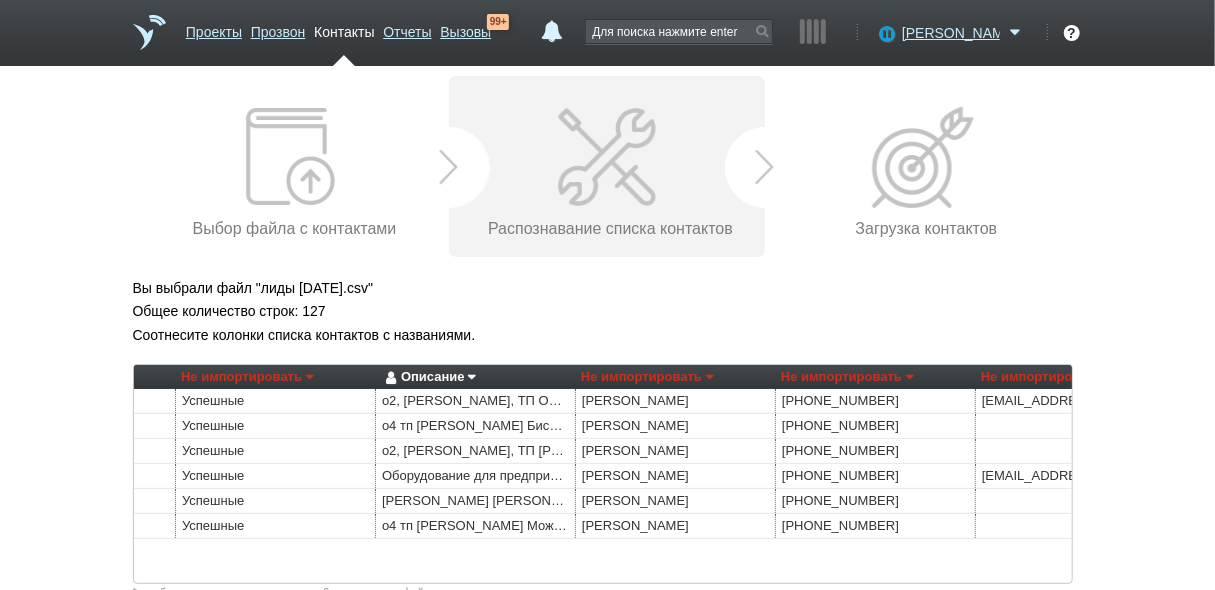 scroll, scrollTop: 0, scrollLeft: 781, axis: horizontal 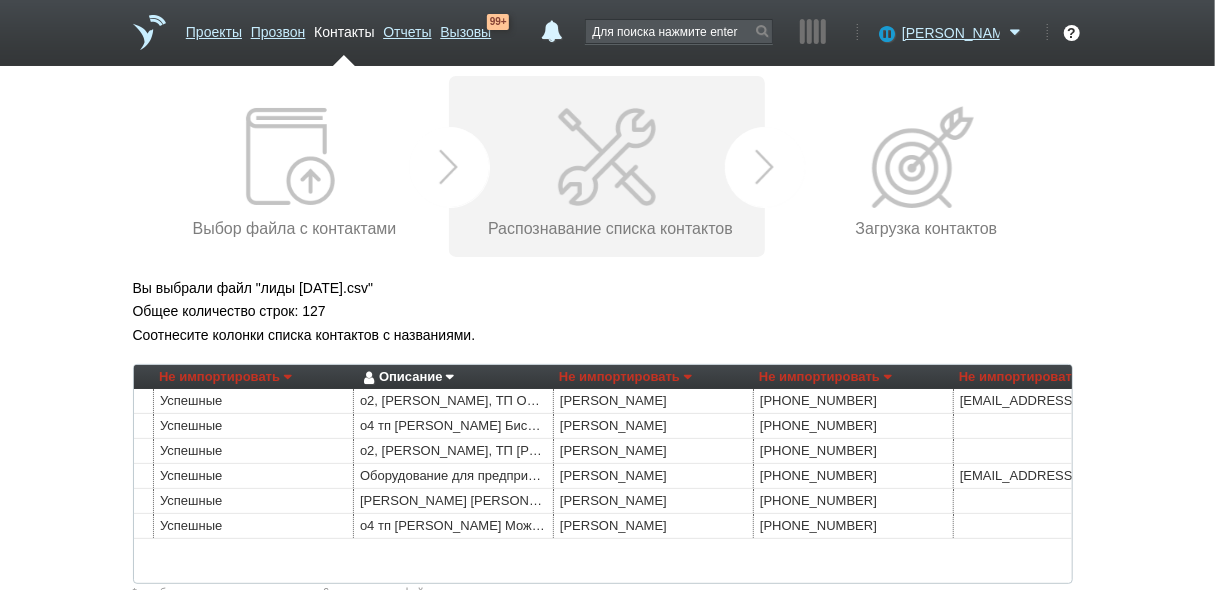 click on "Не импортировать" at bounding box center [625, 377] 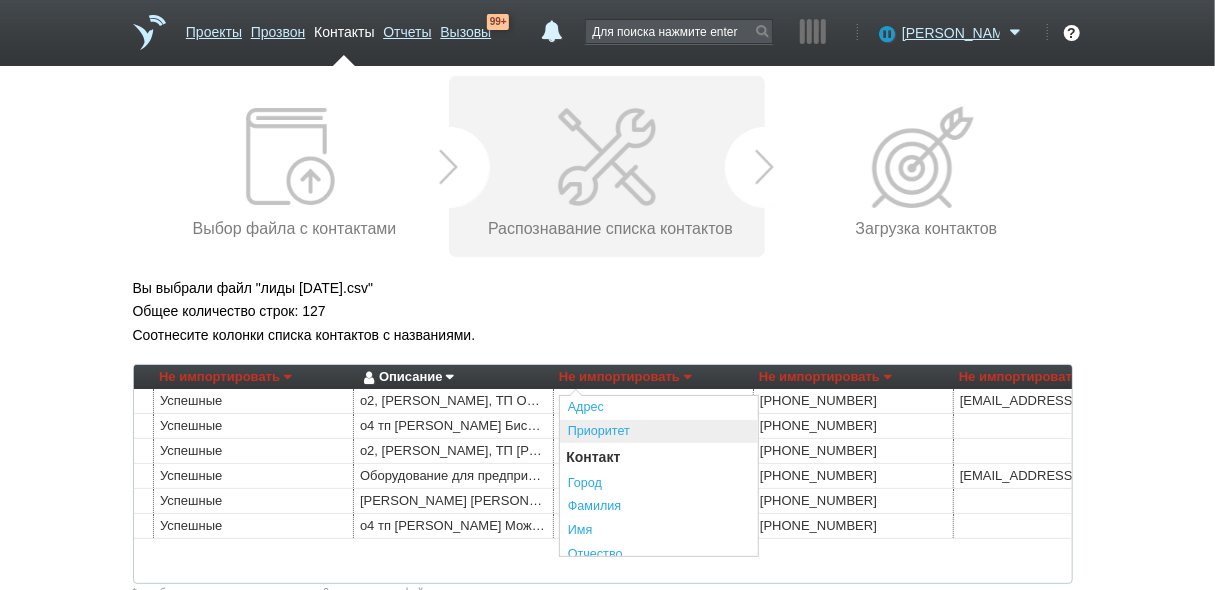 scroll, scrollTop: 240, scrollLeft: 0, axis: vertical 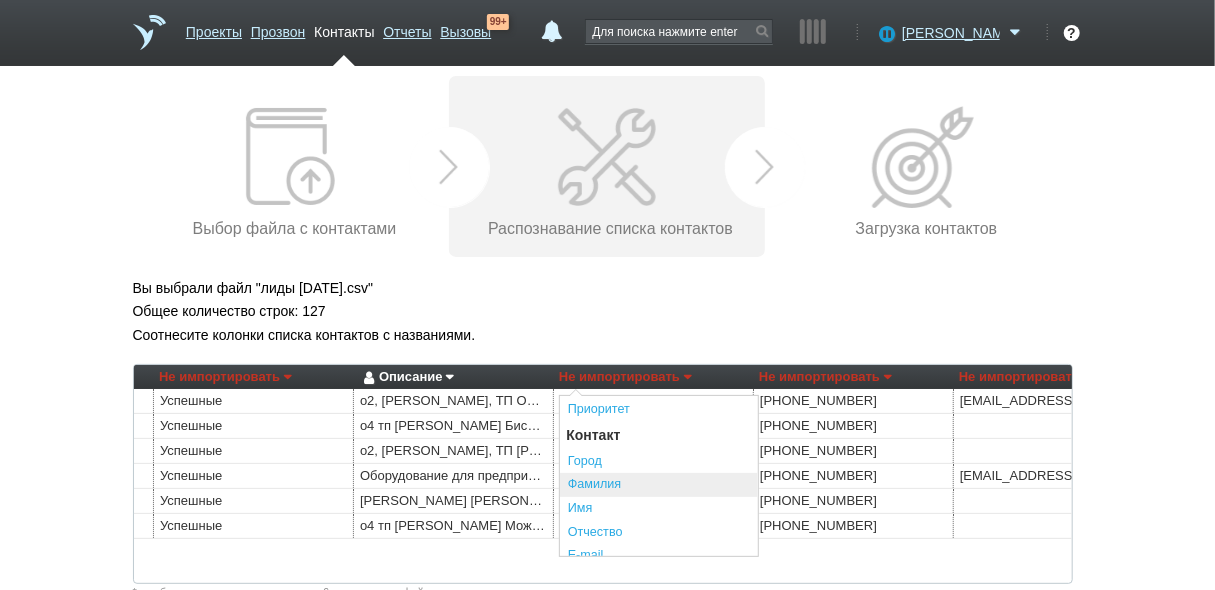 click on "Фамилия" at bounding box center [659, 485] 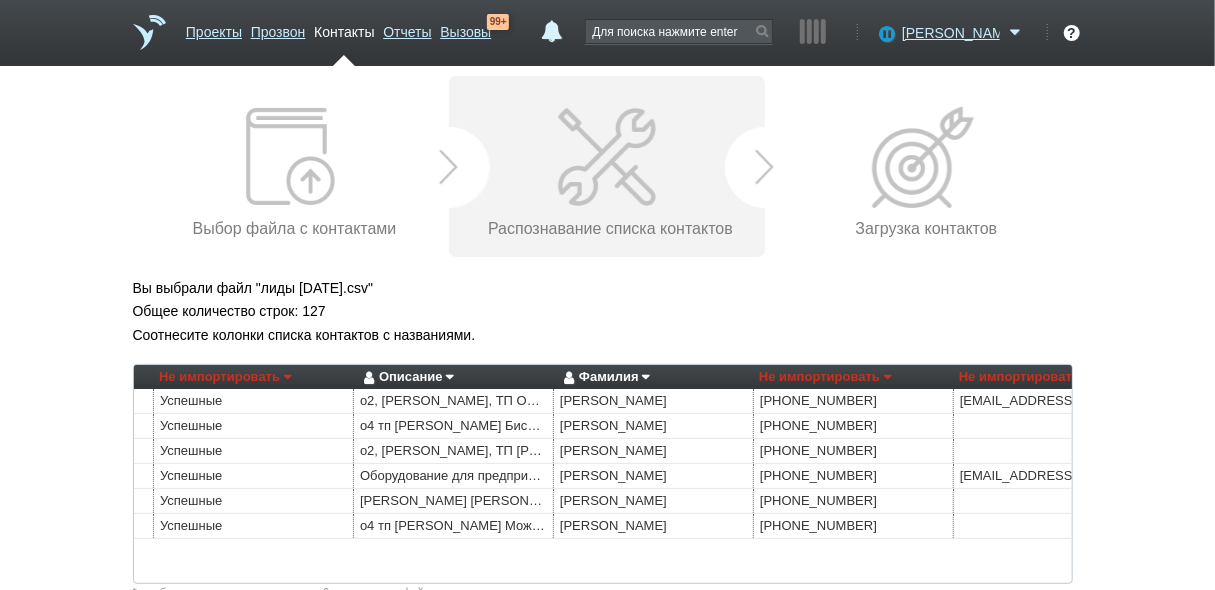 click on "Не импортировать" at bounding box center [825, 377] 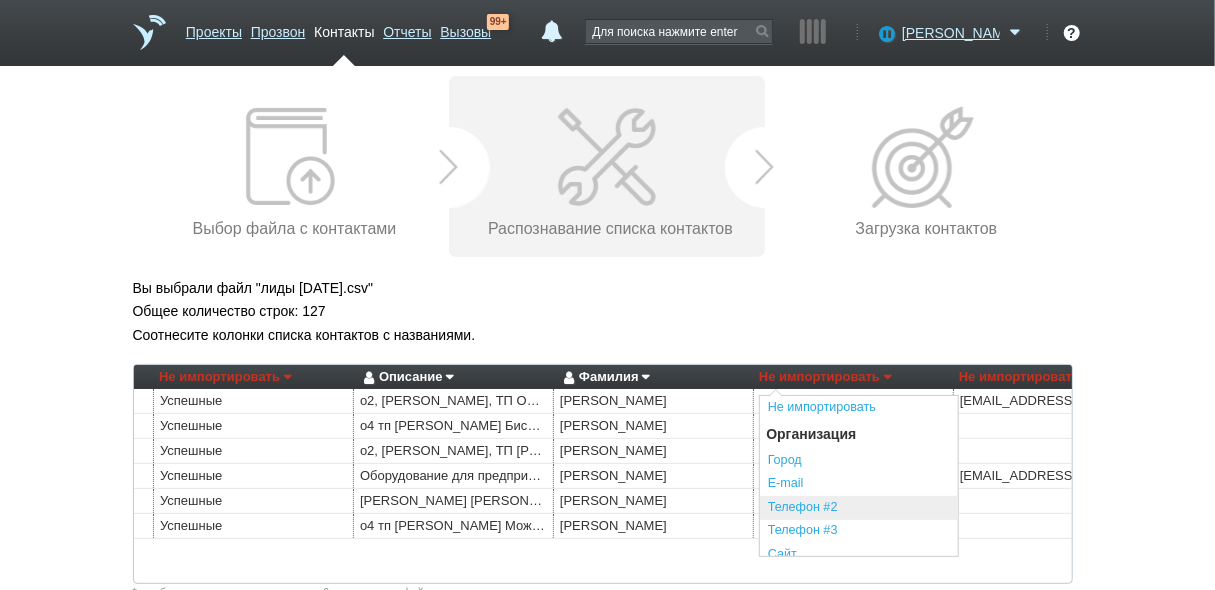 click on "Телефон #2" at bounding box center (859, 508) 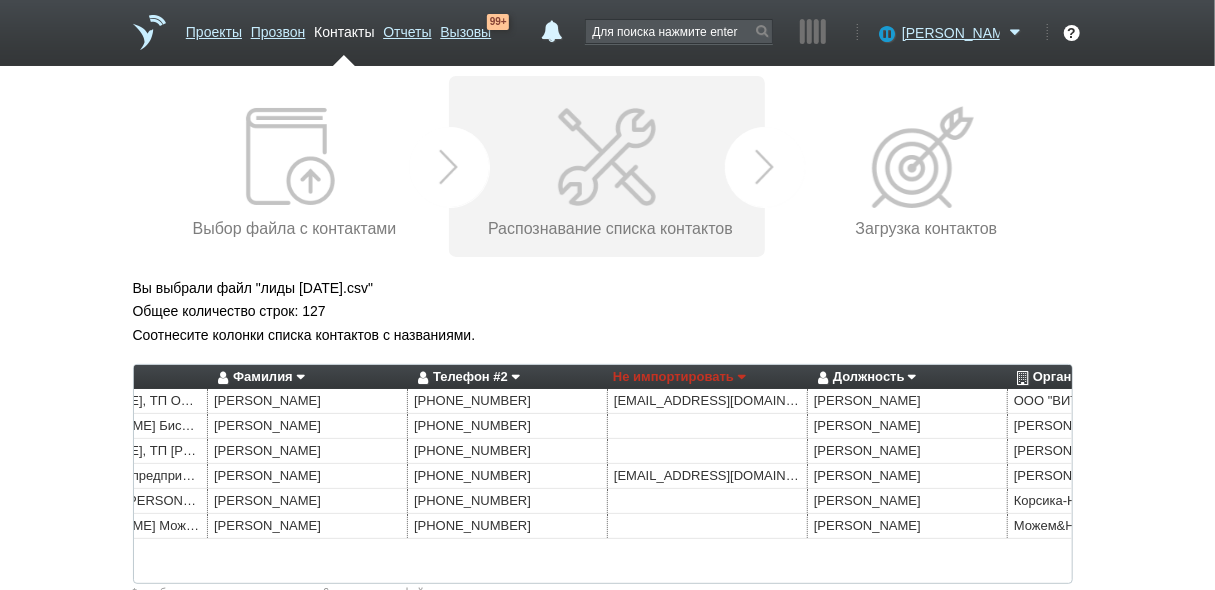 scroll, scrollTop: 0, scrollLeft: 1192, axis: horizontal 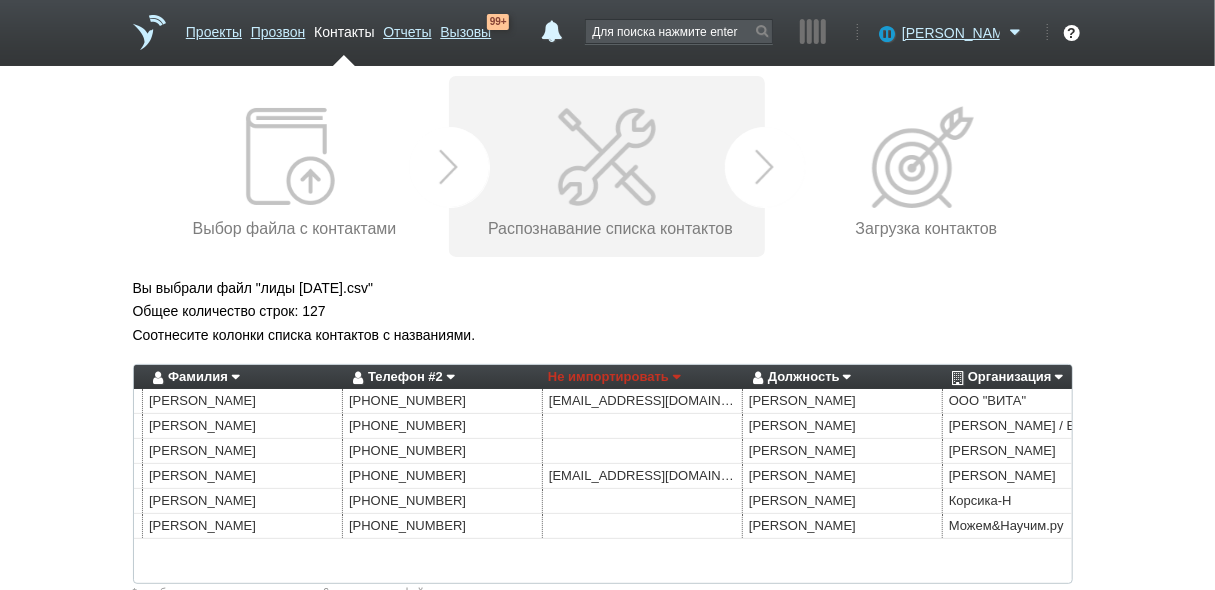 click on "Не импортировать" at bounding box center (614, 377) 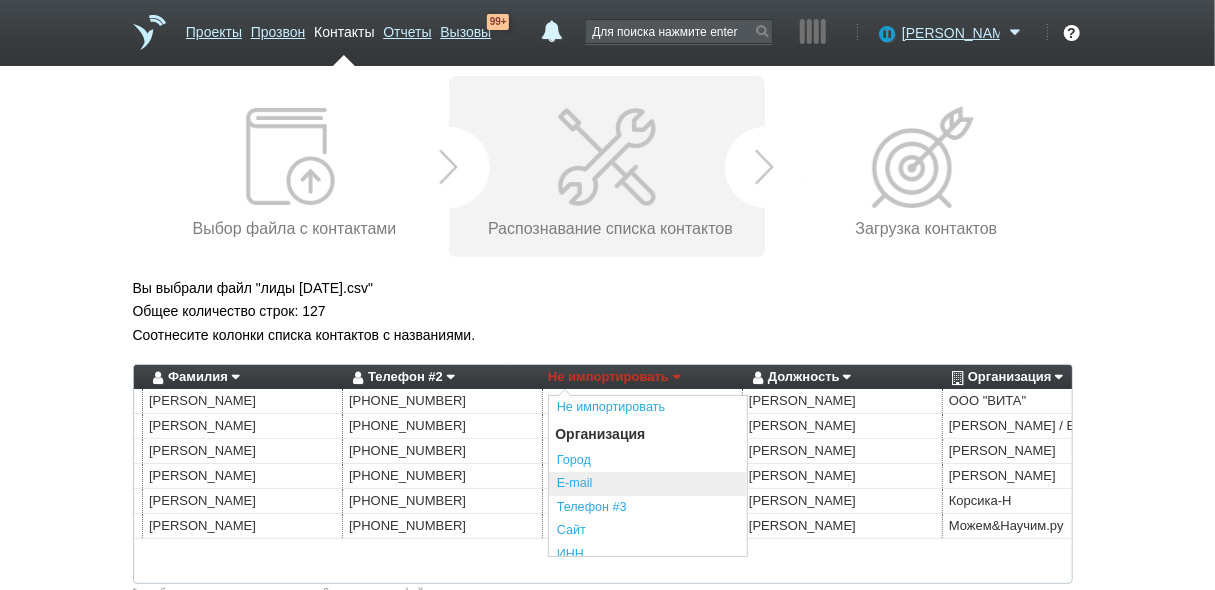click on "E-mail" at bounding box center [648, 484] 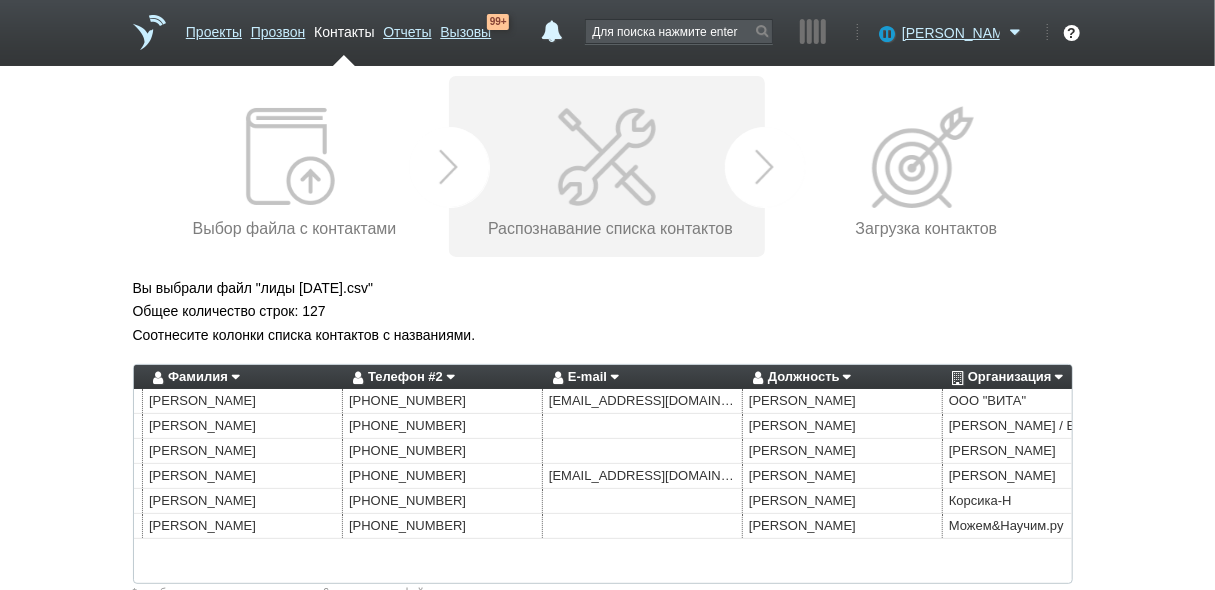 click on "Должность" at bounding box center (799, 377) 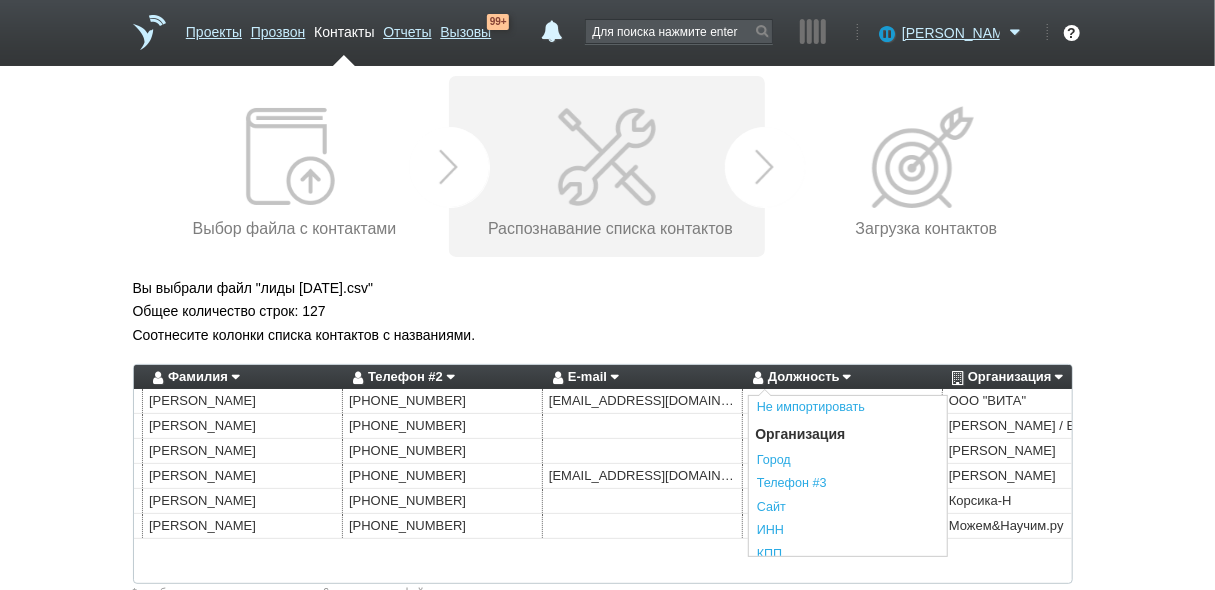 click on "Организация" at bounding box center [1005, 377] 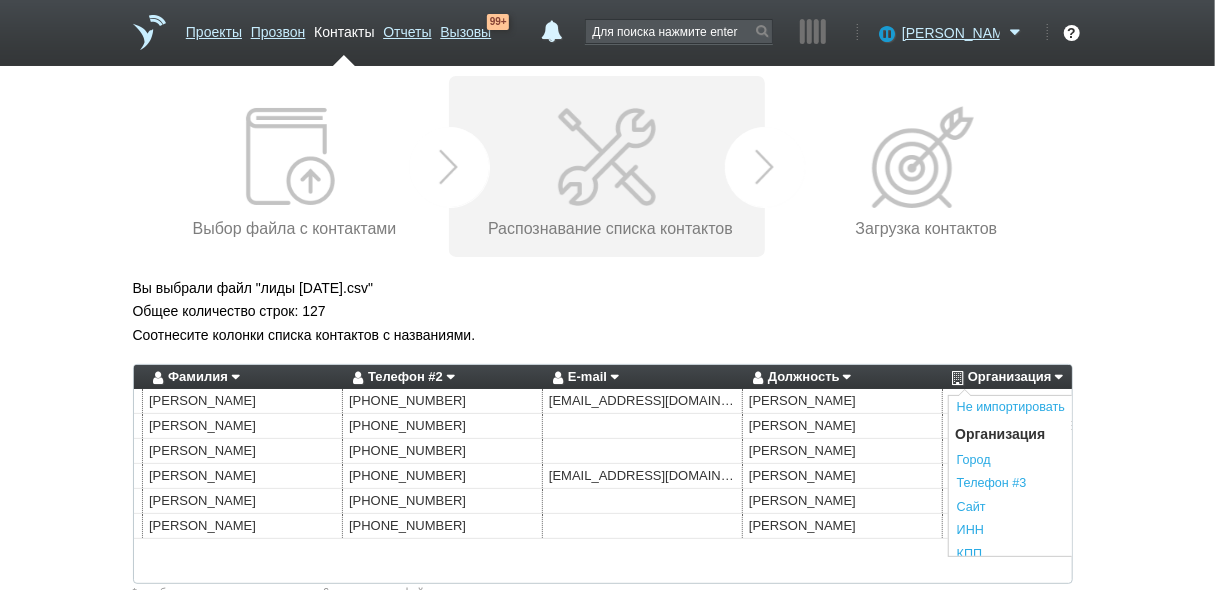 drag, startPoint x: 988, startPoint y: 409, endPoint x: 884, endPoint y: 389, distance: 105.90562 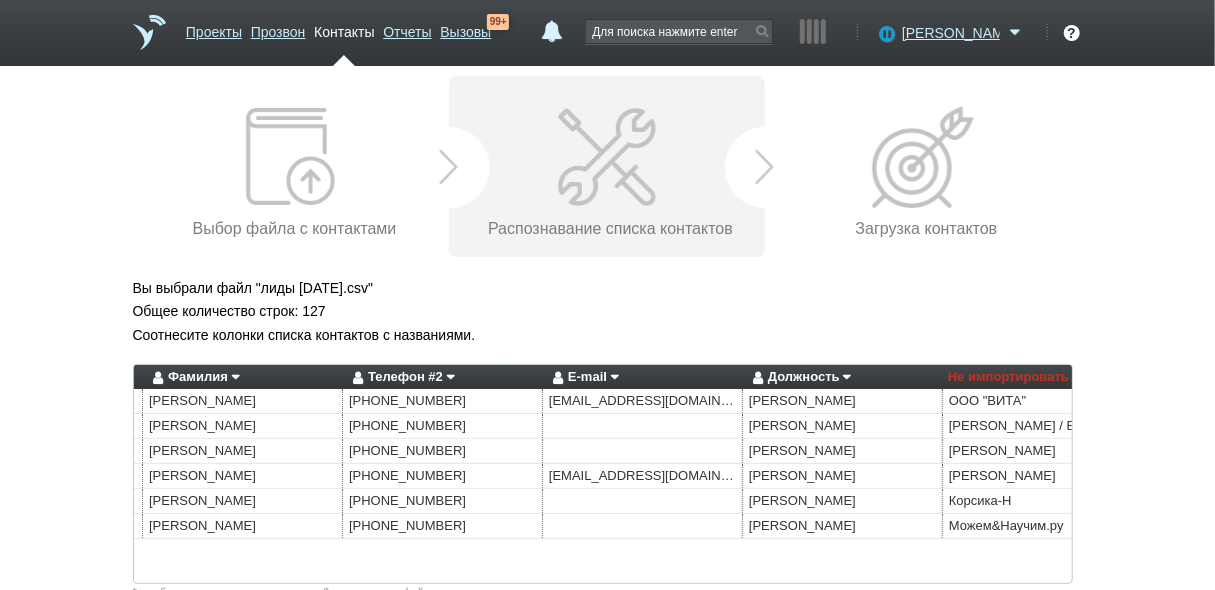 click on "Должность" at bounding box center [799, 377] 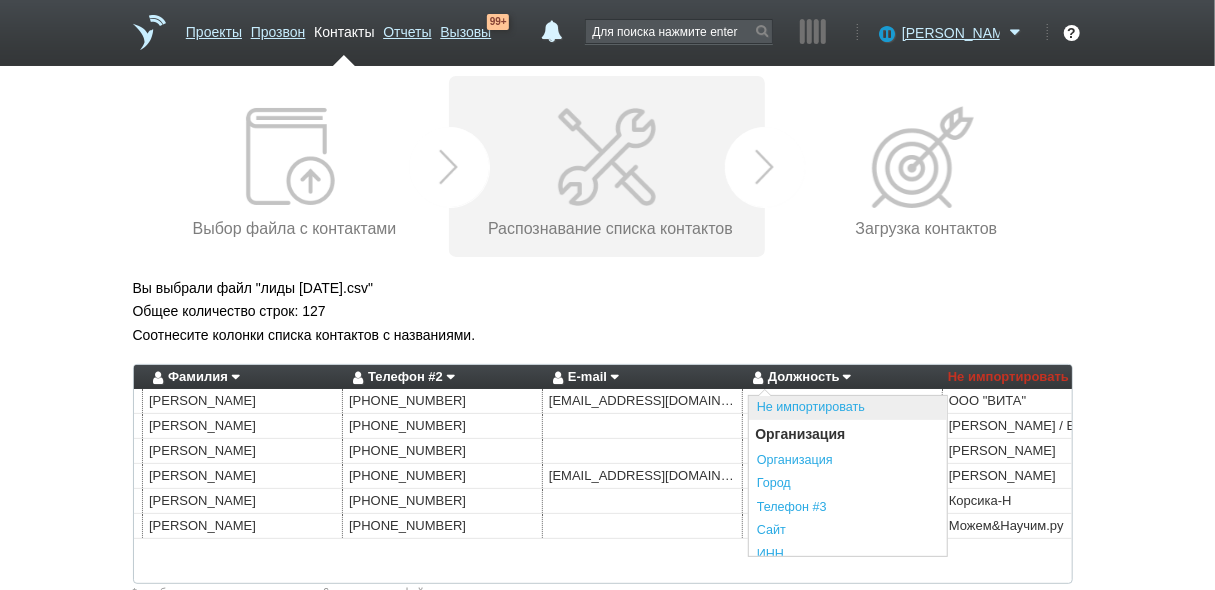 click on "Не импортировать" at bounding box center (848, 408) 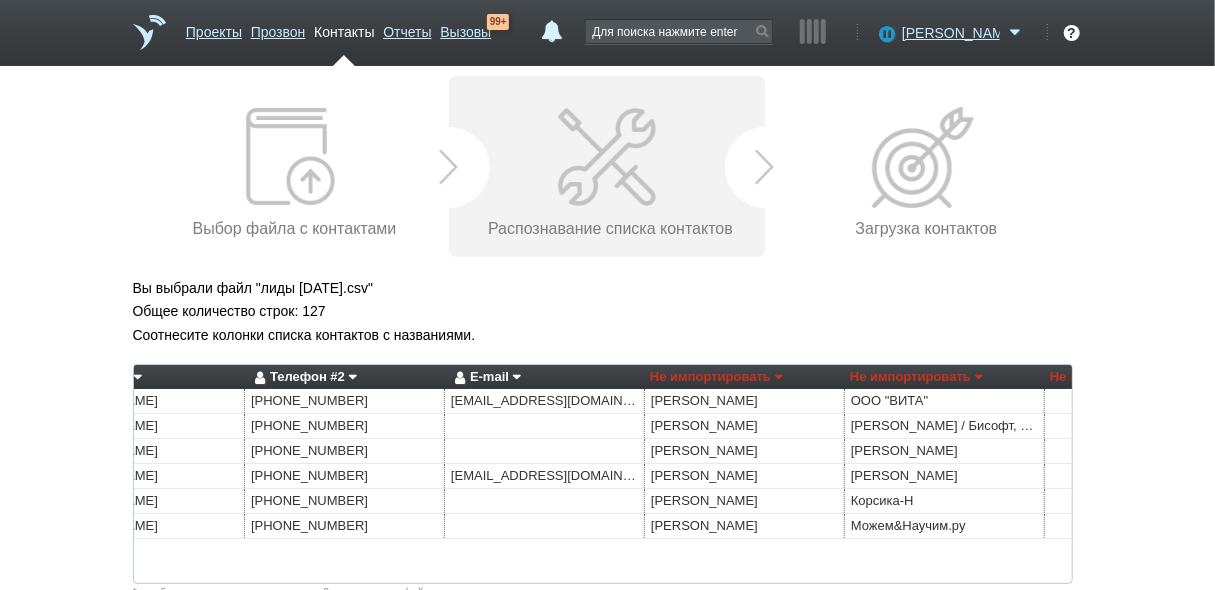 scroll, scrollTop: 0, scrollLeft: 1269, axis: horizontal 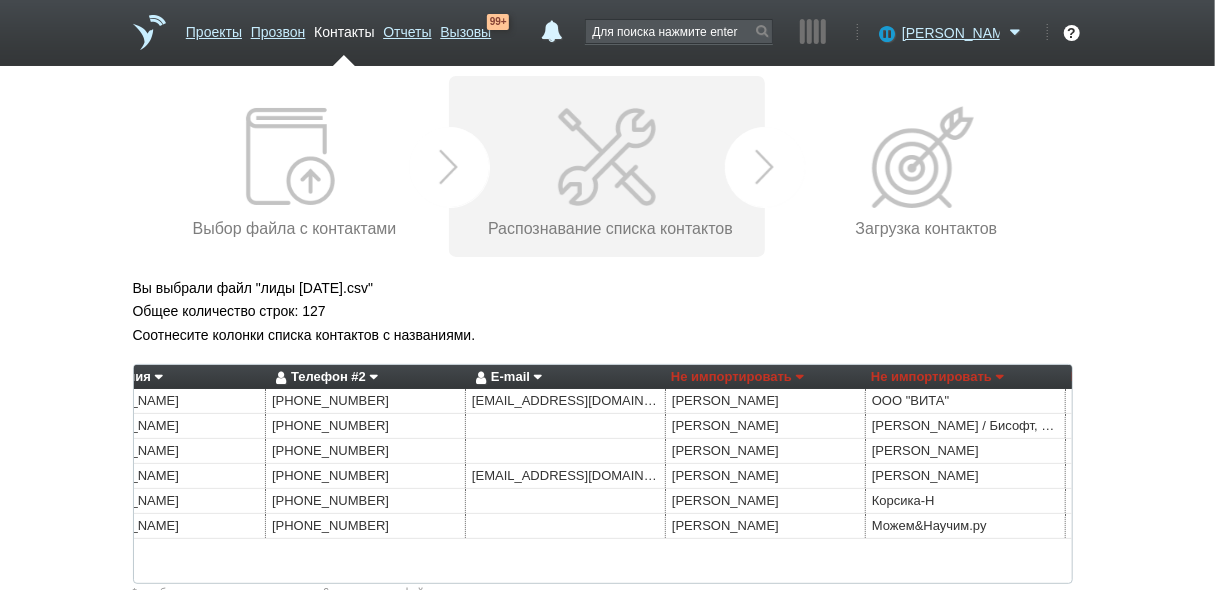 click on "Не импортировать" at bounding box center [737, 377] 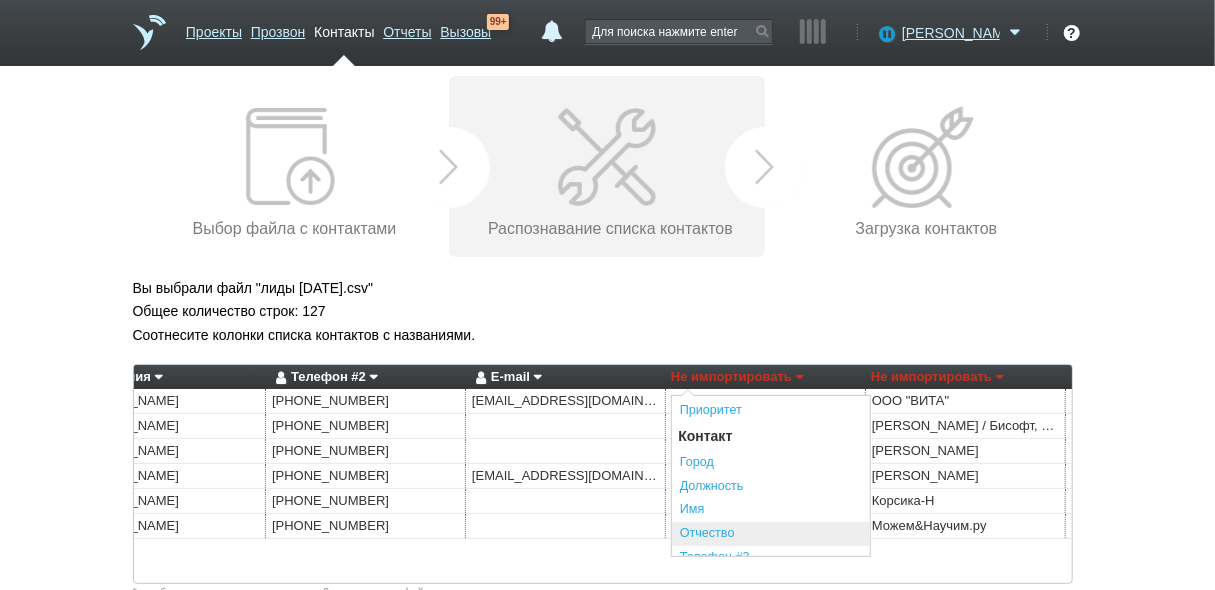 scroll, scrollTop: 240, scrollLeft: 0, axis: vertical 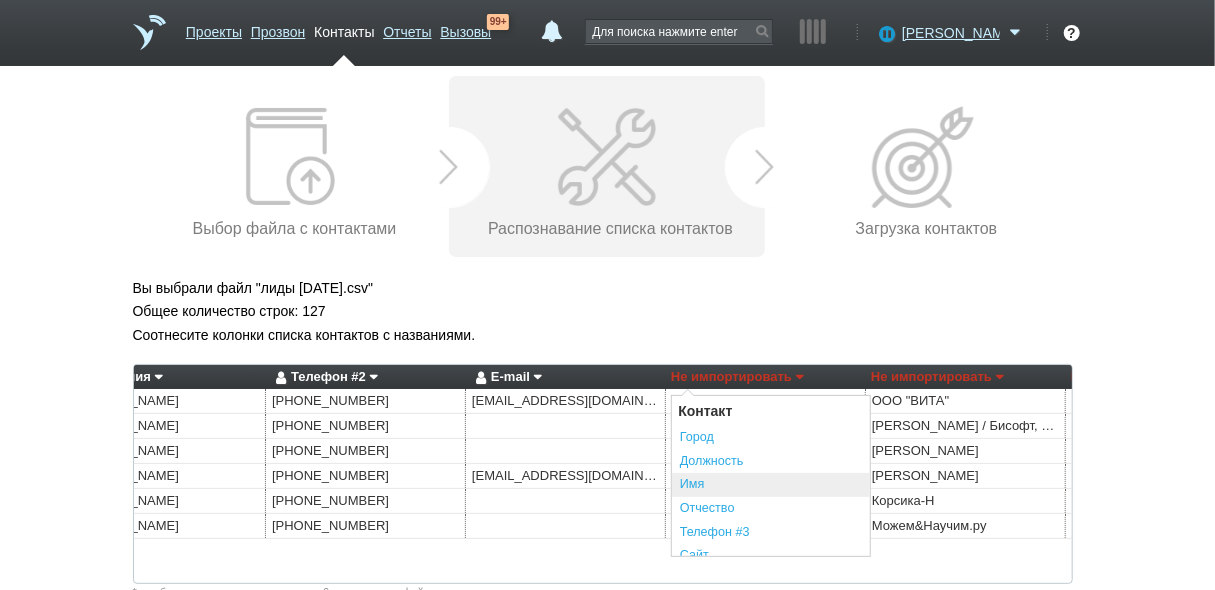 click on "Имя" at bounding box center [771, 485] 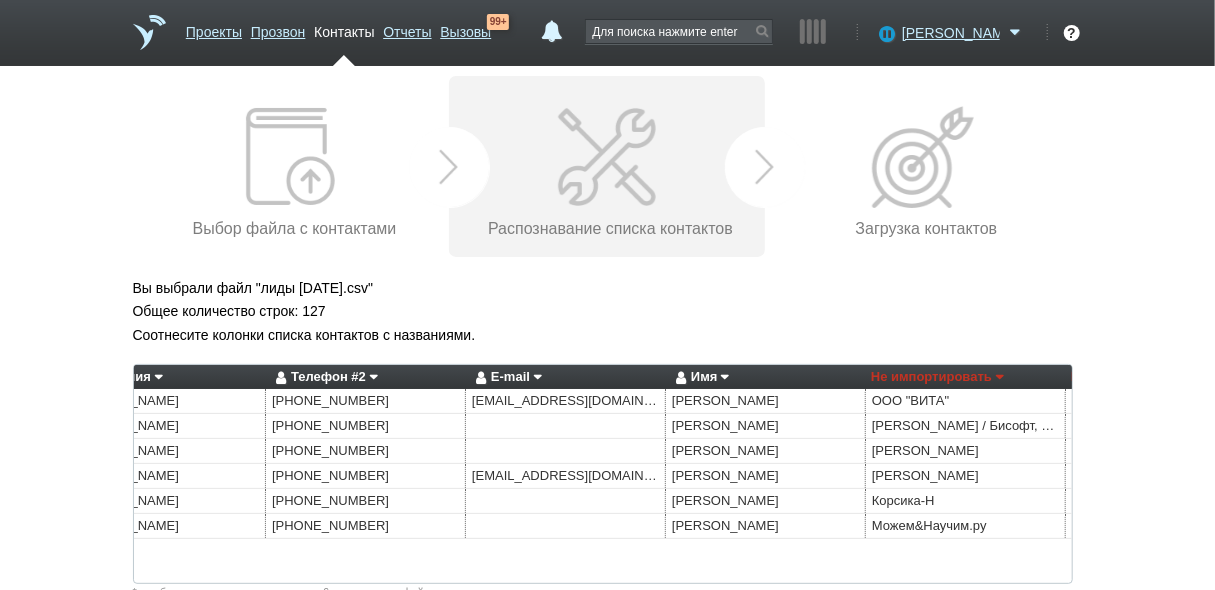 click on "Не импортировать" at bounding box center [937, 377] 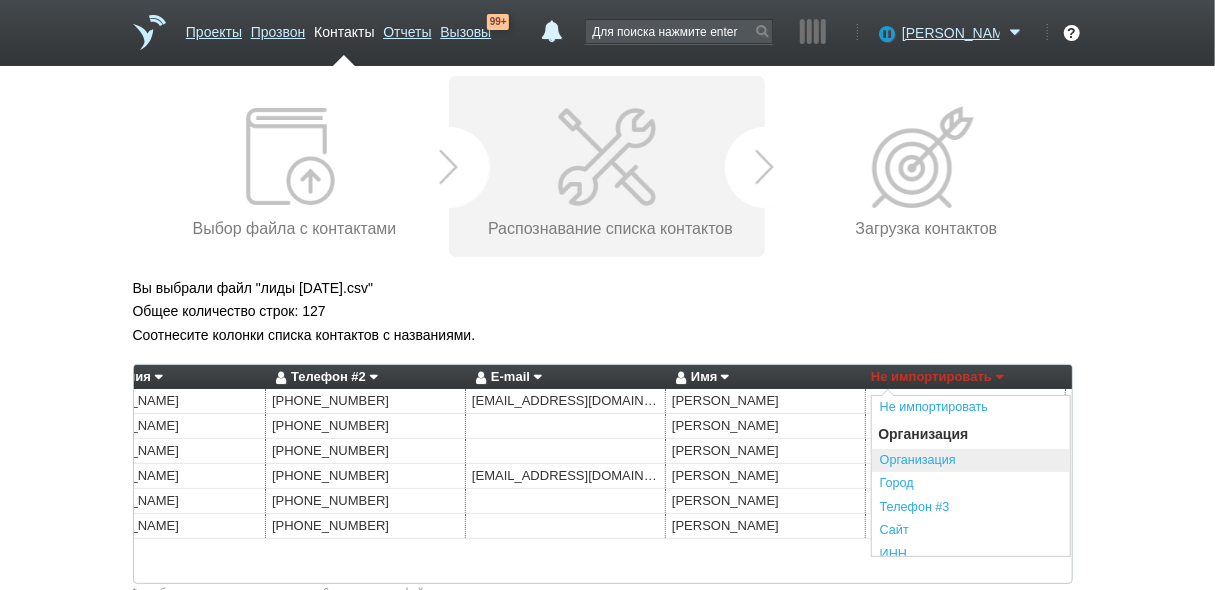 click on "Организация" at bounding box center [971, 461] 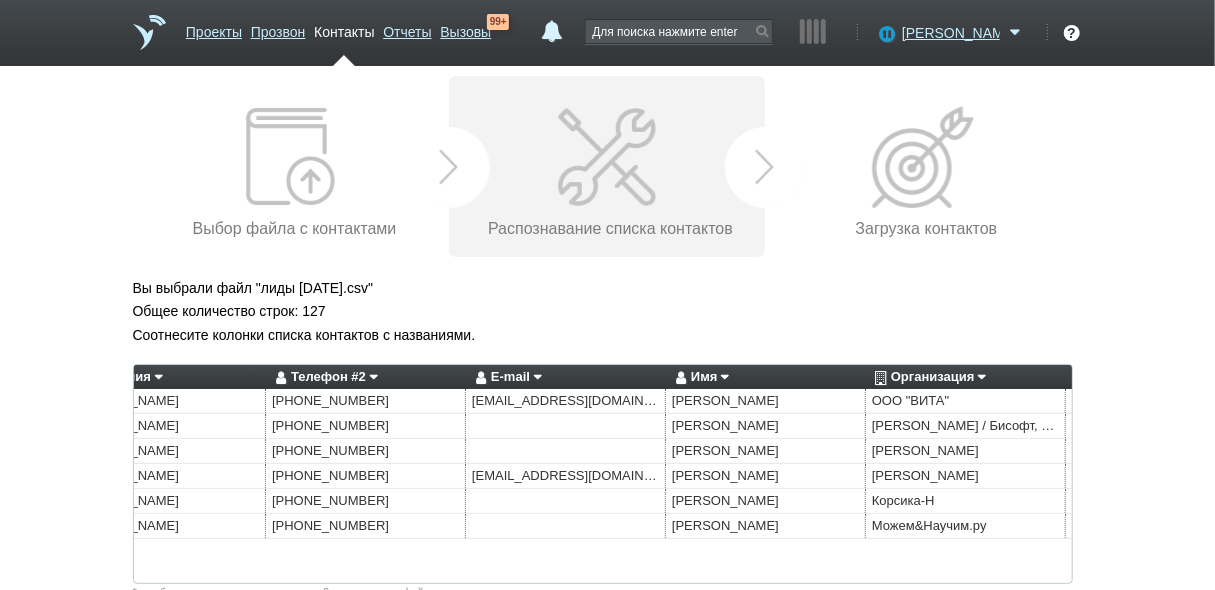 click on "Организация" at bounding box center [928, 377] 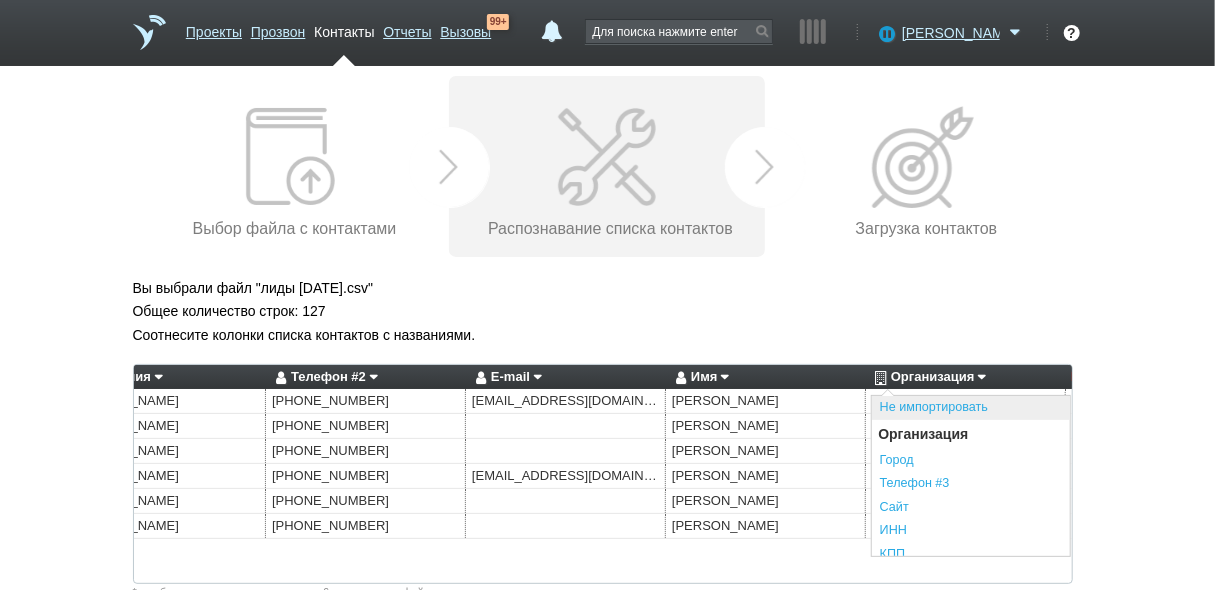 click on "Не импортировать" at bounding box center [971, 408] 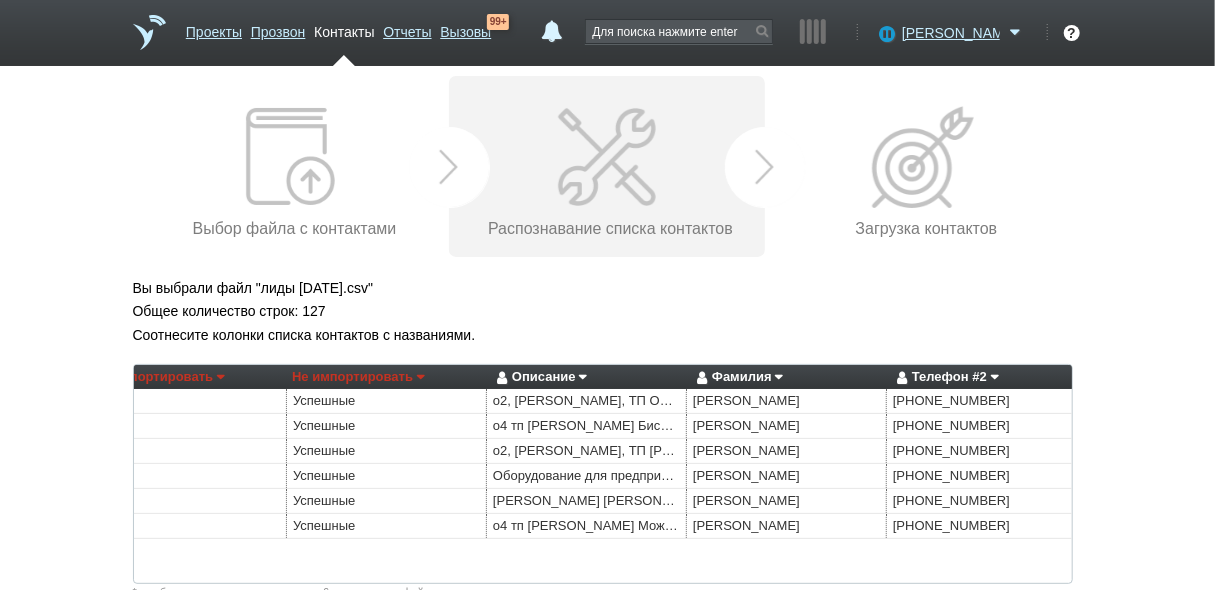 scroll, scrollTop: 0, scrollLeft: 0, axis: both 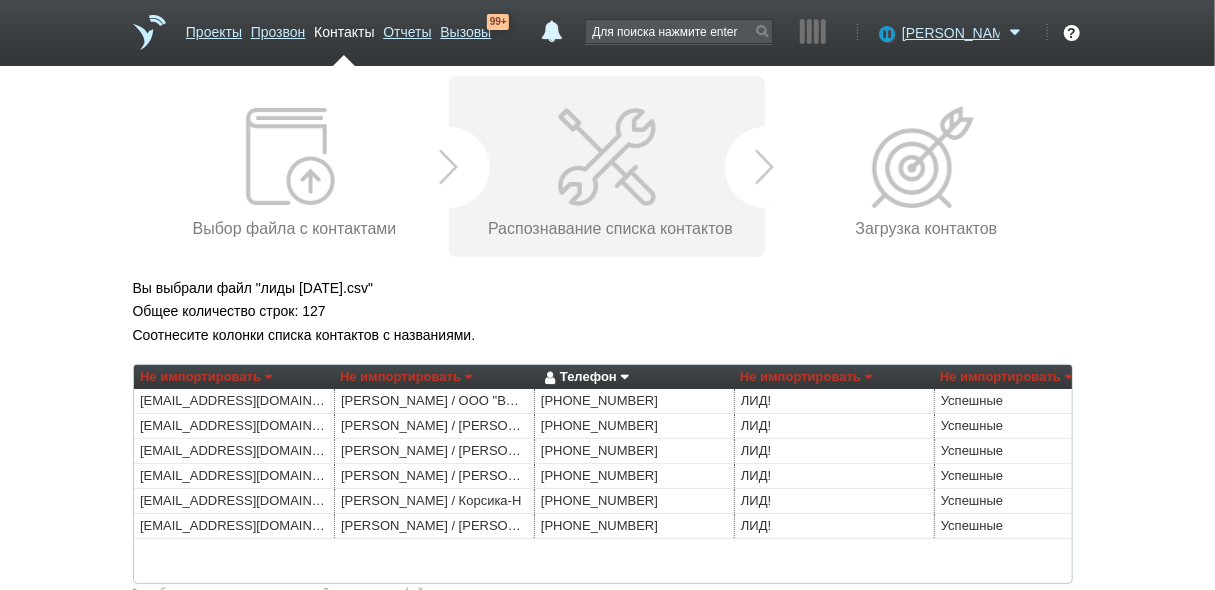 click on "Не импортировать" at bounding box center [406, 377] 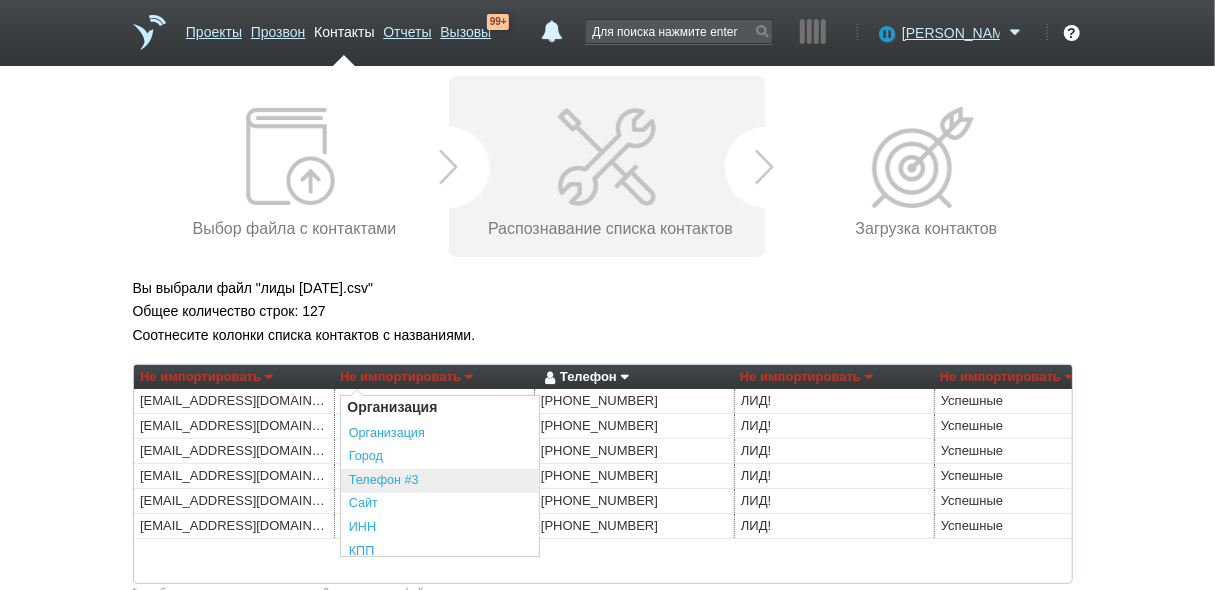 scroll, scrollTop: 0, scrollLeft: 0, axis: both 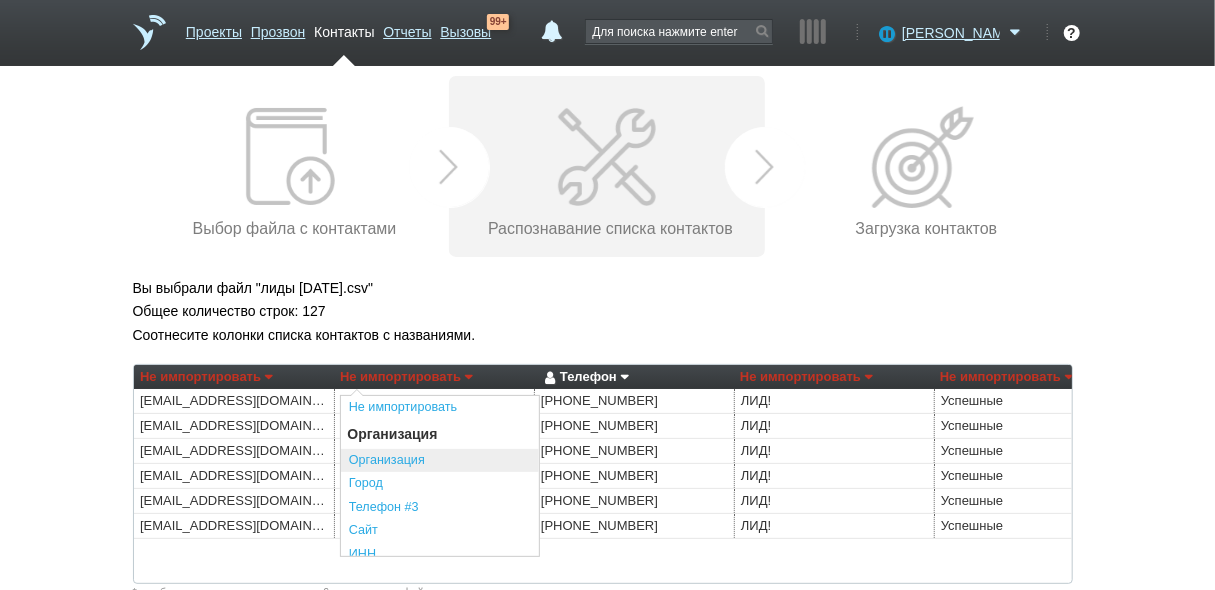 click on "Организация" at bounding box center [440, 461] 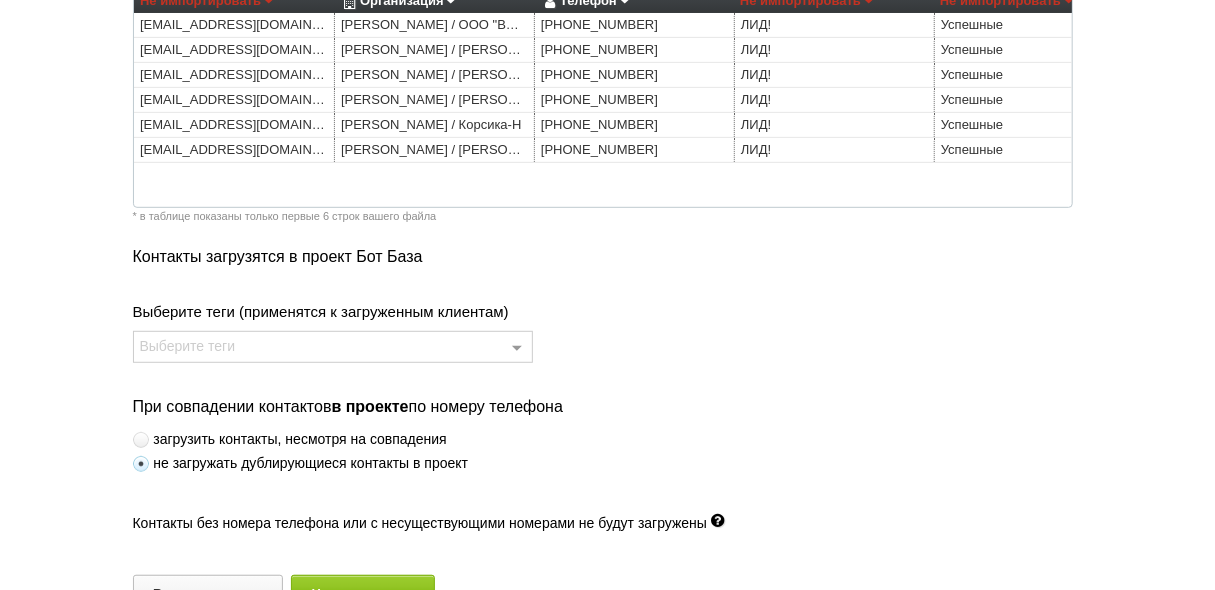 scroll, scrollTop: 426, scrollLeft: 0, axis: vertical 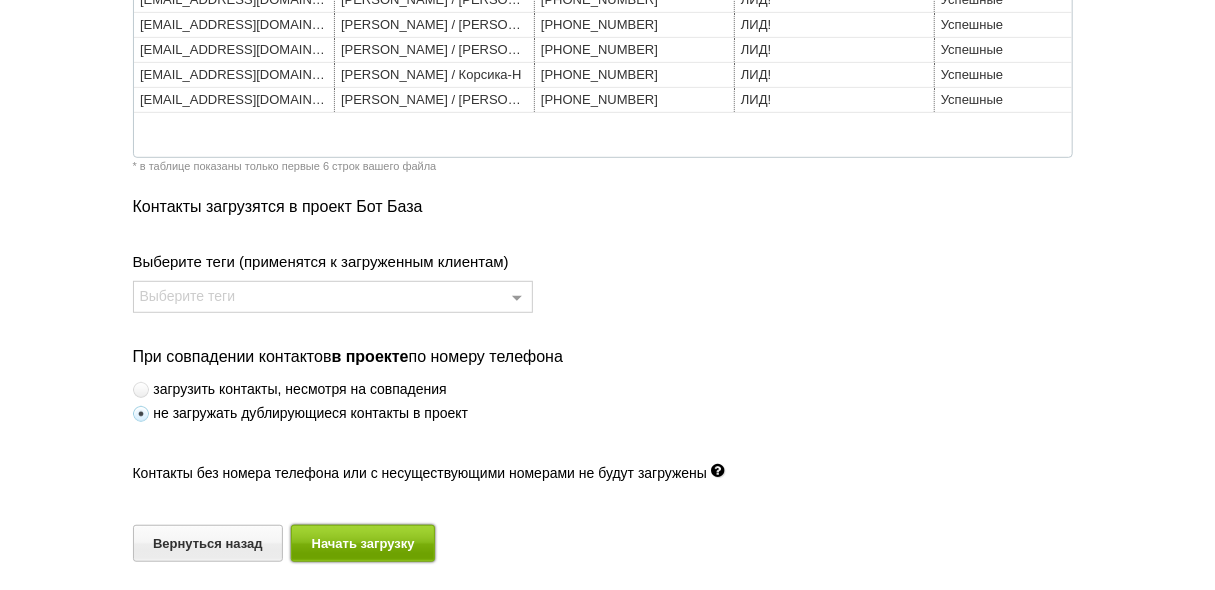 click on "Начать загрузку" at bounding box center (363, 543) 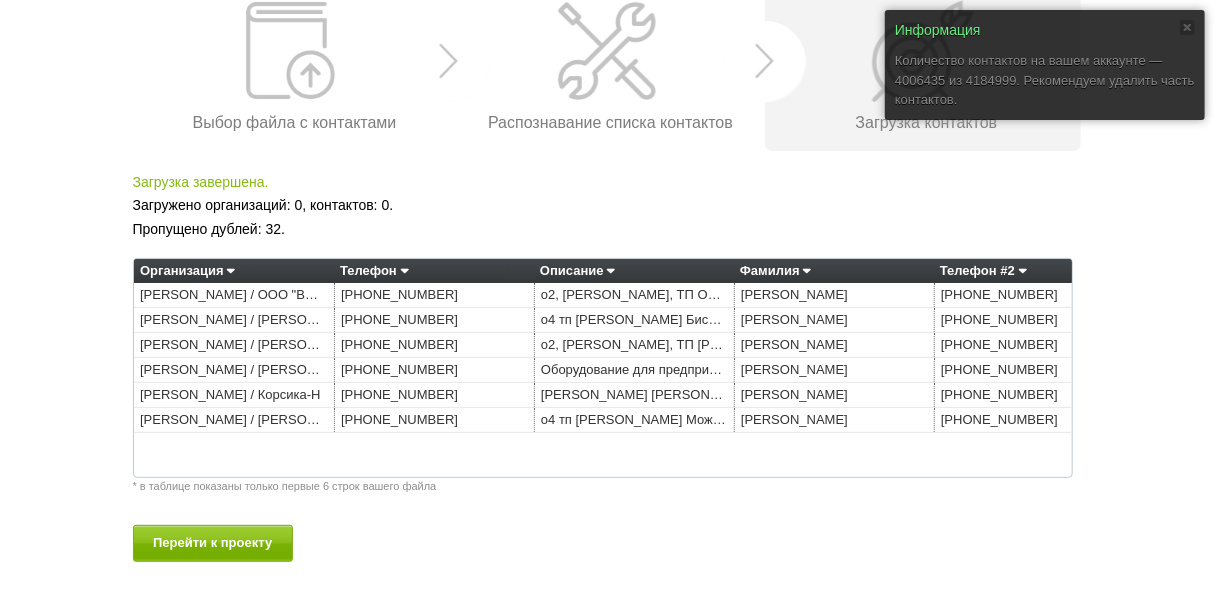 scroll, scrollTop: 106, scrollLeft: 0, axis: vertical 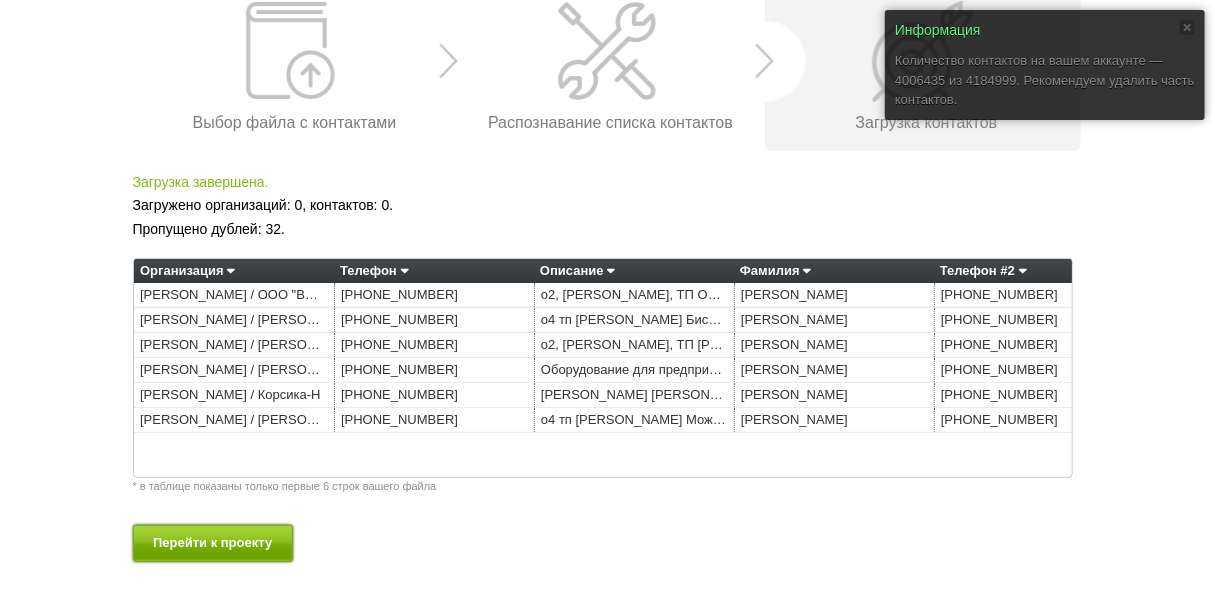 click on "Перейти к проекту" at bounding box center [213, 543] 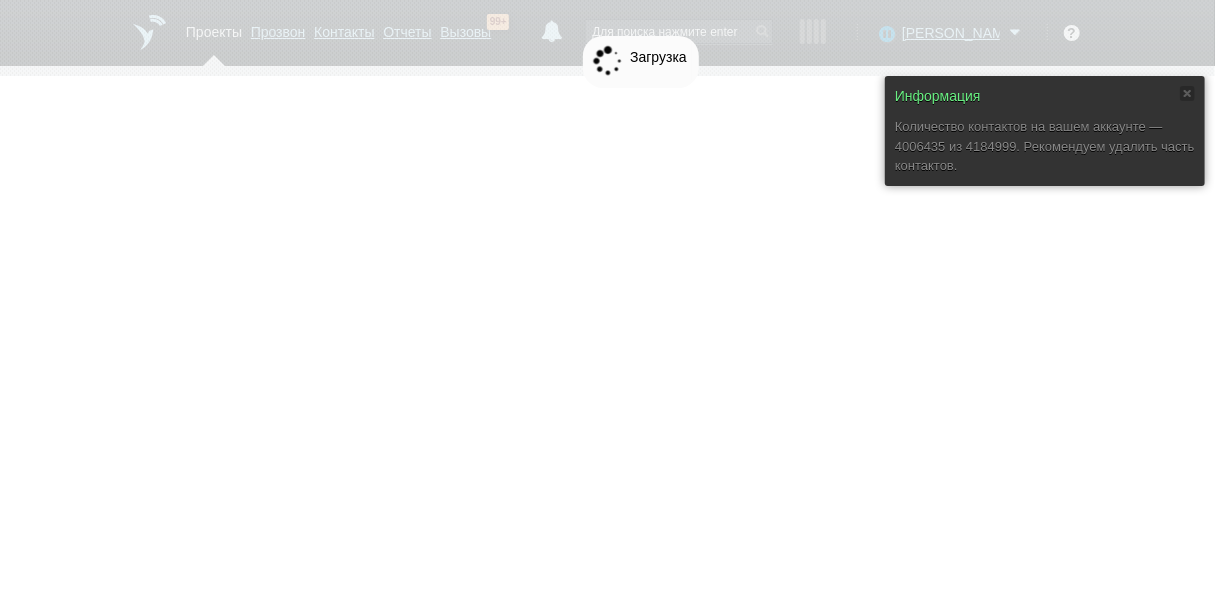 scroll, scrollTop: 0, scrollLeft: 0, axis: both 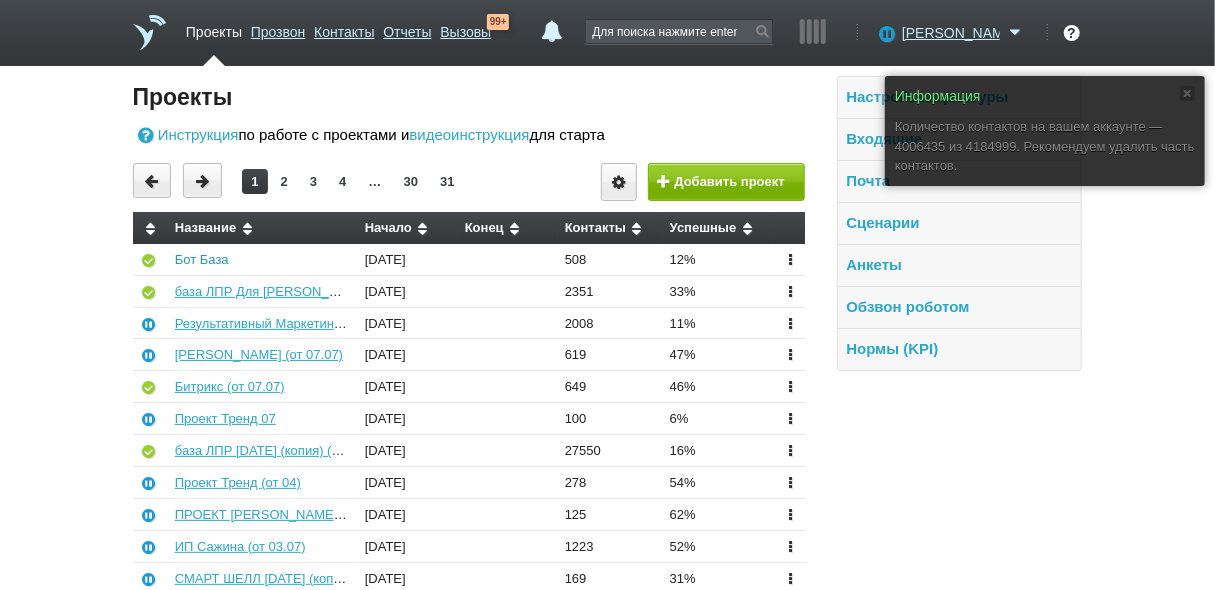 click on "Бот База" at bounding box center [202, 259] 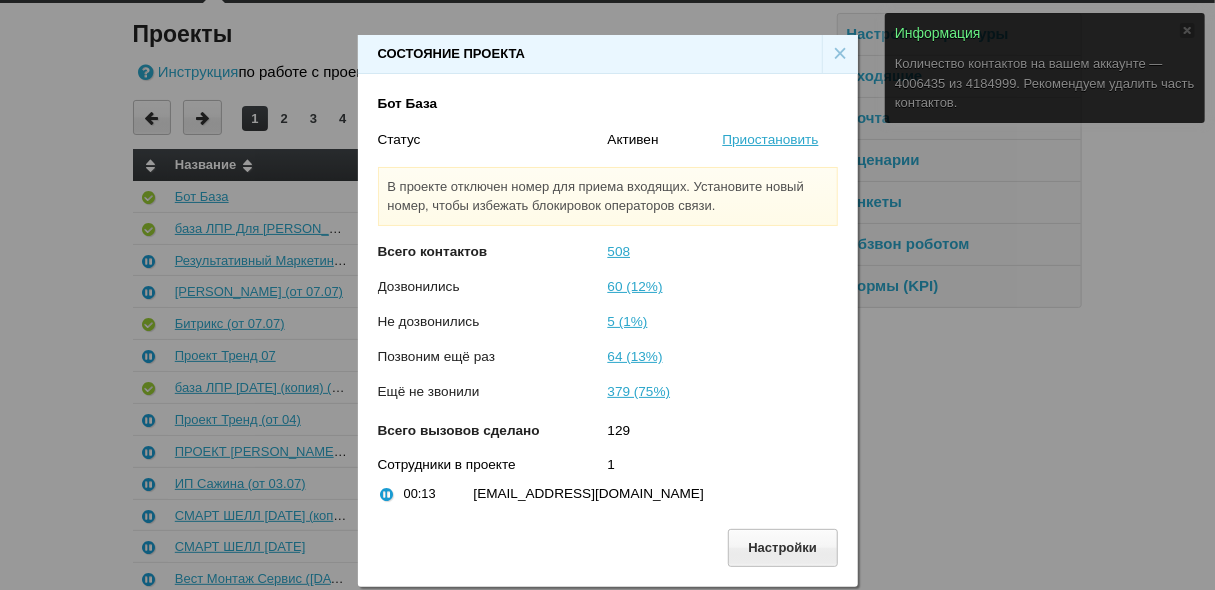 scroll, scrollTop: 160, scrollLeft: 0, axis: vertical 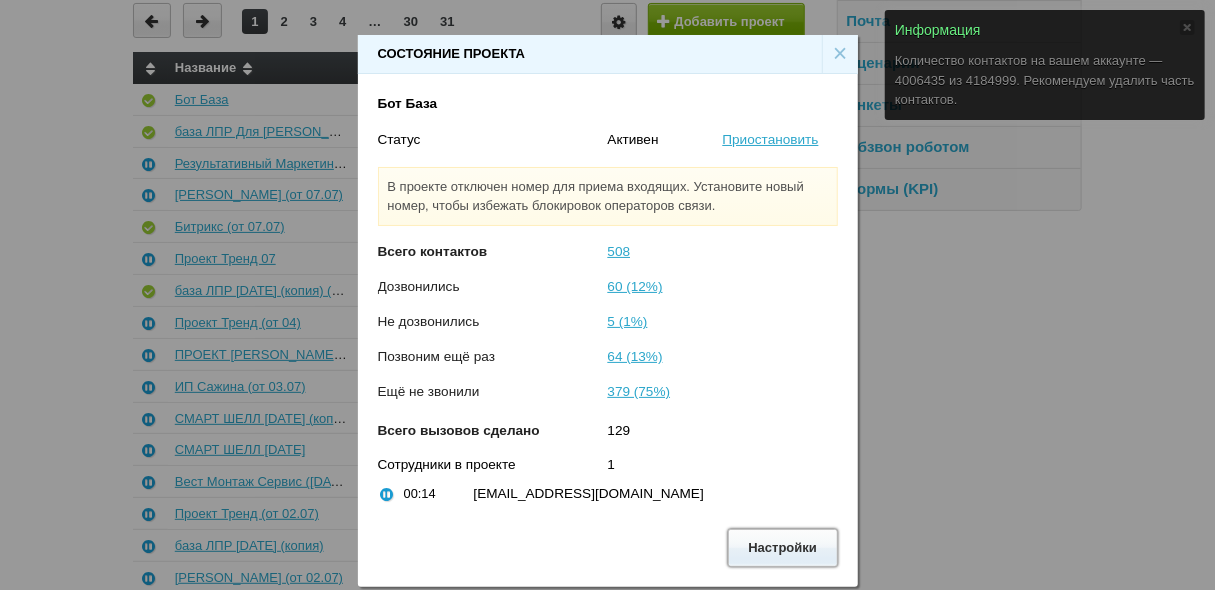click on "Настройки" at bounding box center [783, 547] 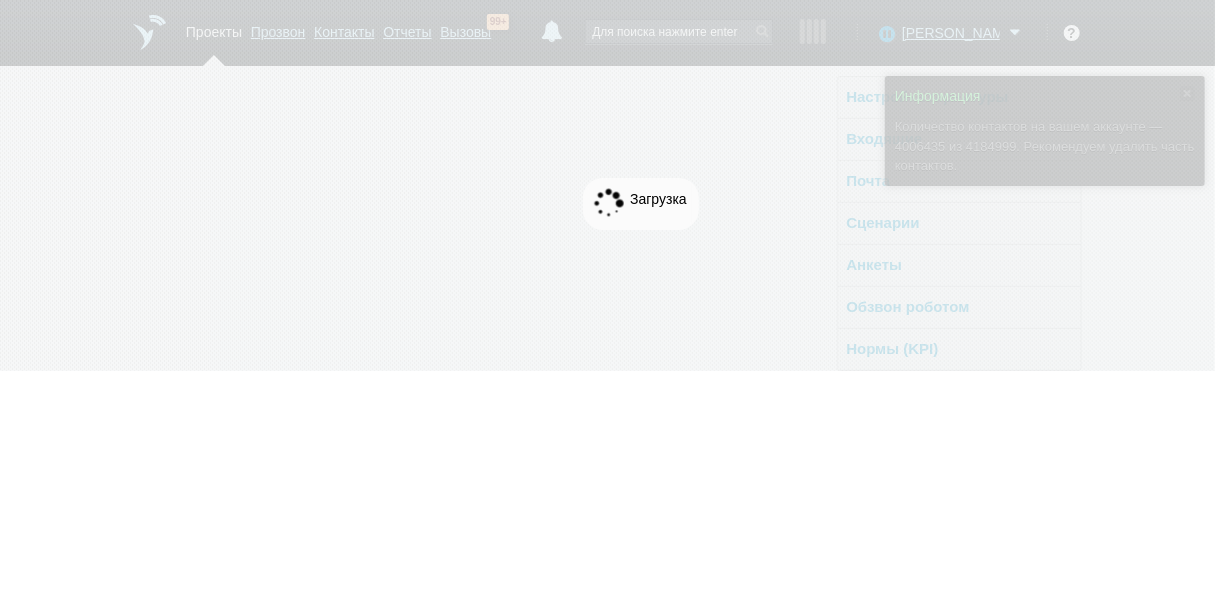 scroll, scrollTop: 0, scrollLeft: 0, axis: both 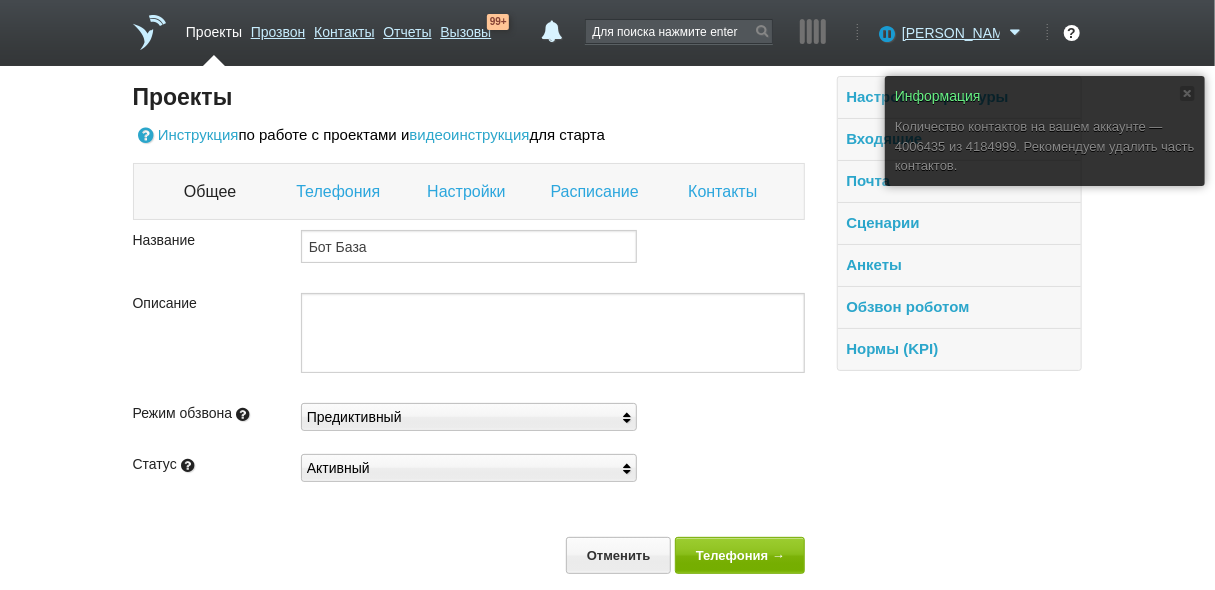 click on "Контакты" at bounding box center [725, 192] 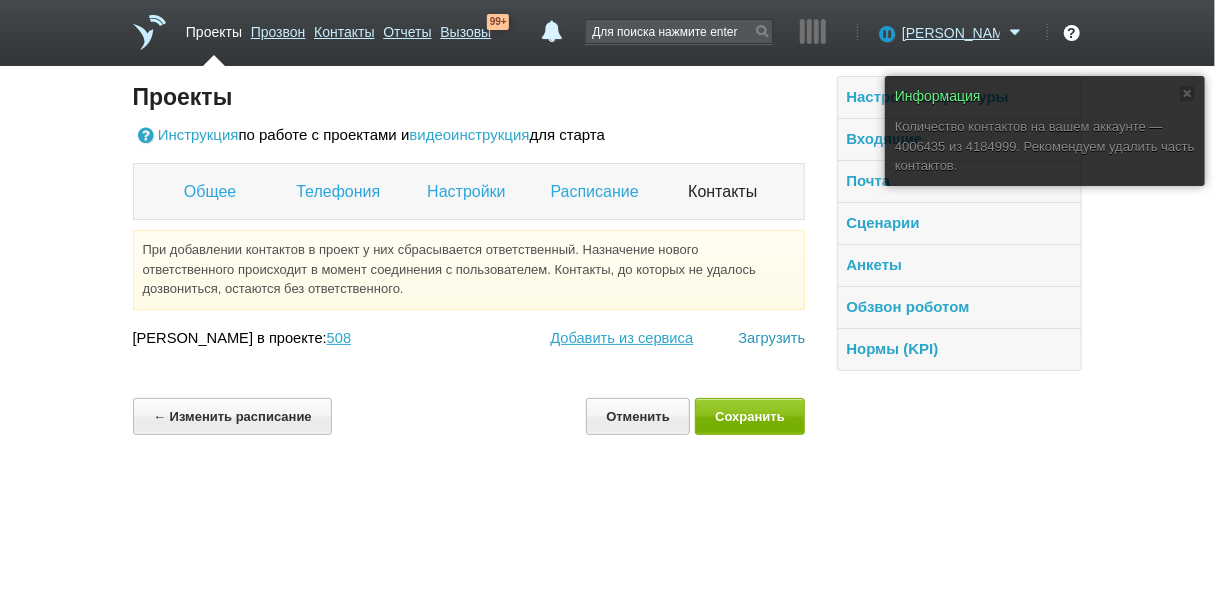 click on "Загрузить" at bounding box center (771, 338) 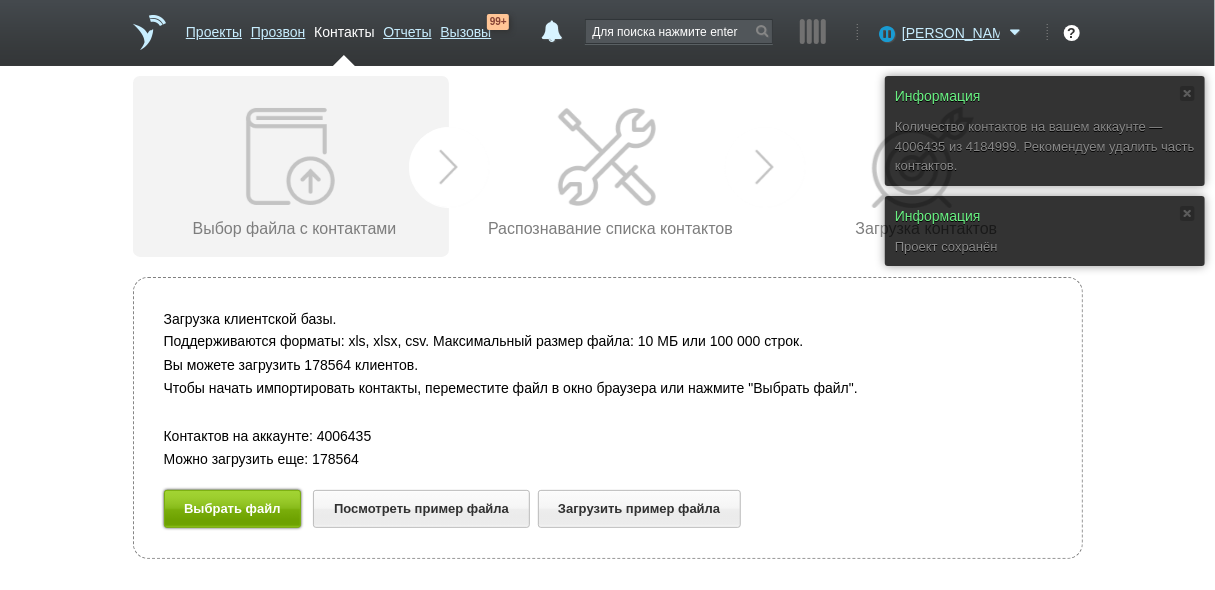 click on "Выбрать файл" at bounding box center (233, 508) 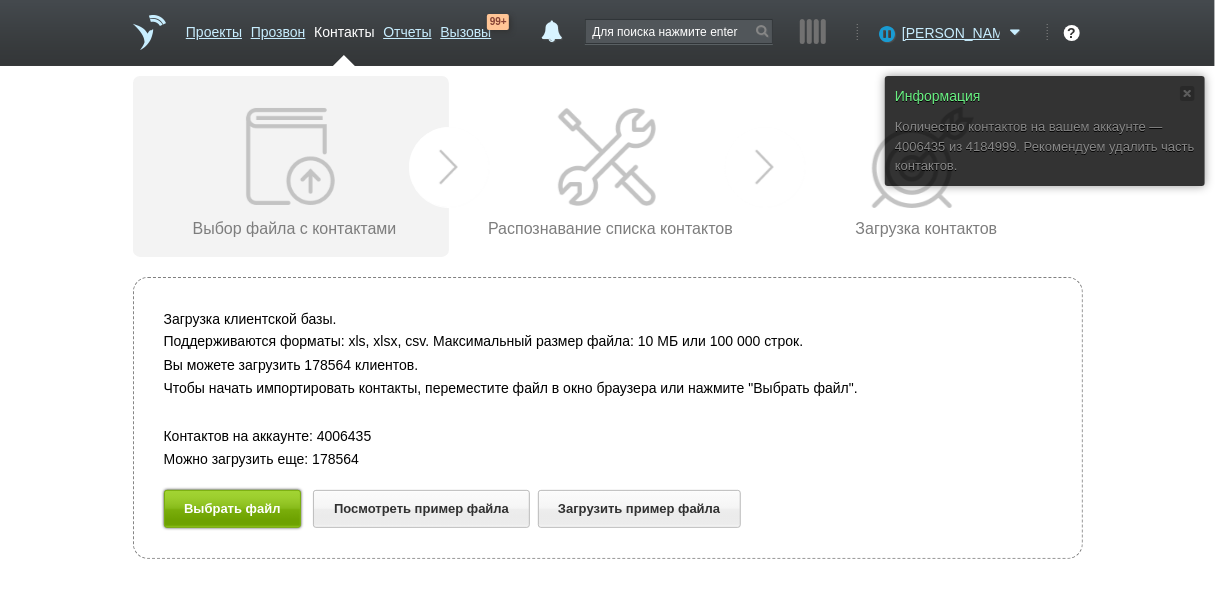 click on "Выбрать файл" at bounding box center [233, 508] 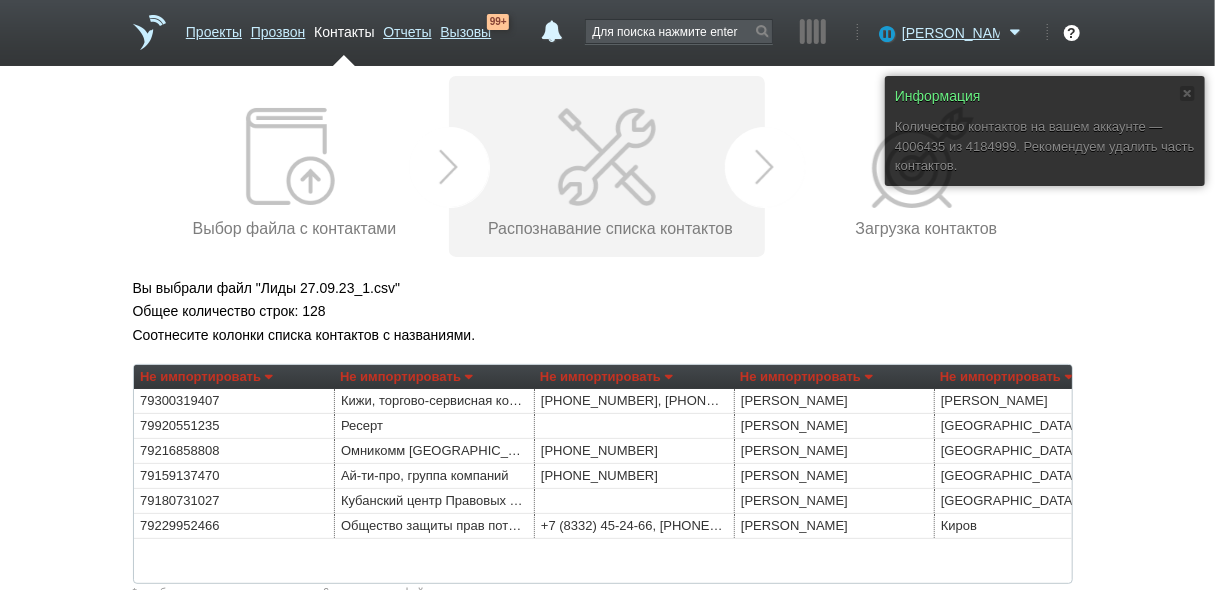 click on "Не импортировать" at bounding box center [206, 377] 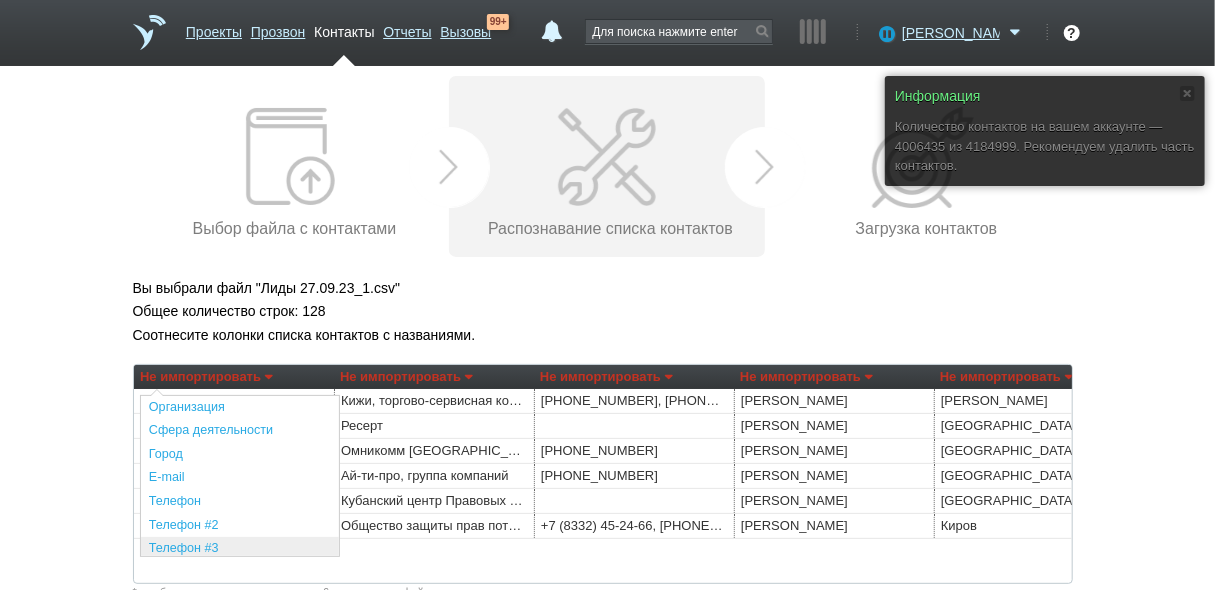 scroll, scrollTop: 80, scrollLeft: 0, axis: vertical 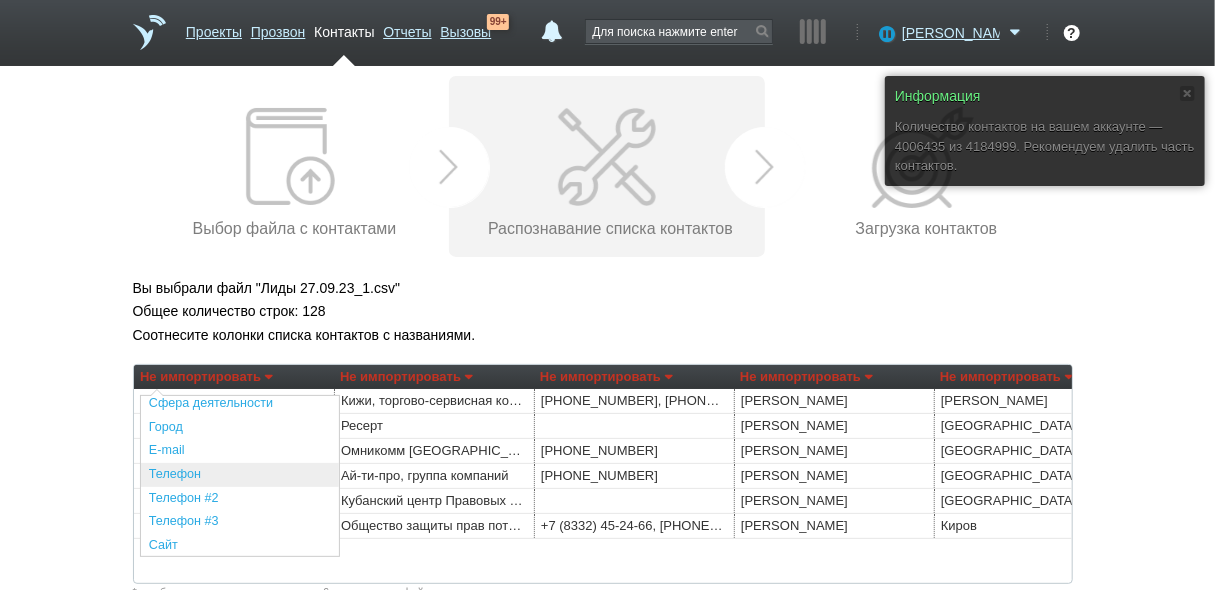 click on "Телефон" at bounding box center [240, 475] 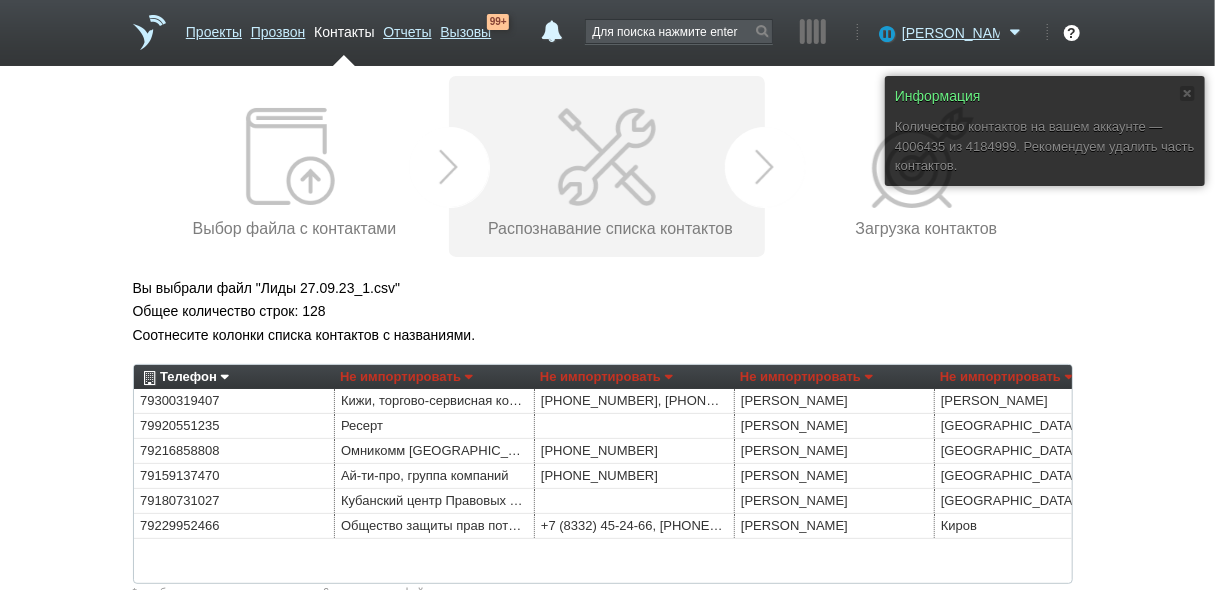 click on "Не импортировать" at bounding box center (806, 377) 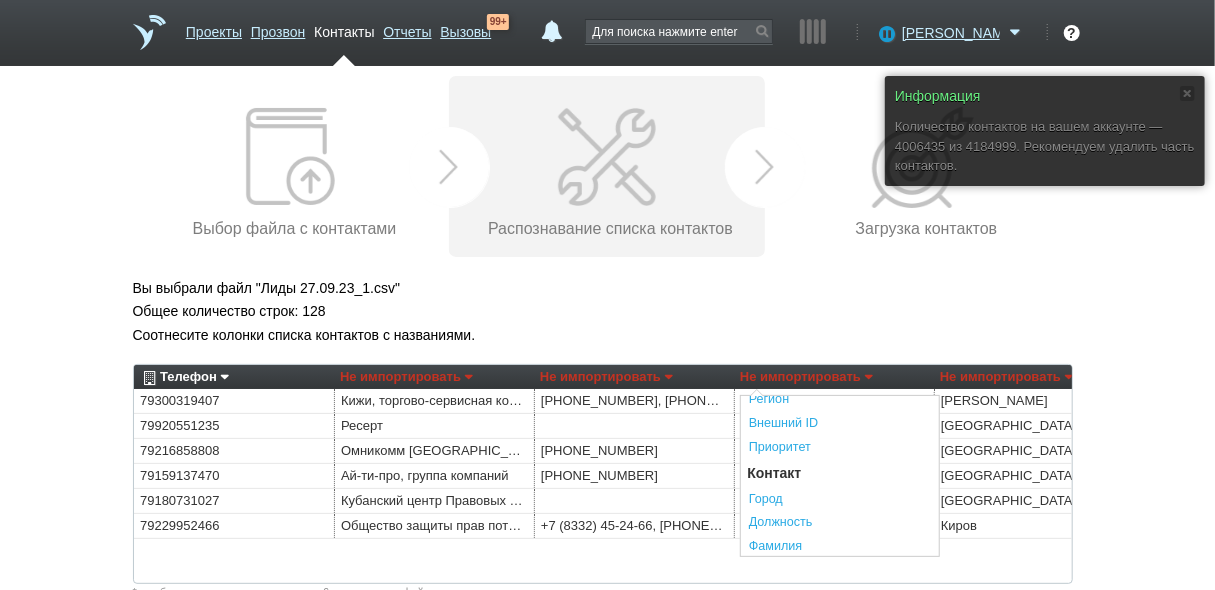 scroll, scrollTop: 400, scrollLeft: 0, axis: vertical 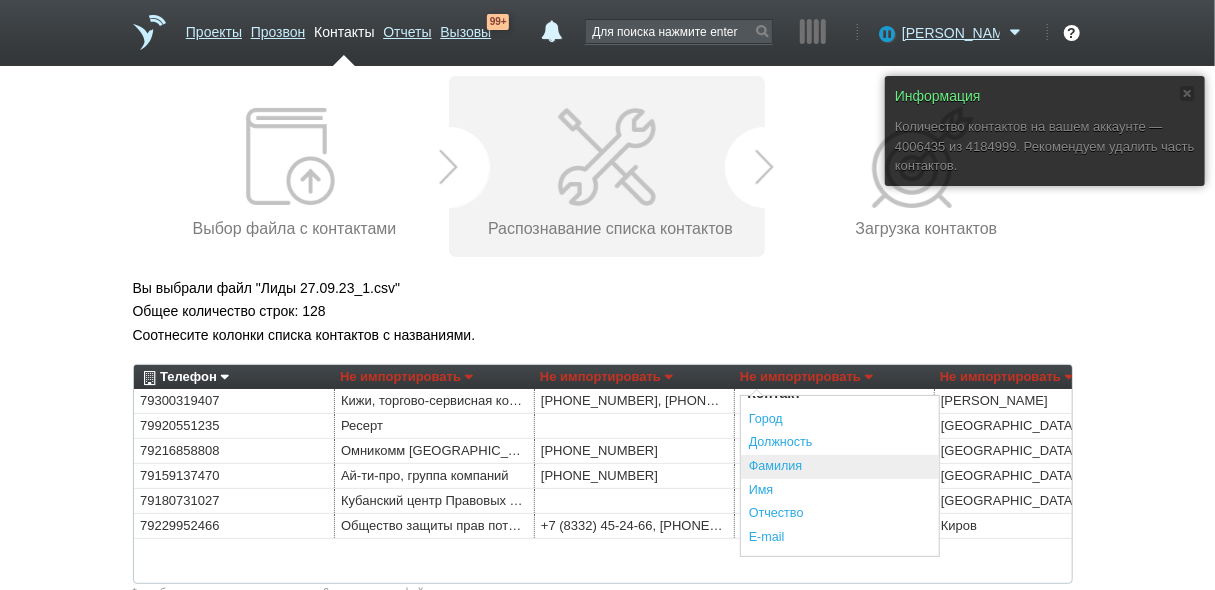 click on "Фамилия" at bounding box center [840, 467] 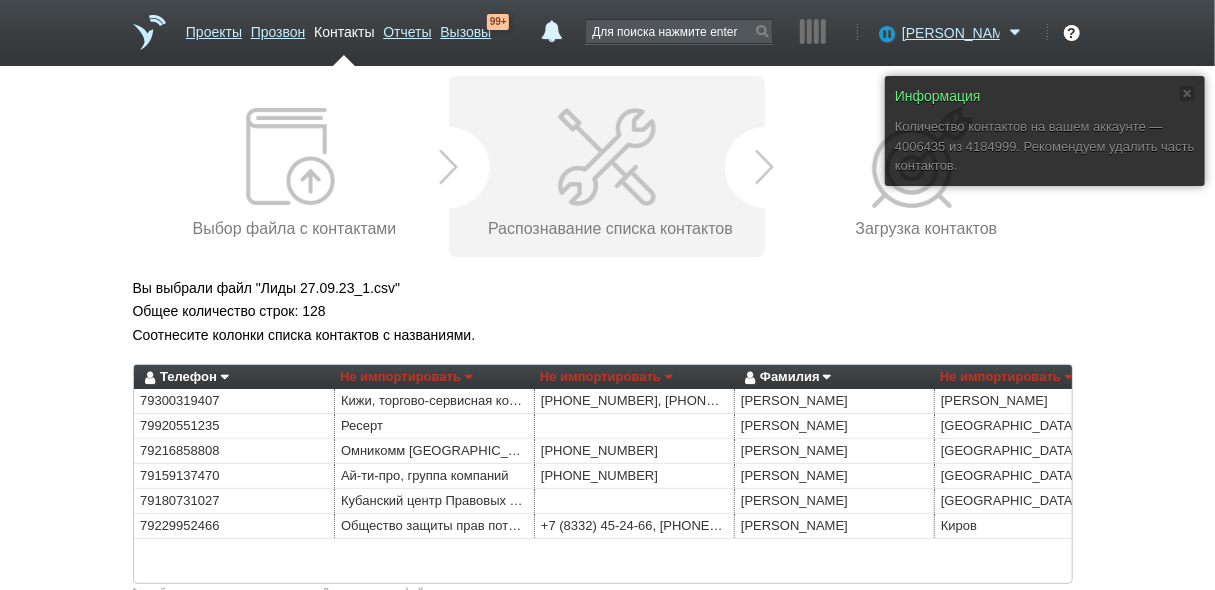 click on "Не импортировать" at bounding box center (1006, 377) 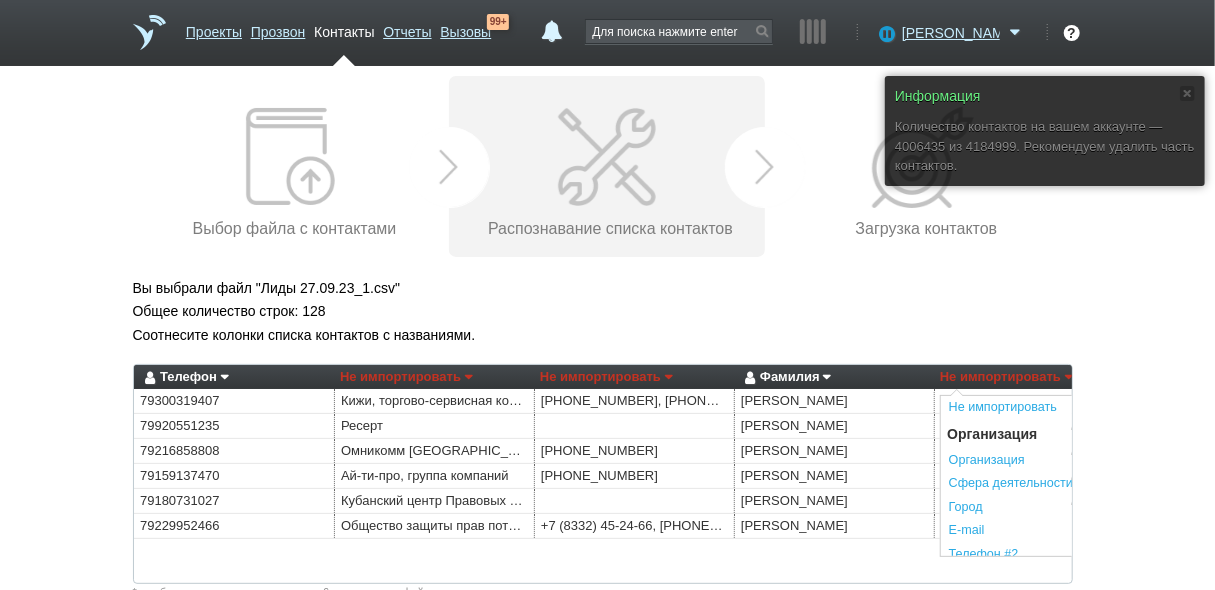 drag, startPoint x: 984, startPoint y: 514, endPoint x: 960, endPoint y: 514, distance: 24 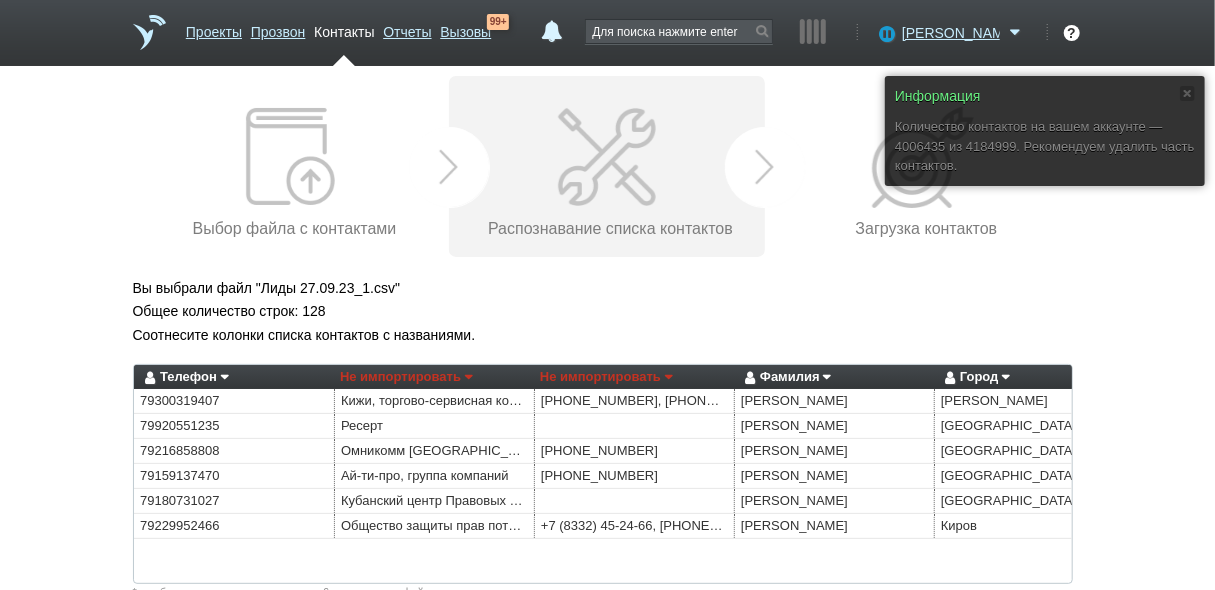 click on "Не импортировать" at bounding box center [406, 377] 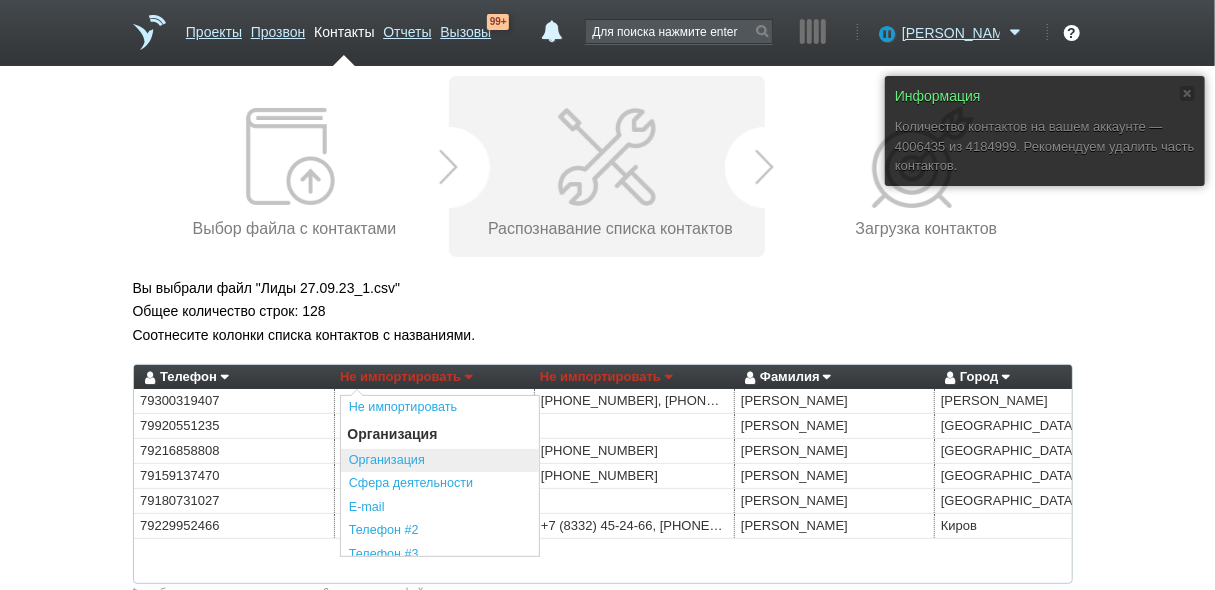 click on "Организация" at bounding box center (440, 461) 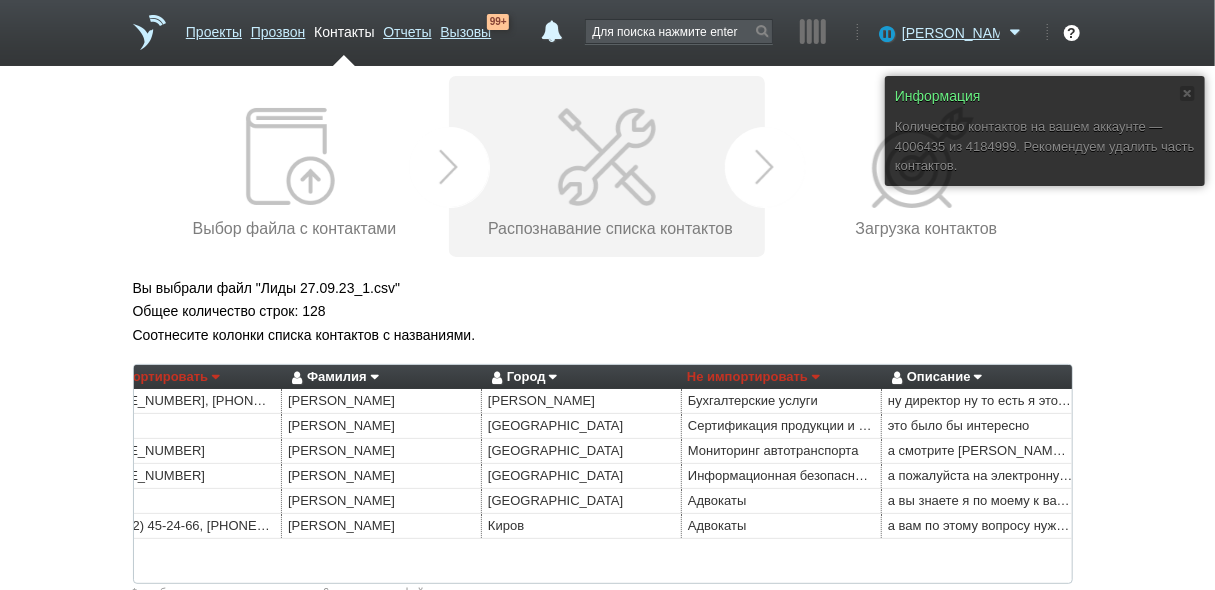 scroll, scrollTop: 0, scrollLeft: 448, axis: horizontal 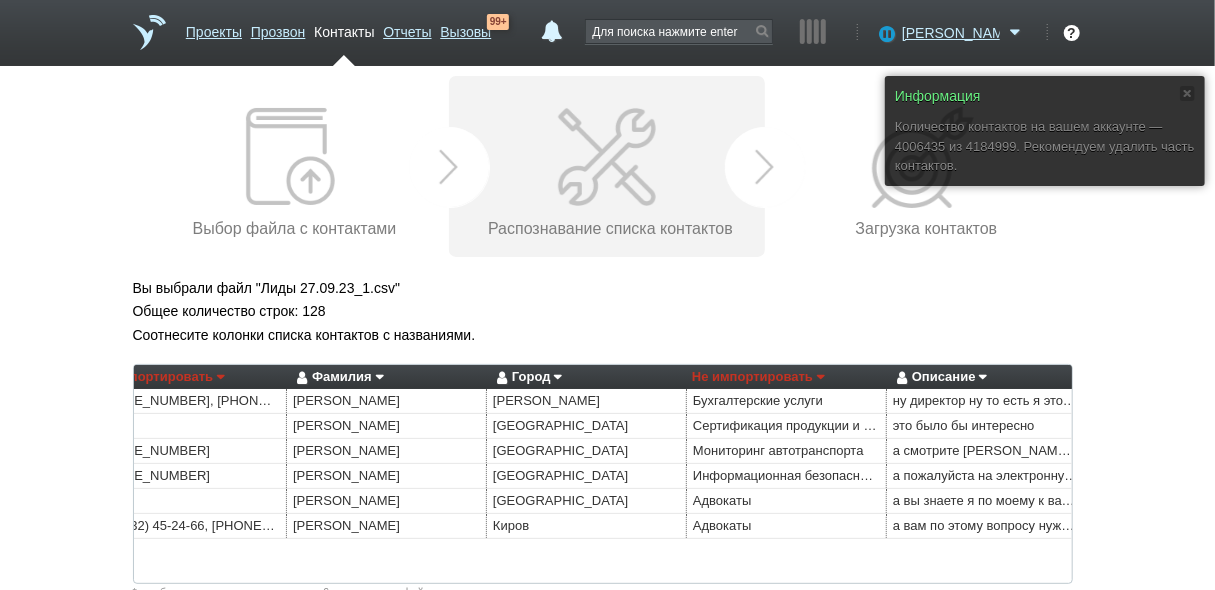 click on "Не импортировать" at bounding box center (758, 377) 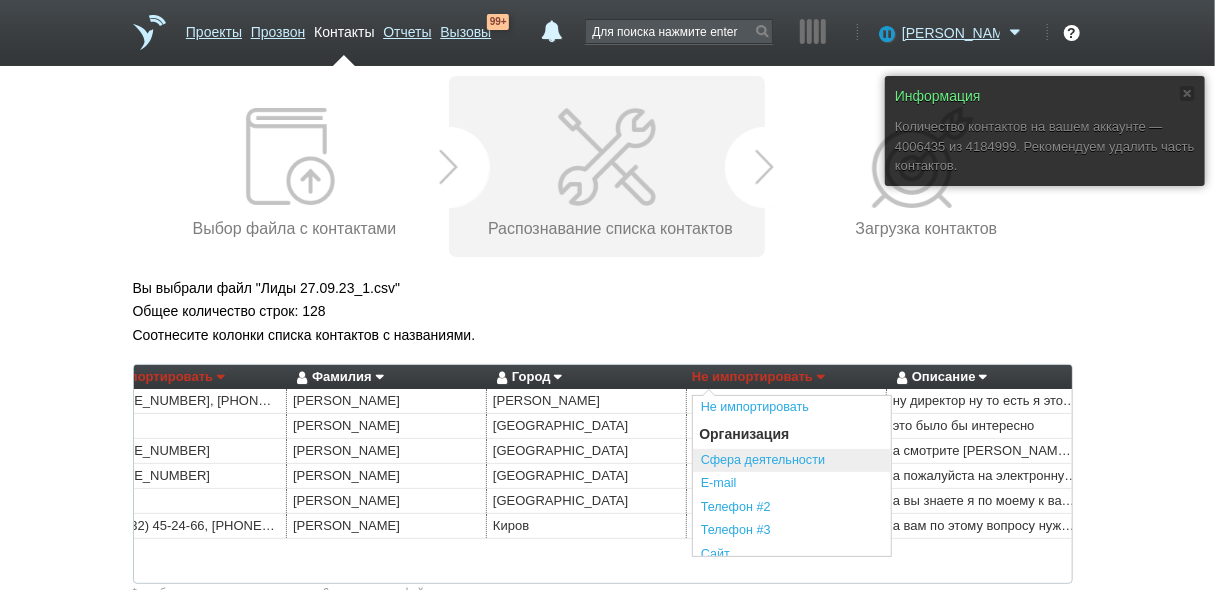 click on "Сфера деятельности" at bounding box center [792, 461] 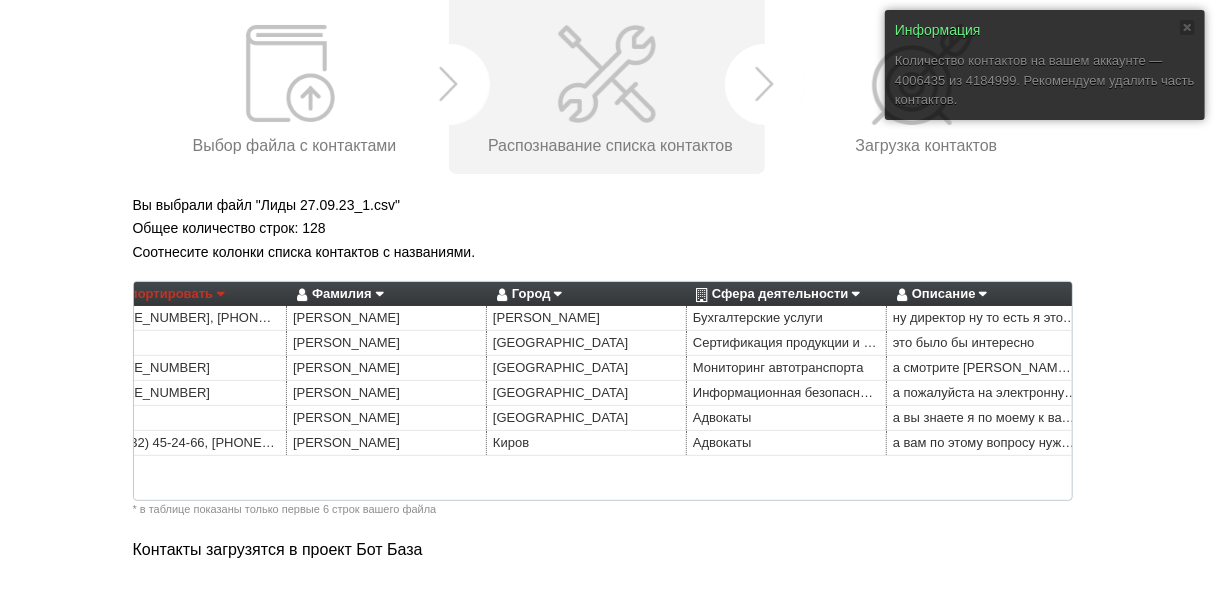 scroll, scrollTop: 400, scrollLeft: 0, axis: vertical 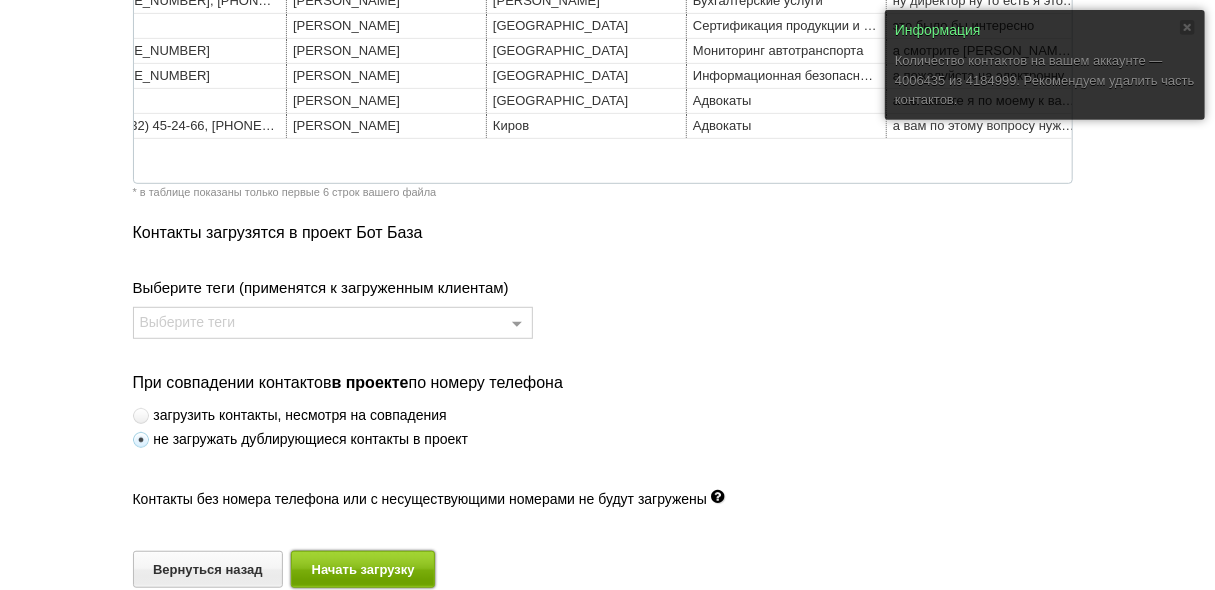 click on "Начать загрузку" at bounding box center [363, 569] 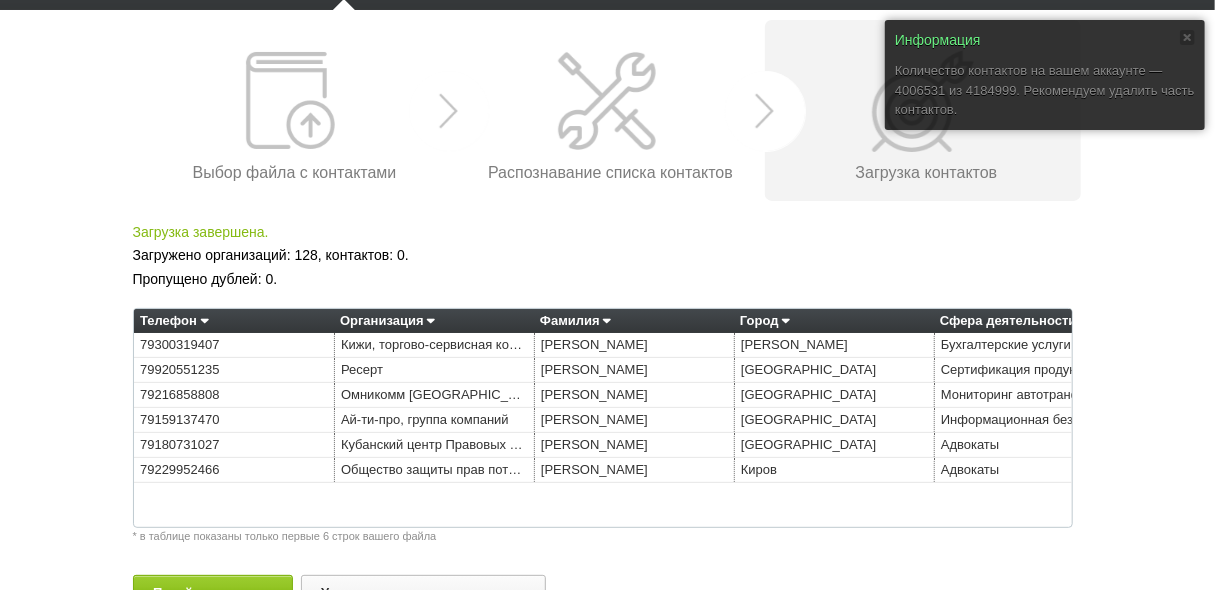 scroll, scrollTop: 106, scrollLeft: 0, axis: vertical 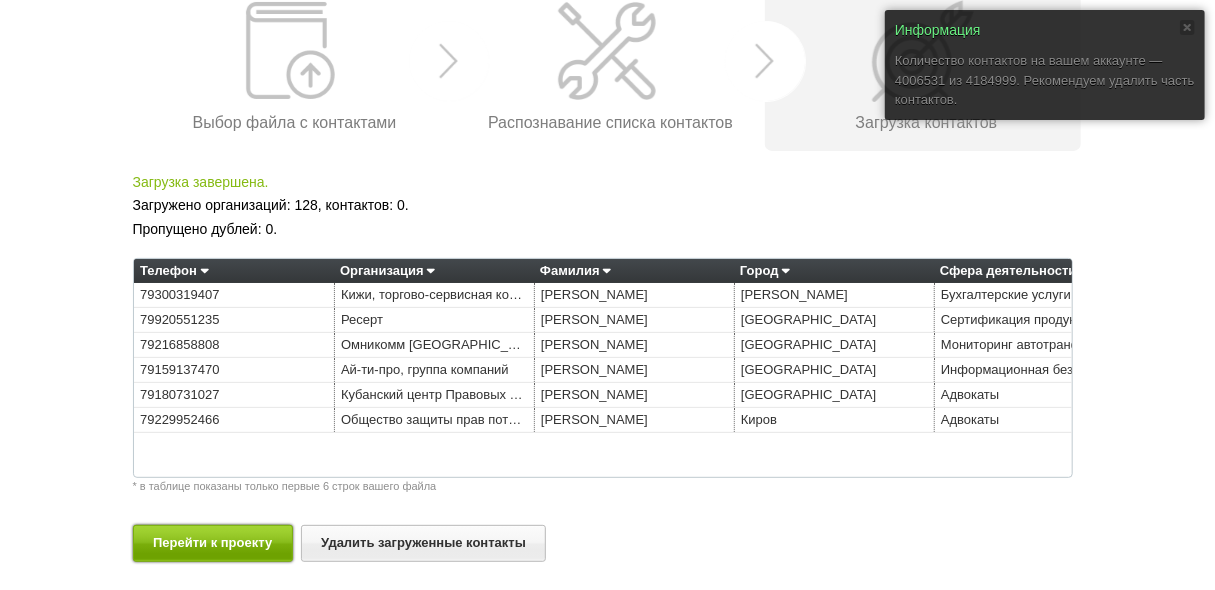 click on "Перейти к проекту" at bounding box center [213, 543] 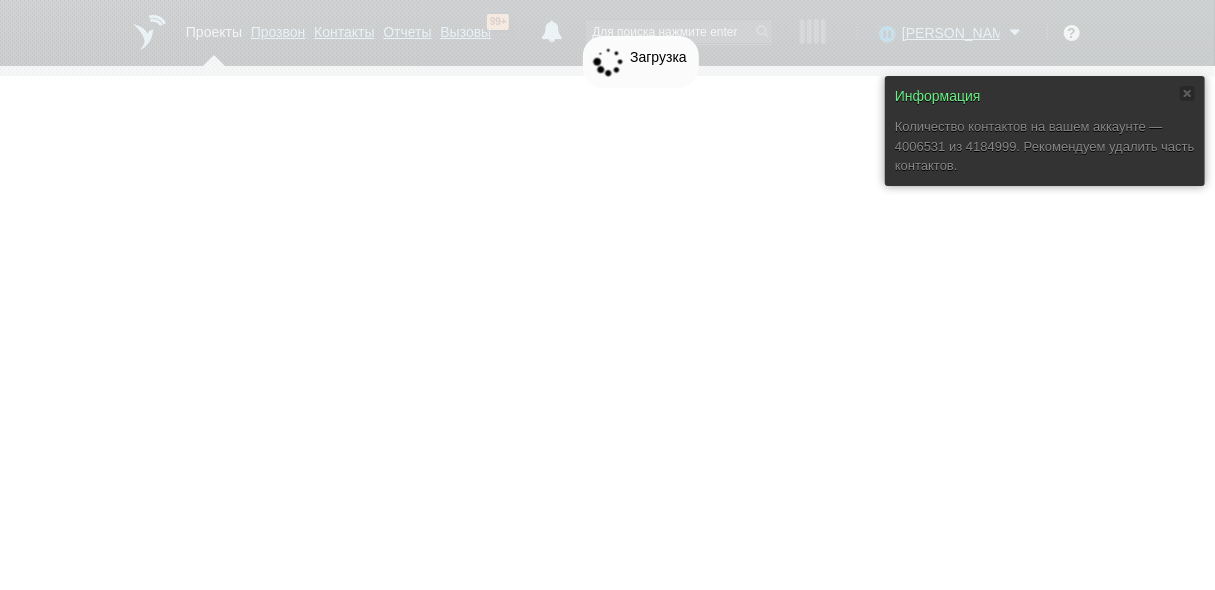 scroll, scrollTop: 0, scrollLeft: 0, axis: both 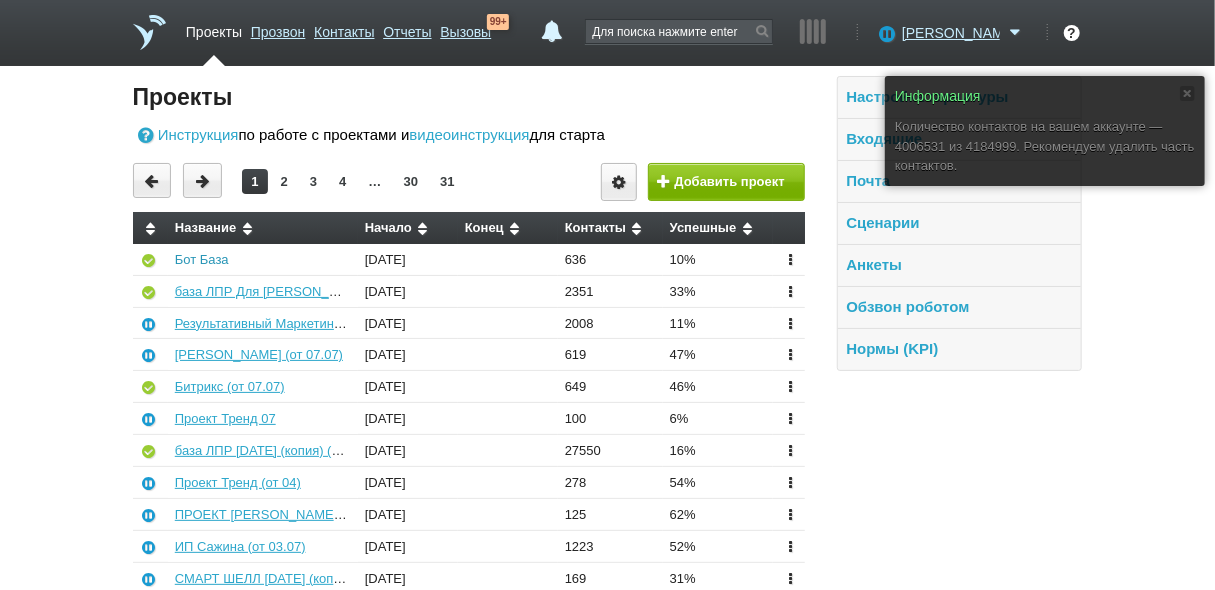click on "Бот База" at bounding box center [202, 259] 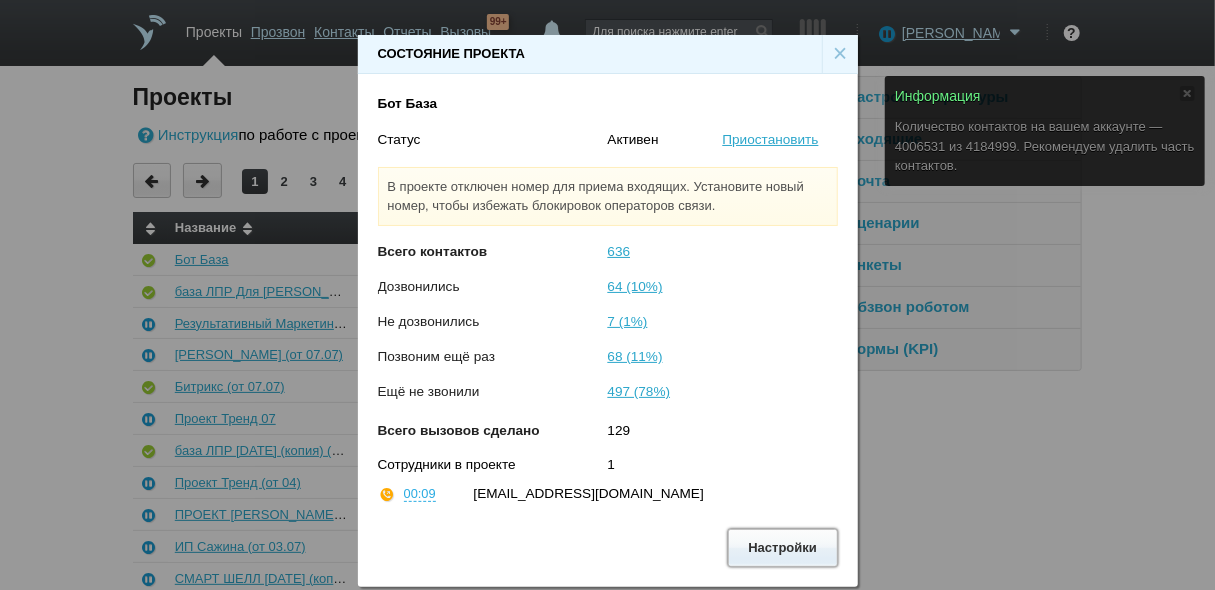 click on "Настройки" at bounding box center [783, 547] 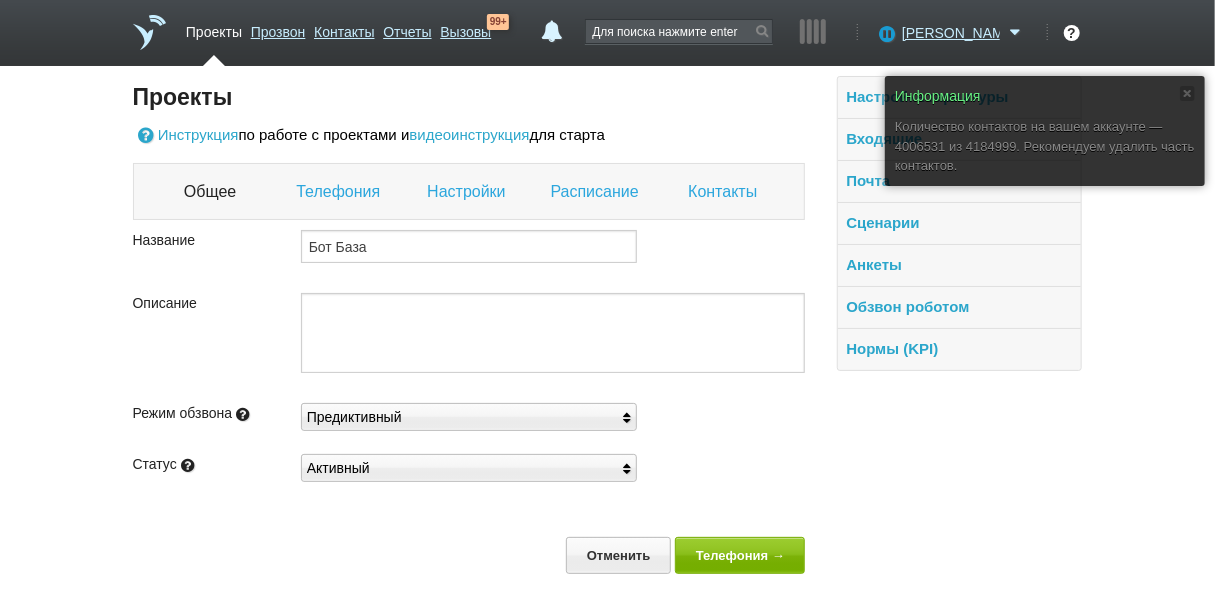 click on "Контакты" at bounding box center [725, 192] 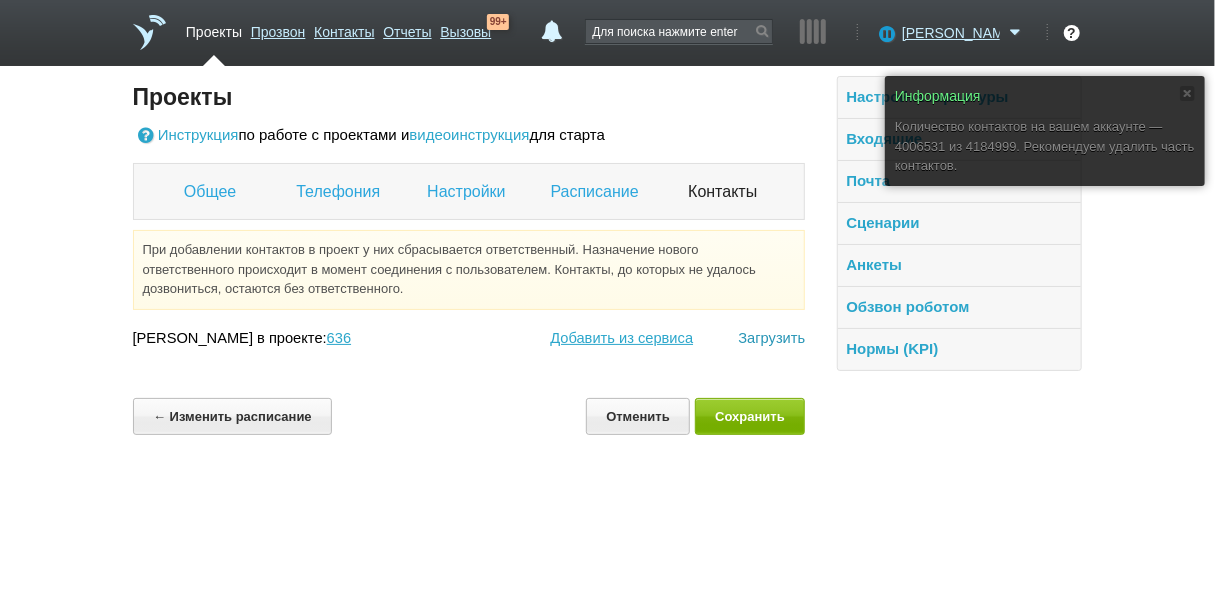 click on "Загрузить" at bounding box center [771, 338] 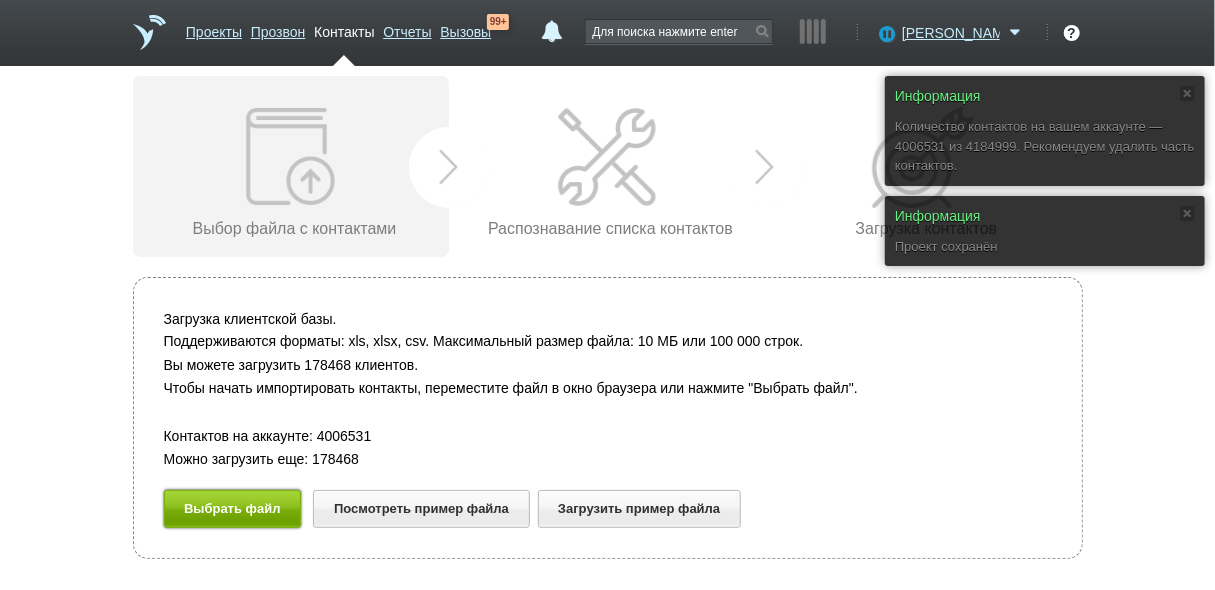 click on "Выбрать файл" at bounding box center (233, 508) 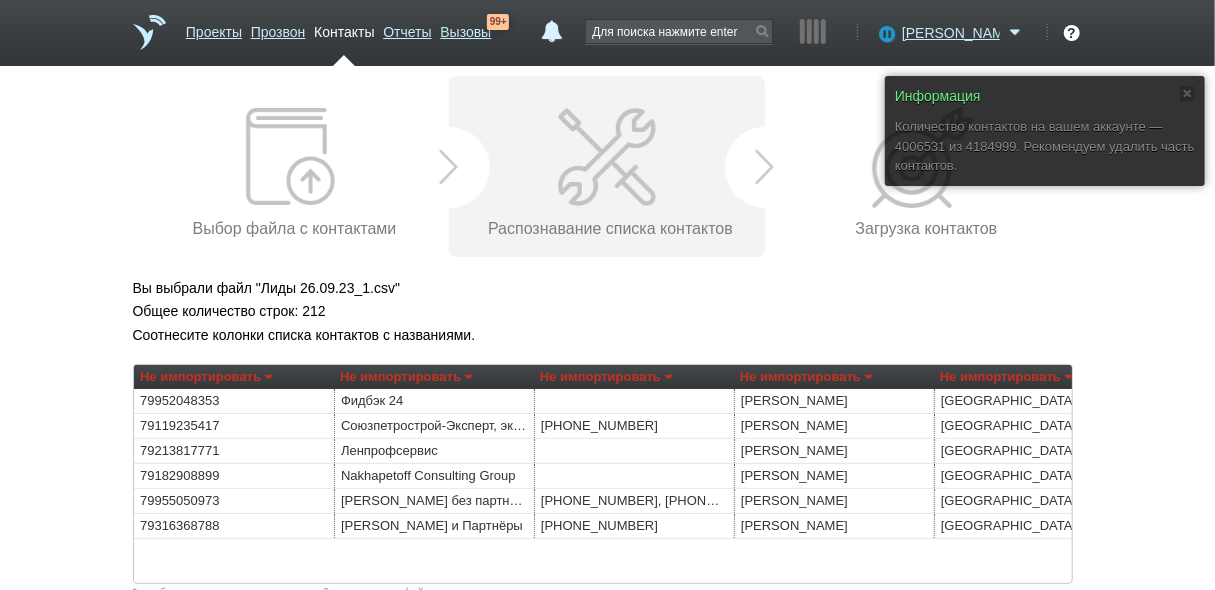 click on "Не импортировать" at bounding box center [206, 377] 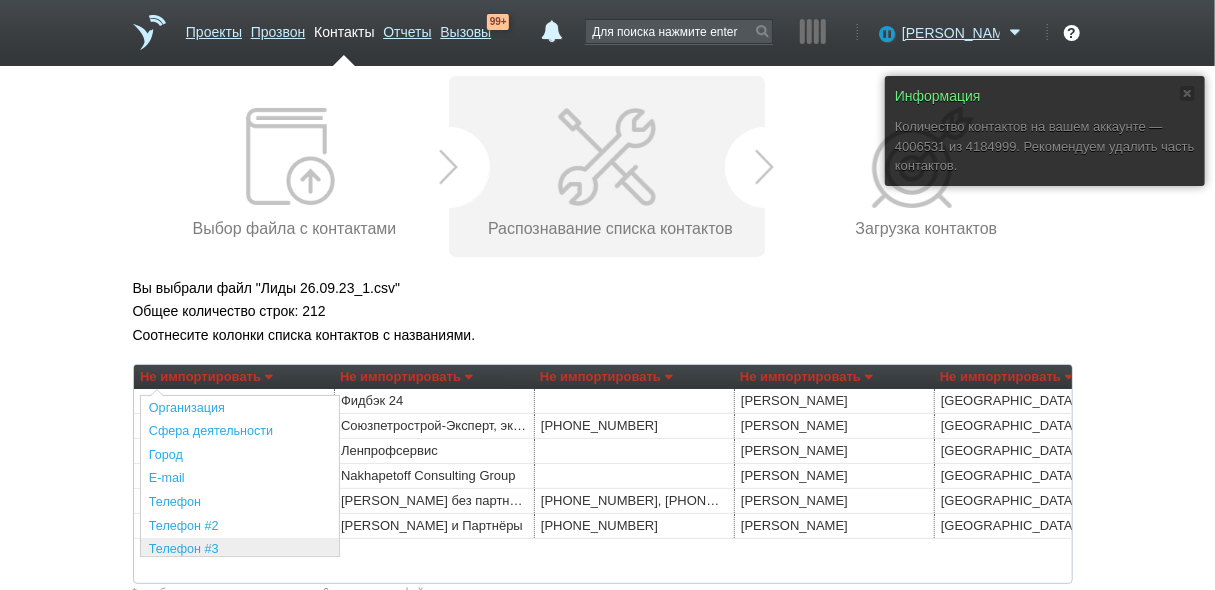 scroll, scrollTop: 80, scrollLeft: 0, axis: vertical 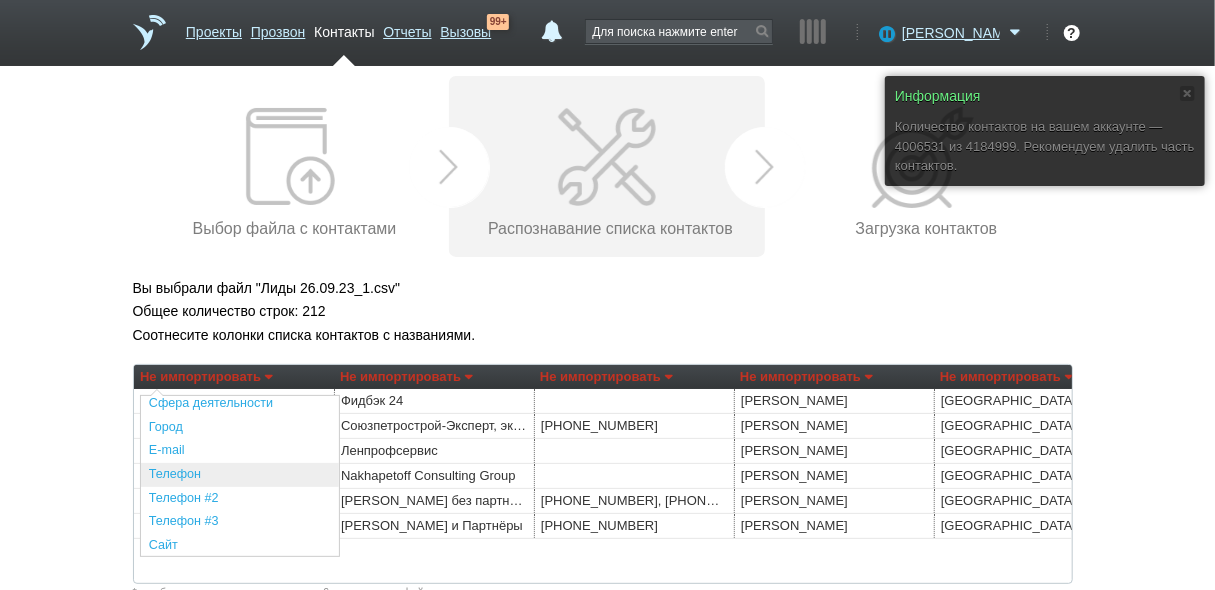 click on "Телефон" at bounding box center (240, 475) 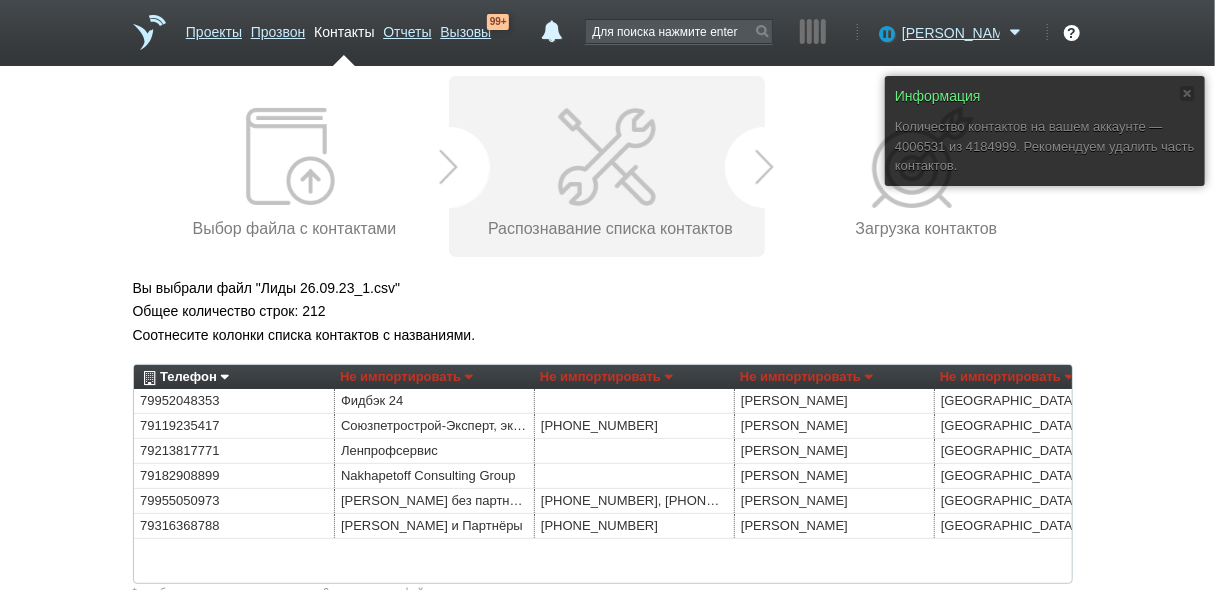 click on "Не импортировать" at bounding box center [406, 377] 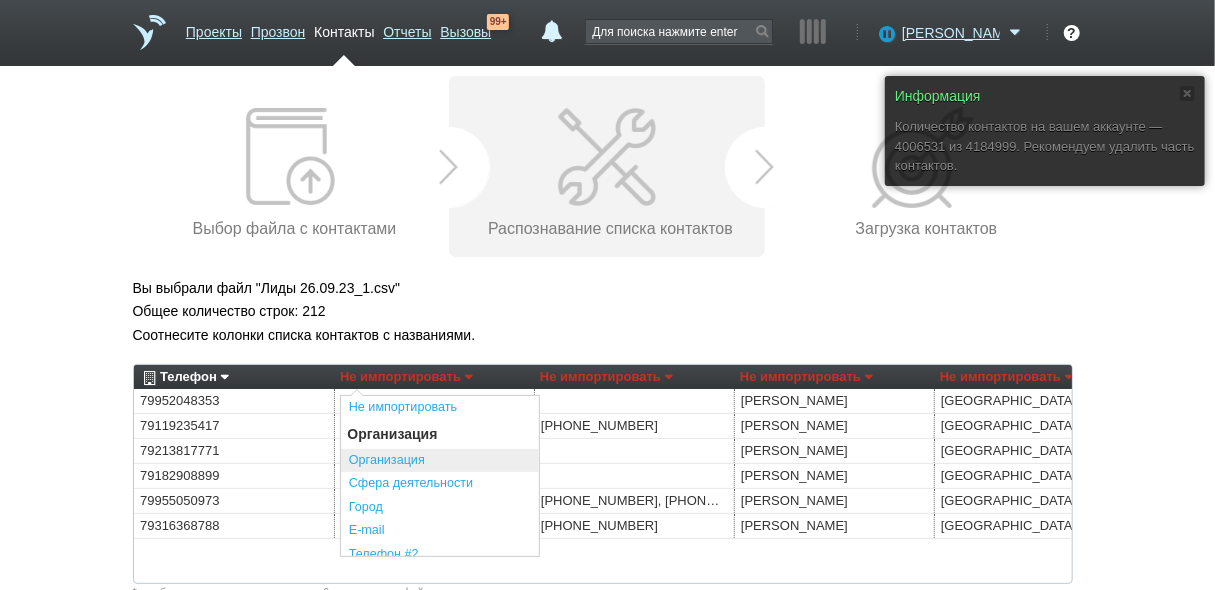 click on "Организация" at bounding box center (440, 461) 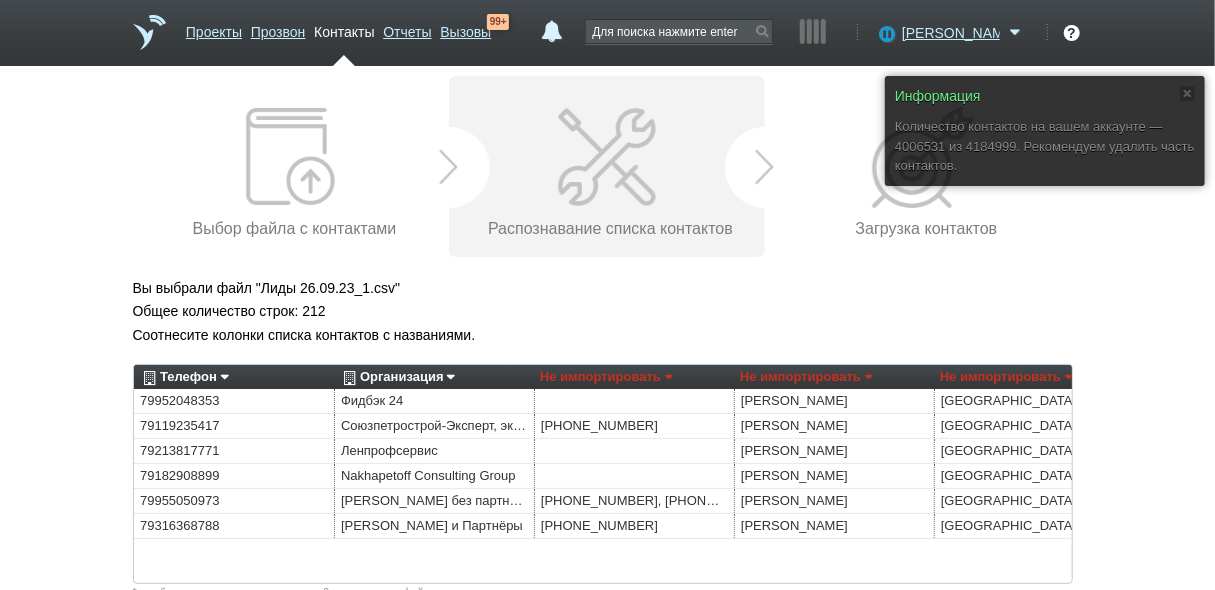 click on "Не импортировать" at bounding box center (806, 377) 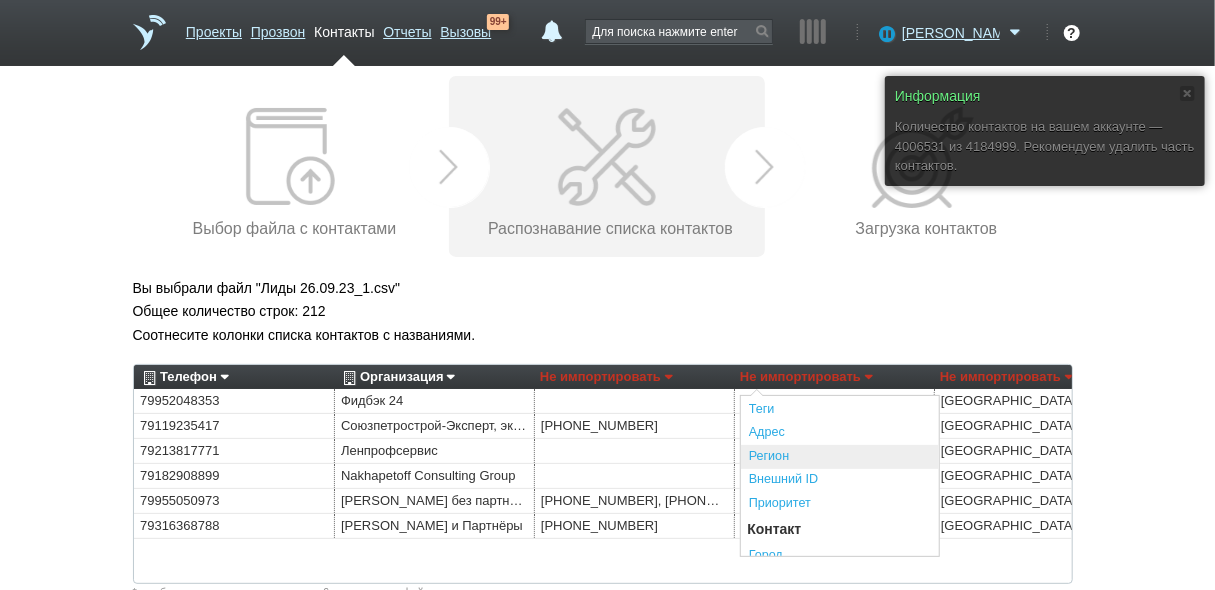 scroll, scrollTop: 320, scrollLeft: 0, axis: vertical 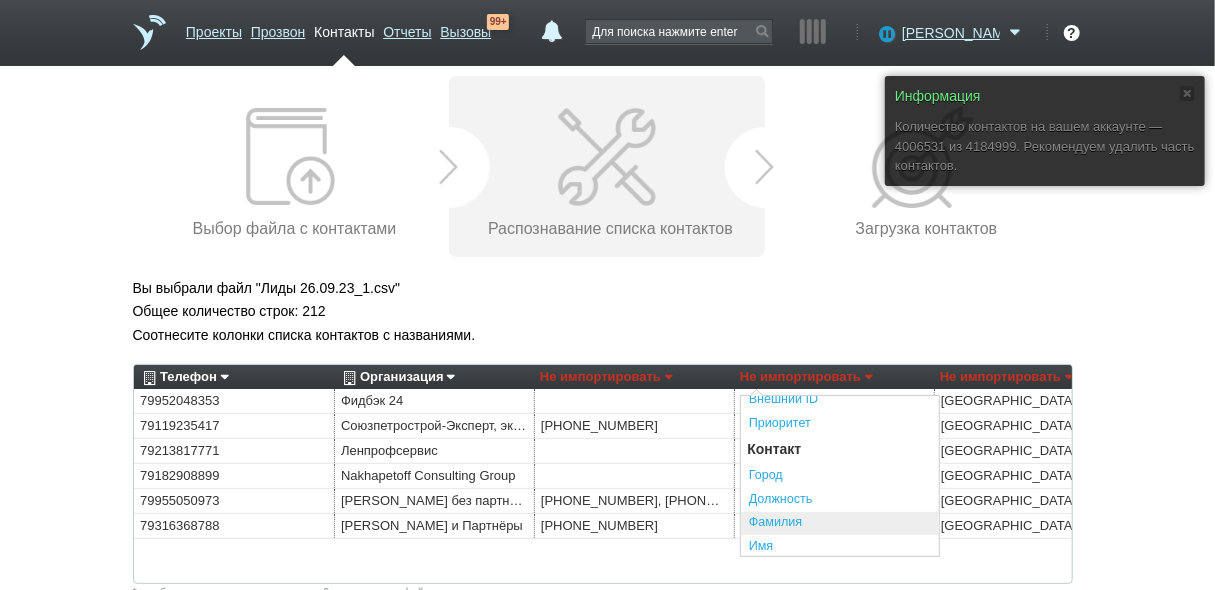 click on "Фамилия" at bounding box center [840, 524] 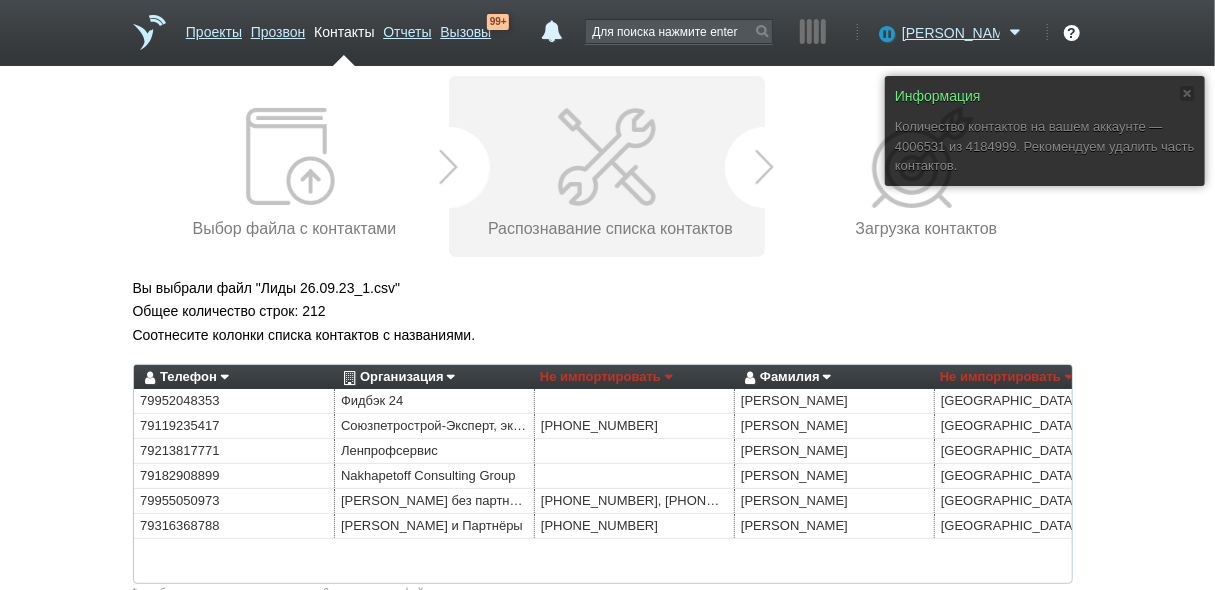 click on "Не импортировать" at bounding box center [1006, 377] 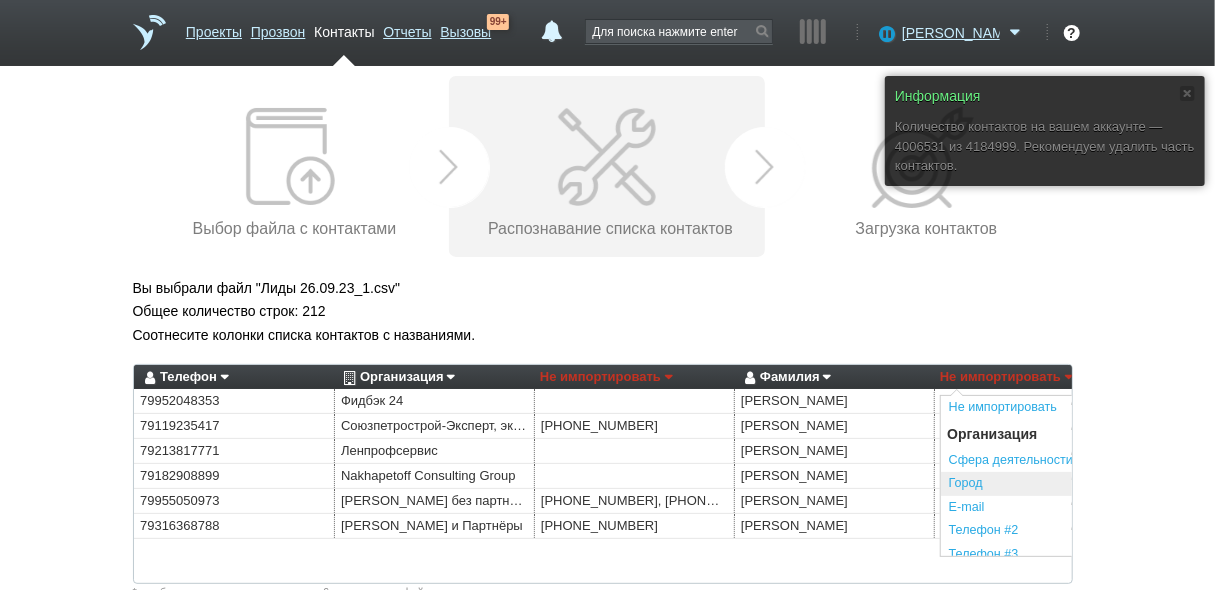 click on "Город" at bounding box center [1040, 484] 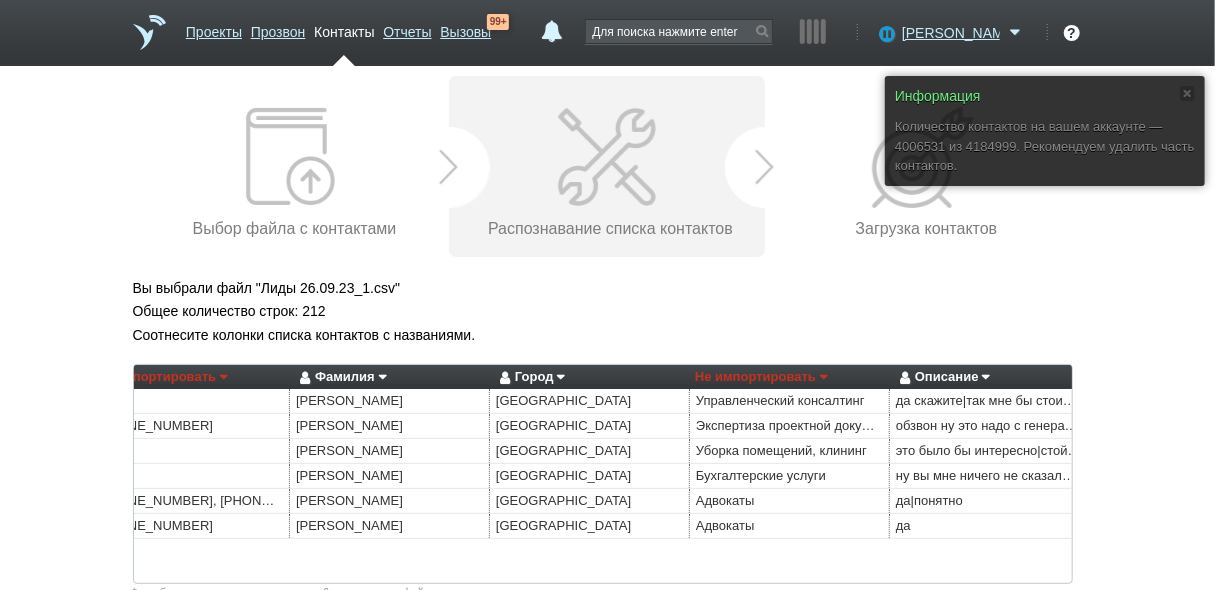 scroll, scrollTop: 0, scrollLeft: 452, axis: horizontal 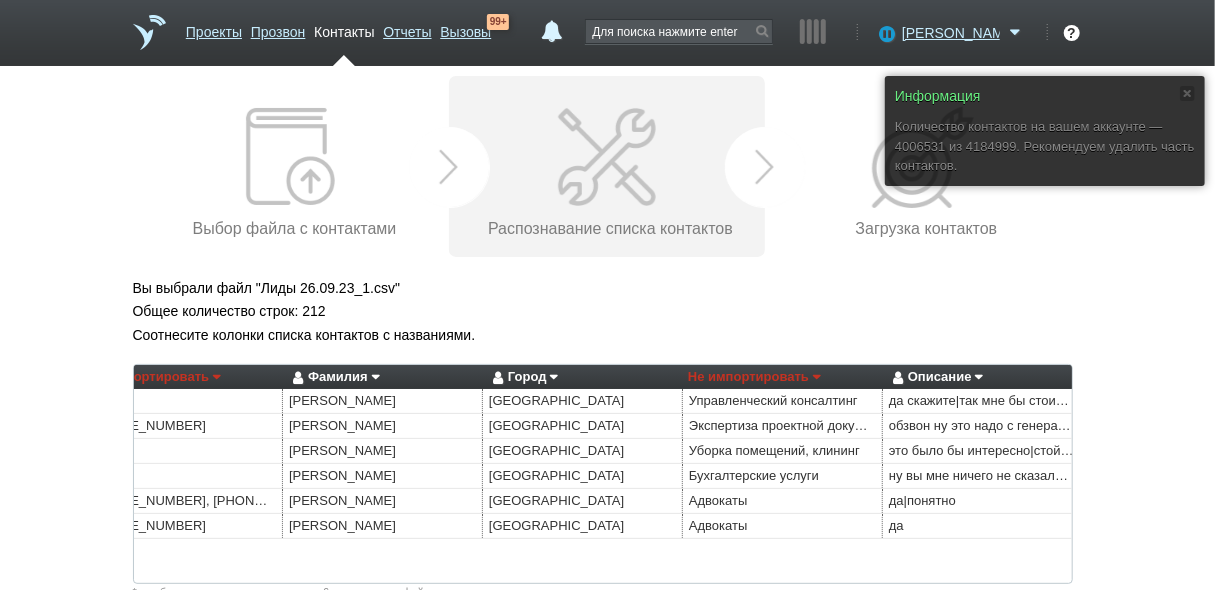 click on "Не импортировать" at bounding box center [754, 377] 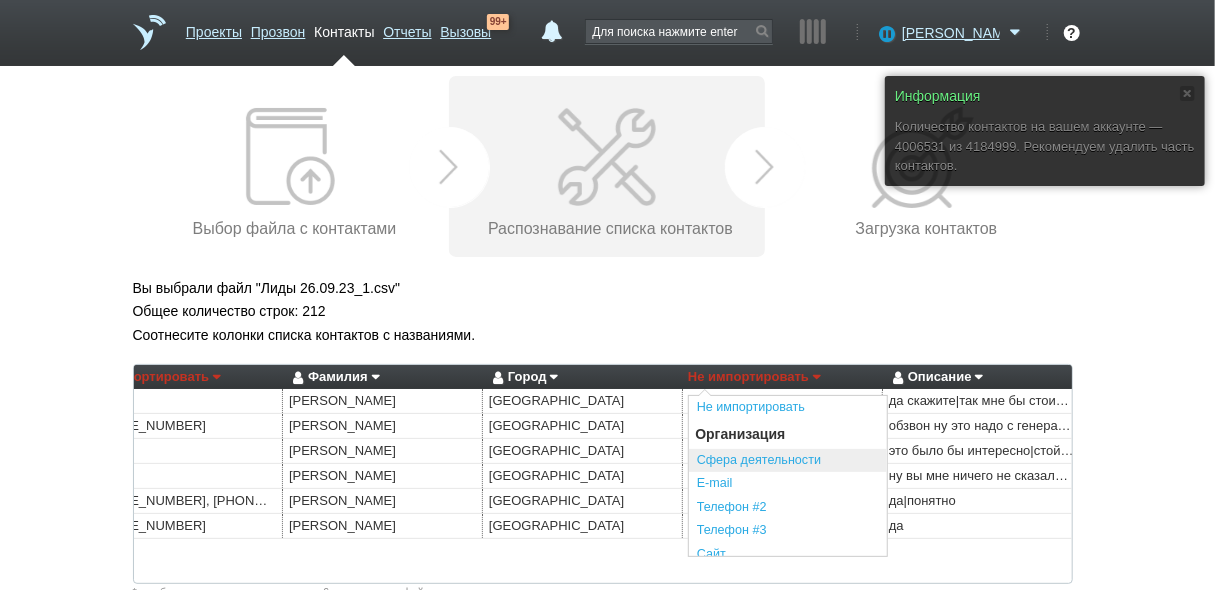 click on "Сфера деятельности" at bounding box center [788, 461] 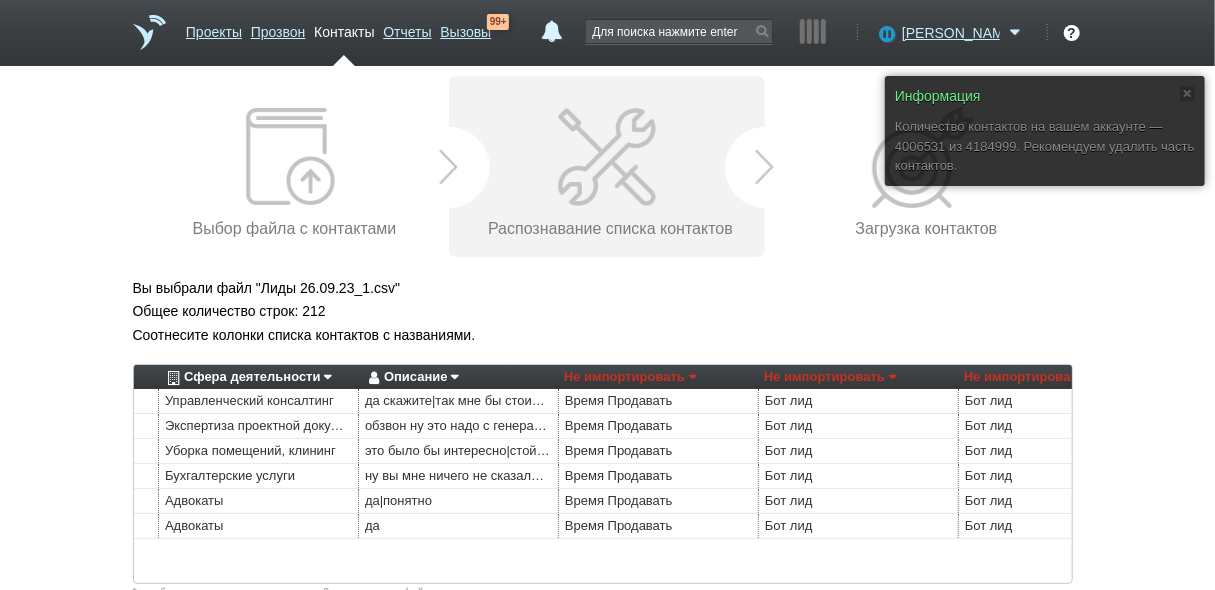scroll, scrollTop: 0, scrollLeft: 1061, axis: horizontal 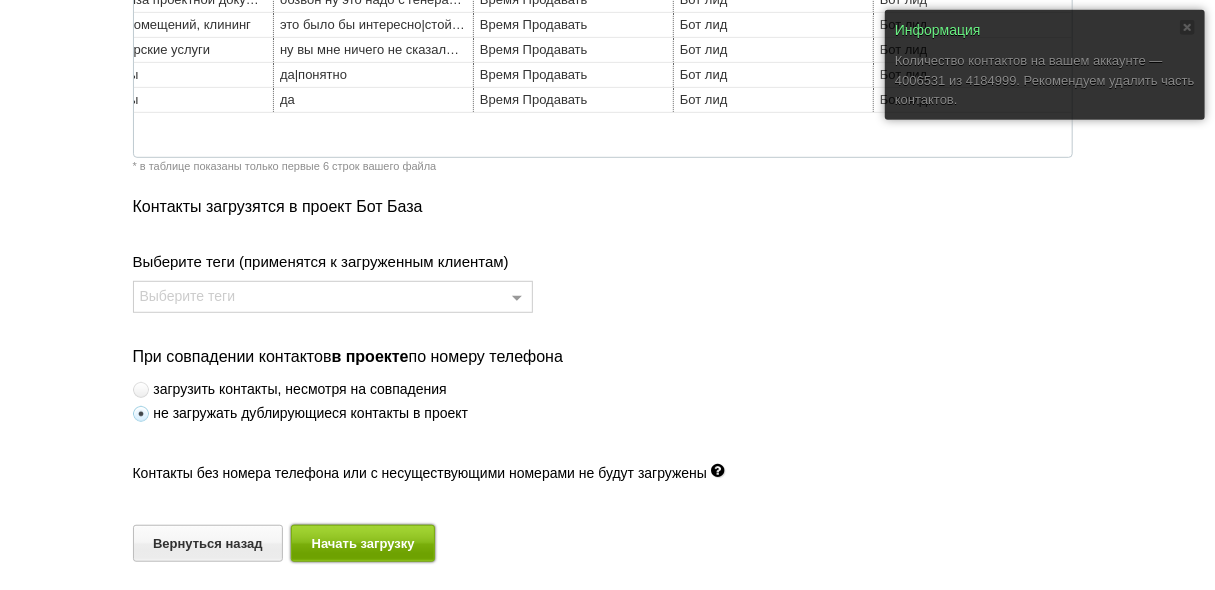 click on "Начать загрузку" at bounding box center (363, 543) 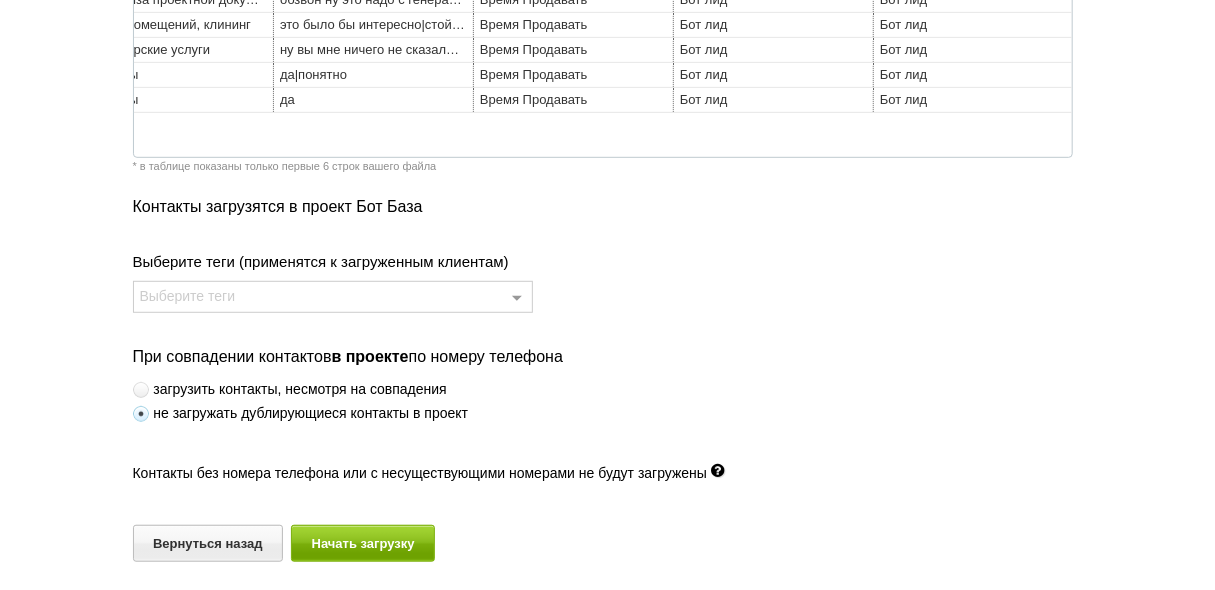 scroll, scrollTop: 0, scrollLeft: 0, axis: both 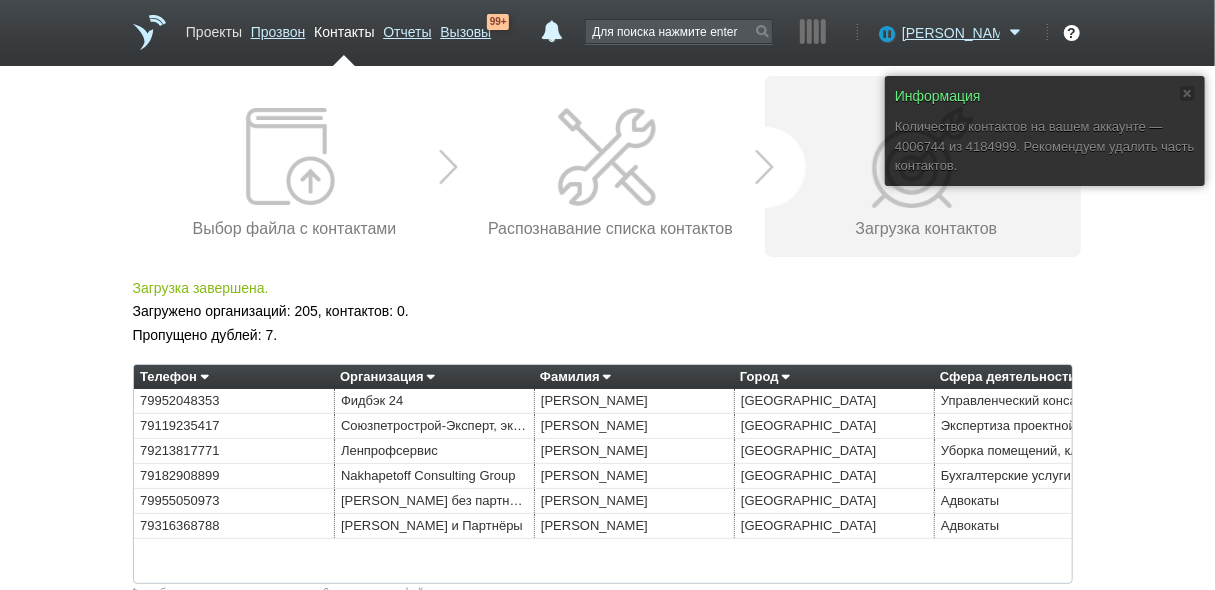 click on "Проекты" at bounding box center [214, 28] 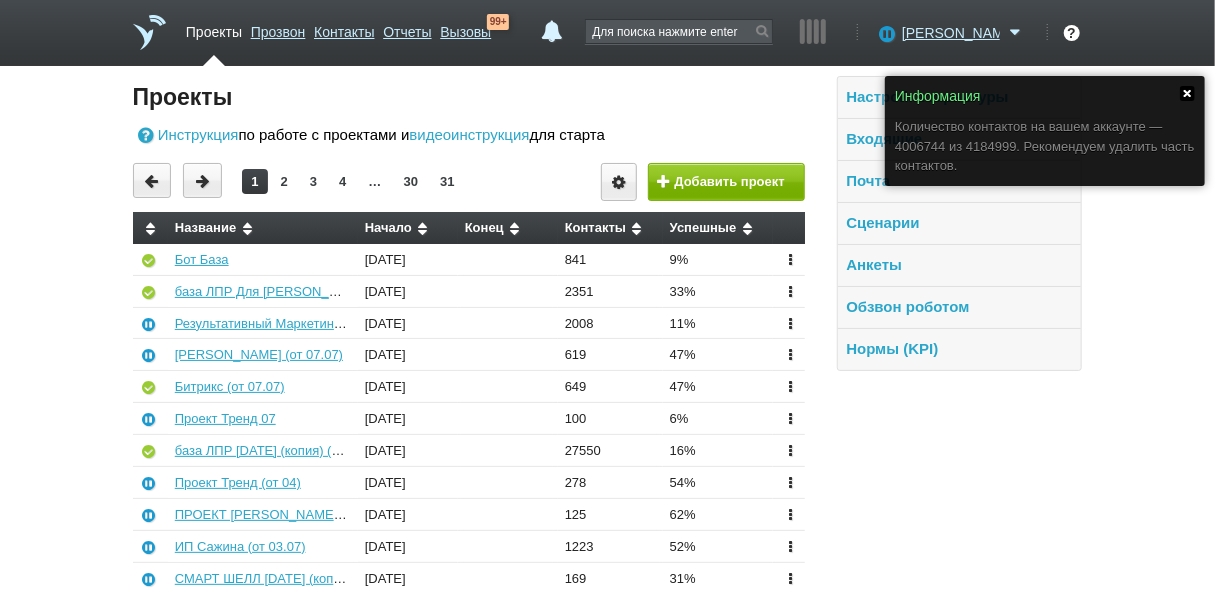click at bounding box center [1187, 93] 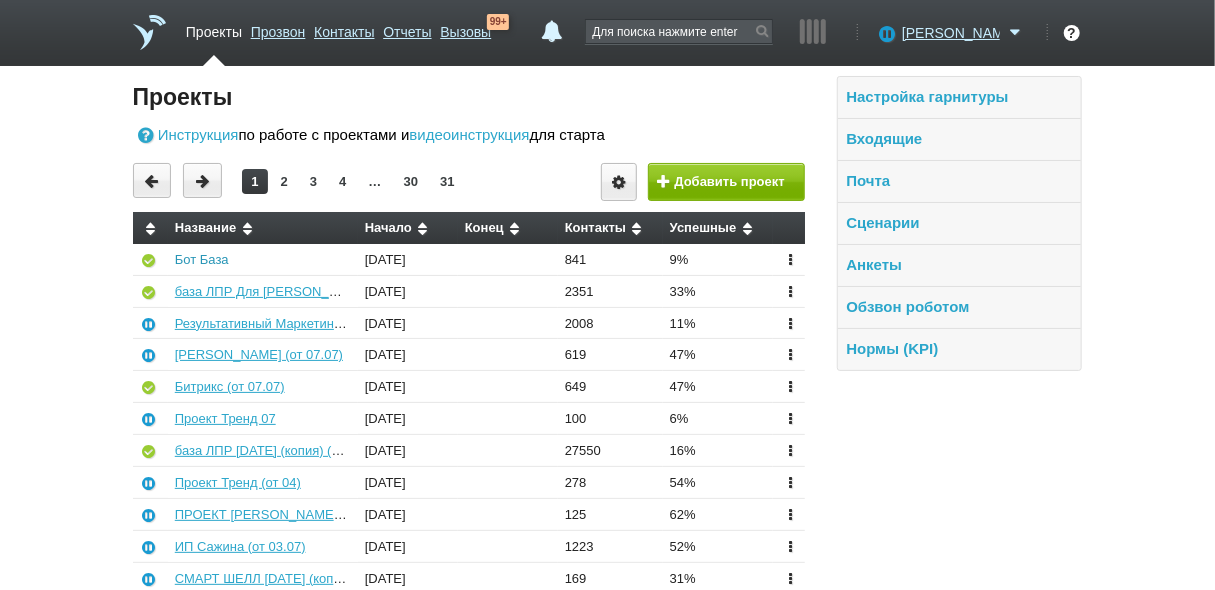 click on "Бот База" at bounding box center [202, 259] 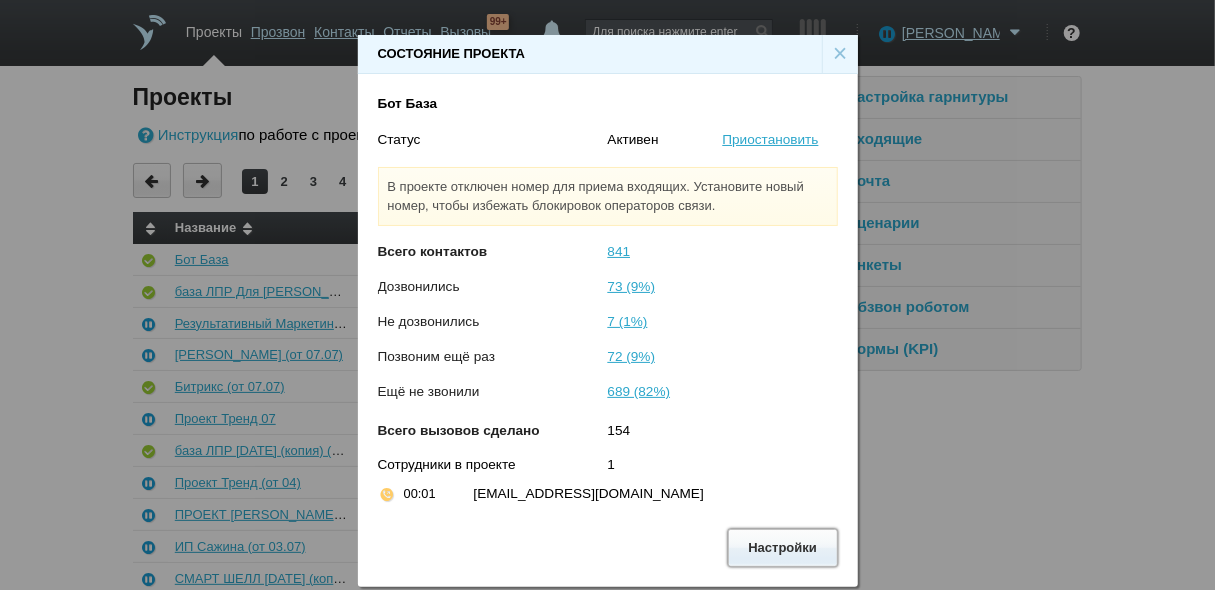 click on "Настройки" at bounding box center (783, 547) 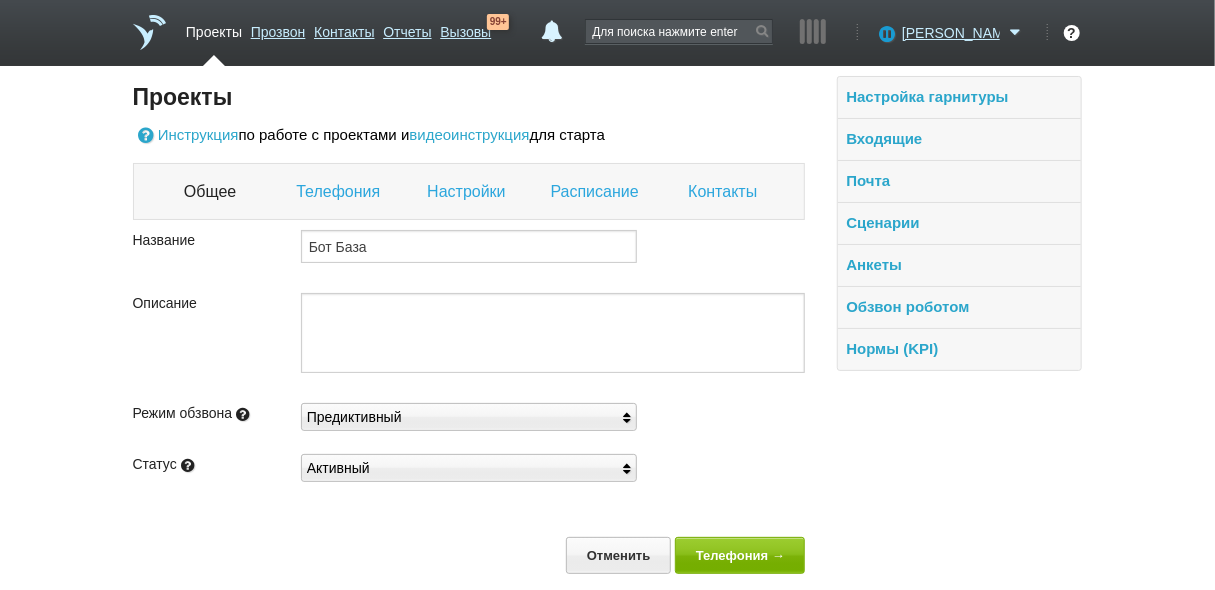 click on "Контакты" at bounding box center (725, 192) 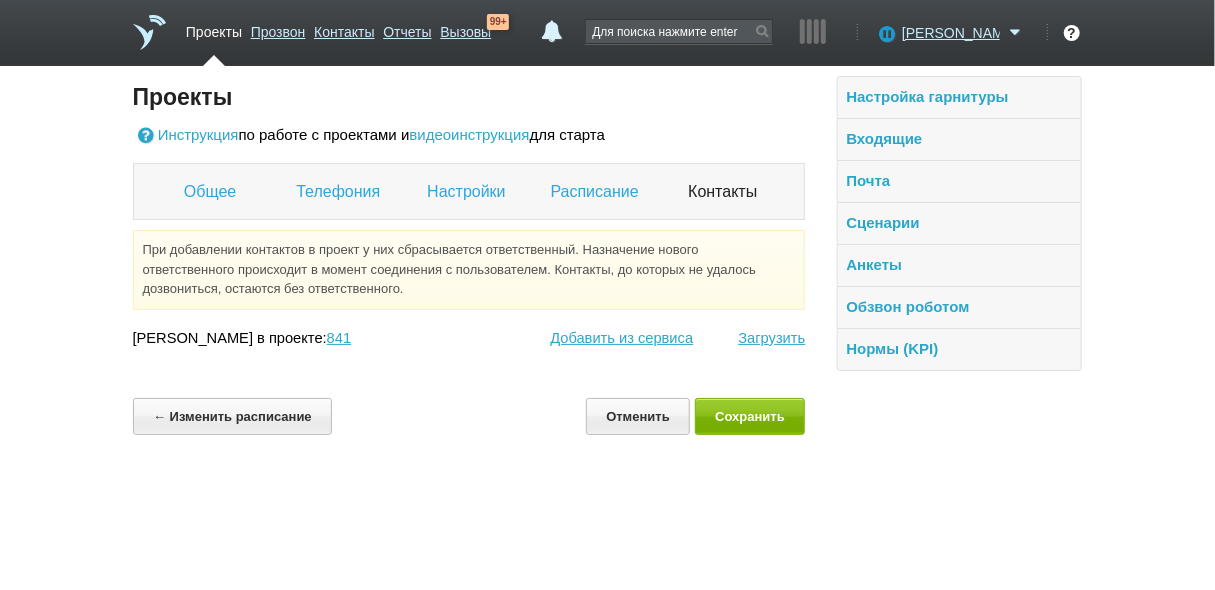 click on "Контакты" at bounding box center (725, 192) 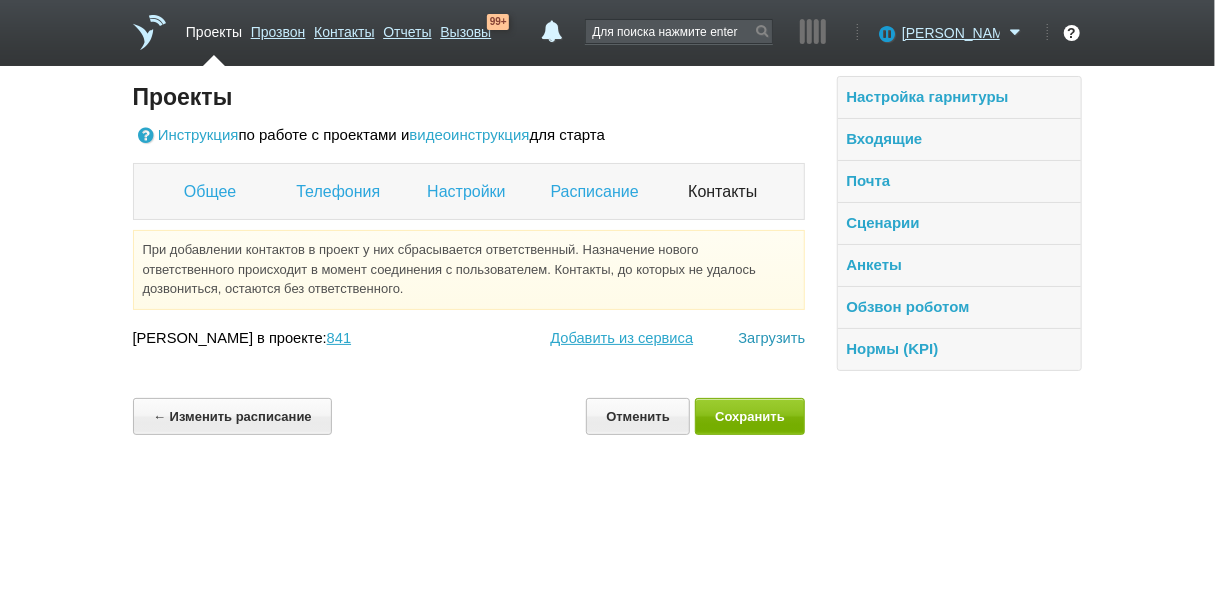 click on "Загрузить" at bounding box center [771, 338] 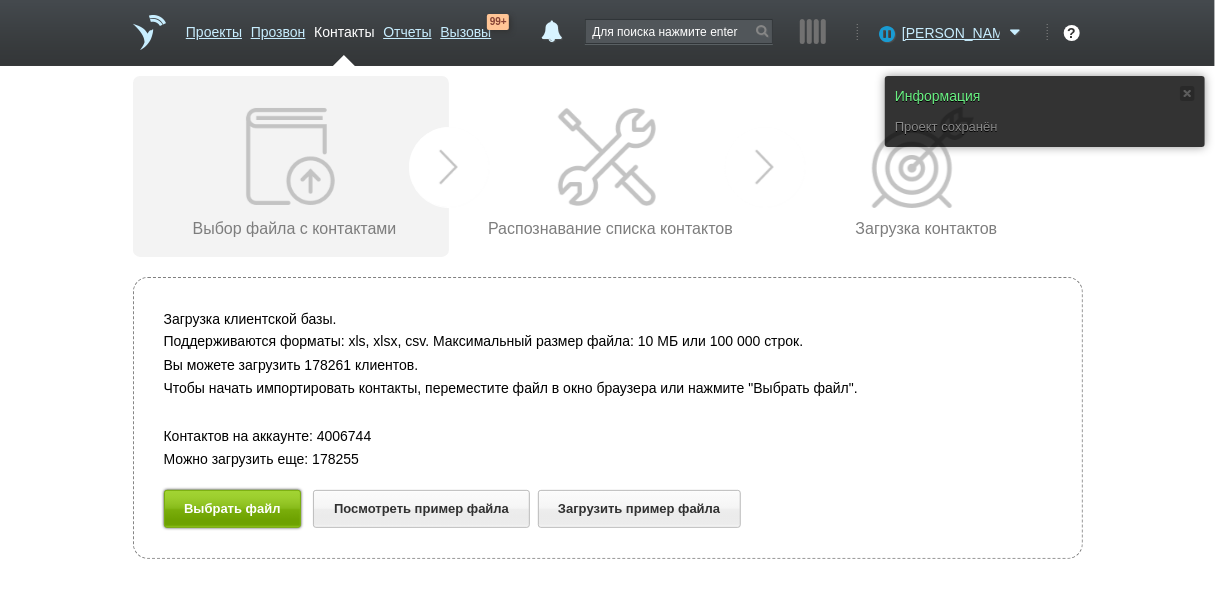 click on "Выбрать файл" at bounding box center (233, 508) 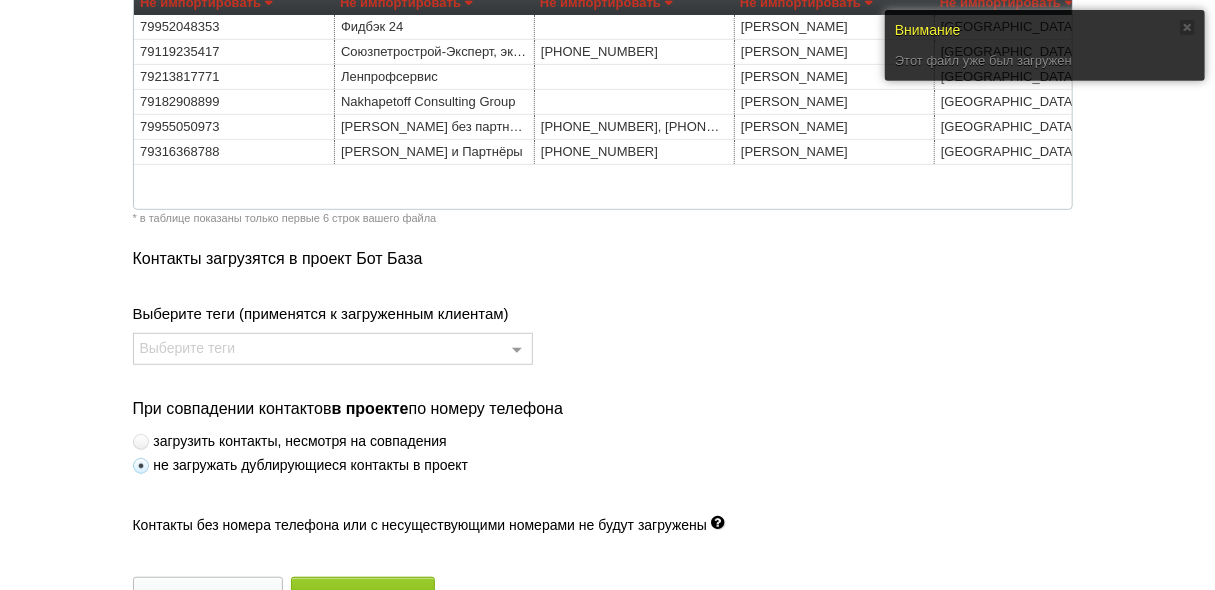 scroll, scrollTop: 426, scrollLeft: 0, axis: vertical 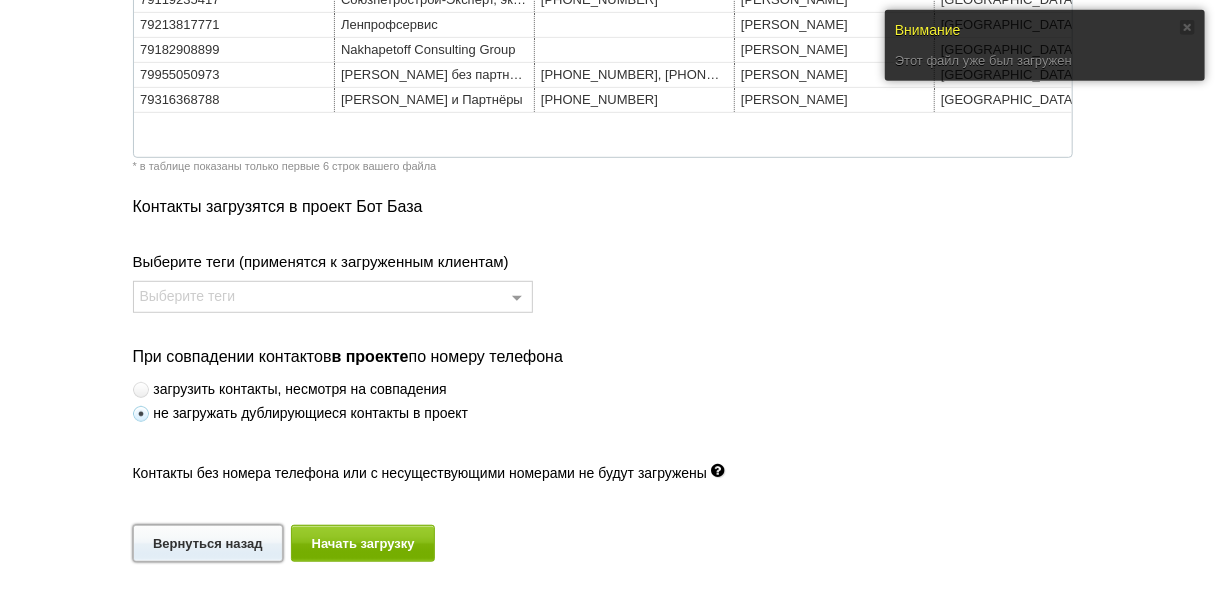 click on "Вернуться назад" at bounding box center (208, 543) 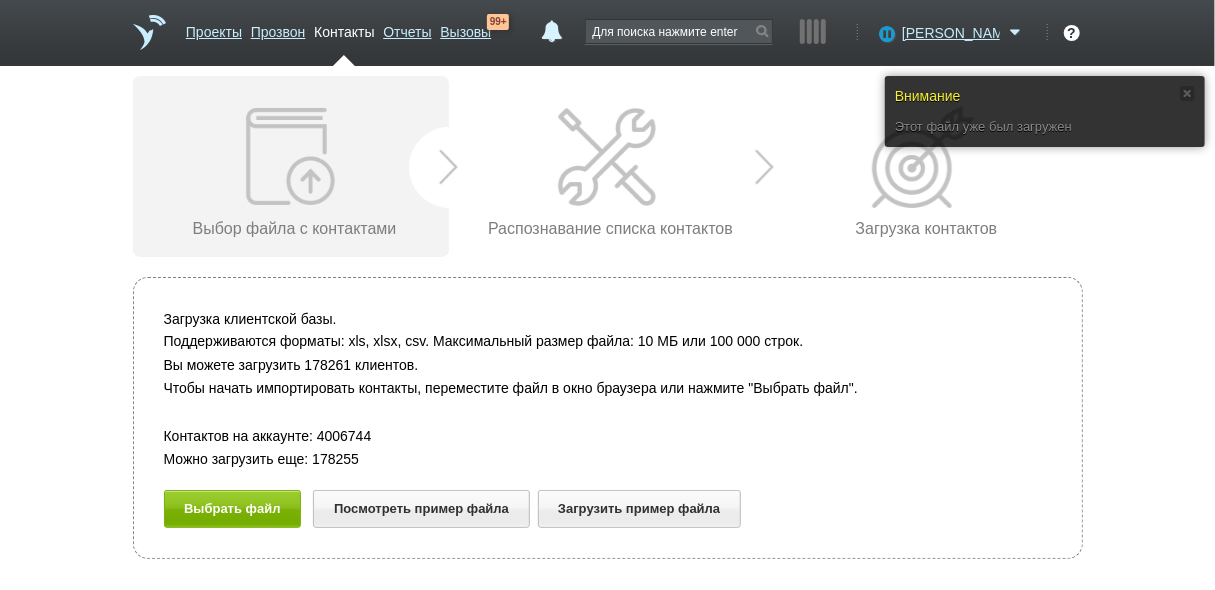 scroll, scrollTop: 0, scrollLeft: 0, axis: both 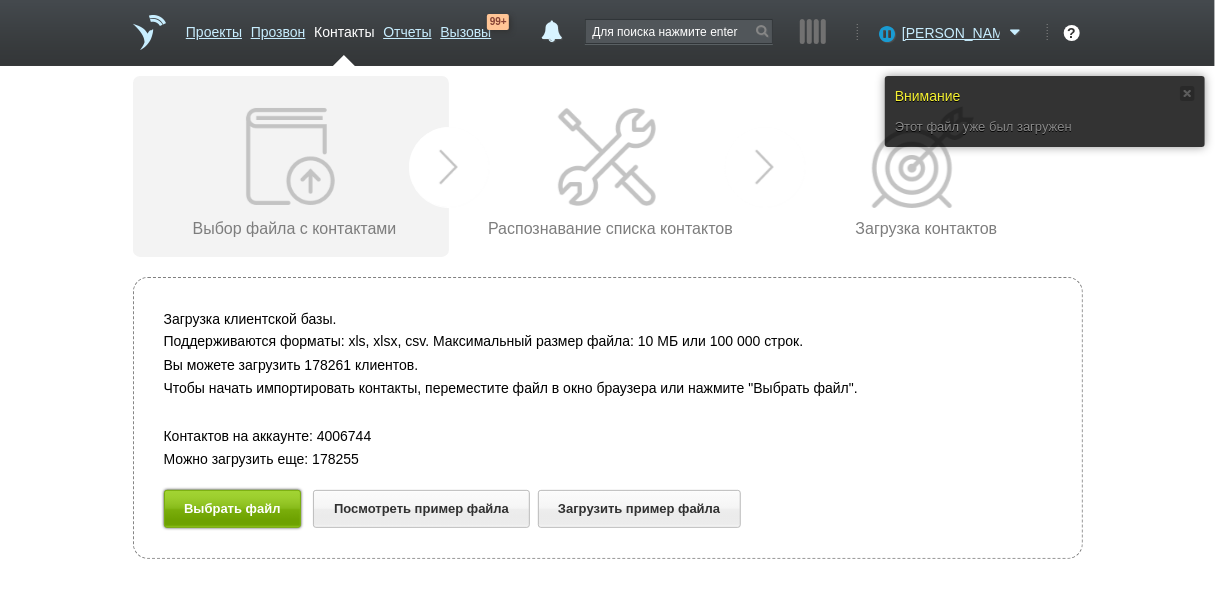 click on "Выбрать файл" at bounding box center [233, 508] 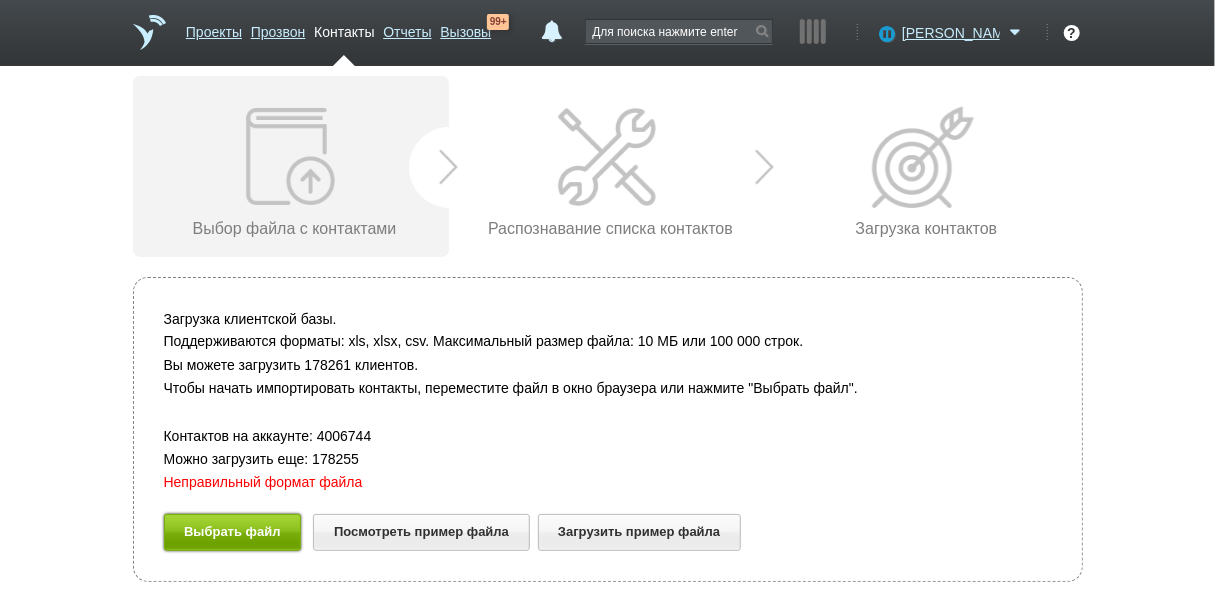 click on "Выбрать файл" at bounding box center [233, 532] 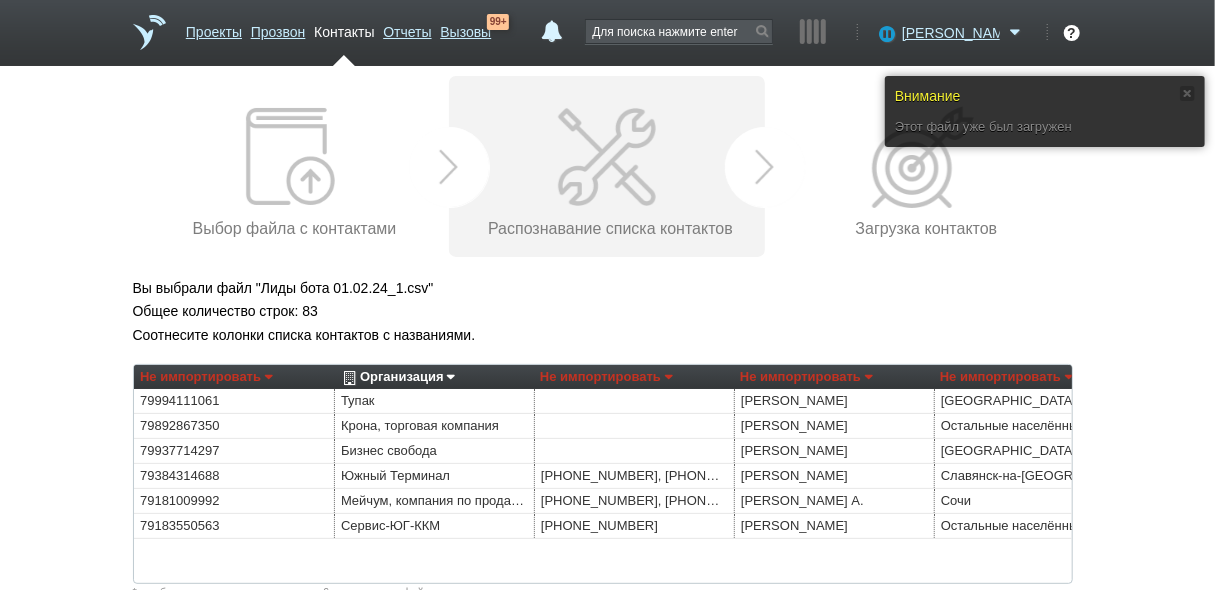 click on "Не импортировать" at bounding box center [206, 377] 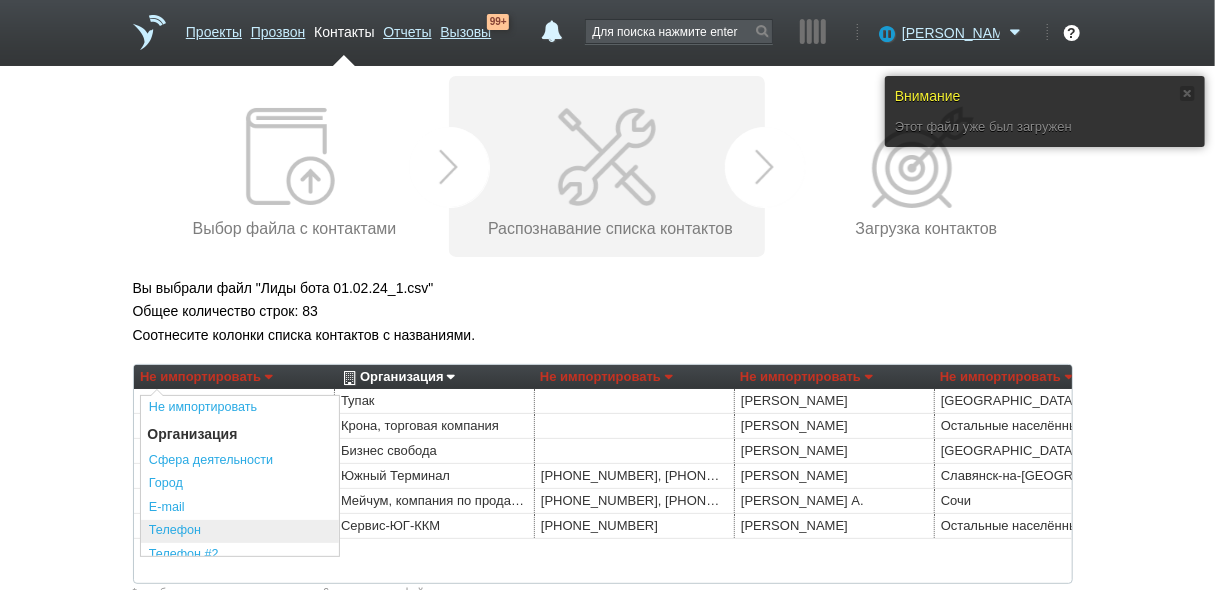 click on "Телефон" at bounding box center (240, 532) 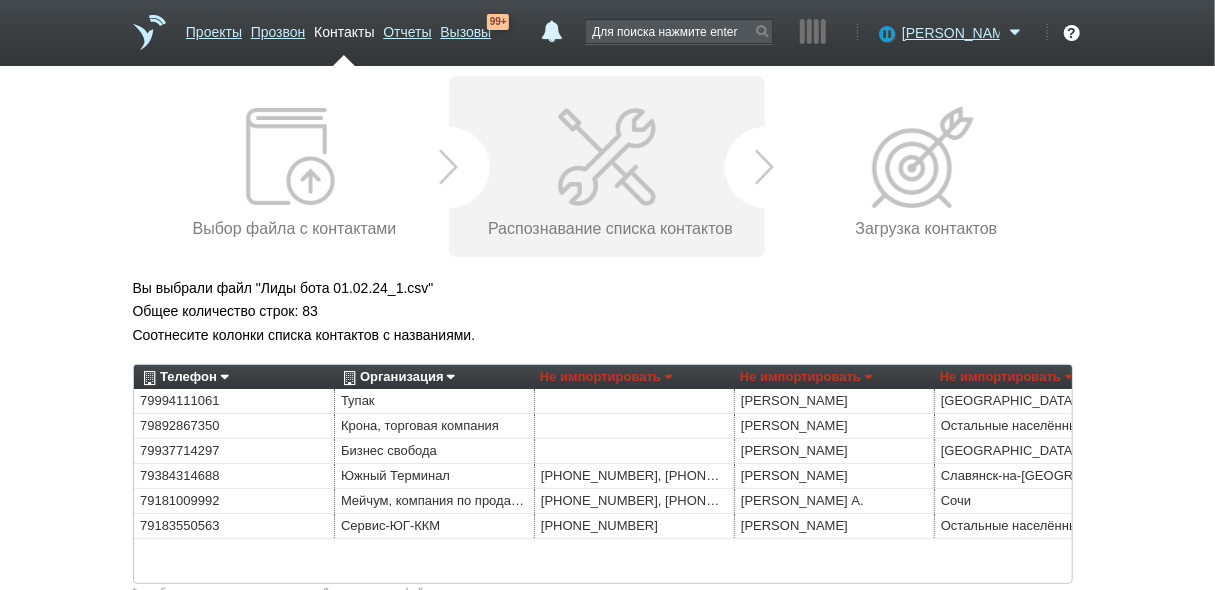 click on "Травкина Алина Евгеньевна" at bounding box center [834, 401] 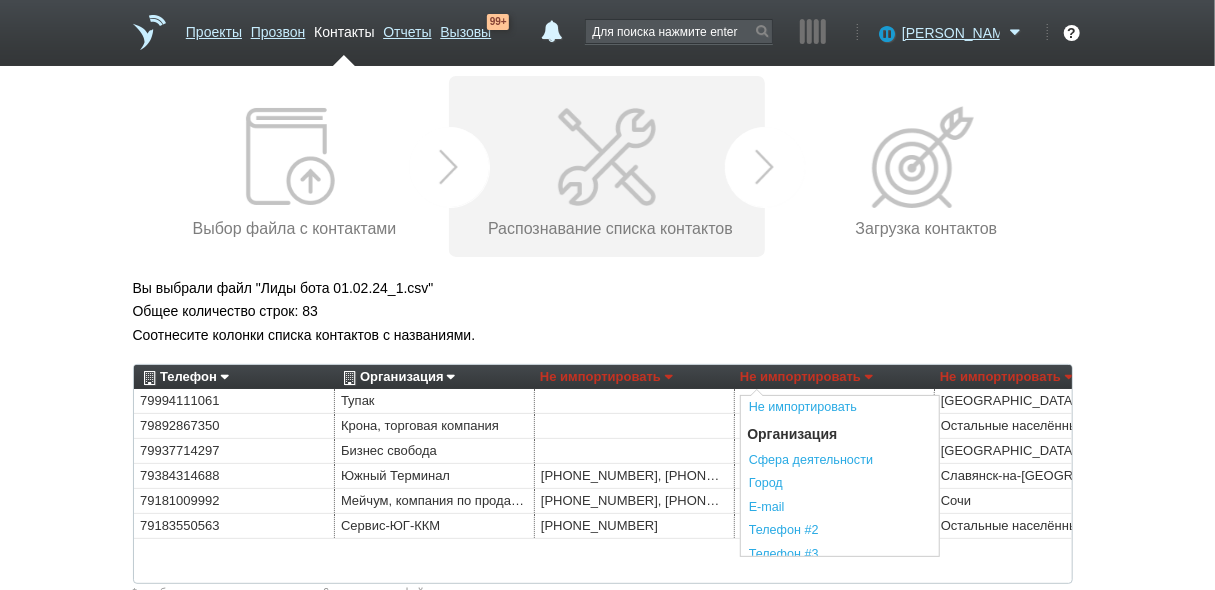 click on "Соотнесите колонки списка контактов с названиями." at bounding box center [608, 335] 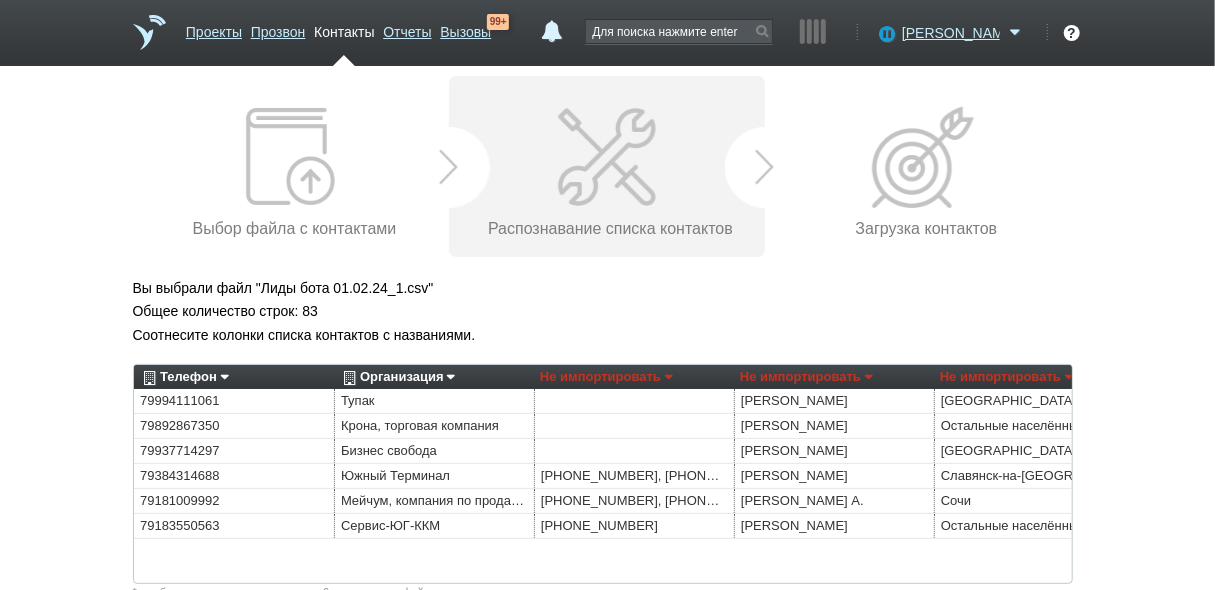 click on "Не импортировать" at bounding box center (806, 377) 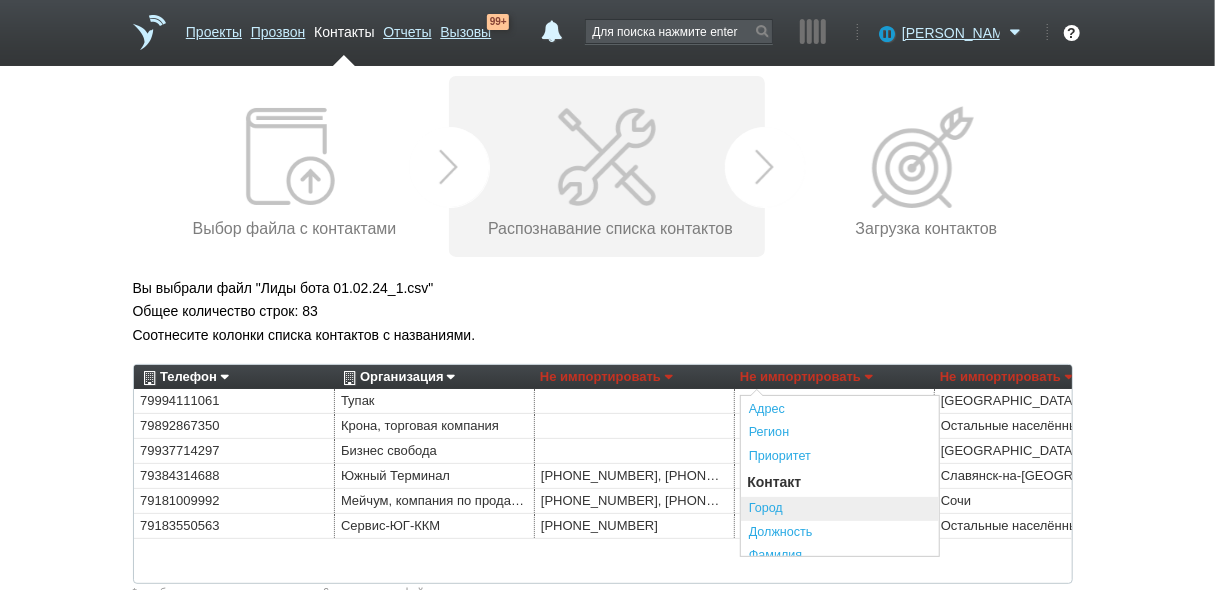 scroll, scrollTop: 320, scrollLeft: 0, axis: vertical 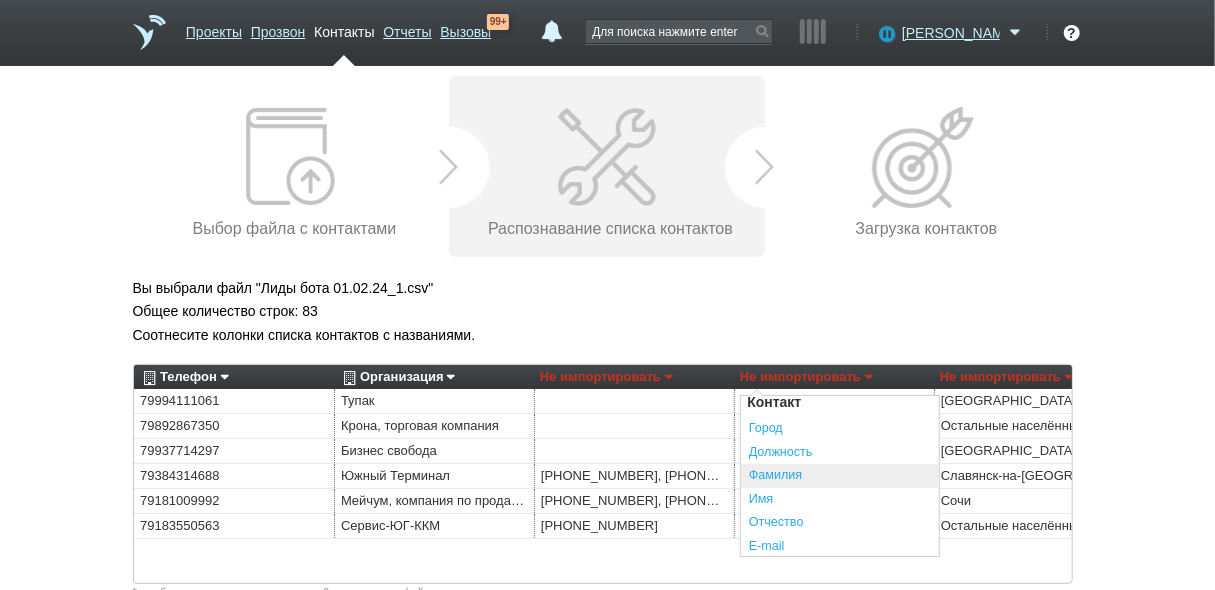 click on "Фамилия" at bounding box center [840, 476] 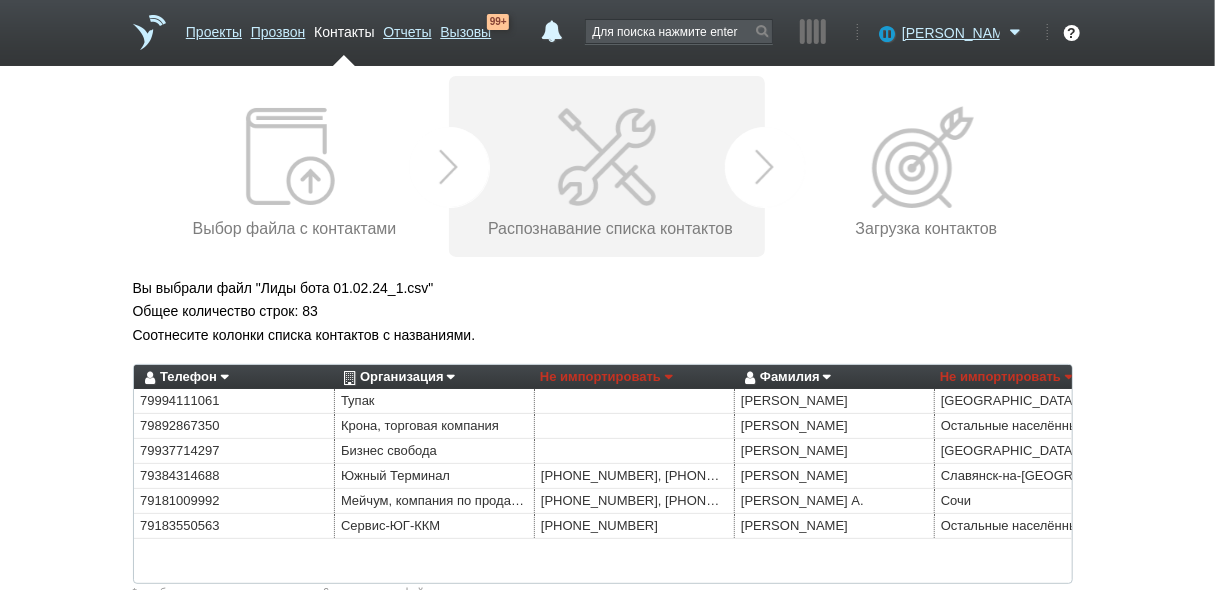 click on "Не импортировать" at bounding box center (1006, 377) 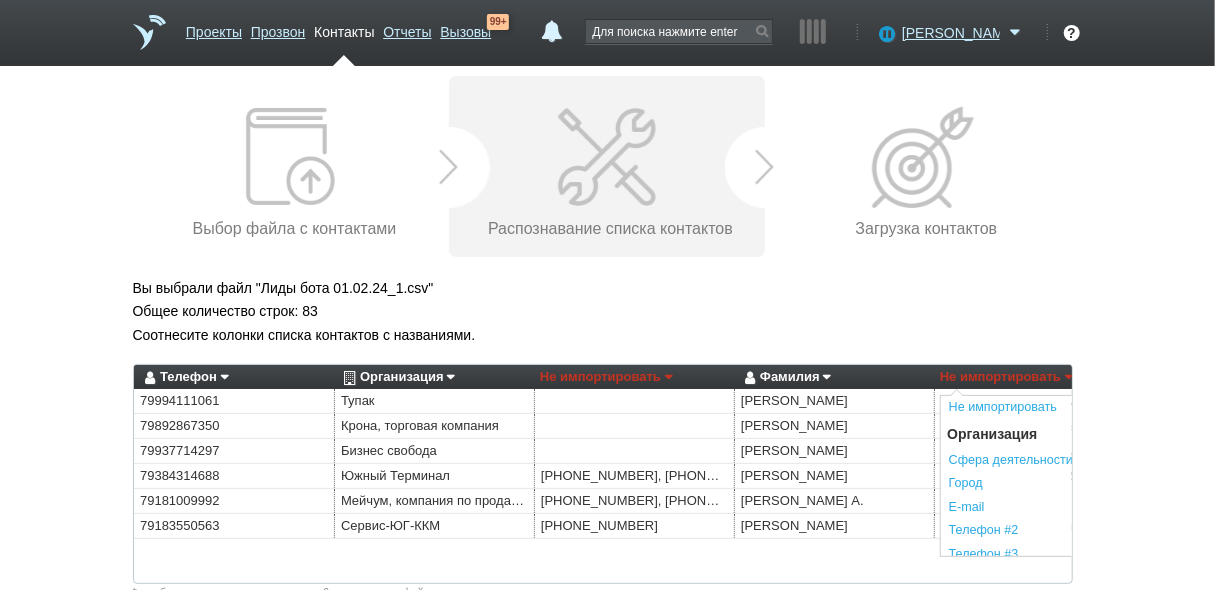click on "Соотнесите колонки списка контактов с названиями." at bounding box center (608, 335) 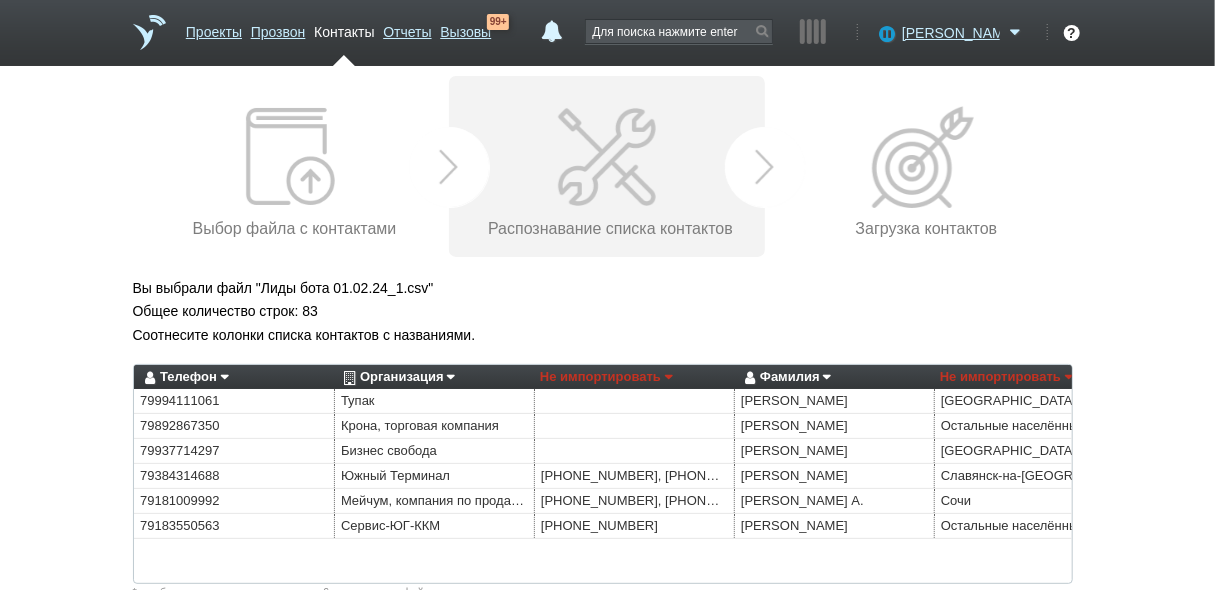 click on "Не импортировать" at bounding box center (1006, 377) 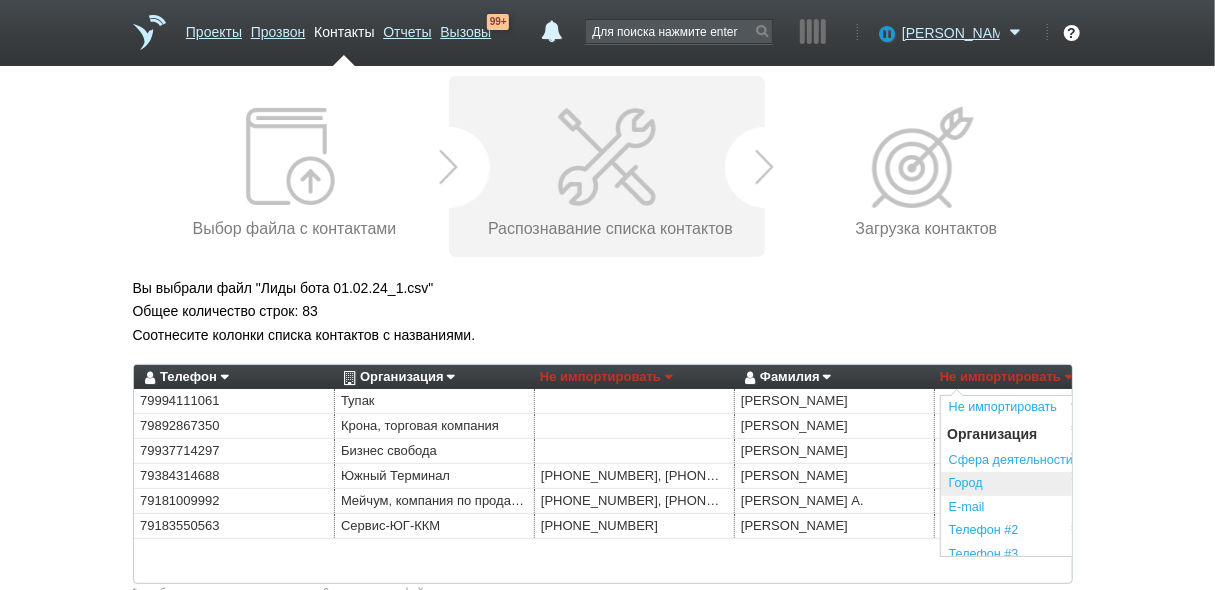 click on "Город" at bounding box center (1040, 484) 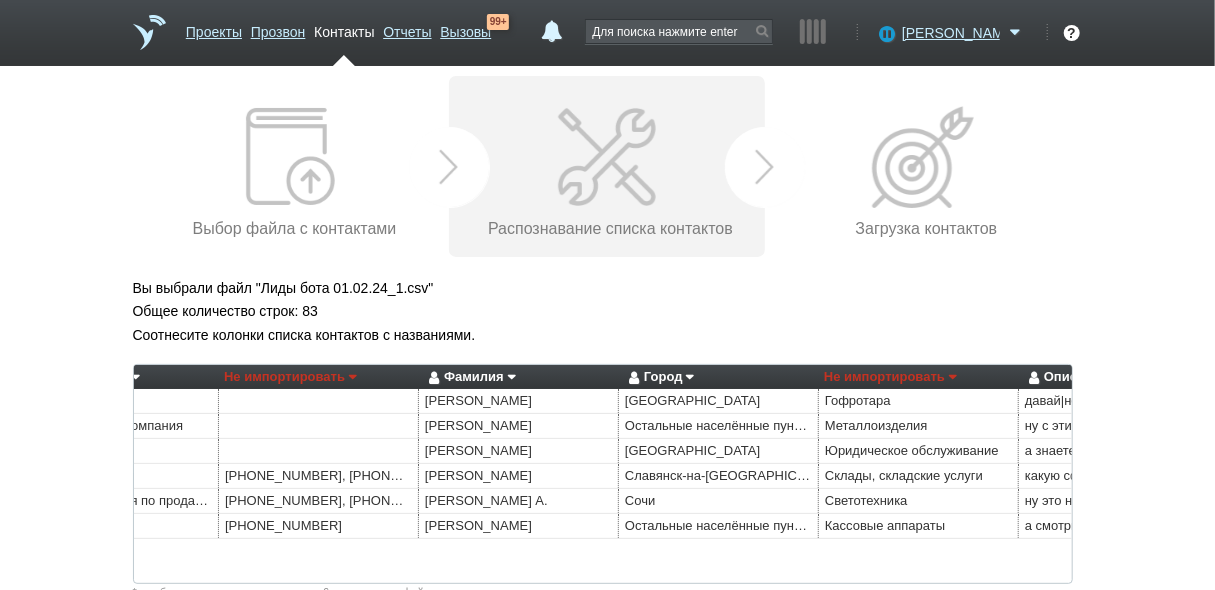 scroll, scrollTop: 0, scrollLeft: 401, axis: horizontal 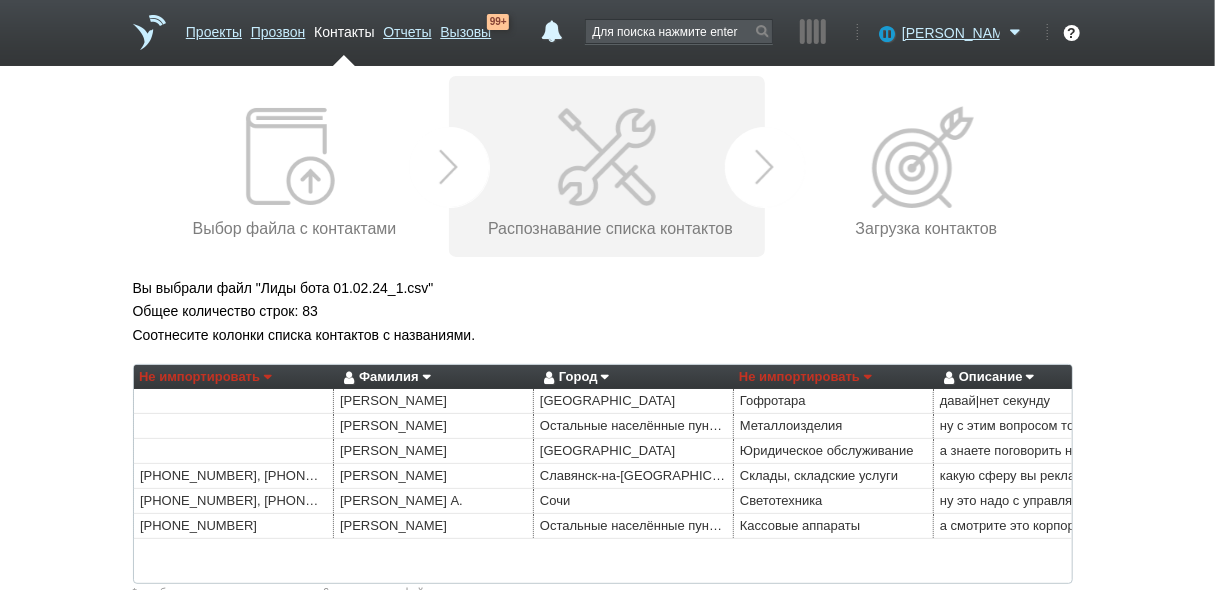 click on "Не импортировать" at bounding box center [805, 377] 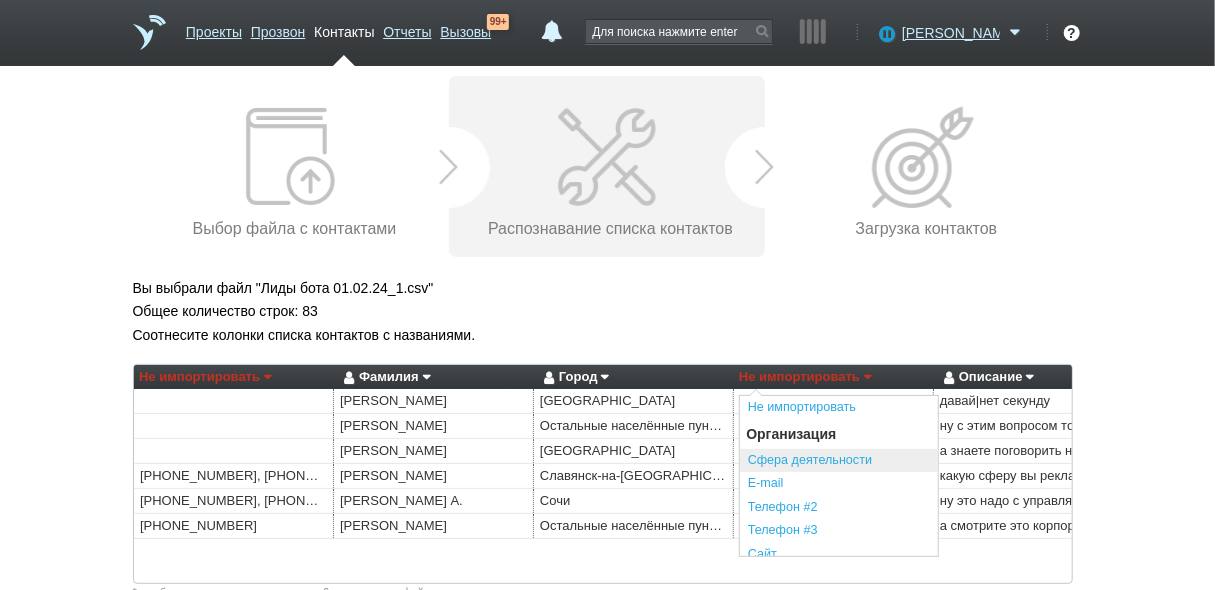 click on "Сфера деятельности" at bounding box center [839, 461] 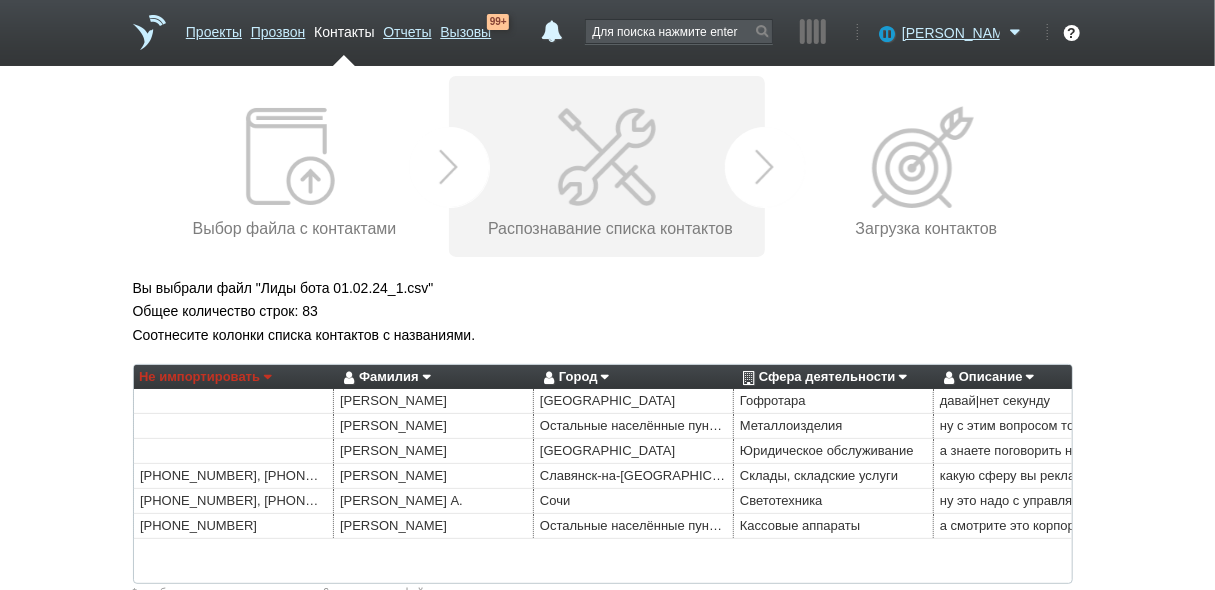 scroll, scrollTop: 0, scrollLeft: 461, axis: horizontal 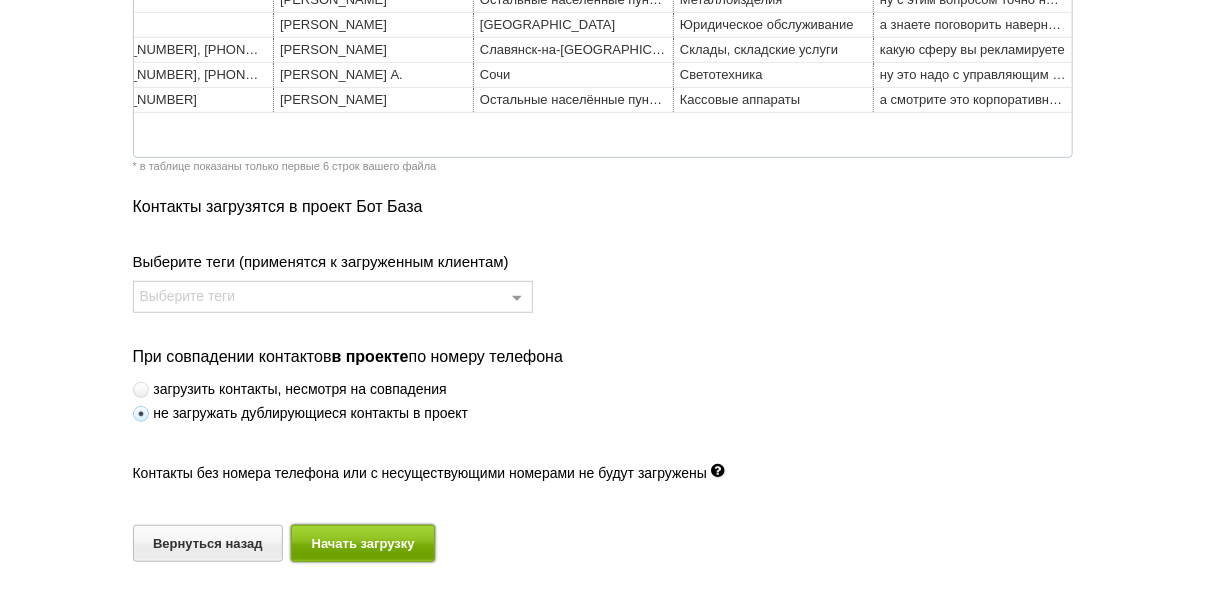 click on "Начать загрузку" at bounding box center (363, 543) 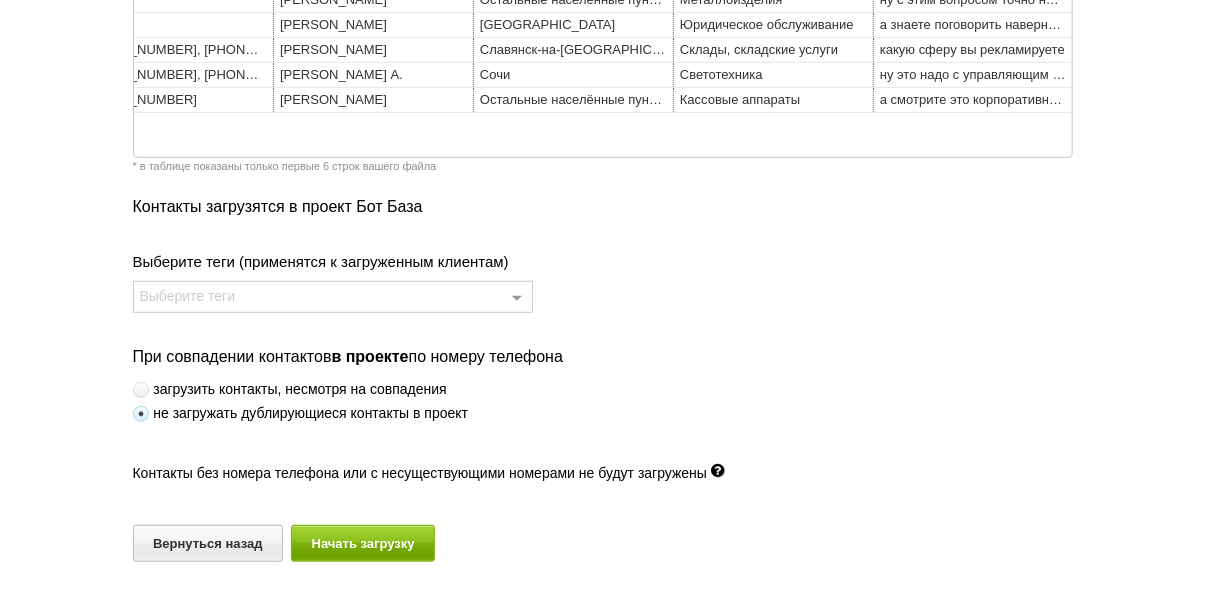scroll, scrollTop: 0, scrollLeft: 0, axis: both 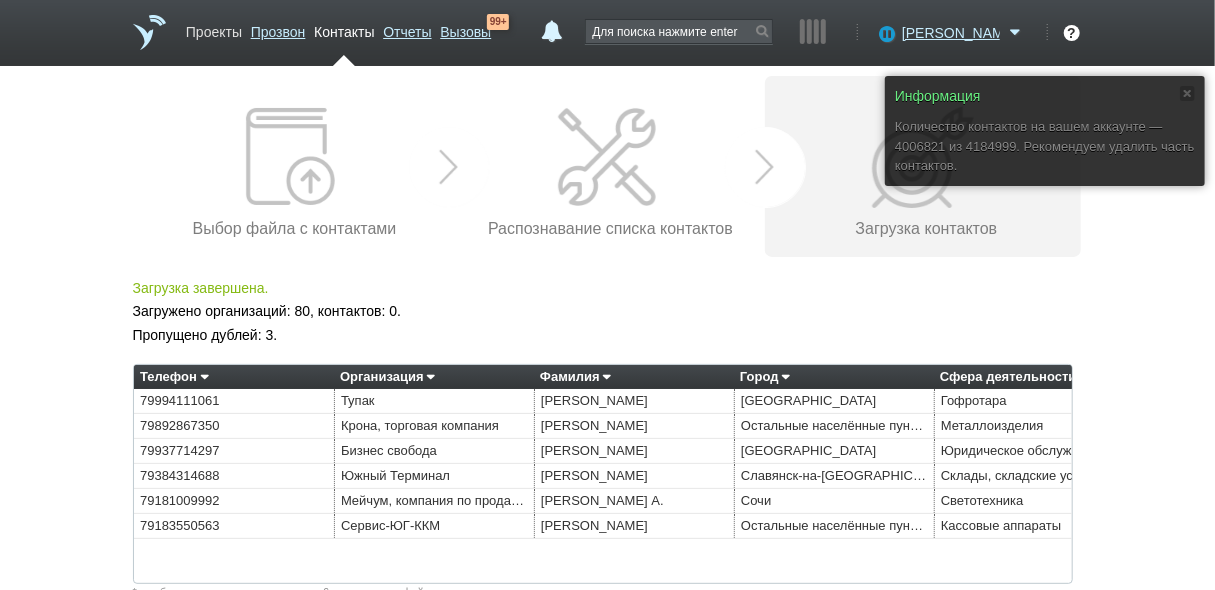 click on "Проекты" at bounding box center (214, 28) 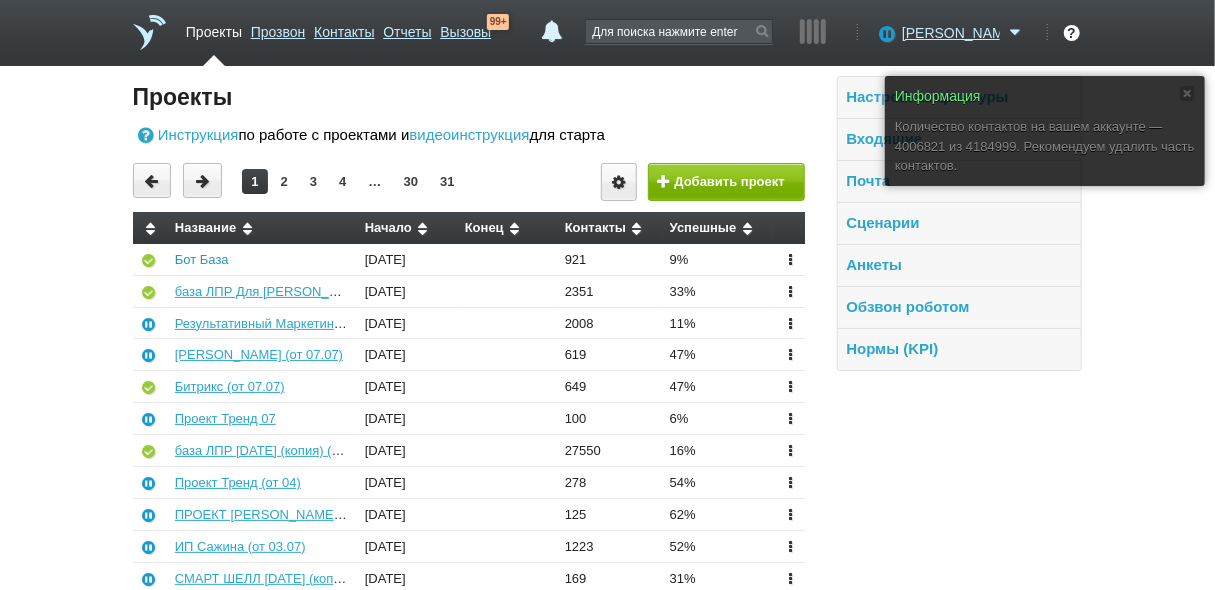 click on "Бот База" at bounding box center (202, 259) 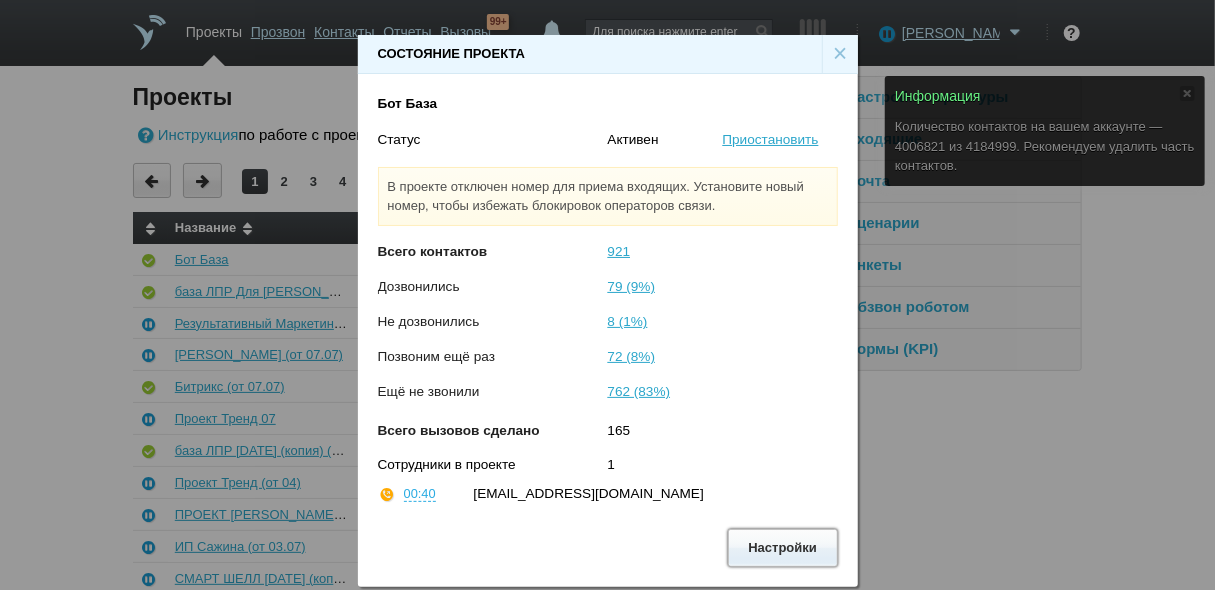 click on "Настройки" at bounding box center (783, 547) 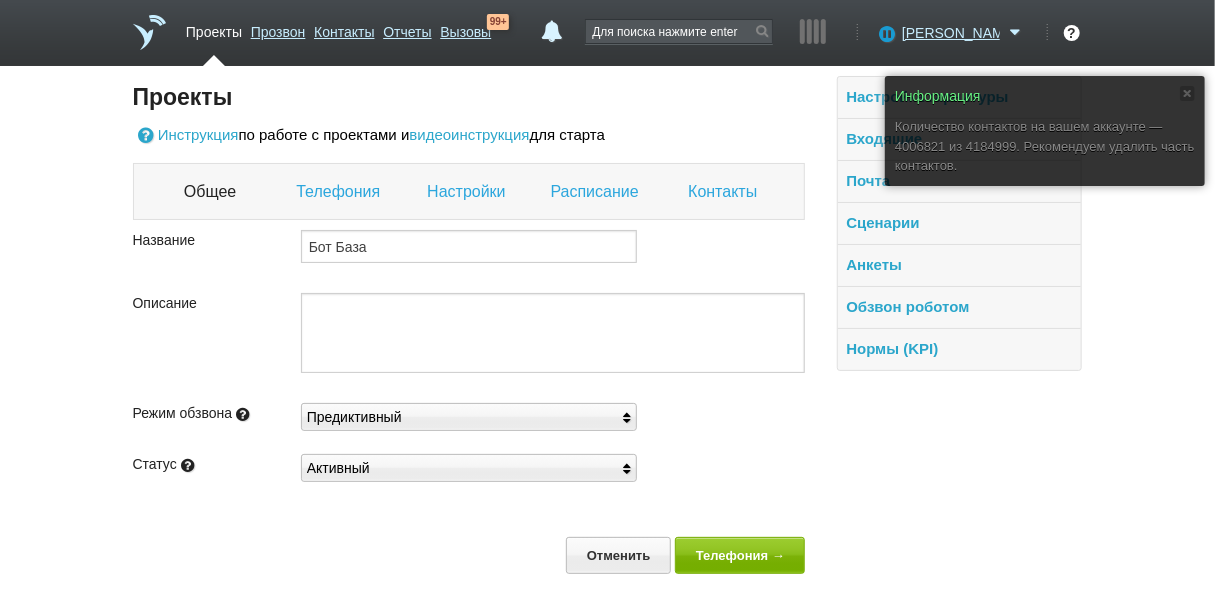 click on "Настройки" at bounding box center (468, 192) 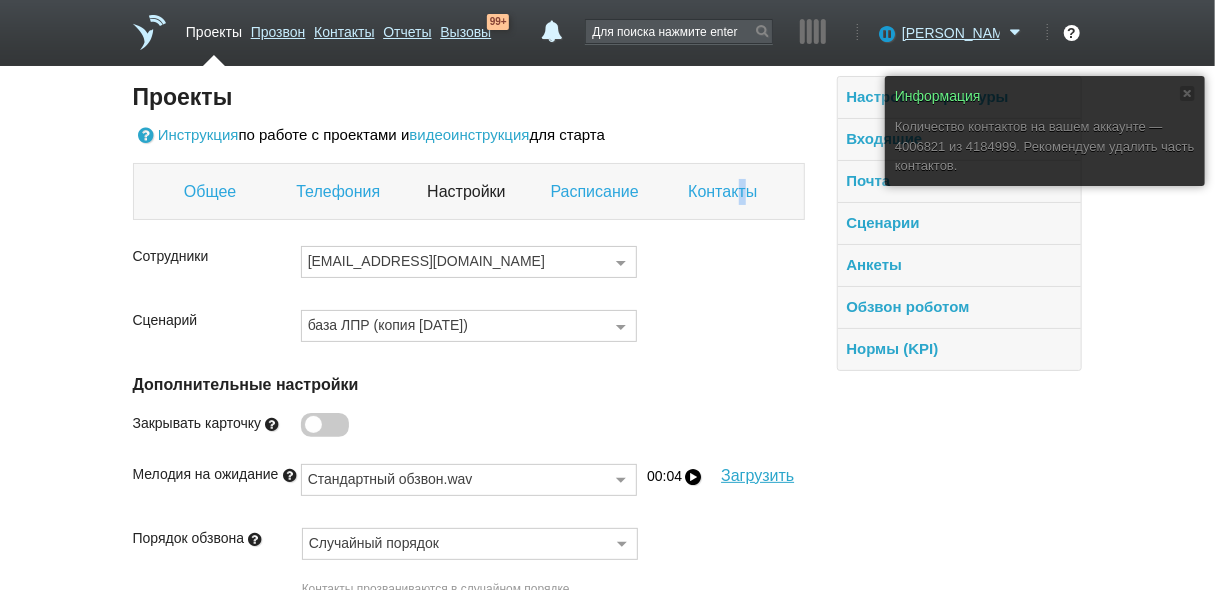 click on "Контакты" at bounding box center (725, 192) 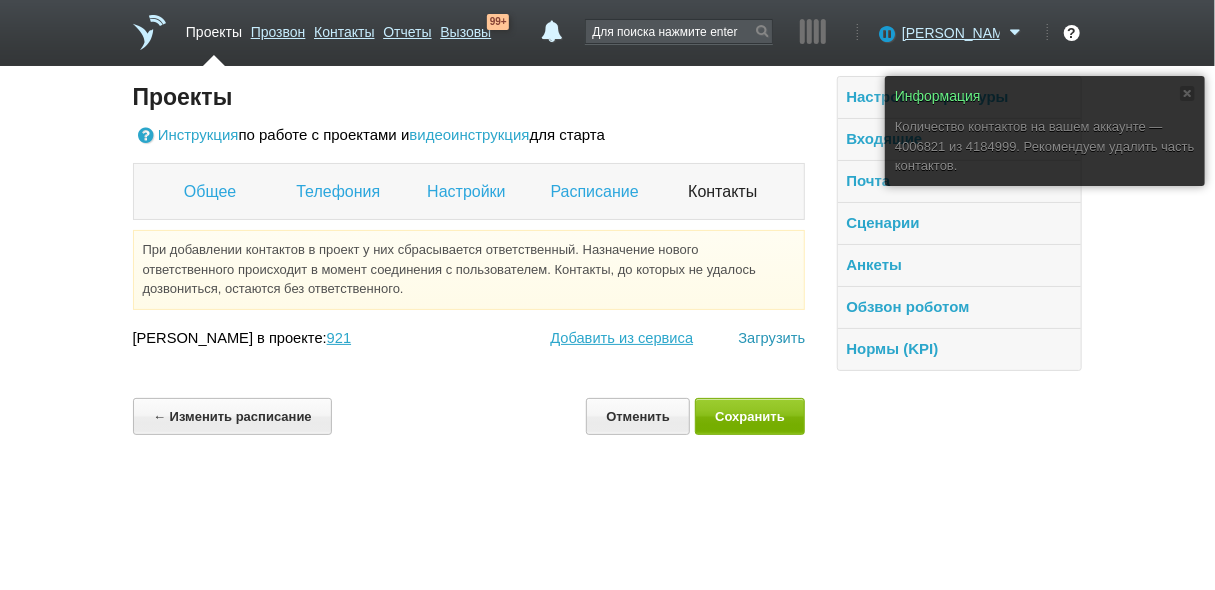 click on "Загрузить" at bounding box center [771, 338] 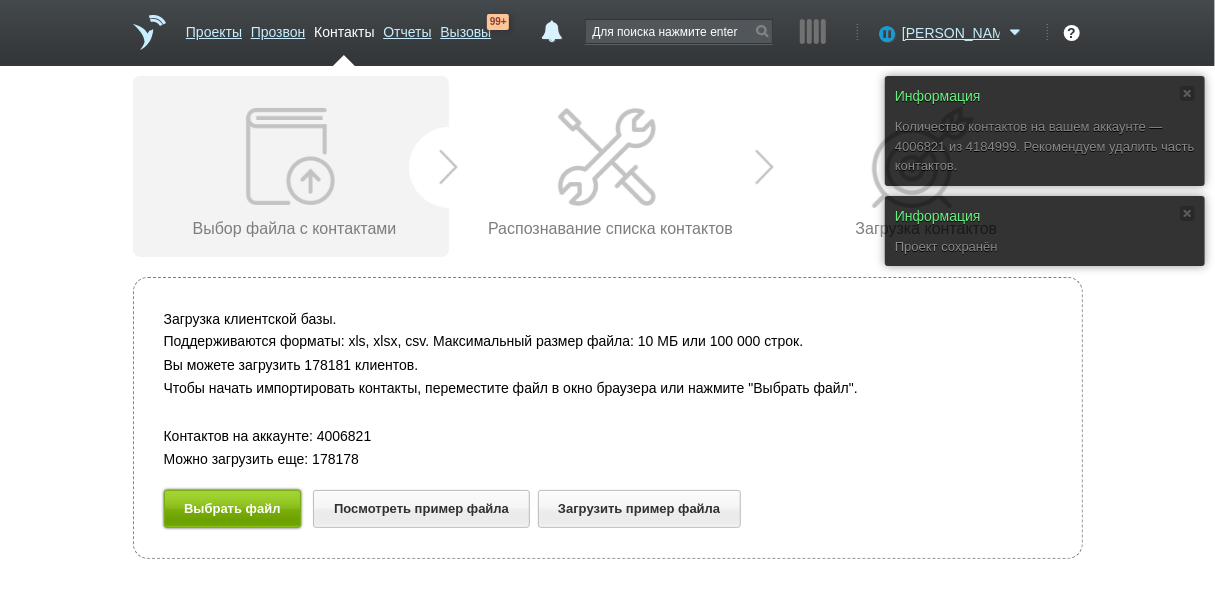 click on "Выбрать файл" at bounding box center (233, 508) 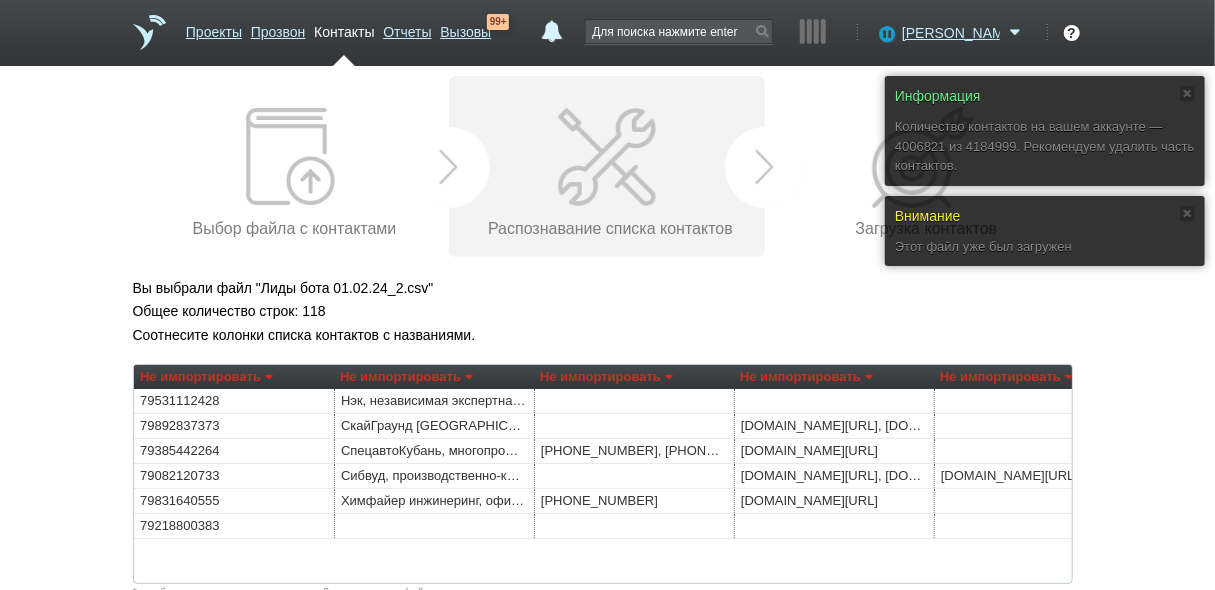 click on "Не импортировать" at bounding box center [406, 377] 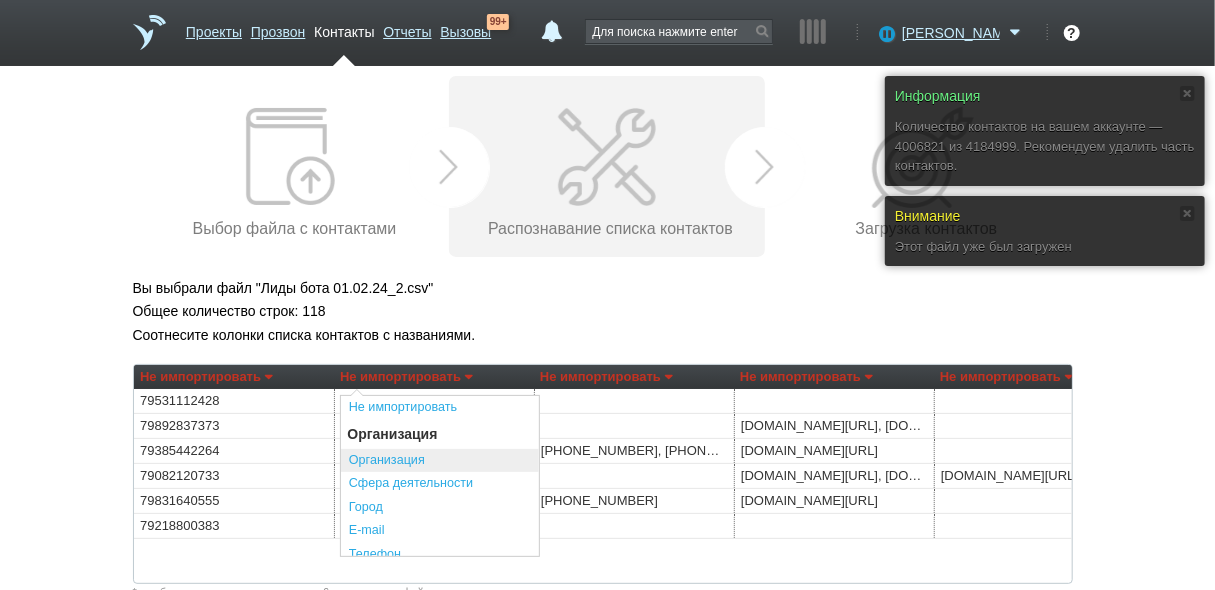 click on "Организация" at bounding box center [440, 461] 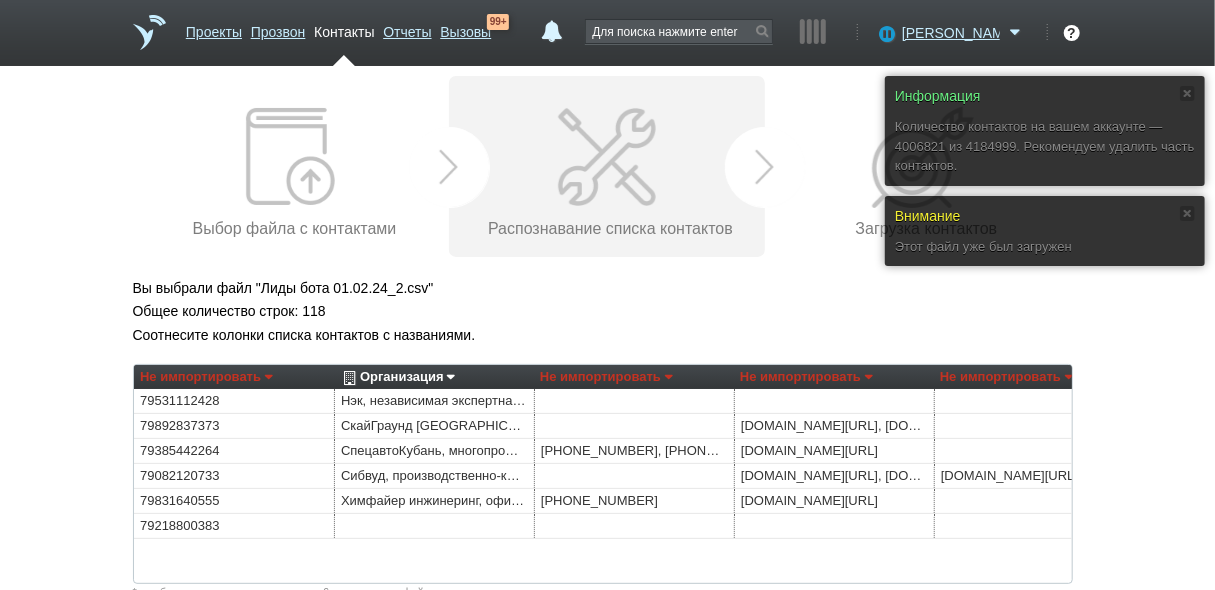 click on "Не импортировать" at bounding box center (206, 377) 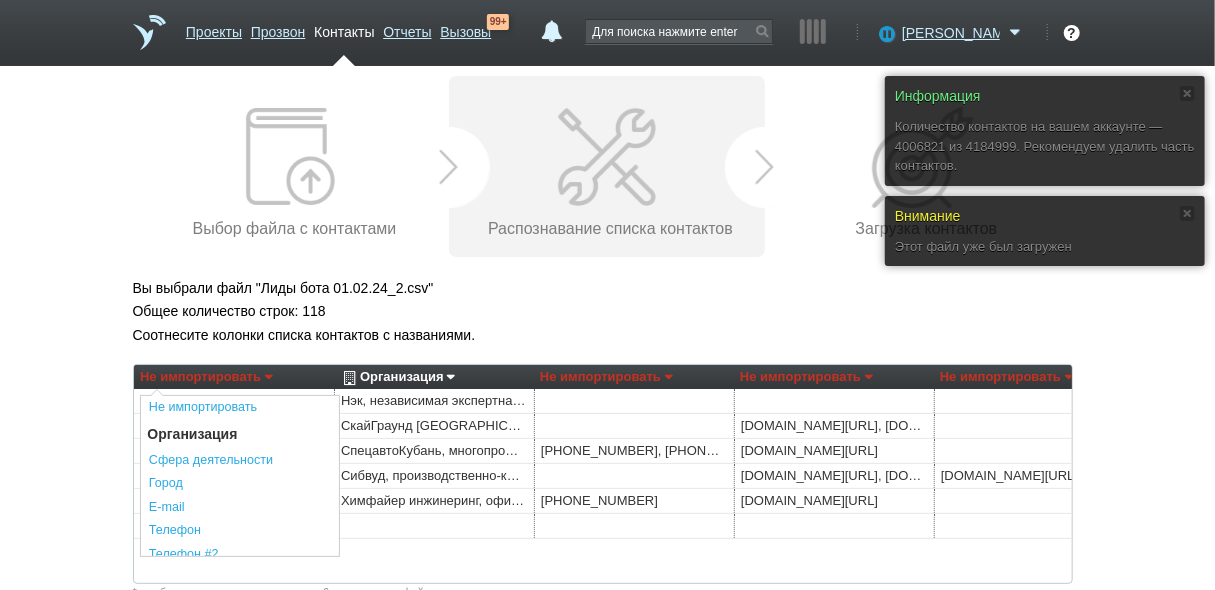 click on "Телефон" at bounding box center (240, 532) 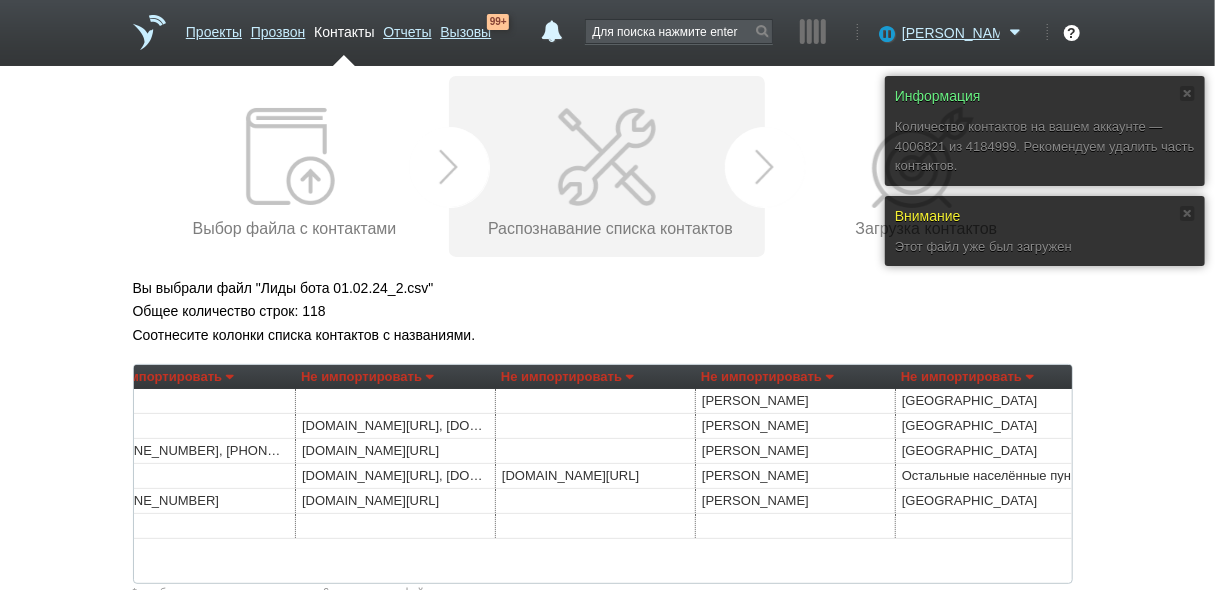 scroll, scrollTop: 0, scrollLeft: 517, axis: horizontal 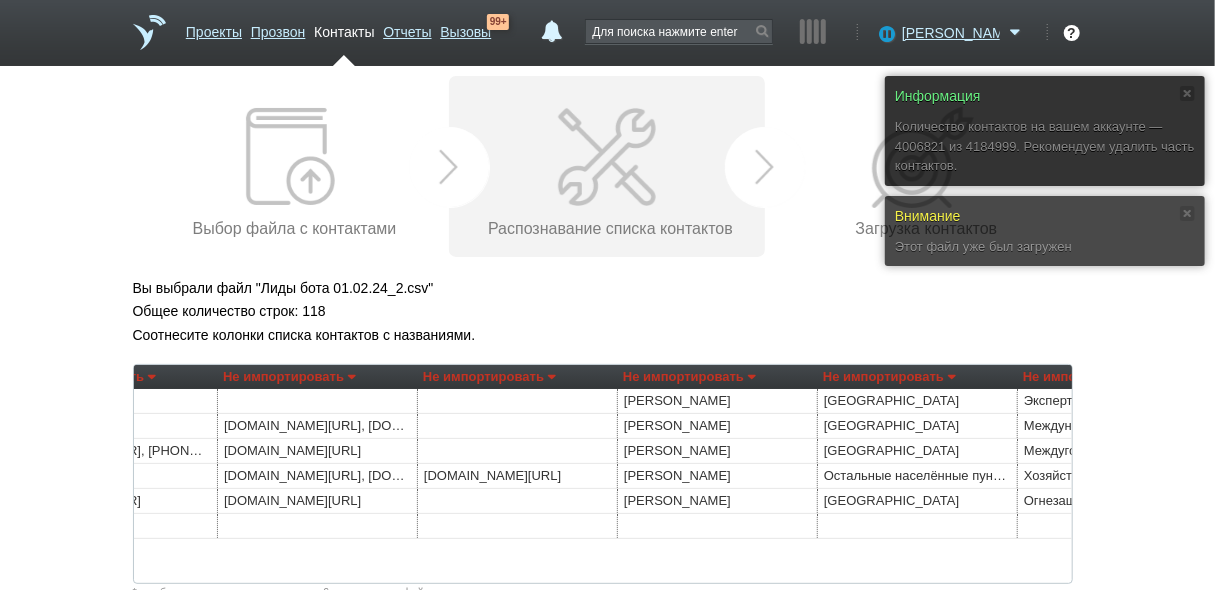 click on "Не импортировать" at bounding box center (689, 377) 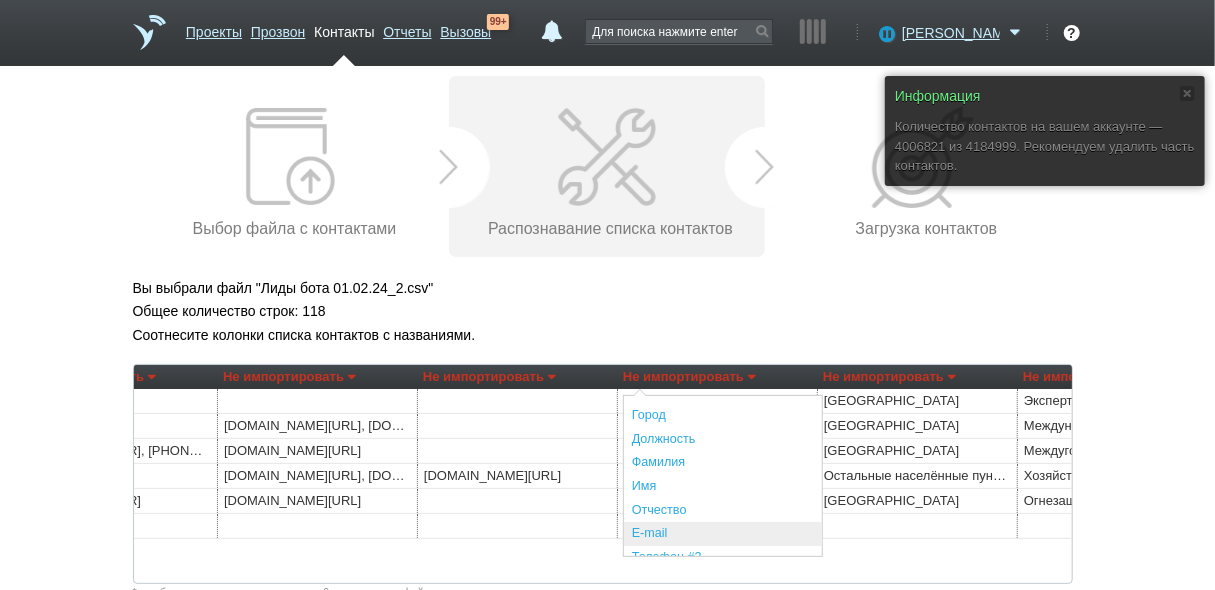 scroll, scrollTop: 400, scrollLeft: 0, axis: vertical 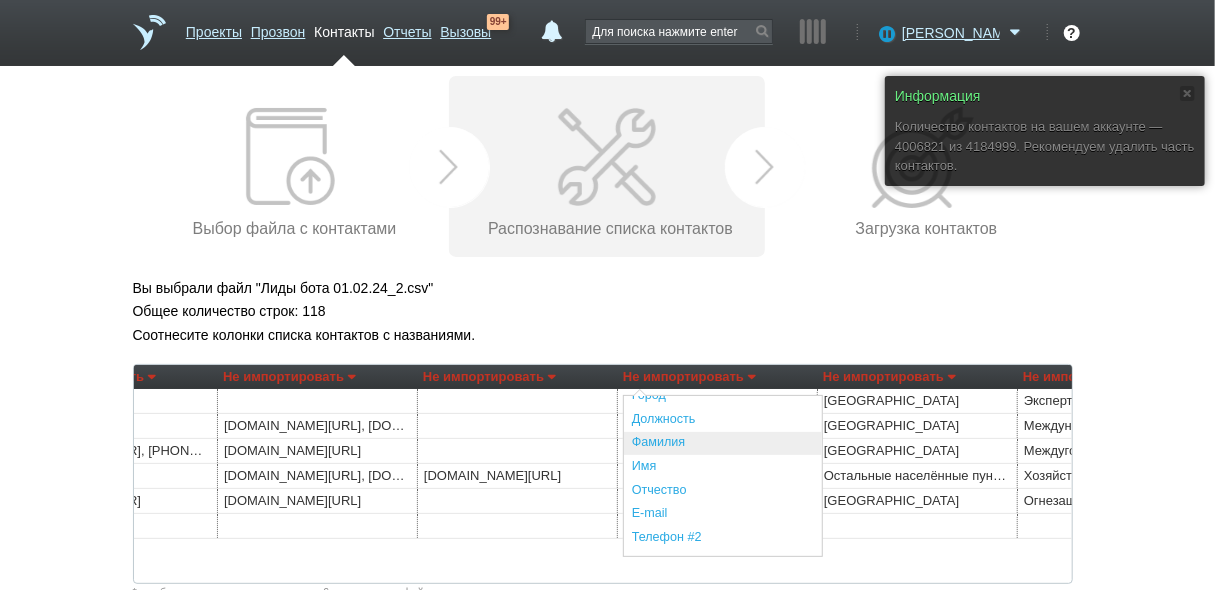 click on "Фамилия" at bounding box center (723, 444) 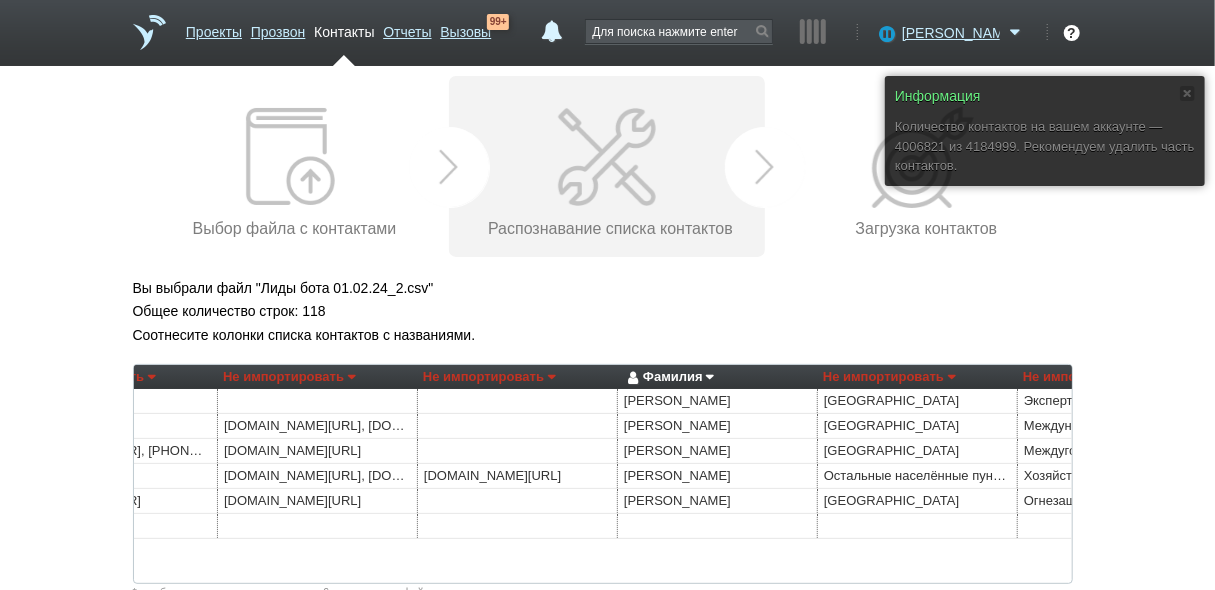 click on "Не импортировать" at bounding box center [889, 377] 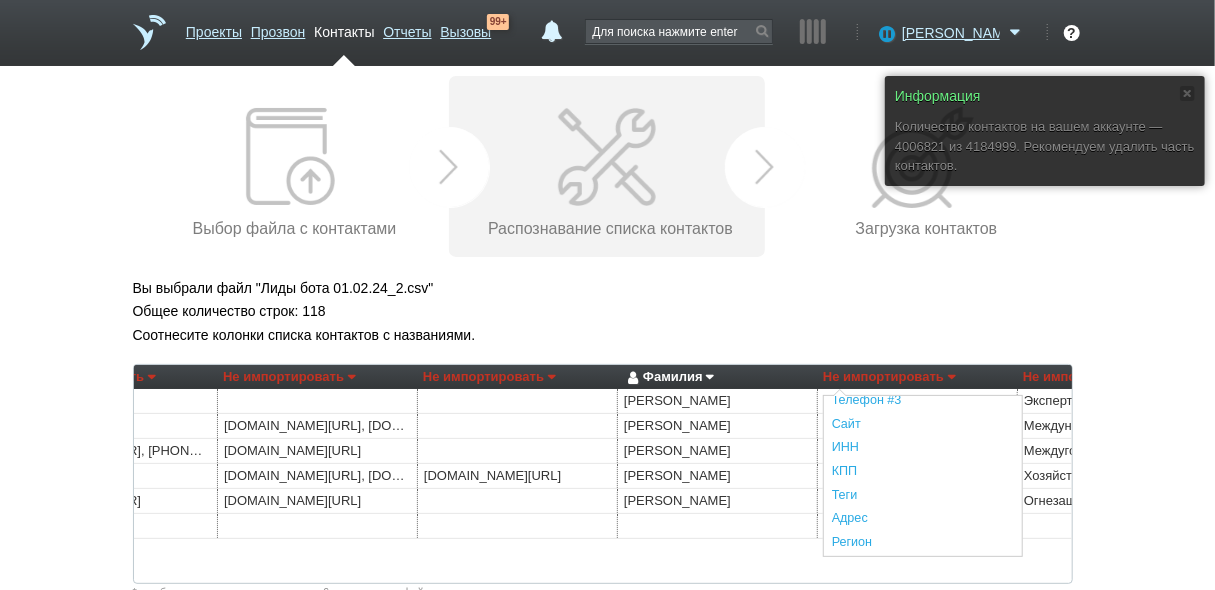 scroll, scrollTop: 160, scrollLeft: 0, axis: vertical 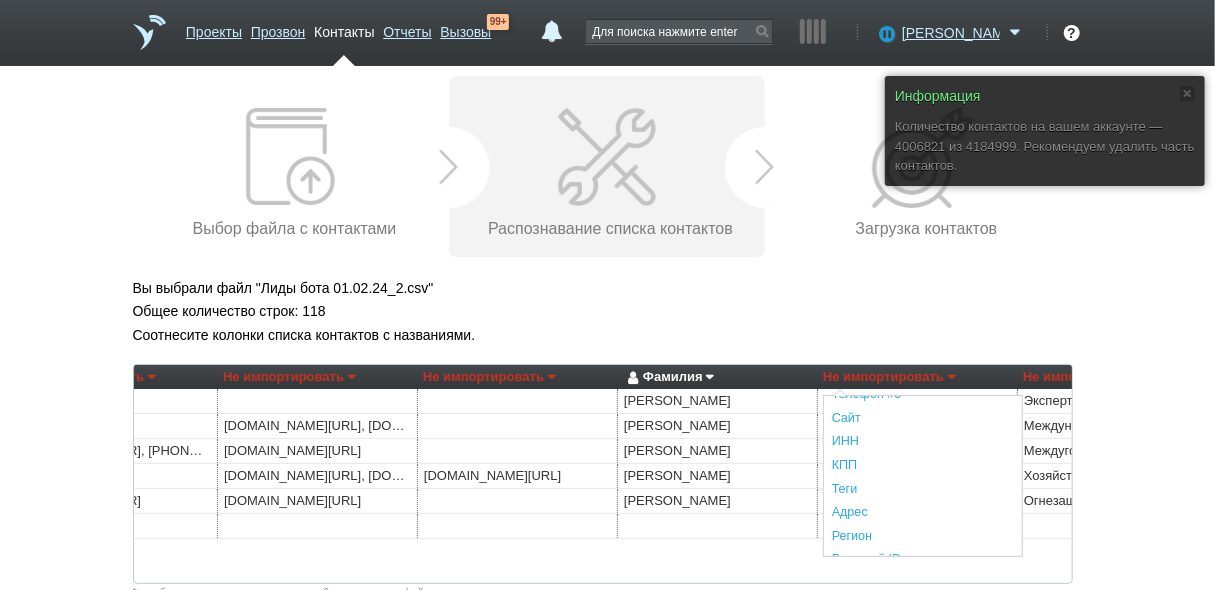 click on "Общее количество строк: 118" at bounding box center [608, 311] 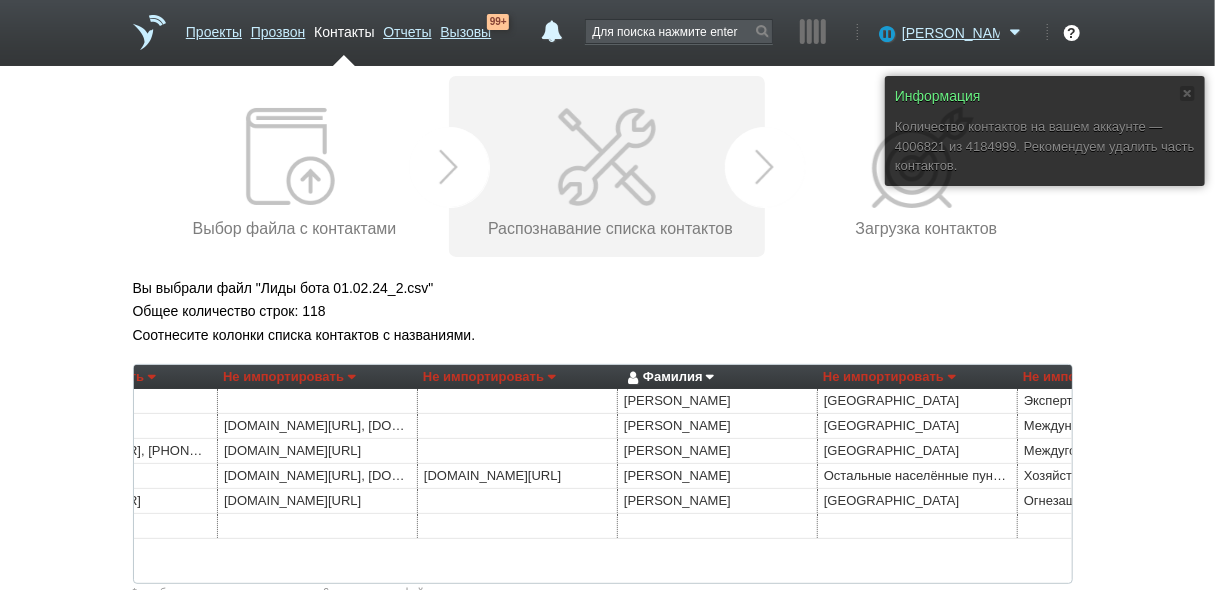 click on "Не импортировать" at bounding box center [889, 377] 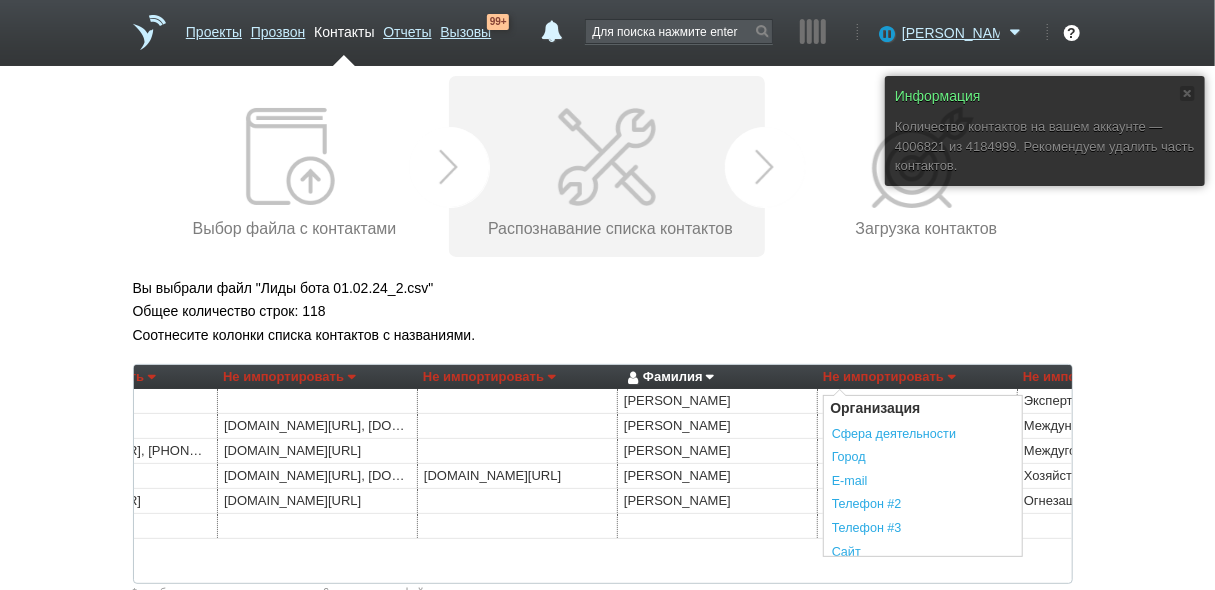 scroll, scrollTop: 0, scrollLeft: 0, axis: both 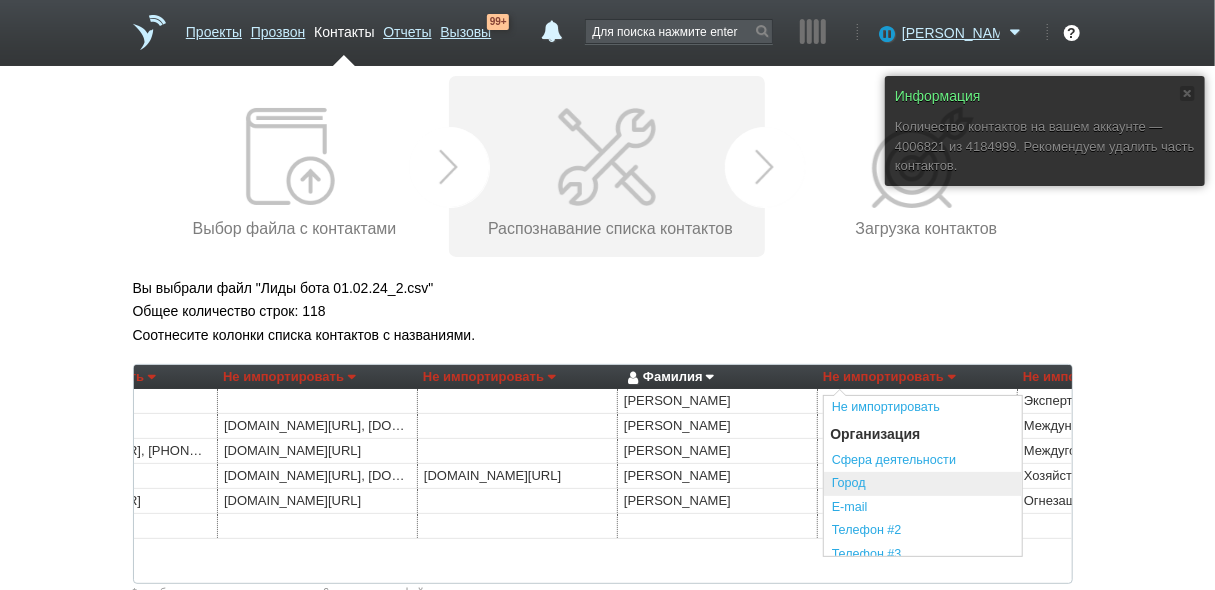 click on "Город" at bounding box center [923, 484] 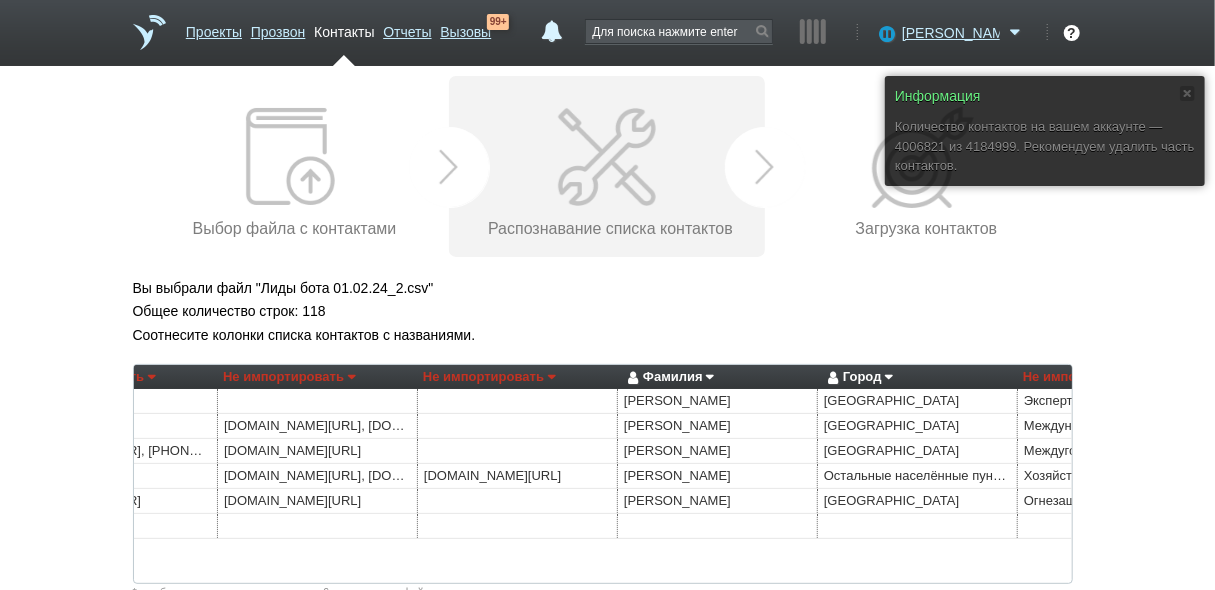 click on "Не импортировать" at bounding box center (1089, 377) 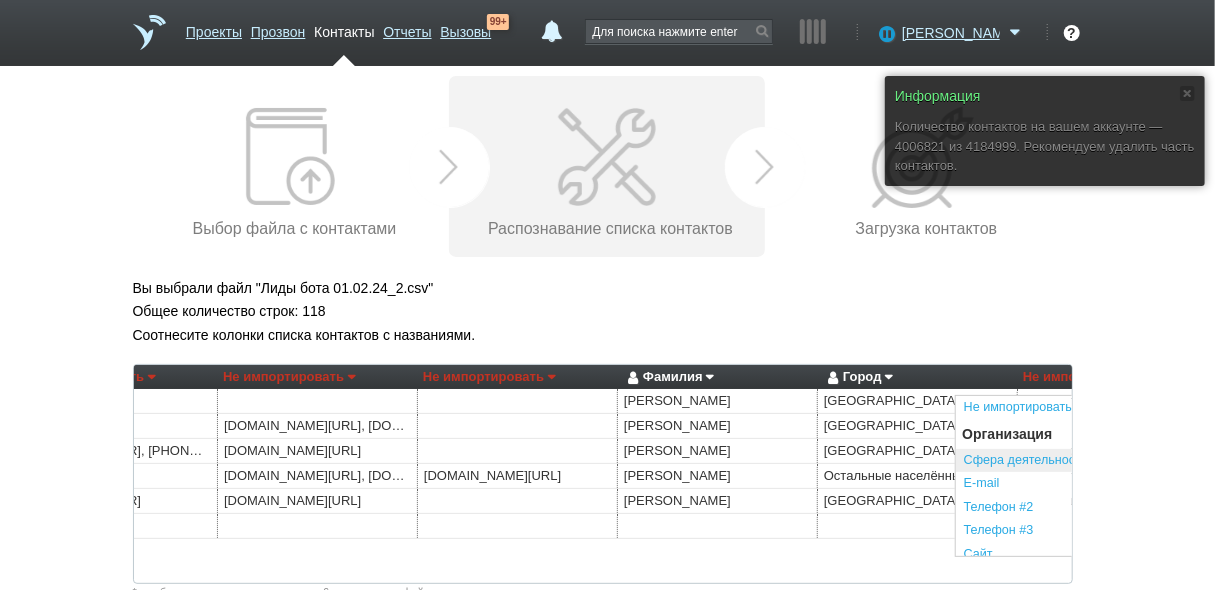 click on "Сфера деятельности" at bounding box center (1055, 461) 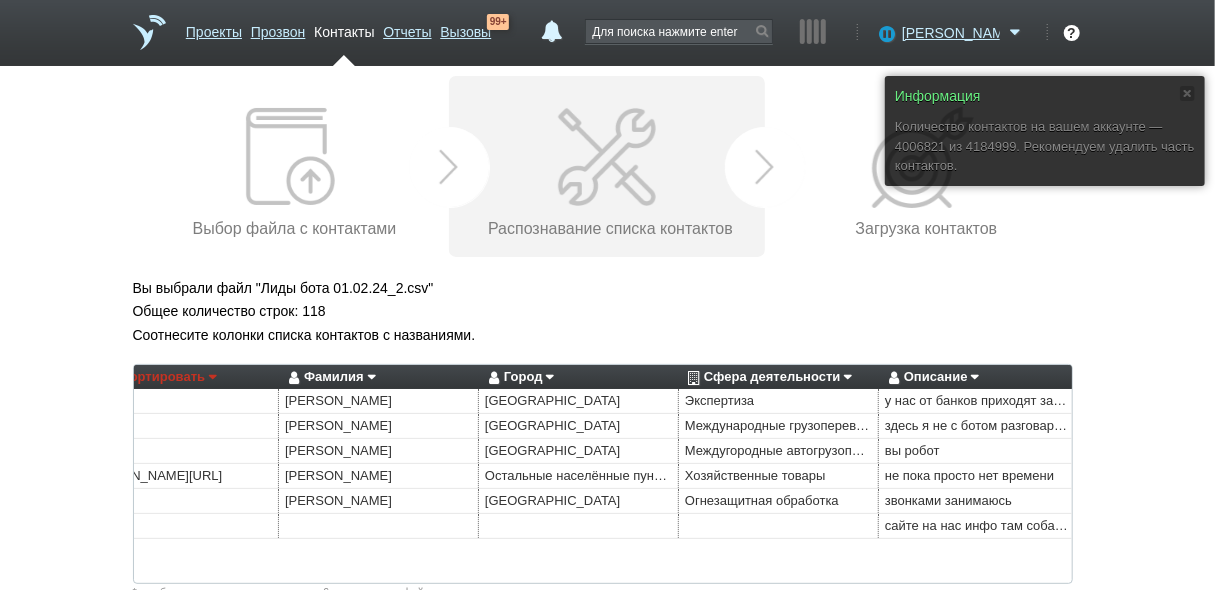 scroll, scrollTop: 0, scrollLeft: 861, axis: horizontal 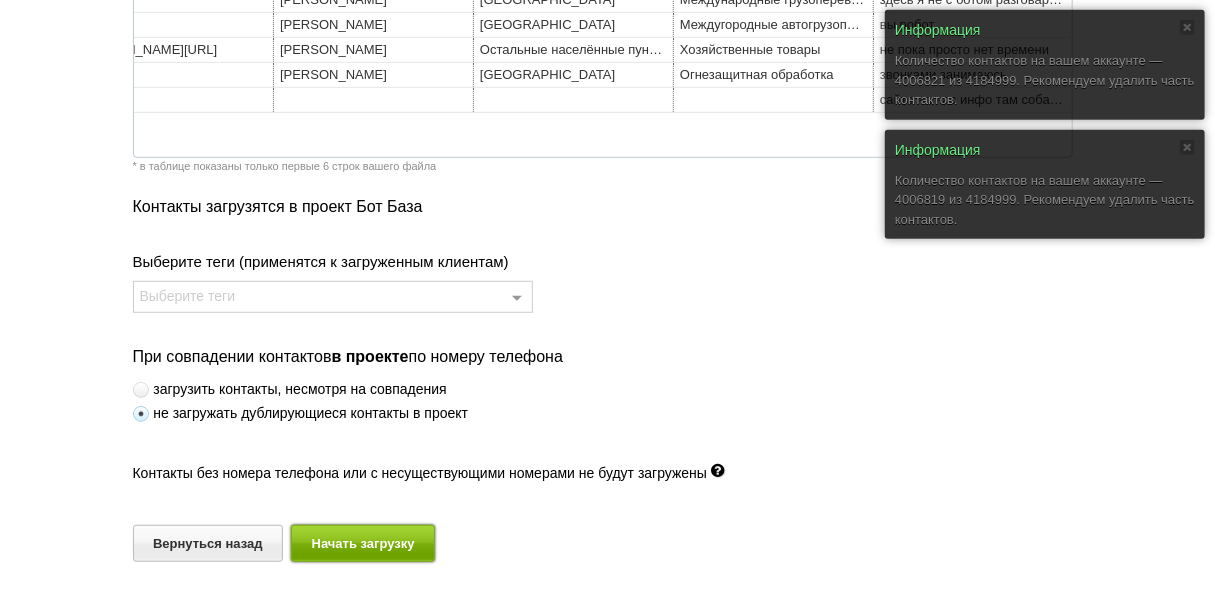 click on "Начать загрузку" at bounding box center [363, 543] 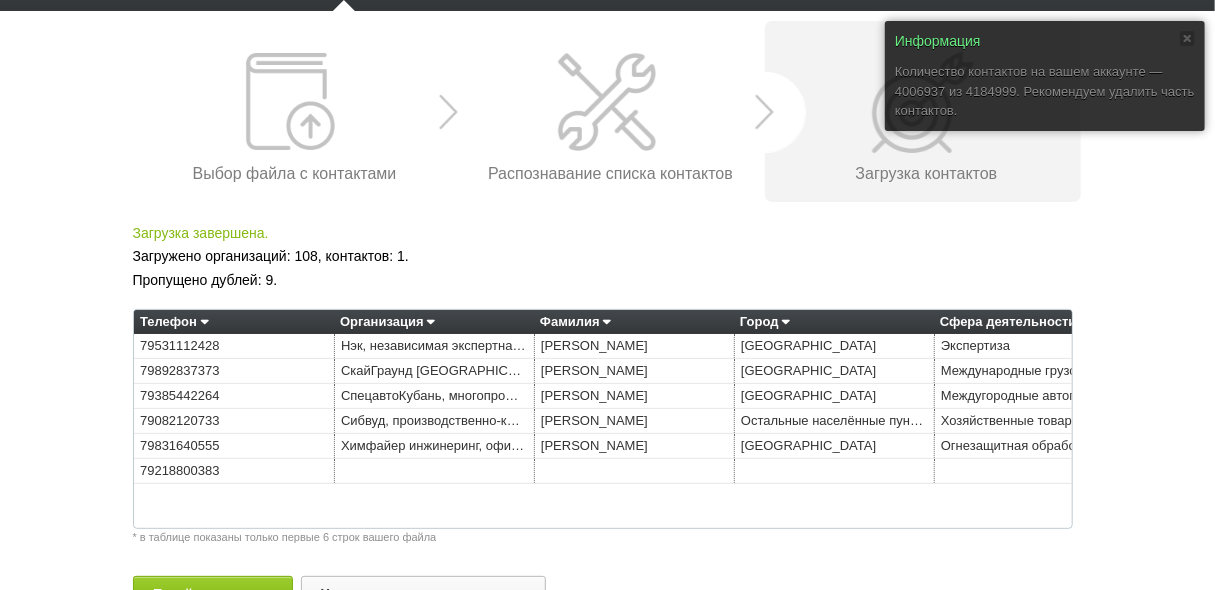 scroll, scrollTop: 106, scrollLeft: 0, axis: vertical 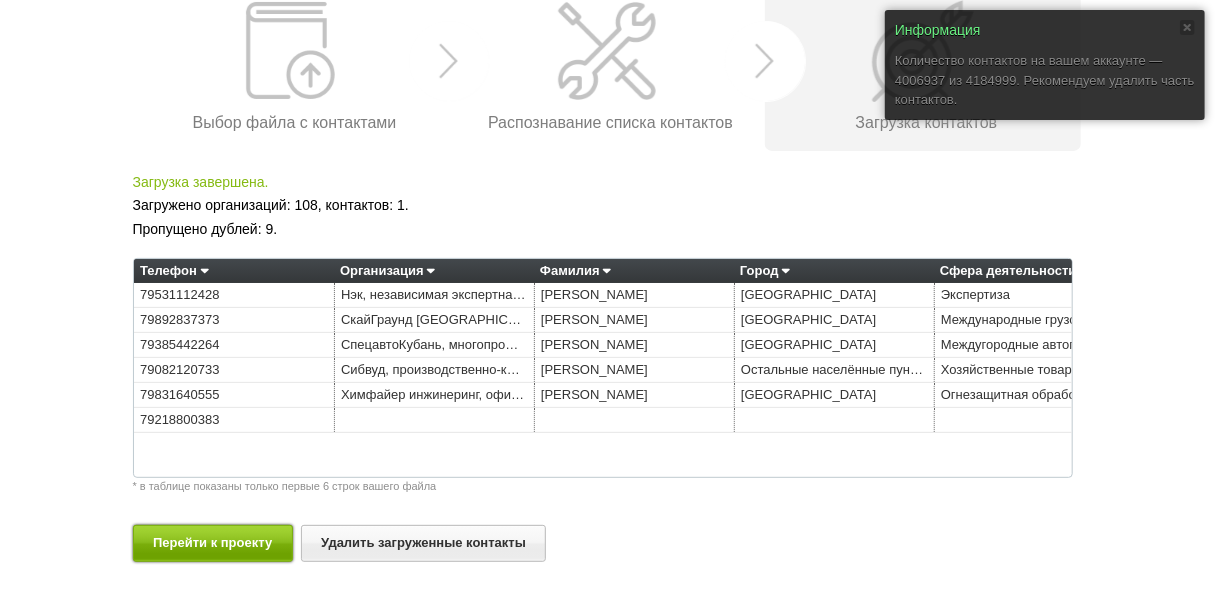click on "Перейти к проекту" at bounding box center [213, 543] 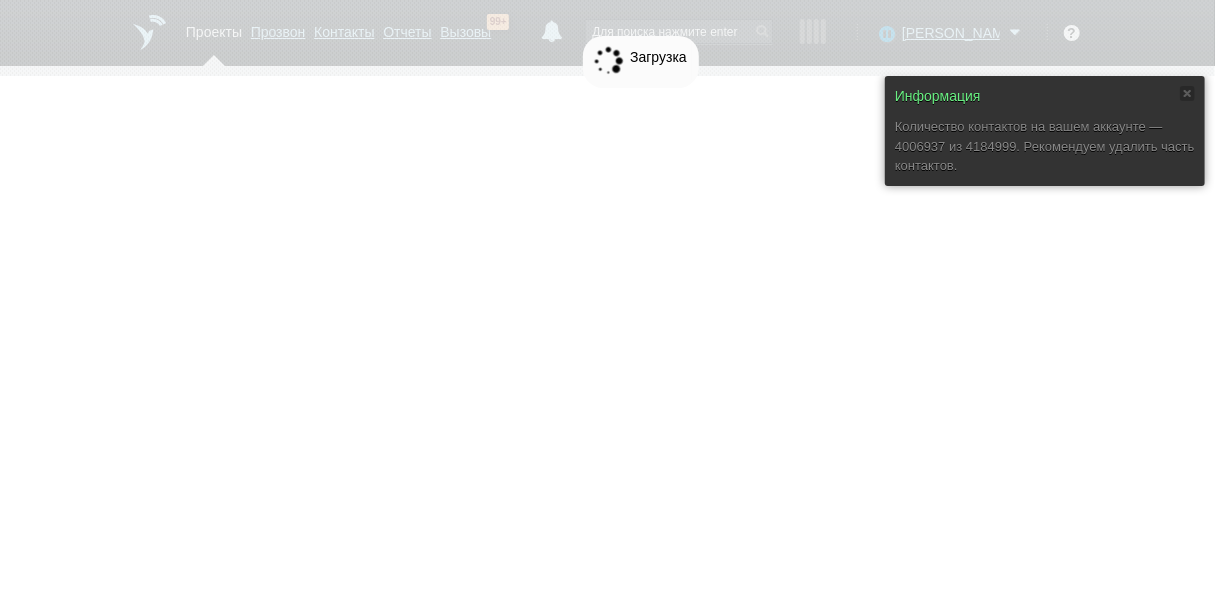 scroll, scrollTop: 0, scrollLeft: 0, axis: both 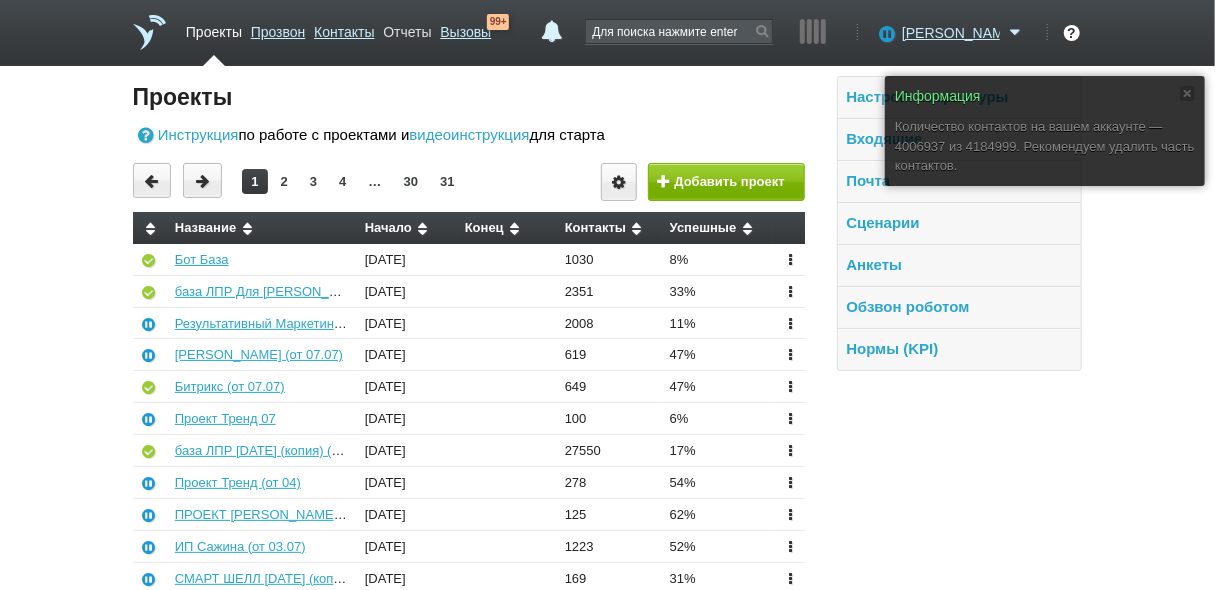 click on "Отчеты" at bounding box center (407, 28) 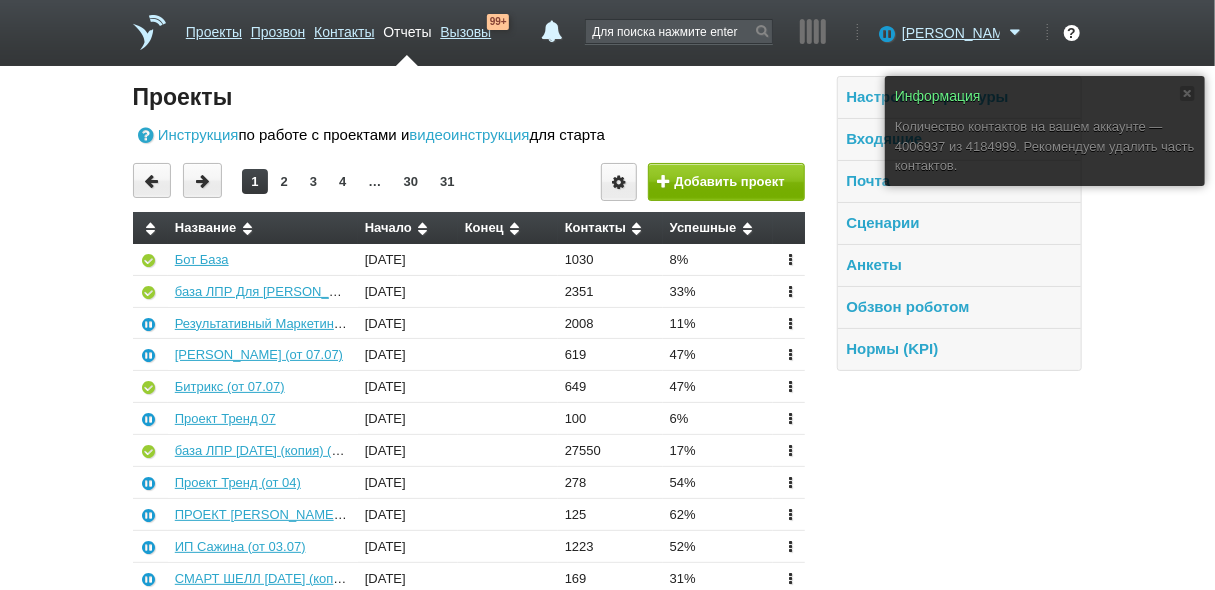 click on "Отчеты" at bounding box center (407, 28) 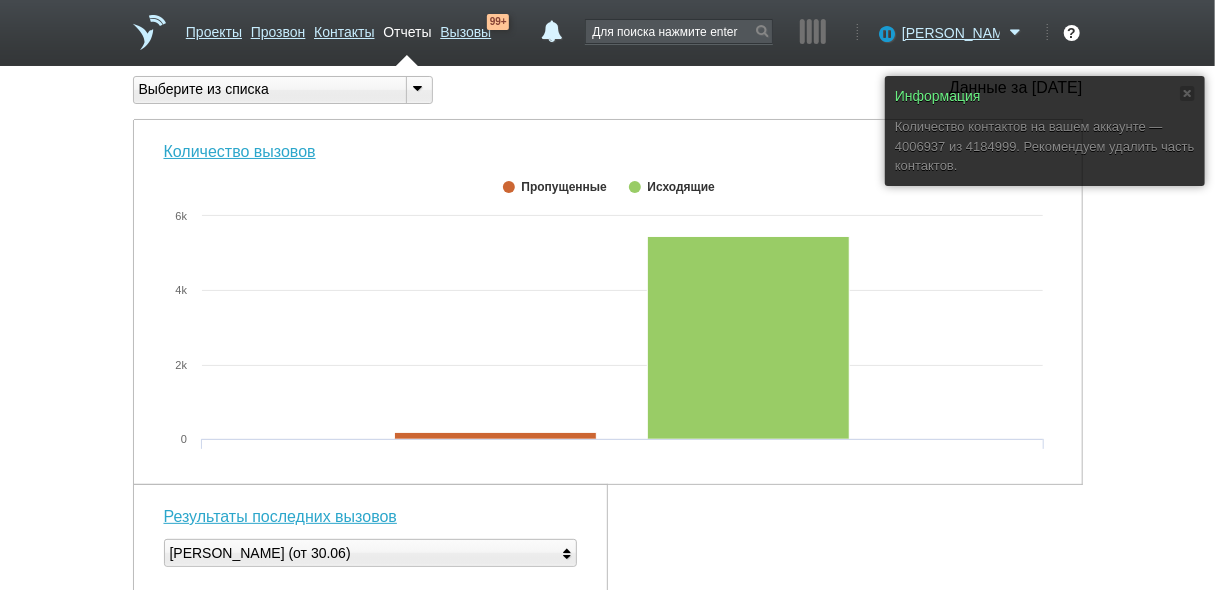 click at bounding box center [418, 88] 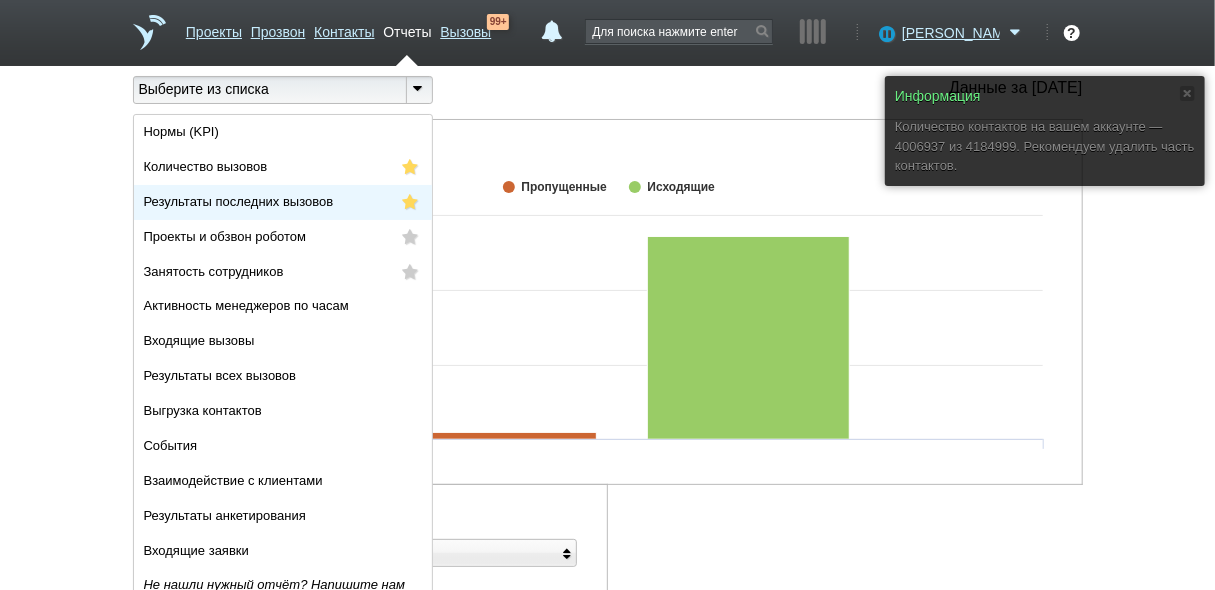 click on "Результаты последних вызовов" at bounding box center (283, 202) 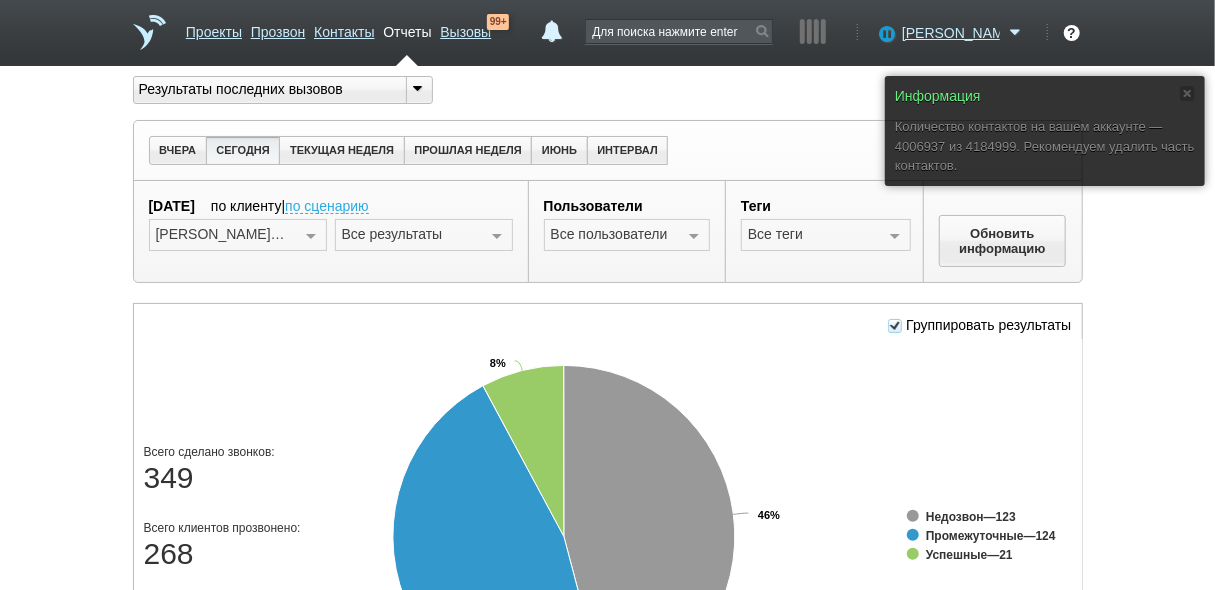 click at bounding box center (895, 326) 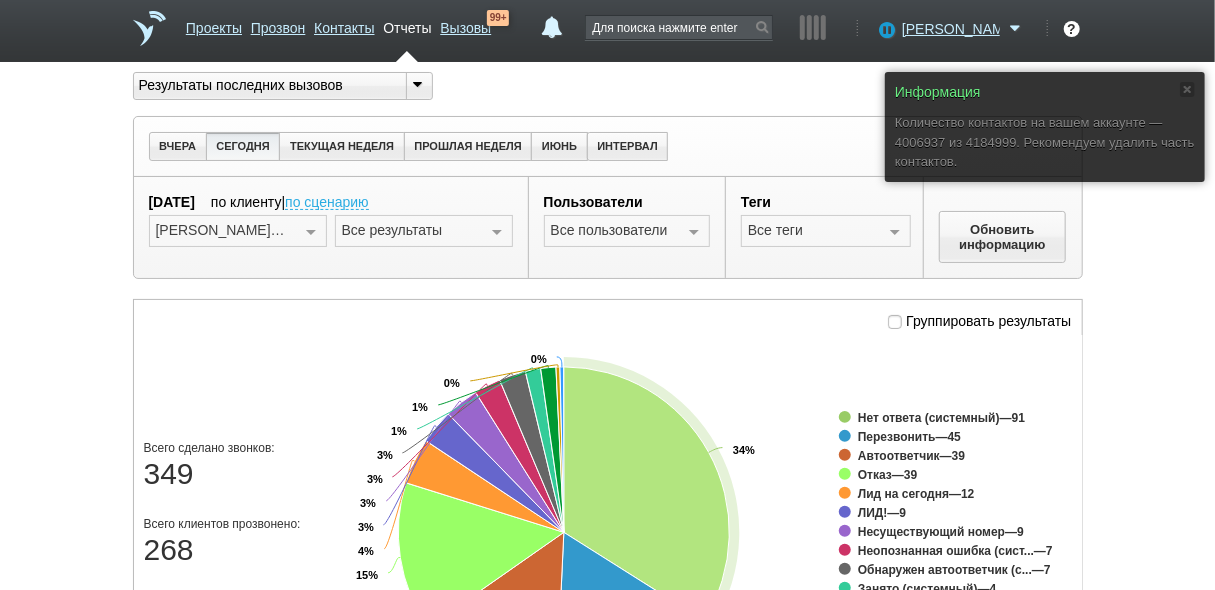 scroll, scrollTop: 80, scrollLeft: 0, axis: vertical 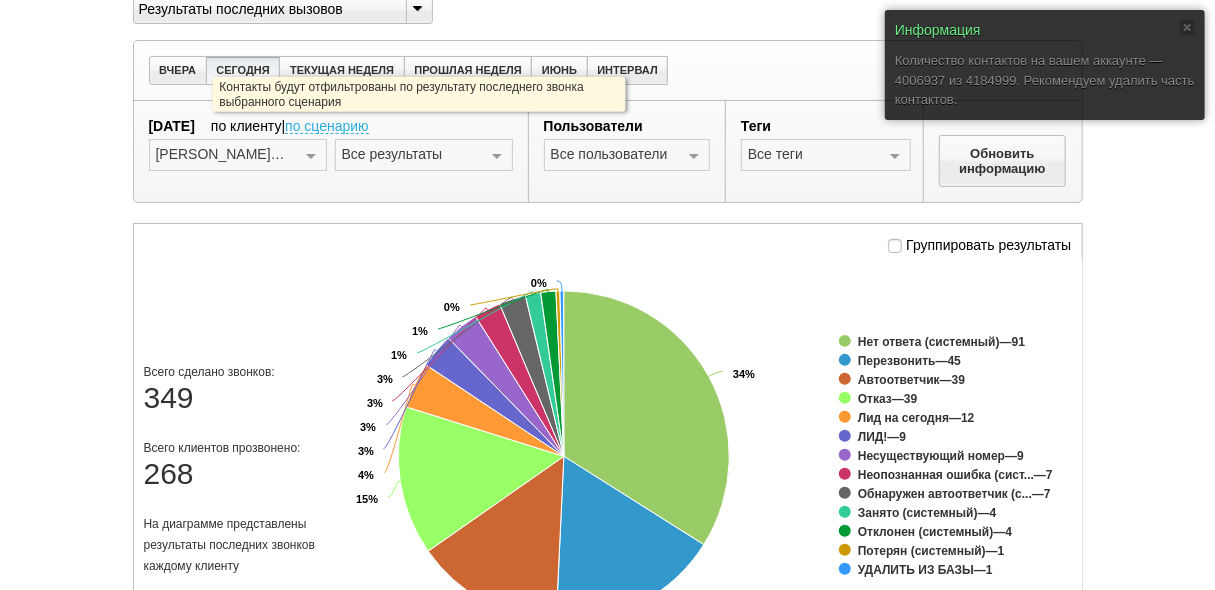 click on "по сценарию" at bounding box center [327, 127] 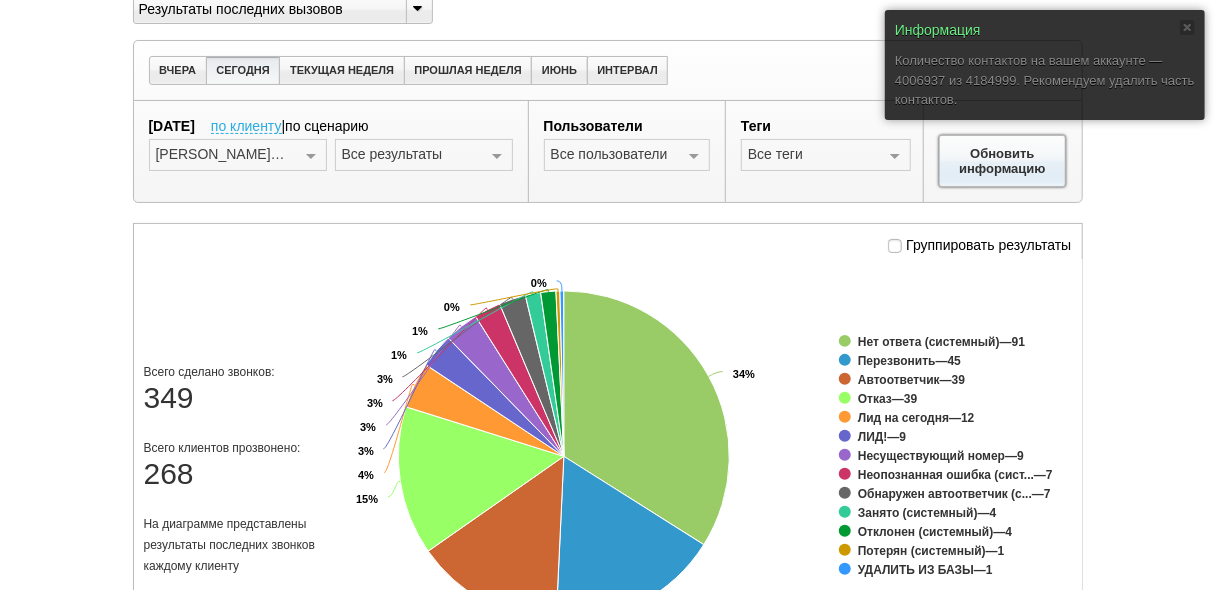 click on "Обновить информацию" at bounding box center [1003, 161] 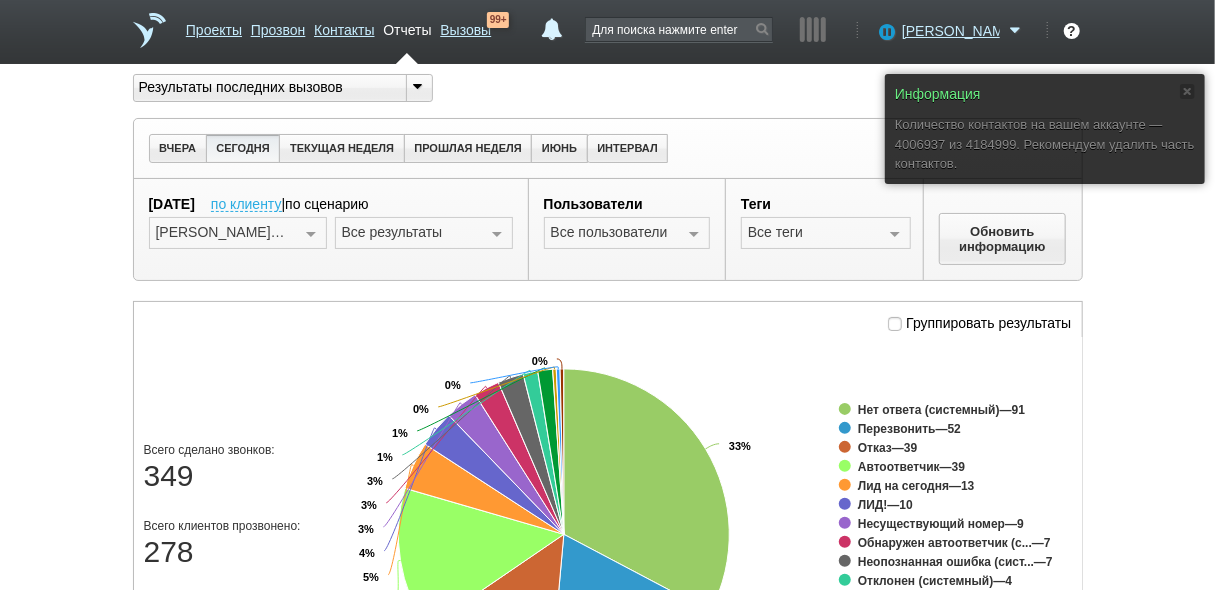 scroll, scrollTop: 0, scrollLeft: 0, axis: both 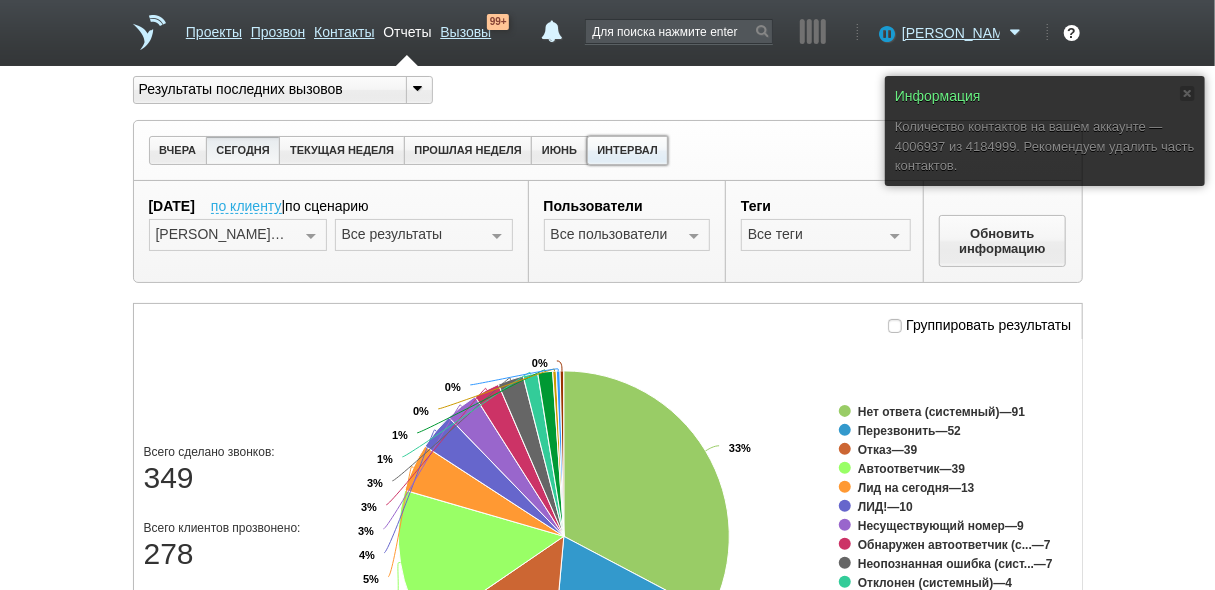 click on "ИНТЕРВАЛ" at bounding box center (628, 150) 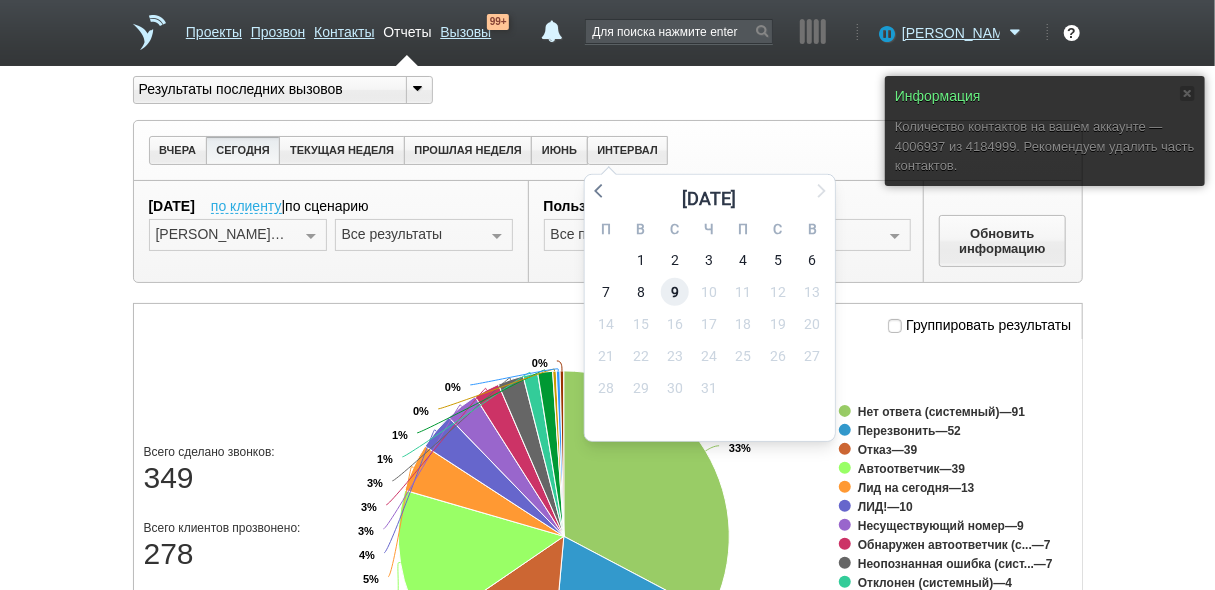 drag, startPoint x: 670, startPoint y: 300, endPoint x: 643, endPoint y: 252, distance: 55.072678 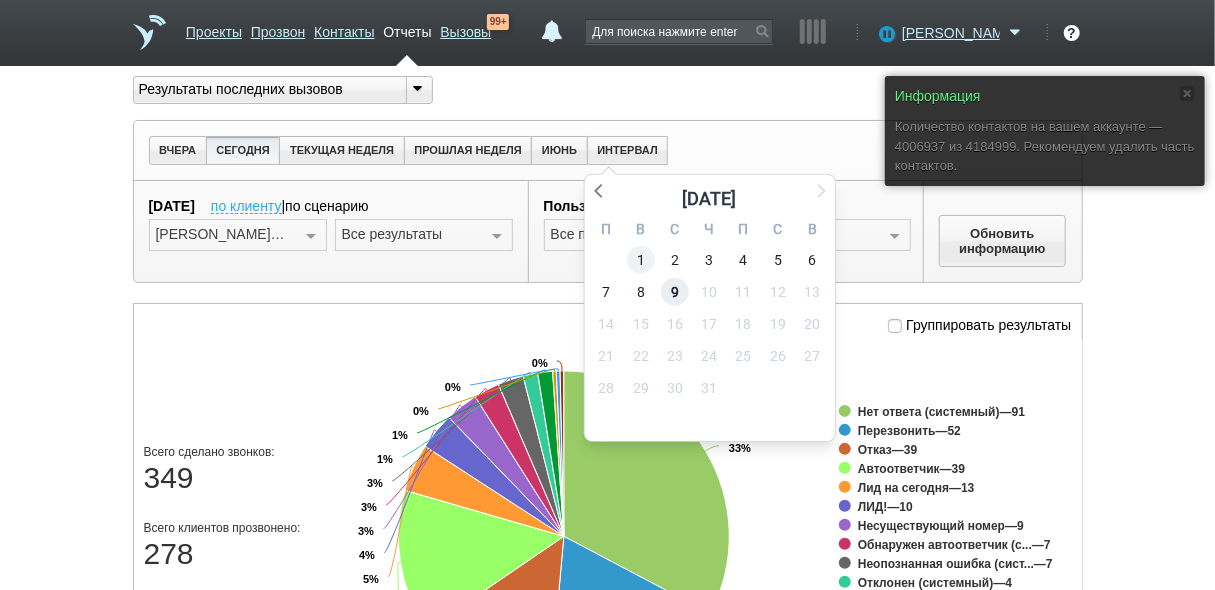 click on "9" at bounding box center (675, 292) 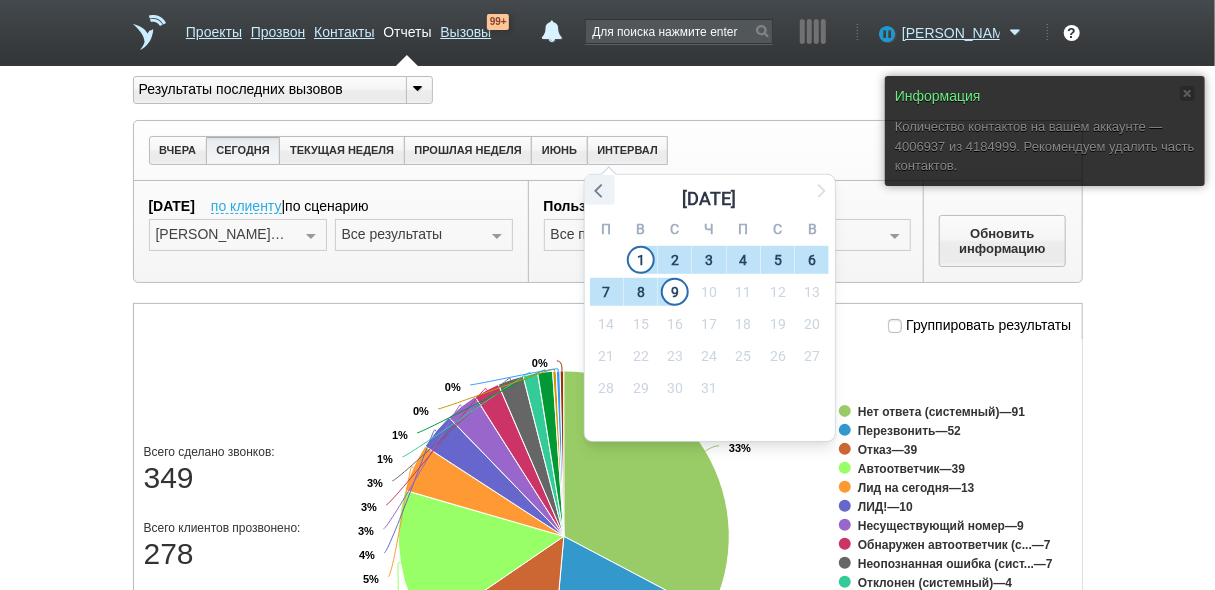 click 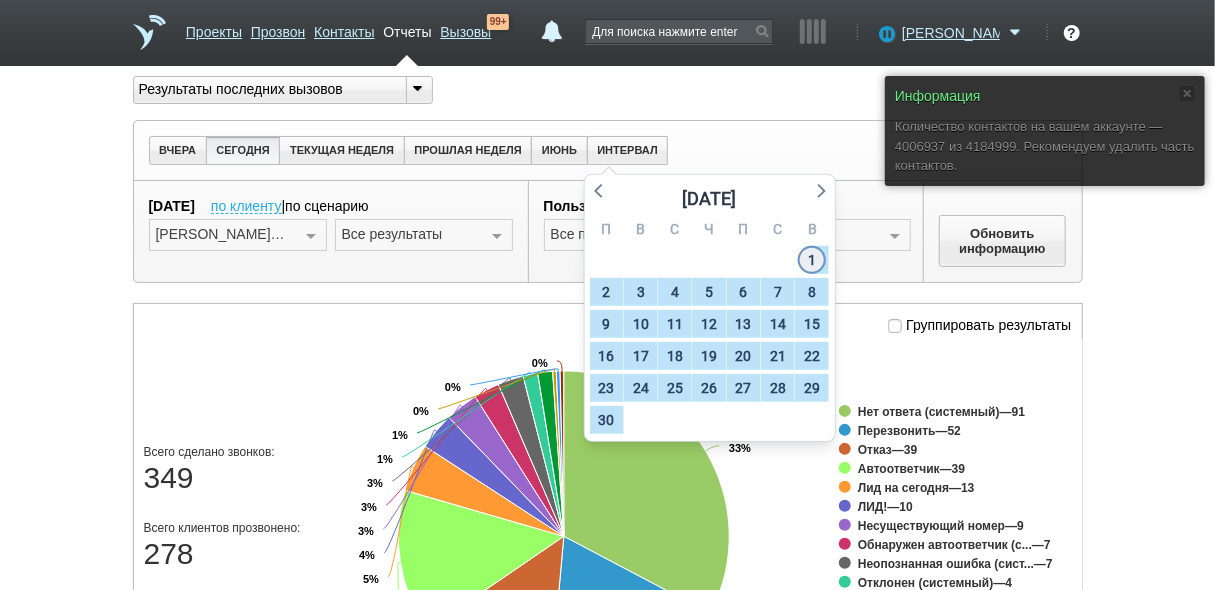 click on "1" at bounding box center [812, 260] 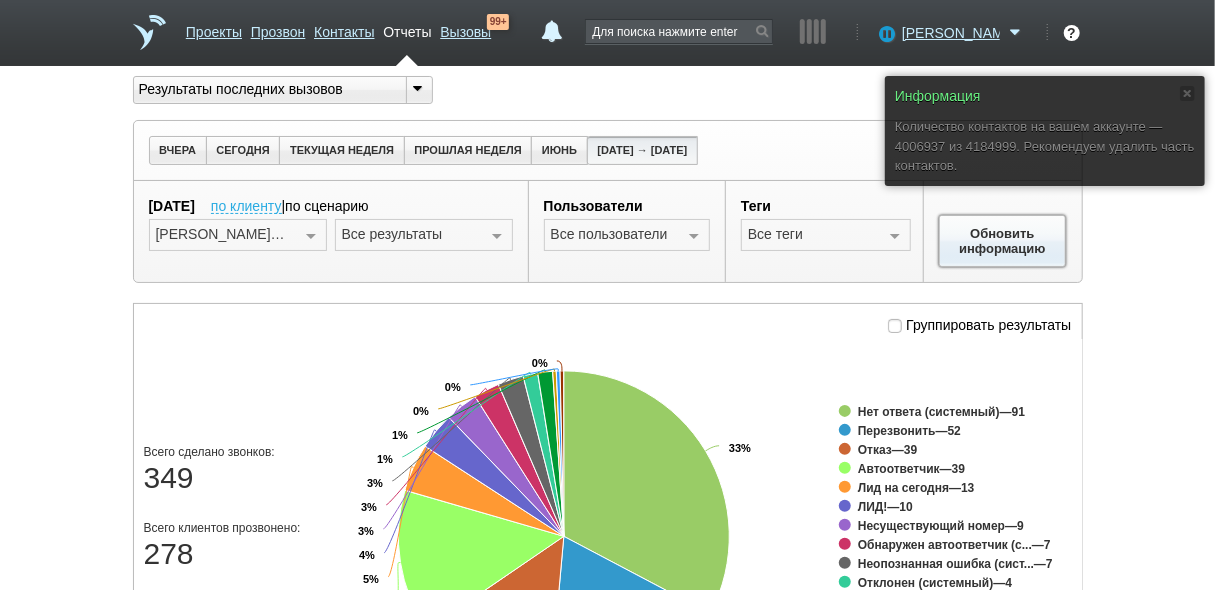 click on "Обновить информацию" at bounding box center [1003, 241] 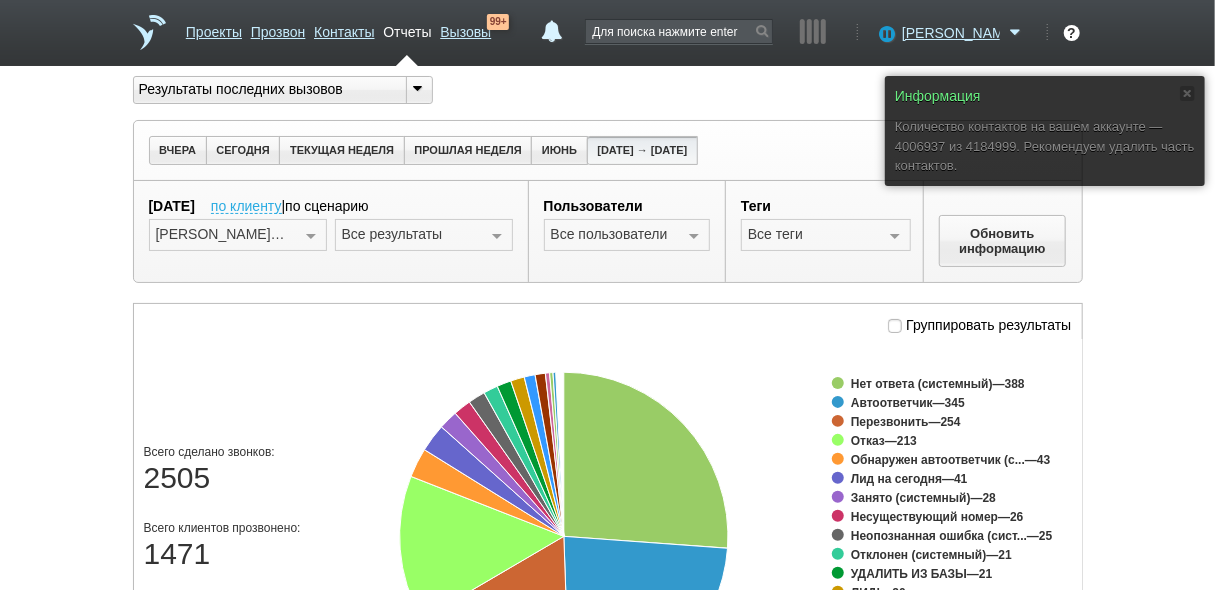 click at bounding box center (497, 236) 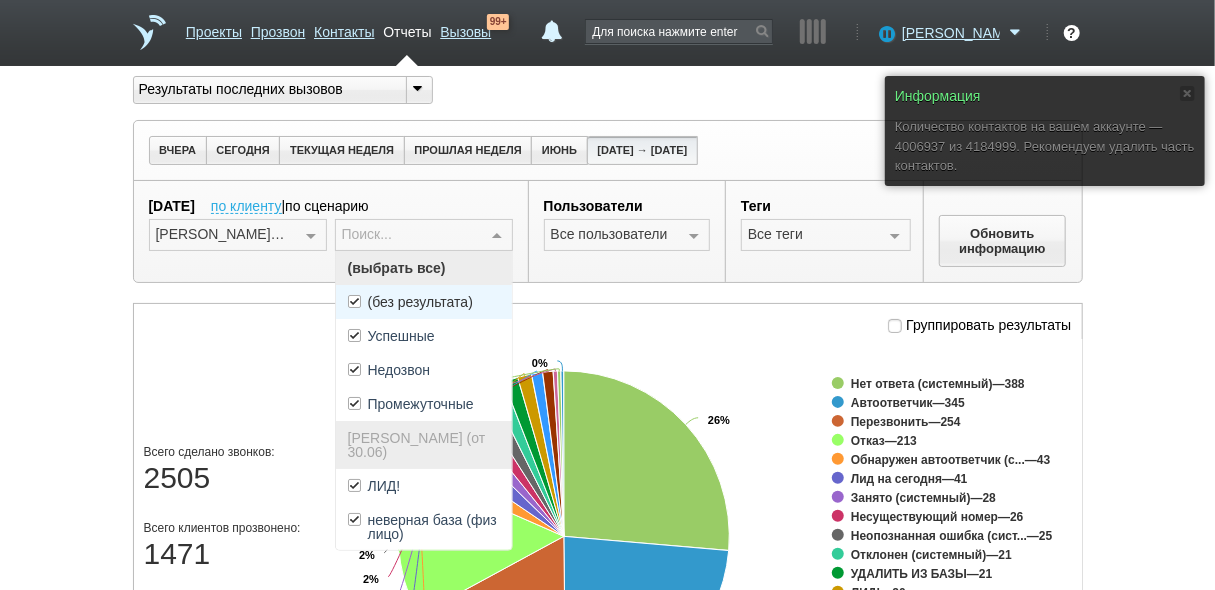click on "(без результата)" at bounding box center (424, 302) 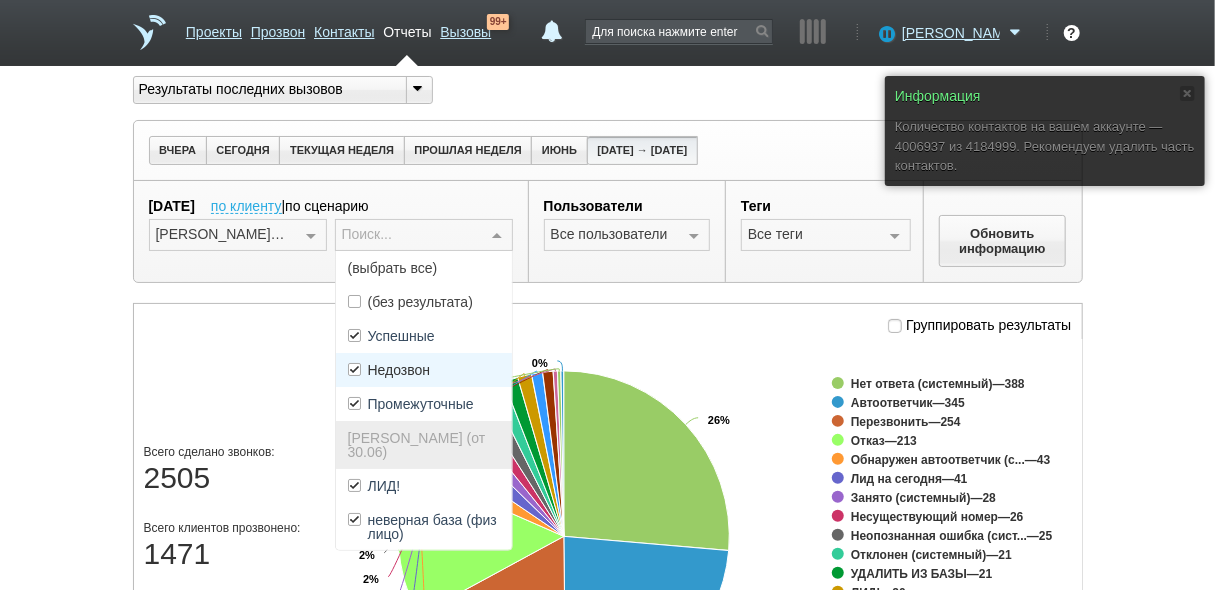 click on "Недозвон" at bounding box center (424, 370) 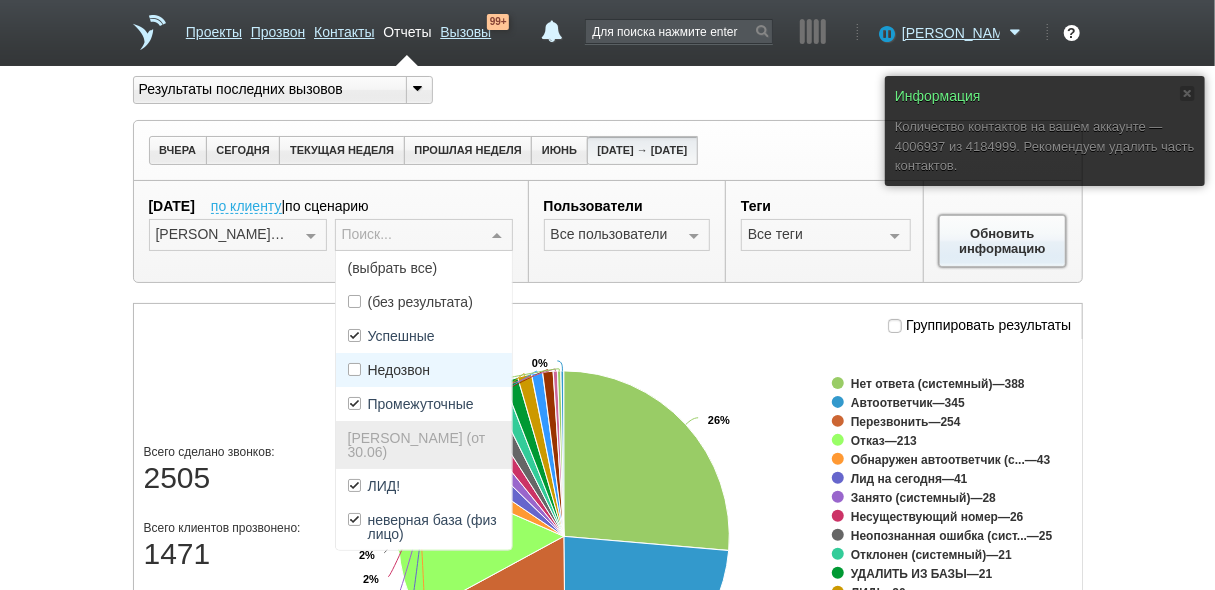 click on "Обновить информацию" at bounding box center [1003, 241] 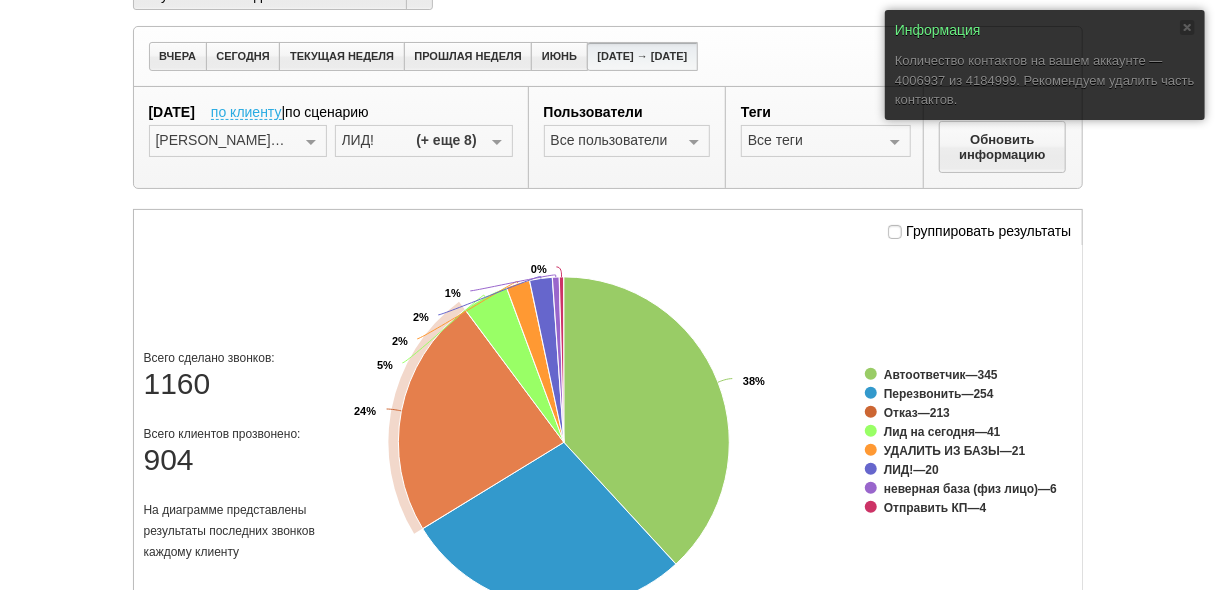 scroll, scrollTop: 80, scrollLeft: 0, axis: vertical 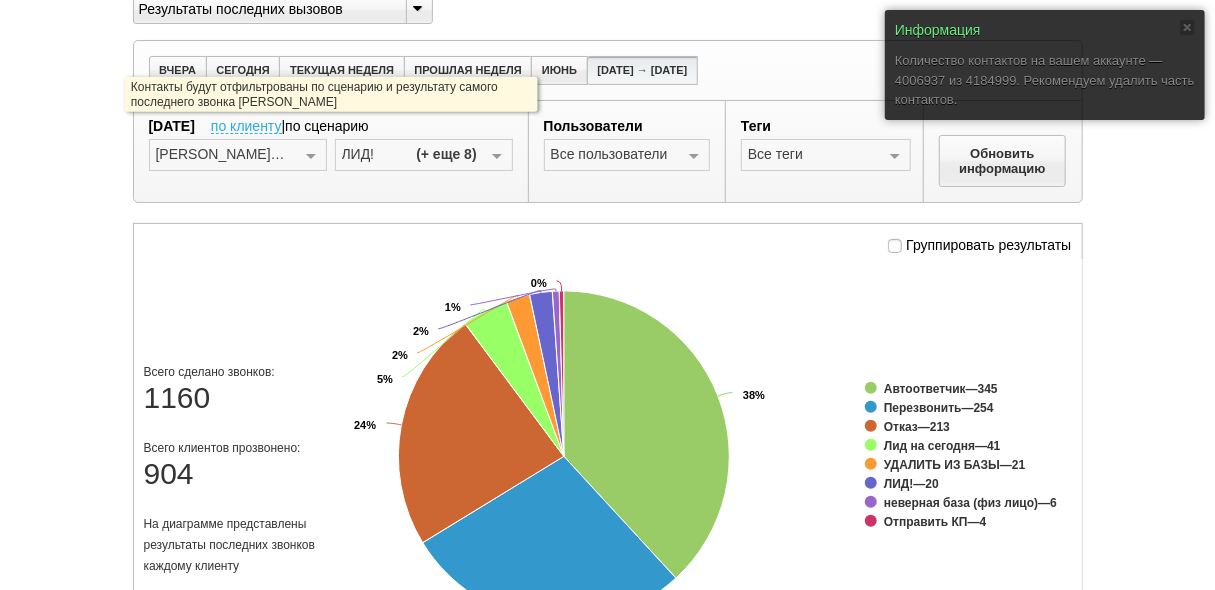 click on "по клиенту" at bounding box center (246, 127) 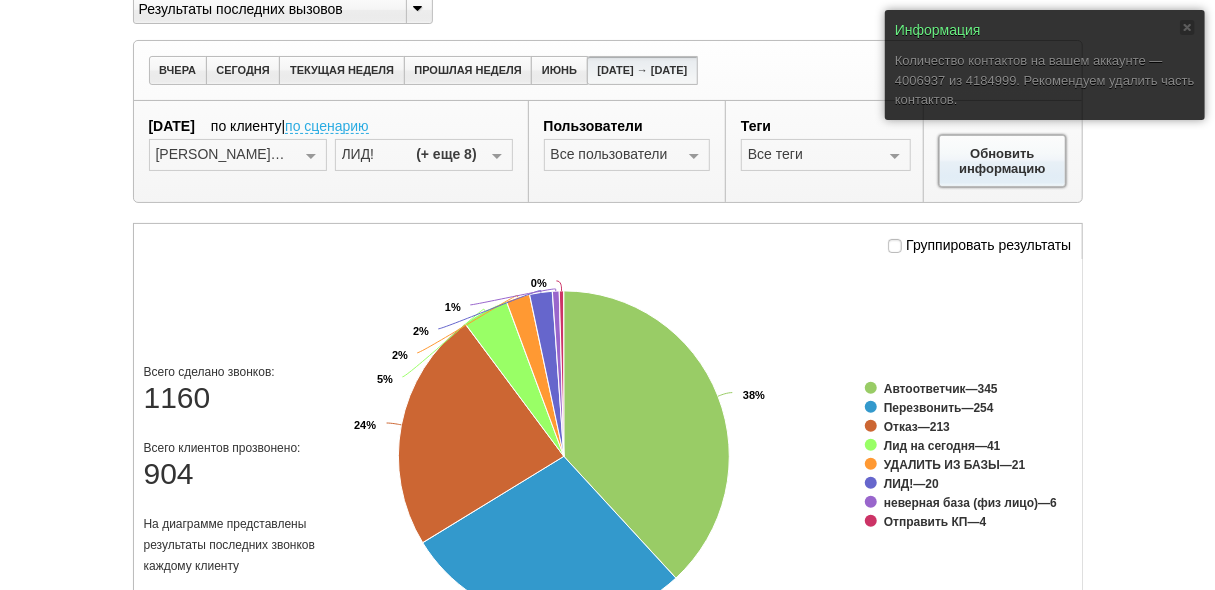 drag, startPoint x: 963, startPoint y: 175, endPoint x: 926, endPoint y: 181, distance: 37.48333 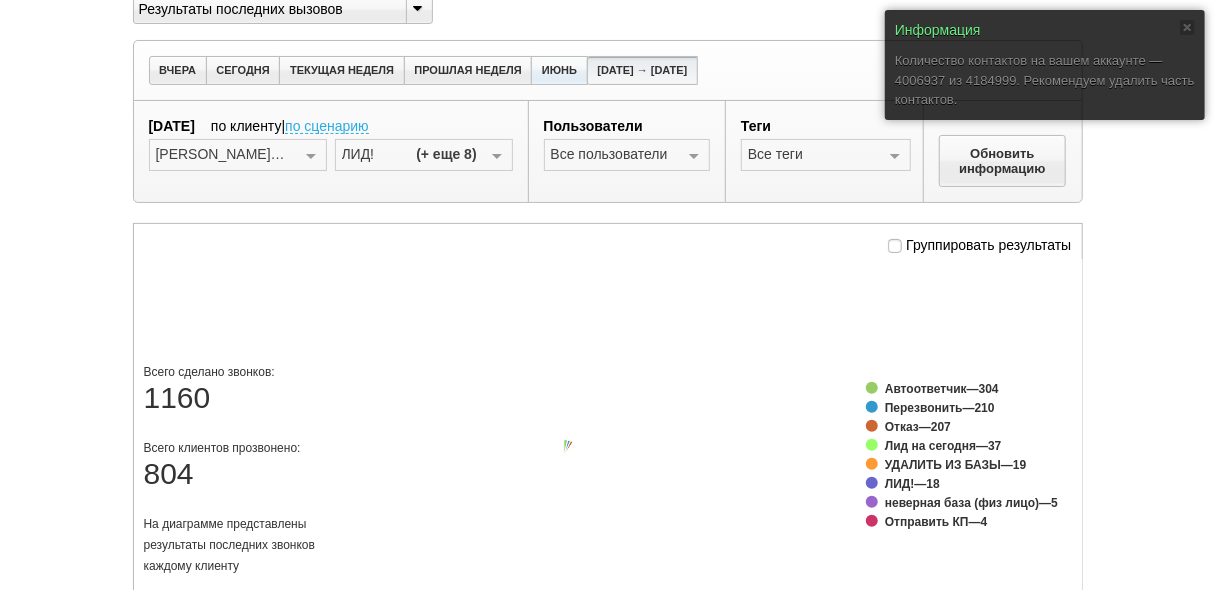 scroll, scrollTop: 0, scrollLeft: 0, axis: both 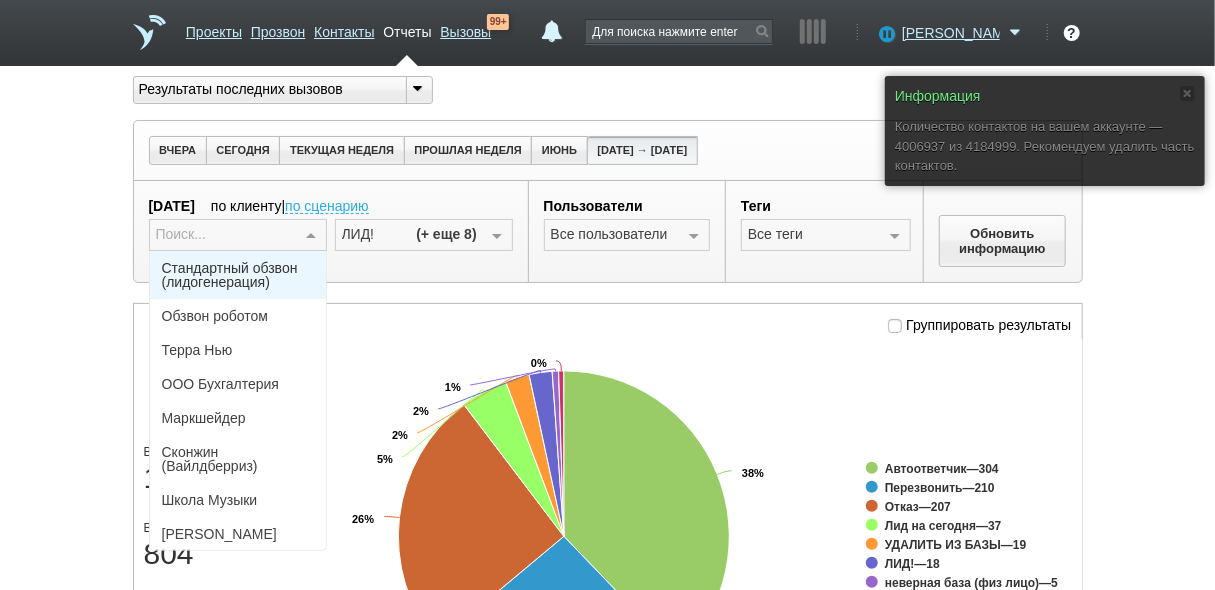 click on "Стандартный обзвон (лидогенерация)" at bounding box center [238, 275] 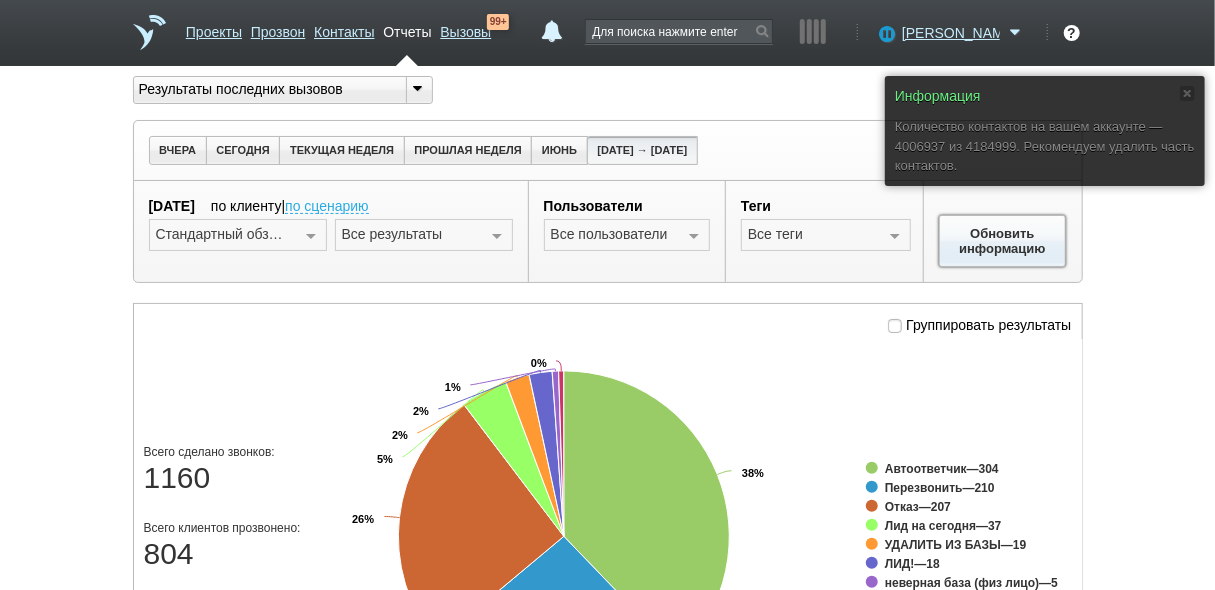 click on "Обновить информацию" at bounding box center (1003, 241) 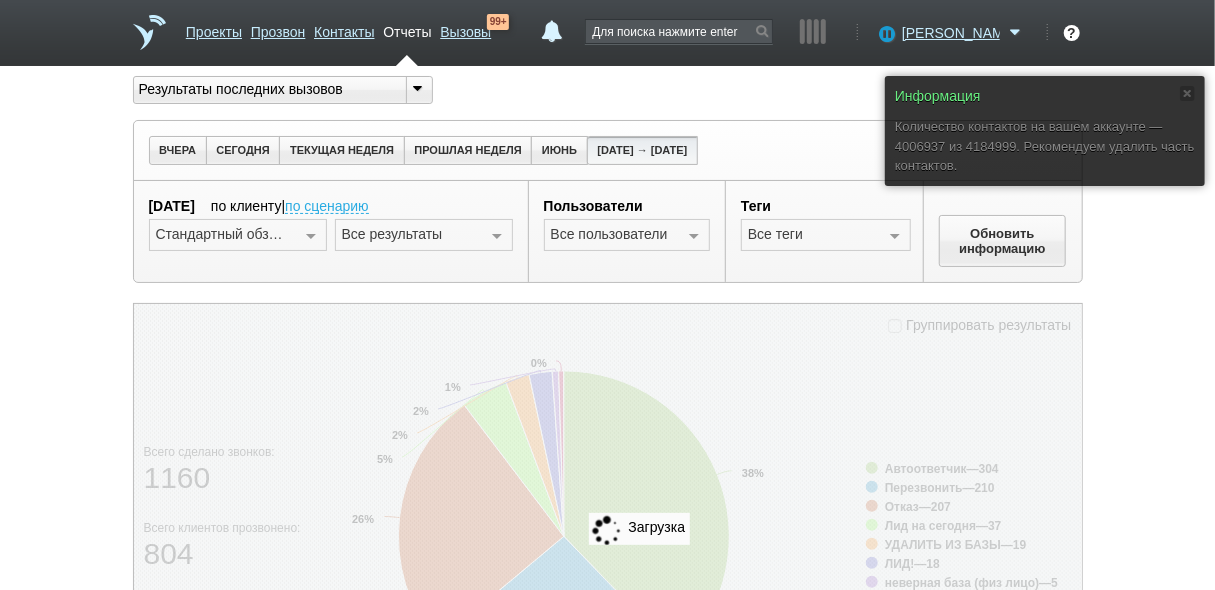 scroll, scrollTop: 80, scrollLeft: 0, axis: vertical 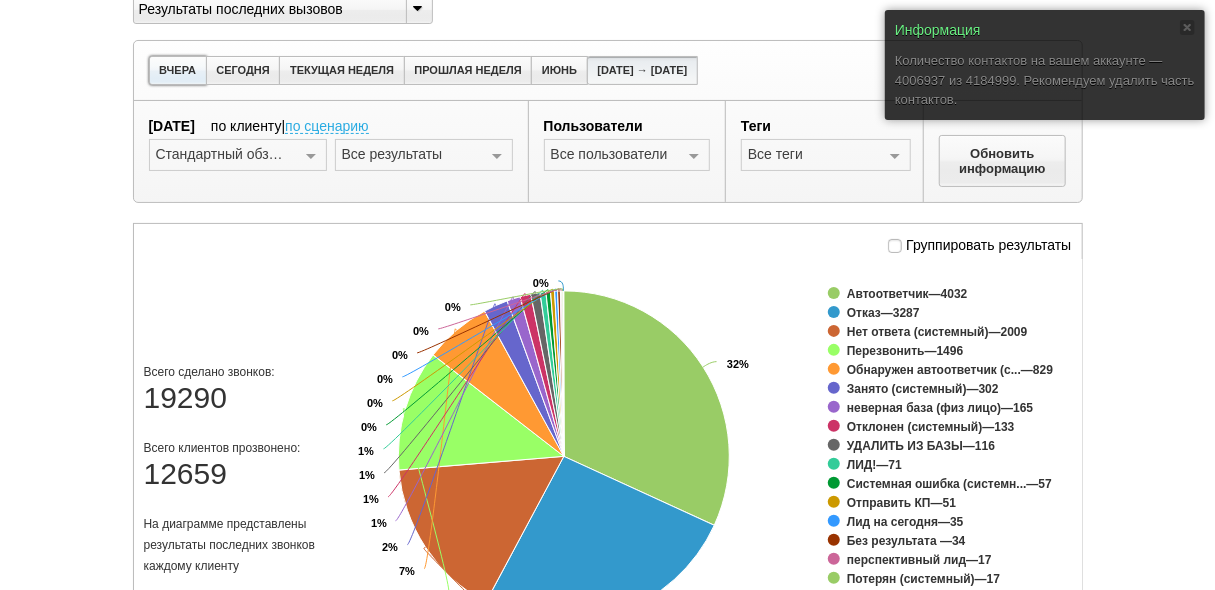 click on "ВЧЕРА" at bounding box center (178, 70) 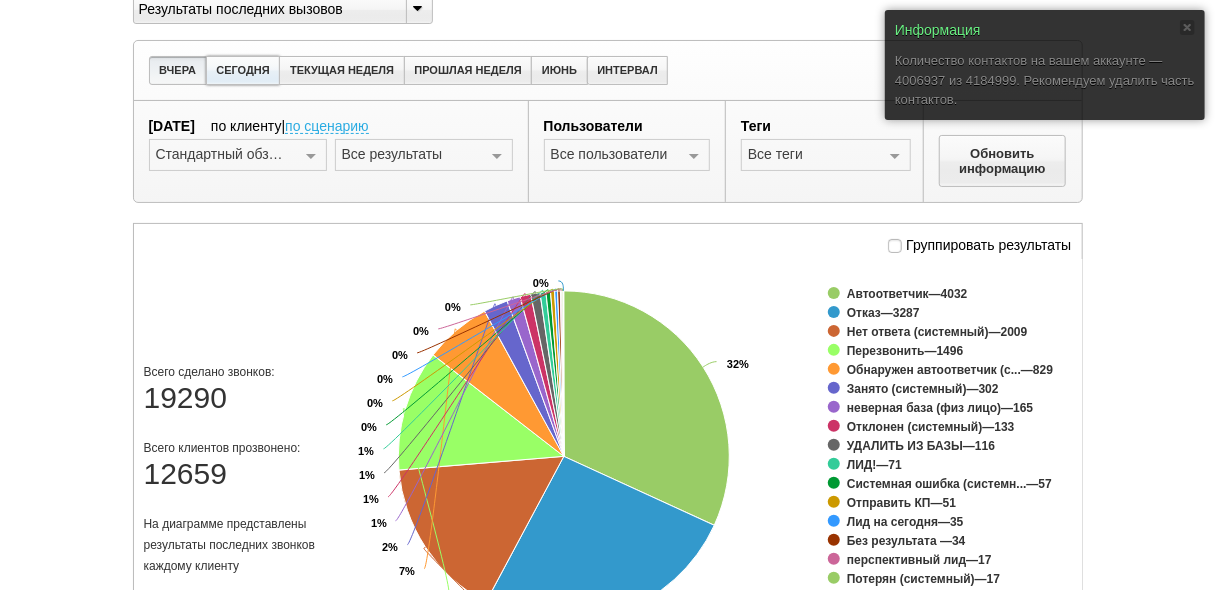 click on "СЕГОДНЯ" at bounding box center (243, 70) 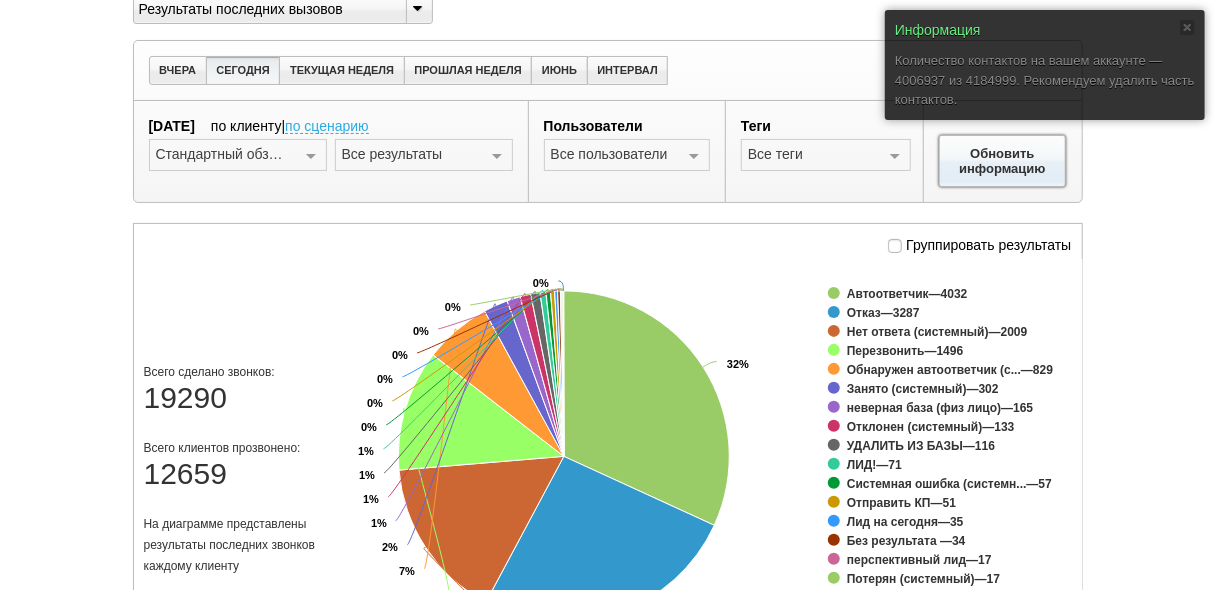 drag, startPoint x: 1005, startPoint y: 180, endPoint x: 1015, endPoint y: 206, distance: 27.856777 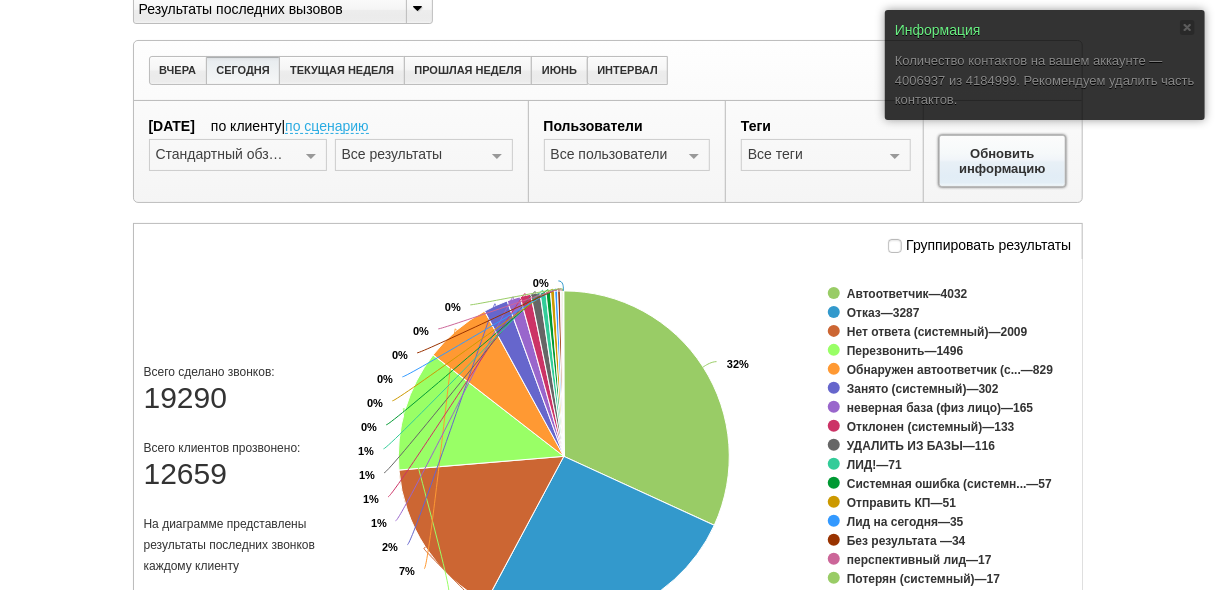 click on "Обновить информацию" at bounding box center (1003, 161) 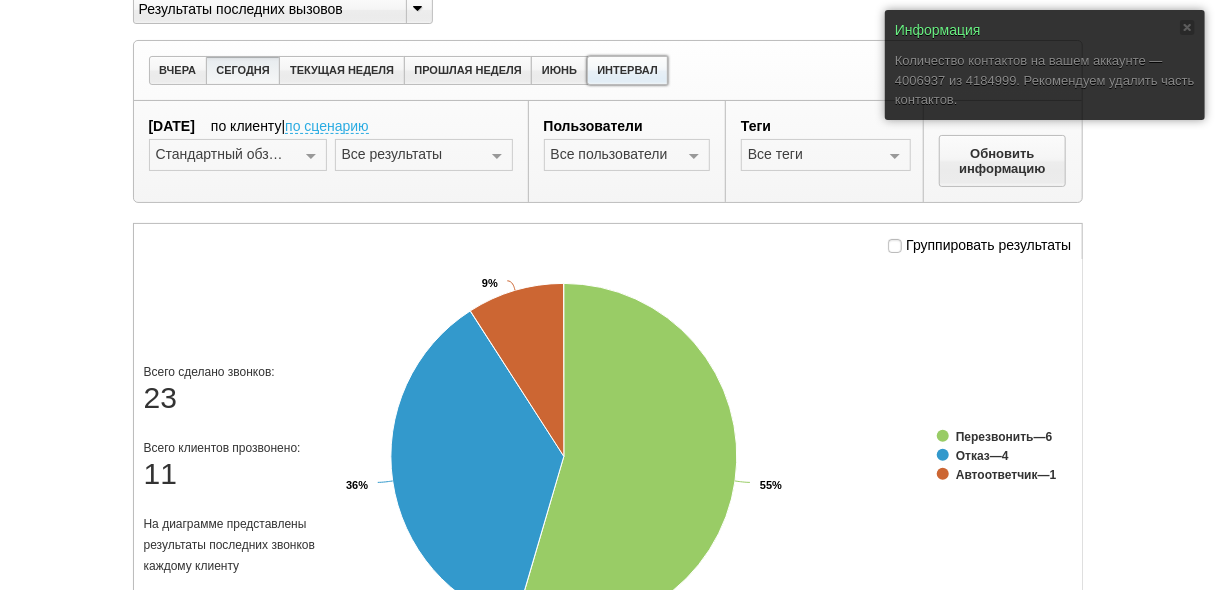 click on "ИНТЕРВАЛ" at bounding box center [628, 70] 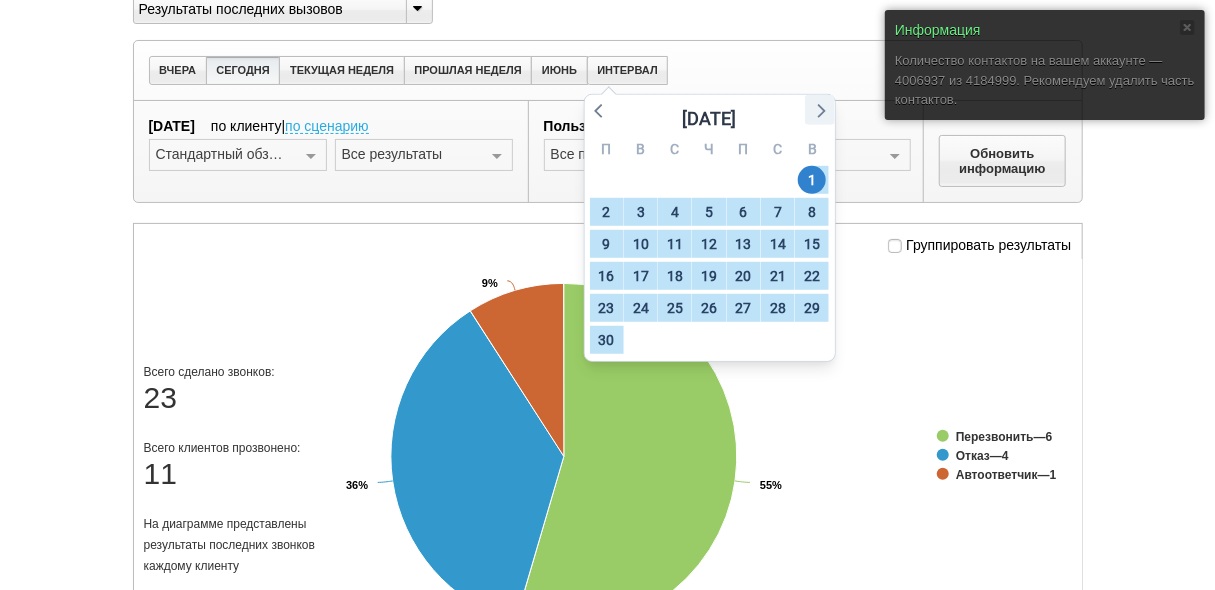 click 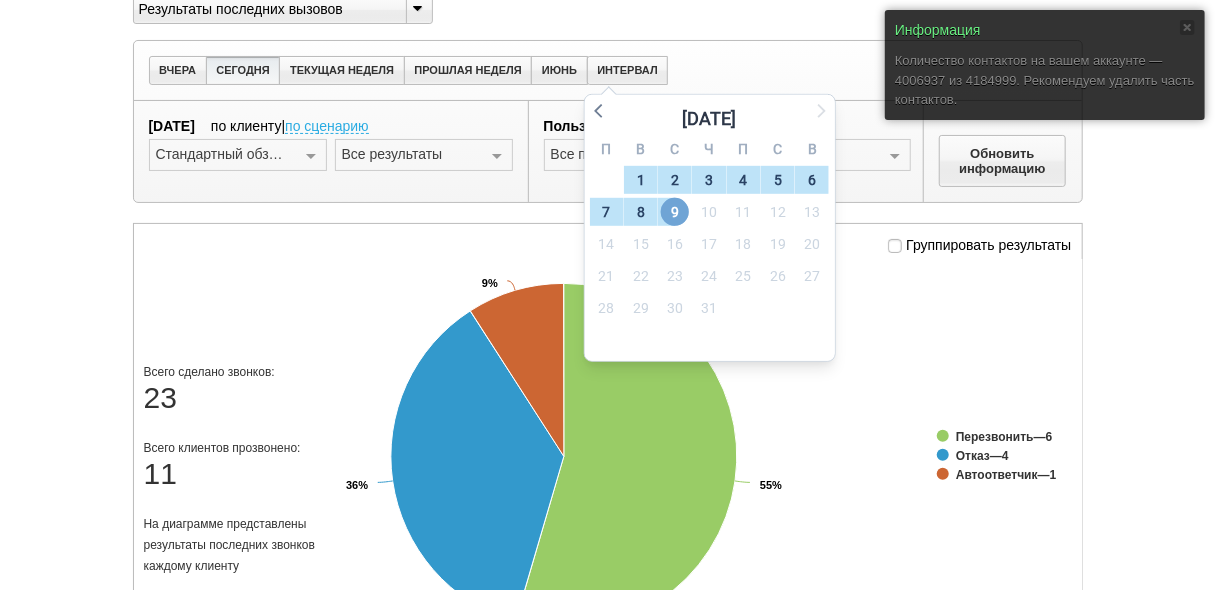 click on "9" at bounding box center (675, 212) 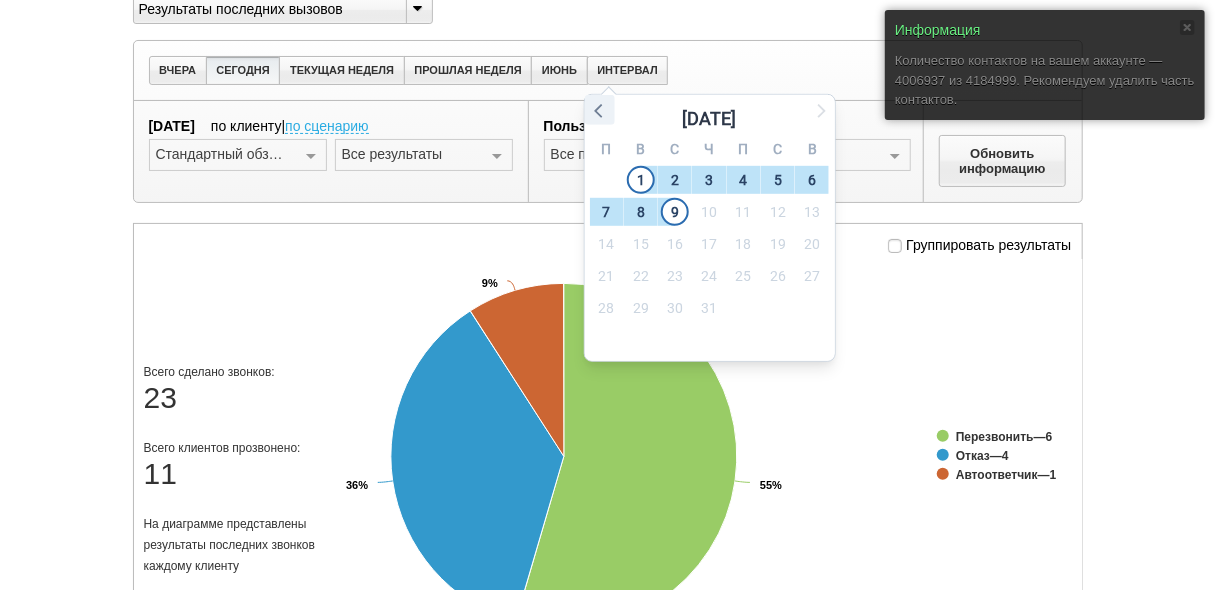 click 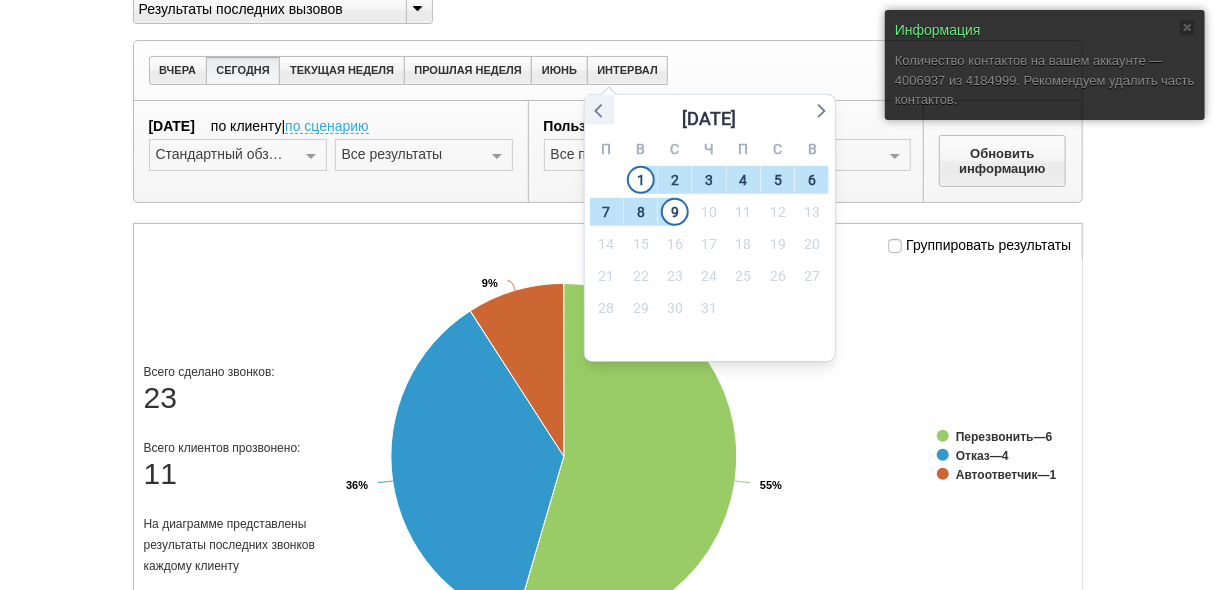click 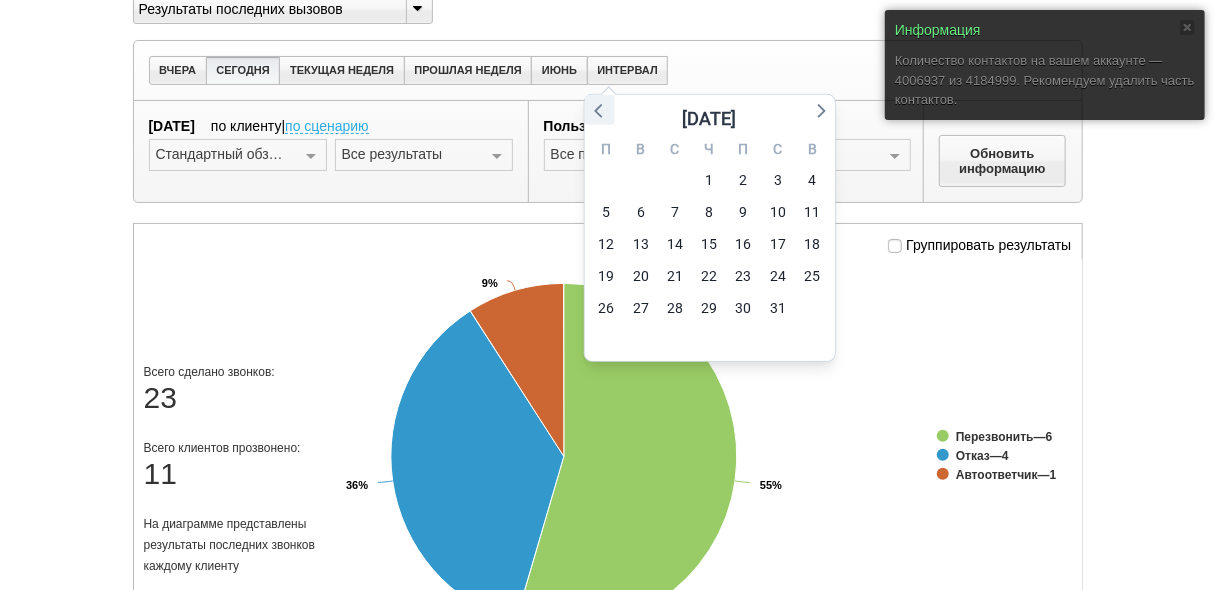click 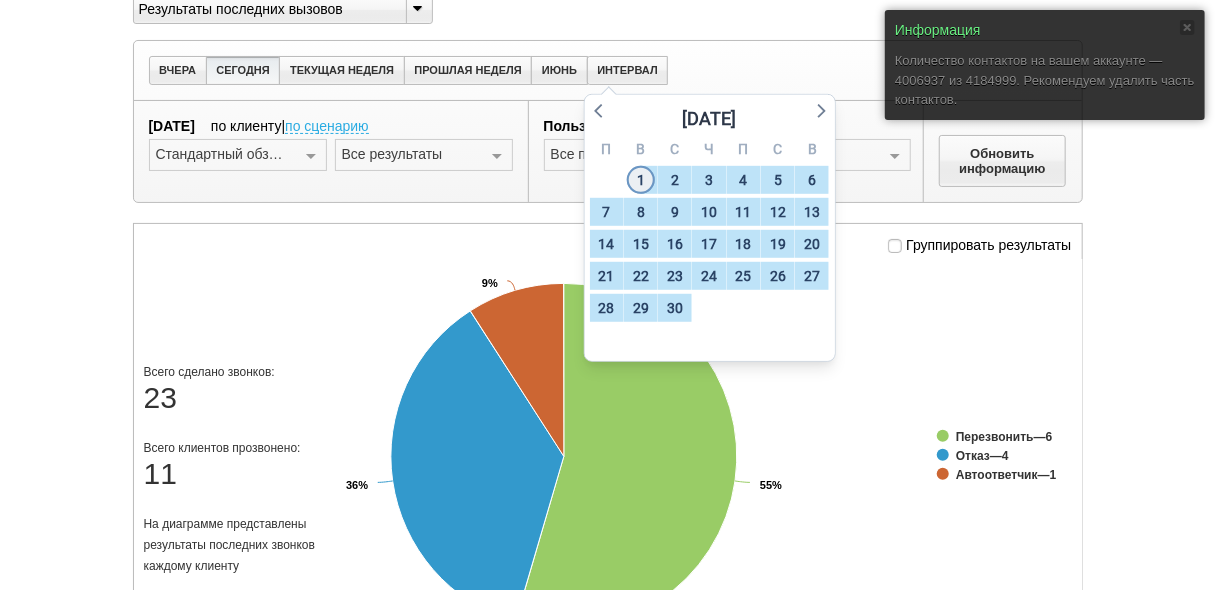 click on "1" at bounding box center [641, 180] 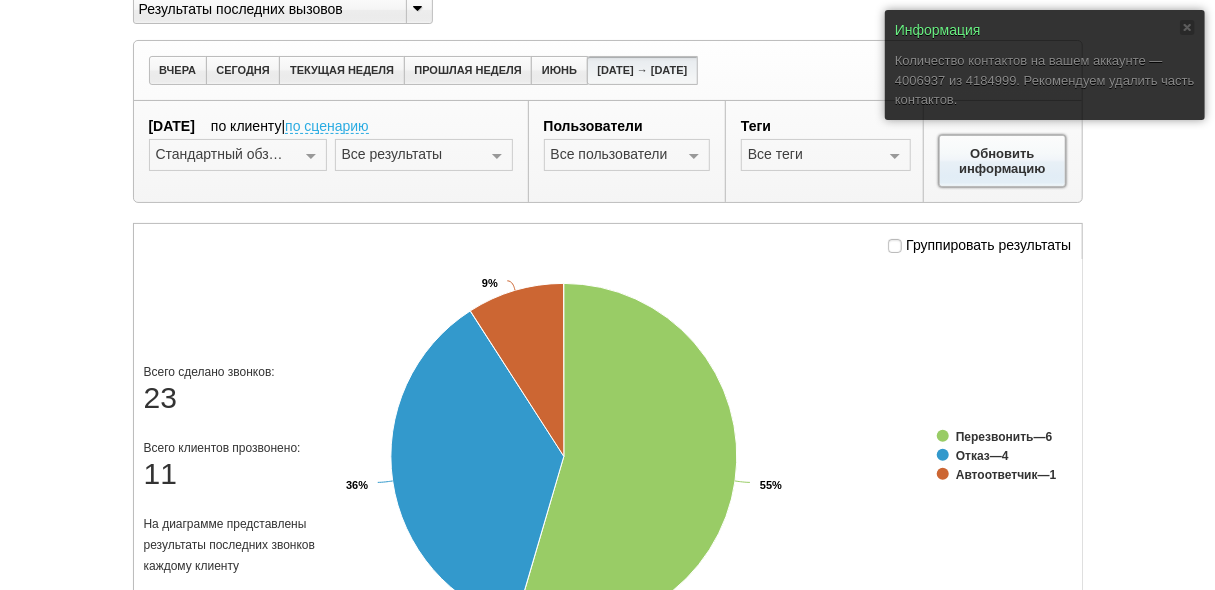 click on "Обновить информацию" at bounding box center [1003, 161] 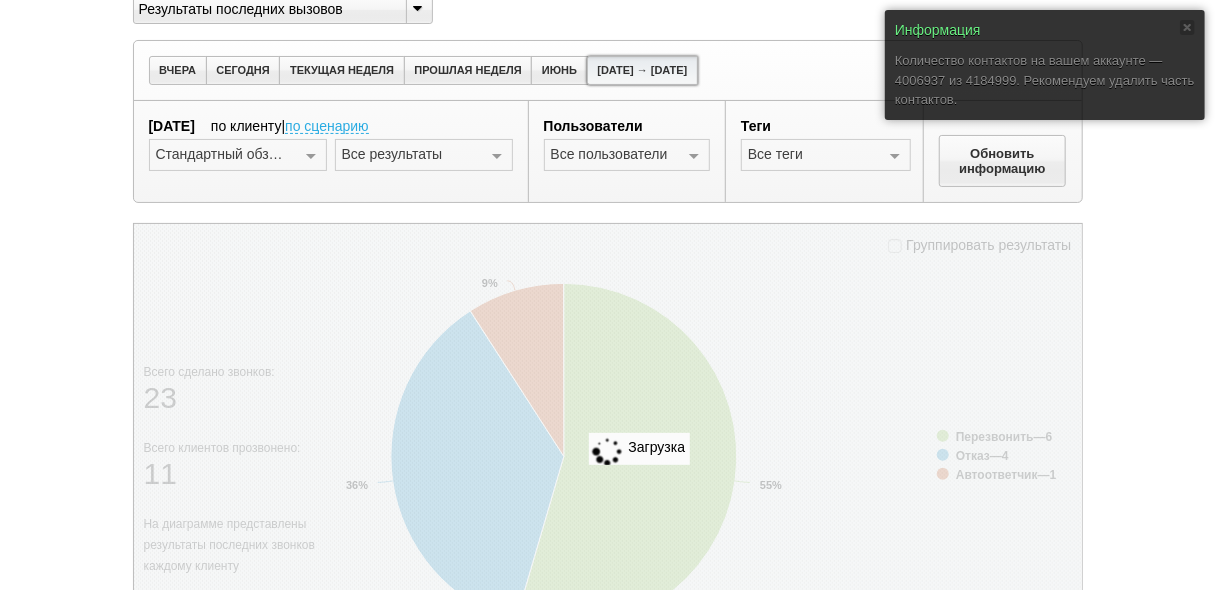 click on "01.04.2025 → 09.07.2025" at bounding box center (642, 70) 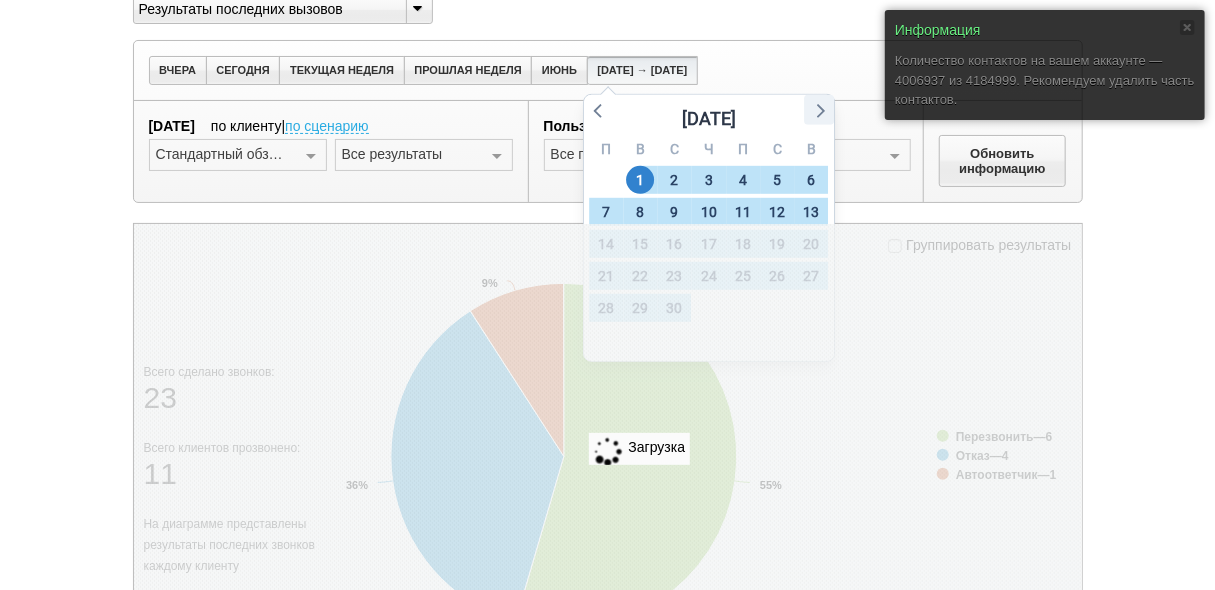 click 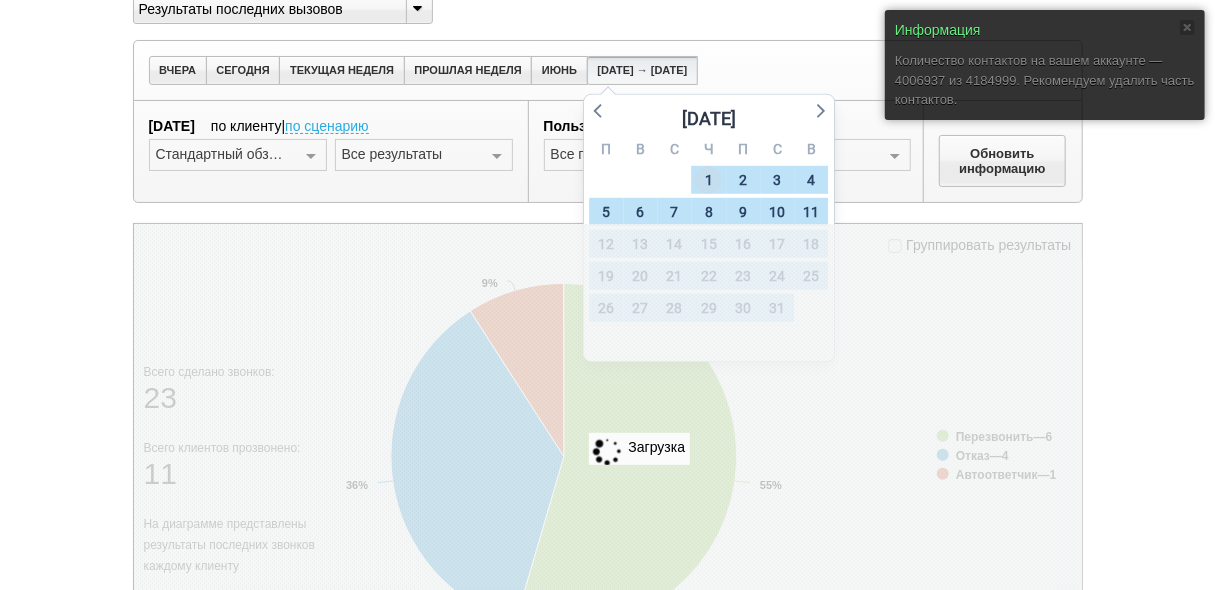click on "1" at bounding box center [709, 180] 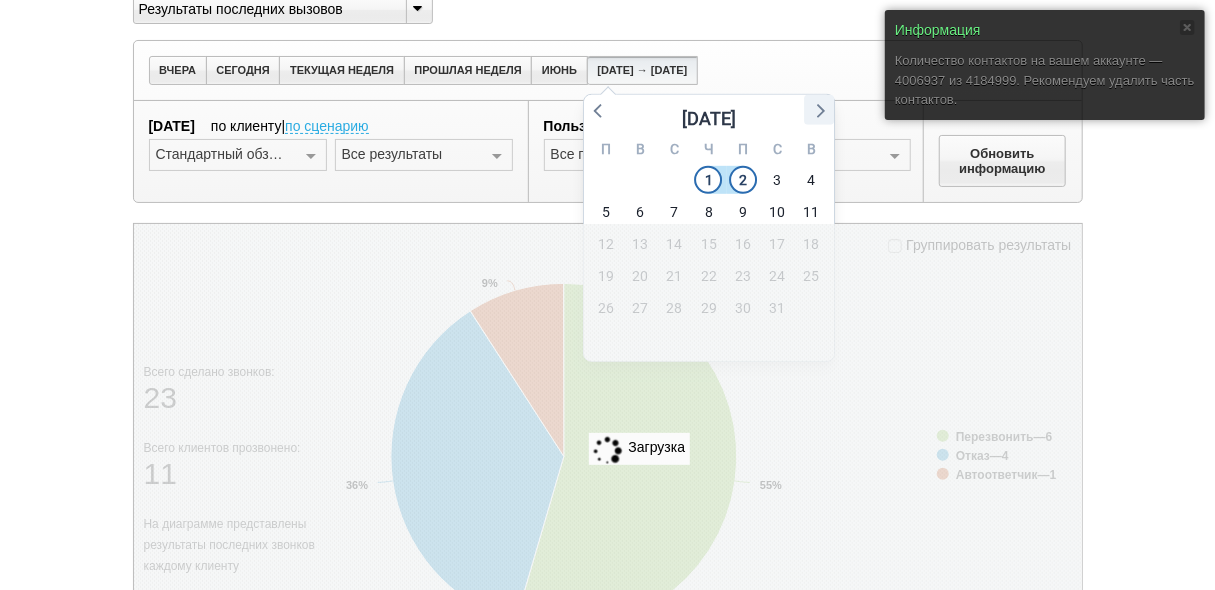 click 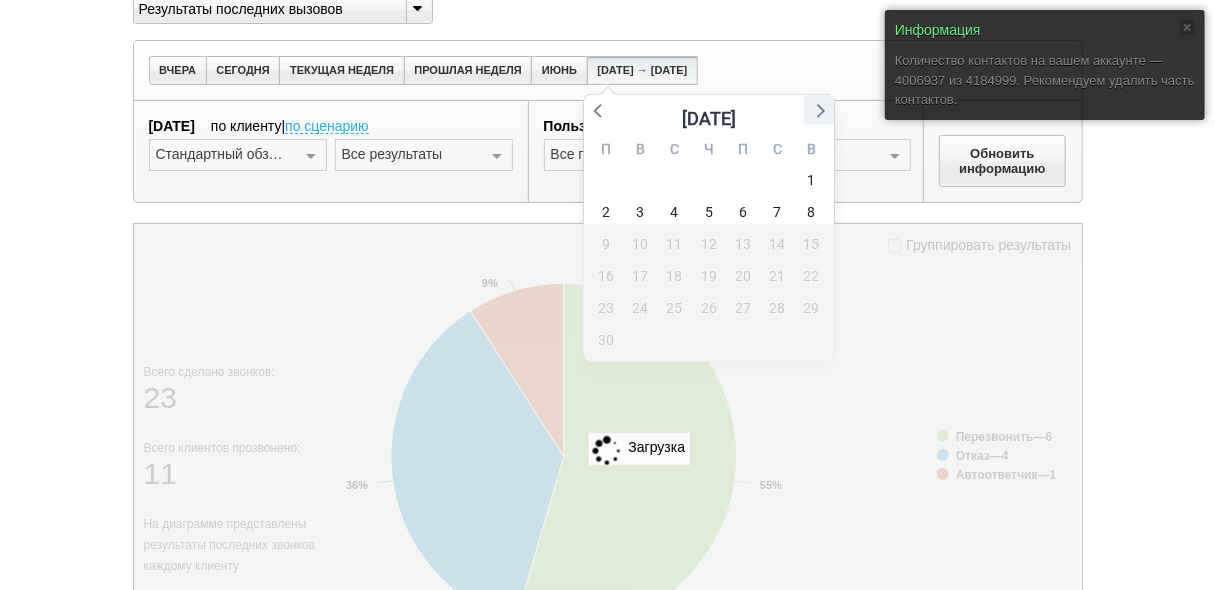 click 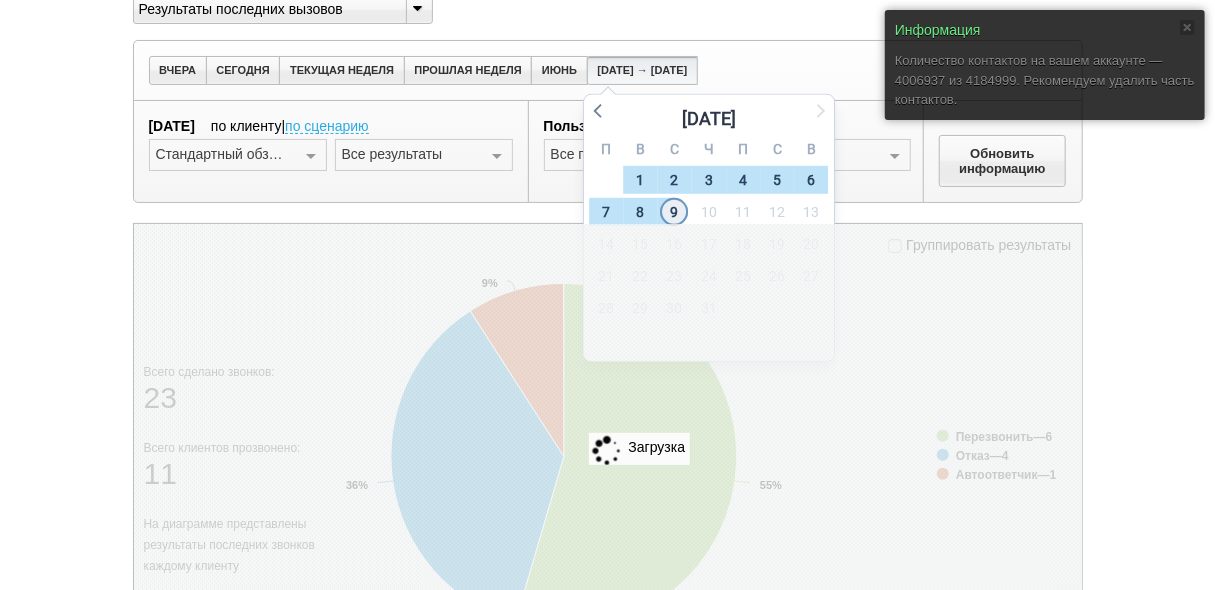 click on "9" at bounding box center (674, 212) 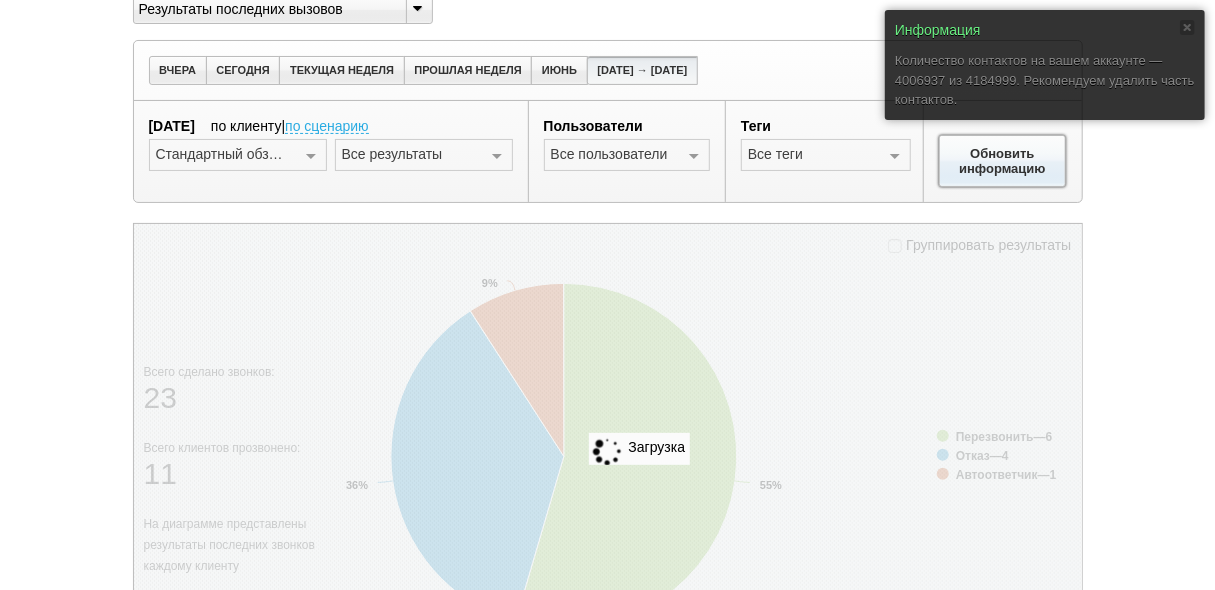 click on "Обновить информацию" at bounding box center [1003, 161] 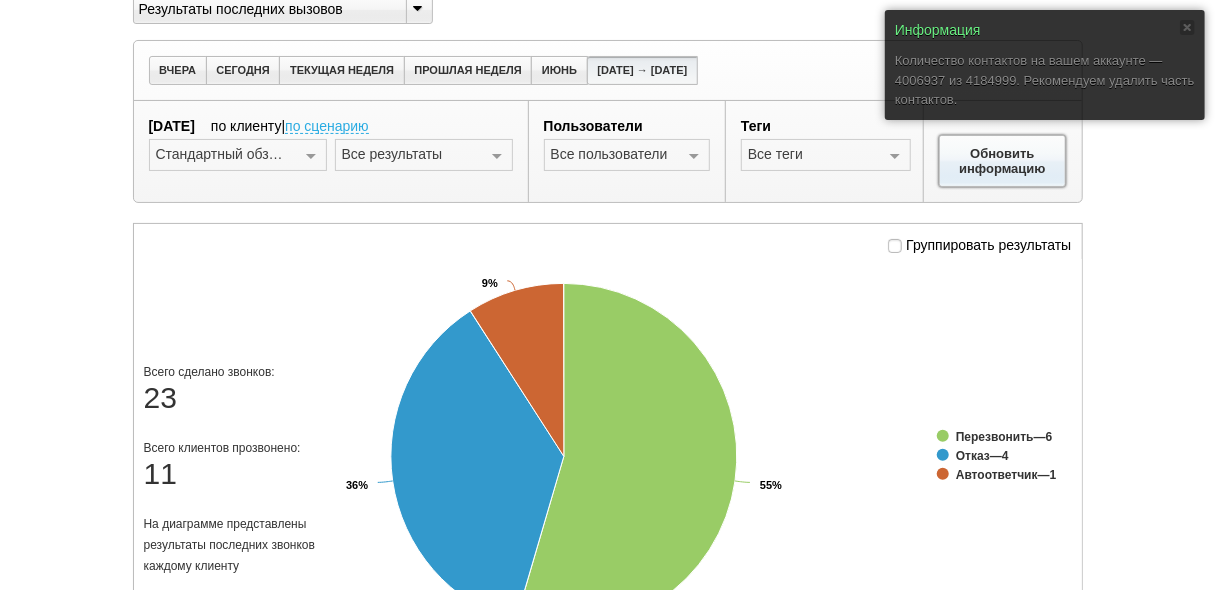 click on "Обновить информацию" at bounding box center (1003, 161) 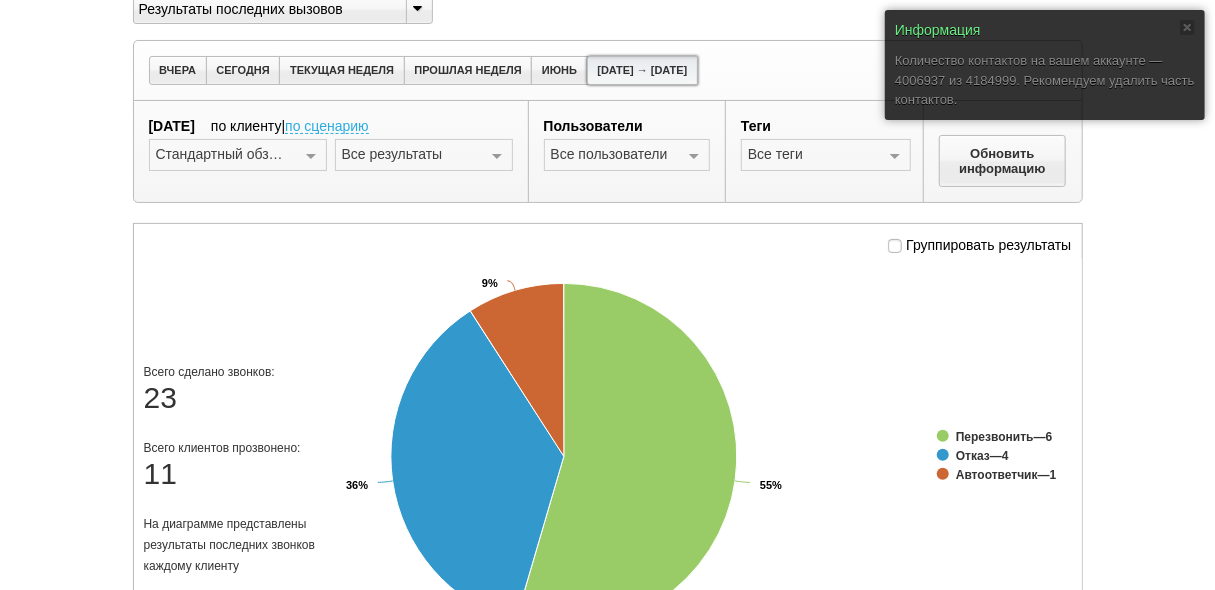click on "01.05.2025 → 09.07.2025" at bounding box center [642, 70] 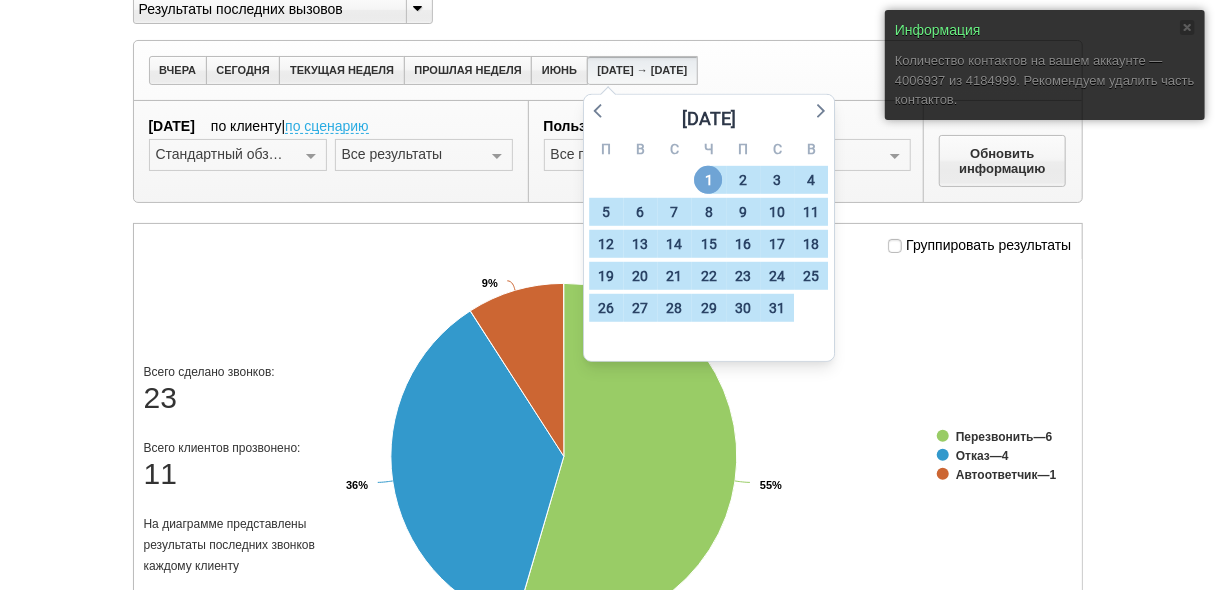 click on "1" at bounding box center [709, 180] 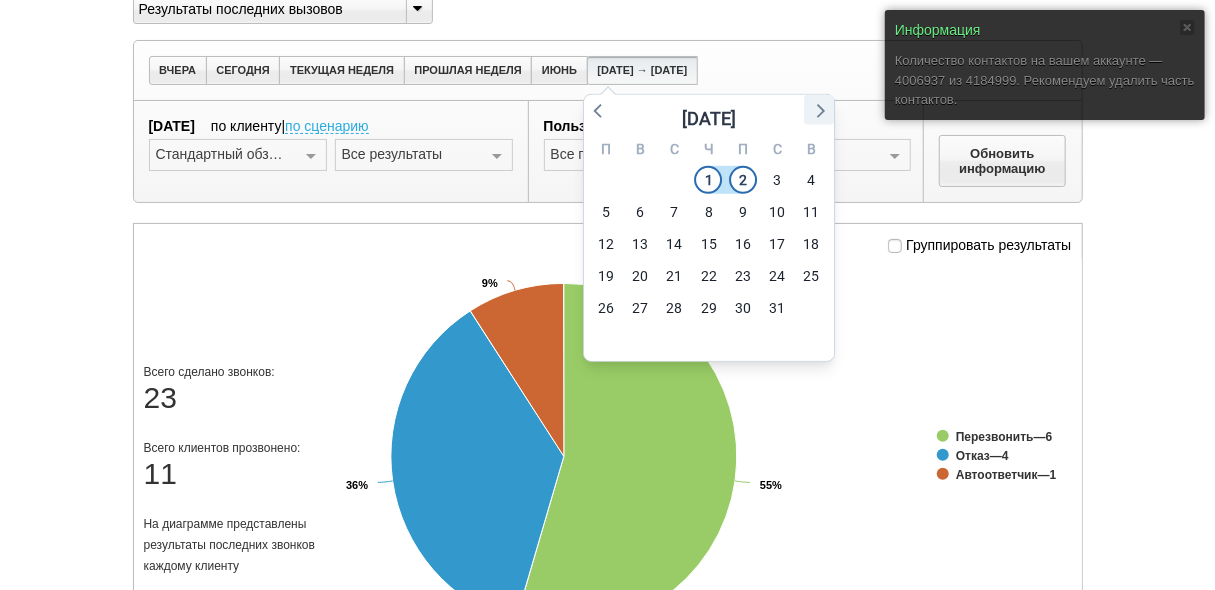 click 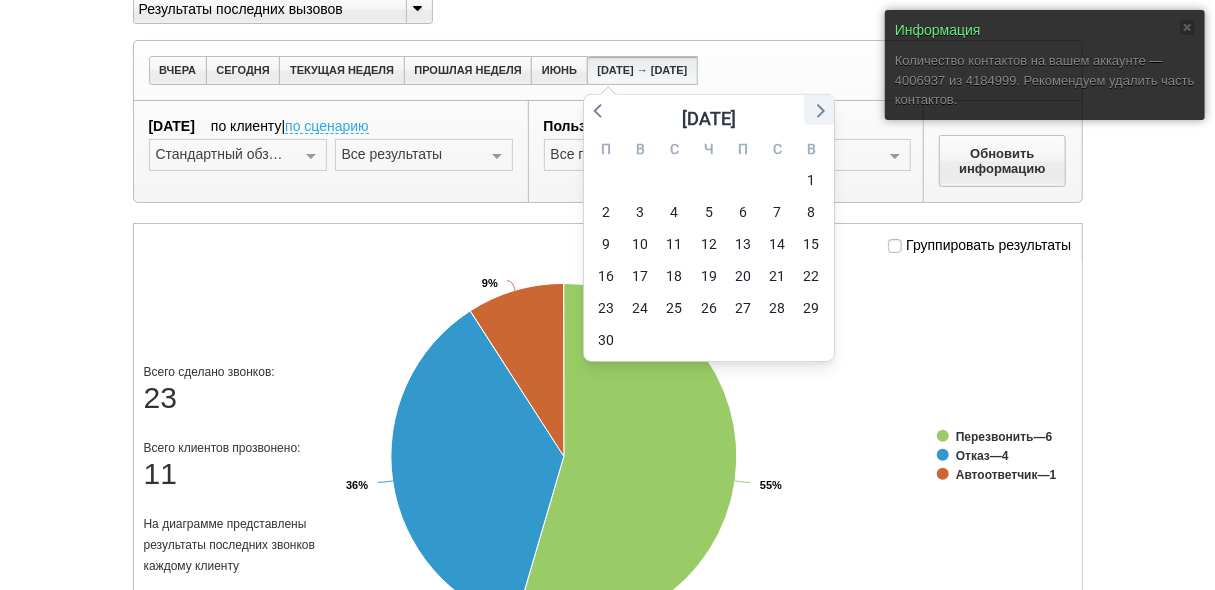 click 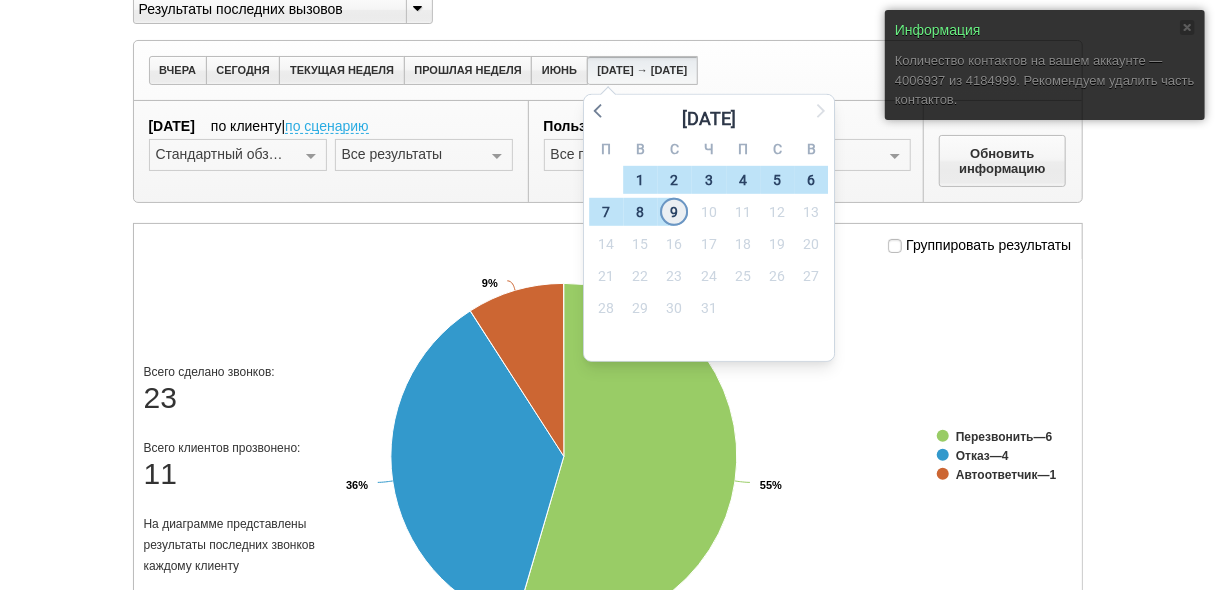 click on "9" at bounding box center (674, 212) 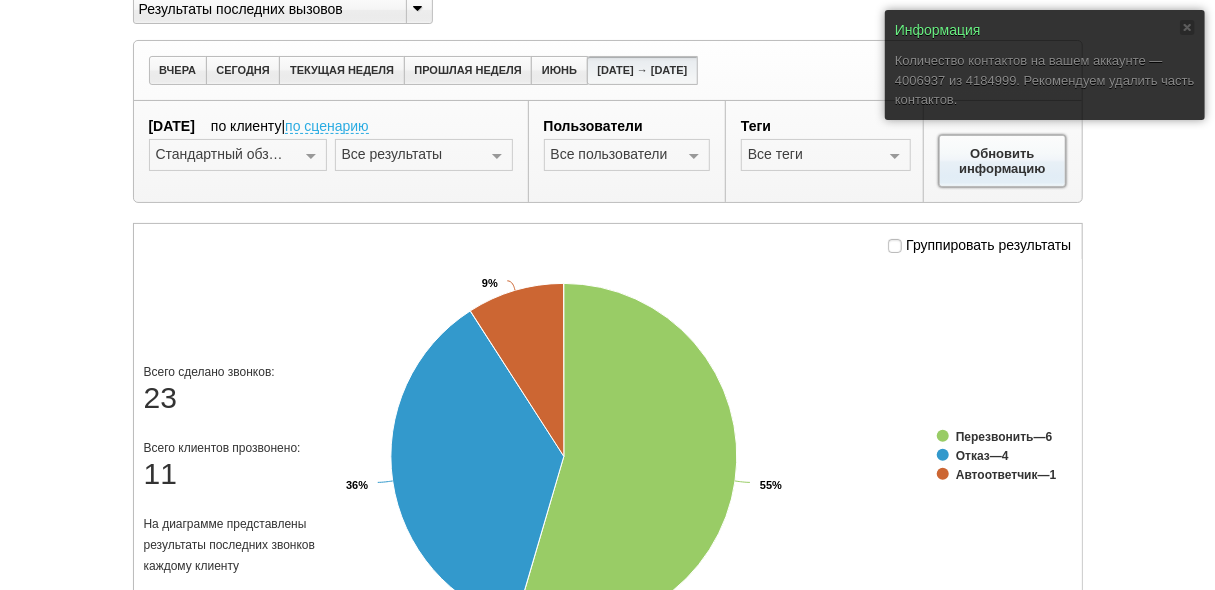 drag, startPoint x: 1008, startPoint y: 167, endPoint x: 984, endPoint y: 149, distance: 30 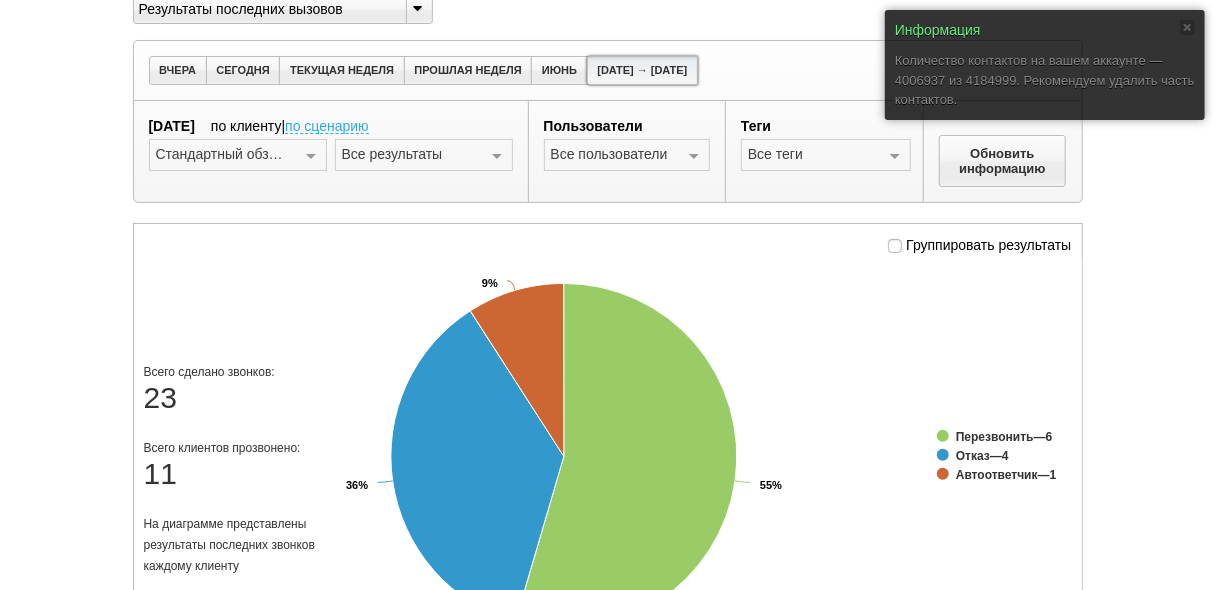click on "01.05.2025 → 09.07.2025" at bounding box center (642, 70) 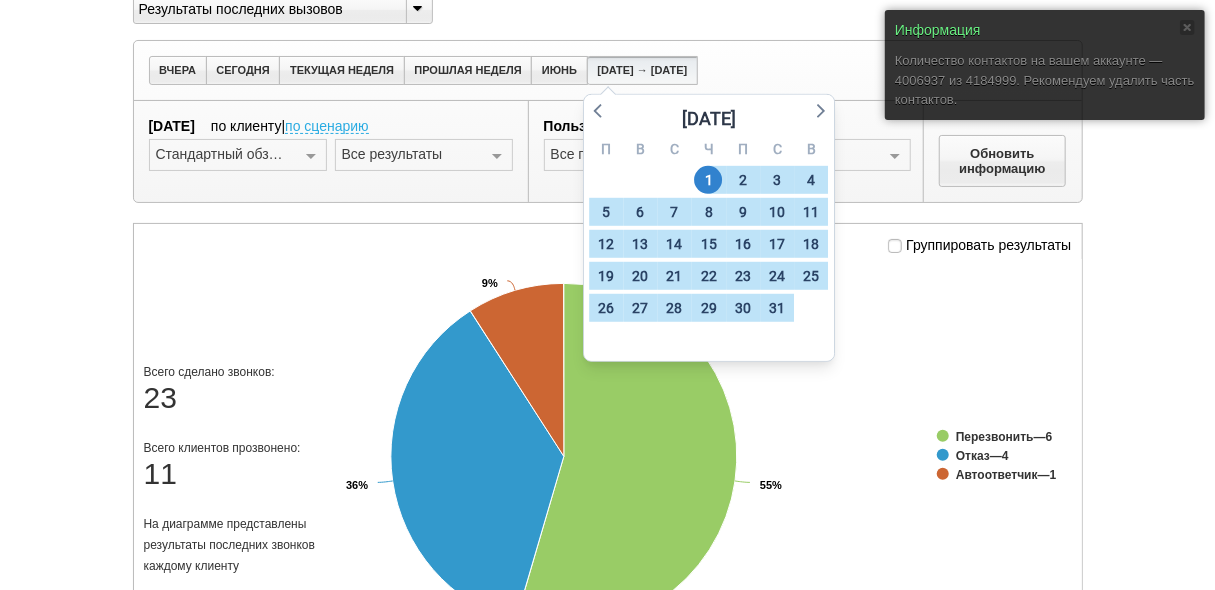 click on "П В С Ч П С В 28 29 30 1 2 3 4 5 6 7 8 9 10 11 12 13 14 15 16 17 18 19 20 21 22 23 24 25 26 27 28 29 30 31 1 2 3 4 5 6 7 8" at bounding box center (709, 247) 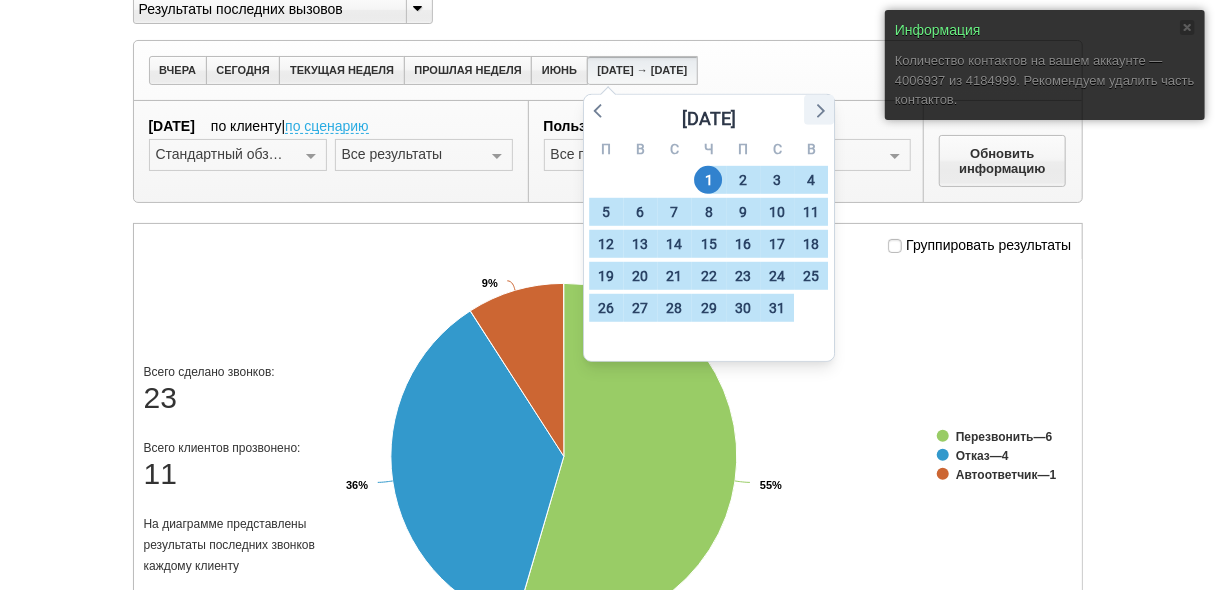 click 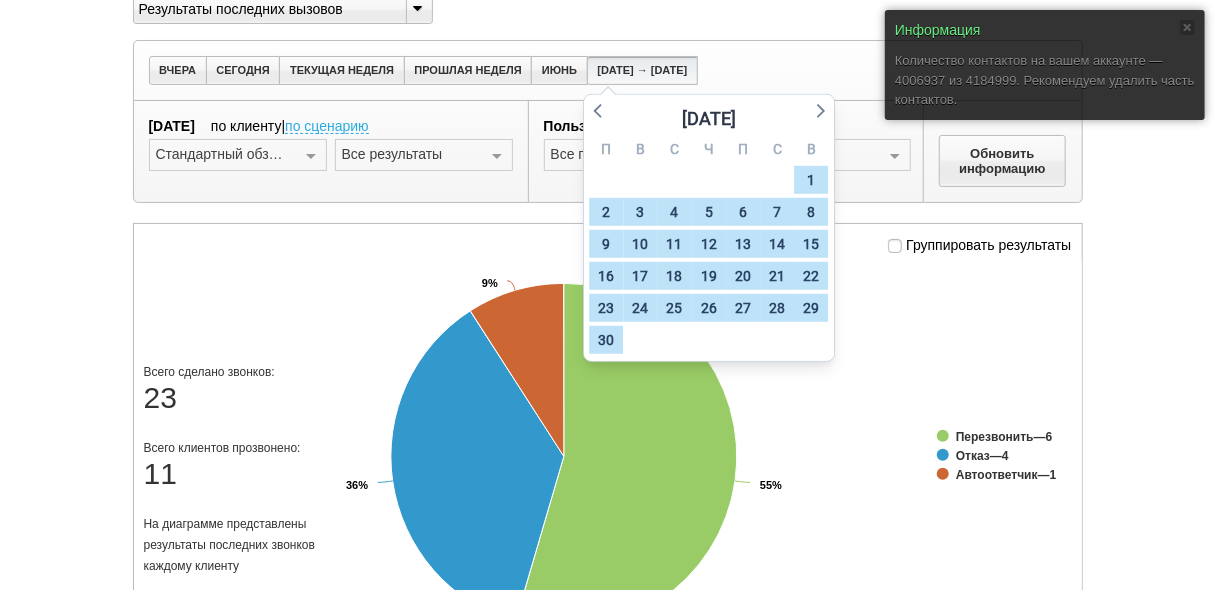 click on "июнь 2025" at bounding box center (709, 114) 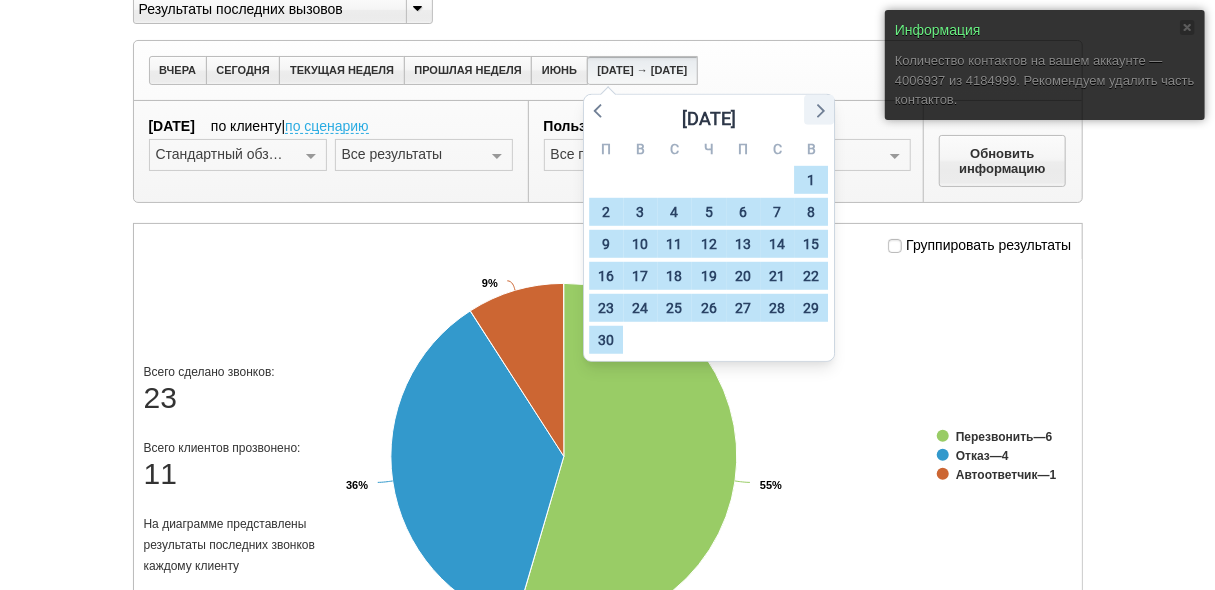 click 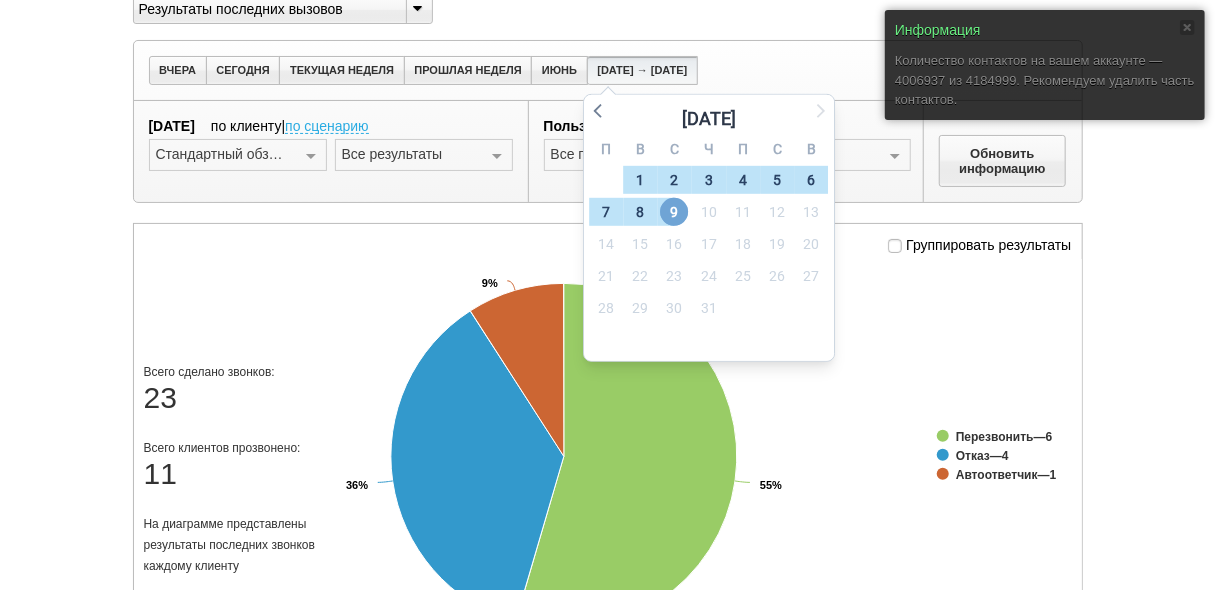 click on "9" at bounding box center (674, 212) 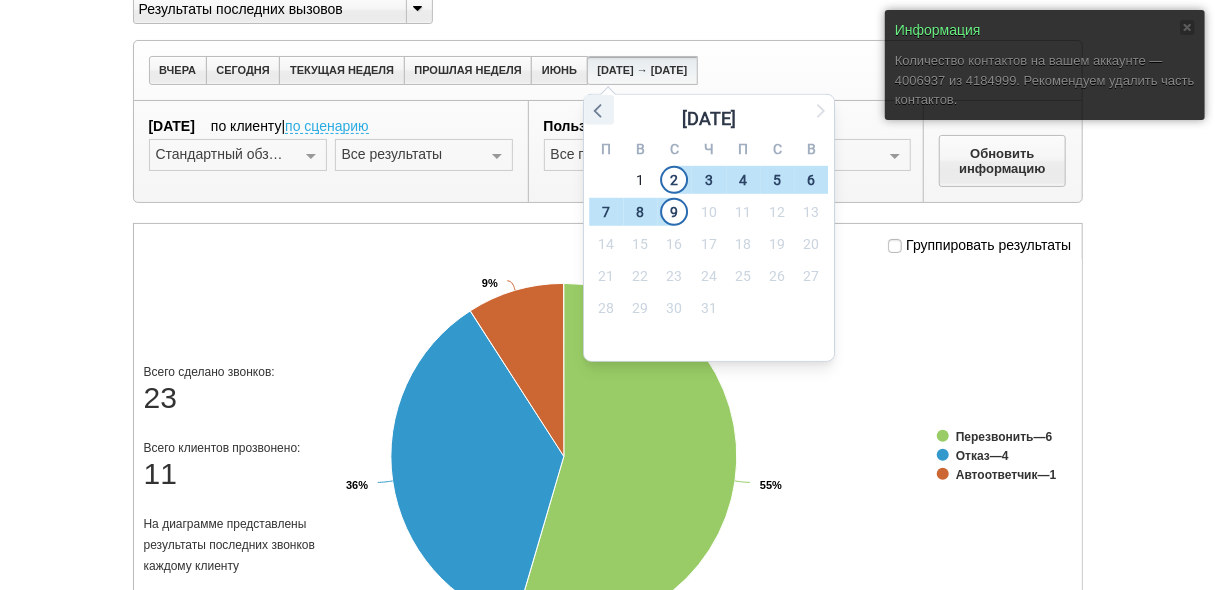 click 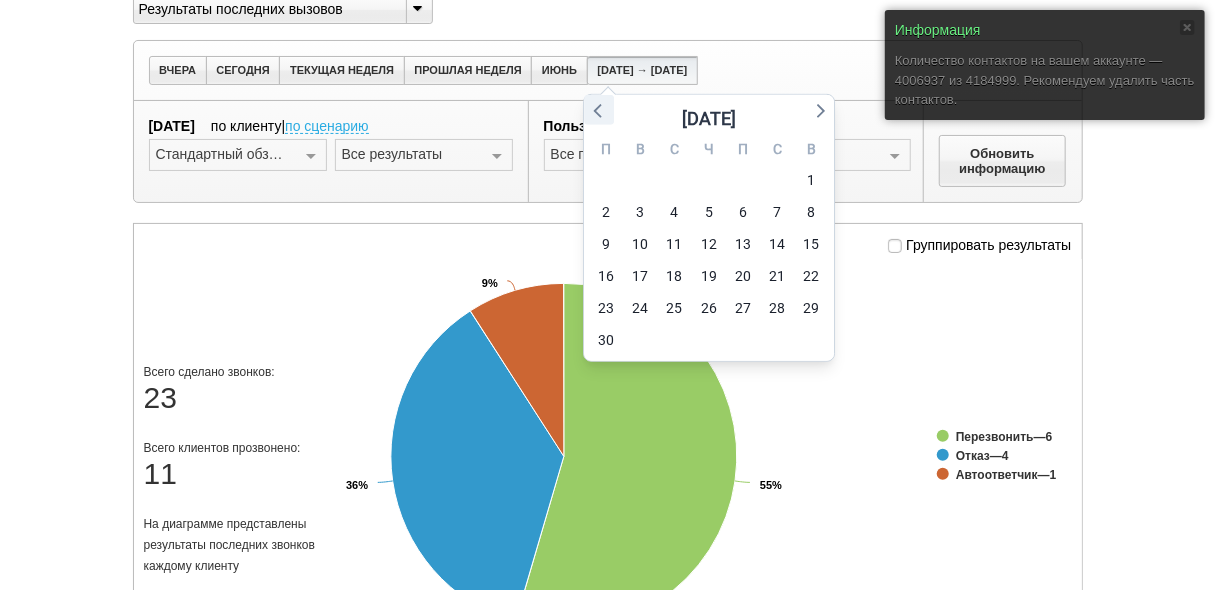 click 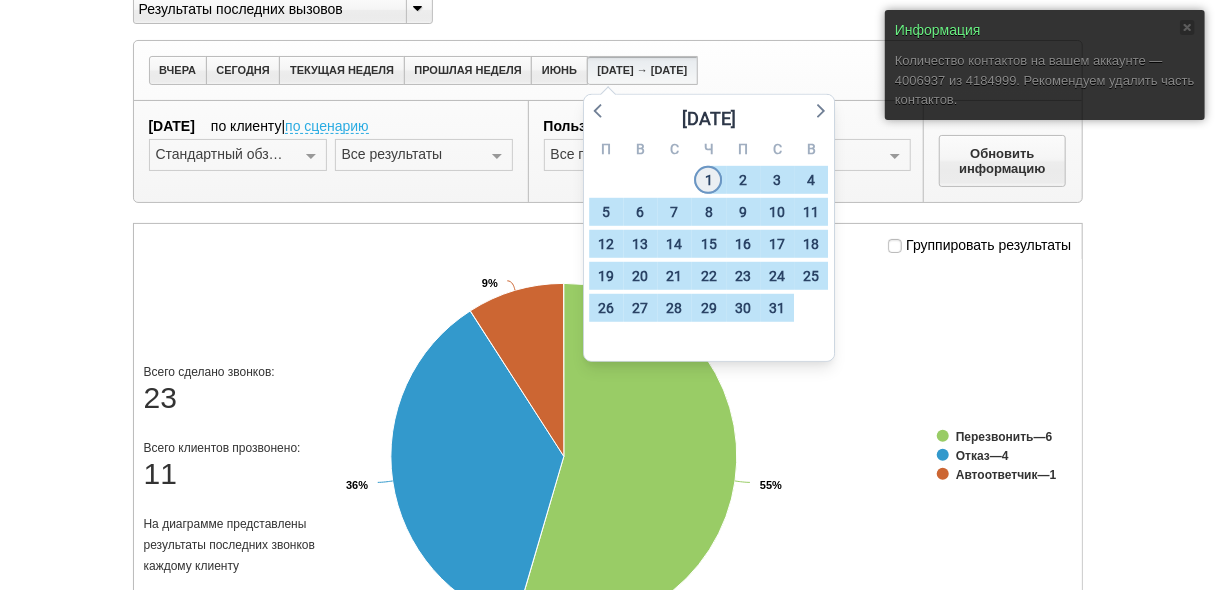 click on "1" at bounding box center (709, 180) 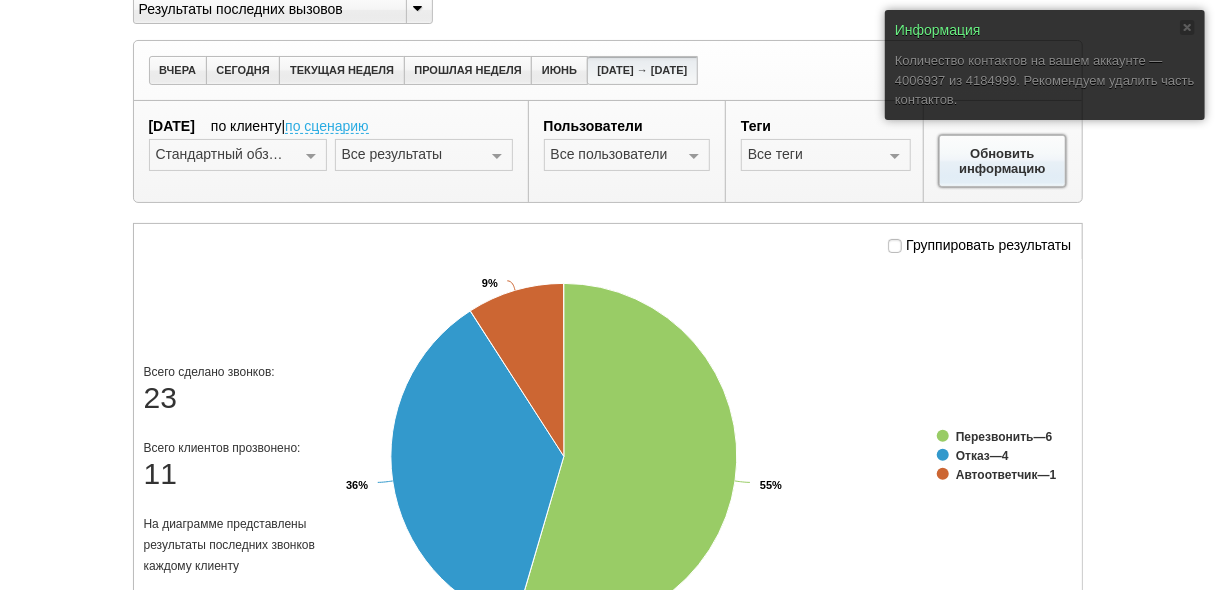 click on "Обновить информацию" at bounding box center [1003, 161] 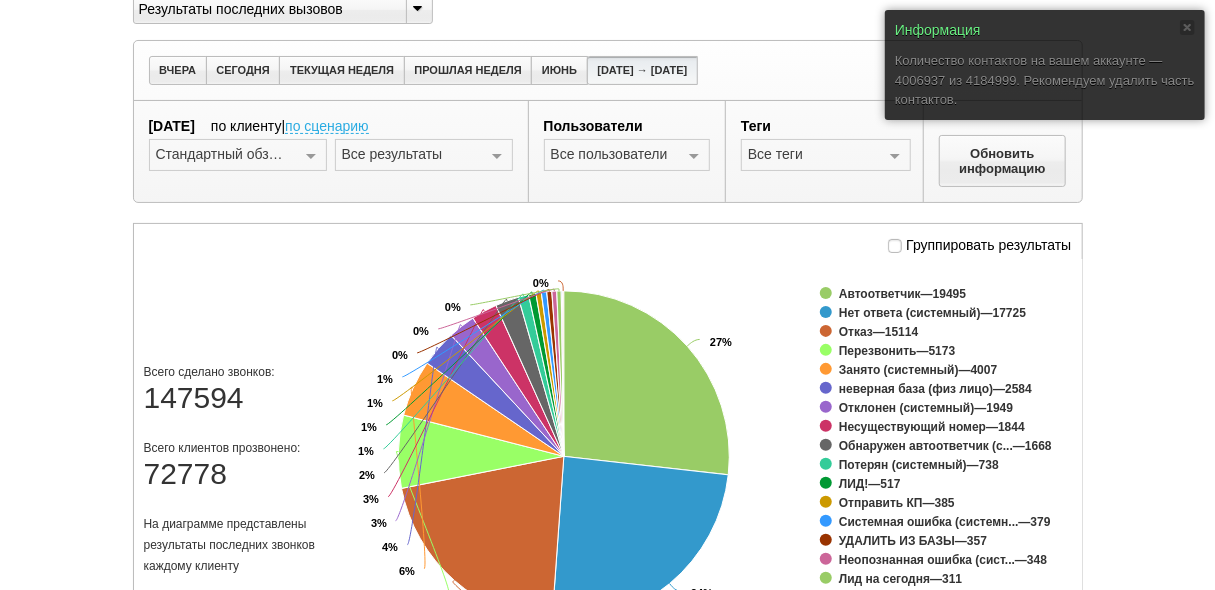 click at bounding box center (497, 156) 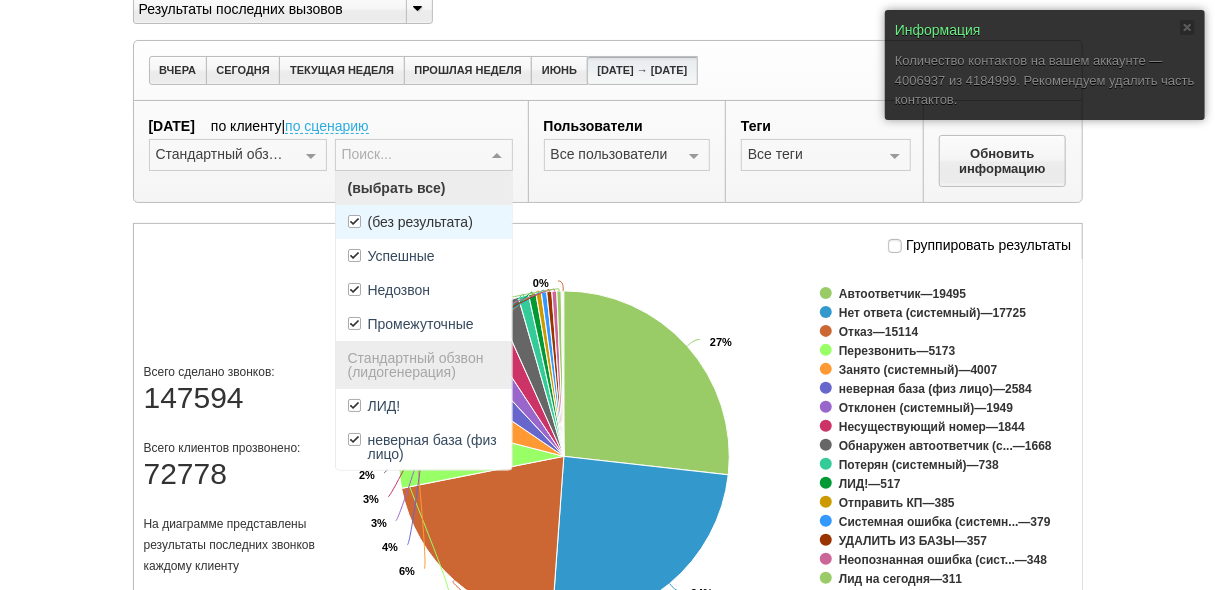click on "(без результата)" at bounding box center [420, 222] 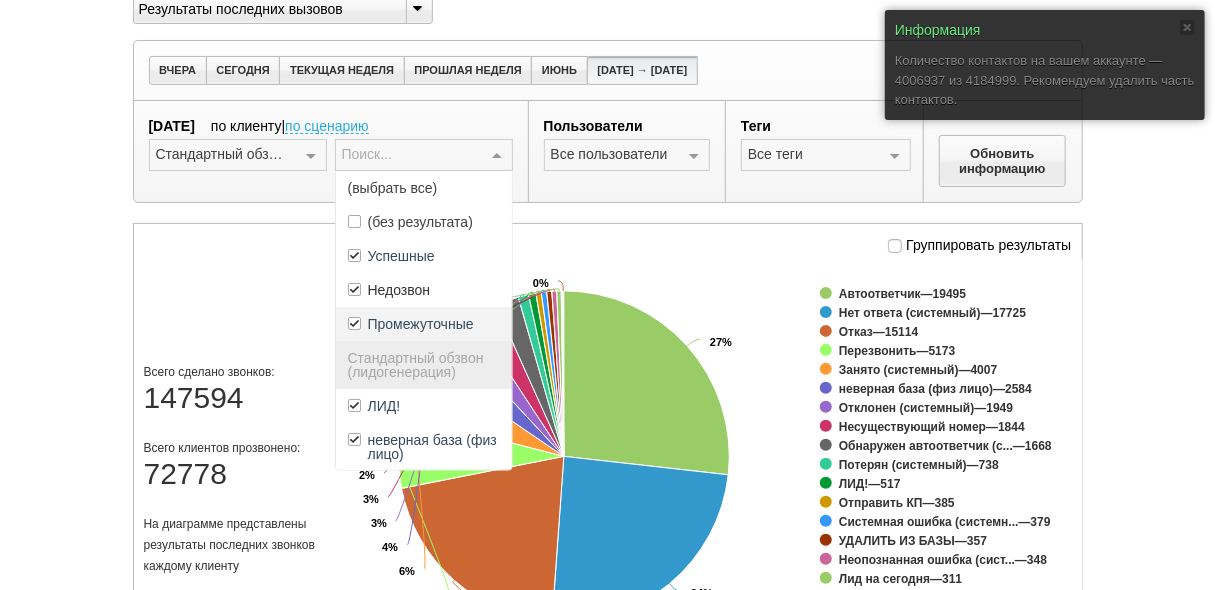 drag, startPoint x: 439, startPoint y: 299, endPoint x: 444, endPoint y: 320, distance: 21.587032 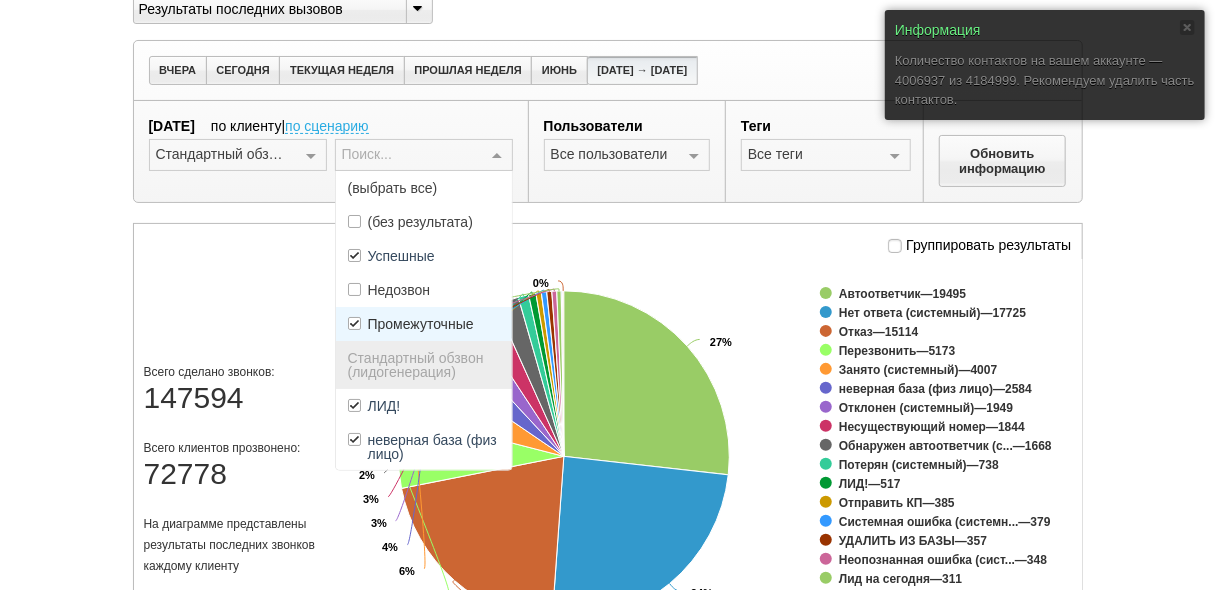 click on "Промежуточные" at bounding box center (424, 324) 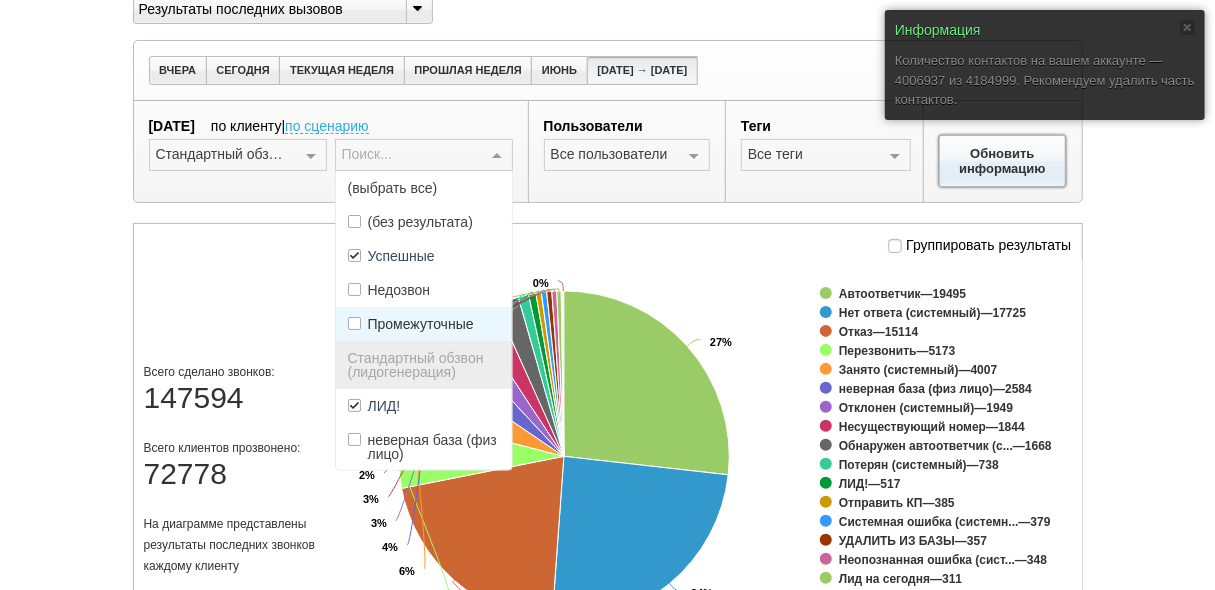 click on "Обновить информацию" at bounding box center [1003, 161] 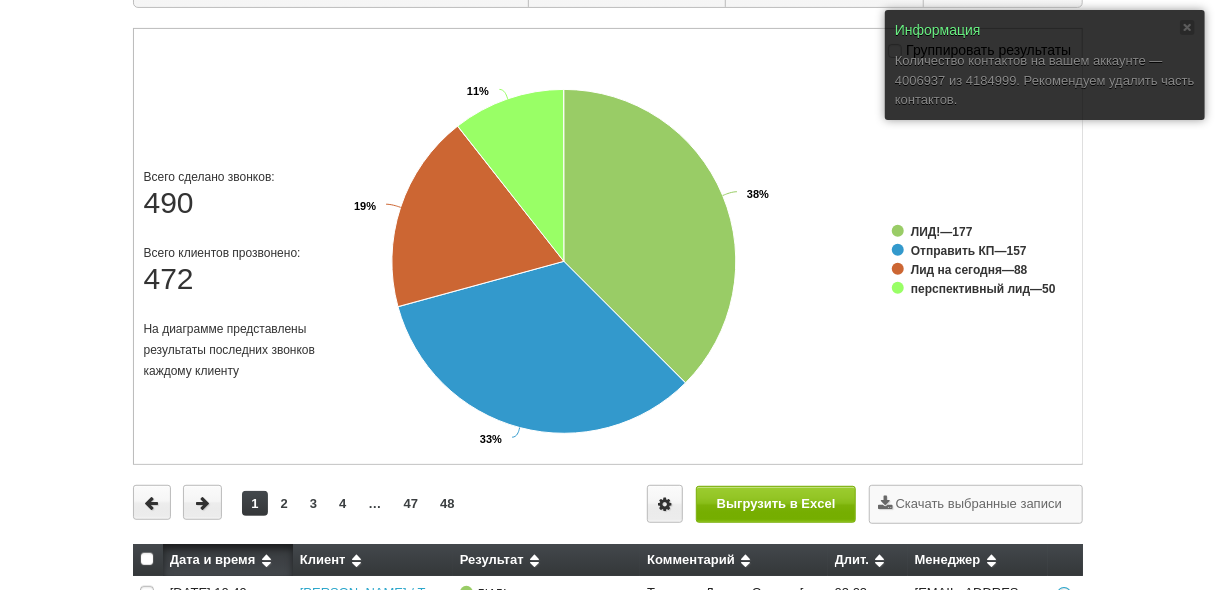 scroll, scrollTop: 357, scrollLeft: 0, axis: vertical 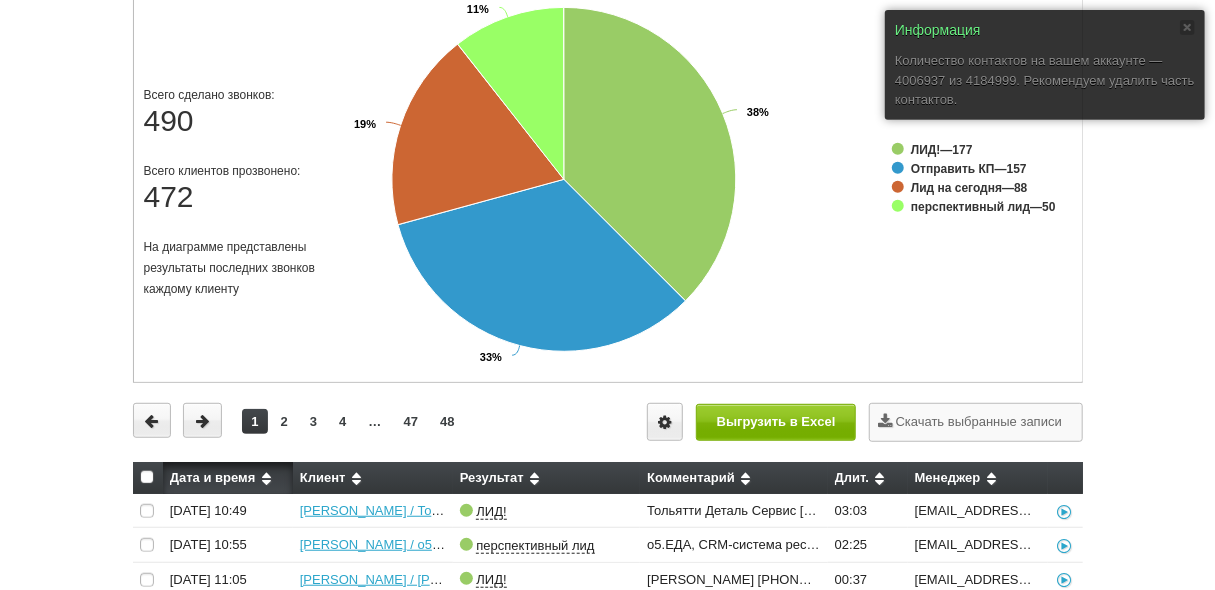 click at bounding box center (147, 511) 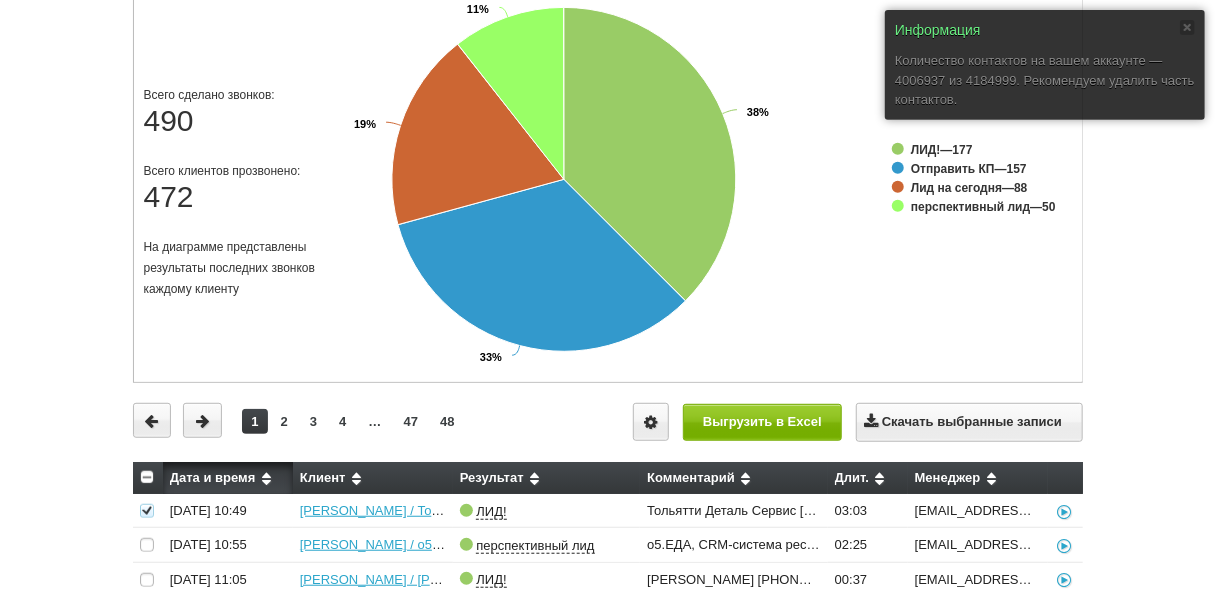 scroll, scrollTop: 480, scrollLeft: 0, axis: vertical 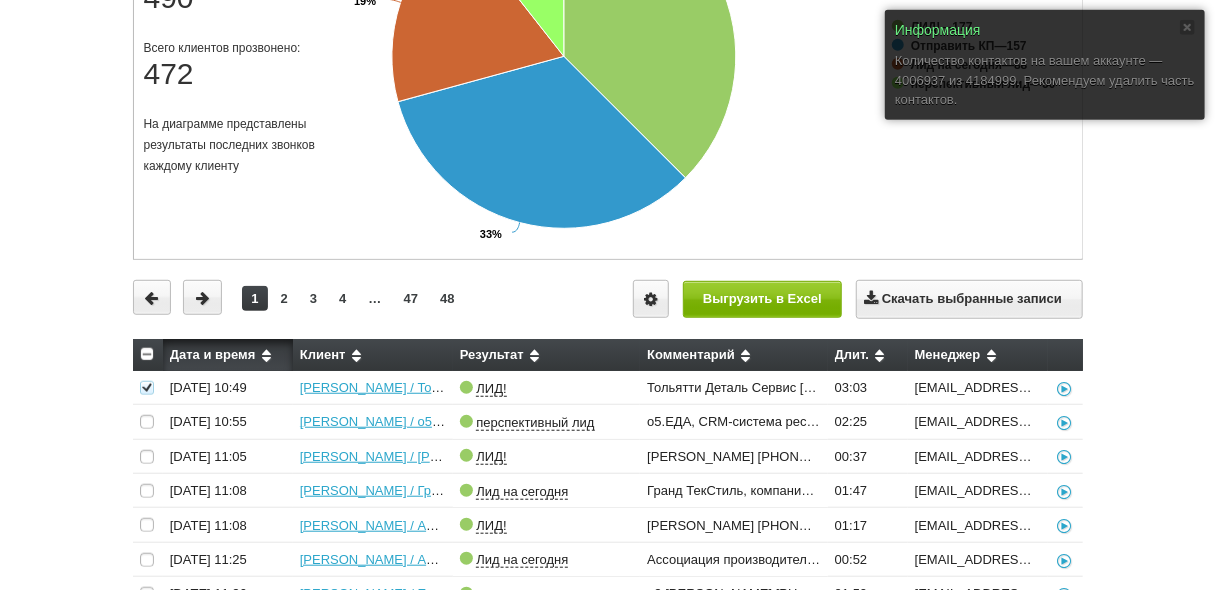 click at bounding box center (147, 354) 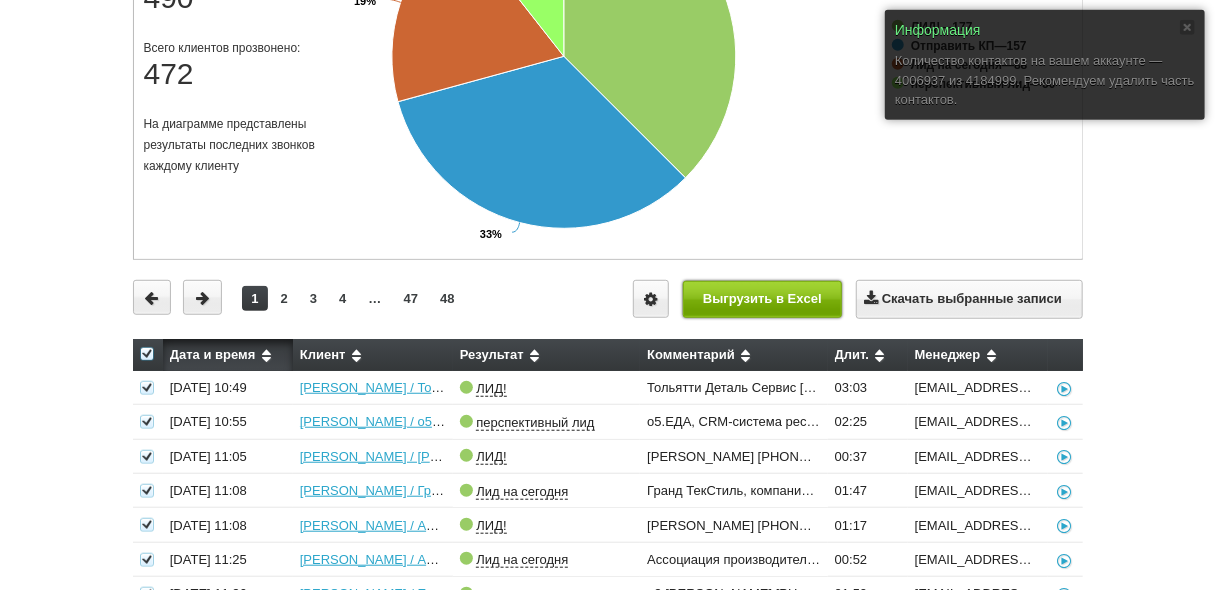 click on "Выгрузить в Excel" at bounding box center [763, 299] 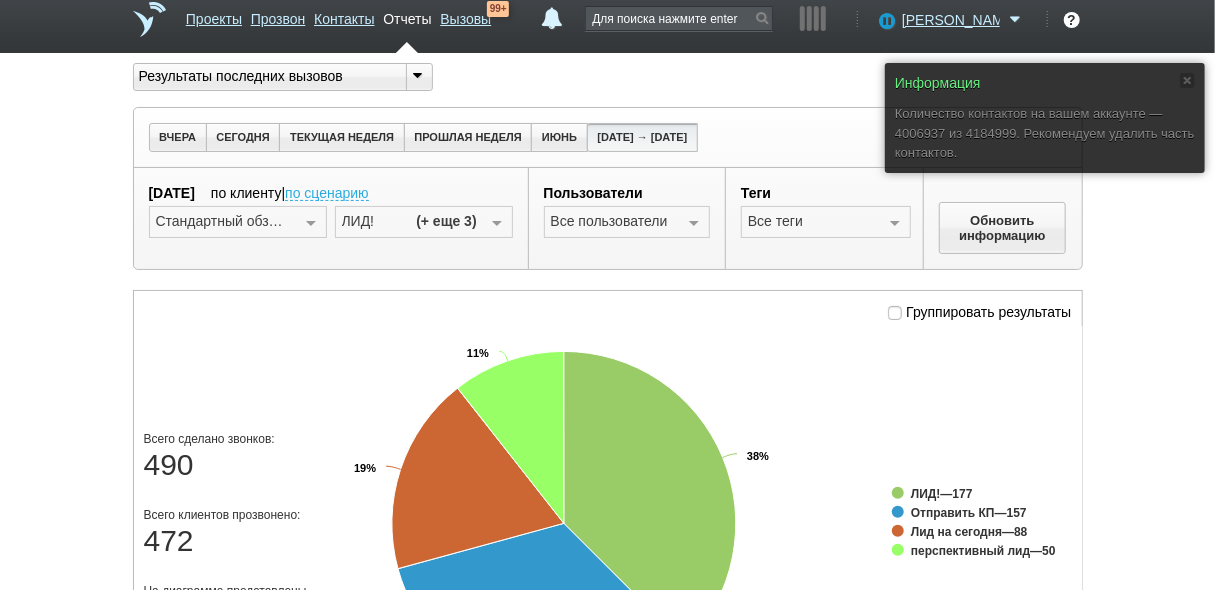 scroll, scrollTop: 0, scrollLeft: 0, axis: both 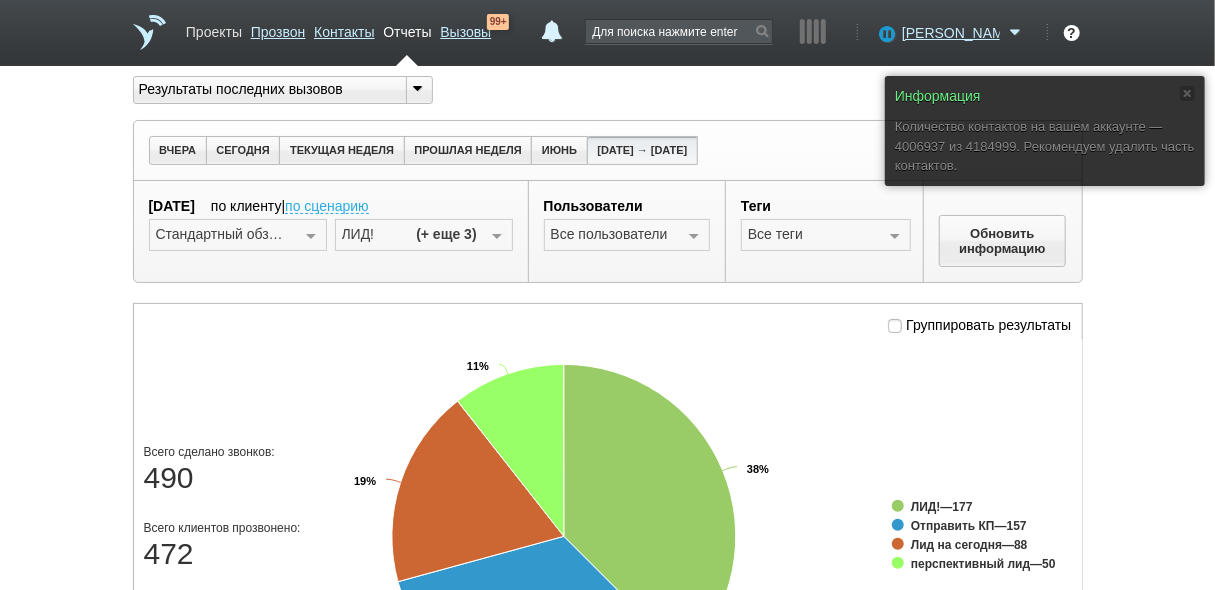click on "Проекты" at bounding box center (214, 28) 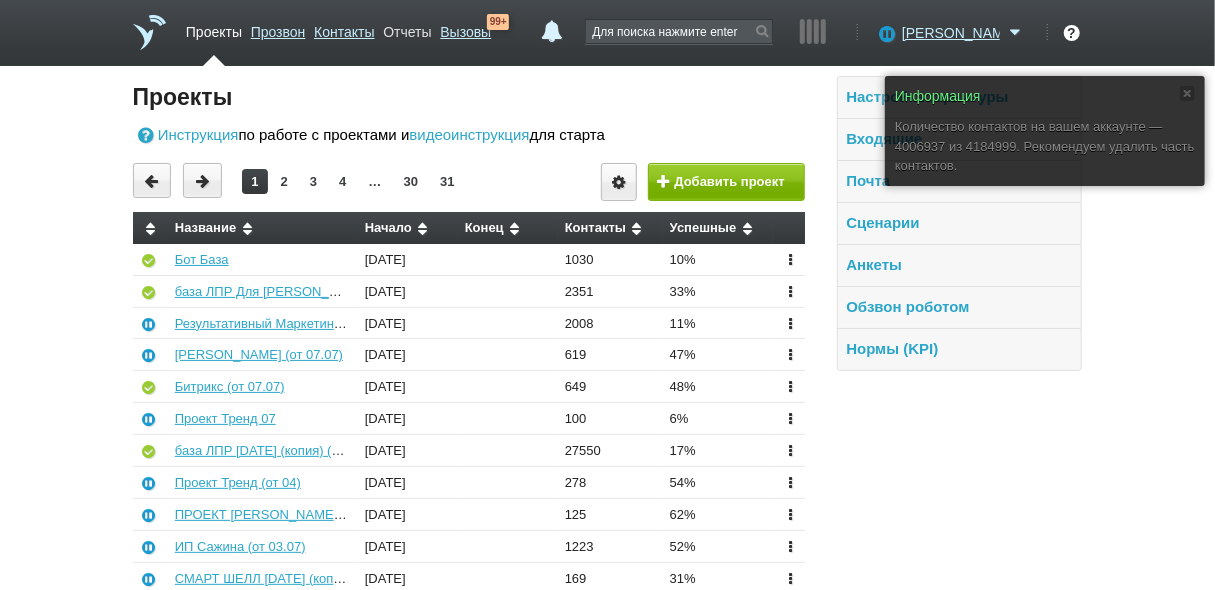 click on "Отчеты" at bounding box center (407, 28) 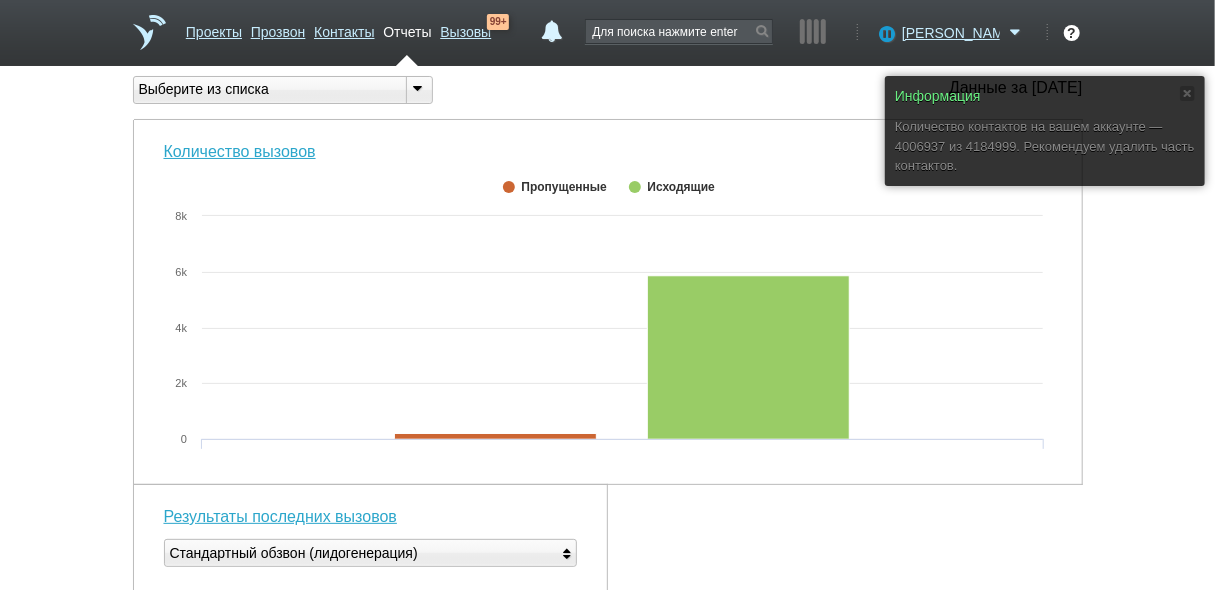 click at bounding box center [418, 88] 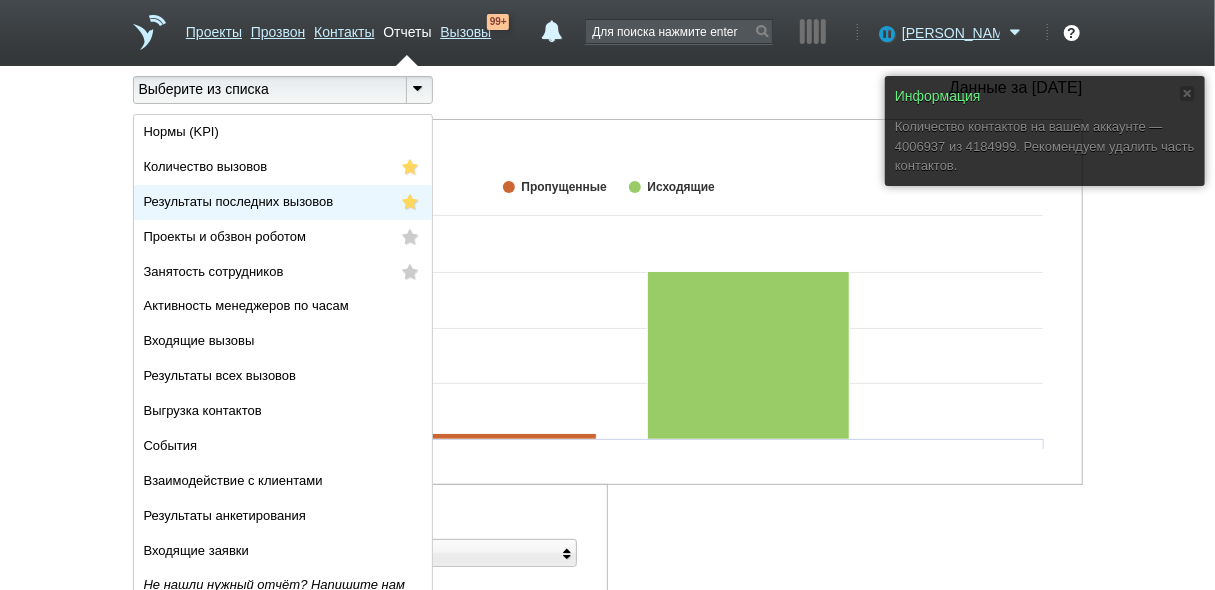 click on "Результаты последних вызовов" at bounding box center (283, 202) 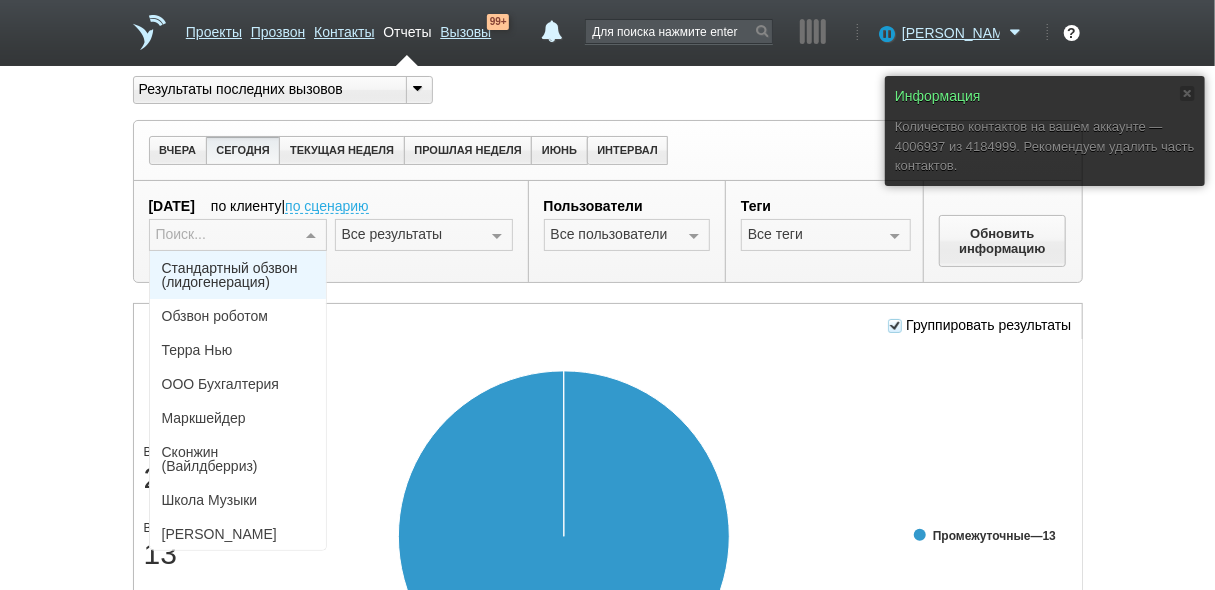 click at bounding box center (311, 236) 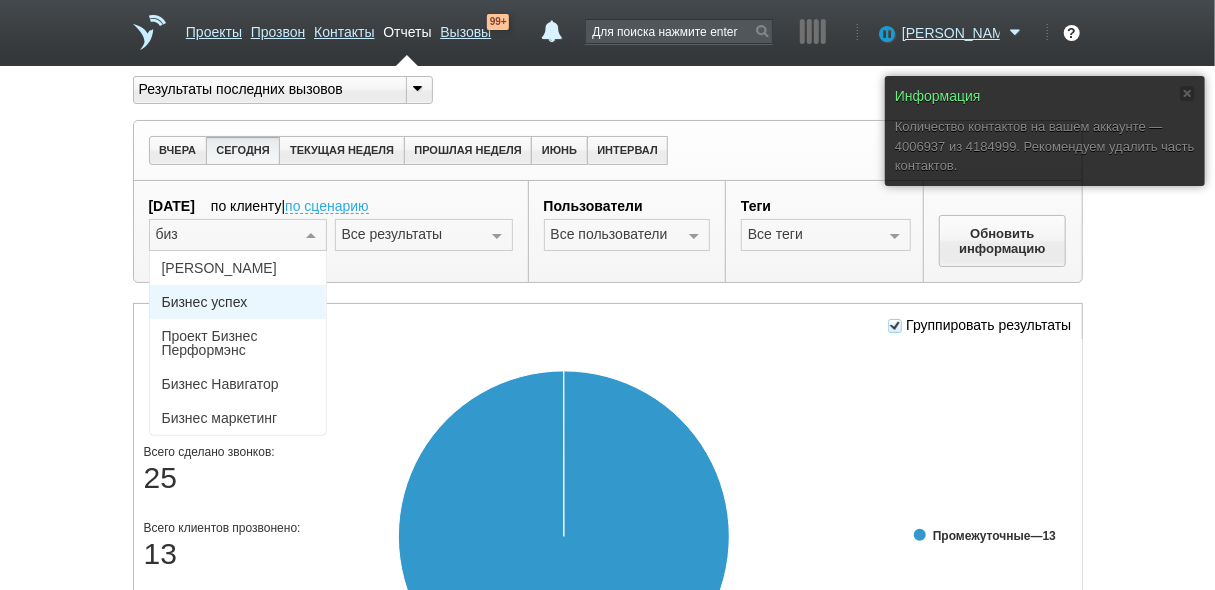 type on "бизн" 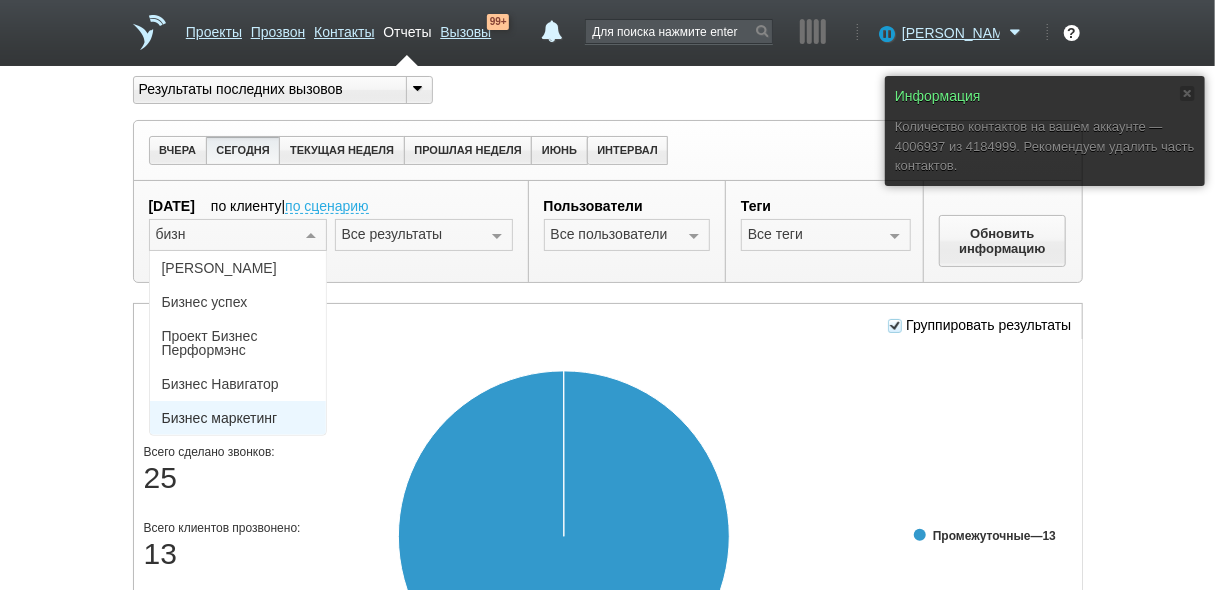 click on "Бизнес маркетинг" at bounding box center (220, 418) 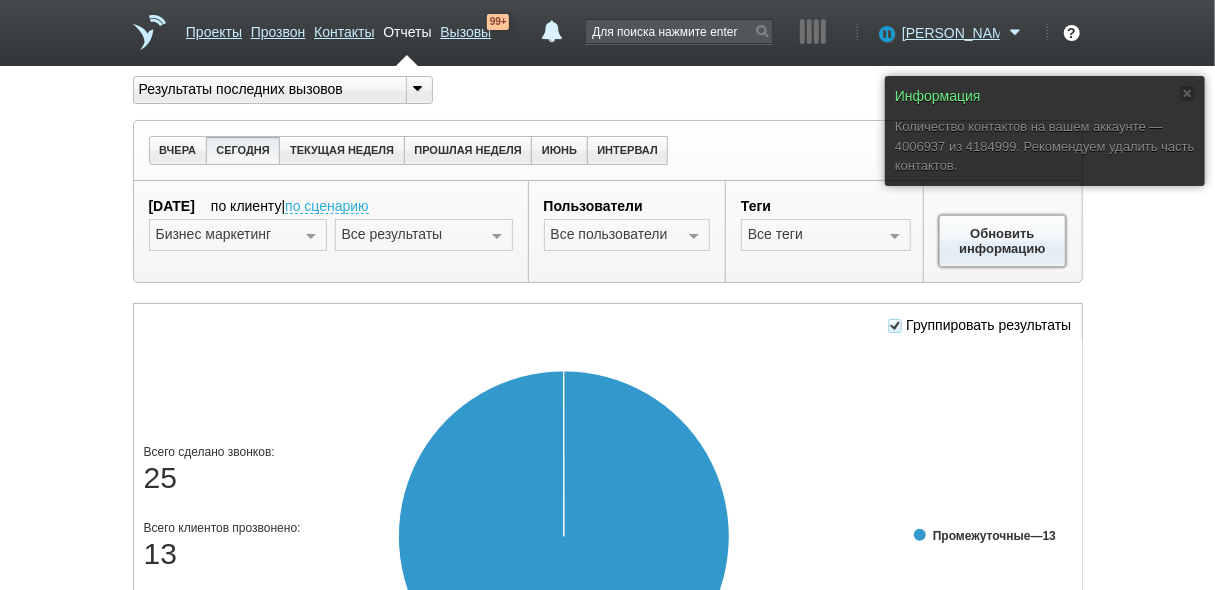 click on "Обновить информацию" at bounding box center [1003, 241] 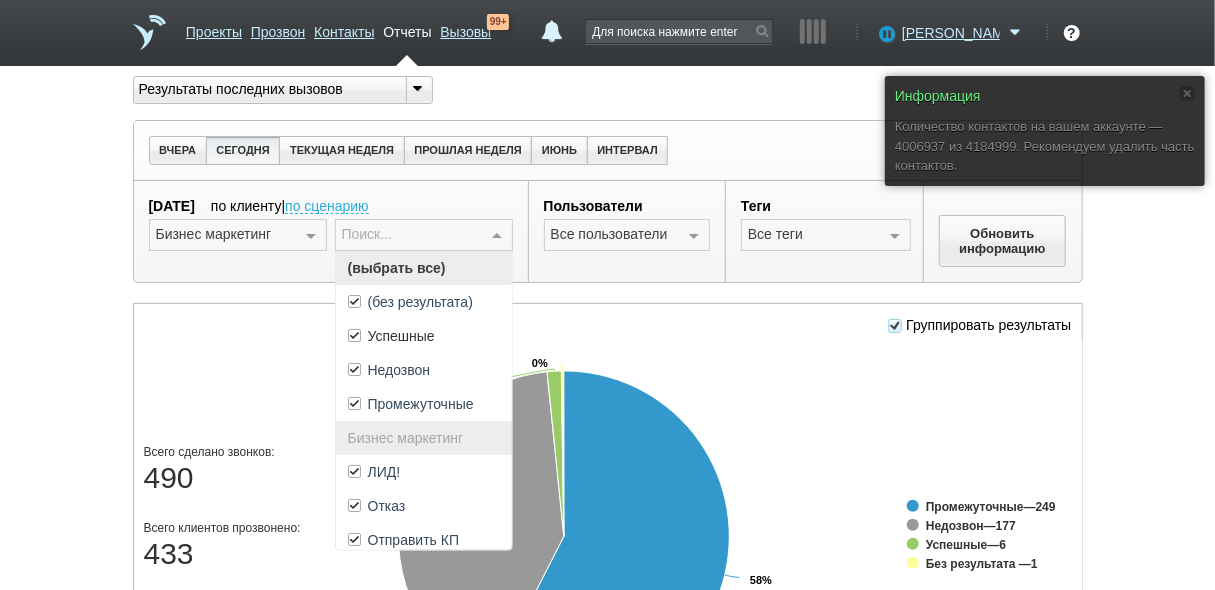 click at bounding box center [497, 236] 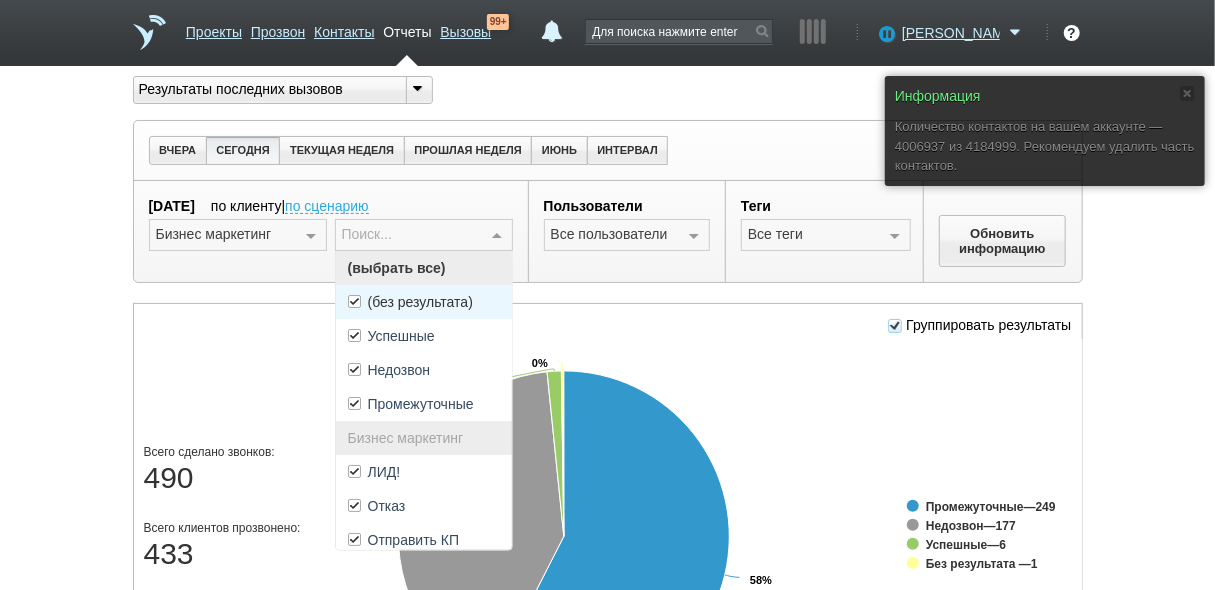 click on "(без результата)" at bounding box center (424, 302) 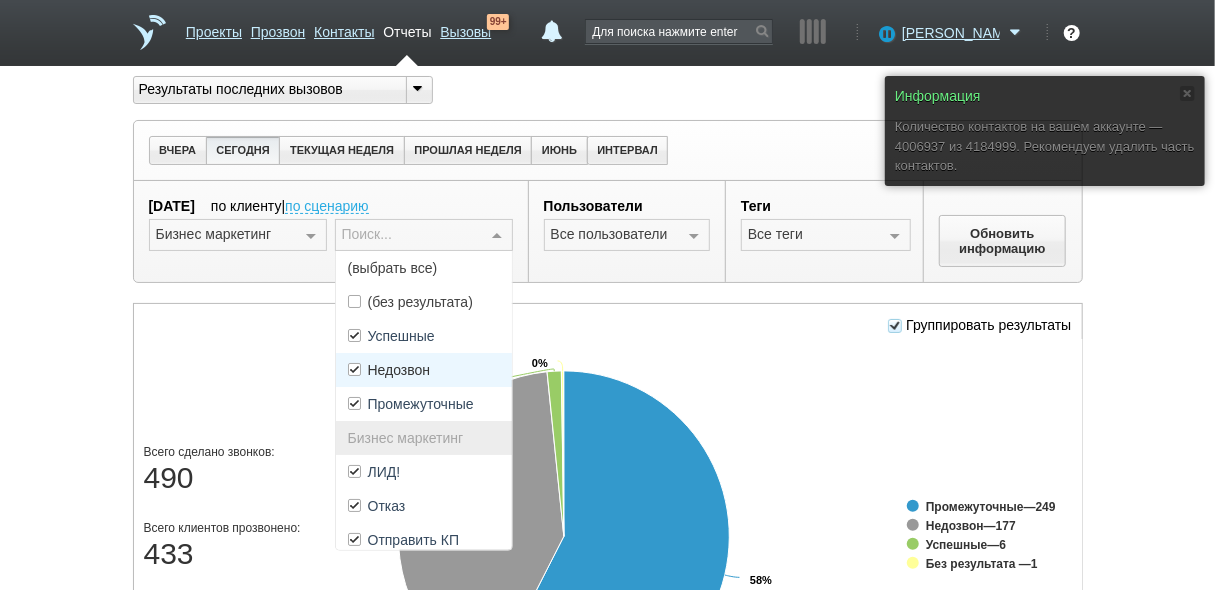 click on "Недозвон" at bounding box center (399, 370) 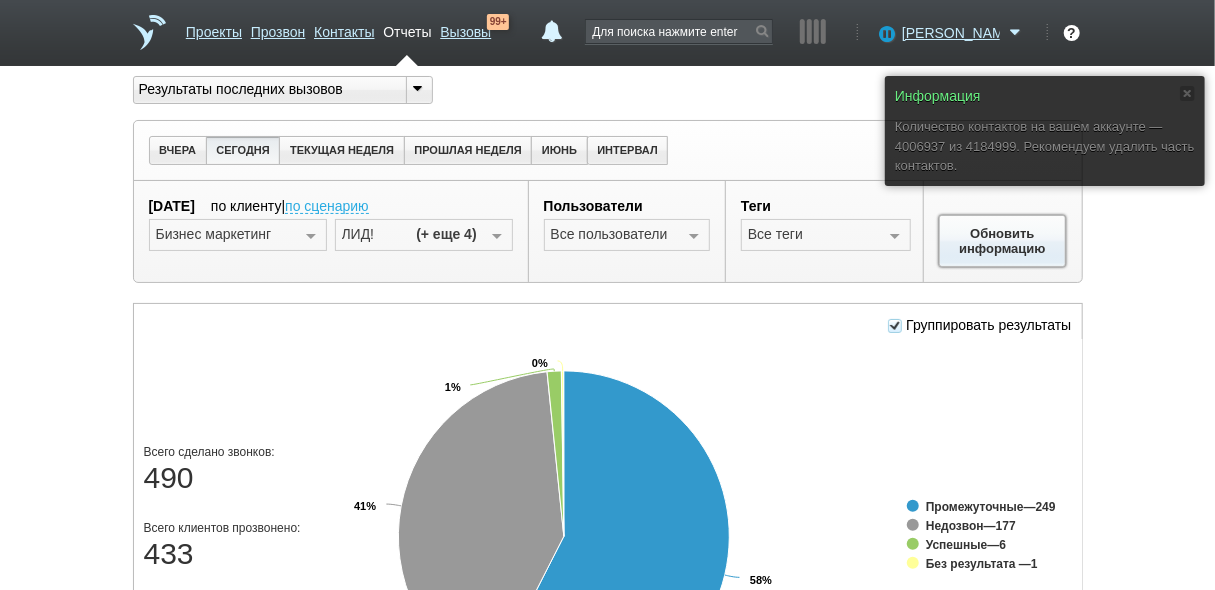 click on "Обновить информацию" at bounding box center [1003, 241] 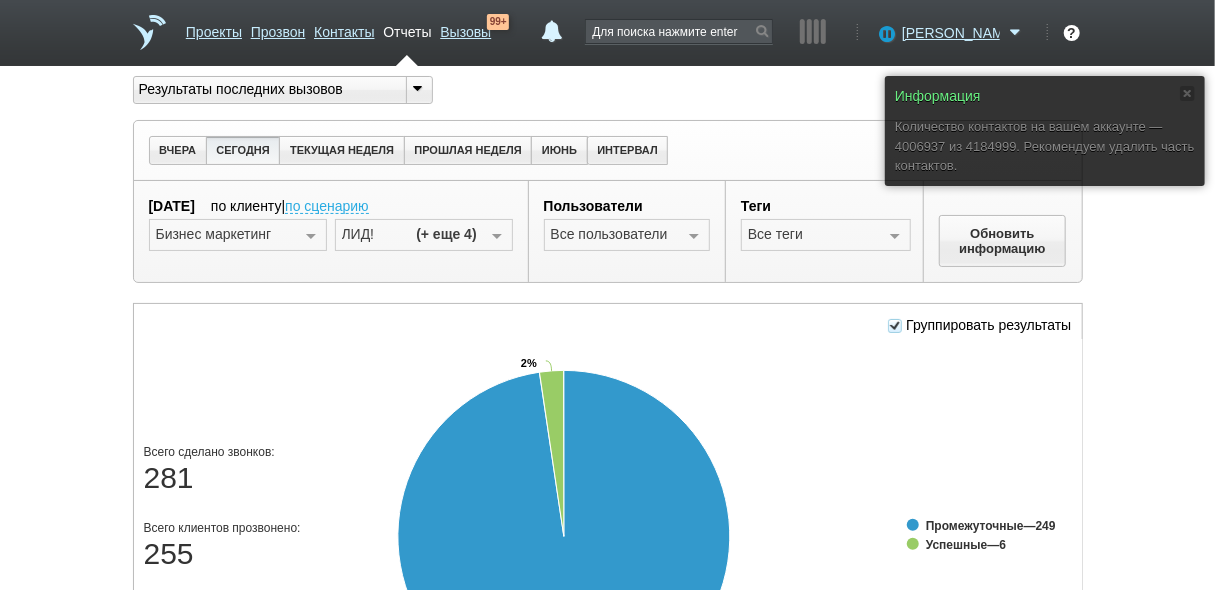 click at bounding box center (895, 326) 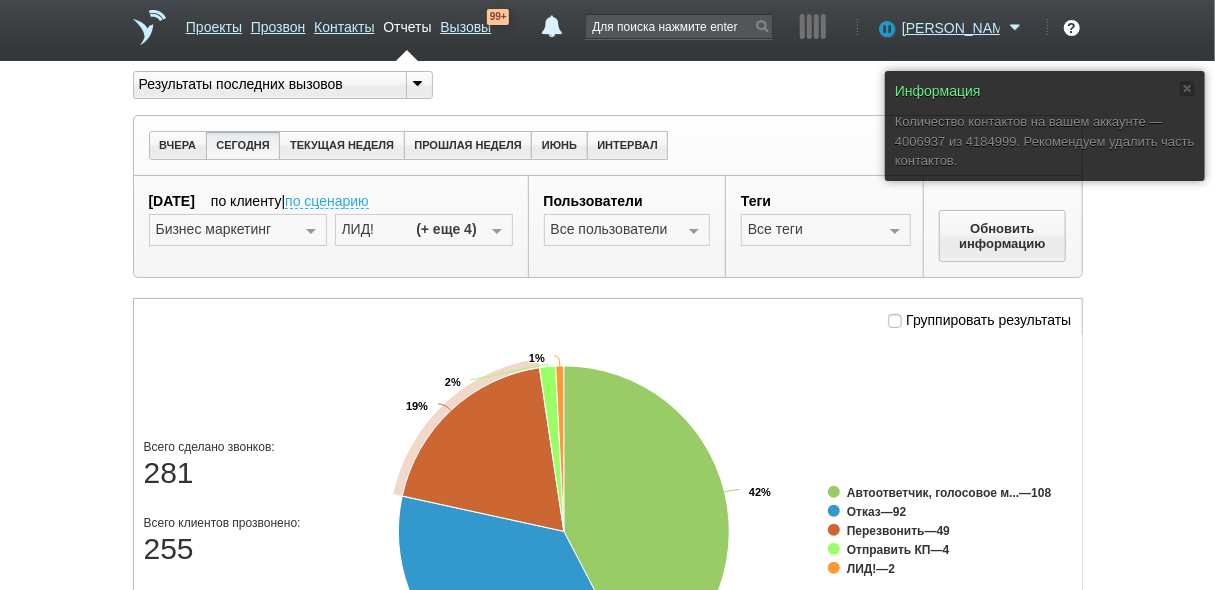 scroll, scrollTop: 0, scrollLeft: 0, axis: both 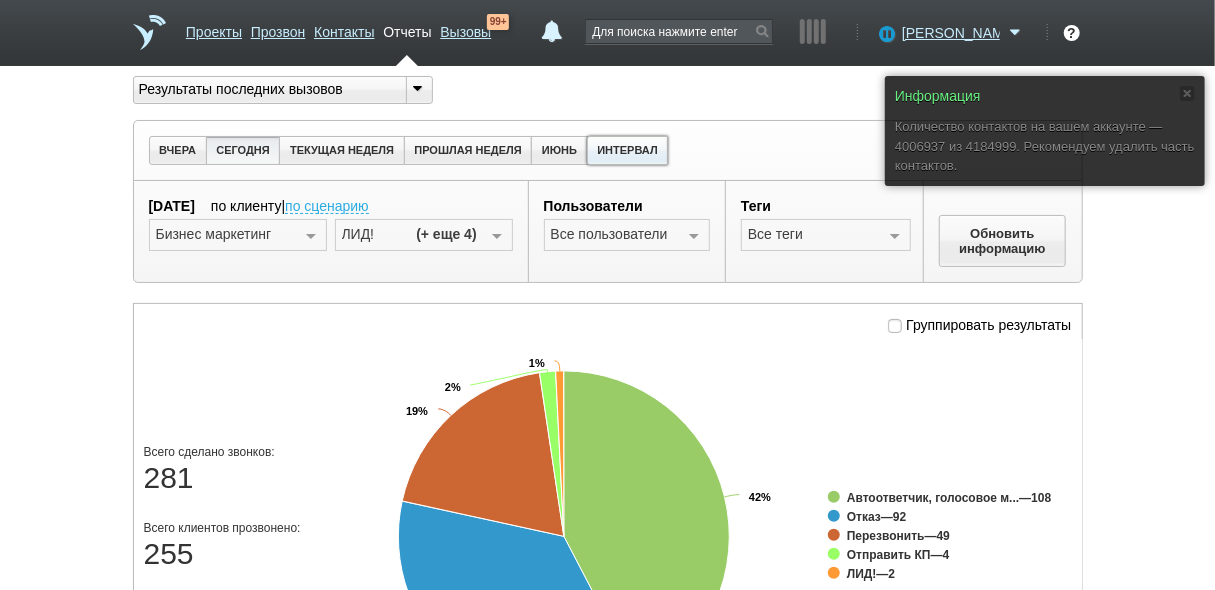 click on "ИНТЕРВАЛ" at bounding box center [628, 150] 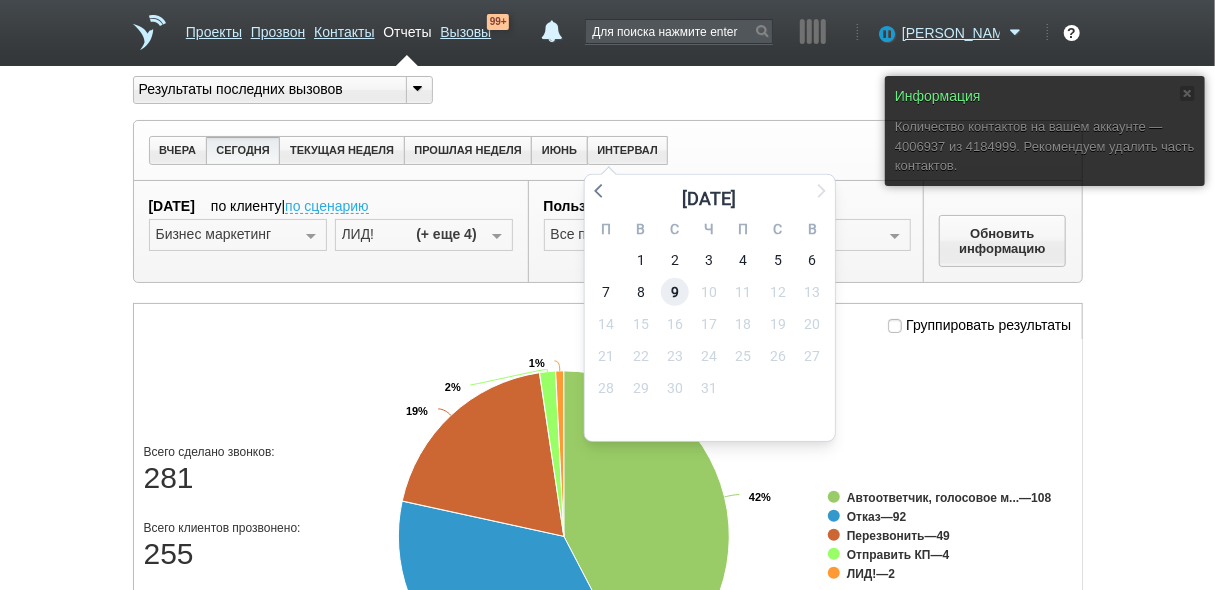 click on "9" at bounding box center (675, 292) 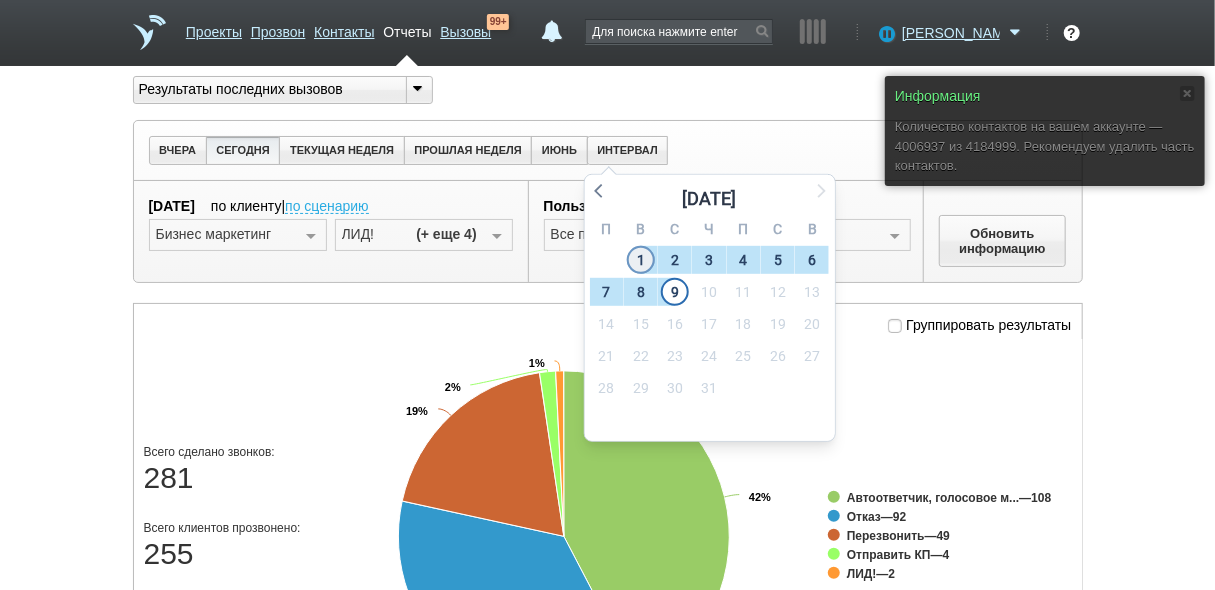 click on "1" at bounding box center (641, 260) 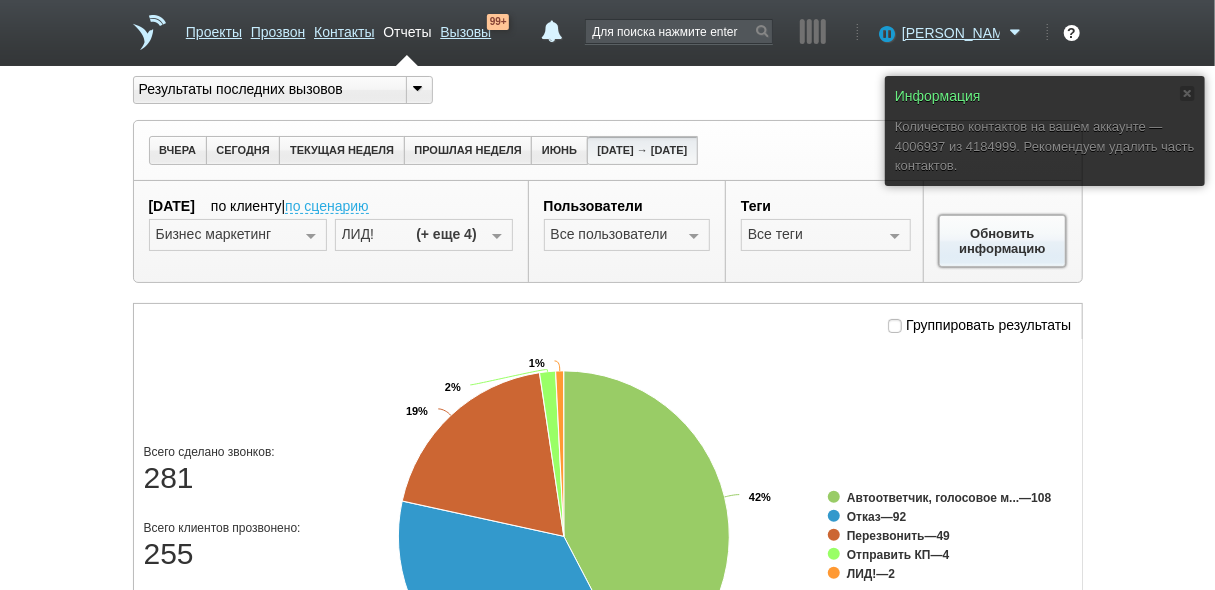 click on "Обновить информацию" at bounding box center [1003, 241] 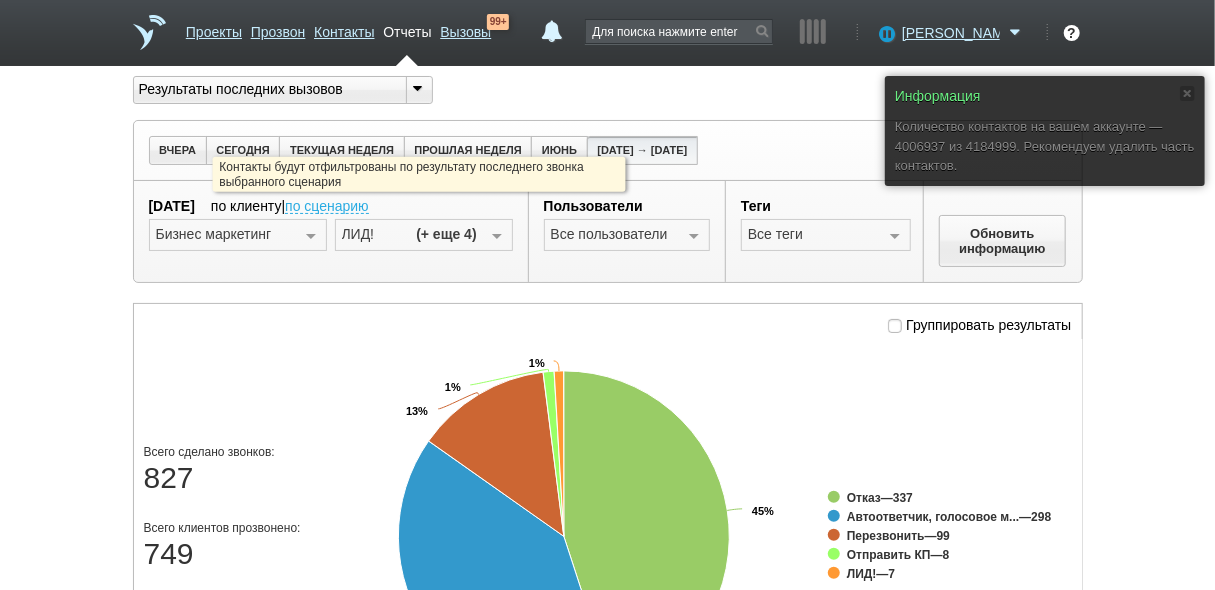 click on "по сценарию" at bounding box center (327, 207) 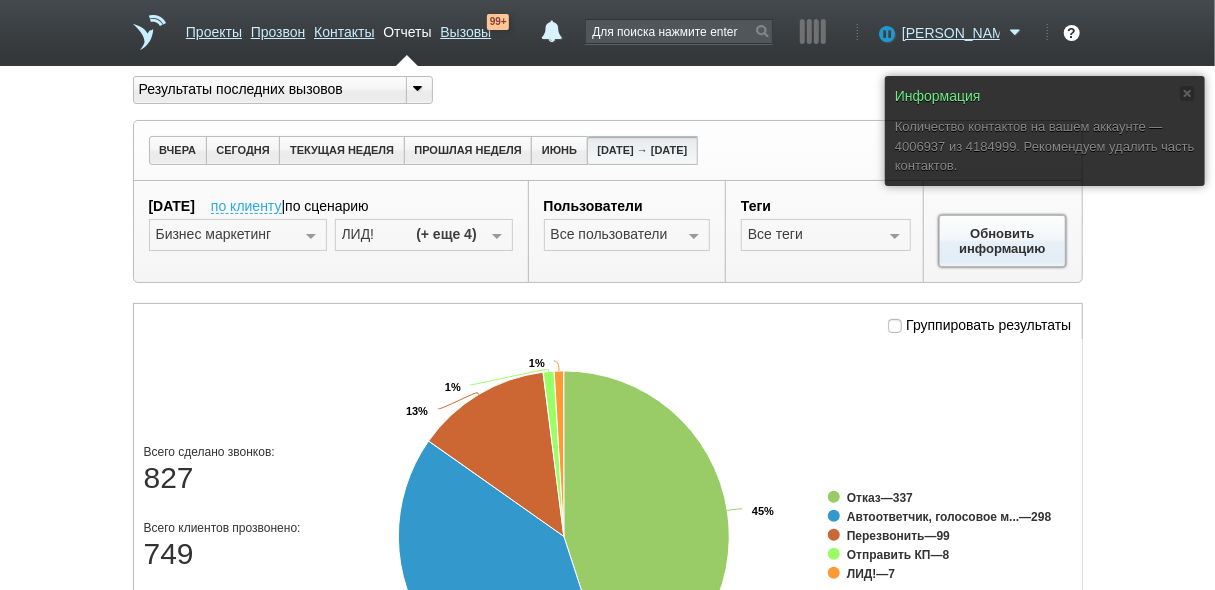 click on "Обновить информацию" at bounding box center [1003, 241] 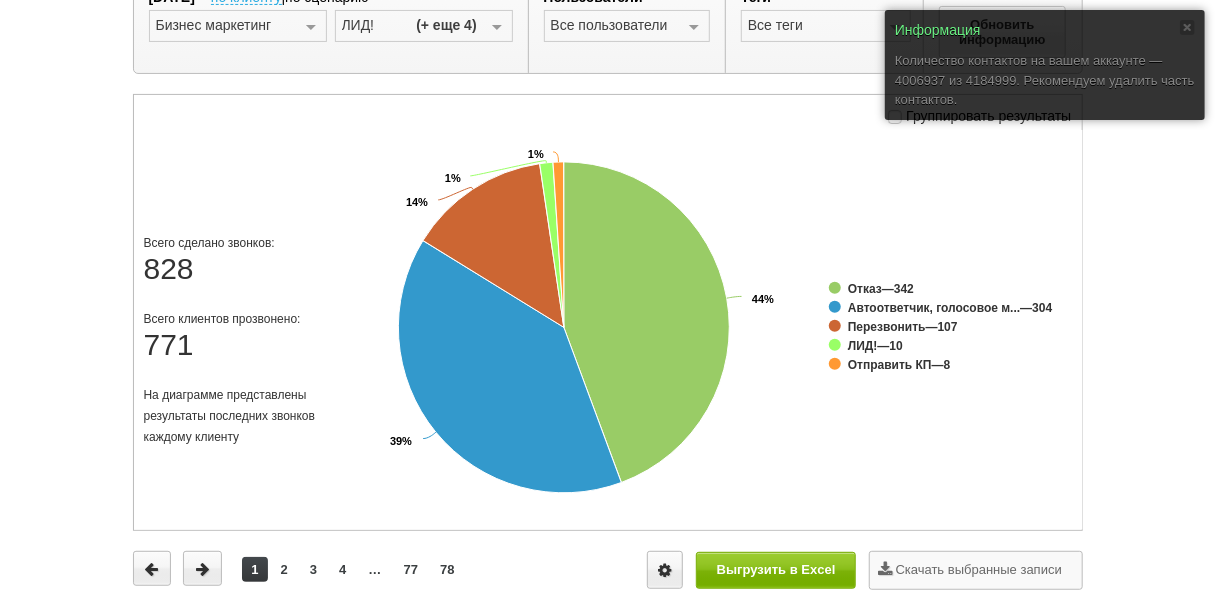 scroll, scrollTop: 0, scrollLeft: 0, axis: both 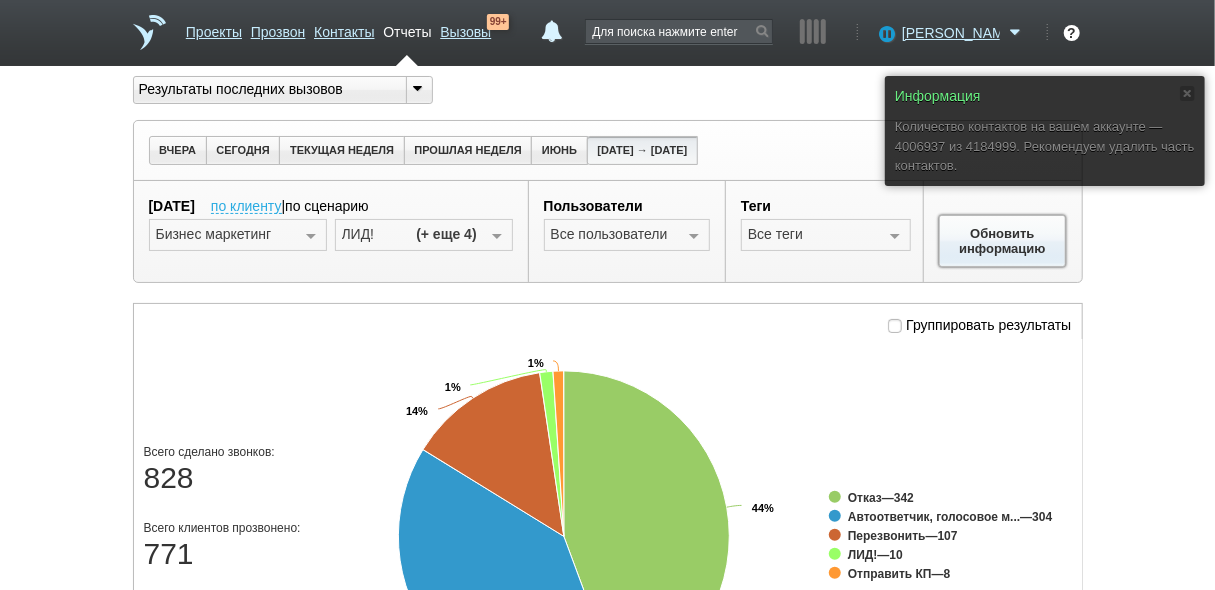 click on "Обновить информацию" at bounding box center [1003, 241] 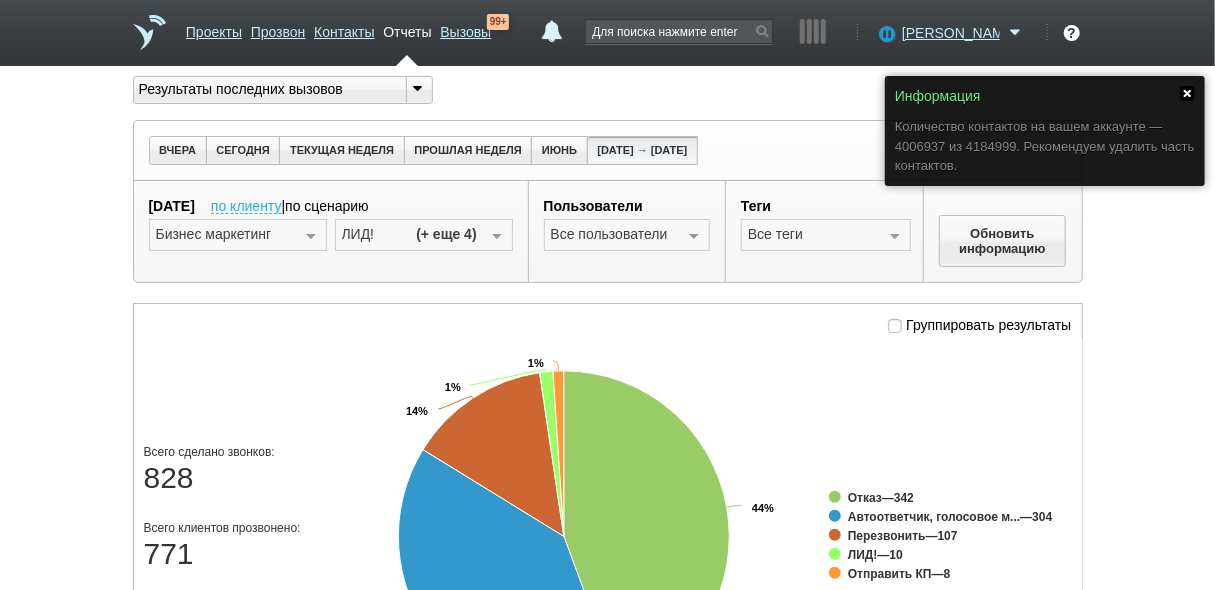 click at bounding box center [1187, 93] 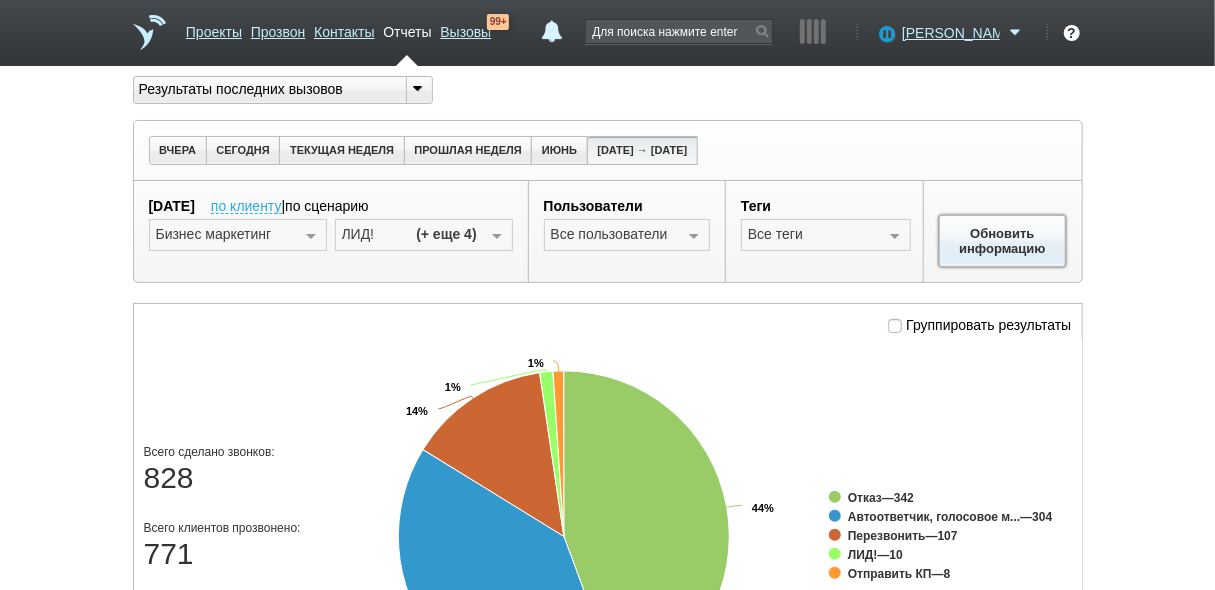click on "Обновить информацию" at bounding box center (1003, 241) 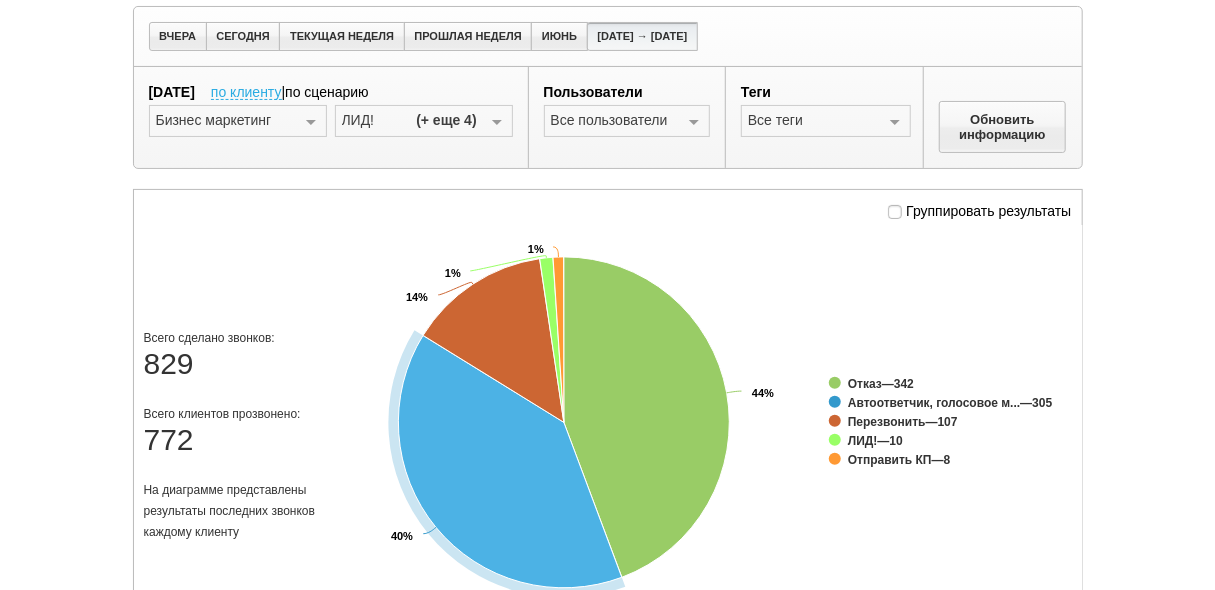 scroll, scrollTop: 0, scrollLeft: 0, axis: both 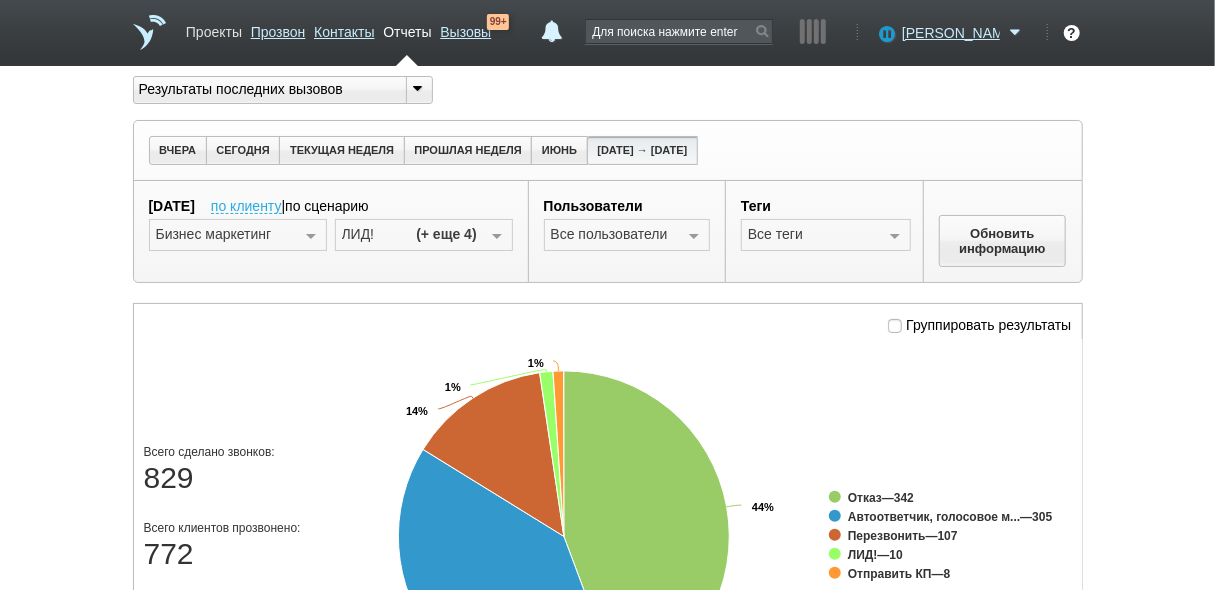click on "Проекты" at bounding box center [214, 28] 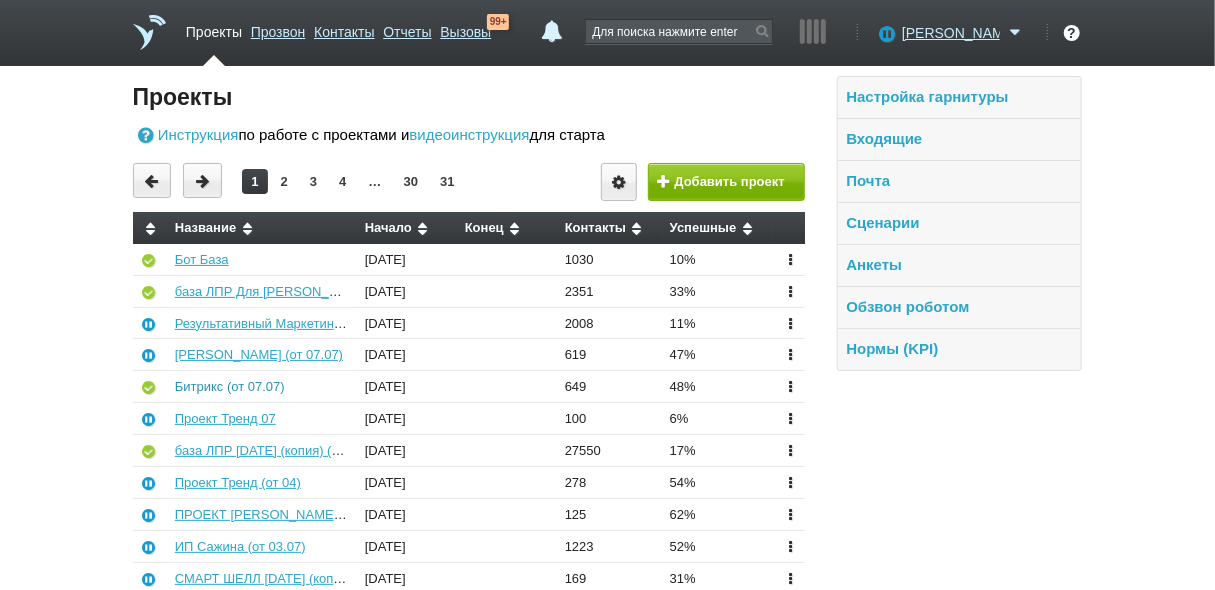 click on "Битрикс (от 07.07)" at bounding box center (230, 386) 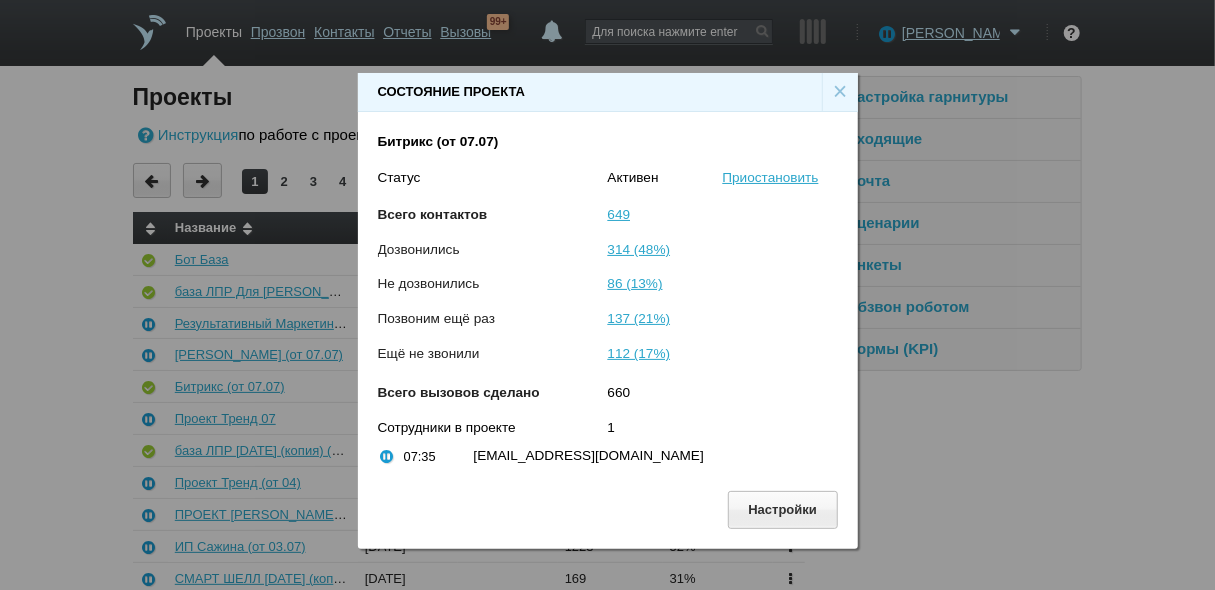click on "×" at bounding box center [840, 92] 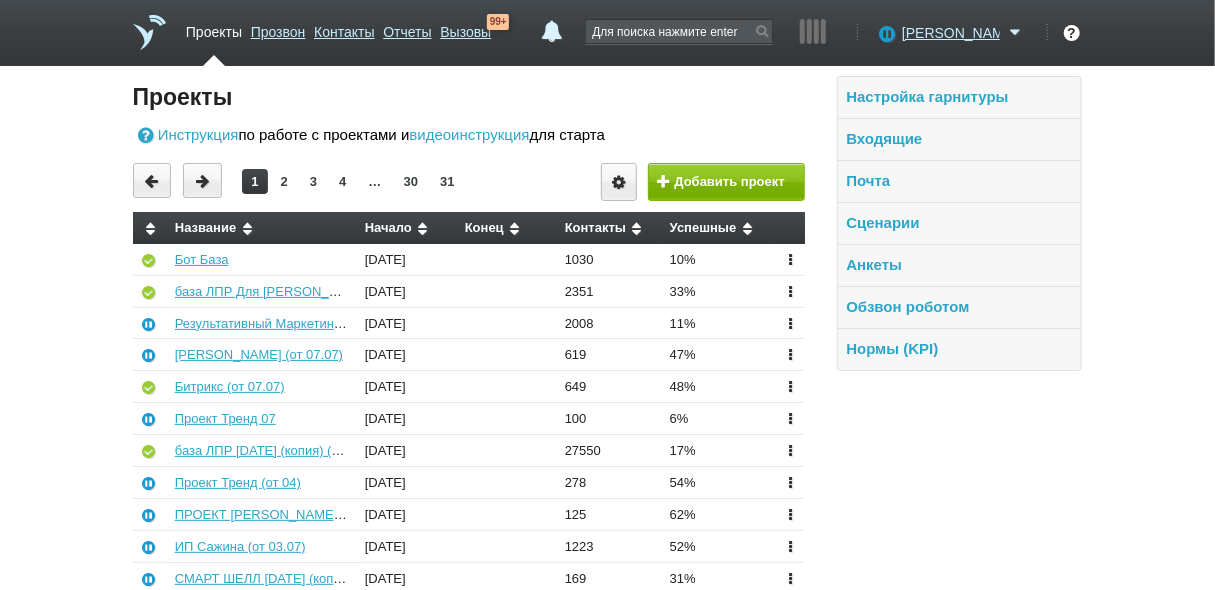 click on "Проекты" at bounding box center [214, 28] 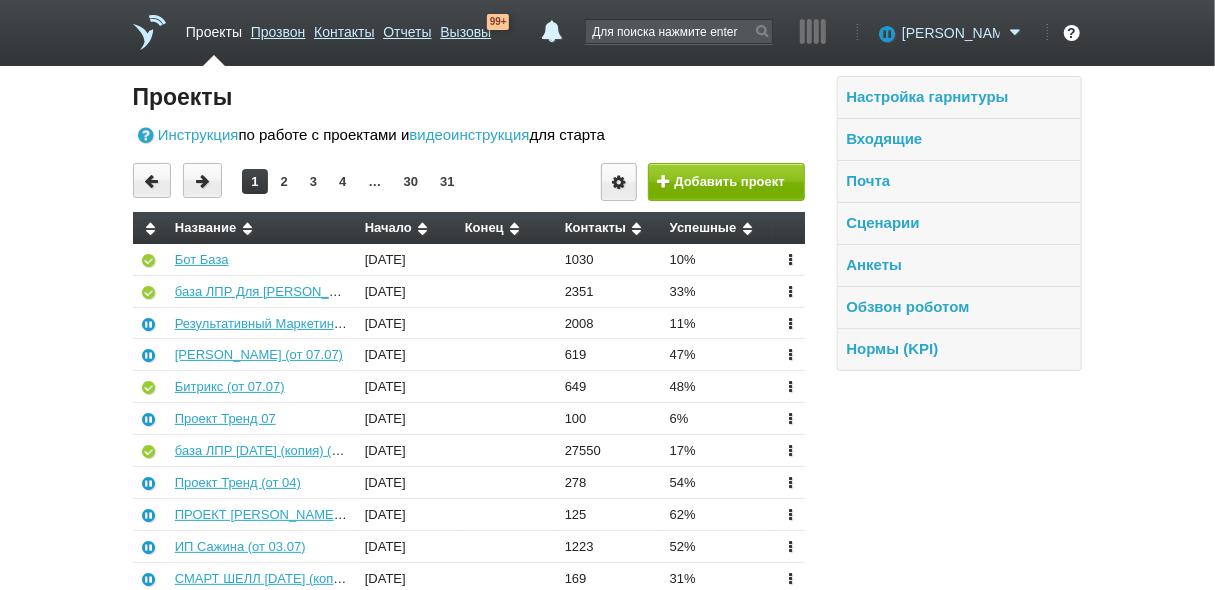 click on "[PERSON_NAME]" at bounding box center (951, 33) 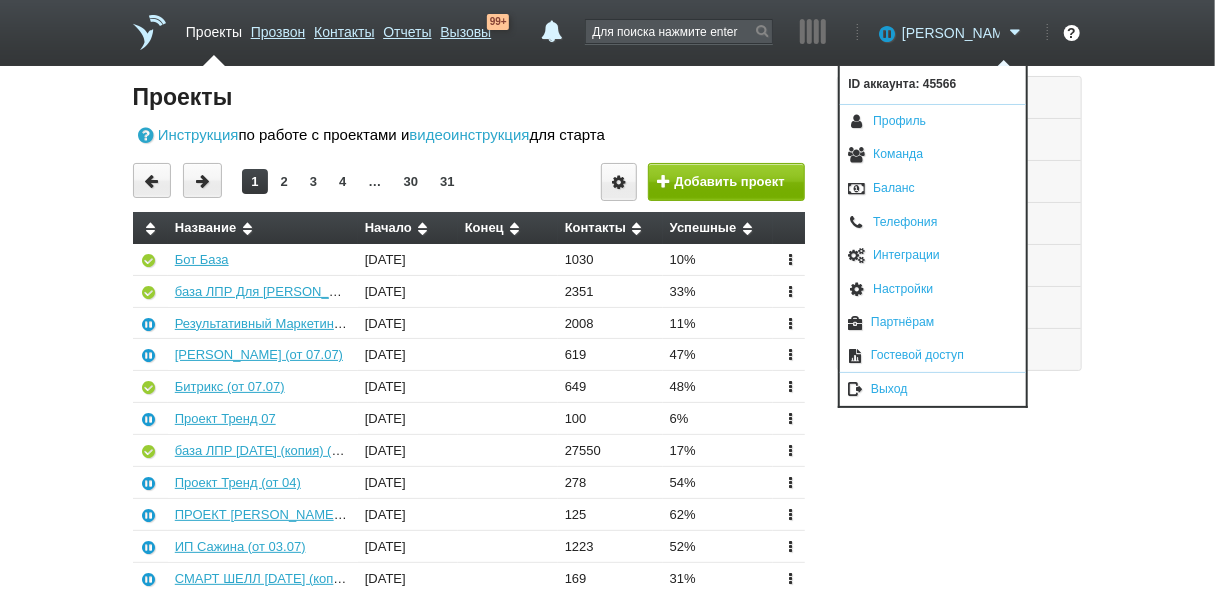 click on "[PERSON_NAME]" at bounding box center (951, 33) 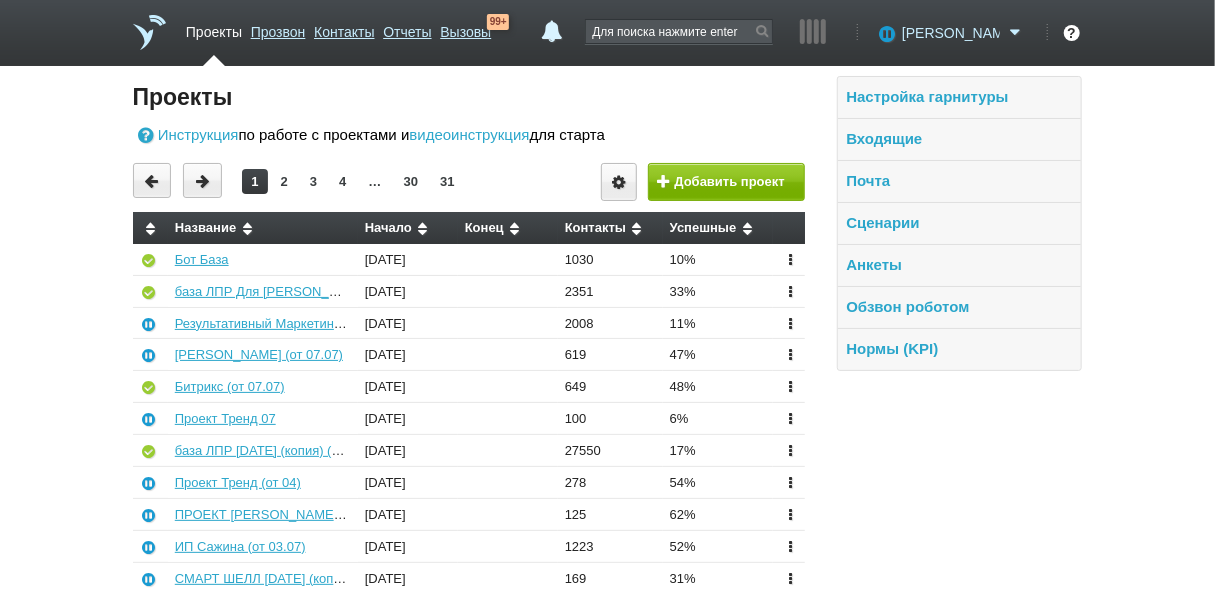 click on "[PERSON_NAME]" at bounding box center (951, 33) 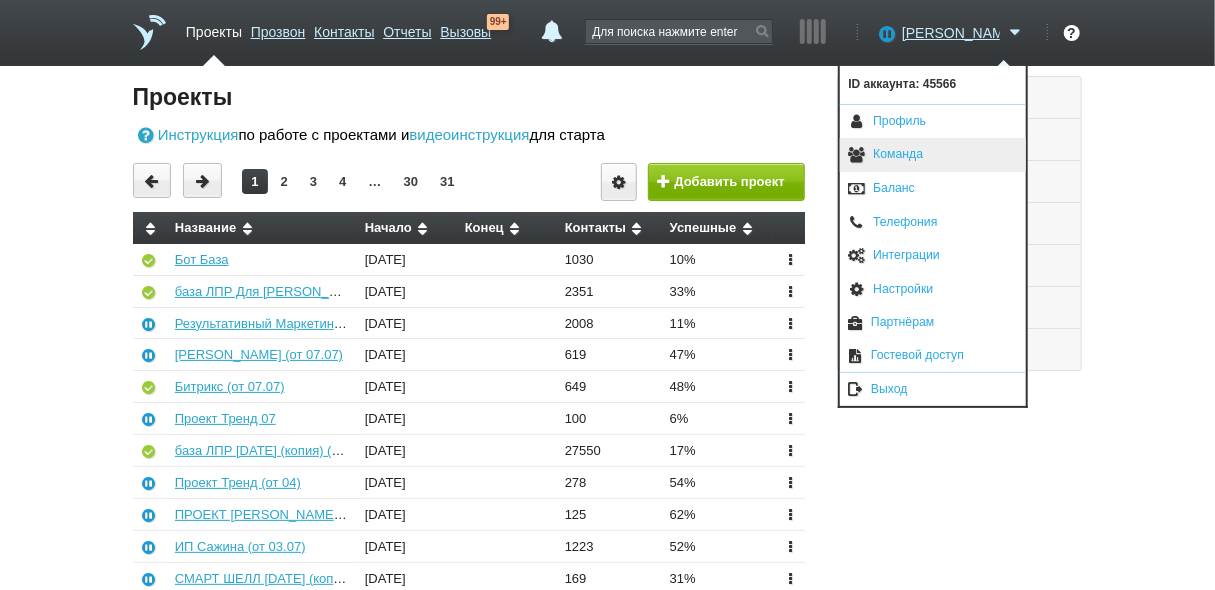 click on "Команда" at bounding box center (933, 155) 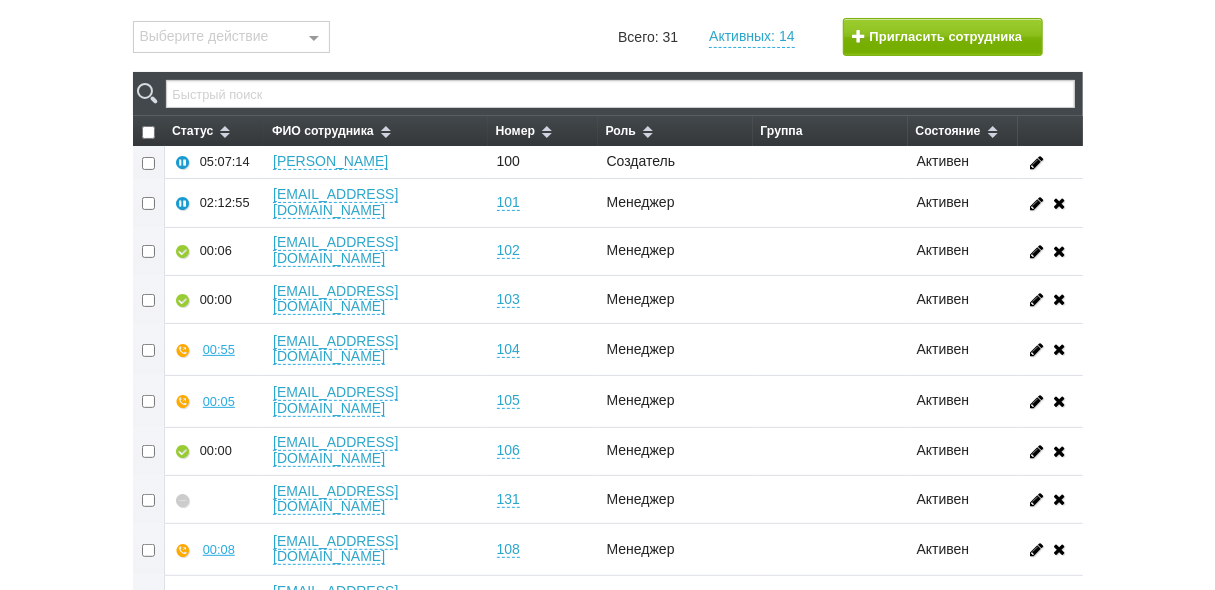 scroll, scrollTop: 62, scrollLeft: 0, axis: vertical 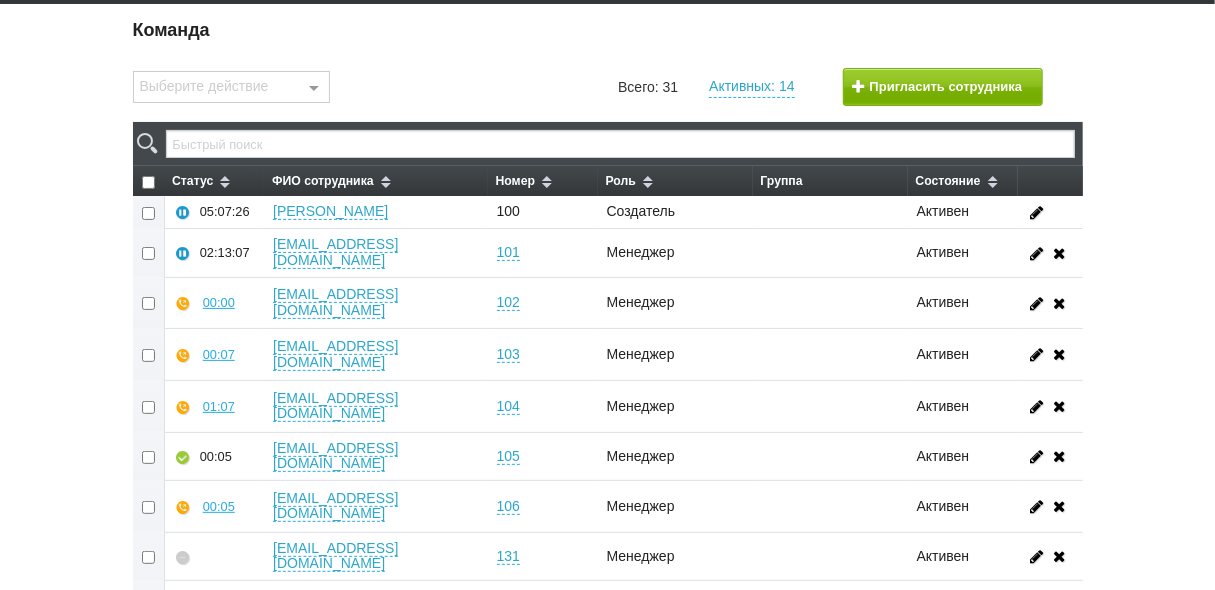 click on "Команда" at bounding box center [608, 33] 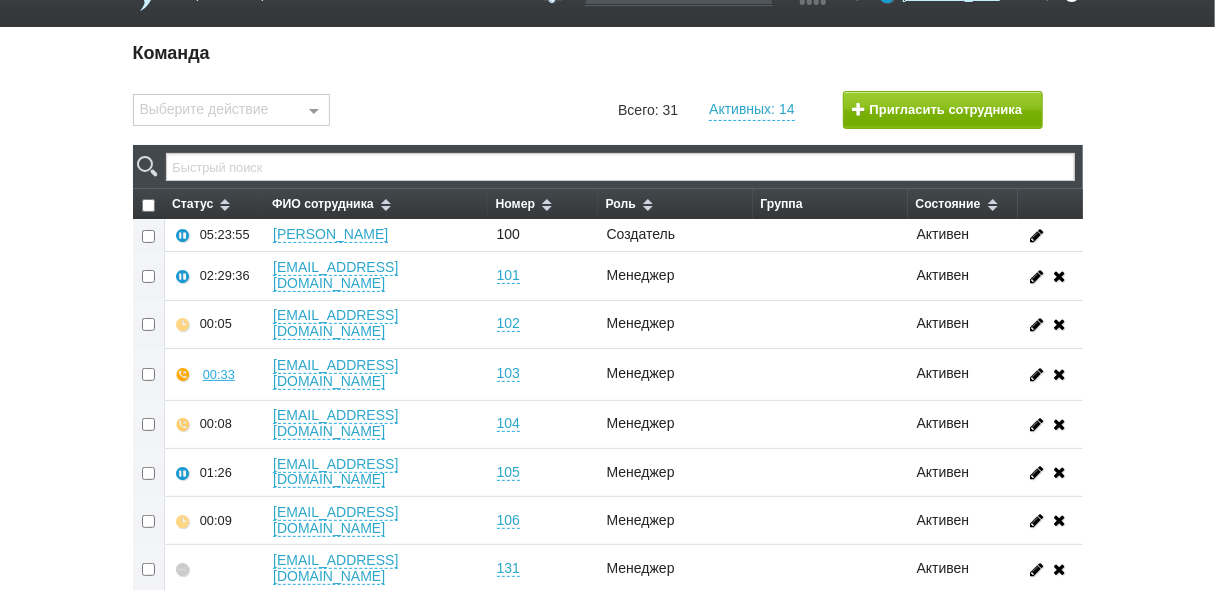 scroll, scrollTop: 0, scrollLeft: 0, axis: both 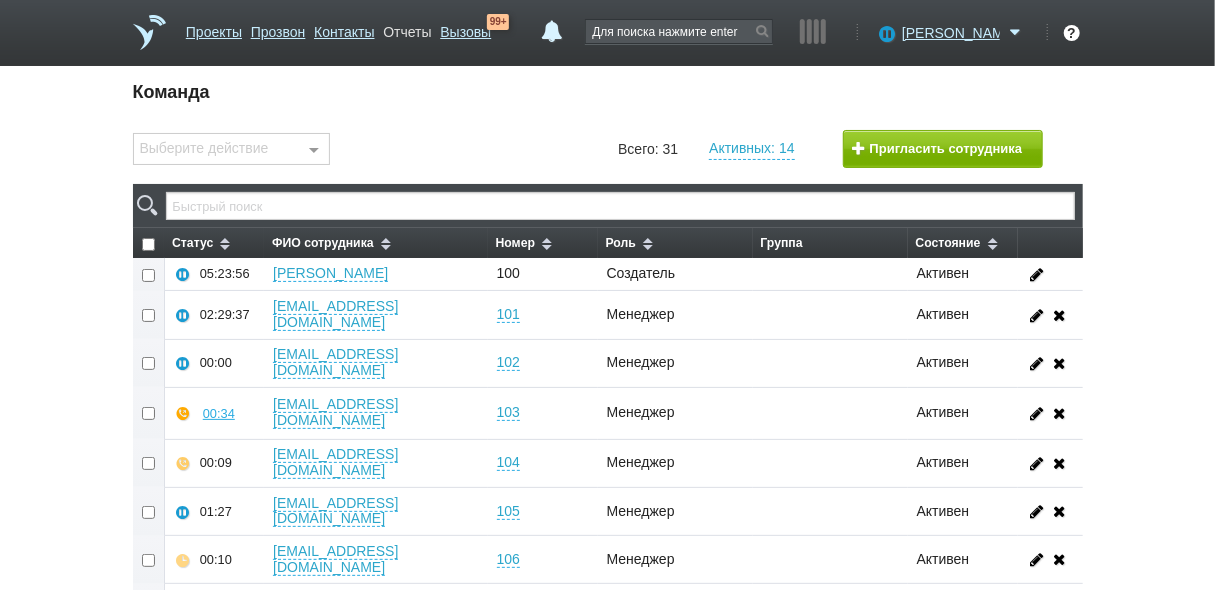 click on "Отчеты" at bounding box center (407, 28) 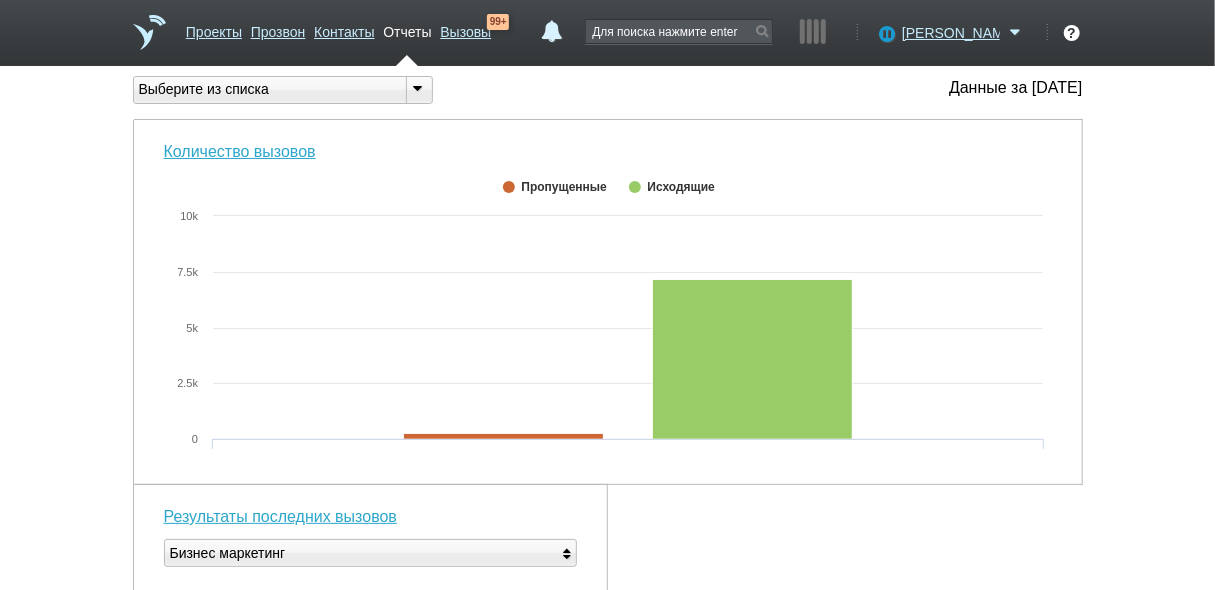 click at bounding box center (418, 88) 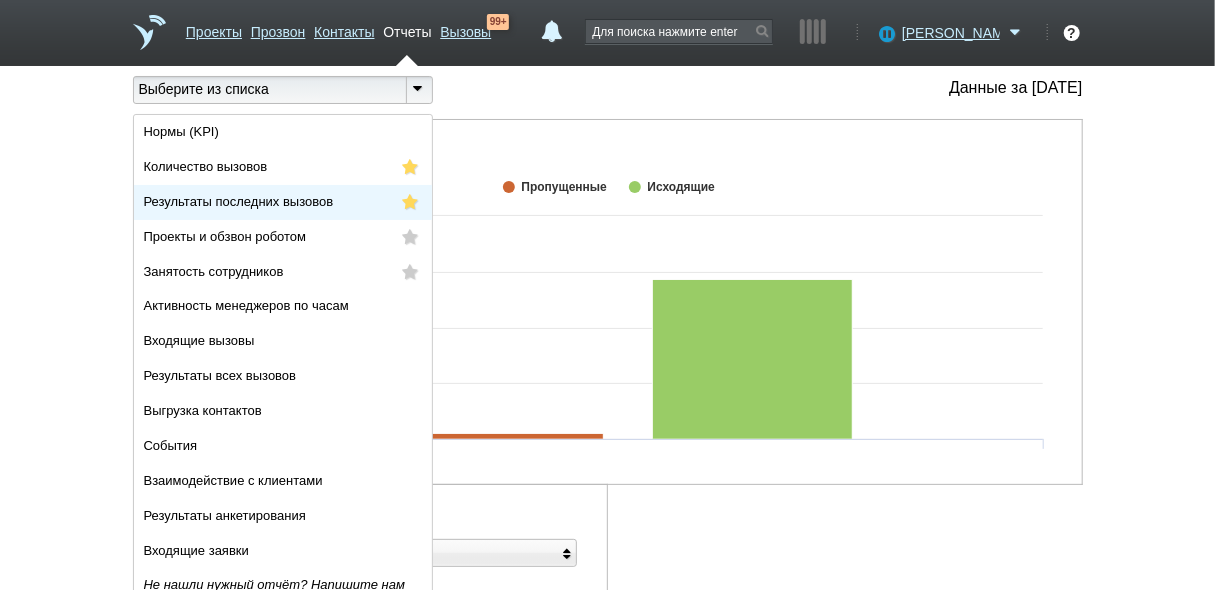 click on "Результаты последних вызовов" at bounding box center (283, 202) 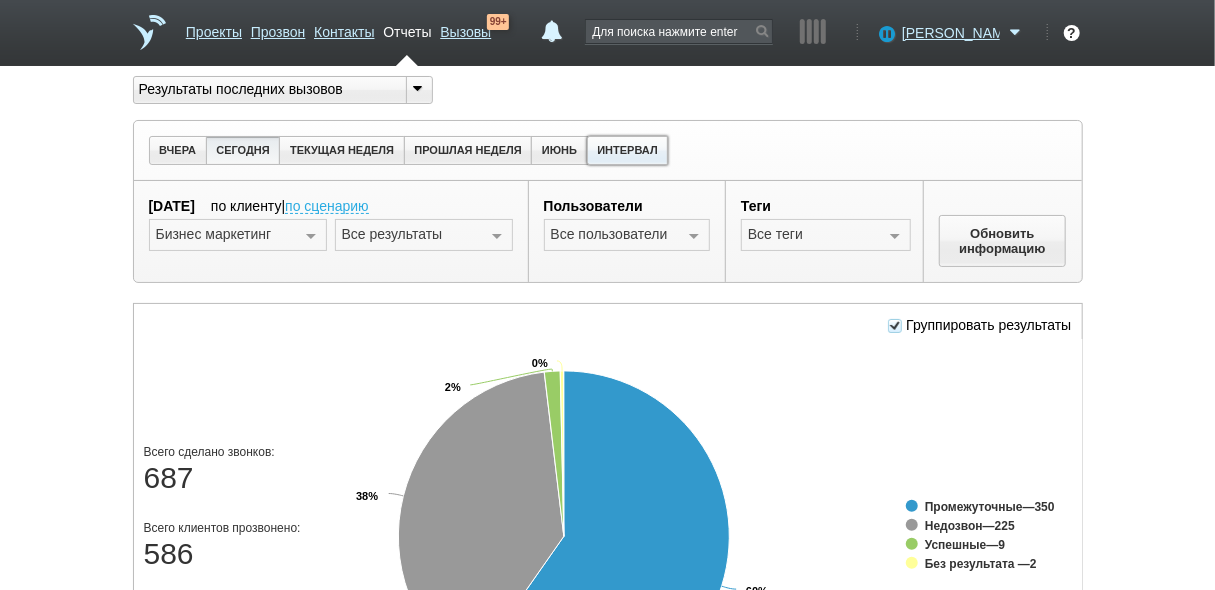 click on "ИНТЕРВАЛ" at bounding box center [628, 150] 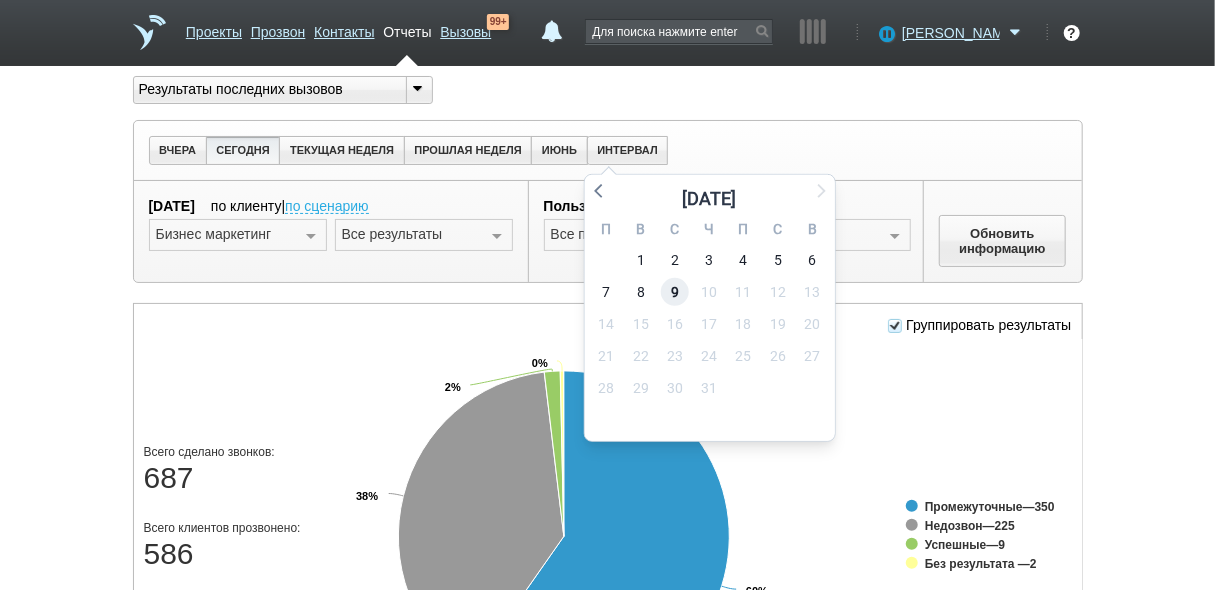 click on "9" at bounding box center [675, 292] 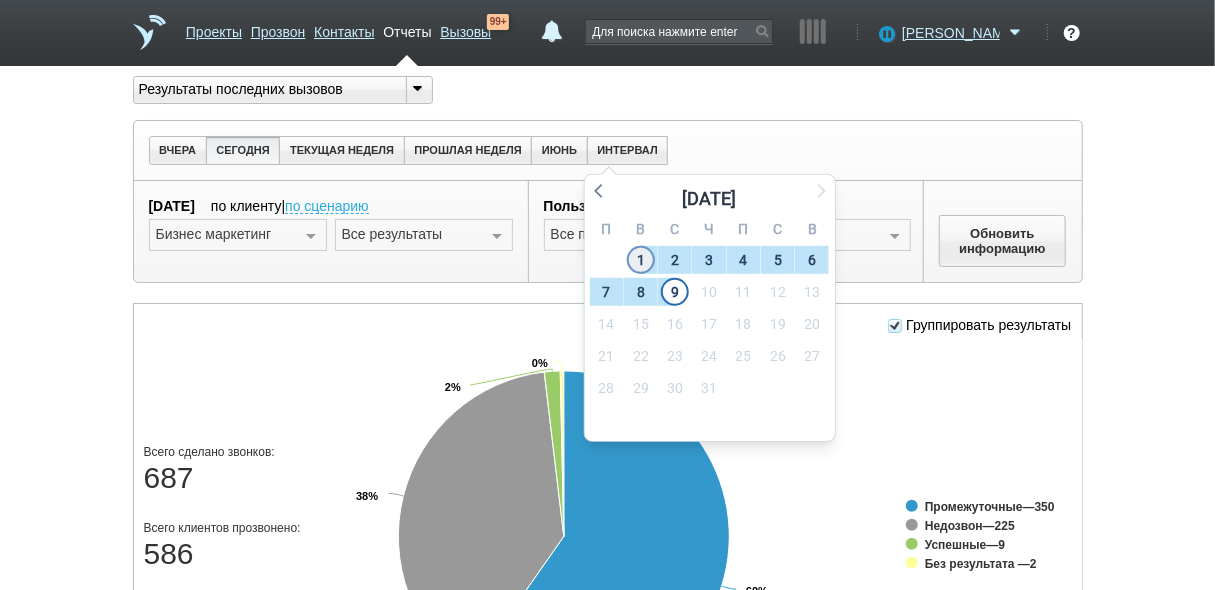 click on "1" at bounding box center [641, 260] 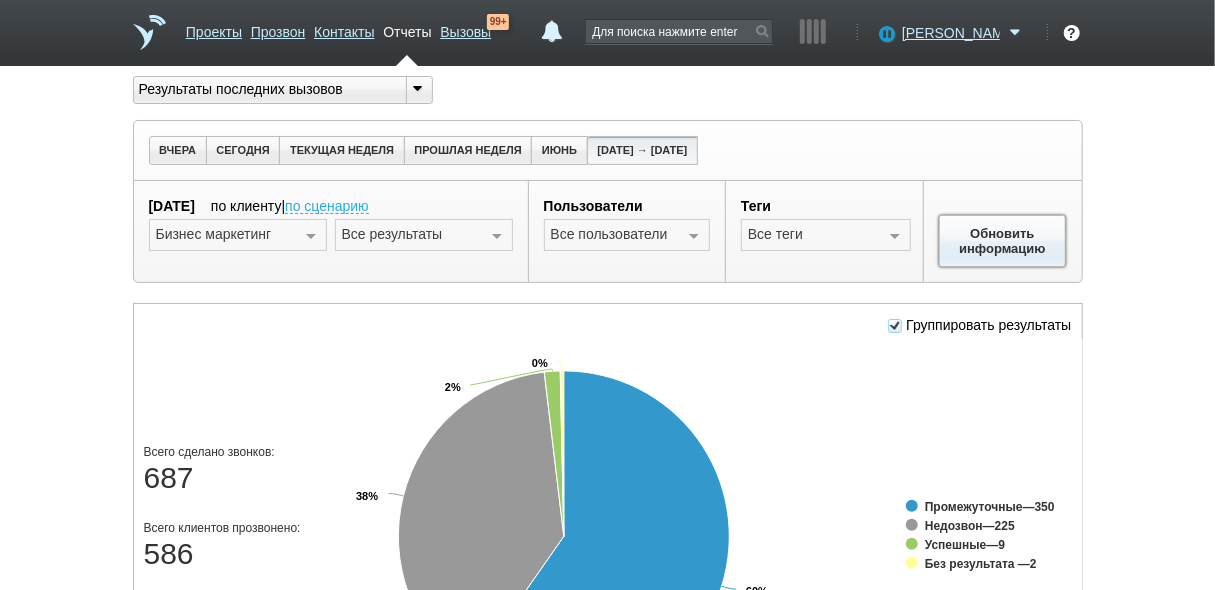 drag, startPoint x: 1032, startPoint y: 246, endPoint x: 1029, endPoint y: 264, distance: 18.248287 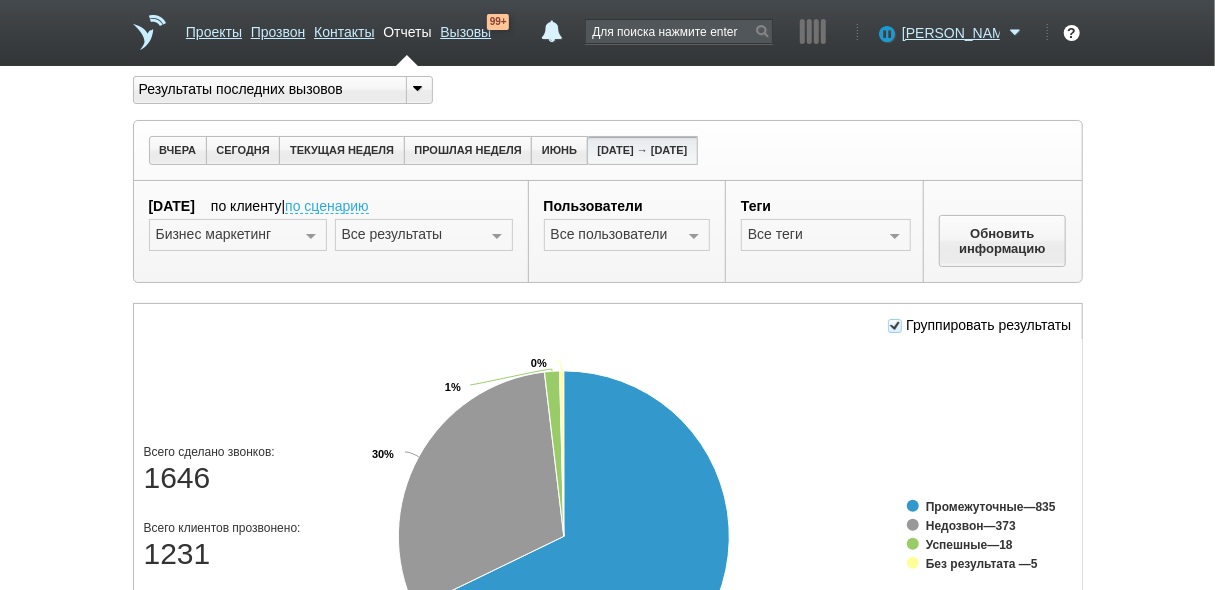 click at bounding box center (497, 236) 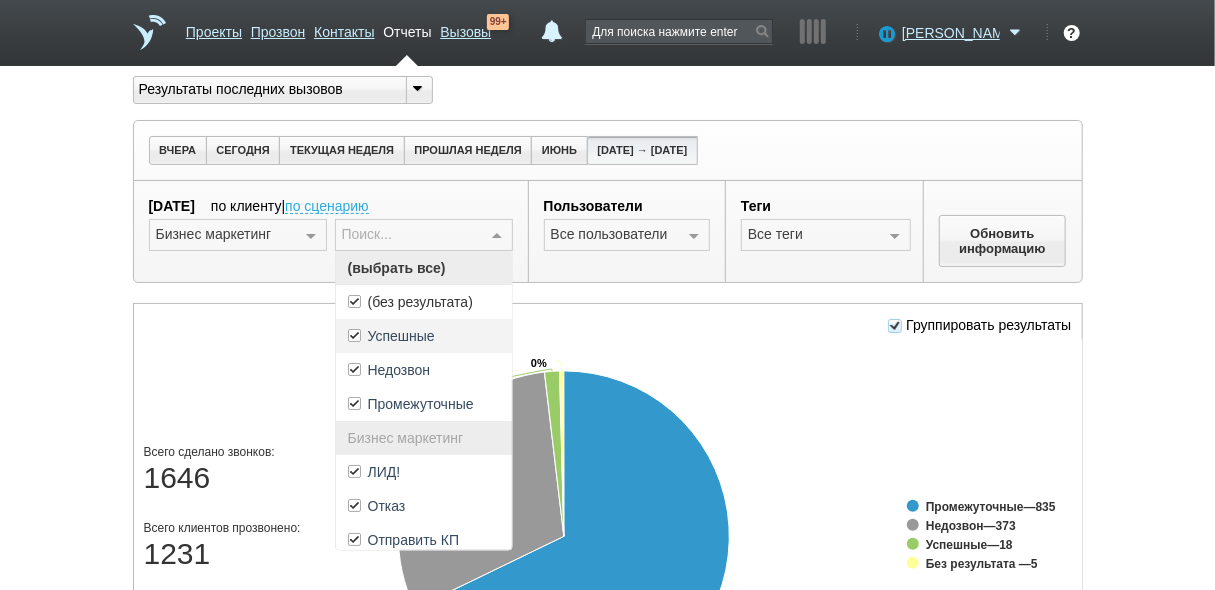 drag, startPoint x: 468, startPoint y: 301, endPoint x: 460, endPoint y: 322, distance: 22.472204 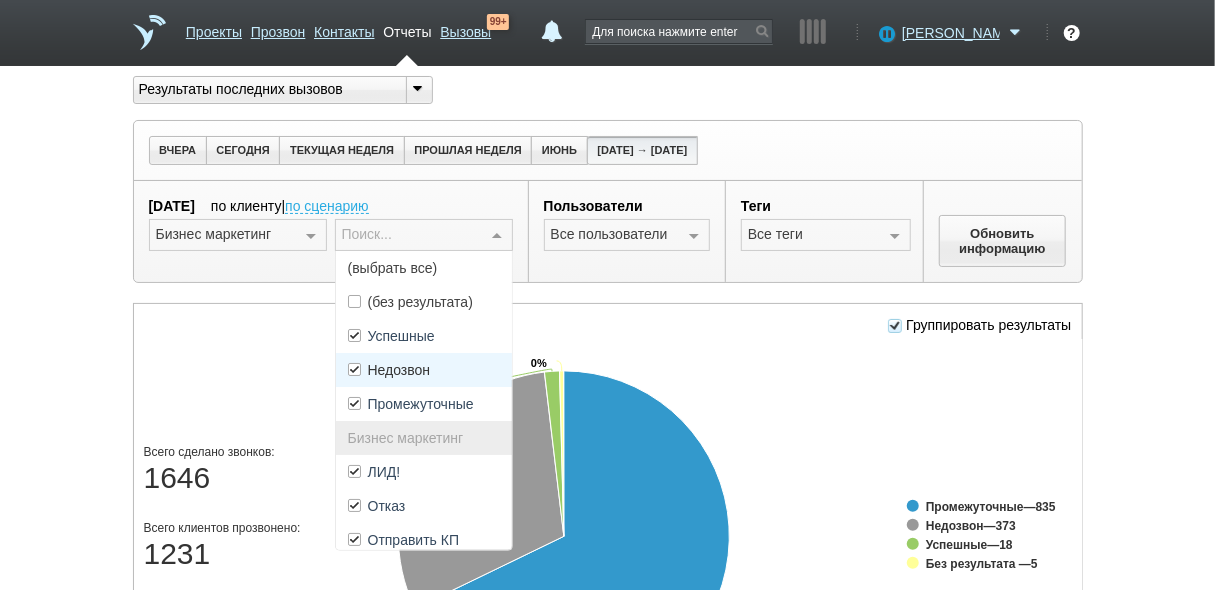 click on "Недозвон" at bounding box center (424, 370) 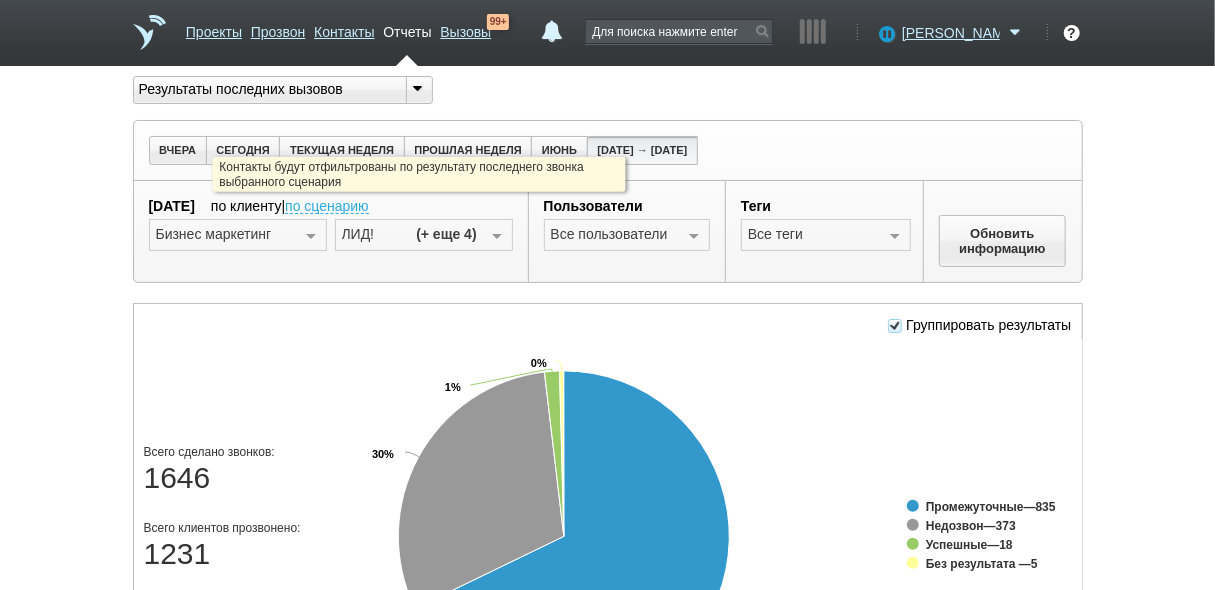 click on "по сценарию" at bounding box center [327, 207] 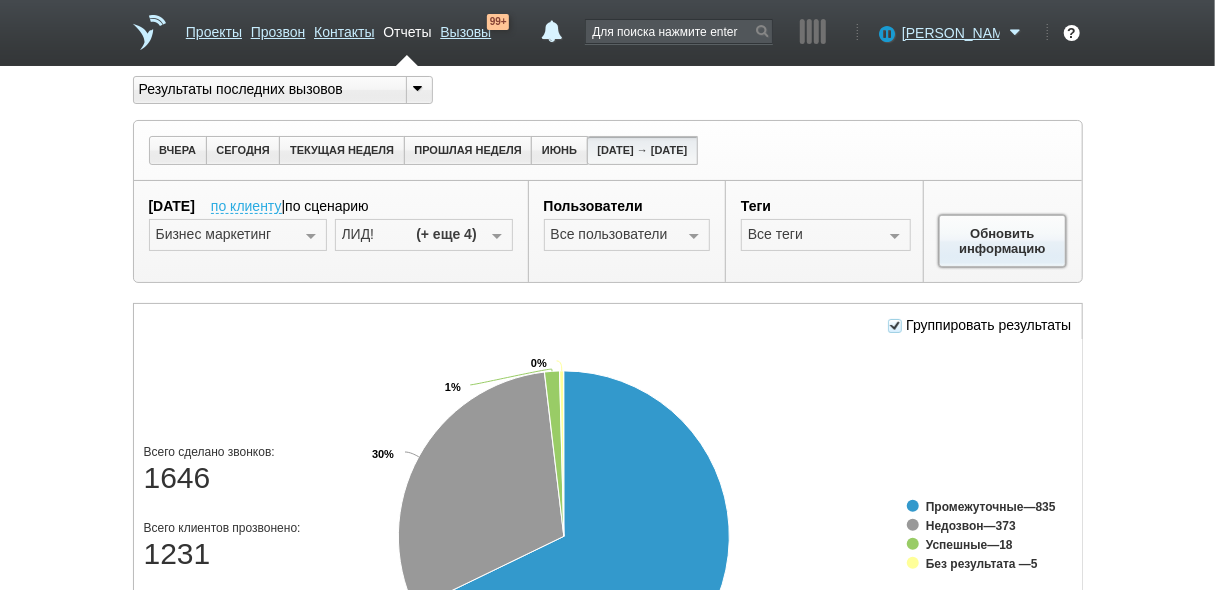 click on "Обновить информацию" at bounding box center [1003, 241] 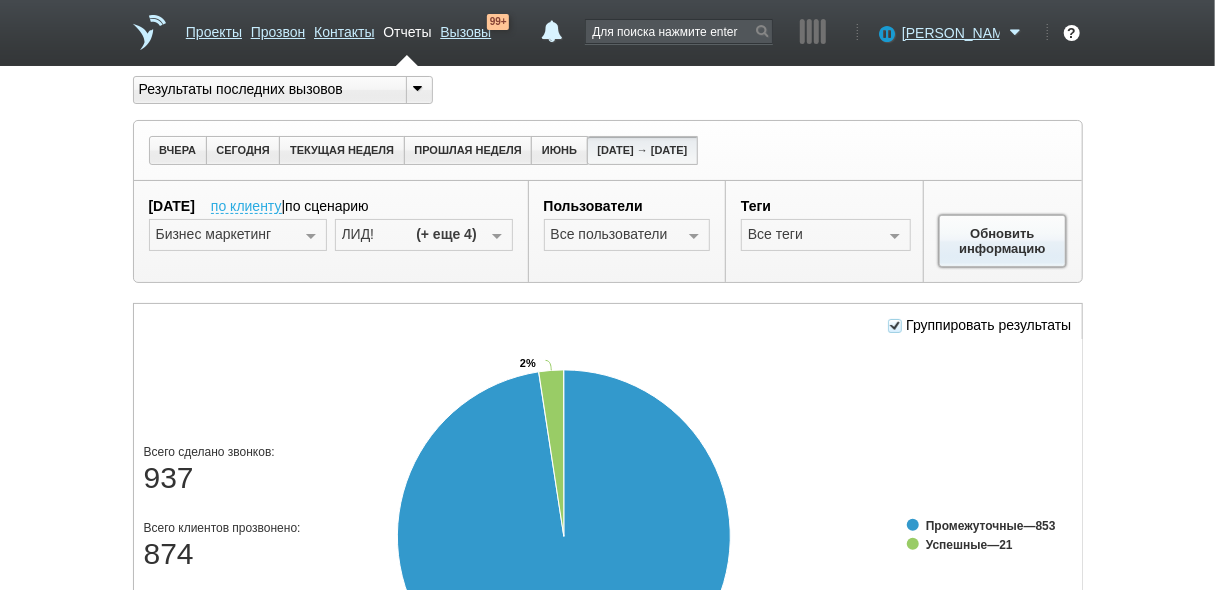 click on "Обновить информацию" at bounding box center (1003, 241) 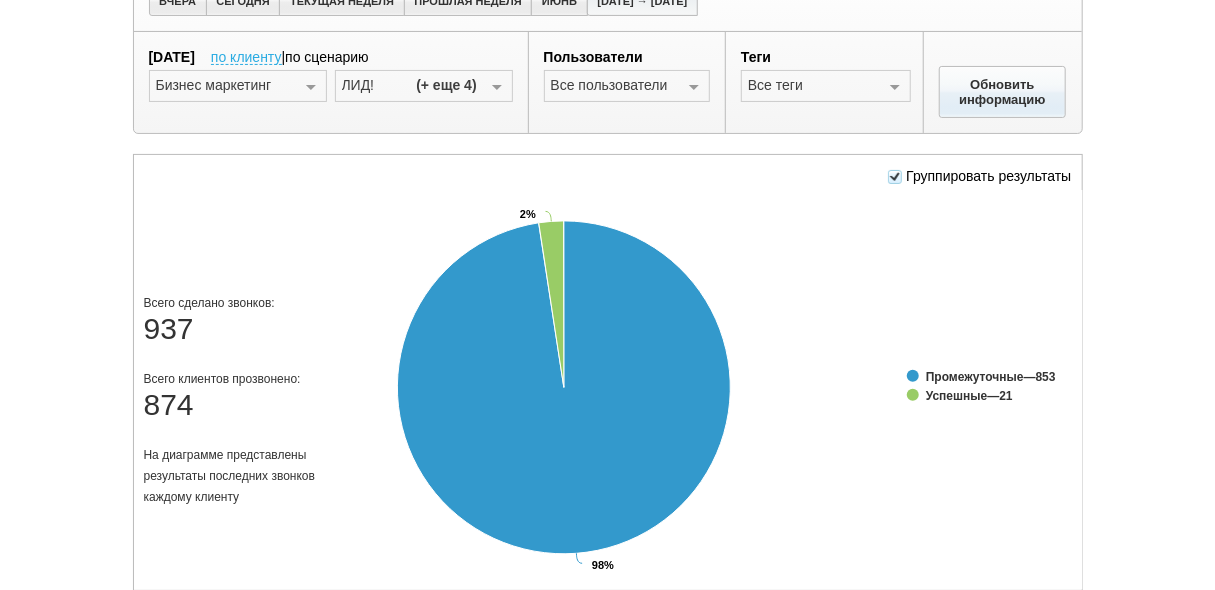 scroll, scrollTop: 160, scrollLeft: 0, axis: vertical 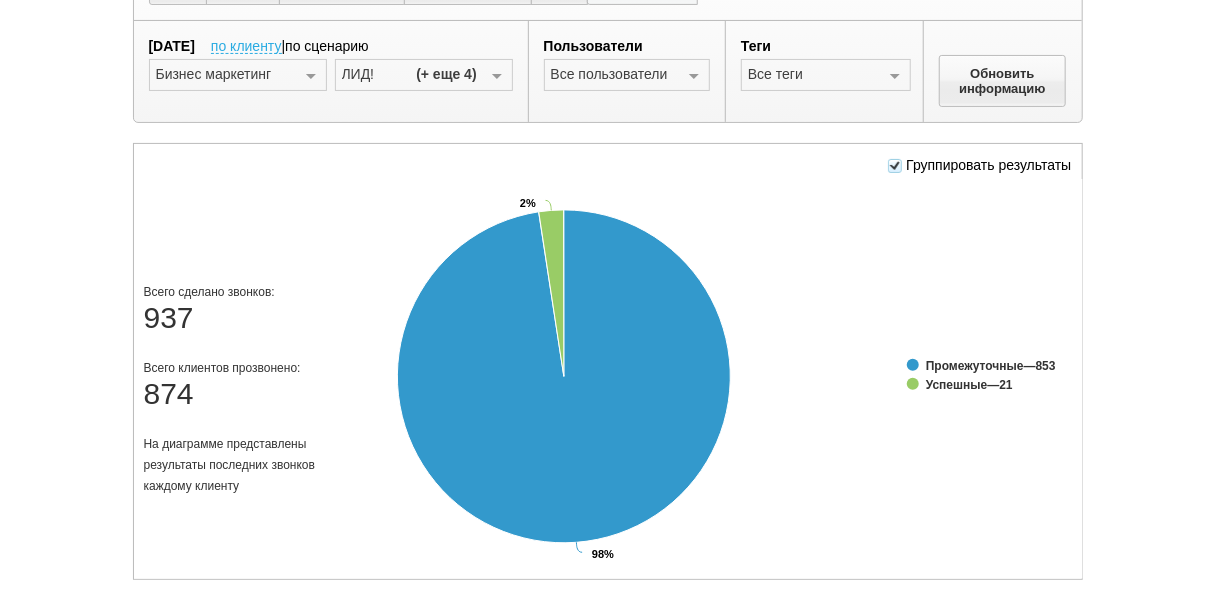 click at bounding box center [895, 166] 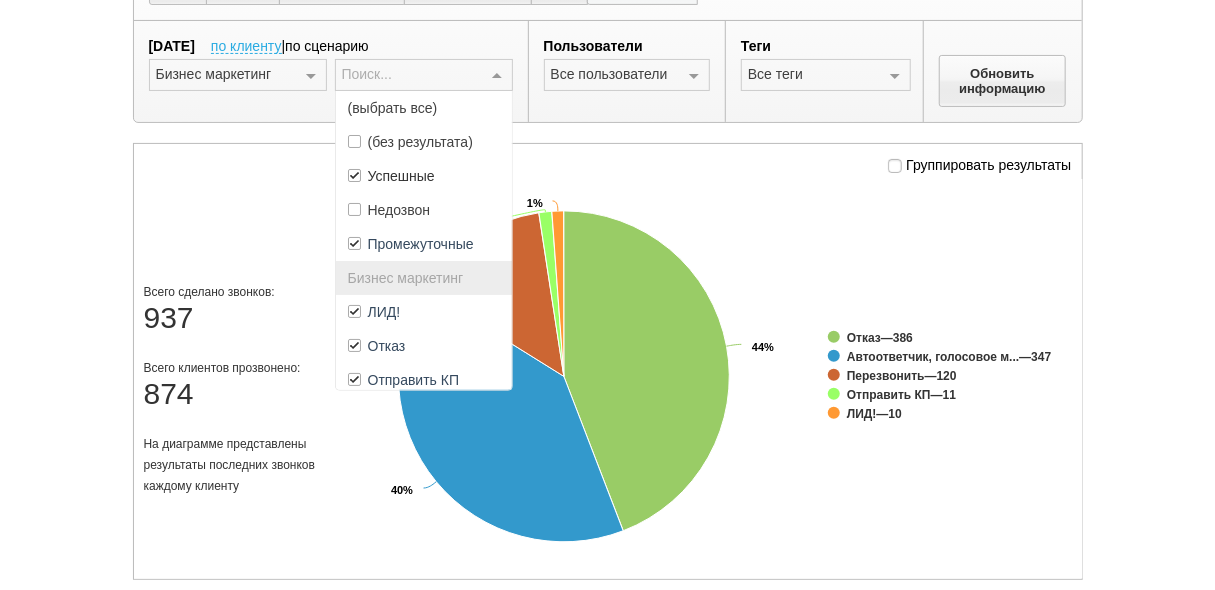 click at bounding box center (497, 76) 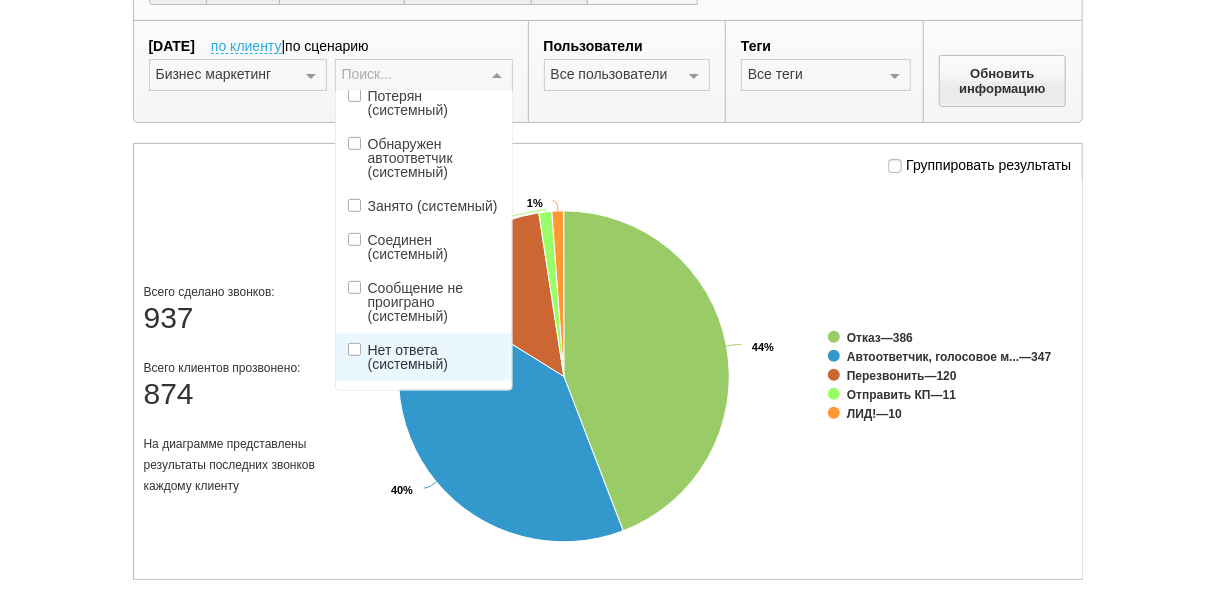 scroll, scrollTop: 560, scrollLeft: 0, axis: vertical 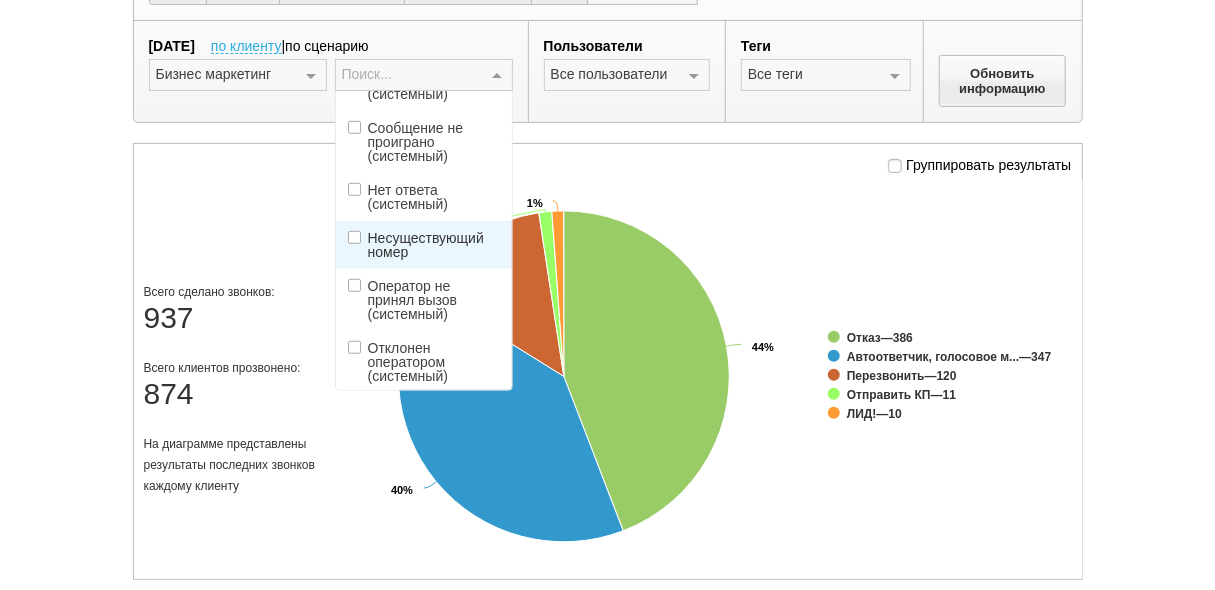 click on "Несуществующий номер" at bounding box center (434, 245) 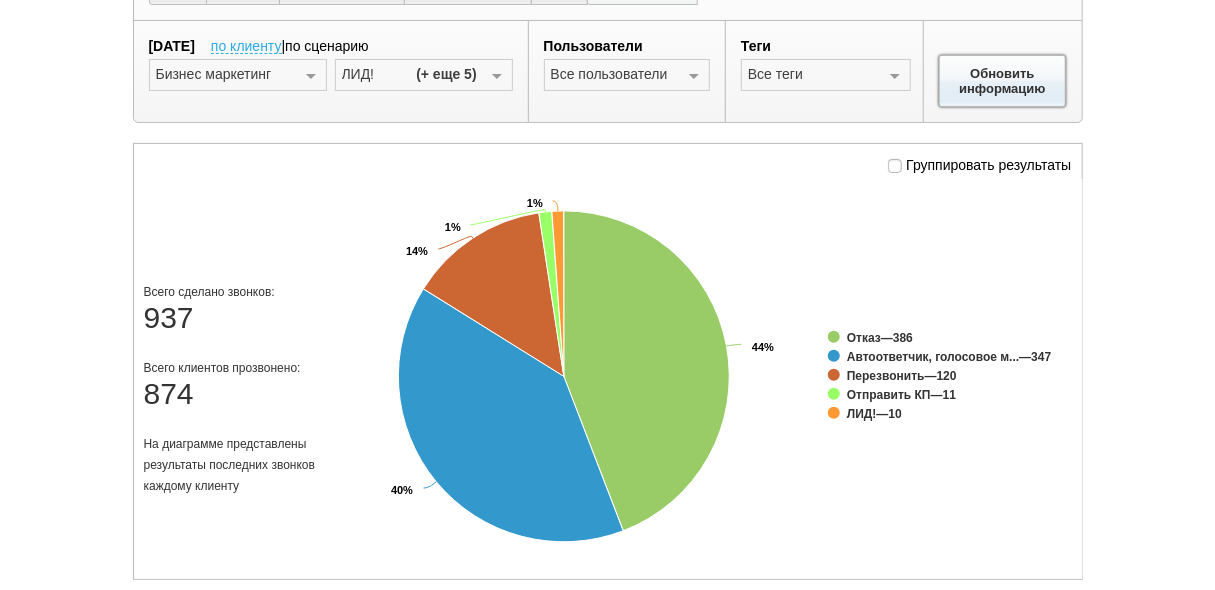click on "Обновить информацию" at bounding box center (1003, 81) 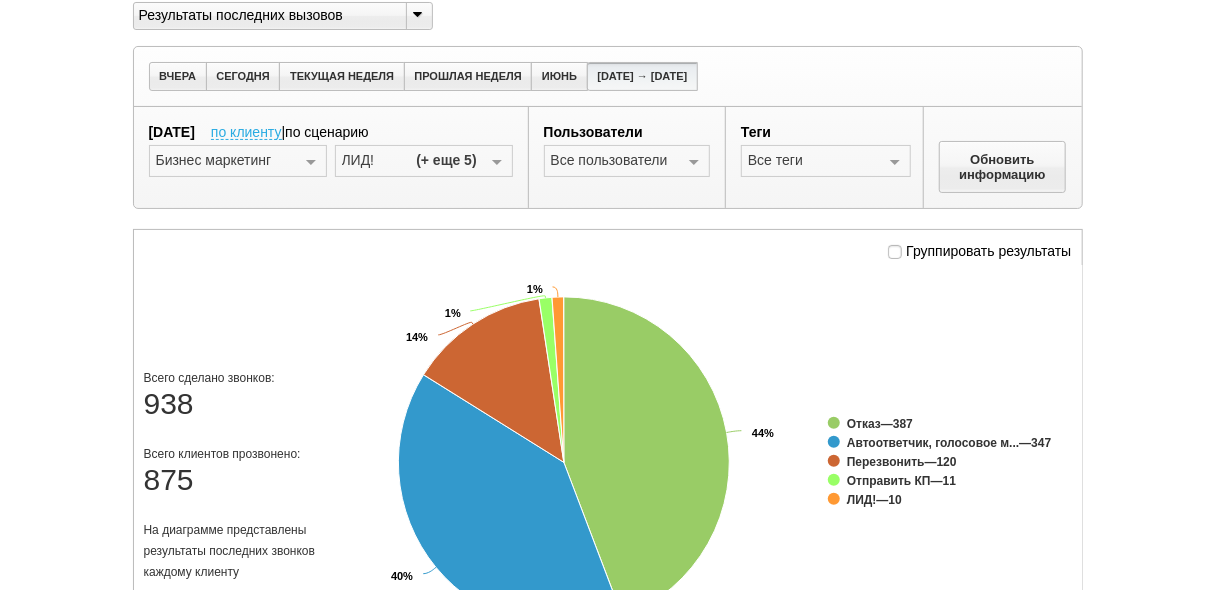 scroll, scrollTop: 0, scrollLeft: 0, axis: both 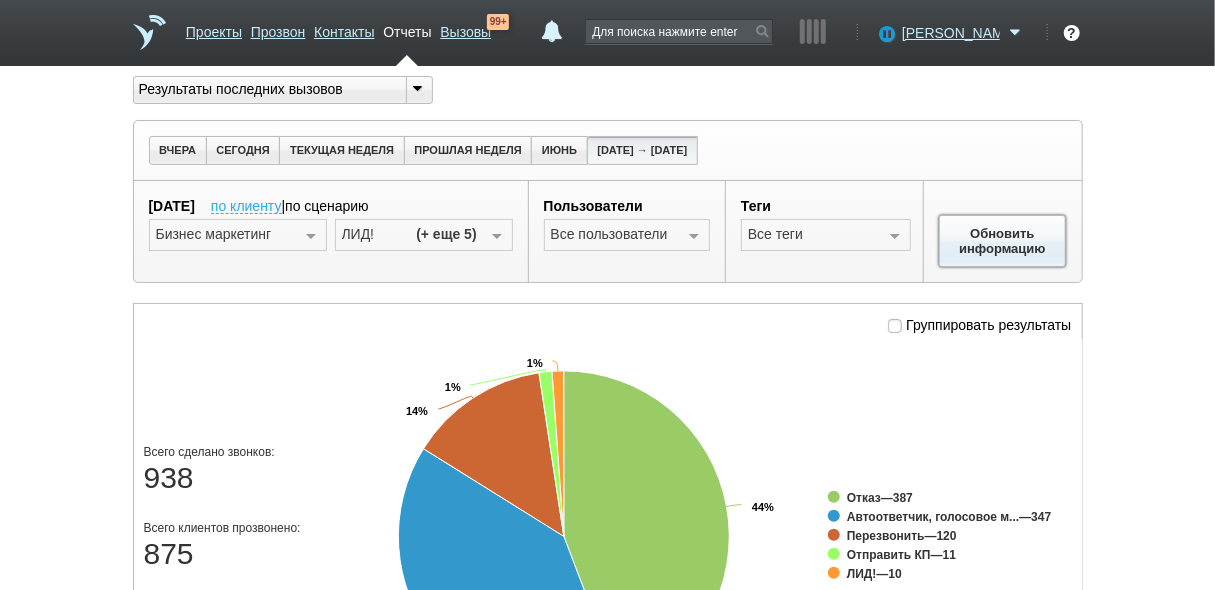 click on "Обновить информацию" at bounding box center (1003, 241) 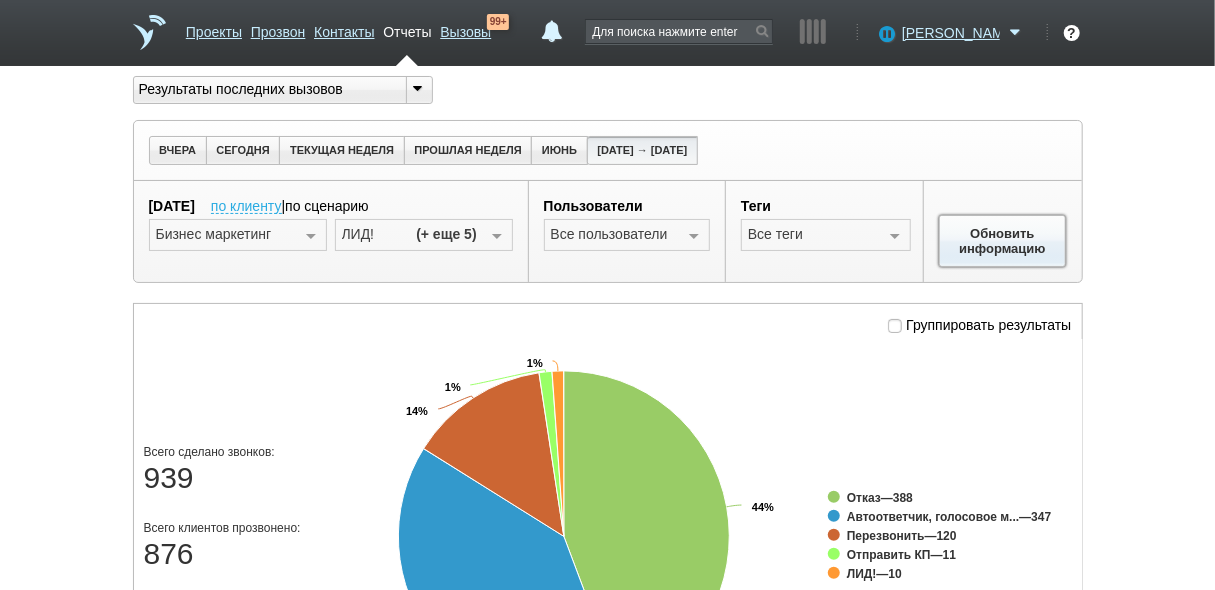 click on "Обновить информацию" at bounding box center [1003, 241] 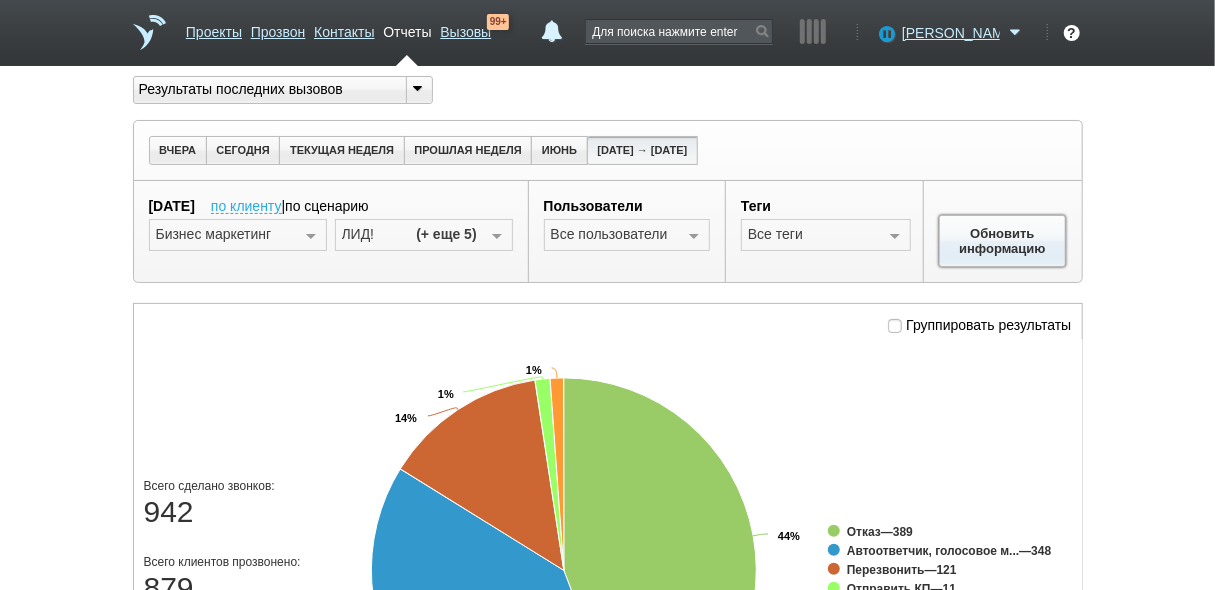 click on "Обновить информацию" at bounding box center [1003, 241] 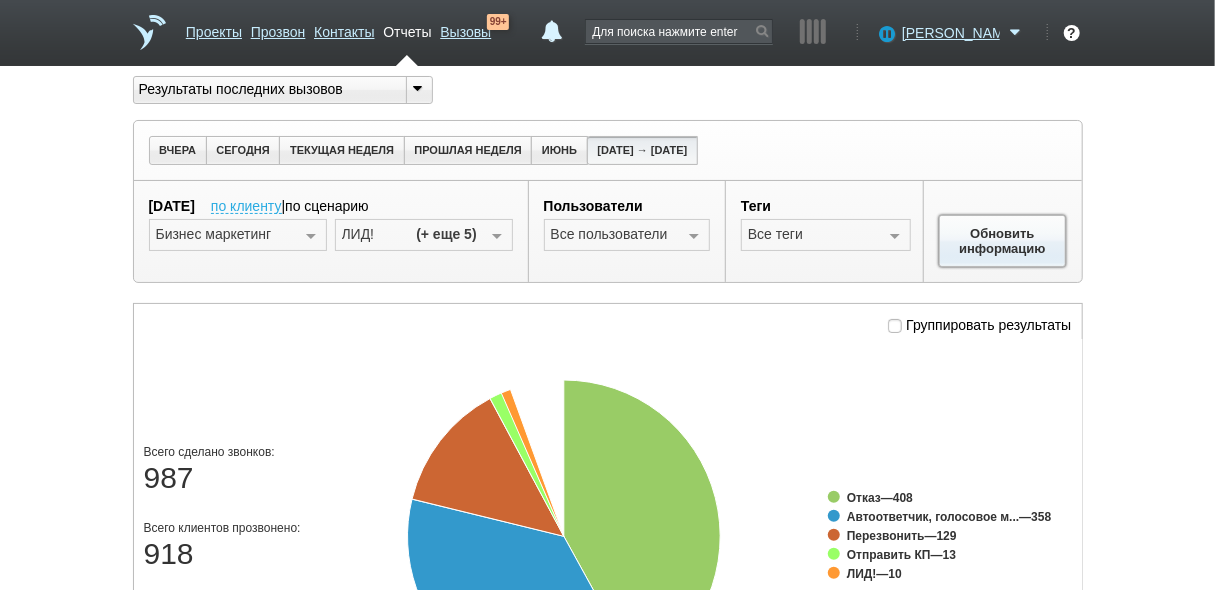 click on "Обновить информацию" at bounding box center [1003, 241] 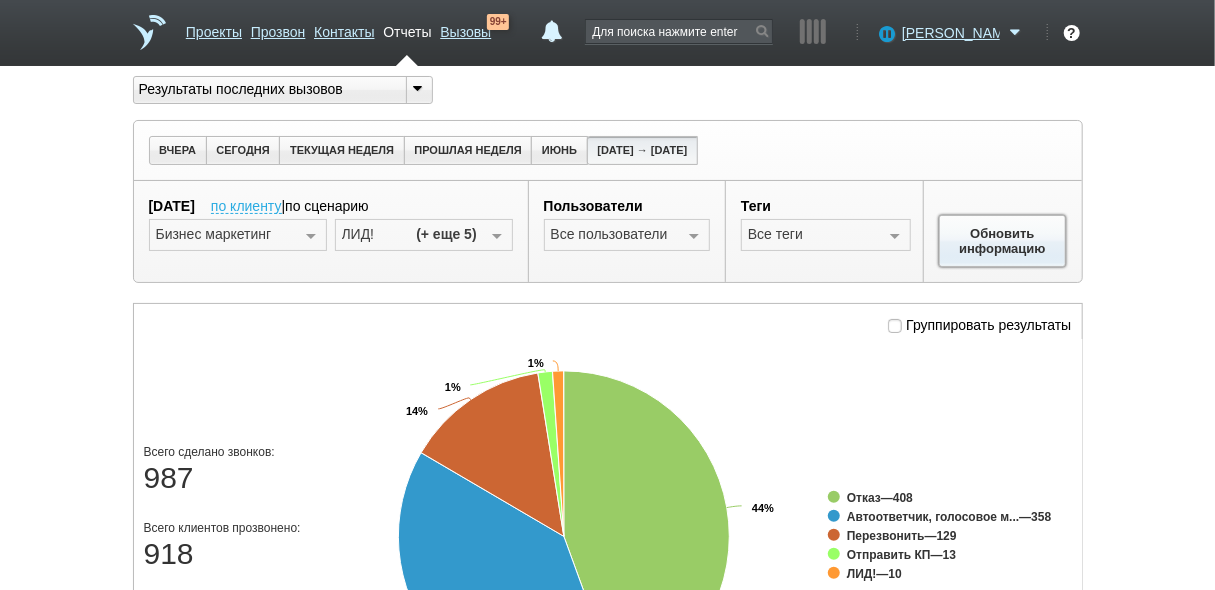 click on "Обновить информацию" at bounding box center (1003, 241) 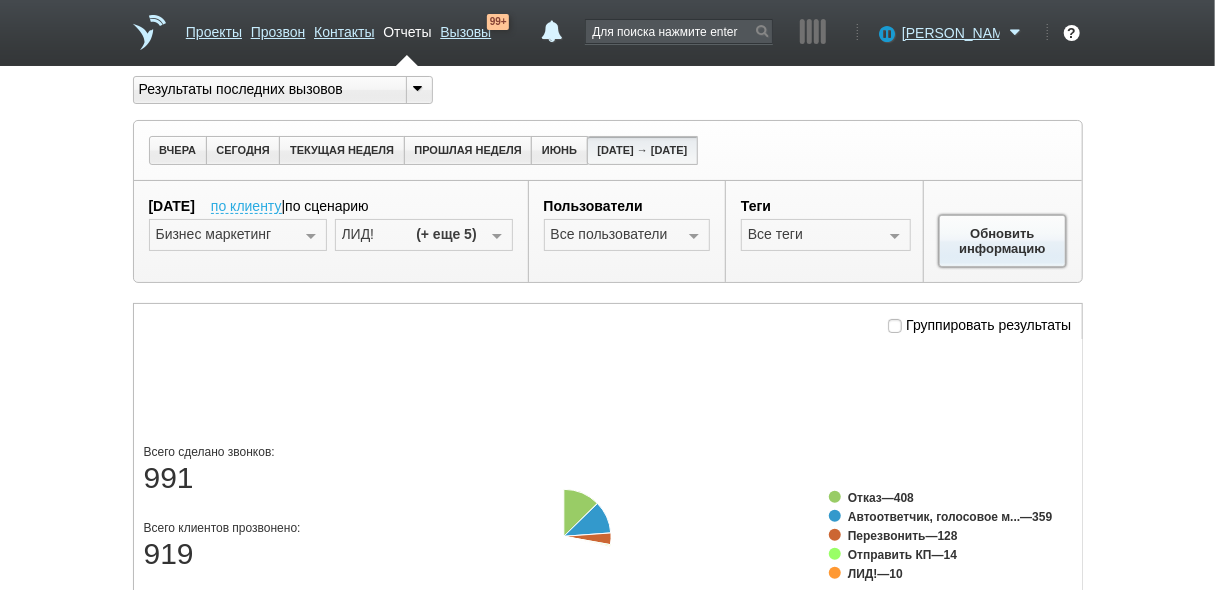 click on "Обновить информацию" at bounding box center (1003, 241) 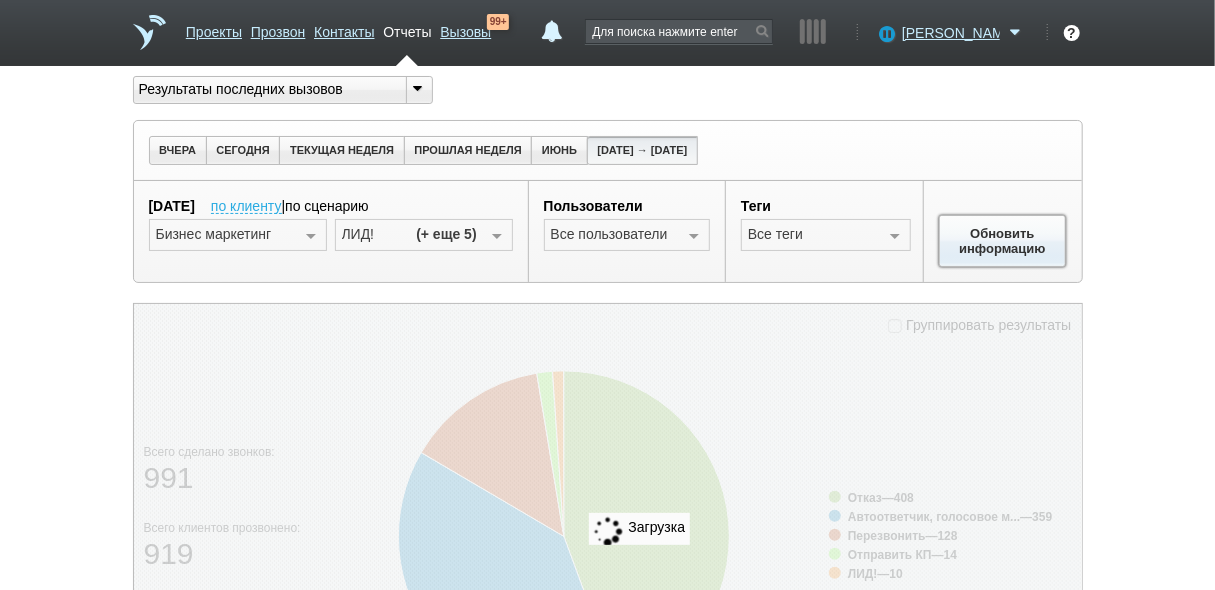 click on "Обновить информацию" at bounding box center (1003, 241) 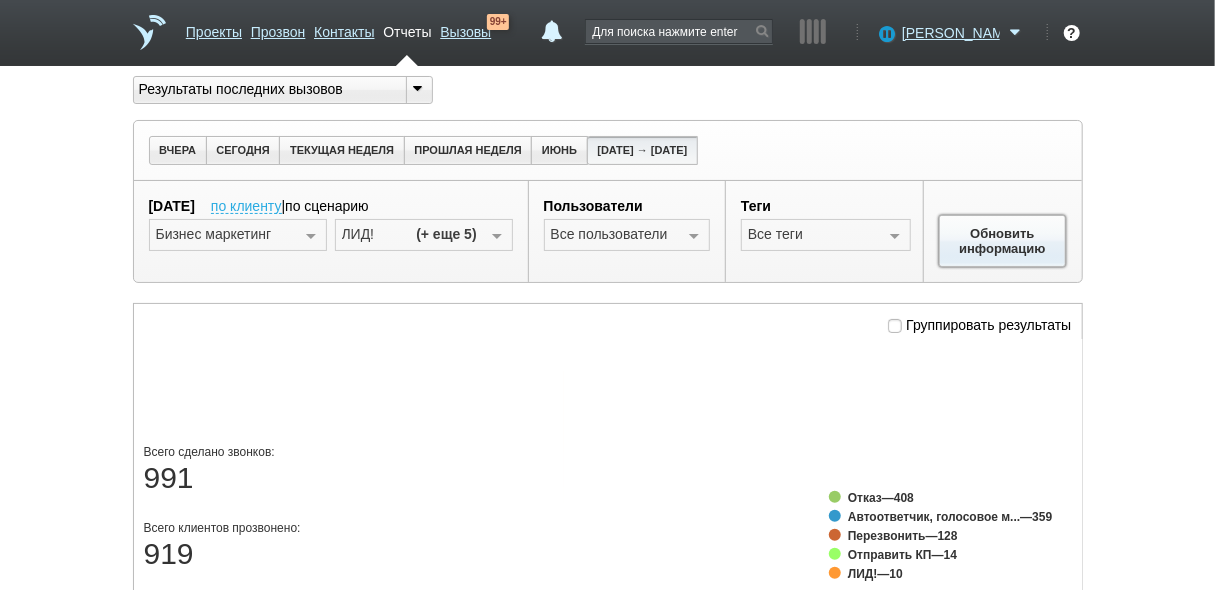click on "Обновить информацию" at bounding box center (1003, 241) 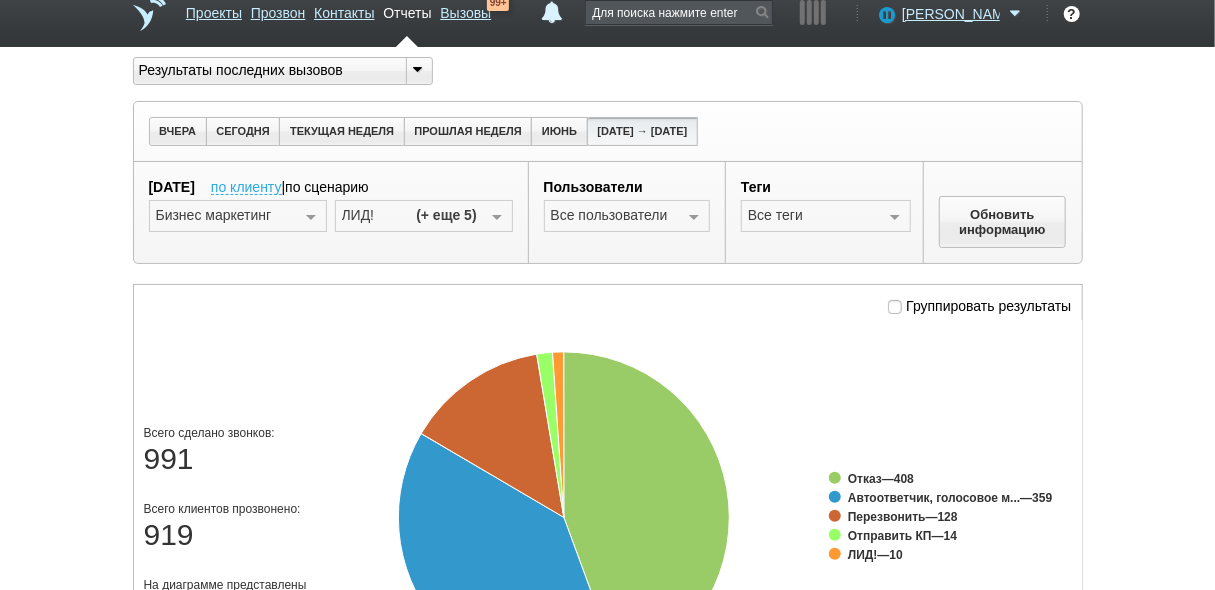 scroll, scrollTop: 80, scrollLeft: 0, axis: vertical 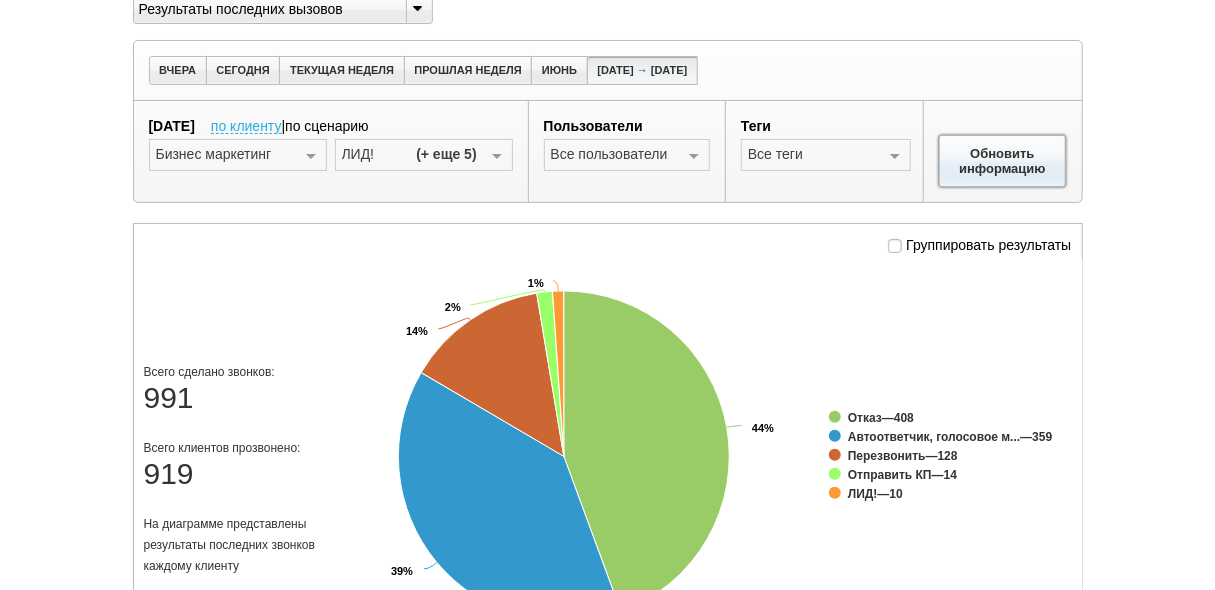 click on "Обновить информацию" at bounding box center (1003, 161) 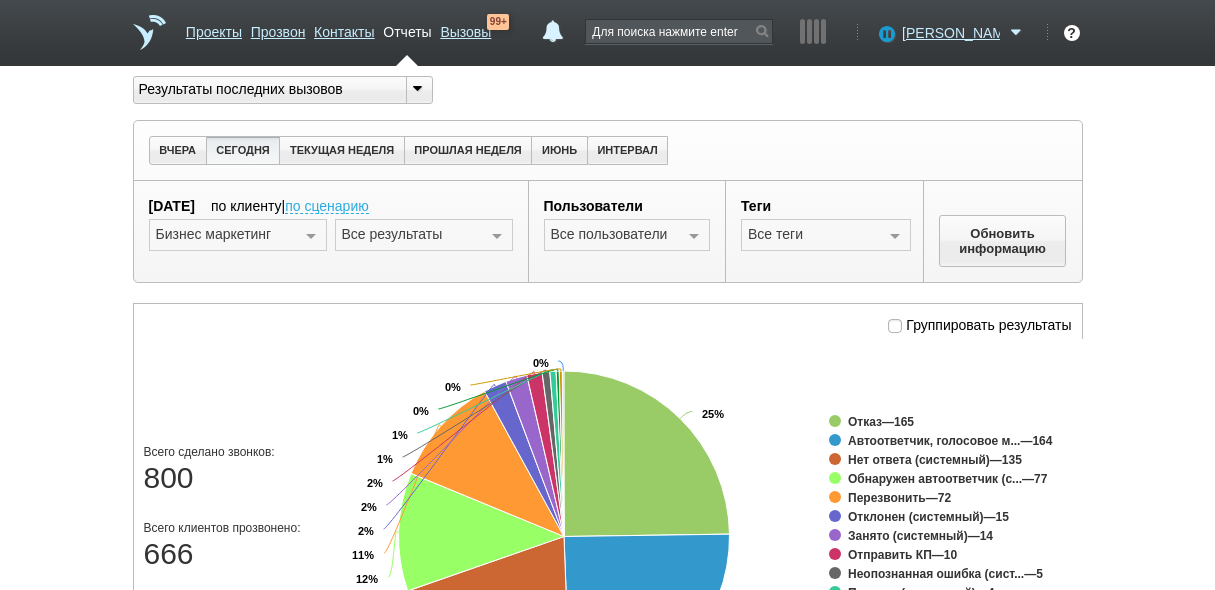 scroll, scrollTop: 0, scrollLeft: 0, axis: both 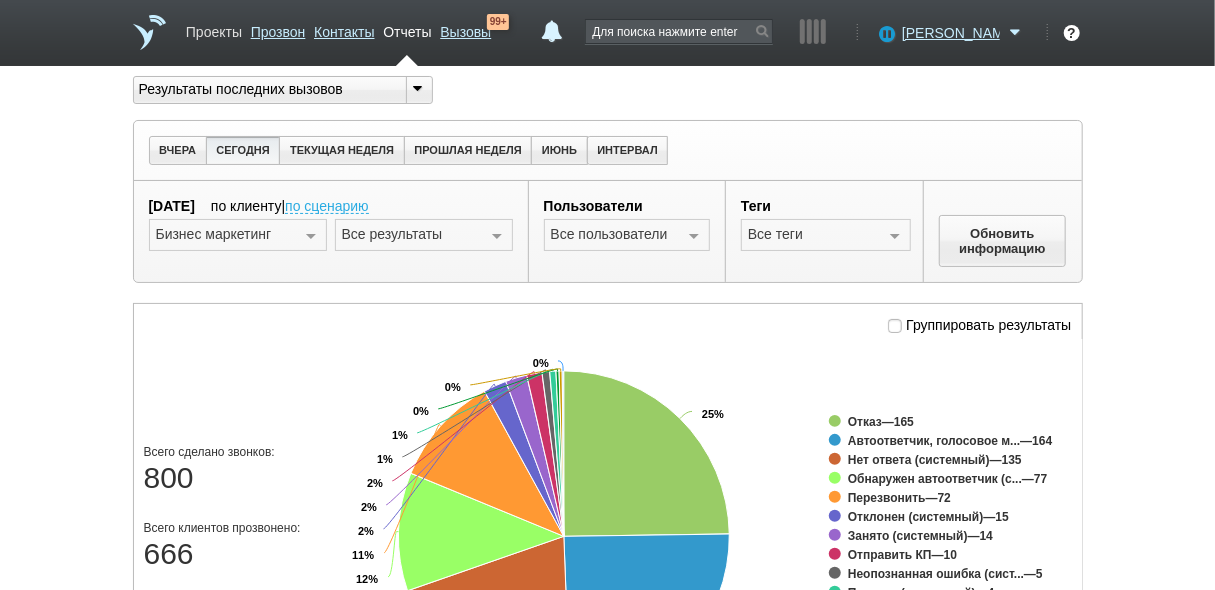 click on "Проекты" at bounding box center (214, 28) 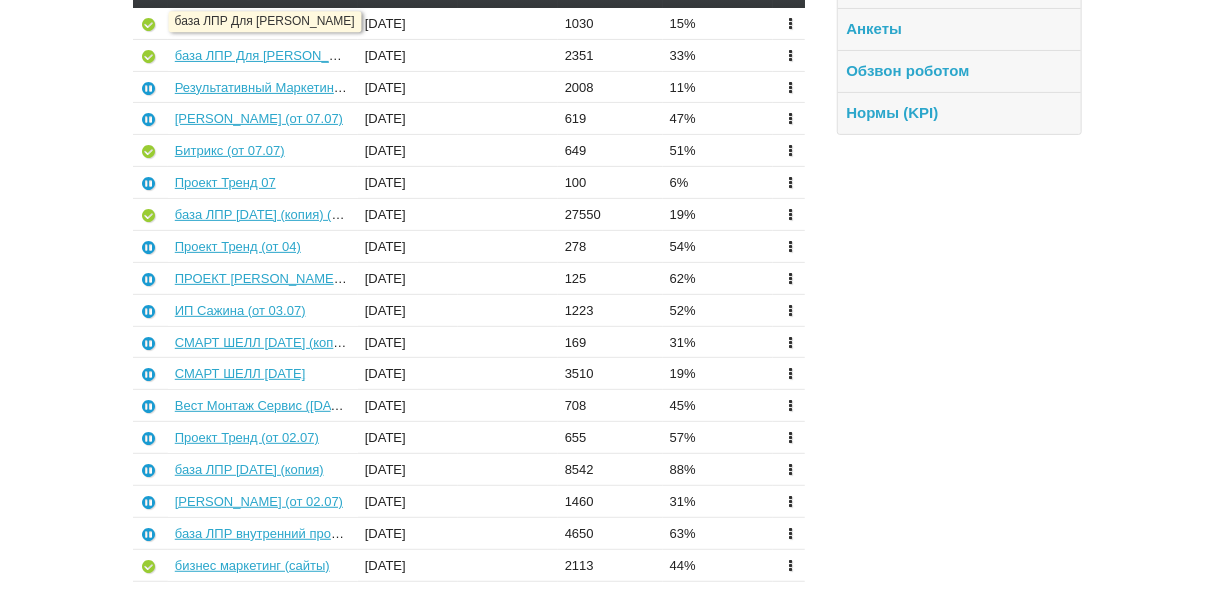 scroll, scrollTop: 240, scrollLeft: 0, axis: vertical 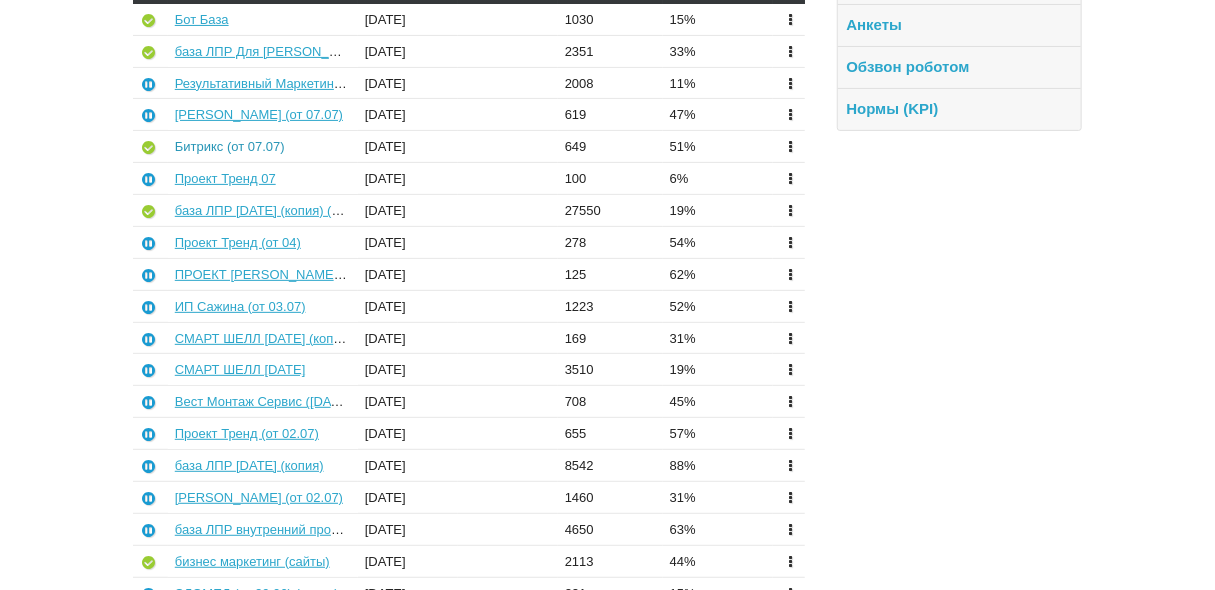 click on "Битрикс (от 07.07)" at bounding box center [230, 146] 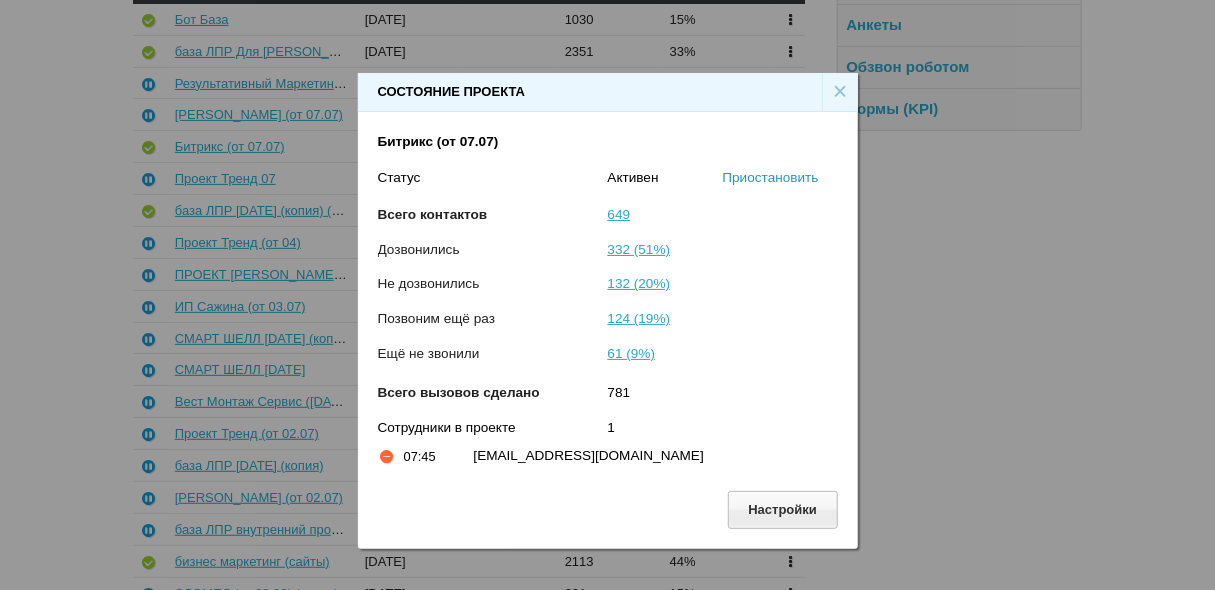 click on "Приостановить" at bounding box center (771, 177) 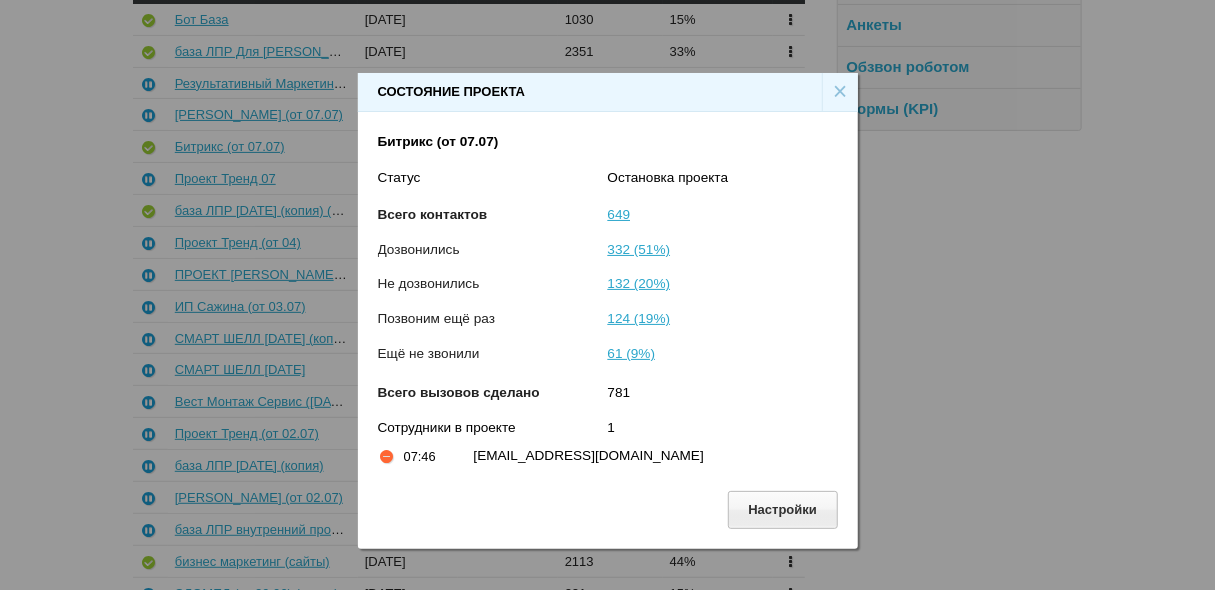 click on "×" at bounding box center [840, 92] 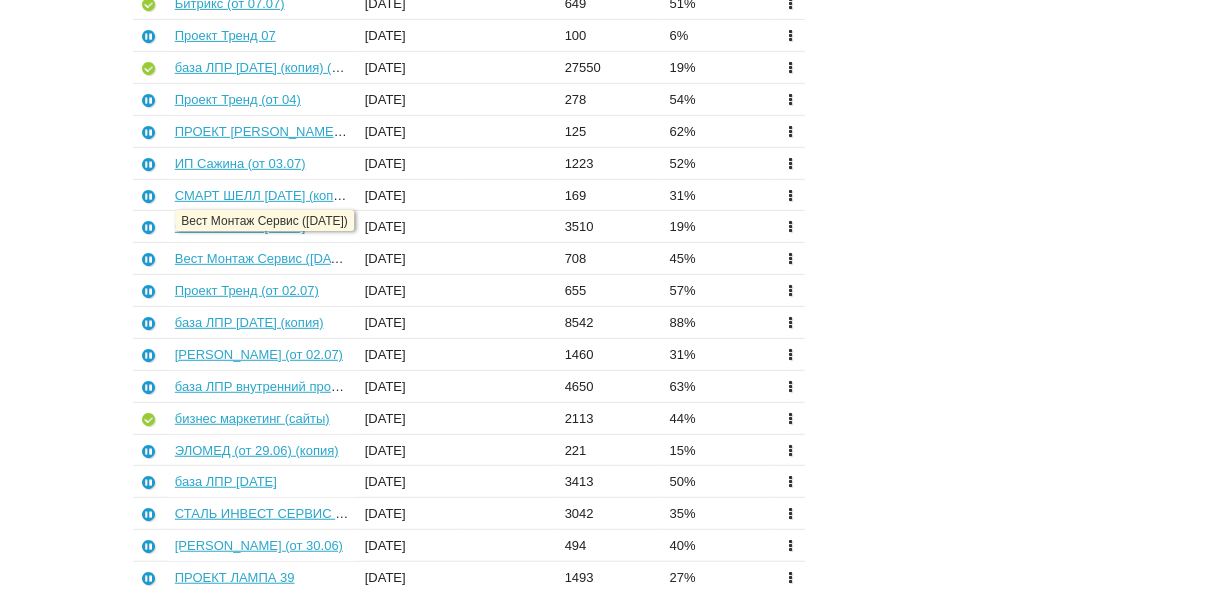 scroll, scrollTop: 400, scrollLeft: 0, axis: vertical 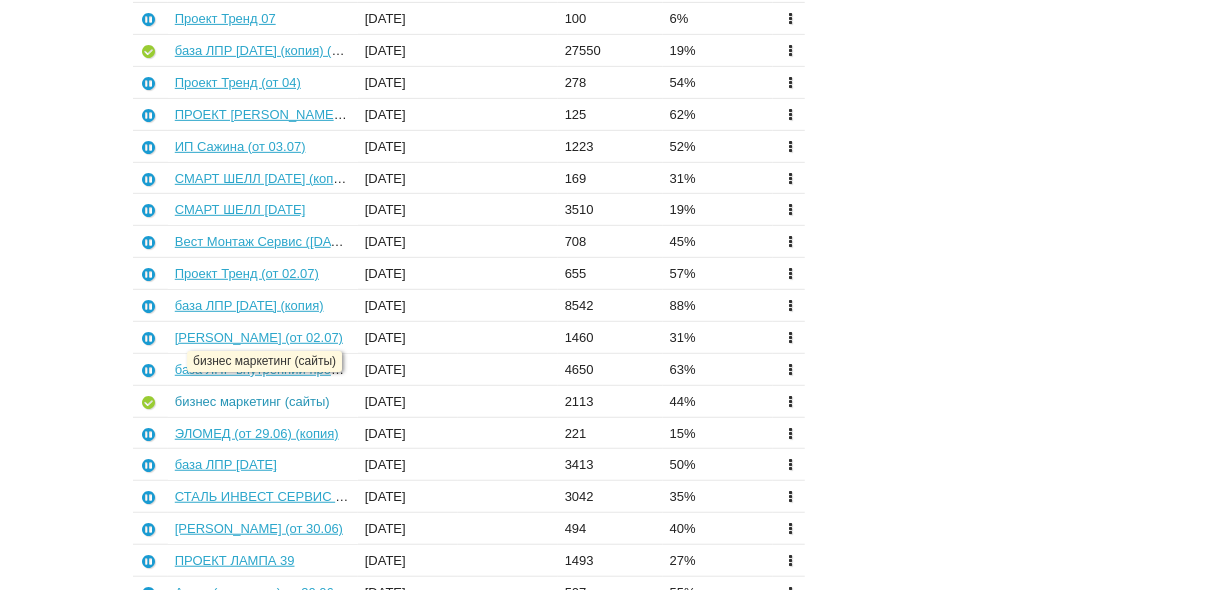 click on "бизнес маркетинг (сайты)" at bounding box center (252, 401) 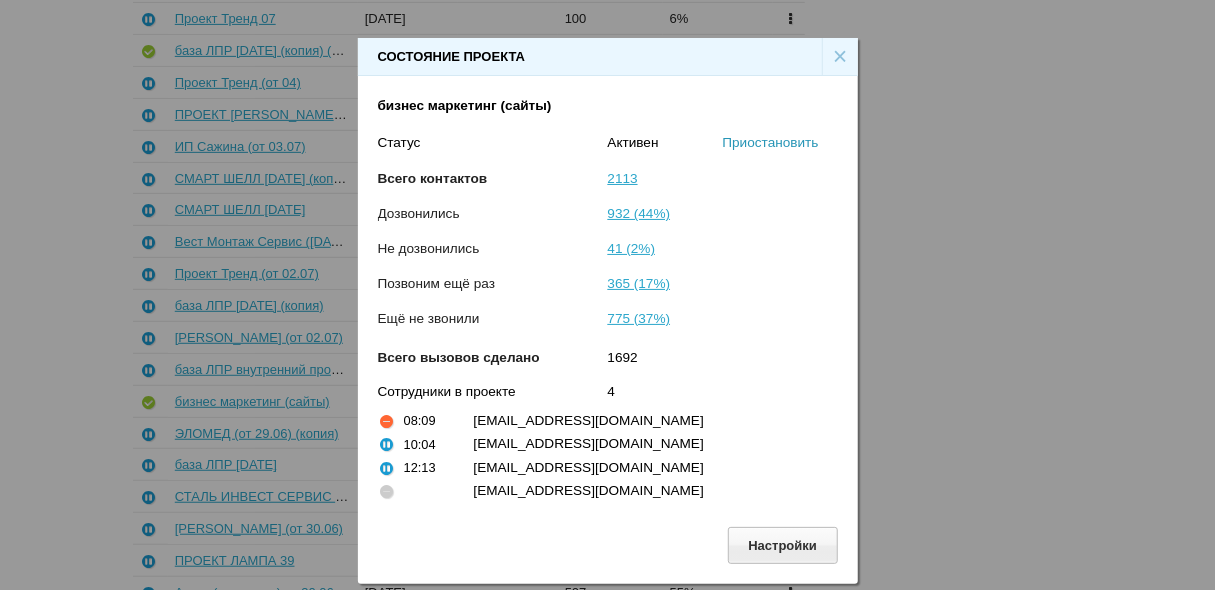 click on "Приостановить" at bounding box center (771, 142) 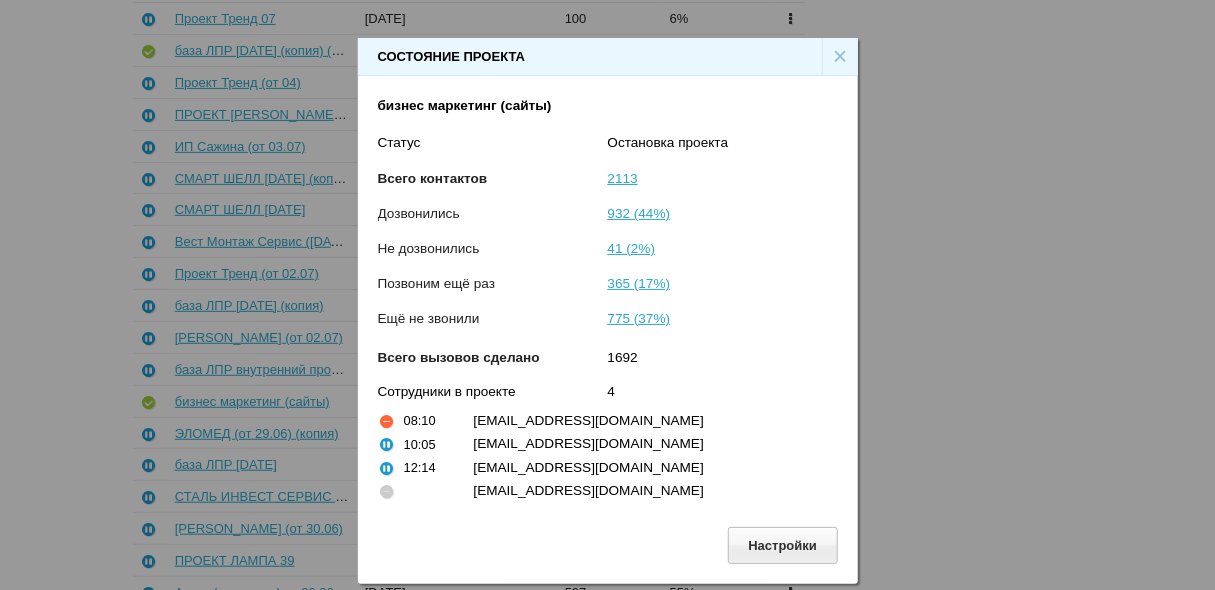 click on "×" at bounding box center (840, 57) 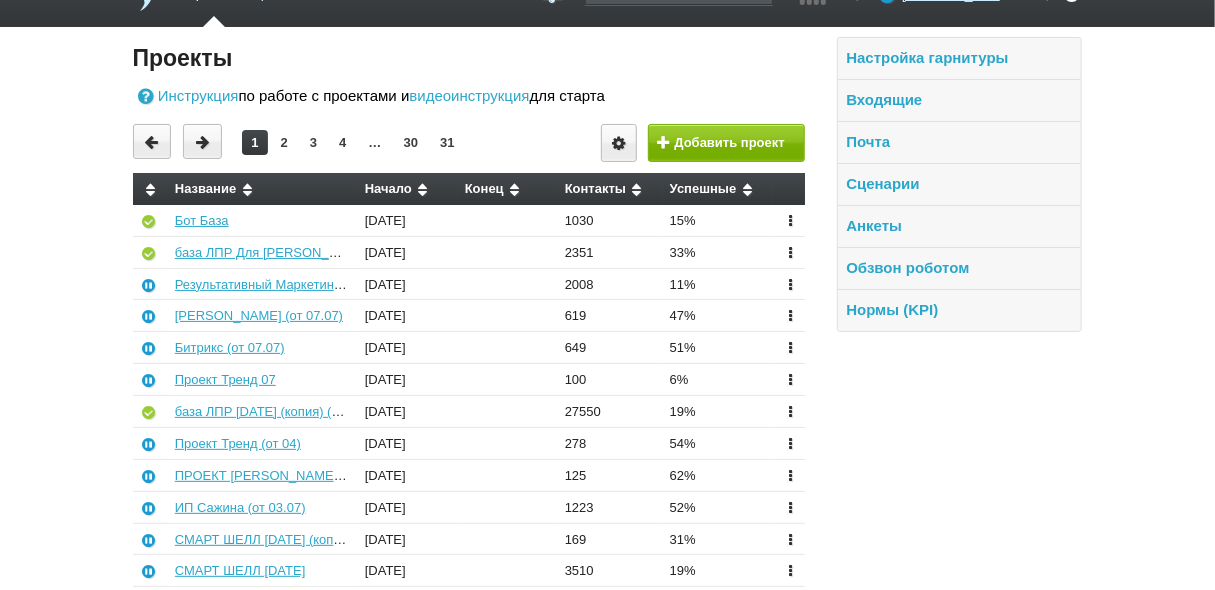 scroll, scrollTop: 0, scrollLeft: 0, axis: both 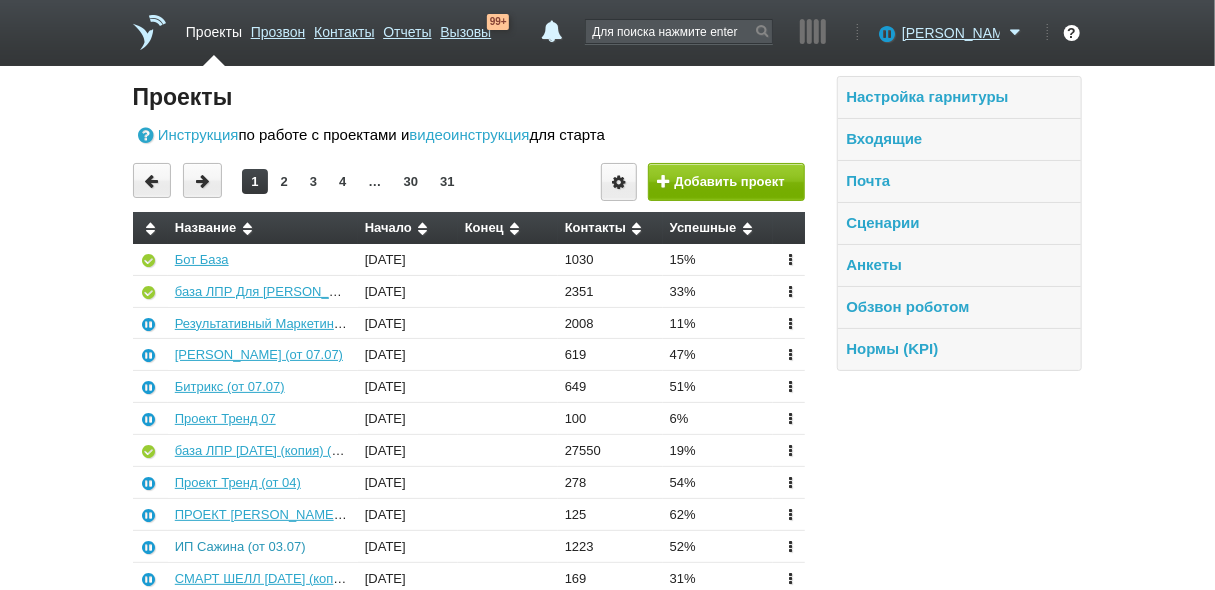 click on "ИП Сажина (от 03.07)" at bounding box center (240, 546) 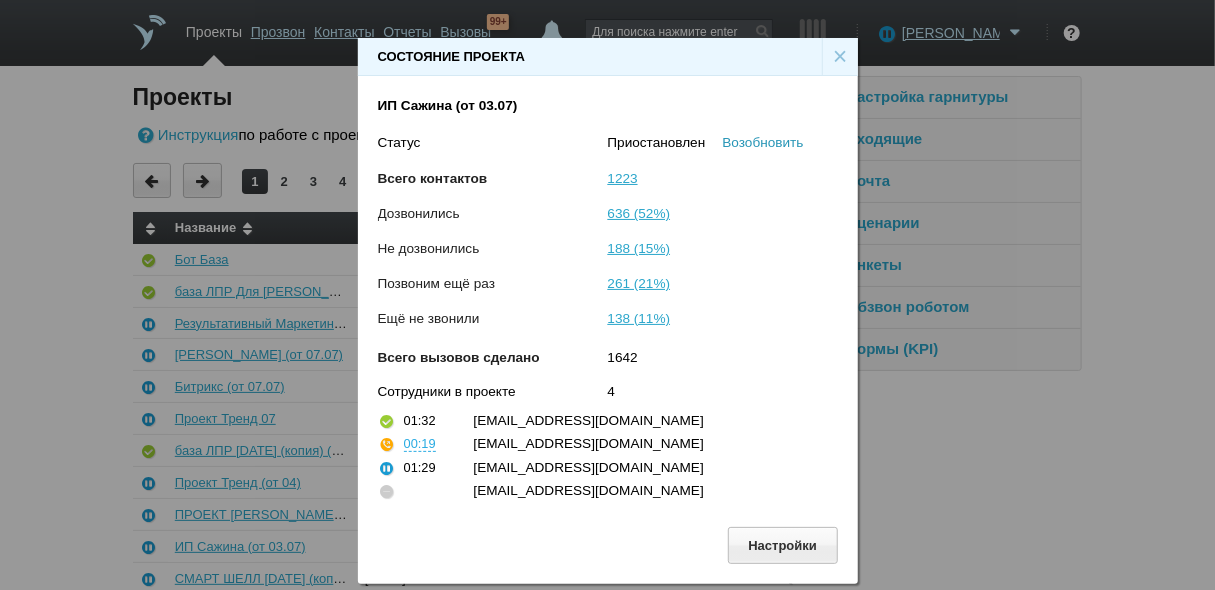 click on "Возобновить" at bounding box center [763, 142] 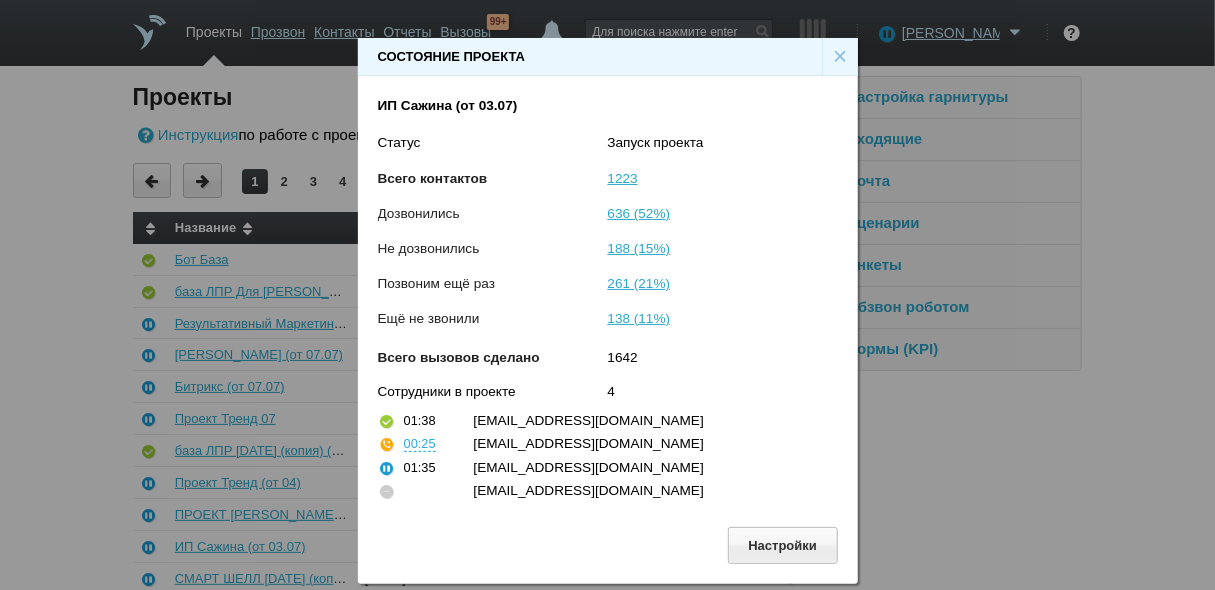 click on "×" at bounding box center [840, 57] 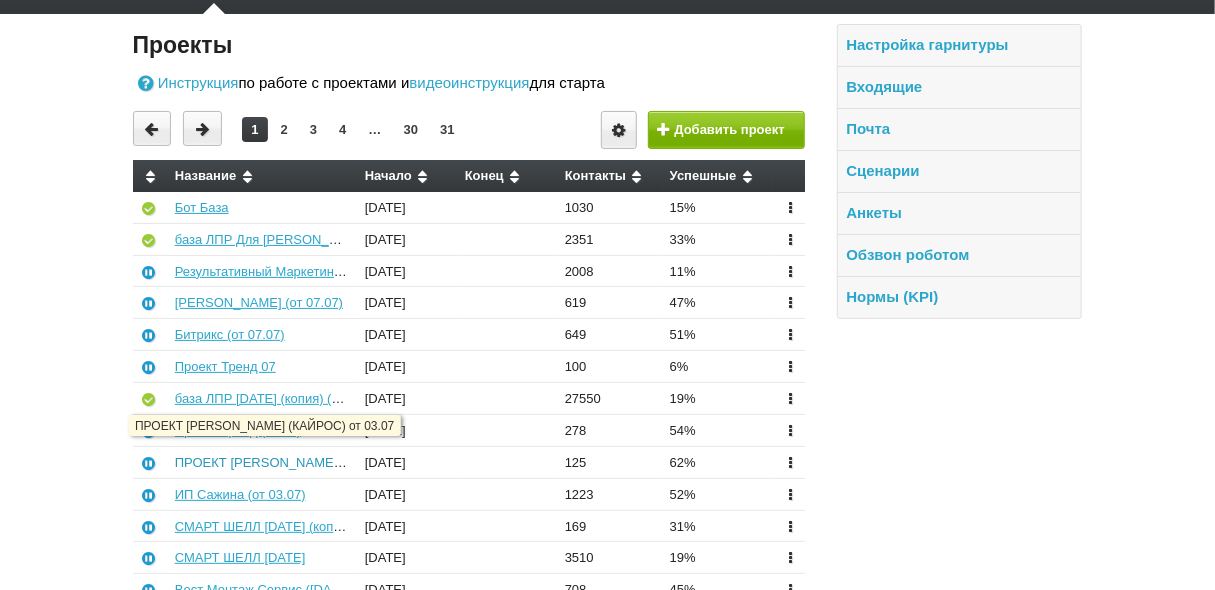 scroll, scrollTop: 80, scrollLeft: 0, axis: vertical 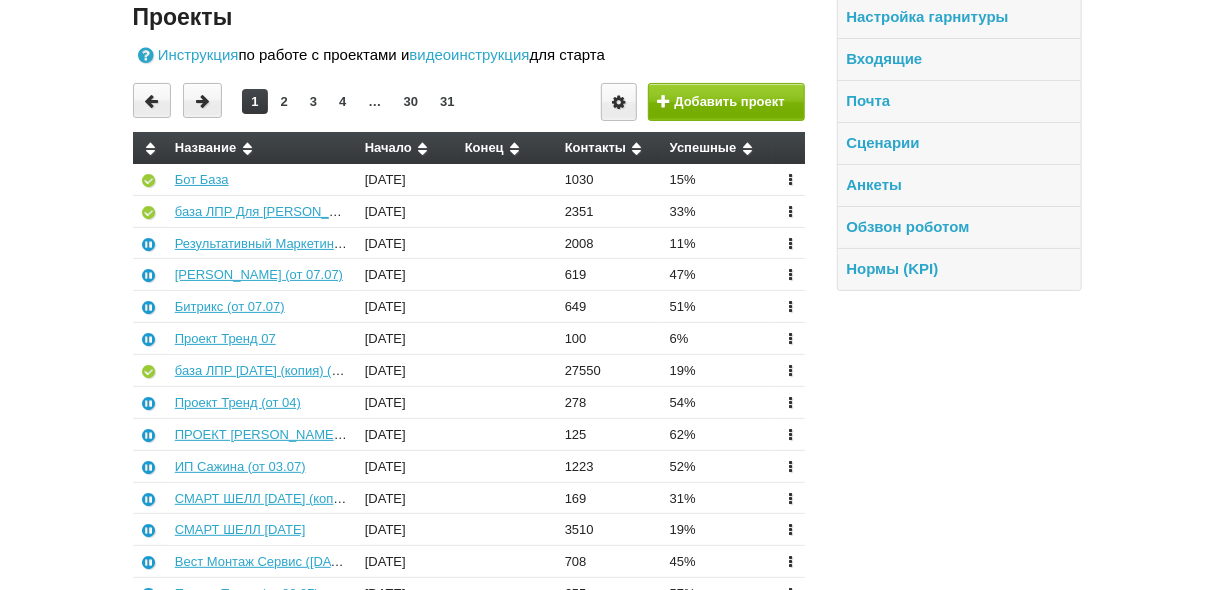 click at bounding box center [790, 465] 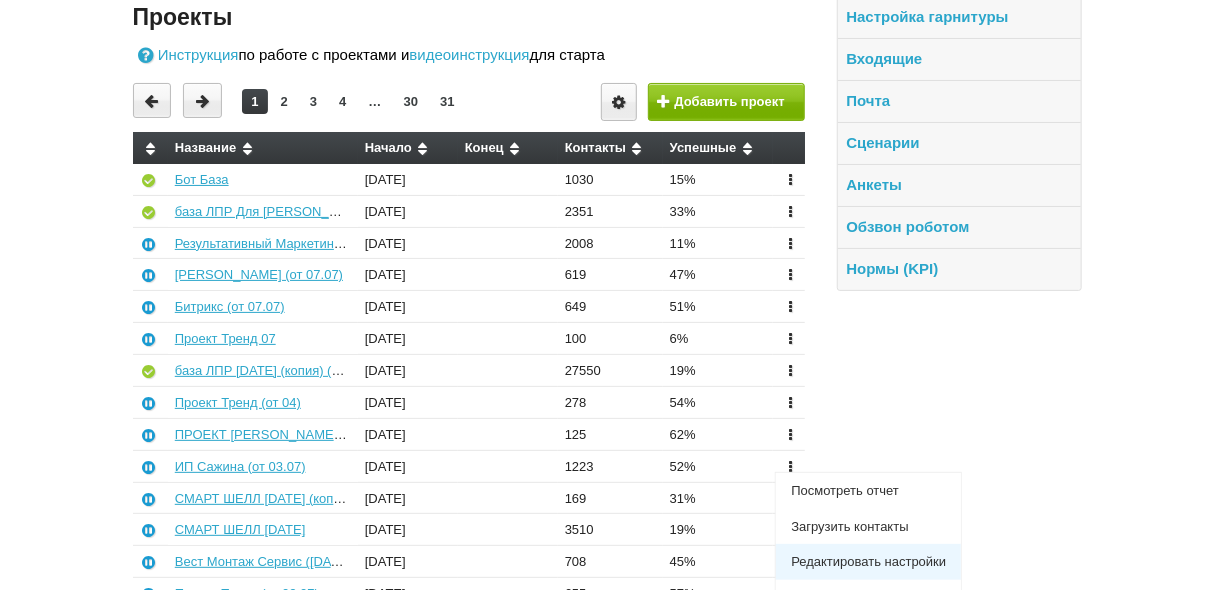 scroll, scrollTop: 160, scrollLeft: 0, axis: vertical 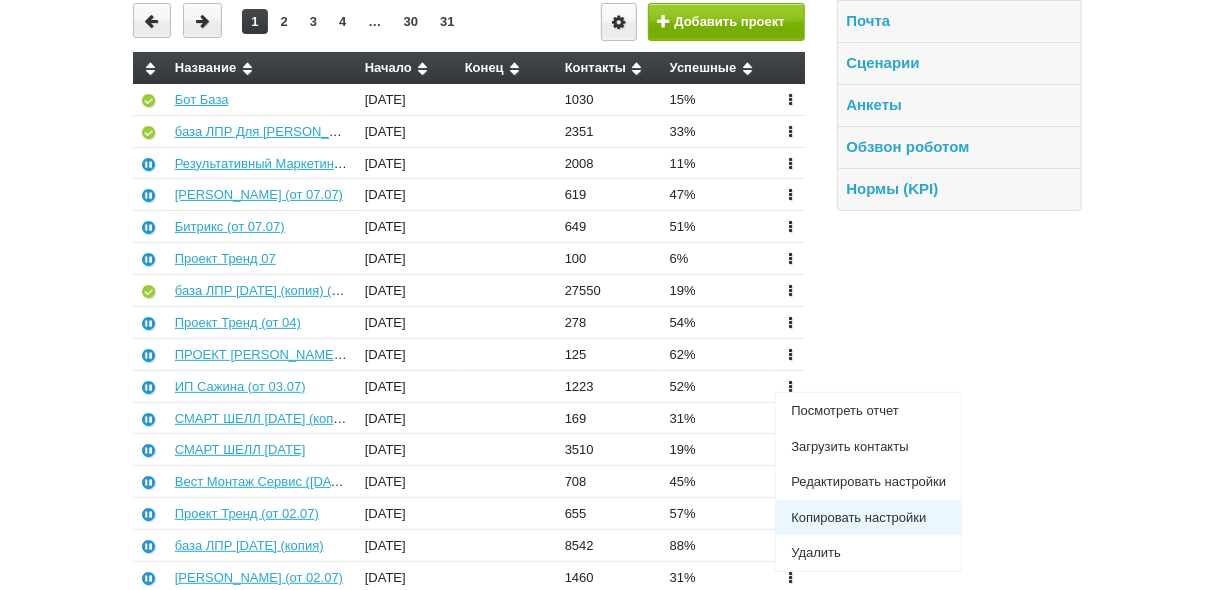 click on "Копировать настройки" at bounding box center [868, 518] 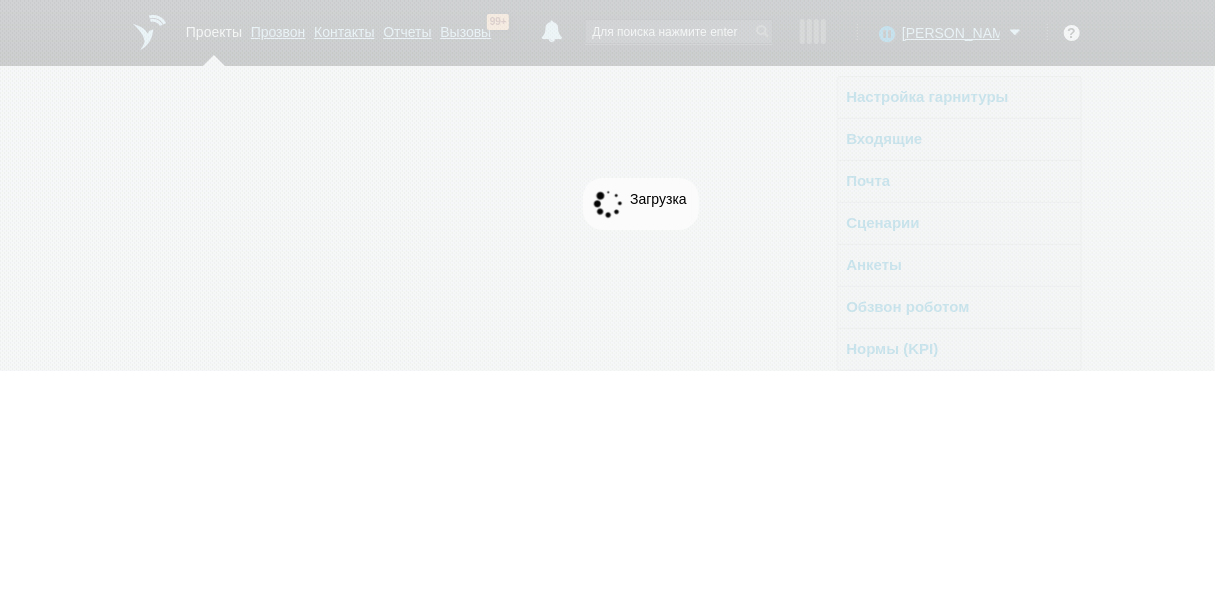 scroll, scrollTop: 0, scrollLeft: 0, axis: both 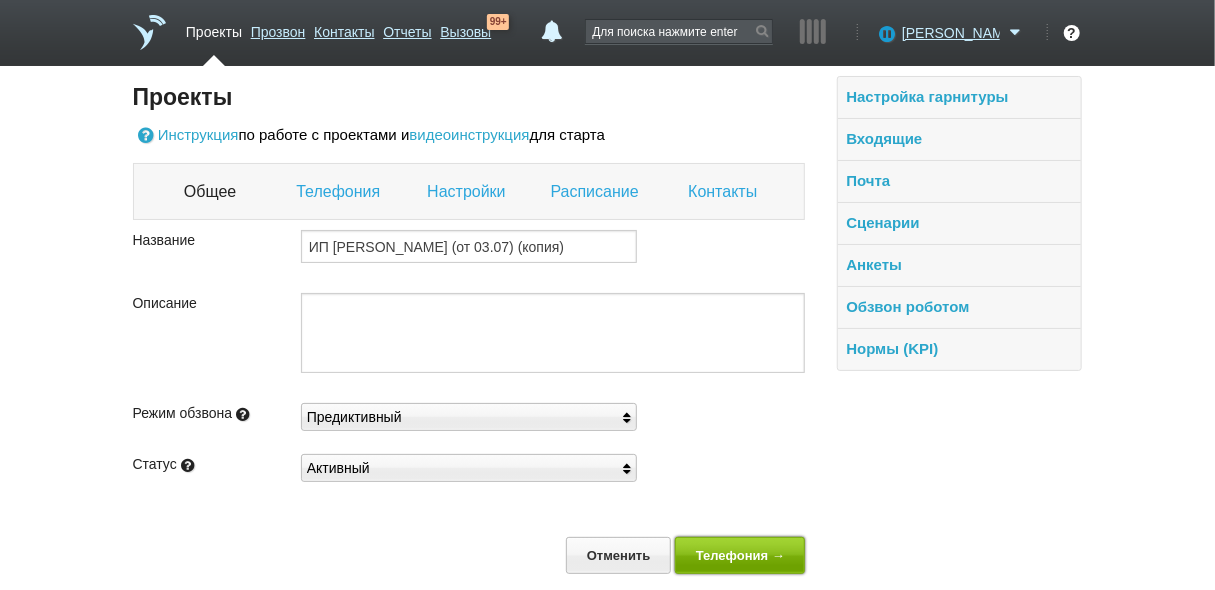 click on "Телефония →" at bounding box center [740, 555] 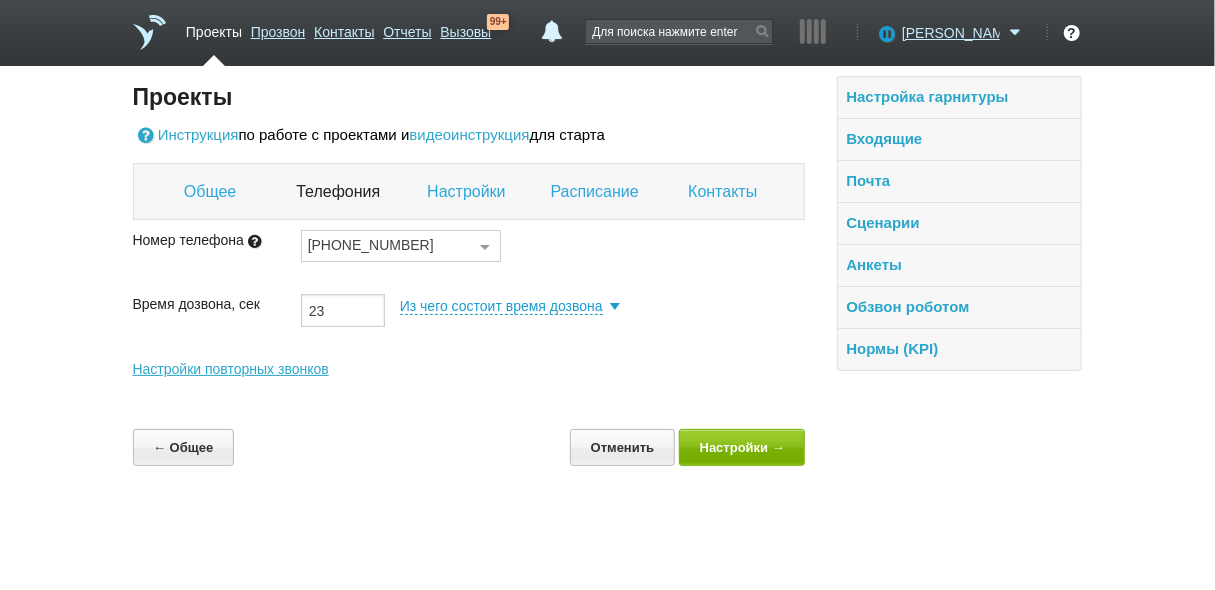 click at bounding box center [485, 247] 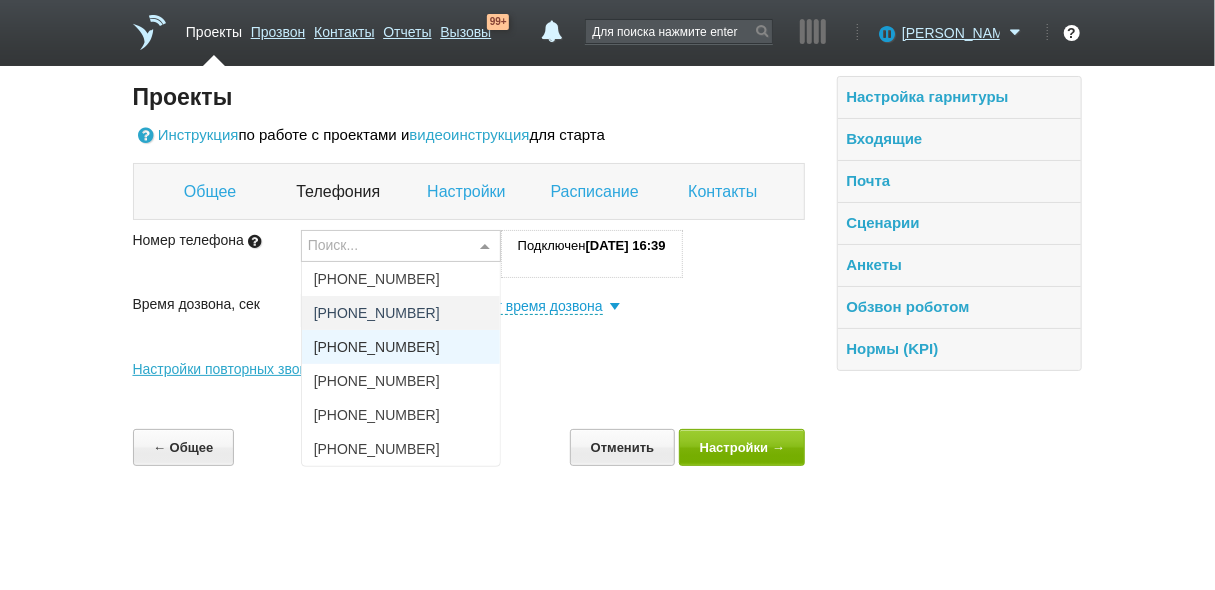 click on "[PHONE_NUMBER]" at bounding box center (401, 347) 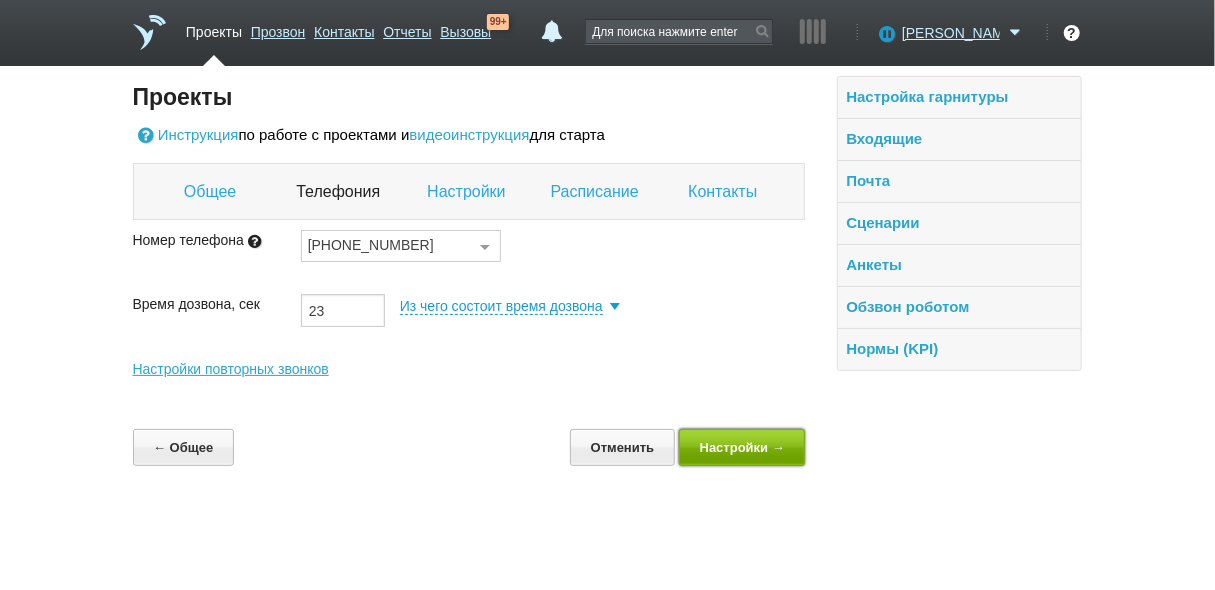 click on "Настройки →" at bounding box center [742, 447] 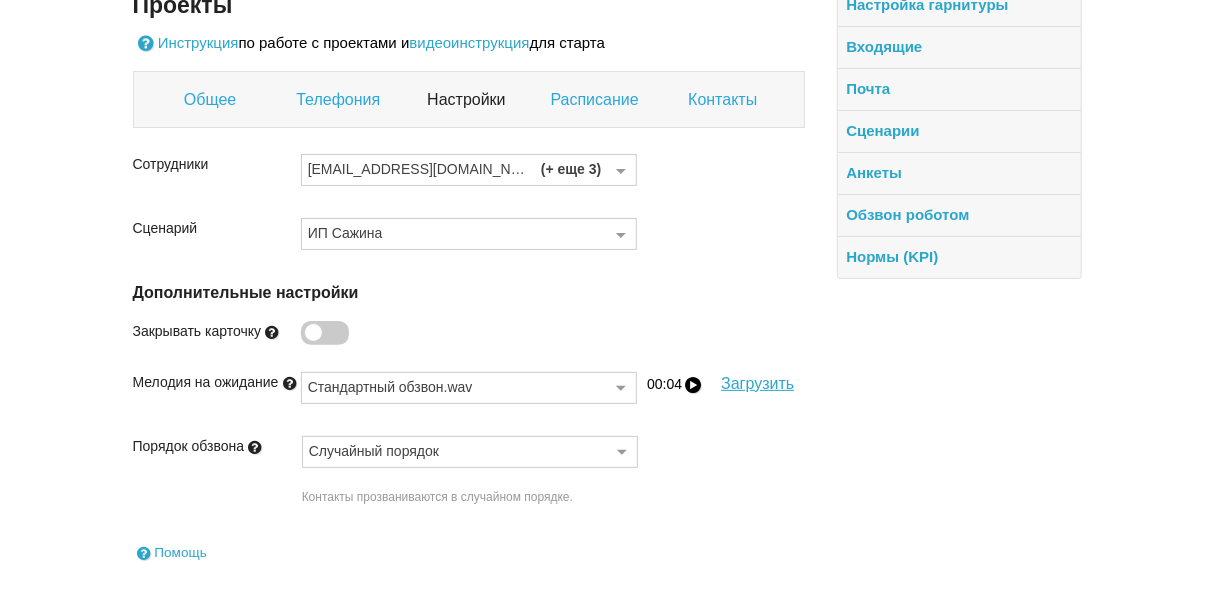 scroll, scrollTop: 181, scrollLeft: 0, axis: vertical 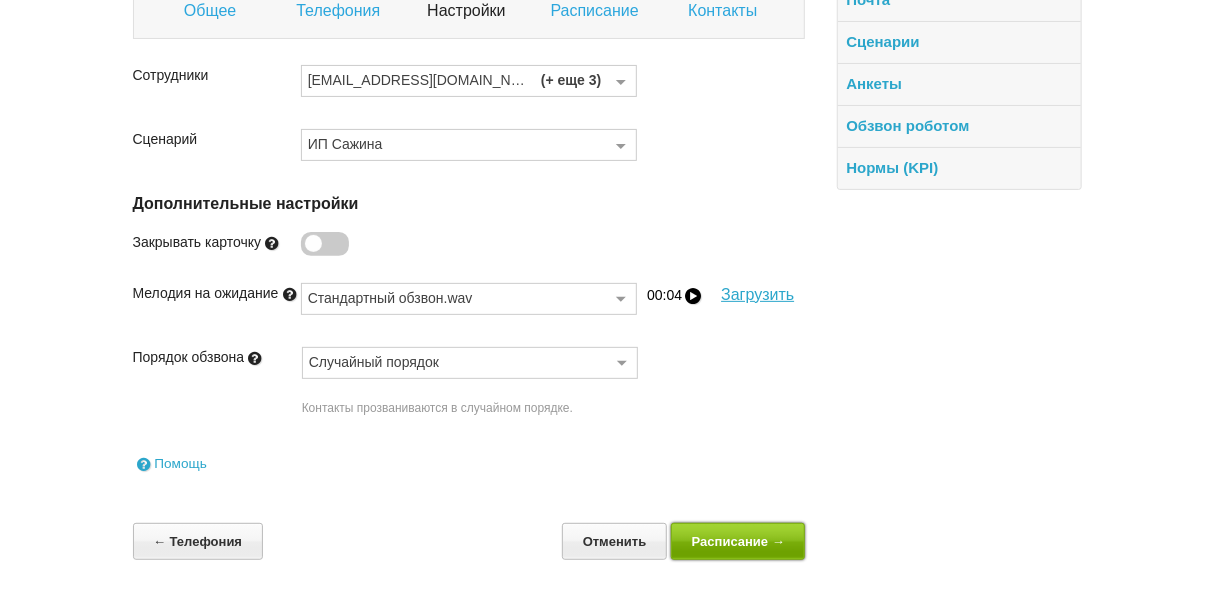 click on "Расписание →" at bounding box center (738, 541) 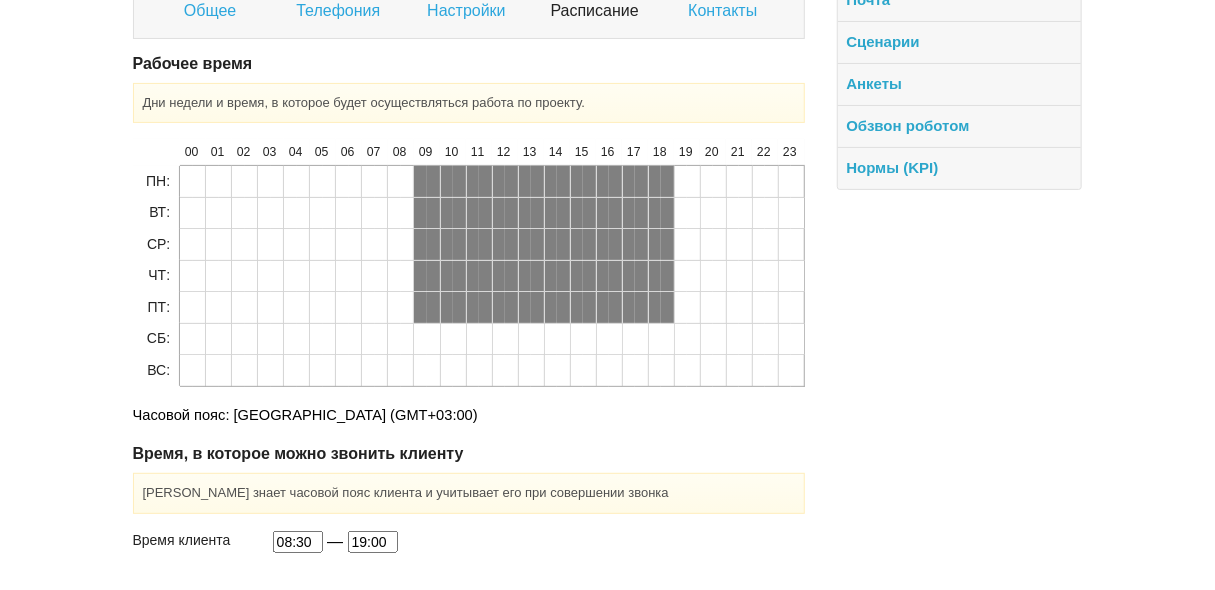 click on "08:30
—
19:00" at bounding box center [539, 547] 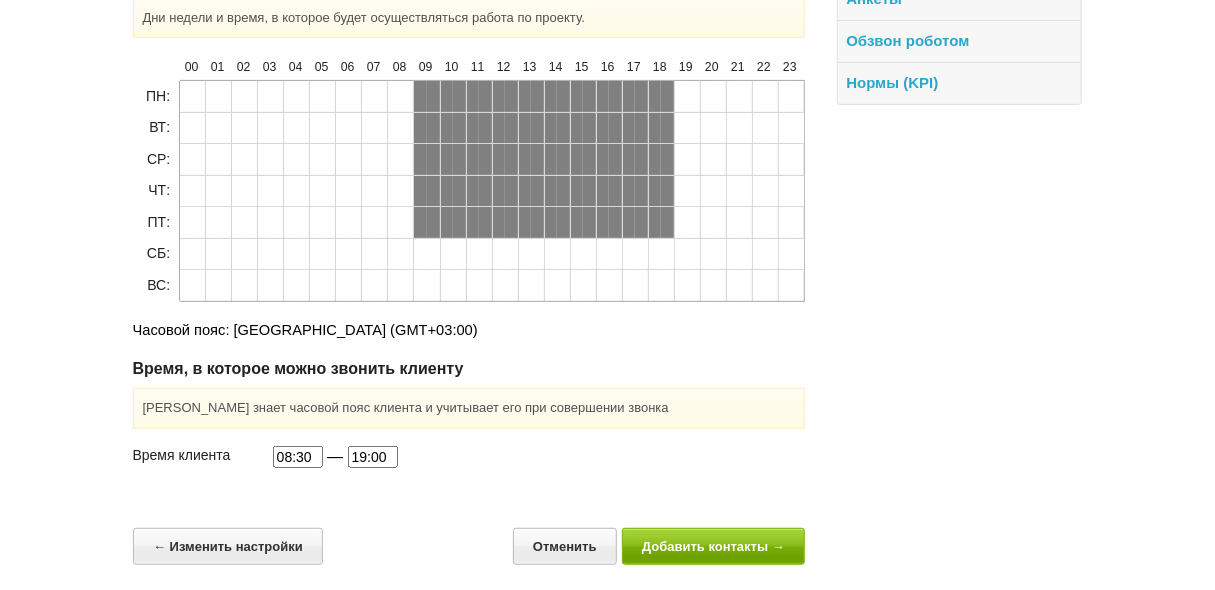 scroll, scrollTop: 269, scrollLeft: 0, axis: vertical 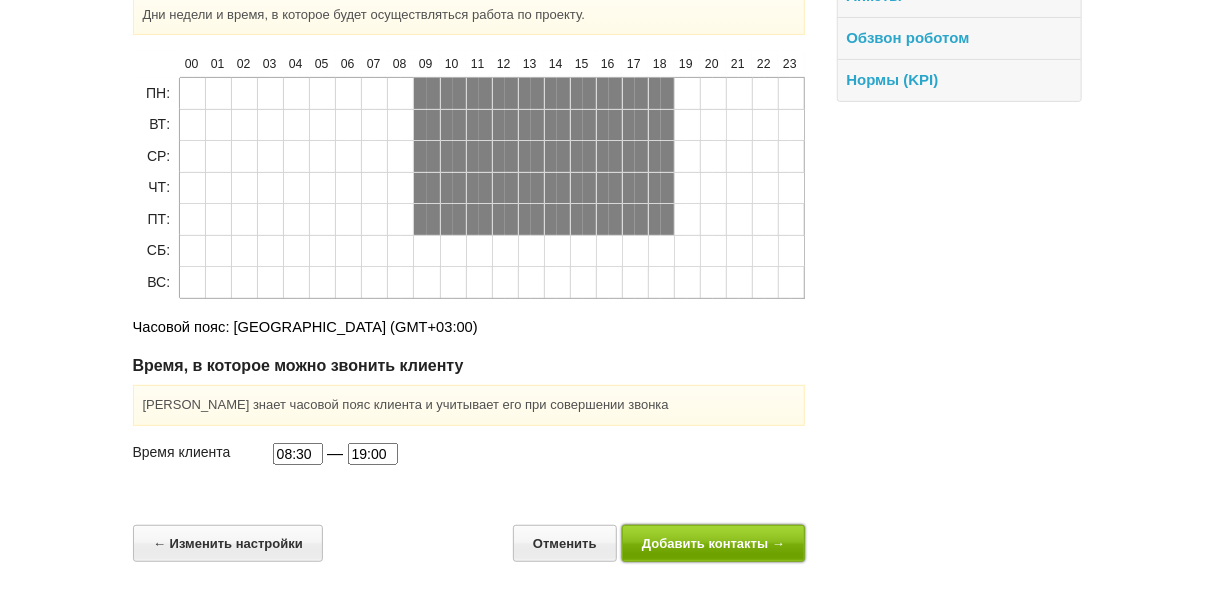 click on "Добавить контакты →" at bounding box center (714, 543) 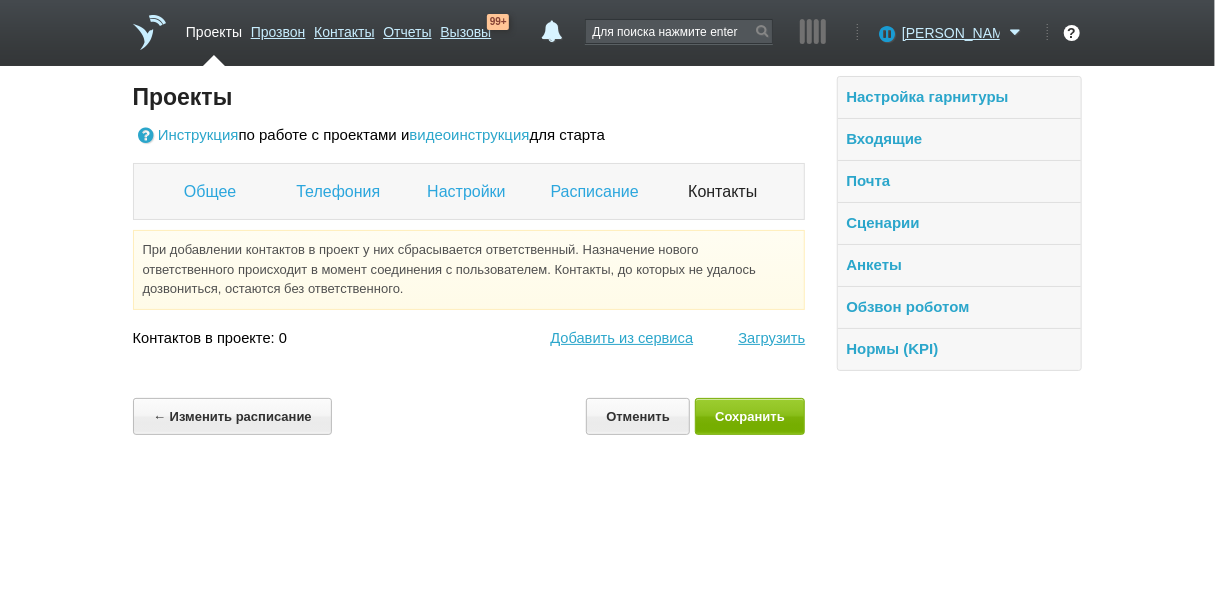 scroll, scrollTop: 0, scrollLeft: 0, axis: both 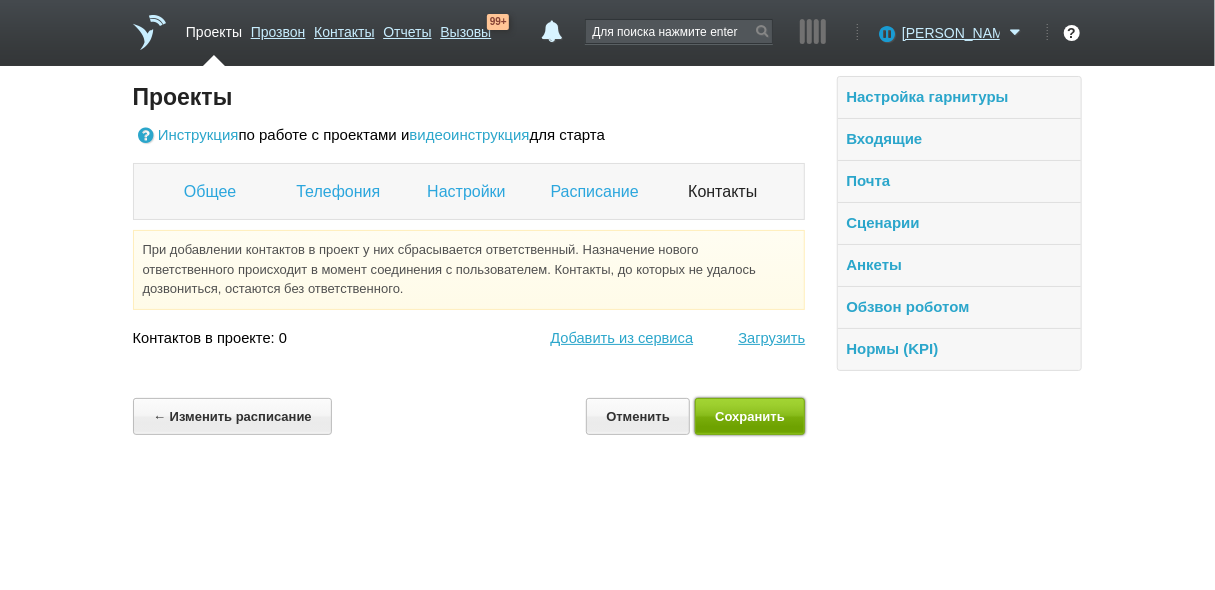 click on "Сохранить" at bounding box center (750, 416) 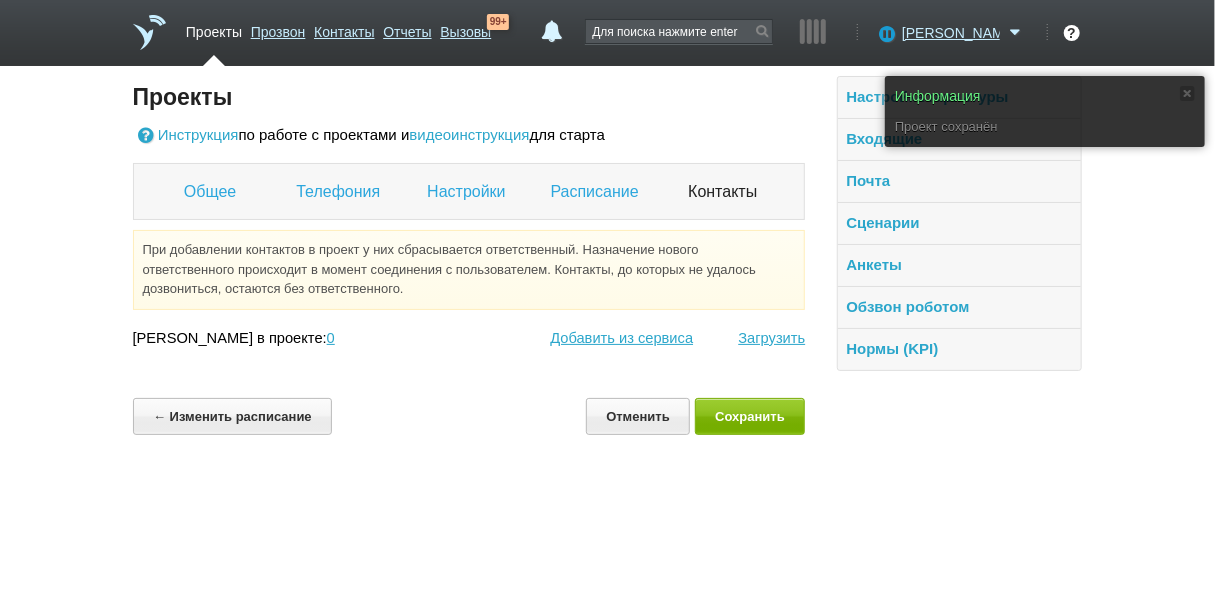 click on "Проекты" at bounding box center [214, 28] 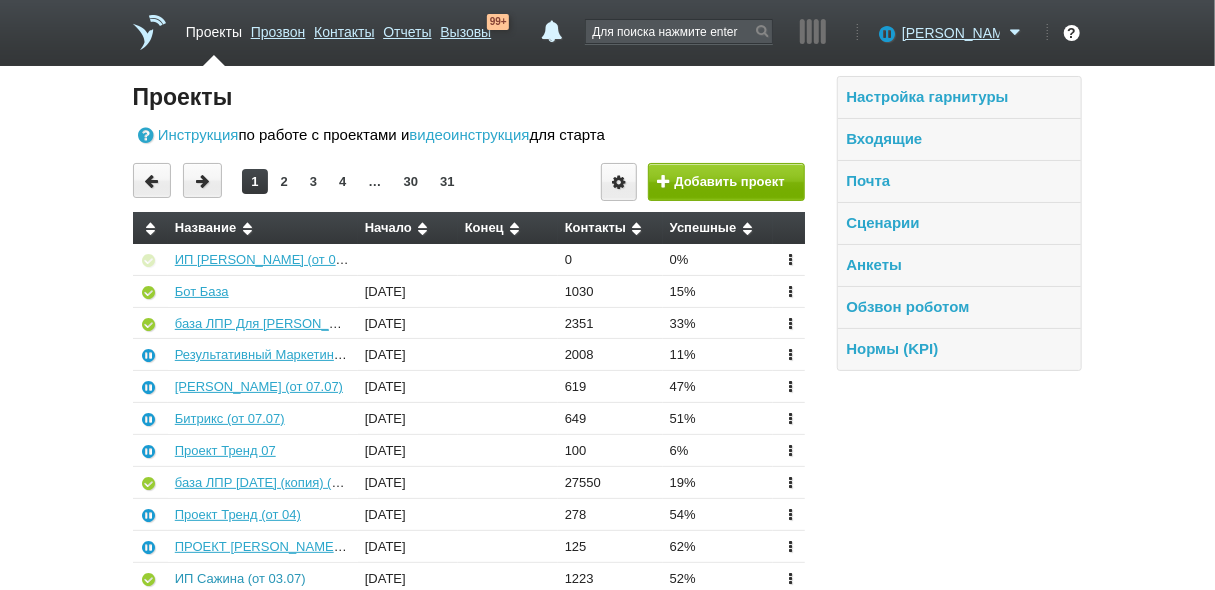 click on "ИП Сажина (от 03.07)" at bounding box center [240, 578] 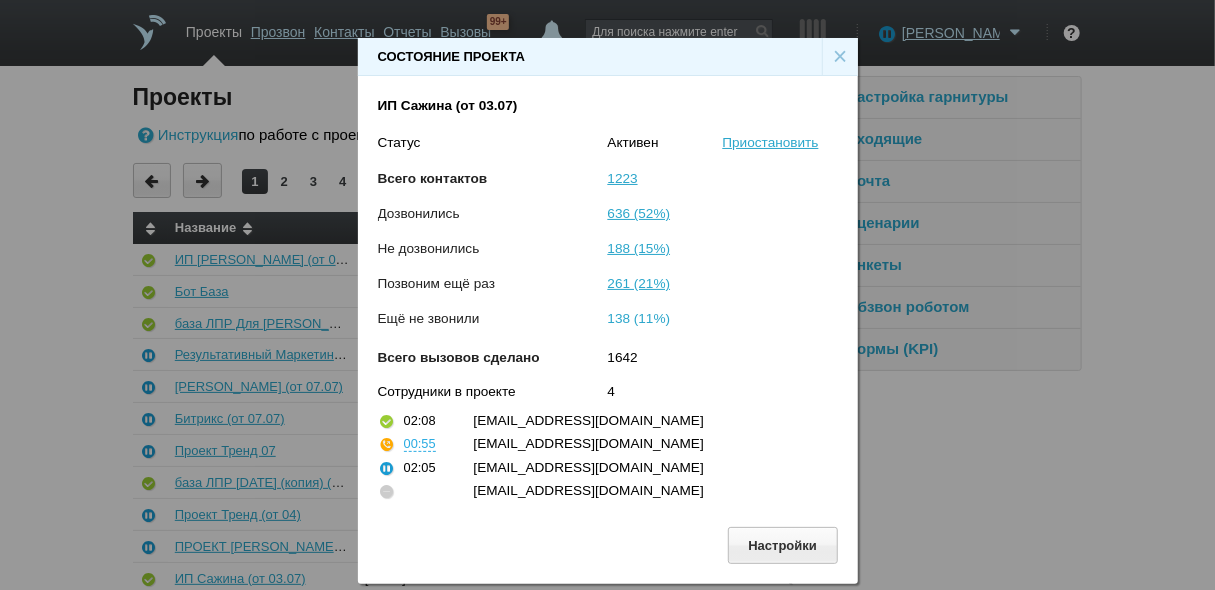 click on "138 (11%)" at bounding box center (639, 318) 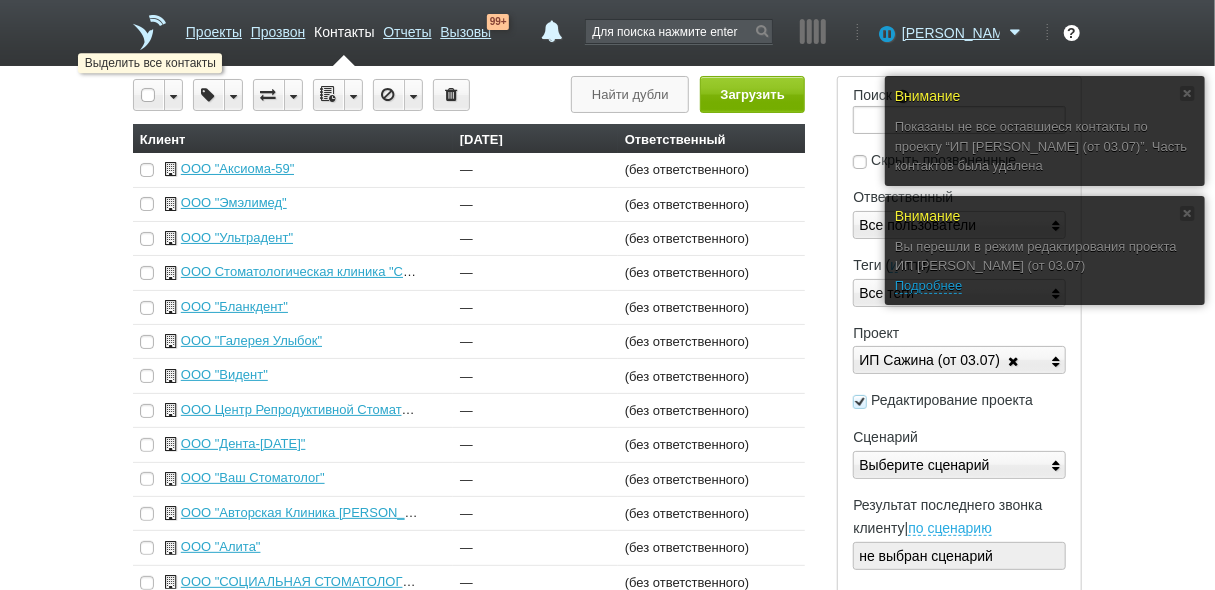 click at bounding box center (149, 95) 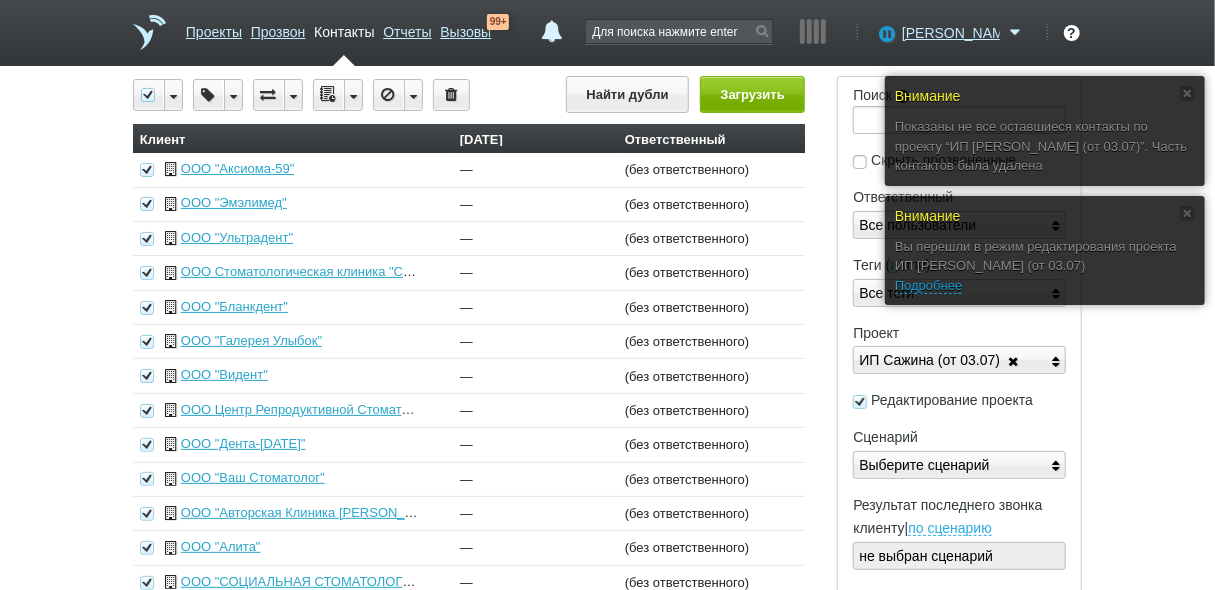 click at bounding box center (353, 95) 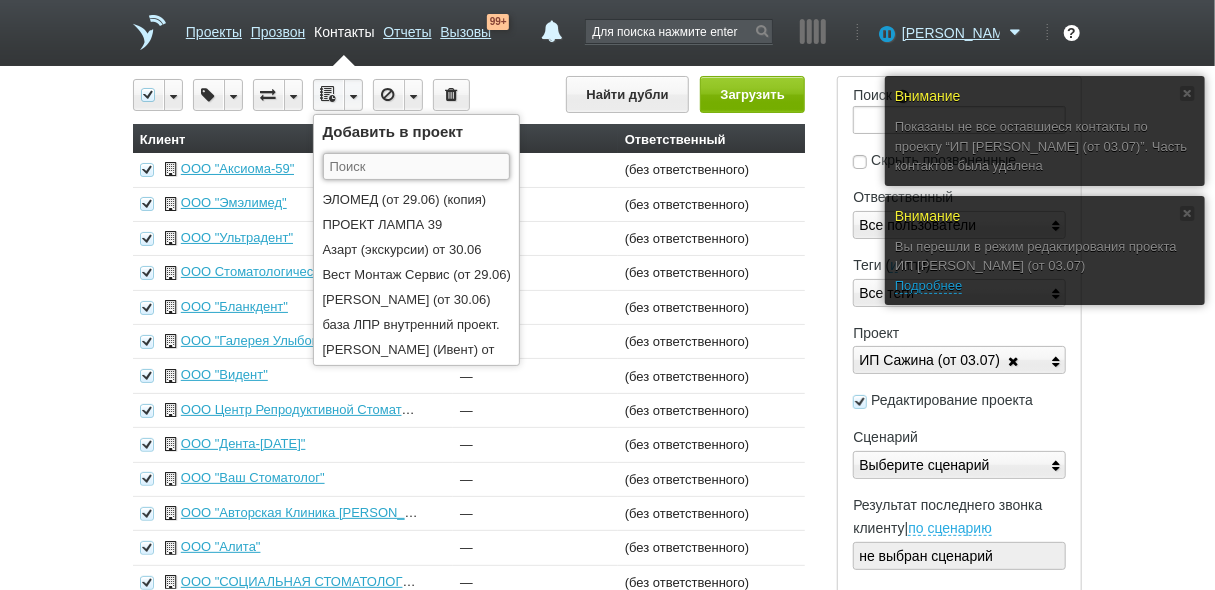 click at bounding box center [416, 166] 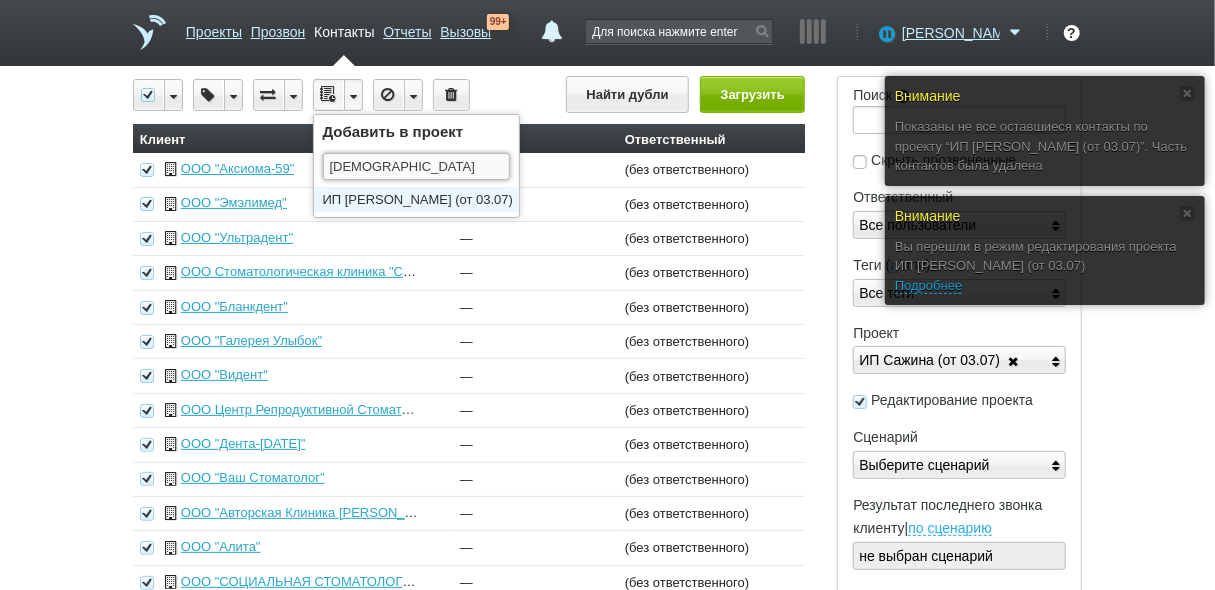 type on "[DEMOGRAPHIC_DATA]" 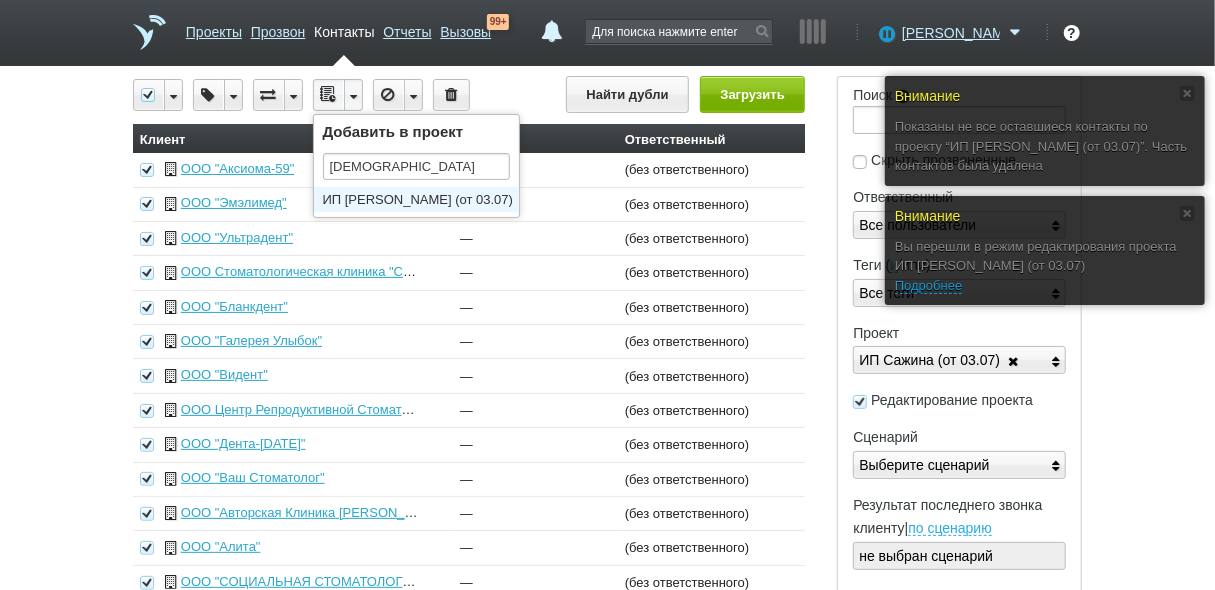 click on "ИП [PERSON_NAME] (от 03.07) (копия)" at bounding box center (421, 199) 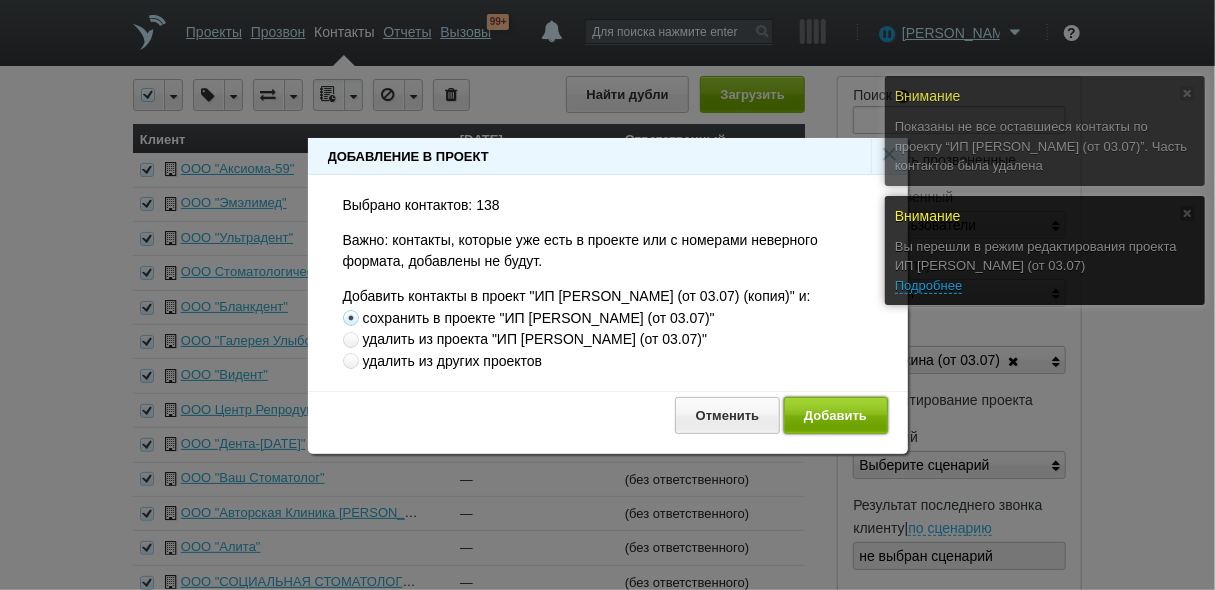 click on "Добавить" at bounding box center [836, 415] 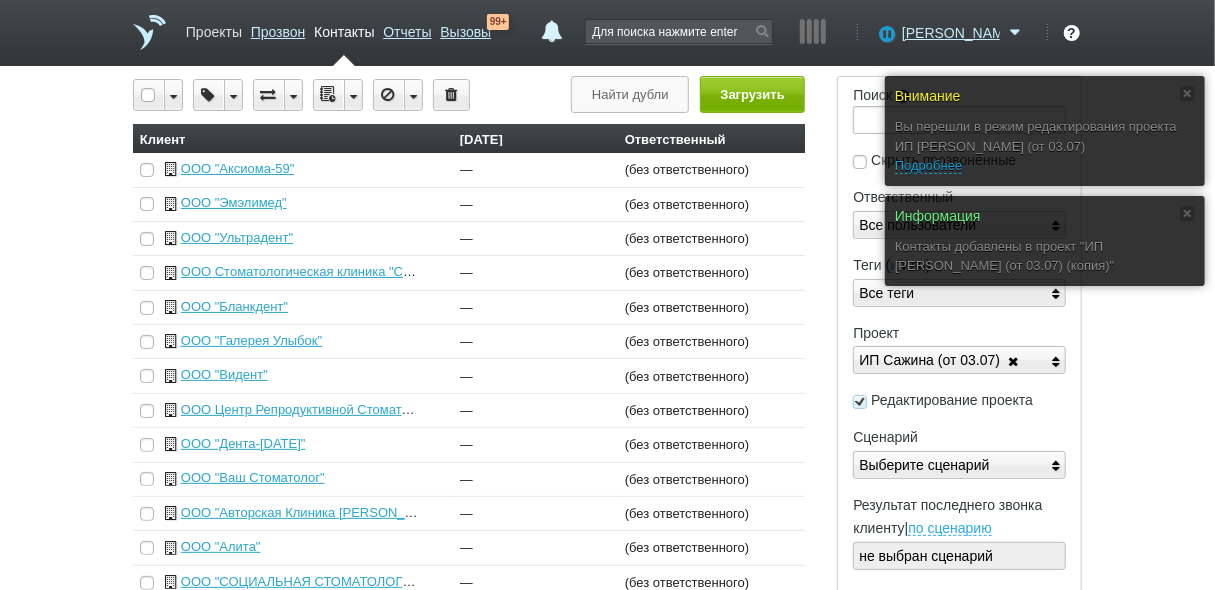 click on "Проекты" at bounding box center (214, 28) 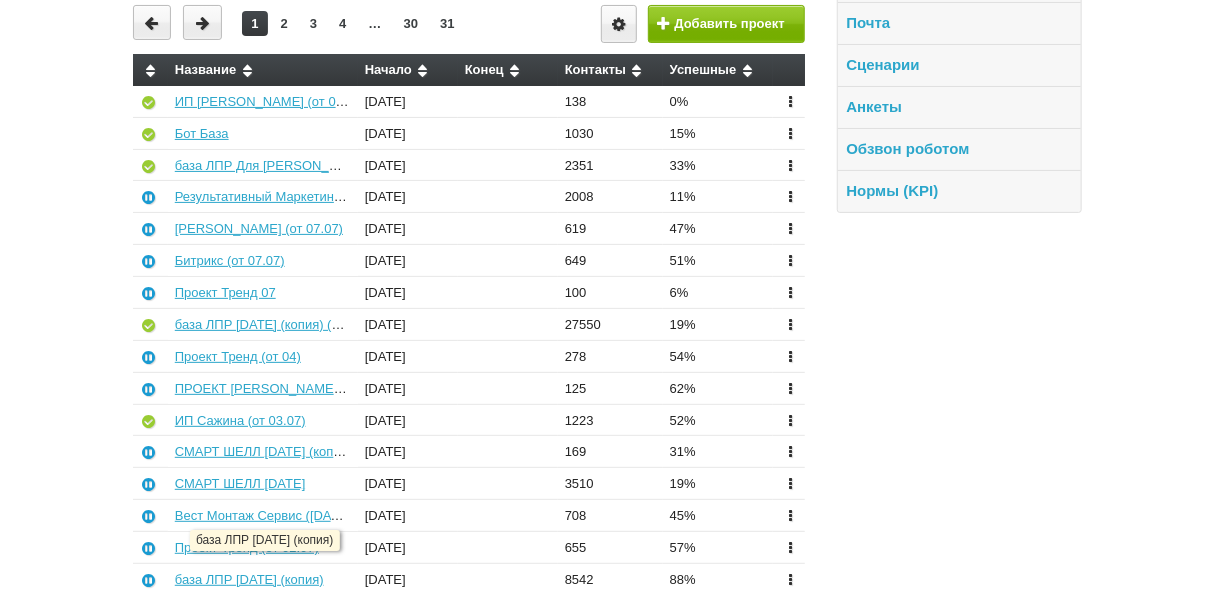 scroll, scrollTop: 160, scrollLeft: 0, axis: vertical 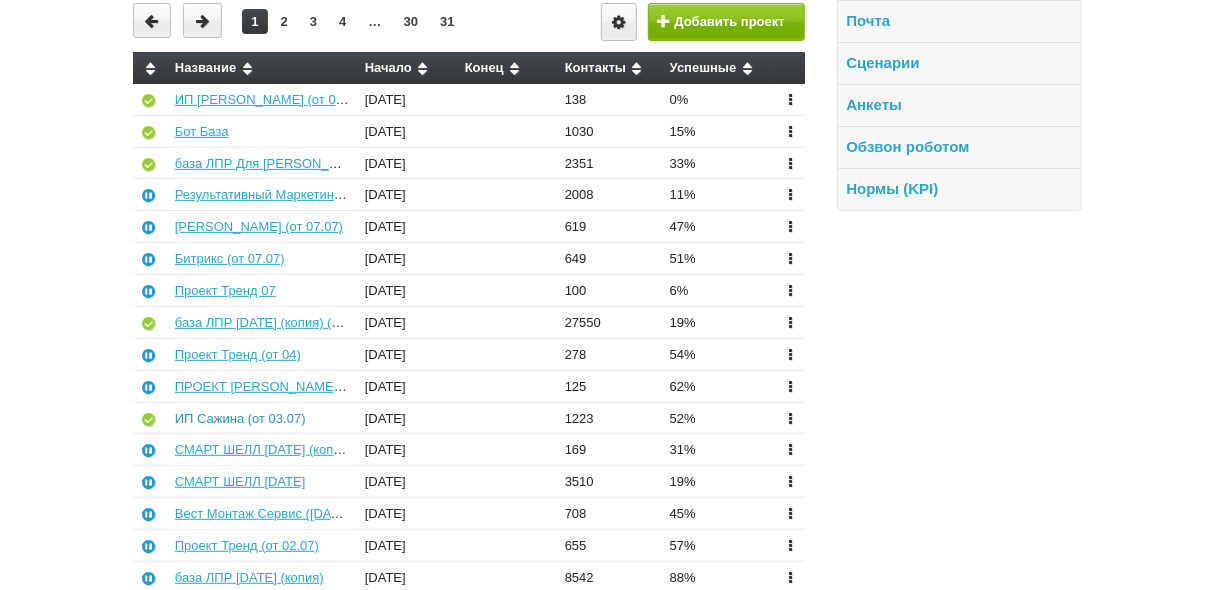click on "ИП Сажина (от 03.07)" at bounding box center (240, 418) 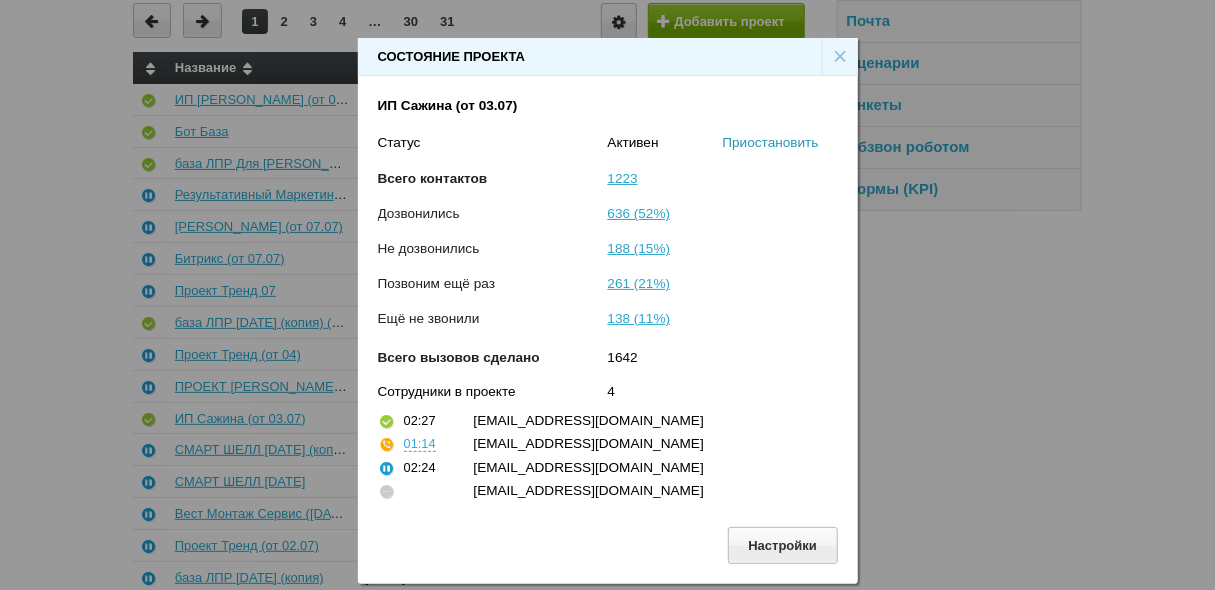 click on "Приостановить" at bounding box center (771, 142) 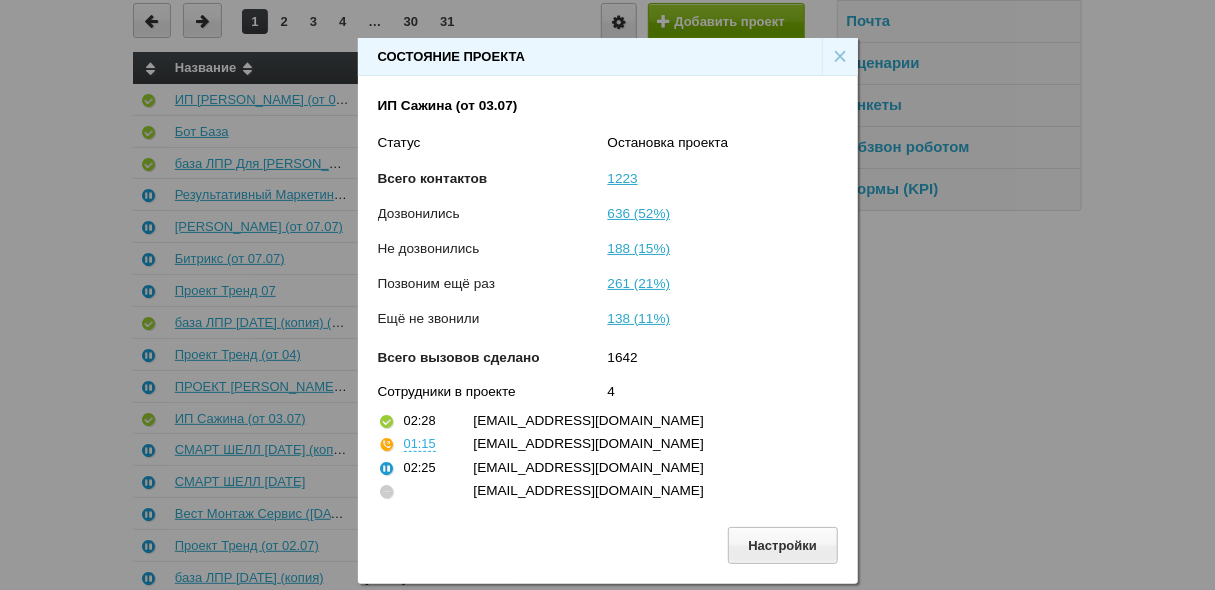 click on "×" at bounding box center (840, 57) 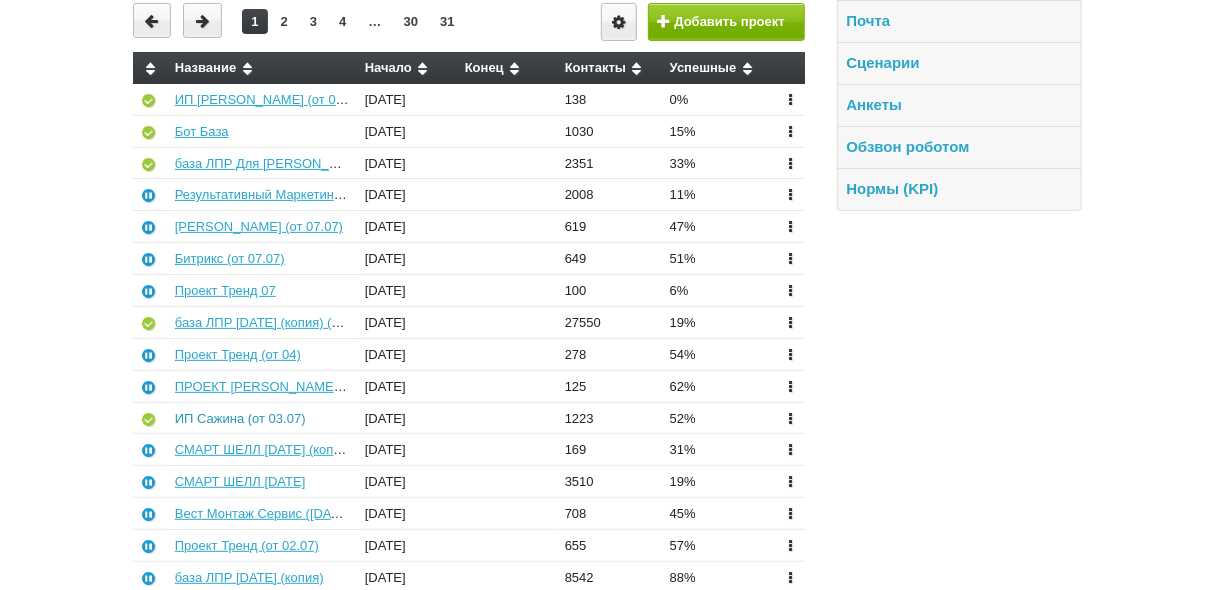 click on "ИП Сажина (от 03.07)" at bounding box center (240, 418) 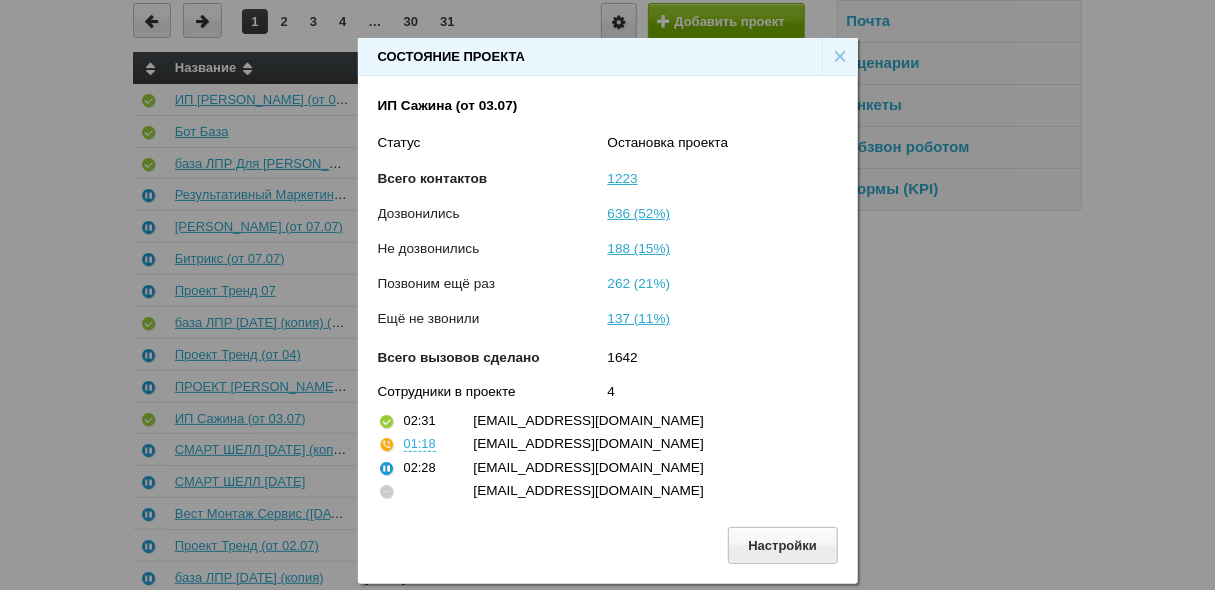 click on "262 (21%)" at bounding box center [639, 283] 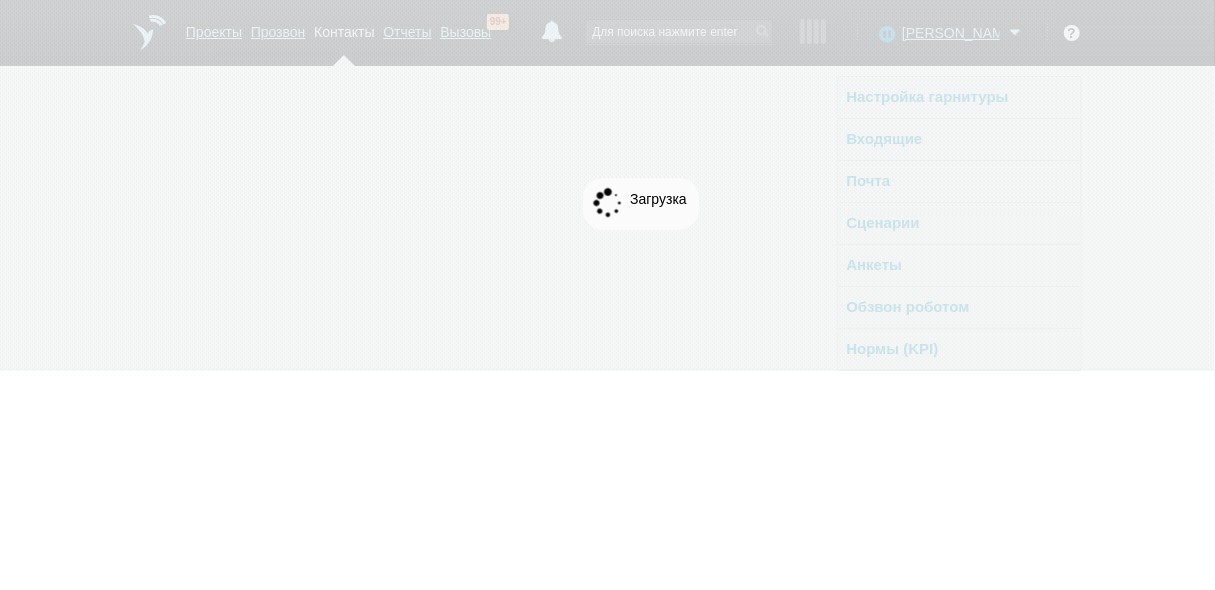scroll, scrollTop: 0, scrollLeft: 0, axis: both 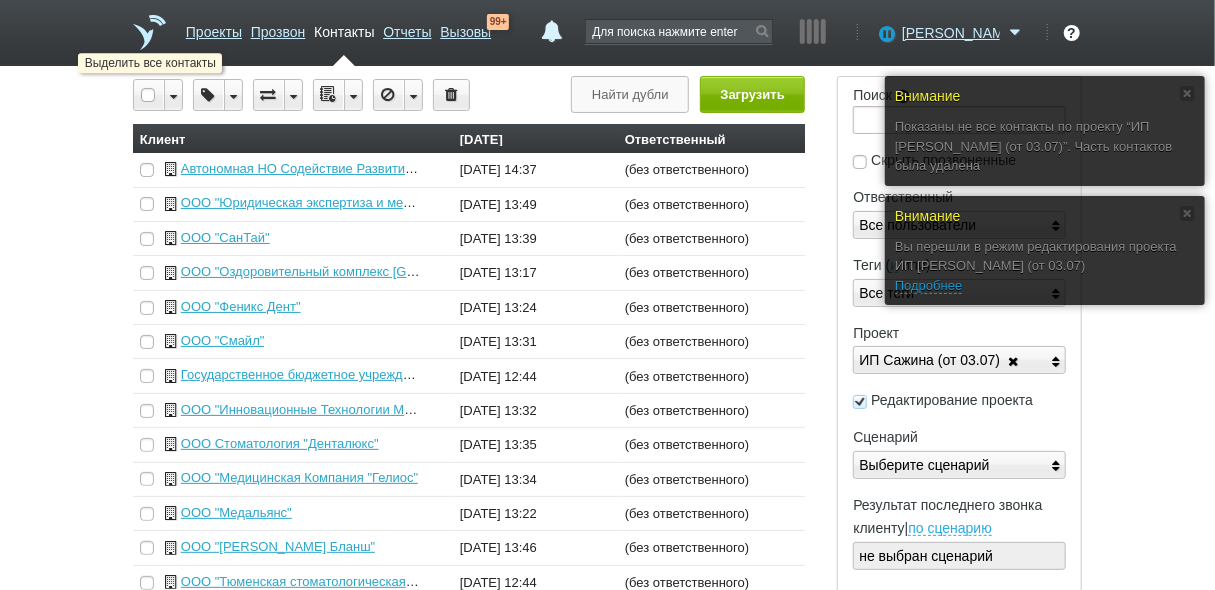 click at bounding box center [149, 95] 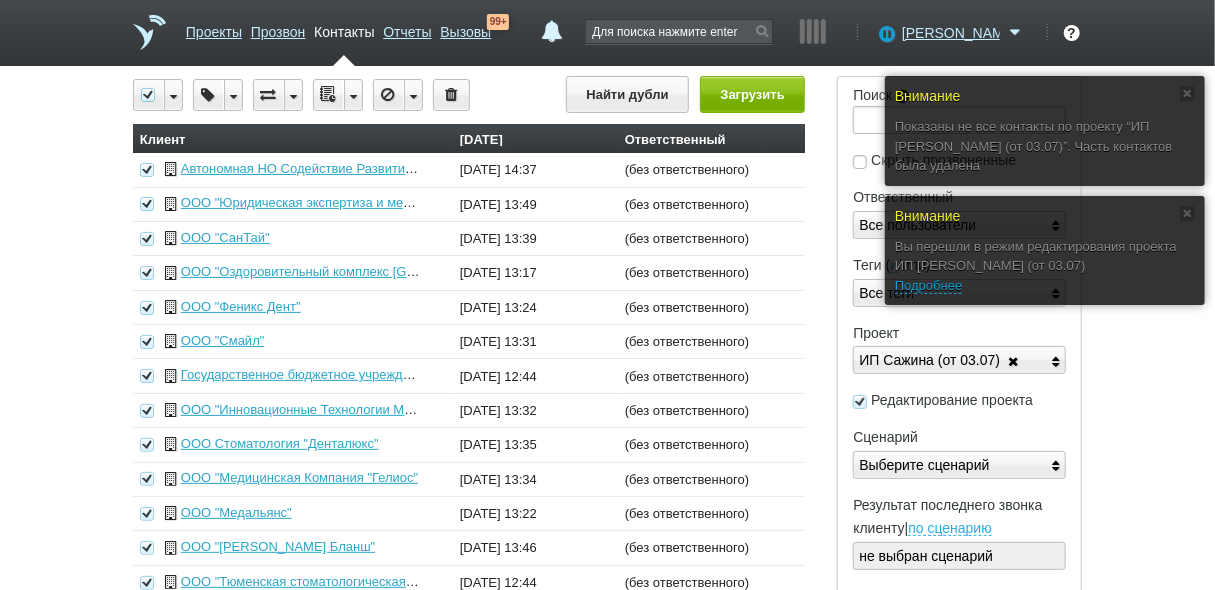 click at bounding box center [353, 95] 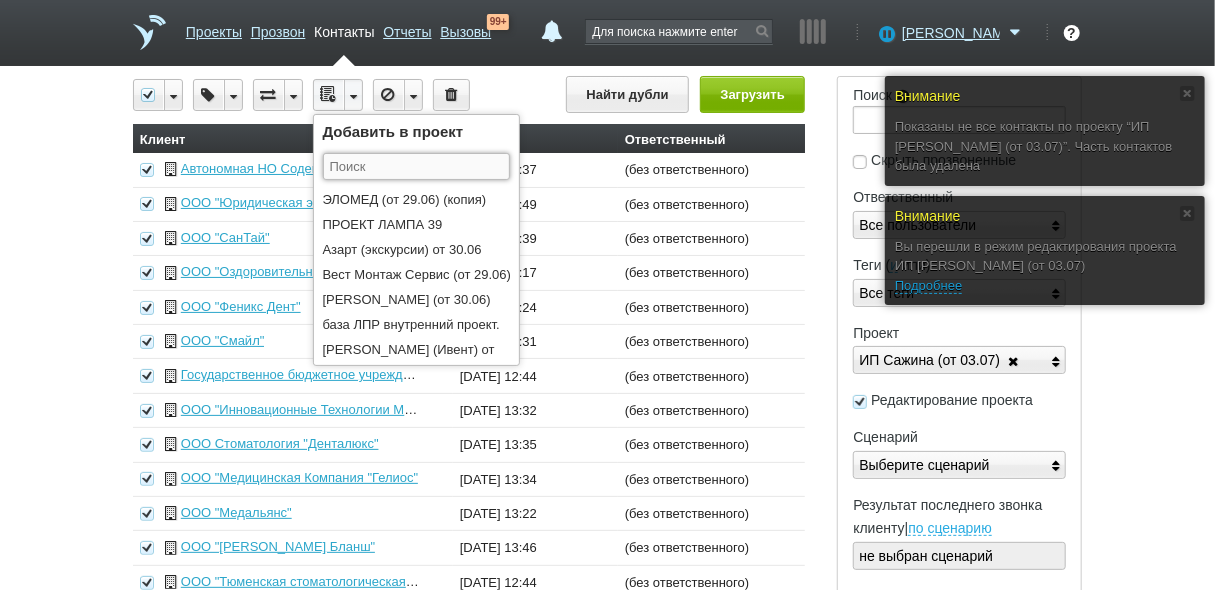 click at bounding box center (416, 166) 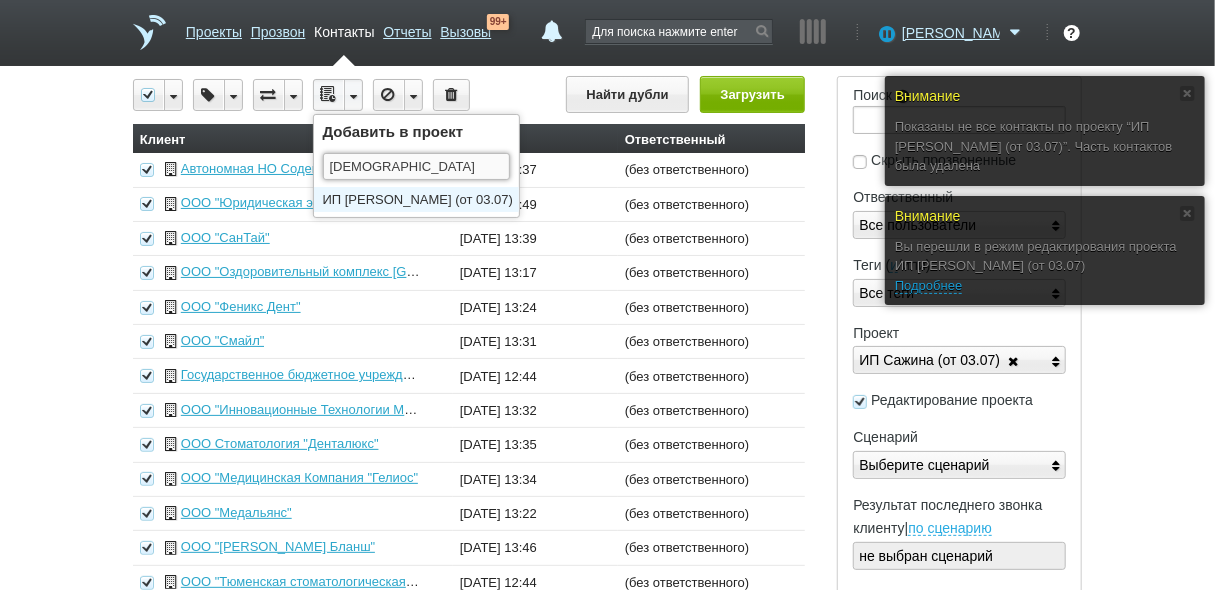 type on "[DEMOGRAPHIC_DATA]" 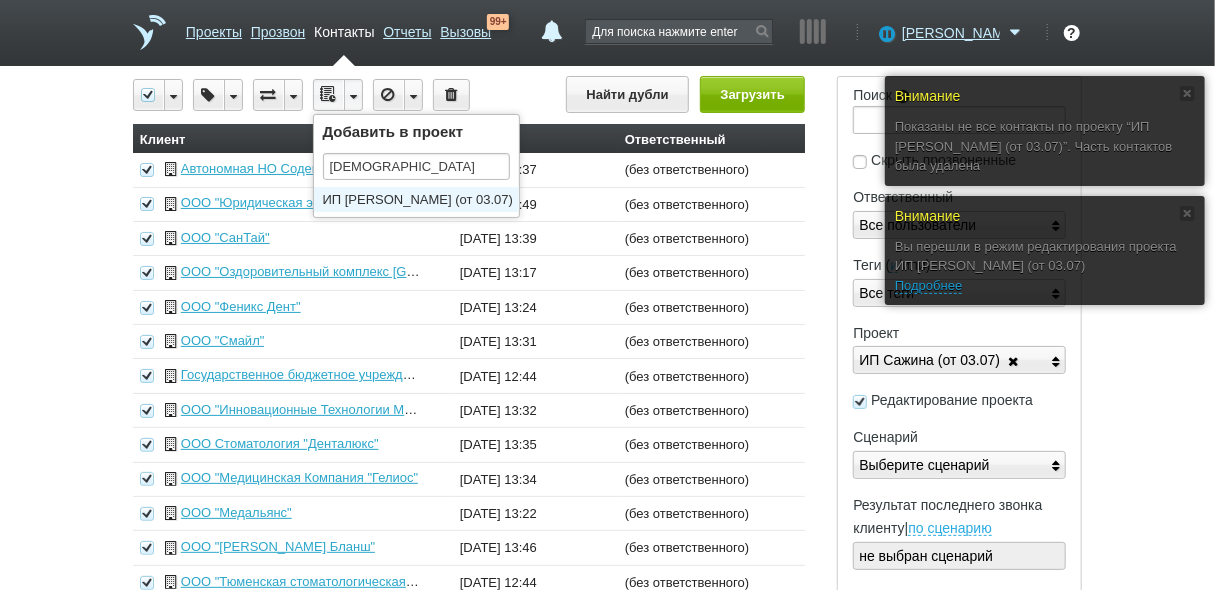 click on "ИП [PERSON_NAME] (от 03.07) (копия)" at bounding box center [421, 199] 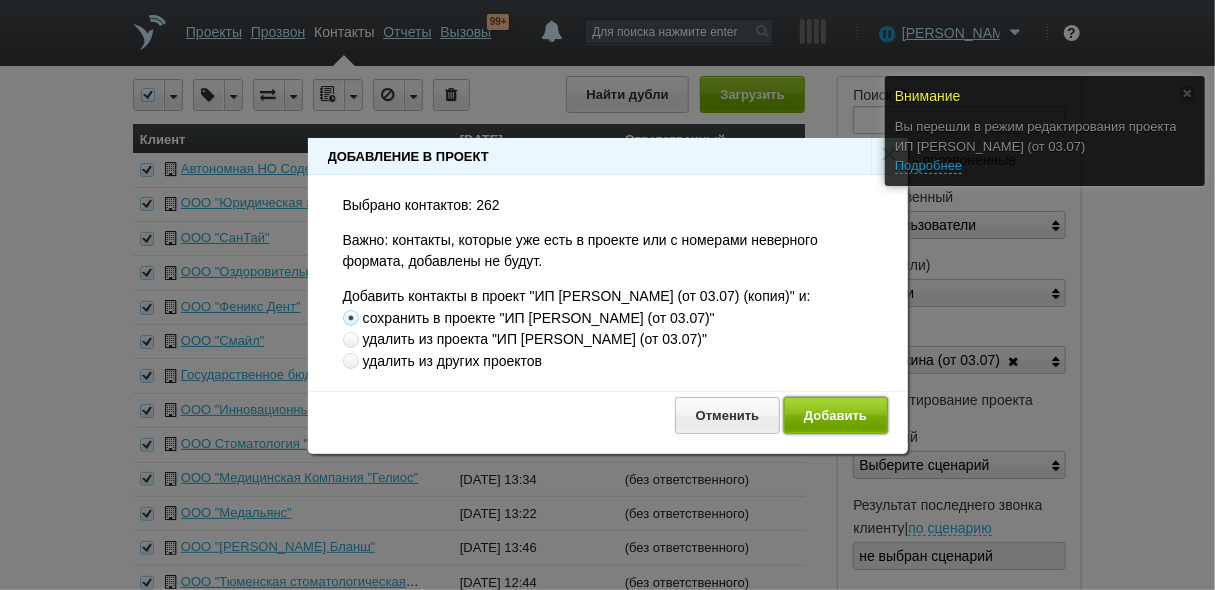 click on "Добавить" at bounding box center [836, 415] 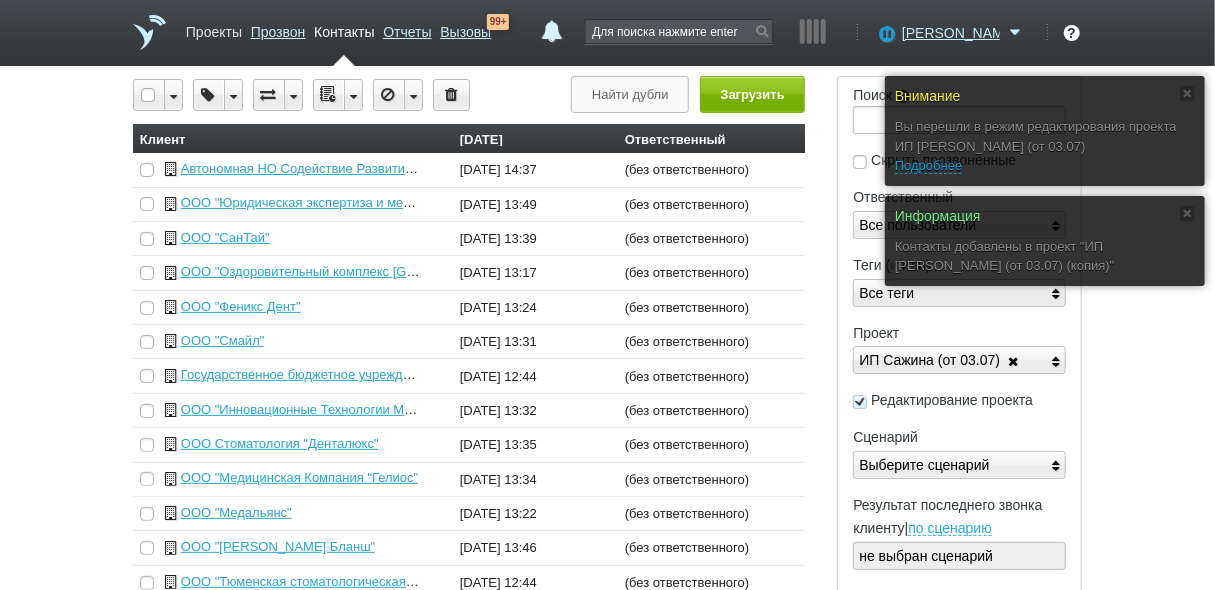 click on "Проекты" at bounding box center (214, 28) 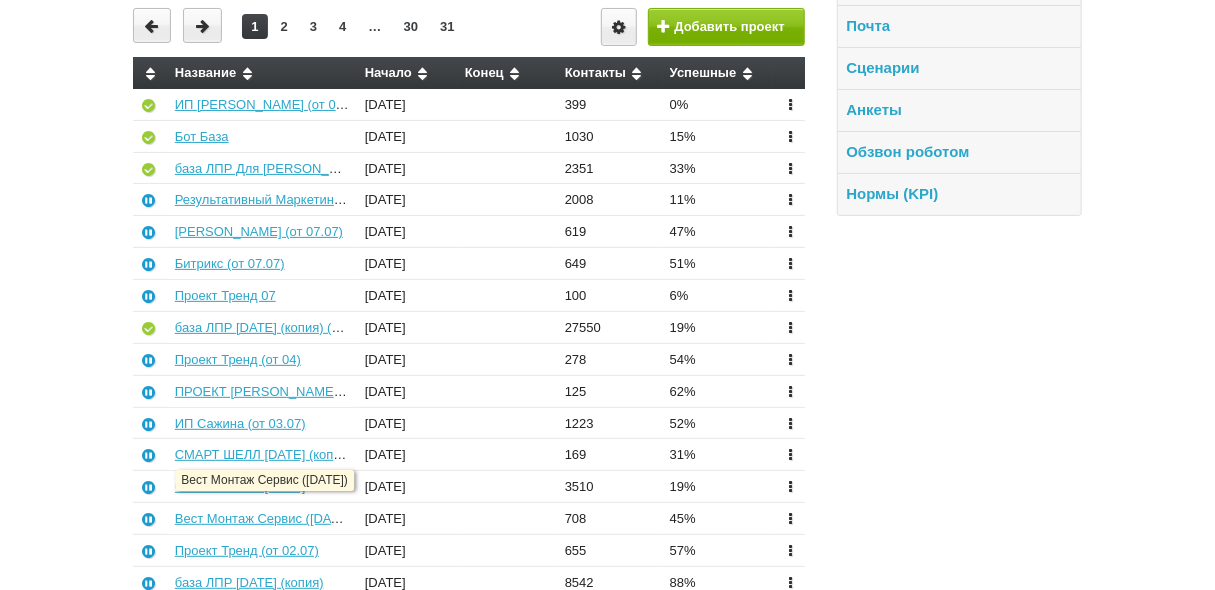 scroll, scrollTop: 160, scrollLeft: 0, axis: vertical 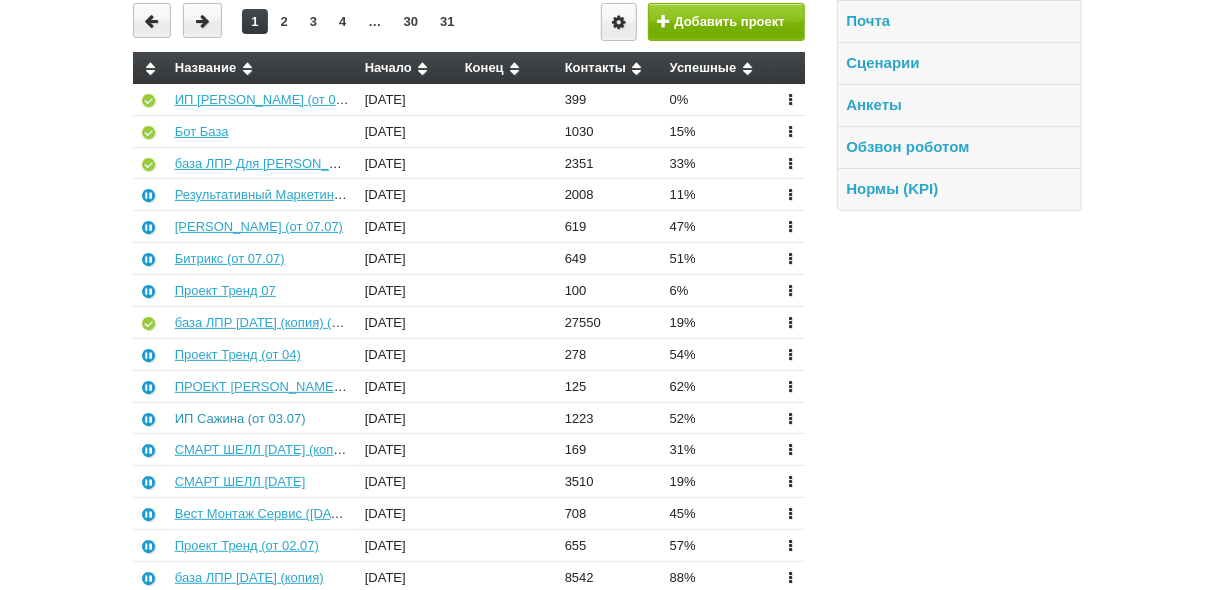 click on "ИП Сажина (от 03.07)" at bounding box center [240, 418] 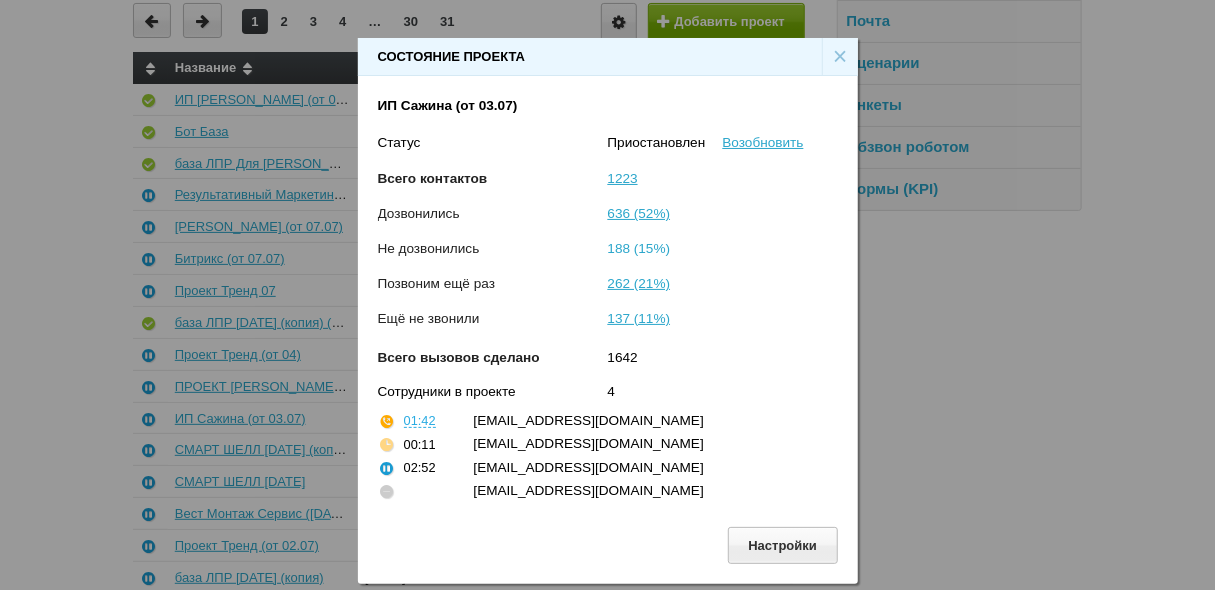 click on "188 (15%)" at bounding box center [639, 248] 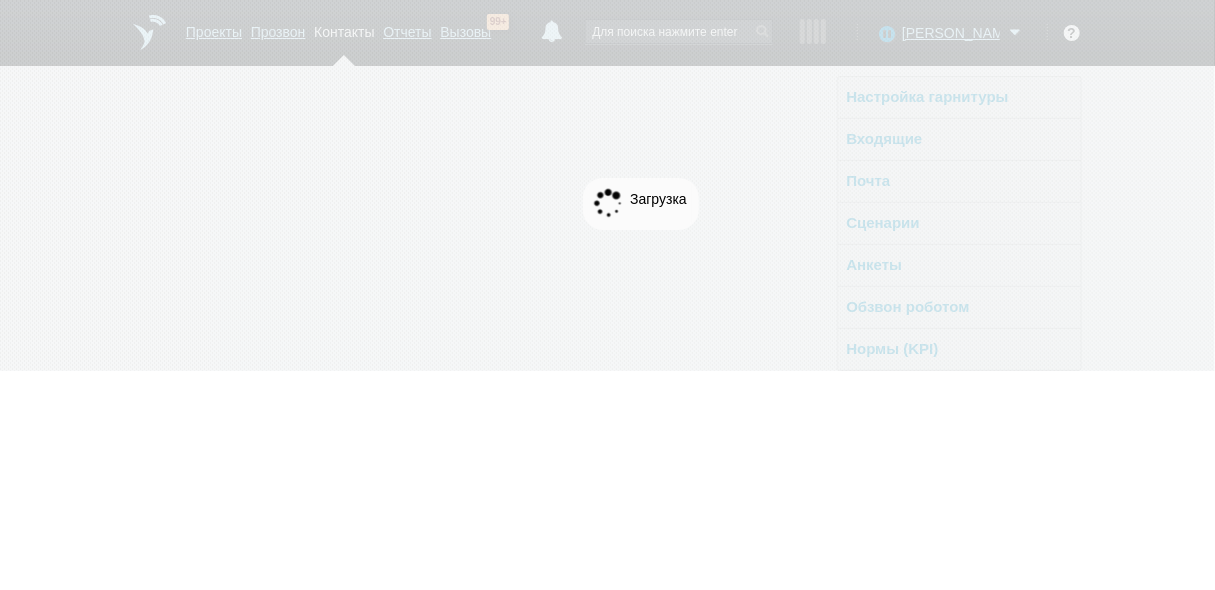 scroll, scrollTop: 0, scrollLeft: 0, axis: both 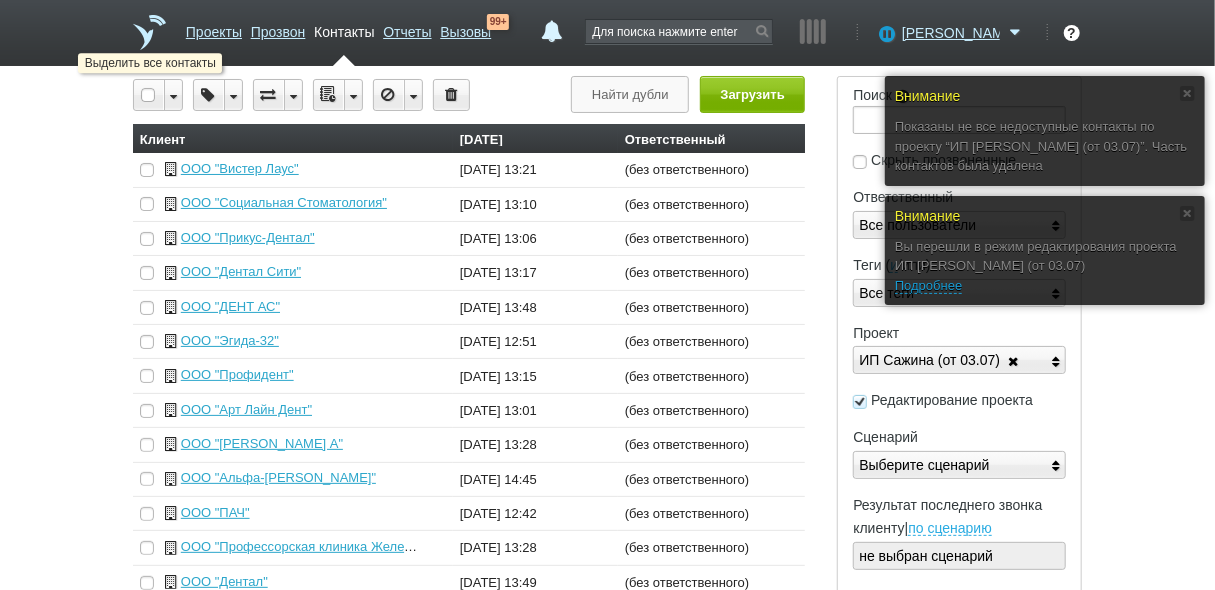 click at bounding box center [149, 95] 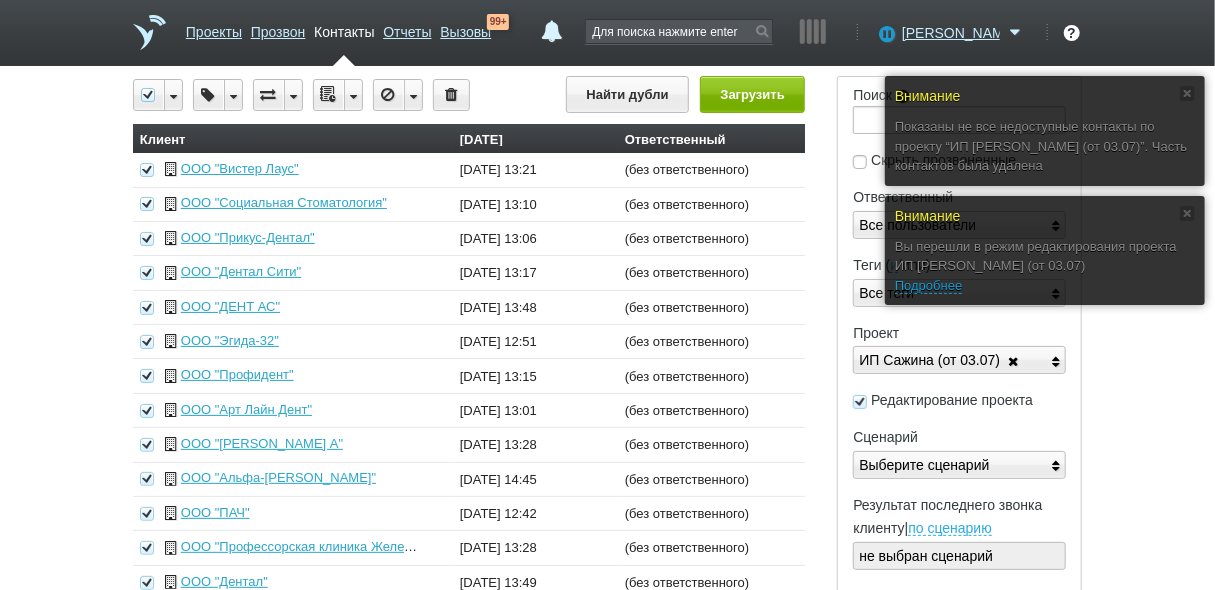 click at bounding box center [353, 95] 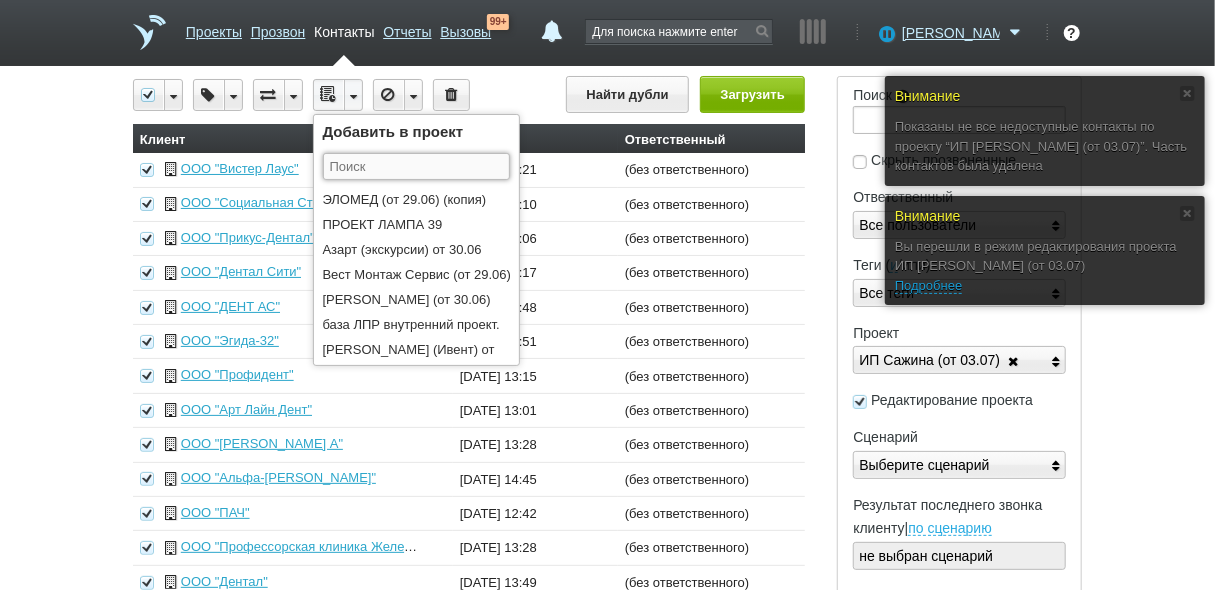 click at bounding box center [416, 166] 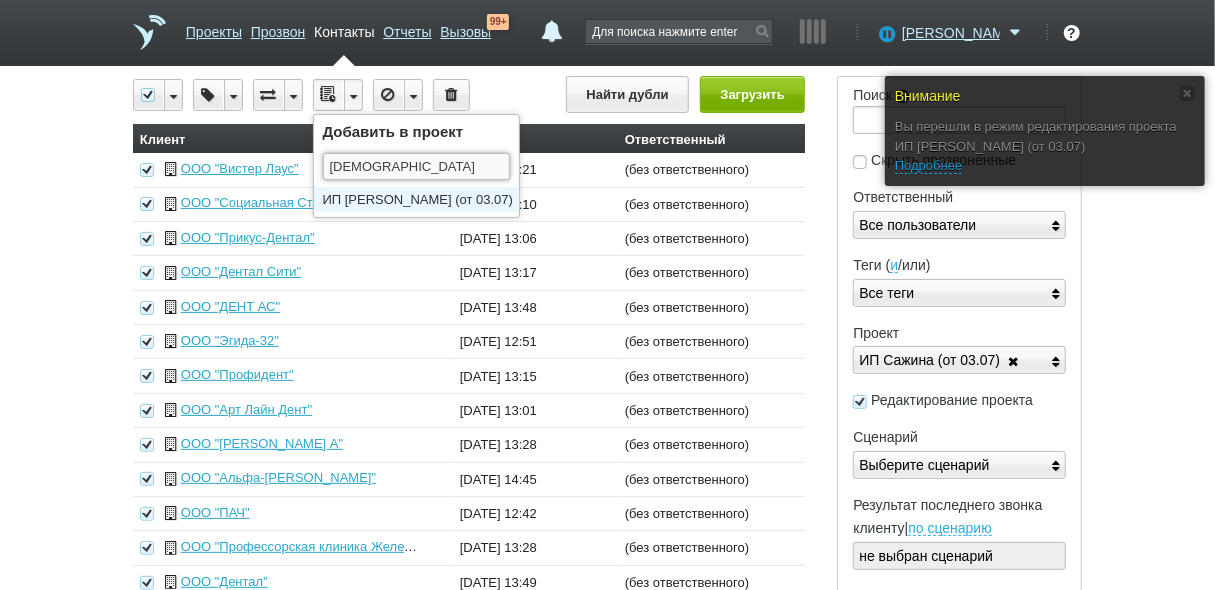 type on "[DEMOGRAPHIC_DATA]" 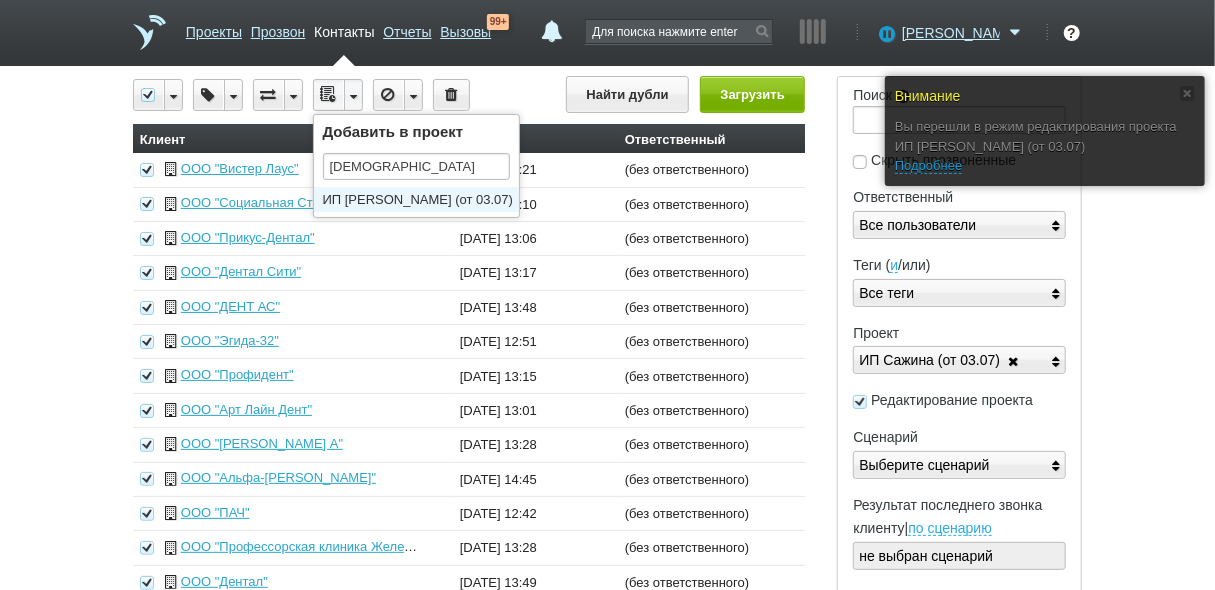 click on "ИП [PERSON_NAME] (от 03.07) (копия)" at bounding box center [421, 199] 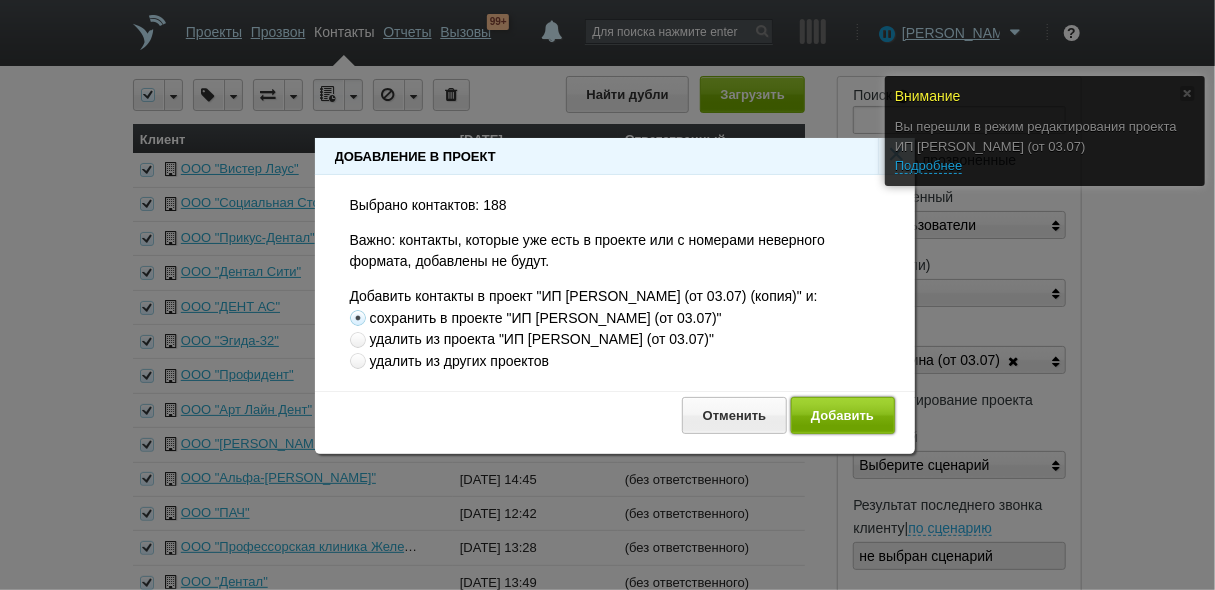 click on "Добавить" at bounding box center (843, 415) 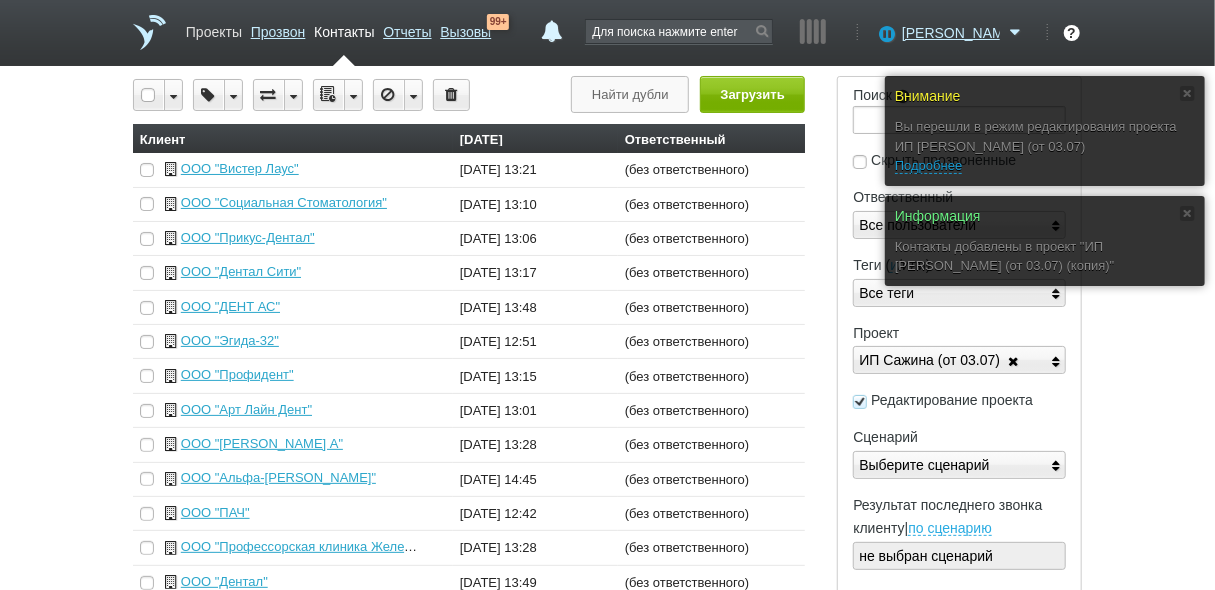 click on "Проекты" at bounding box center [214, 28] 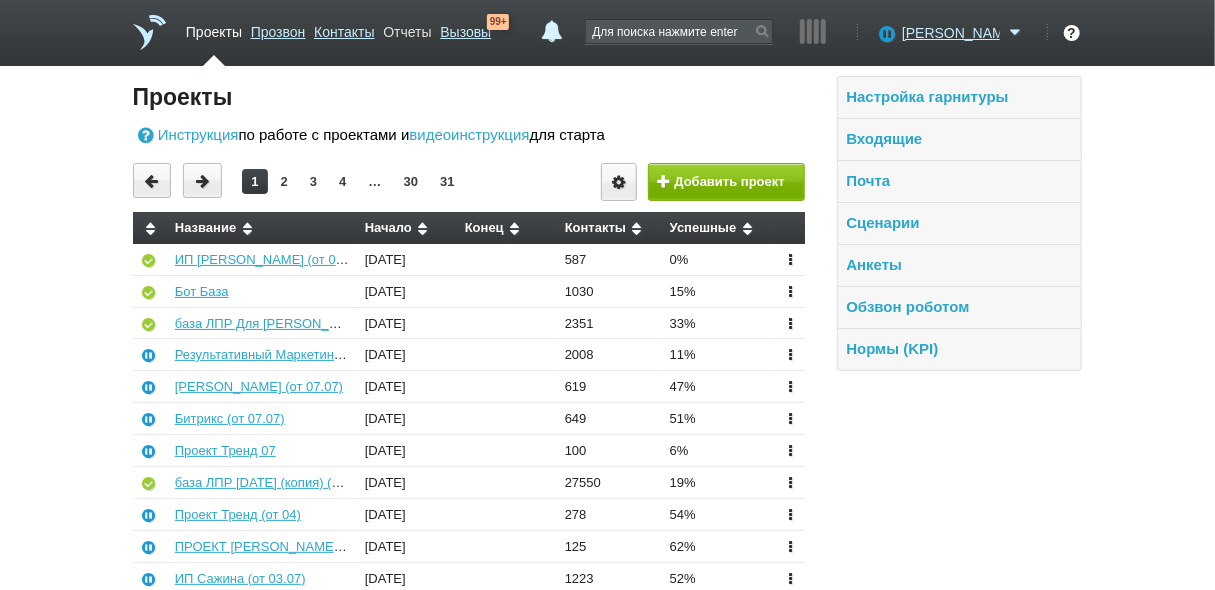 click on "Отчеты" at bounding box center (407, 28) 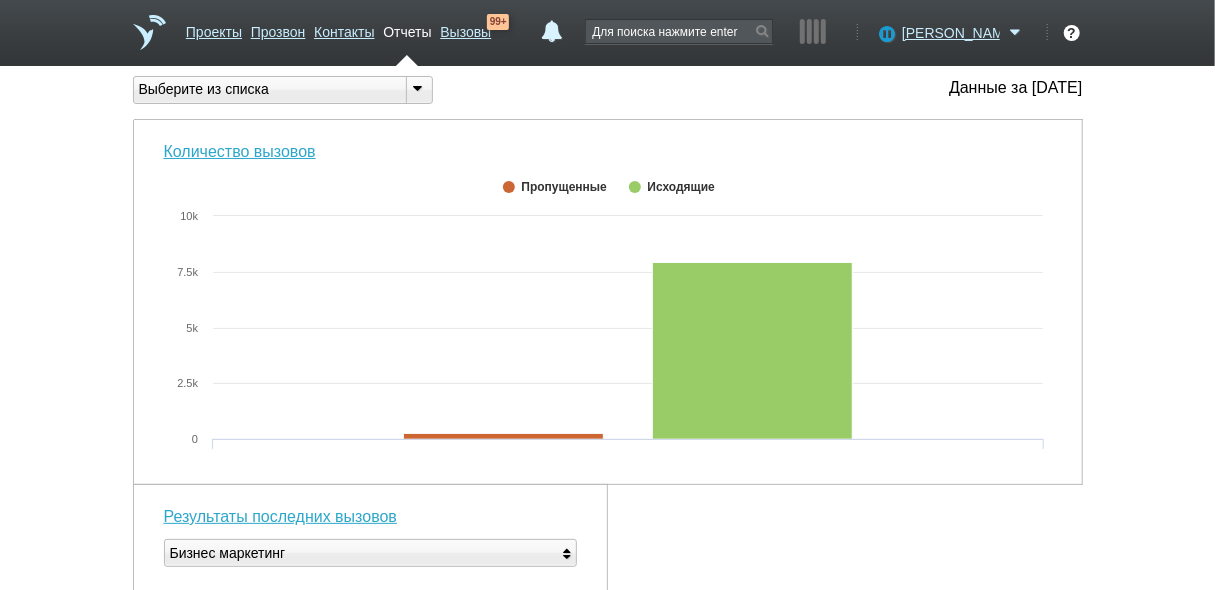 click at bounding box center [418, 88] 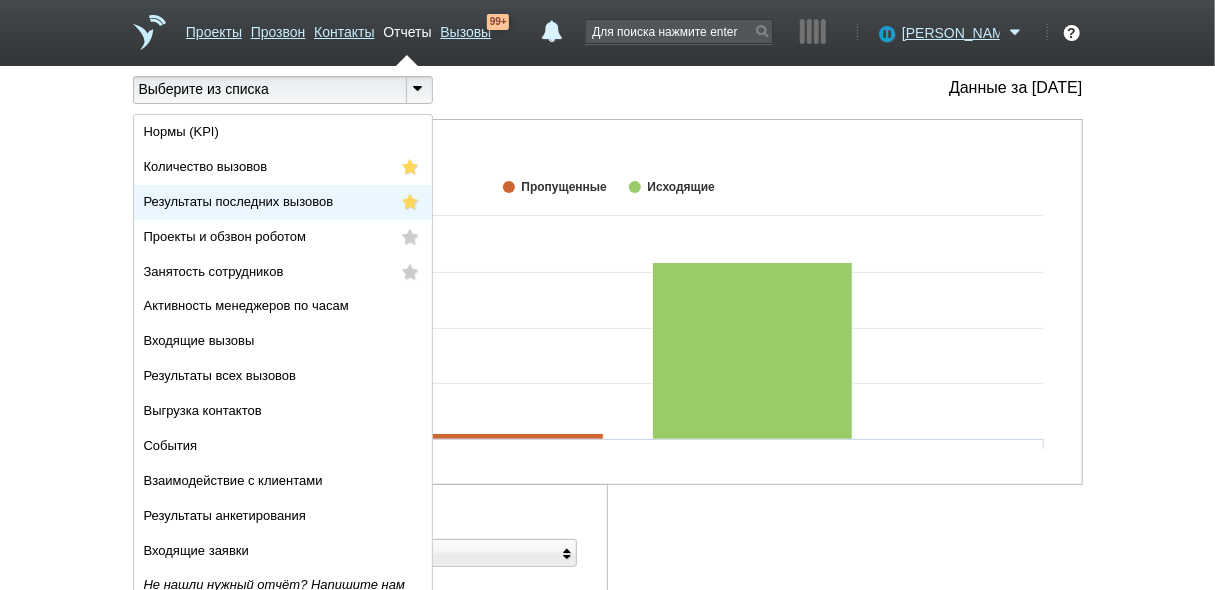 click on "Результаты последних вызовов" at bounding box center (239, 201) 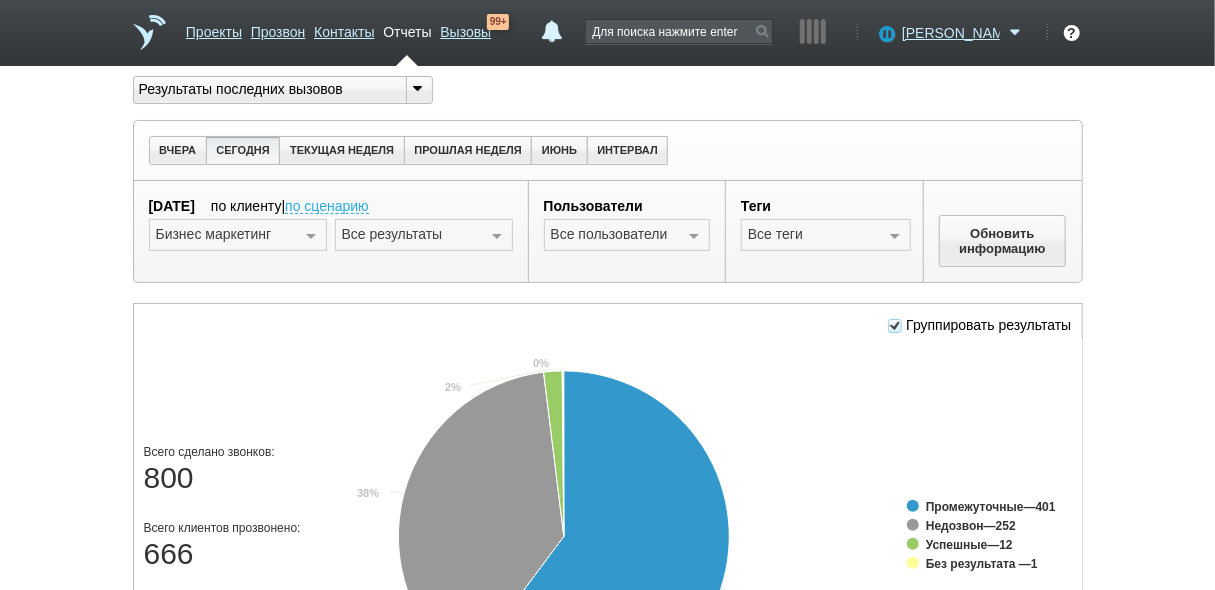 click at bounding box center [311, 236] 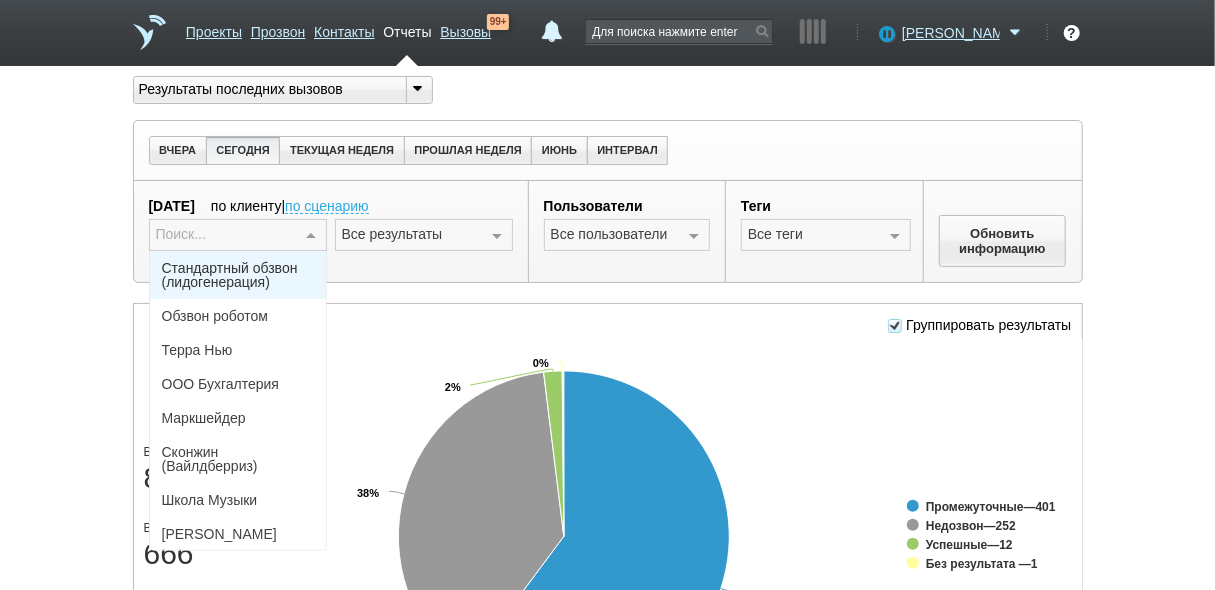 click at bounding box center (418, 88) 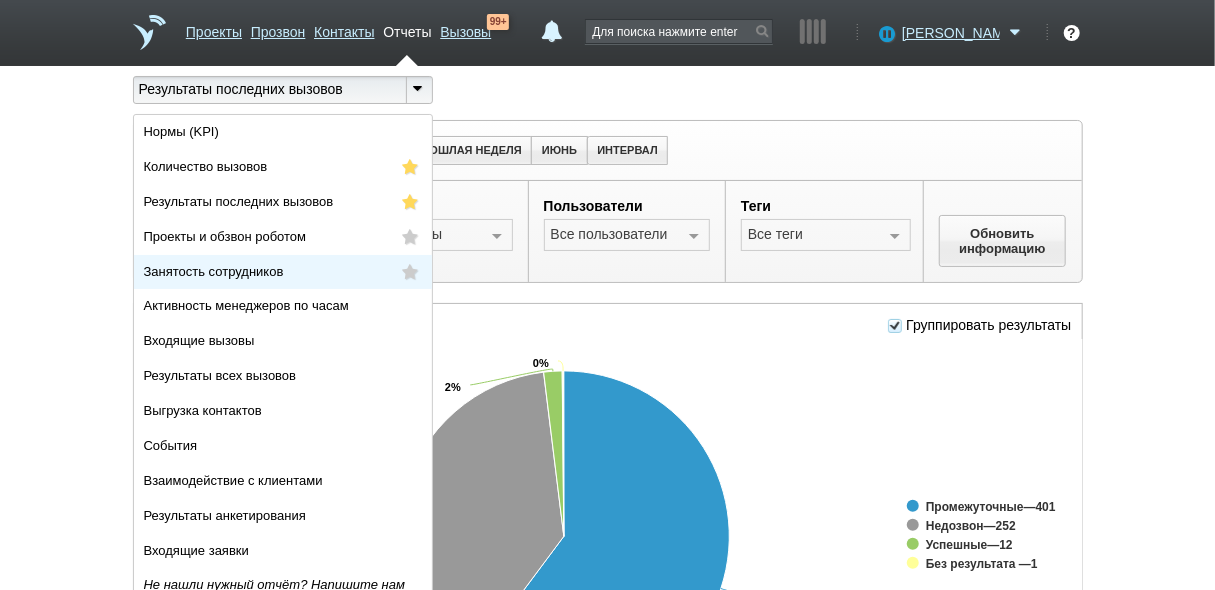 click on "Занятость сотрудников" at bounding box center (283, 272) 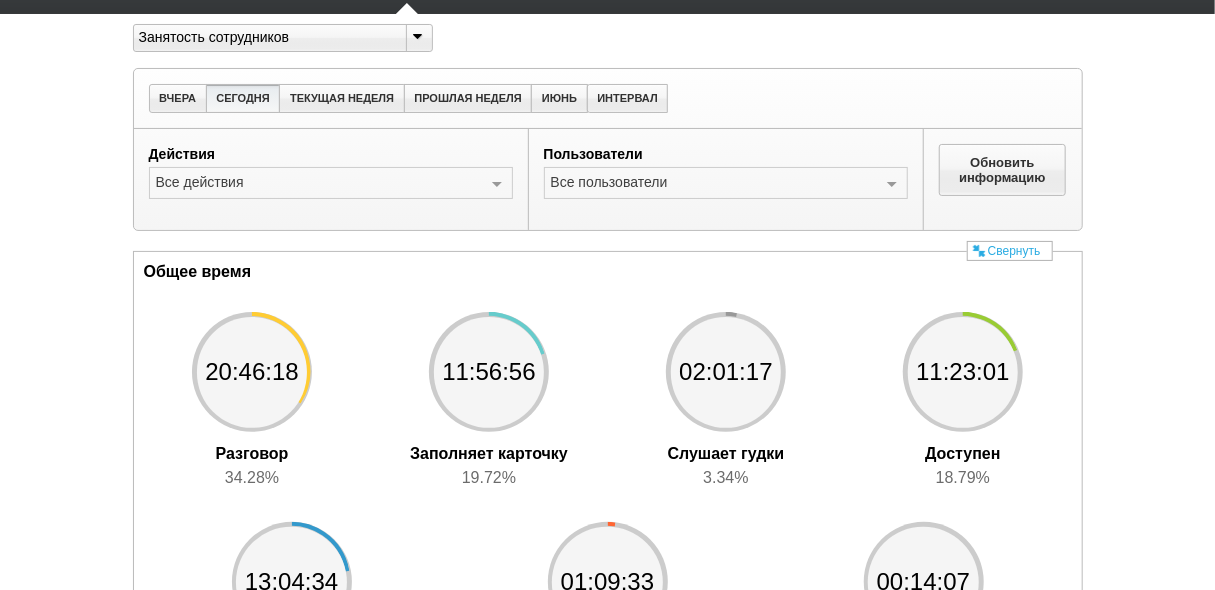 scroll, scrollTop: 80, scrollLeft: 0, axis: vertical 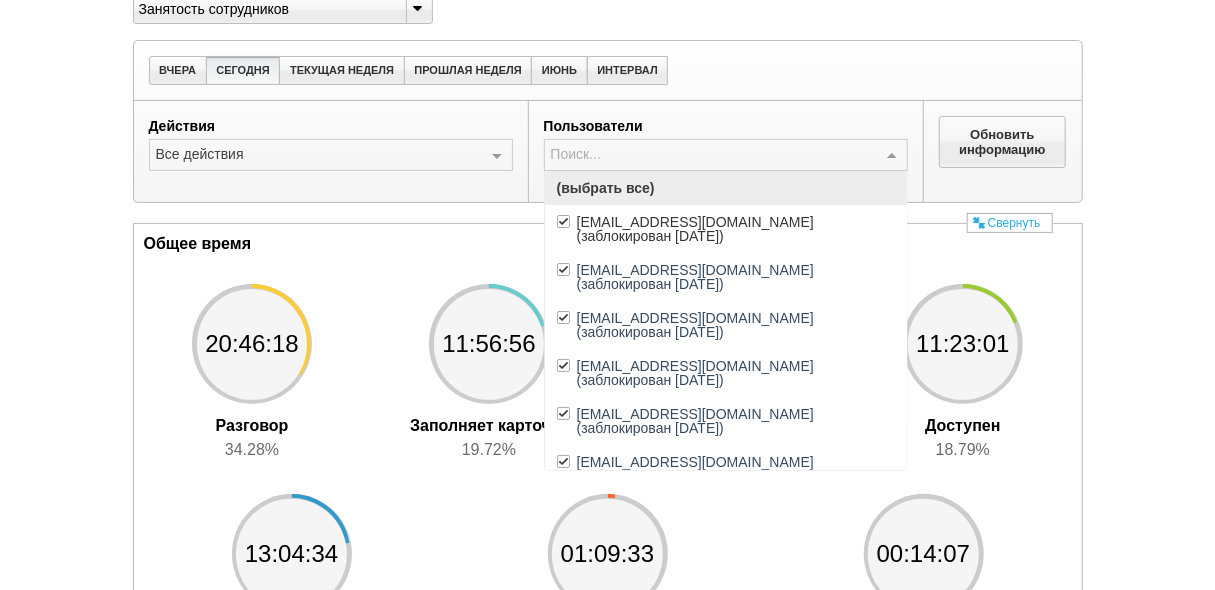 click on "(выбрать все)" at bounding box center (726, 188) 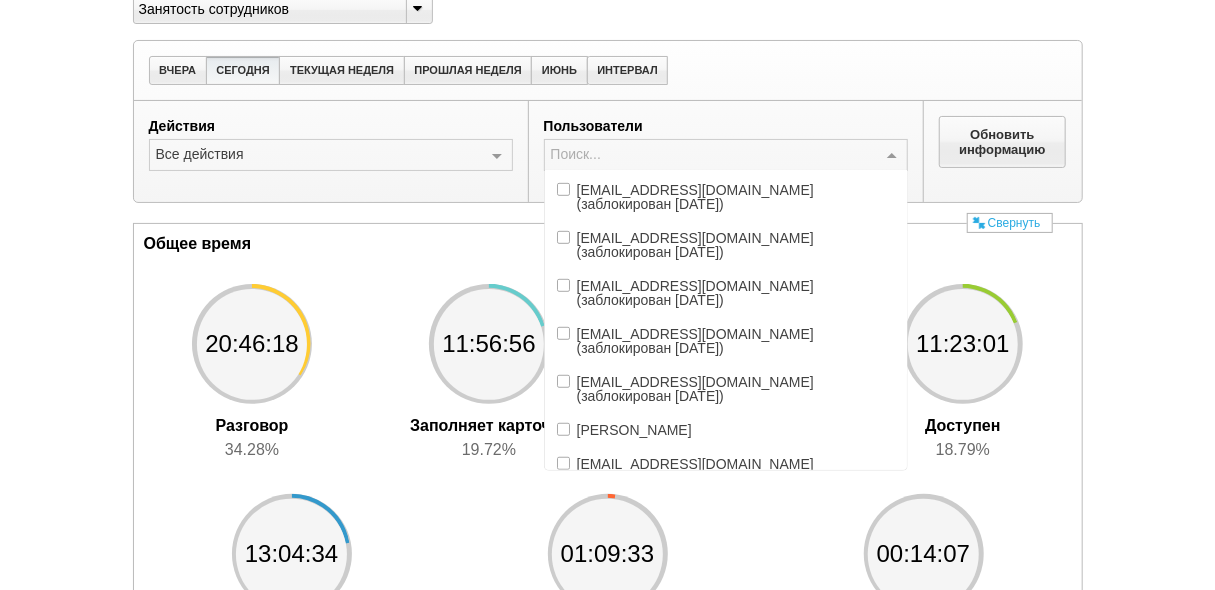 scroll, scrollTop: 640, scrollLeft: 0, axis: vertical 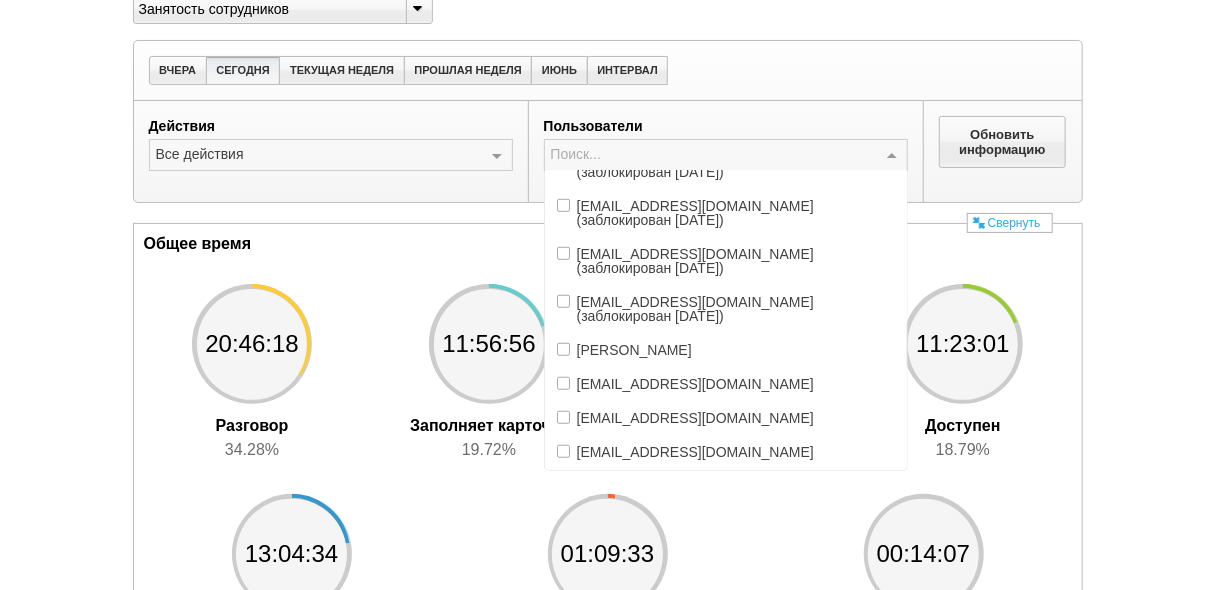 click on "[EMAIL_ADDRESS][DOMAIN_NAME]" at bounding box center (695, 622) 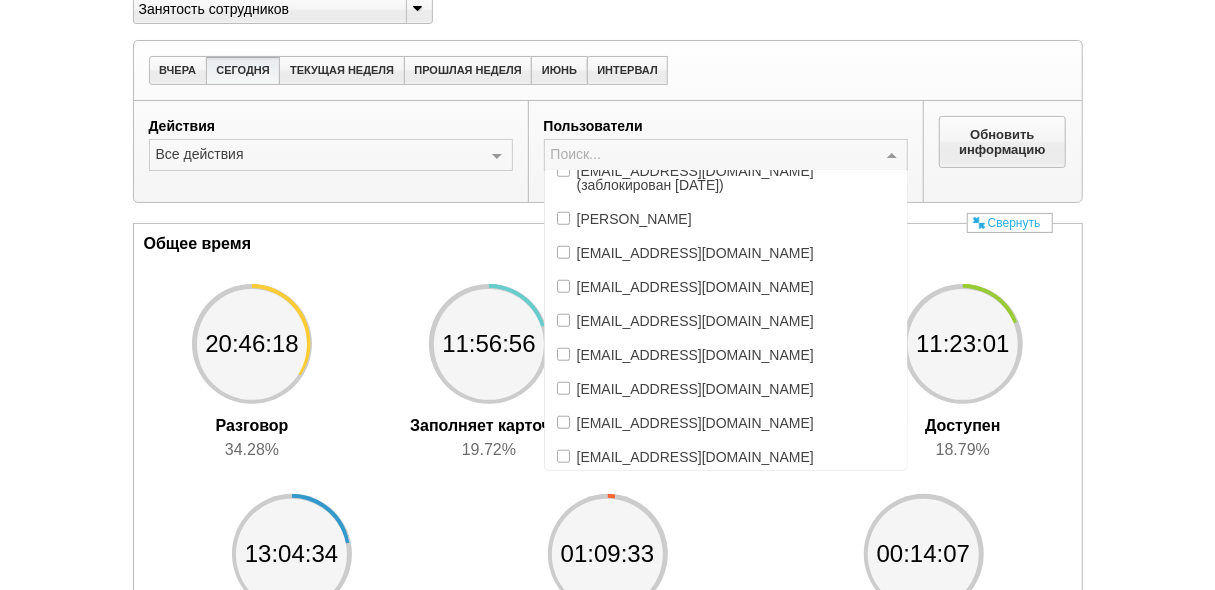scroll, scrollTop: 800, scrollLeft: 0, axis: vertical 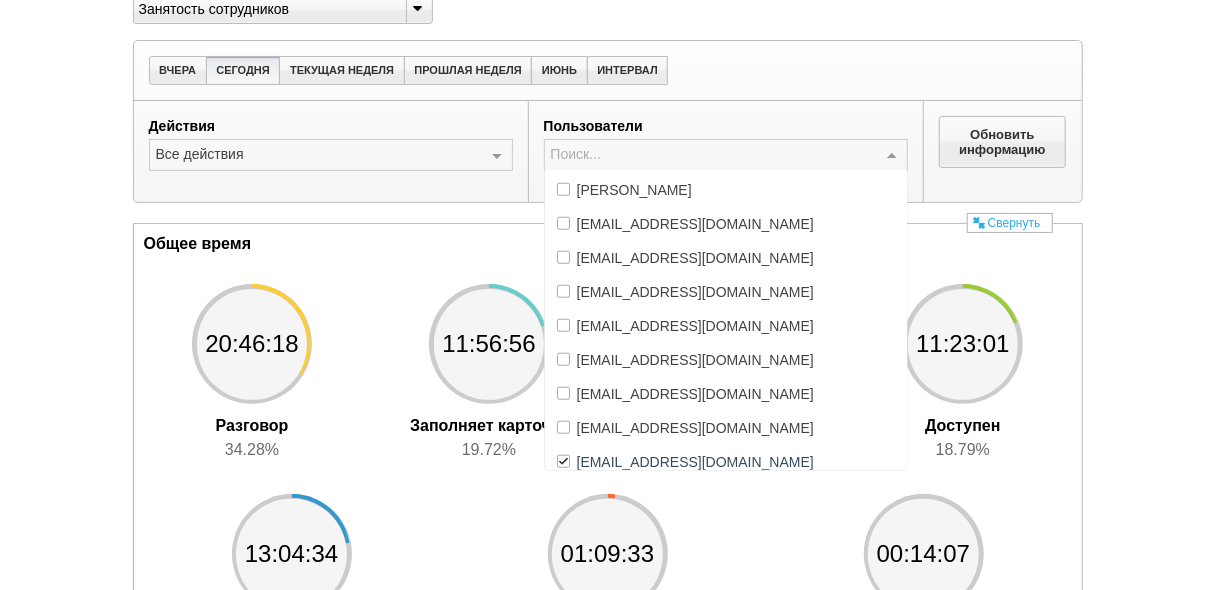 click on "[EMAIL_ADDRESS][DOMAIN_NAME]" at bounding box center (695, 564) 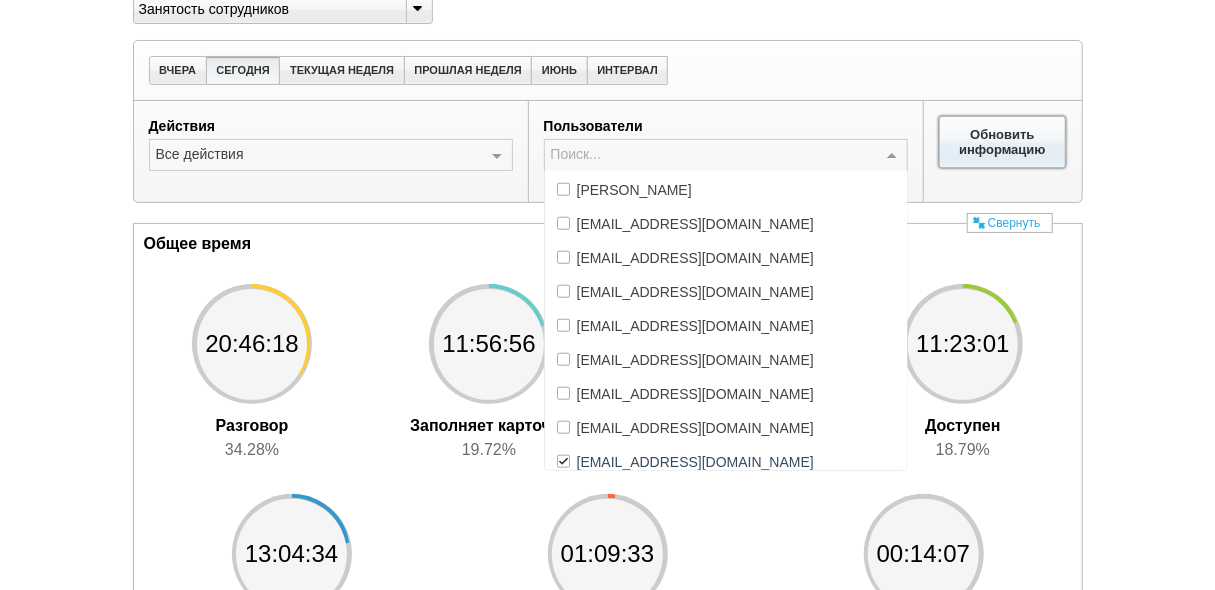 click on "Обновить информацию" at bounding box center [1003, 142] 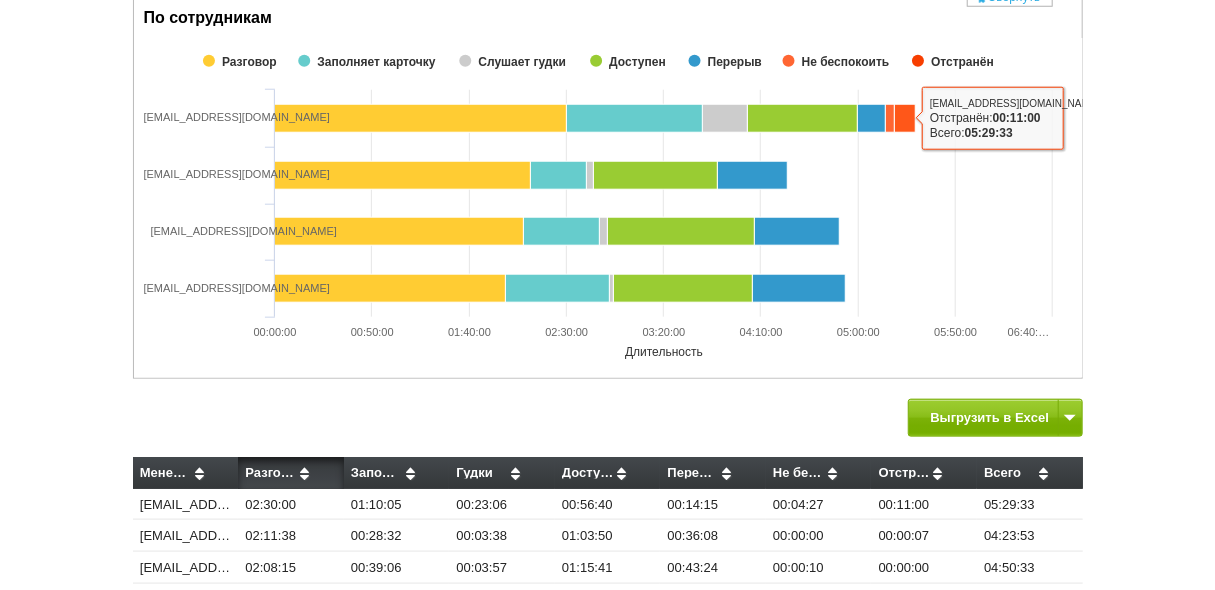 scroll, scrollTop: 944, scrollLeft: 0, axis: vertical 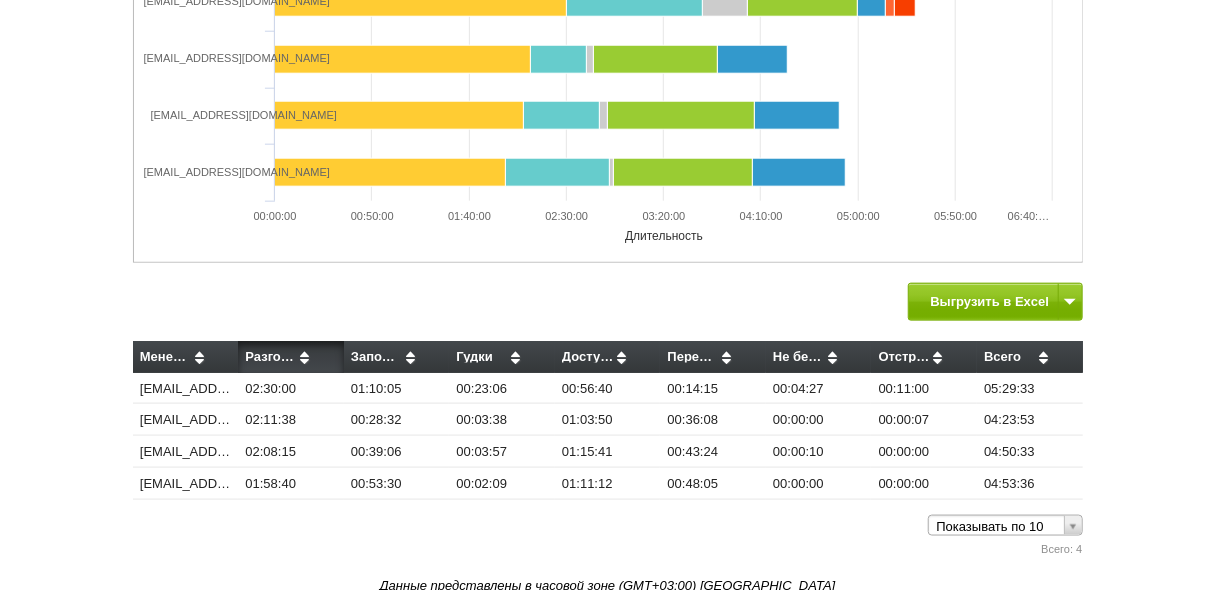 drag, startPoint x: 315, startPoint y: 375, endPoint x: 408, endPoint y: 427, distance: 106.55046 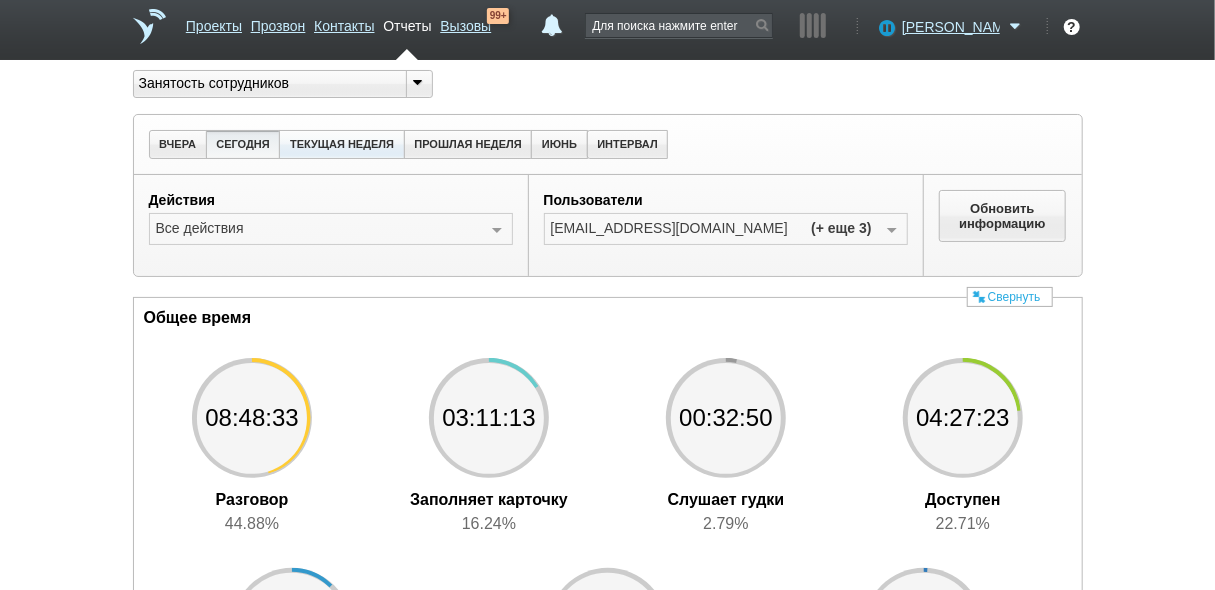 scroll, scrollTop: 0, scrollLeft: 0, axis: both 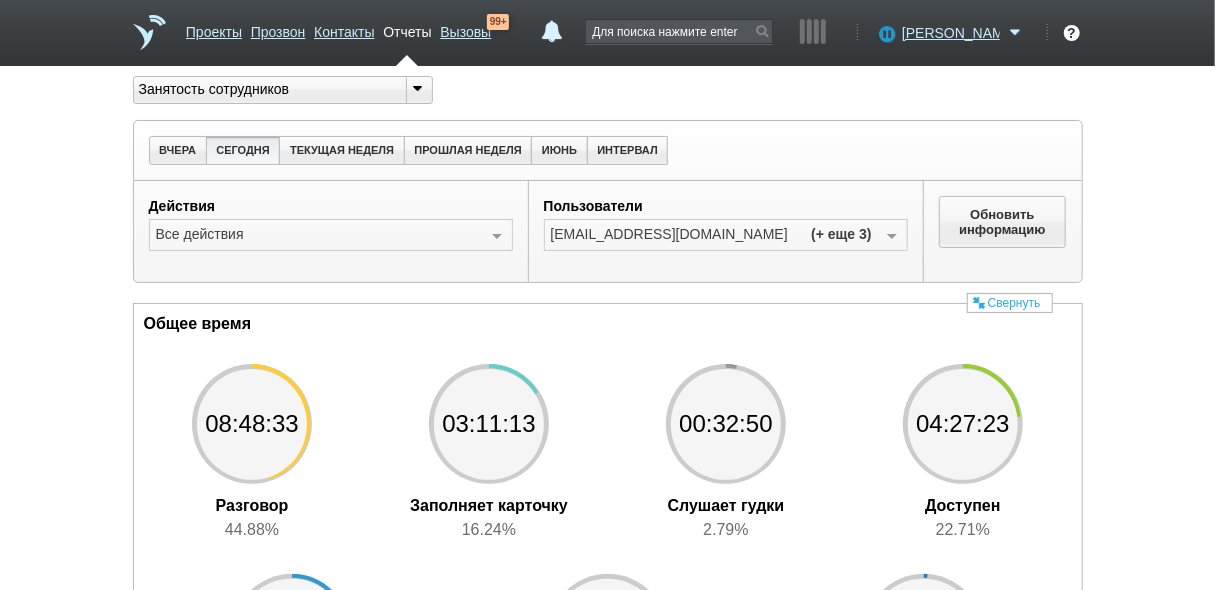 click at bounding box center (418, 88) 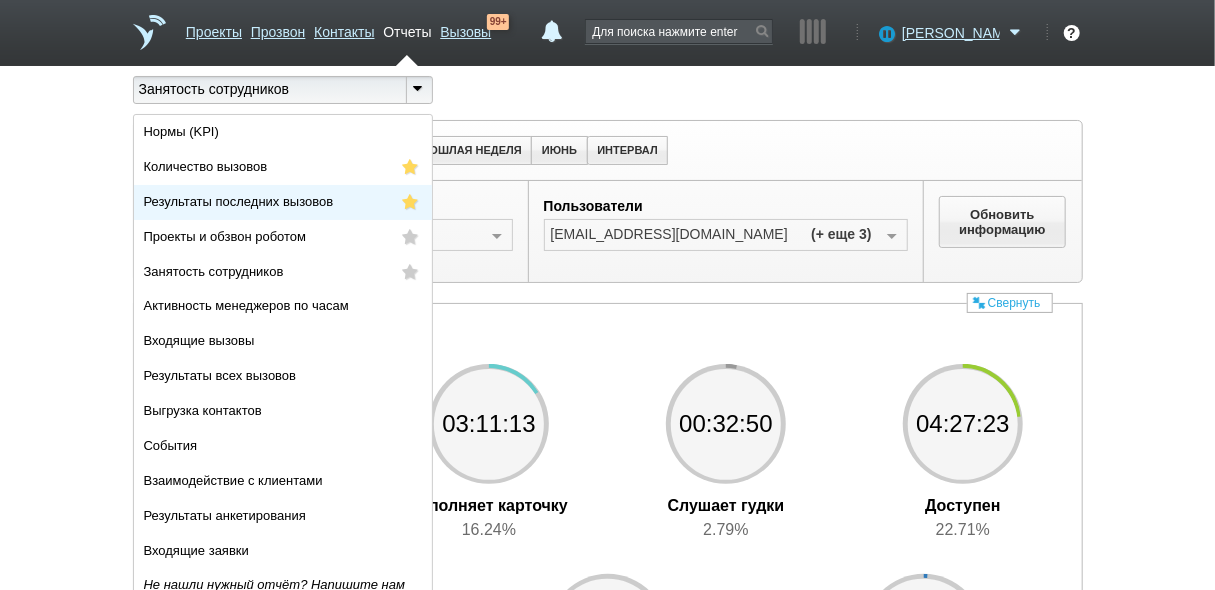 click on "Результаты последних вызовов" at bounding box center (283, 202) 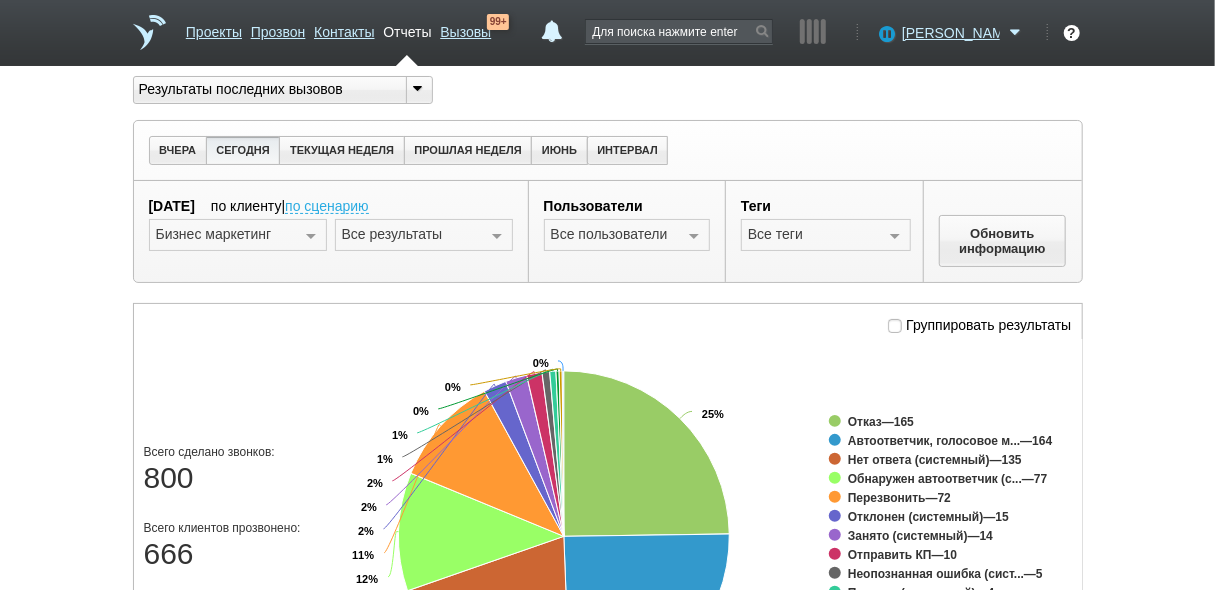 click at bounding box center (311, 236) 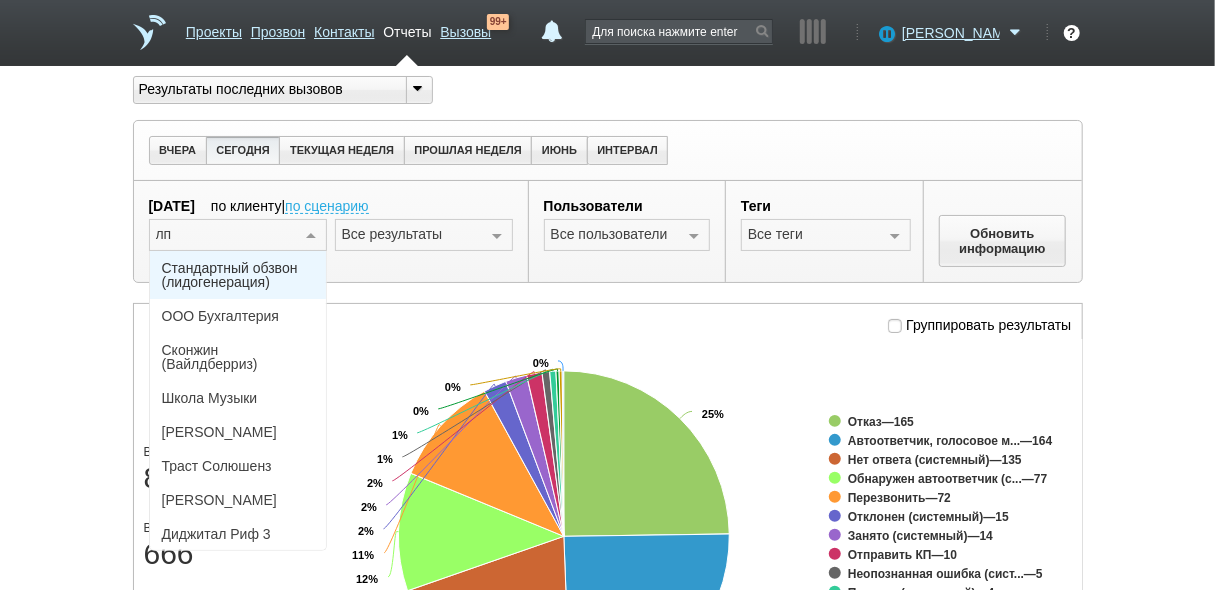 type on "лпр" 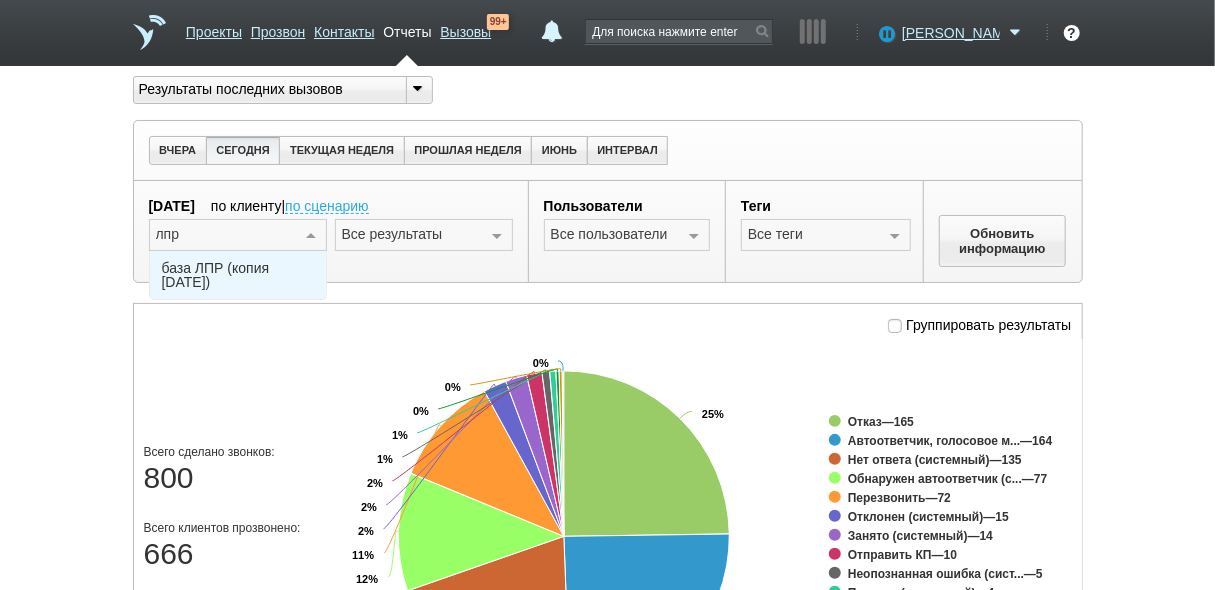 click on "база ЛПР (копия [DATE])" at bounding box center (238, 275) 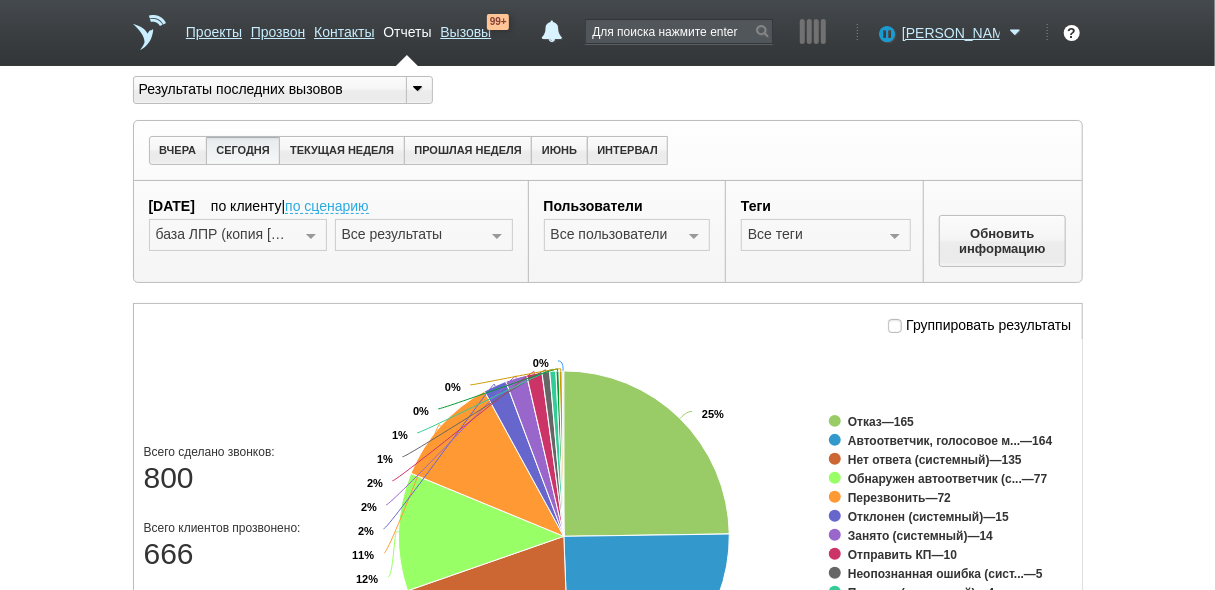 click at bounding box center [497, 236] 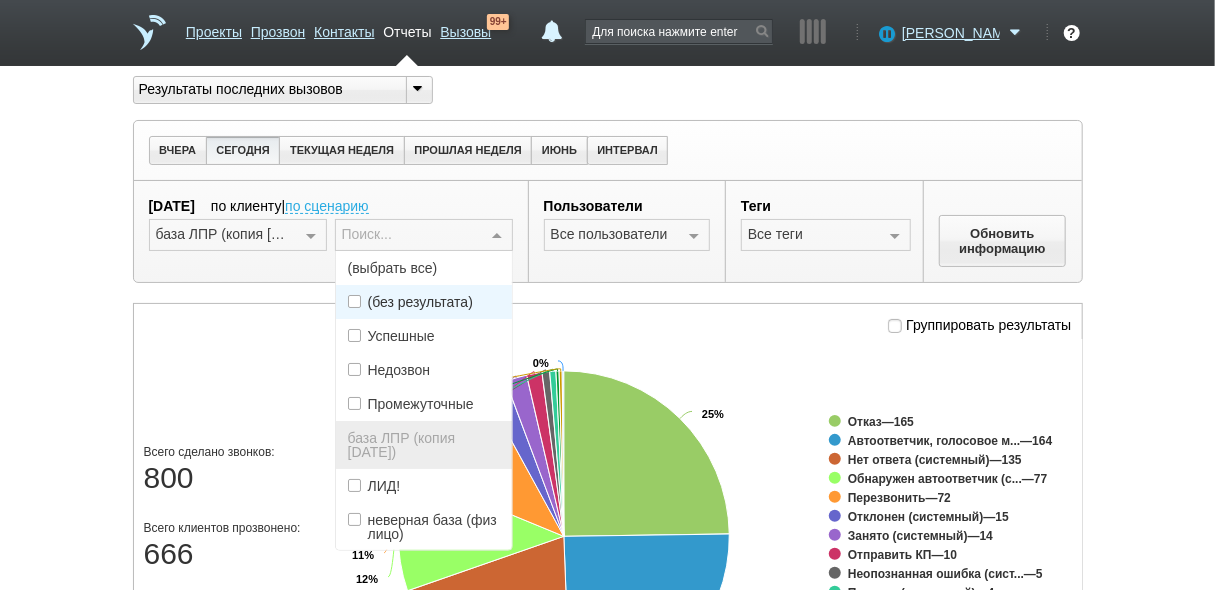 click on "(выбрать все)" at bounding box center [424, 268] 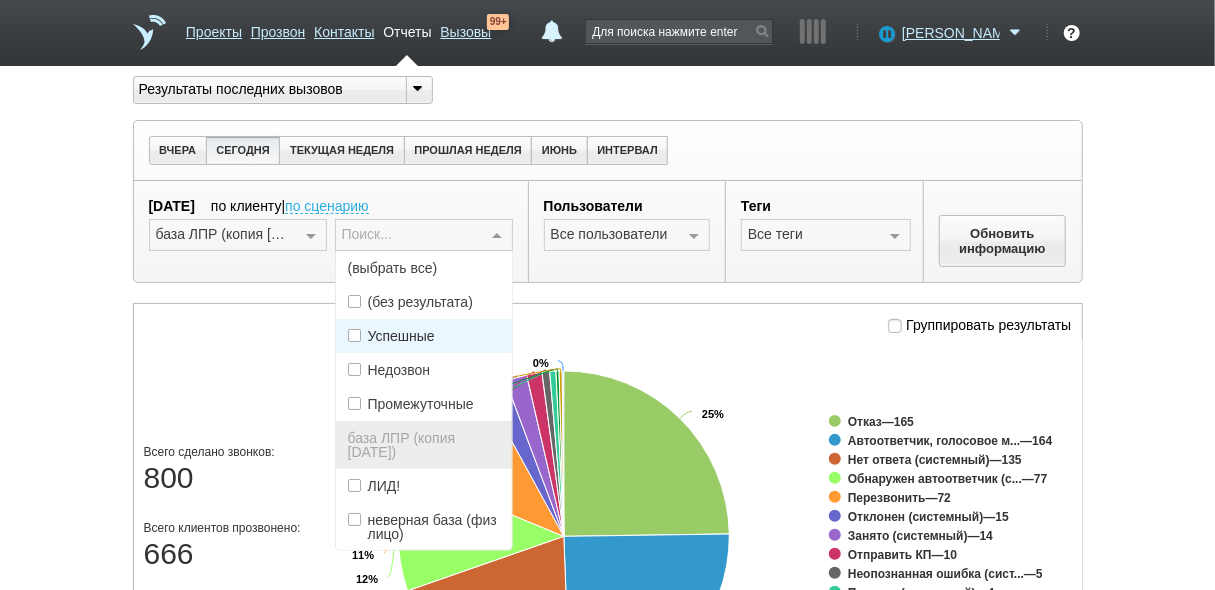 click on "Успешные" at bounding box center [401, 336] 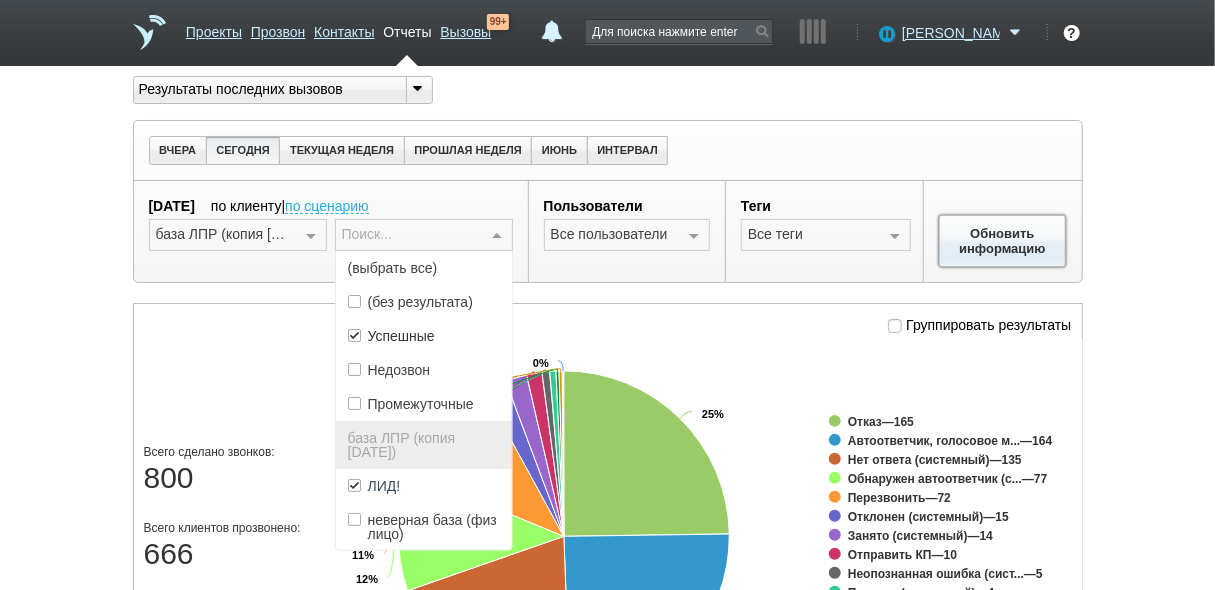 click on "Обновить информацию" at bounding box center [1003, 241] 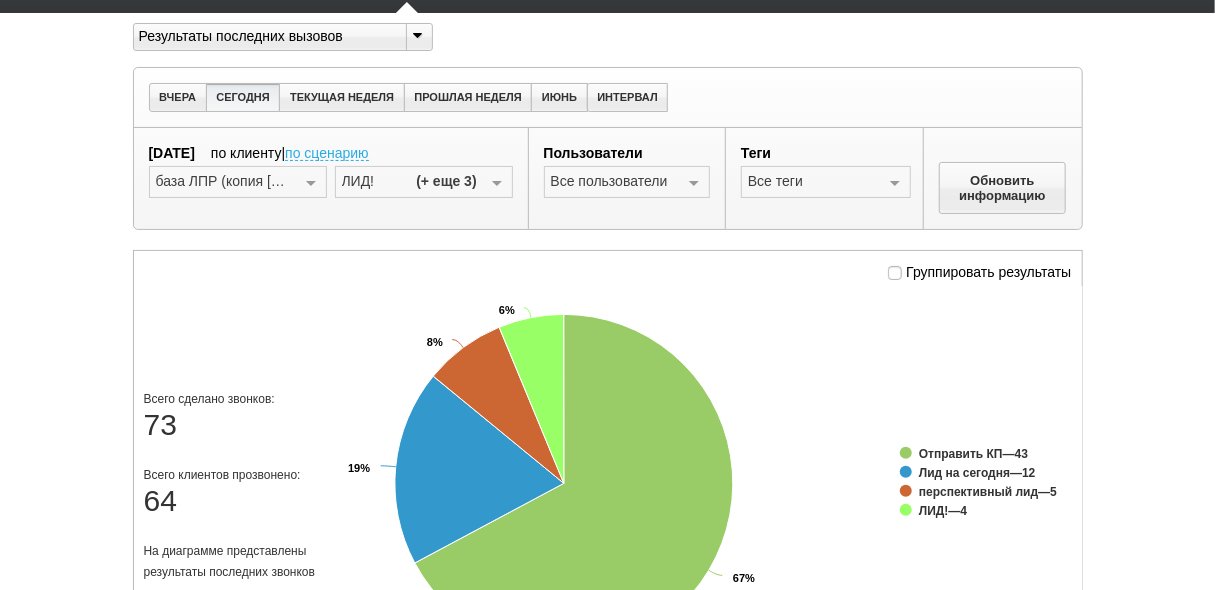 scroll, scrollTop: 80, scrollLeft: 0, axis: vertical 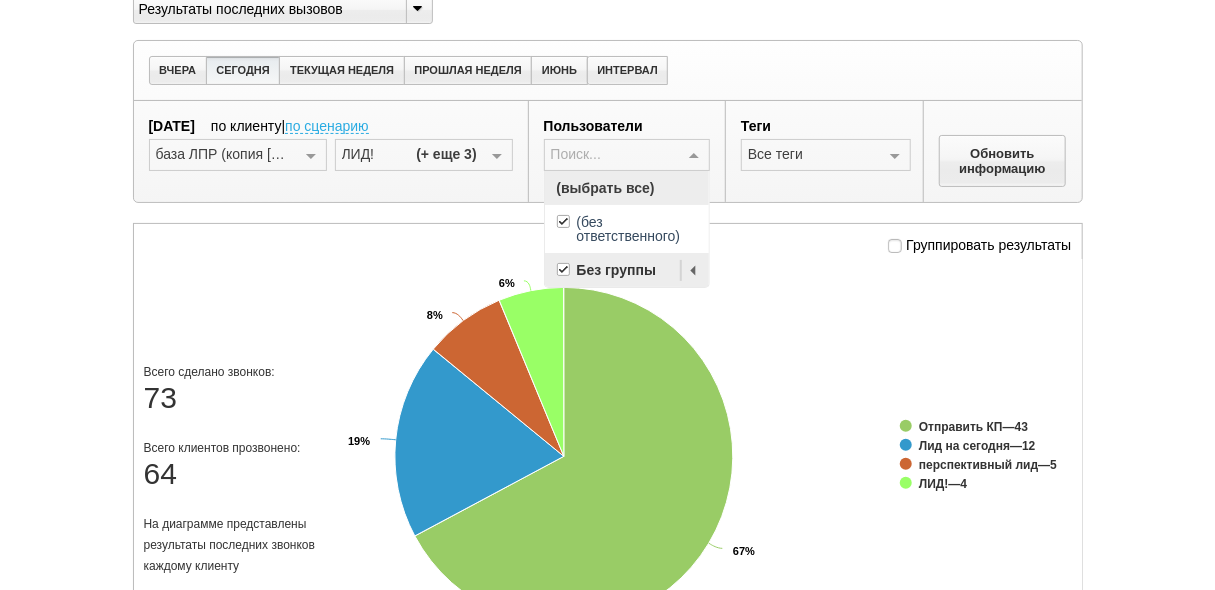 click at bounding box center [694, 156] 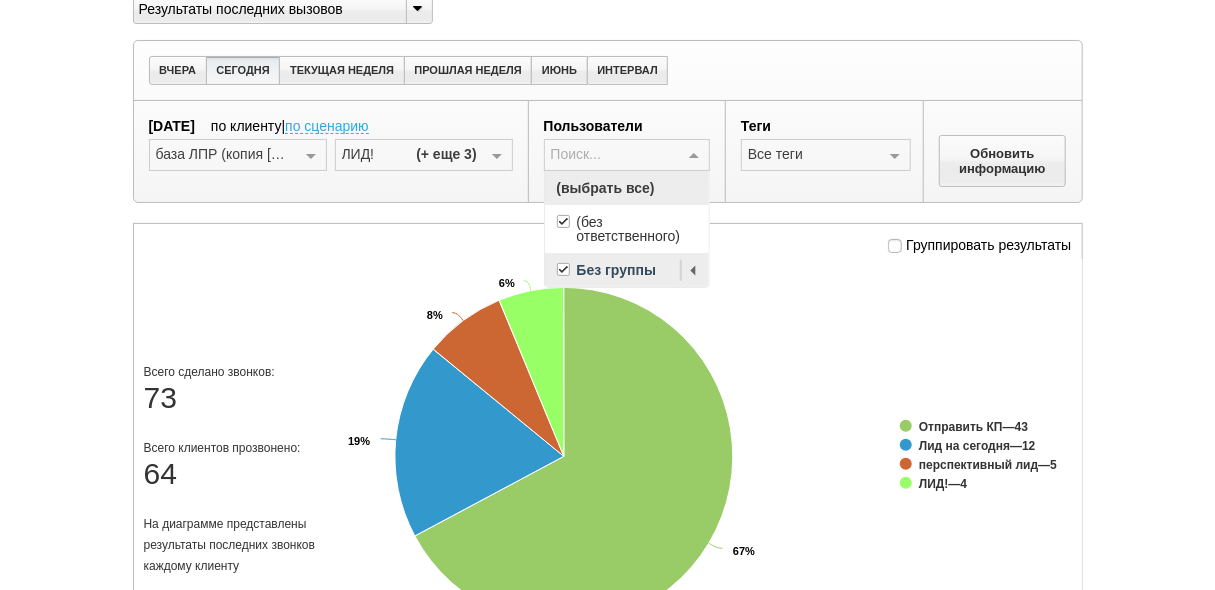 click on "(выбрать все)" at bounding box center (627, 188) 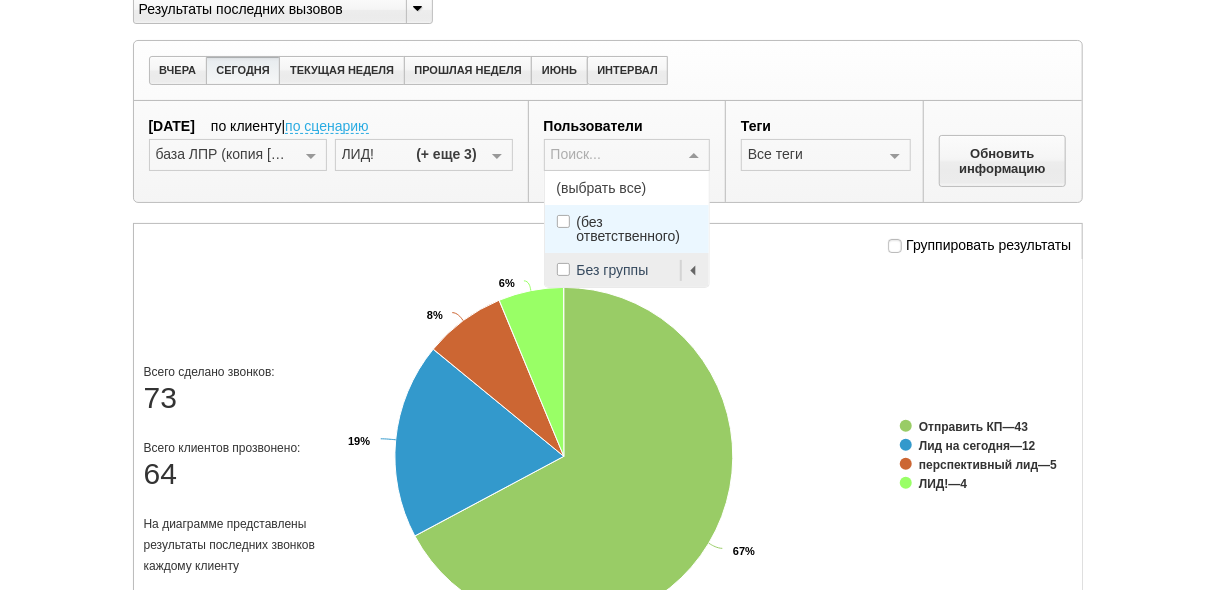 scroll, scrollTop: 160, scrollLeft: 0, axis: vertical 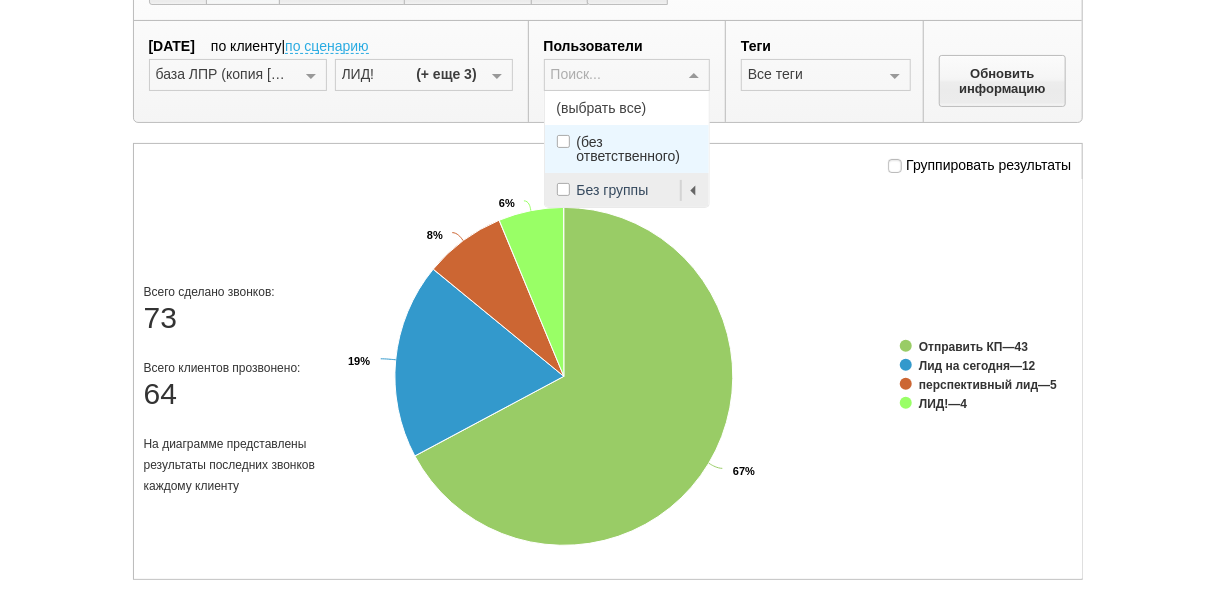 type on "8" 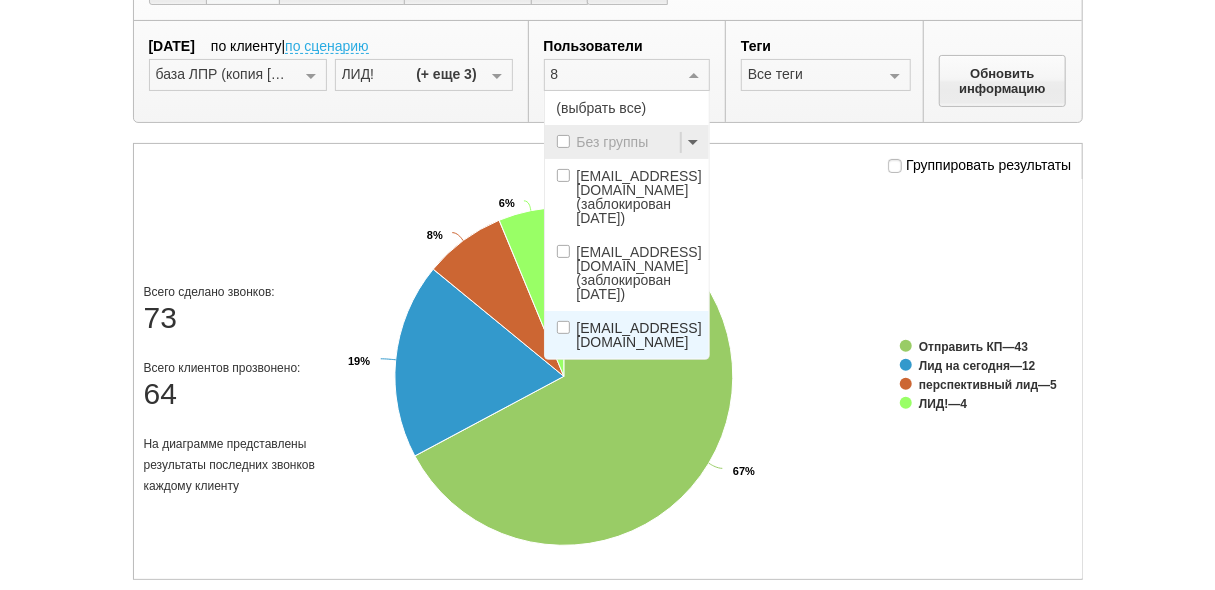 click on "[EMAIL_ADDRESS][DOMAIN_NAME]" at bounding box center (639, 335) 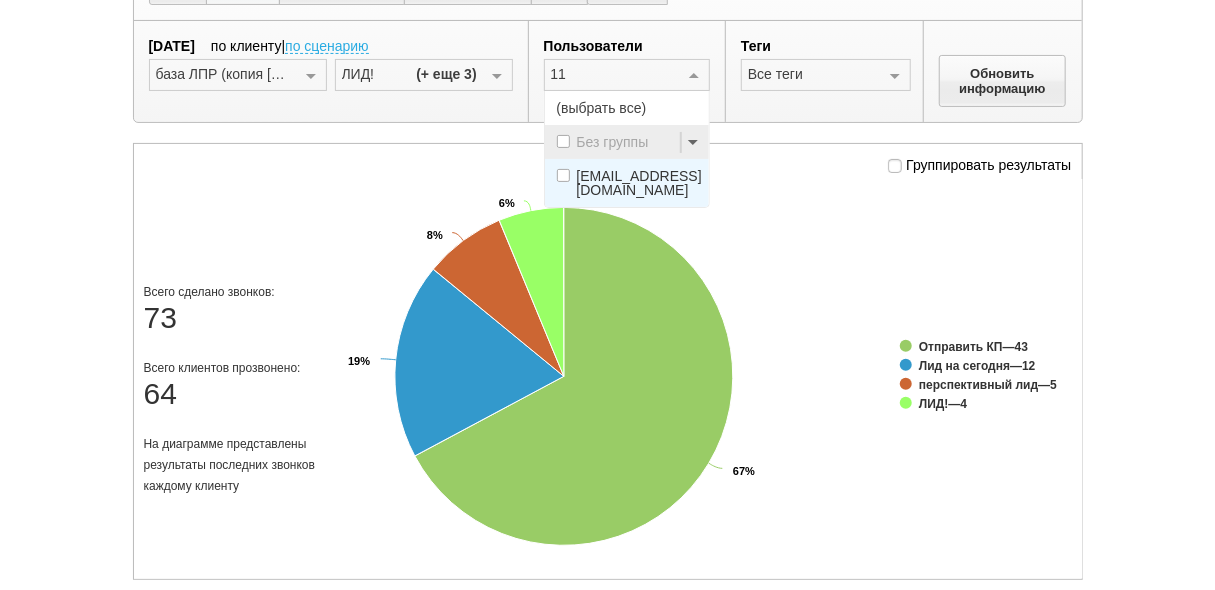 click on "[EMAIL_ADDRESS][DOMAIN_NAME]" at bounding box center (639, 183) 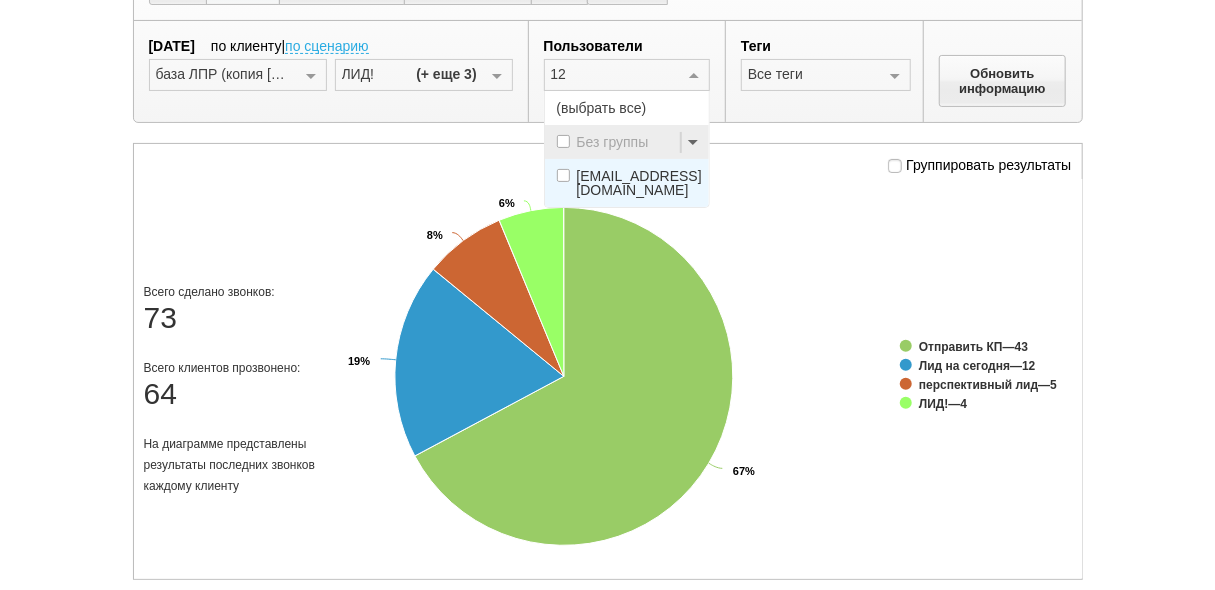 click on "[EMAIL_ADDRESS][DOMAIN_NAME]" at bounding box center [627, 183] 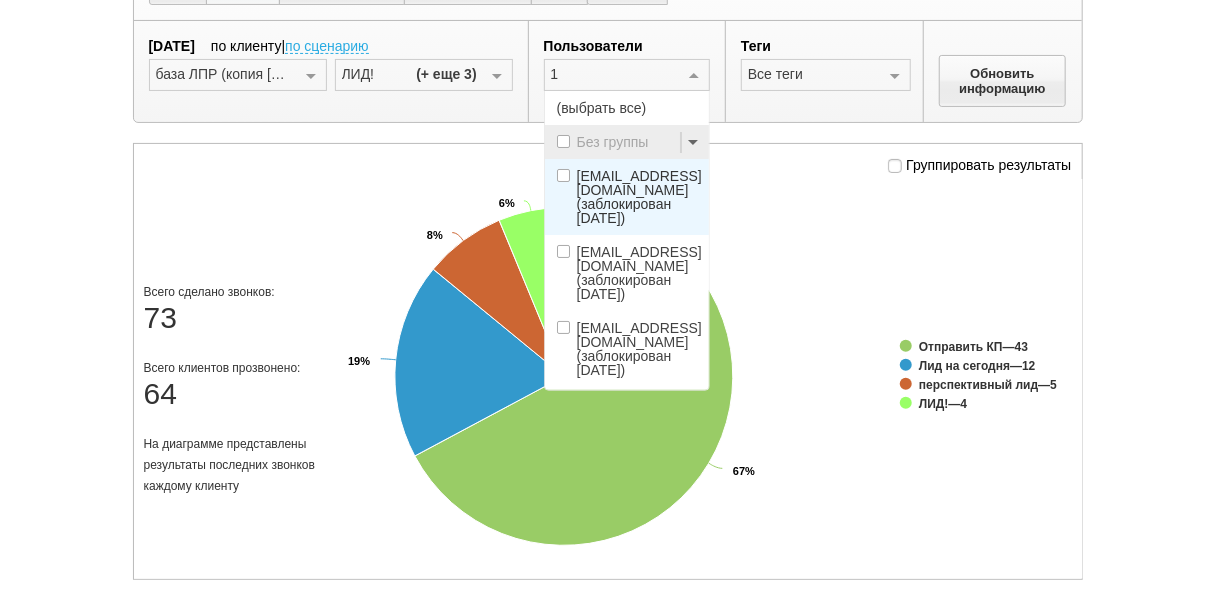 type on "13" 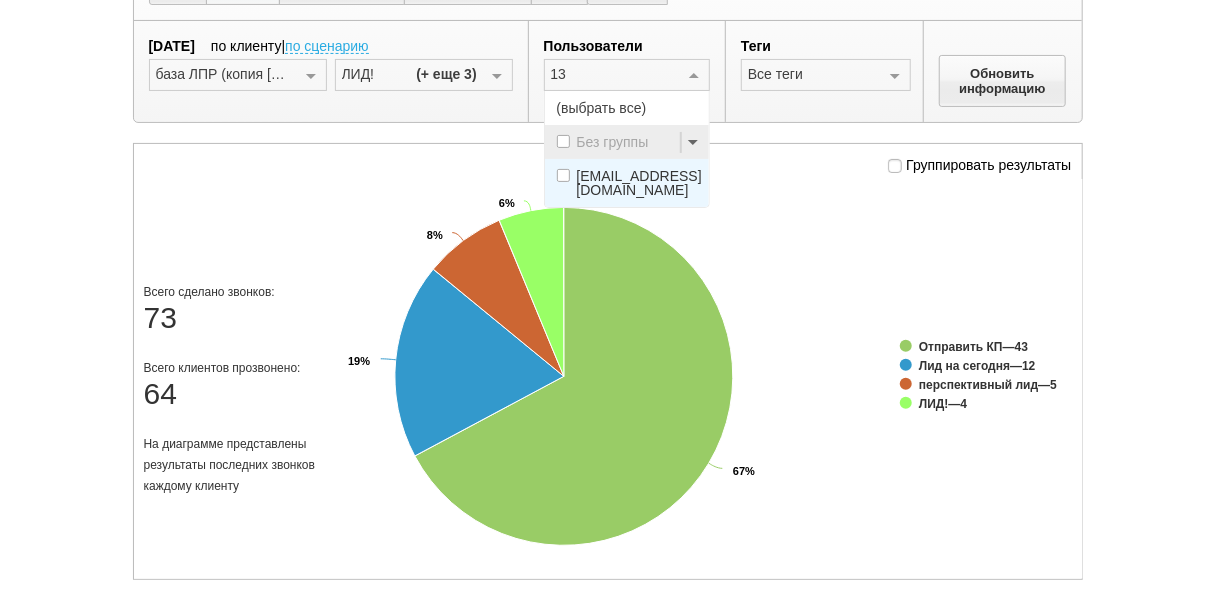 click on "[EMAIL_ADDRESS][DOMAIN_NAME]" at bounding box center [627, 183] 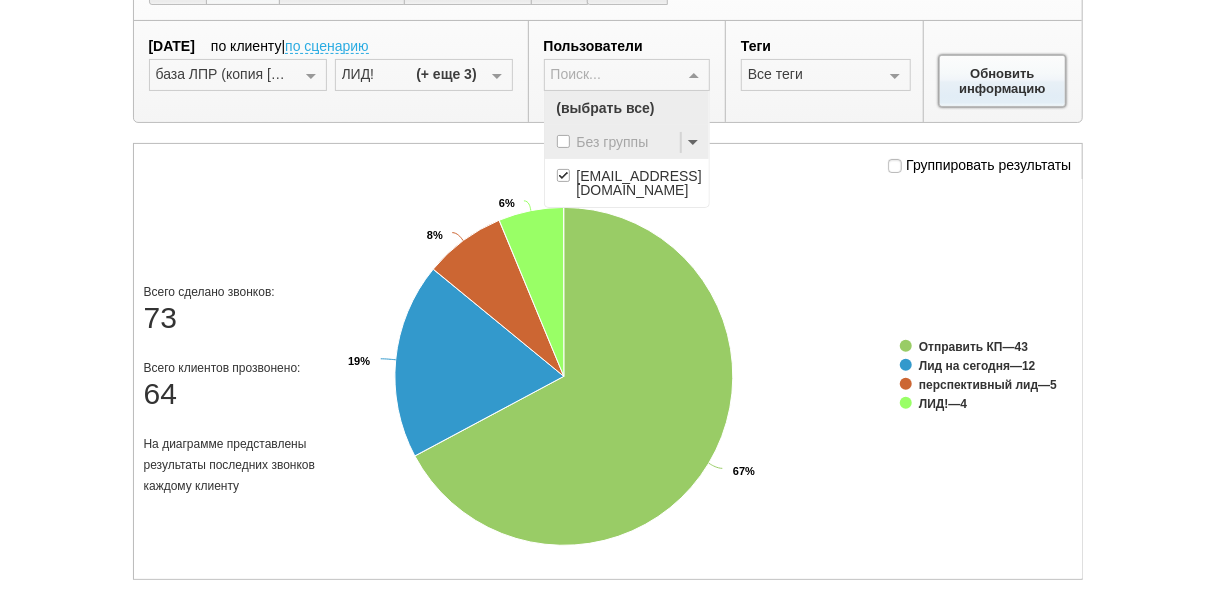click on "Обновить информацию" at bounding box center (1003, 81) 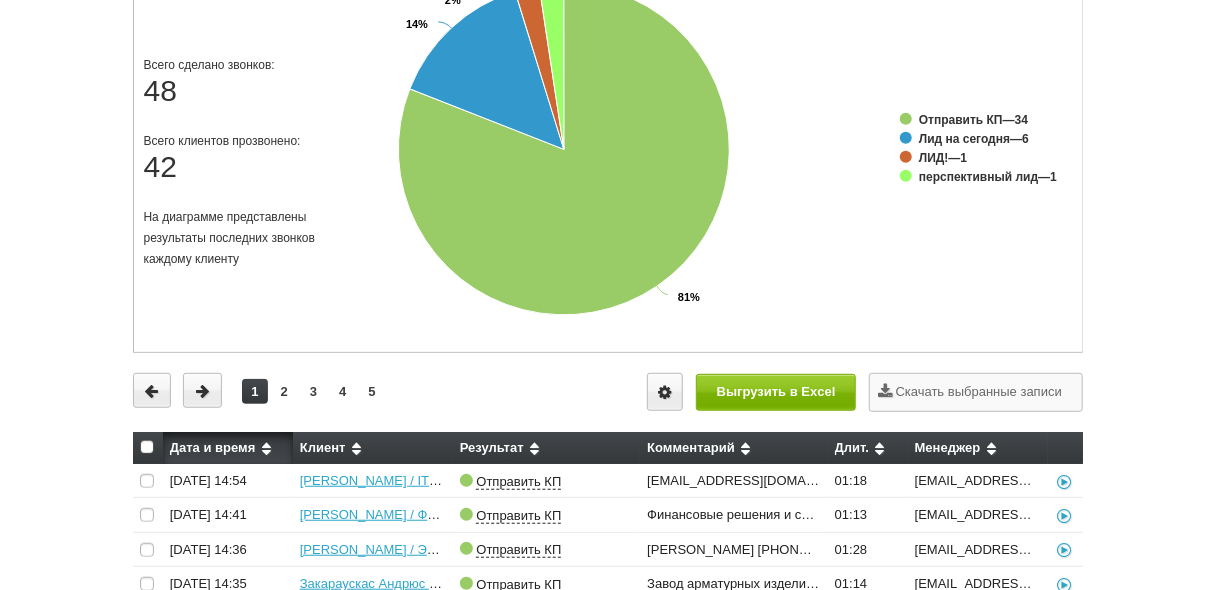 scroll, scrollTop: 358, scrollLeft: 0, axis: vertical 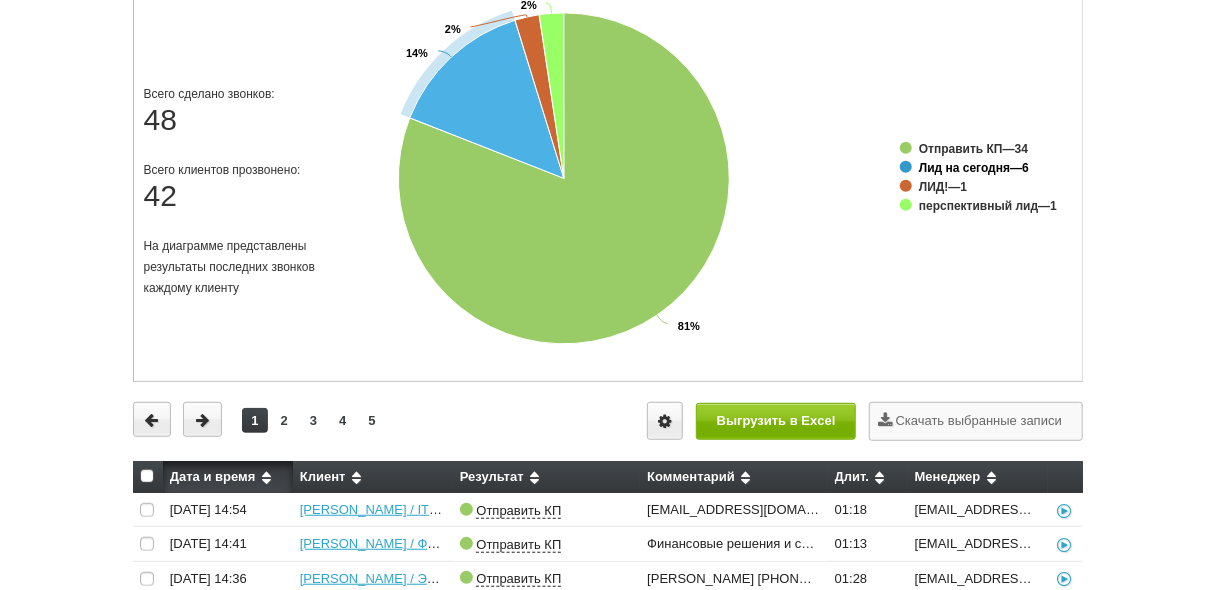 click on "Лид на сегодня" 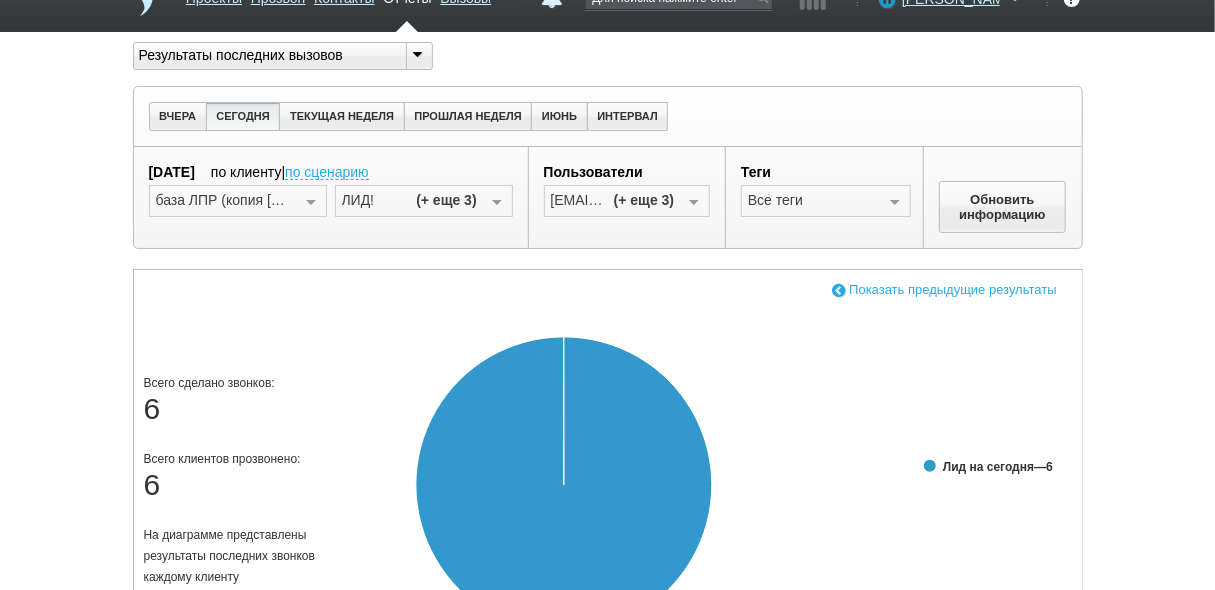 scroll, scrollTop: 28, scrollLeft: 0, axis: vertical 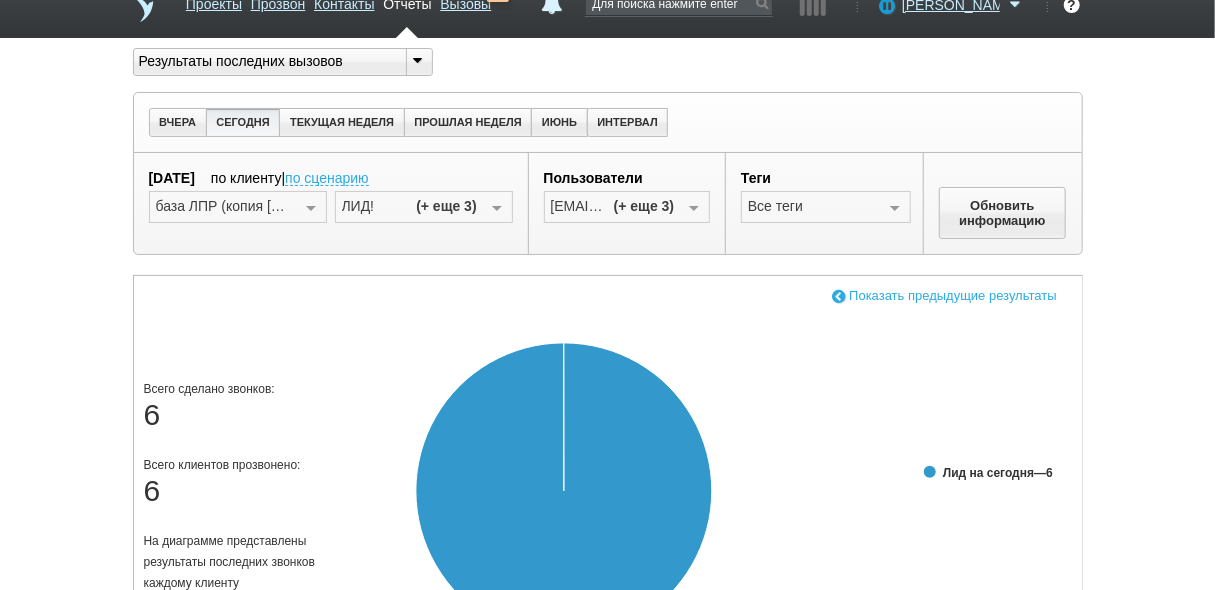 click at bounding box center (839, 295) 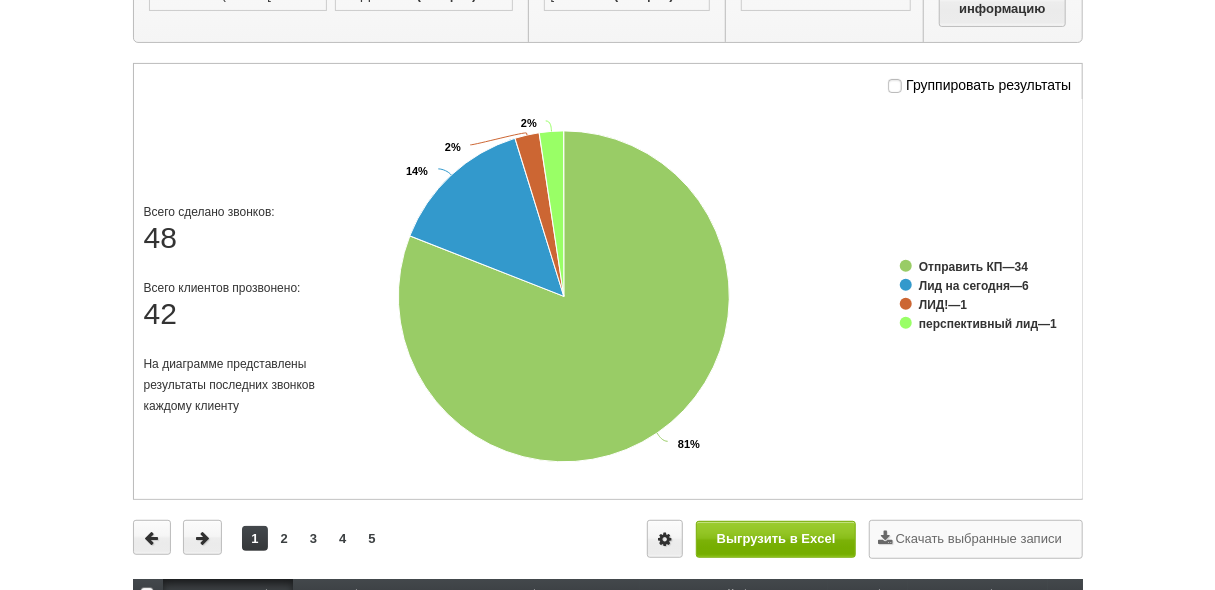 scroll, scrollTop: 268, scrollLeft: 0, axis: vertical 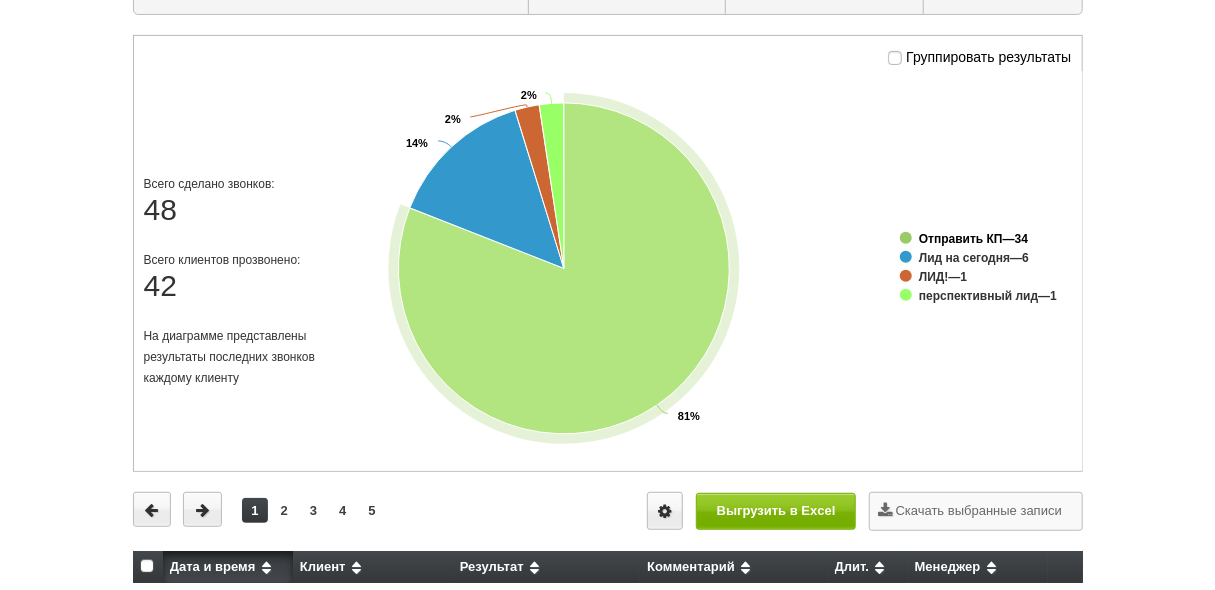 click on "Отправить КП" 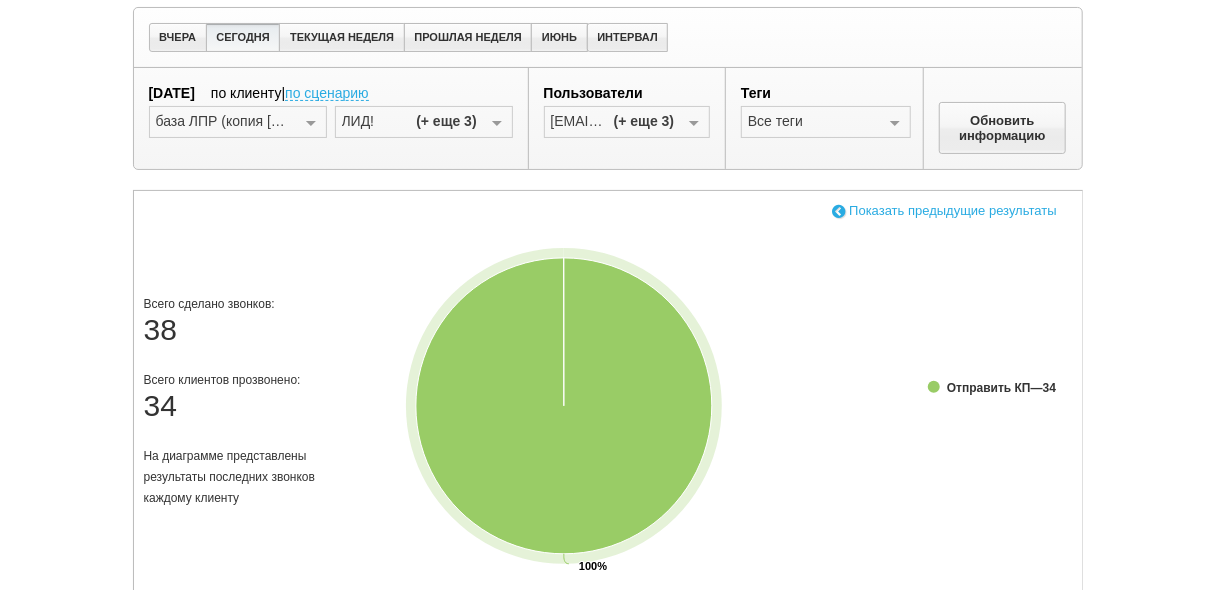 scroll, scrollTop: 0, scrollLeft: 0, axis: both 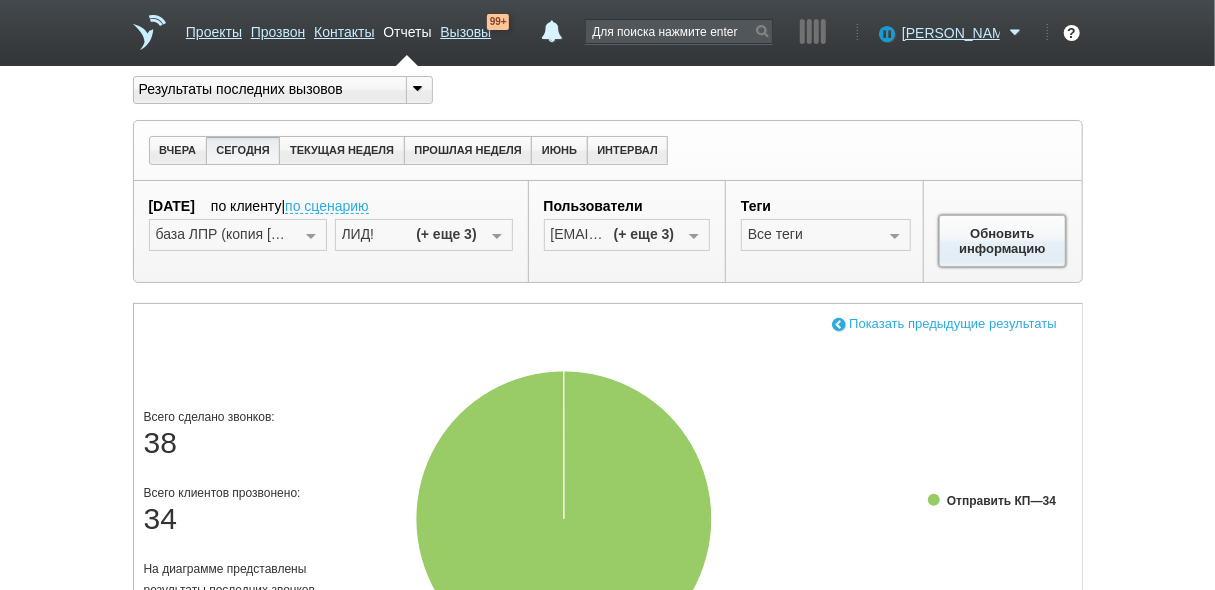 click on "Обновить информацию" at bounding box center [1003, 241] 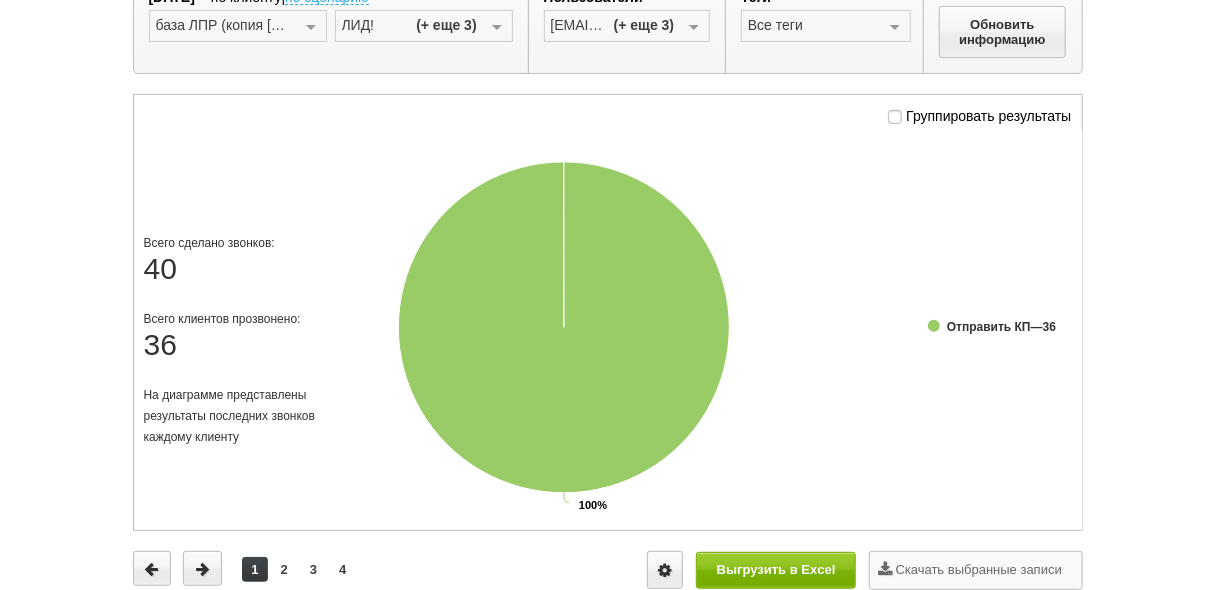 scroll, scrollTop: 80, scrollLeft: 0, axis: vertical 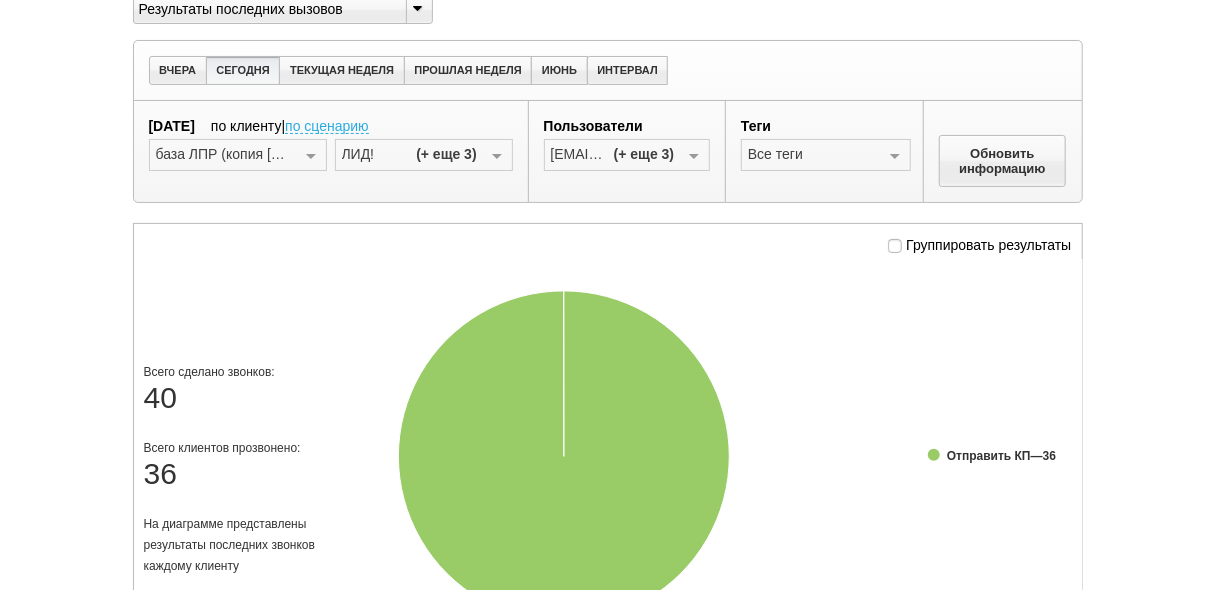 click at bounding box center (497, 156) 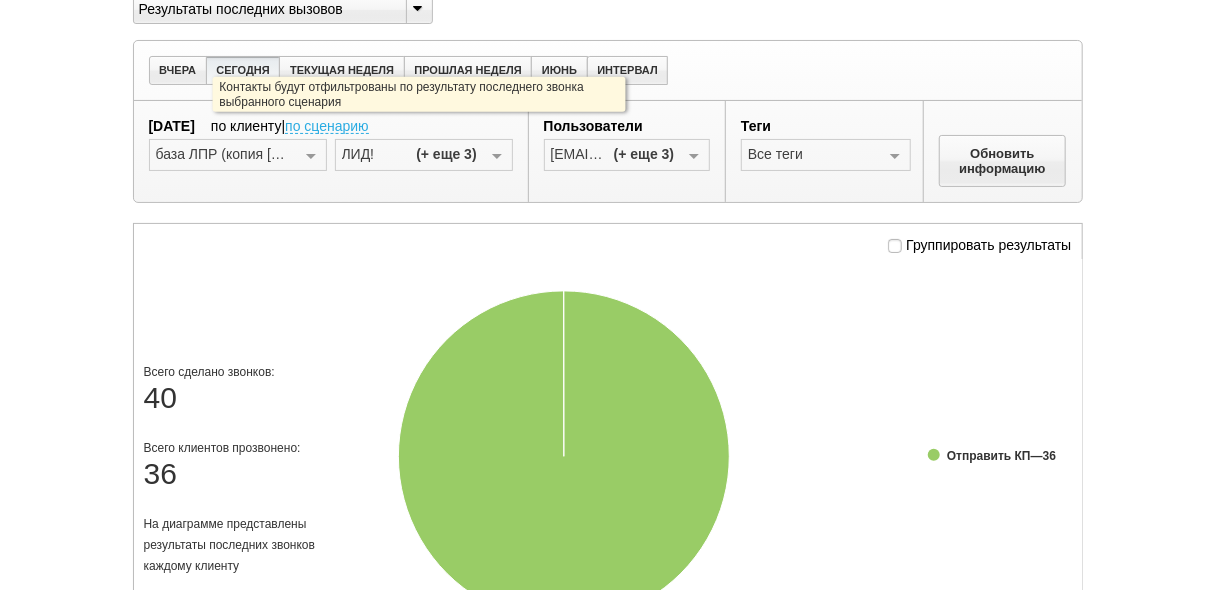 click on "по сценарию" at bounding box center (327, 127) 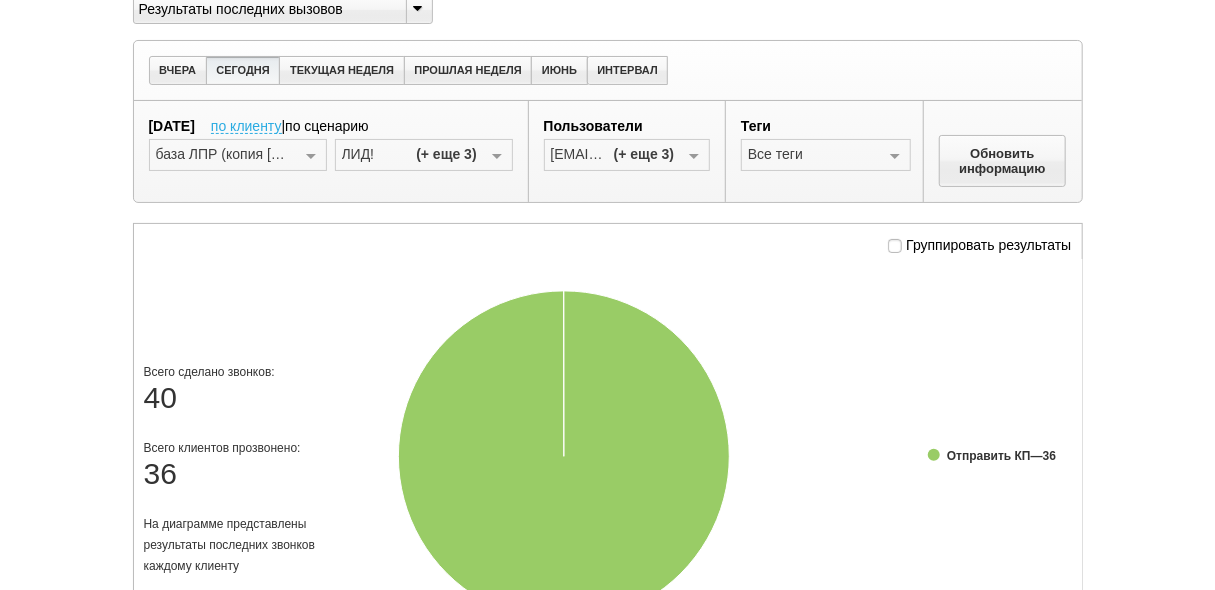 click on "Теги Все теги Выберите теги  (выбрать все) (без тега) Лит-Студия решения оренбург Вентматик Авантаж_часть Авантаж Эломед ЛПР байков [DATE] тп ШАРПТУЛ_20.05 Байков_[DATE] Инвестплощадка_ сельхоз Шарптул_[DATE] ИНЛИД_ВЕКОНС инвест_площадка [DATE] Проект Proirrigation ИП [PERSON_NAME] [PERSON_NAME] [PERSON_NAME] [PERSON_NAME] [PERSON_NAME] [PERSON_NAME] [PERSON_NAME] [PERSON_NAME] [PERSON_NAME] [PERSON_NAME] [PERSON_NAME] [PERSON_NAME] [PERSON_NAME] УЗИ Ручьи [PERSON_NAME] В КУБЕ [PERSON_NAME] [PERSON_NAME] DMs" at bounding box center [825, 152] 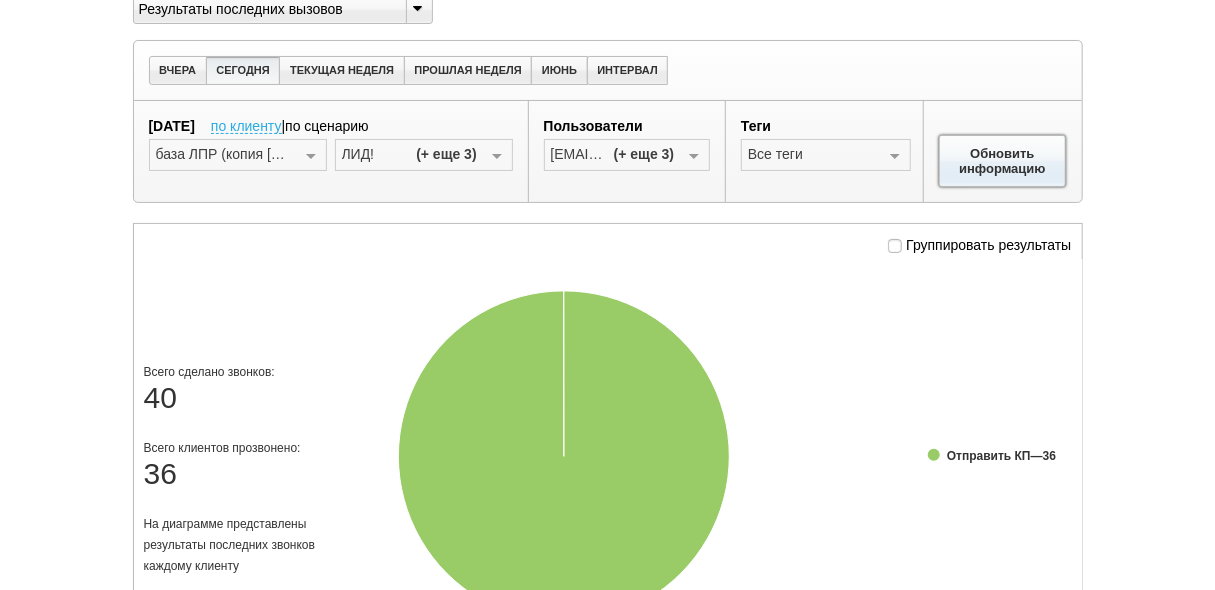 click on "Обновить информацию" at bounding box center (1003, 161) 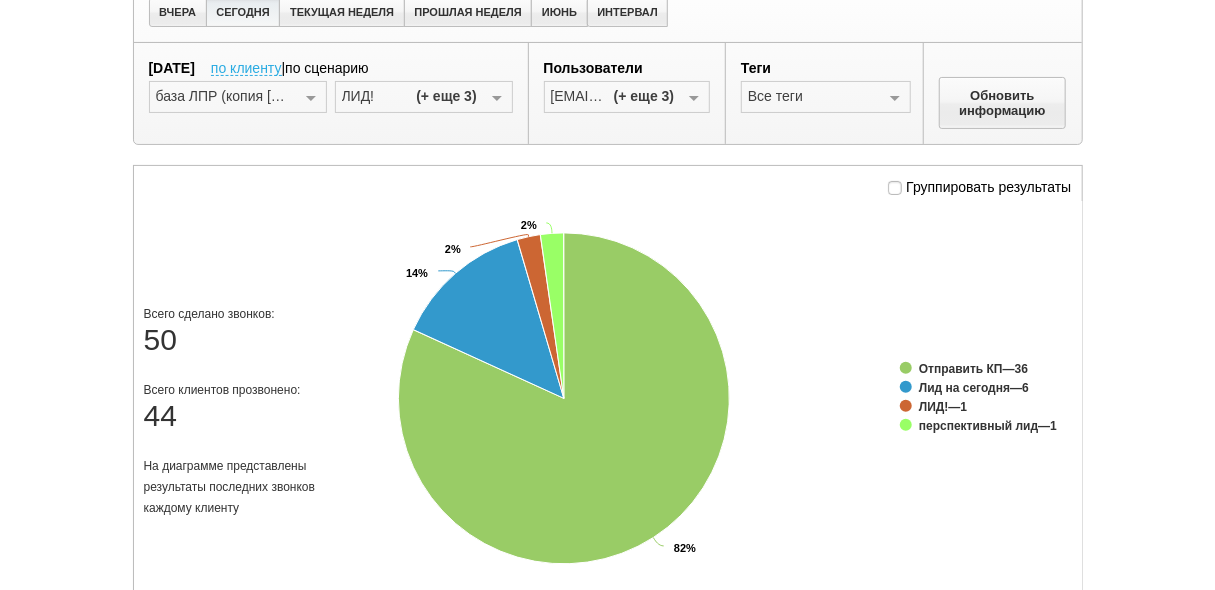 scroll, scrollTop: 0, scrollLeft: 0, axis: both 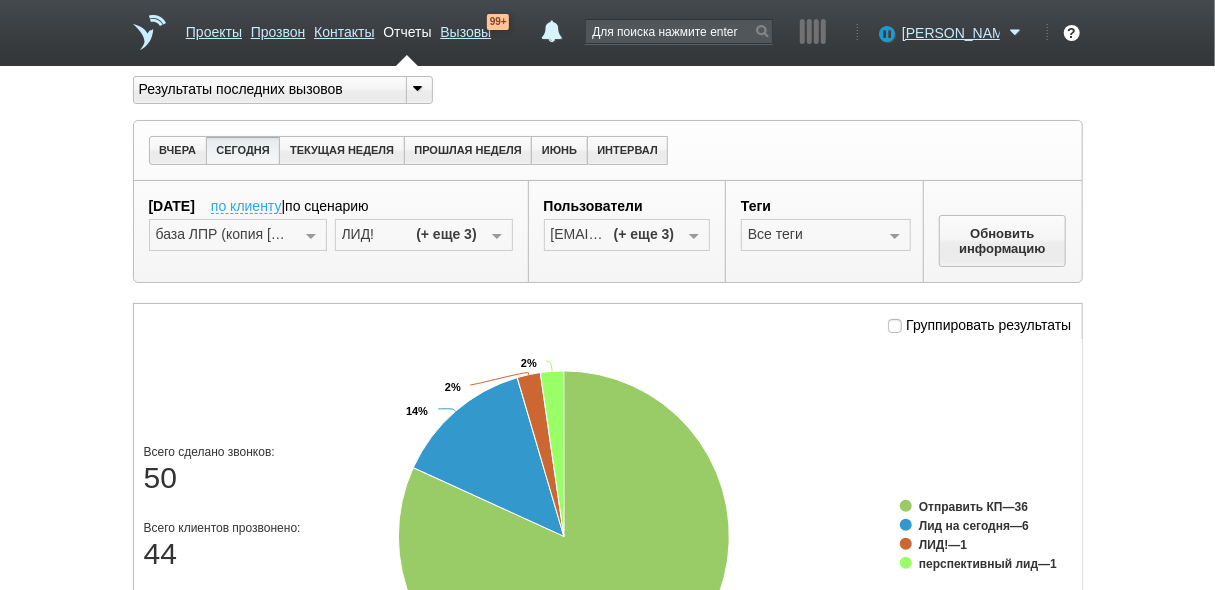 click at bounding box center [497, 236] 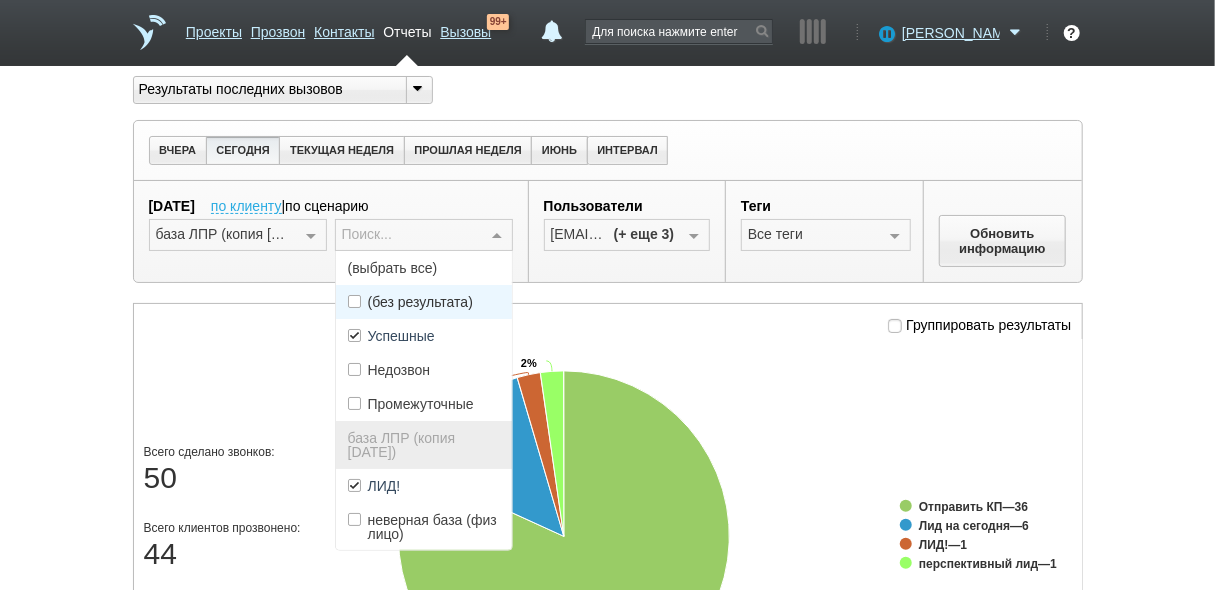 click on "(выбрать все)" at bounding box center [424, 268] 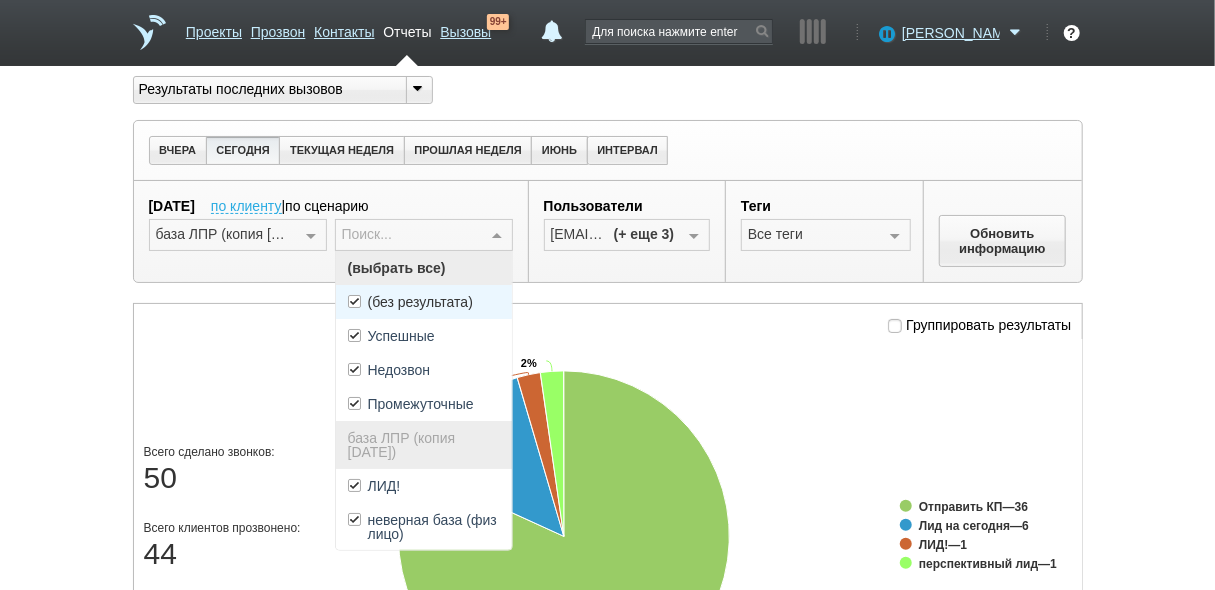 click on "(без результата)" at bounding box center [420, 302] 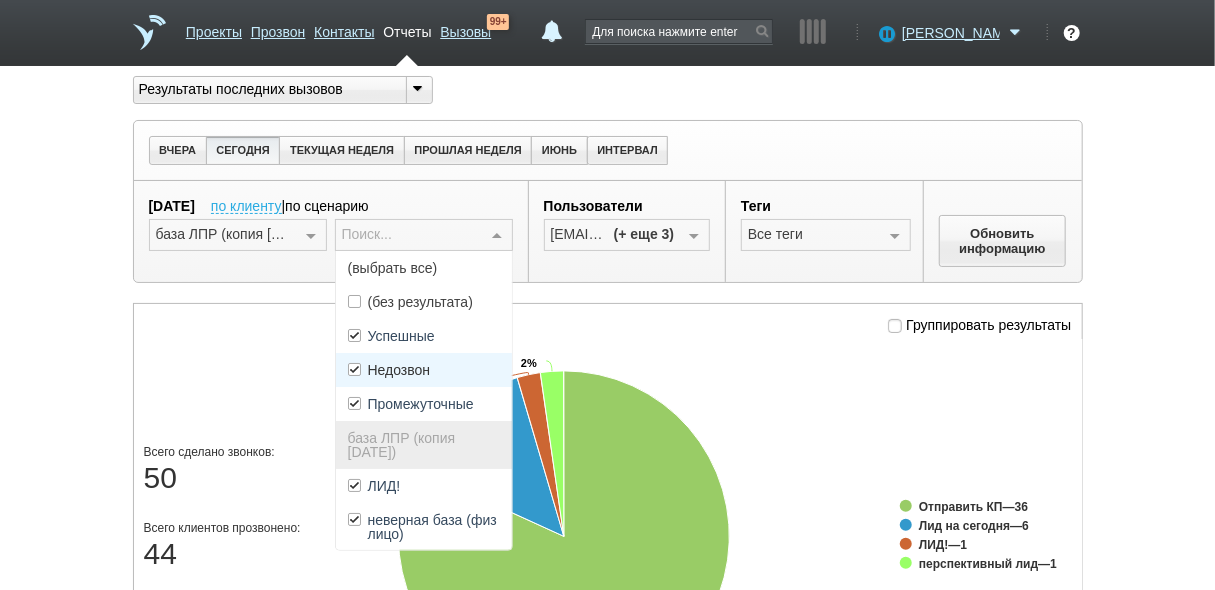 click on "Недозвон" at bounding box center [424, 370] 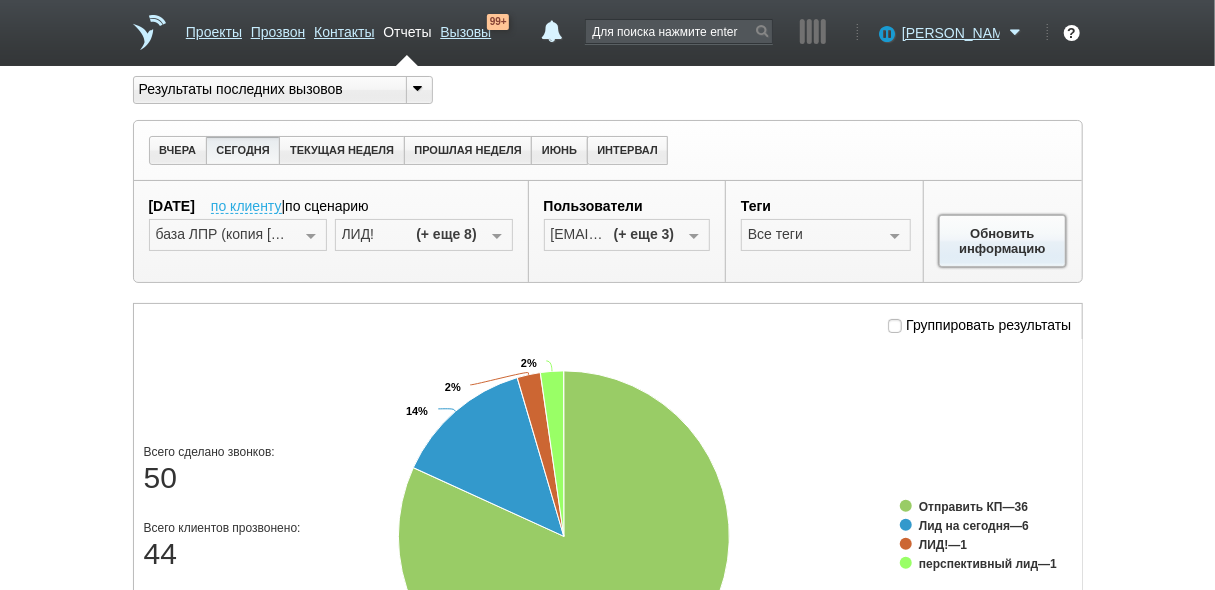 click on "Обновить информацию" at bounding box center [1003, 241] 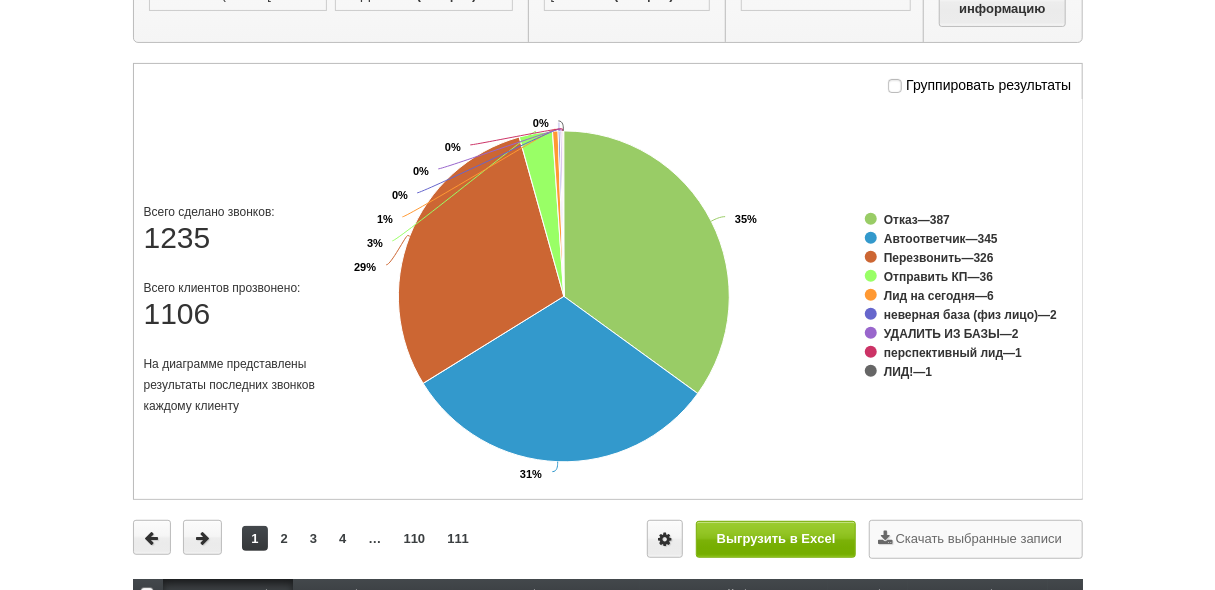 scroll, scrollTop: 80, scrollLeft: 0, axis: vertical 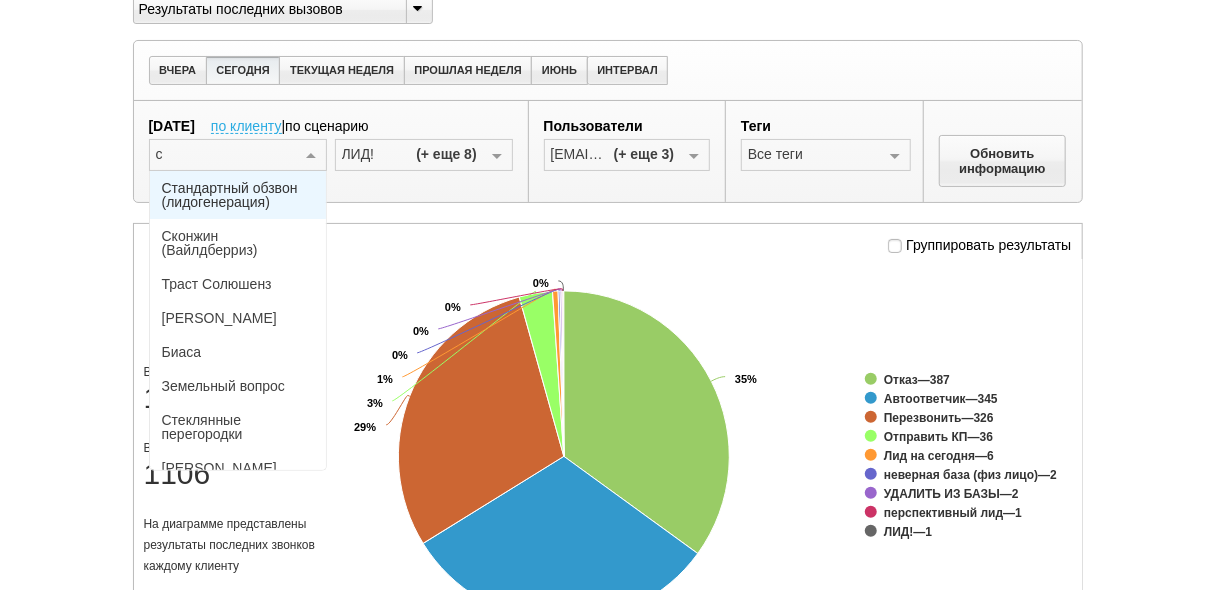 type on "см" 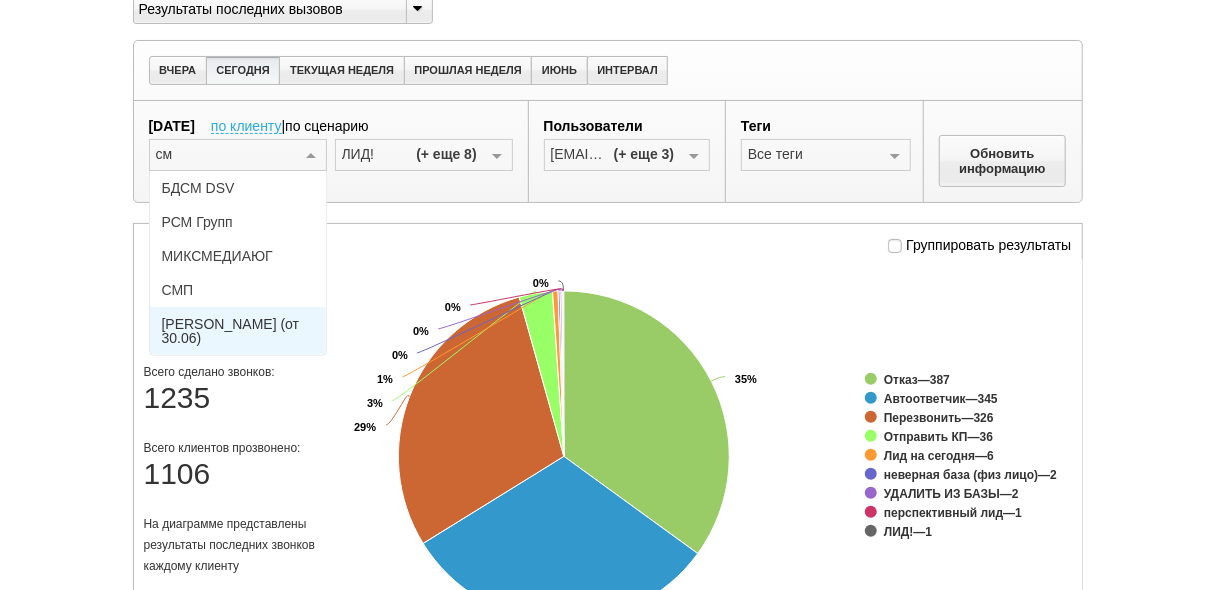 drag, startPoint x: 260, startPoint y: 320, endPoint x: 362, endPoint y: 272, distance: 112.72977 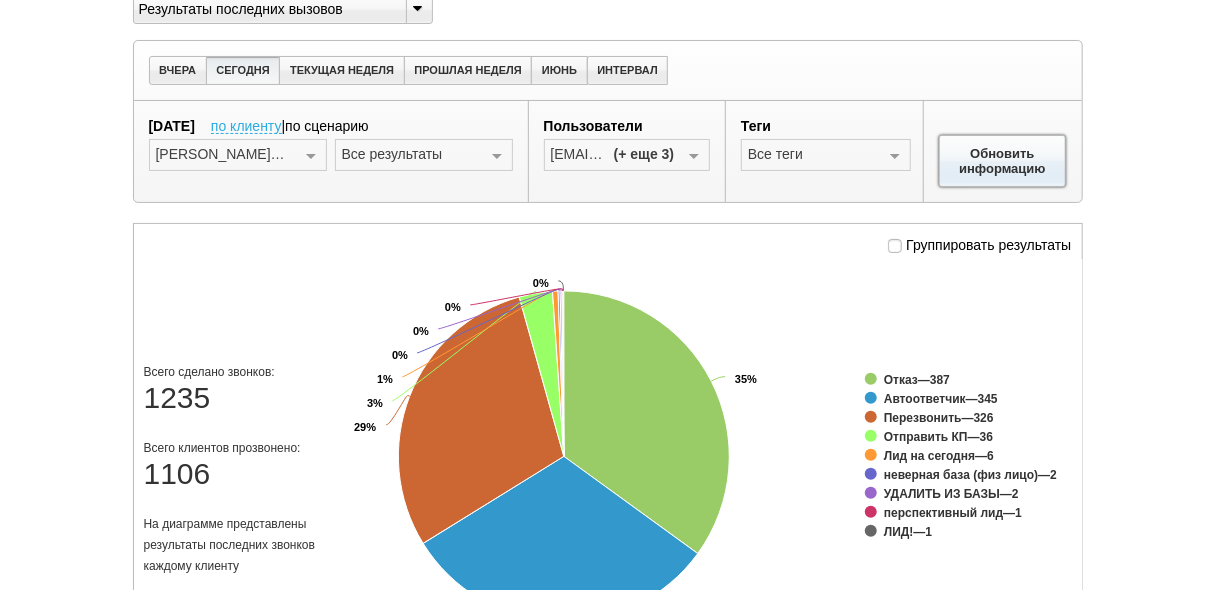 click on "Обновить информацию" at bounding box center [1003, 161] 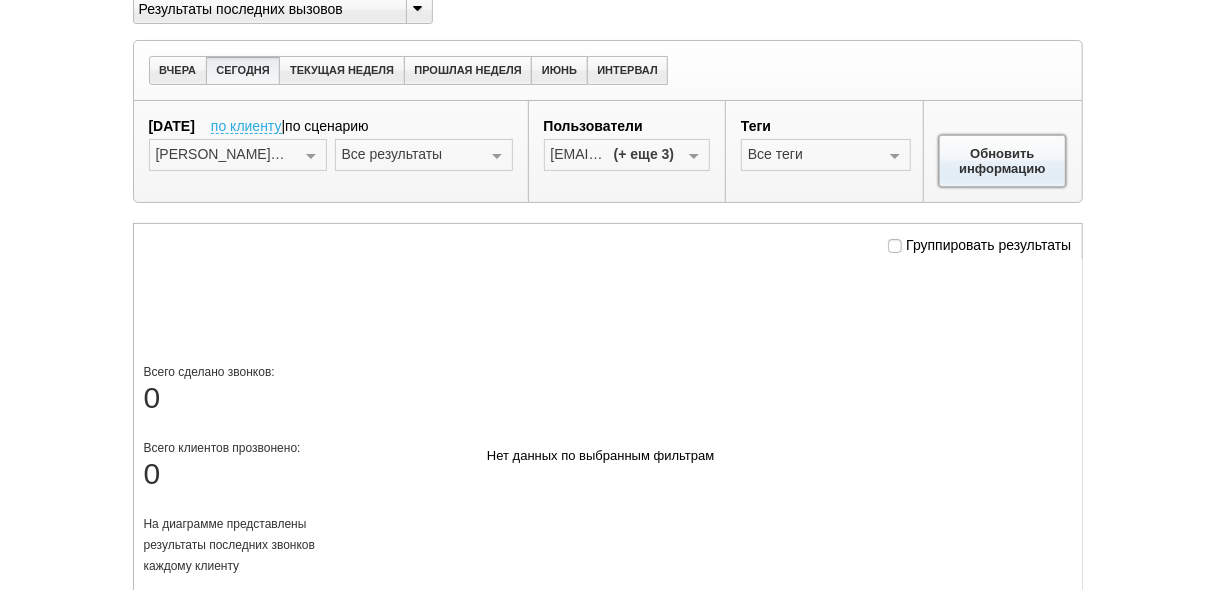 click on "Обновить информацию" at bounding box center [1003, 161] 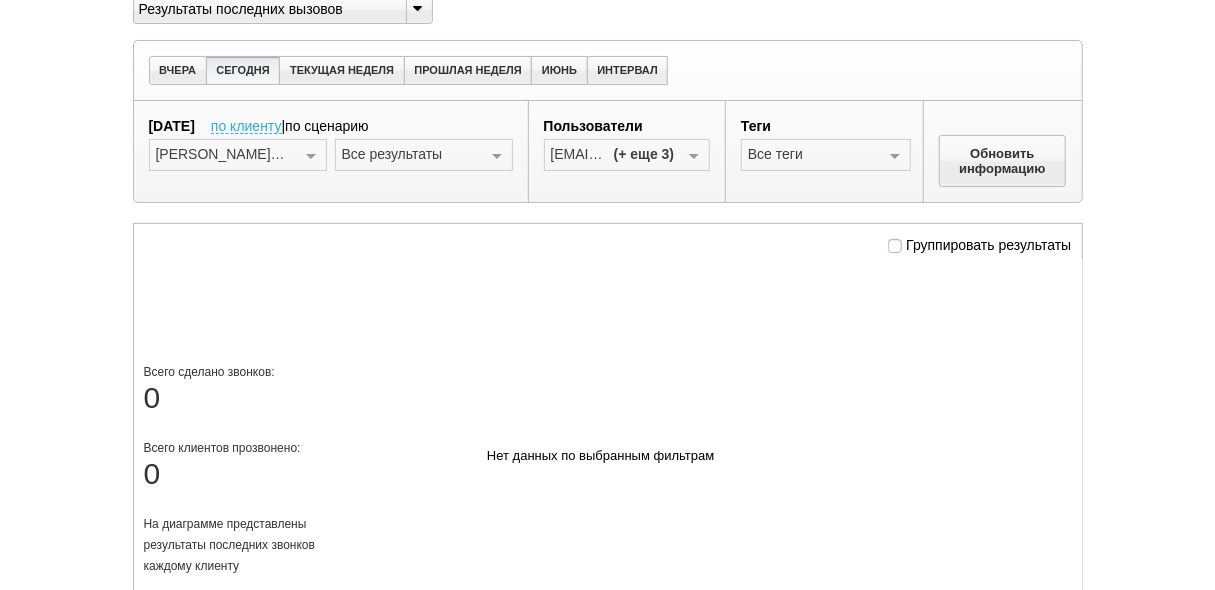 click at bounding box center (497, 156) 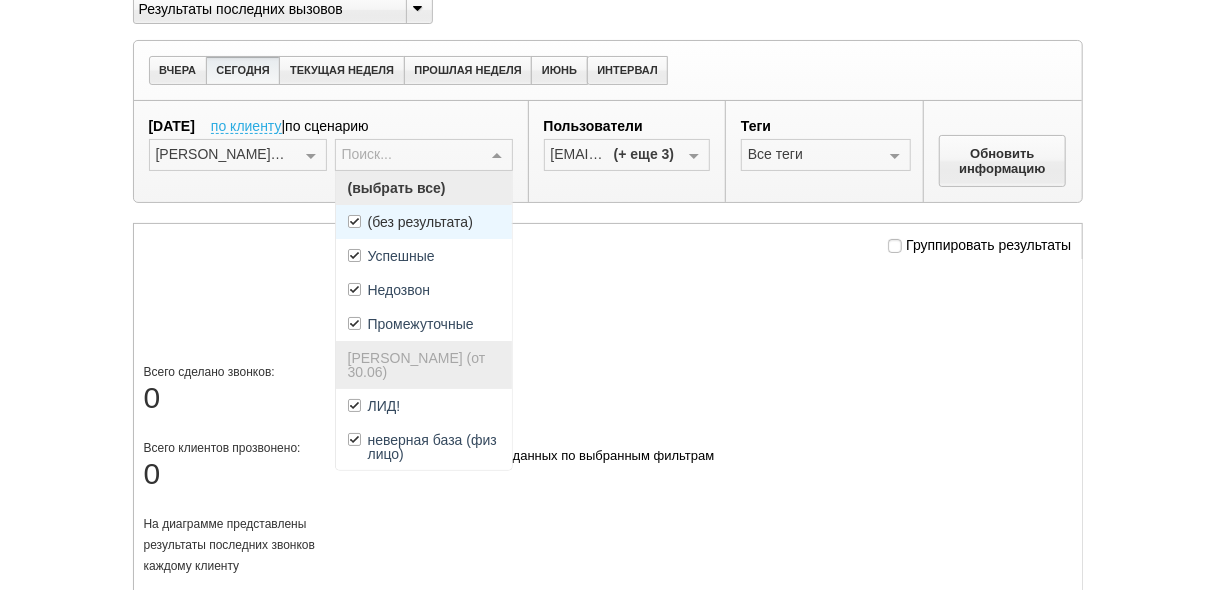 click on "(без результата)" at bounding box center [424, 222] 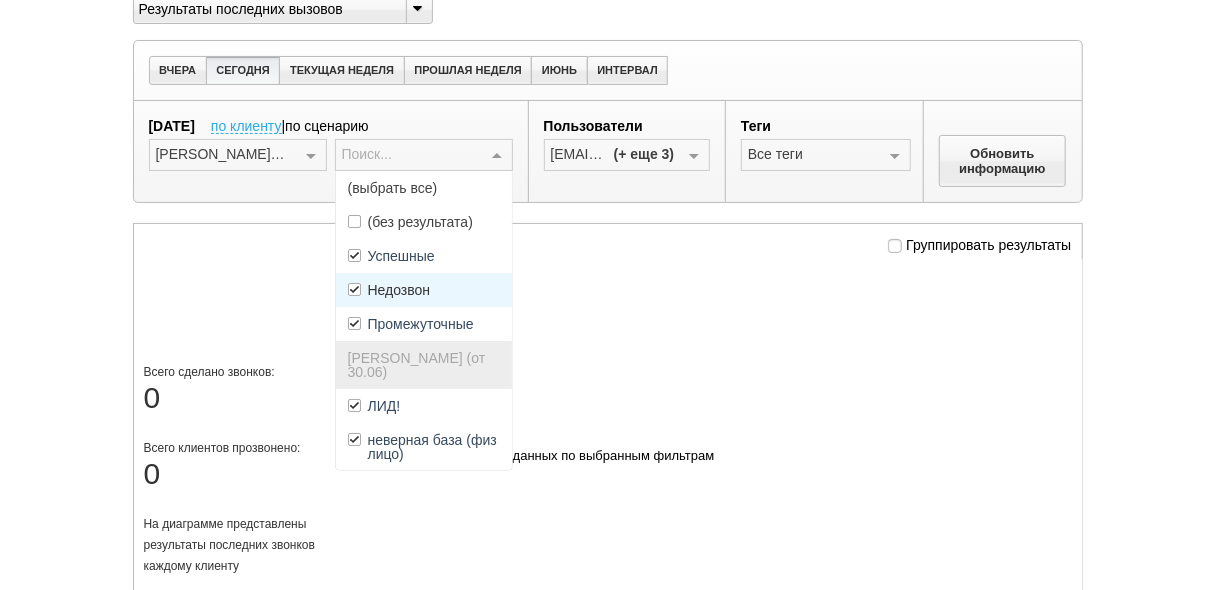 click on "Недозвон" at bounding box center [424, 290] 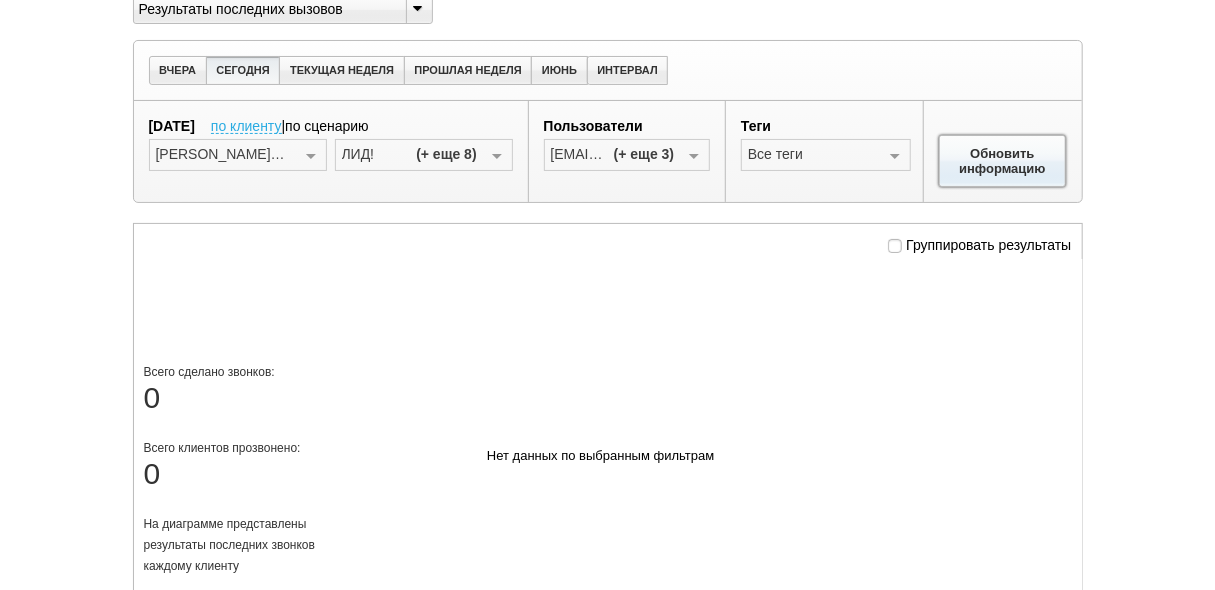 click on "Обновить информацию" at bounding box center [1003, 161] 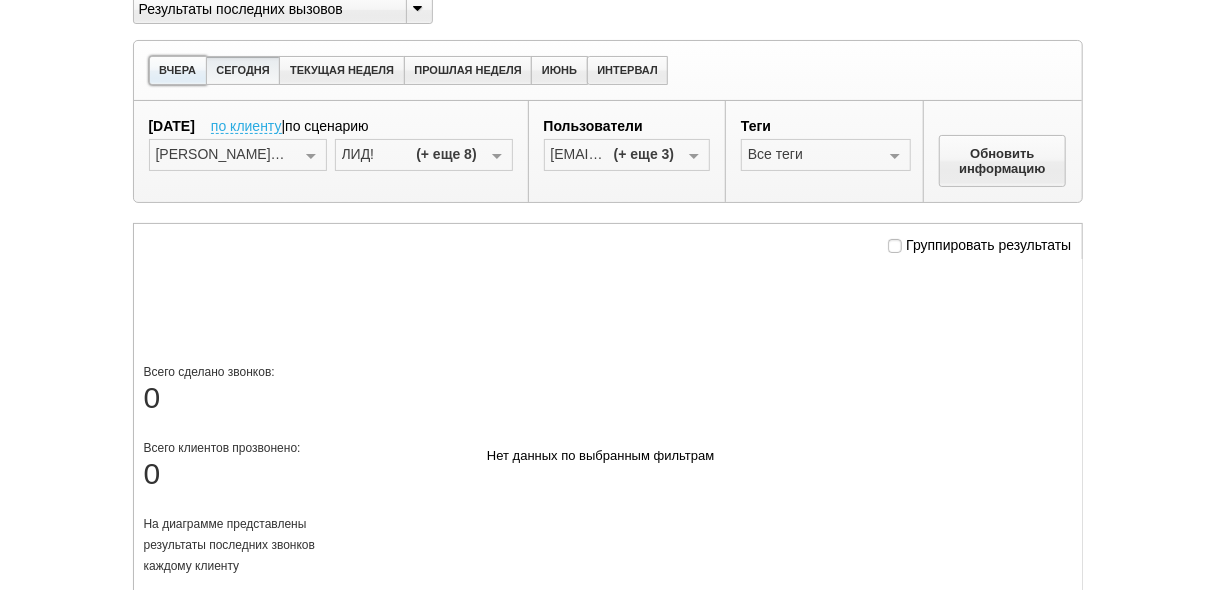 click on "ВЧЕРА" at bounding box center (178, 70) 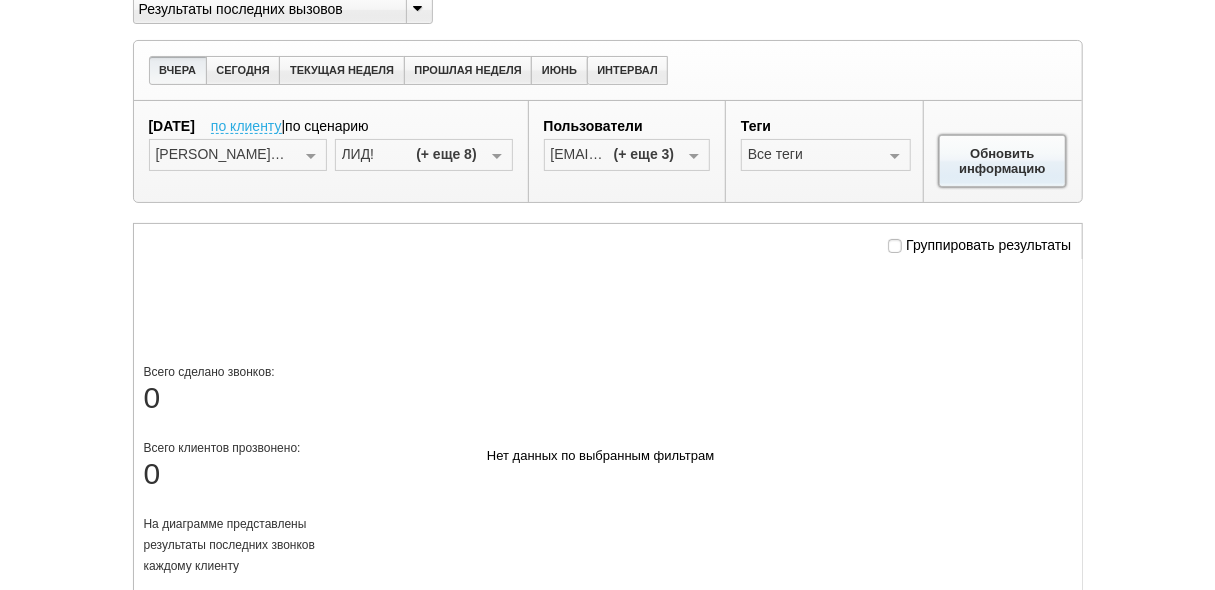 click on "Обновить информацию" at bounding box center (1003, 161) 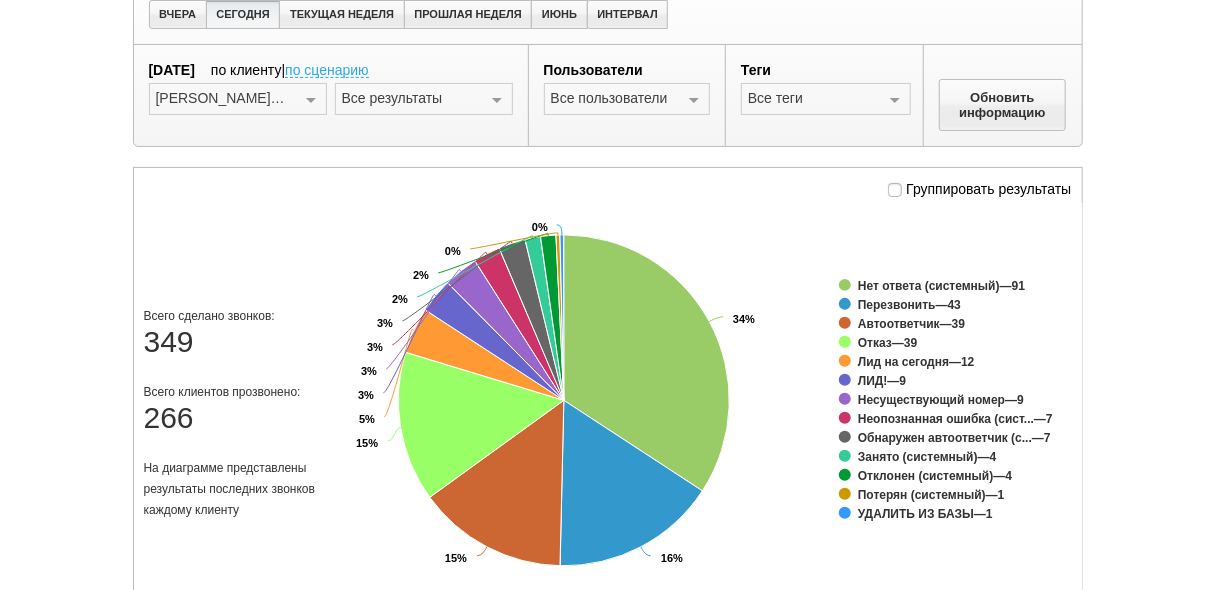 scroll, scrollTop: 160, scrollLeft: 0, axis: vertical 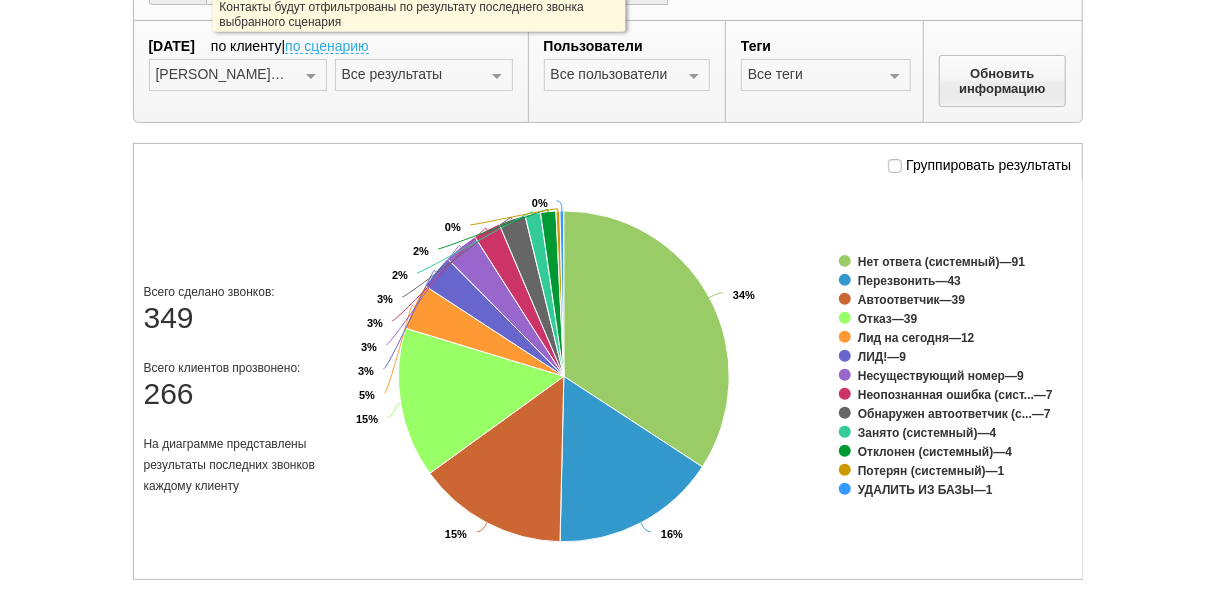 click on "по сценарию" at bounding box center [327, 47] 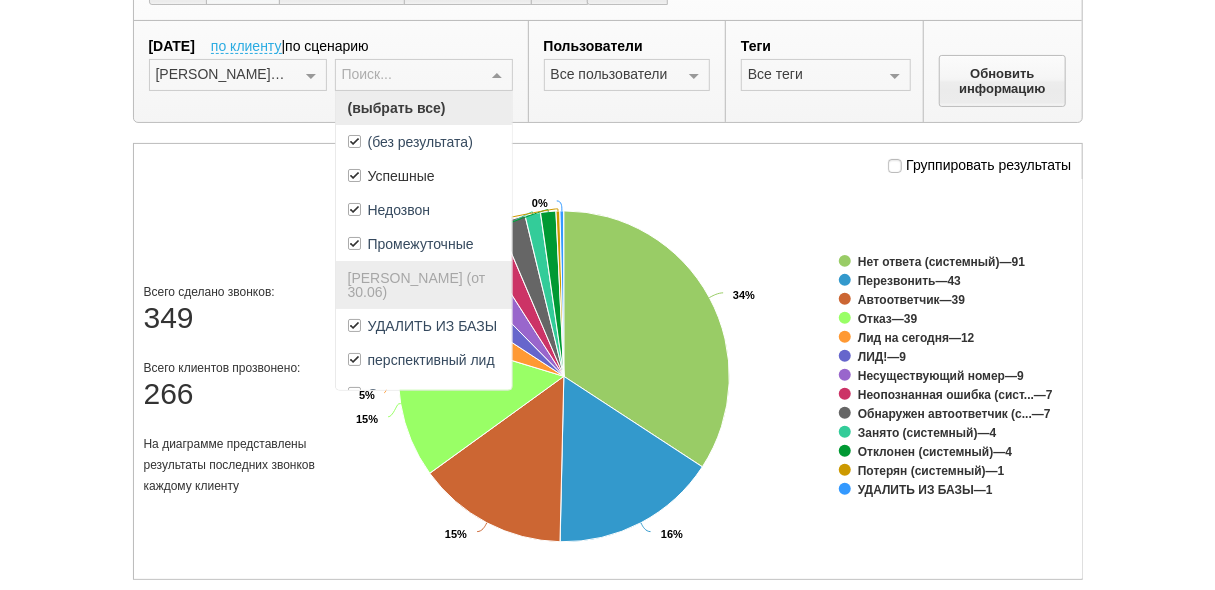 click at bounding box center (497, 76) 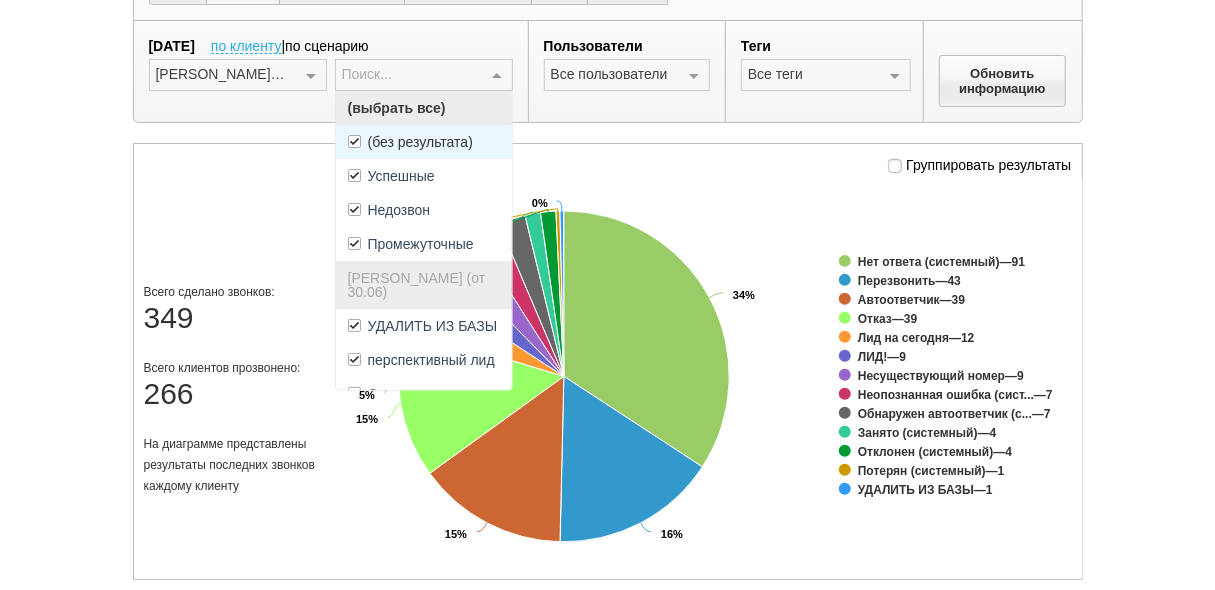 click on "(без результата)" at bounding box center [420, 142] 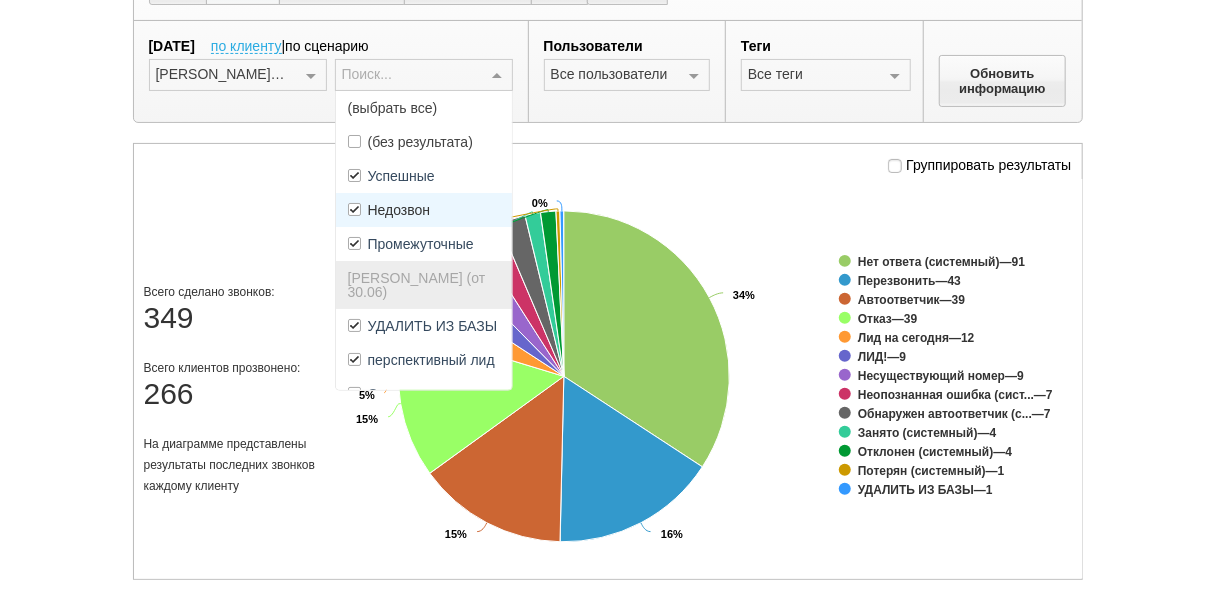 click on "Недозвон" at bounding box center (424, 210) 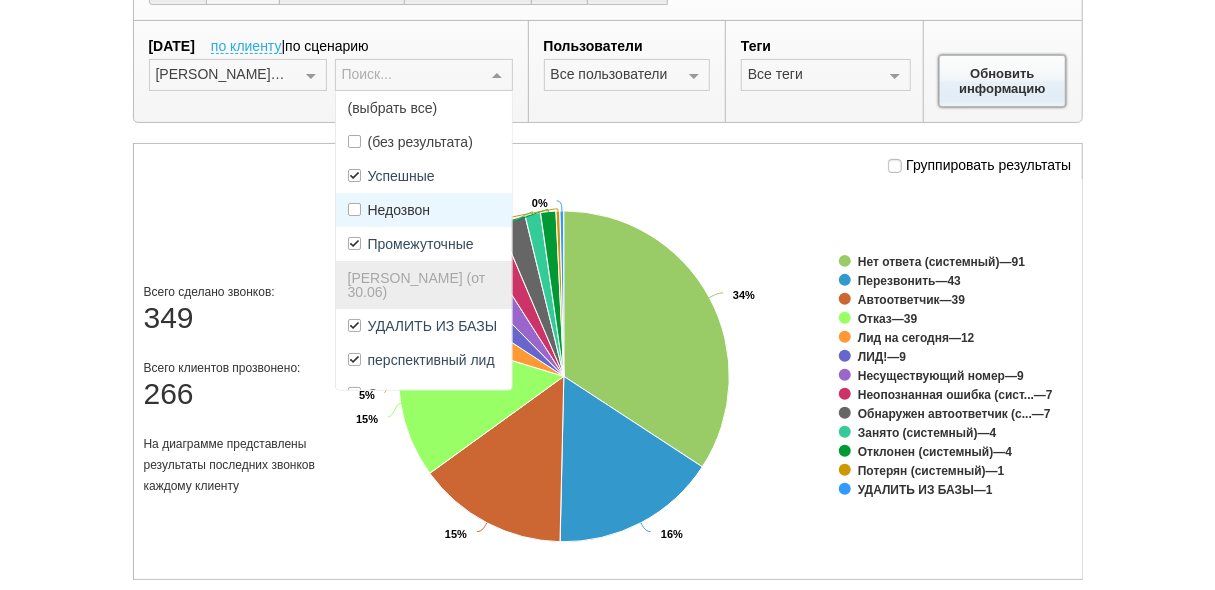 click on "Обновить информацию" at bounding box center [1003, 81] 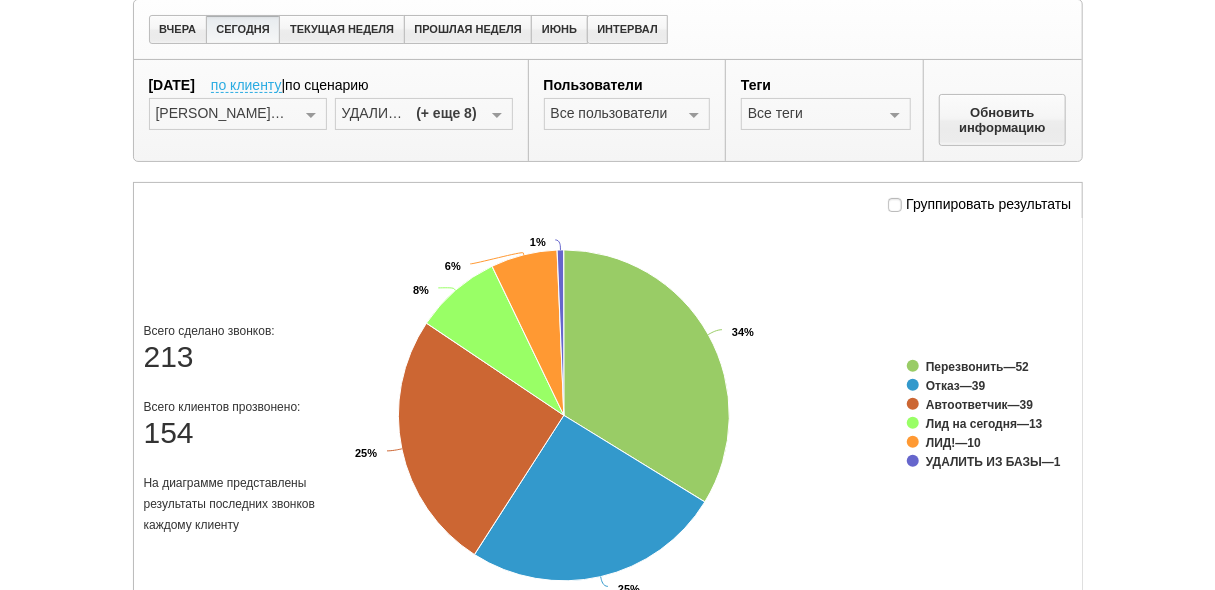 scroll, scrollTop: 0, scrollLeft: 0, axis: both 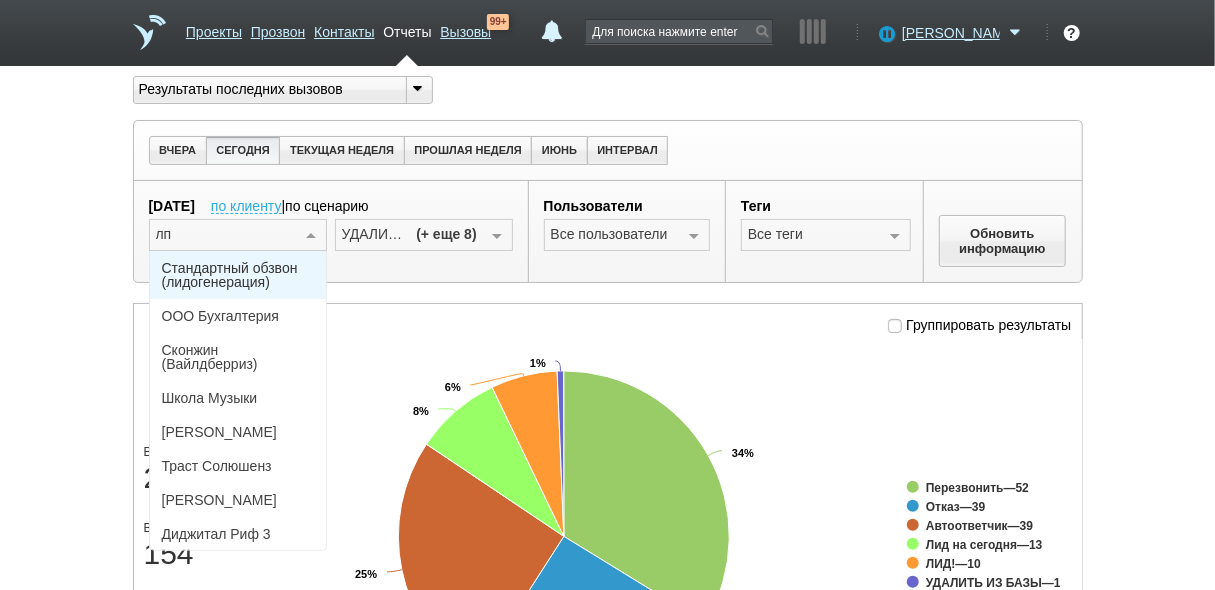 type on "лпр" 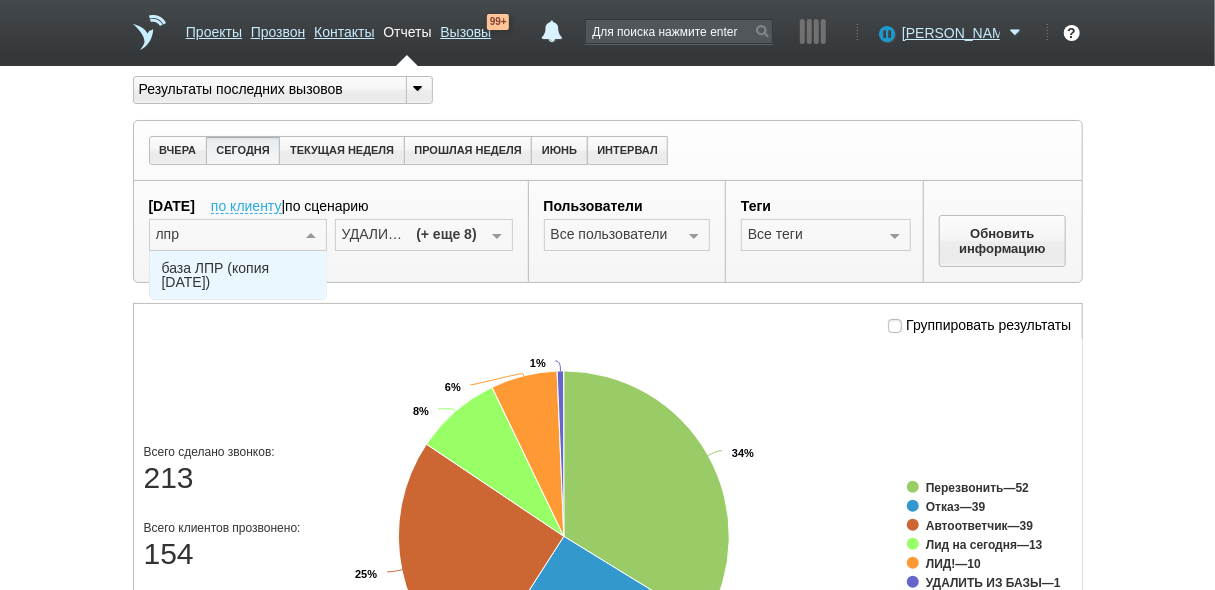 click on "база ЛПР (копия [DATE])" at bounding box center [238, 275] 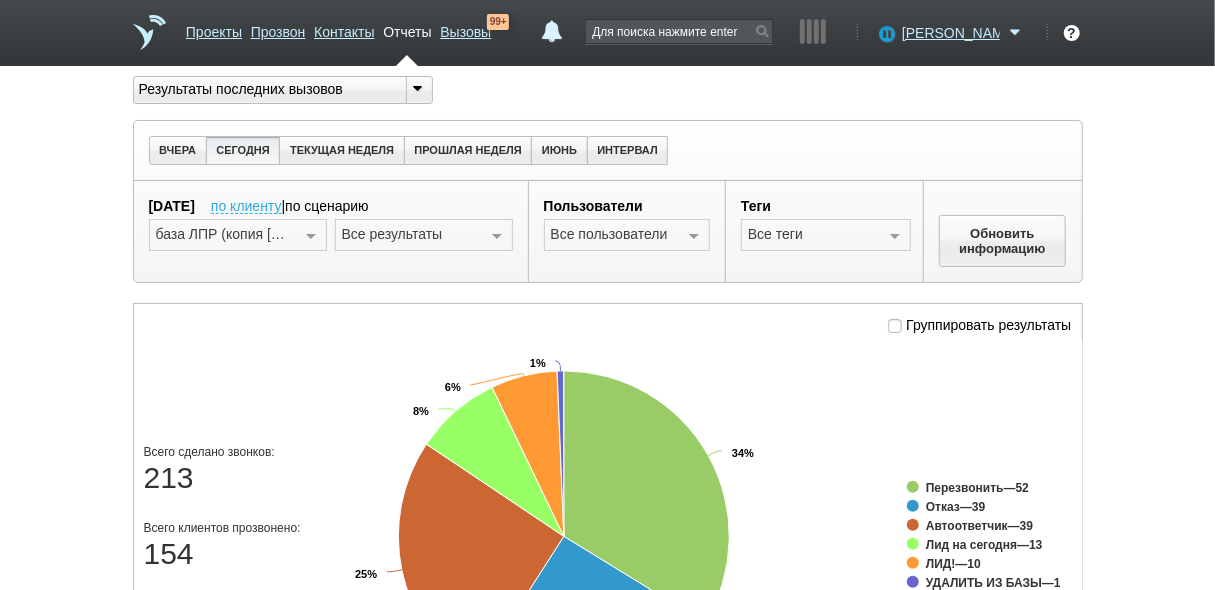 click at bounding box center [497, 236] 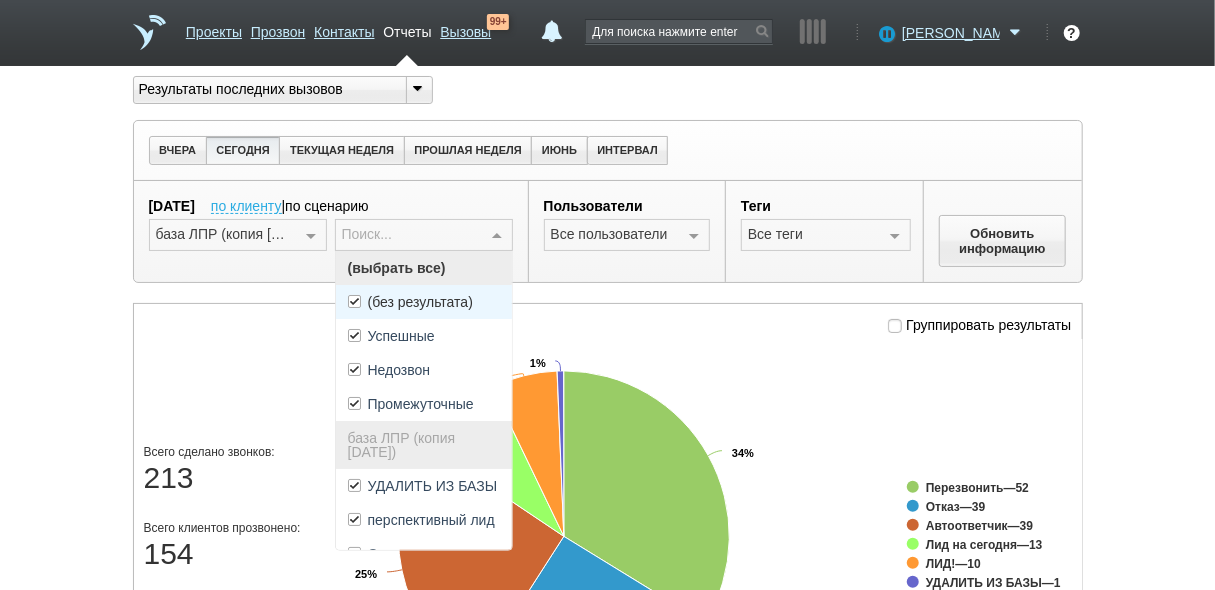 click on "(без результата)" at bounding box center (420, 302) 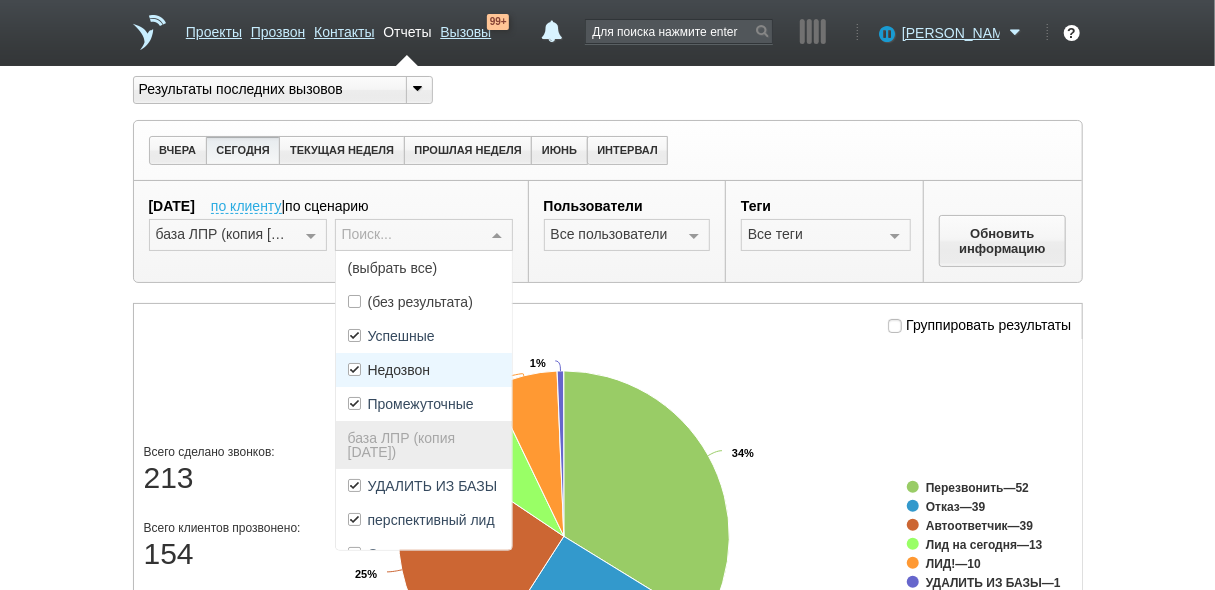click on "Недозвон" at bounding box center [424, 370] 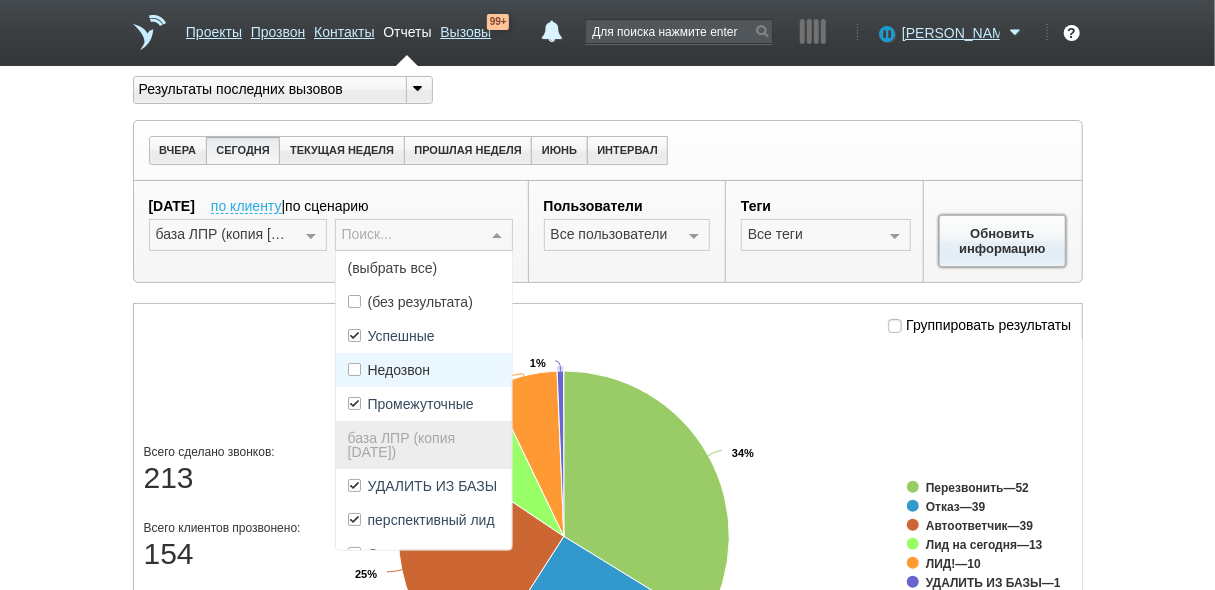 click on "Обновить информацию" at bounding box center (1003, 241) 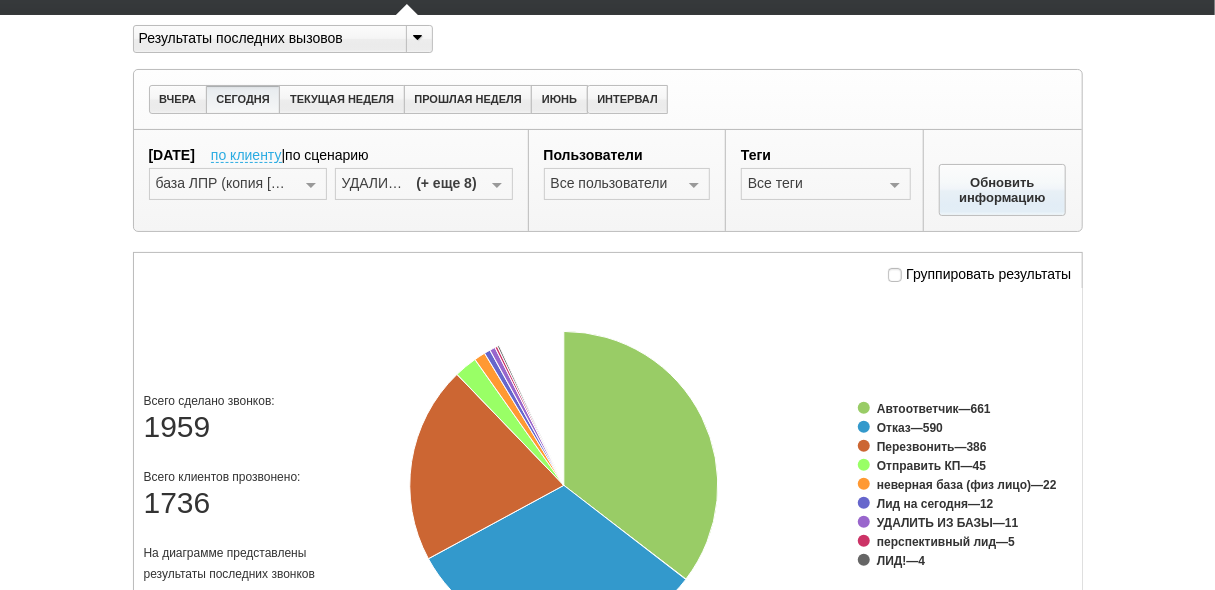 scroll, scrollTop: 80, scrollLeft: 0, axis: vertical 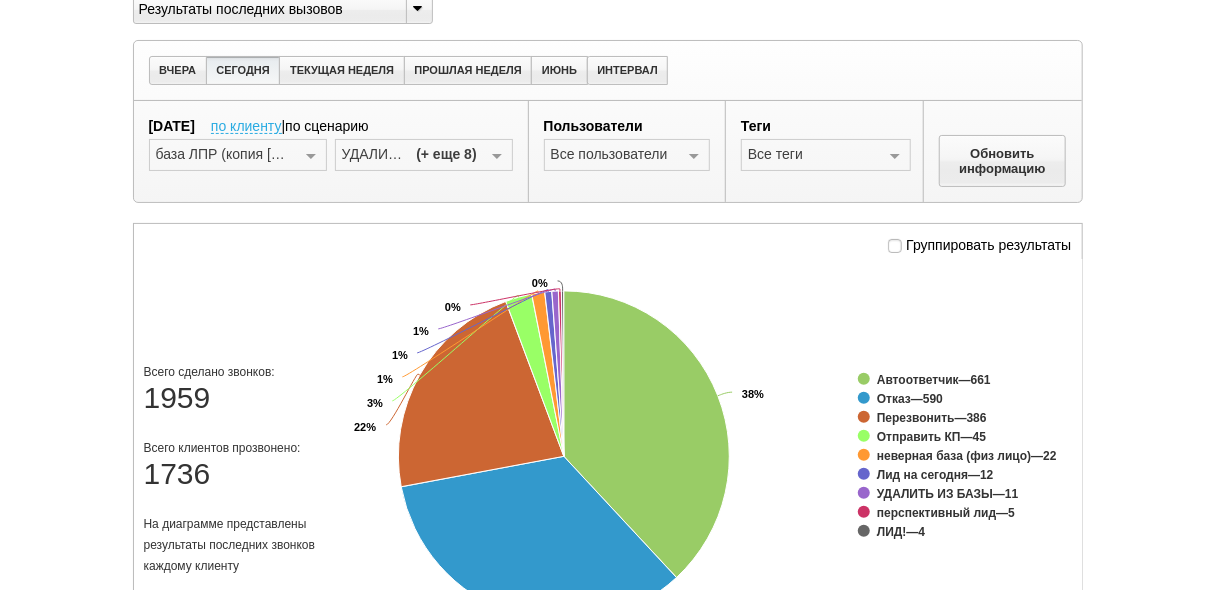 click at bounding box center [694, 156] 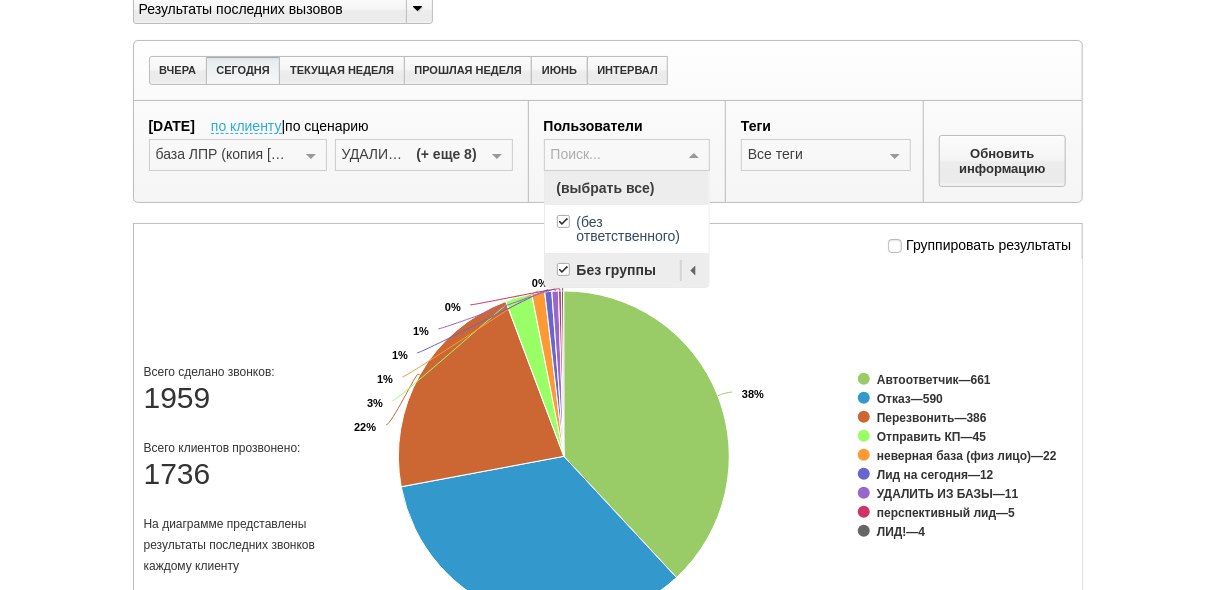 click on "(выбрать все)" at bounding box center [627, 188] 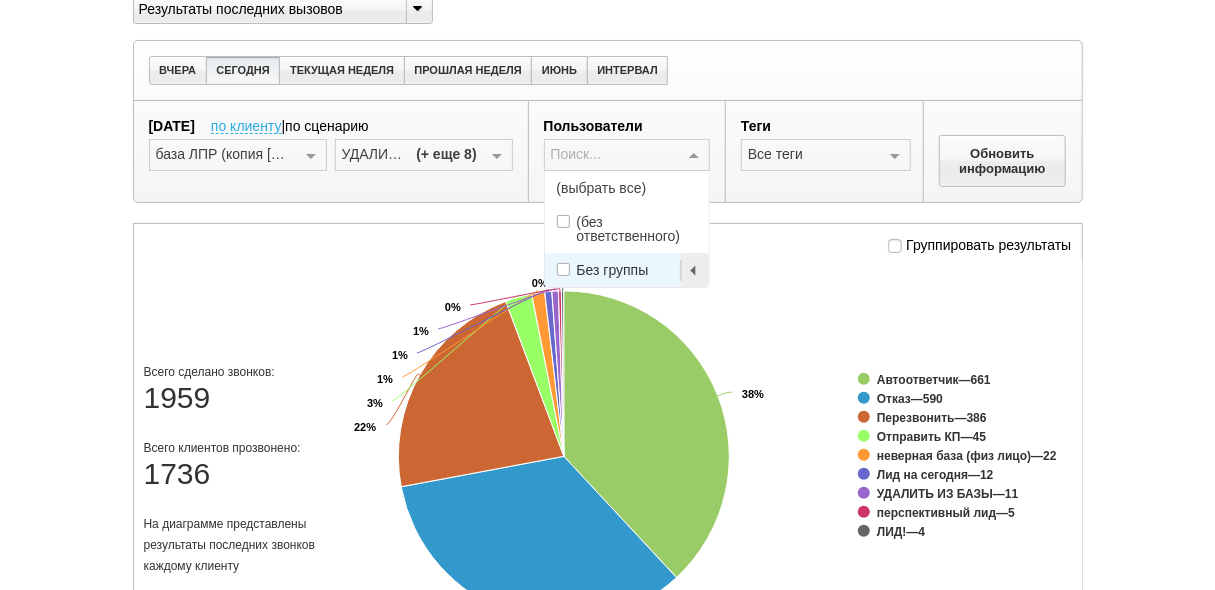 type on "8" 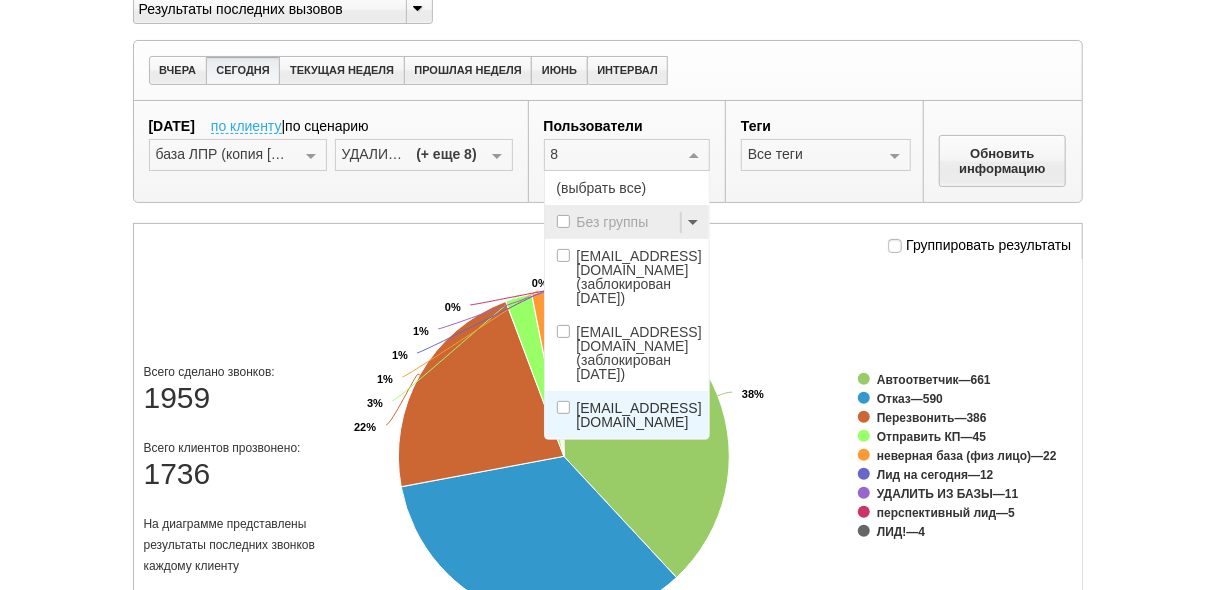 click on "[EMAIL_ADDRESS][DOMAIN_NAME]" at bounding box center [639, 415] 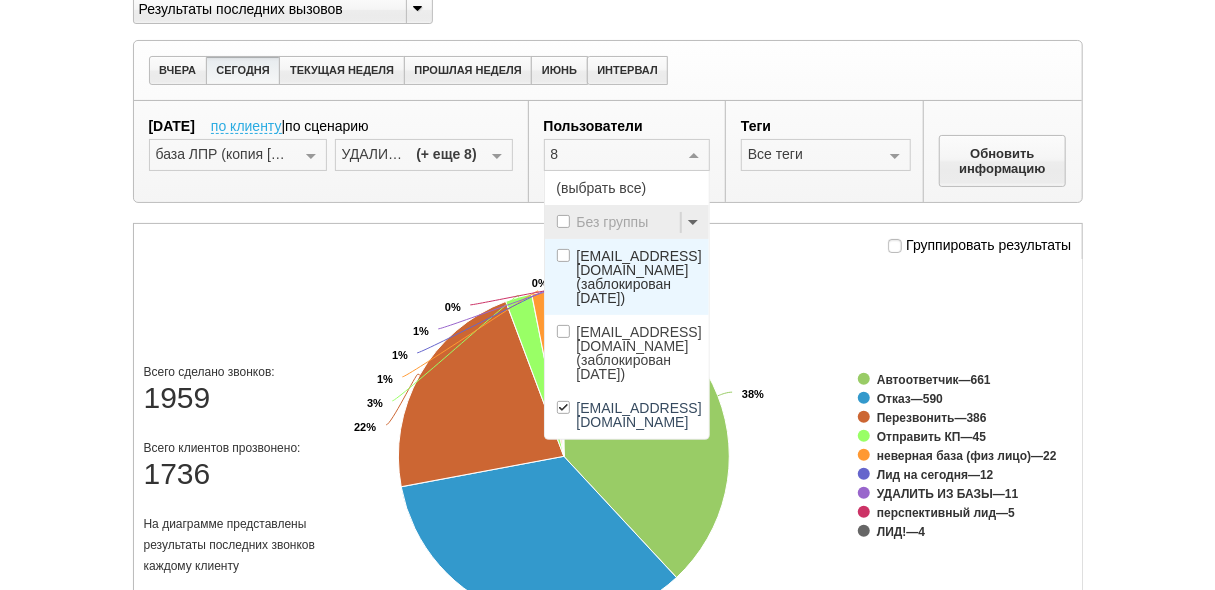 click on "8" at bounding box center (613, 154) 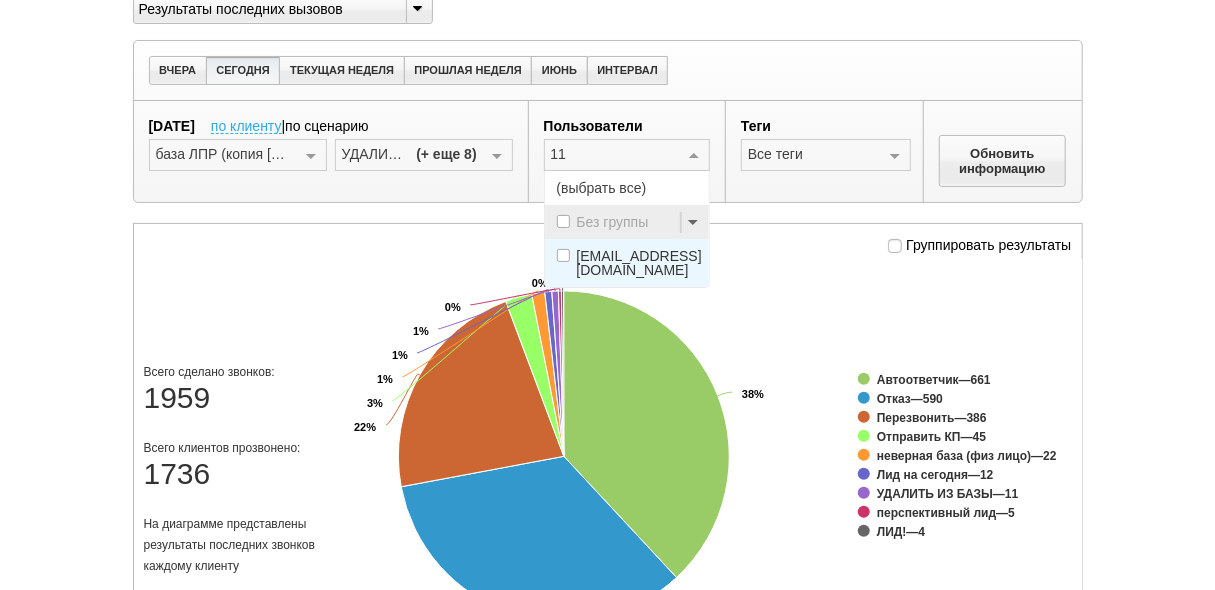 click on "[EMAIL_ADDRESS][DOMAIN_NAME]" at bounding box center (639, 263) 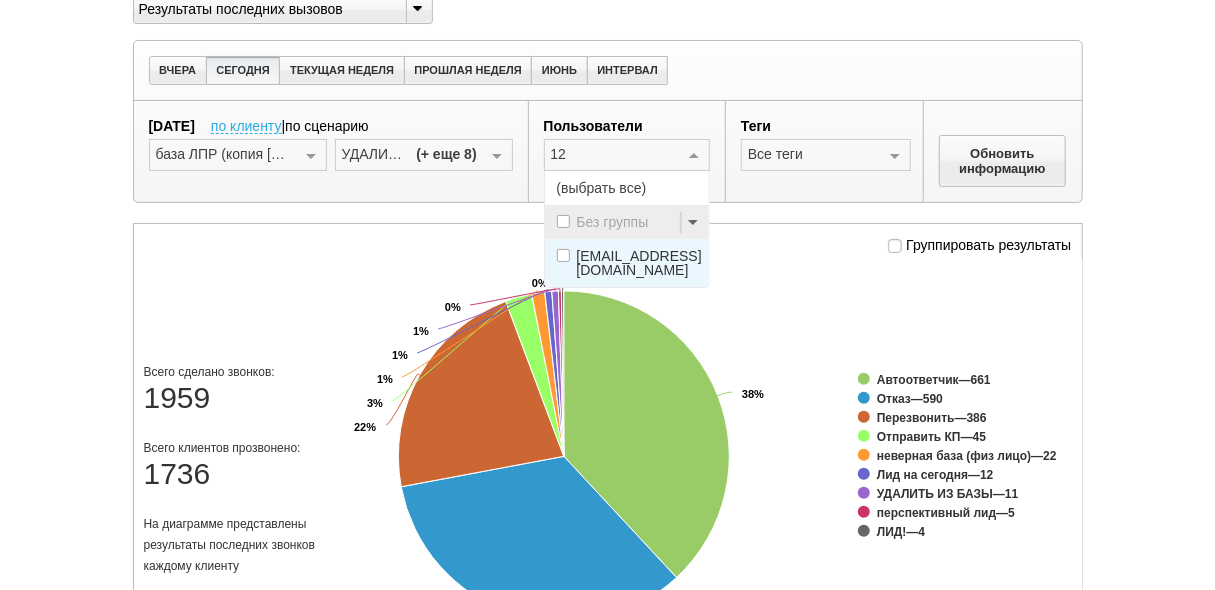 click on "[EMAIL_ADDRESS][DOMAIN_NAME]" at bounding box center (639, 263) 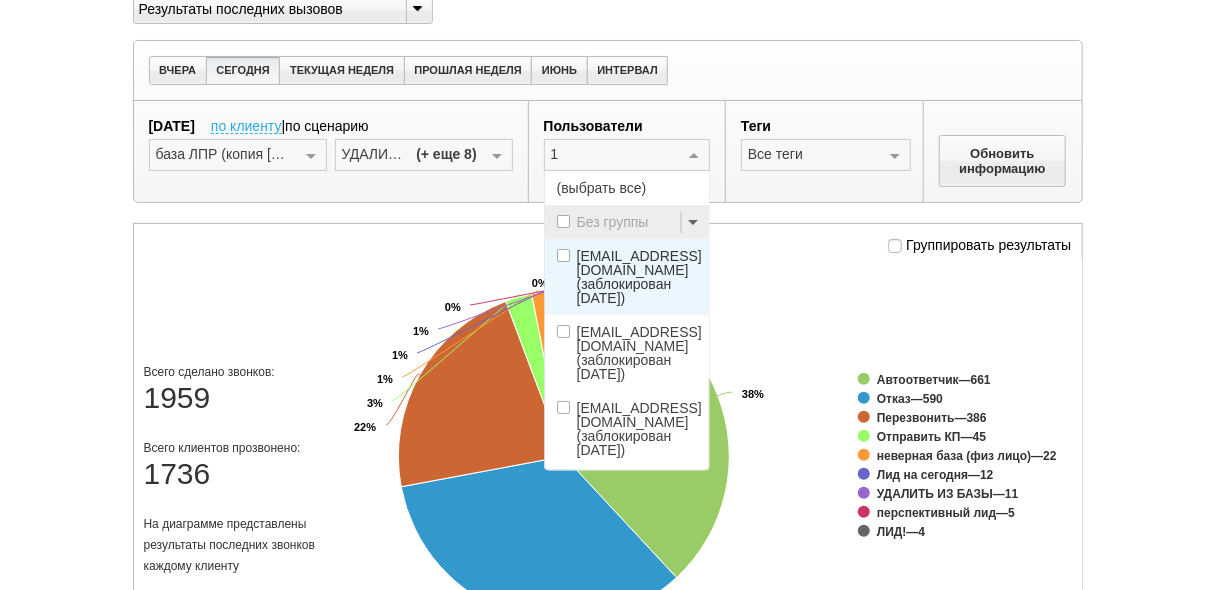 type on "13" 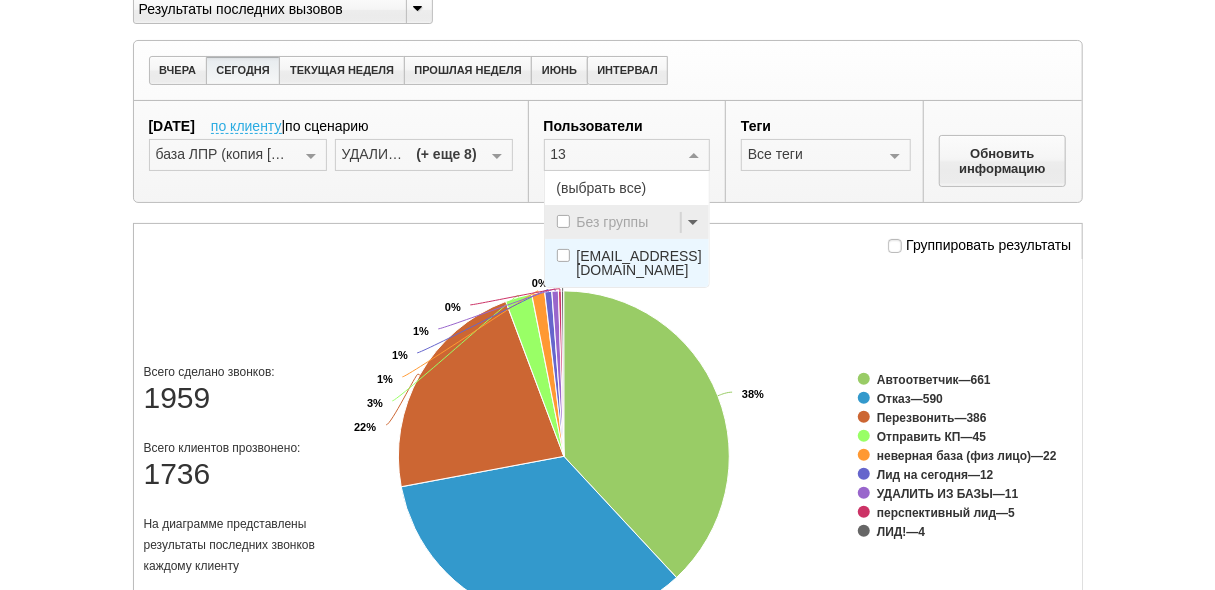 click on "[EMAIL_ADDRESS][DOMAIN_NAME]" at bounding box center (639, 263) 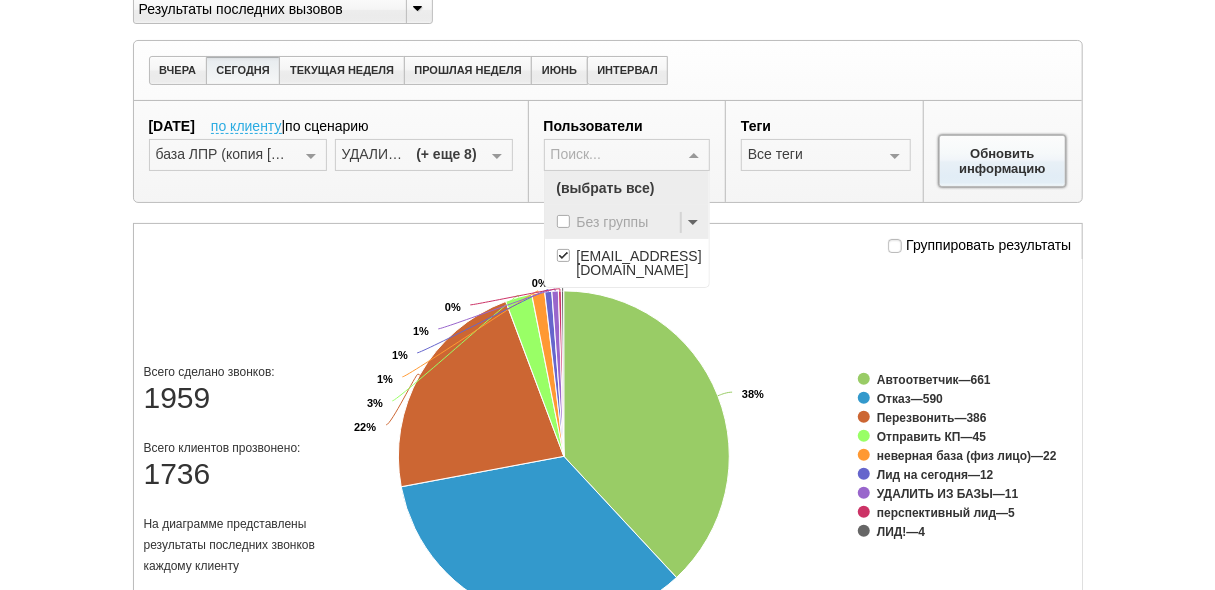 click on "Обновить информацию" at bounding box center (1003, 161) 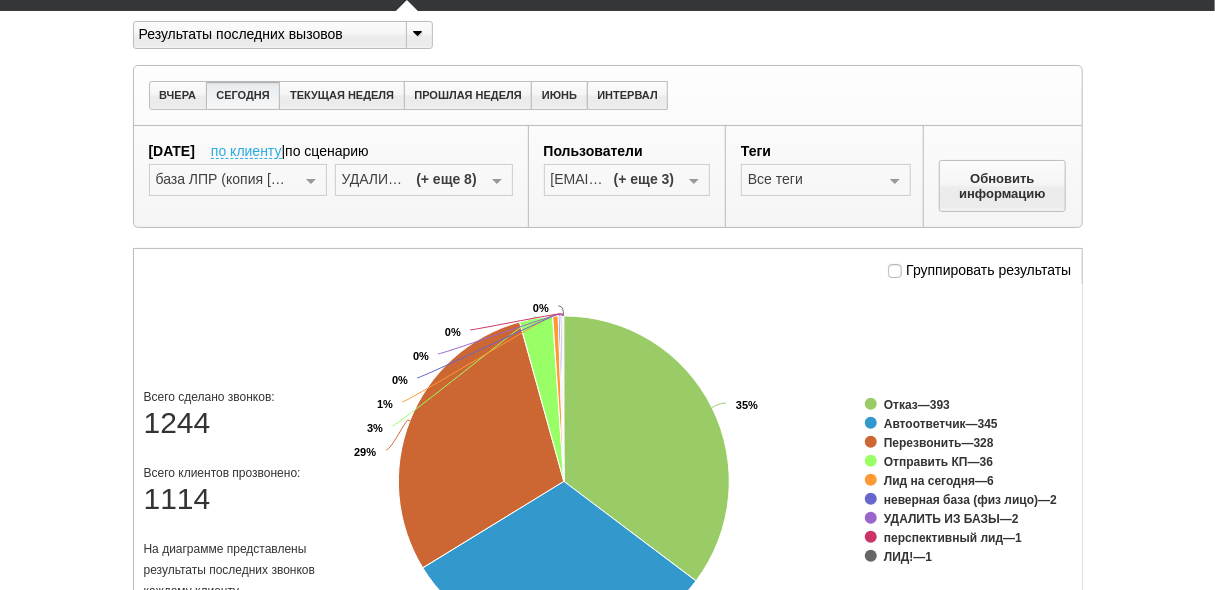scroll, scrollTop: 0, scrollLeft: 0, axis: both 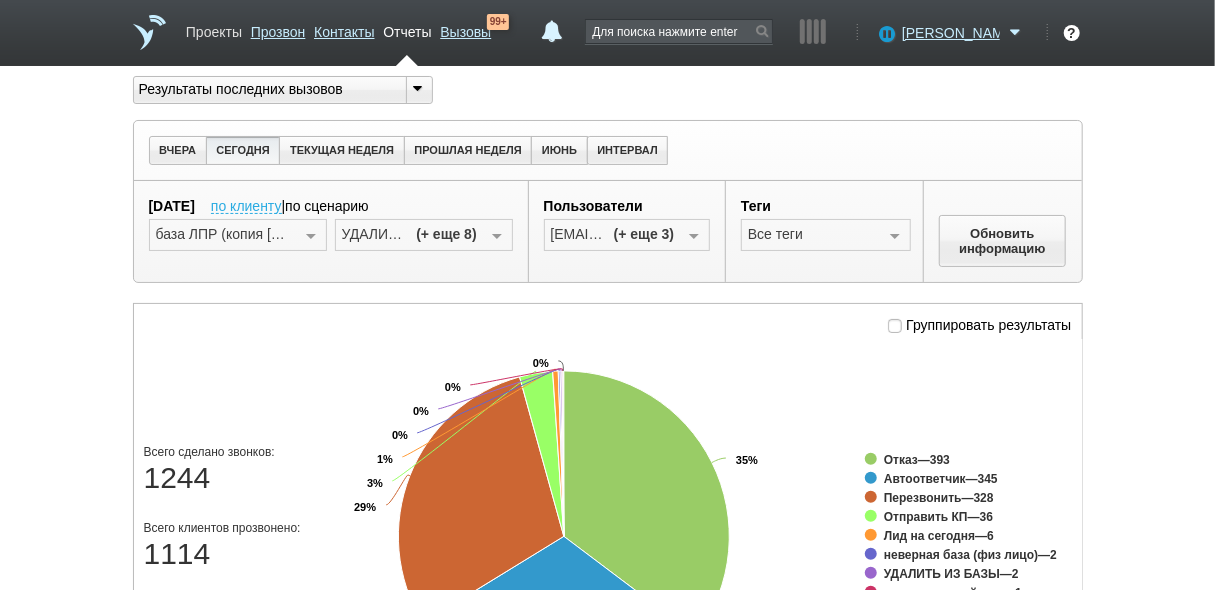 click on "Проекты" at bounding box center [214, 28] 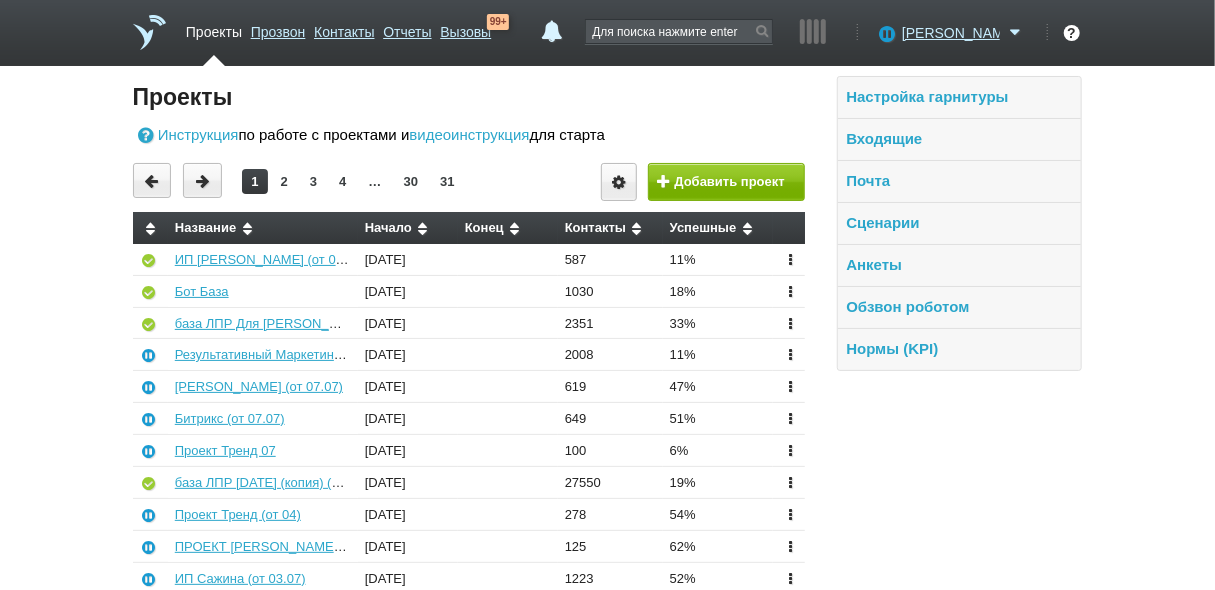 click on "Проекты" at bounding box center [469, 97] 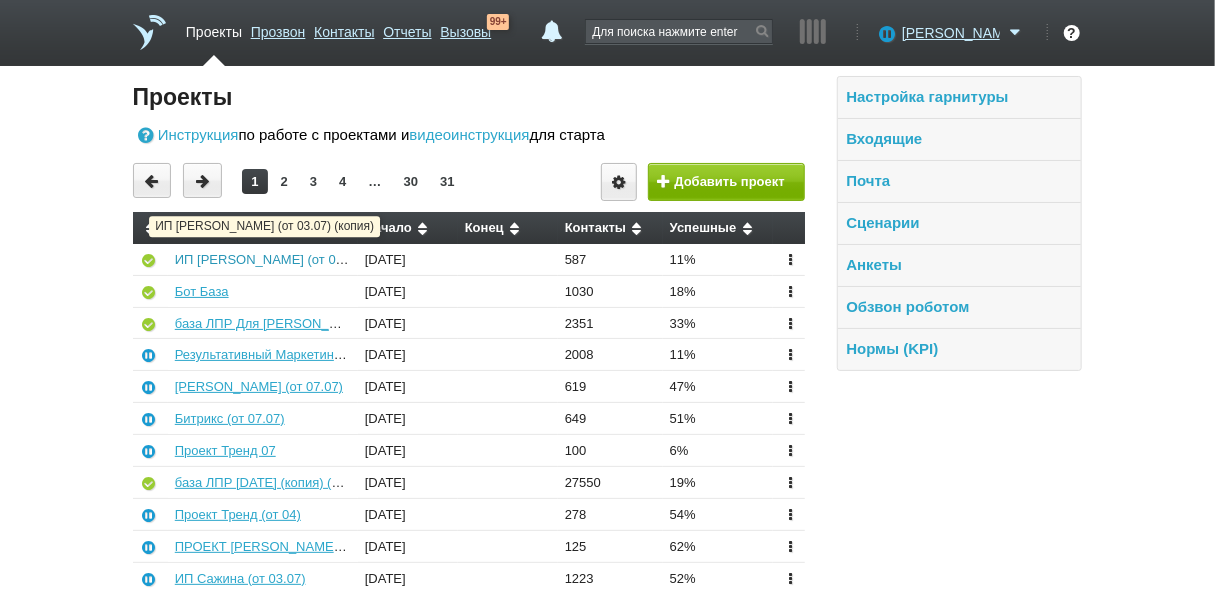click on "ИП [PERSON_NAME] (от 03.07) (копия)" at bounding box center (293, 259) 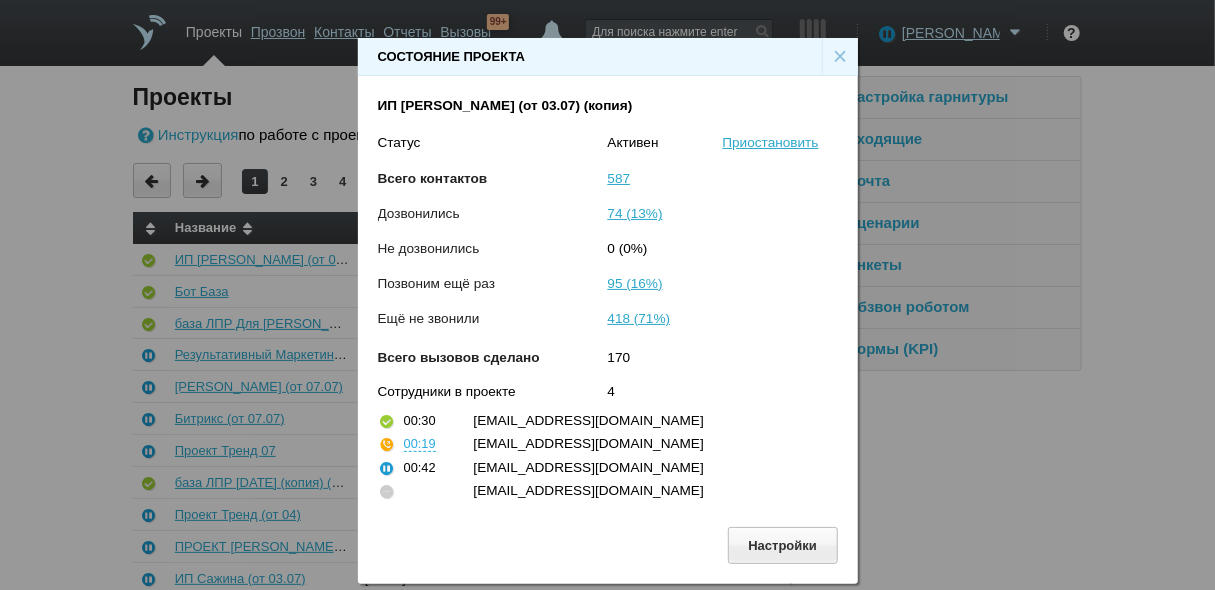 click on "×" at bounding box center (840, 57) 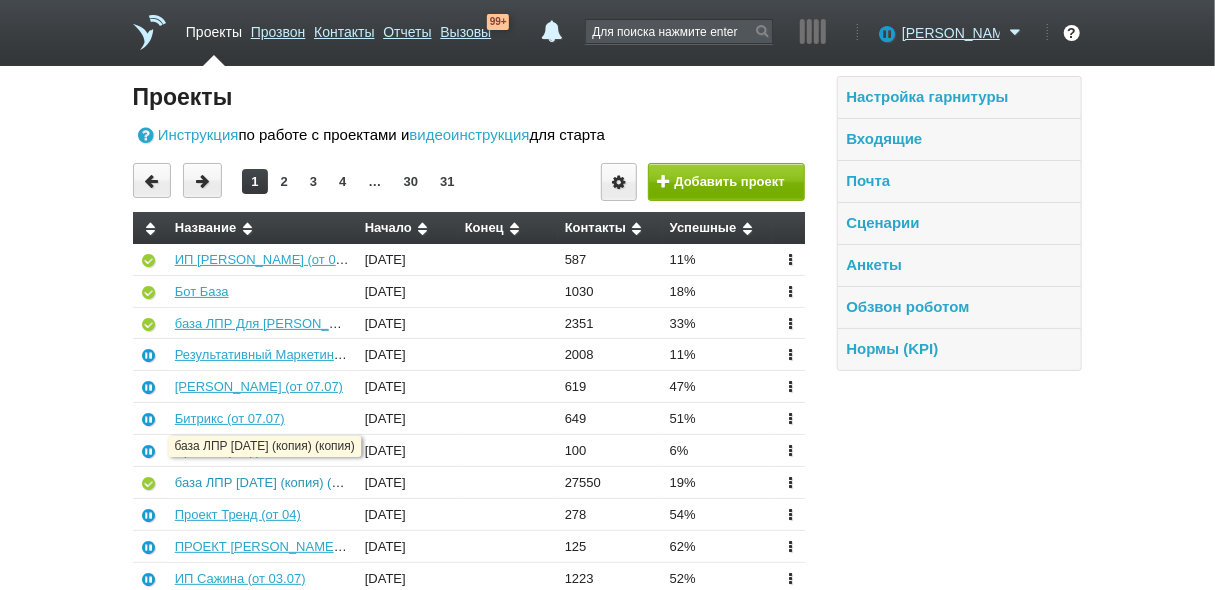 click on "база ЛПР  [DATE] (копия) (копия)" at bounding box center [272, 482] 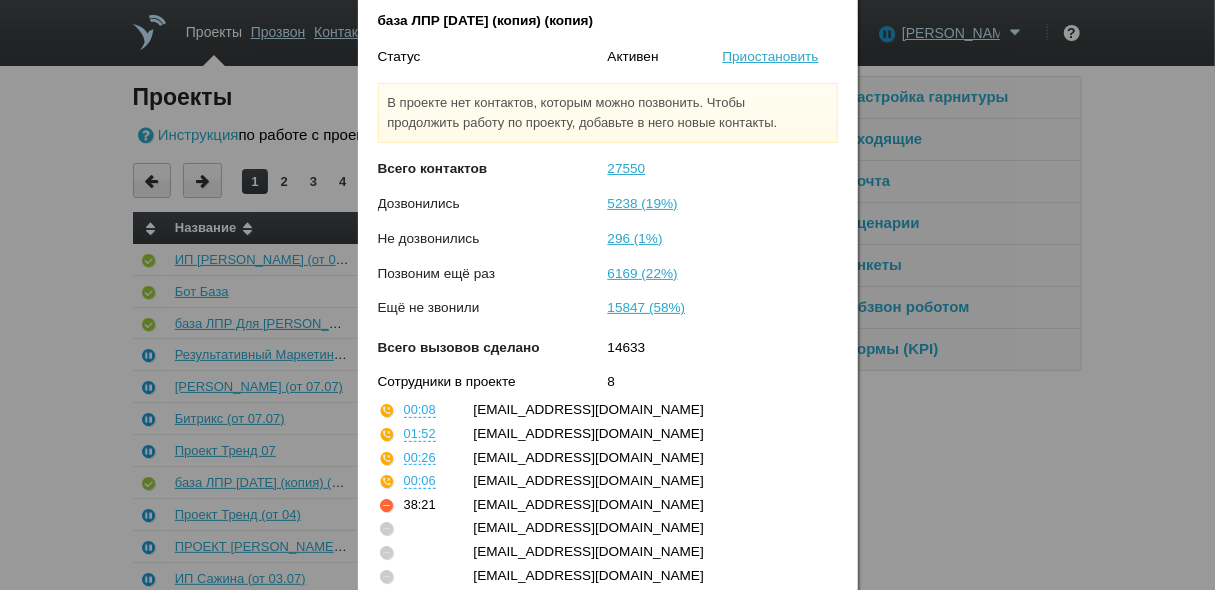 scroll, scrollTop: 0, scrollLeft: 0, axis: both 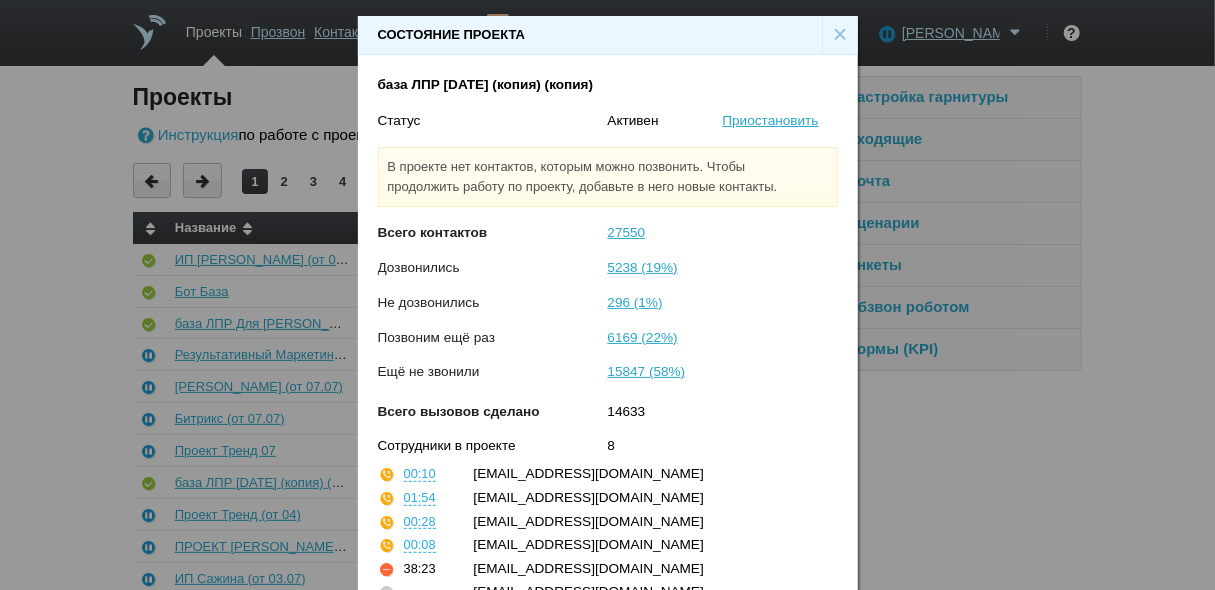 click on "×" at bounding box center (840, 35) 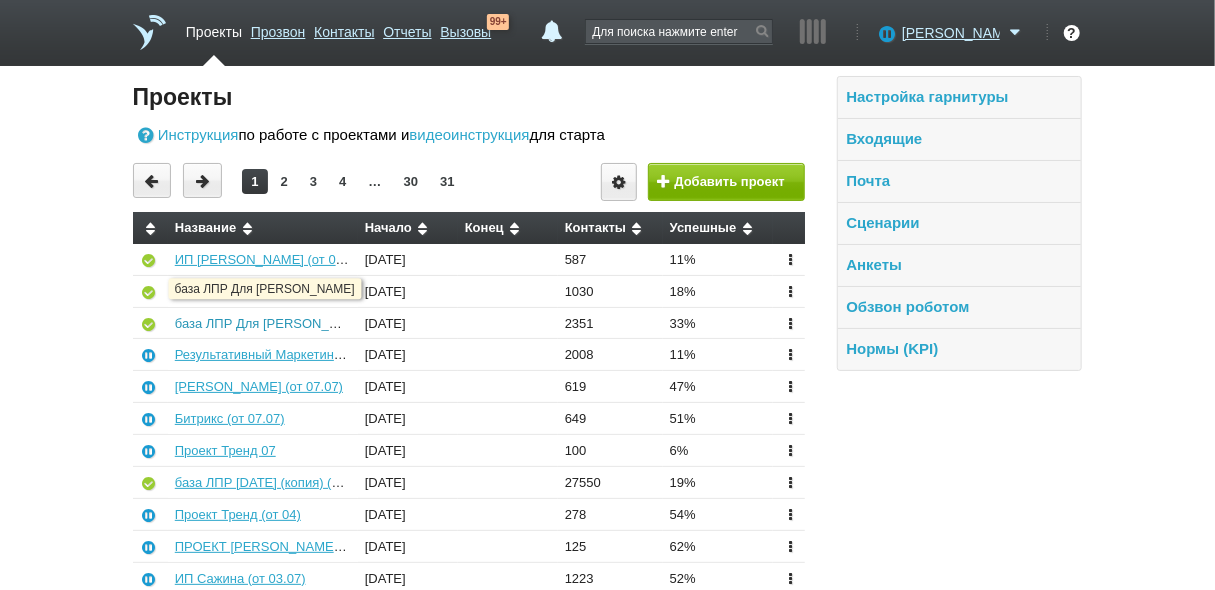 click on "база ЛПР  Для [PERSON_NAME]" at bounding box center (272, 323) 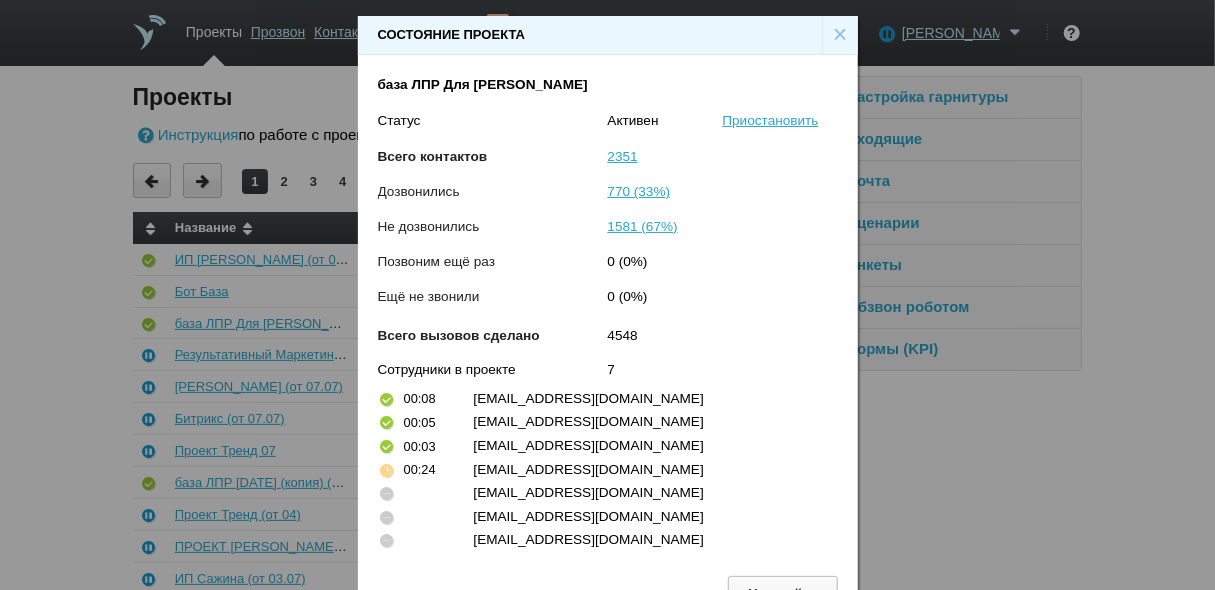 click on "×" at bounding box center (840, 35) 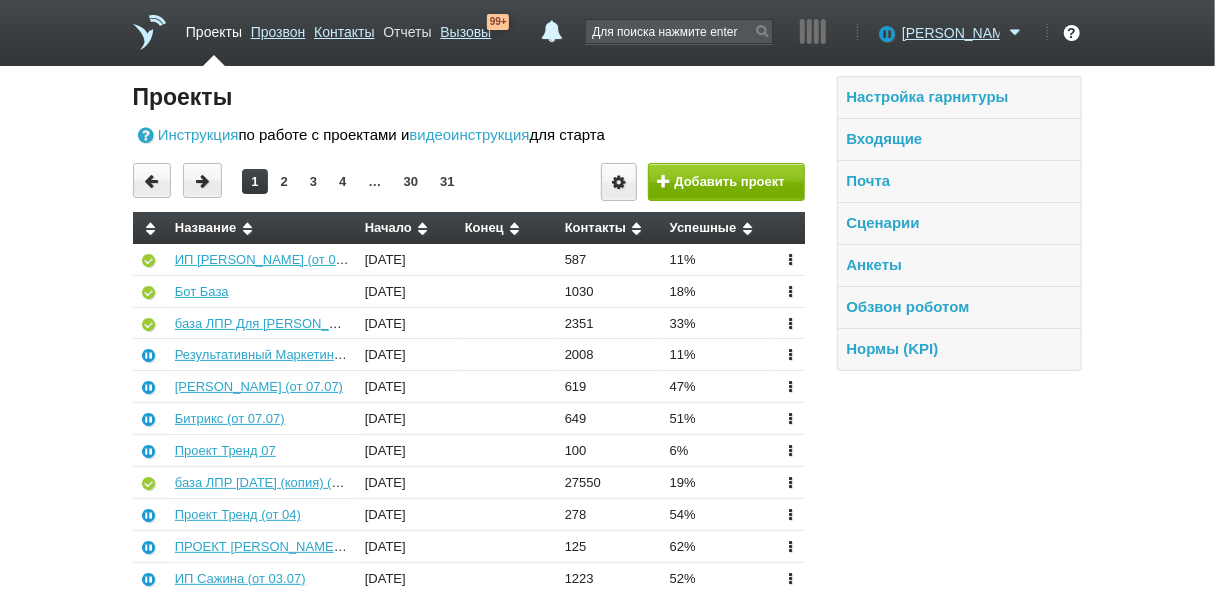 click on "Отчеты" at bounding box center (407, 28) 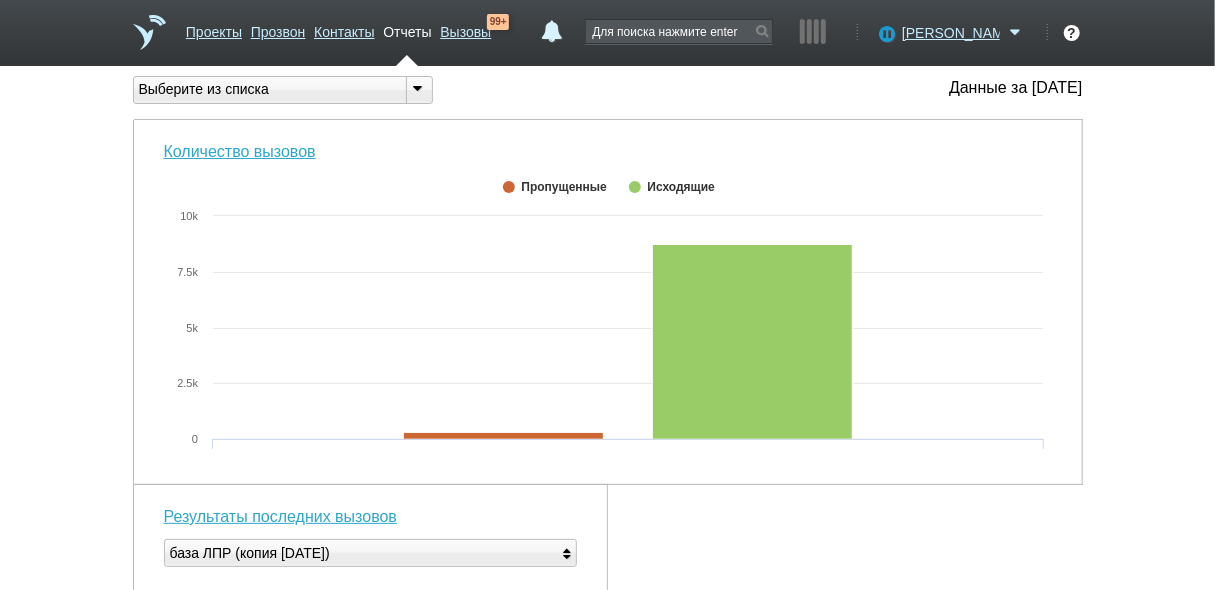 click at bounding box center [418, 88] 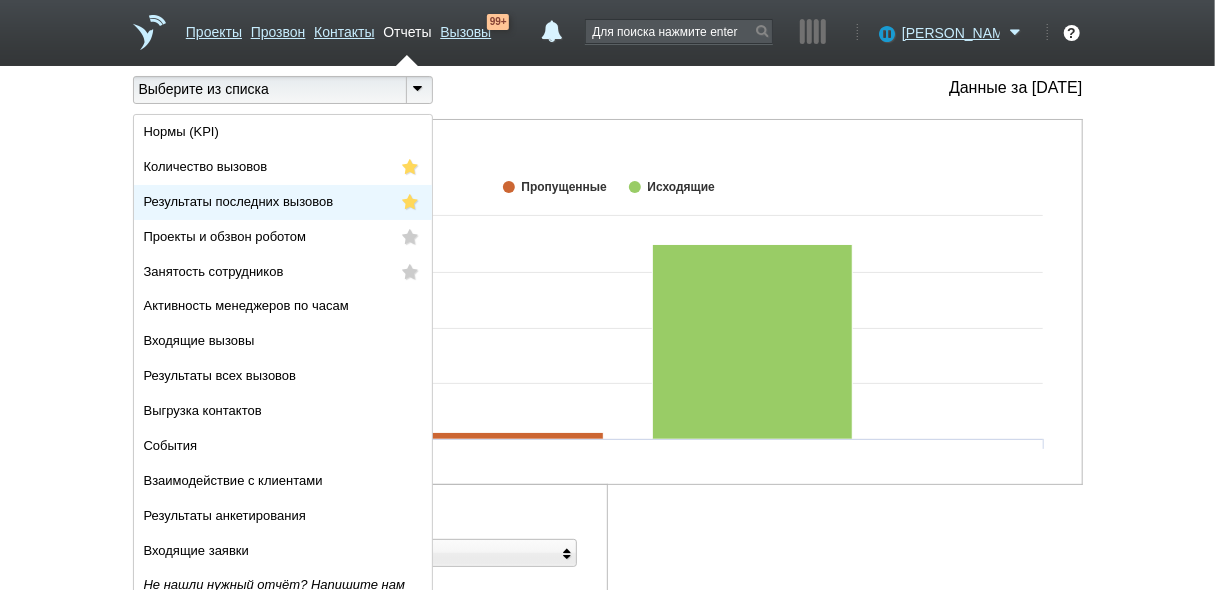 click on "Результаты последних вызовов" at bounding box center [283, 202] 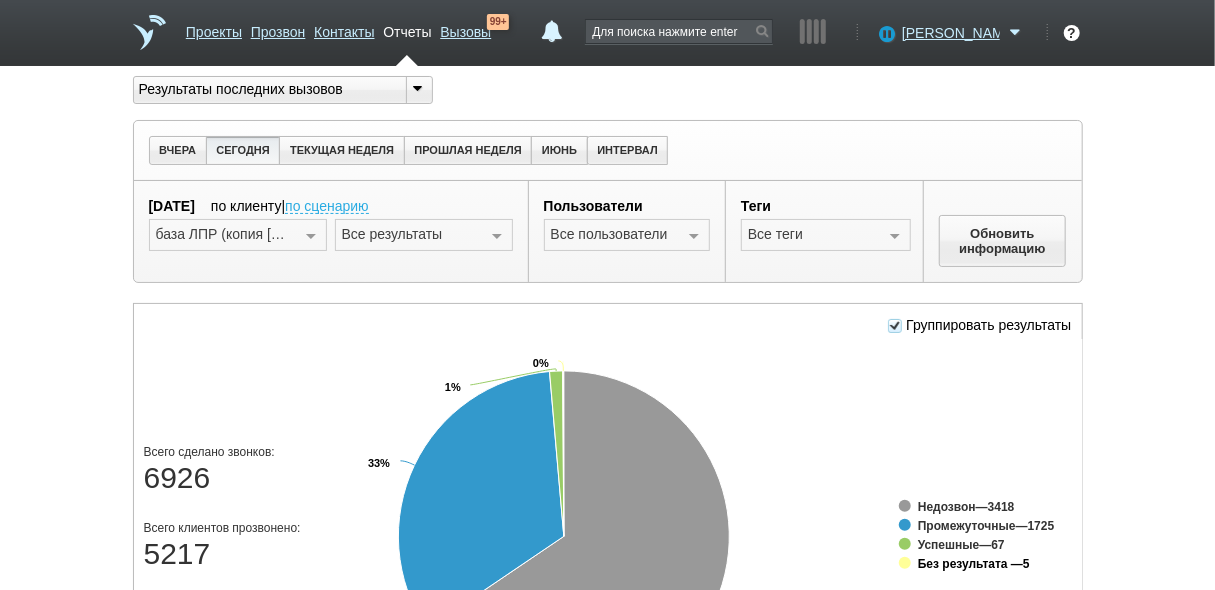 click on "Без результата —" 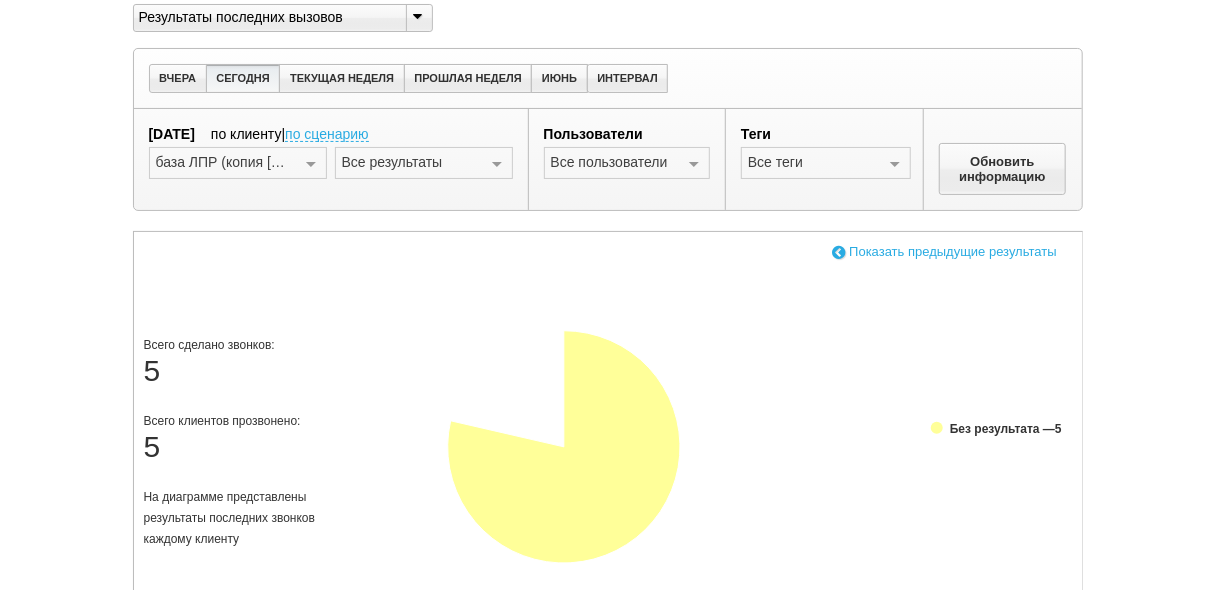 scroll, scrollTop: 160, scrollLeft: 0, axis: vertical 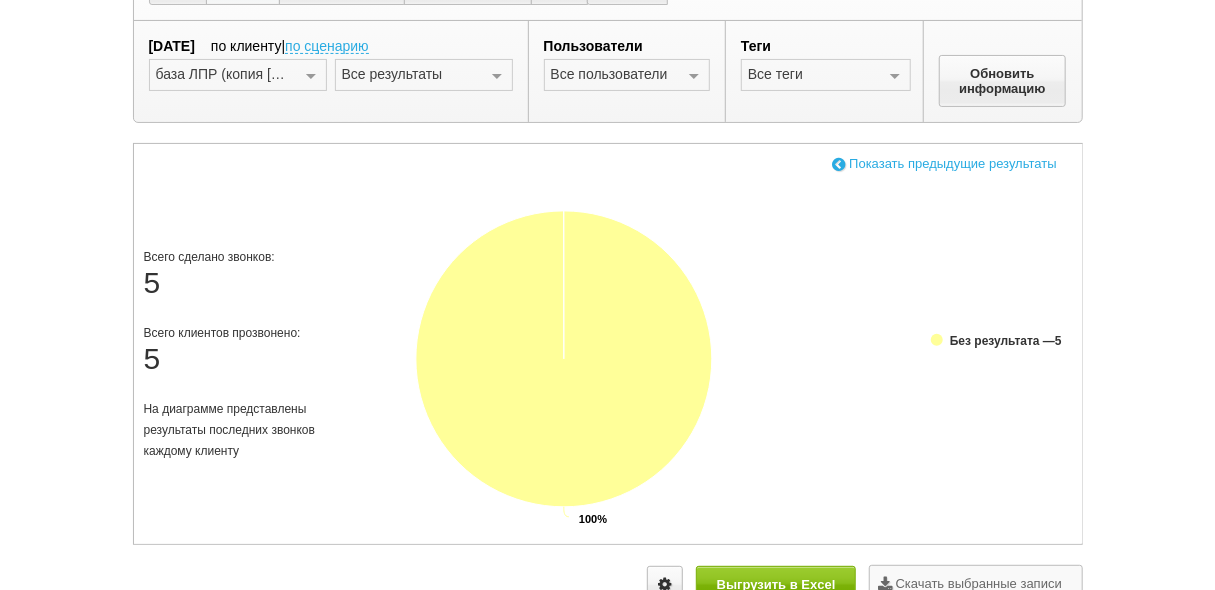 click at bounding box center [839, 163] 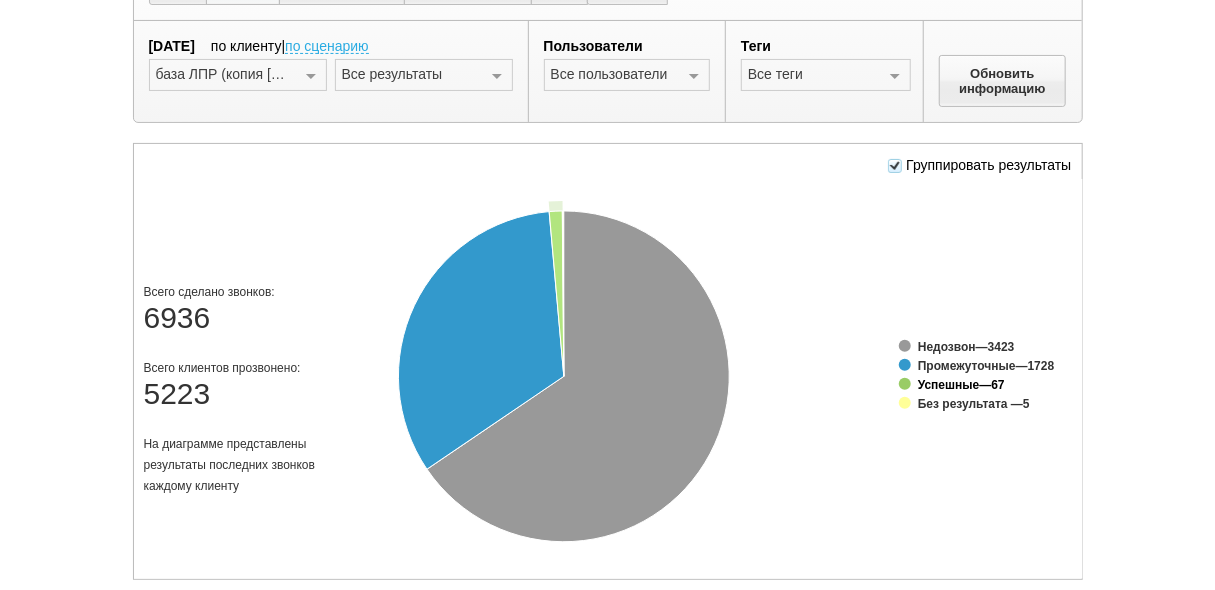 click on "Успешные" 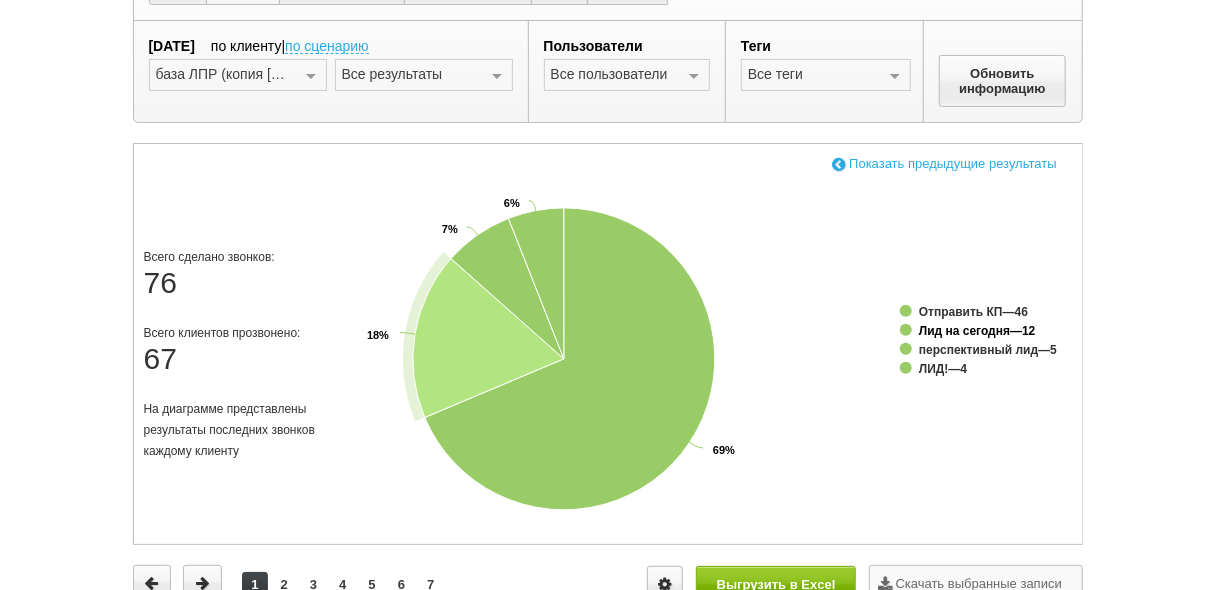 click on "Лид на сегодня" 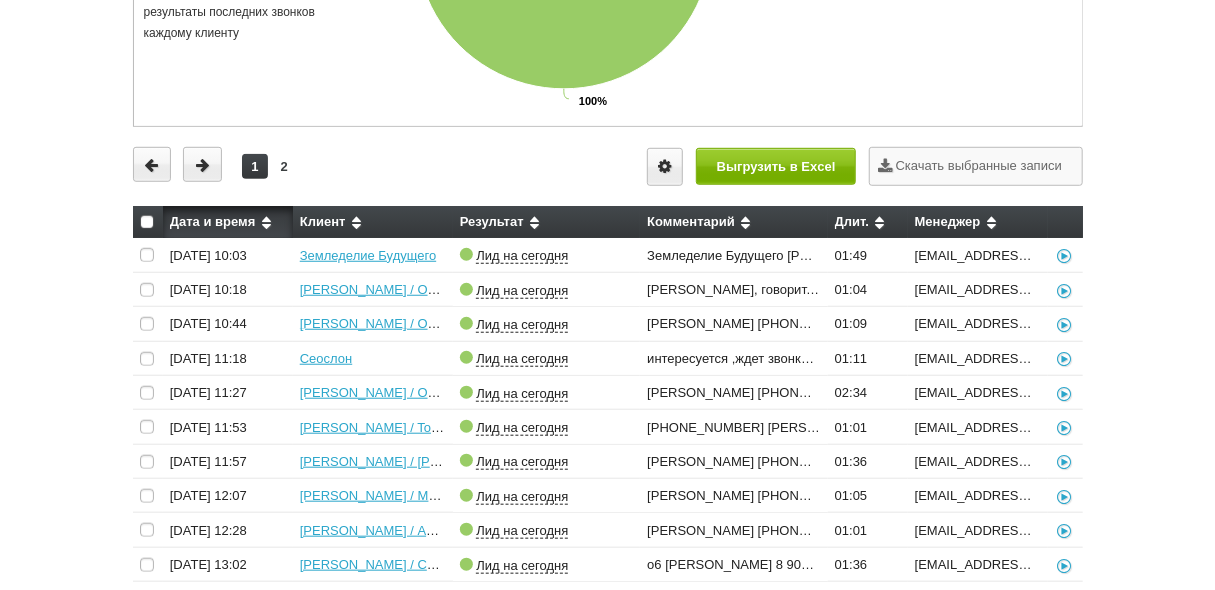 scroll, scrollTop: 640, scrollLeft: 0, axis: vertical 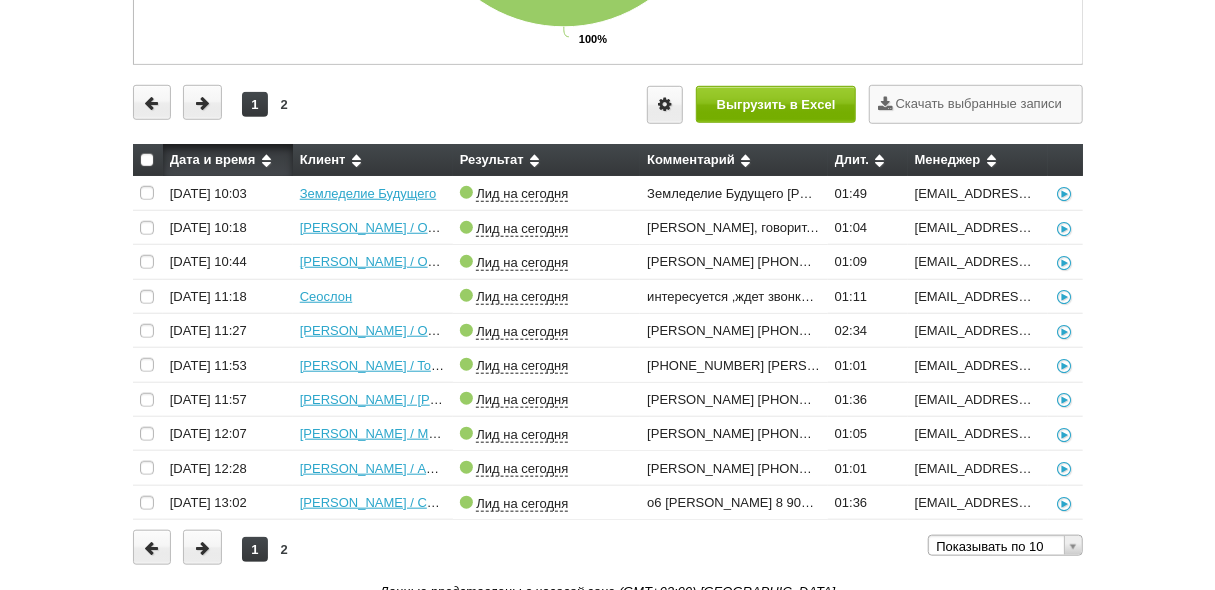 click at bounding box center (991, 160) 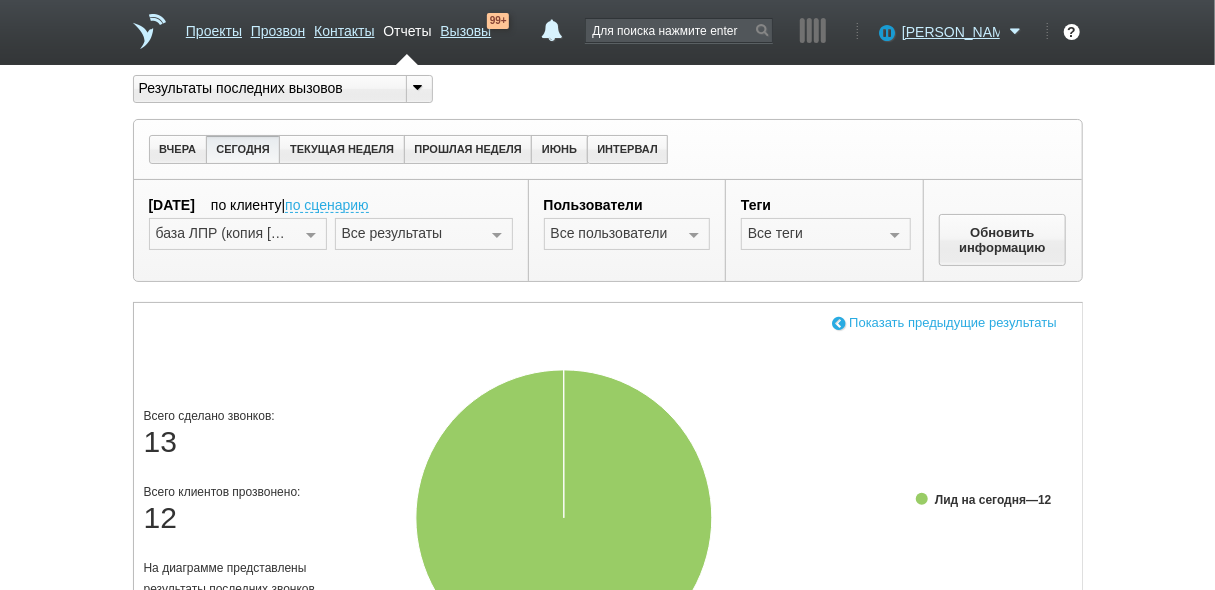 scroll, scrollTop: 0, scrollLeft: 0, axis: both 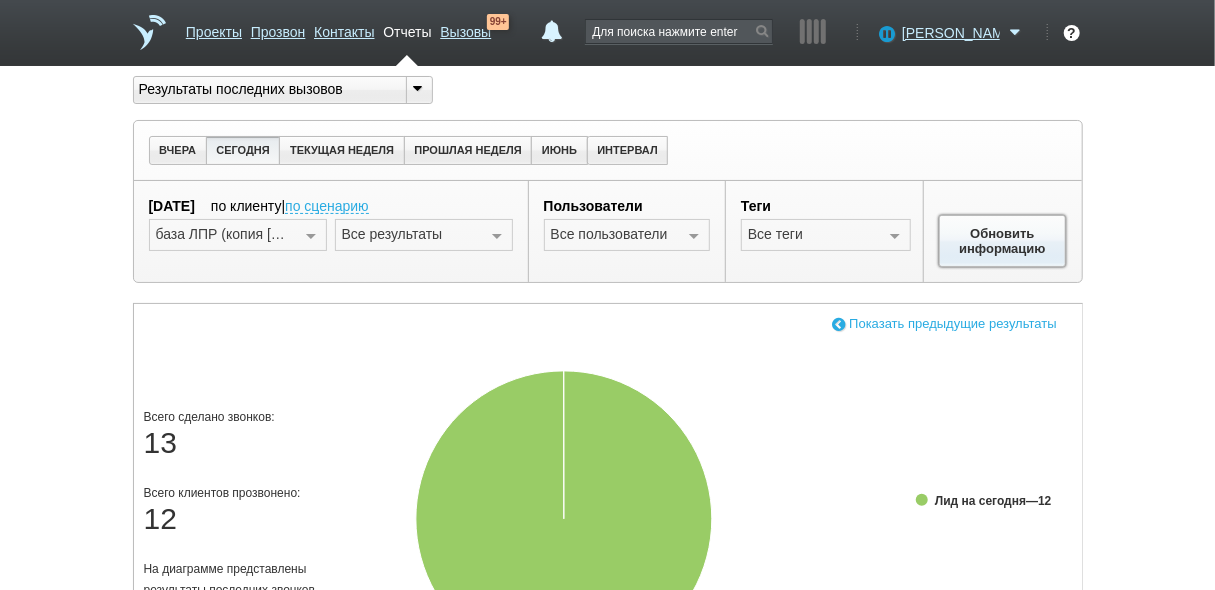 click on "Обновить информацию" at bounding box center (1003, 241) 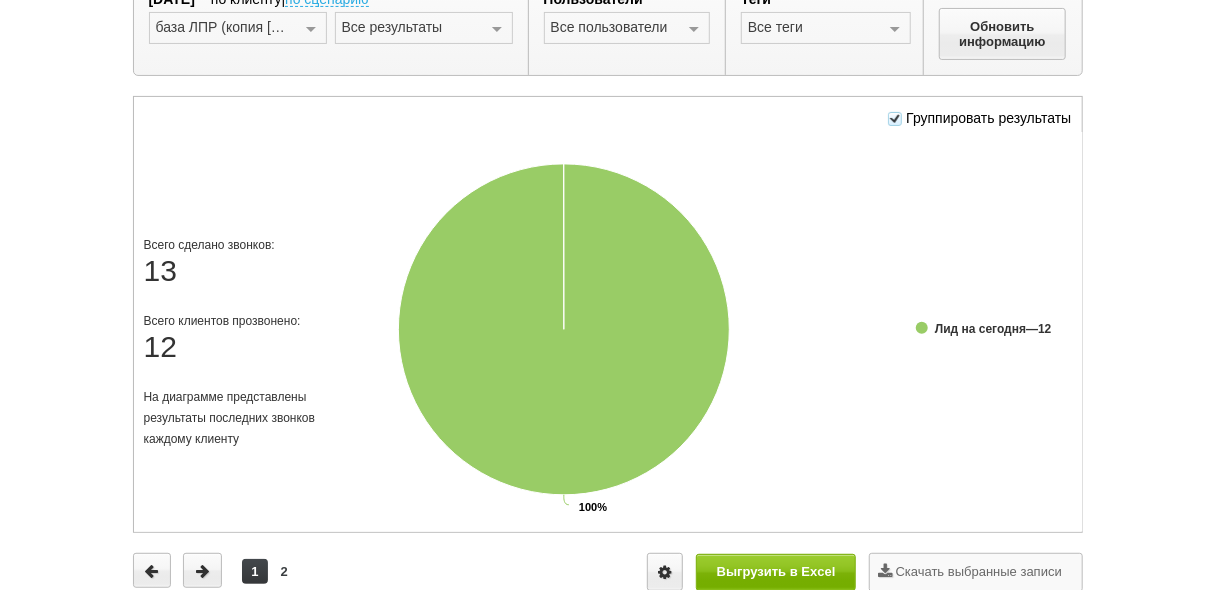 scroll, scrollTop: 400, scrollLeft: 0, axis: vertical 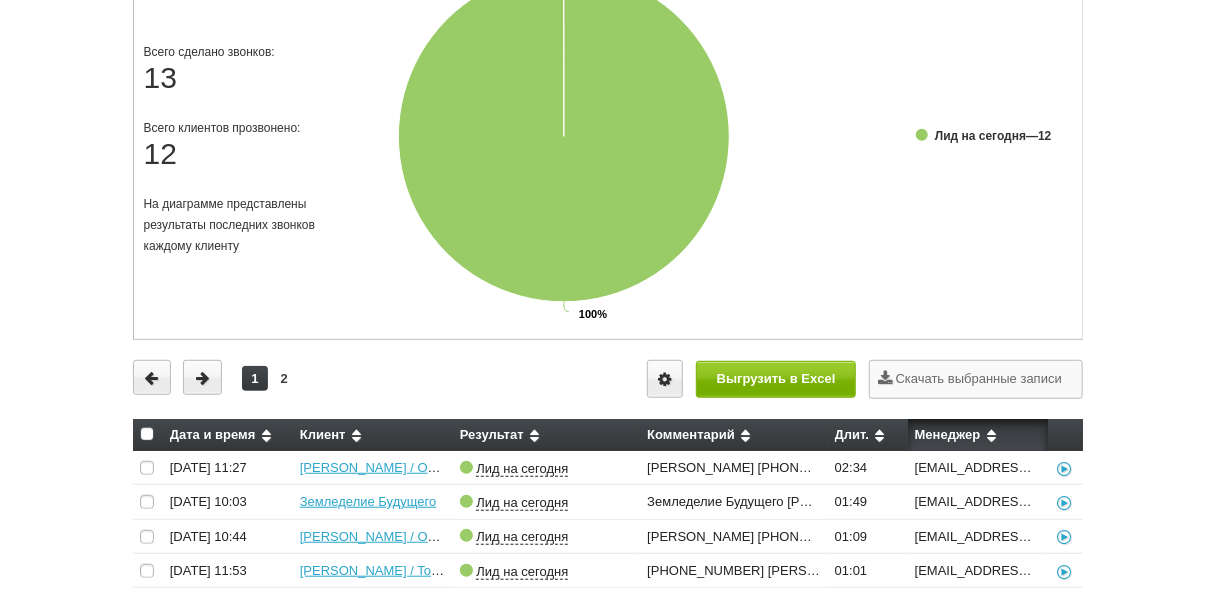 click at bounding box center [991, 434] 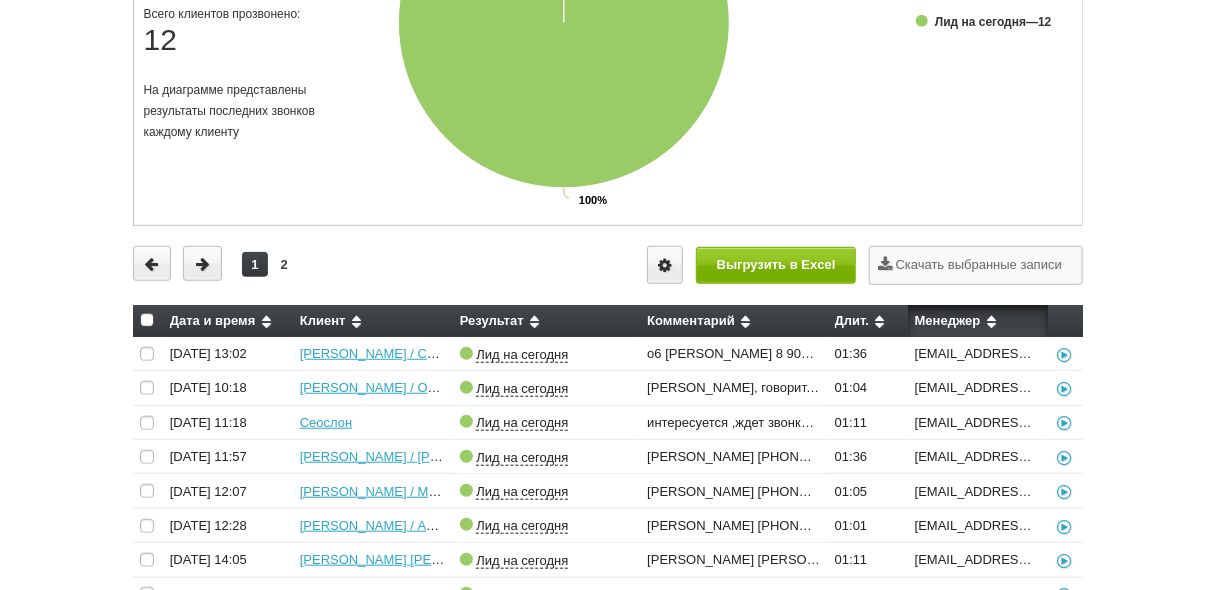 scroll, scrollTop: 678, scrollLeft: 0, axis: vertical 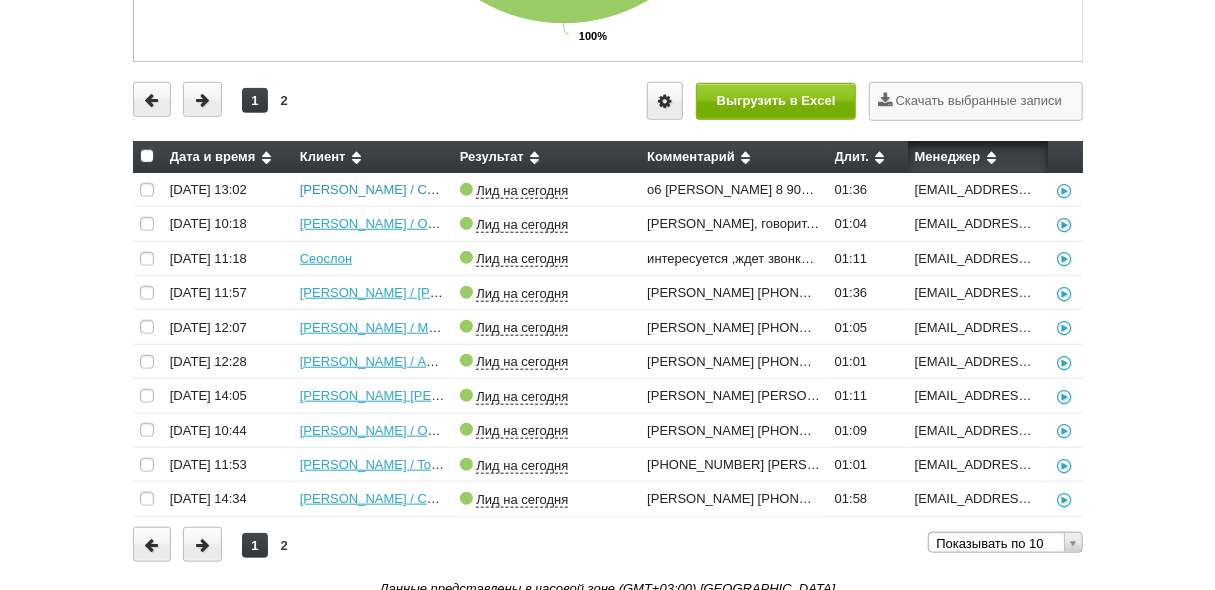 click on "[PERSON_NAME] / Соль" at bounding box center [374, 189] 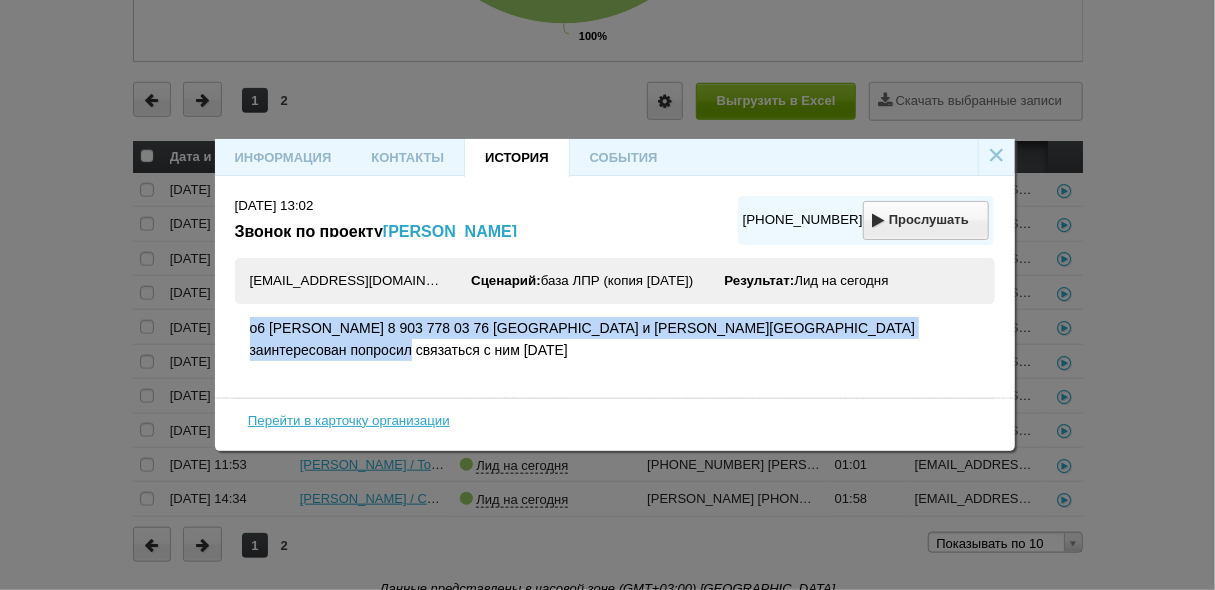 drag, startPoint x: 325, startPoint y: 369, endPoint x: 228, endPoint y: 331, distance: 104.177734 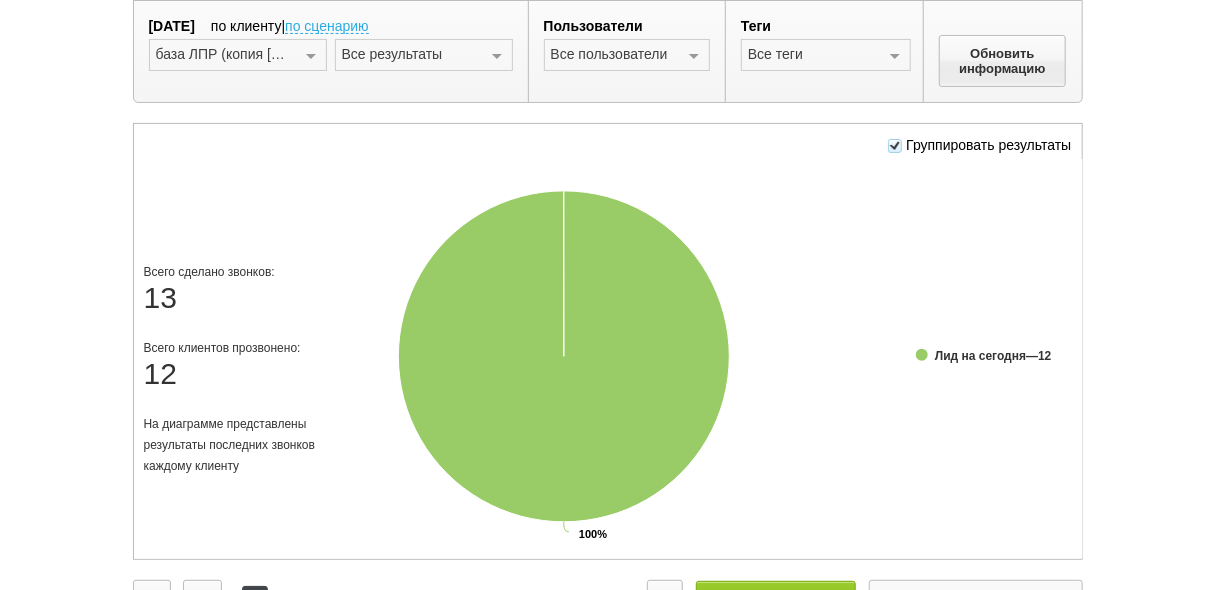 scroll, scrollTop: 0, scrollLeft: 0, axis: both 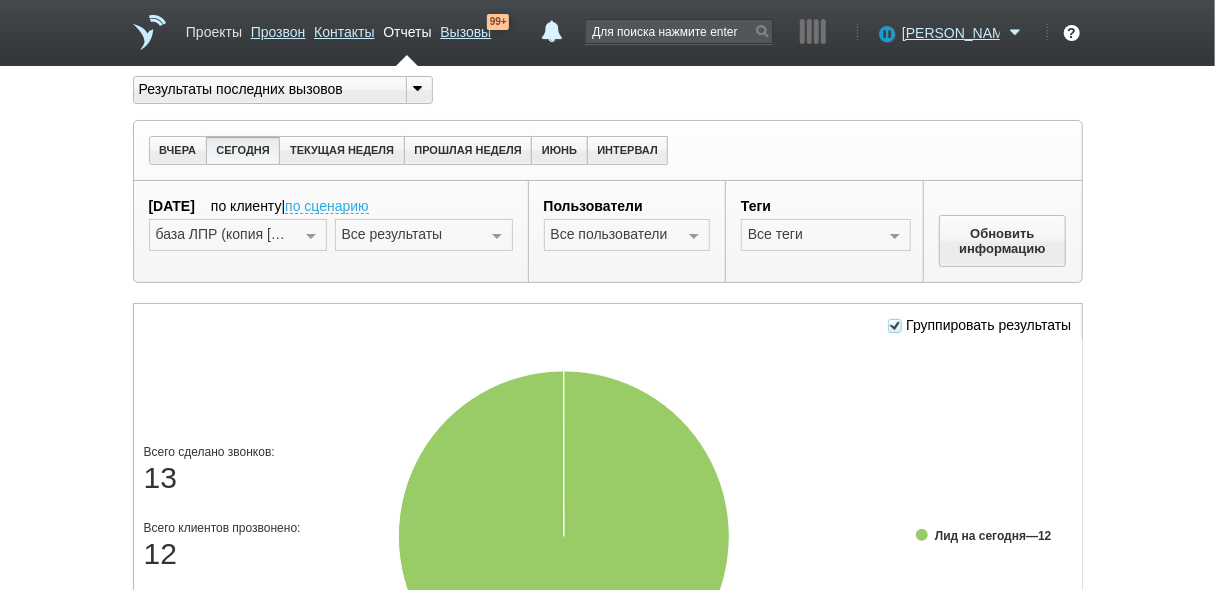 click on "Проекты" at bounding box center [214, 28] 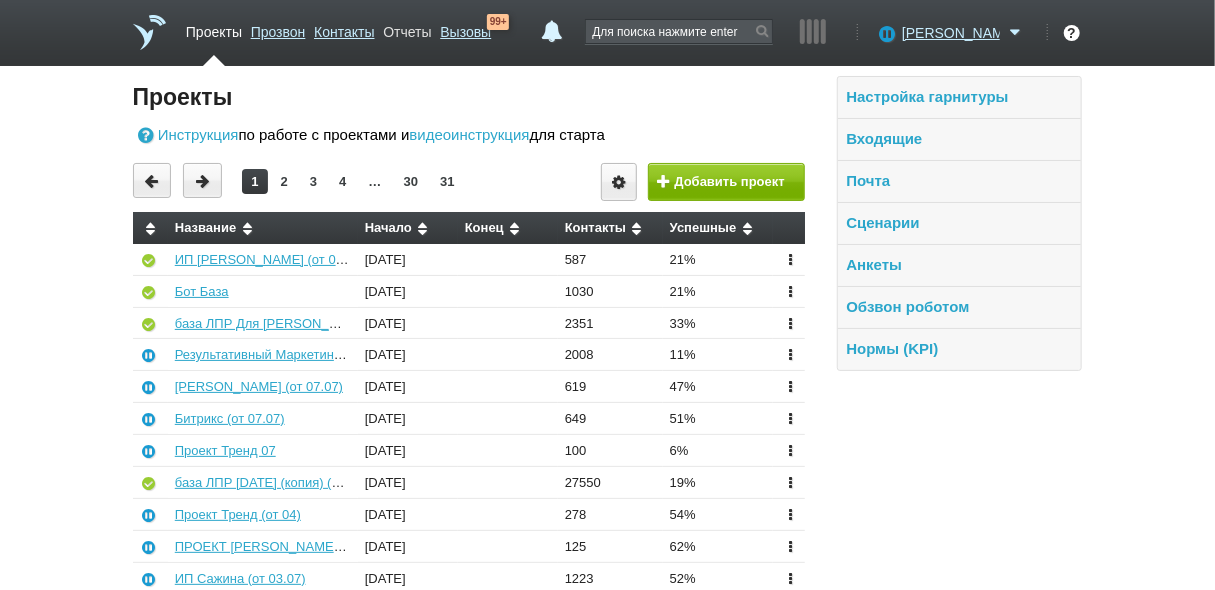 click on "Отчеты" at bounding box center (407, 28) 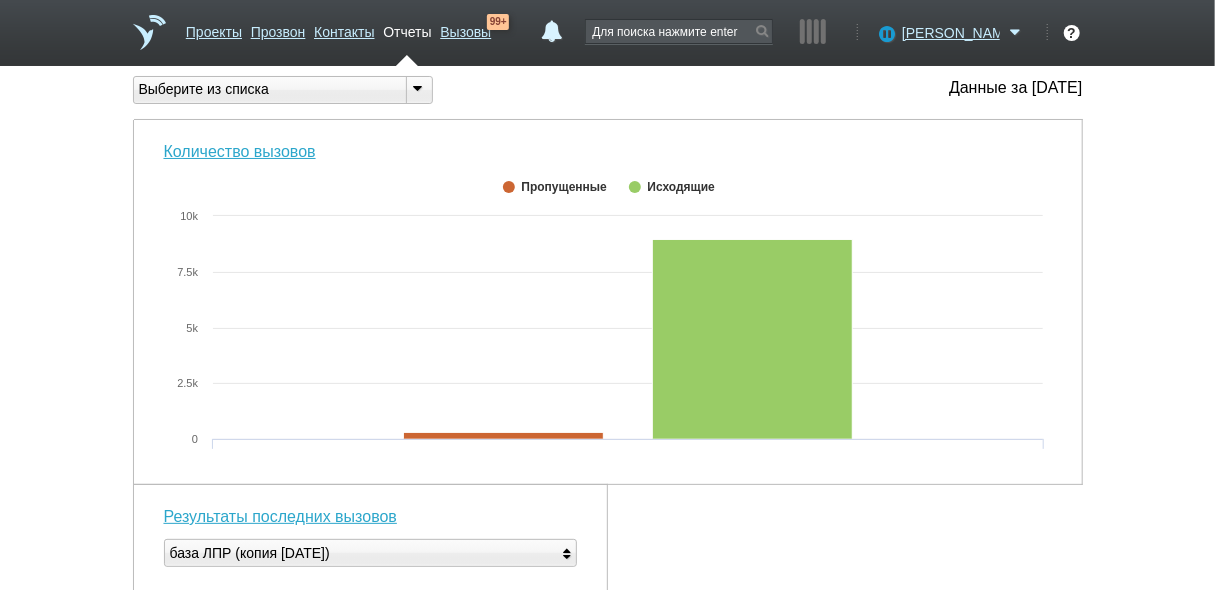 click at bounding box center (418, 88) 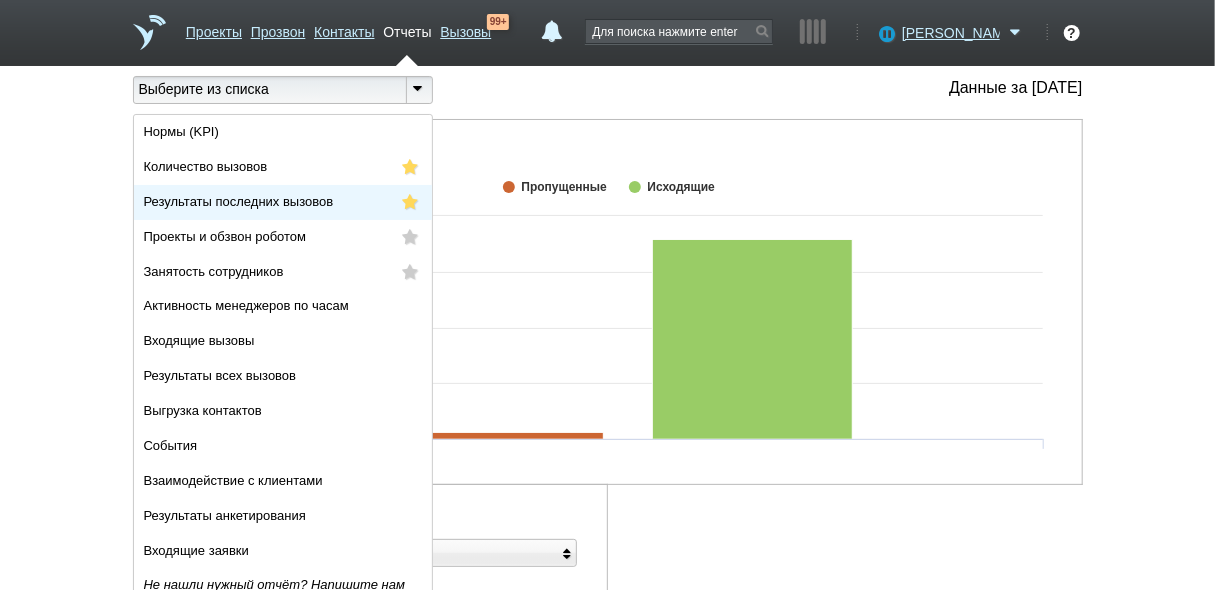 click on "Результаты последних вызовов" at bounding box center [283, 202] 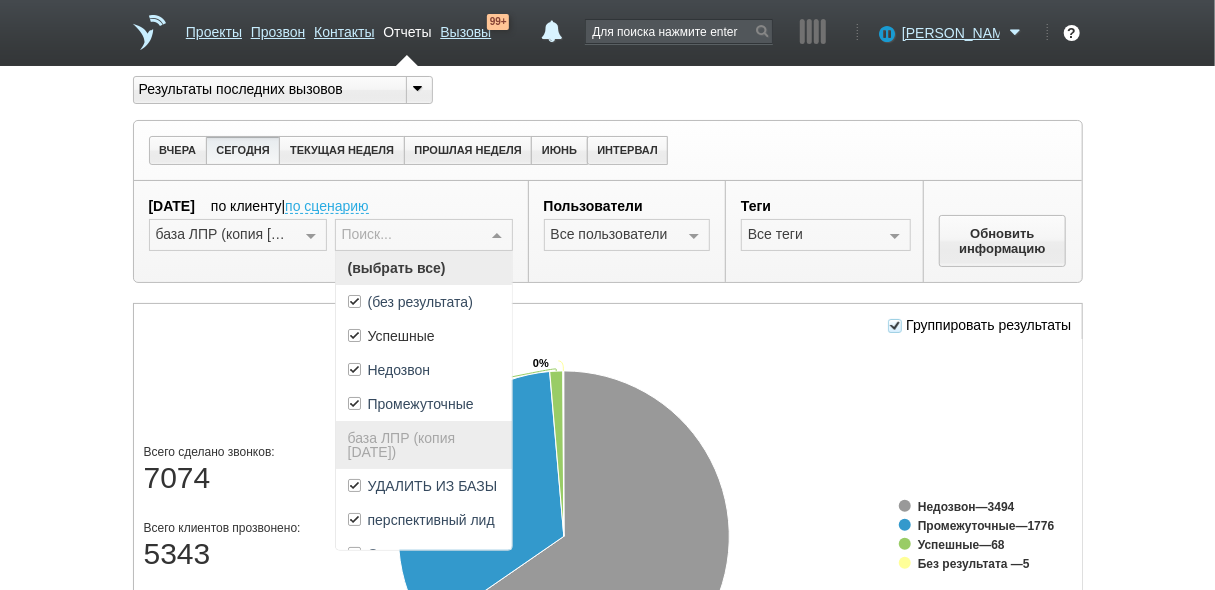click at bounding box center (497, 236) 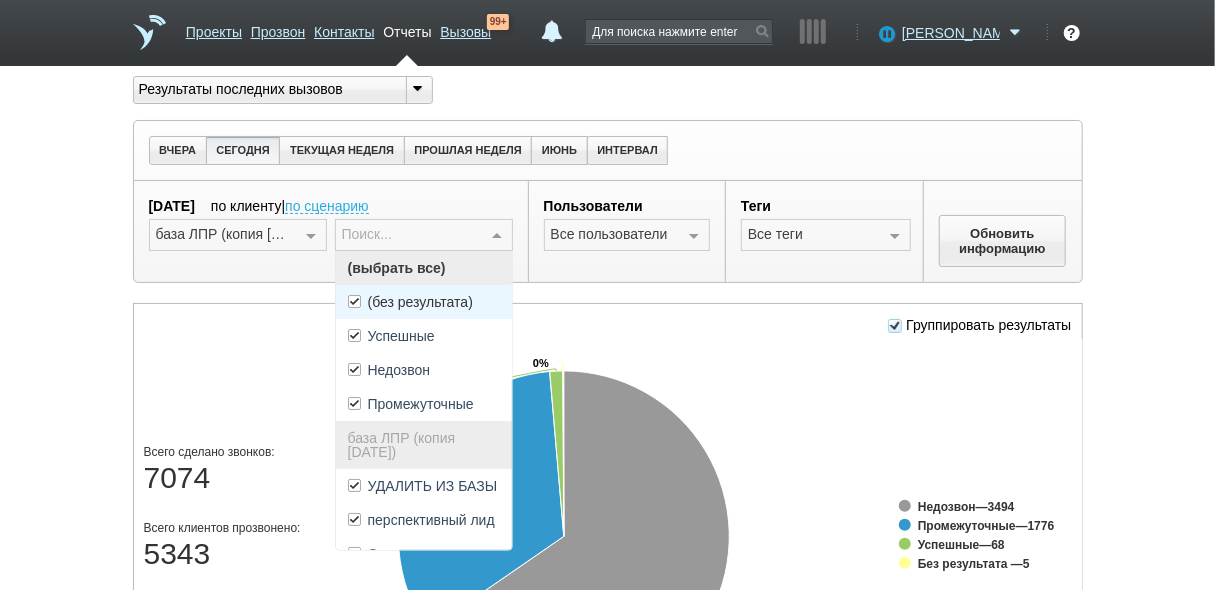 click on "(без результата)" at bounding box center [424, 302] 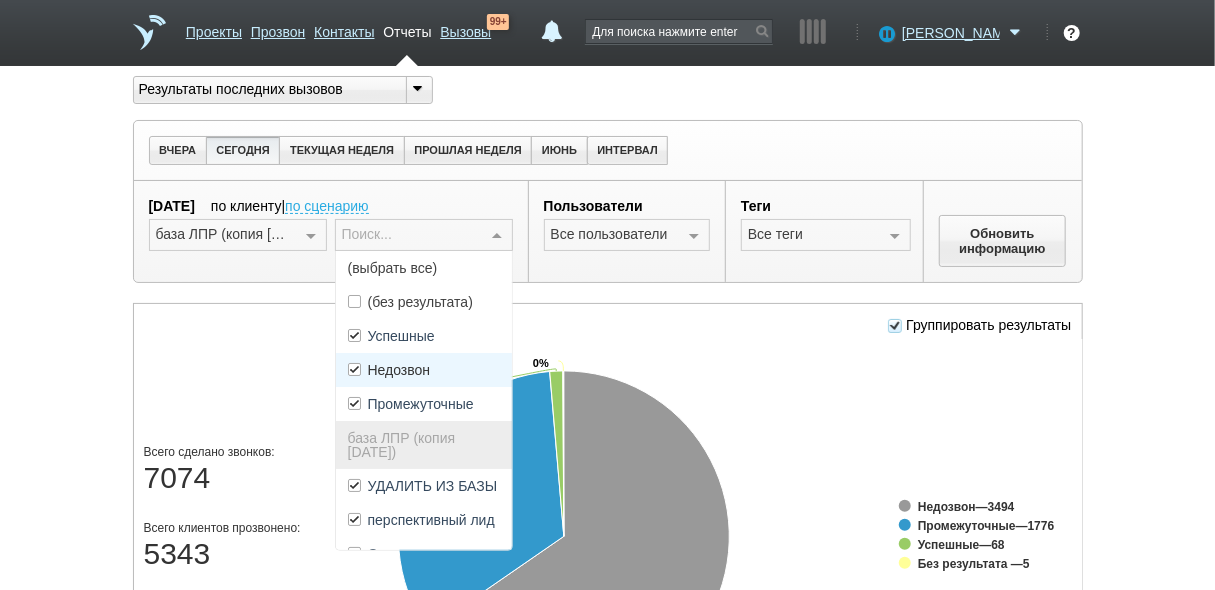 click on "Недозвон" at bounding box center (424, 370) 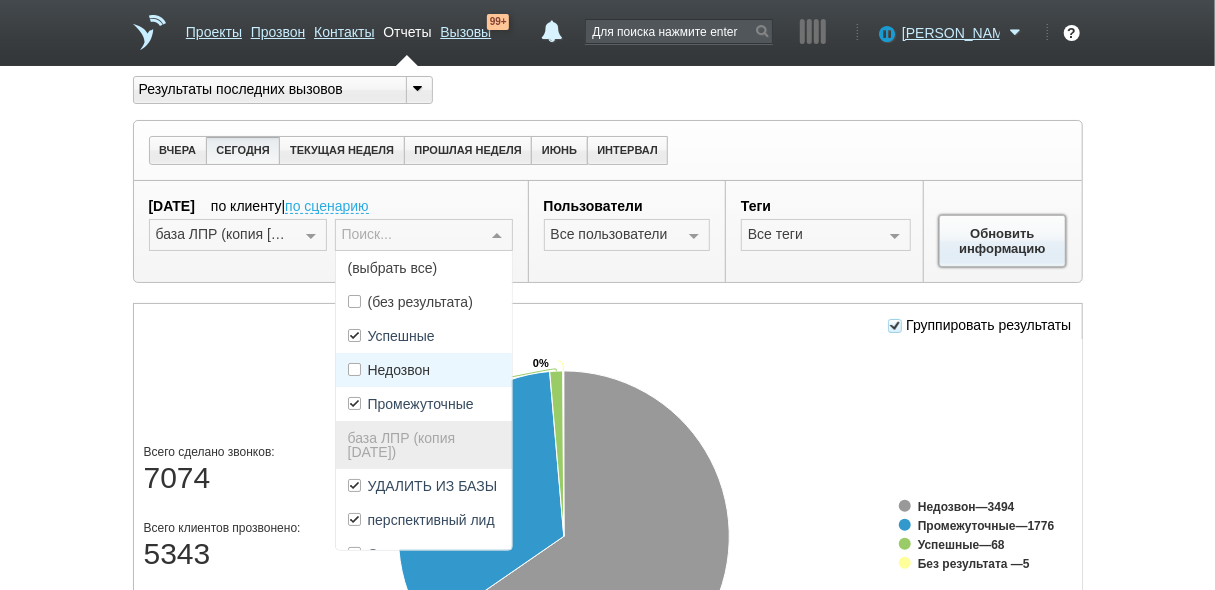 click on "Обновить информацию" at bounding box center (1003, 241) 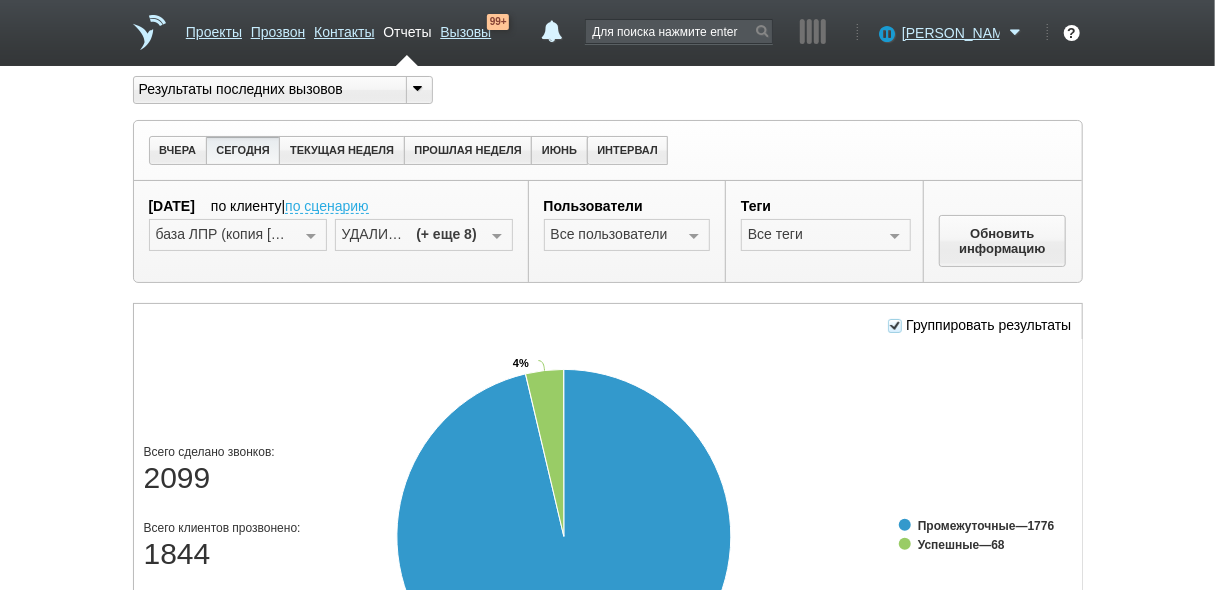 click at bounding box center (895, 326) 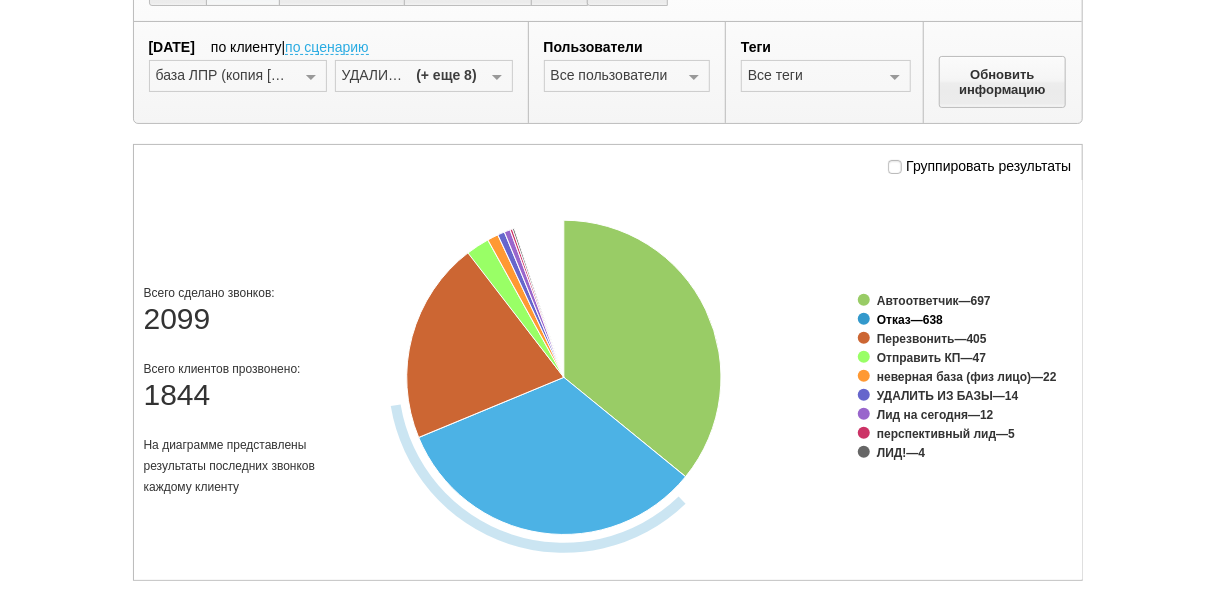 scroll, scrollTop: 160, scrollLeft: 0, axis: vertical 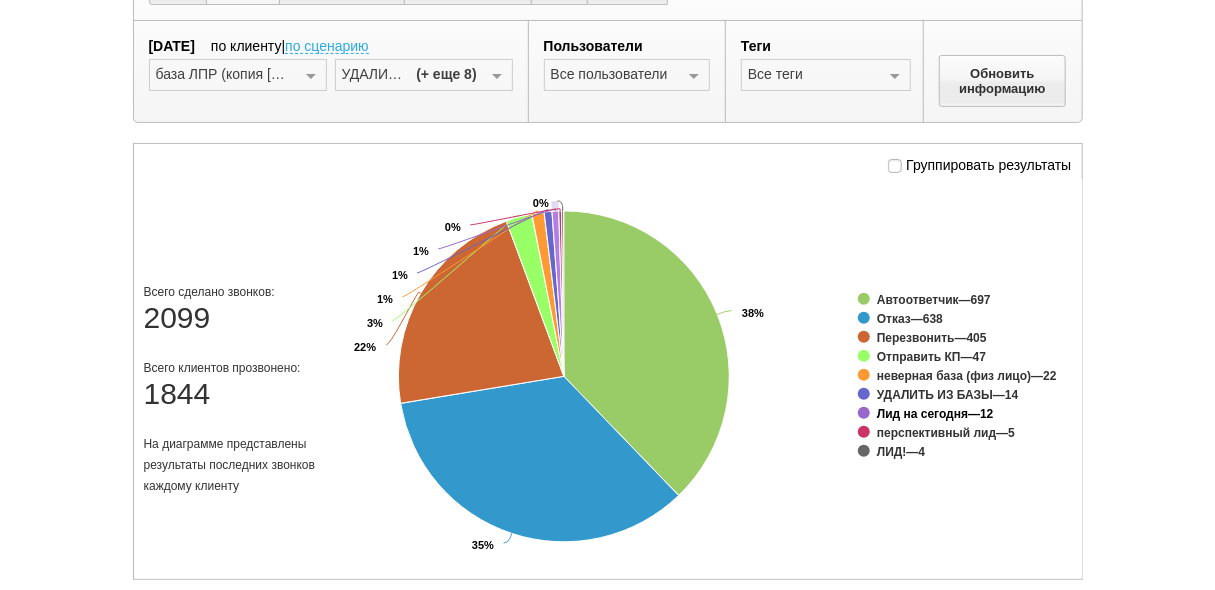click on "Лид на сегодня" 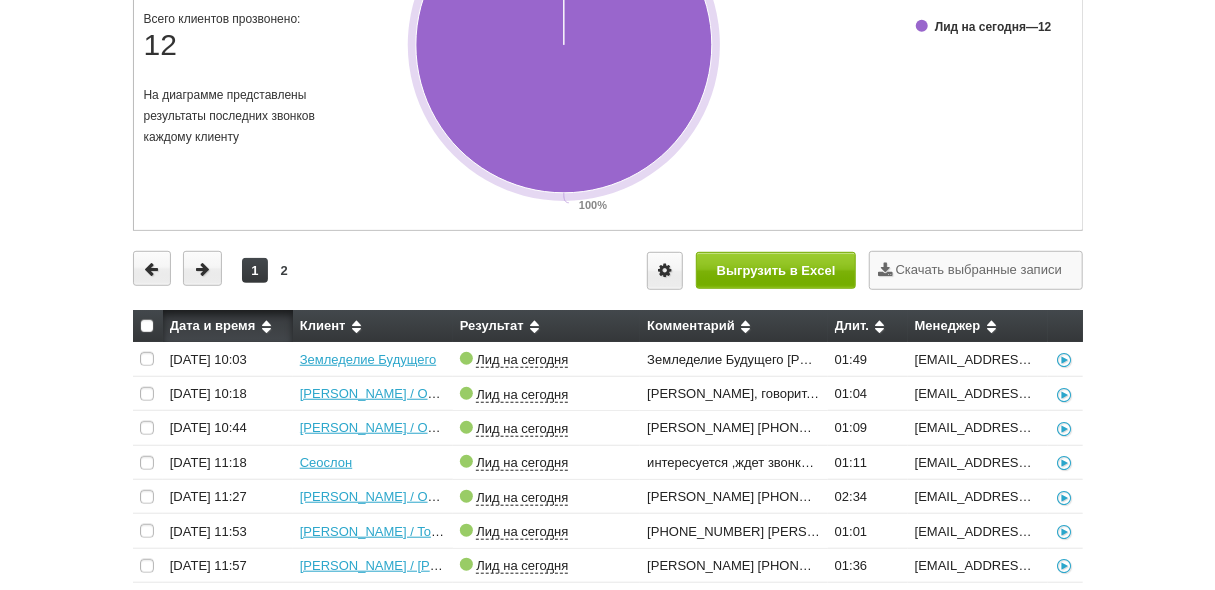 scroll, scrollTop: 480, scrollLeft: 0, axis: vertical 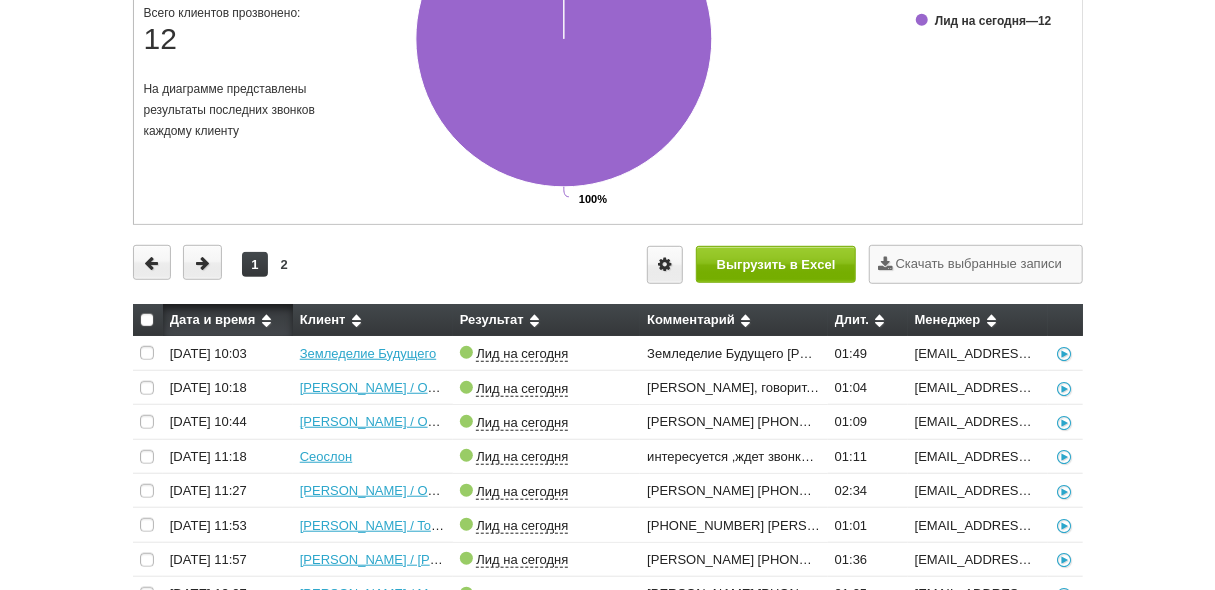 click at bounding box center [991, 320] 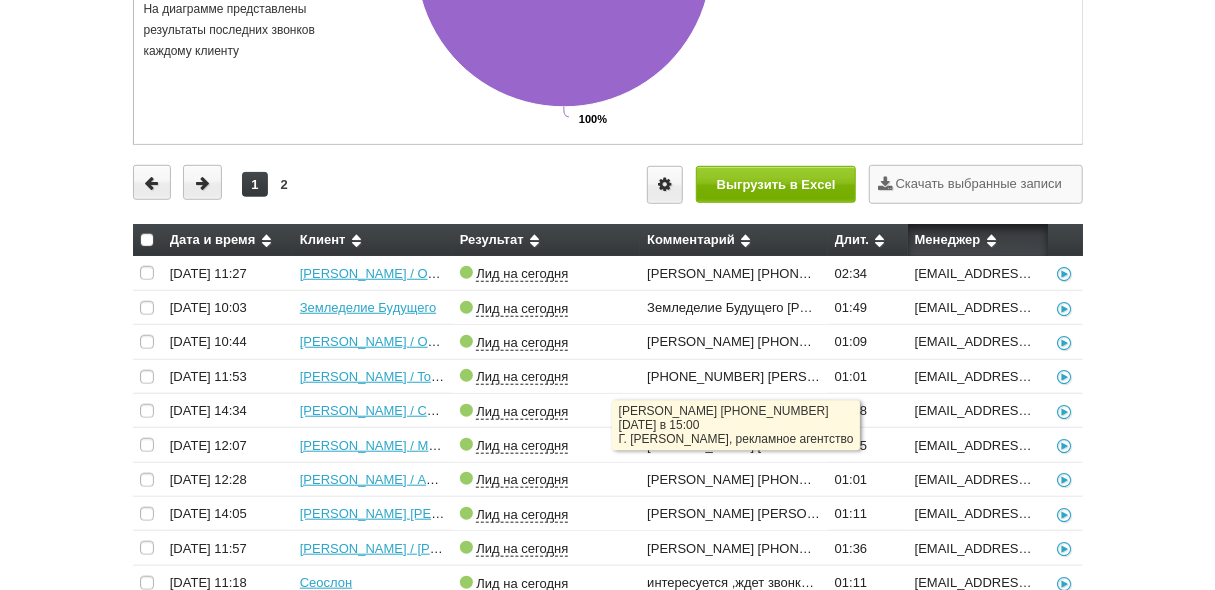 scroll, scrollTop: 640, scrollLeft: 0, axis: vertical 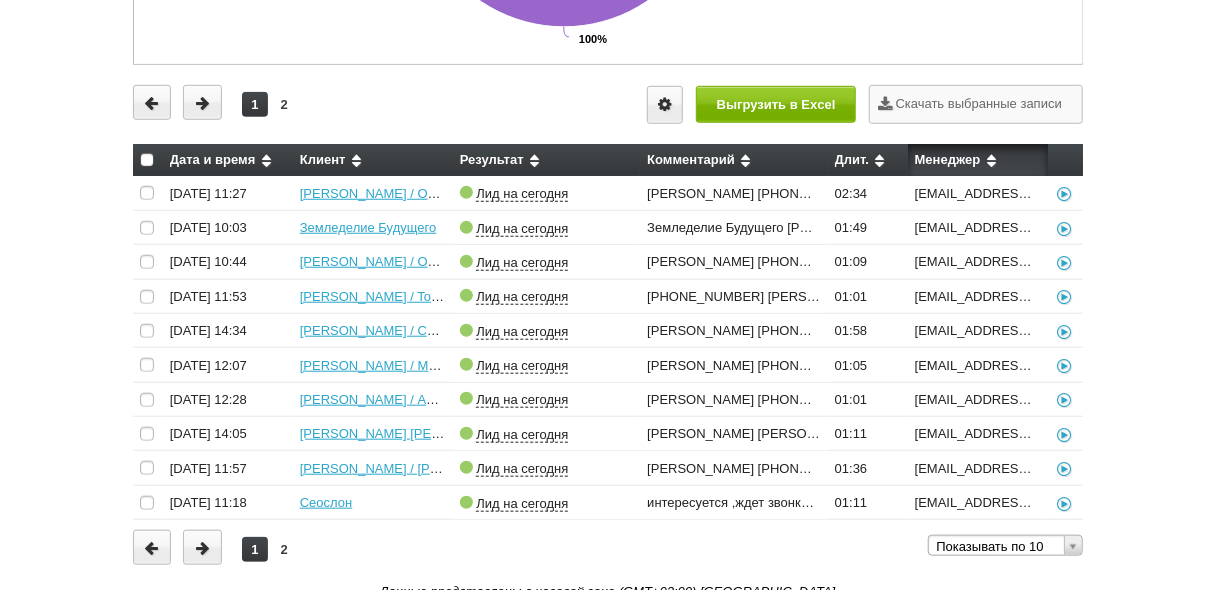 click on "2" at bounding box center (284, 549) 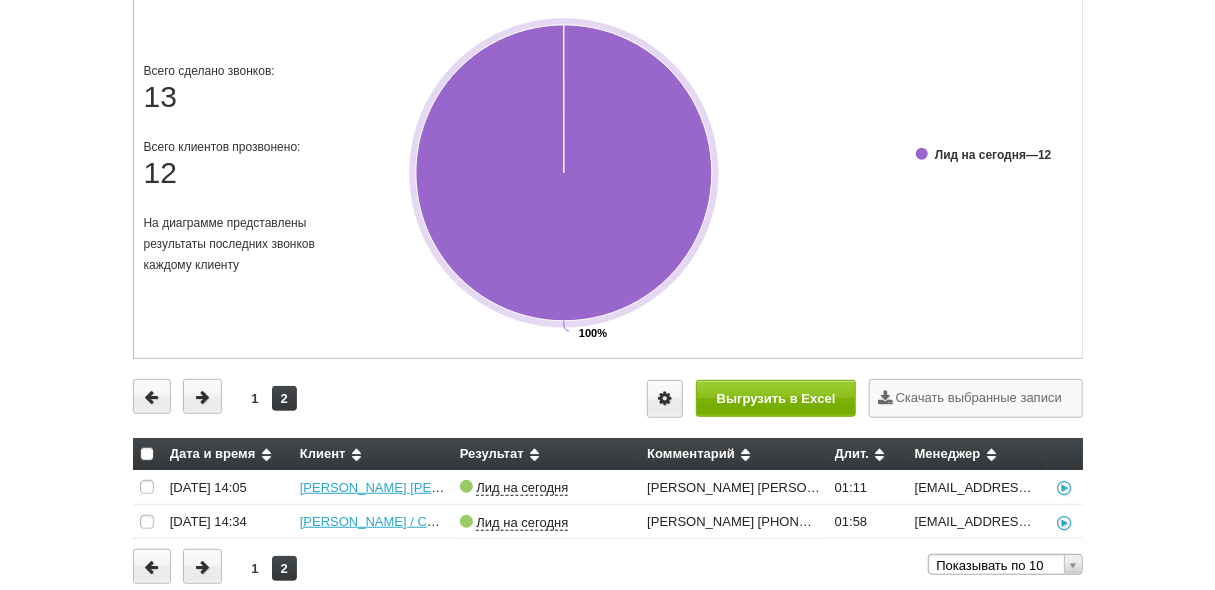 scroll, scrollTop: 372, scrollLeft: 0, axis: vertical 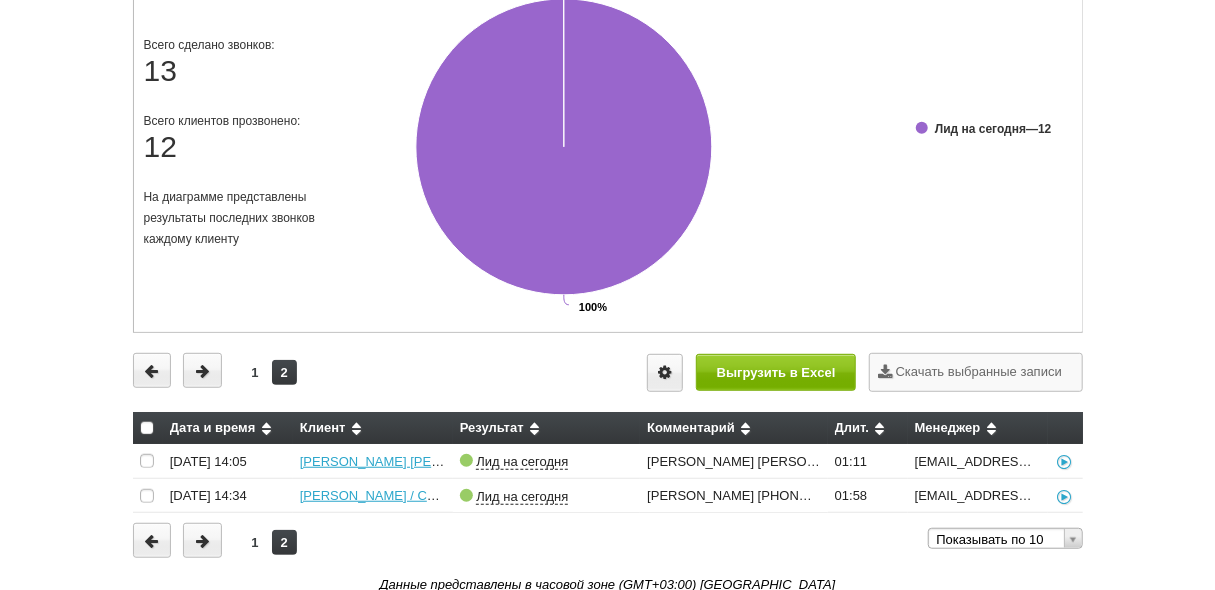 click on "1" at bounding box center [254, 542] 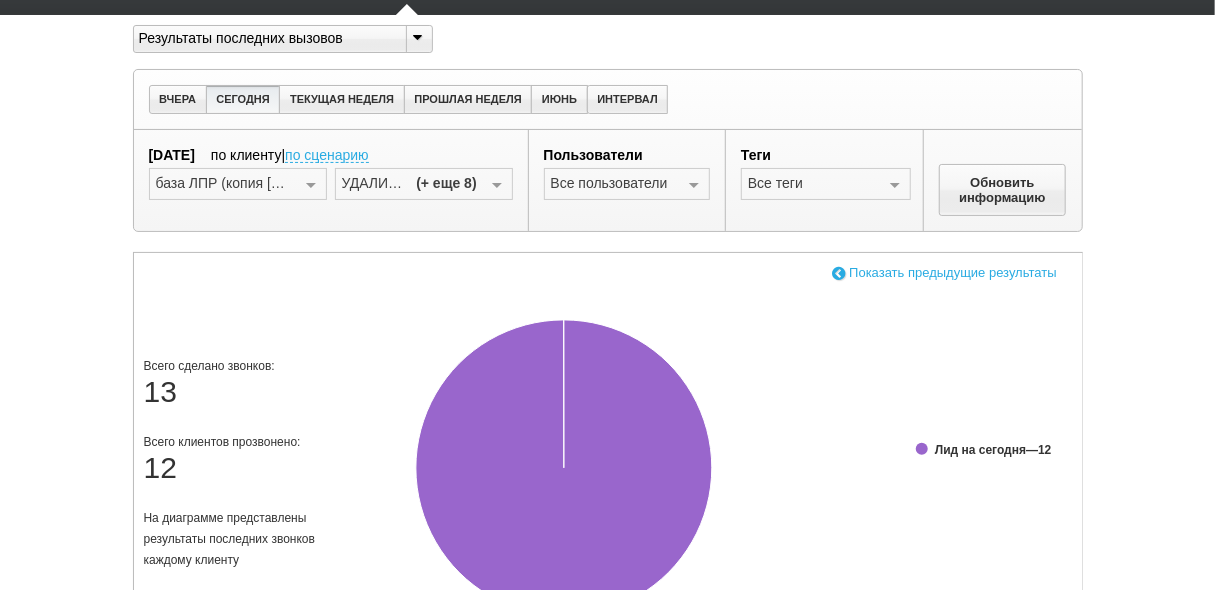 scroll, scrollTop: 0, scrollLeft: 0, axis: both 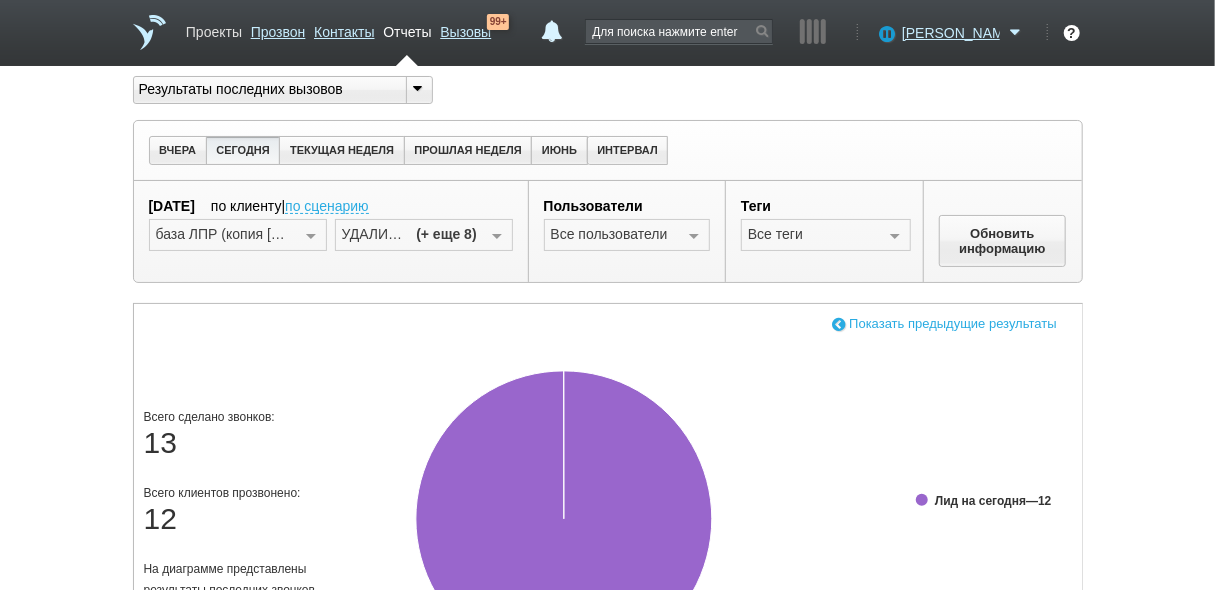 click on "Проекты" at bounding box center (214, 28) 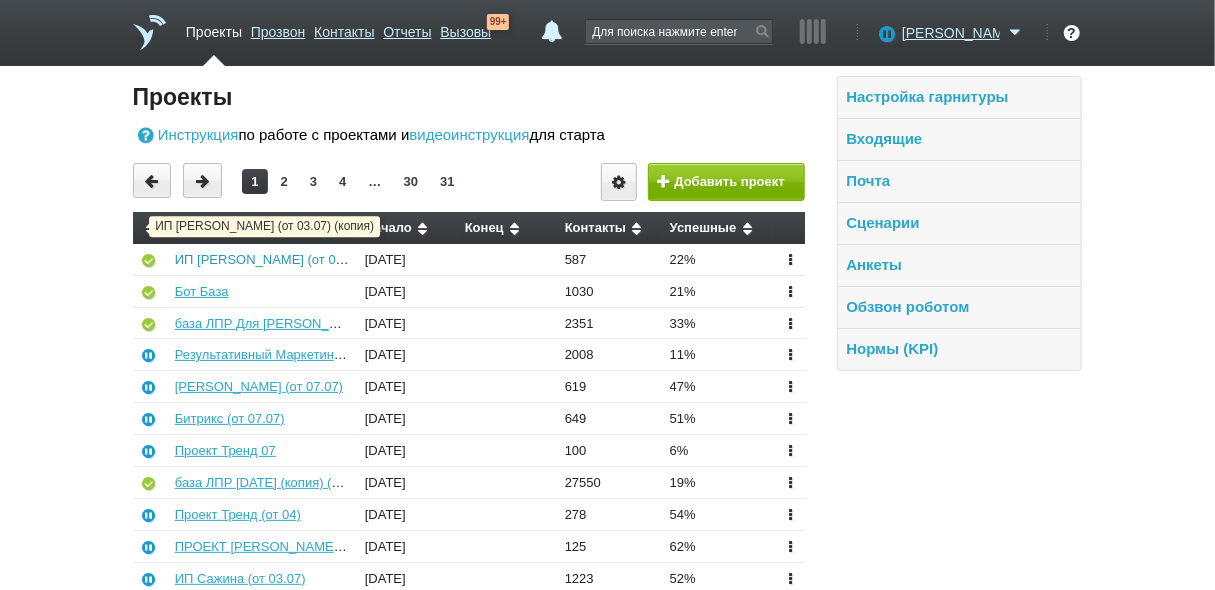click on "ИП [PERSON_NAME] (от 03.07) (копия)" at bounding box center (293, 259) 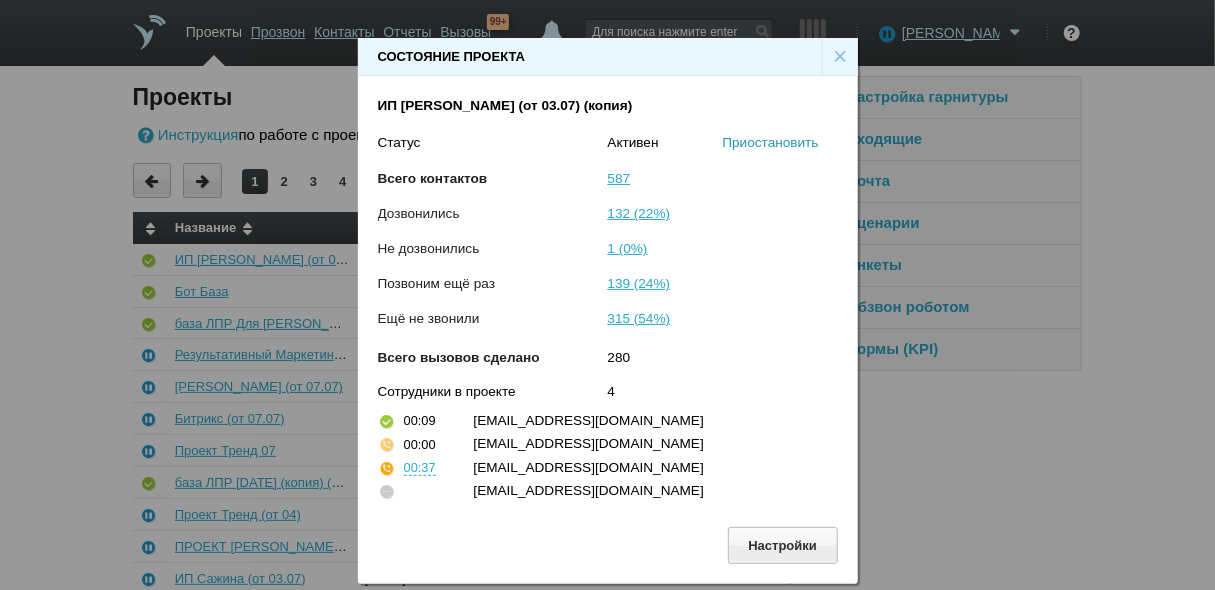 click on "ИП [PERSON_NAME] (от 03.07) (копия) Статус [PERSON_NAME] Всего контактов 587 Дозвонились 132 (22%) Не дозвонились 1 (0%) Позвоним ещё раз 139 (24%) Ещё не звонили 315 (54%) Всего вызовов сделано 280 Сотрудники в проекте 4 00:09 [EMAIL_ADDRESS][DOMAIN_NAME] 00:00 [EMAIL_ADDRESS][DOMAIN_NAME] 00:37 [EMAIL_ADDRESS][DOMAIN_NAME] [EMAIL_ADDRESS][DOMAIN_NAME]" at bounding box center [608, 298] 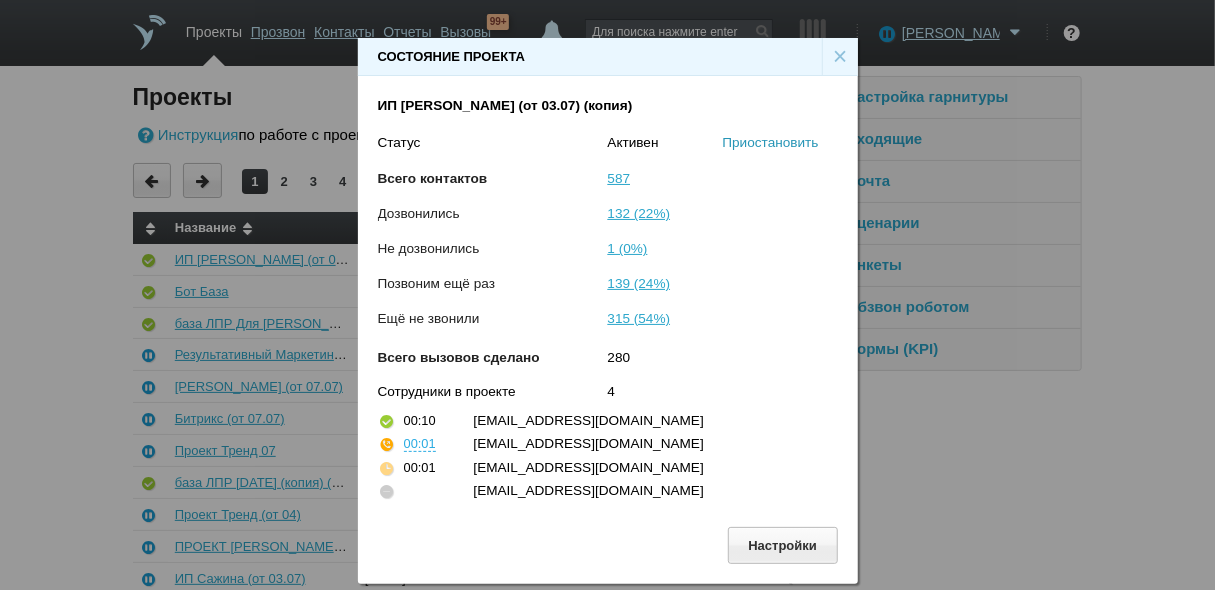 drag, startPoint x: 746, startPoint y: 145, endPoint x: 760, endPoint y: 144, distance: 14.035668 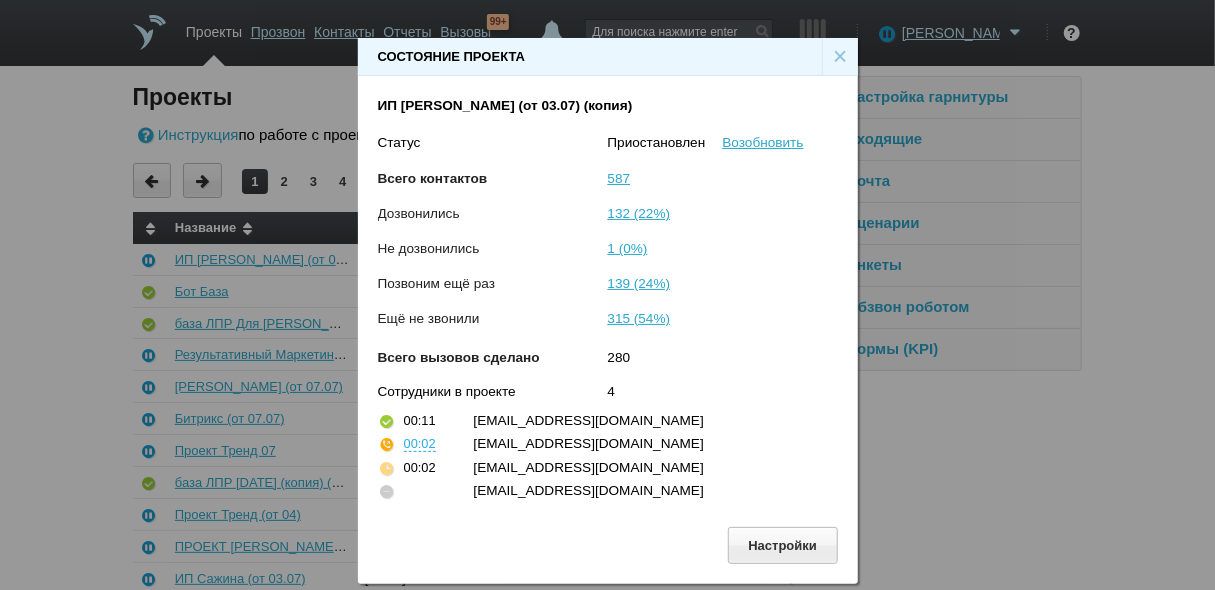 click on "×" at bounding box center [840, 57] 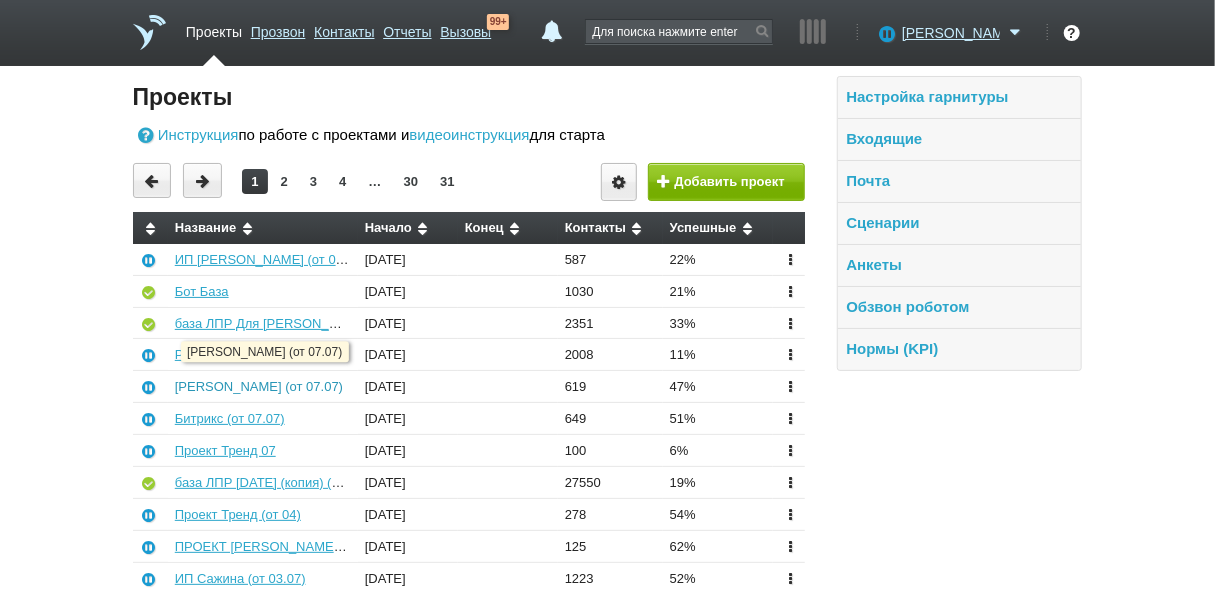 click on "[PERSON_NAME] (от 07.07)" at bounding box center [259, 386] 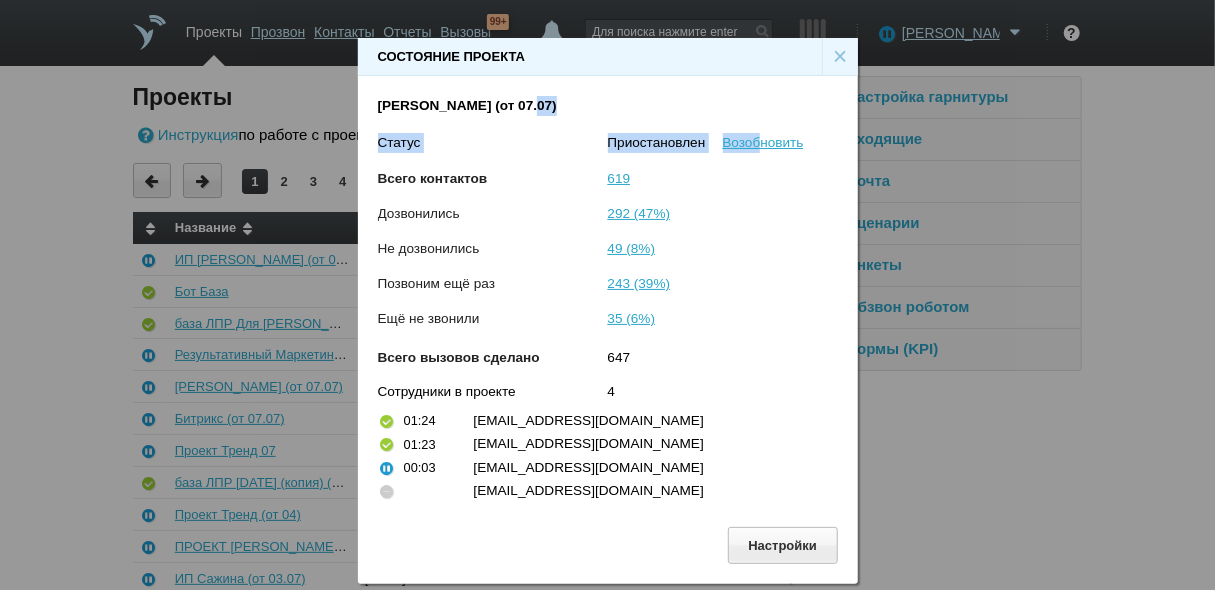 drag, startPoint x: 759, startPoint y: 144, endPoint x: 765, endPoint y: 107, distance: 37.48333 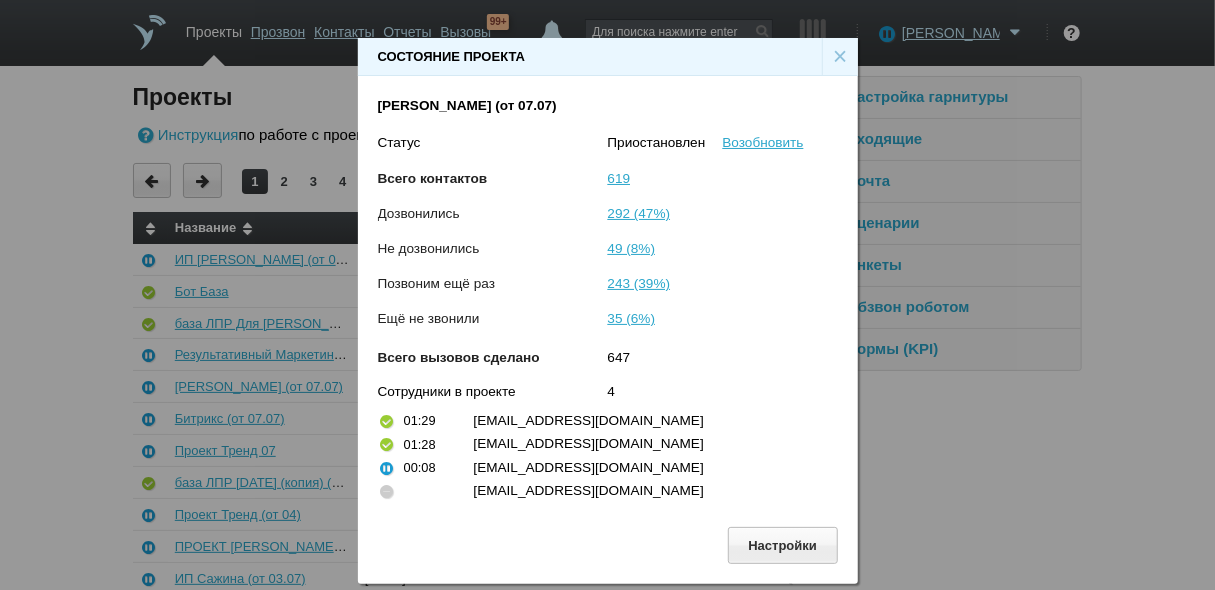 click on "292 (47%)" at bounding box center [723, 221] 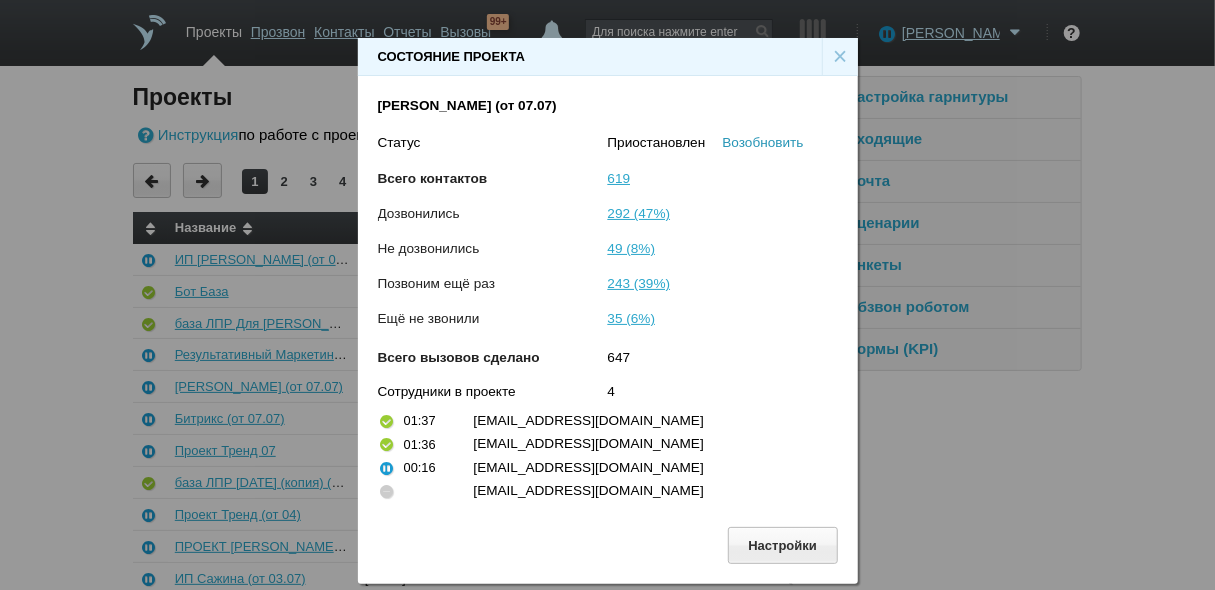 click on "Возобновить" at bounding box center [763, 142] 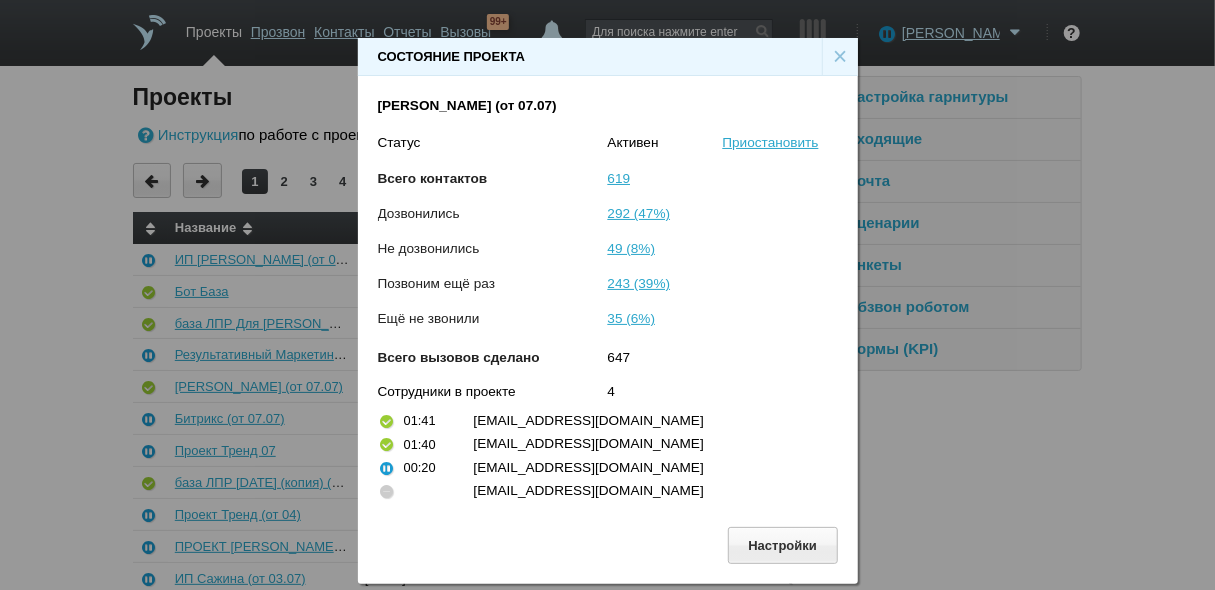 click on "×" at bounding box center [840, 57] 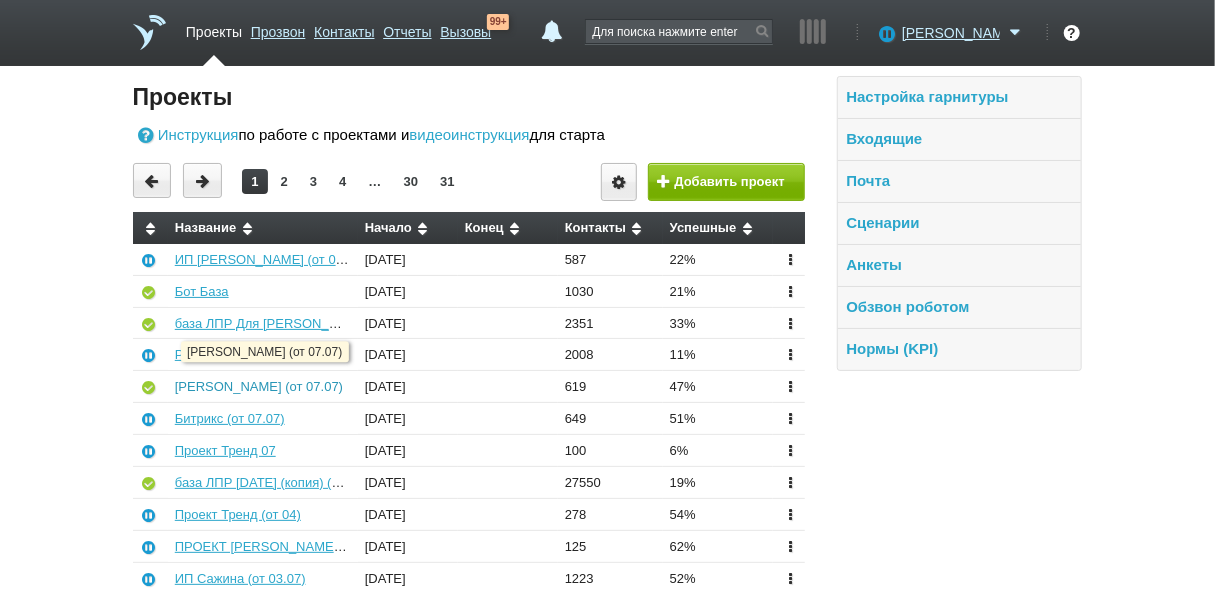 click on "[PERSON_NAME] (от 07.07)" at bounding box center (259, 386) 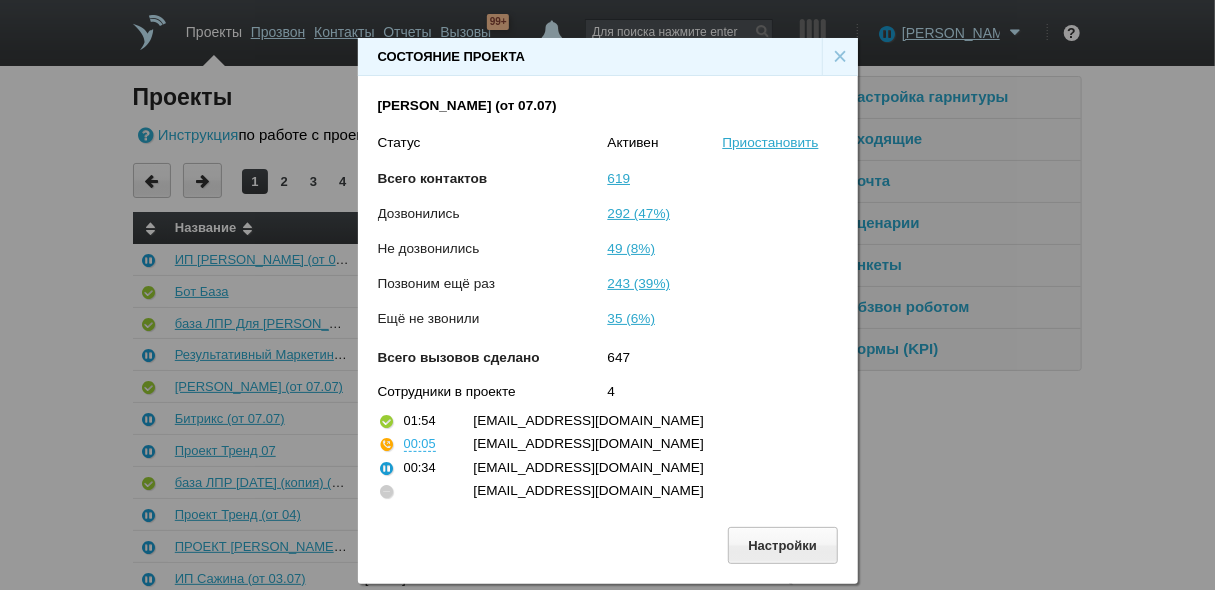 click on "×" at bounding box center [840, 57] 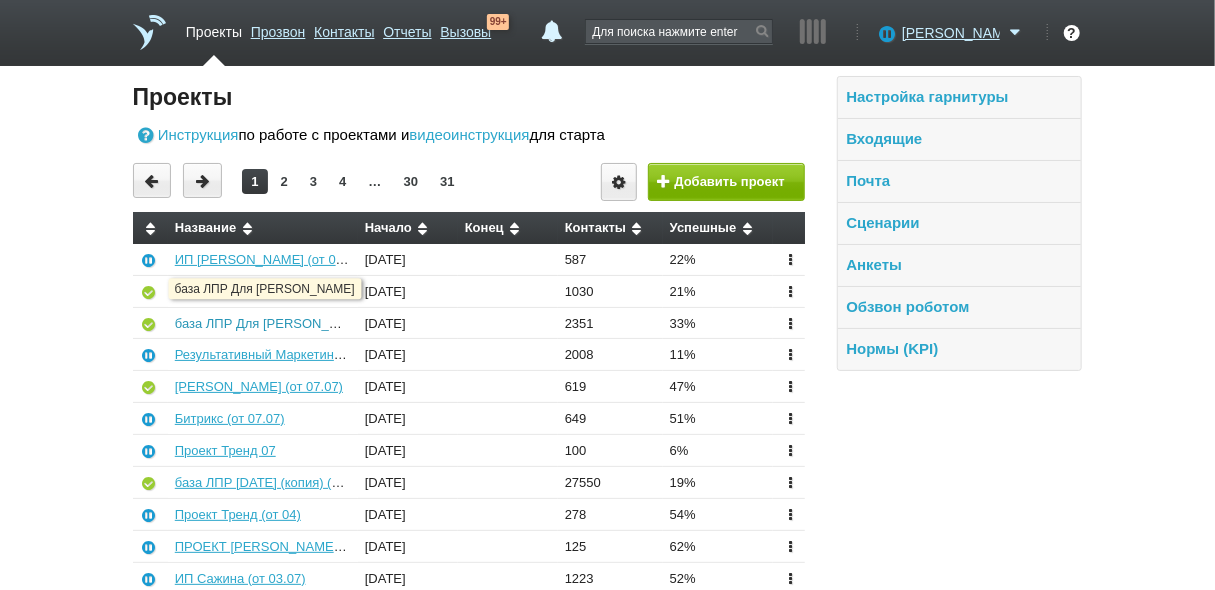 click on "база ЛПР  Для [PERSON_NAME]" at bounding box center [272, 323] 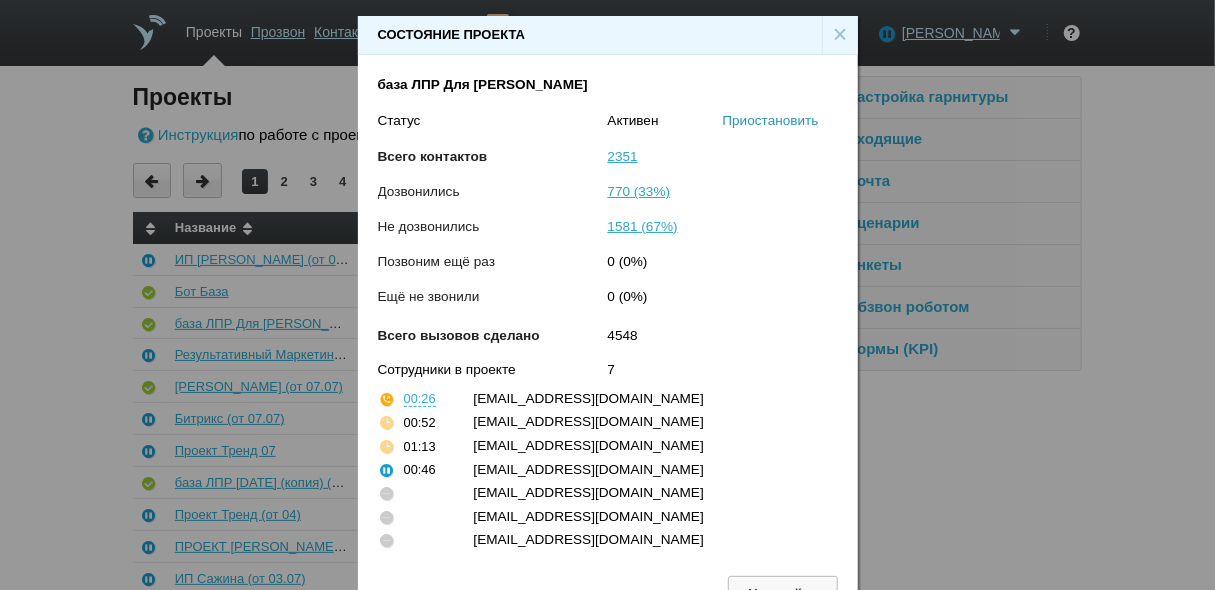 click on "Приостановить" at bounding box center (771, 120) 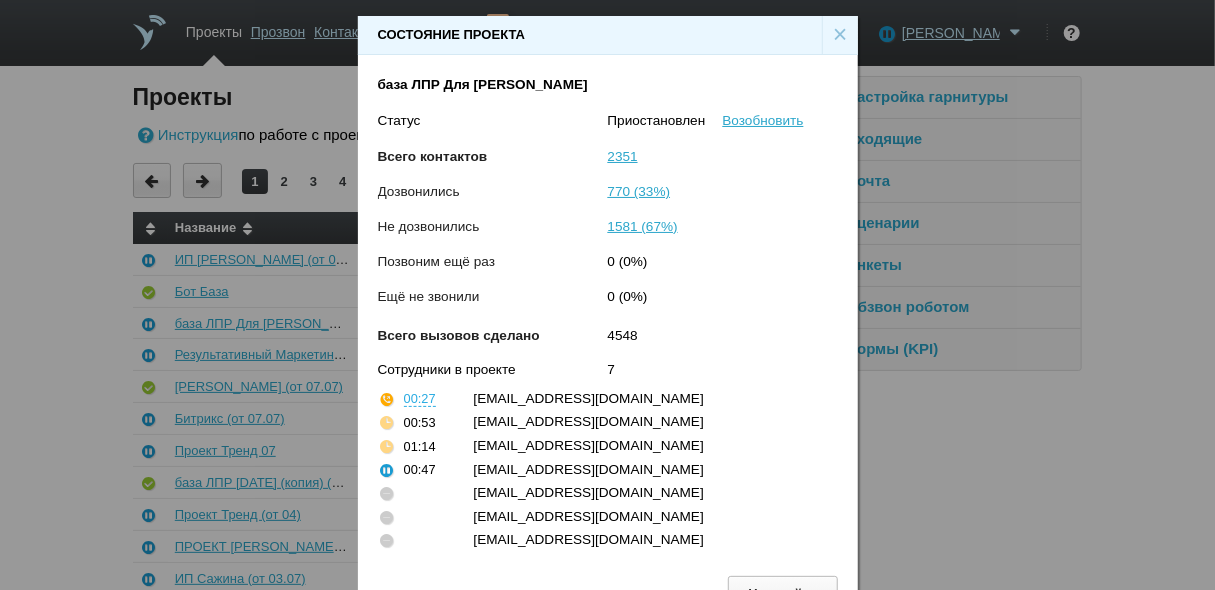 click on "×" at bounding box center [840, 35] 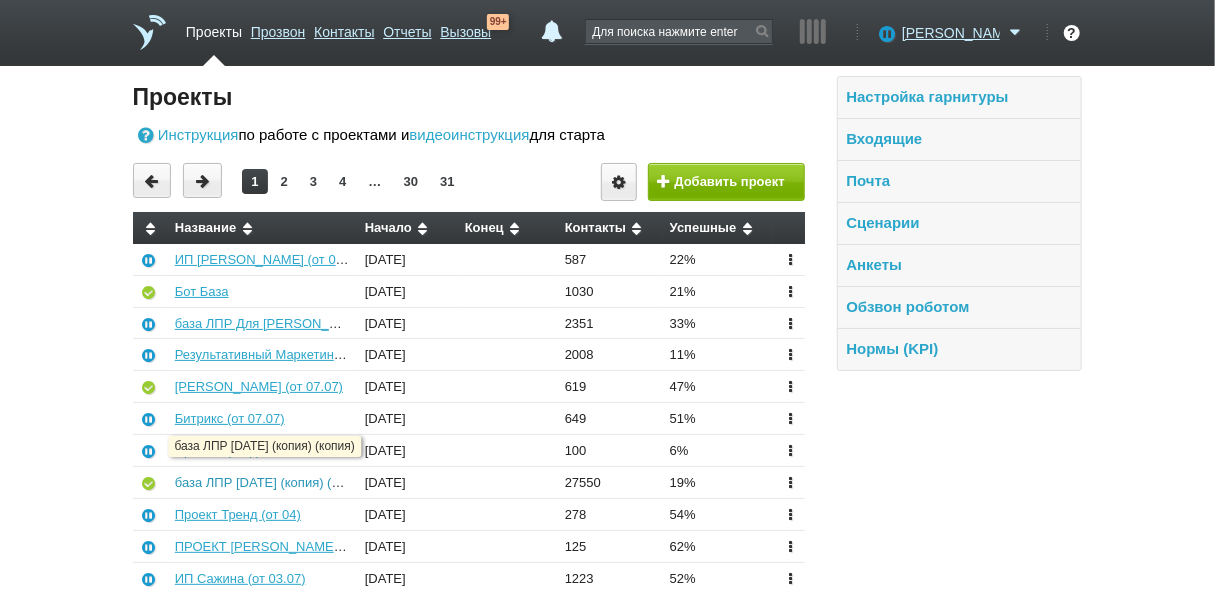 click on "база ЛПР  [DATE] (копия) (копия)" at bounding box center (272, 482) 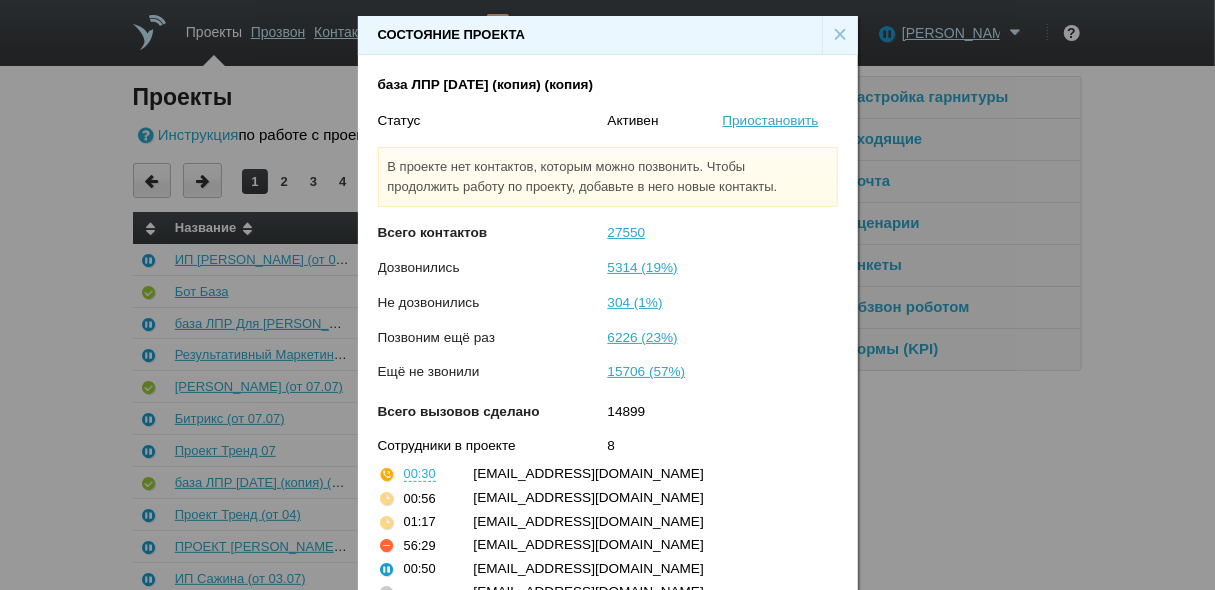 scroll, scrollTop: 80, scrollLeft: 0, axis: vertical 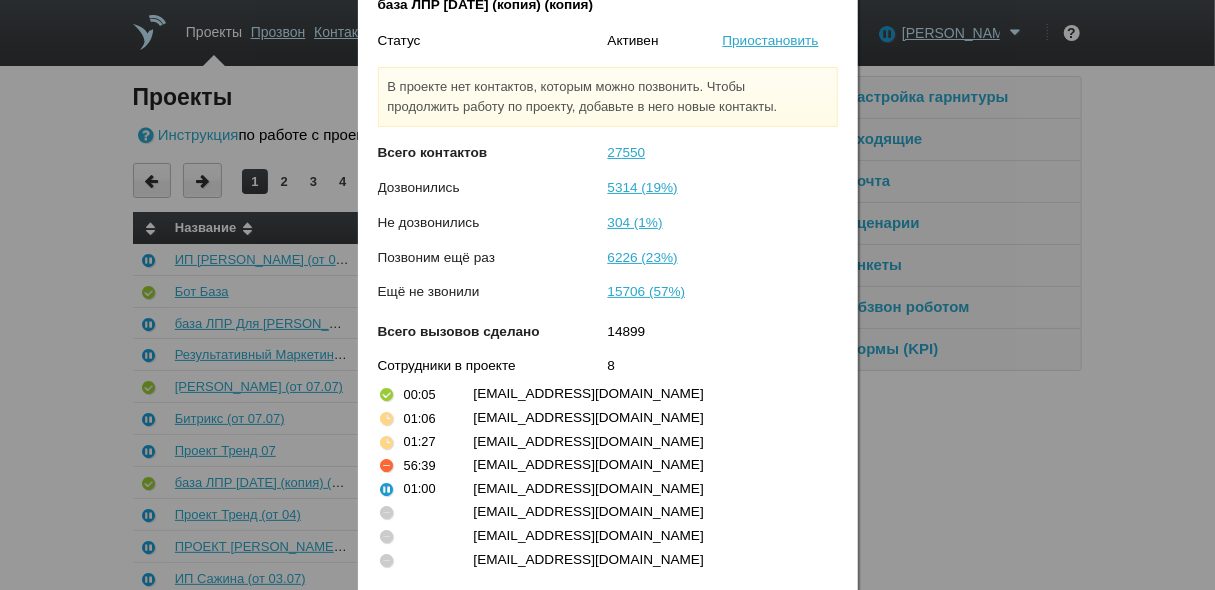 click on "Состояние проекта × база ЛПР  [DATE] (копия) (копия) Статус [PERSON_NAME] В проекте нет контактов, которым можно позвонить. Чтобы продолжить работу по проекту, добавьте в него новые контакты. Всего контактов 27550 Дозвонились 5314 (19%) Не дозвонились 304 (1%) Позвоним ещё раз 6226 (23%) Ещё не звонили 15706 (57%) Всего вызовов сделано 14899 Сотрудники в проекте 8 00:05 [EMAIL_ADDRESS][DOMAIN_NAME] 01:06 [EMAIL_ADDRESS][DOMAIN_NAME] 01:27 [EMAIL_ADDRESS][DOMAIN_NAME] 56:39 [EMAIL_ADDRESS][DOMAIN_NAME] 01:00 [EMAIL_ADDRESS][DOMAIN_NAME] [EMAIL_ADDRESS][DOMAIN_NAME] [EMAIL_ADDRESS][DOMAIN_NAME] [EMAIL_ADDRESS][DOMAIN_NAME] Настройки" at bounding box center (607, 303) 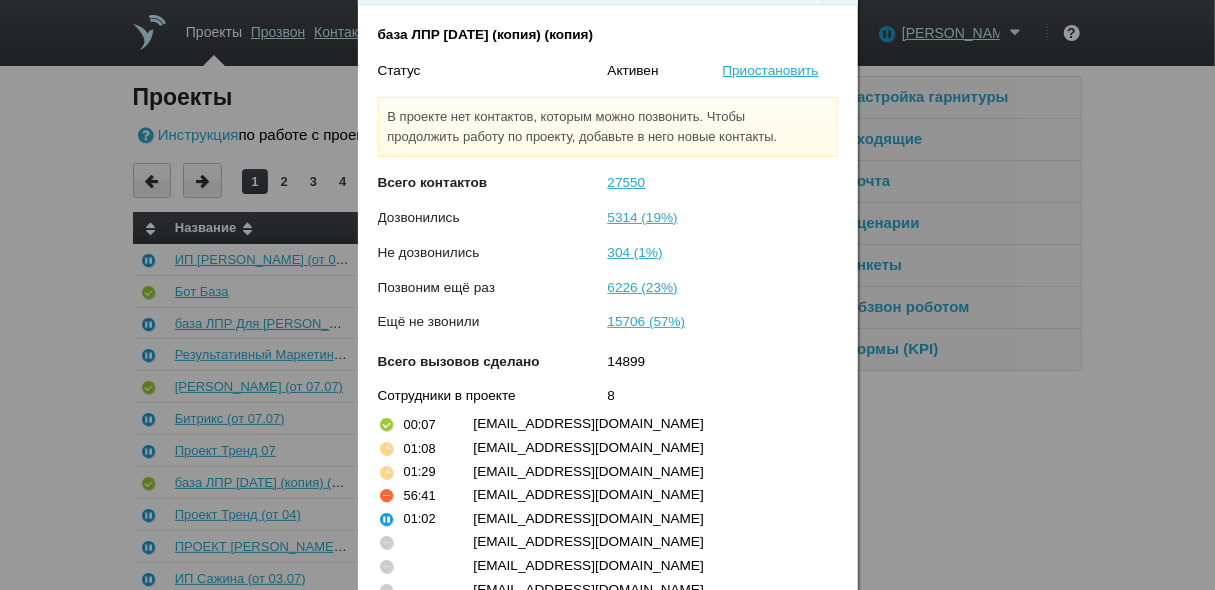 scroll, scrollTop: 0, scrollLeft: 0, axis: both 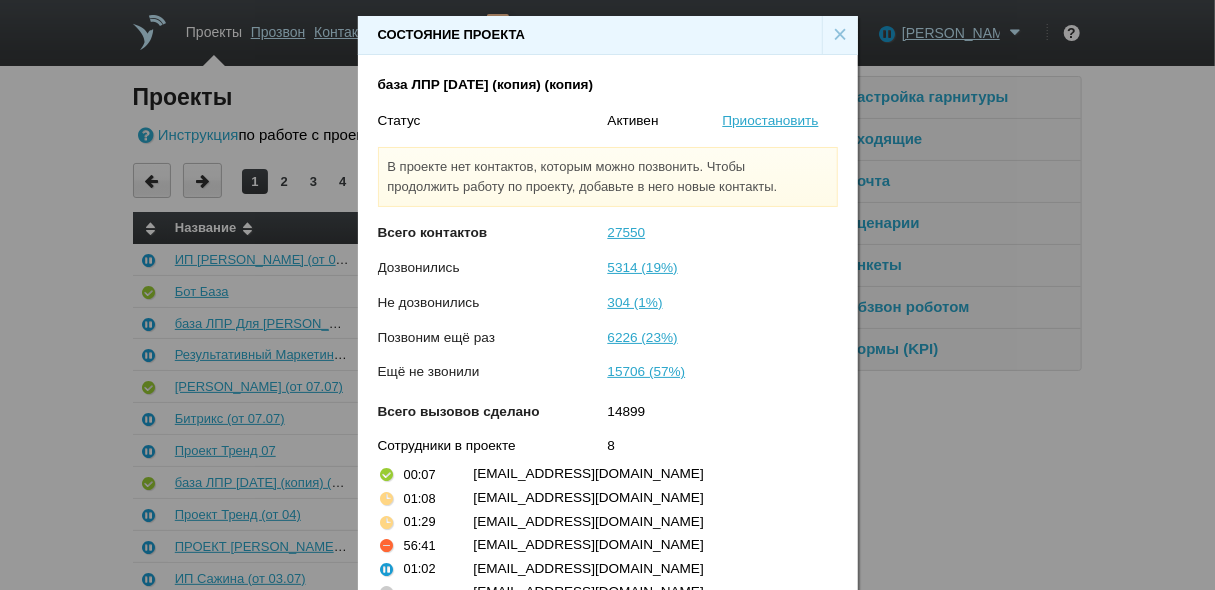 click on "×" at bounding box center [840, 35] 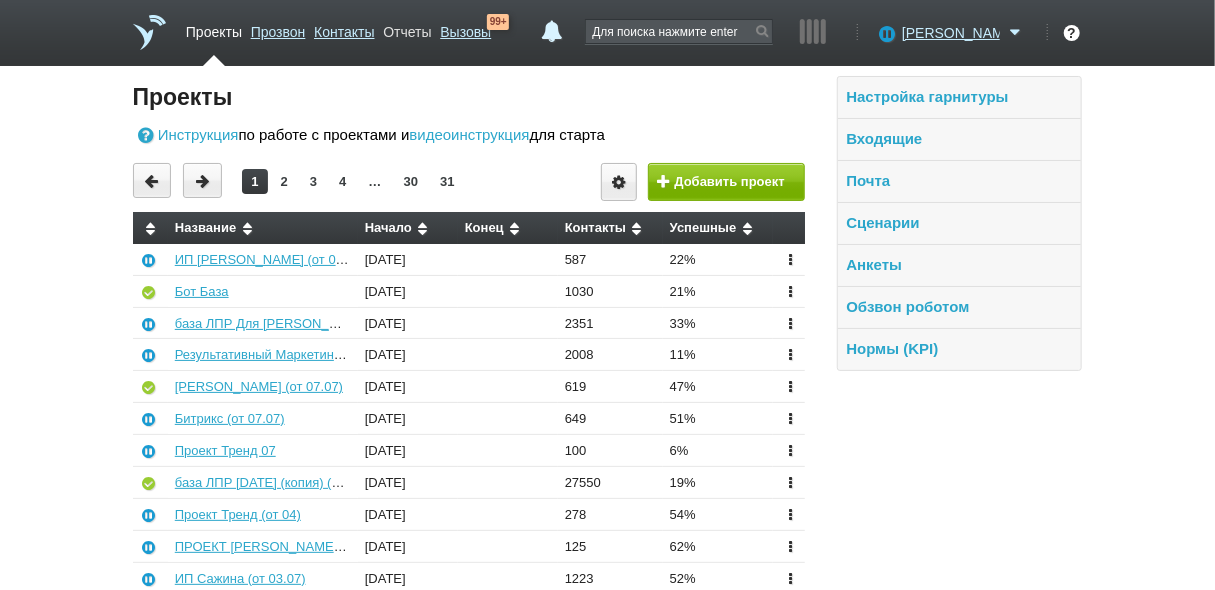 click on "Отчеты" at bounding box center [407, 28] 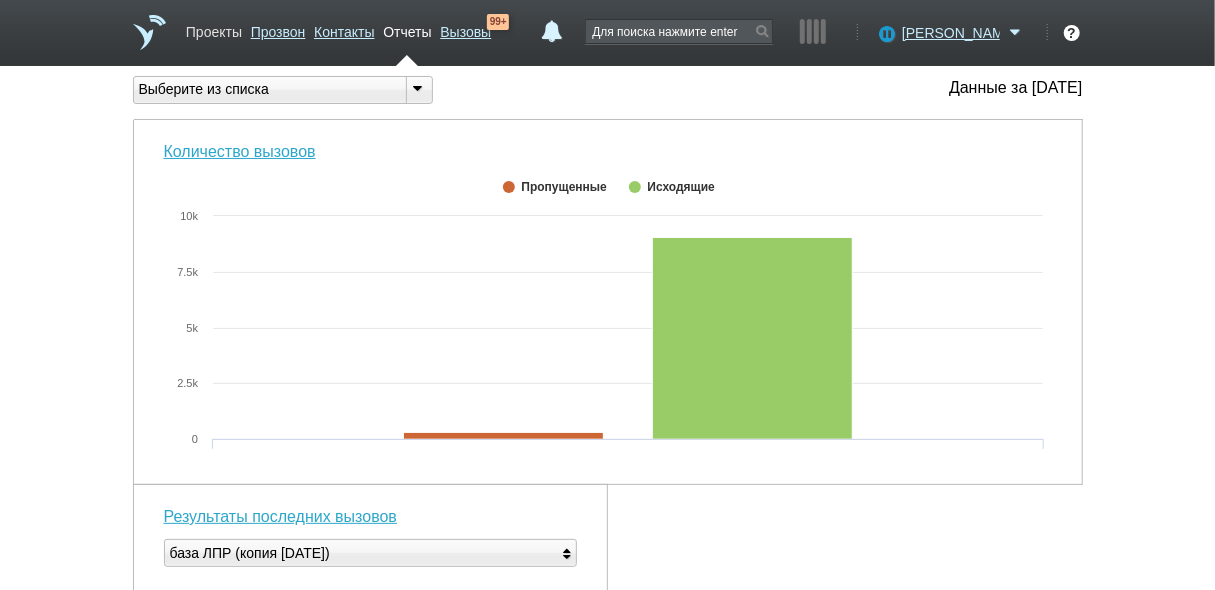 click on "Проекты" at bounding box center (214, 28) 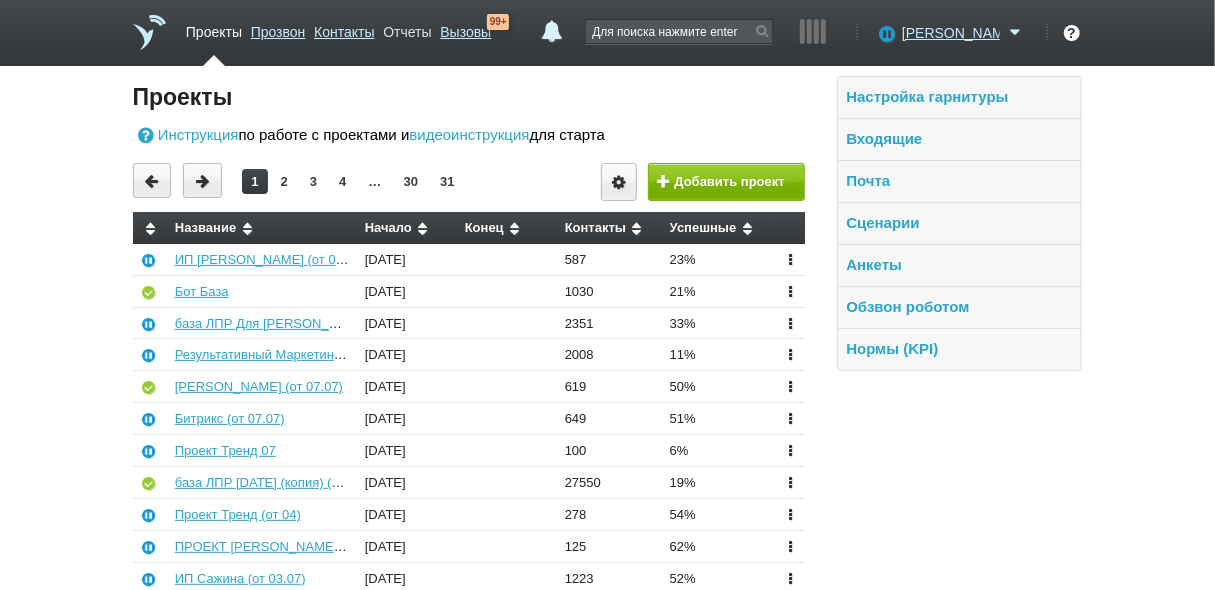 click on "Отчеты" at bounding box center [407, 28] 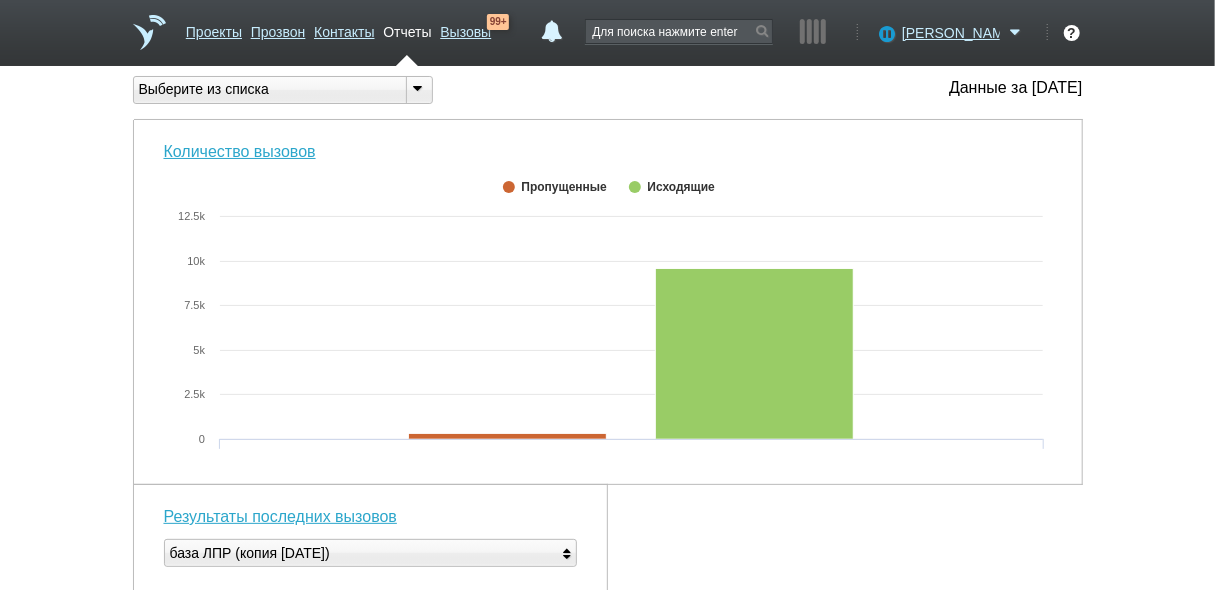 click at bounding box center (418, 88) 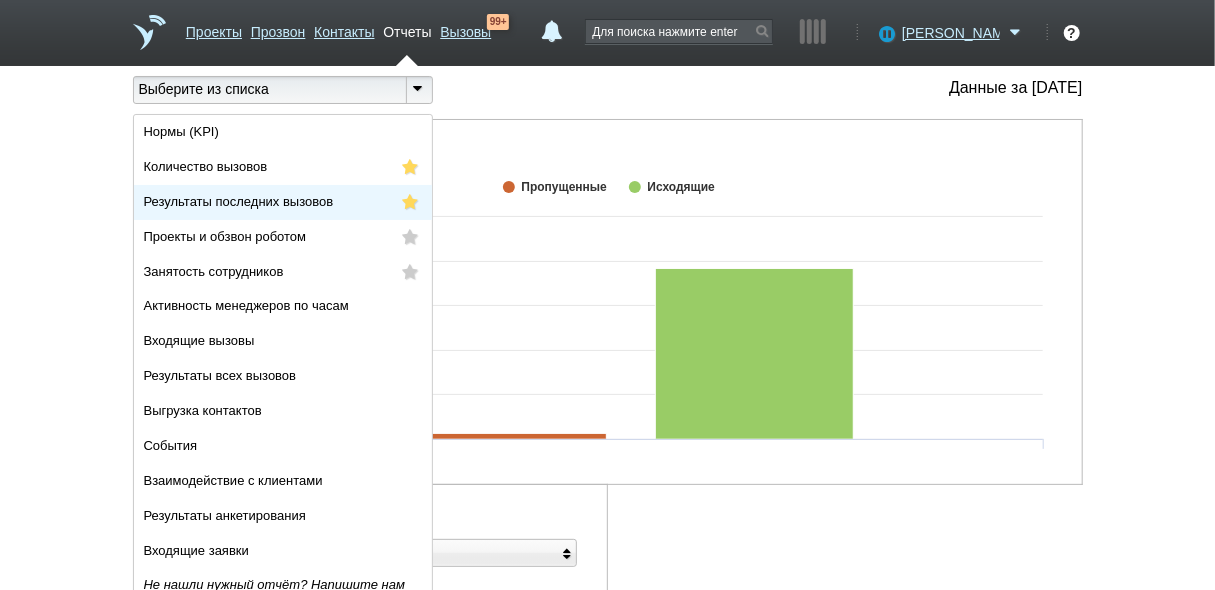 click on "Результаты последних вызовов" at bounding box center [283, 202] 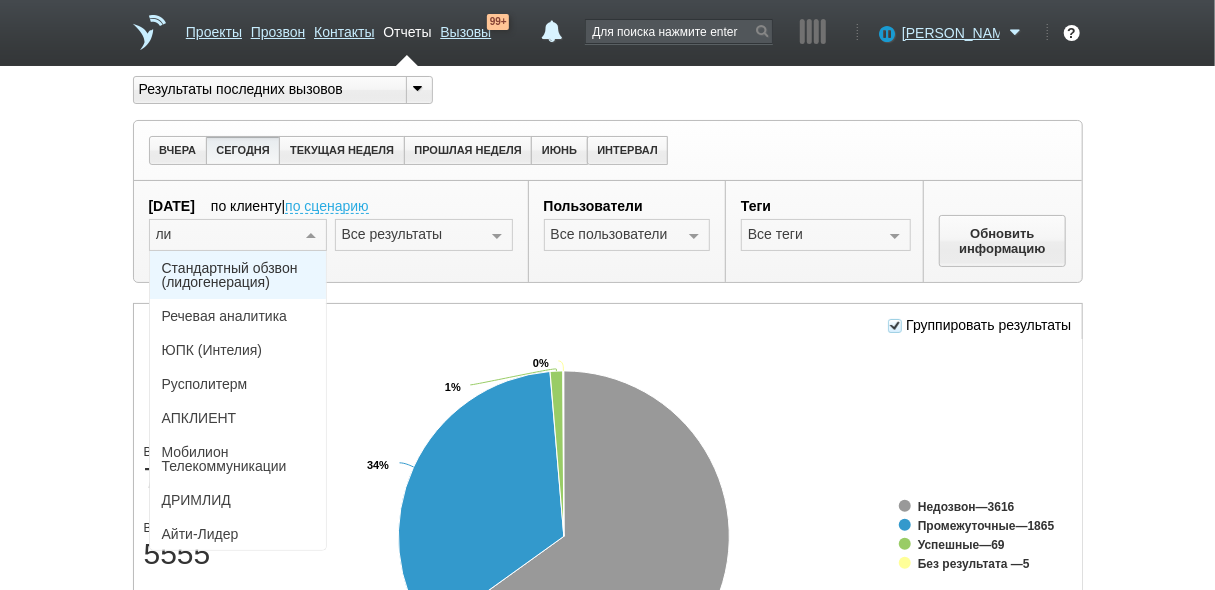 type on "лит" 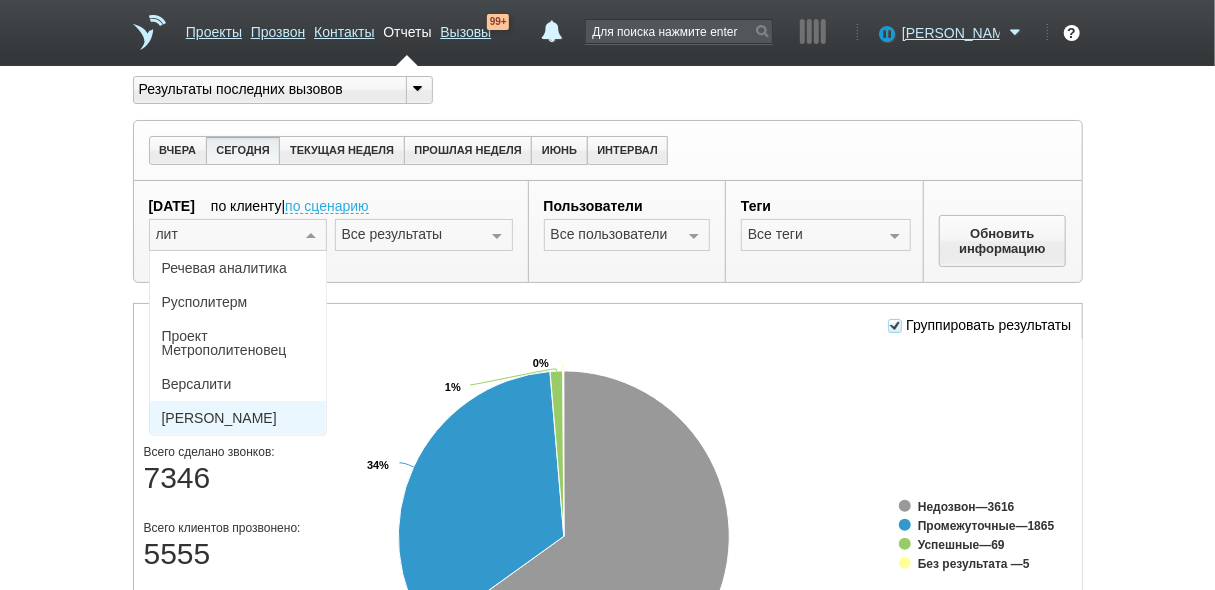 click on "[PERSON_NAME]" at bounding box center [238, 418] 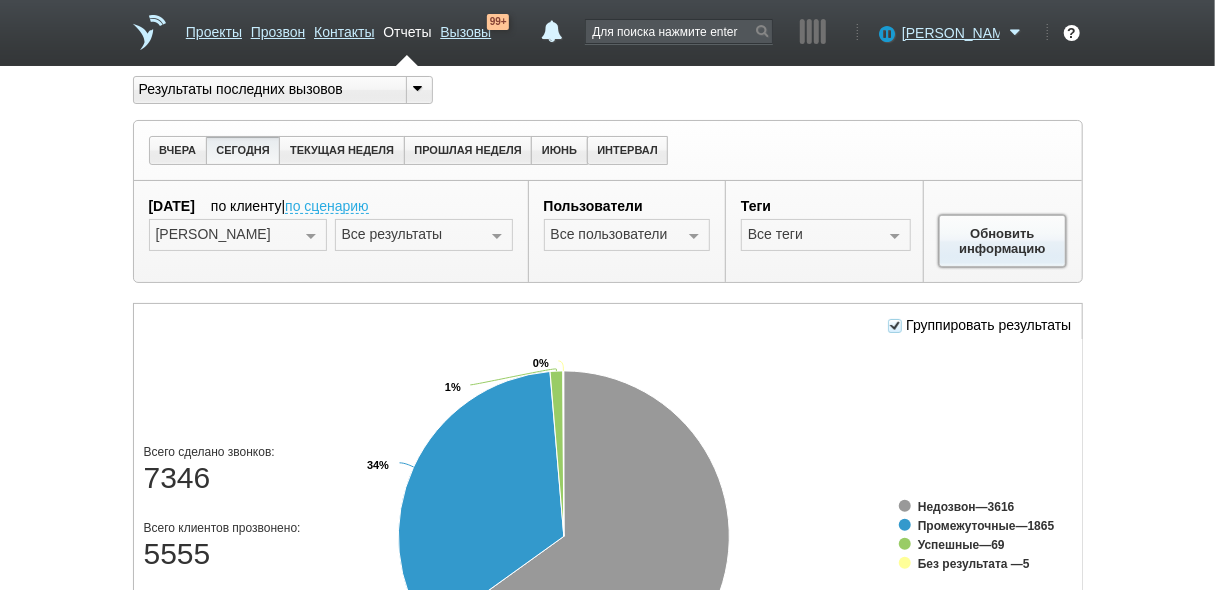 click on "Обновить информацию" at bounding box center [1003, 241] 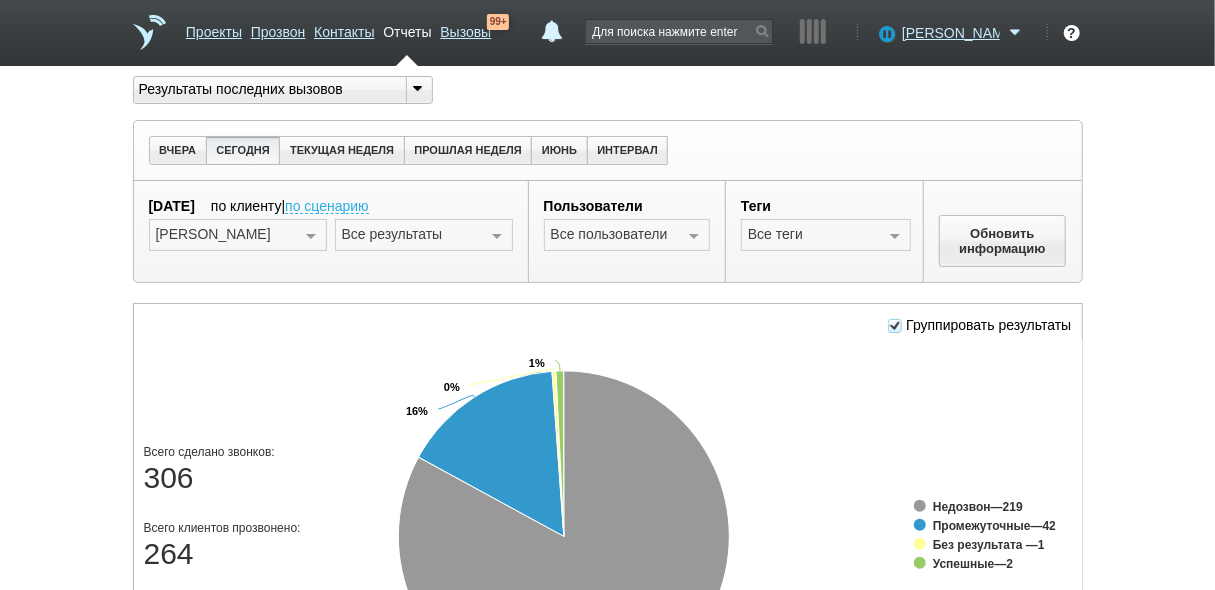 click at bounding box center (895, 326) 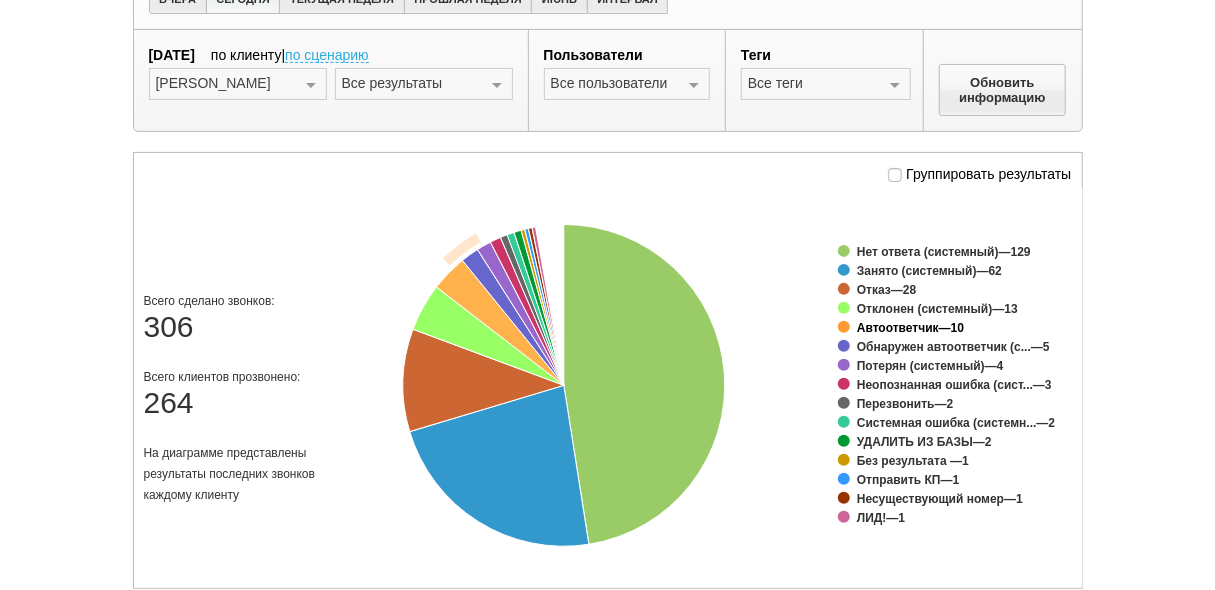 scroll, scrollTop: 160, scrollLeft: 0, axis: vertical 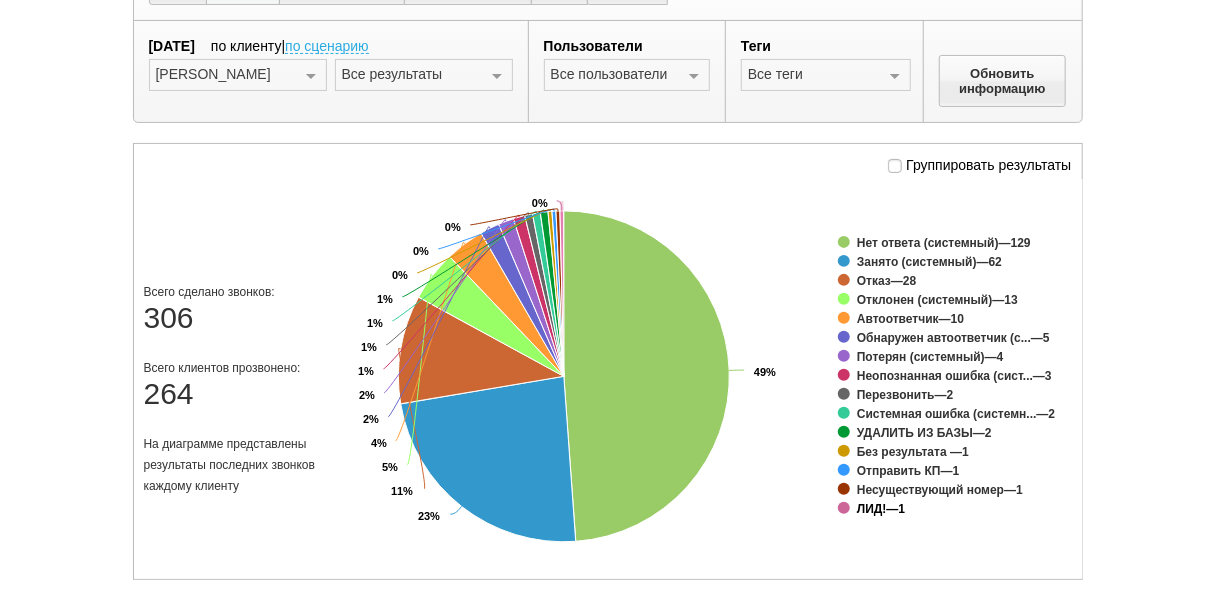 click on "ЛИД!" 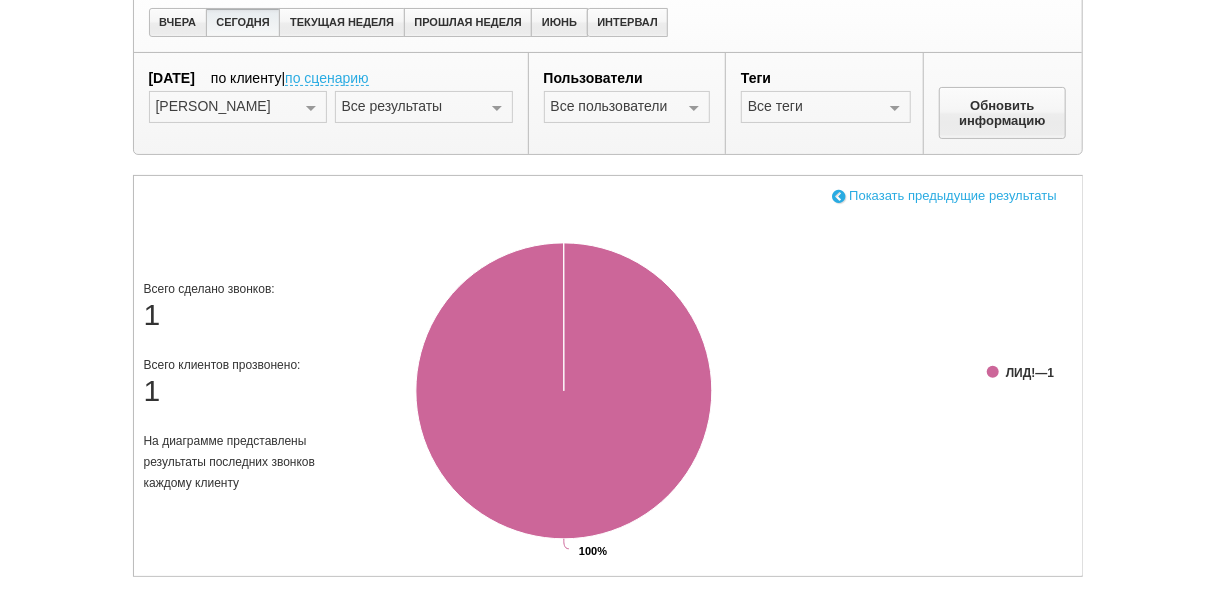 scroll, scrollTop: 98, scrollLeft: 0, axis: vertical 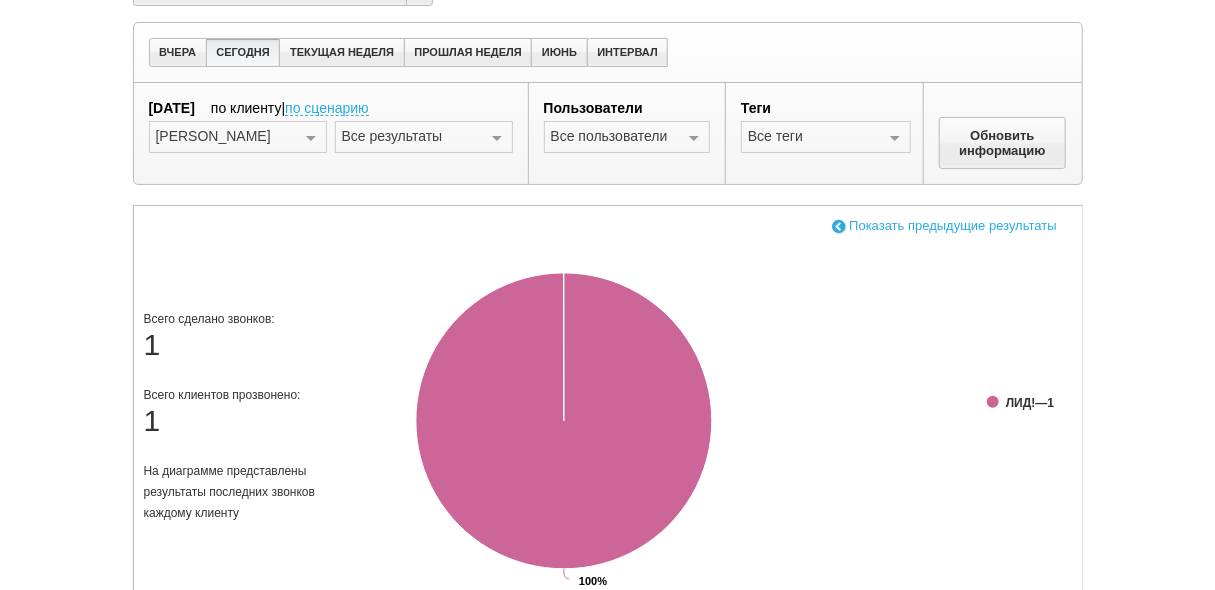 click at bounding box center [839, 225] 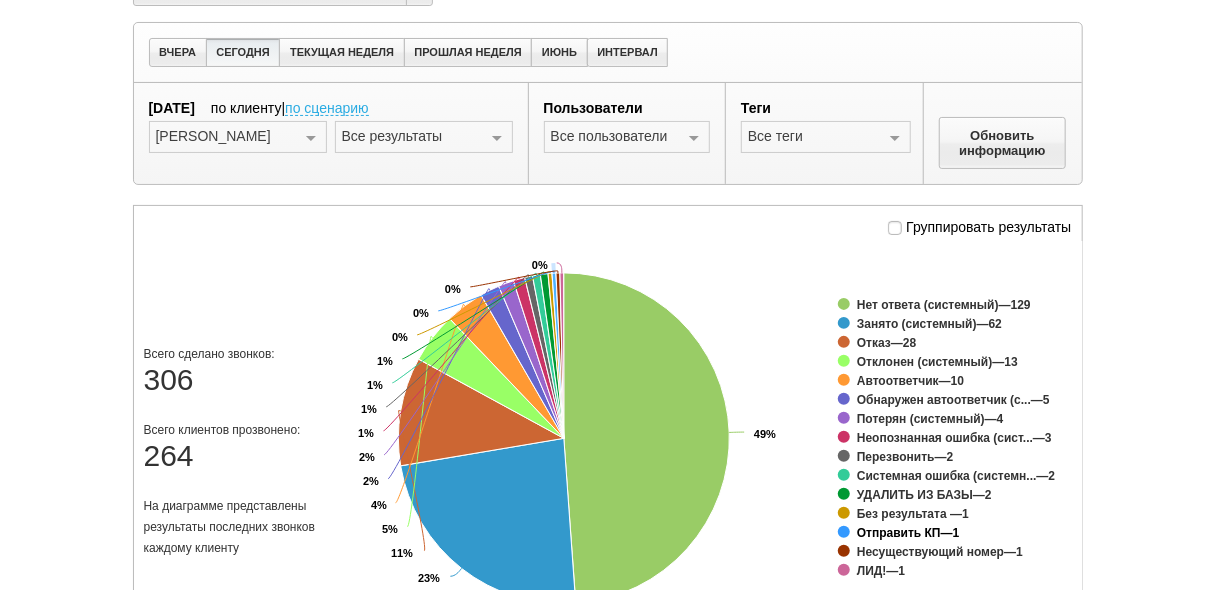 click on "Отправить КП" 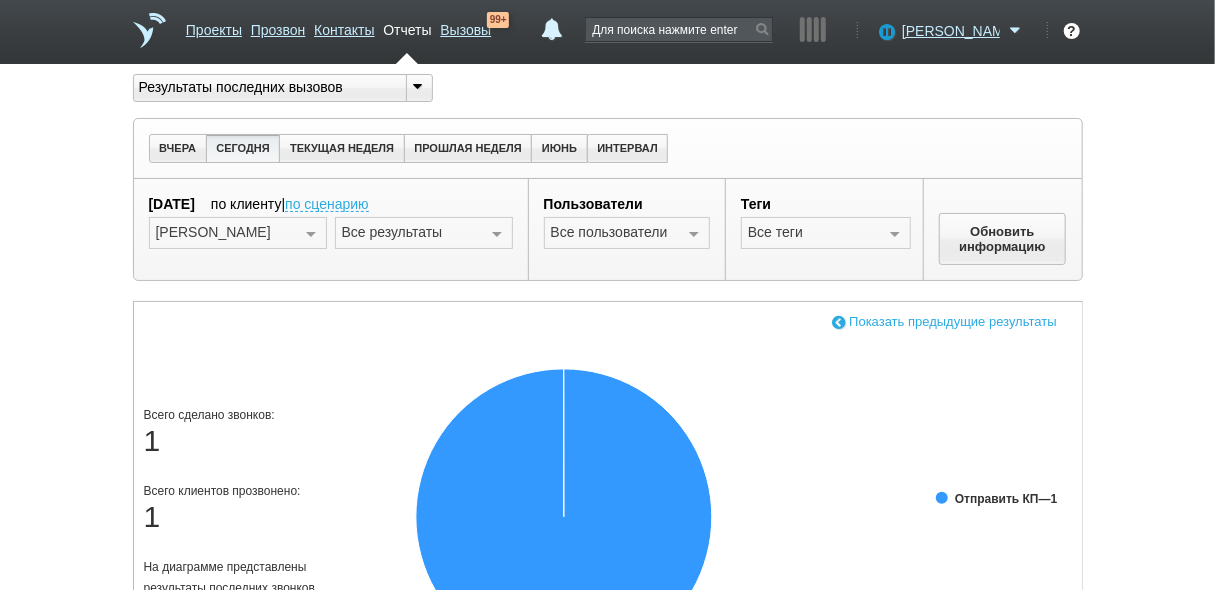 scroll, scrollTop: 0, scrollLeft: 0, axis: both 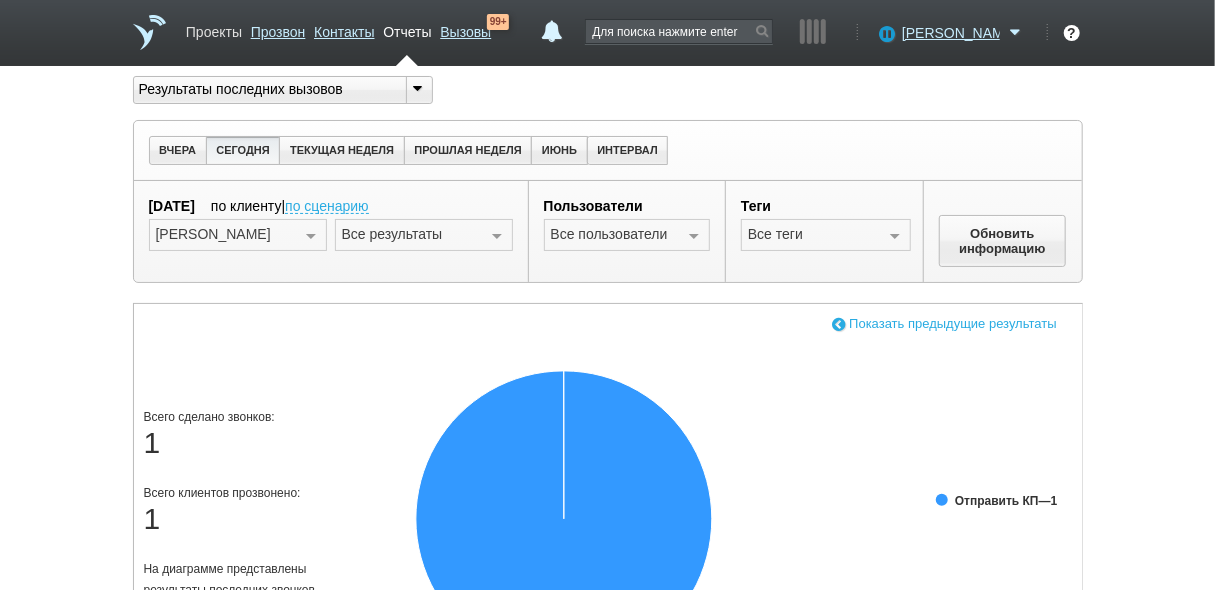 click on "Проекты" at bounding box center (214, 28) 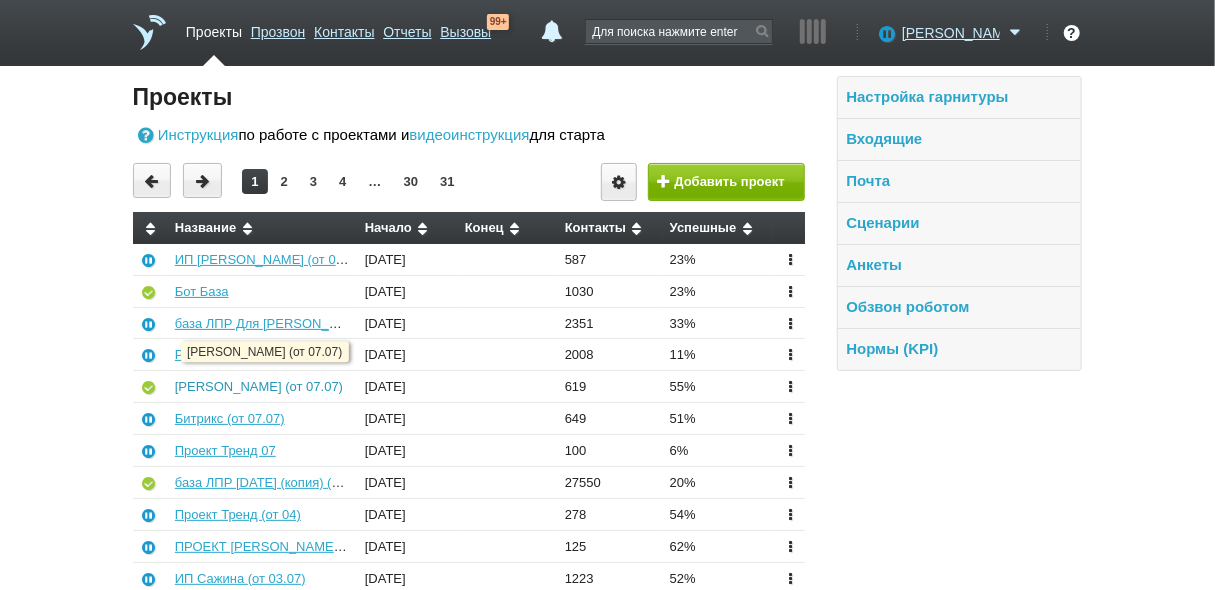 click on "[PERSON_NAME] (от 07.07)" at bounding box center [259, 386] 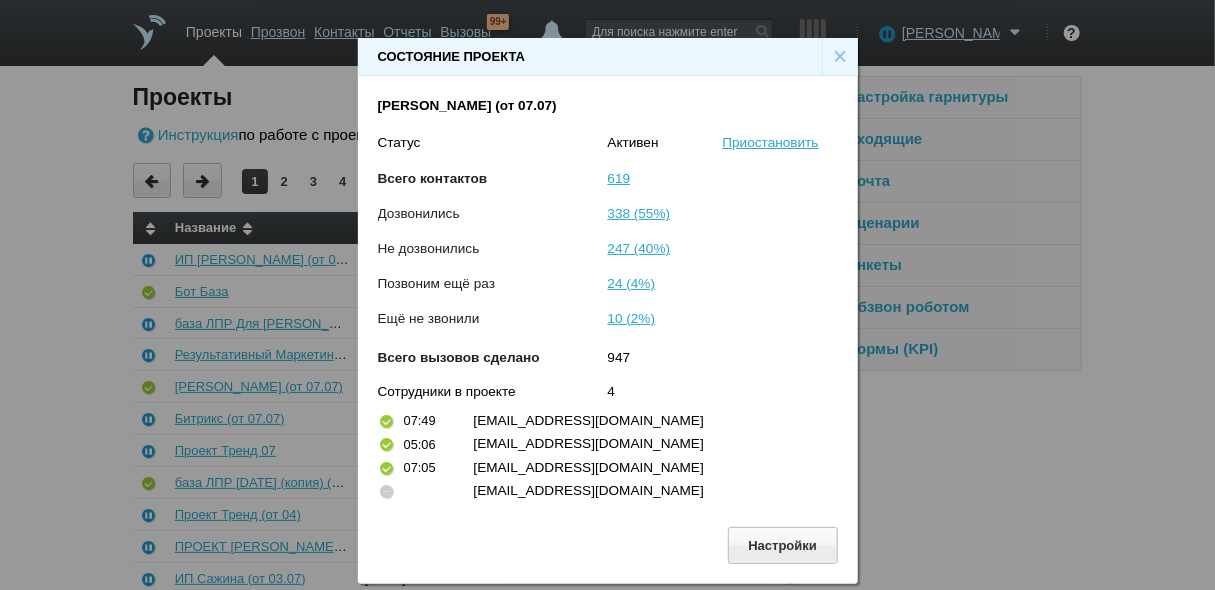 click on "×" at bounding box center (840, 57) 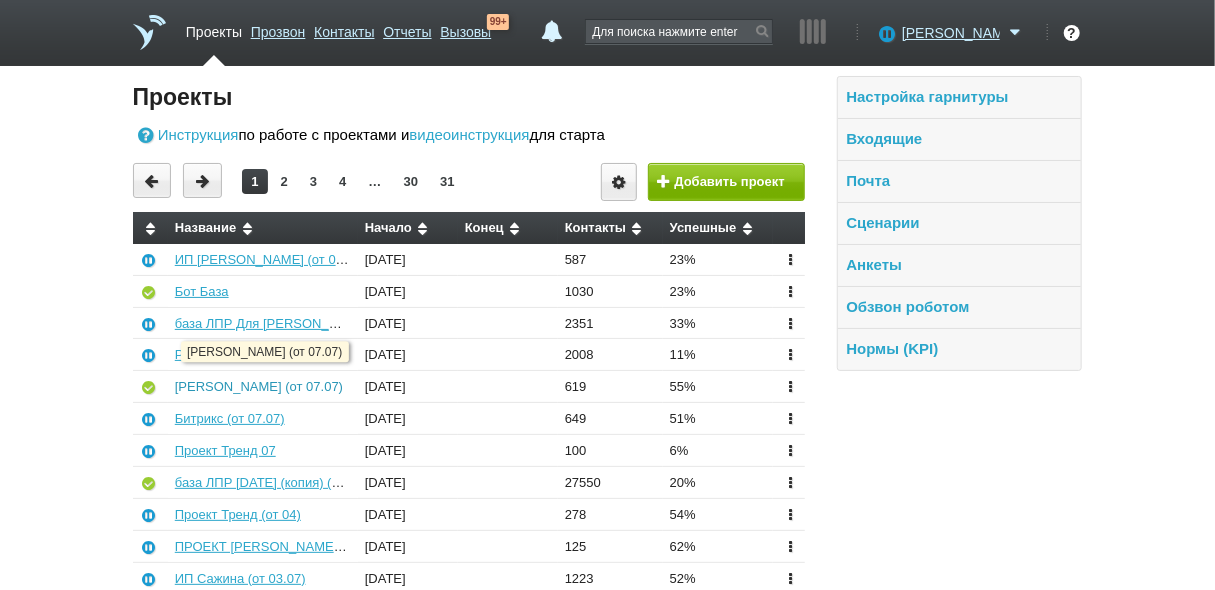 click on "[PERSON_NAME] (от 07.07)" at bounding box center (259, 386) 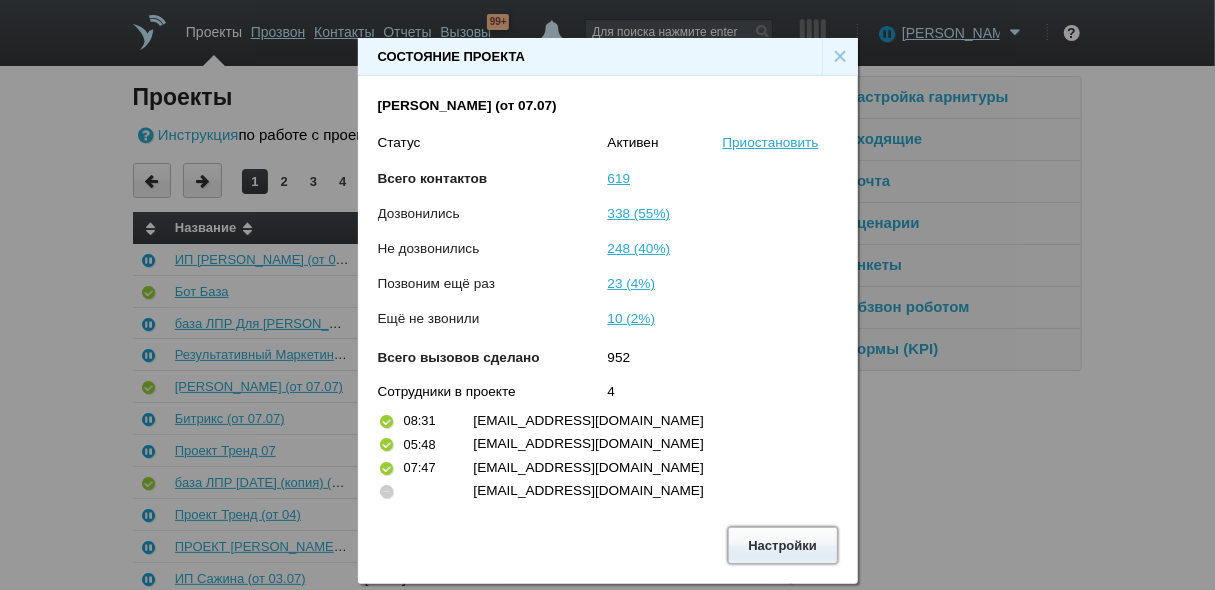 click on "Настройки" at bounding box center [783, 545] 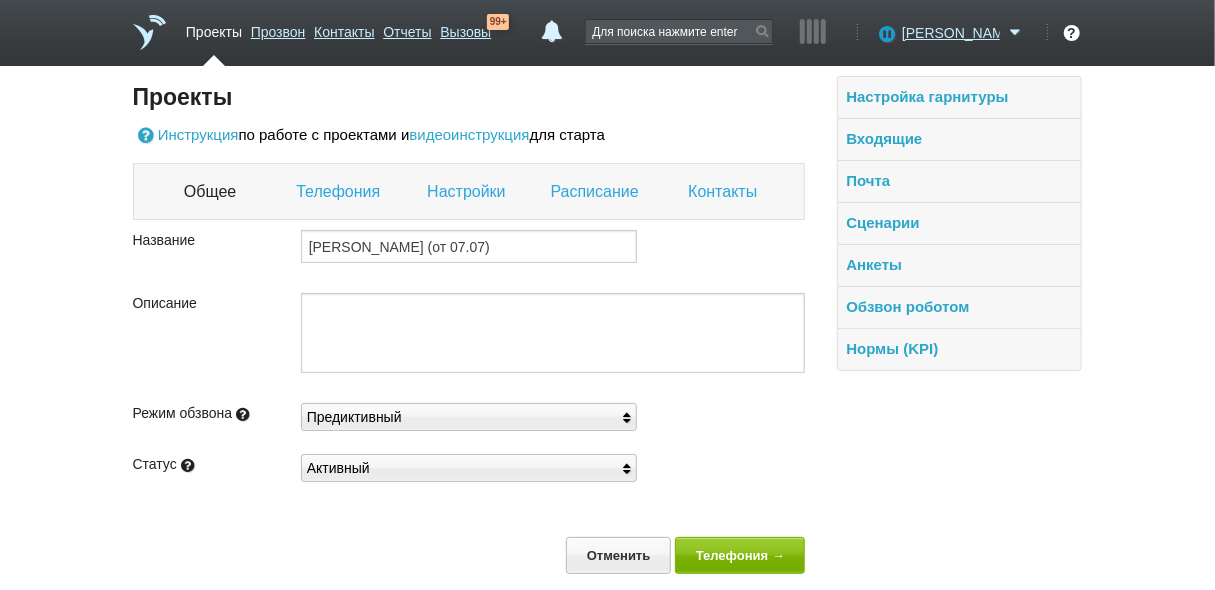 click on "Контакты" at bounding box center (725, 192) 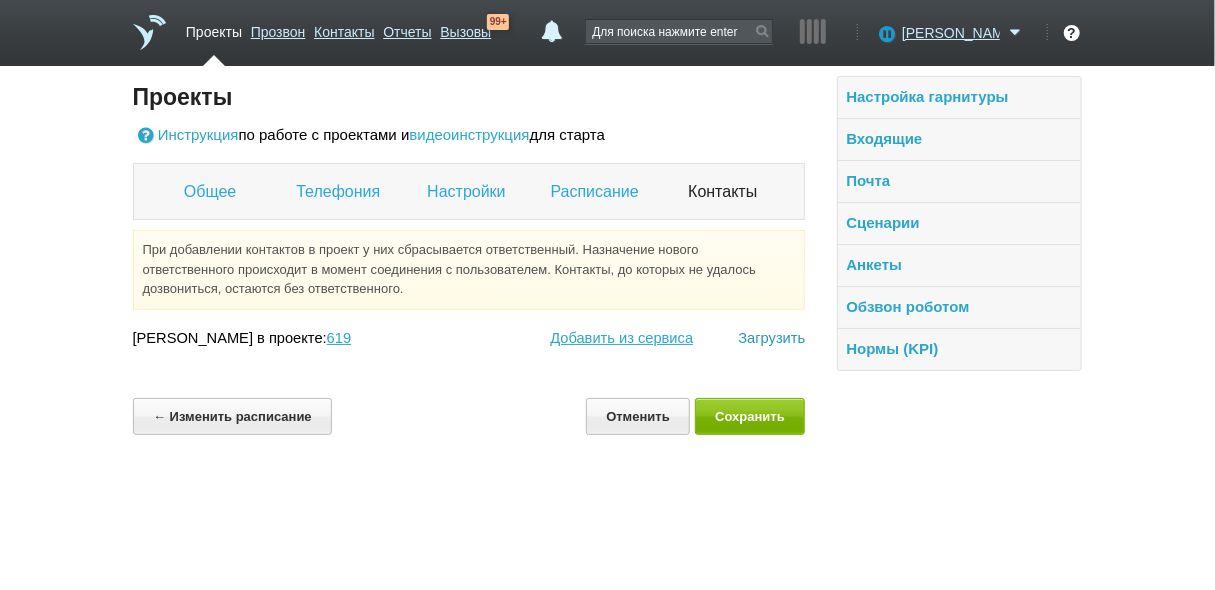 click on "Загрузить" at bounding box center [771, 338] 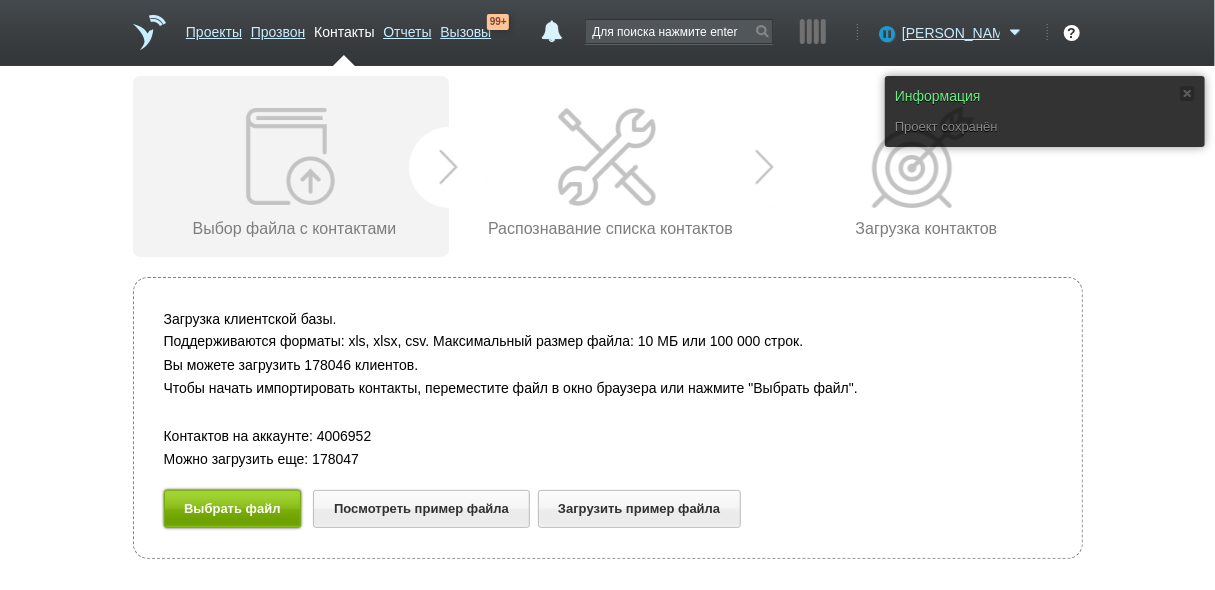 click on "Выбрать файл" at bounding box center [233, 508] 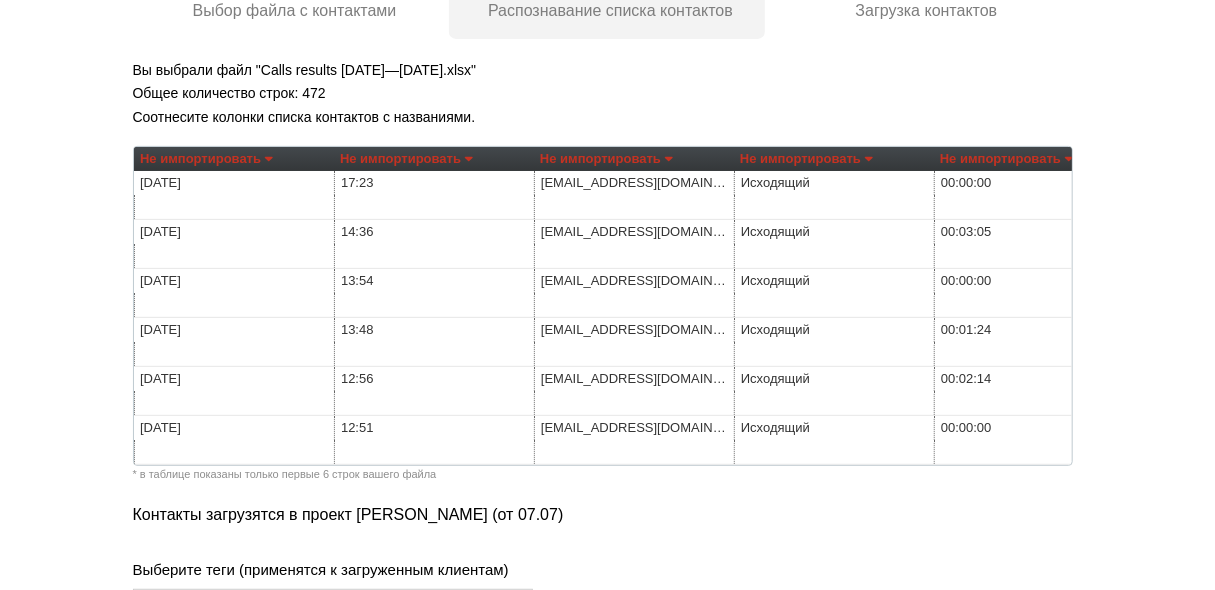 scroll, scrollTop: 240, scrollLeft: 0, axis: vertical 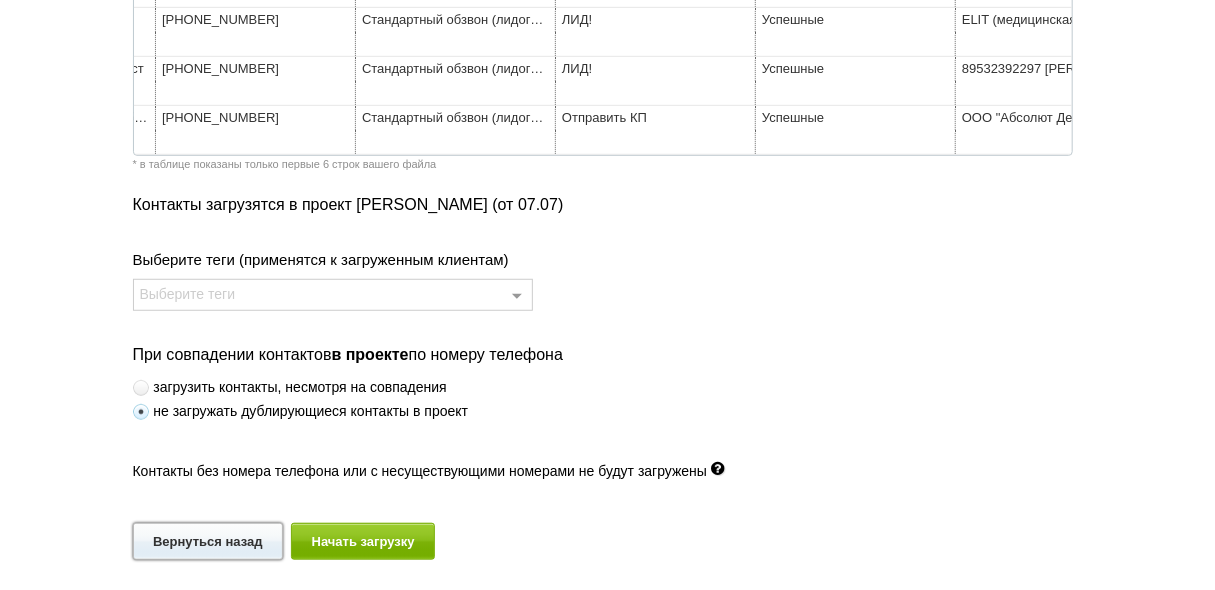 click on "Вернуться назад" at bounding box center [208, 541] 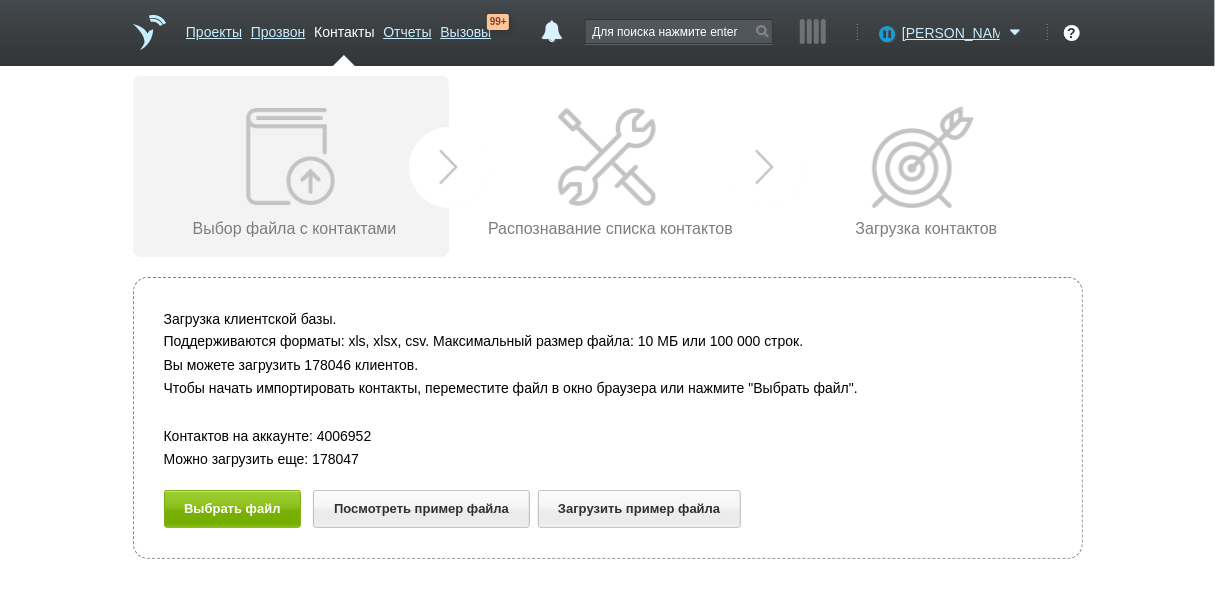 scroll, scrollTop: 0, scrollLeft: 0, axis: both 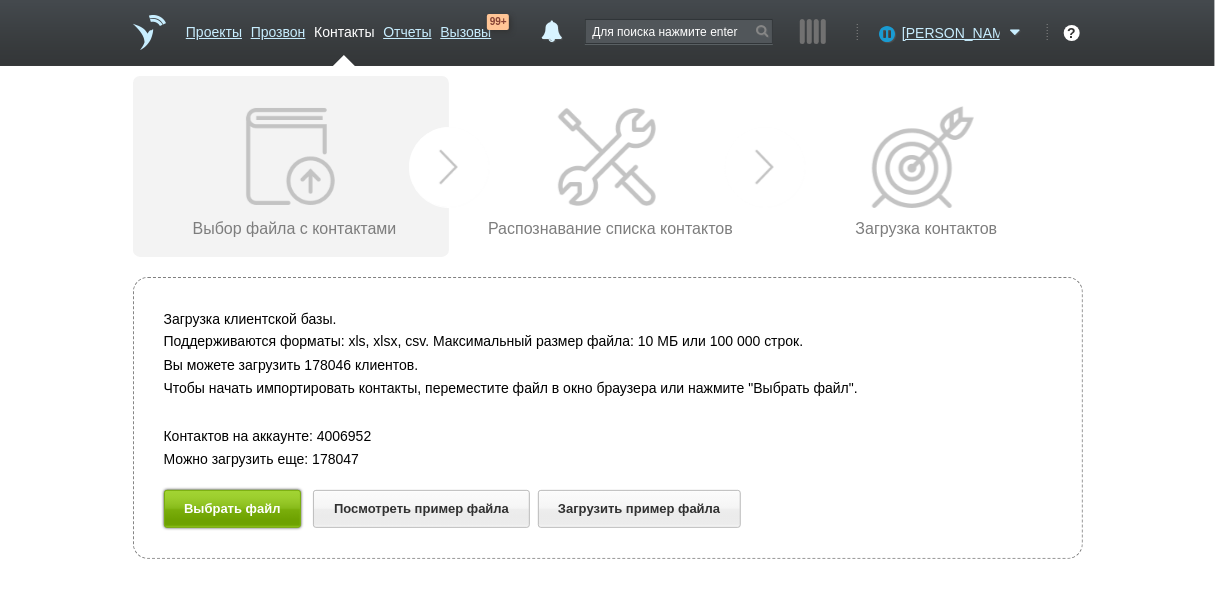 click on "Выбрать файл" at bounding box center (233, 508) 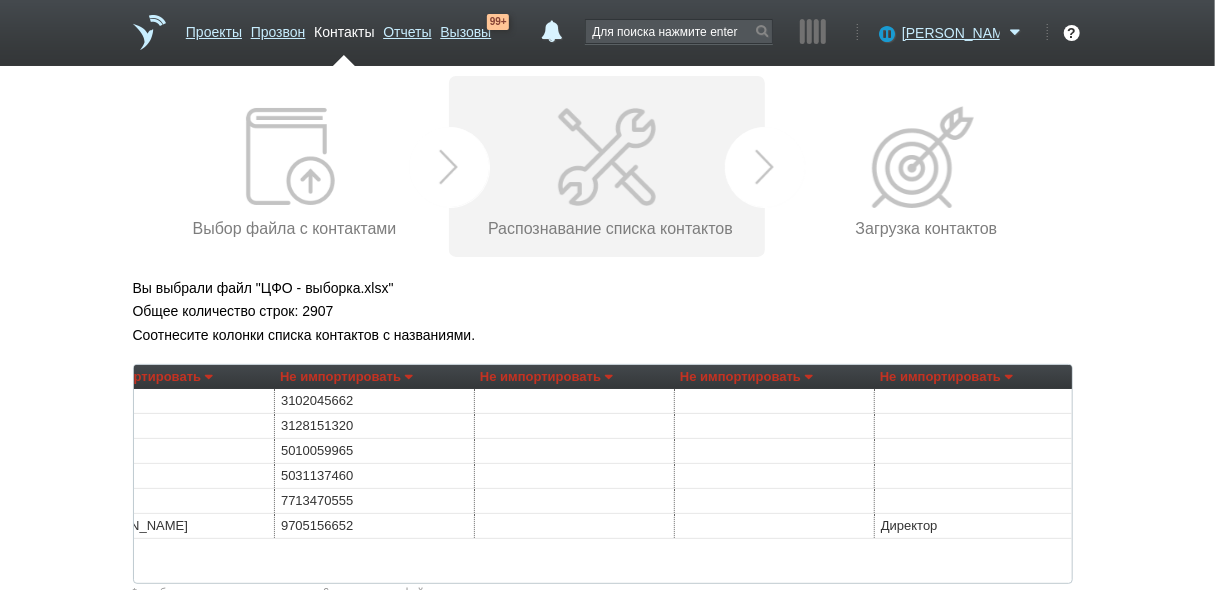 scroll, scrollTop: 0, scrollLeft: 852, axis: horizontal 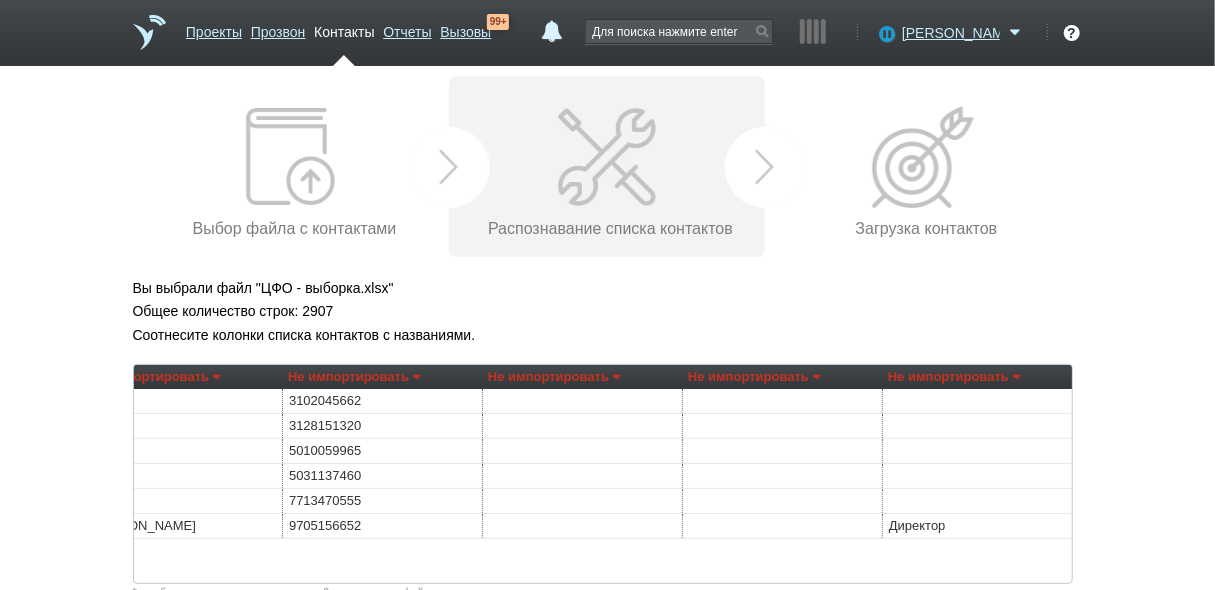 click on "Не импортировать" at bounding box center (954, 377) 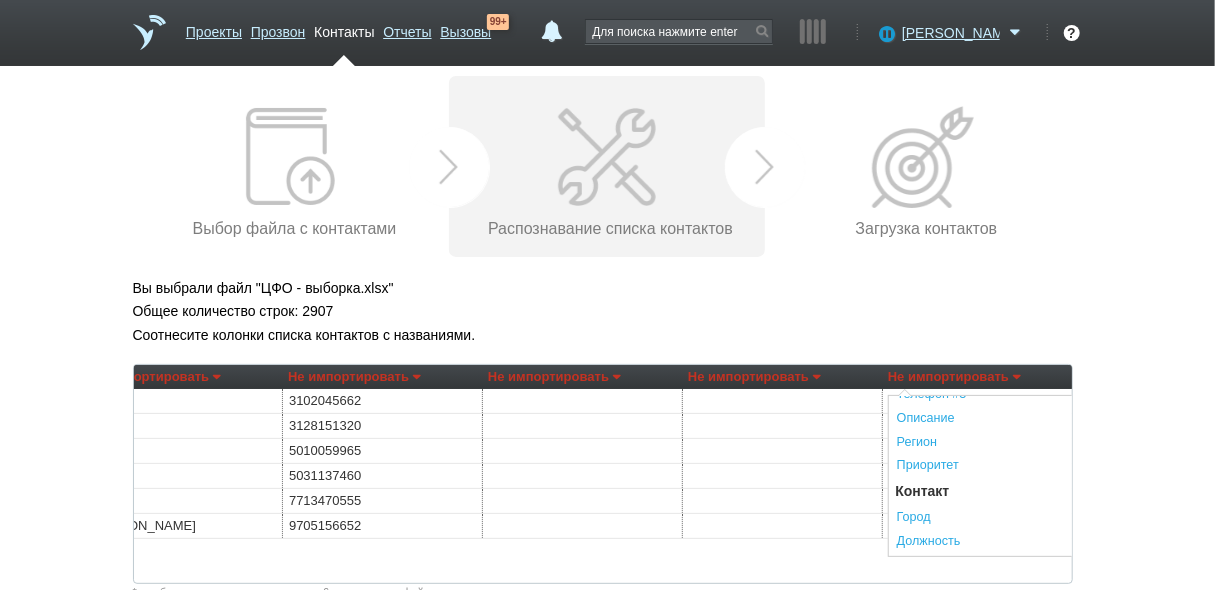 scroll, scrollTop: 160, scrollLeft: 0, axis: vertical 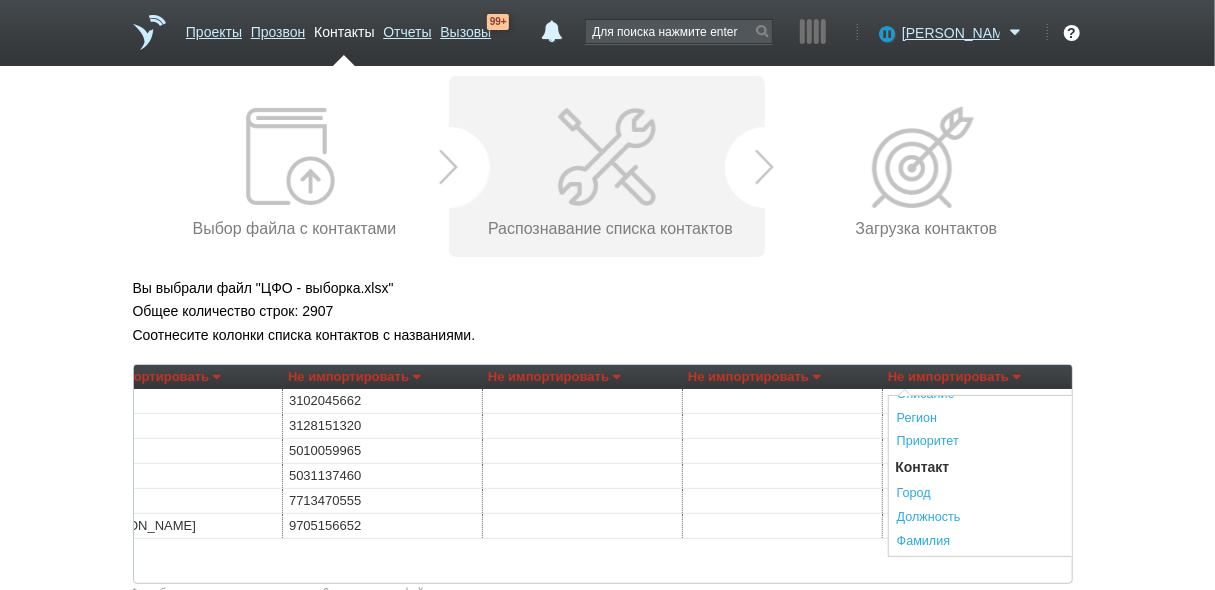 click on "Должность" at bounding box center (988, 518) 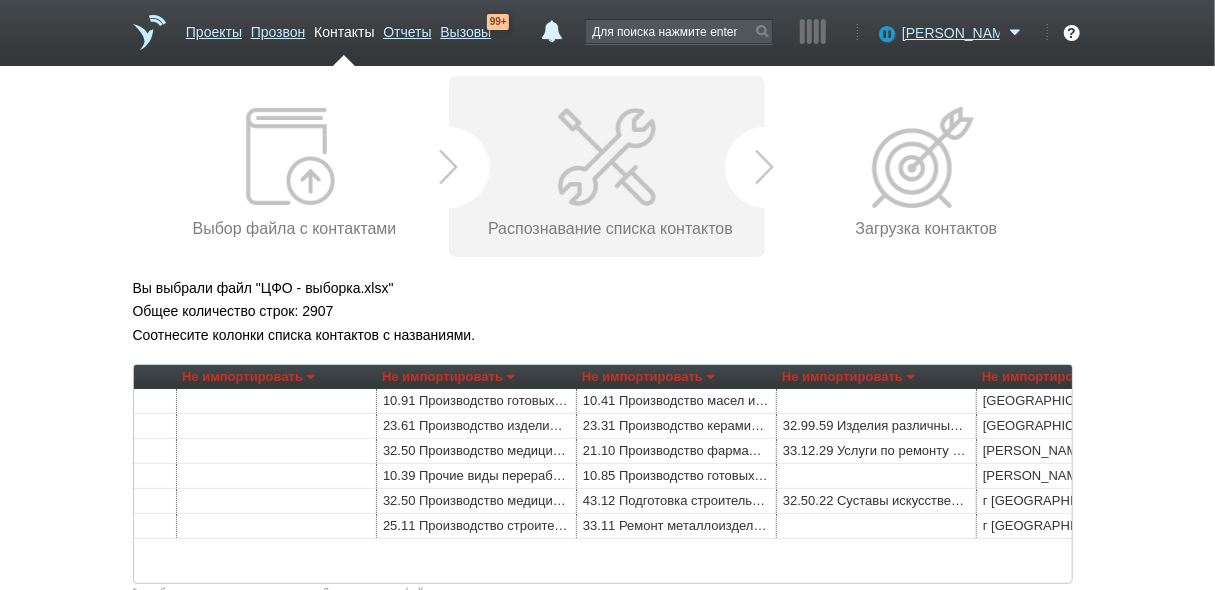 scroll, scrollTop: 0, scrollLeft: 4161, axis: horizontal 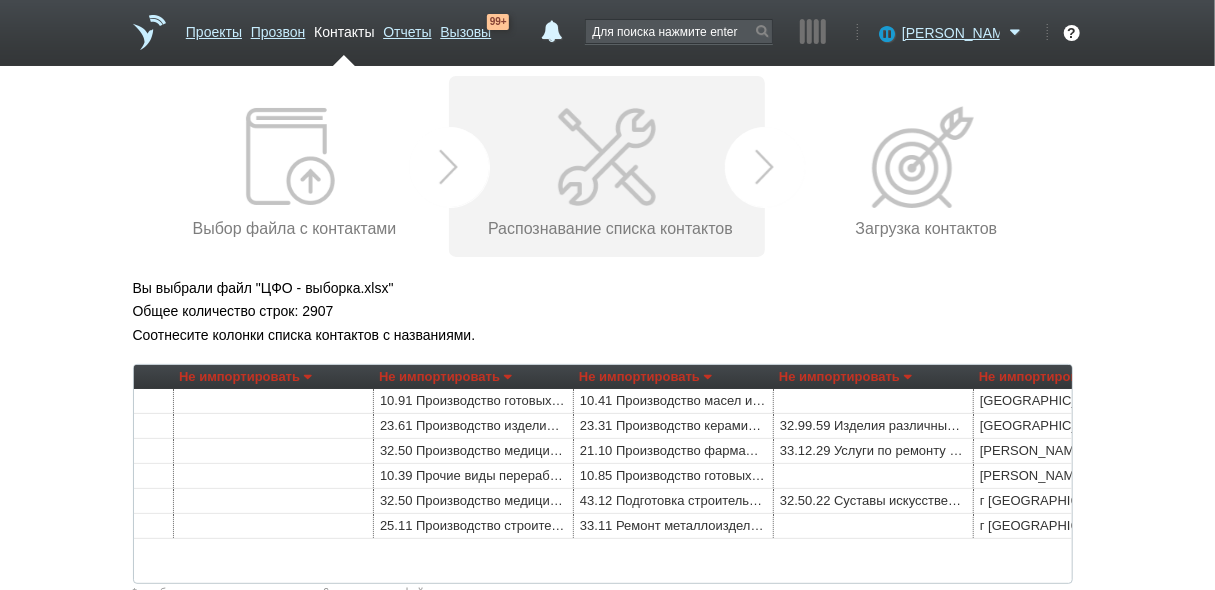 click on "Не импортировать" at bounding box center (445, 377) 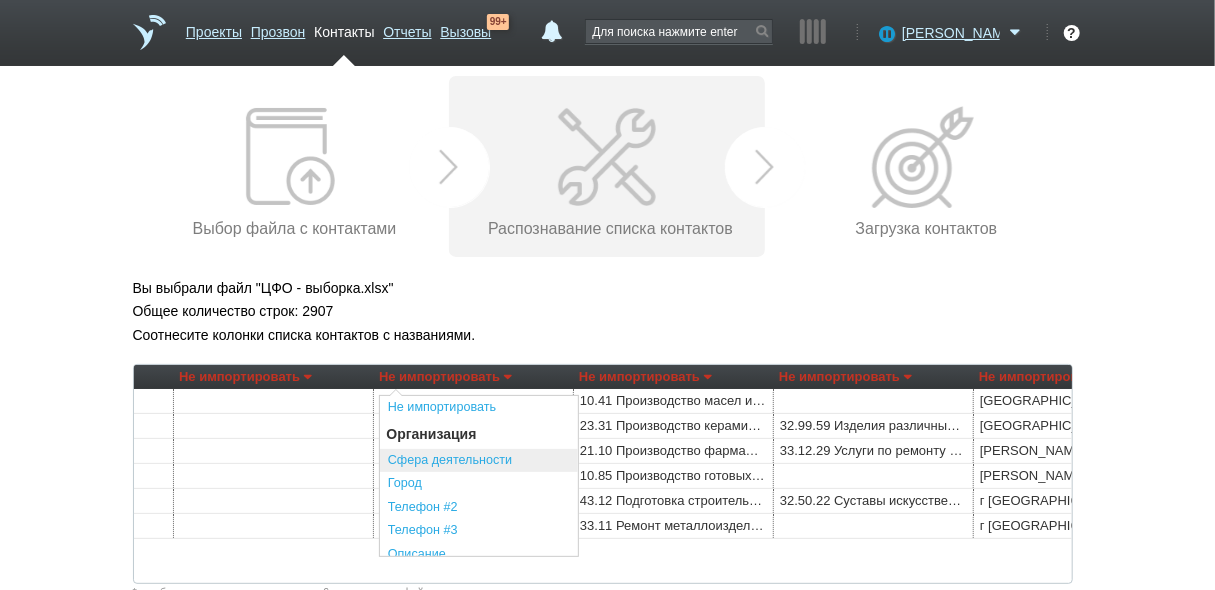 click on "Сфера деятельности" at bounding box center [479, 461] 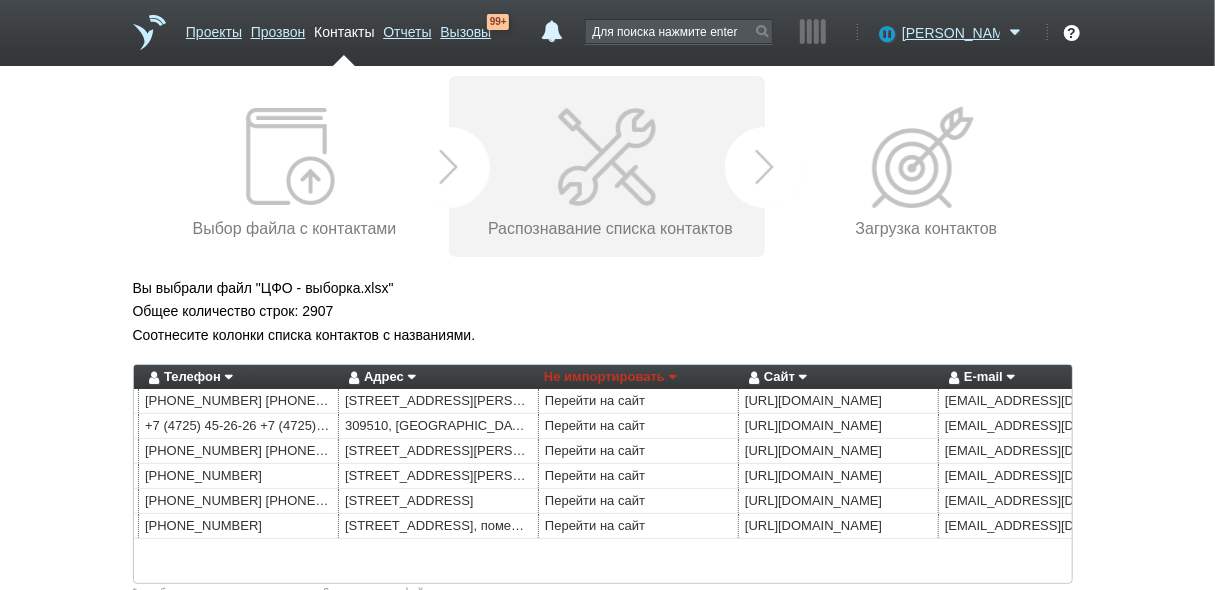 scroll, scrollTop: 0, scrollLeft: 1788, axis: horizontal 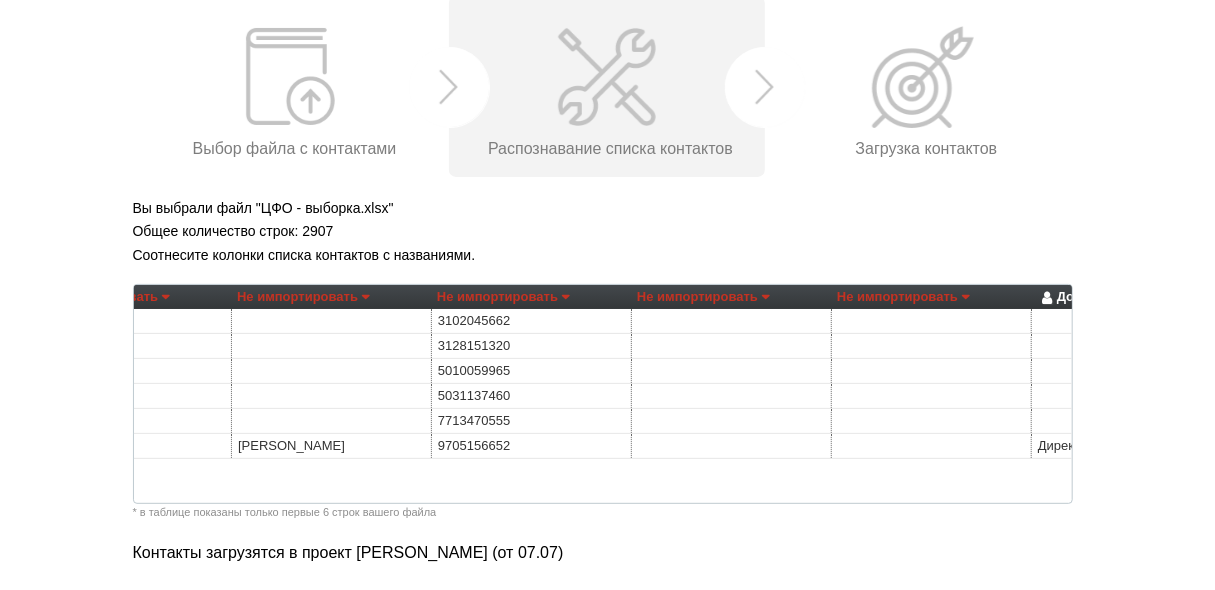 click on "Не импортировать" at bounding box center [303, 297] 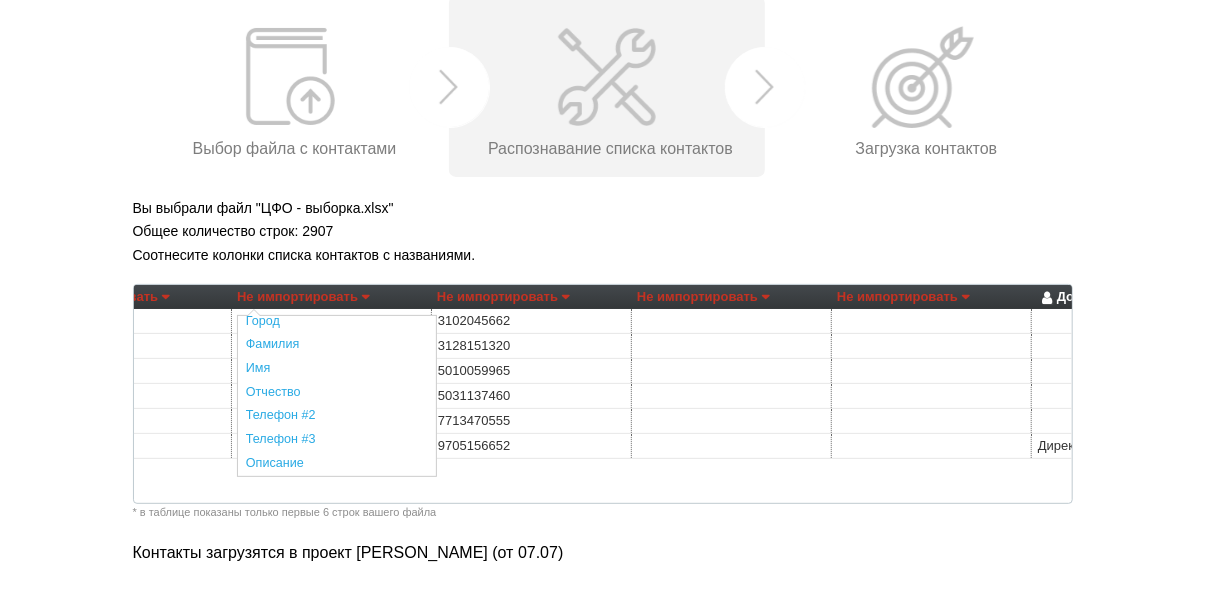 scroll, scrollTop: 240, scrollLeft: 0, axis: vertical 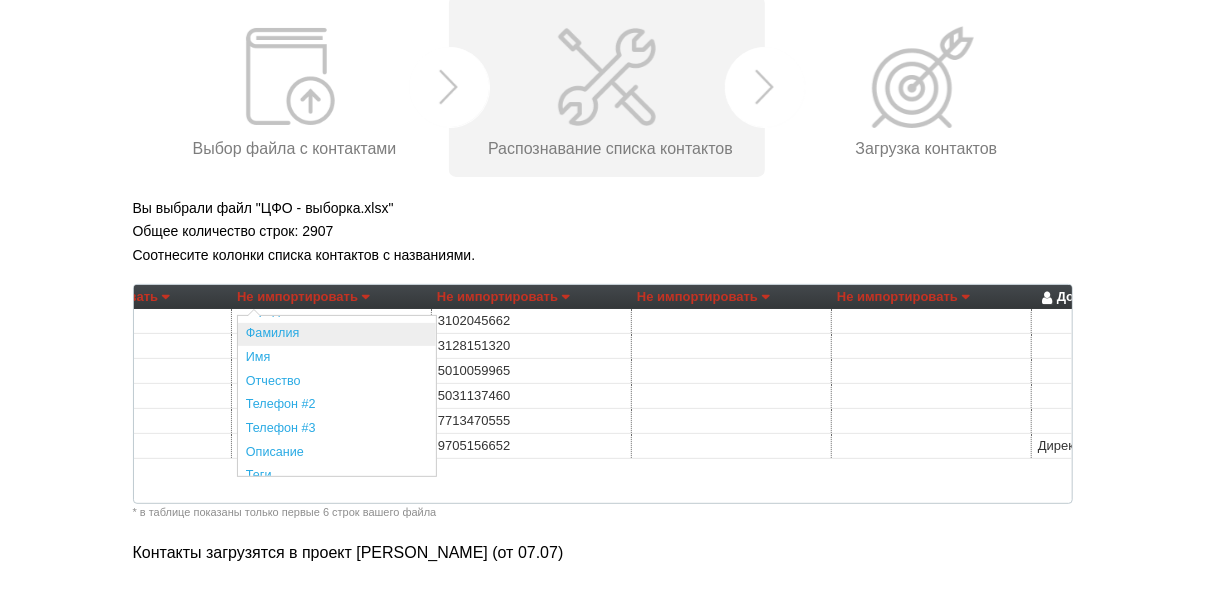 click on "Фамилия" at bounding box center (337, 335) 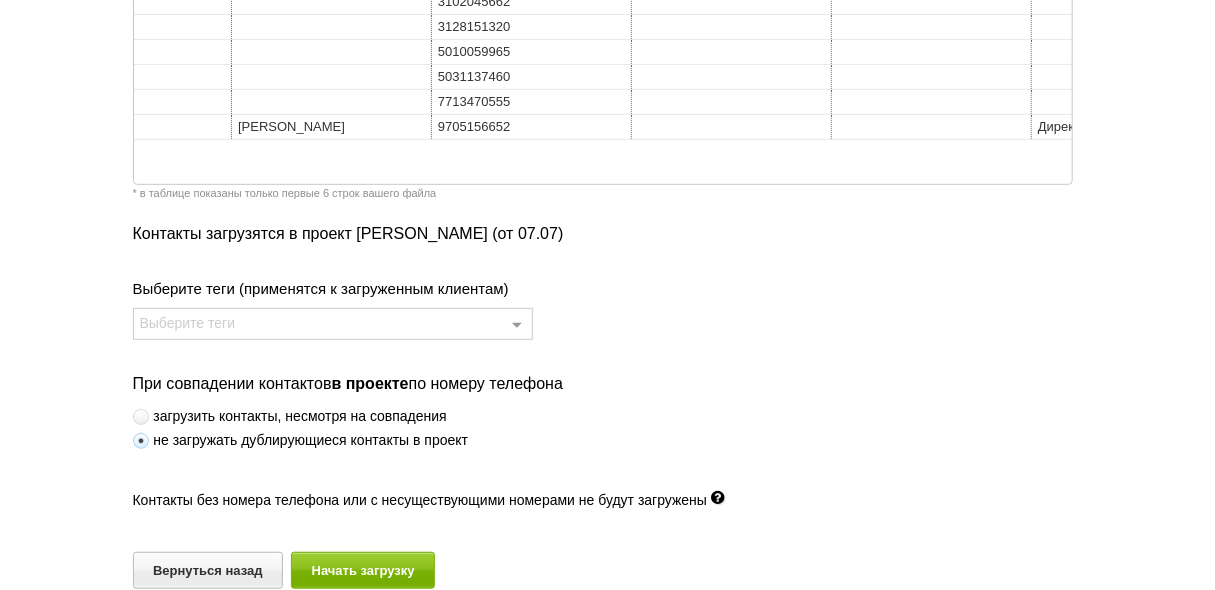 scroll, scrollTop: 400, scrollLeft: 0, axis: vertical 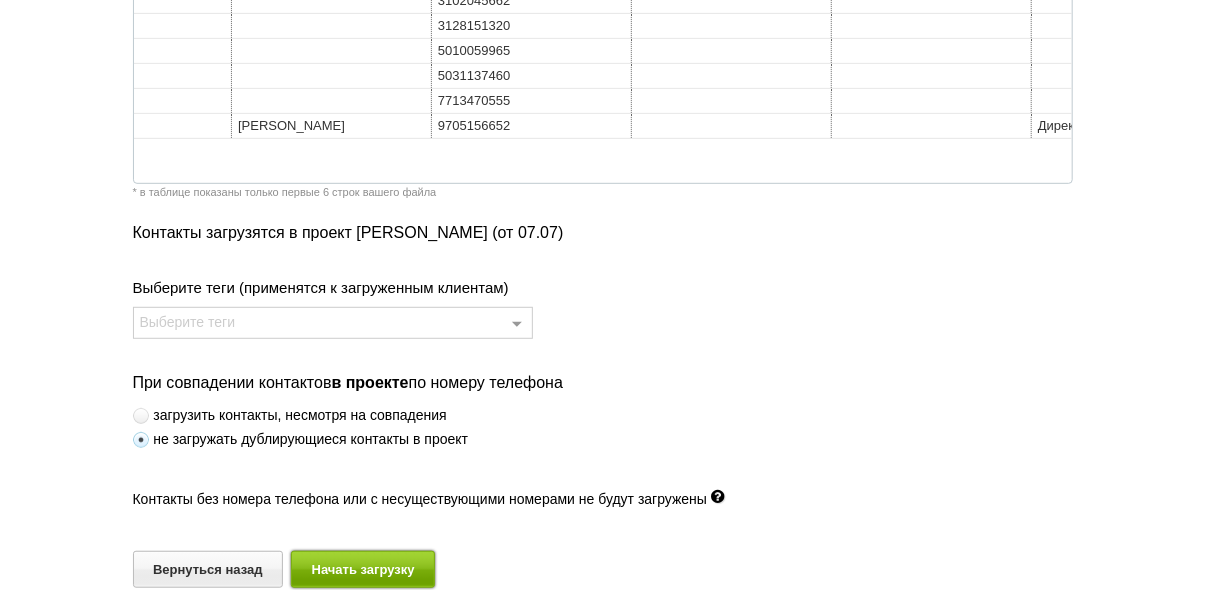 click on "Начать загрузку" at bounding box center [363, 569] 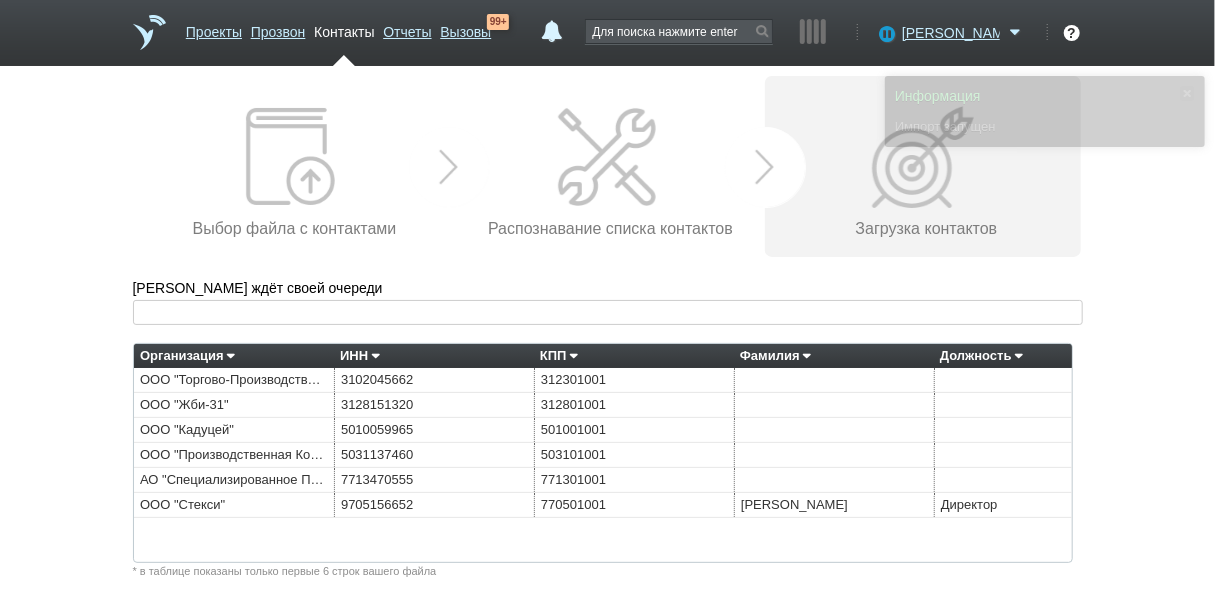 scroll, scrollTop: 0, scrollLeft: 0, axis: both 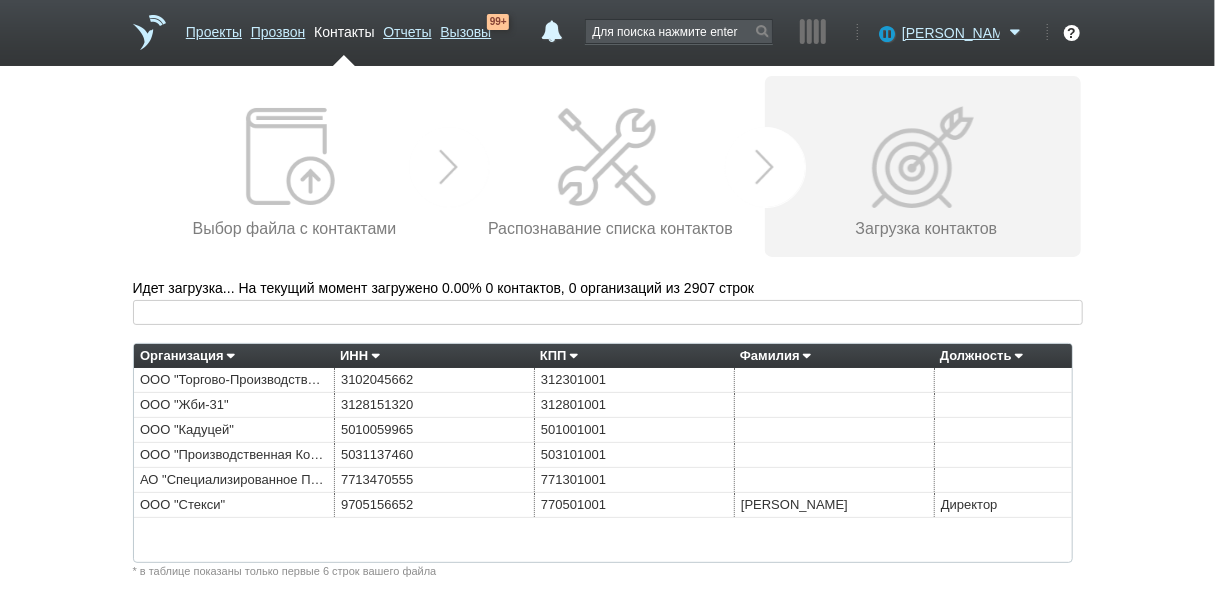 click at bounding box center (608, 312) 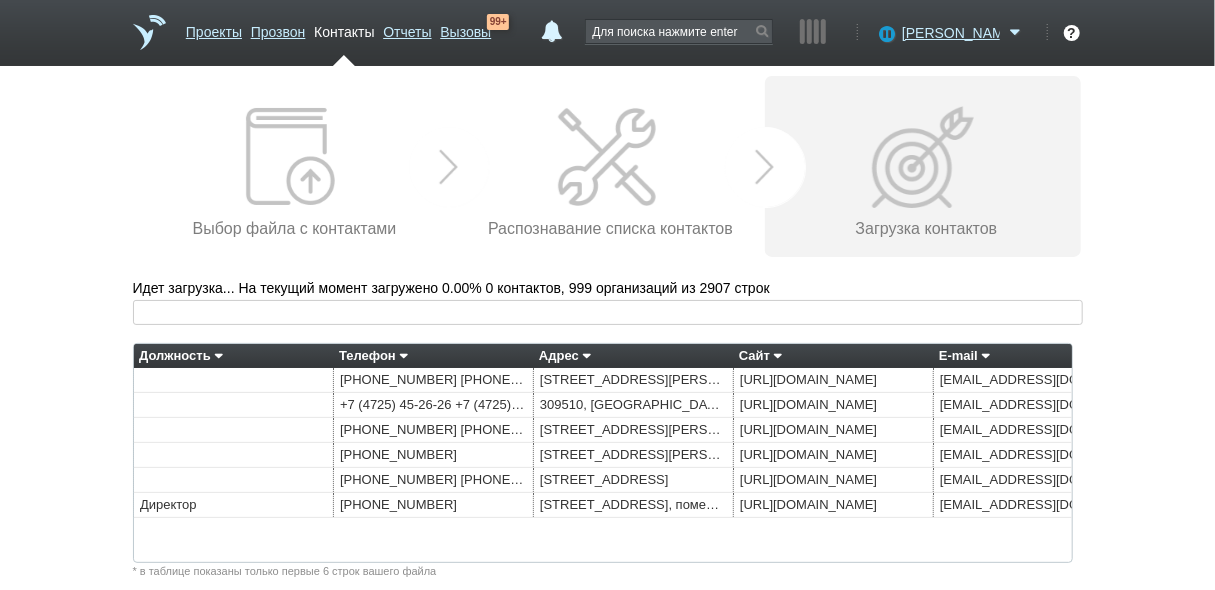 scroll, scrollTop: 0, scrollLeft: 849, axis: horizontal 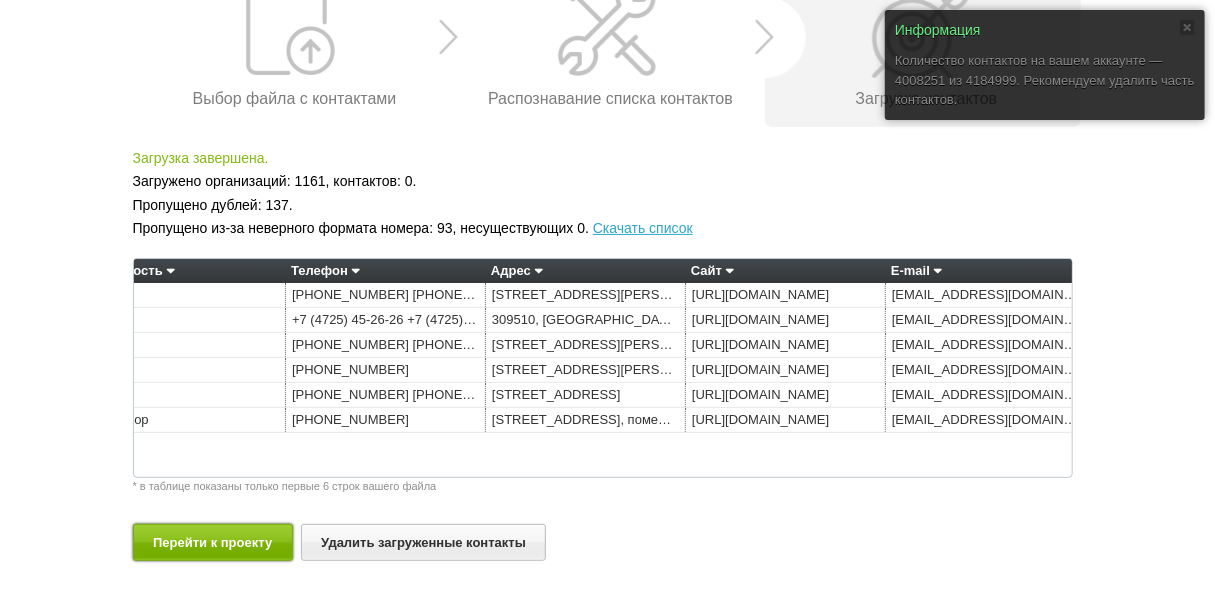 click on "Перейти к проекту" at bounding box center (213, 542) 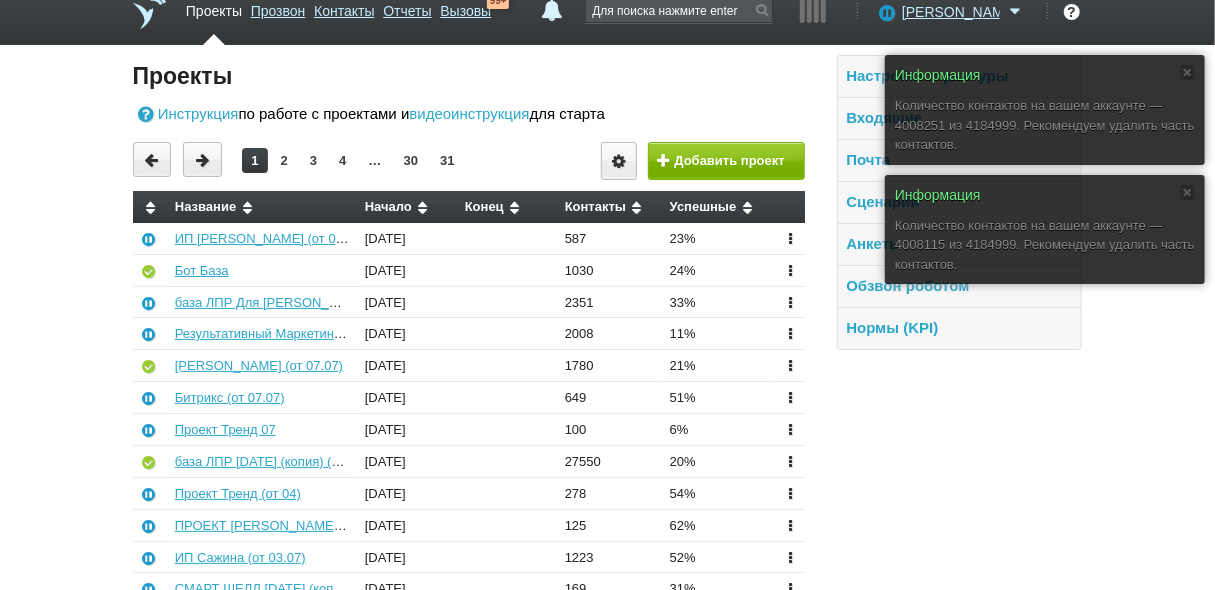 scroll, scrollTop: 0, scrollLeft: 0, axis: both 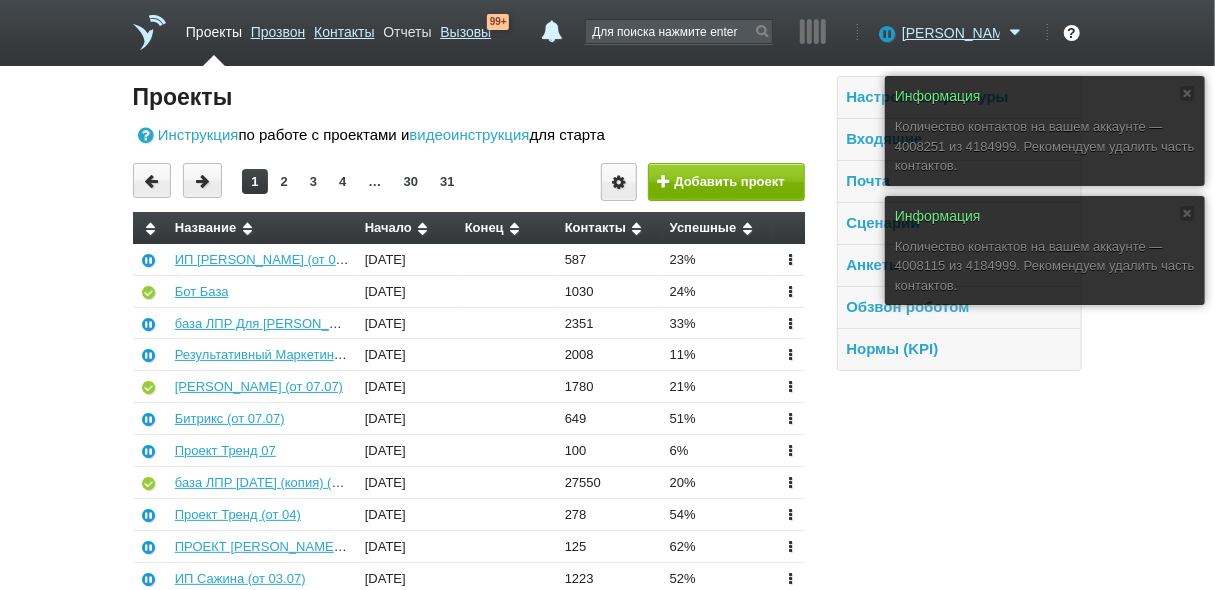 click on "Отчеты" at bounding box center [407, 28] 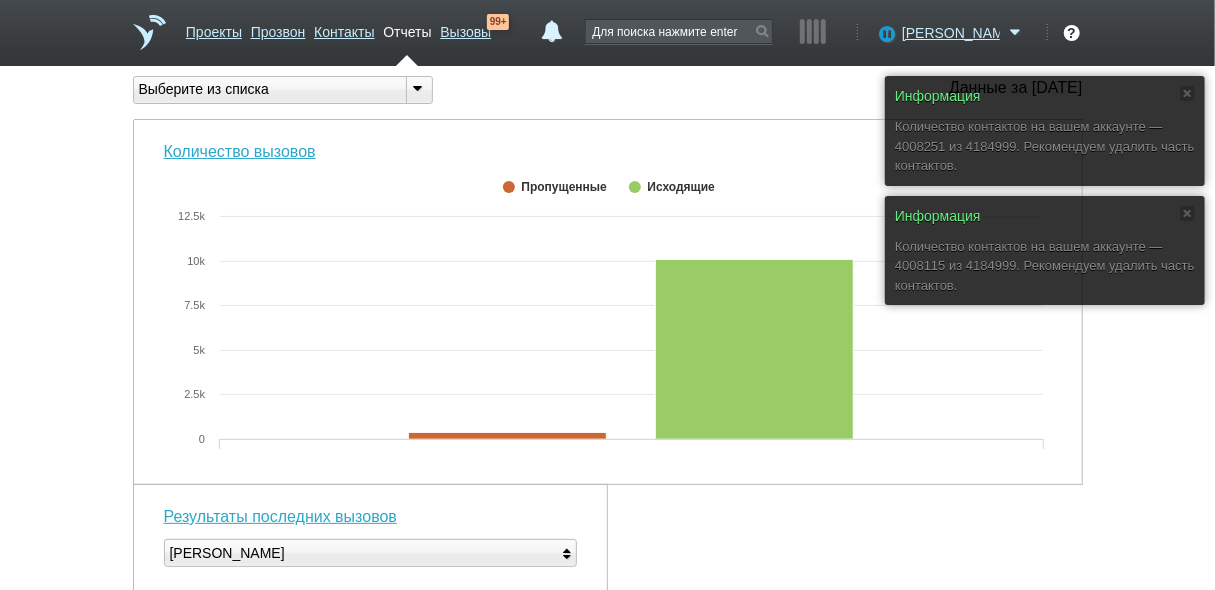 click at bounding box center (418, 88) 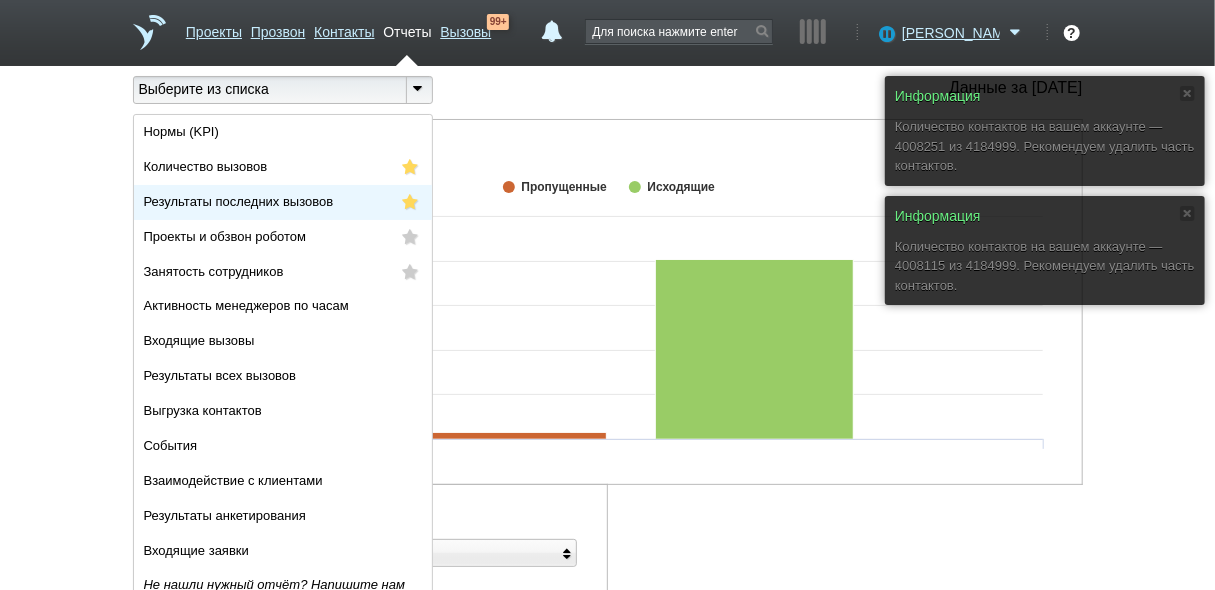 click on "Результаты последних вызовов" at bounding box center [239, 201] 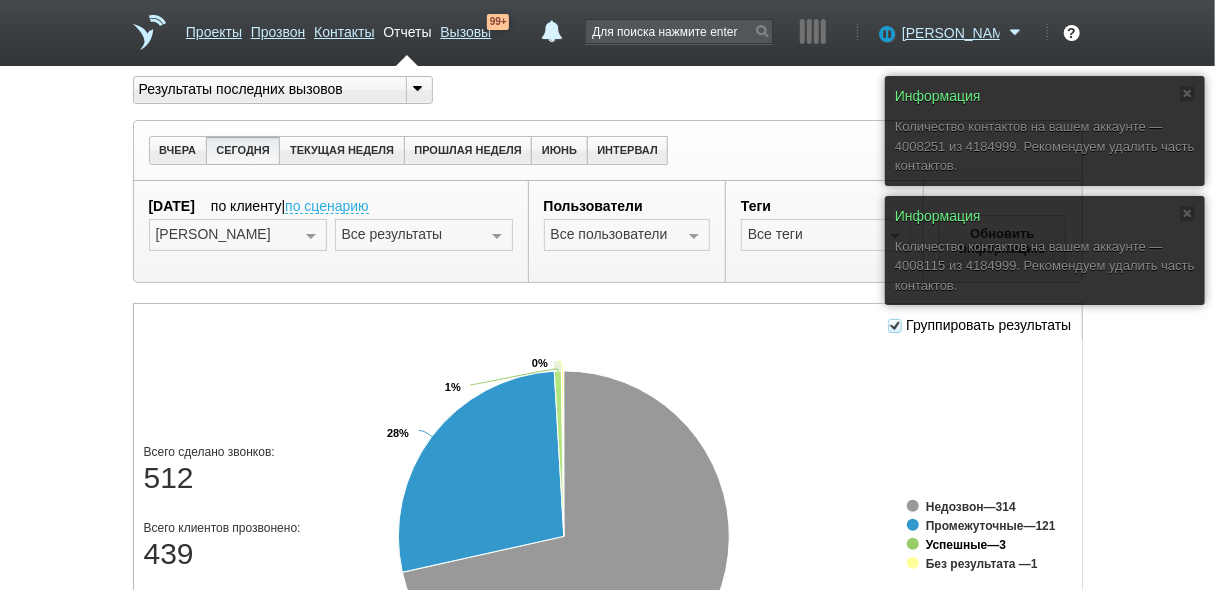 click on "Успешные" 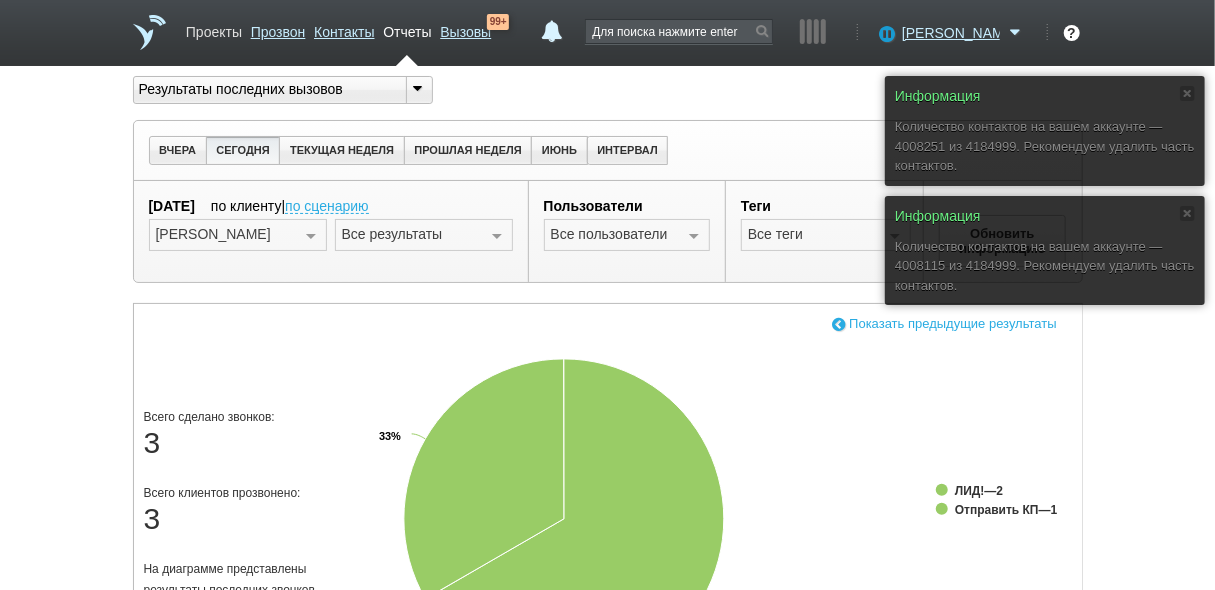 click on "Проекты" at bounding box center (214, 28) 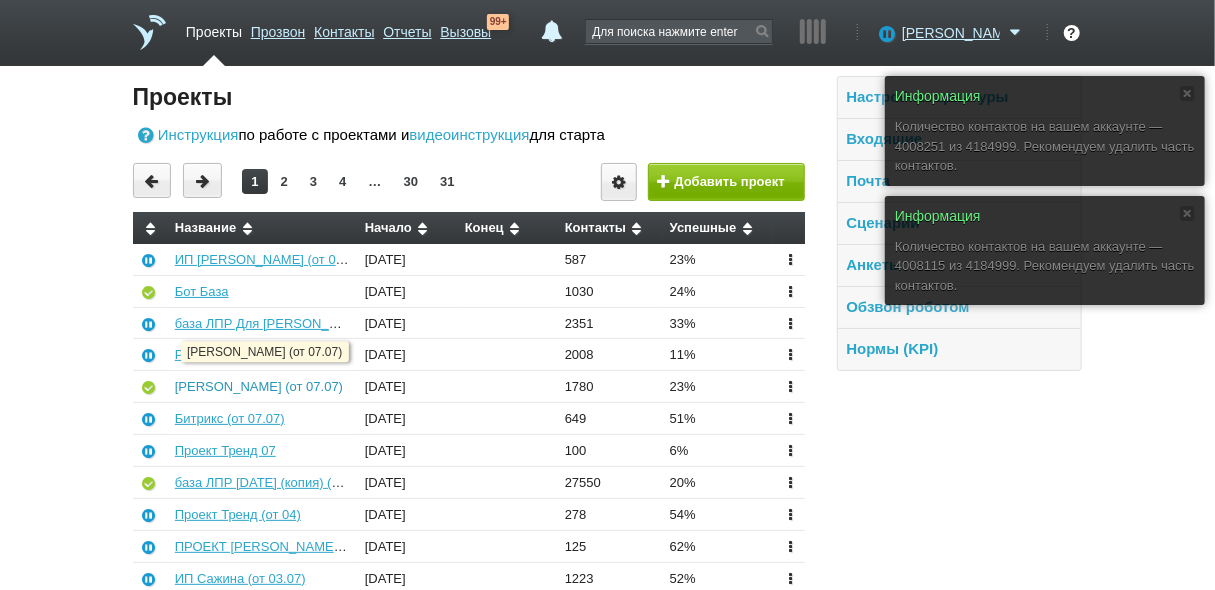 click on "[PERSON_NAME] (от 07.07)" at bounding box center (259, 386) 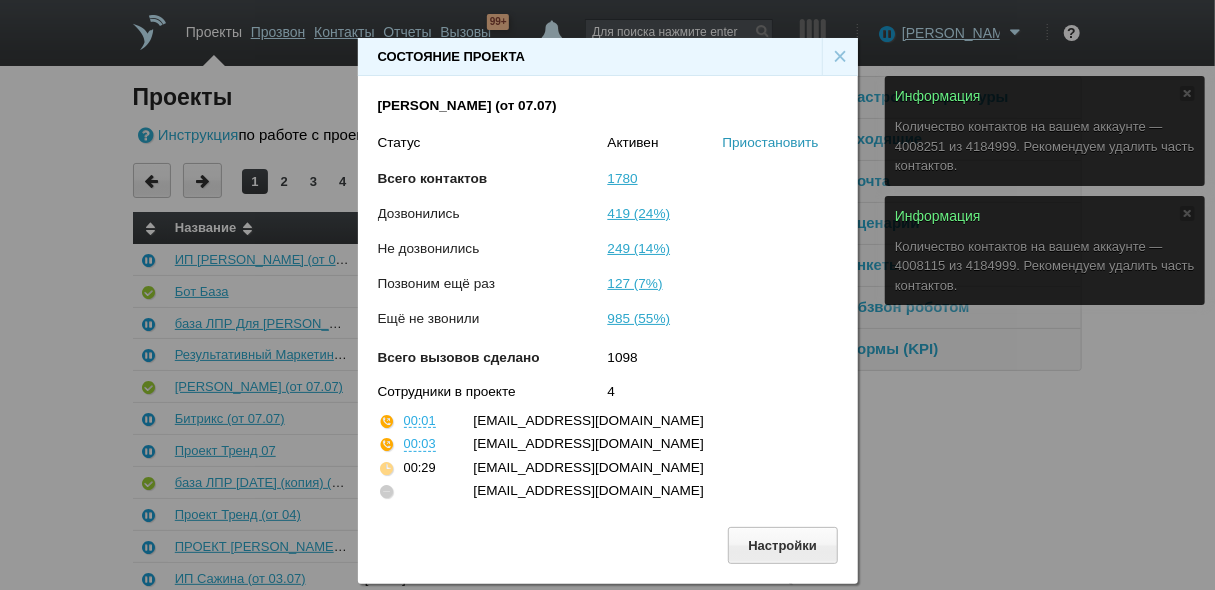 click on "Приостановить" at bounding box center [771, 142] 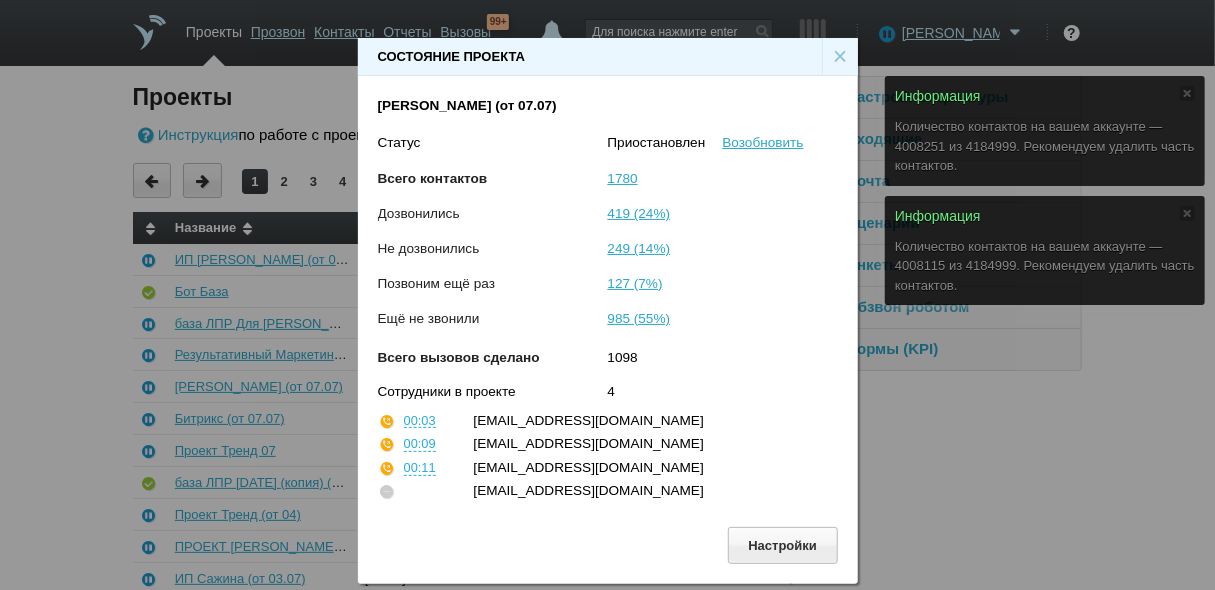 click on "×" at bounding box center [840, 57] 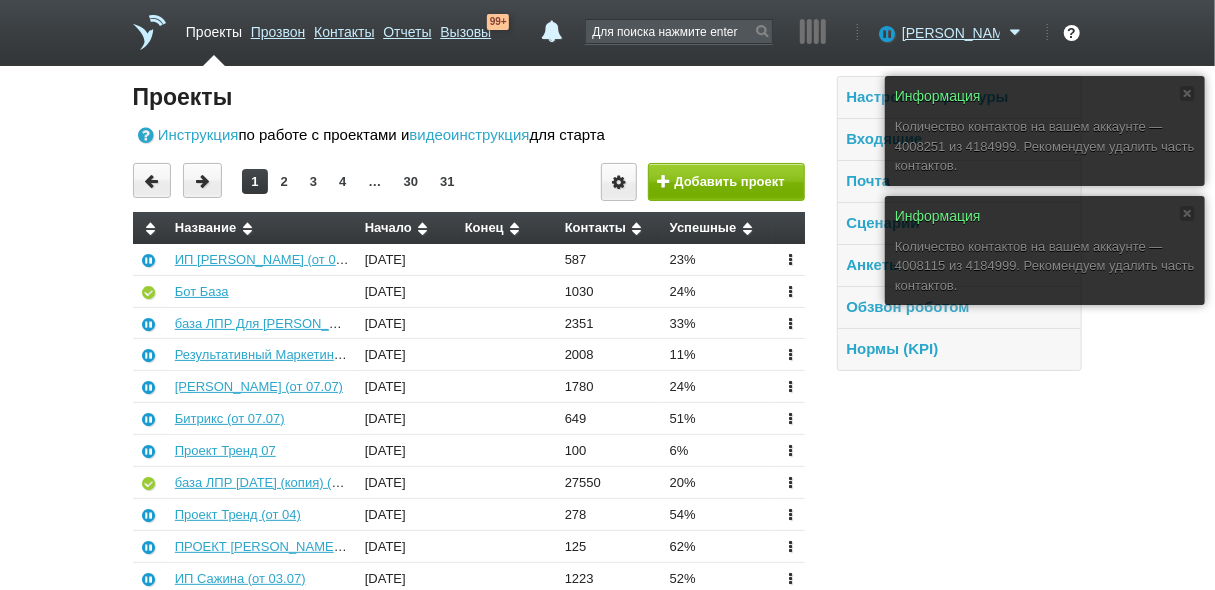 drag, startPoint x: 1051, startPoint y: 453, endPoint x: 1012, endPoint y: 440, distance: 41.109608 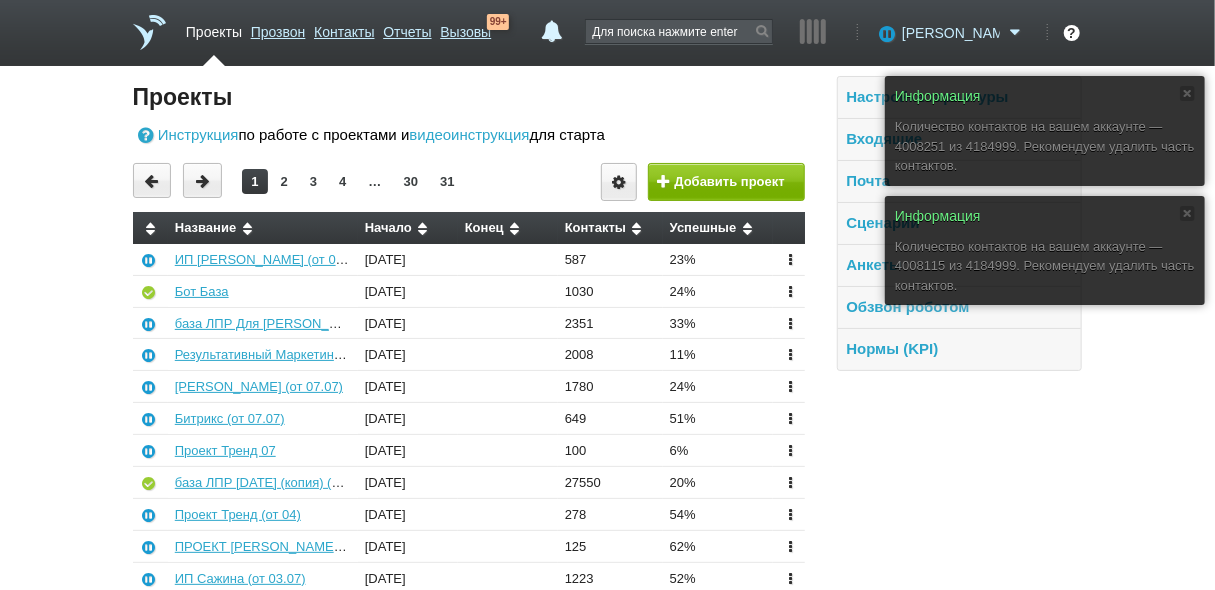 click on "[PERSON_NAME]" at bounding box center [951, 33] 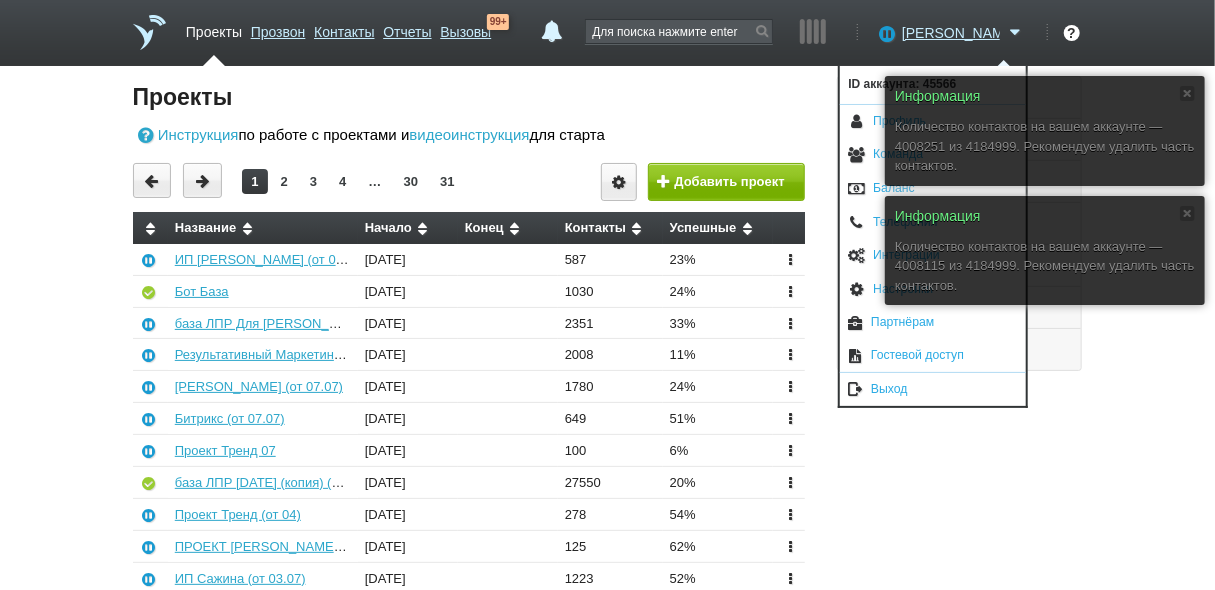 click on "Настройка гарнитуры
Входящие
Почта
Сценарии
Анкеты
Обзвон роботом
Нормы (KPI)" at bounding box center [943, 1002] 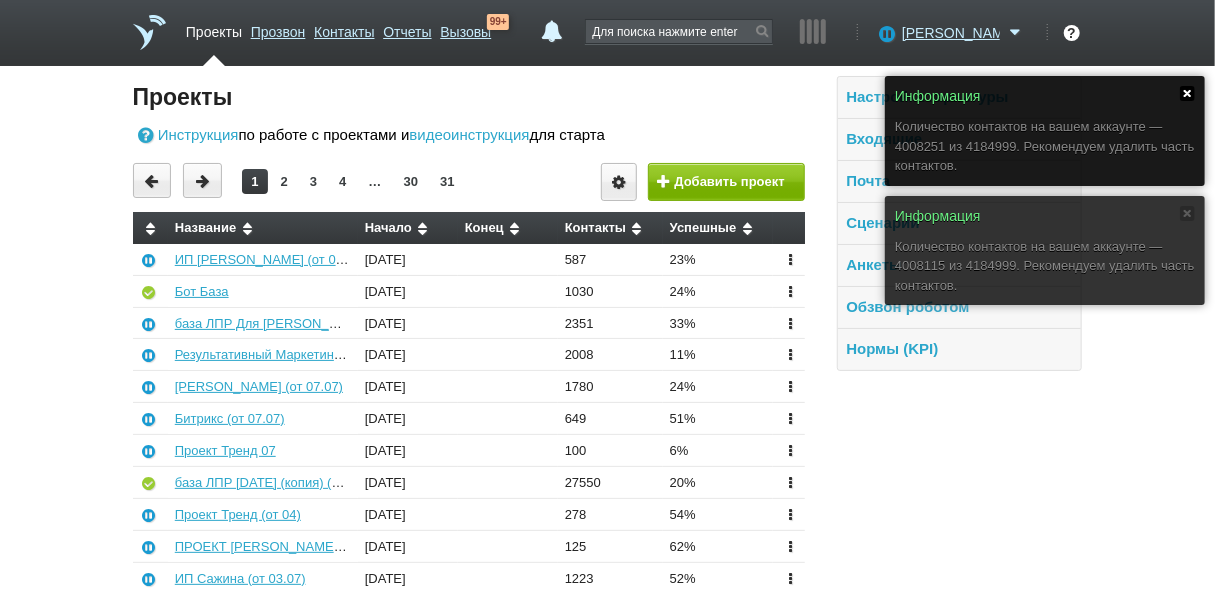 click at bounding box center [1187, 93] 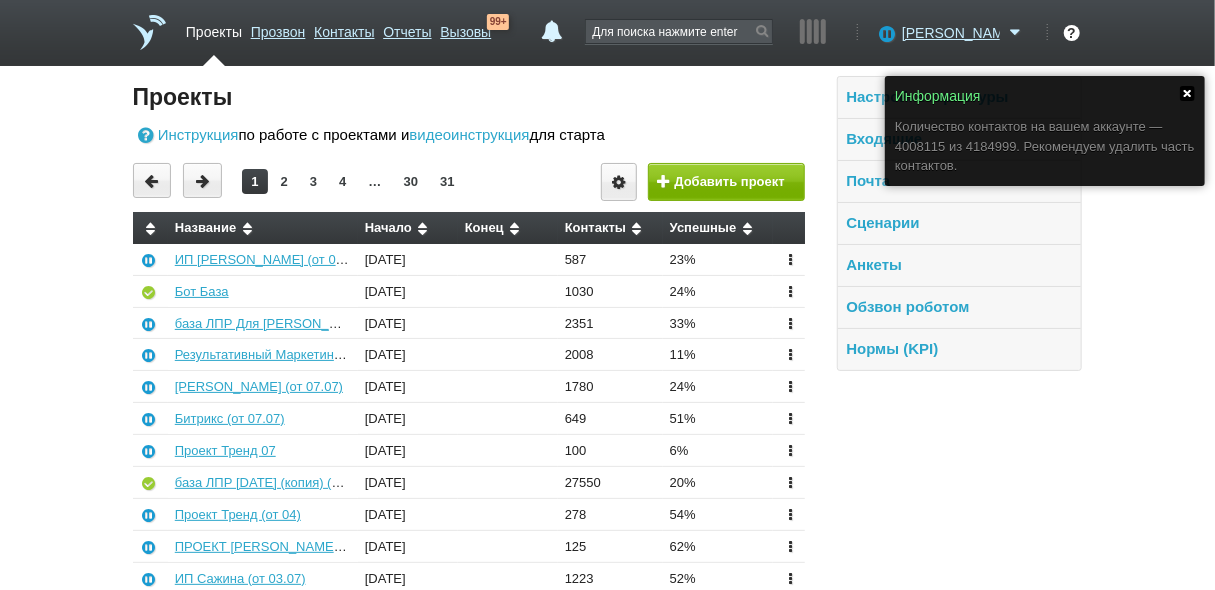 click at bounding box center (1187, 93) 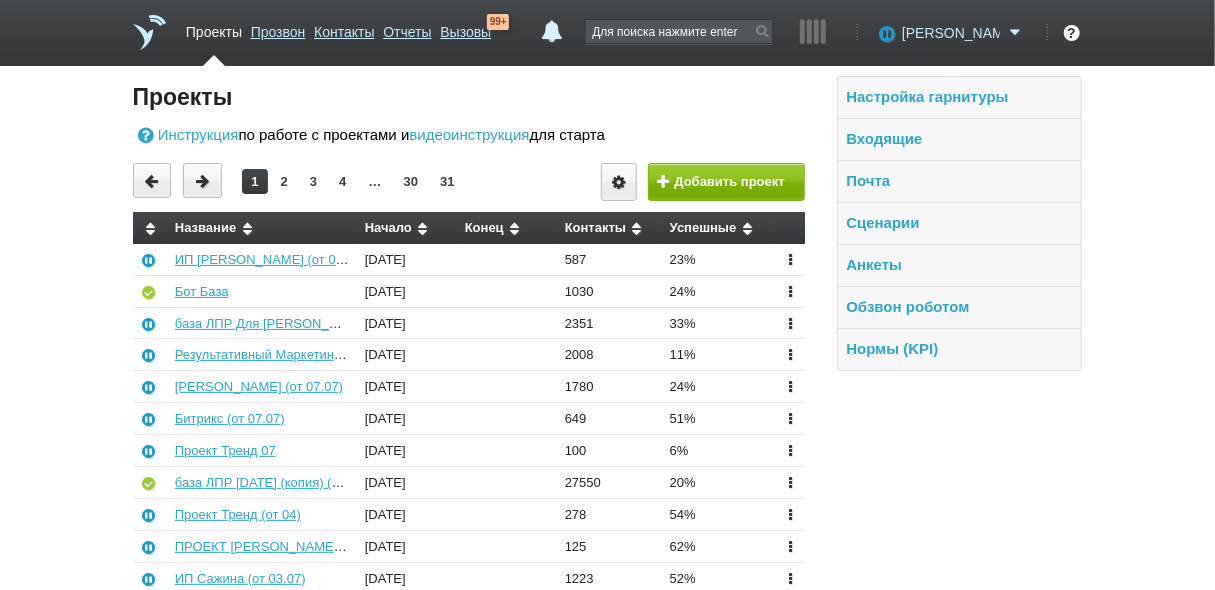 click on "[PERSON_NAME]" at bounding box center [951, 33] 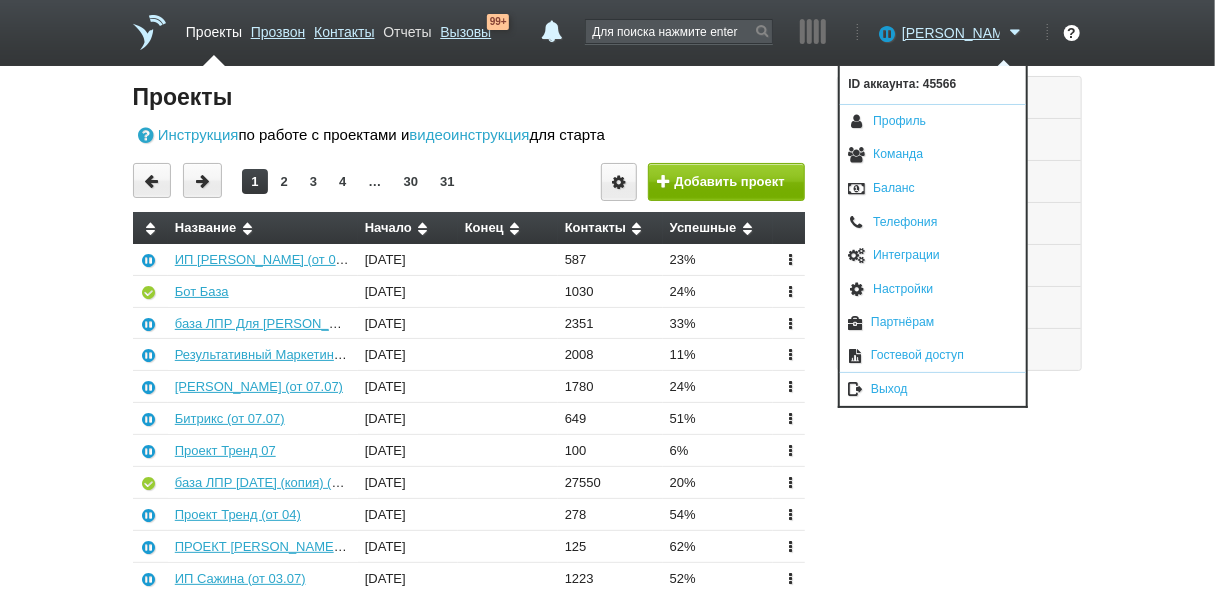 click on "Отчеты" at bounding box center [407, 28] 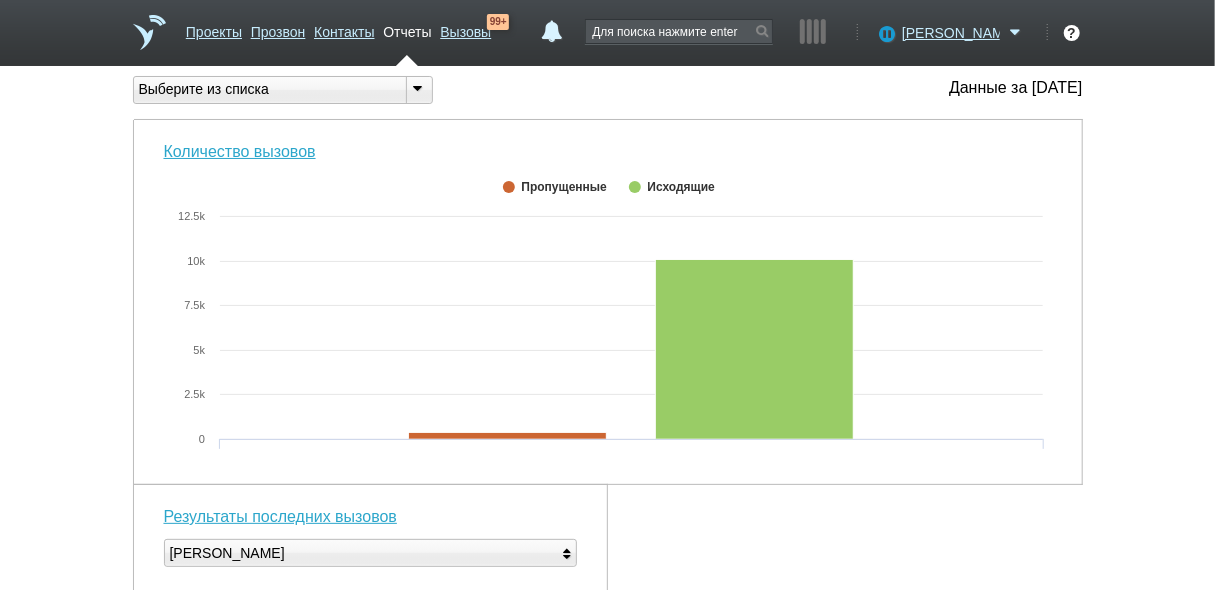 click at bounding box center (418, 88) 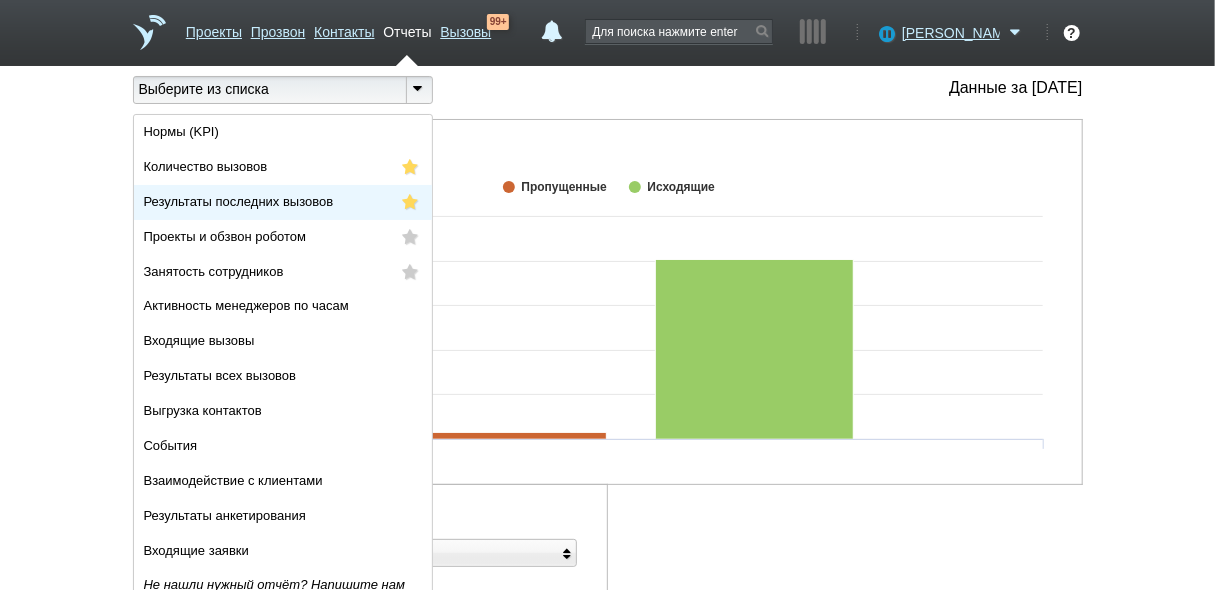 click on "Результаты последних вызовов" at bounding box center [283, 202] 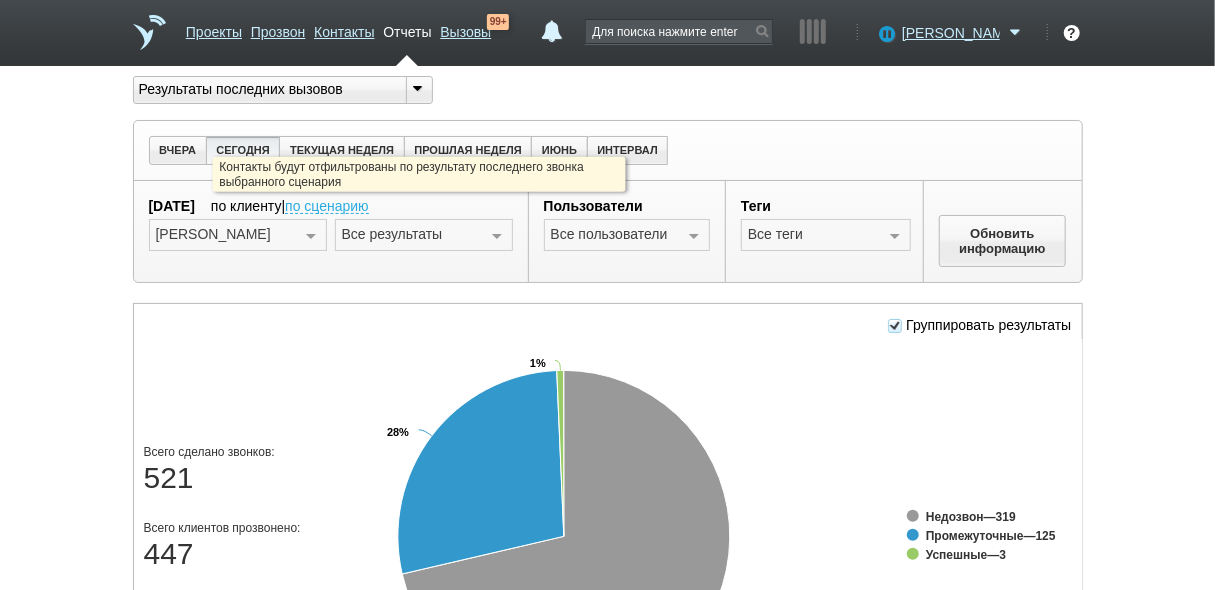 click on "по сценарию" at bounding box center (327, 207) 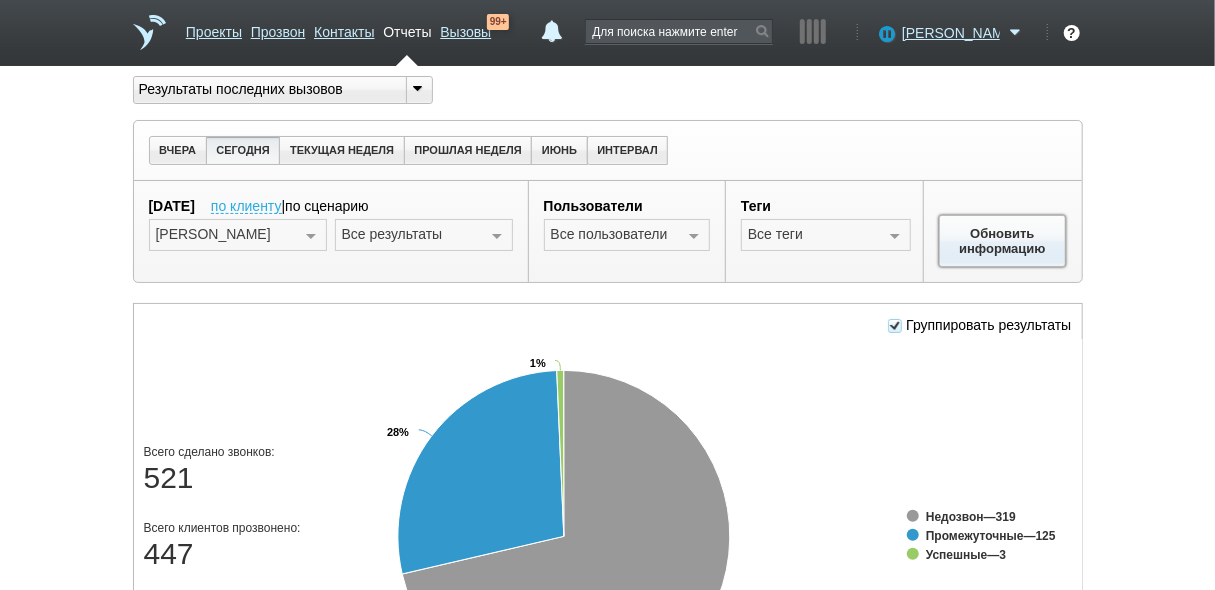 click on "Обновить информацию" at bounding box center (1003, 241) 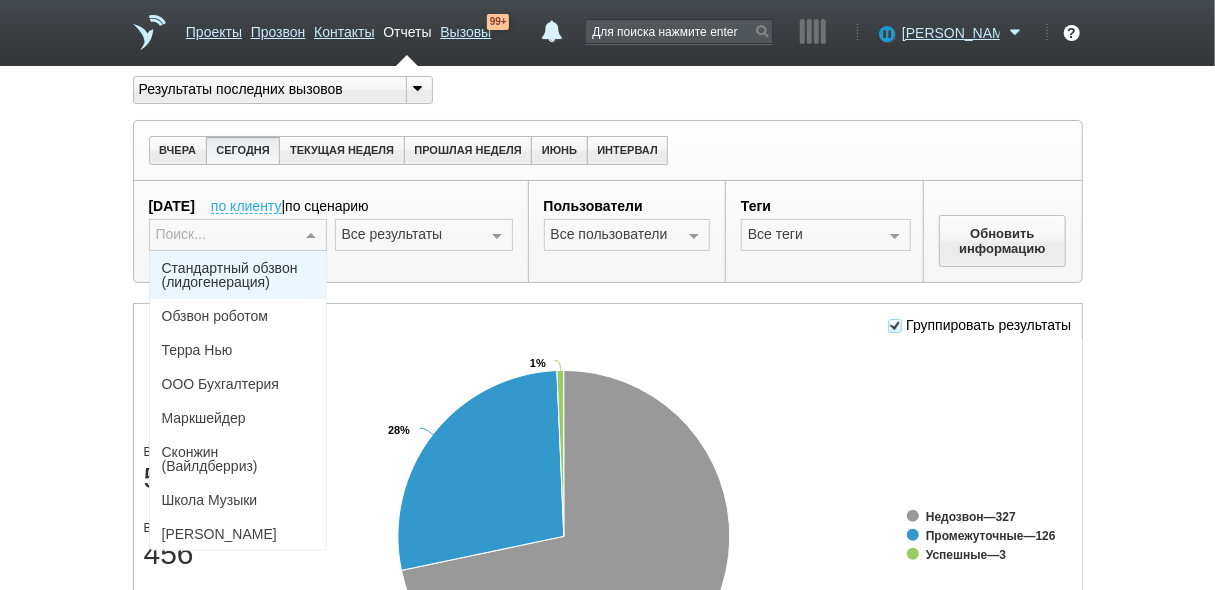 click on "Стандартный обзвон (лидогенерация)" at bounding box center [238, 275] 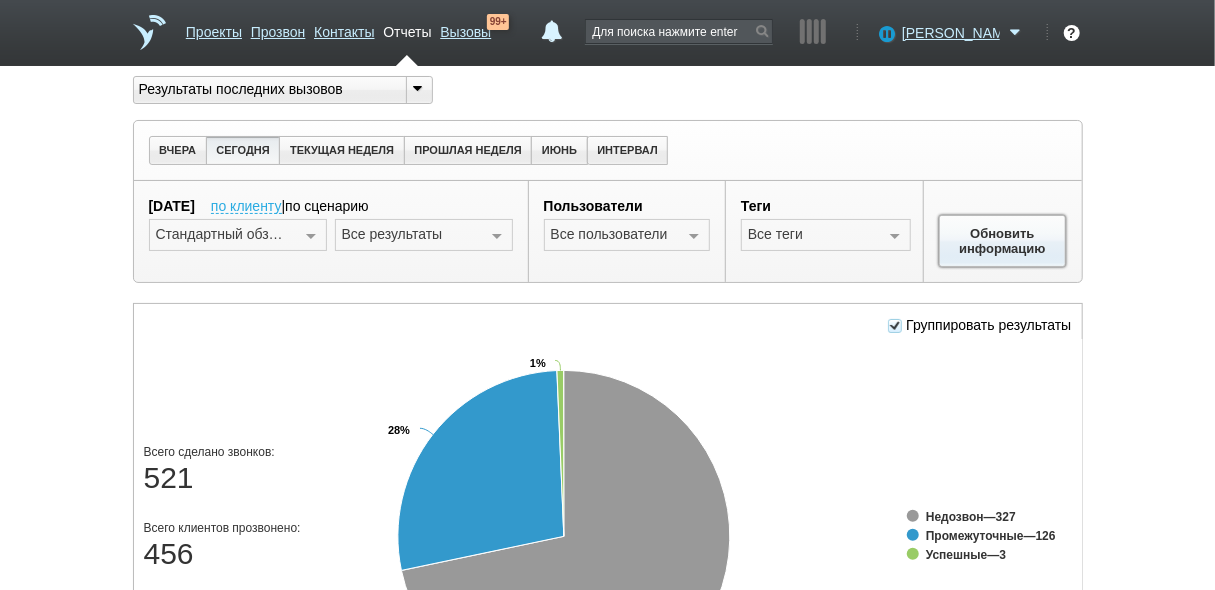 click on "Обновить информацию" at bounding box center [1003, 241] 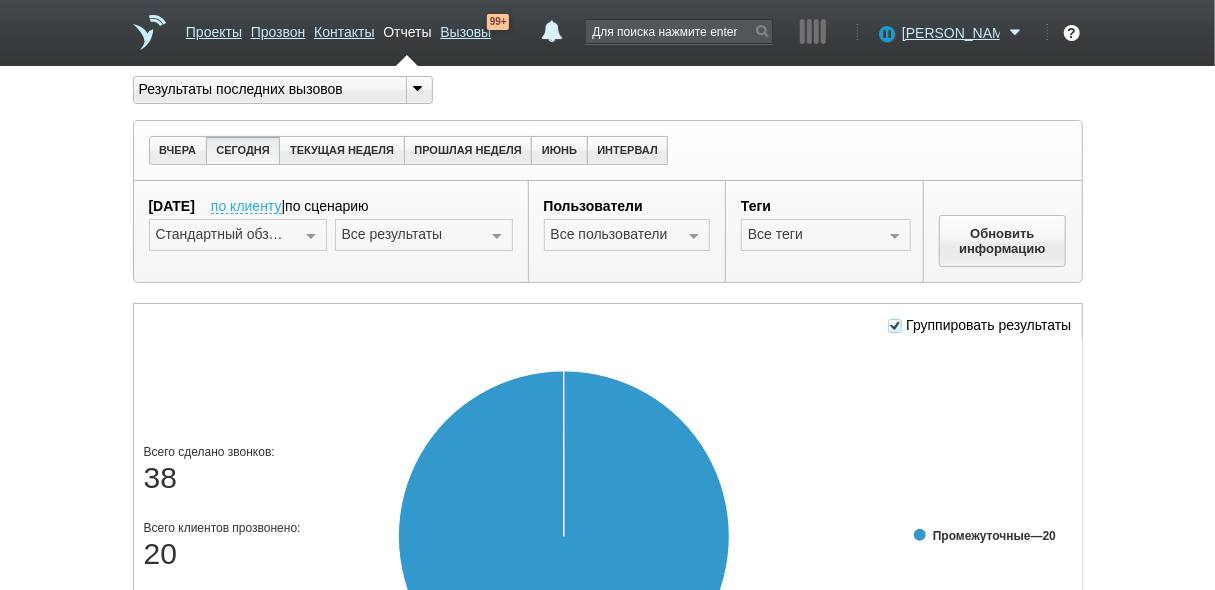 click at bounding box center [311, 236] 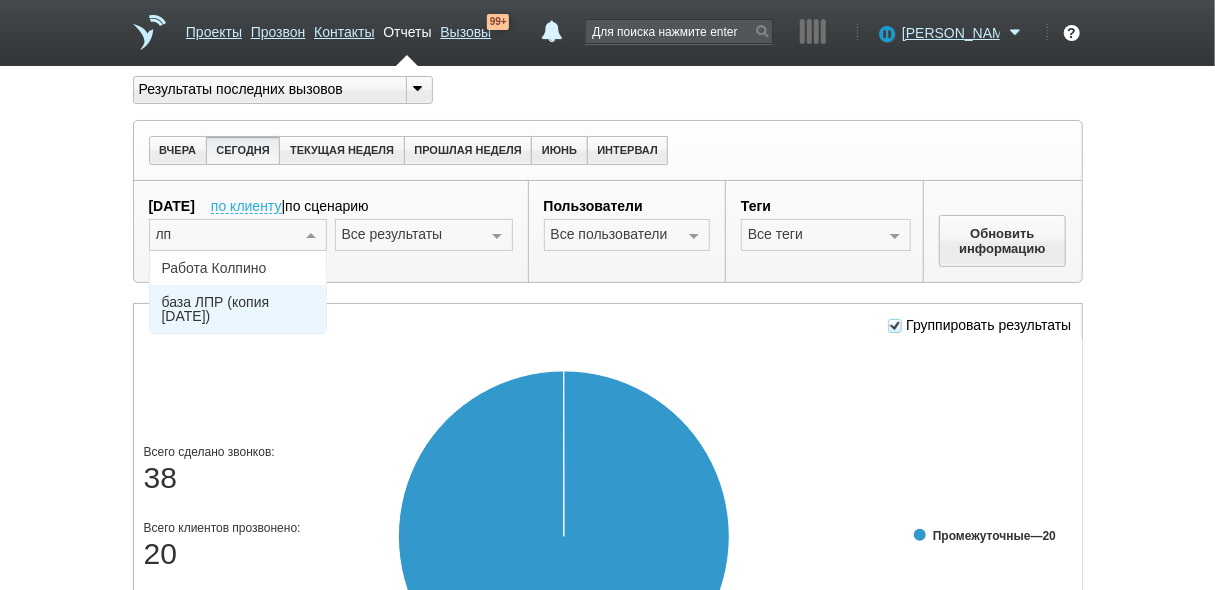 type on "лпр" 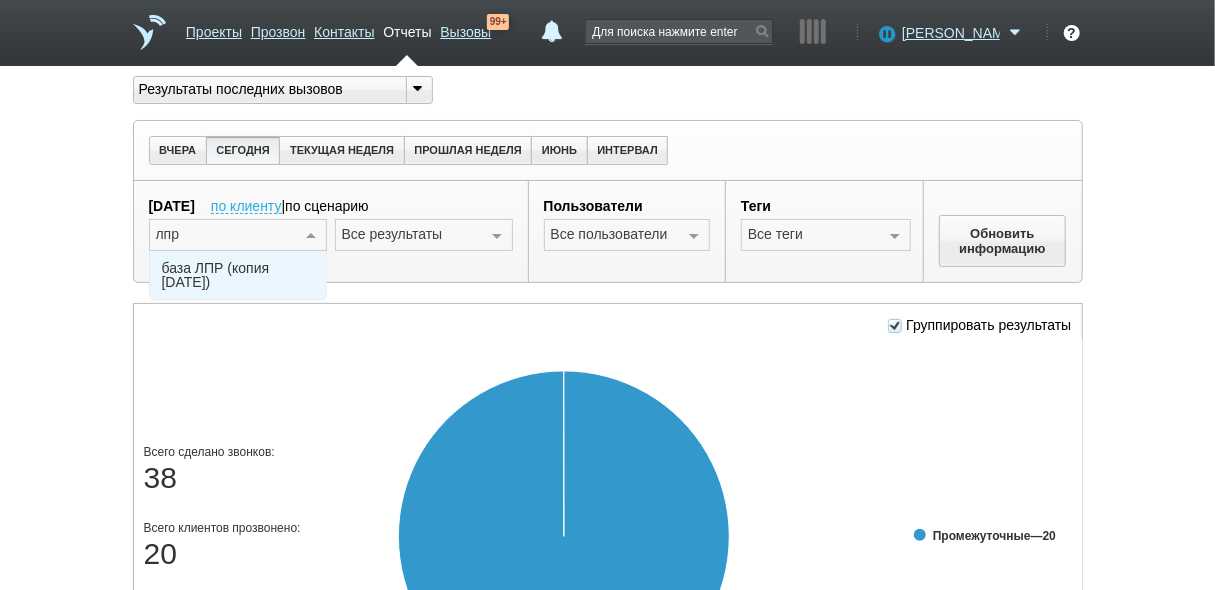 click on "база ЛПР (копия [DATE])" at bounding box center [238, 275] 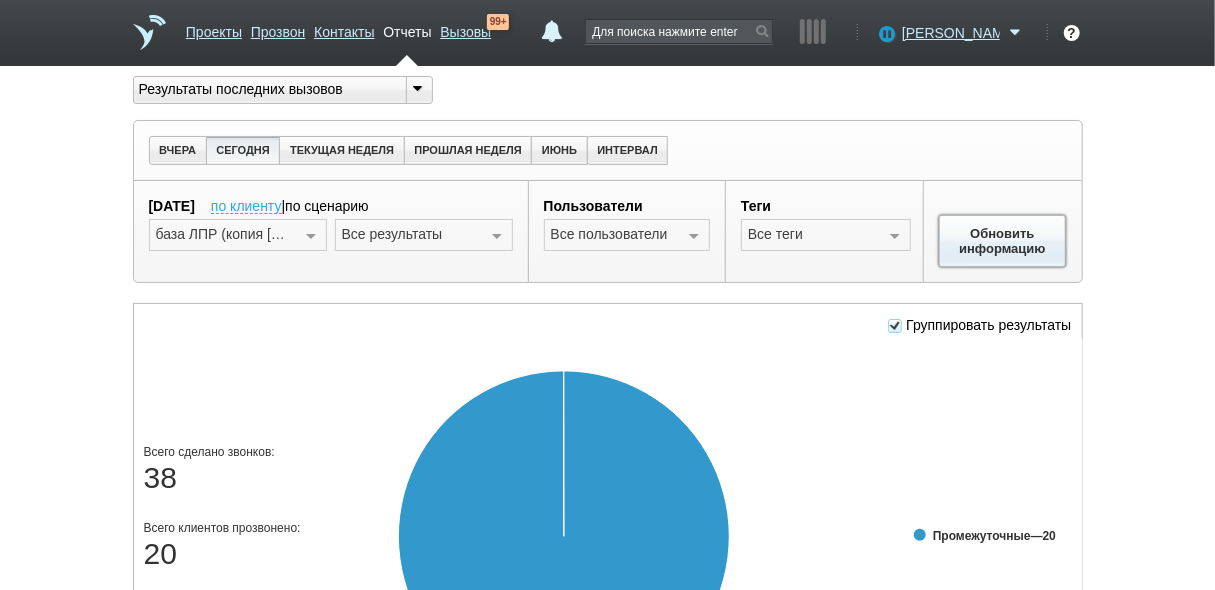 click on "Обновить информацию" at bounding box center [1003, 241] 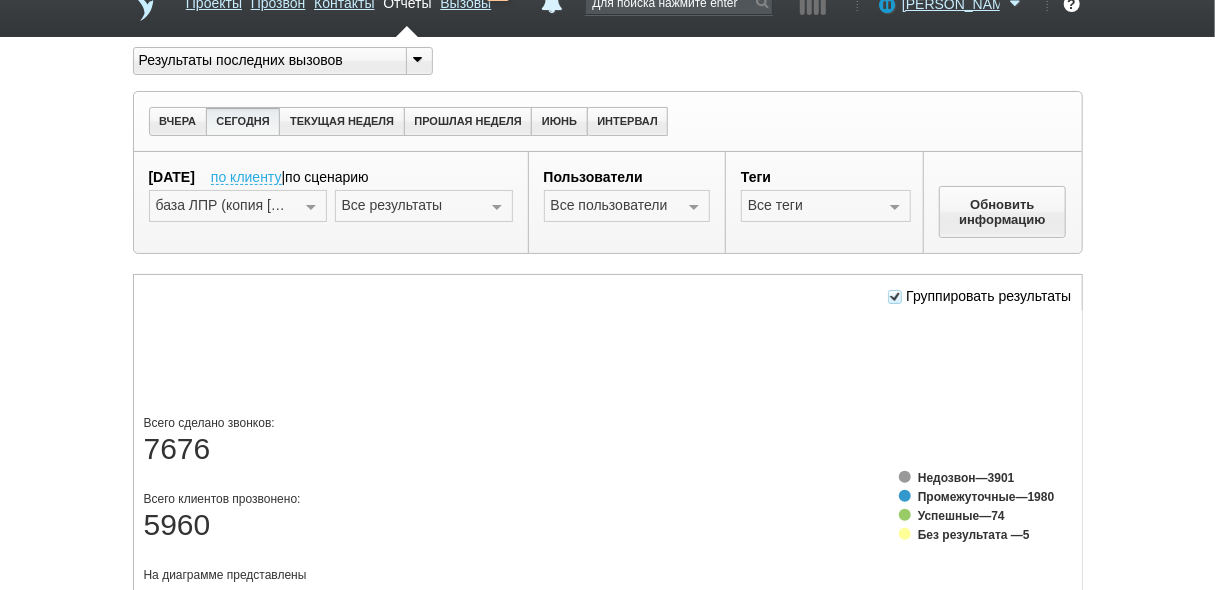 scroll, scrollTop: 240, scrollLeft: 0, axis: vertical 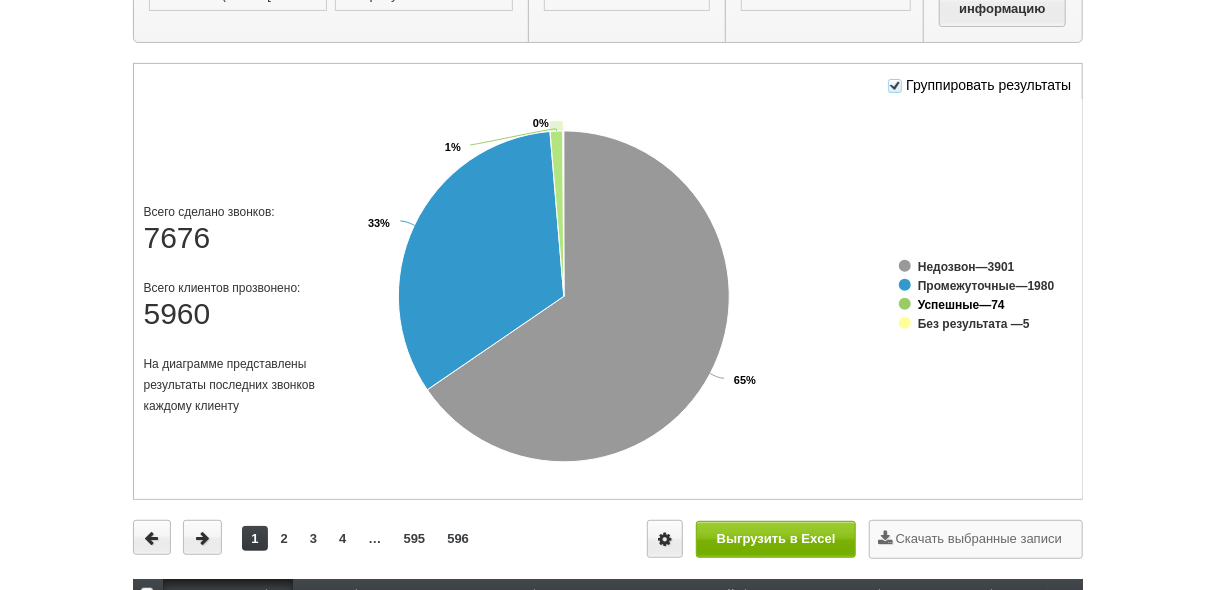 click on "Успешные" 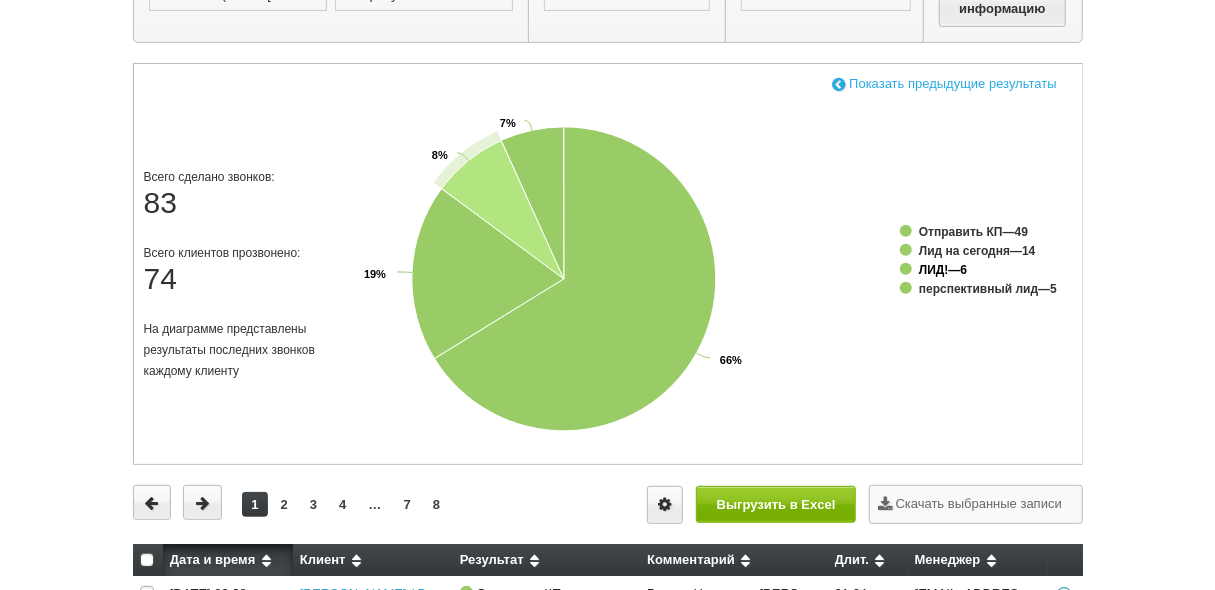 click on "—" 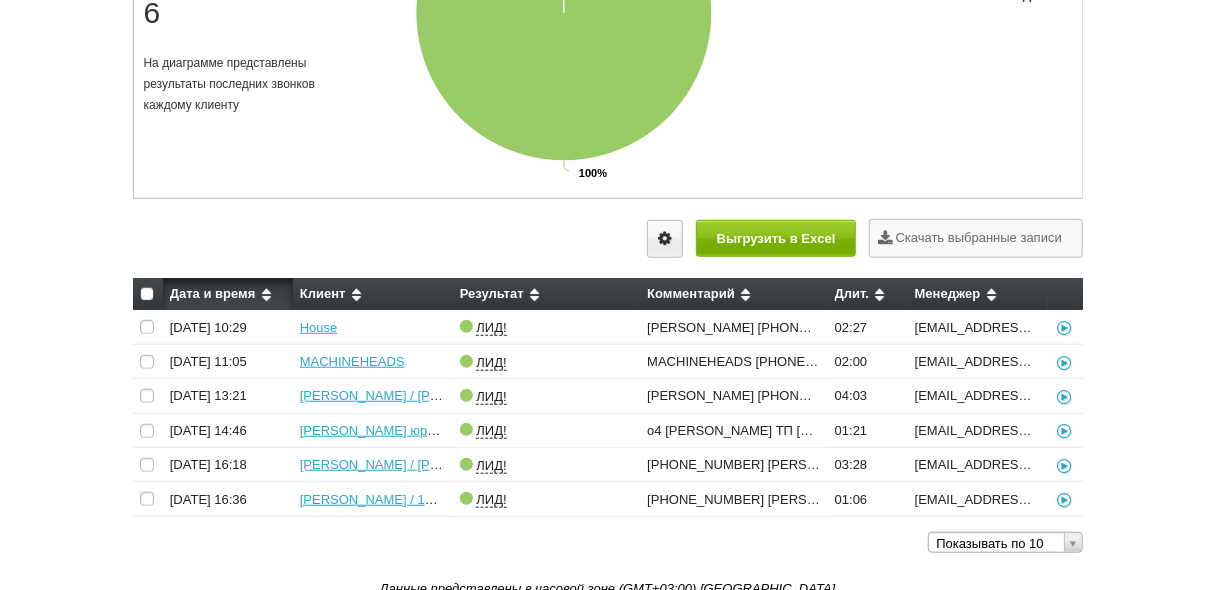 scroll, scrollTop: 508, scrollLeft: 0, axis: vertical 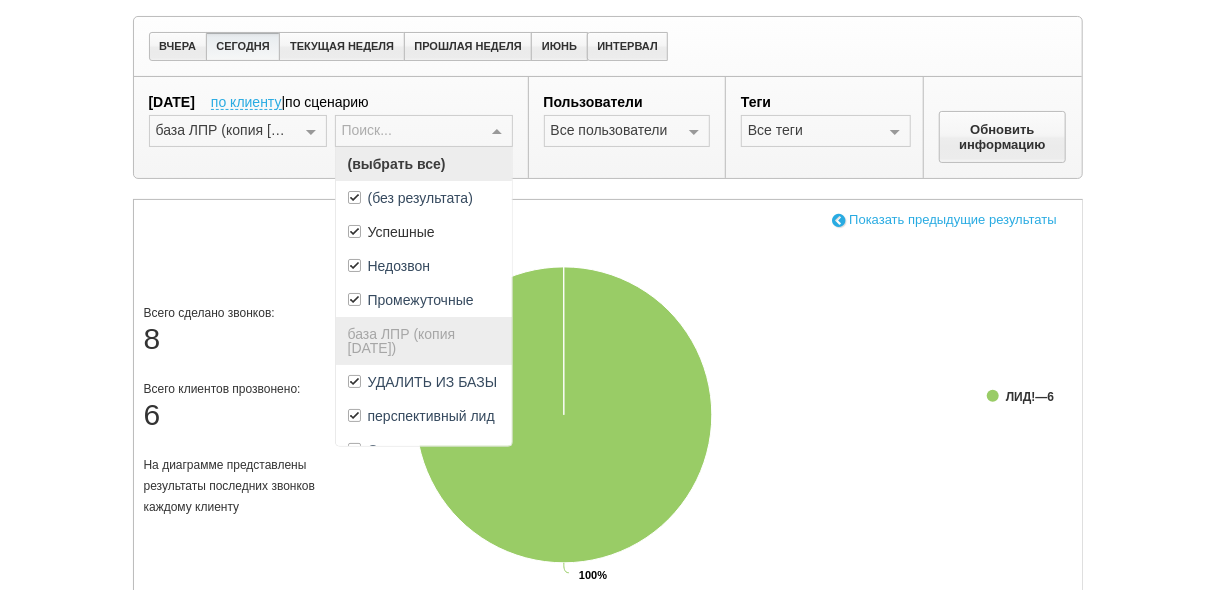 click at bounding box center [497, 132] 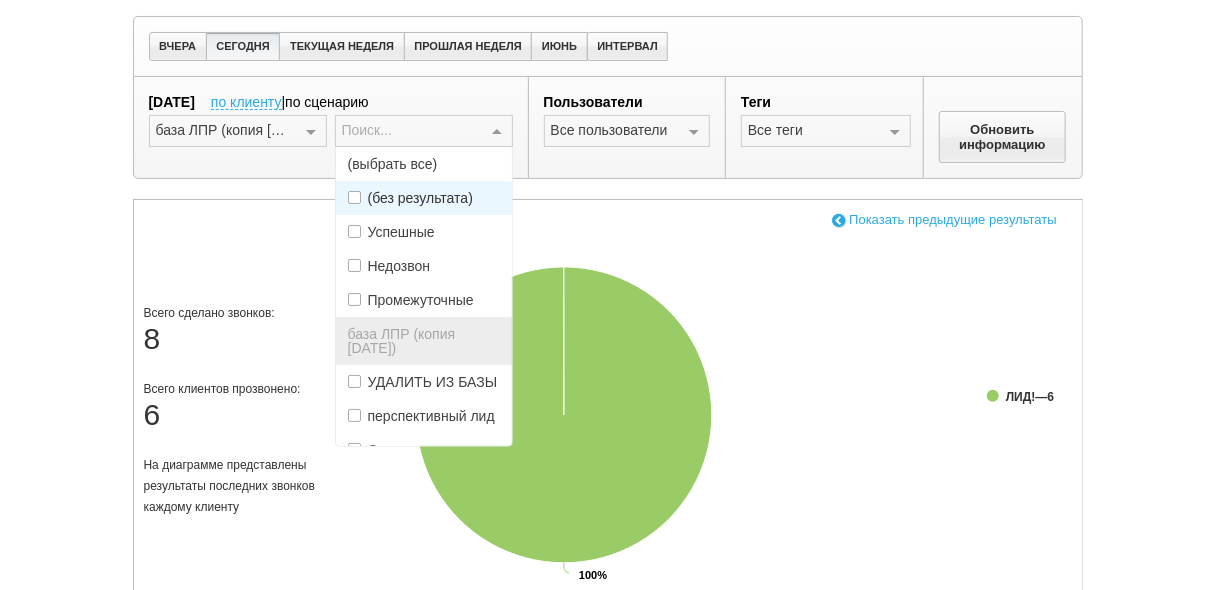 click on "(выбрать все)" at bounding box center [424, 164] 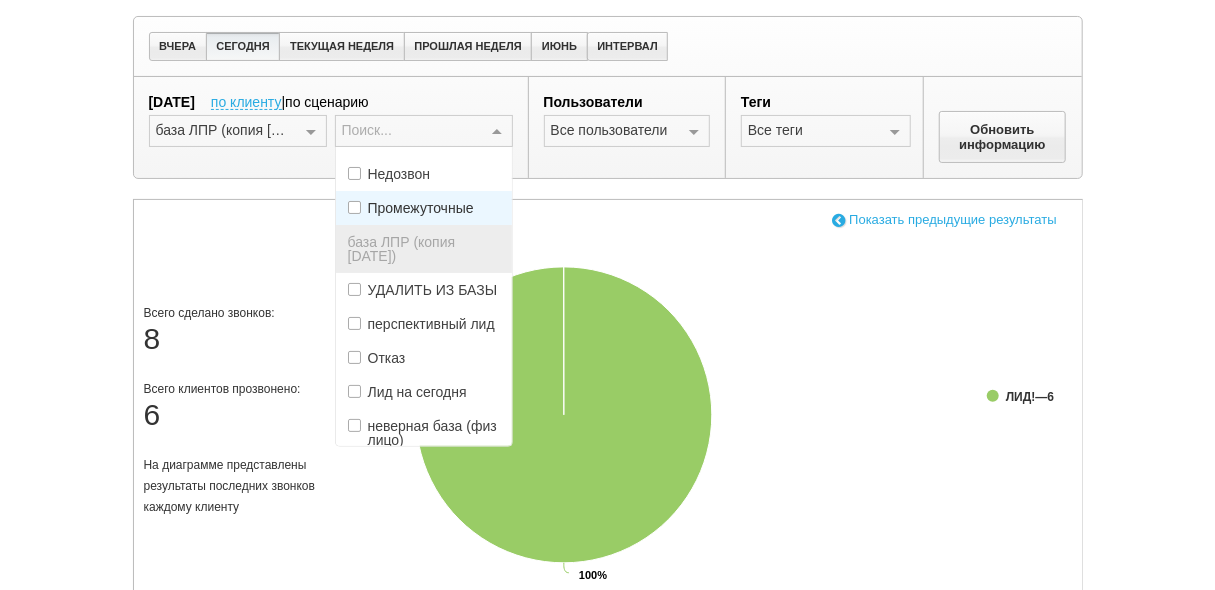 scroll, scrollTop: 160, scrollLeft: 0, axis: vertical 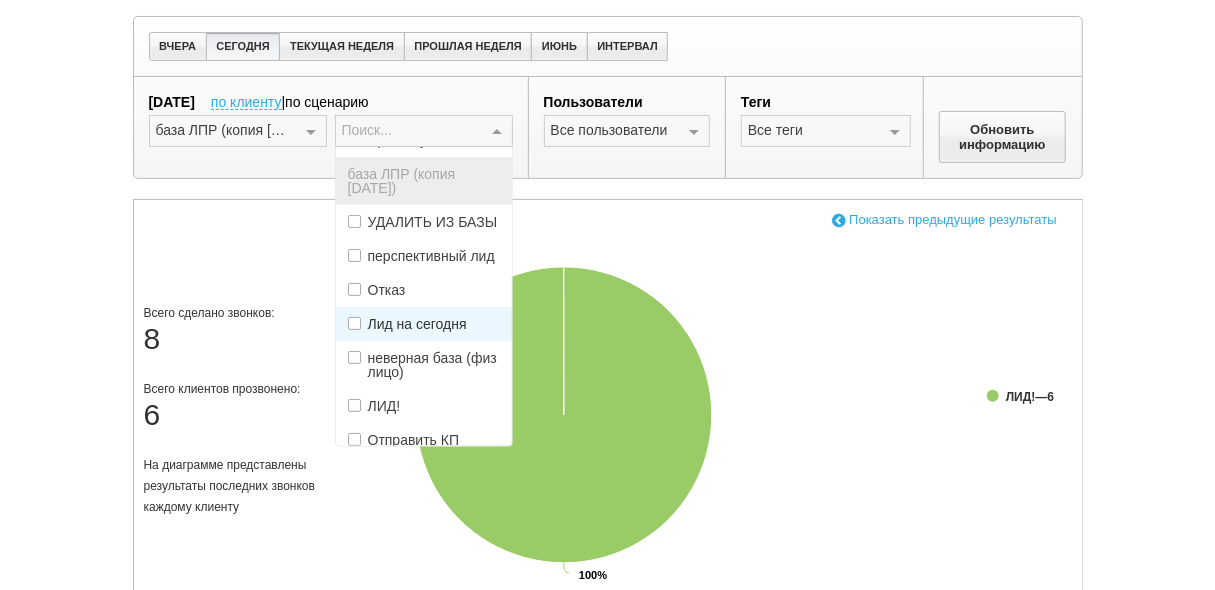 click on "Лид на сегодня" at bounding box center (417, 324) 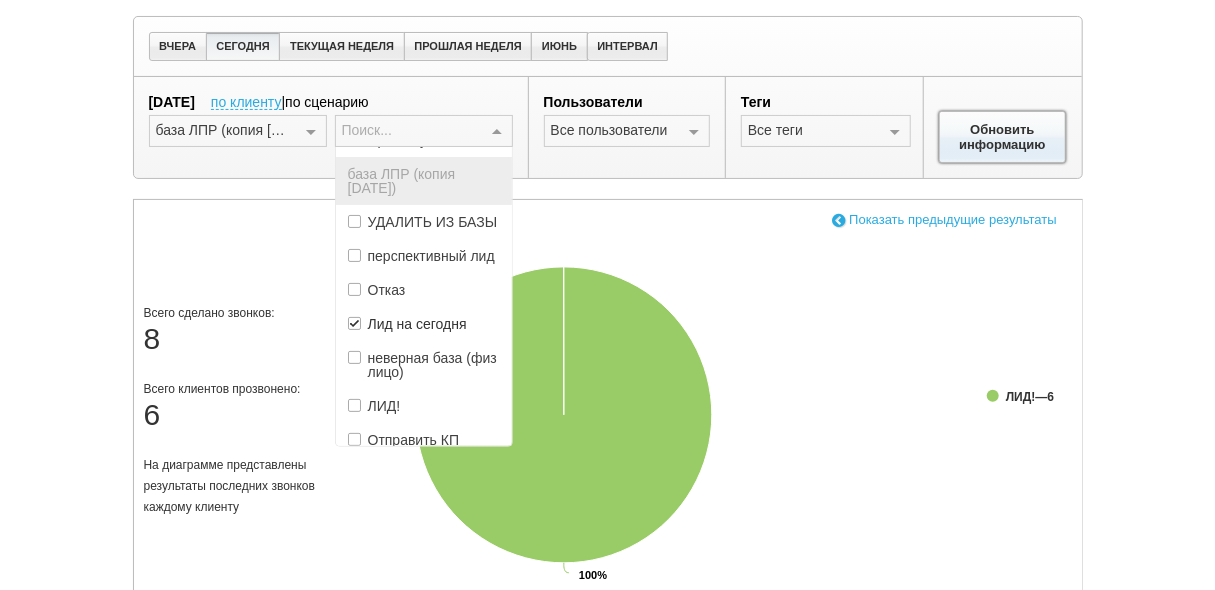 click on "Обновить информацию" at bounding box center (1003, 137) 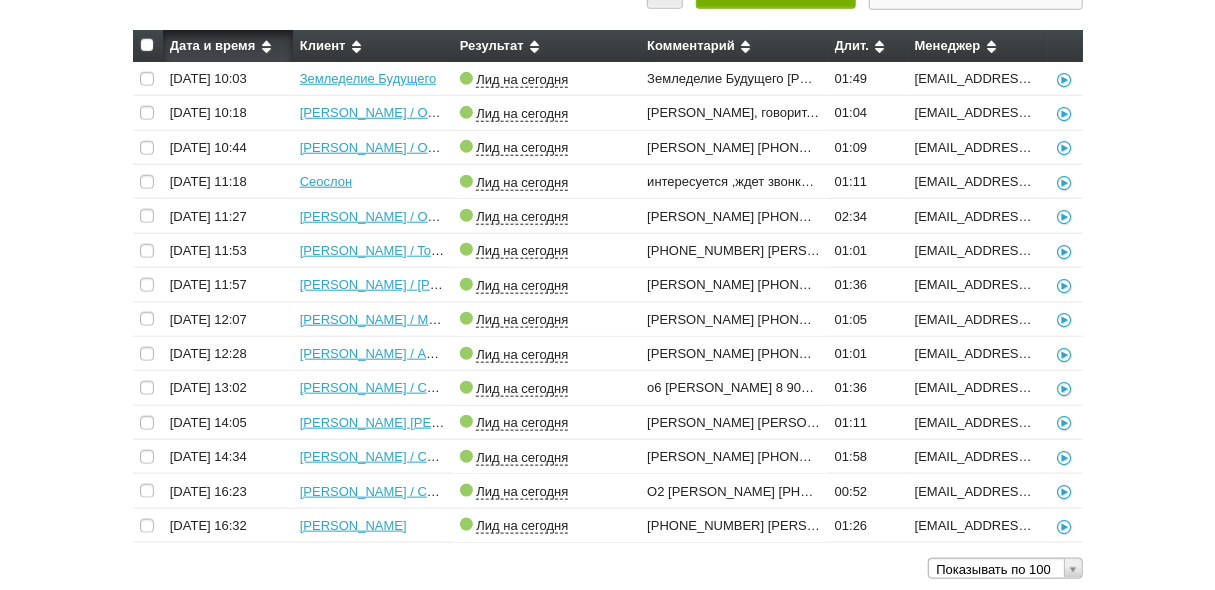 scroll, scrollTop: 814, scrollLeft: 0, axis: vertical 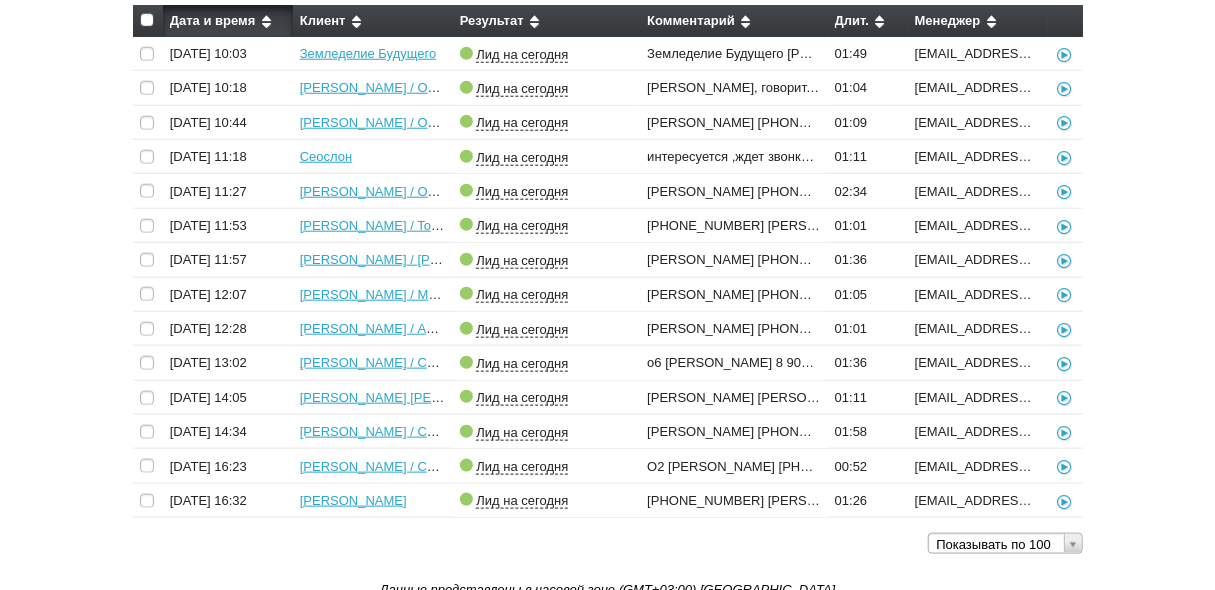 click at bounding box center (991, 20) 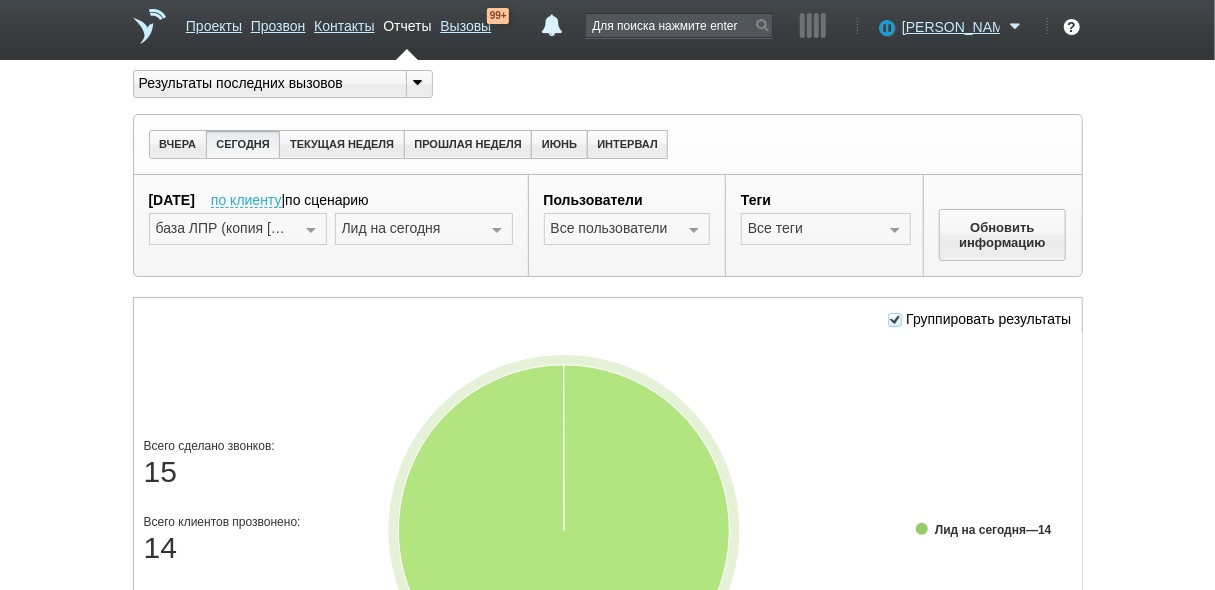 scroll, scrollTop: 0, scrollLeft: 0, axis: both 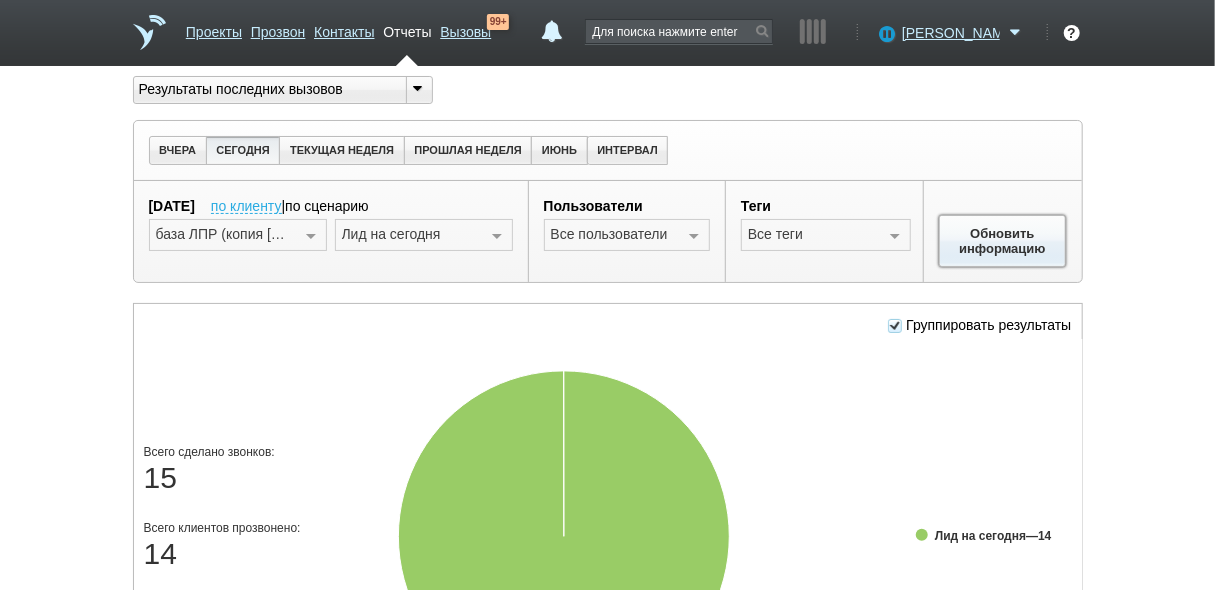 click on "Обновить информацию" at bounding box center (1003, 241) 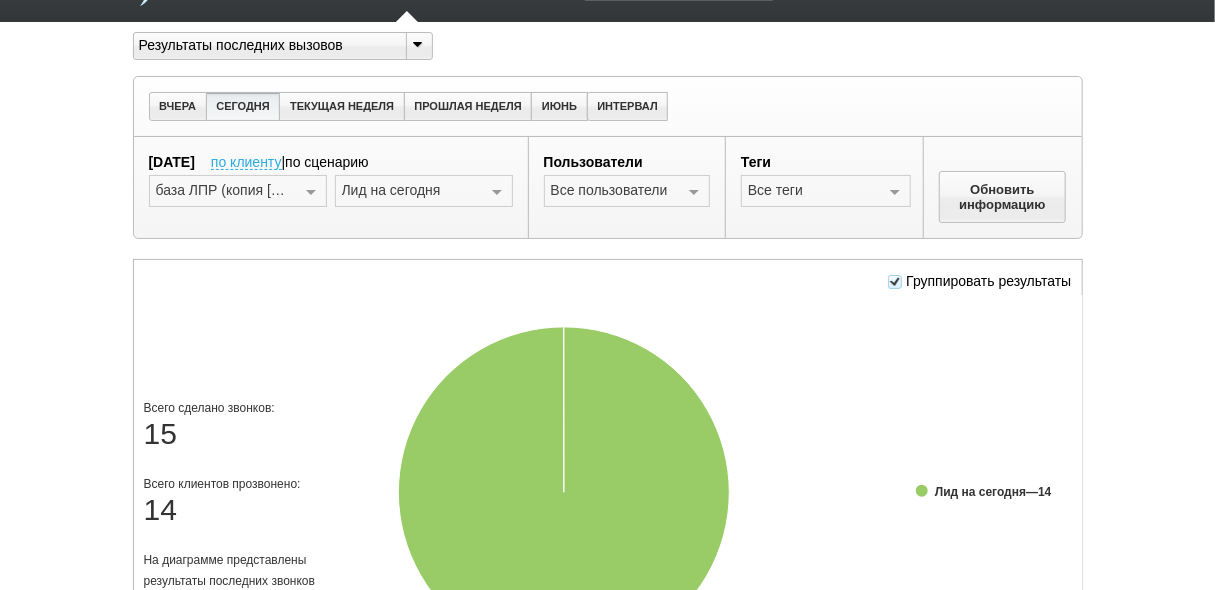 scroll, scrollTop: 0, scrollLeft: 0, axis: both 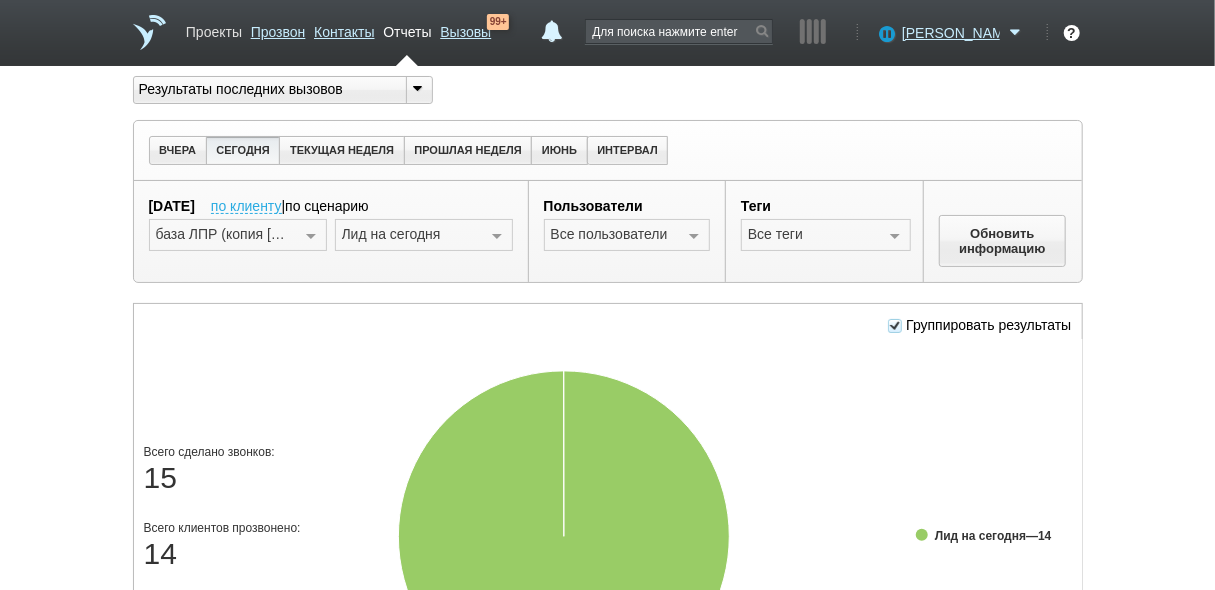click on "Проекты" at bounding box center (214, 28) 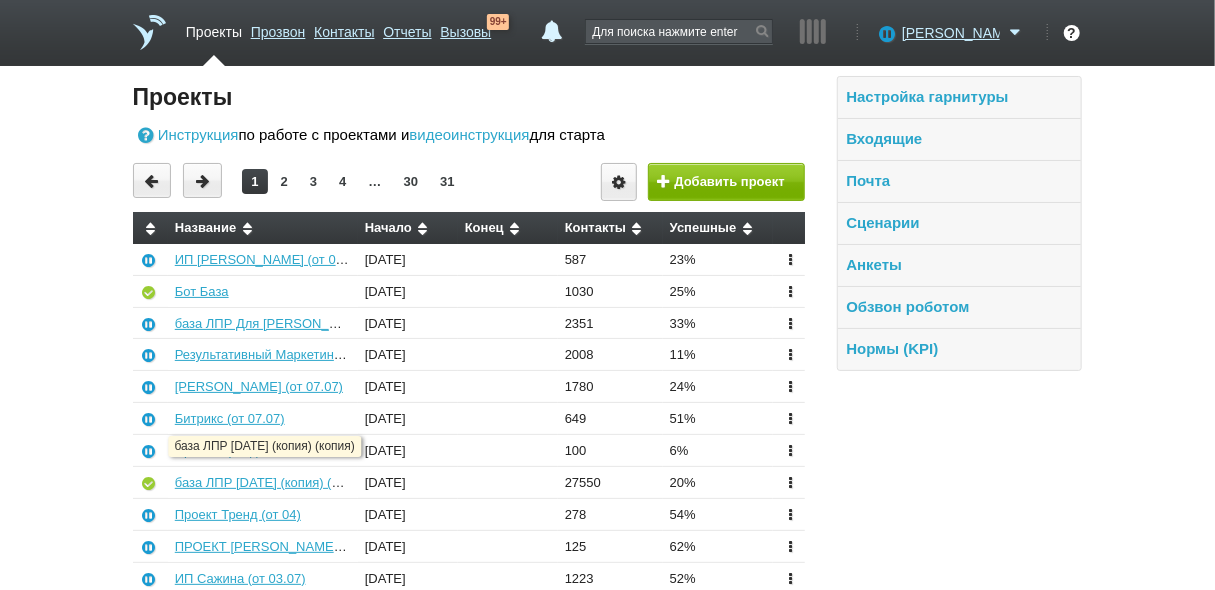 click on "база ЛПР  [DATE] (копия) (копия)" at bounding box center (263, 482) 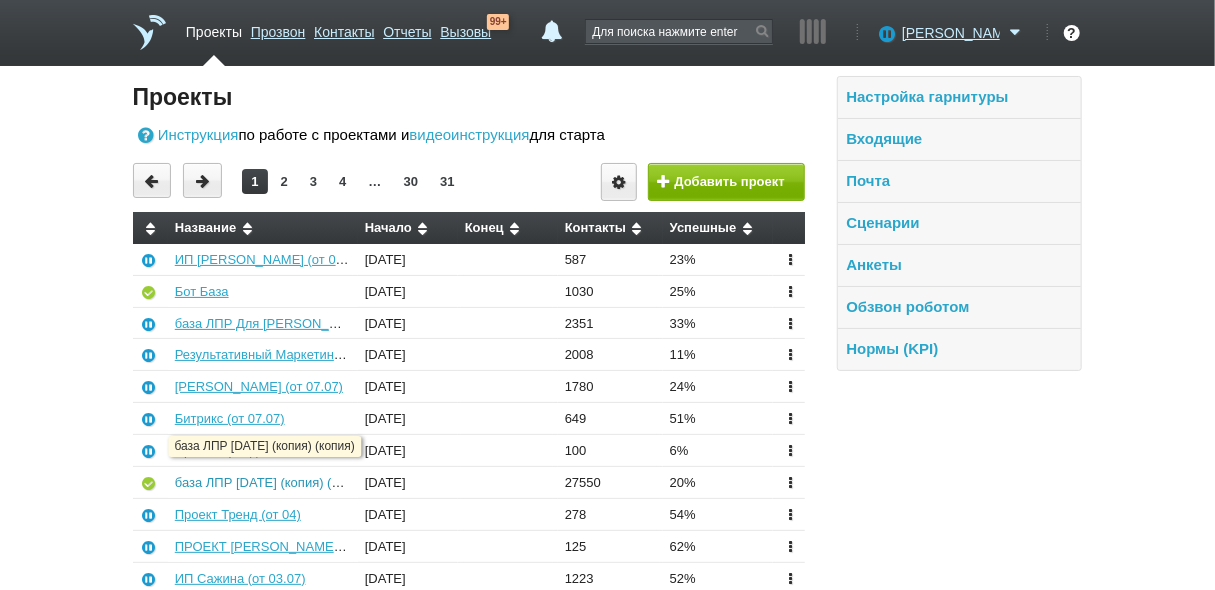 click on "база ЛПР  [DATE] (копия) (копия)" at bounding box center (272, 482) 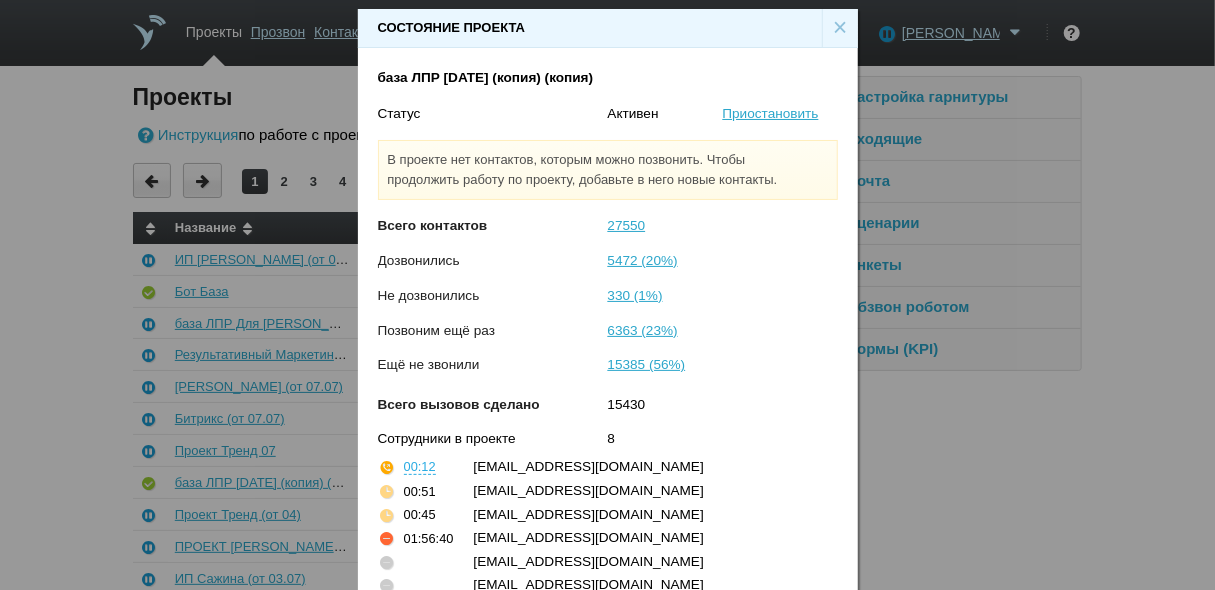 scroll, scrollTop: 0, scrollLeft: 0, axis: both 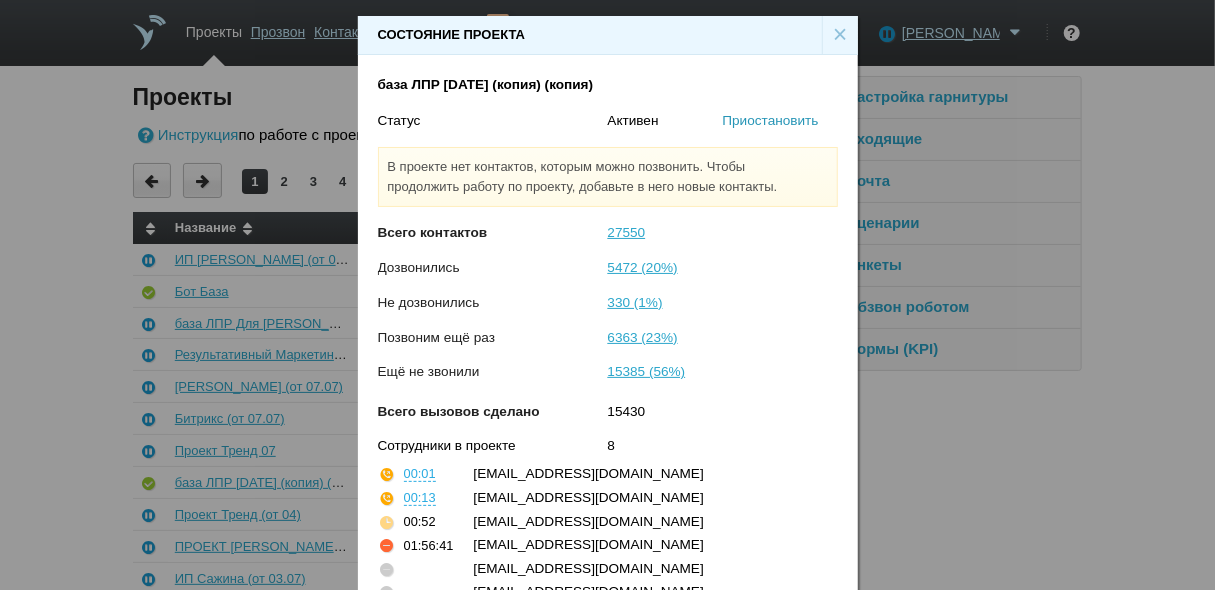 click on "Приостановить" at bounding box center [771, 120] 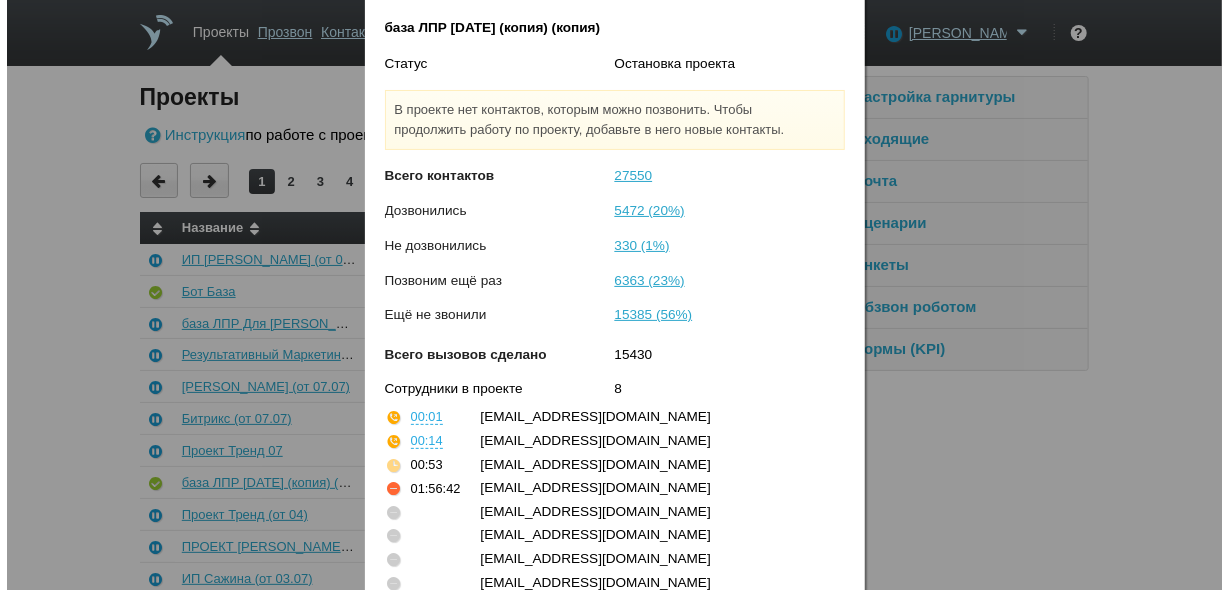 scroll, scrollTop: 124, scrollLeft: 0, axis: vertical 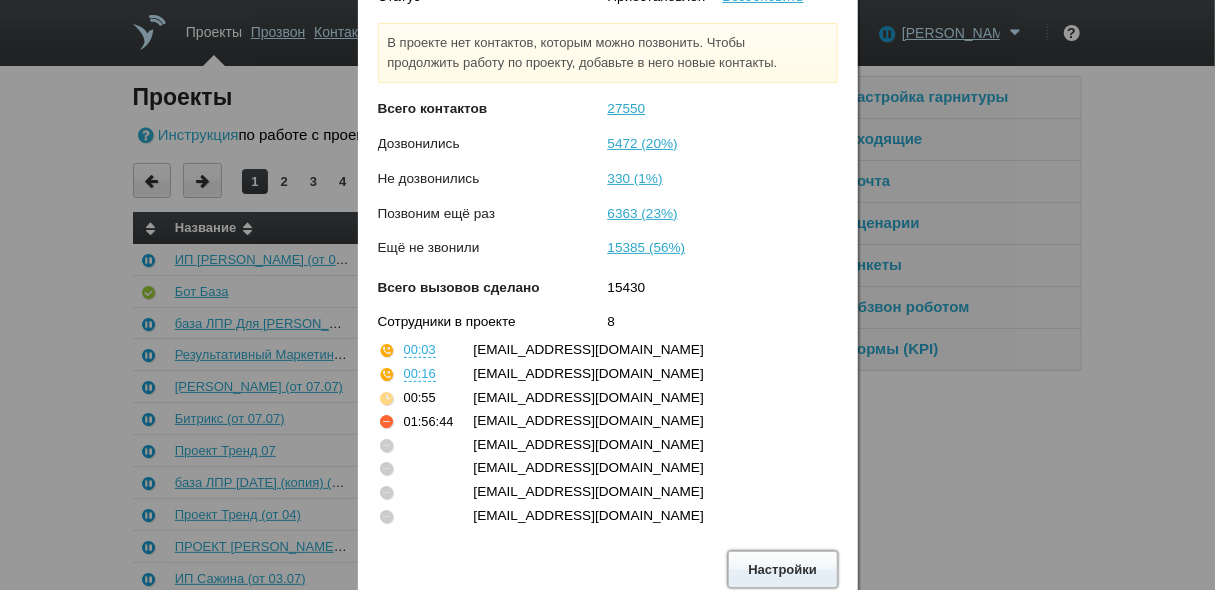 click on "Настройки" at bounding box center (783, 569) 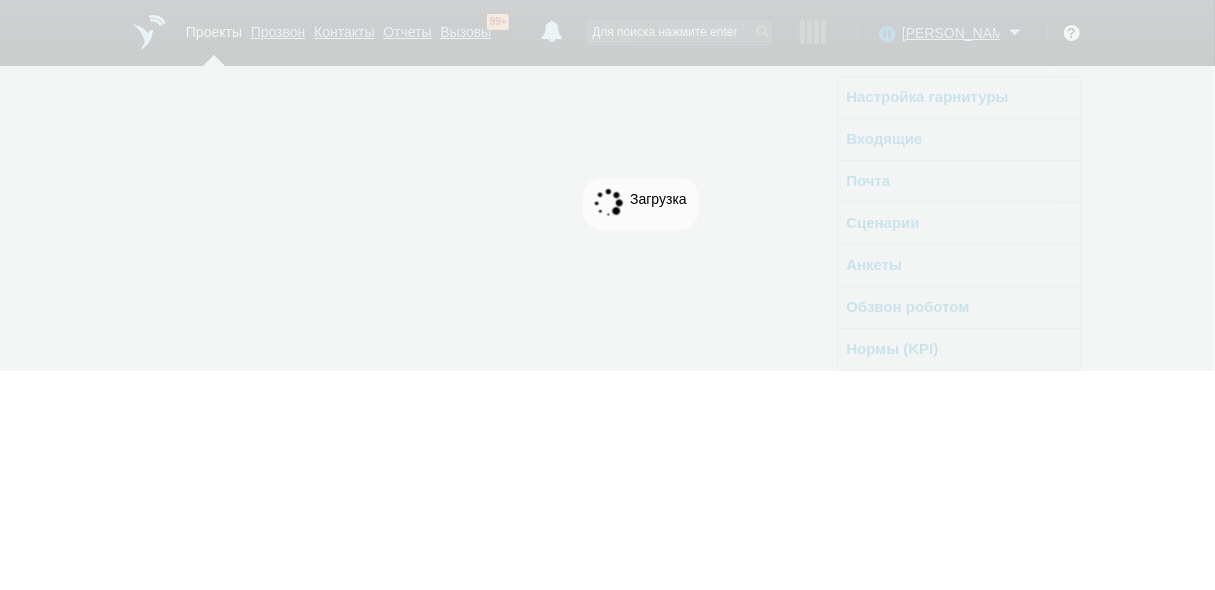 scroll, scrollTop: 0, scrollLeft: 0, axis: both 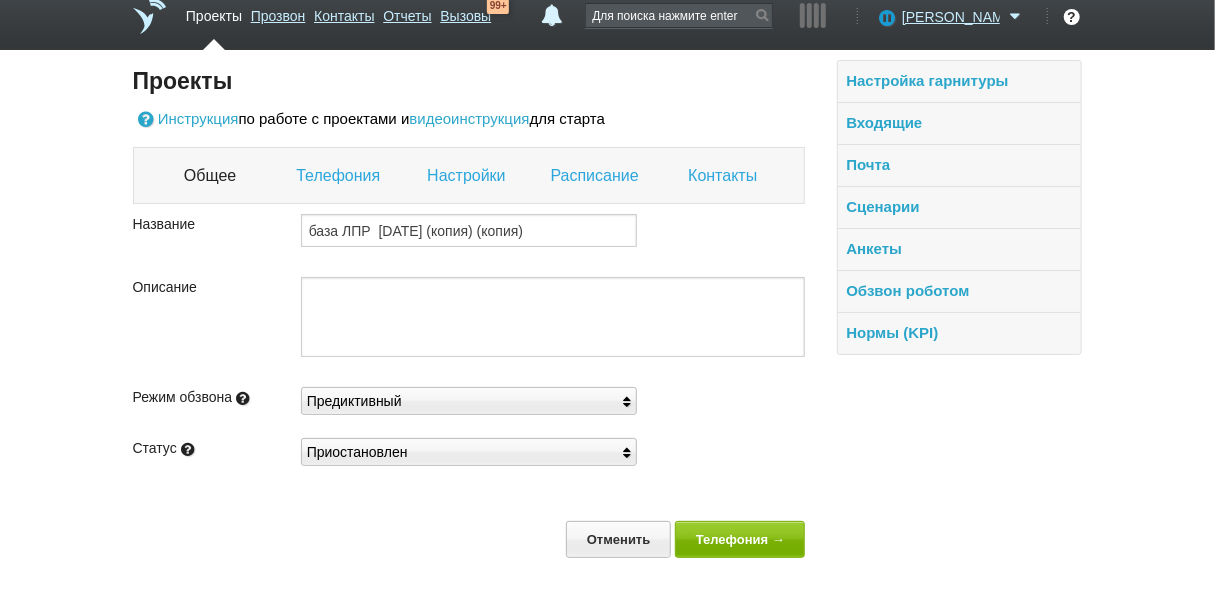 click on "Настройки" at bounding box center [468, 176] 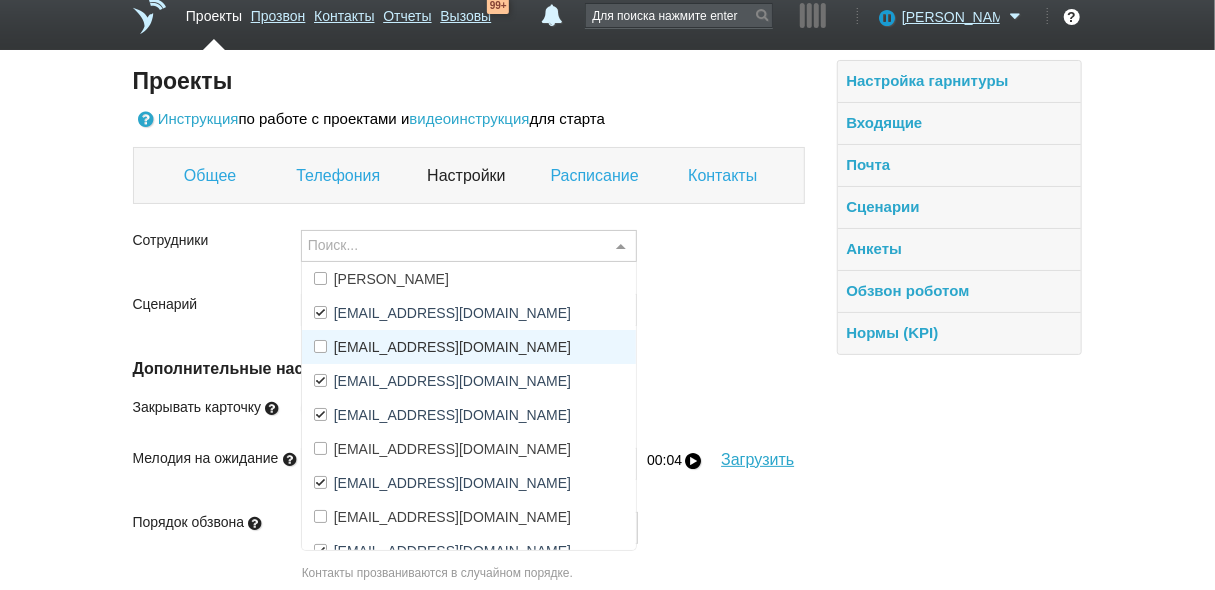 click at bounding box center (320, 346) 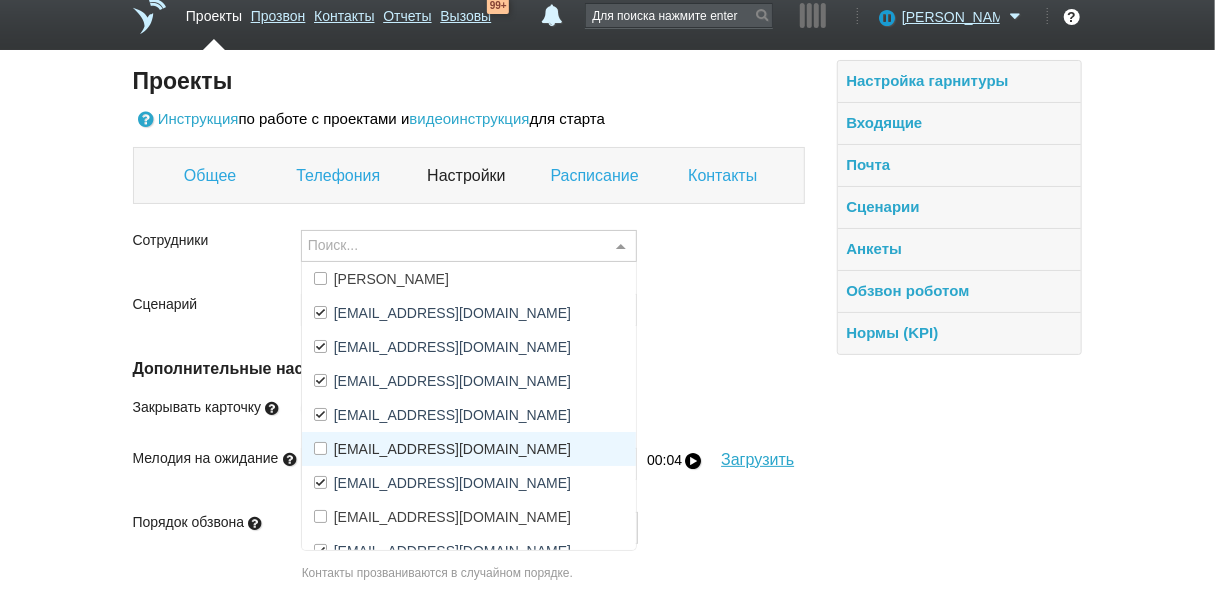 click at bounding box center (320, 448) 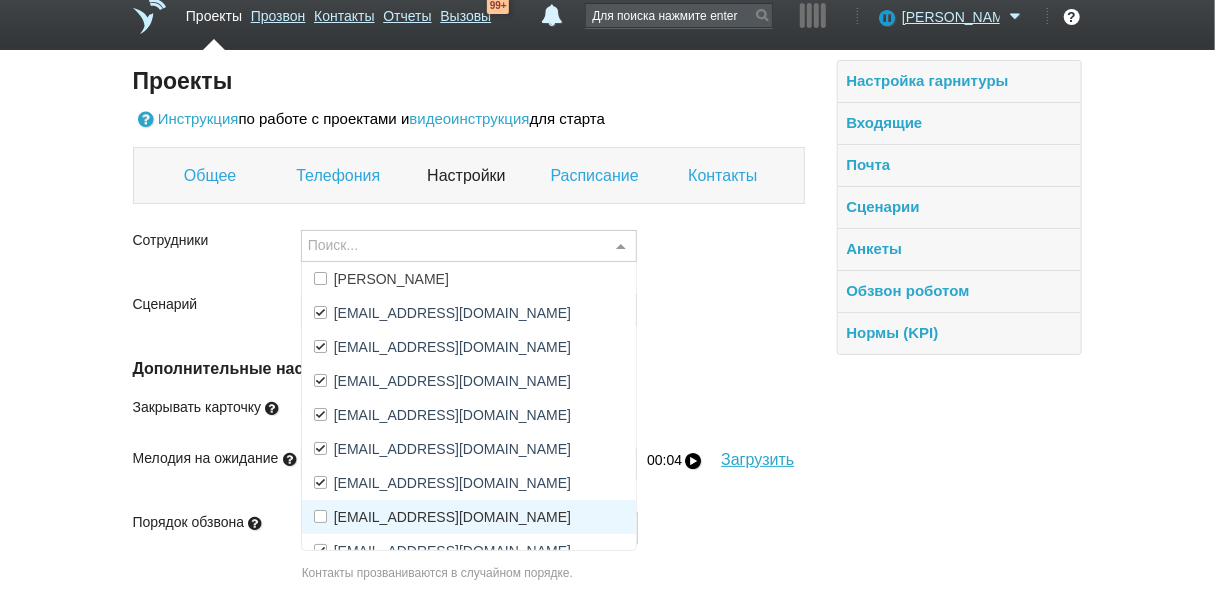 click at bounding box center (320, 516) 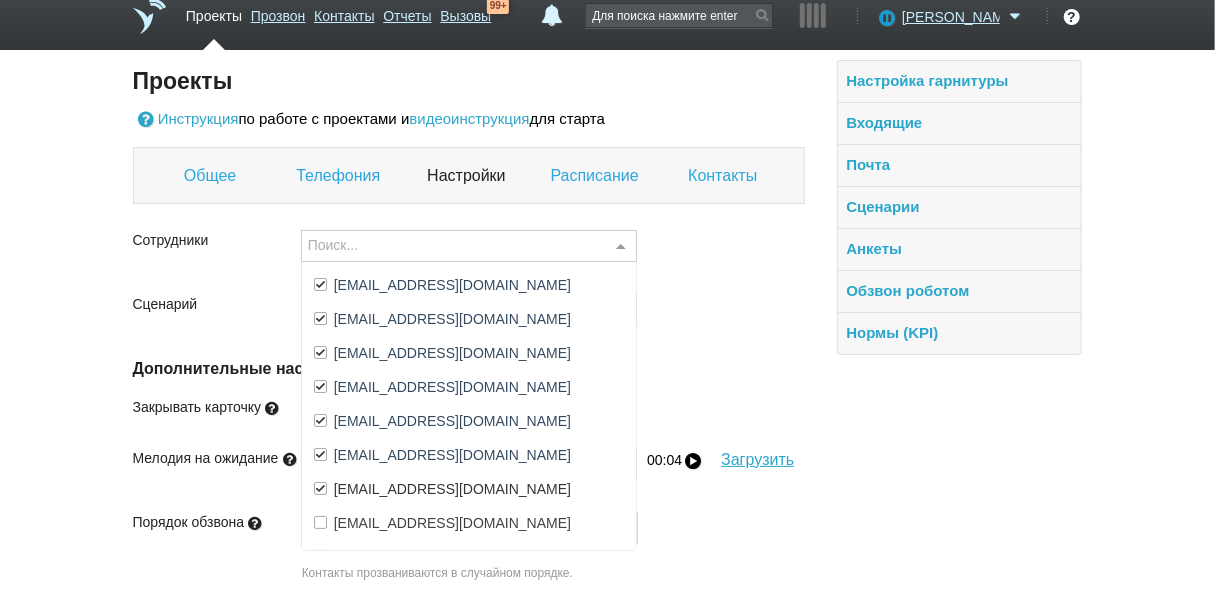 scroll, scrollTop: 160, scrollLeft: 0, axis: vertical 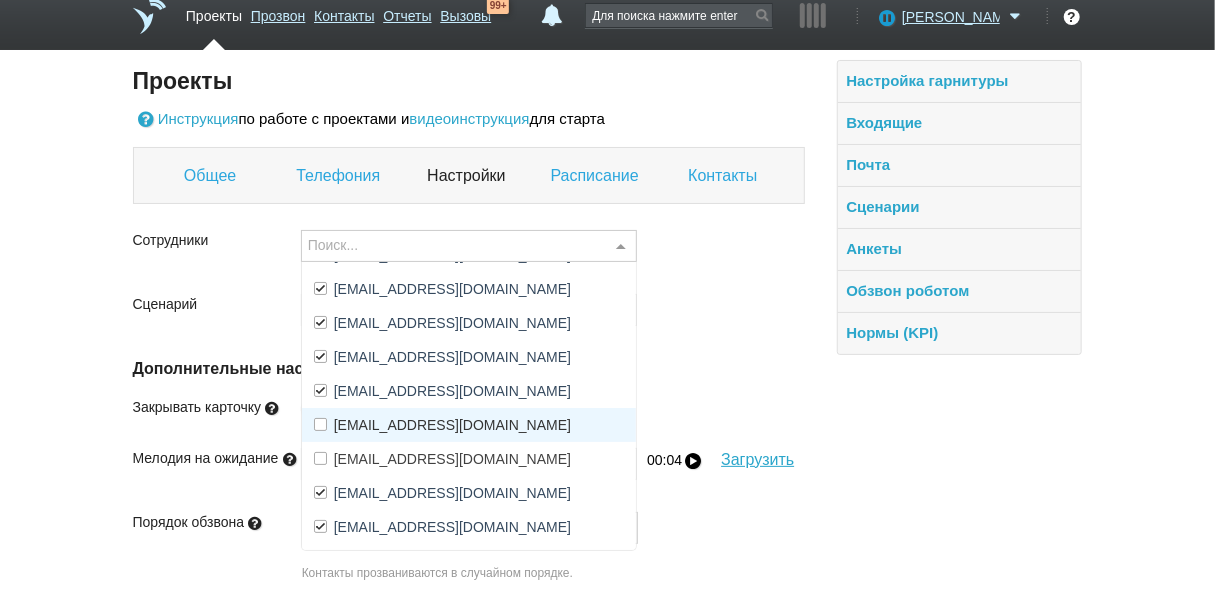 drag, startPoint x: 326, startPoint y: 424, endPoint x: 320, endPoint y: 446, distance: 22.803509 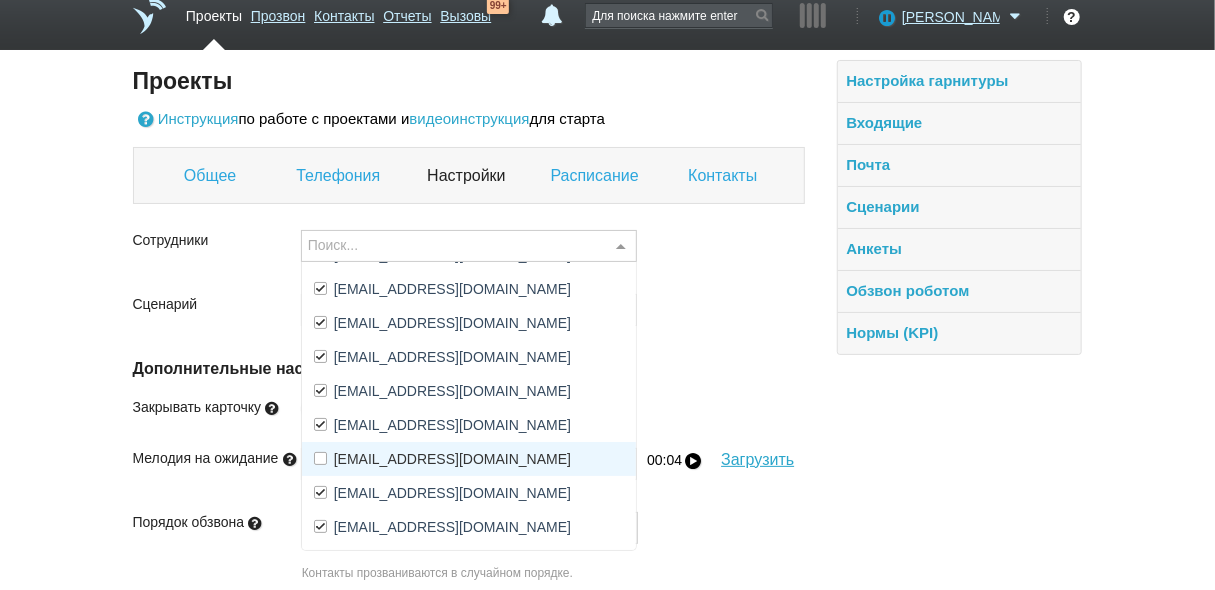 click on "[EMAIL_ADDRESS][DOMAIN_NAME]" at bounding box center [469, 459] 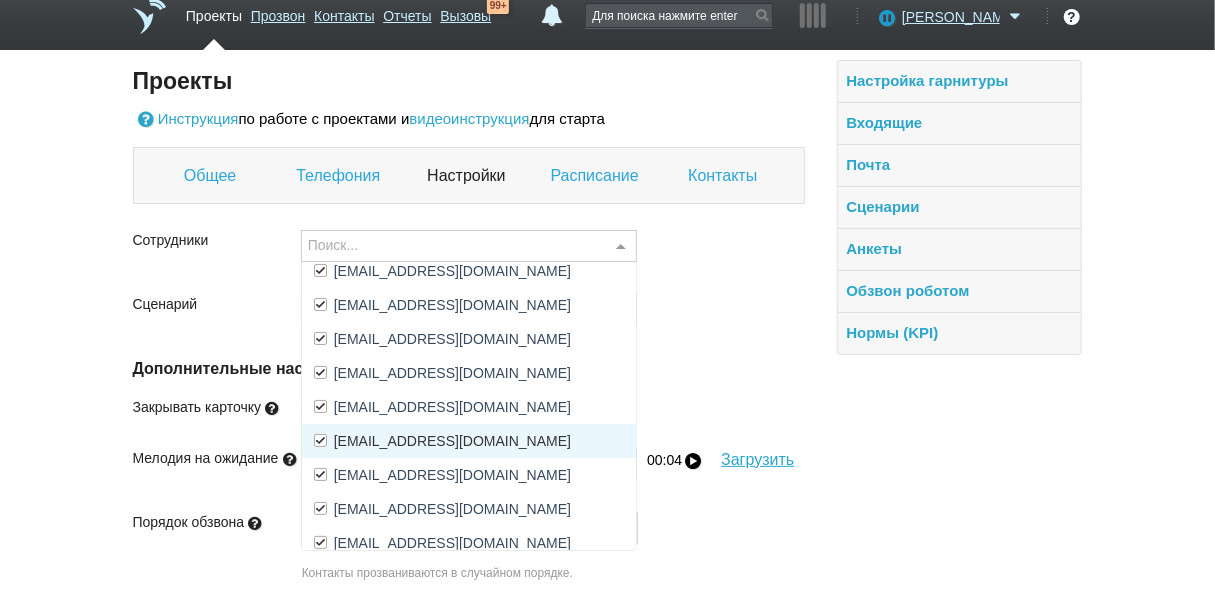 scroll, scrollTop: 188, scrollLeft: 0, axis: vertical 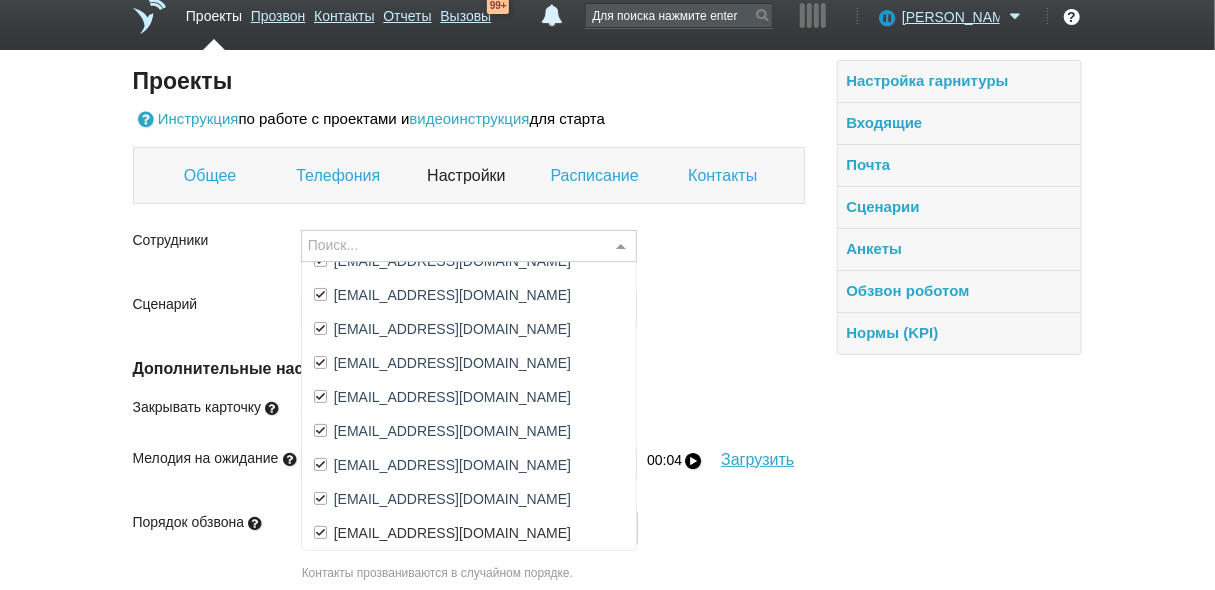click on "Порядок обзвона Случайный порядок Случайный порядок По дате добавления По количеству попыток По часовому поясу По приоритету в карточке Ничего не найдено Список пуст Контакты прозваниваются в случайном порядке." at bounding box center (469, 564) 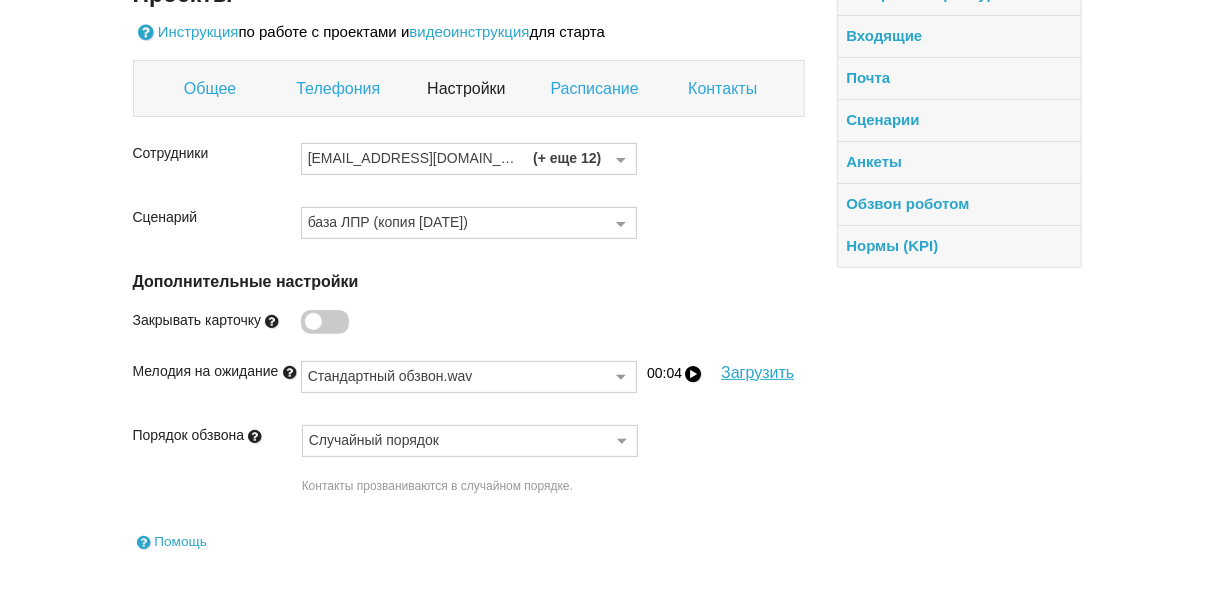 scroll, scrollTop: 181, scrollLeft: 0, axis: vertical 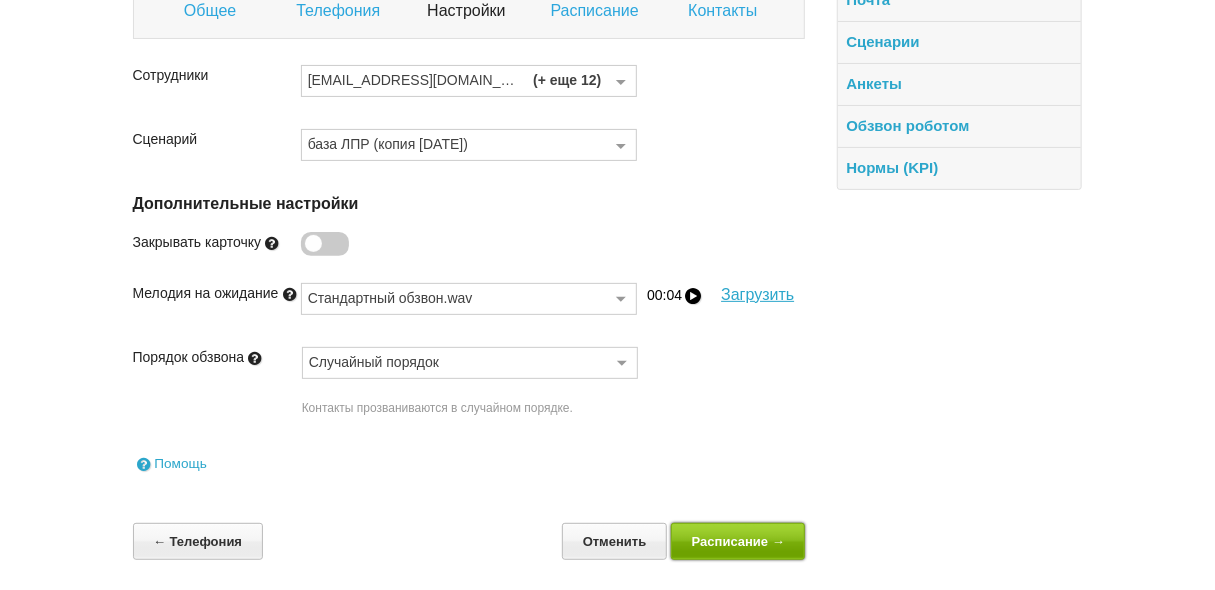 click on "Расписание →" at bounding box center (738, 541) 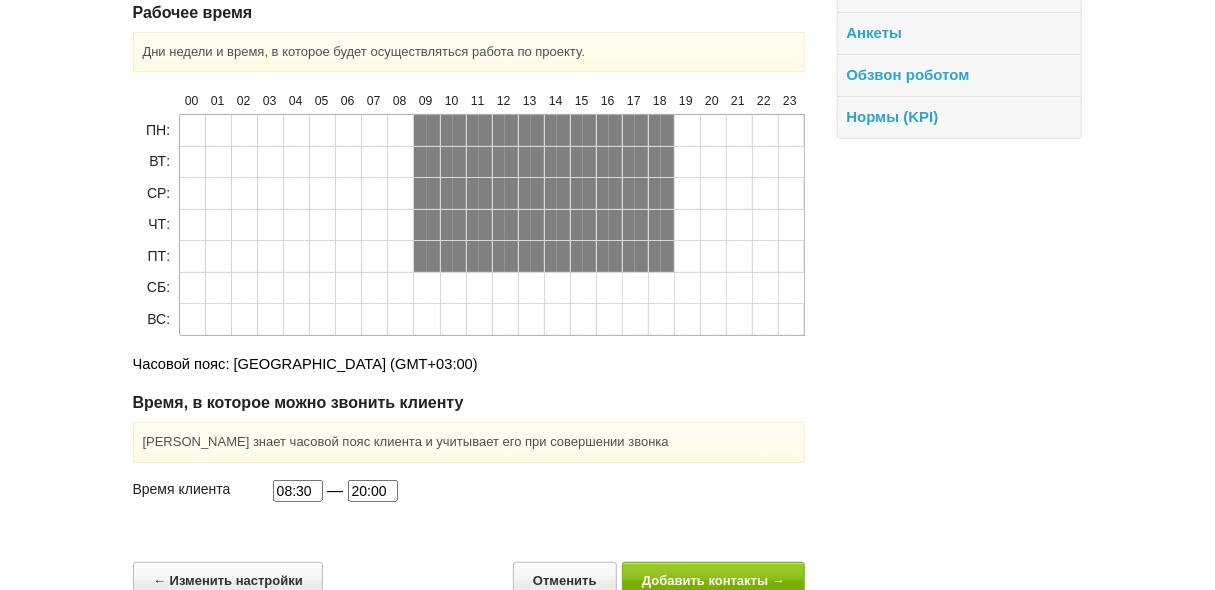scroll, scrollTop: 269, scrollLeft: 0, axis: vertical 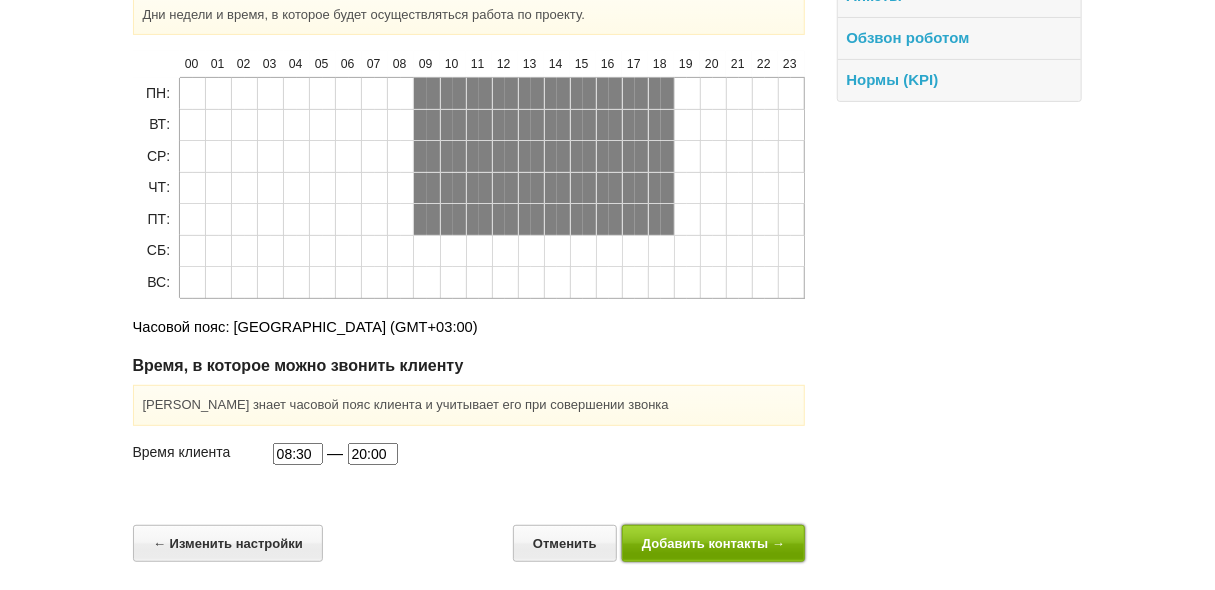 click on "Добавить контакты →" at bounding box center [714, 543] 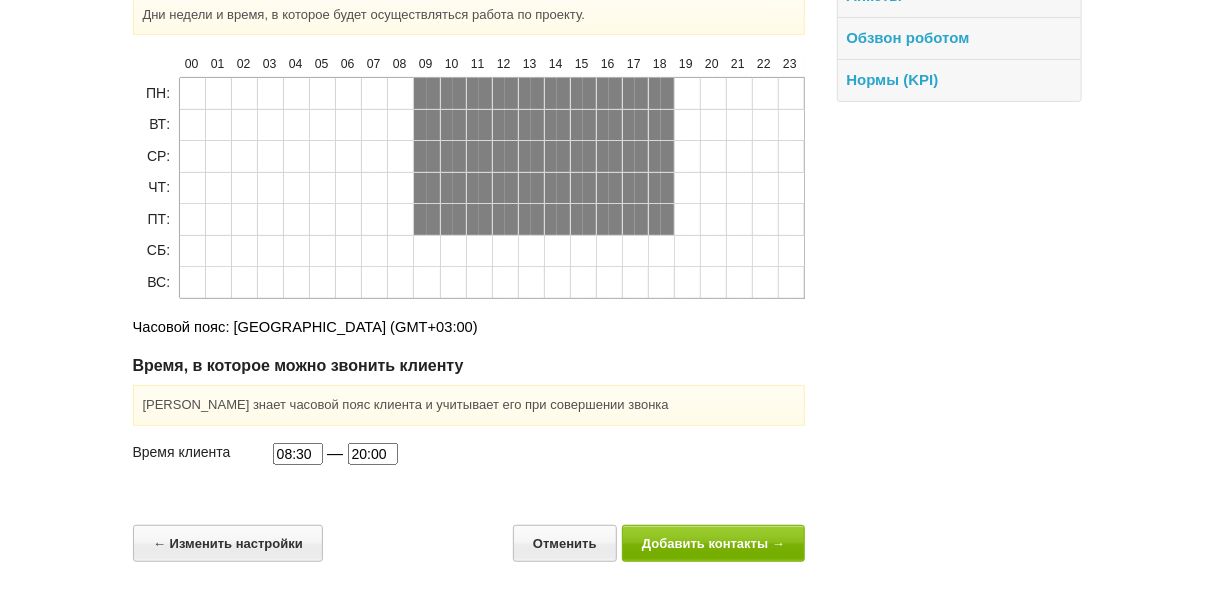 scroll, scrollTop: 0, scrollLeft: 0, axis: both 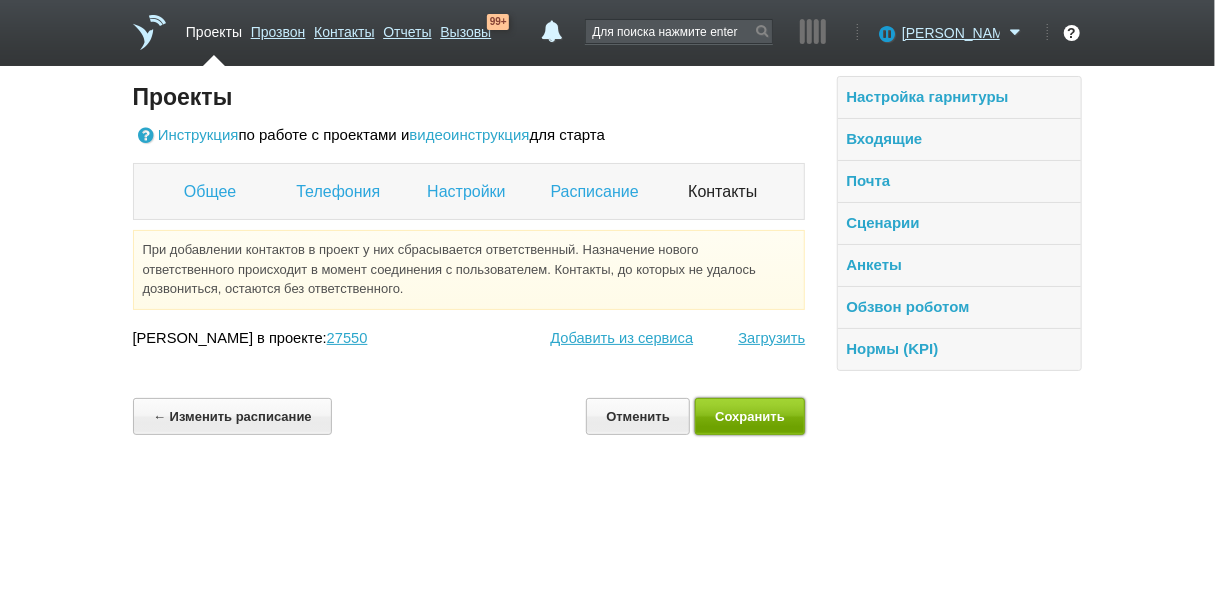 click on "Сохранить" at bounding box center [750, 416] 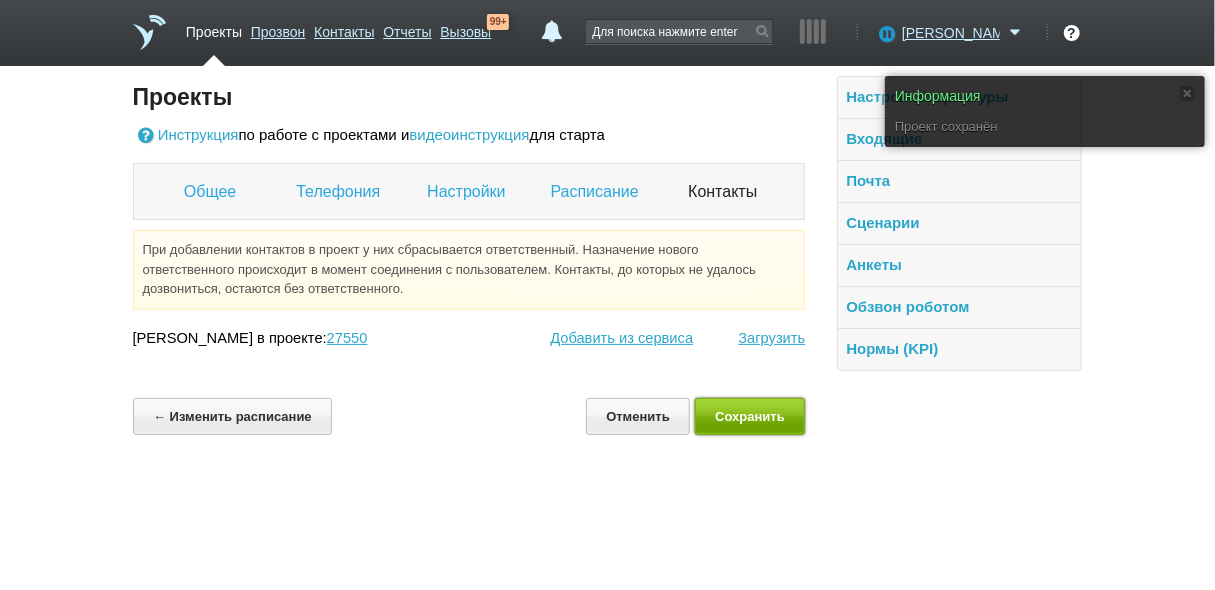 click on "Сохранить" at bounding box center (750, 416) 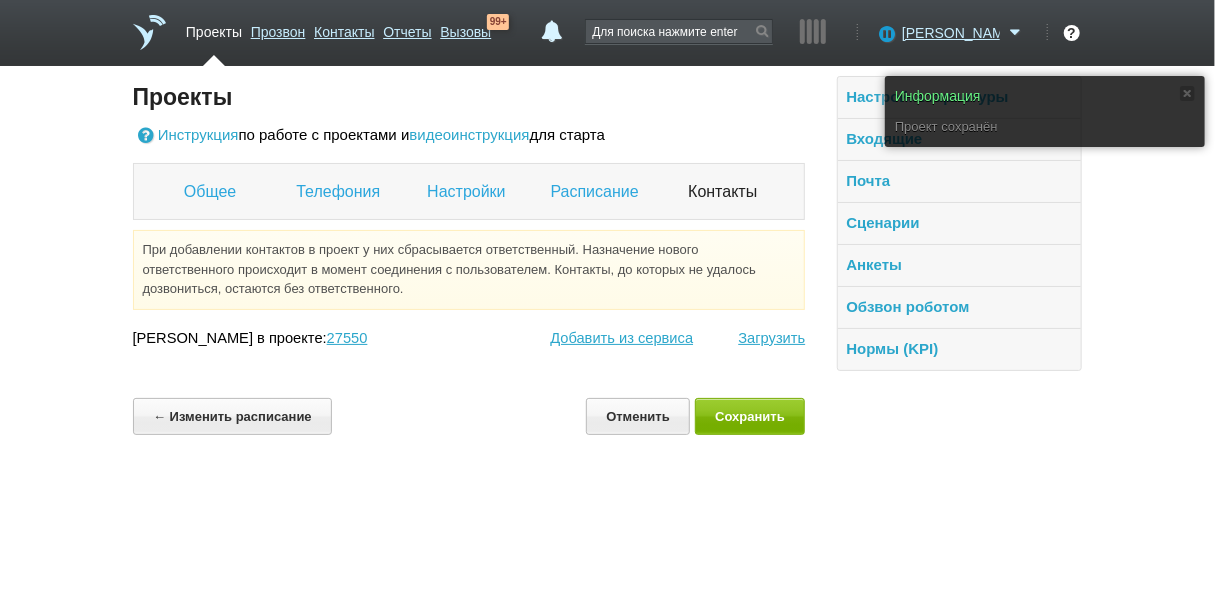 click on "Проекты" at bounding box center [214, 28] 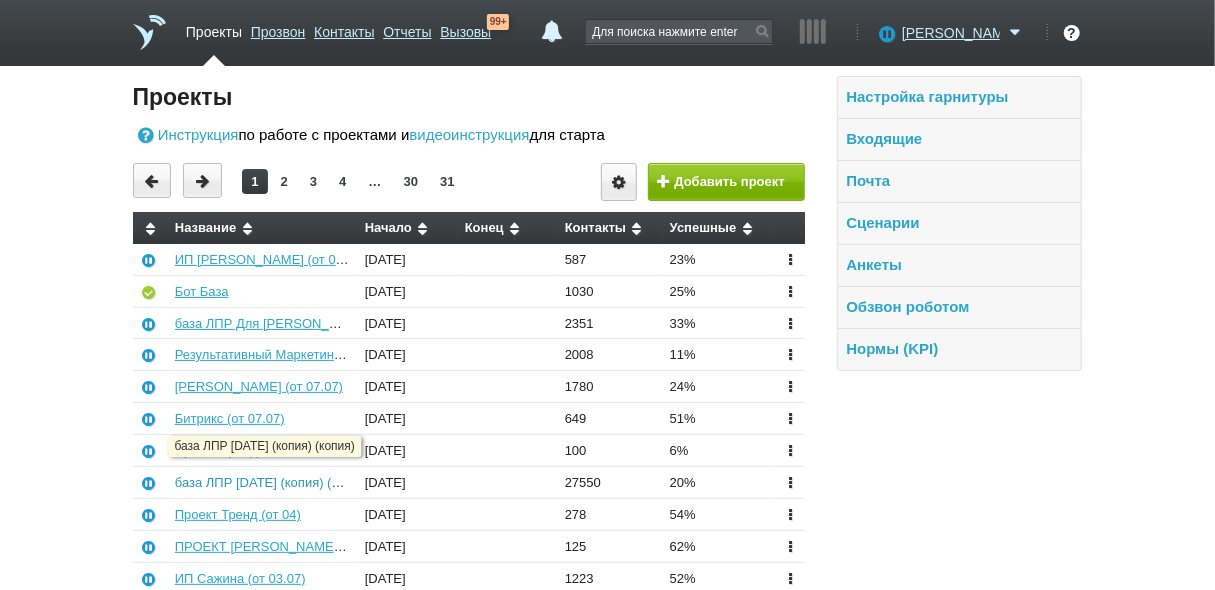 click on "база ЛПР  [DATE] (копия) (копия)" at bounding box center [272, 482] 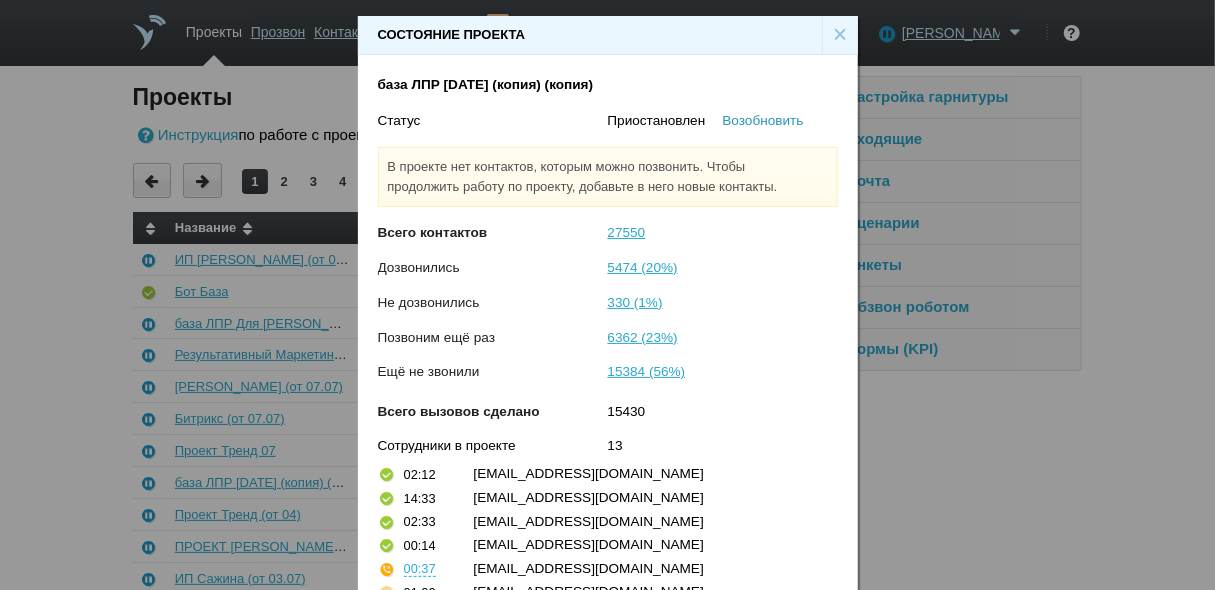 click on "Возобновить" at bounding box center [763, 120] 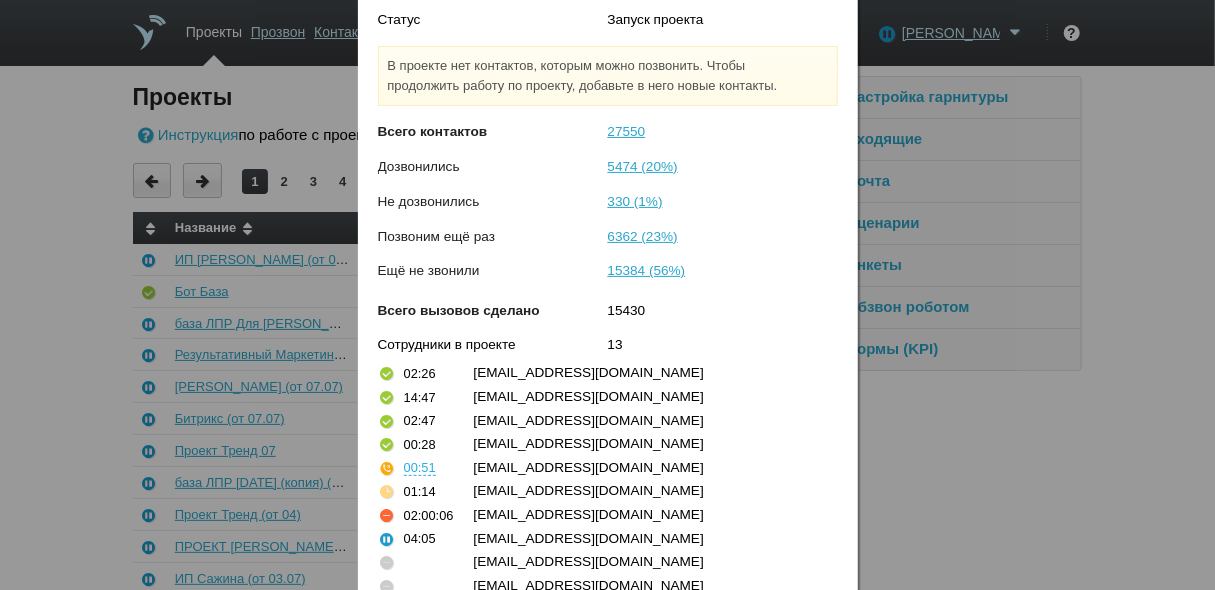 scroll, scrollTop: 0, scrollLeft: 0, axis: both 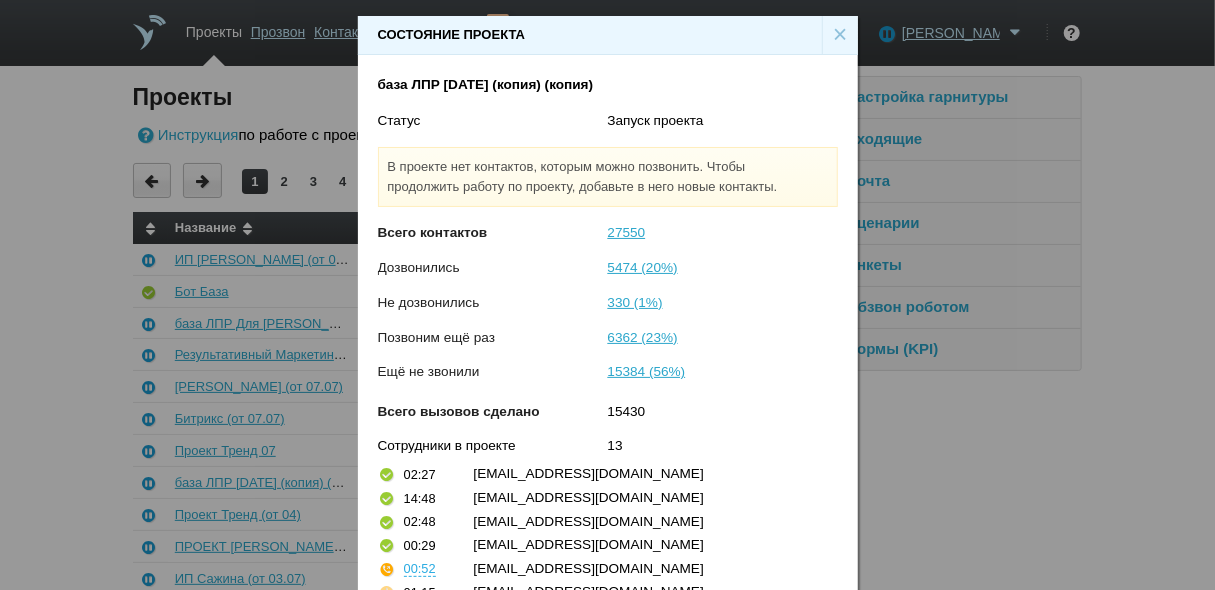 click on "×" at bounding box center (840, 35) 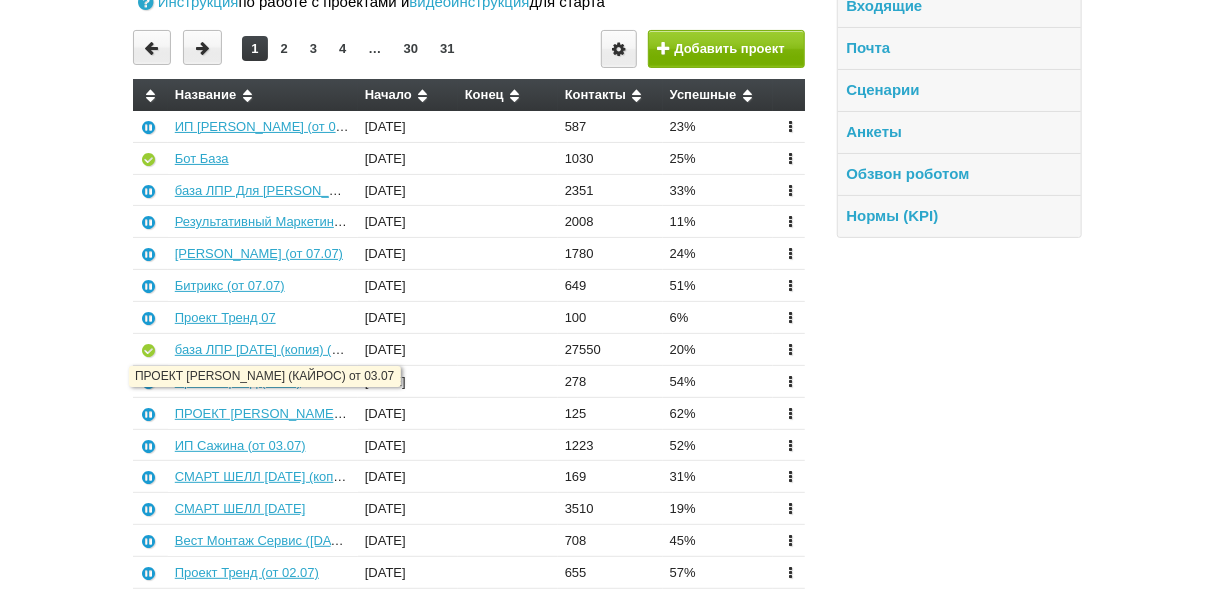 scroll, scrollTop: 0, scrollLeft: 0, axis: both 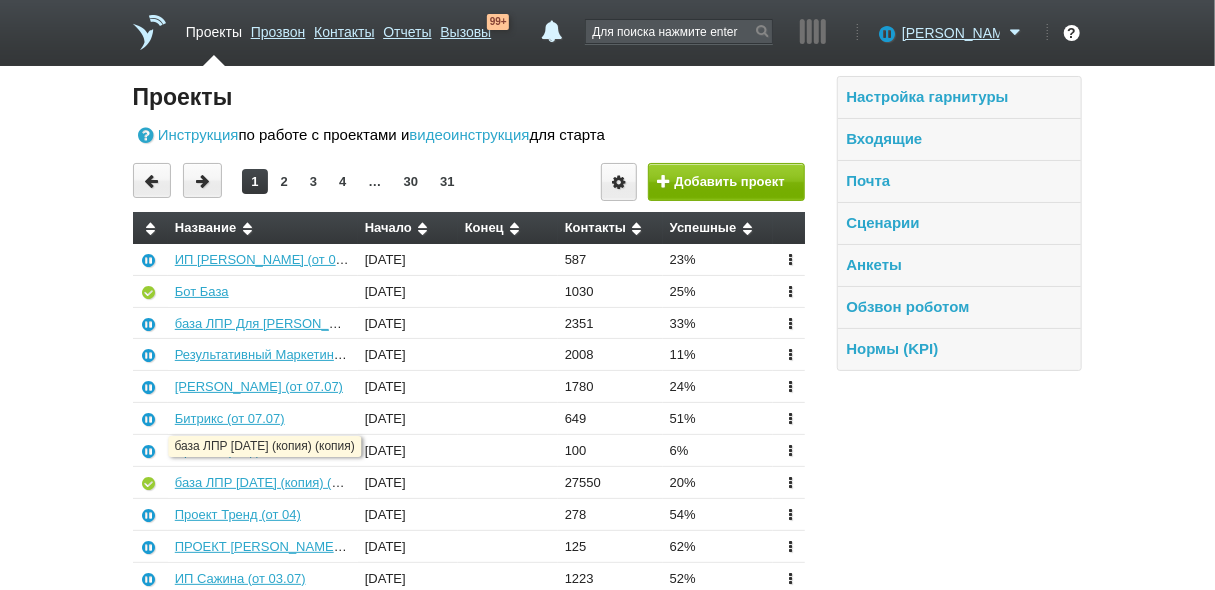 click on "база ЛПР  [DATE] (копия) (копия)" at bounding box center (263, 482) 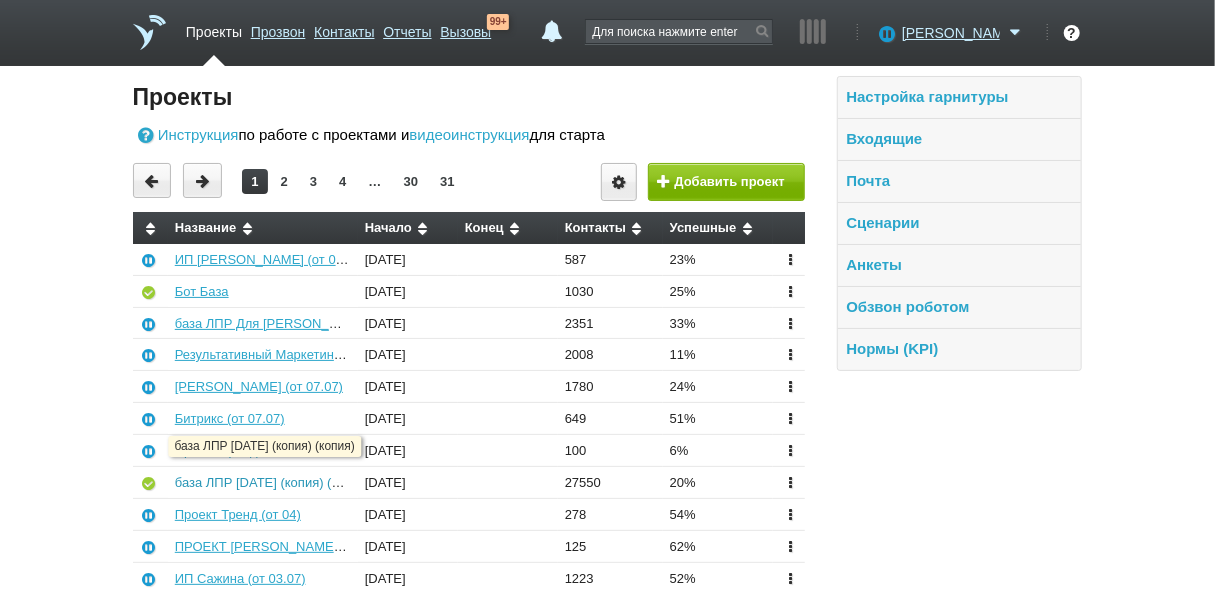 click on "база ЛПР  [DATE] (копия) (копия)" at bounding box center (272, 482) 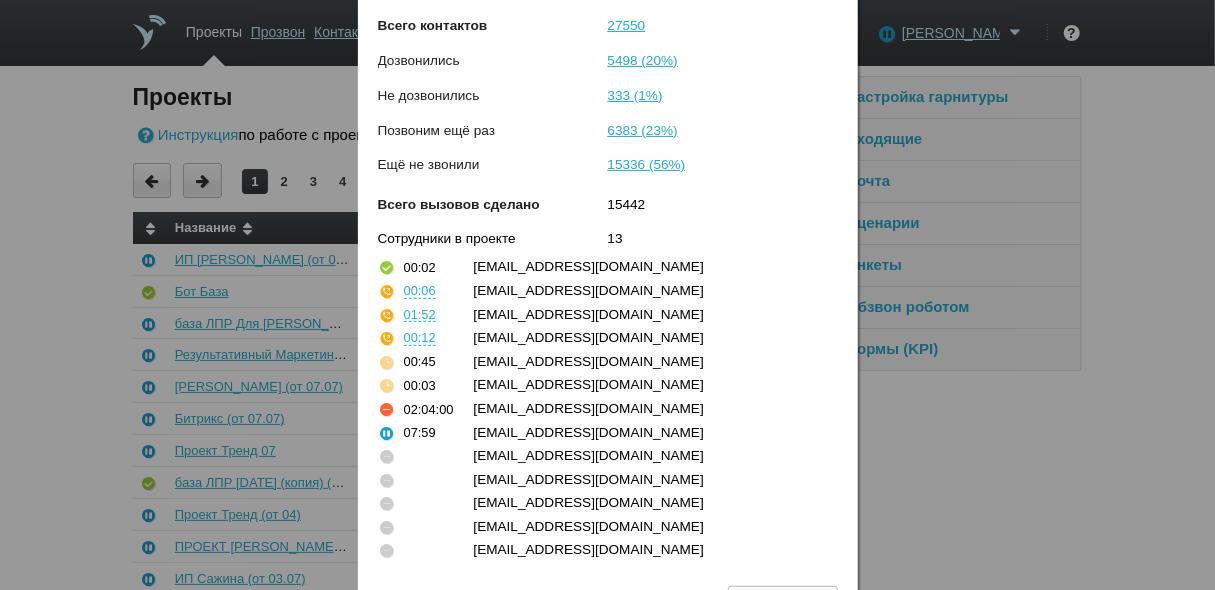 scroll, scrollTop: 242, scrollLeft: 0, axis: vertical 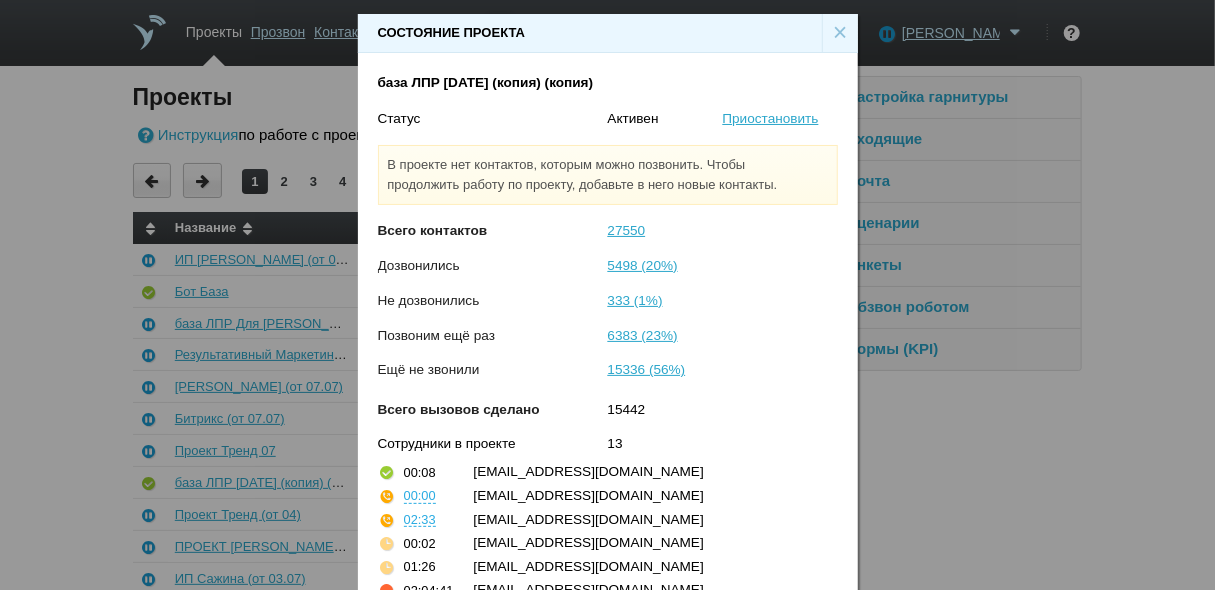 click on "×" at bounding box center [840, 33] 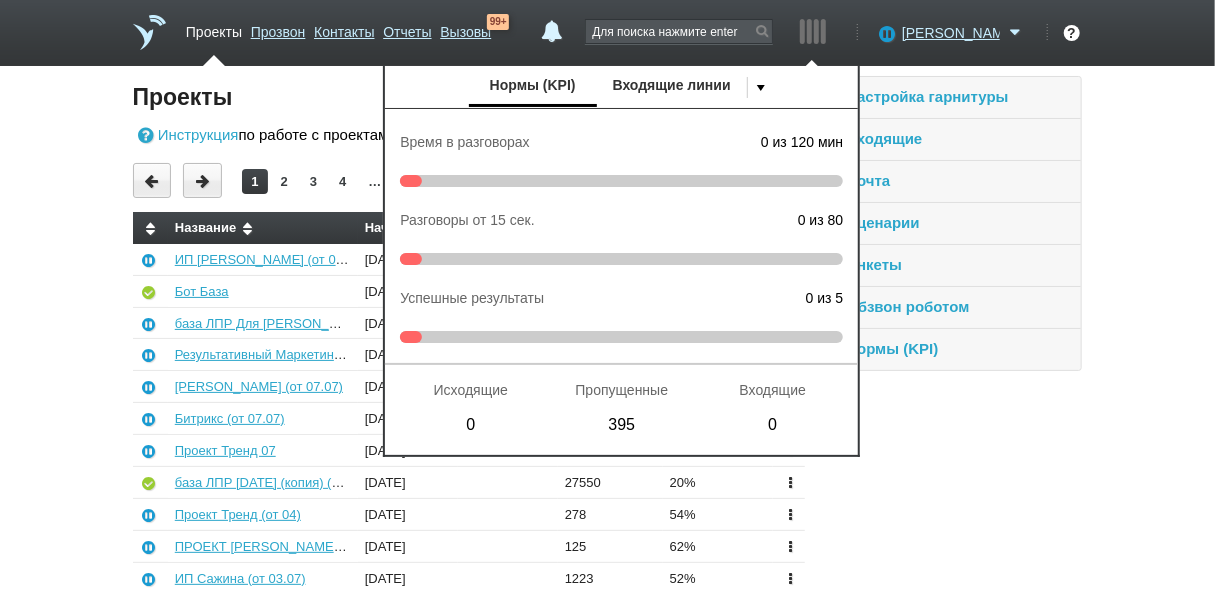 scroll, scrollTop: 0, scrollLeft: 0, axis: both 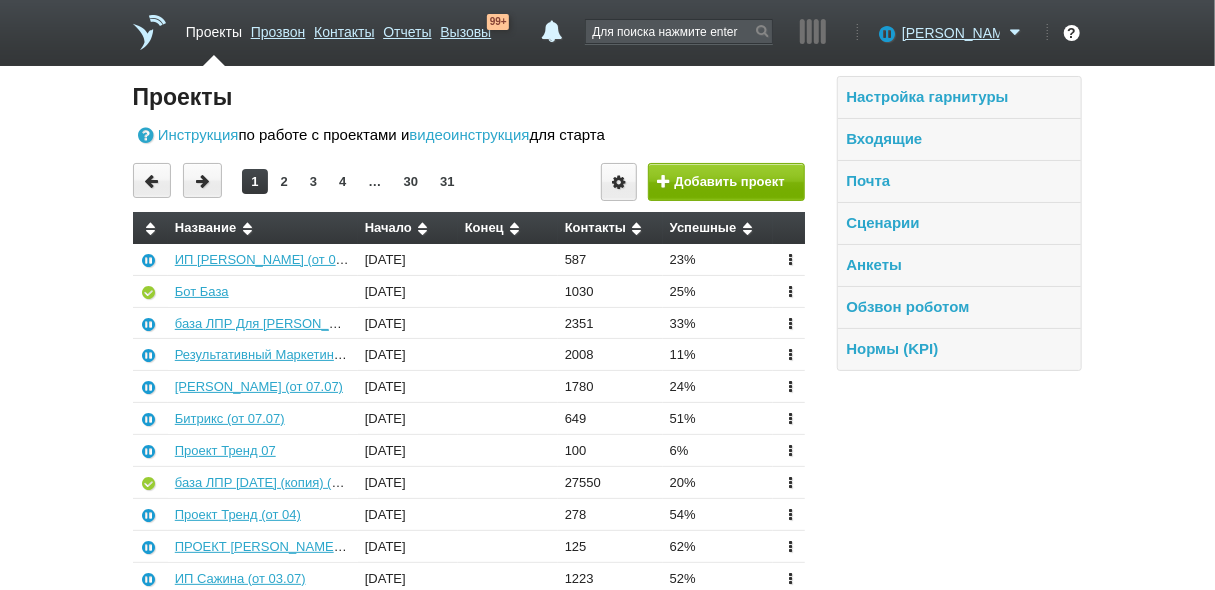 click on "Проекты" at bounding box center [214, 28] 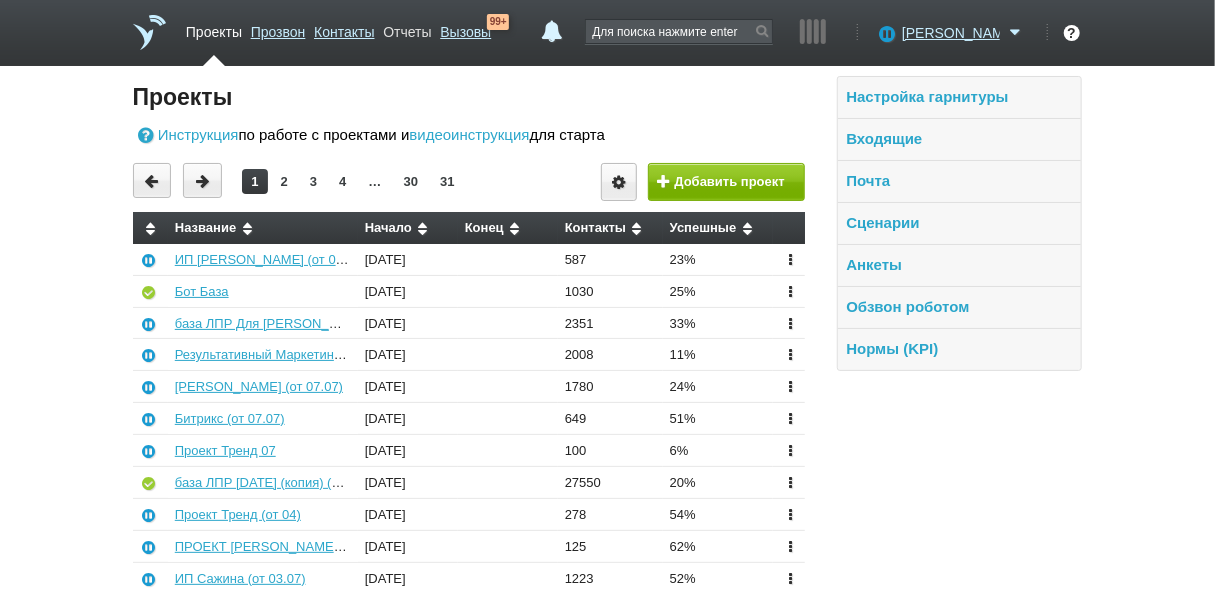 click on "Отчеты" at bounding box center (407, 28) 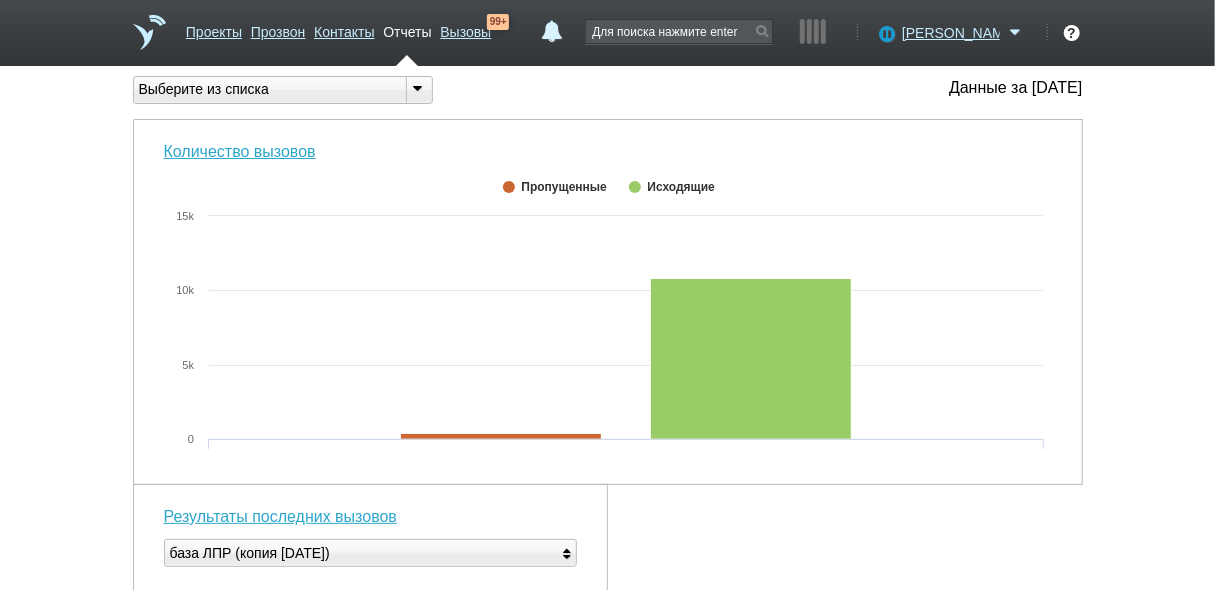 click at bounding box center (418, 88) 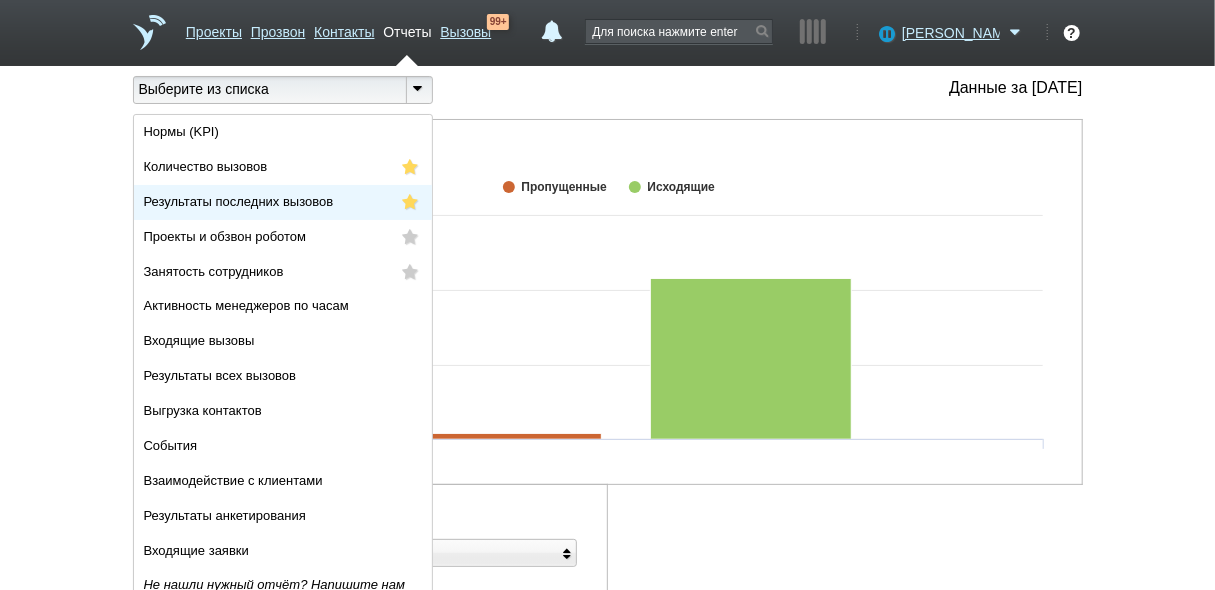 click on "Результаты последних вызовов" at bounding box center (283, 202) 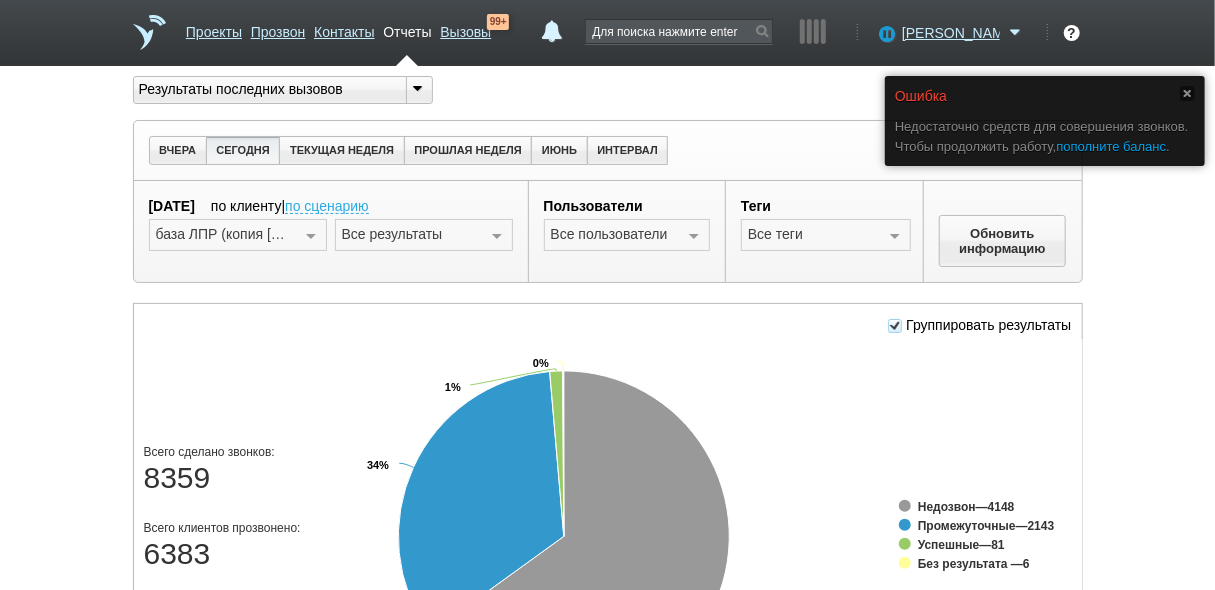click on "пополните баланс" at bounding box center (1112, 146) 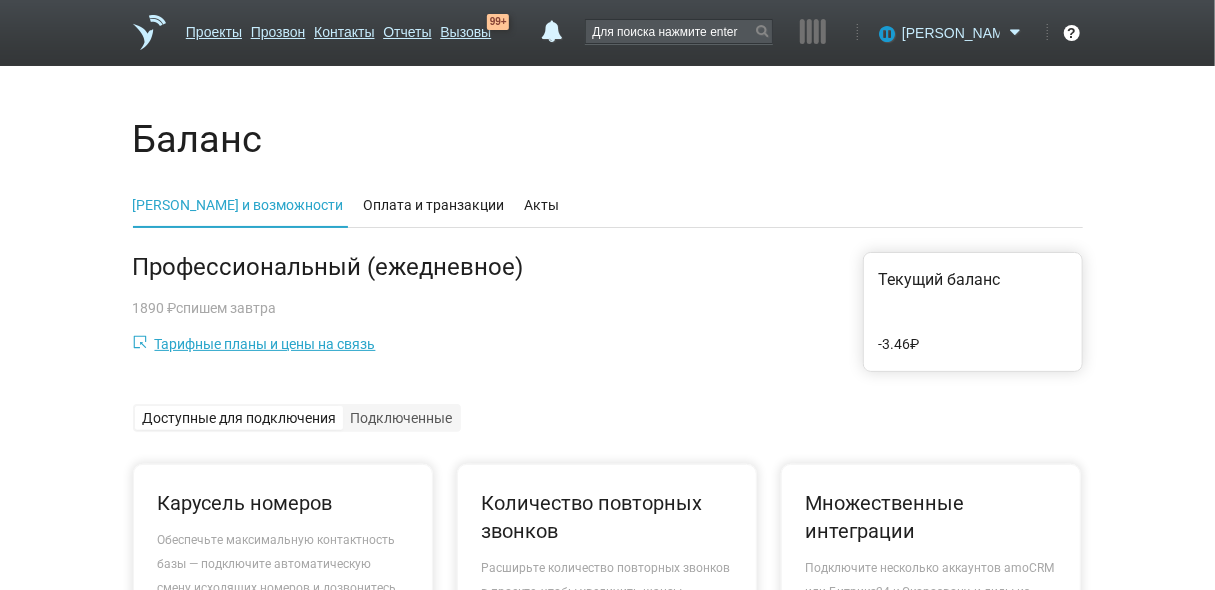 click on "[PERSON_NAME]" at bounding box center [951, 33] 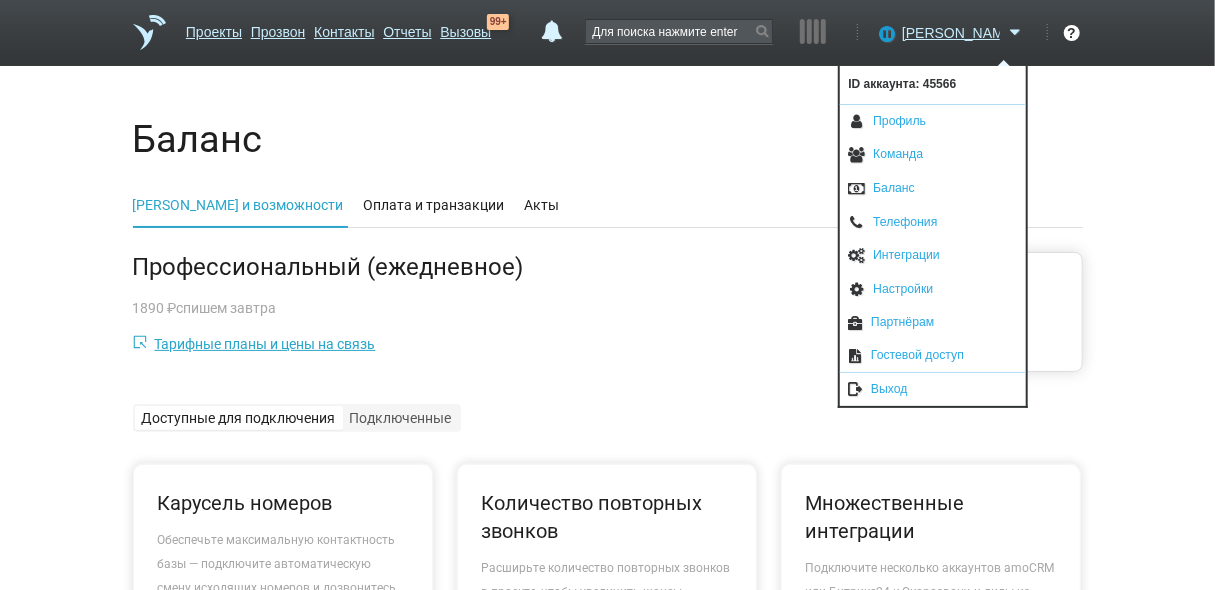 click on "Баланс Тариф и возможности Оплата и транзакции Акты Профессиональный (ежедневное) 1890   ₽  спишем [DATE] Тарифные планы и цены на связь Текущий баланс -3.46 ₽ Доступные для подключения Подключенные Карусель номеров Обеспечьте максимальную контактность базы — подключите автоматическую смену исходящих номеров и дозвонитесь до 80% клиентов. 3000   ₽ / мес   Подключить Подробнее Количество повторных звонков Расширьте количество повторных звонков в проекте, чтобы увеличить шансы дозвониться до клиента. 2000   ₽ / мес   Подключить Множественные интеграции 5000   ₽ /" at bounding box center [608, 776] 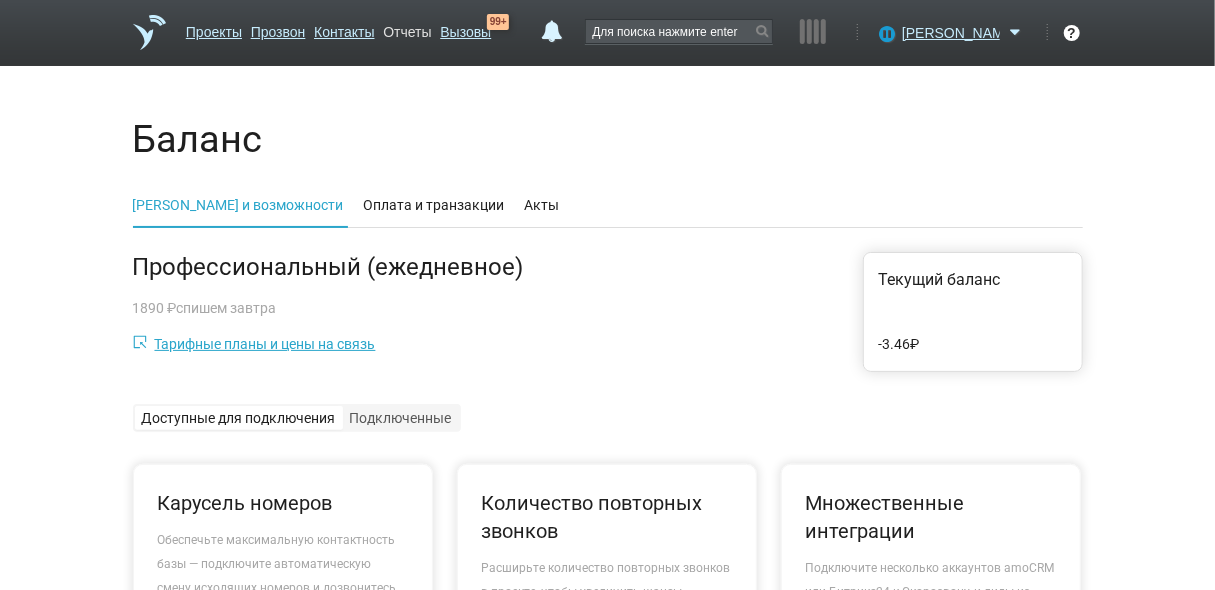 click on "Отчеты" at bounding box center [407, 28] 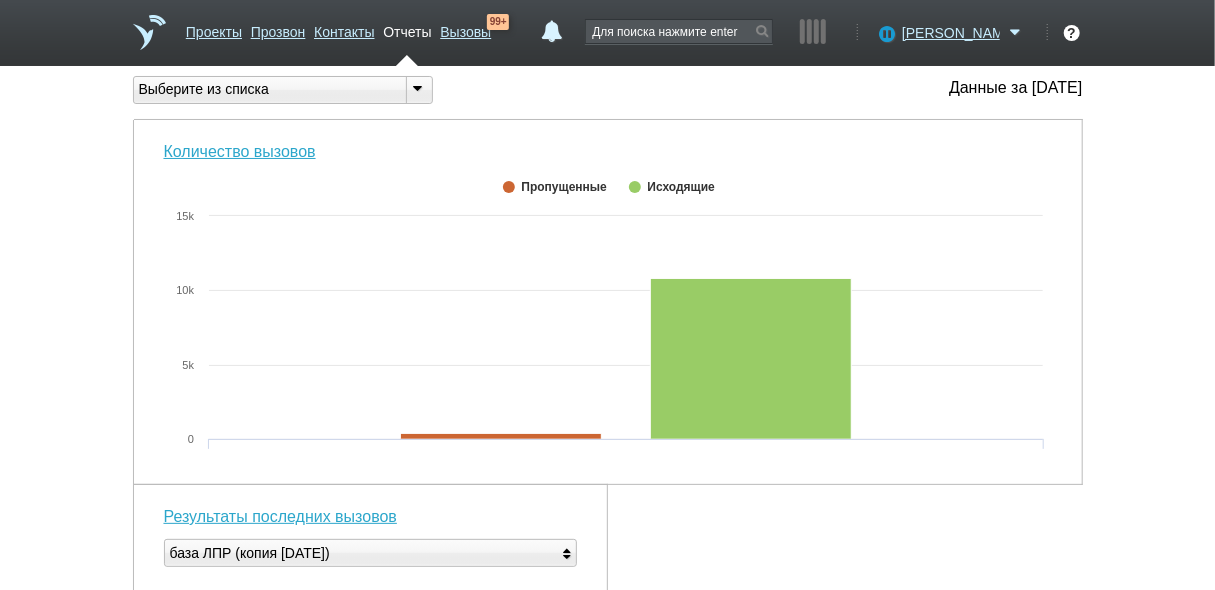 click at bounding box center [418, 88] 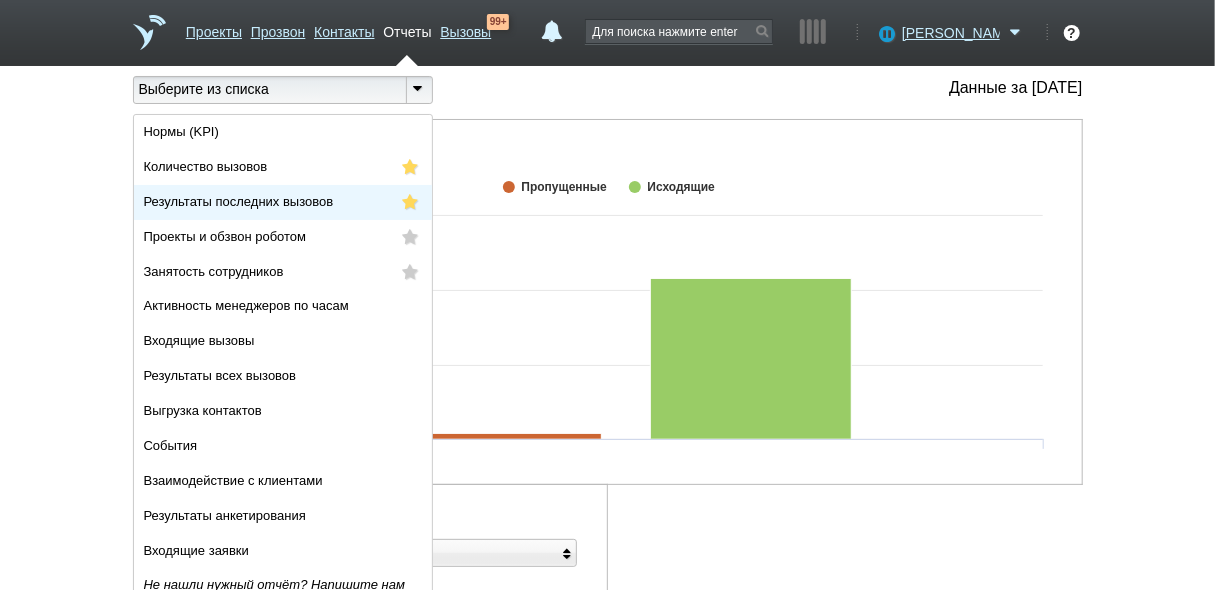 click on "Результаты последних вызовов" at bounding box center [239, 201] 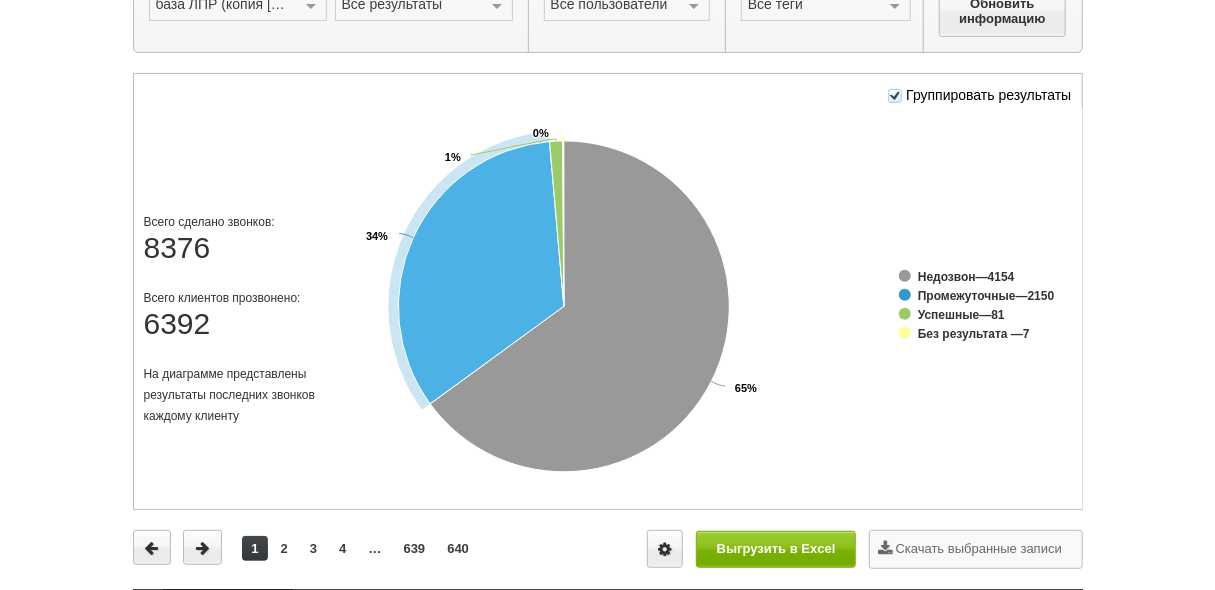 scroll, scrollTop: 240, scrollLeft: 0, axis: vertical 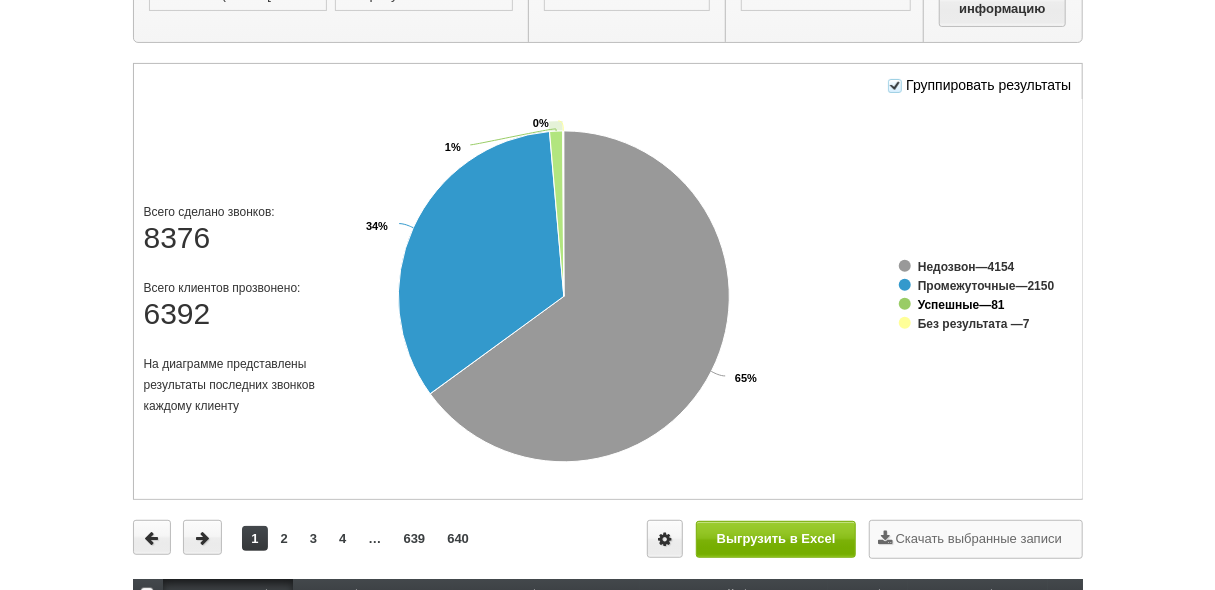 click on "Успешные" 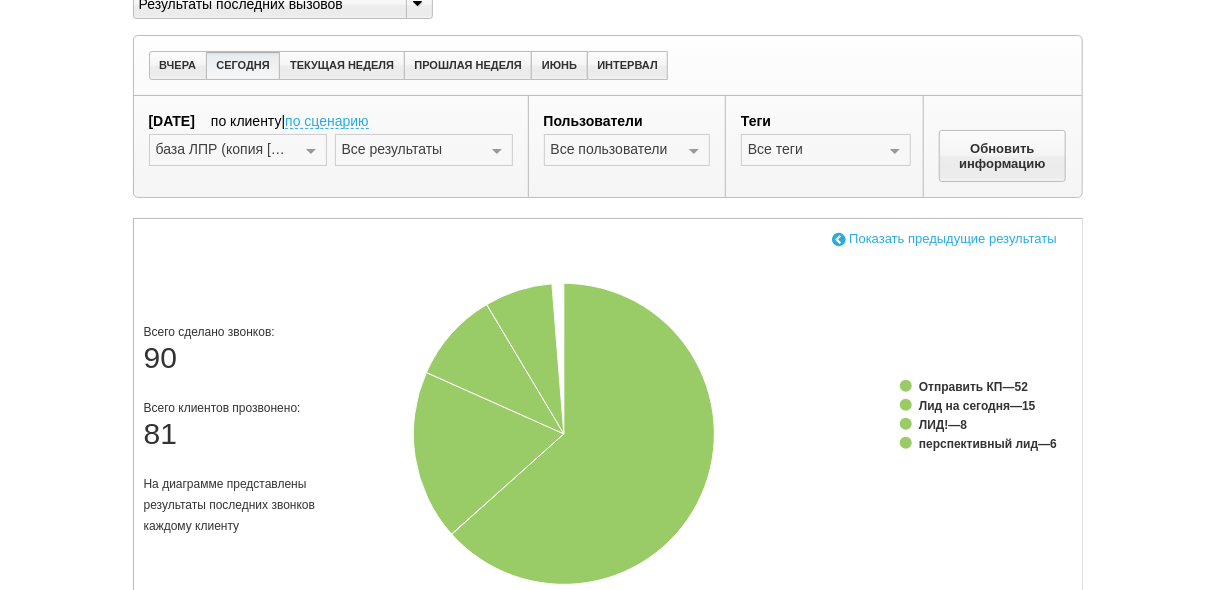 scroll, scrollTop: 80, scrollLeft: 0, axis: vertical 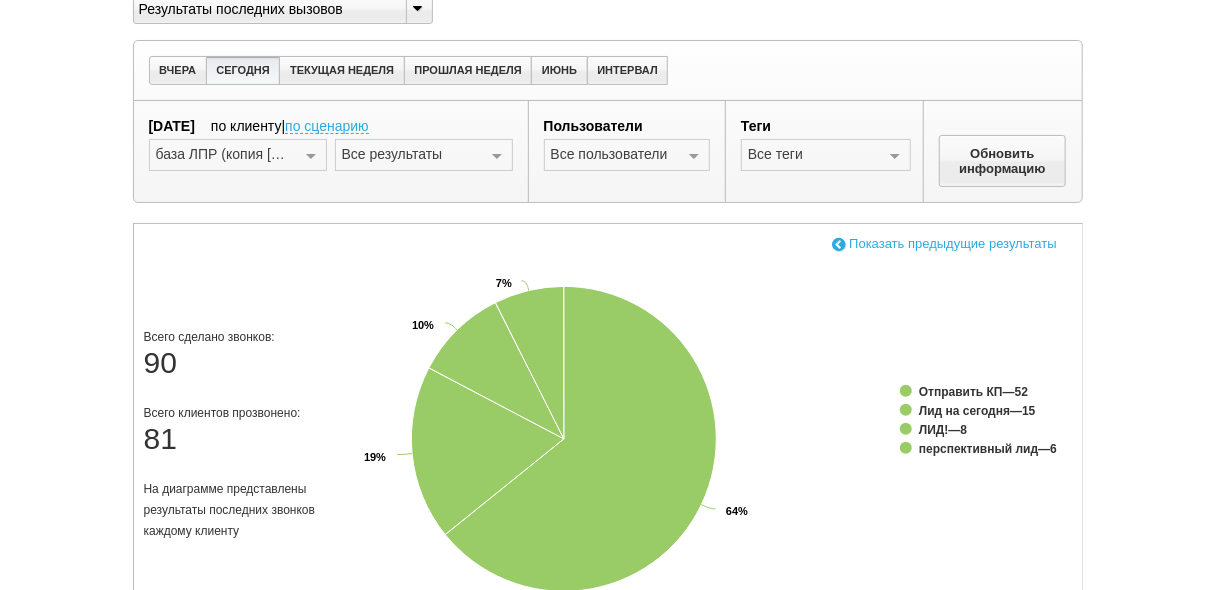 click at bounding box center (694, 156) 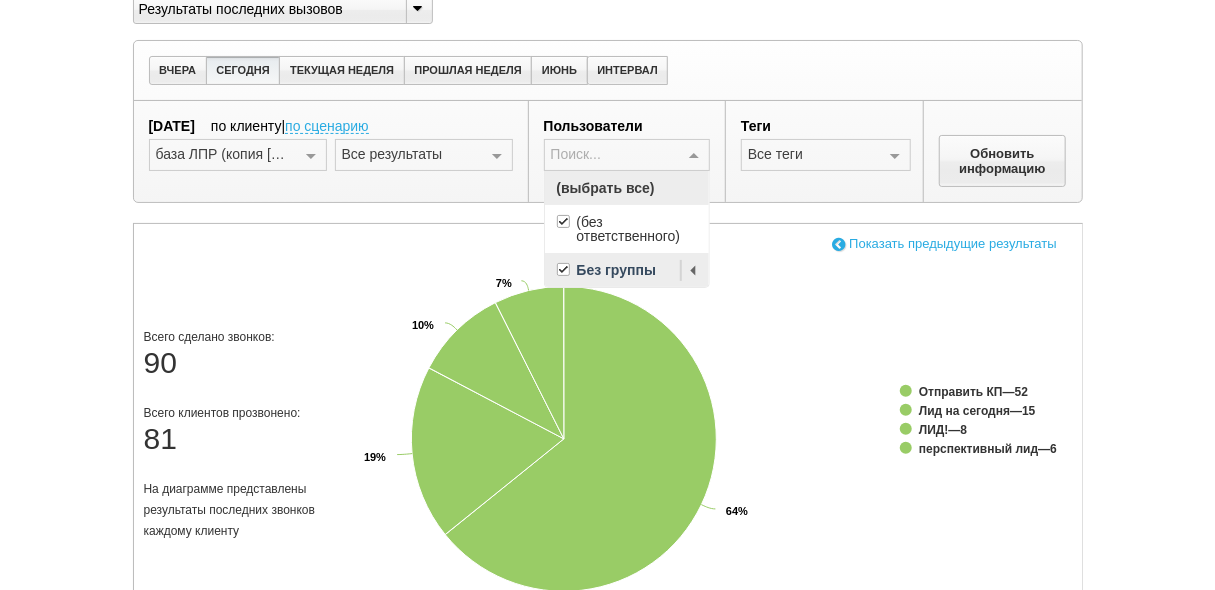 click at bounding box center (613, 154) 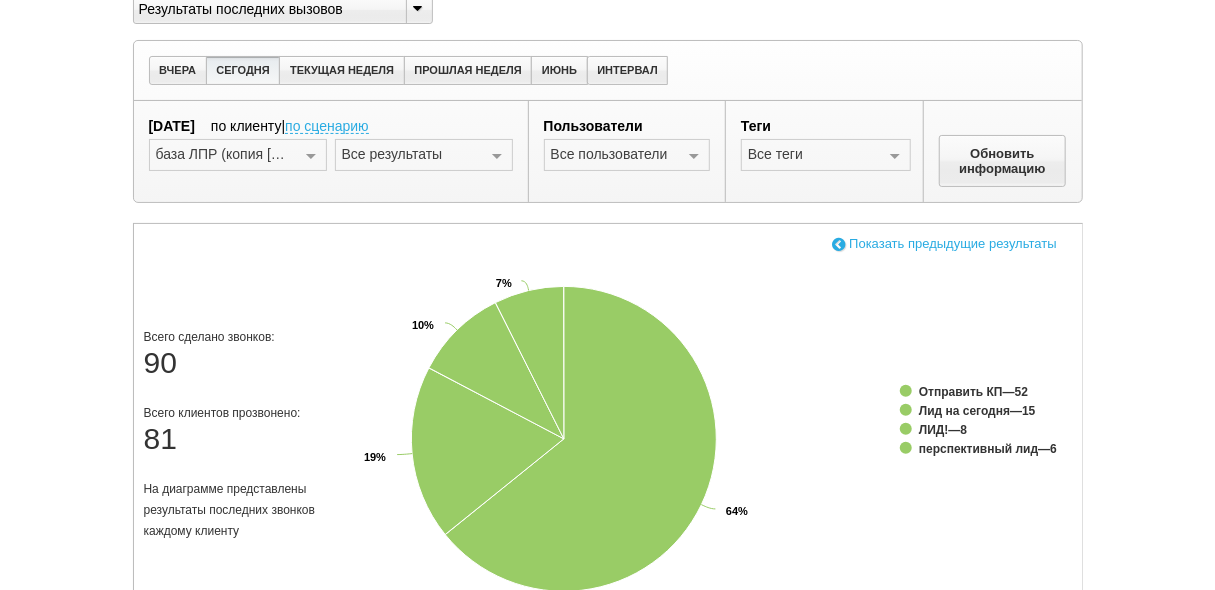 click at bounding box center (694, 156) 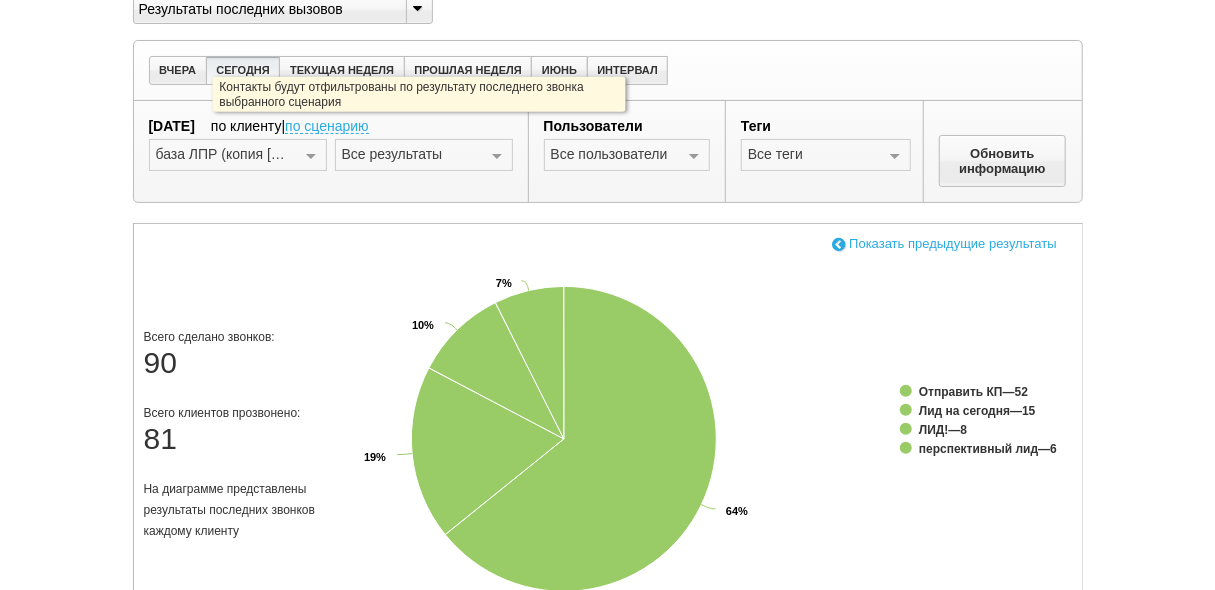 click on "по сценарию" at bounding box center (327, 127) 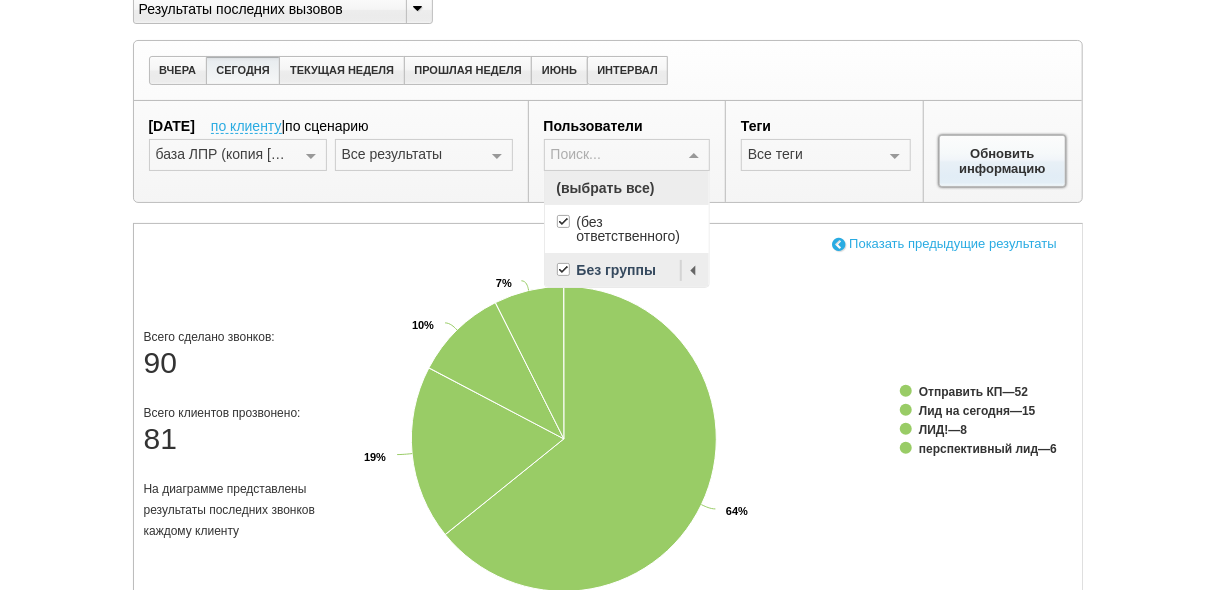 click on "Обновить информацию" at bounding box center (1003, 161) 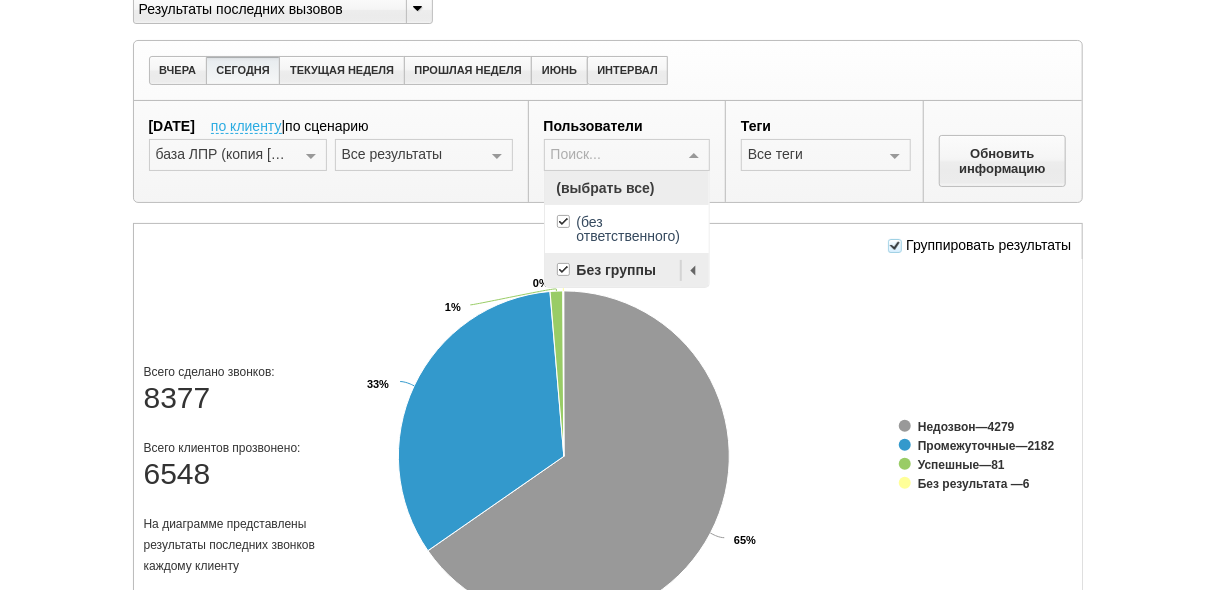 type on "8" 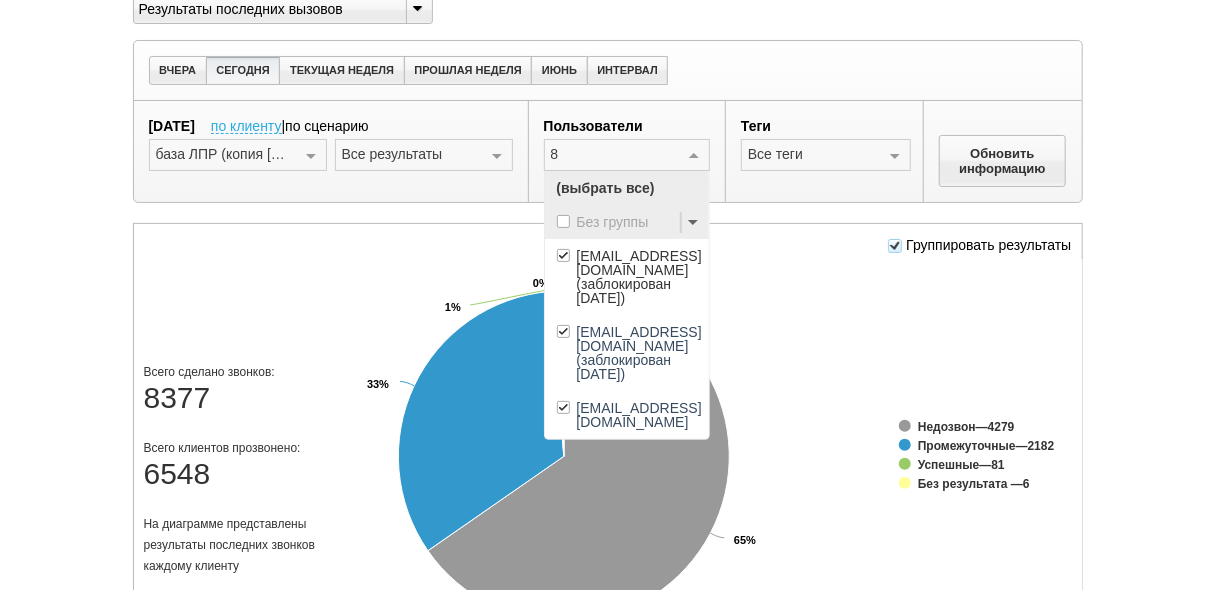 click on "(выбрать все)" at bounding box center [627, 188] 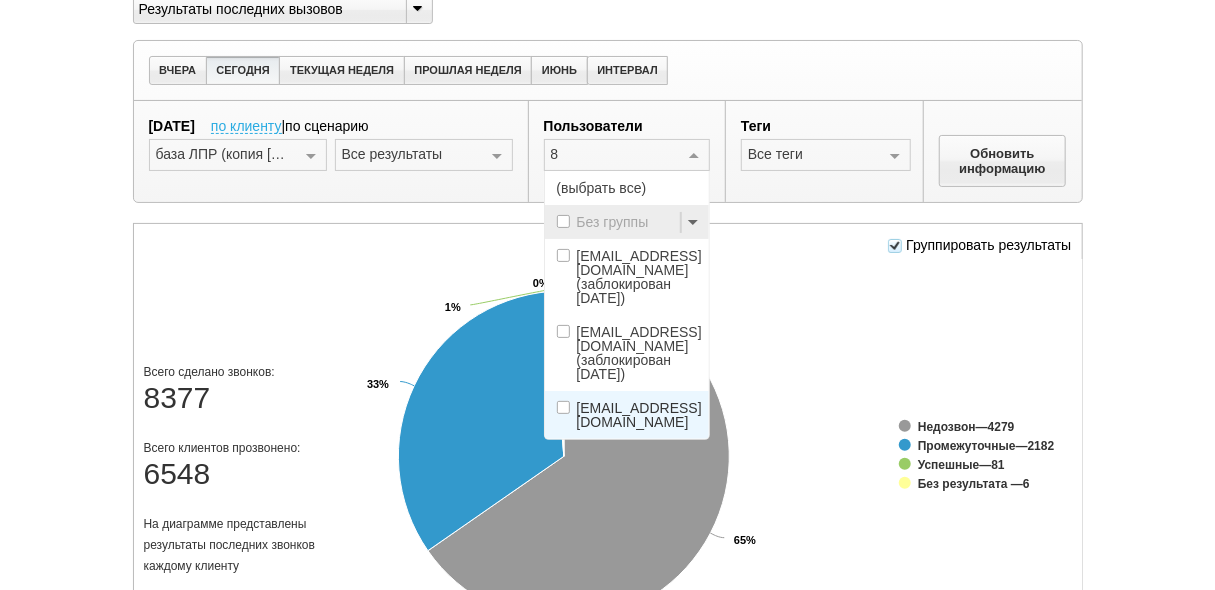 click on "[EMAIL_ADDRESS][DOMAIN_NAME]" at bounding box center [639, 415] 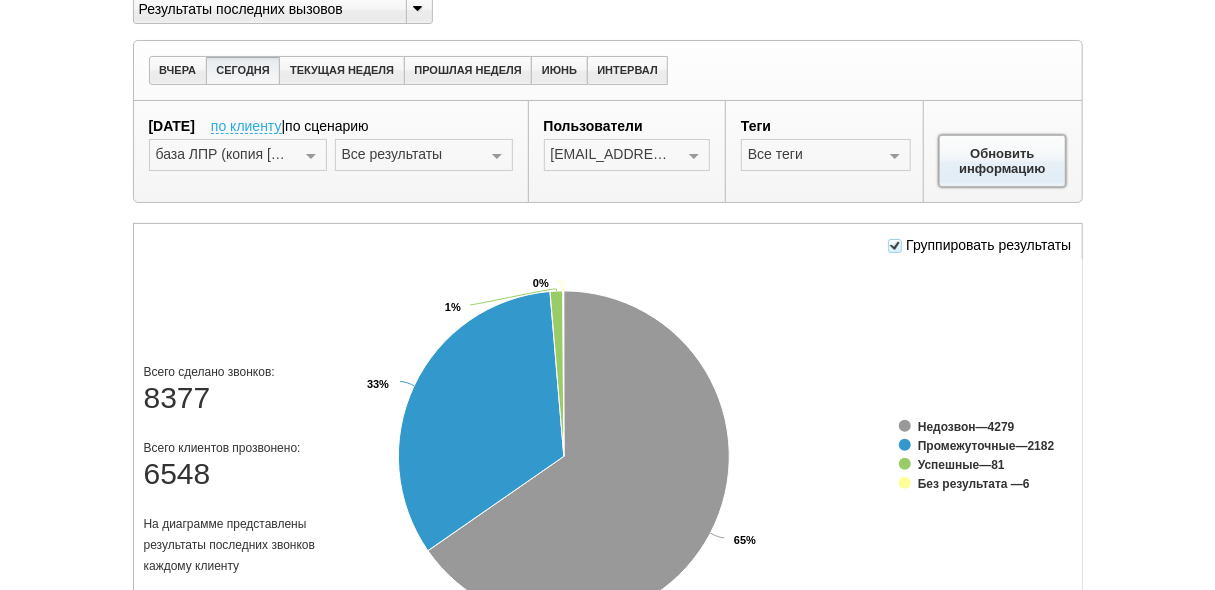 click on "Обновить информацию" at bounding box center [1003, 161] 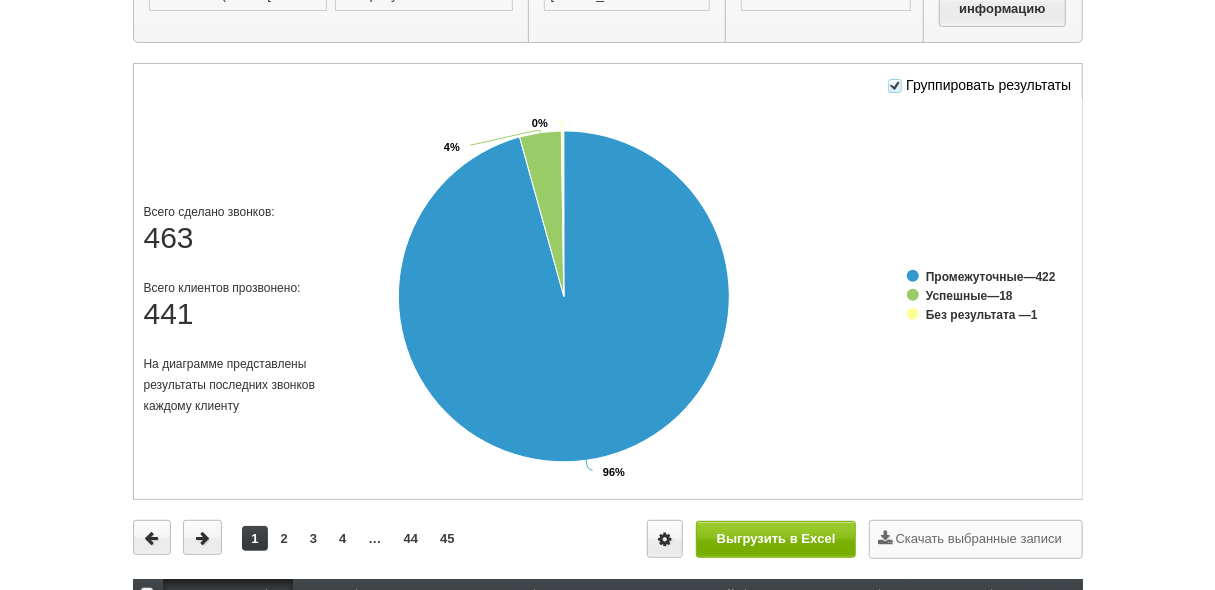 scroll, scrollTop: 0, scrollLeft: 0, axis: both 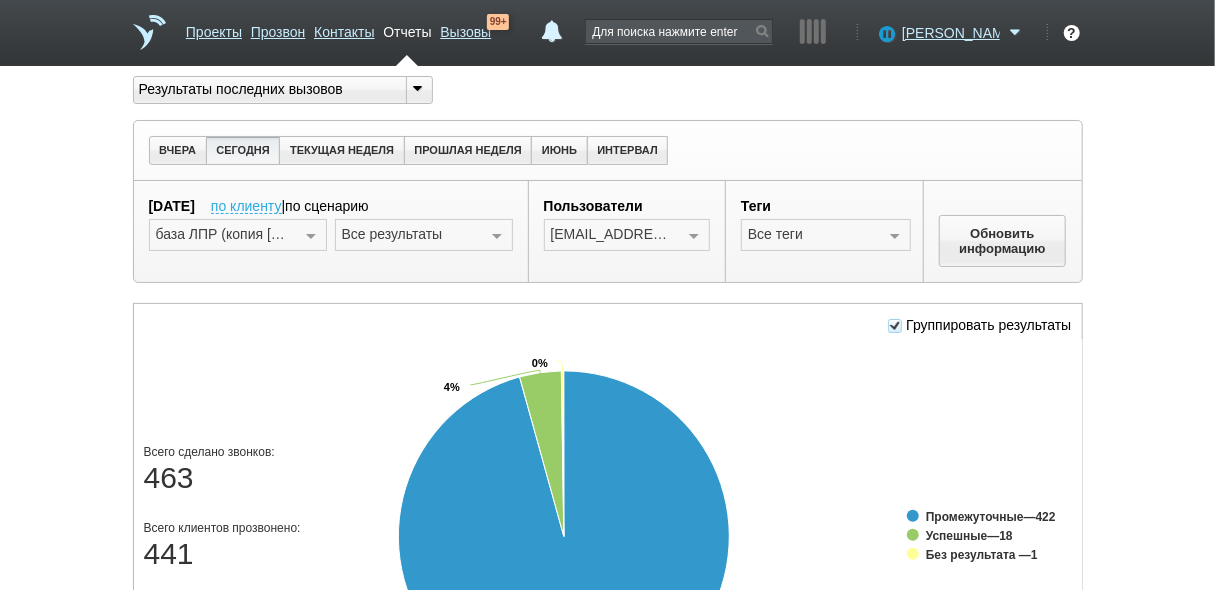 click at bounding box center [895, 326] 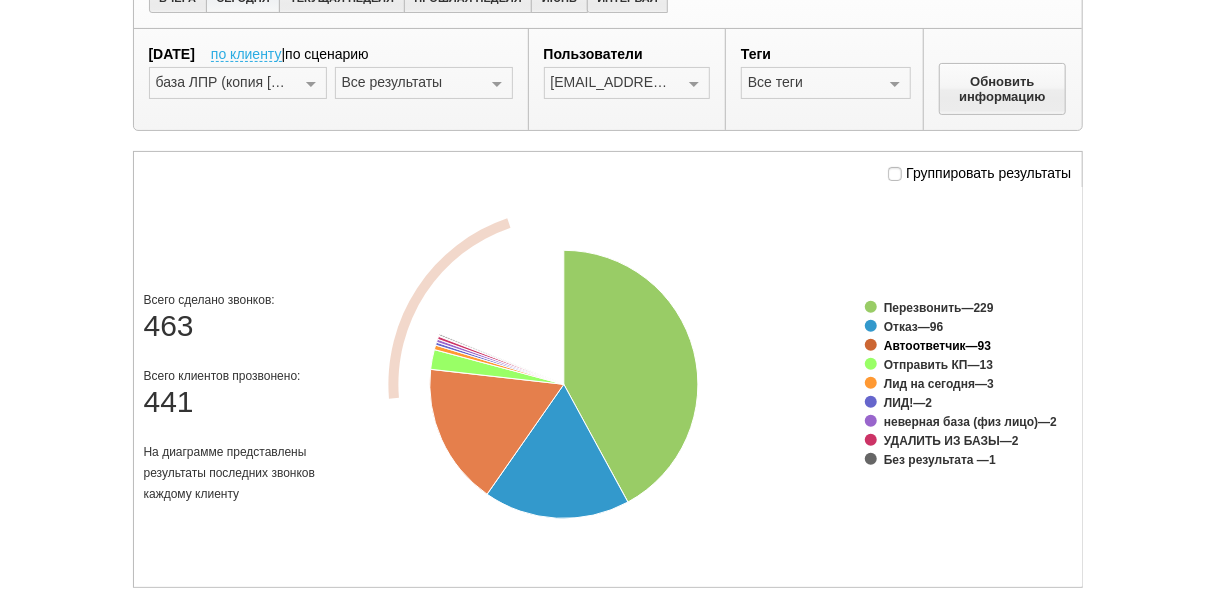 scroll, scrollTop: 160, scrollLeft: 0, axis: vertical 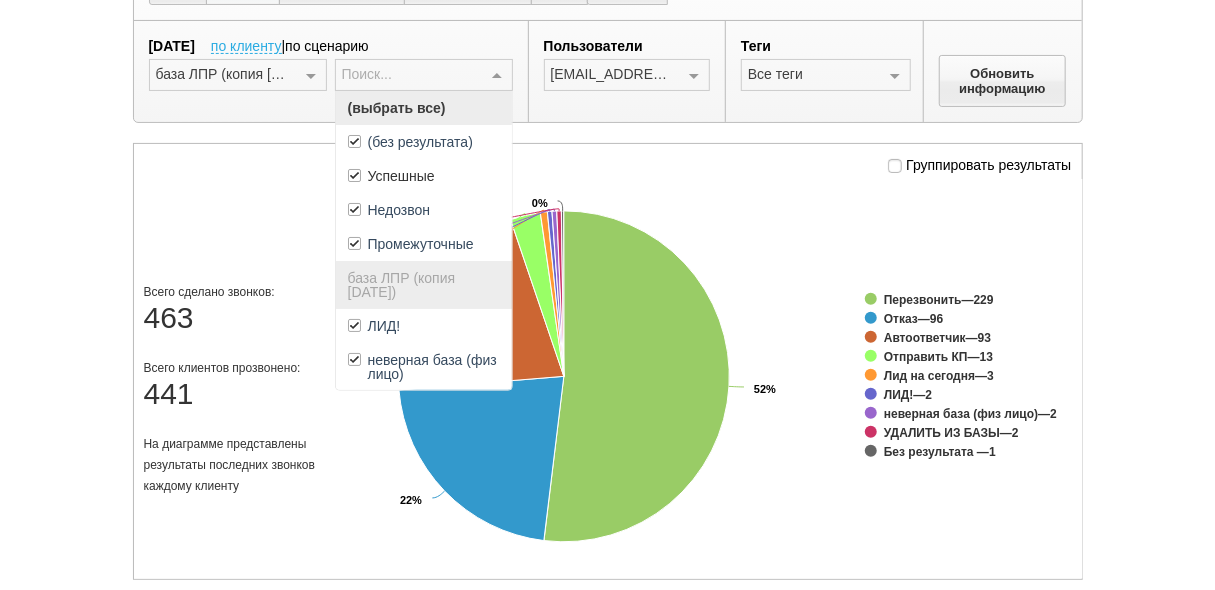 click at bounding box center [497, 76] 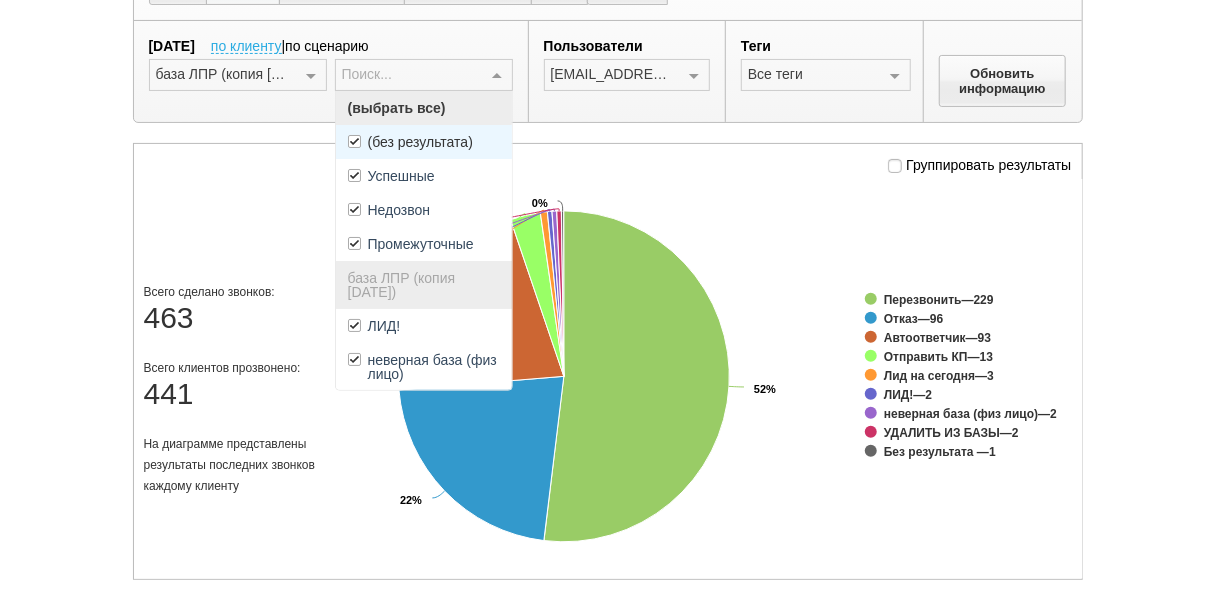 click on "(без результата)" at bounding box center [420, 142] 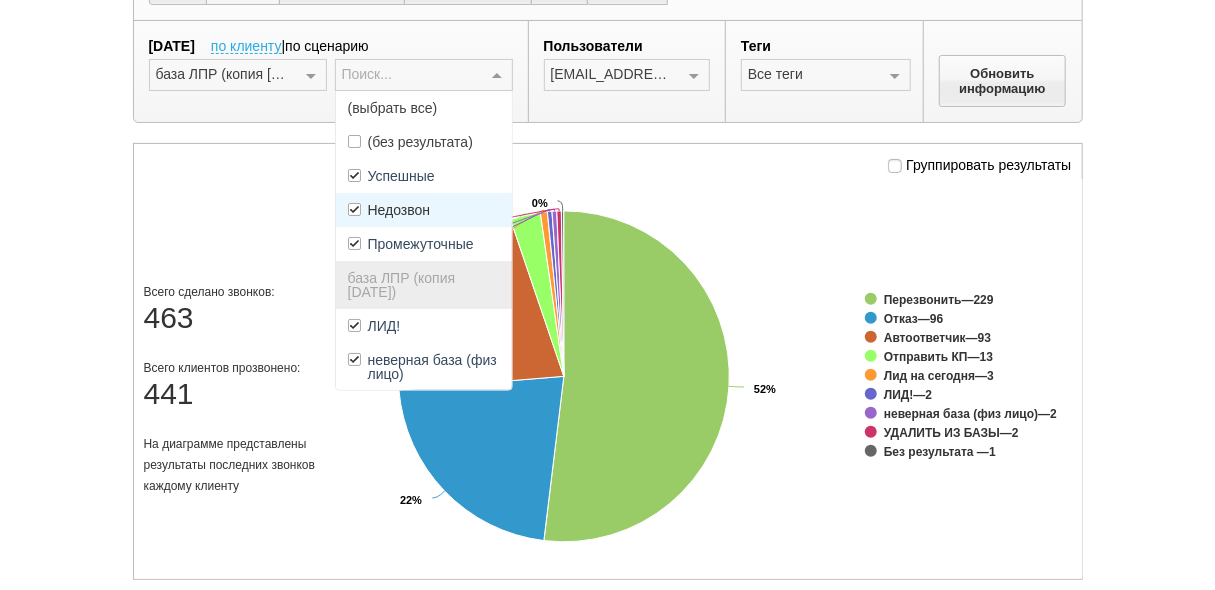 click on "Недозвон" at bounding box center [424, 210] 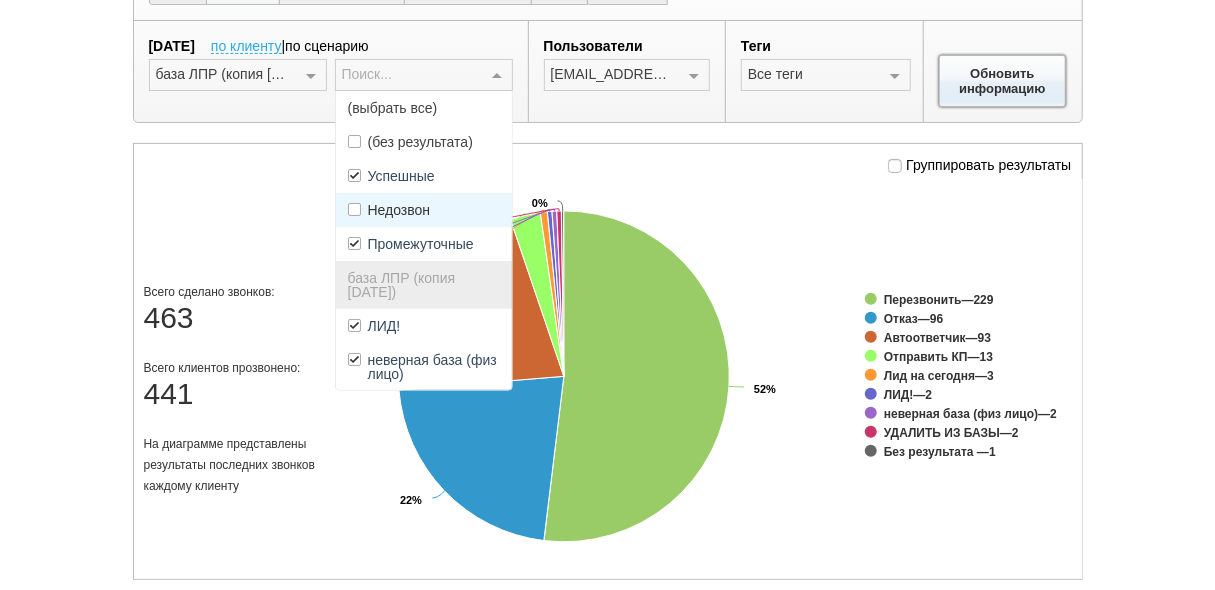 click on "Обновить информацию" at bounding box center [1003, 81] 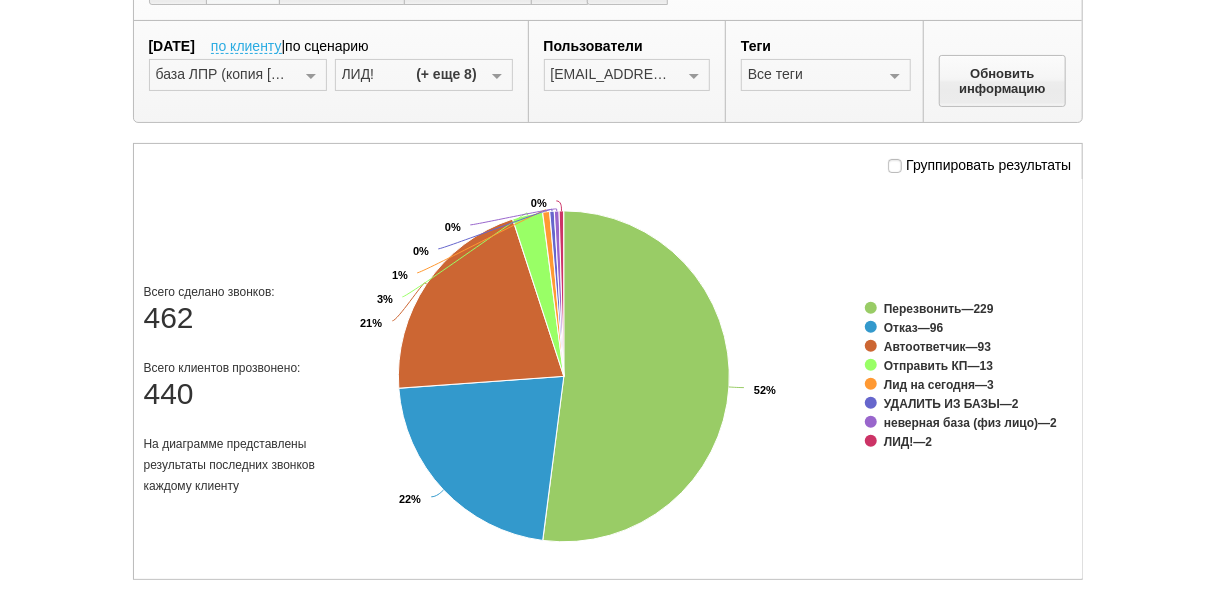click at bounding box center [497, 76] 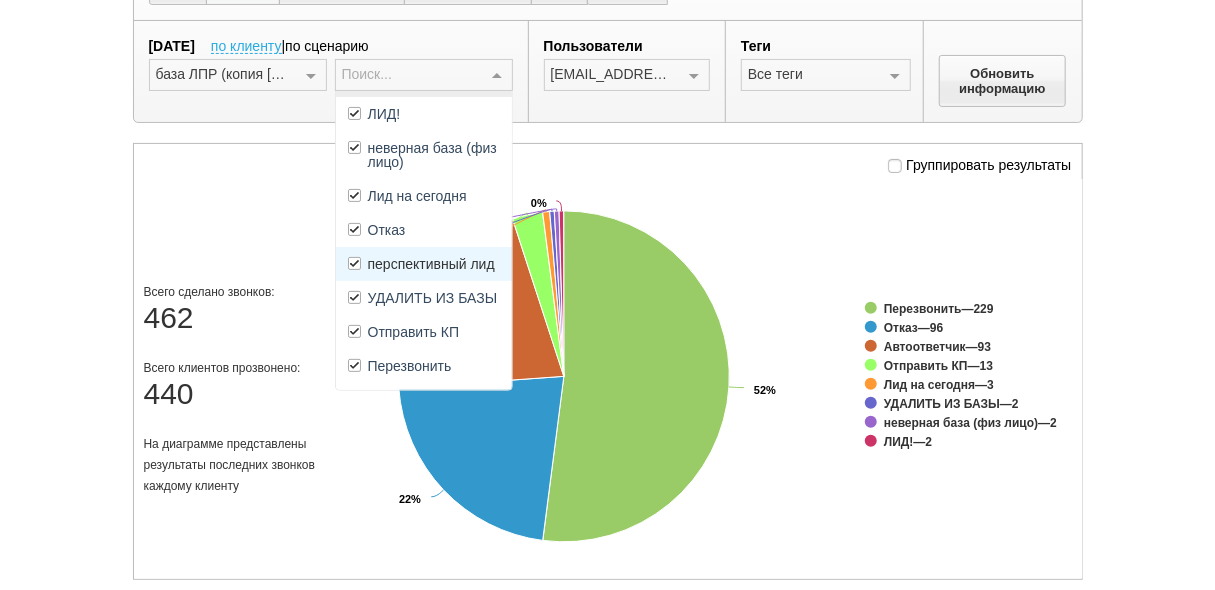 scroll, scrollTop: 240, scrollLeft: 0, axis: vertical 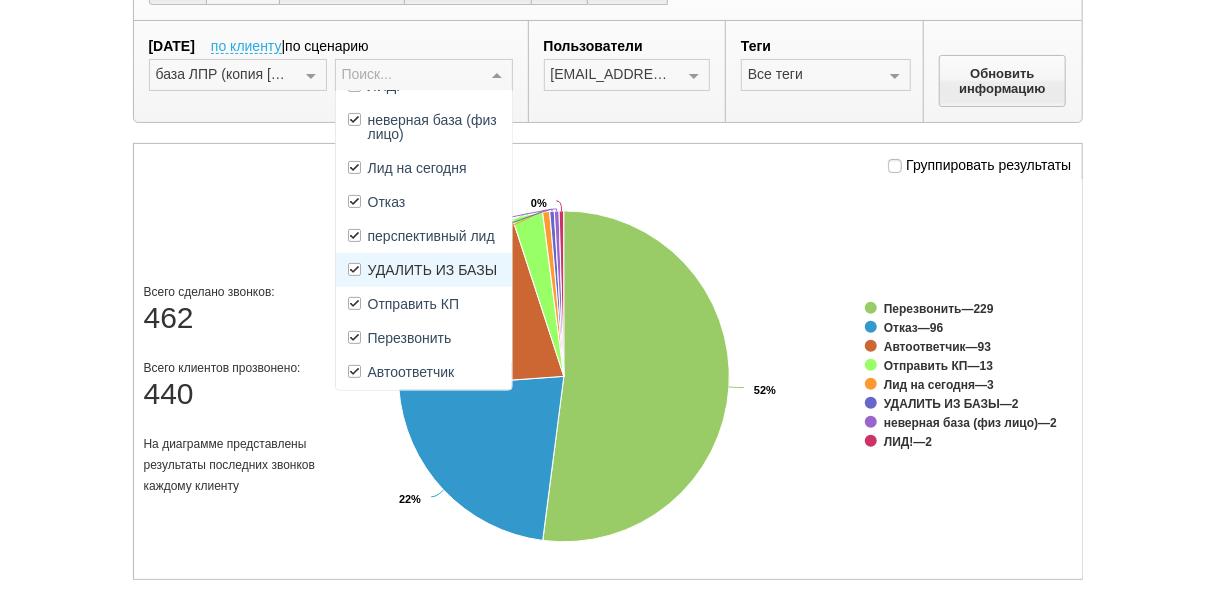 click on "УДАЛИТЬ ИЗ БАЗЫ" at bounding box center [433, 270] 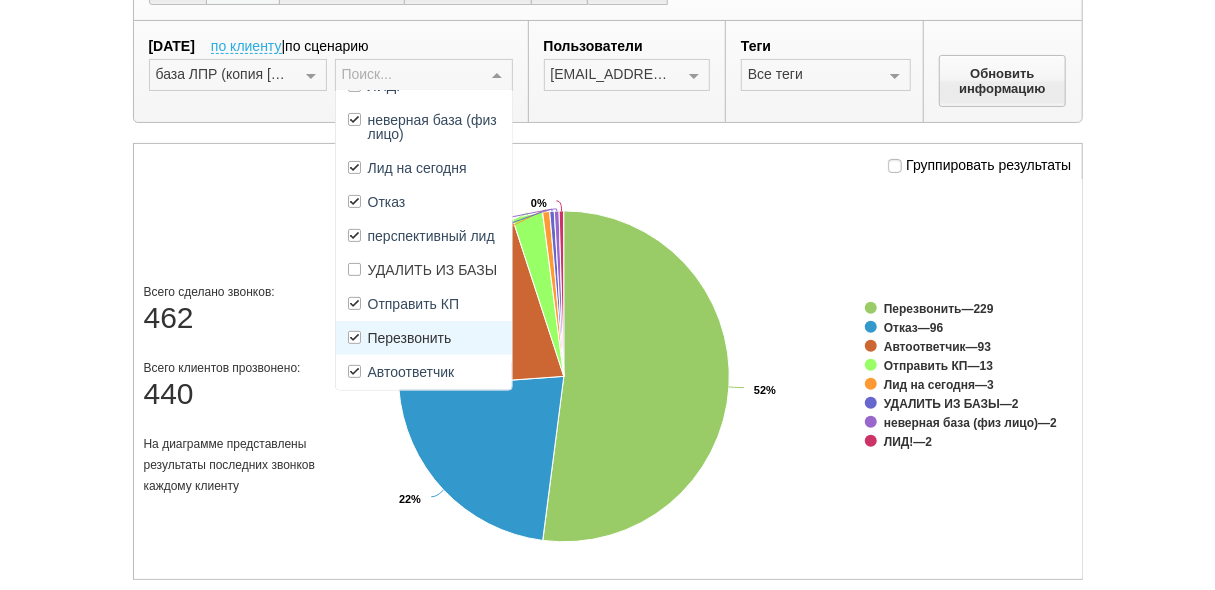 click on "Перезвонить" at bounding box center (424, 338) 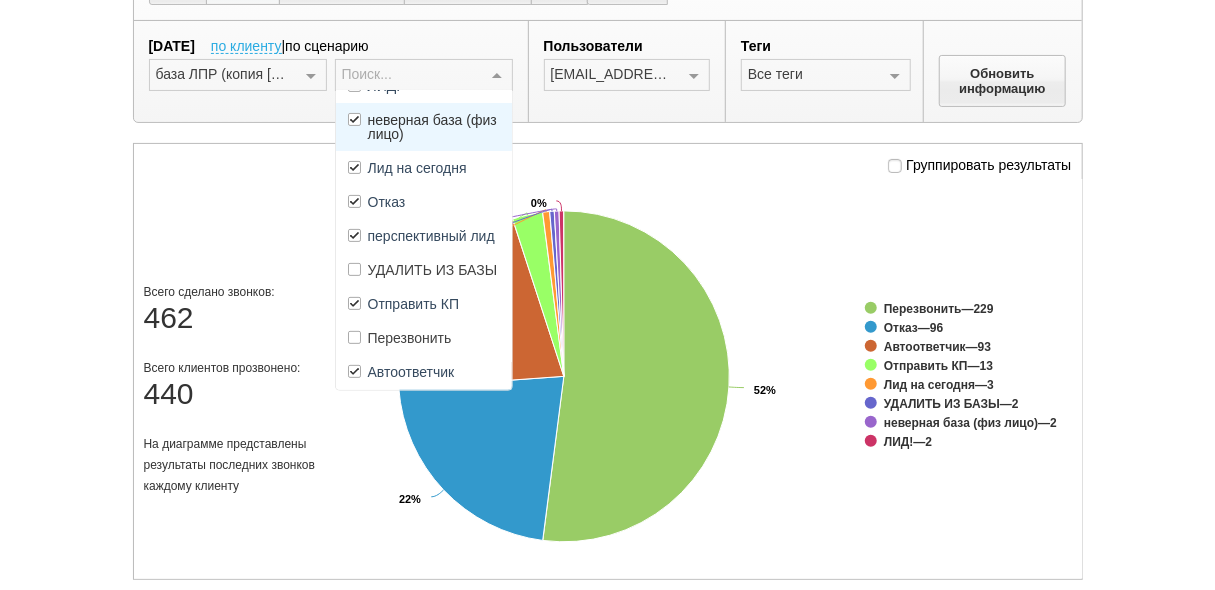 click on "неверная база (физ лицо)" at bounding box center [434, 127] 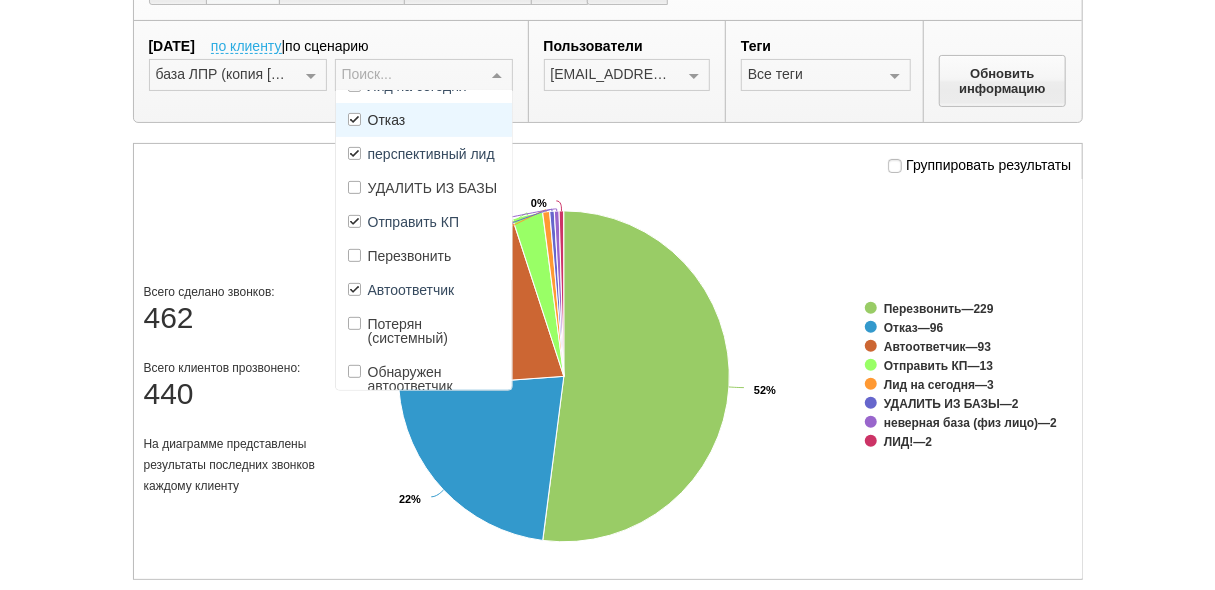 scroll, scrollTop: 400, scrollLeft: 0, axis: vertical 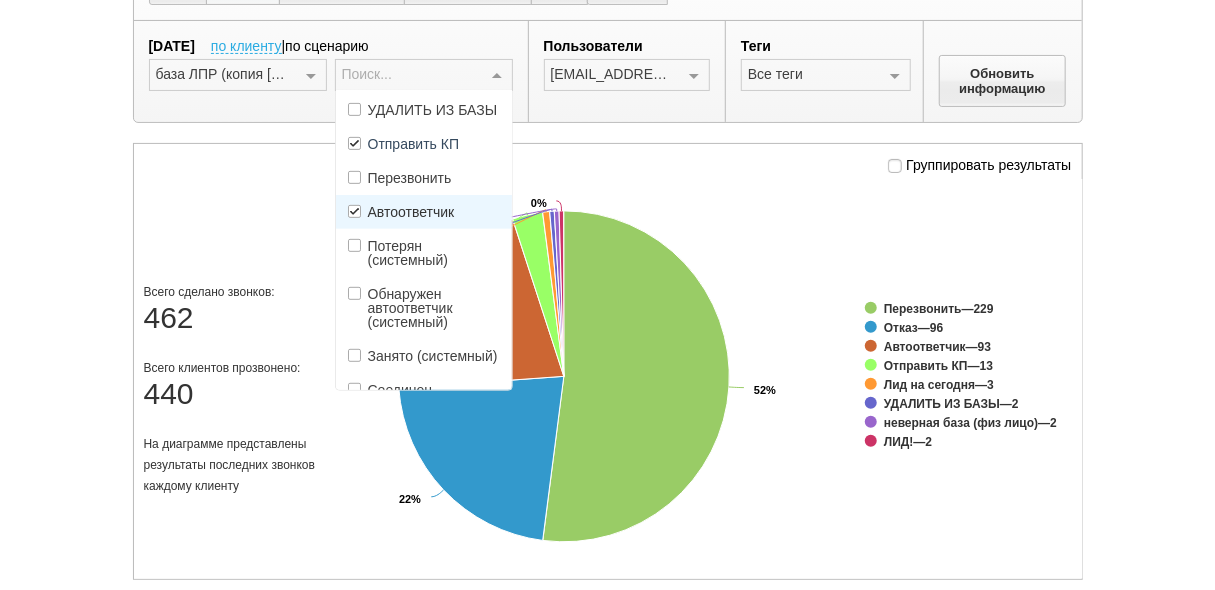 click on "Автоответчик" at bounding box center (424, 212) 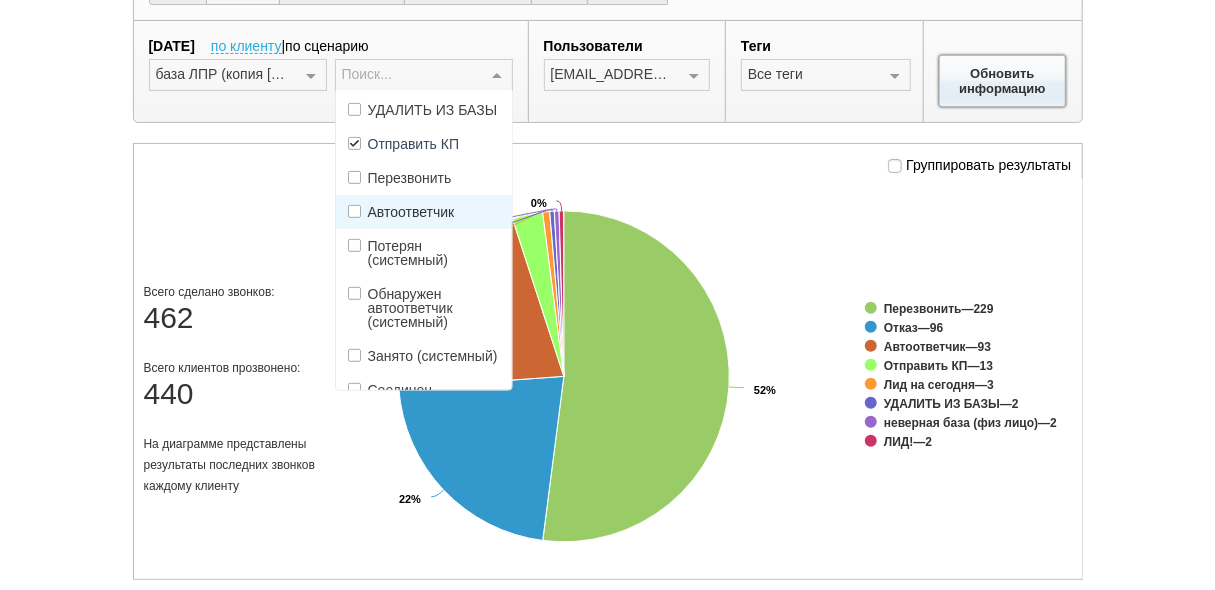 click on "Обновить информацию" at bounding box center (1003, 81) 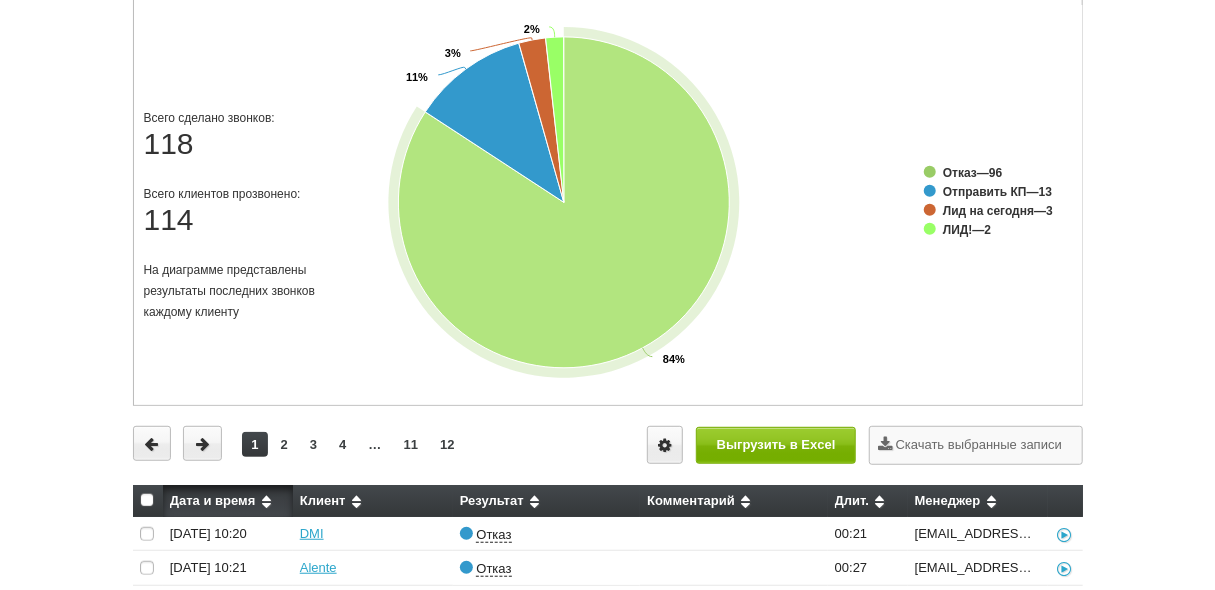 scroll, scrollTop: 560, scrollLeft: 0, axis: vertical 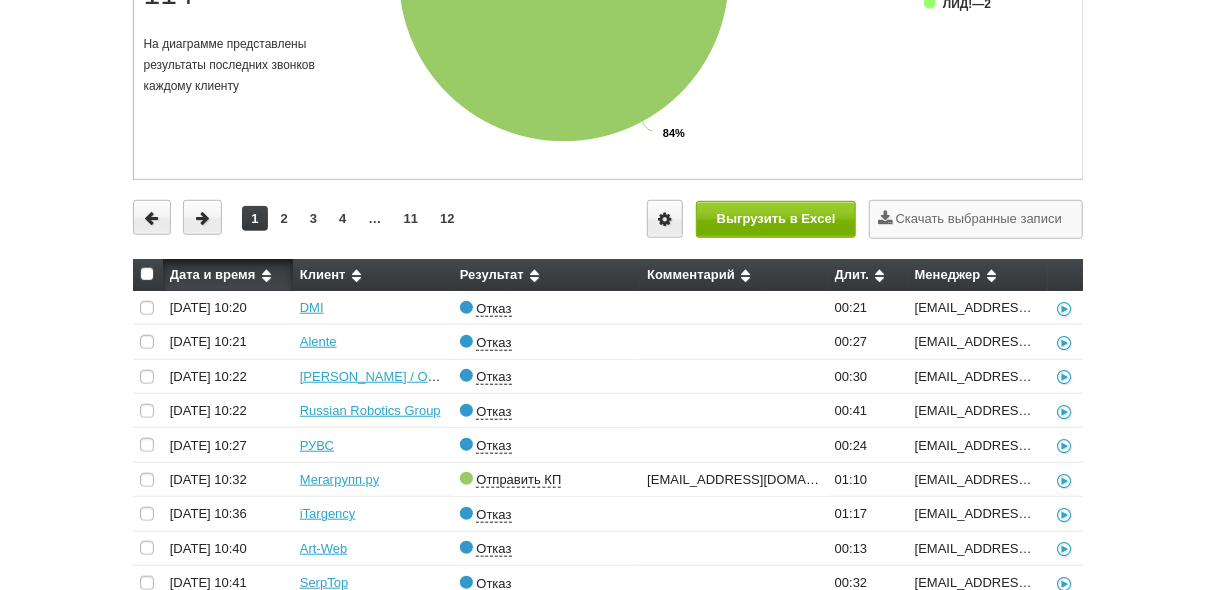 click at bounding box center (147, 274) 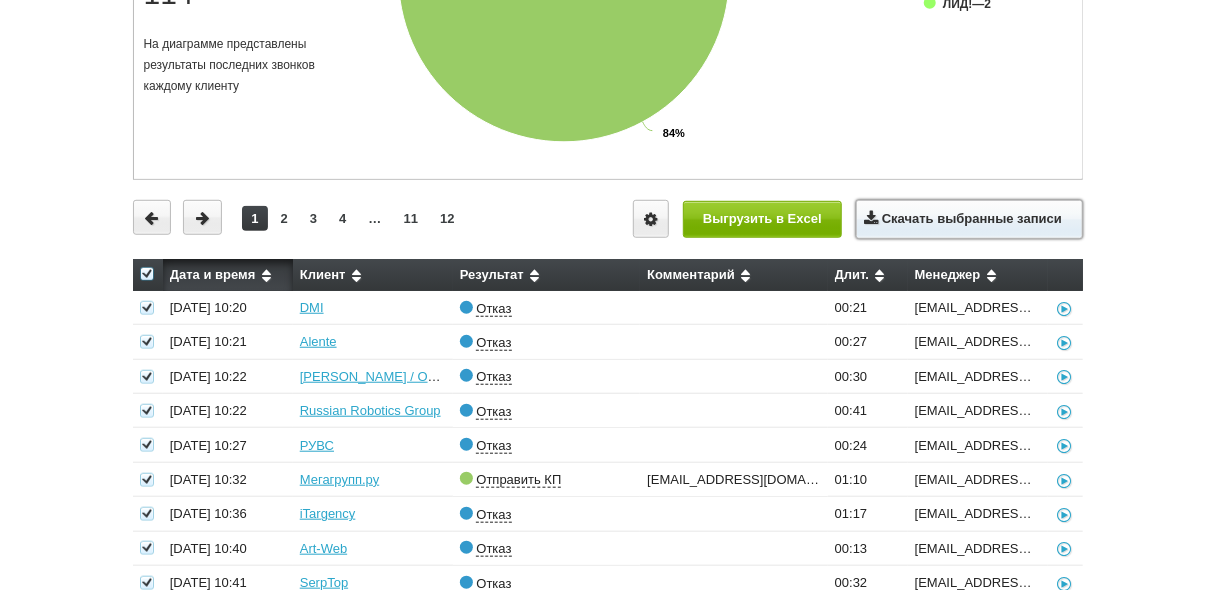 click on "Скачать выбранные записи" at bounding box center [969, 219] 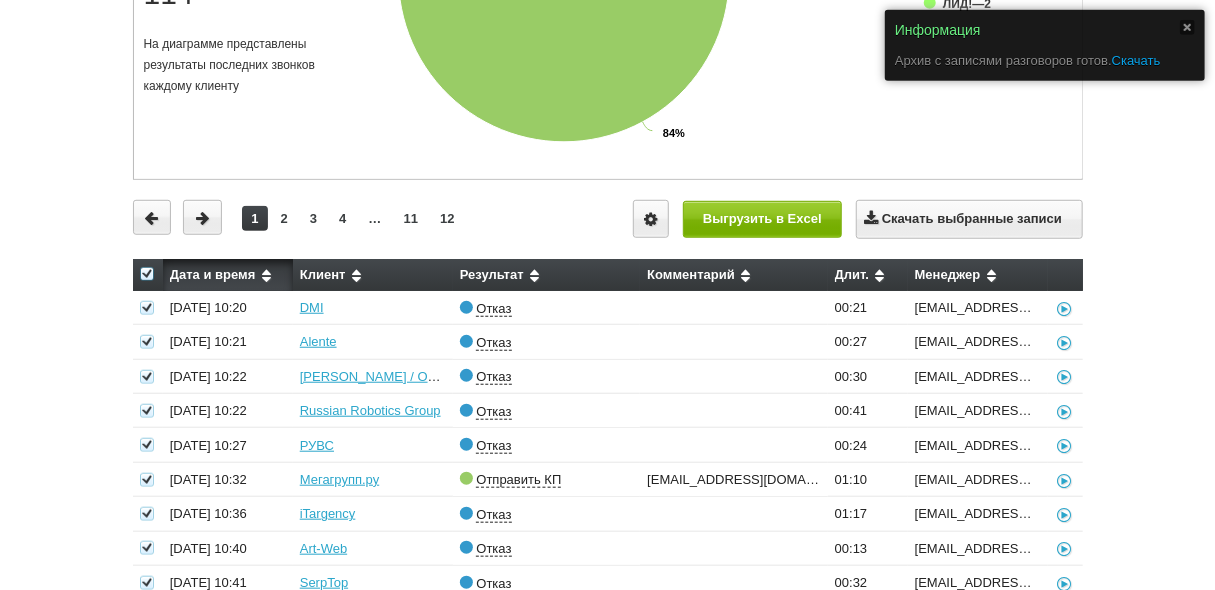 click on "Скачать" at bounding box center [1136, 60] 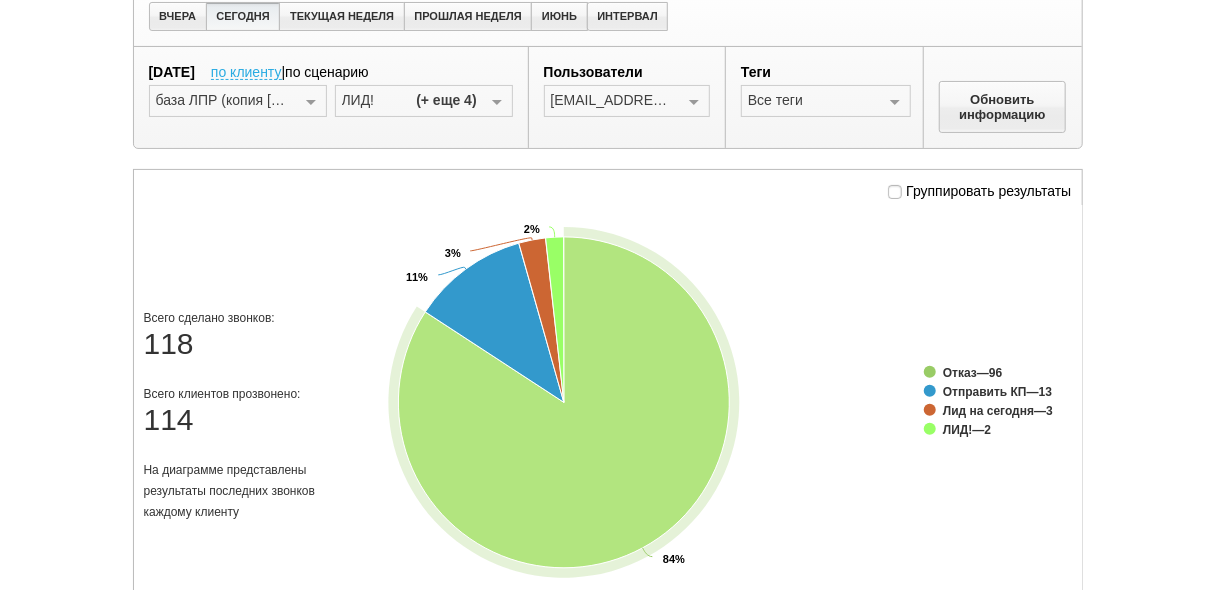 scroll, scrollTop: 0, scrollLeft: 0, axis: both 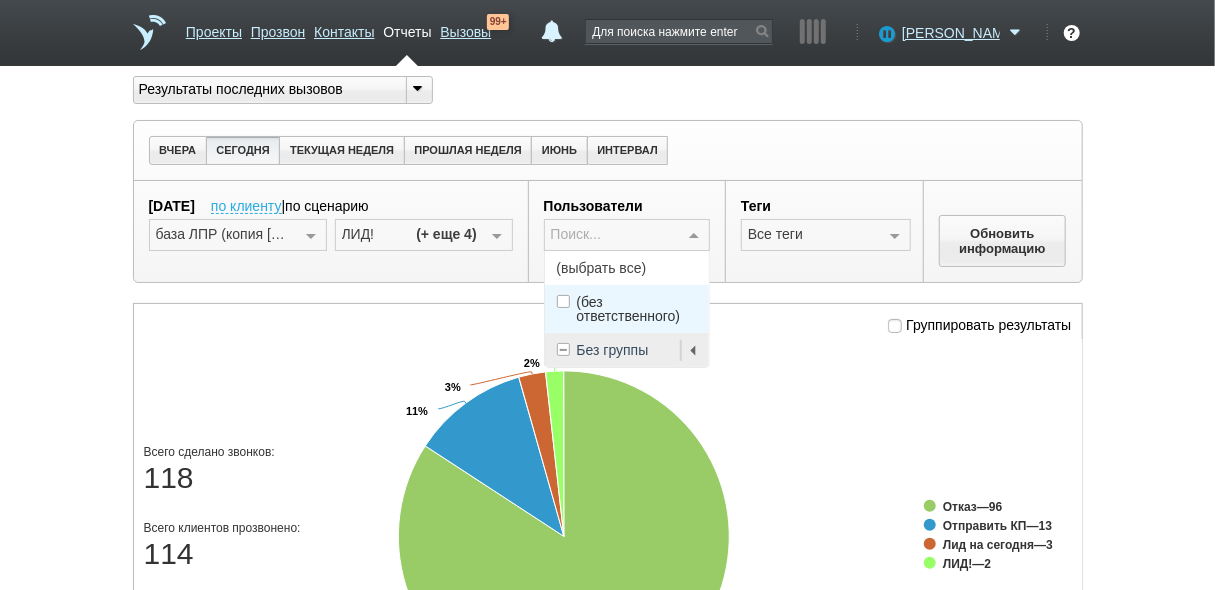 click at bounding box center [613, 234] 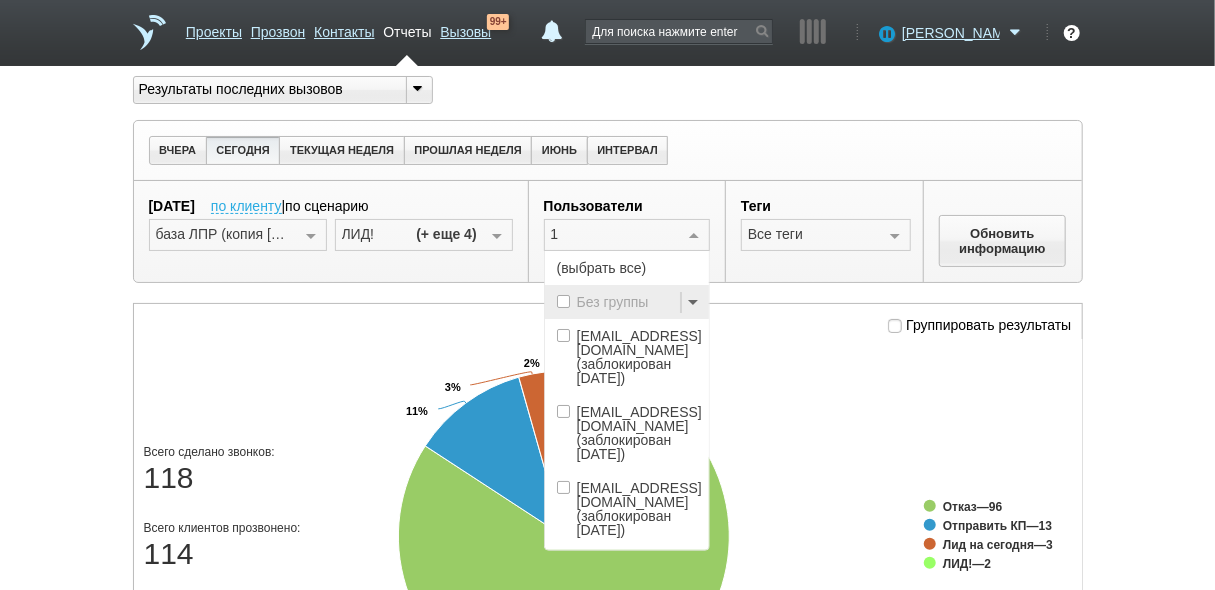 type on "11" 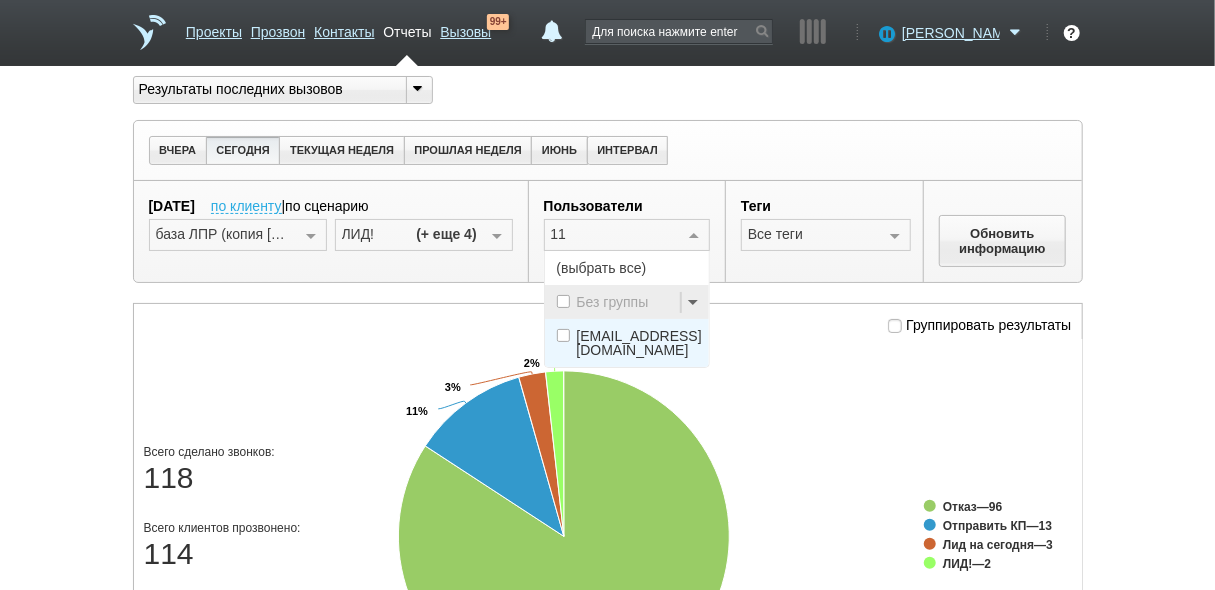 click on "[EMAIL_ADDRESS][DOMAIN_NAME]" at bounding box center (639, 343) 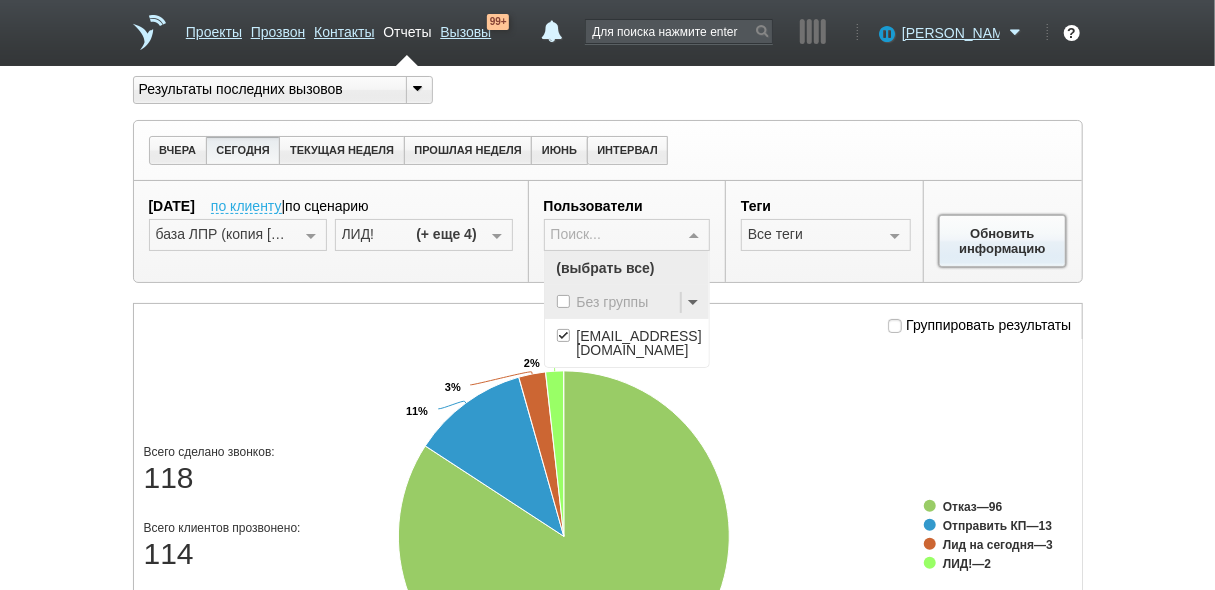 click on "Обновить информацию" at bounding box center (1003, 241) 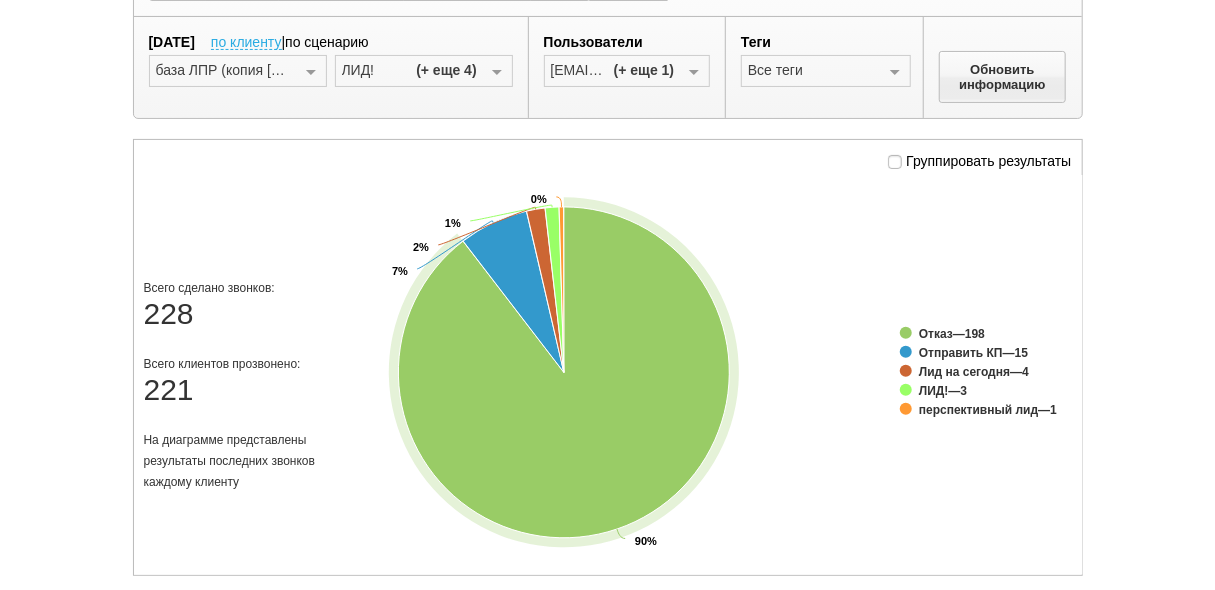 scroll, scrollTop: 400, scrollLeft: 0, axis: vertical 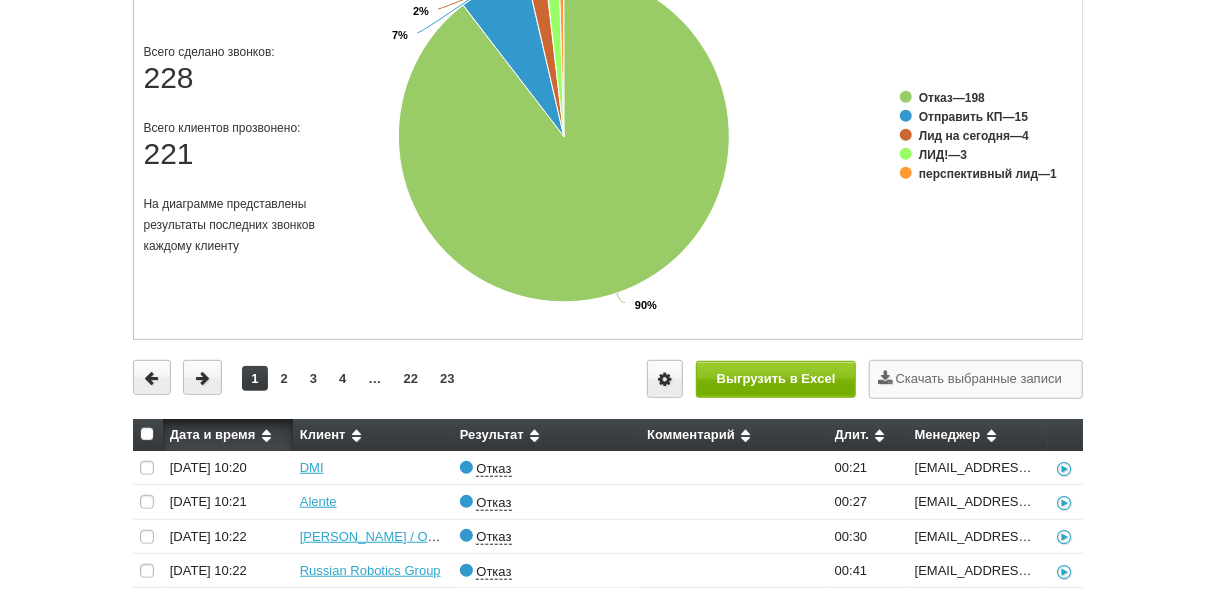 click at bounding box center [147, 434] 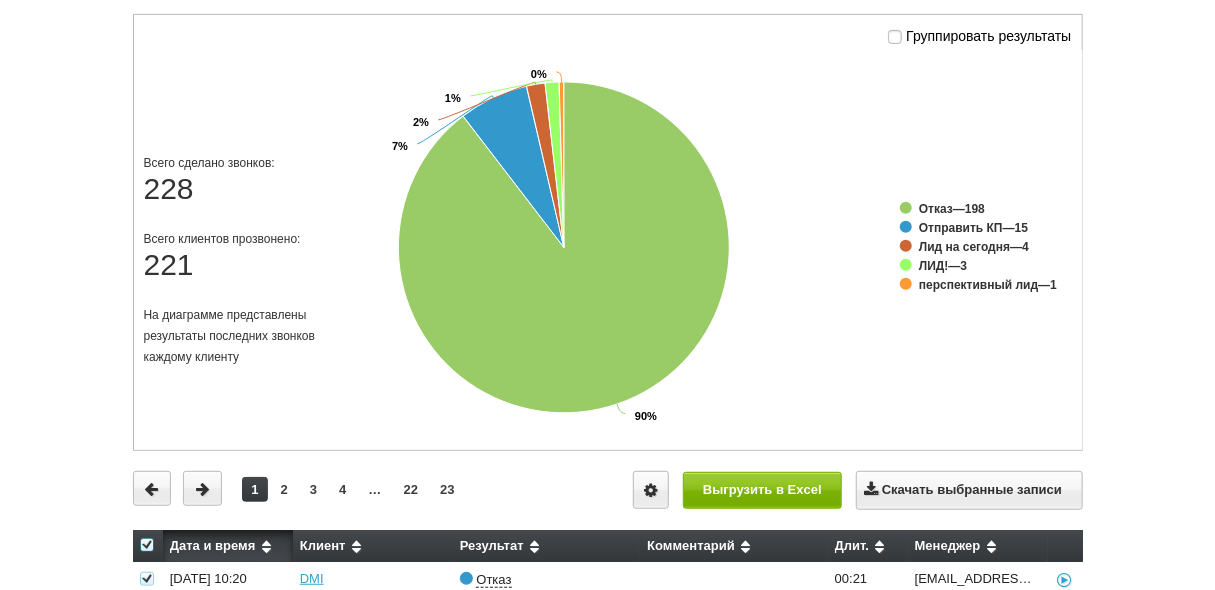 scroll, scrollTop: 160, scrollLeft: 0, axis: vertical 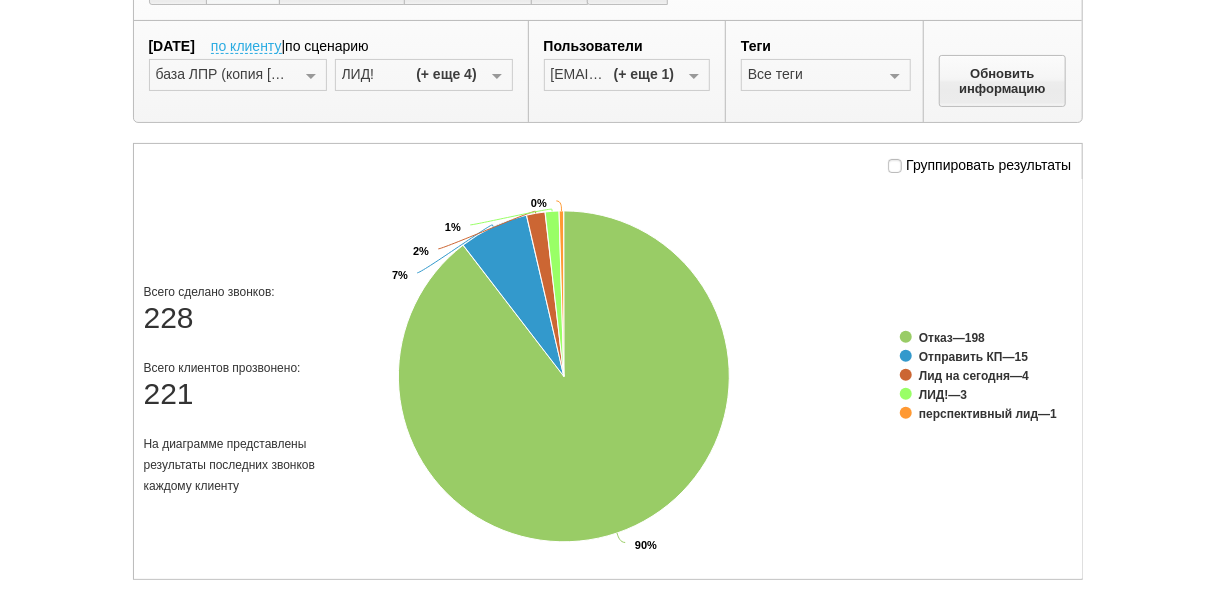 click at bounding box center (694, 76) 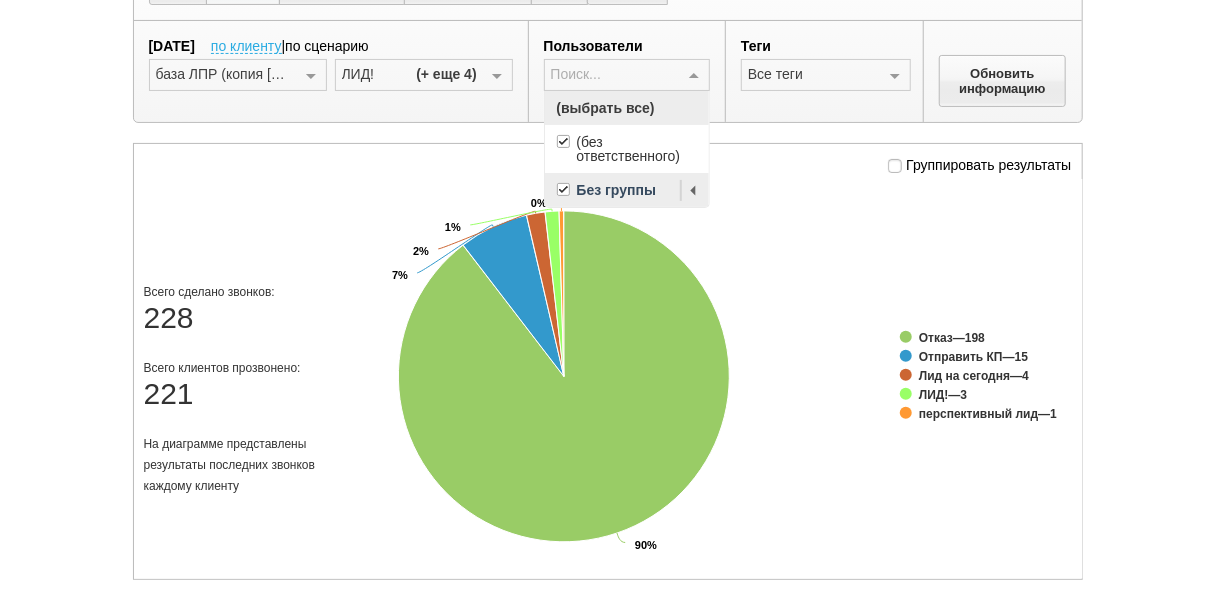 click on "(выбрать все)" at bounding box center [627, 108] 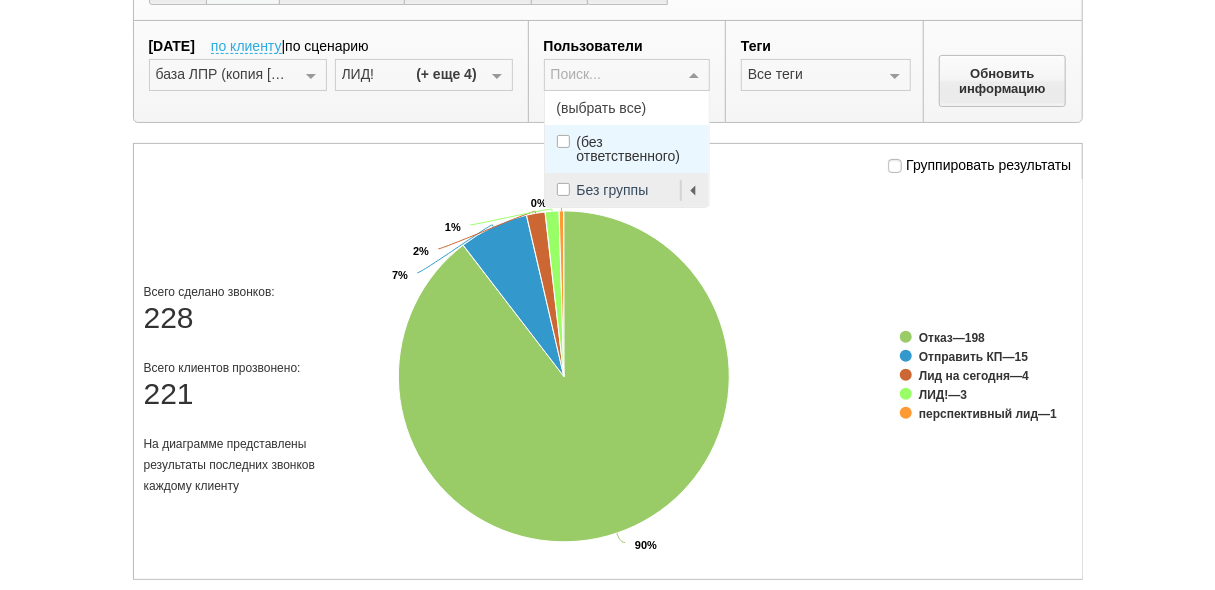 click on "(выбрать все)" at bounding box center (627, 108) 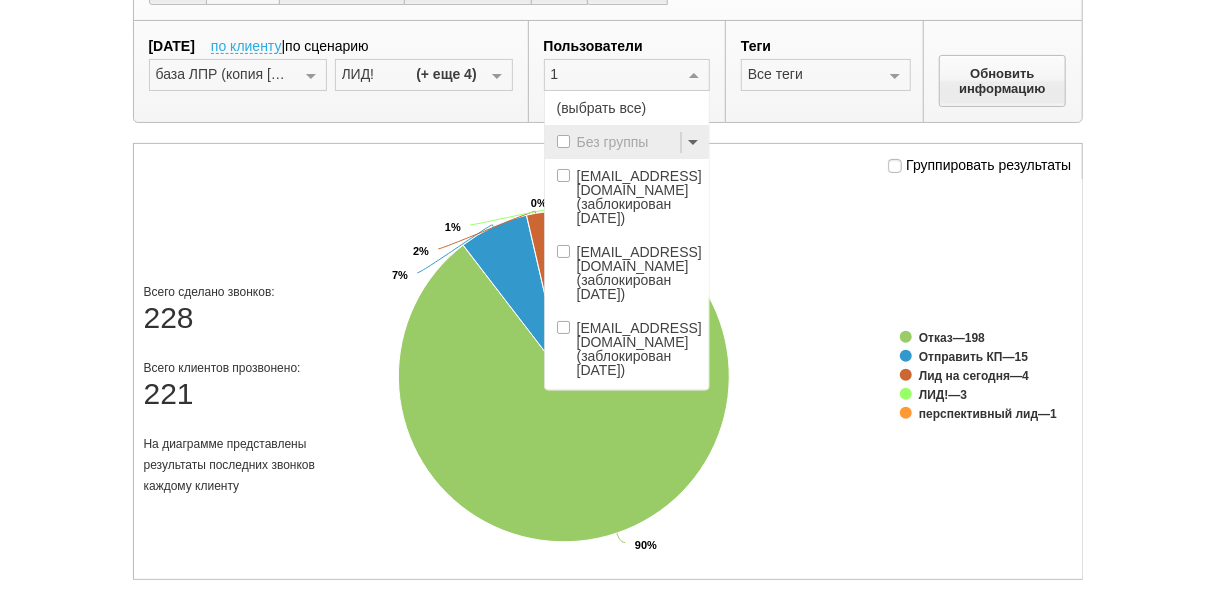 type on "11" 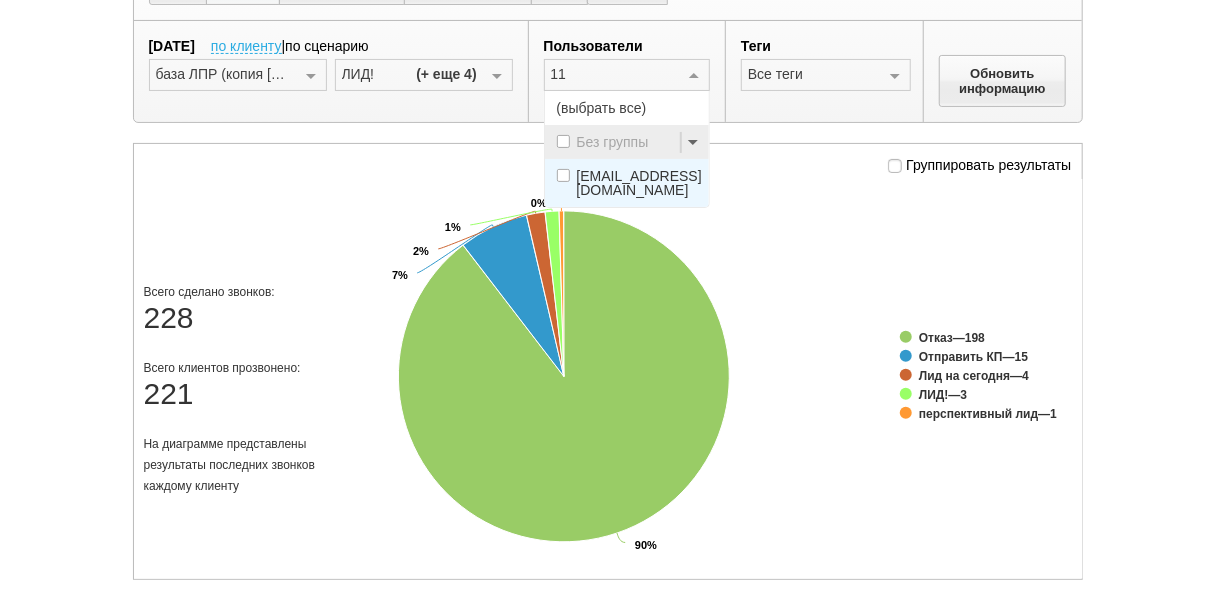 click on "[EMAIL_ADDRESS][DOMAIN_NAME]" at bounding box center [627, 183] 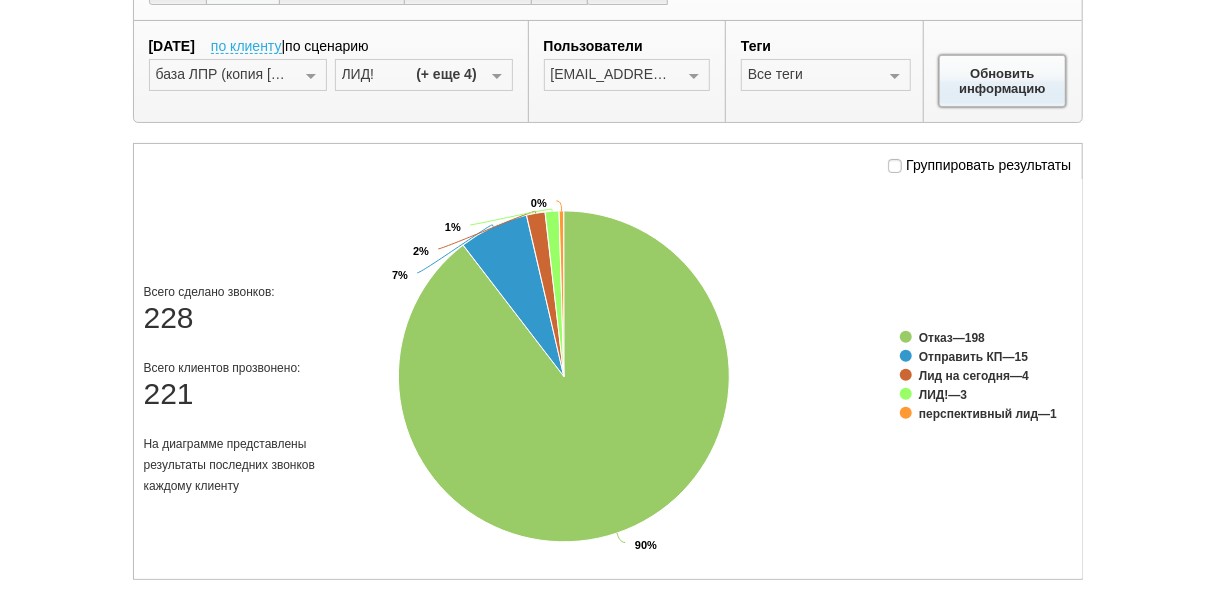 click on "Обновить информацию" at bounding box center [1003, 81] 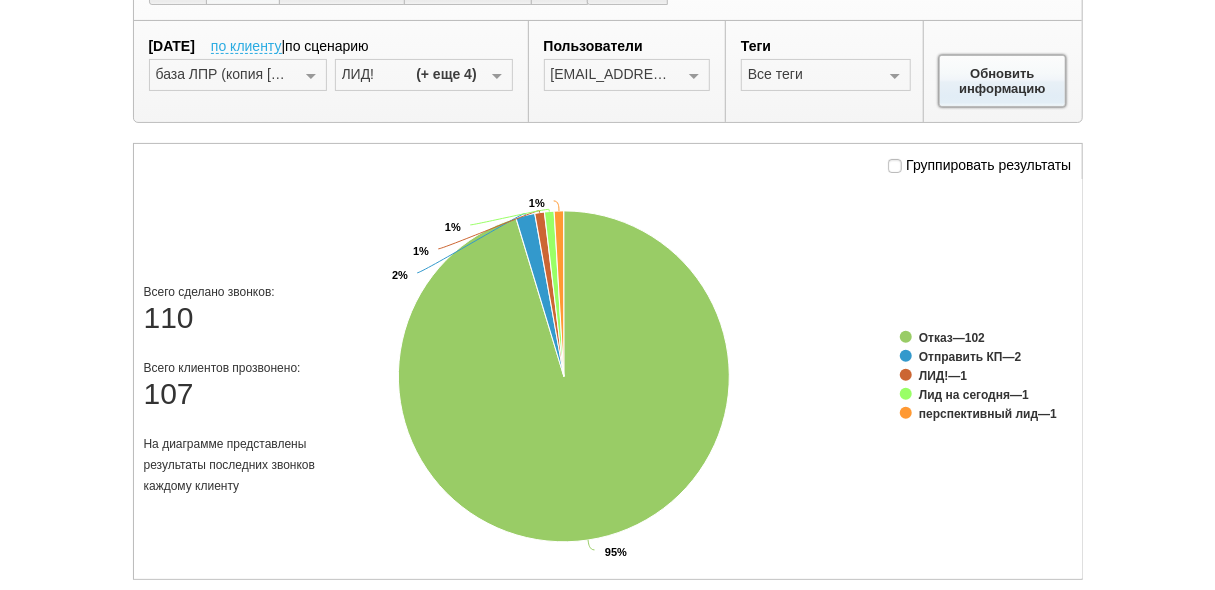 click on "Обновить информацию" at bounding box center (1003, 81) 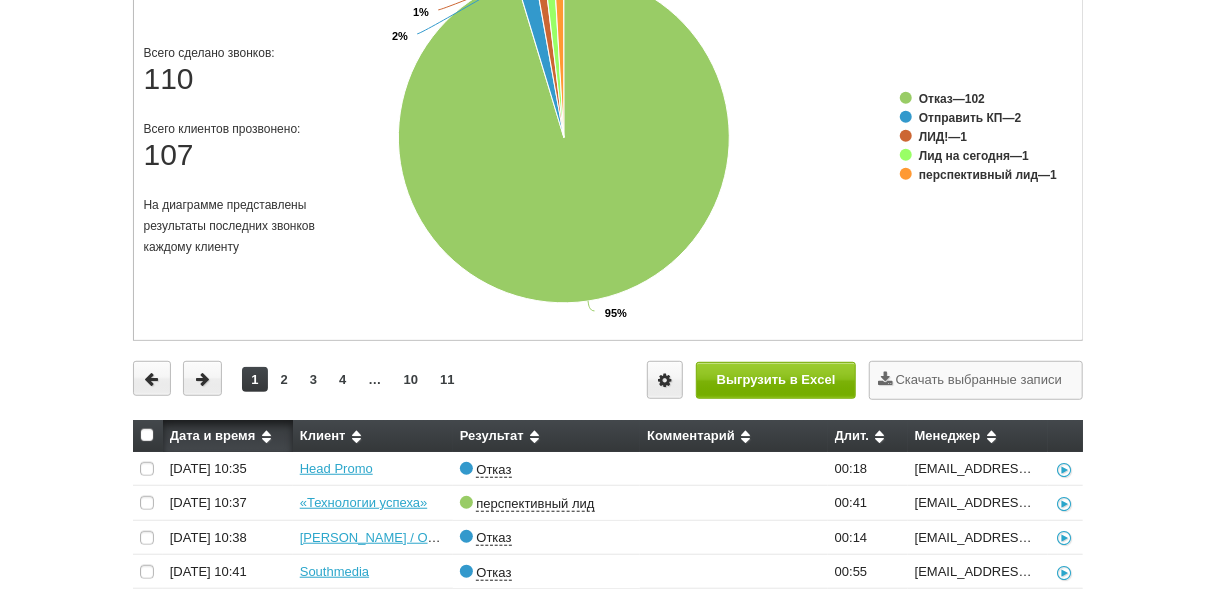 scroll, scrollTop: 560, scrollLeft: 0, axis: vertical 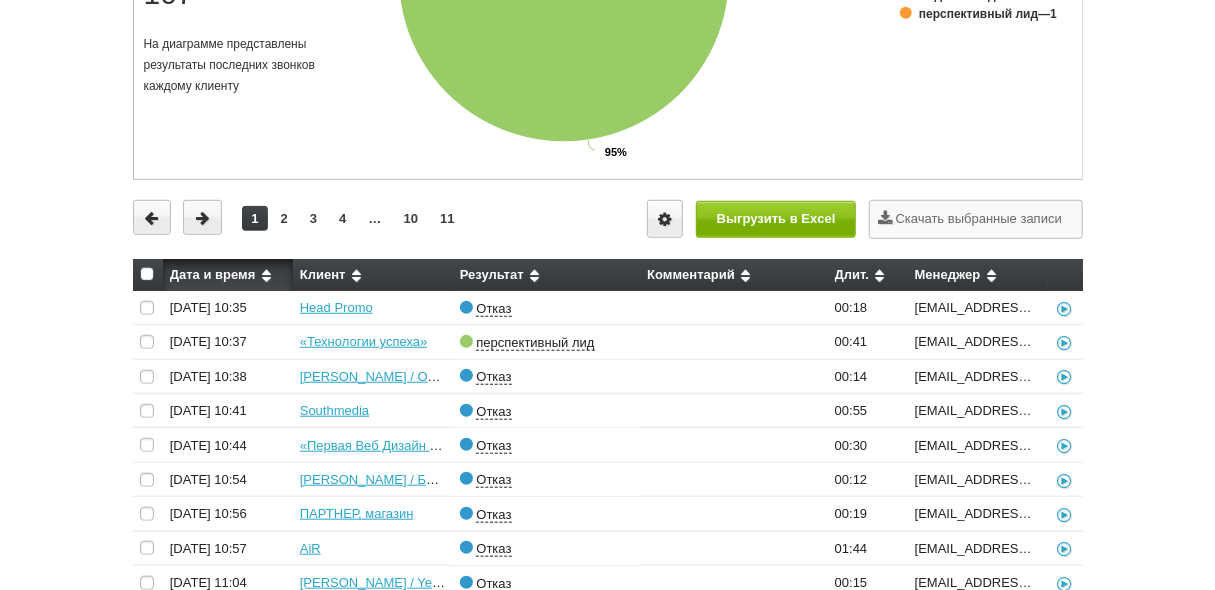 click at bounding box center (147, 274) 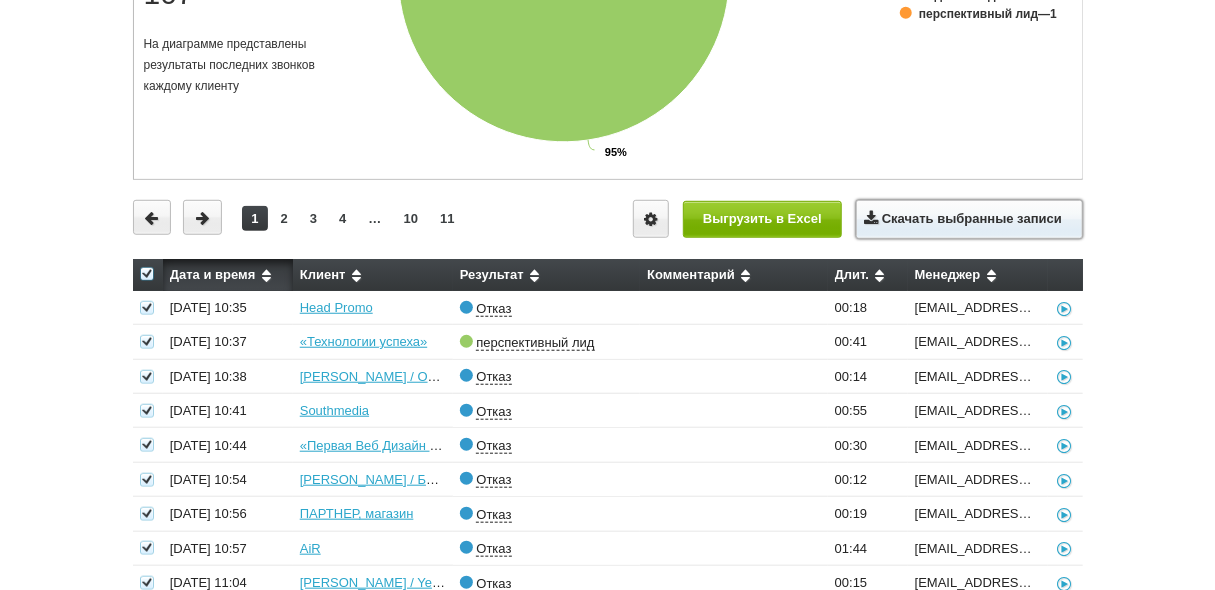 click on "Скачать выбранные записи" at bounding box center [969, 219] 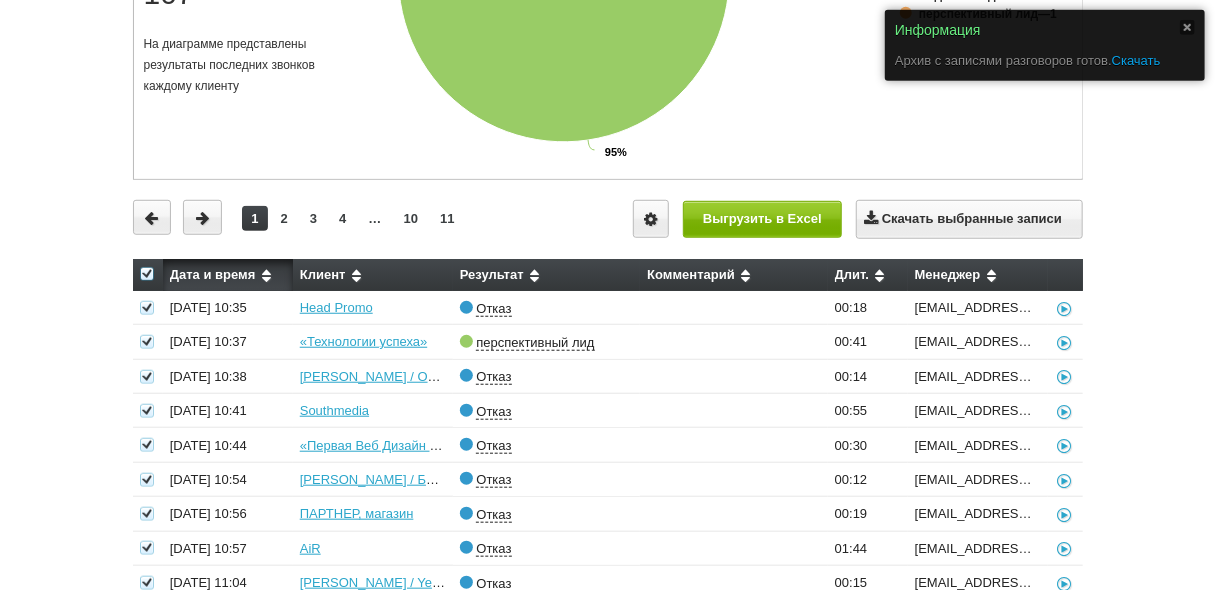 click on "Скачать" at bounding box center (1136, 60) 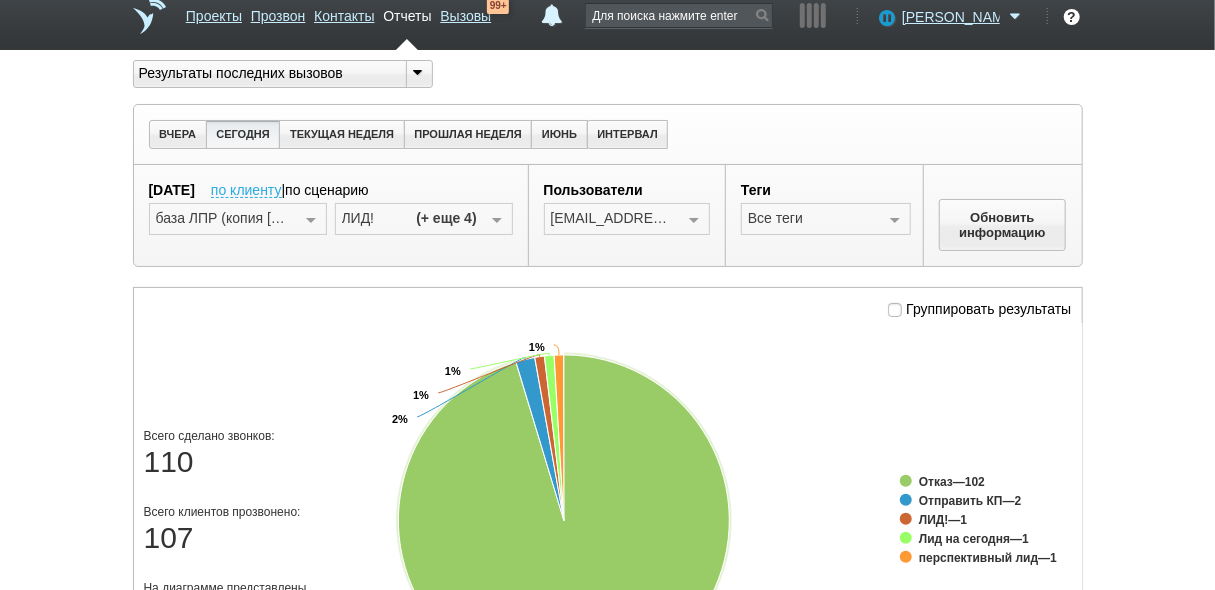 scroll, scrollTop: 0, scrollLeft: 0, axis: both 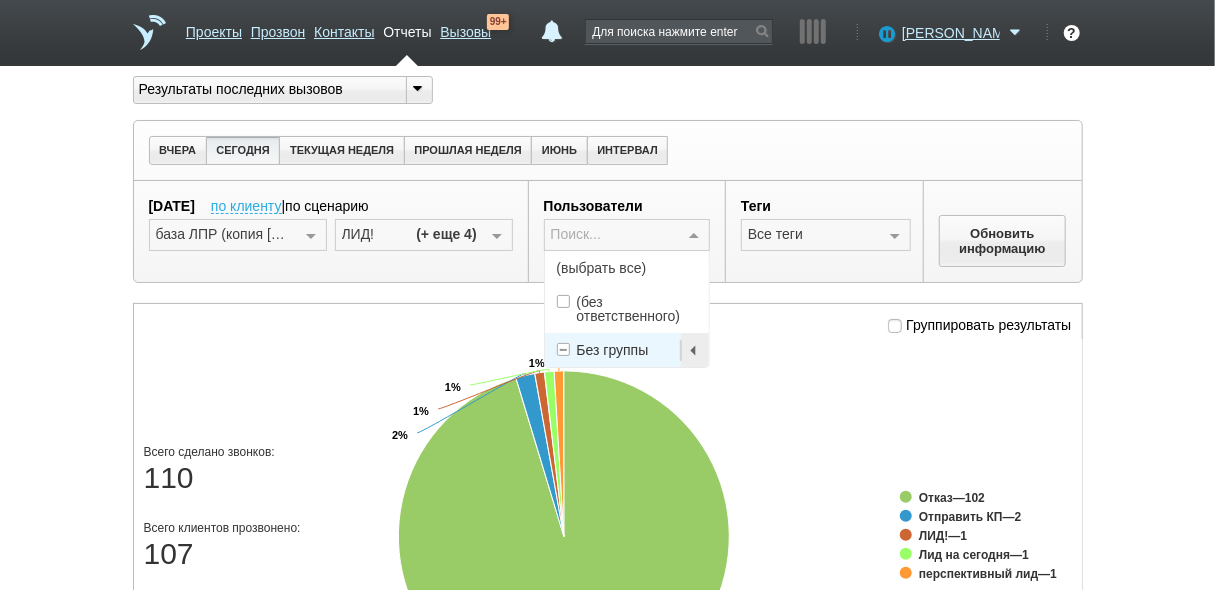 click on "(выбрать все)" at bounding box center (627, 268) 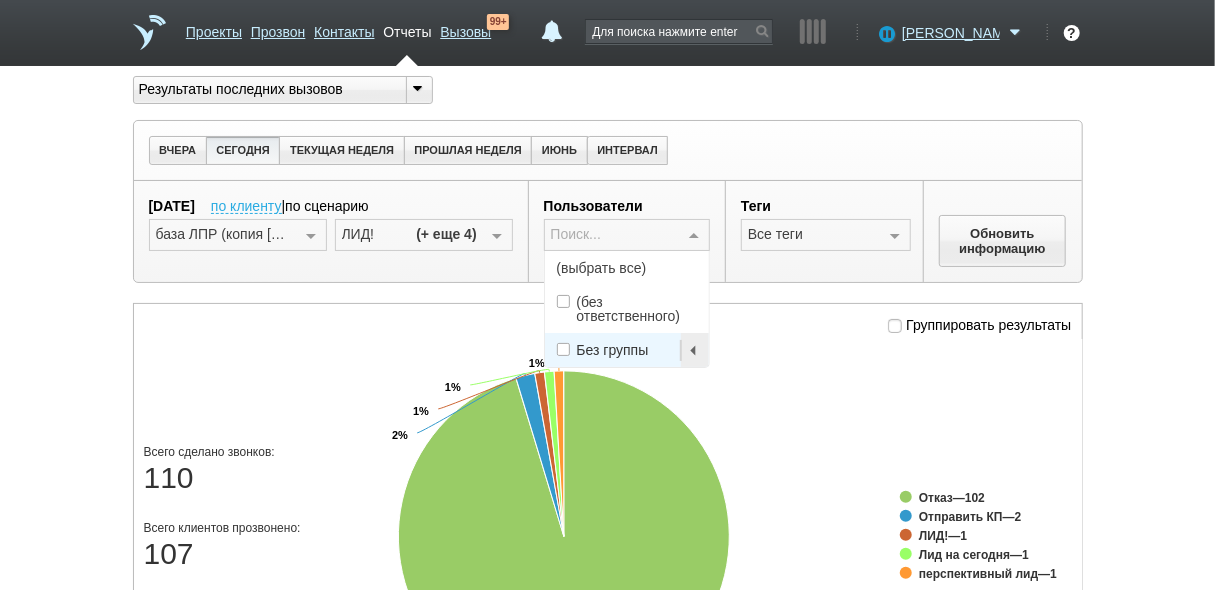 click on "(выбрать все)" at bounding box center [627, 268] 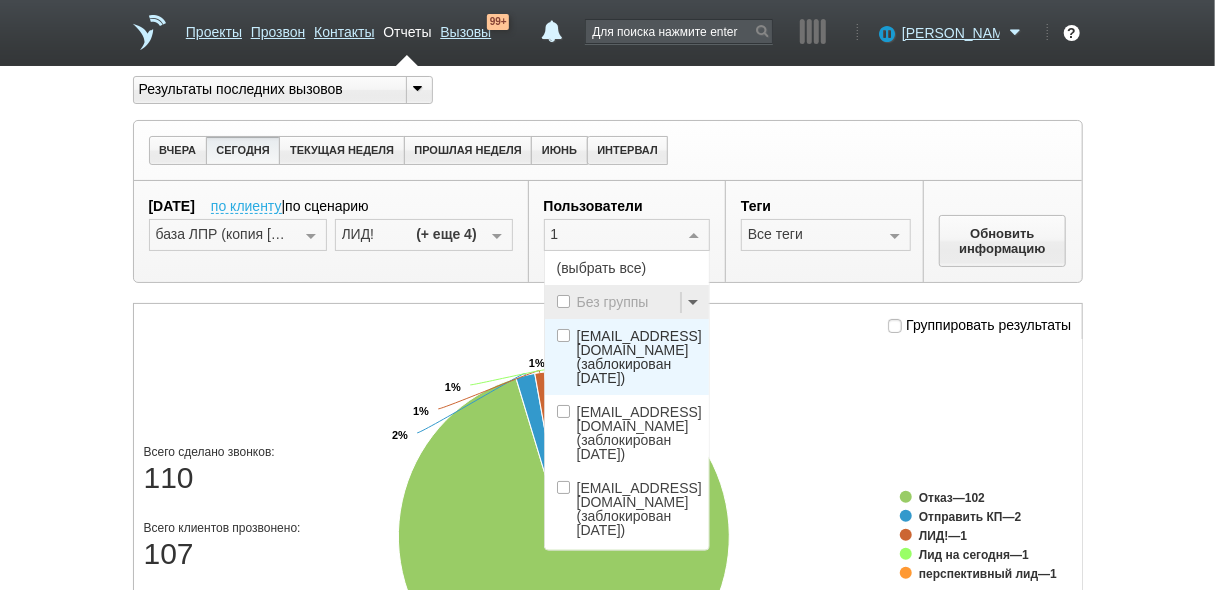 type on "12" 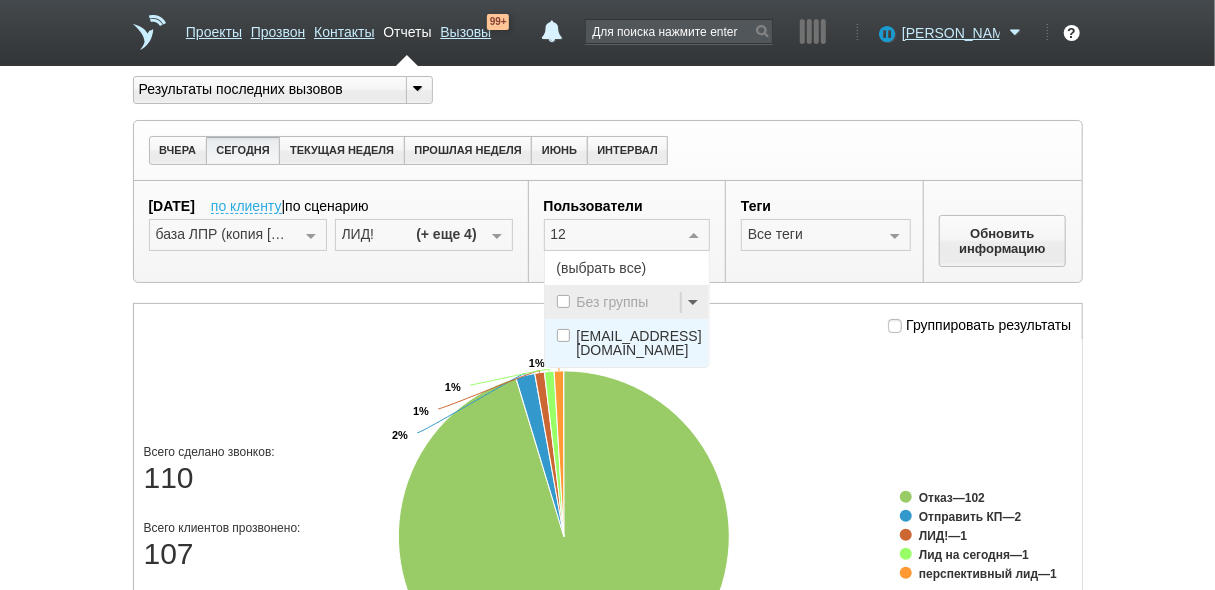 click at bounding box center (563, 335) 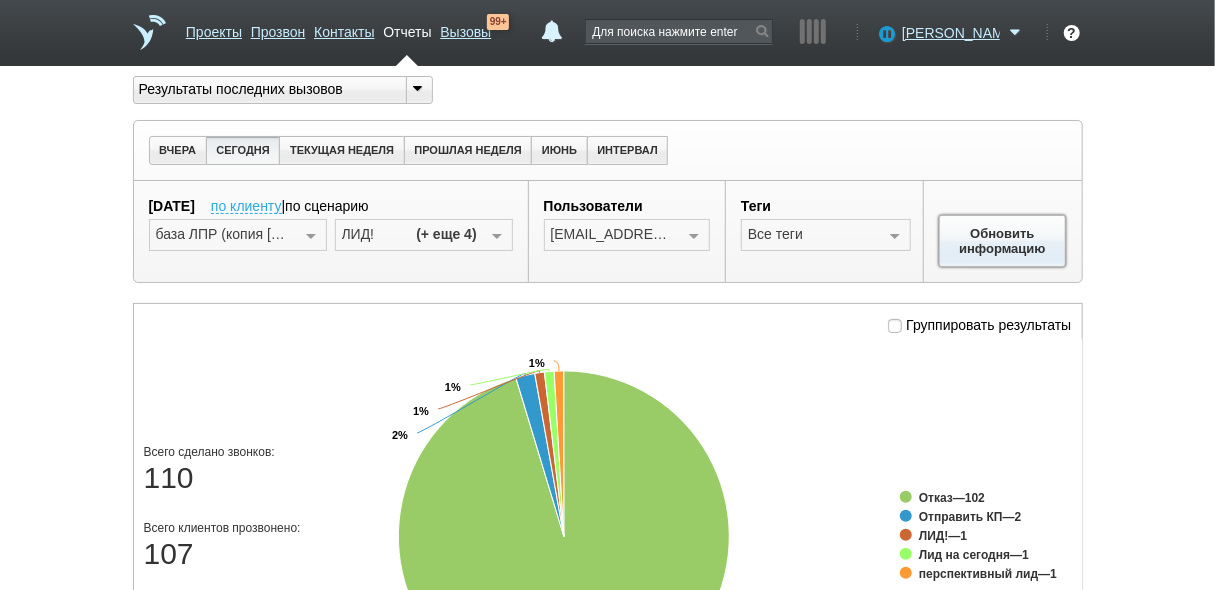 click on "Обновить информацию" at bounding box center [1003, 241] 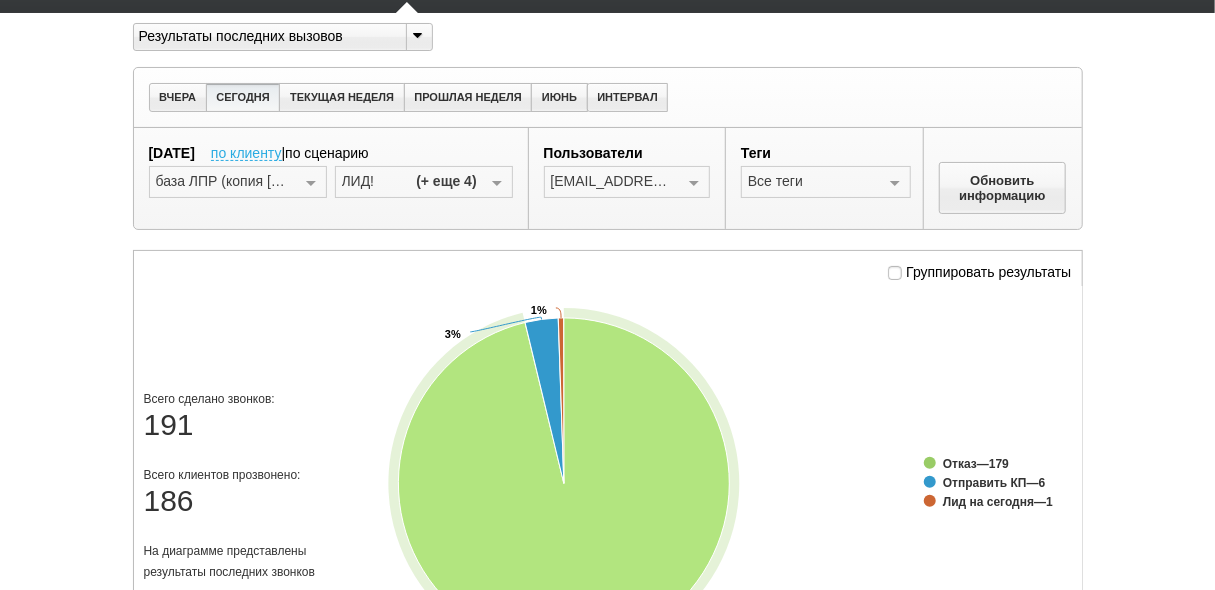 scroll, scrollTop: 80, scrollLeft: 0, axis: vertical 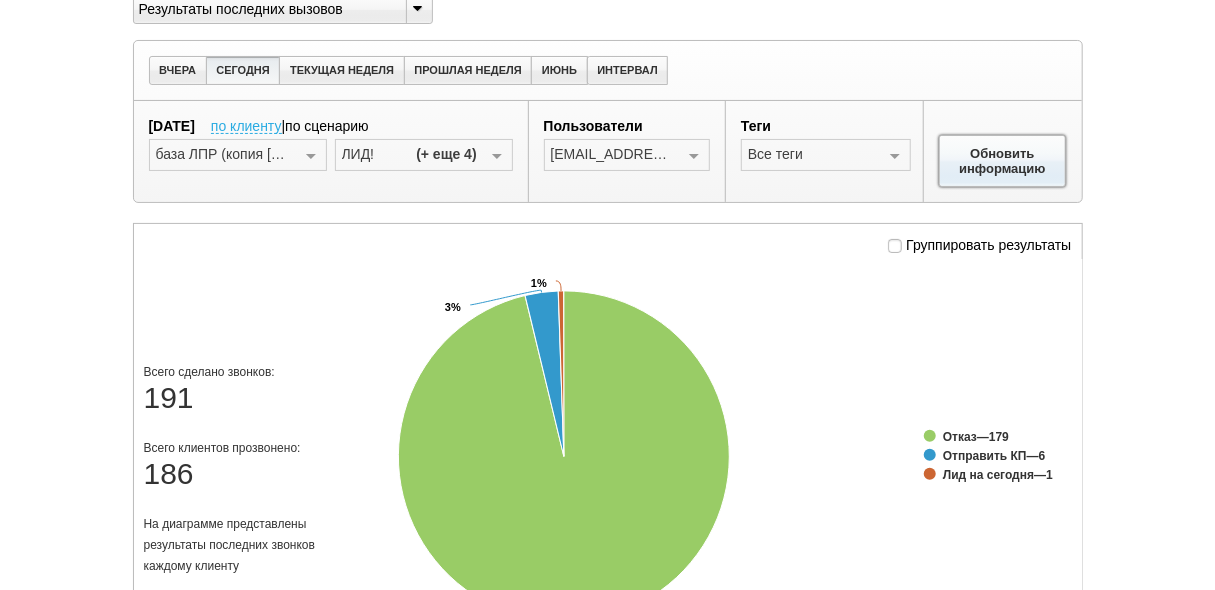 click on "Обновить информацию" at bounding box center [1003, 161] 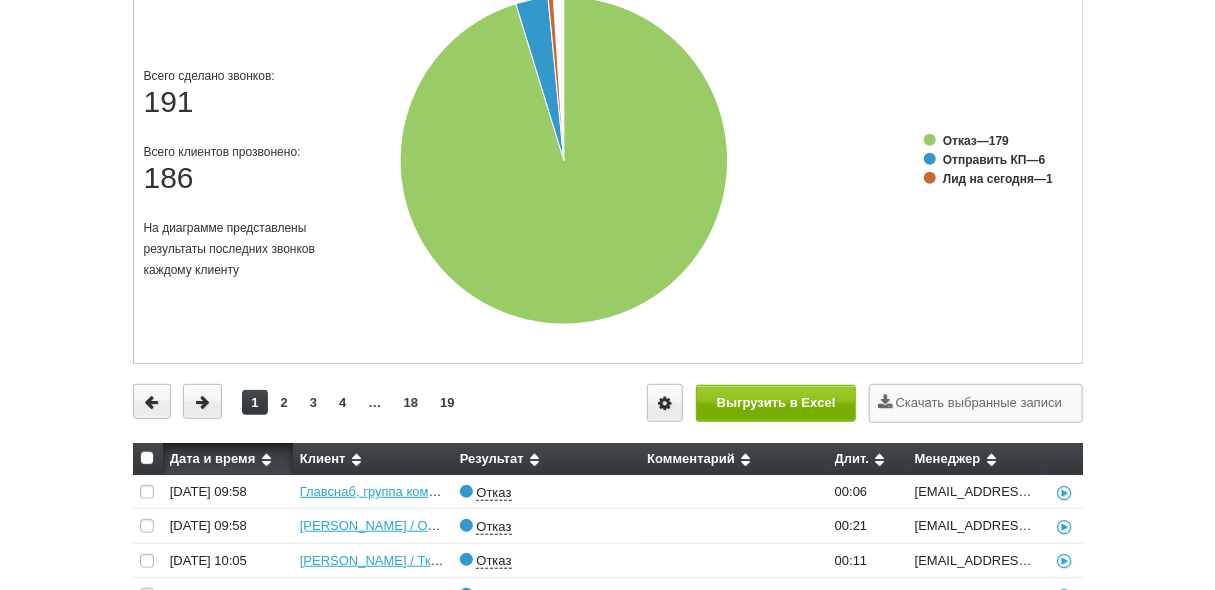 scroll, scrollTop: 480, scrollLeft: 0, axis: vertical 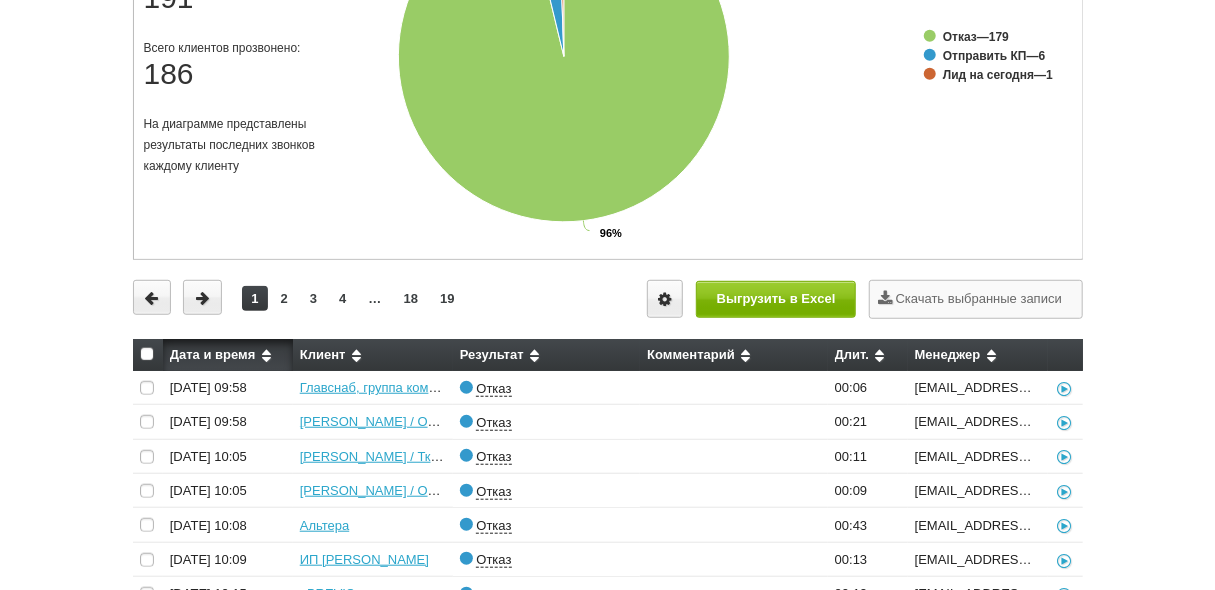 click at bounding box center [147, 354] 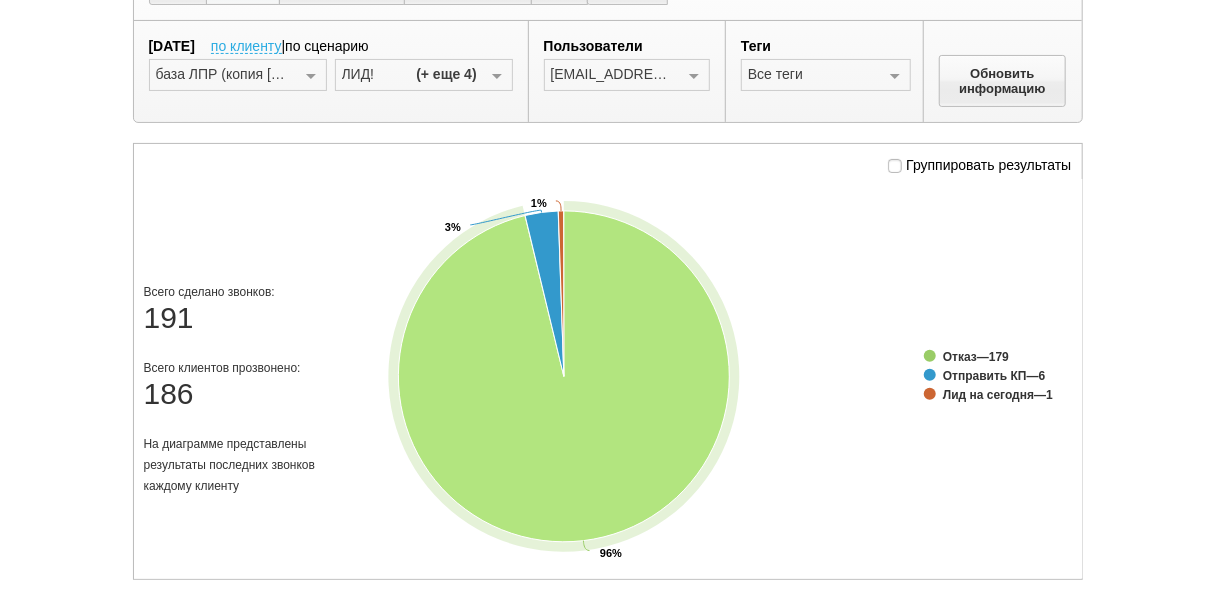 scroll, scrollTop: 240, scrollLeft: 0, axis: vertical 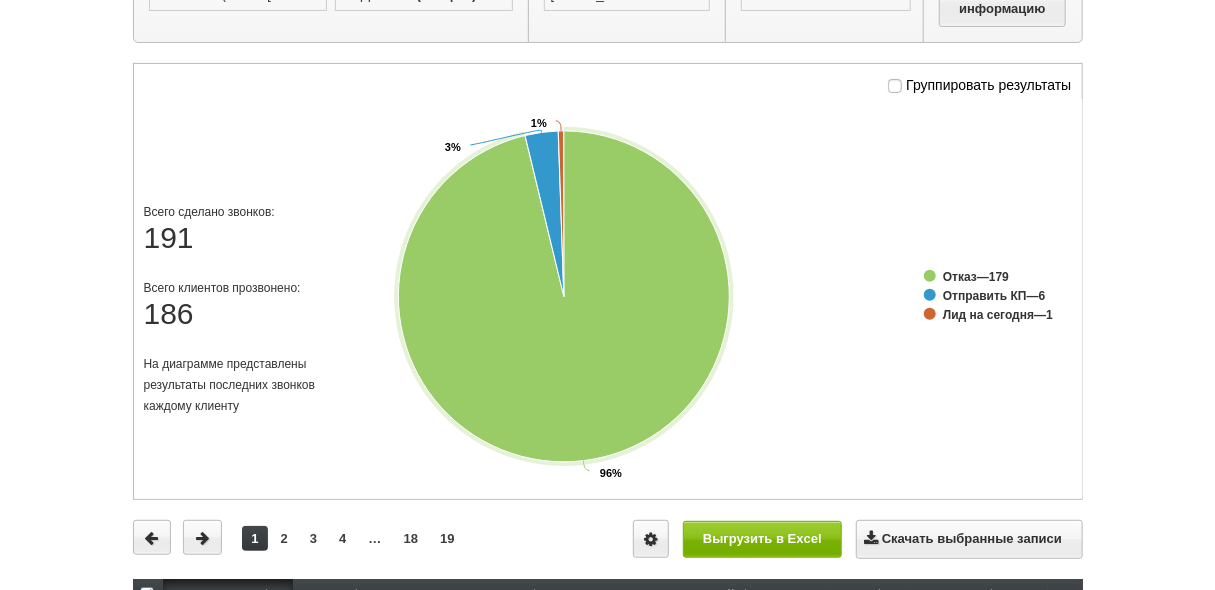 drag, startPoint x: 334, startPoint y: 112, endPoint x: 392, endPoint y: 125, distance: 59.439045 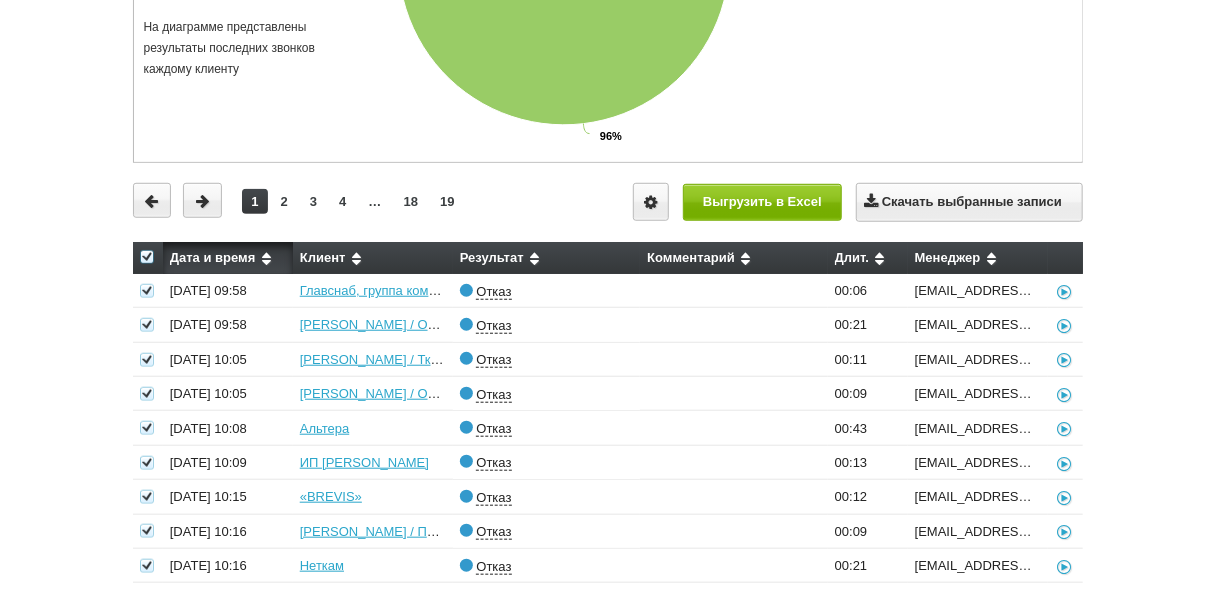scroll, scrollTop: 678, scrollLeft: 0, axis: vertical 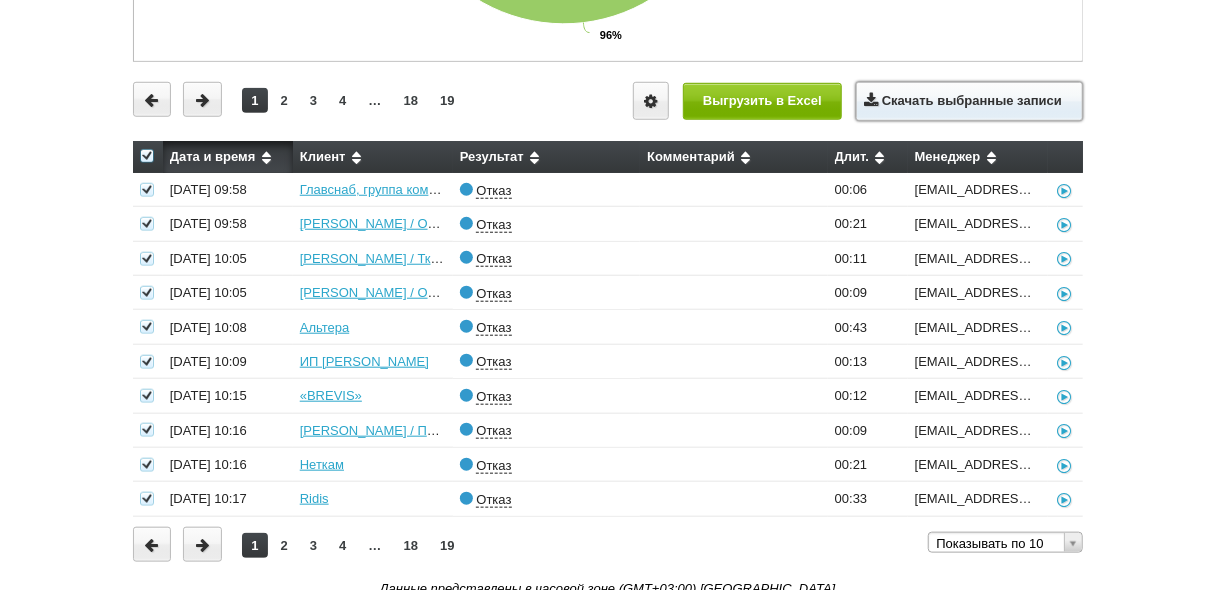 click on "Скачать выбранные записи" at bounding box center [969, 101] 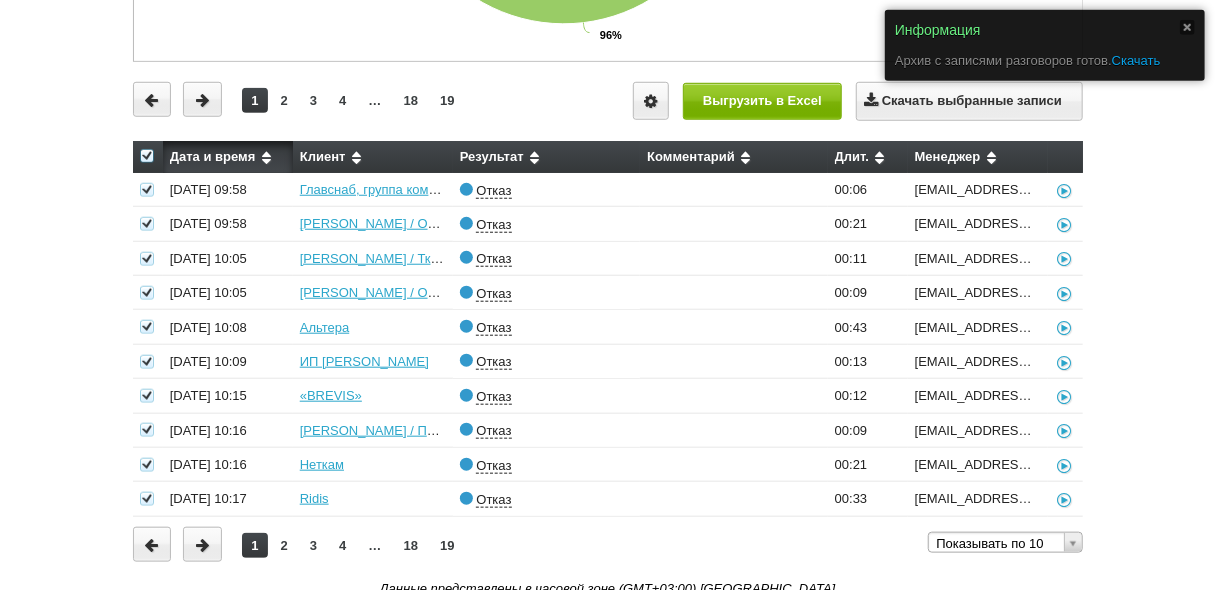click on "Скачать" at bounding box center (1136, 60) 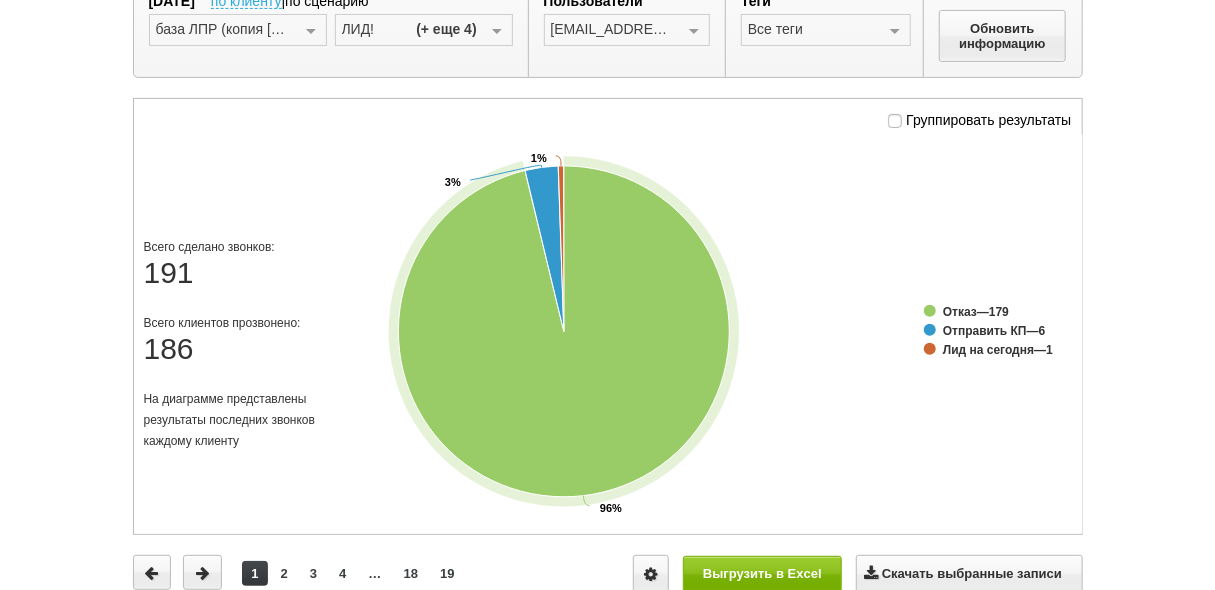 scroll, scrollTop: 38, scrollLeft: 0, axis: vertical 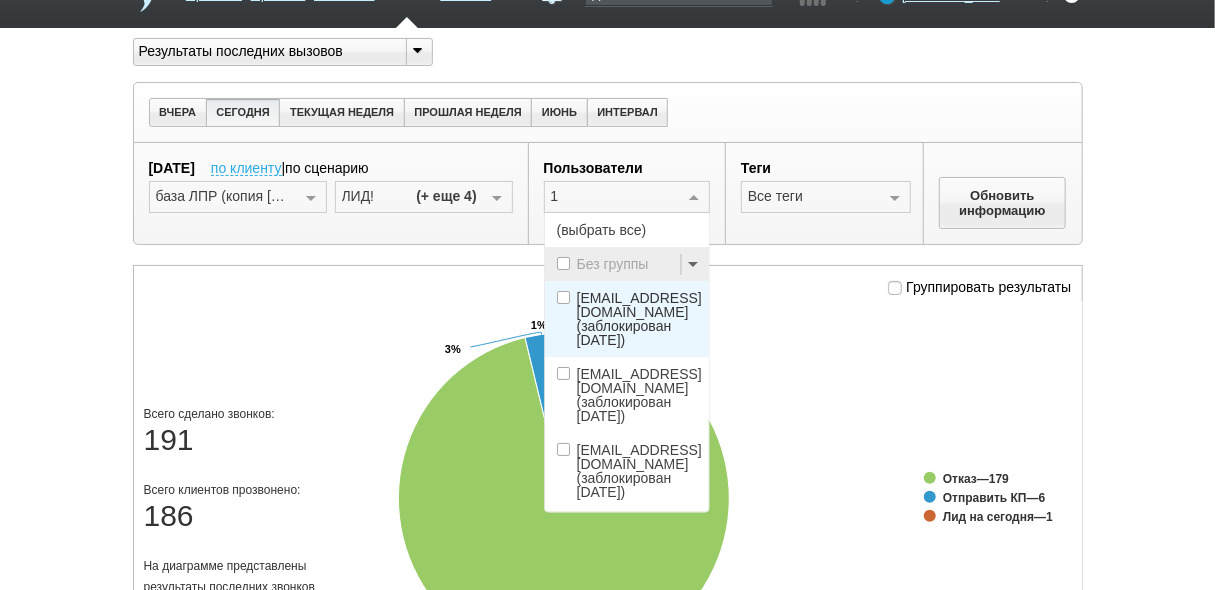 type on "13" 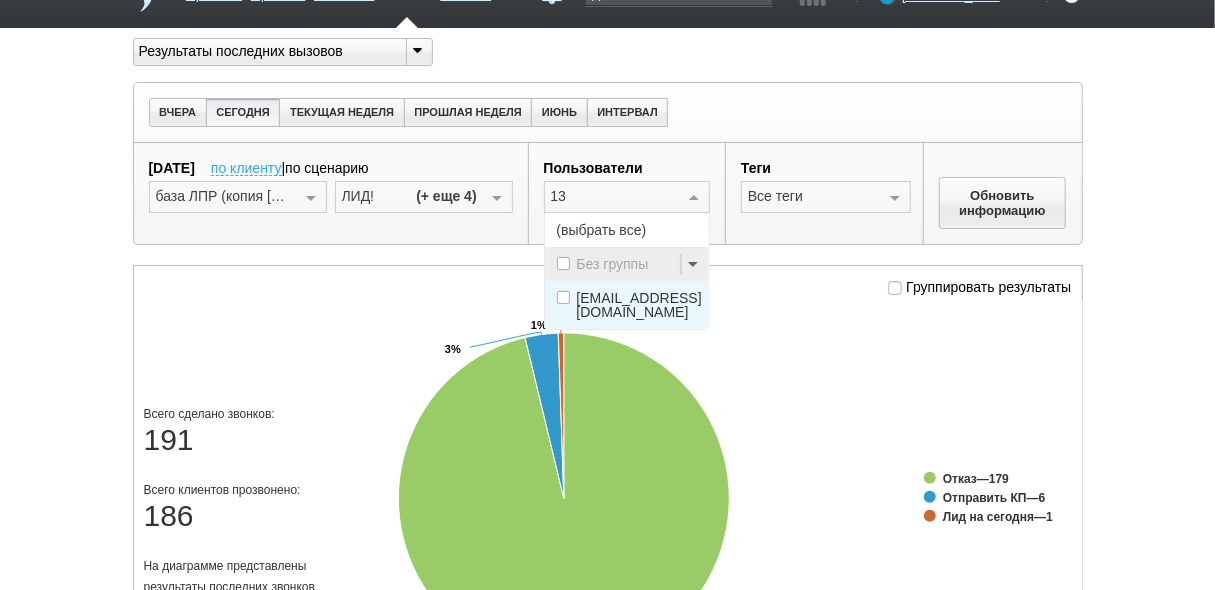 click on "[EMAIL_ADDRESS][DOMAIN_NAME]" at bounding box center (627, 305) 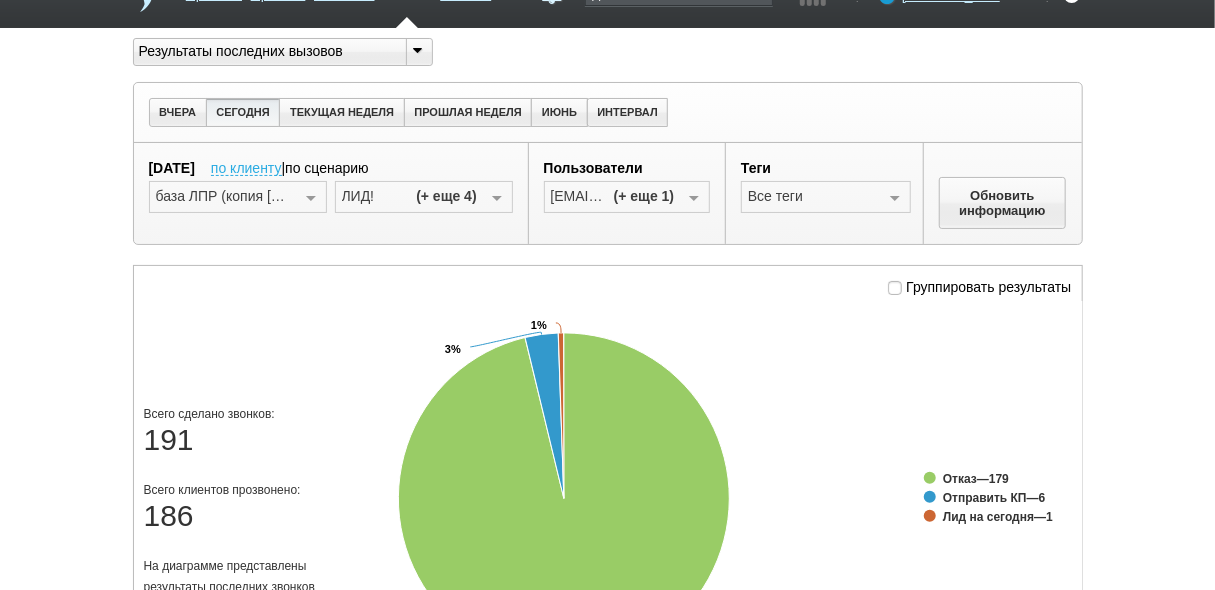 click on "Обновить информацию" at bounding box center (1003, 194) 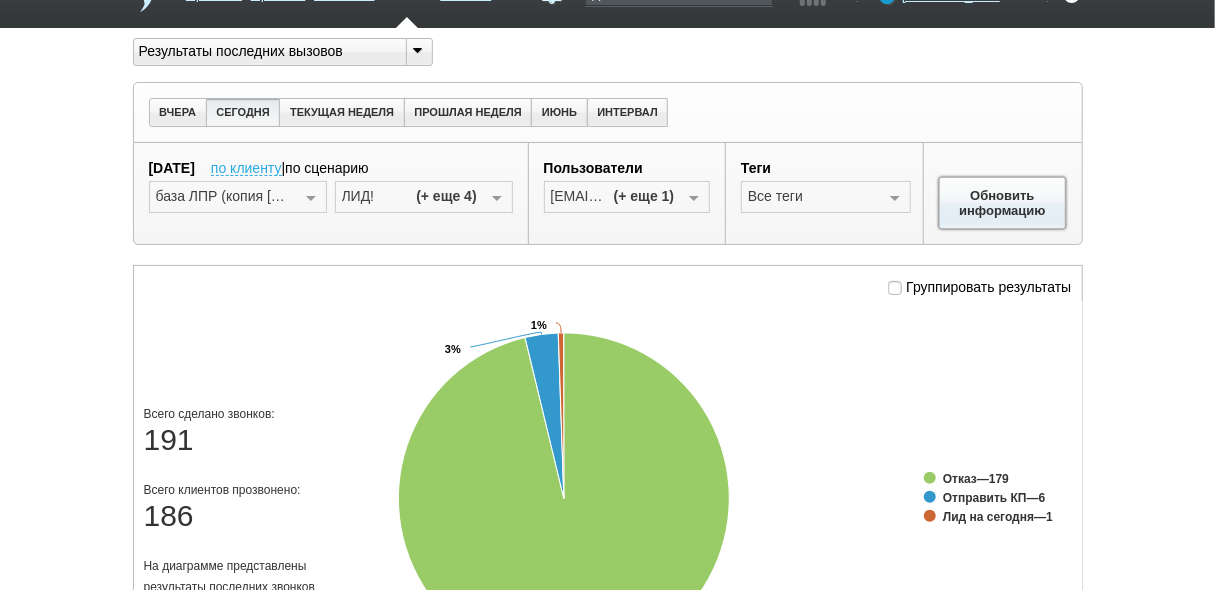 click on "Обновить информацию" at bounding box center (1003, 203) 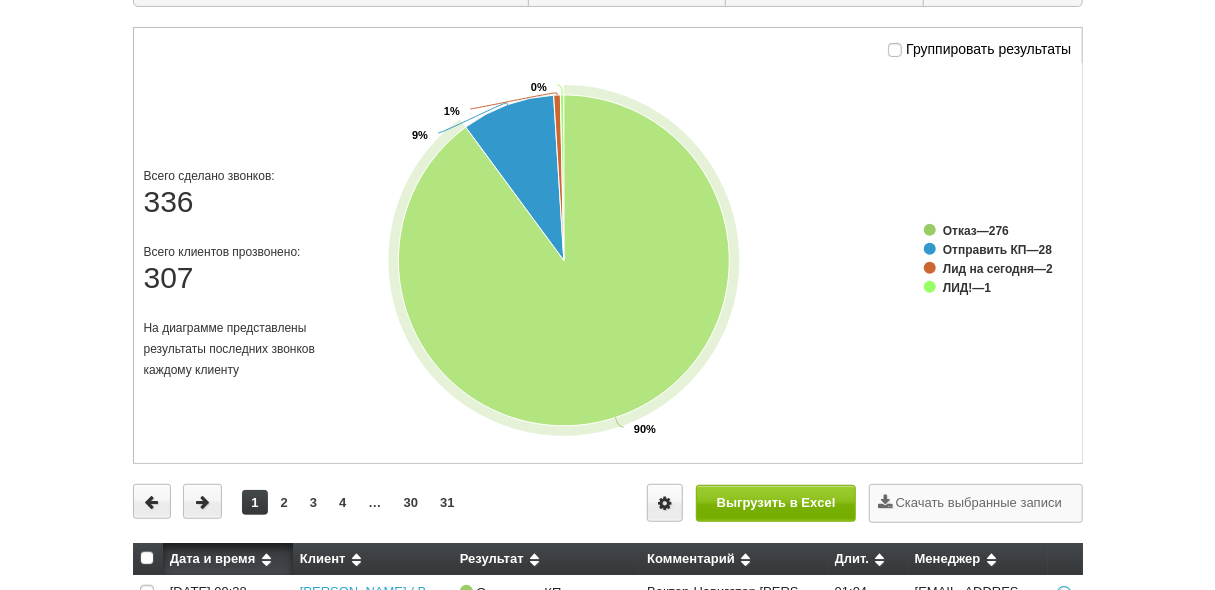 scroll, scrollTop: 118, scrollLeft: 0, axis: vertical 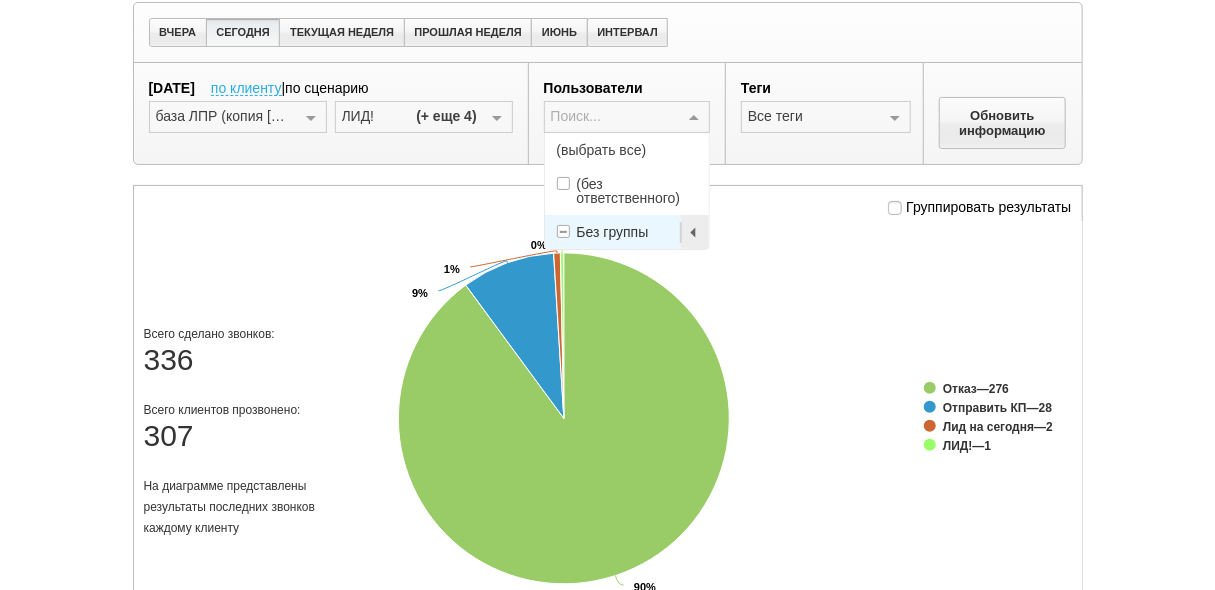 click on "(выбрать все)" at bounding box center (627, 150) 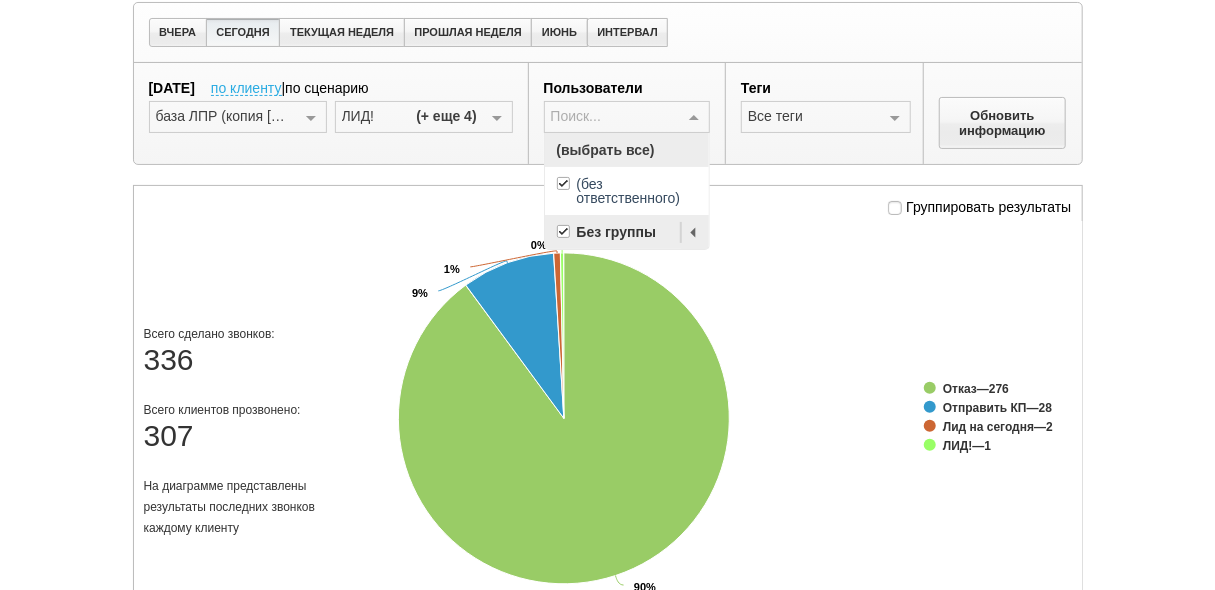 click on "(выбрать все)" at bounding box center (627, 150) 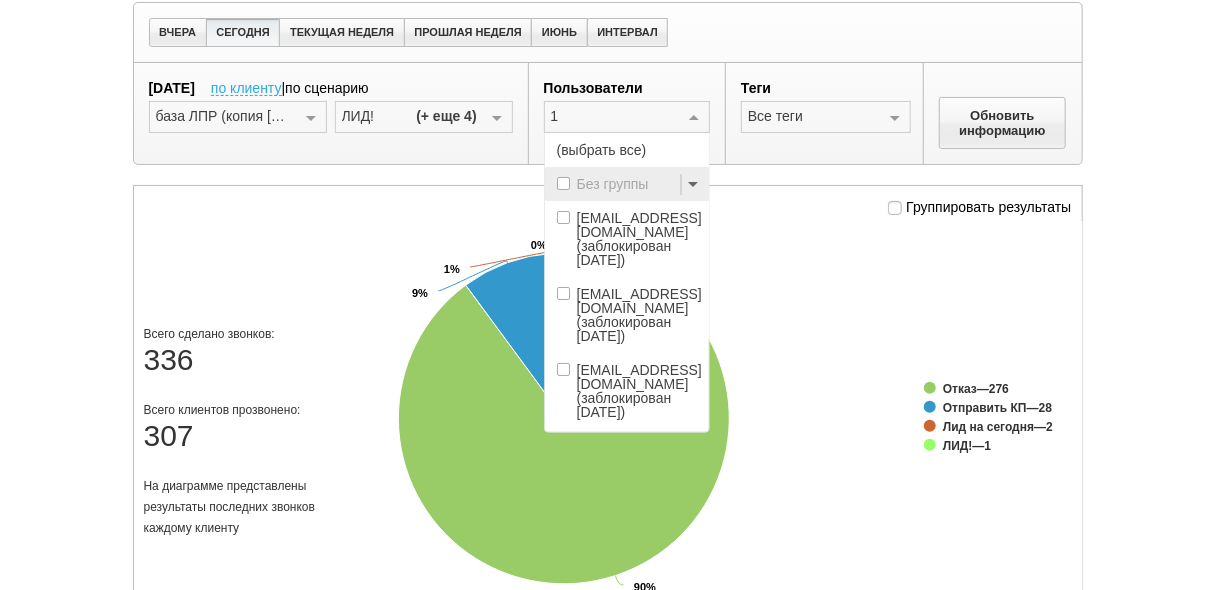 type on "13" 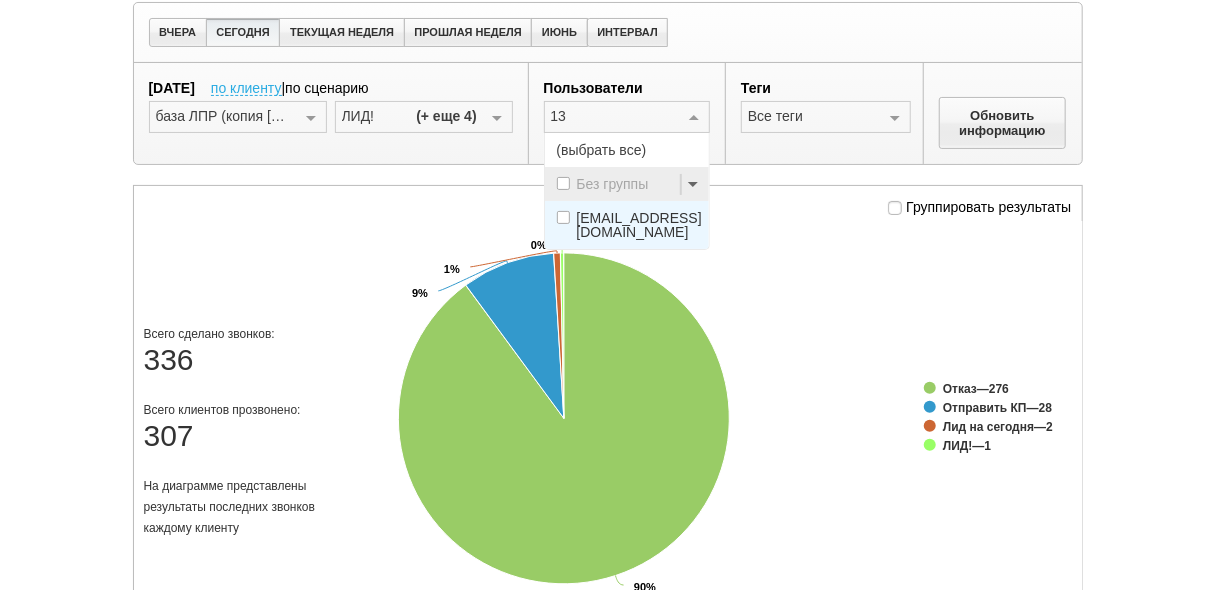 click on "[EMAIL_ADDRESS][DOMAIN_NAME]" at bounding box center (639, 225) 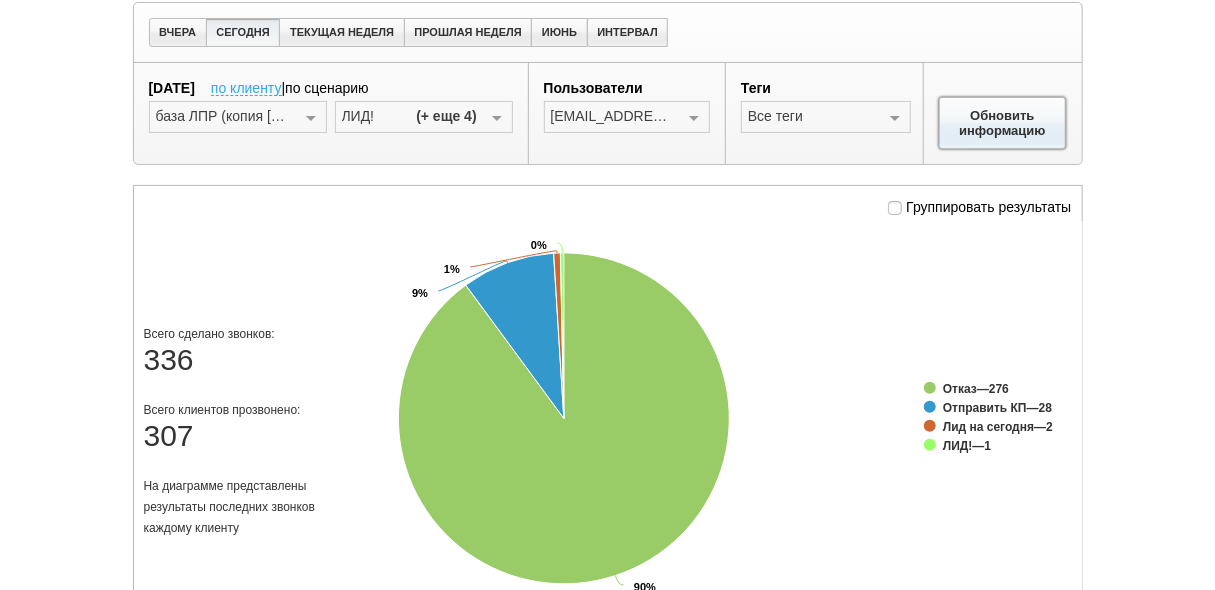 click on "Обновить информацию" at bounding box center [1003, 123] 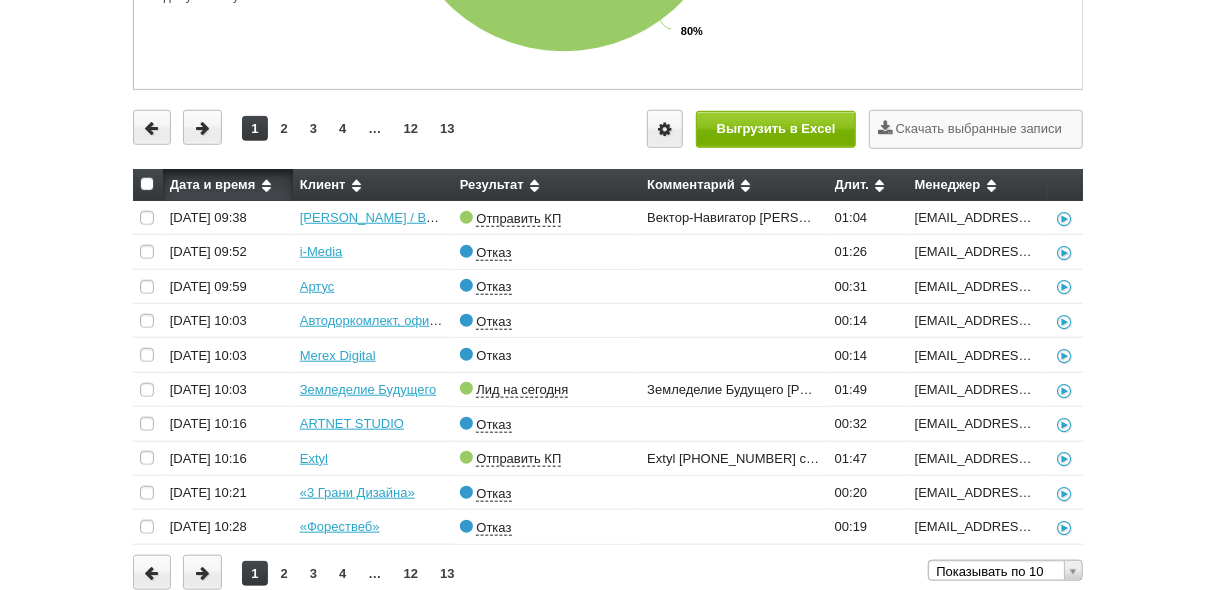 scroll, scrollTop: 678, scrollLeft: 0, axis: vertical 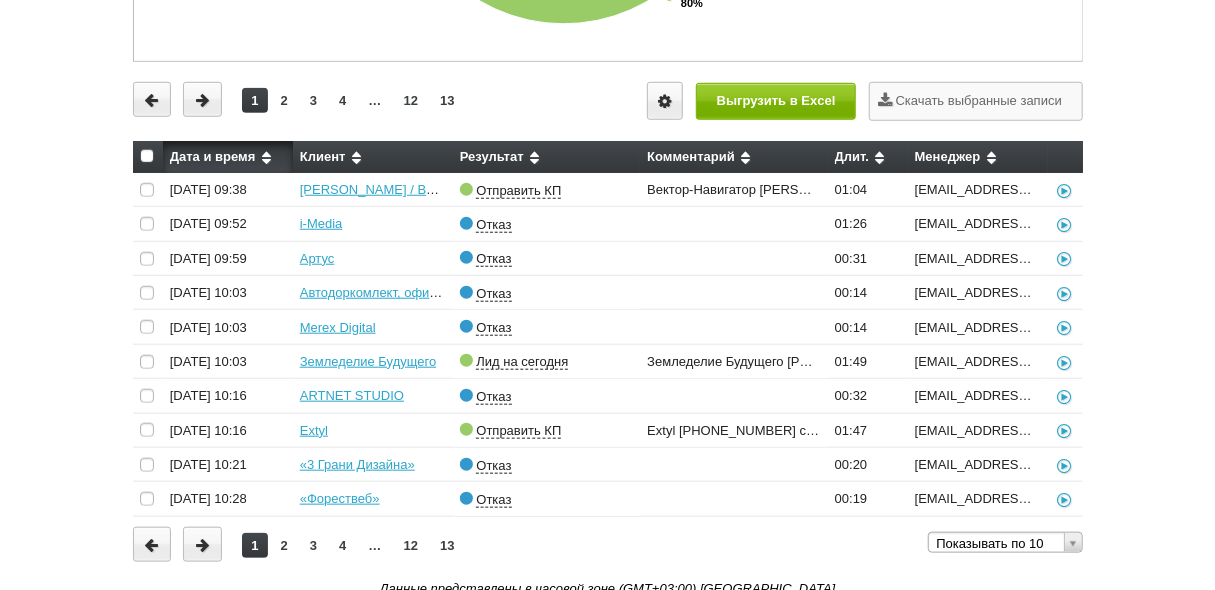 click at bounding box center (147, 156) 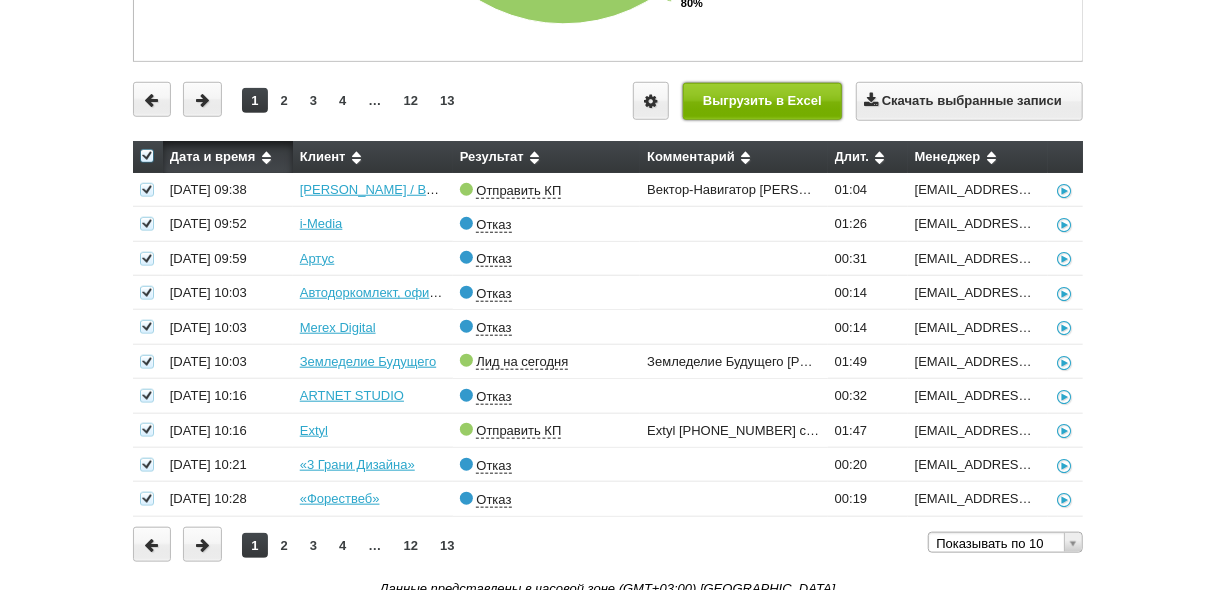 drag, startPoint x: 707, startPoint y: 101, endPoint x: 693, endPoint y: 106, distance: 14.866069 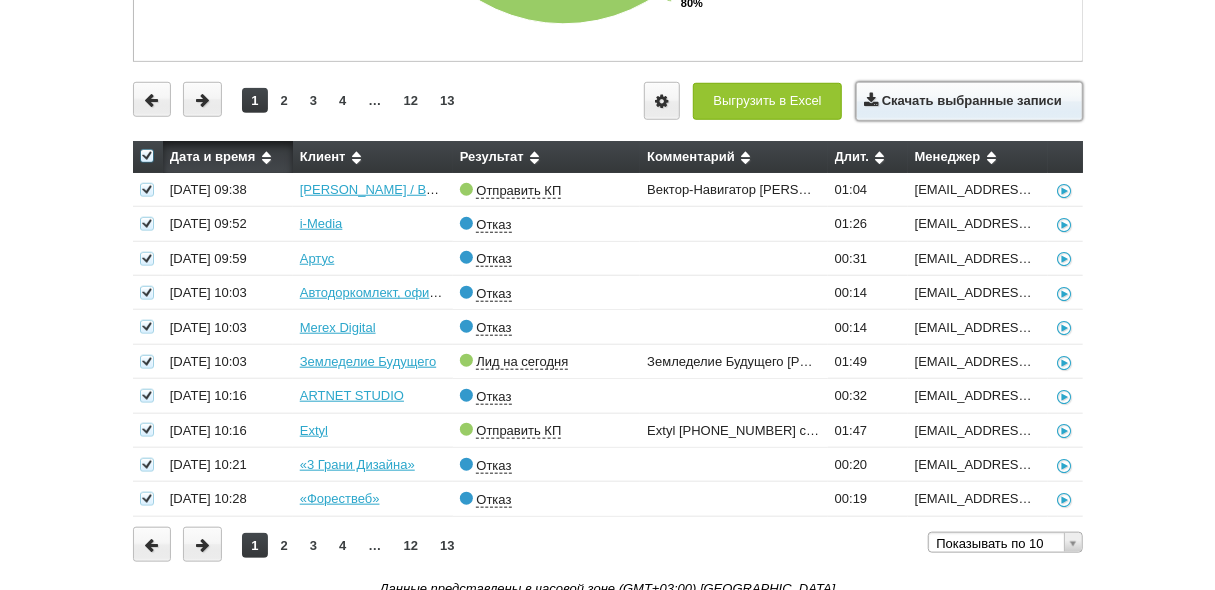 click on "Скачать выбранные записи" at bounding box center [969, 101] 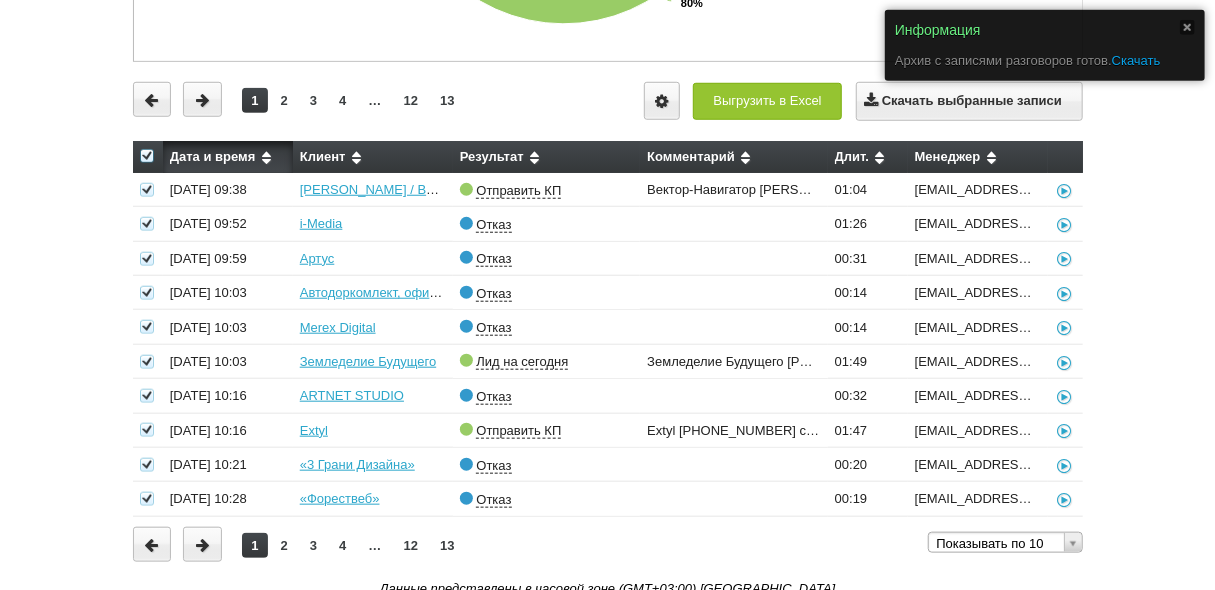 click on "Скачать" at bounding box center (1136, 60) 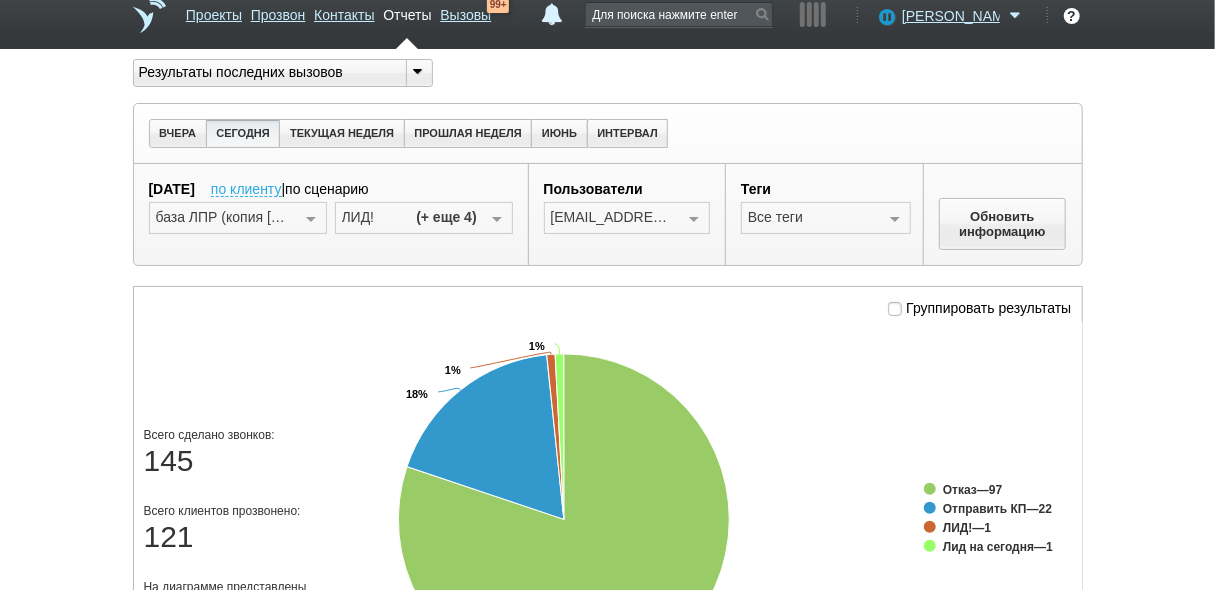 scroll, scrollTop: 0, scrollLeft: 0, axis: both 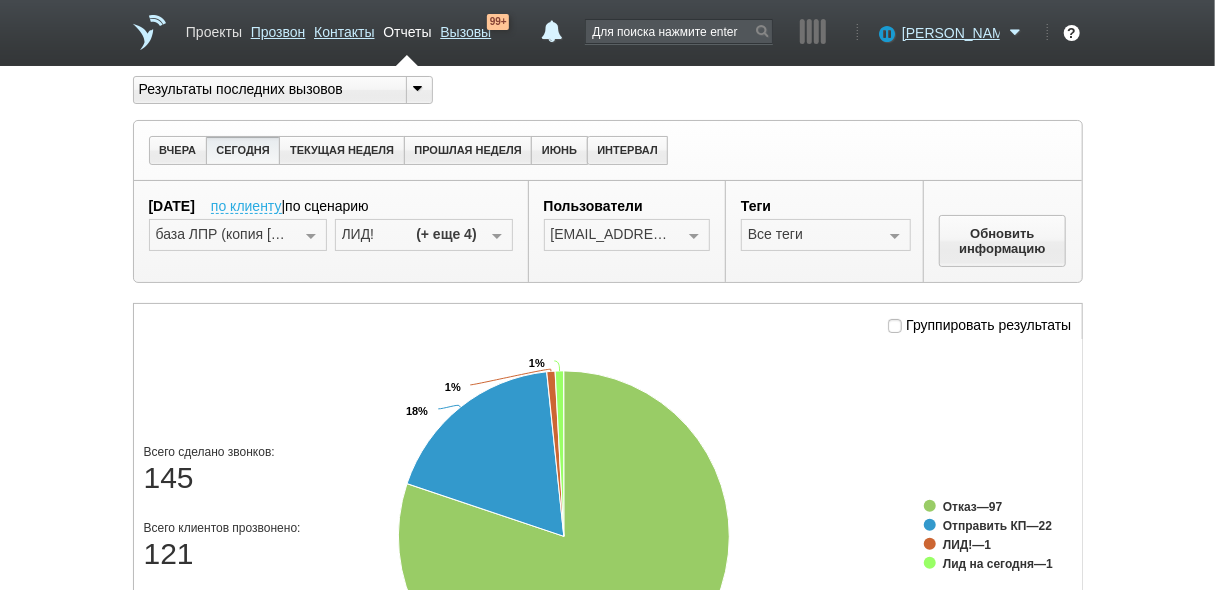click on "Проекты" at bounding box center [214, 28] 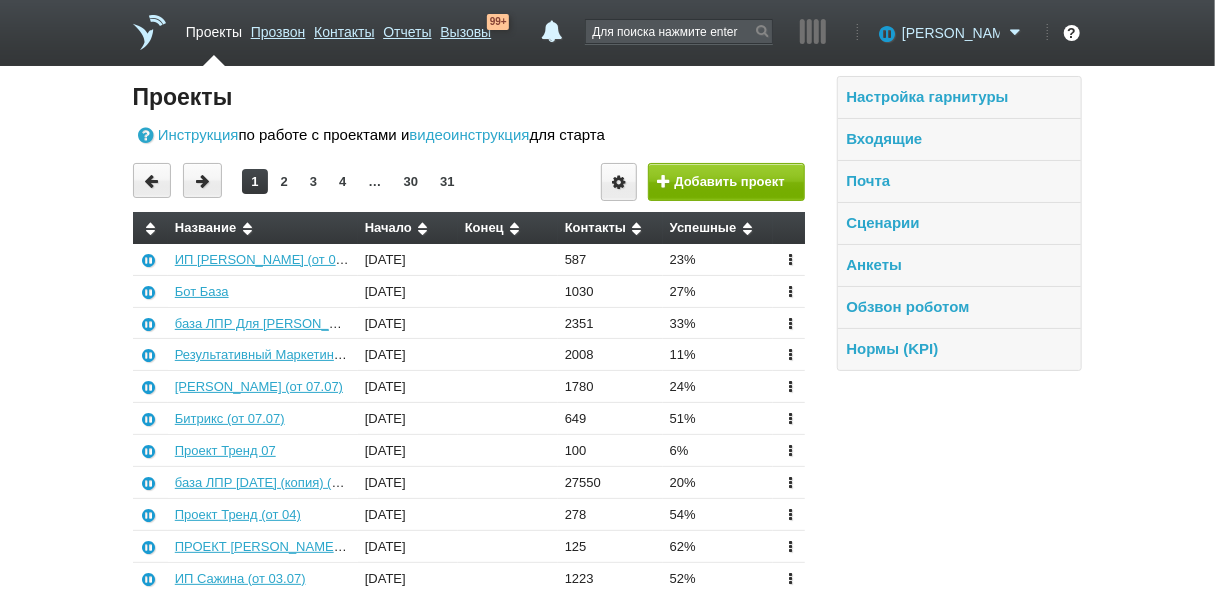 click on "[PERSON_NAME]" at bounding box center [951, 33] 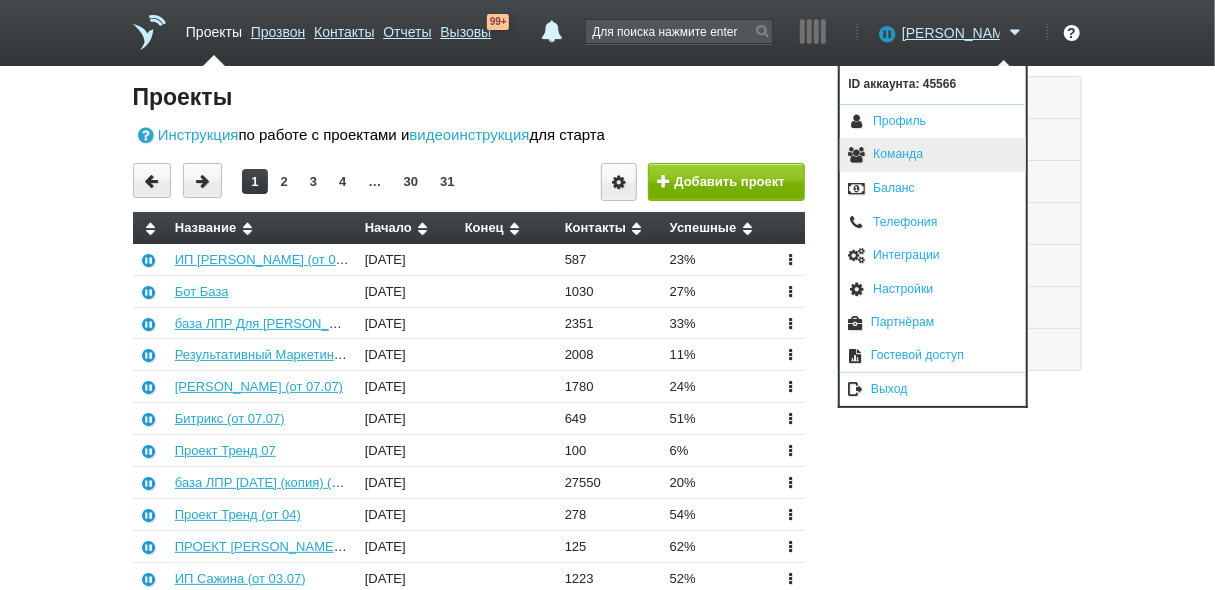 click on "Команда" at bounding box center (933, 155) 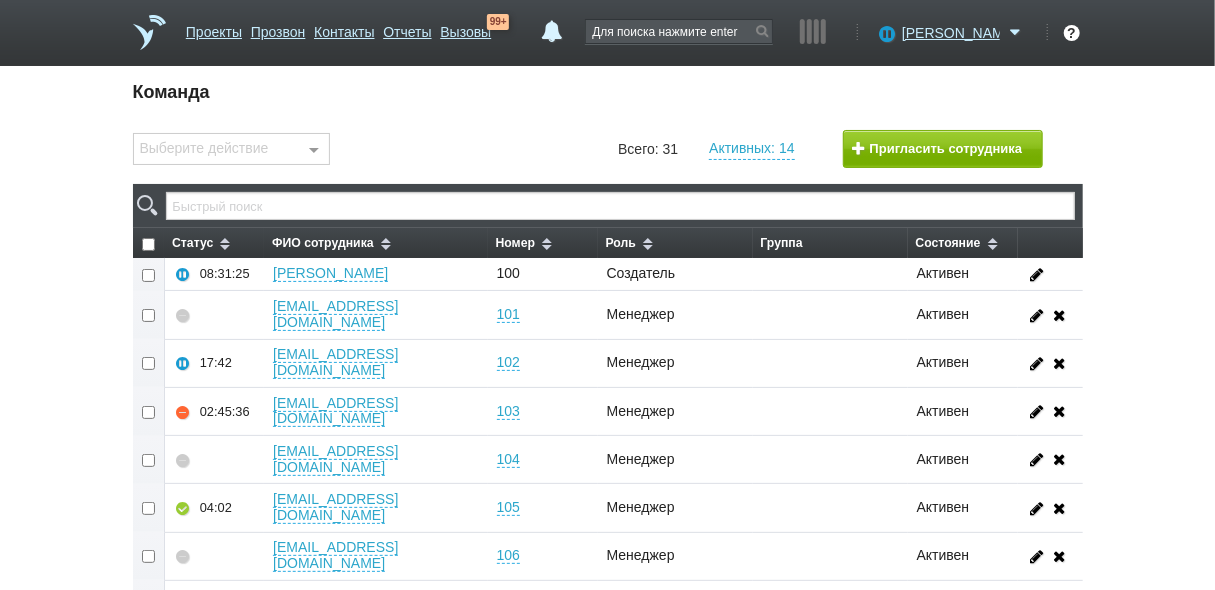 click at bounding box center (148, 244) 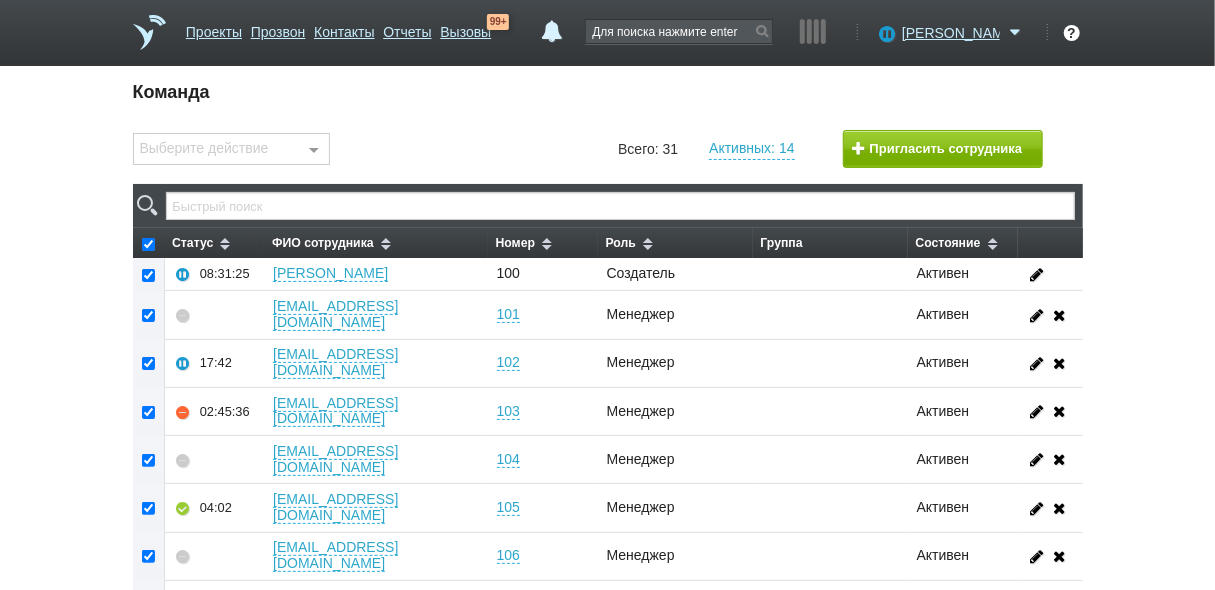checkbox on "true" 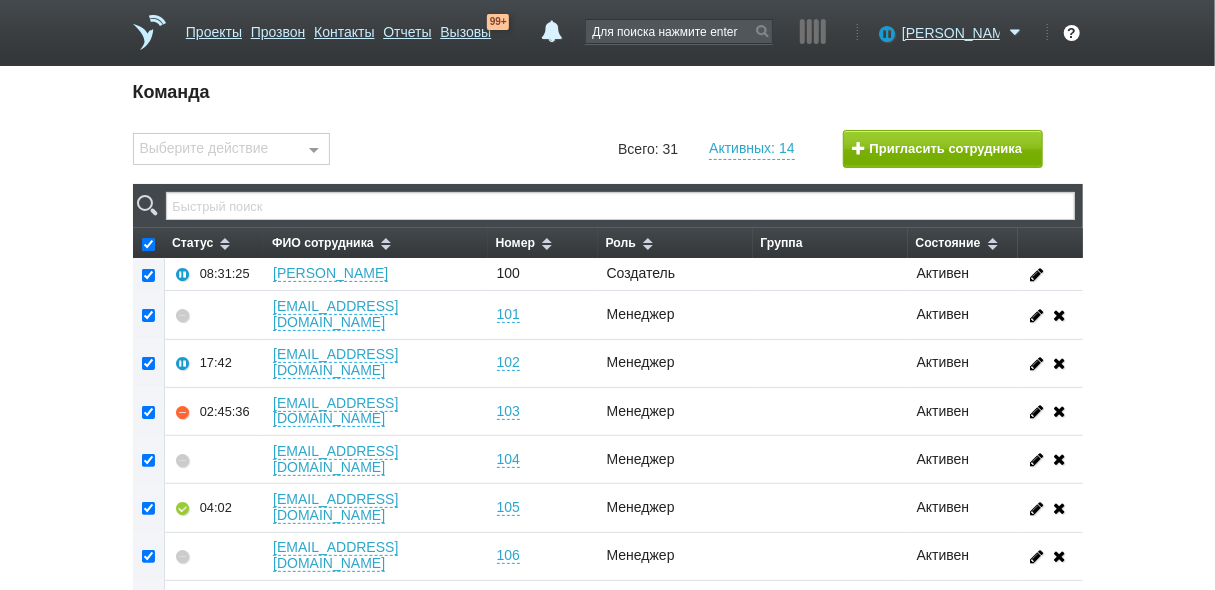 checkbox on "true" 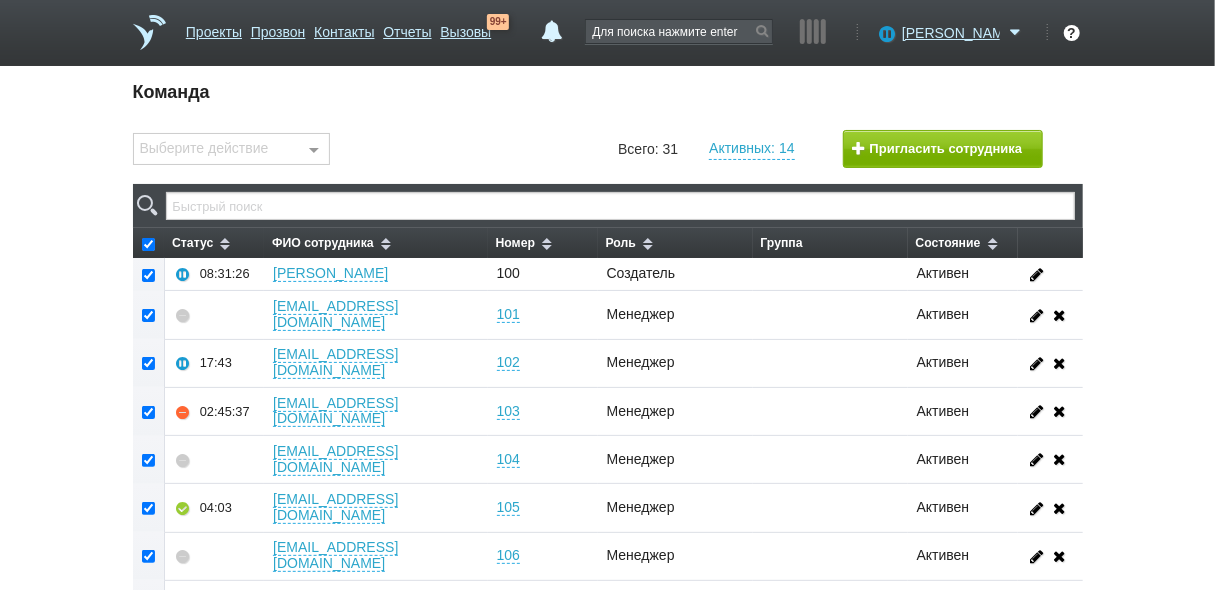 click at bounding box center (149, 274) 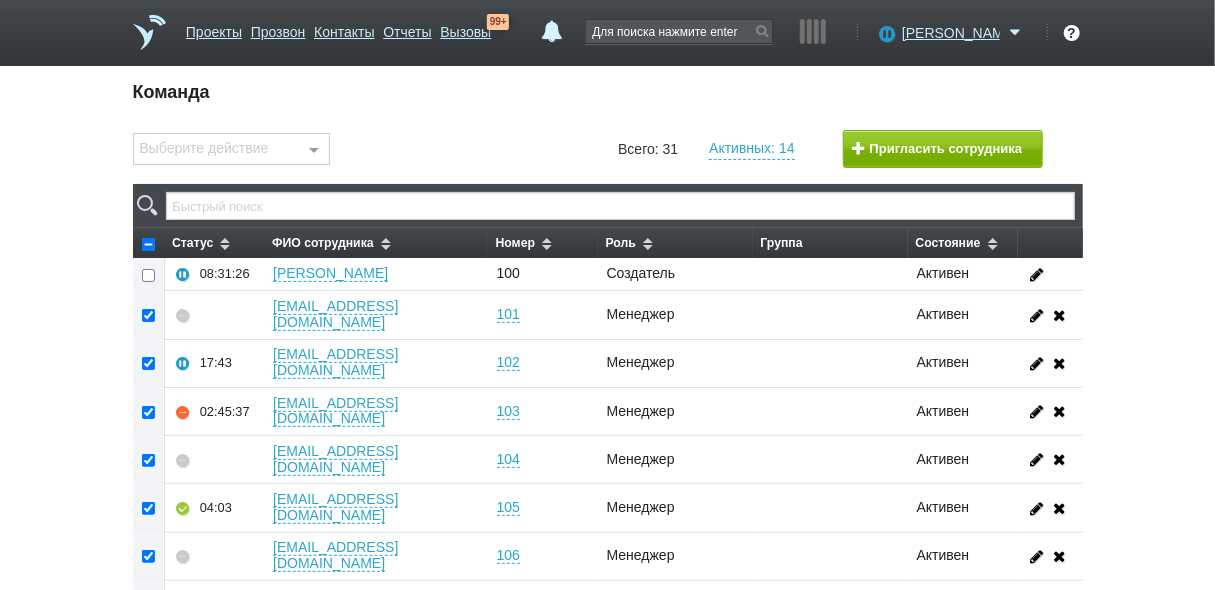 checkbox on "false" 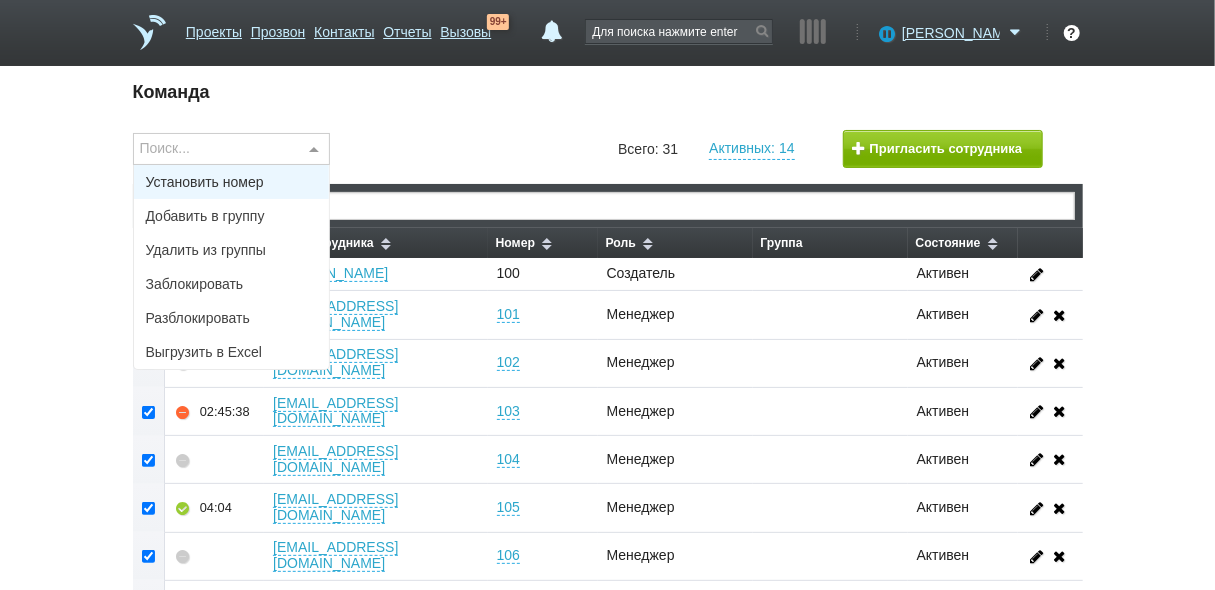 click at bounding box center [314, 150] 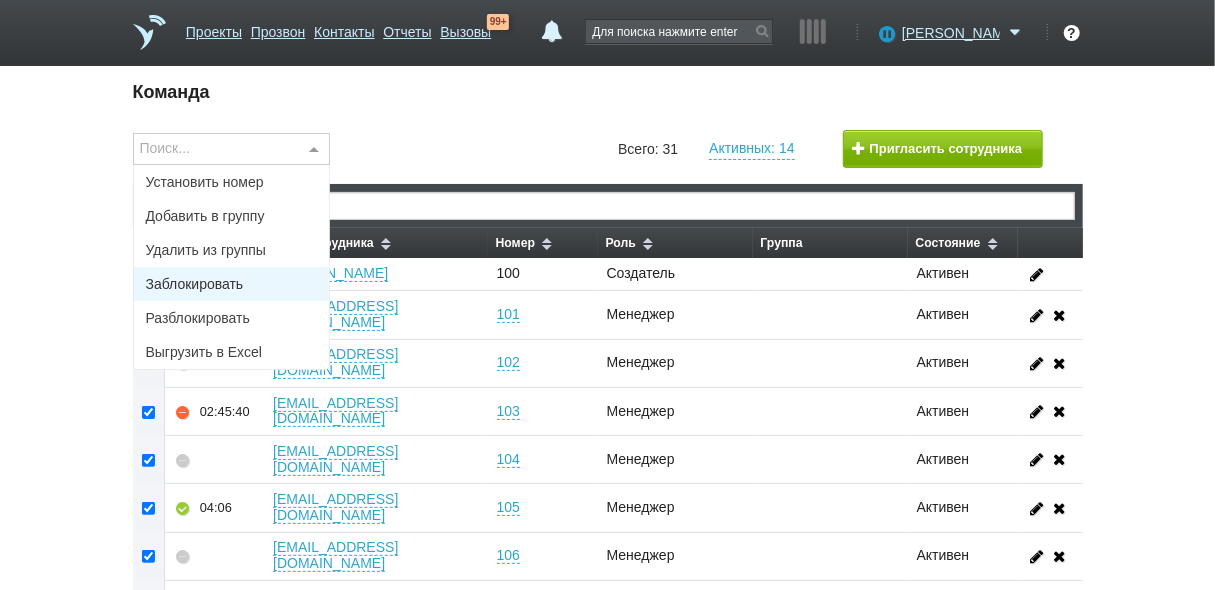 click on "Заблокировать" at bounding box center (232, 284) 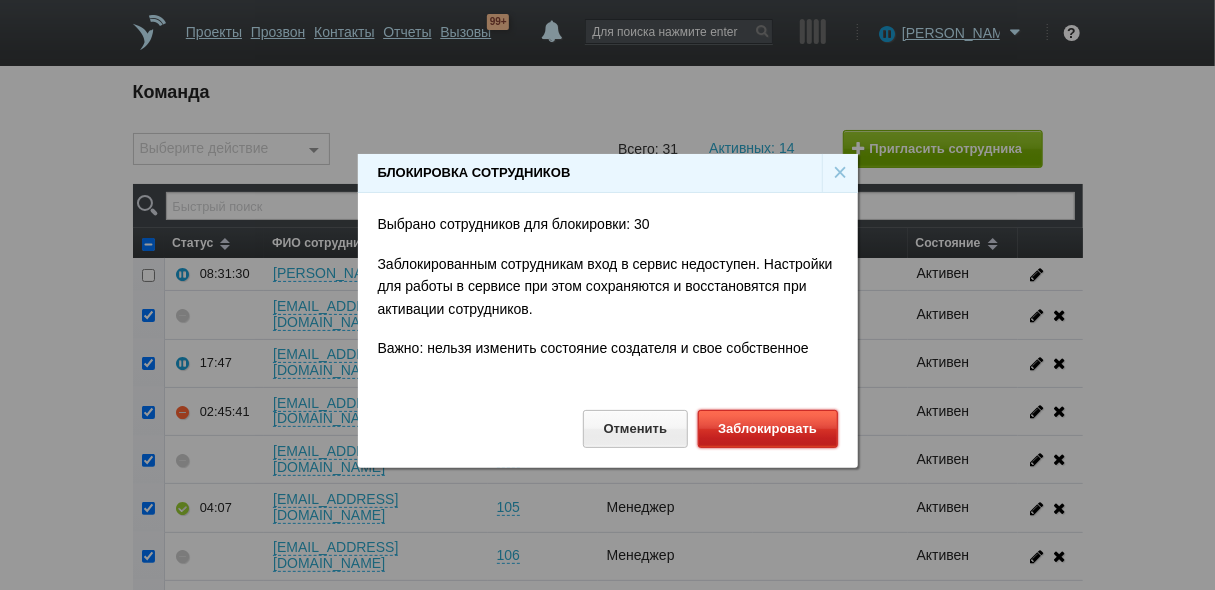click on "Заблокировать" at bounding box center (768, 428) 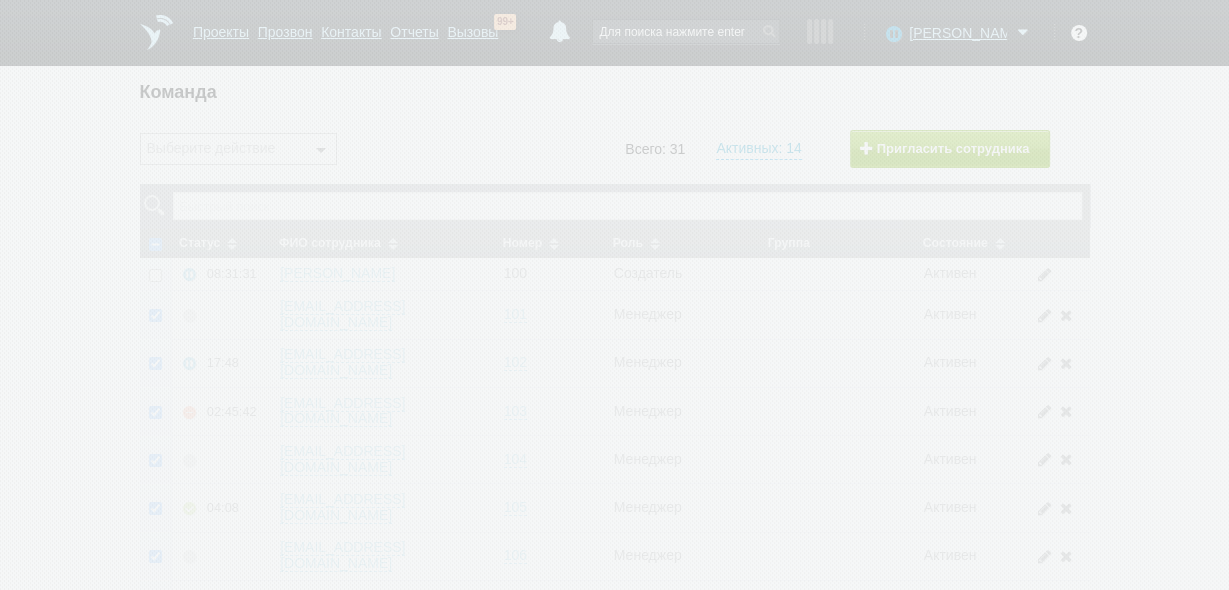 checkbox on "false" 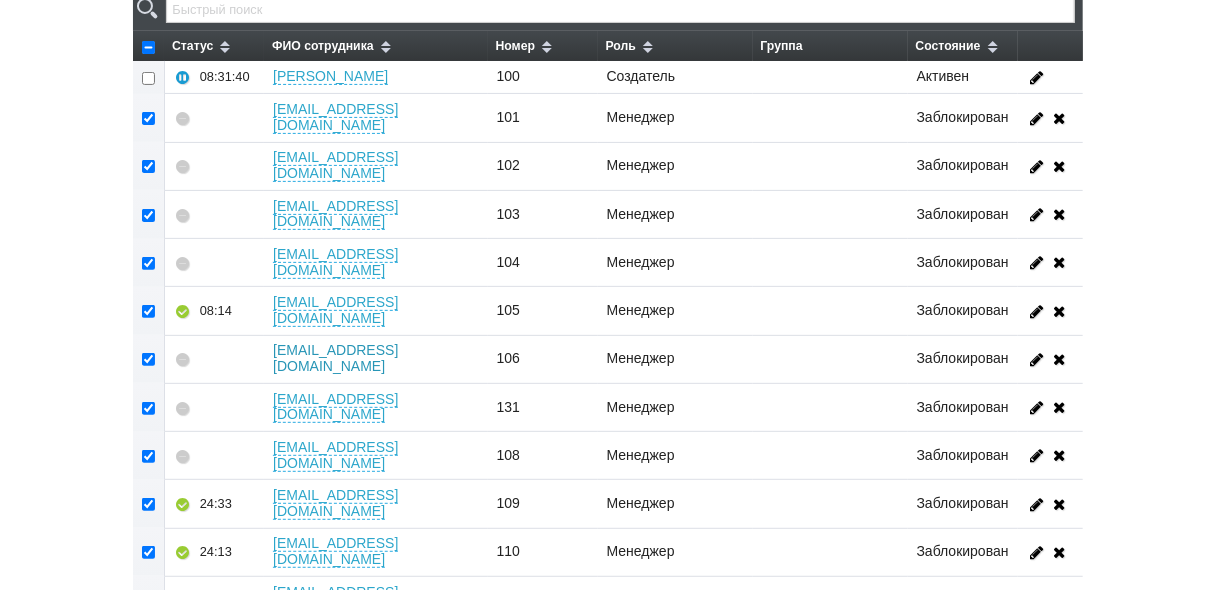 scroll, scrollTop: 0, scrollLeft: 0, axis: both 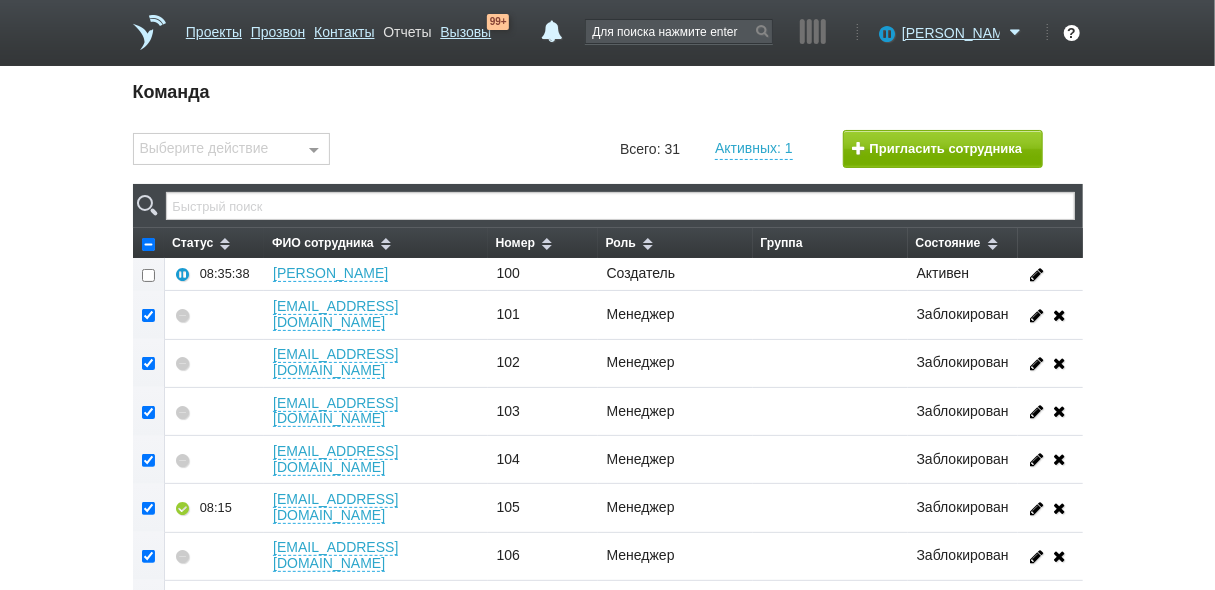 drag, startPoint x: 453, startPoint y: 29, endPoint x: 437, endPoint y: 34, distance: 16.763054 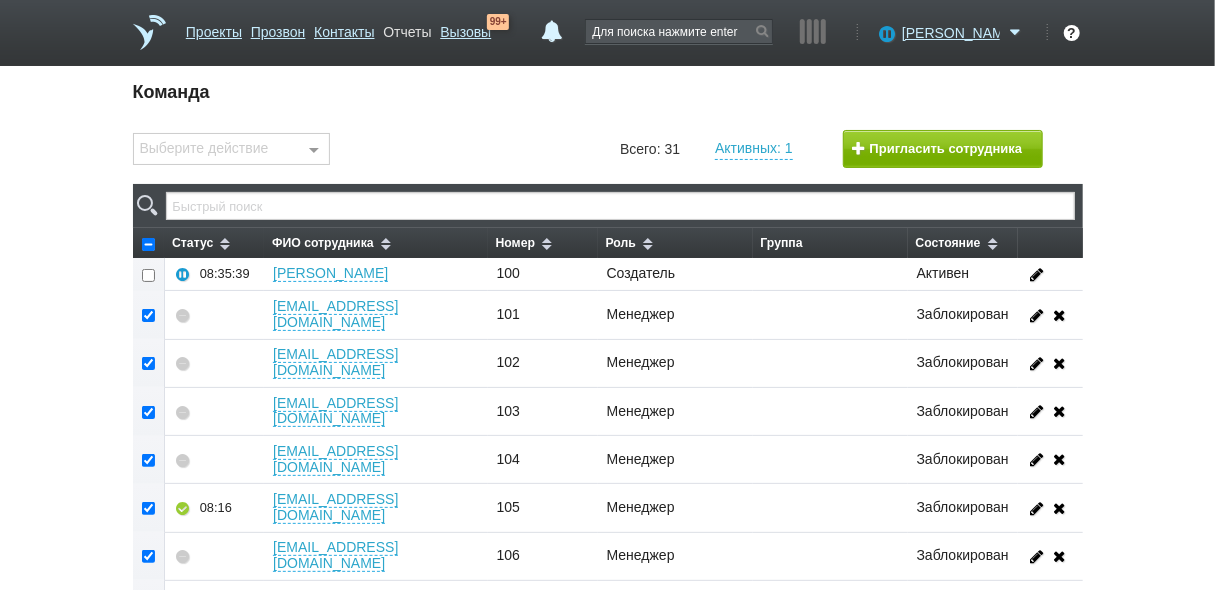 click on "Отчеты" at bounding box center [407, 28] 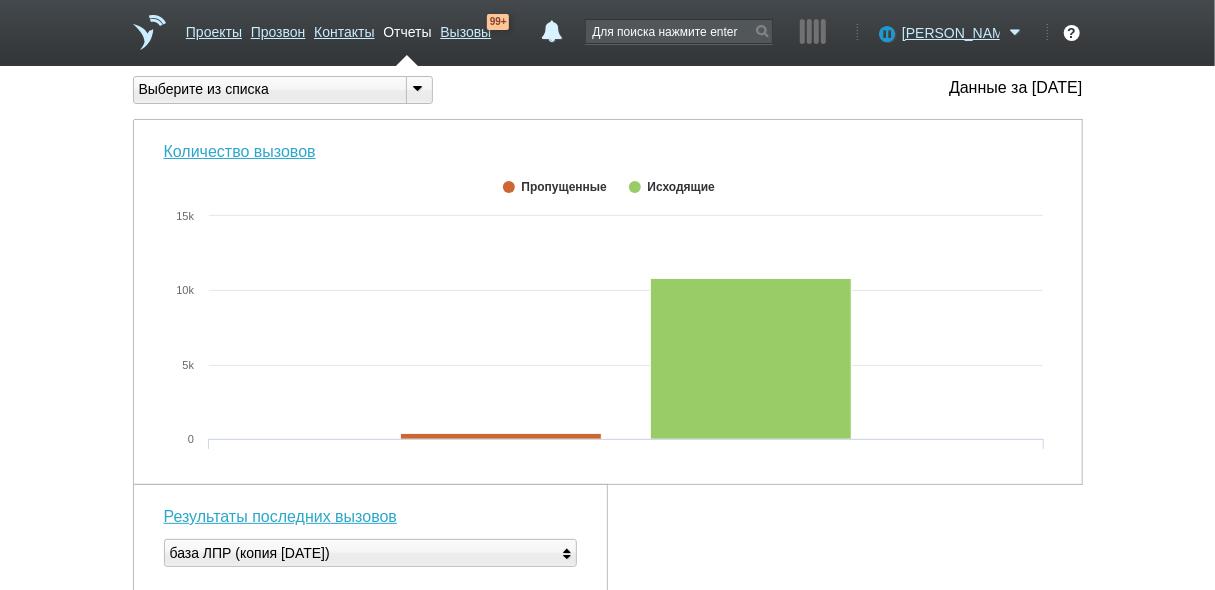click at bounding box center [419, 90] 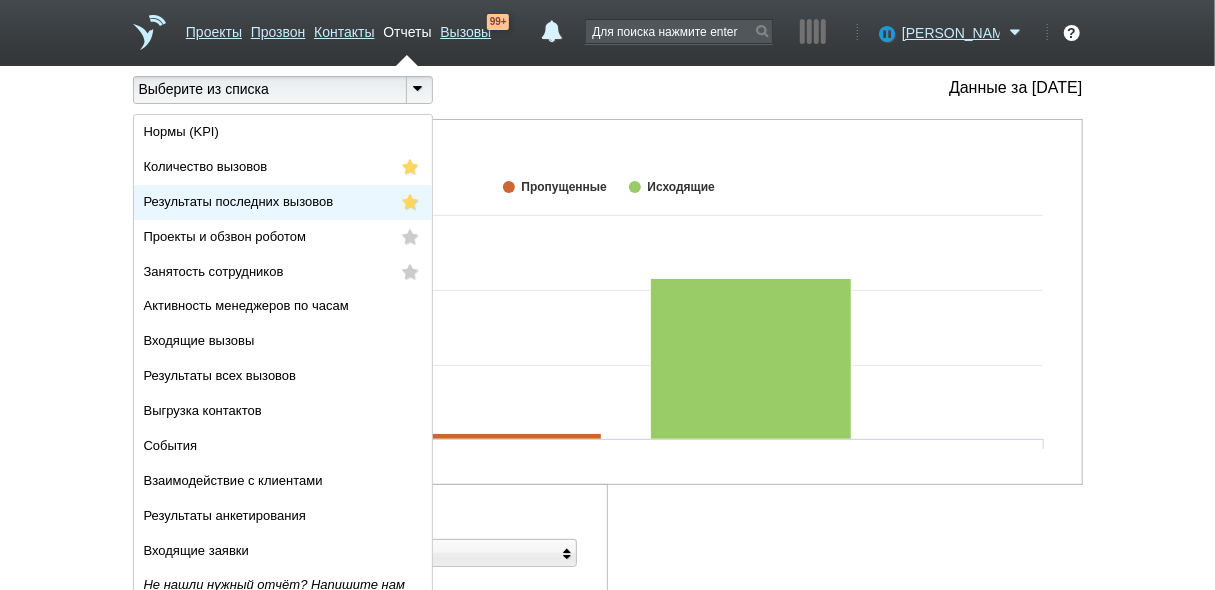 click on "Результаты последних вызовов" at bounding box center [283, 202] 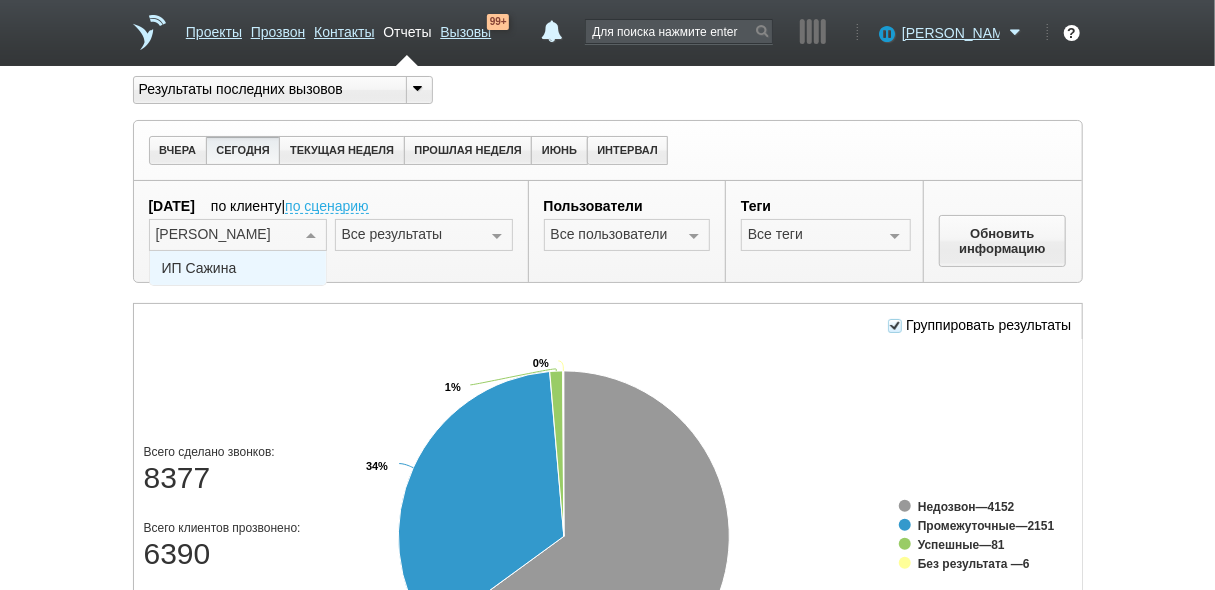 type on "[PERSON_NAME]" 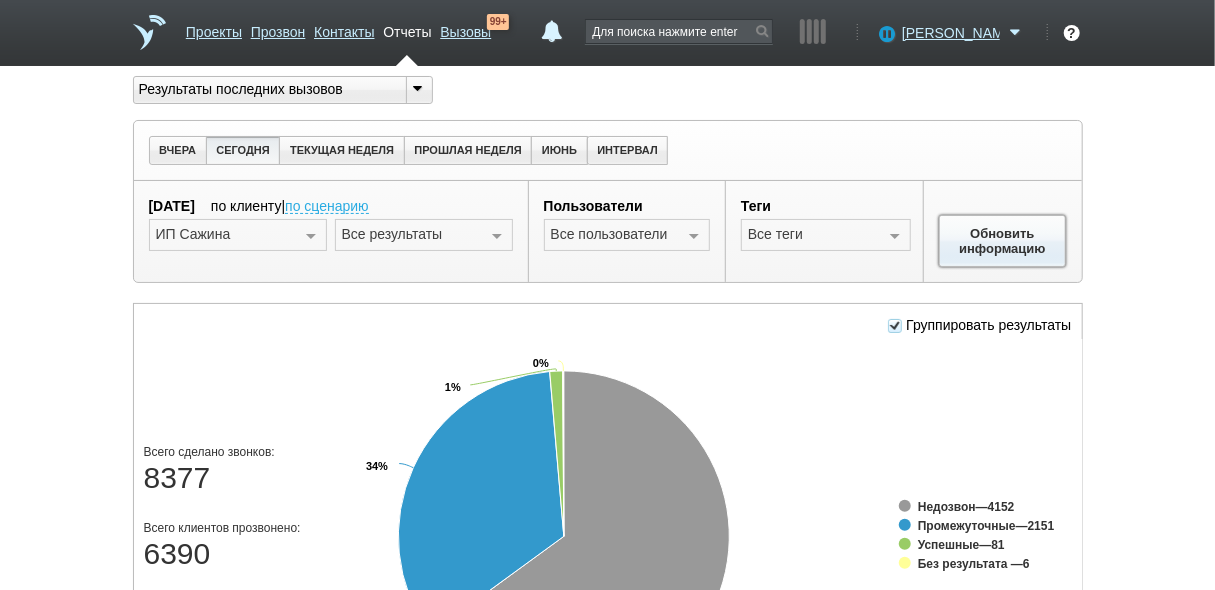 click on "Обновить информацию" at bounding box center [1003, 241] 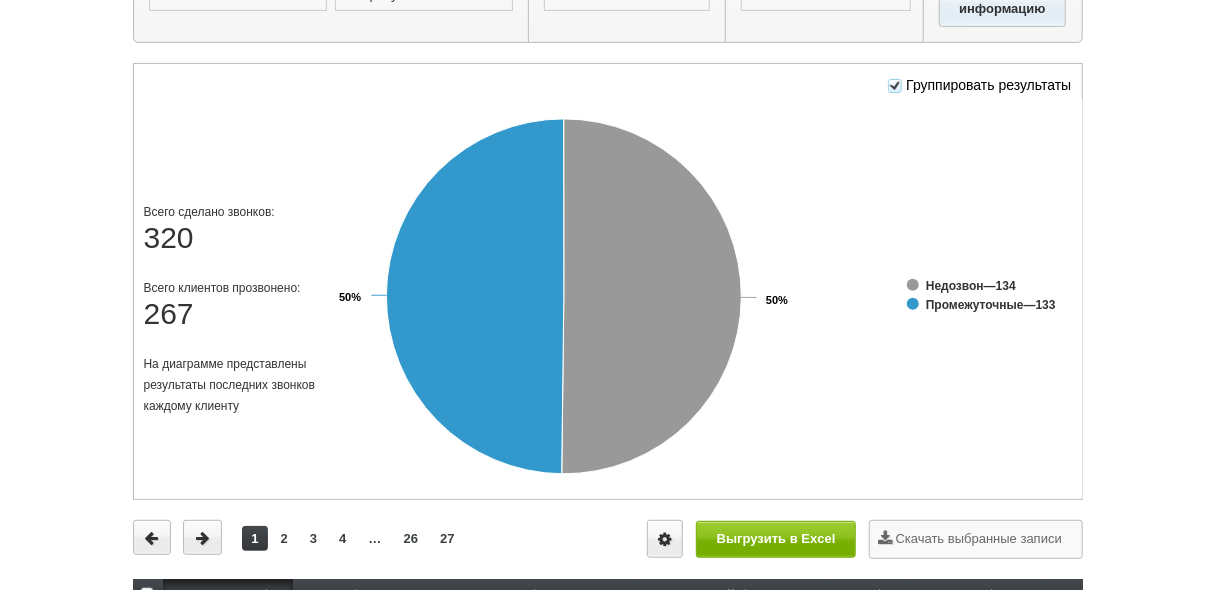scroll, scrollTop: 0, scrollLeft: 0, axis: both 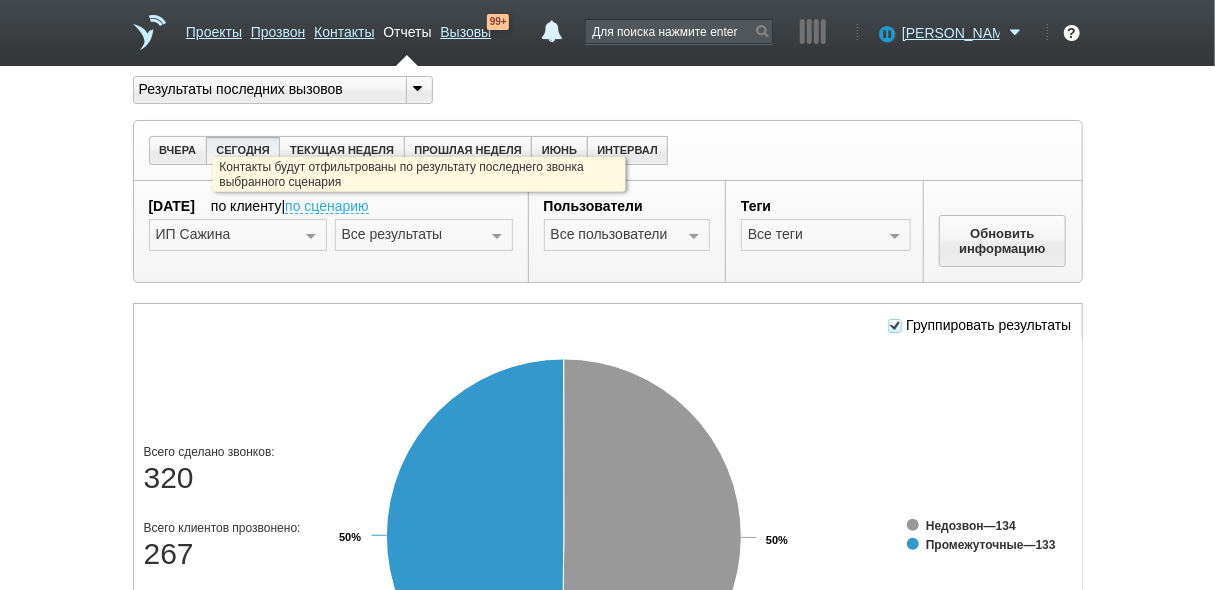 click on "по сценарию" at bounding box center [327, 207] 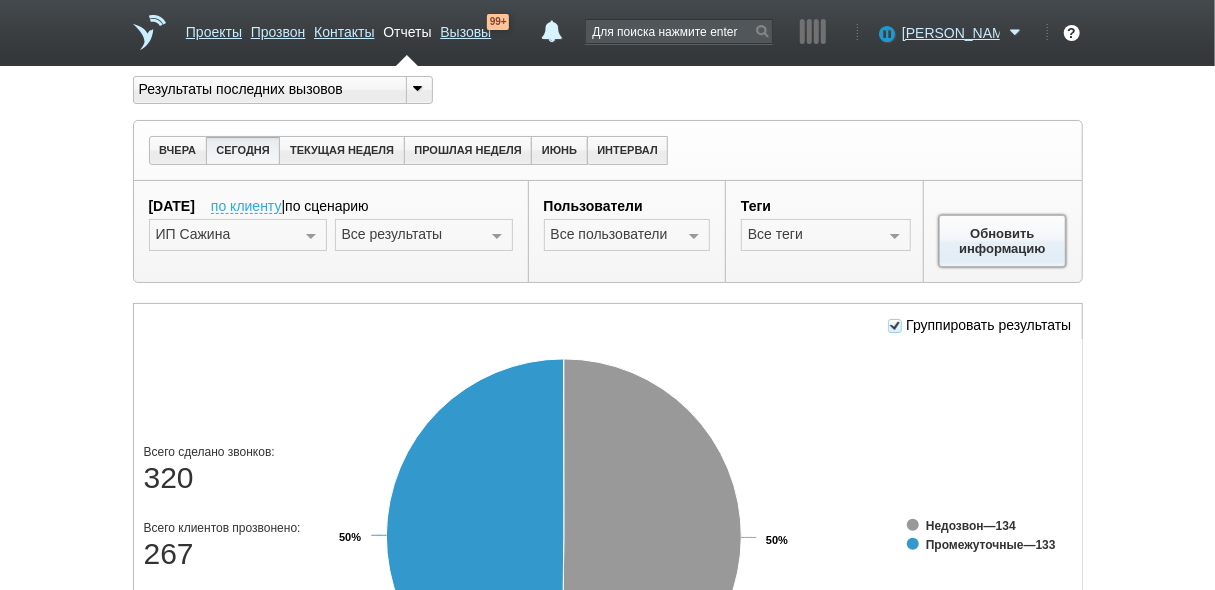 click on "Обновить информацию" at bounding box center (1003, 241) 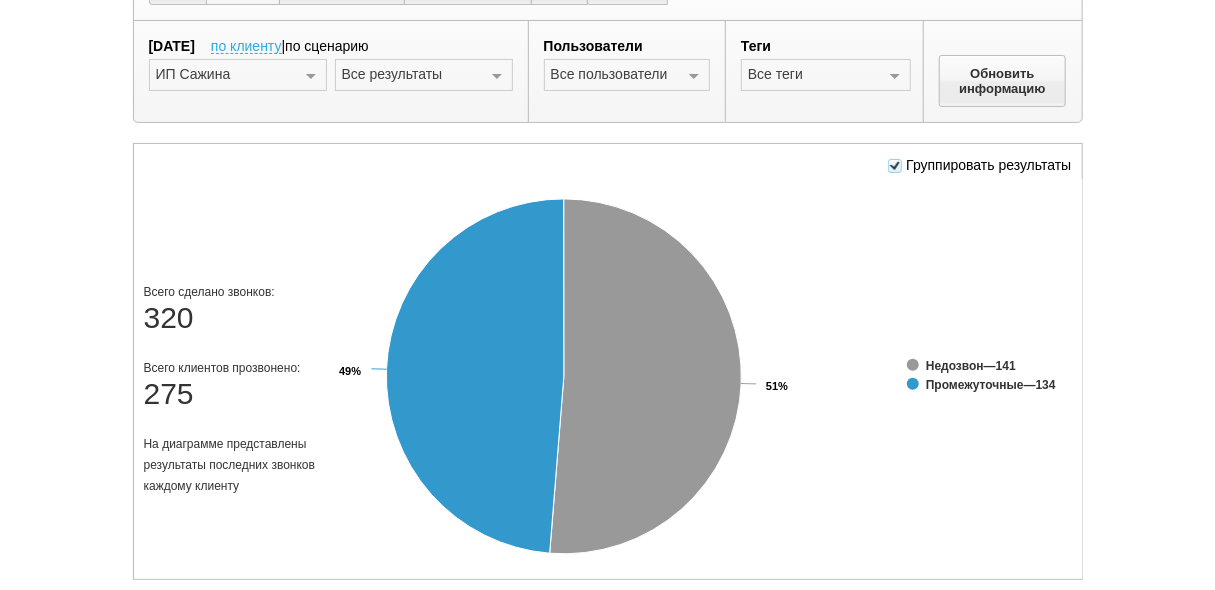scroll, scrollTop: 80, scrollLeft: 0, axis: vertical 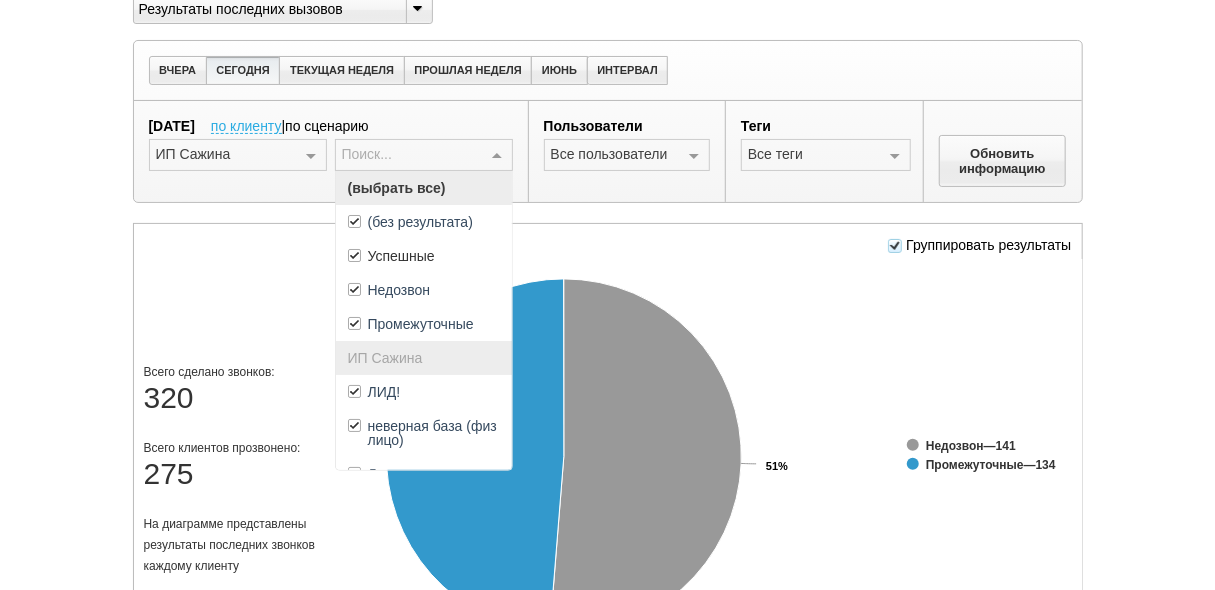 click at bounding box center [497, 156] 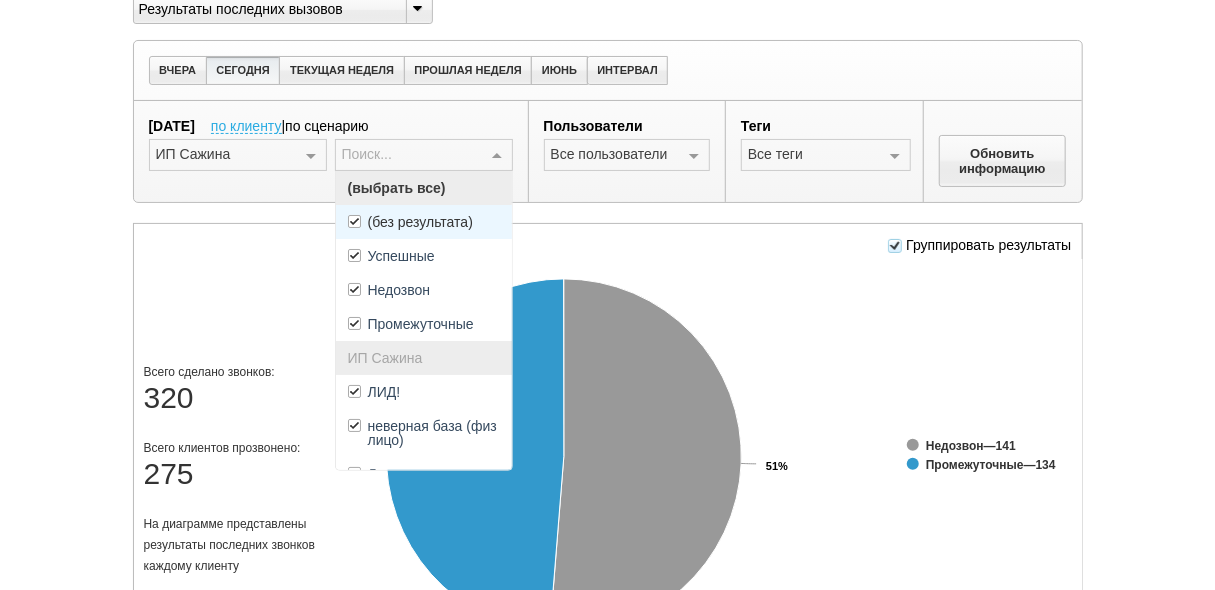 click on "(без результата)" at bounding box center (420, 222) 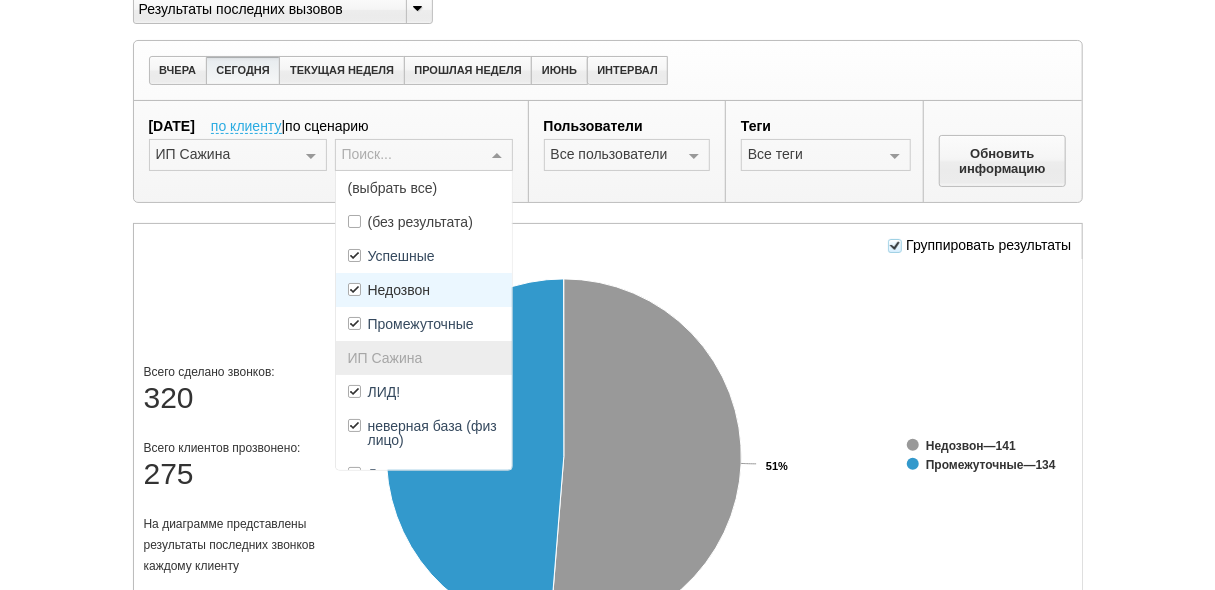 click on "Недозвон" at bounding box center (424, 290) 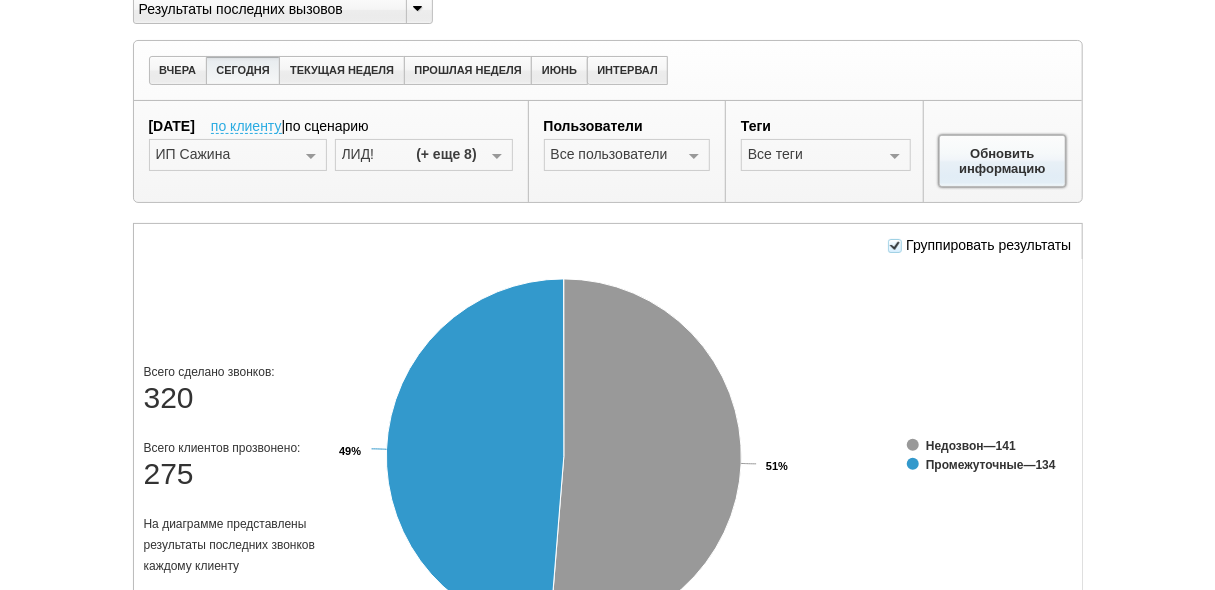 click on "Обновить информацию" at bounding box center [1003, 161] 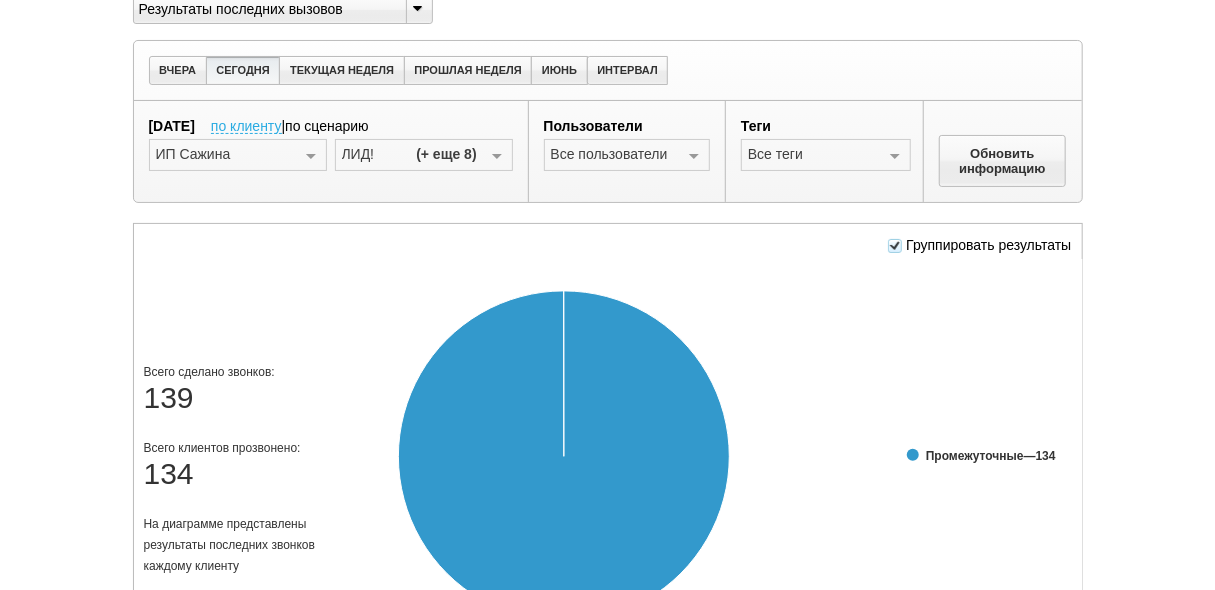 click at bounding box center [895, 246] 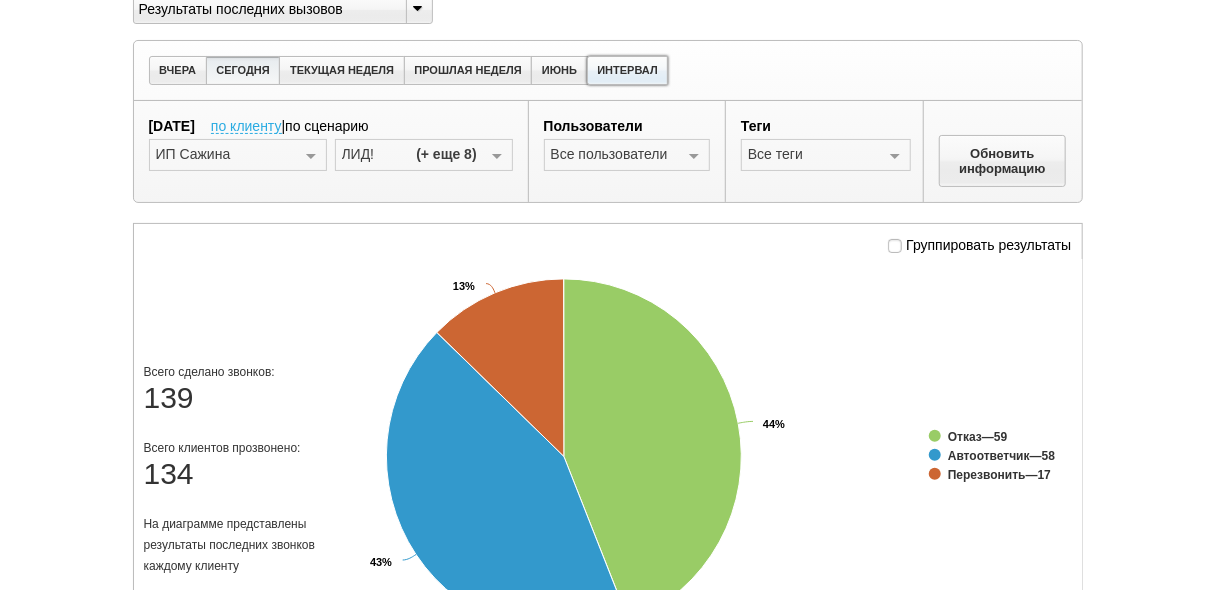 click on "ИНТЕРВАЛ" at bounding box center [628, 70] 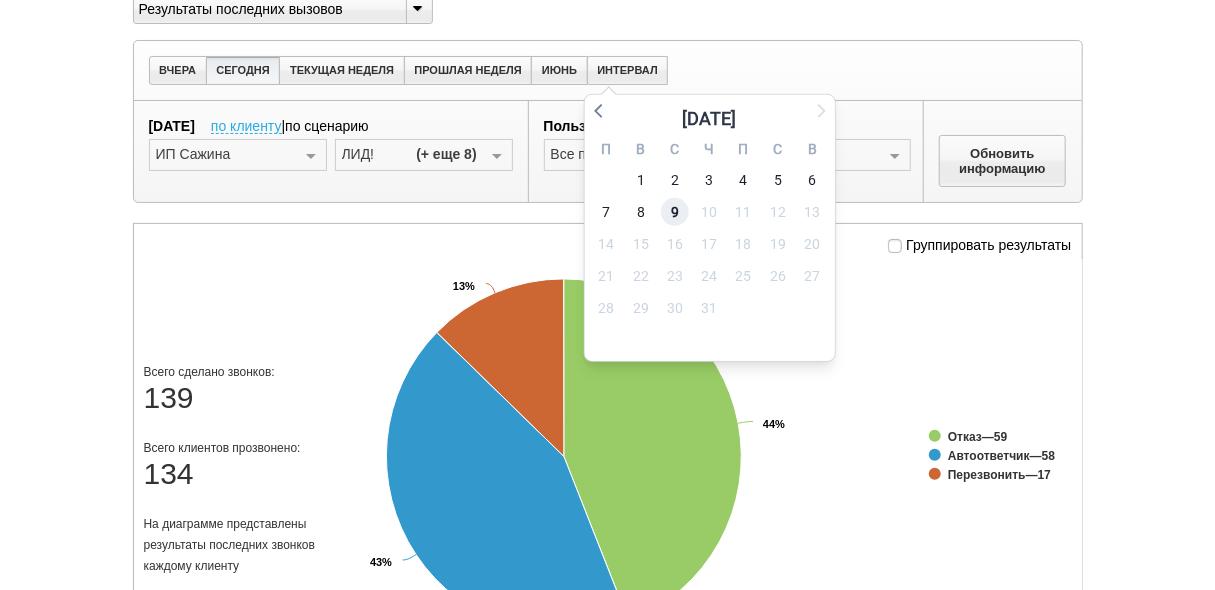 click on "9" at bounding box center (675, 212) 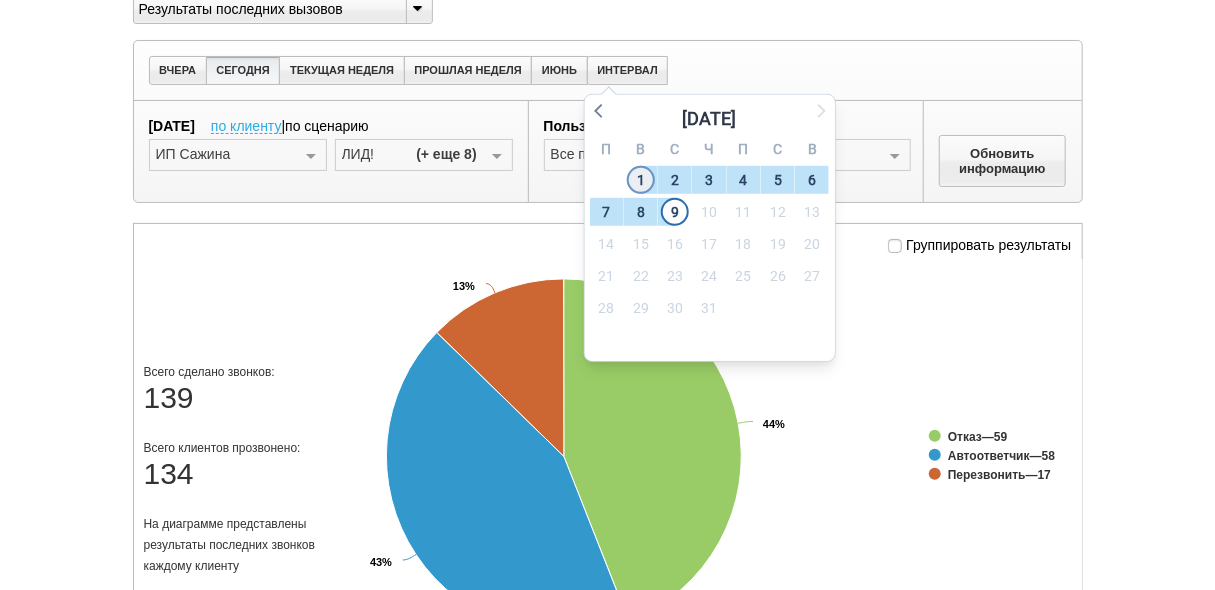 drag, startPoint x: 645, startPoint y: 178, endPoint x: 819, endPoint y: 190, distance: 174.4133 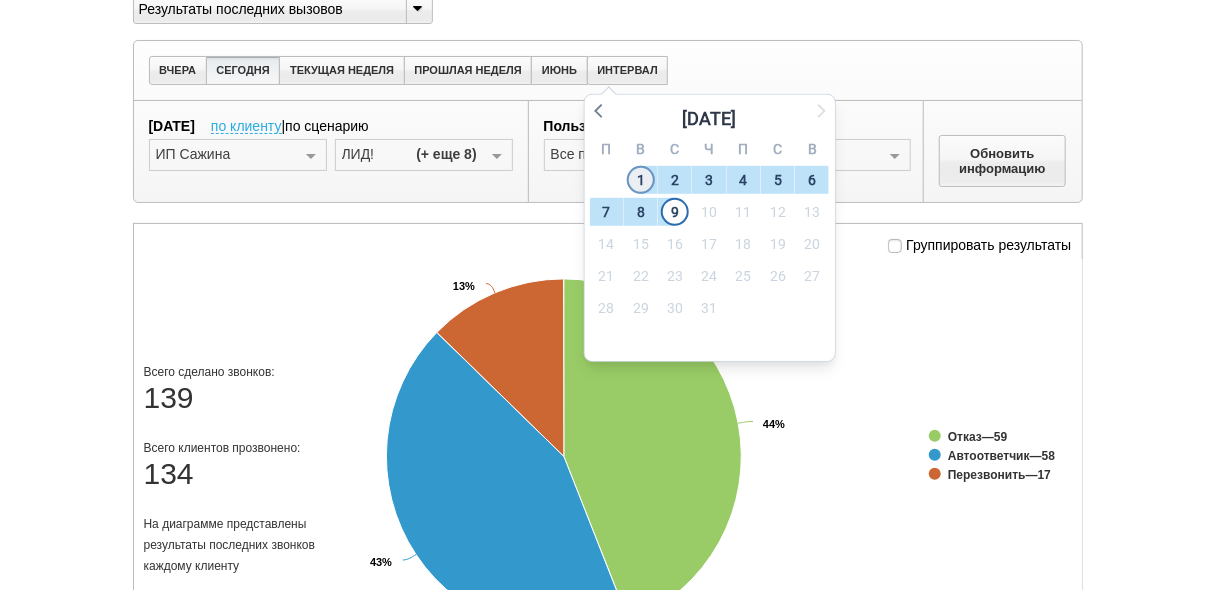 click on "1" at bounding box center [641, 180] 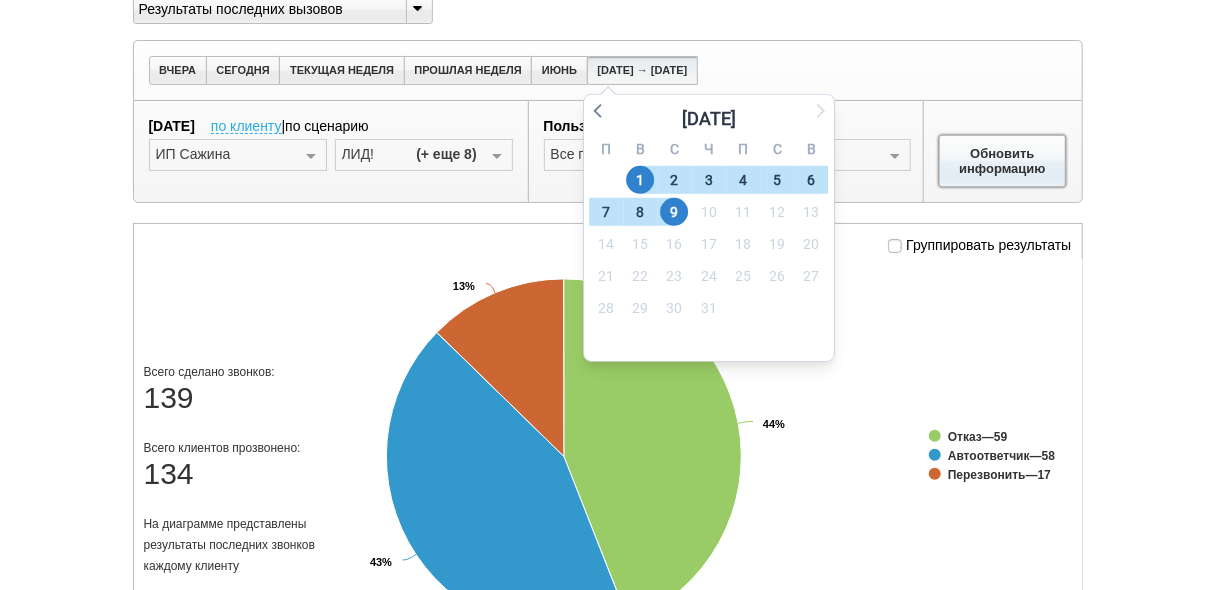 click on "Обновить информацию" at bounding box center [1003, 161] 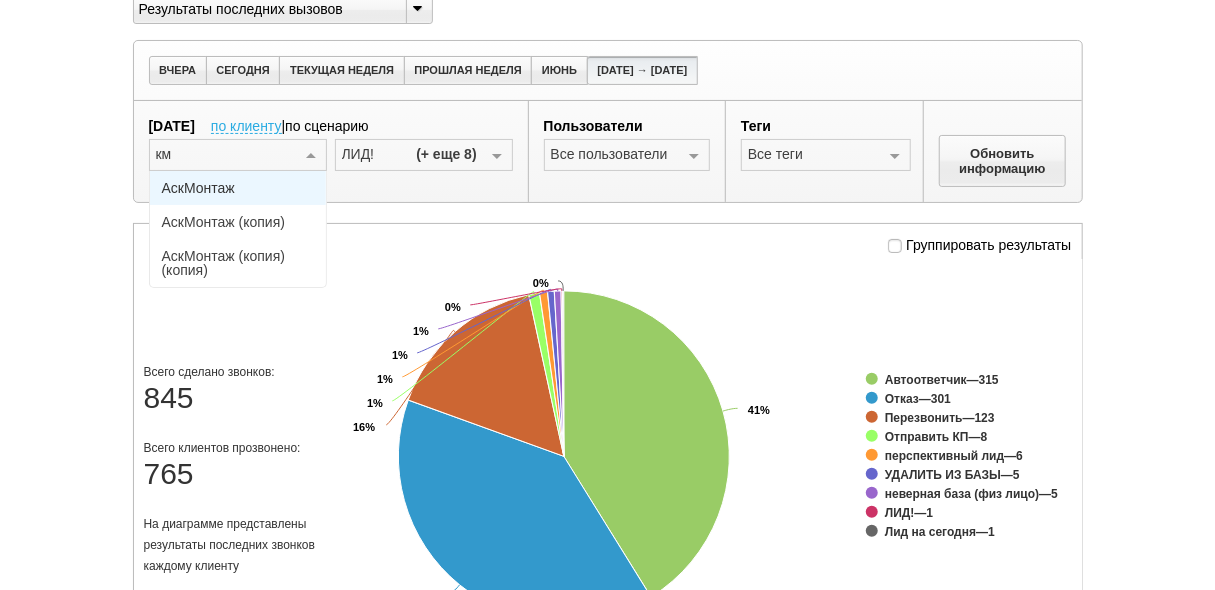 type on "к" 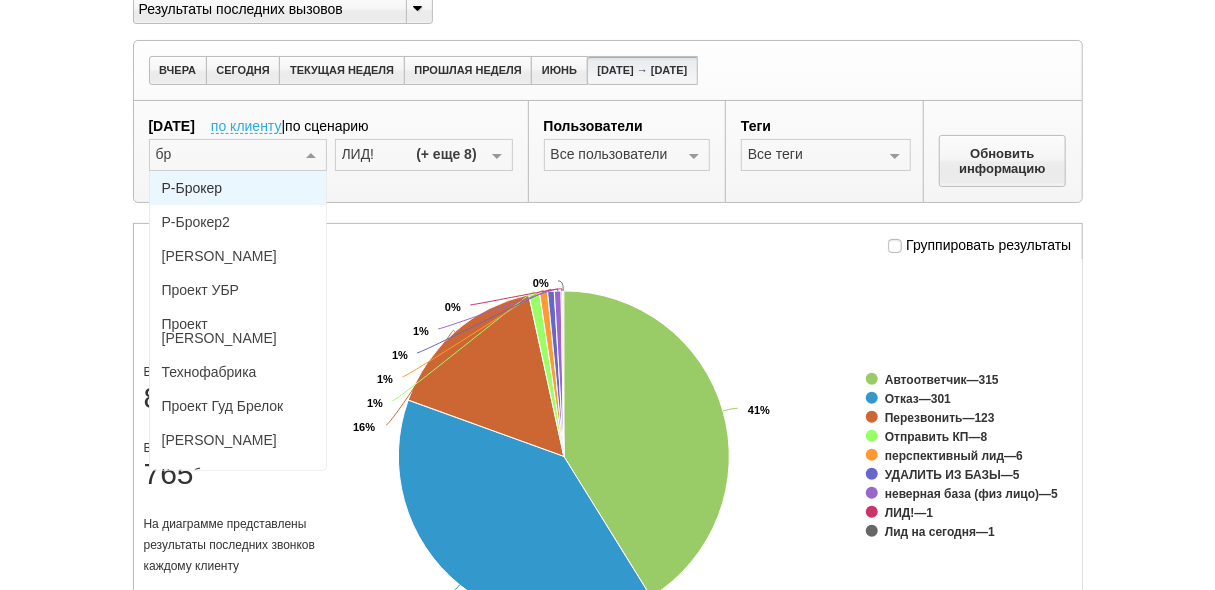 type on "бри" 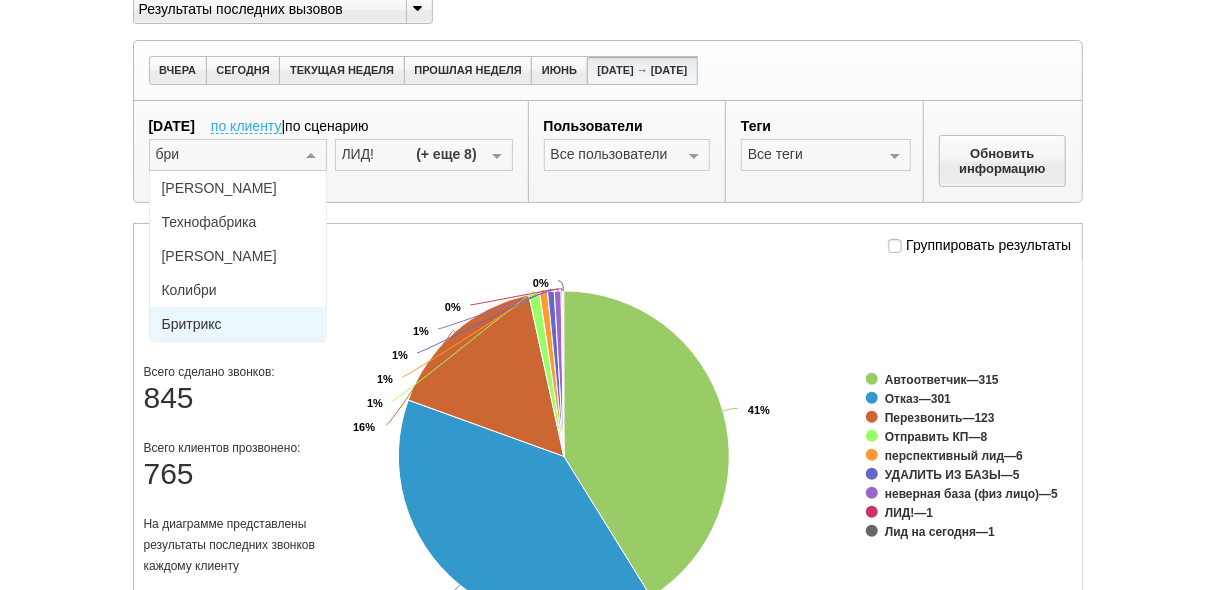 click on "Бритрикс" at bounding box center (238, 324) 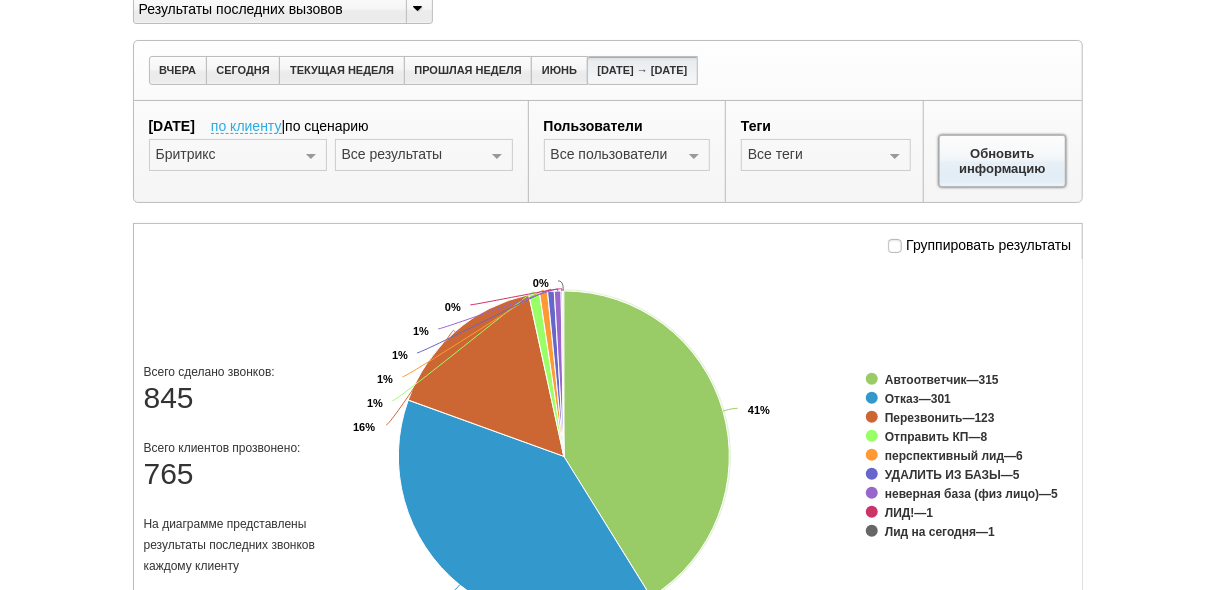 click on "Обновить информацию" at bounding box center [1003, 161] 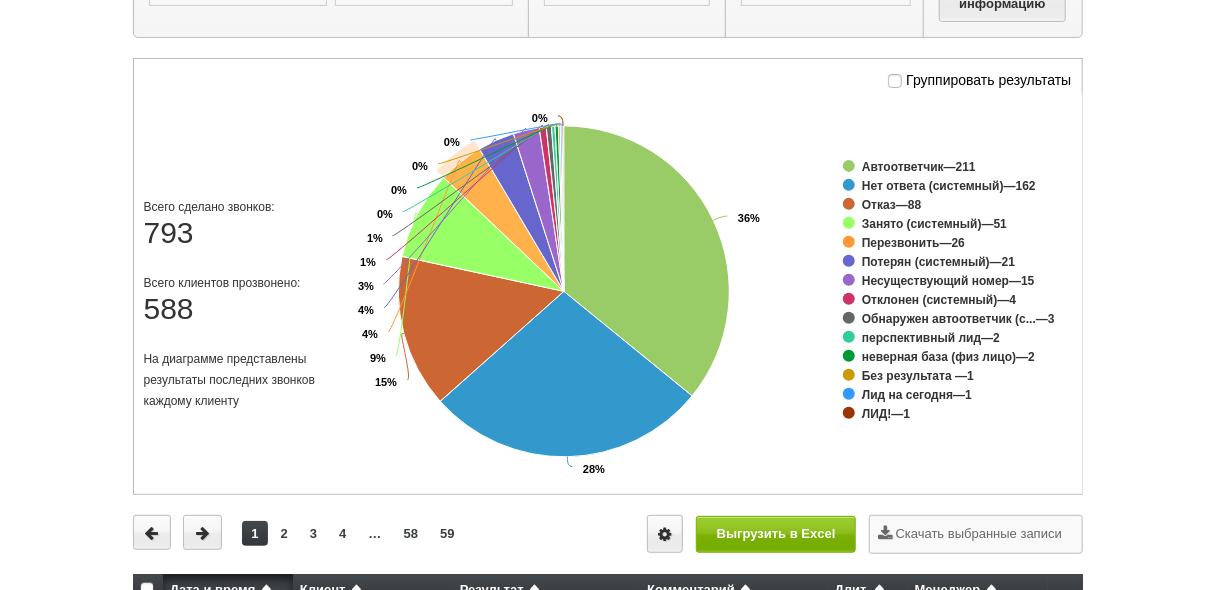 scroll, scrollTop: 80, scrollLeft: 0, axis: vertical 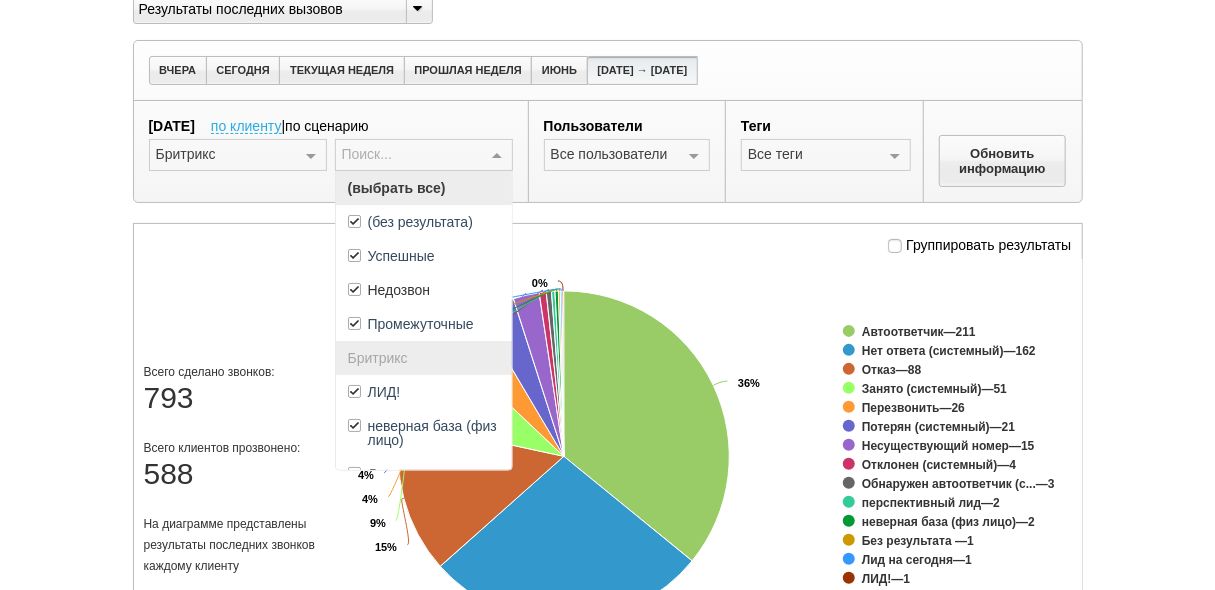 click at bounding box center (497, 156) 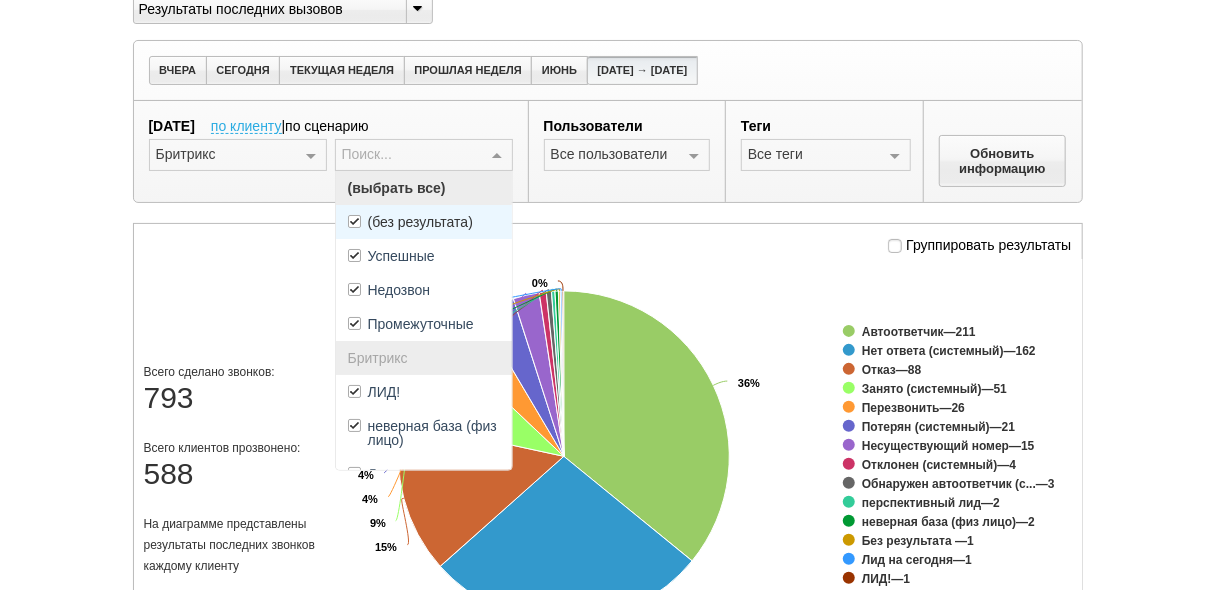 click on "(без результата)" at bounding box center (420, 222) 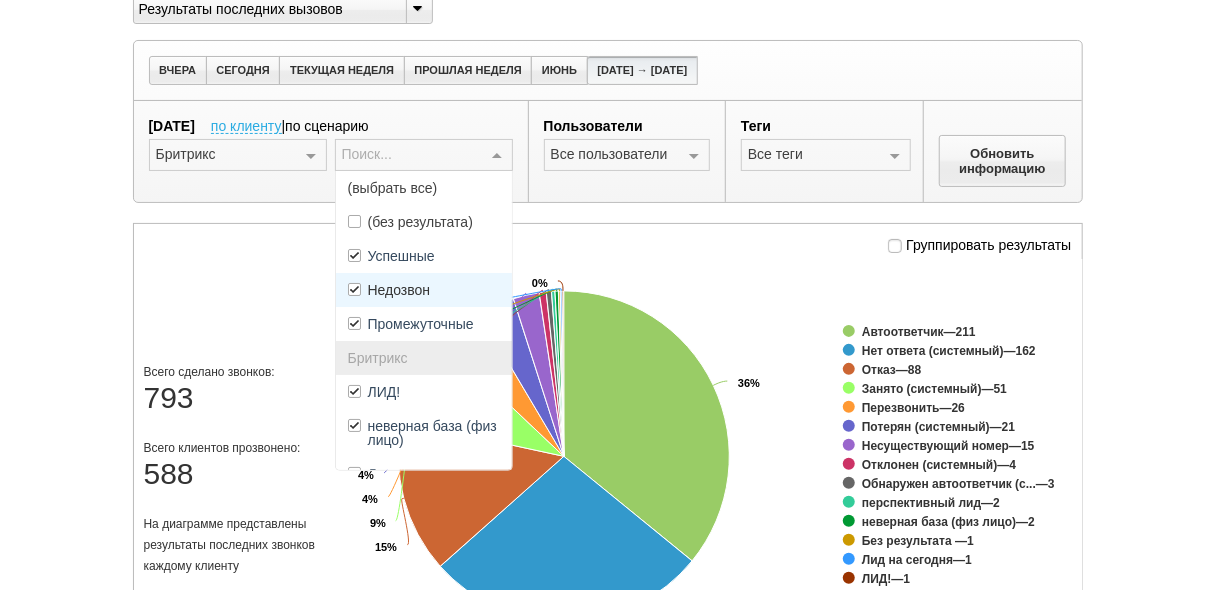 click on "Недозвон" at bounding box center [424, 290] 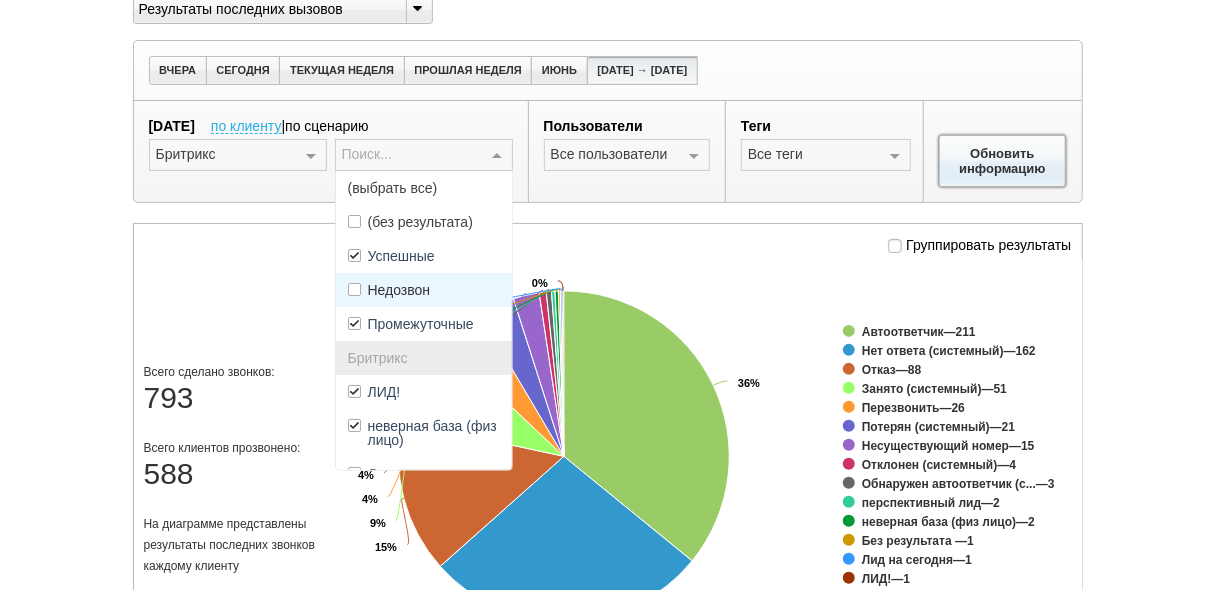 click on "Обновить информацию" at bounding box center [1003, 161] 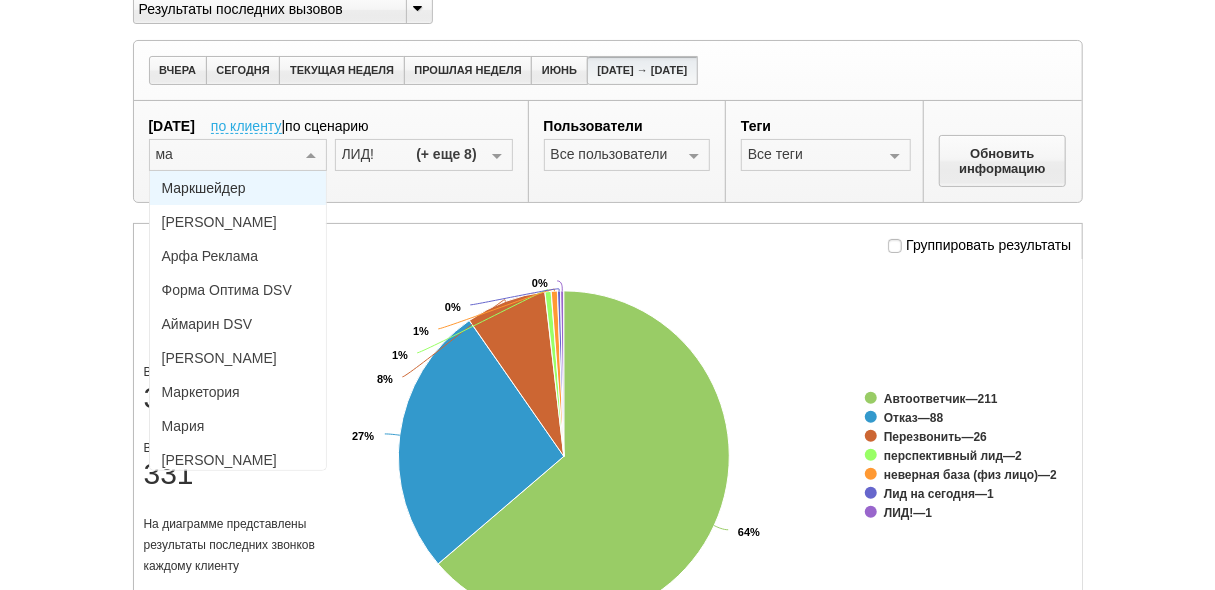 type on "мар" 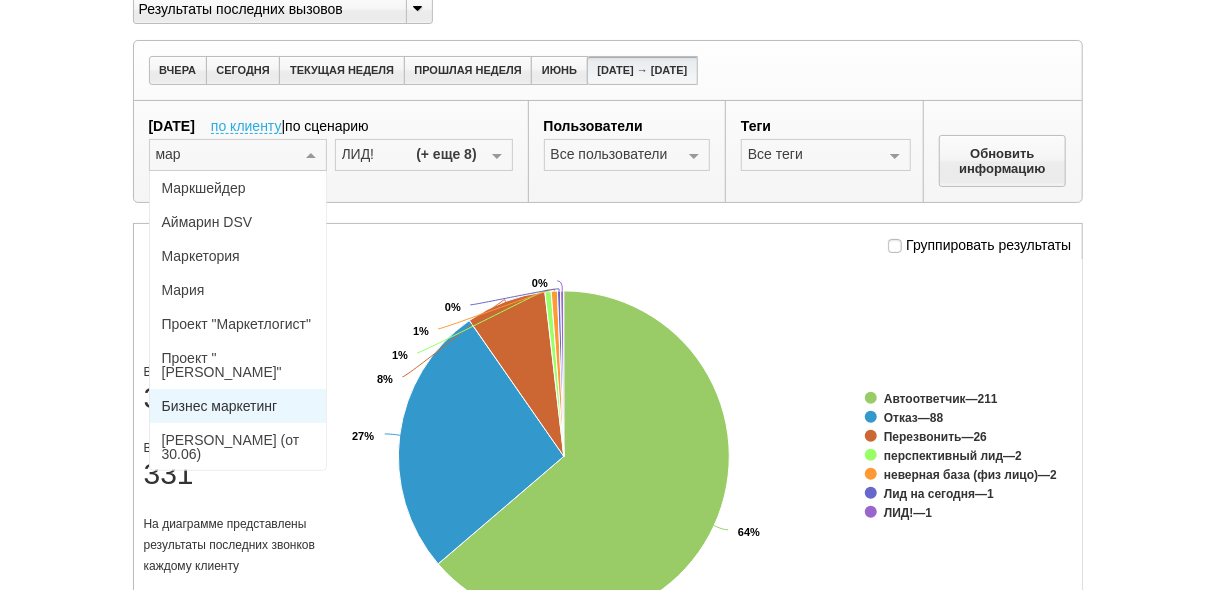 scroll, scrollTop: 62, scrollLeft: 0, axis: vertical 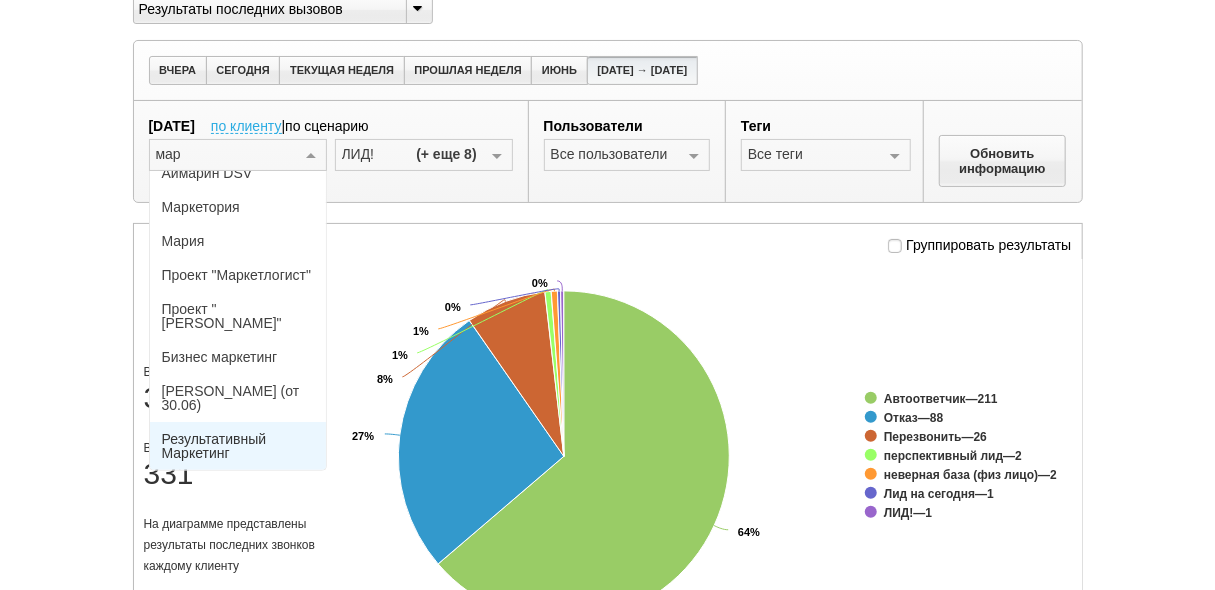 click on "Результативный Маркетинг" at bounding box center [238, 446] 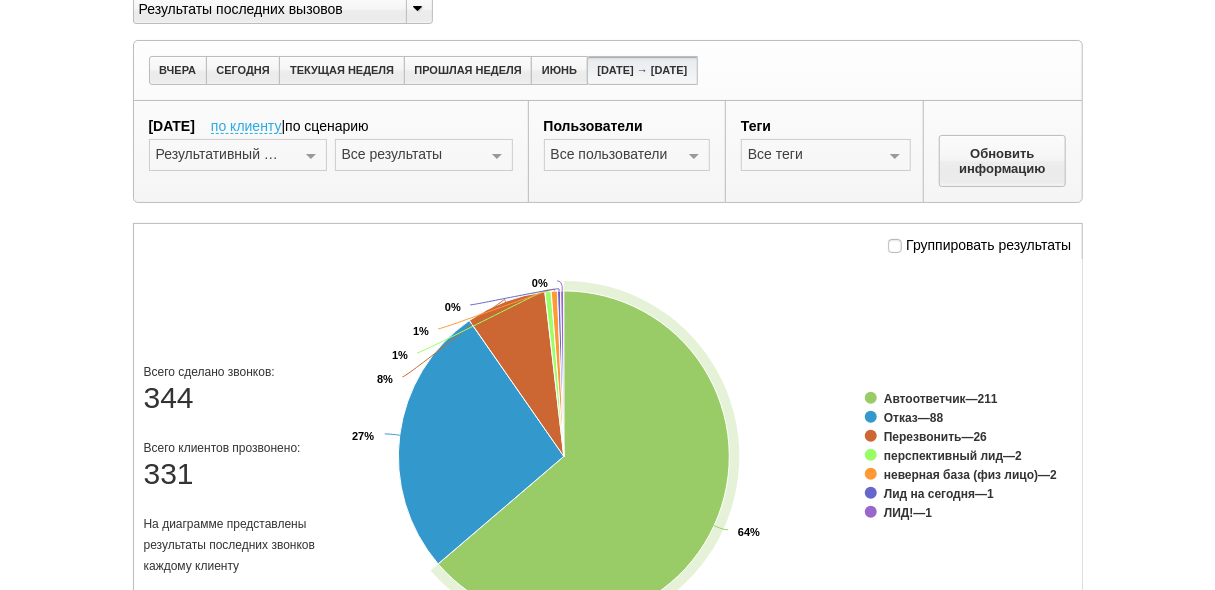 scroll, scrollTop: 76, scrollLeft: 0, axis: vertical 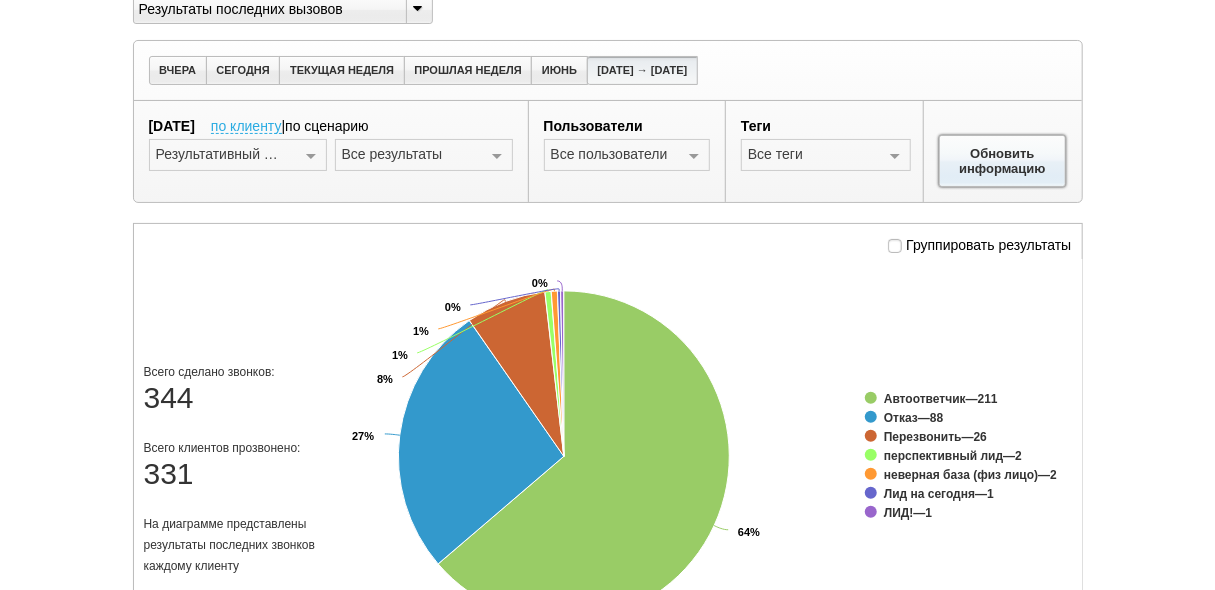 click on "Обновить информацию" at bounding box center [1003, 161] 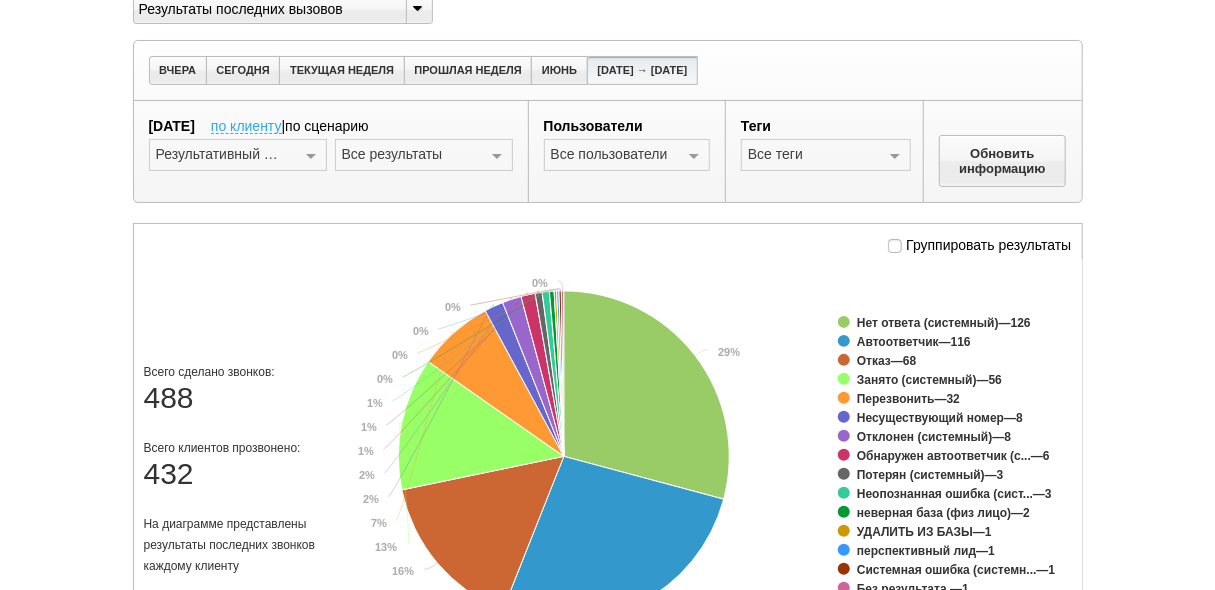 click at bounding box center [497, 156] 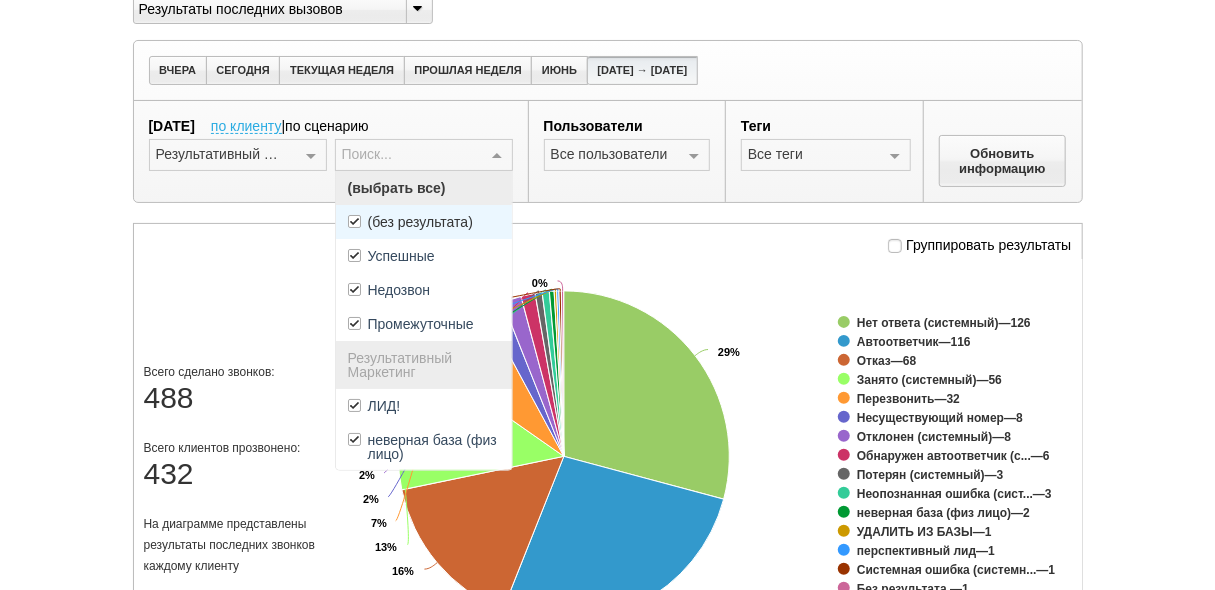 click on "(без результата)" at bounding box center [420, 222] 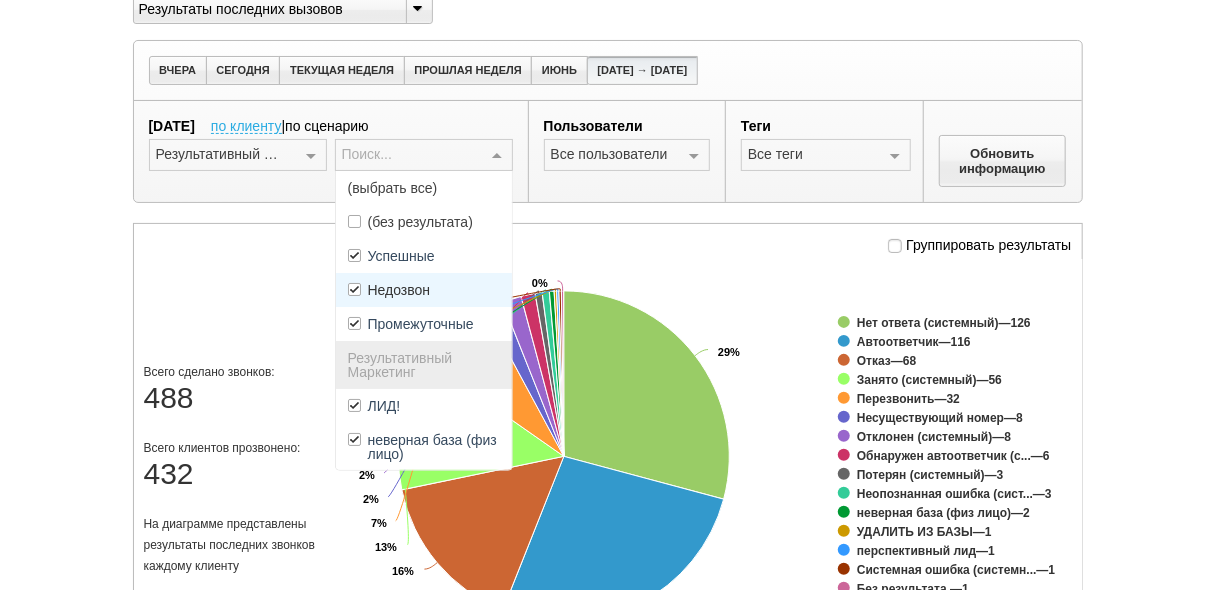 click on "Недозвон" at bounding box center (424, 290) 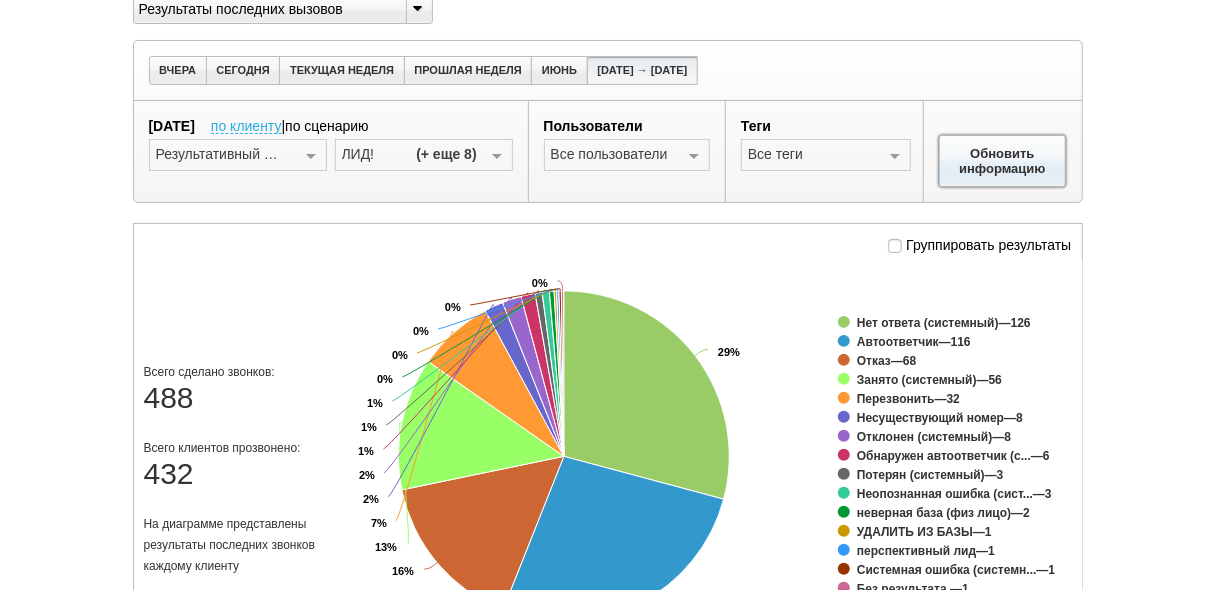 click on "Обновить информацию" at bounding box center [1003, 161] 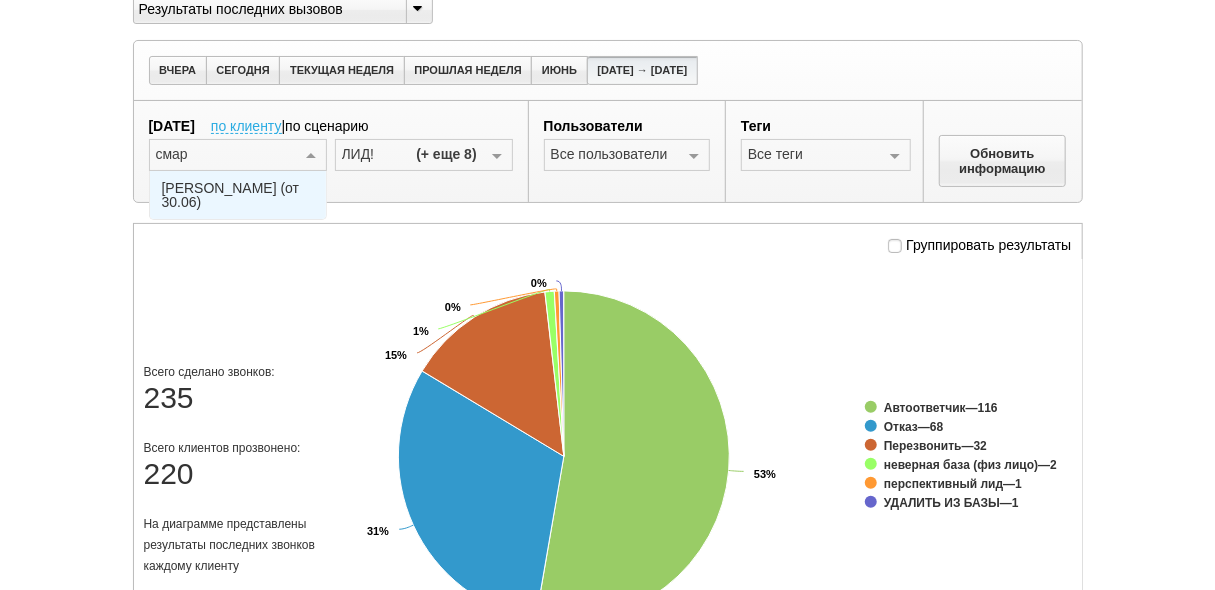 type on "смарт" 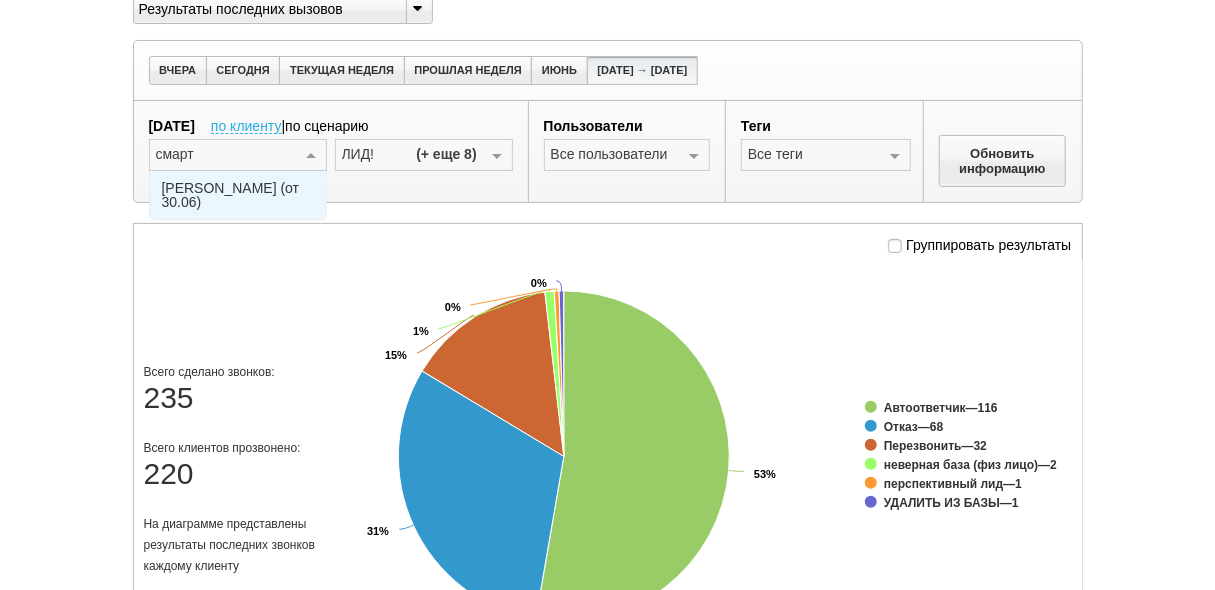click on "[PERSON_NAME] (от 30.06)" at bounding box center (238, 195) 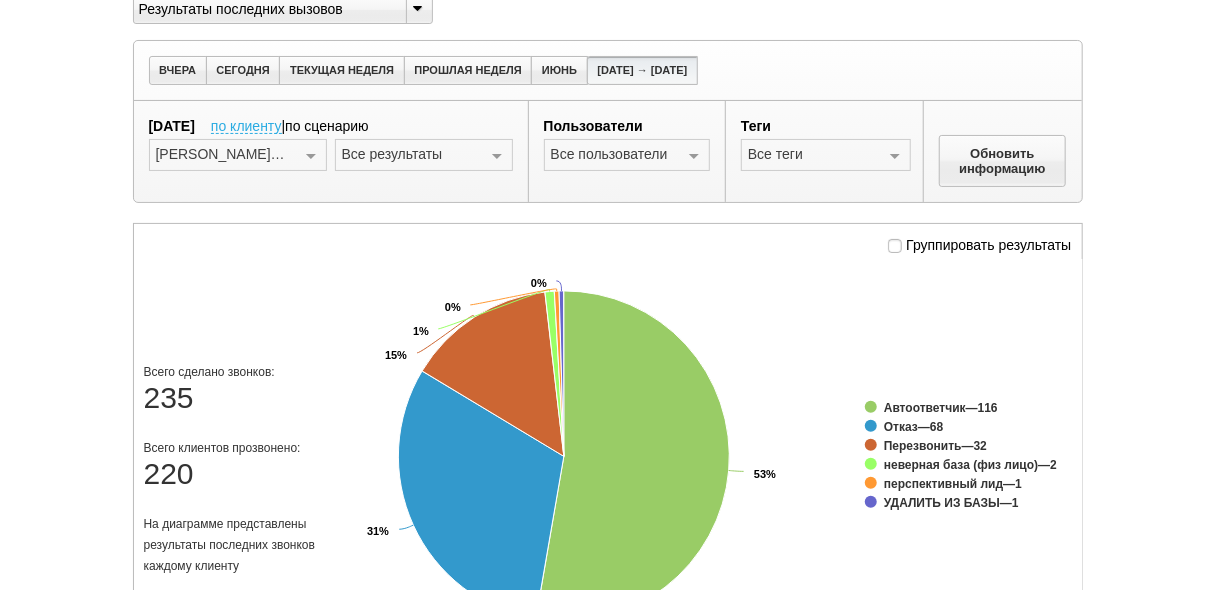 click at bounding box center [497, 156] 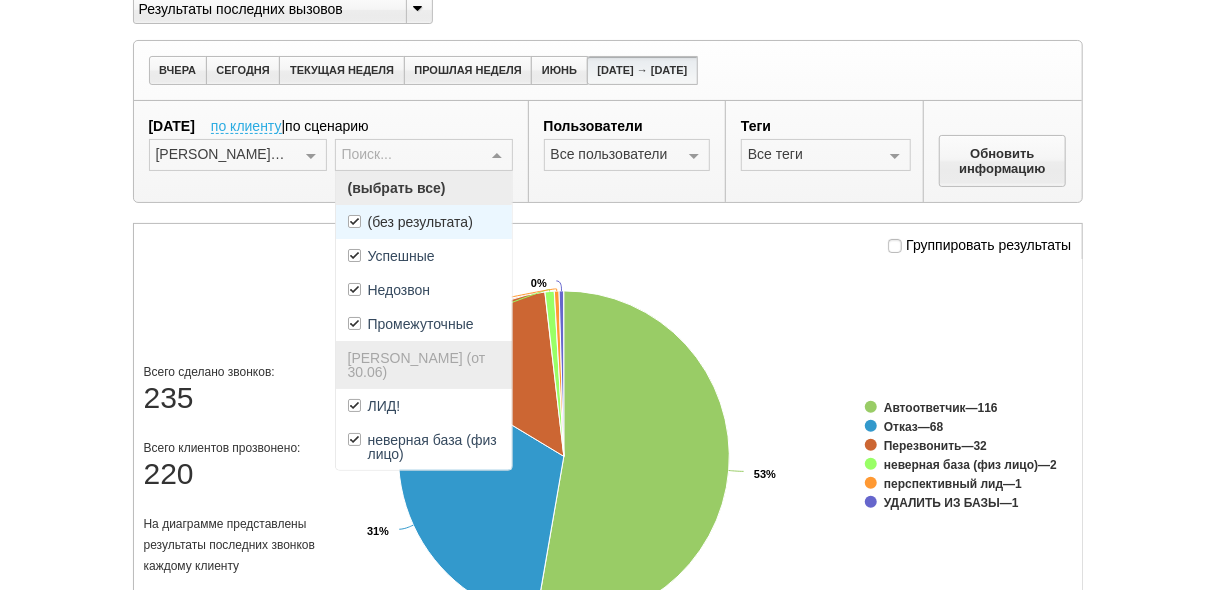 click on "(без результата)" at bounding box center [420, 222] 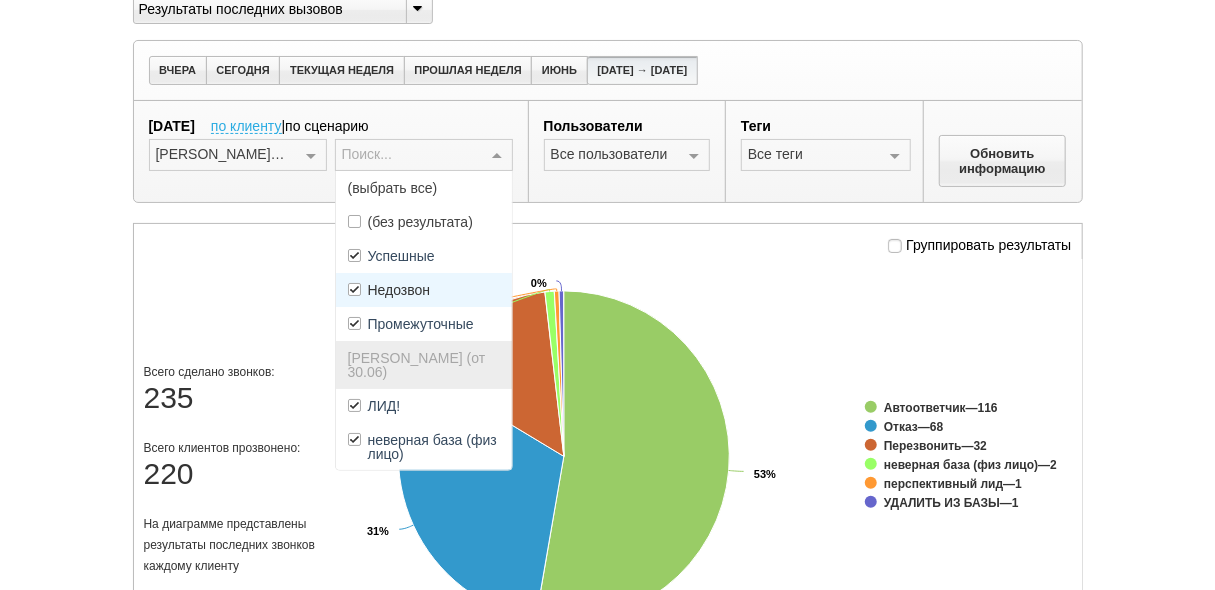 click on "Недозвон" at bounding box center (399, 290) 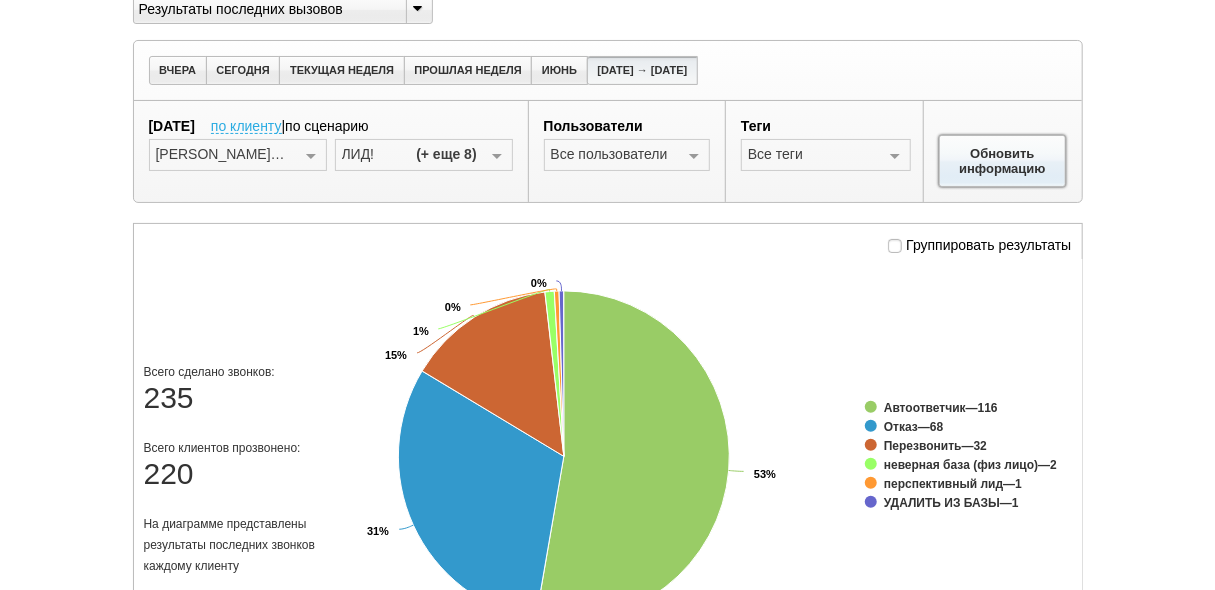 click on "Обновить информацию" at bounding box center (1003, 161) 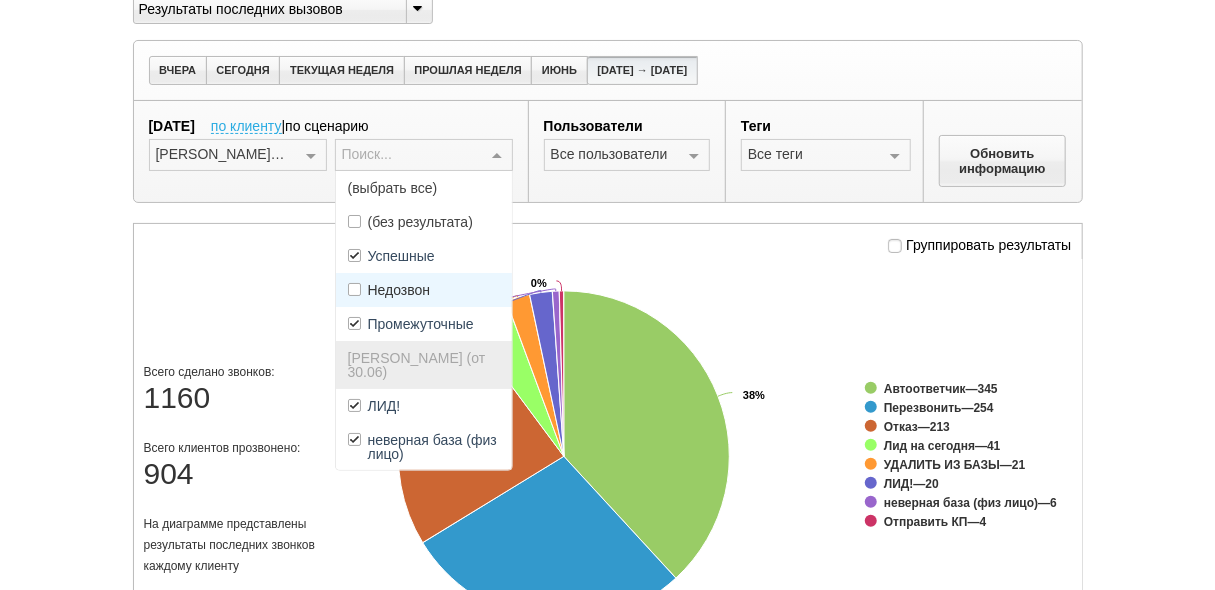 click at bounding box center (497, 156) 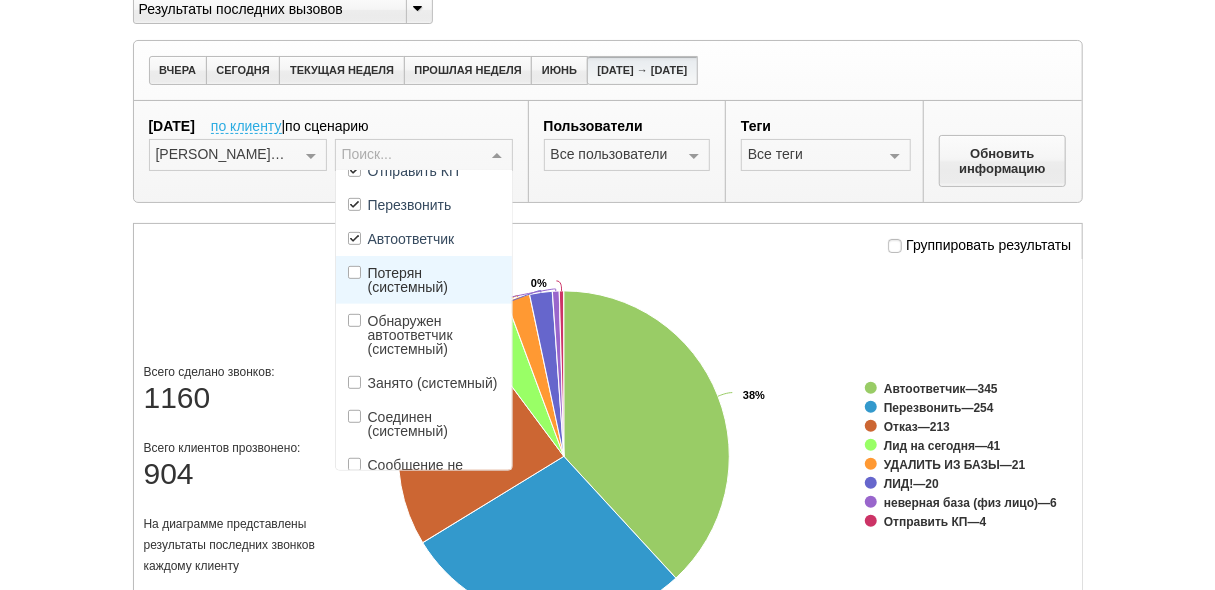scroll, scrollTop: 640, scrollLeft: 0, axis: vertical 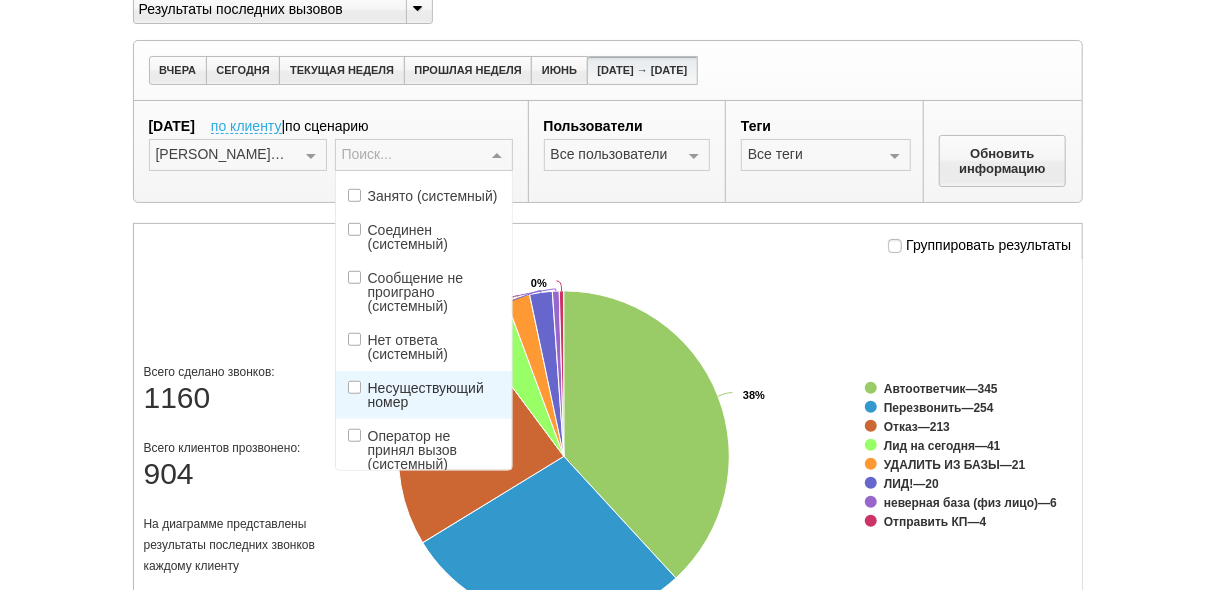 click on "Несуществующий номер" at bounding box center [434, 395] 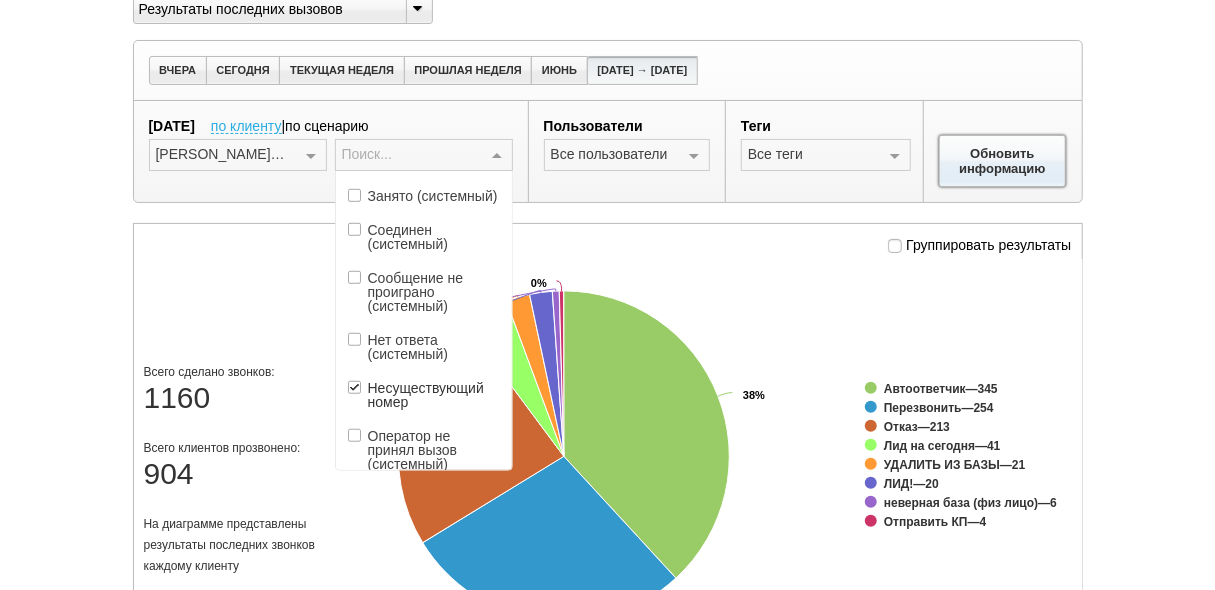 click on "Обновить информацию" at bounding box center [1003, 161] 